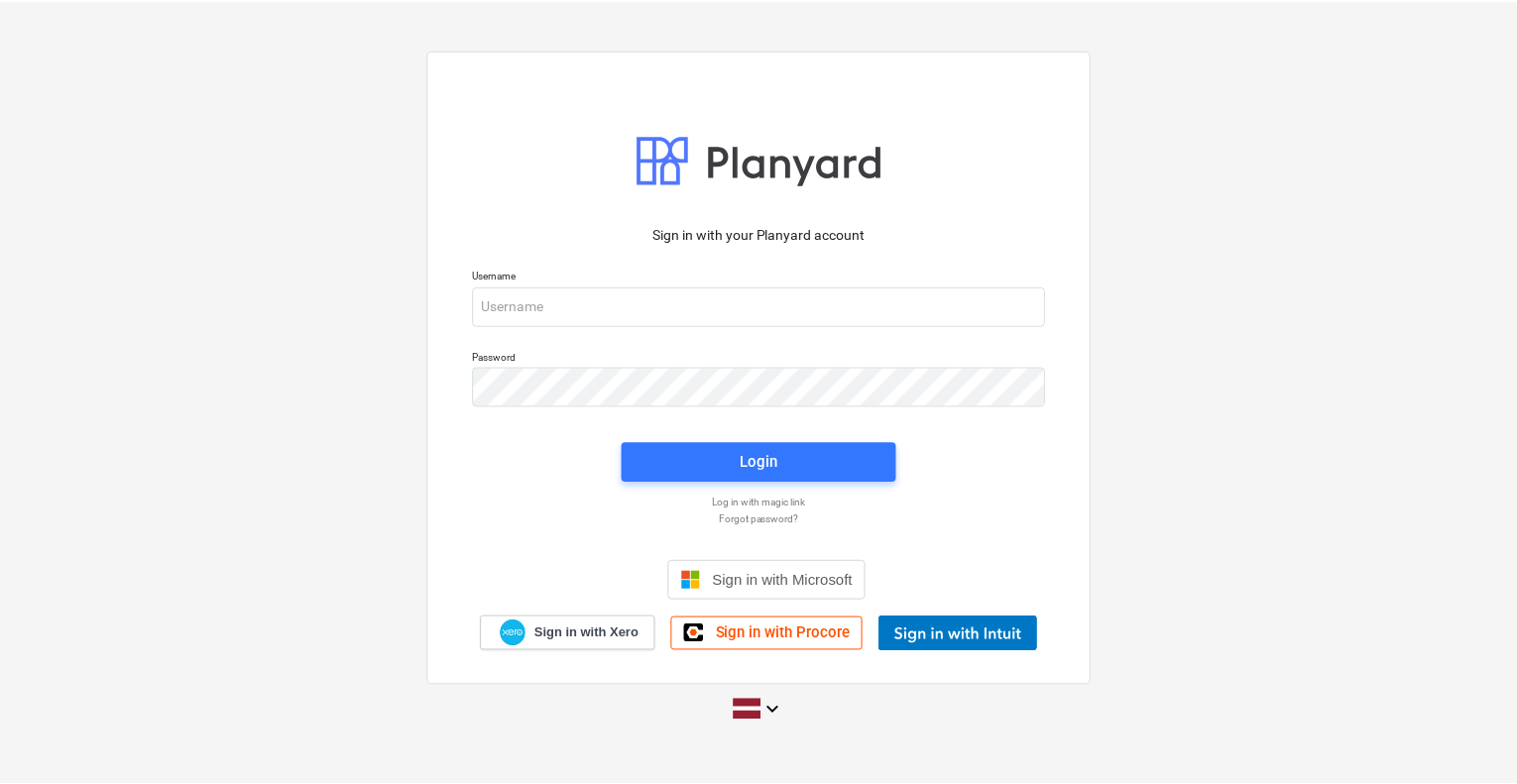 scroll, scrollTop: 0, scrollLeft: 0, axis: both 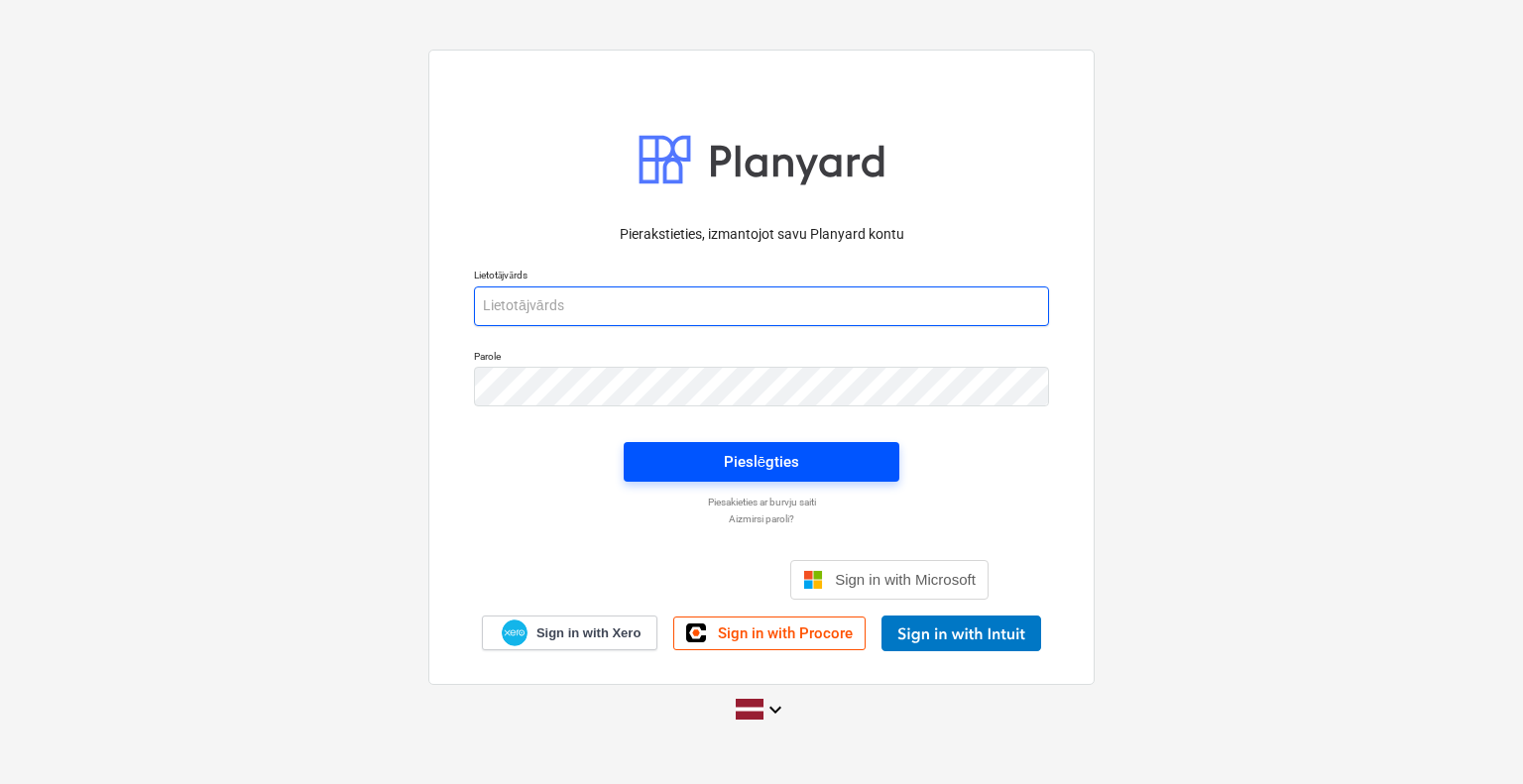 type on "vladislavs.filipcenko@hagberg.lv" 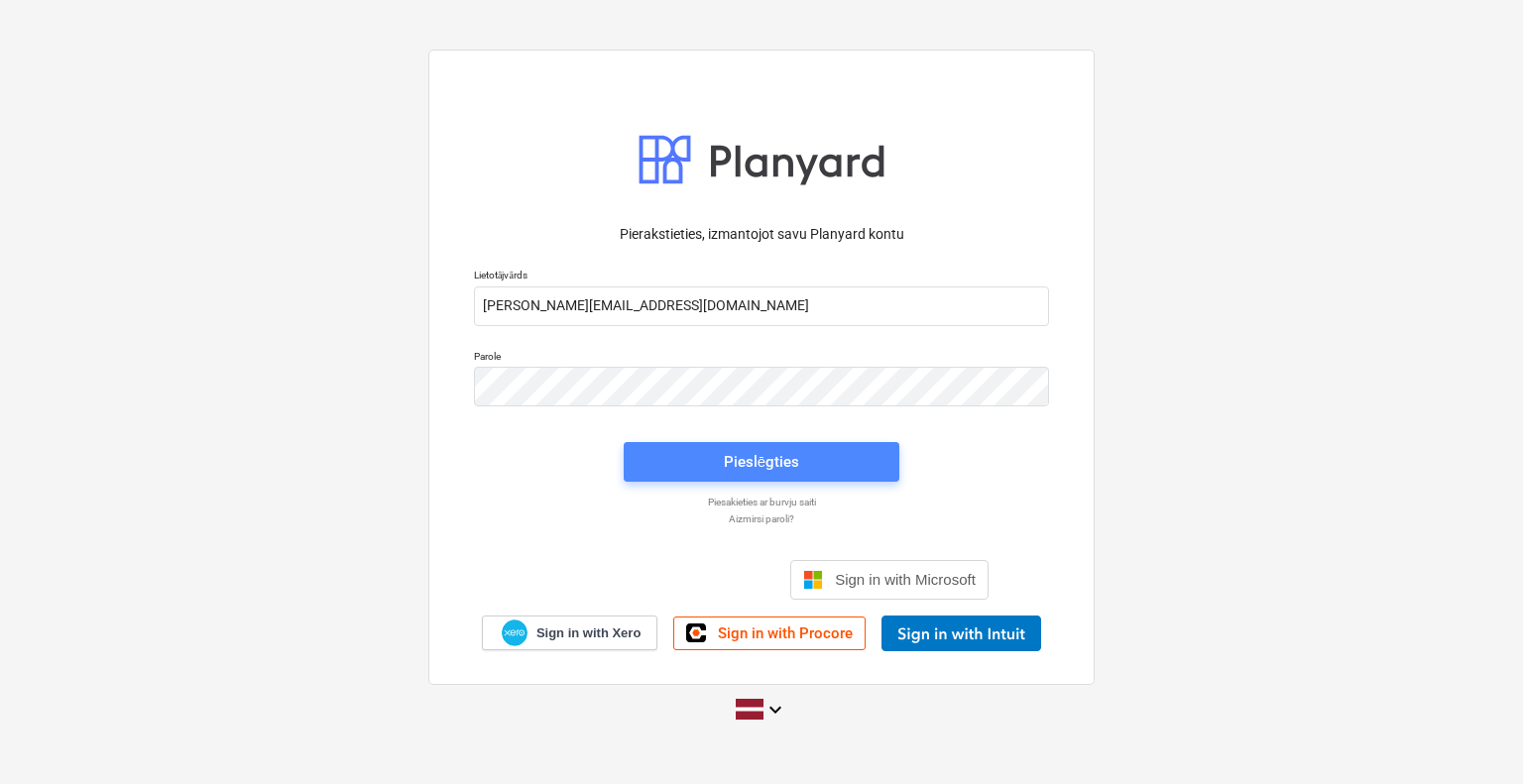 click on "Pieslēgties" at bounding box center [762, 462] 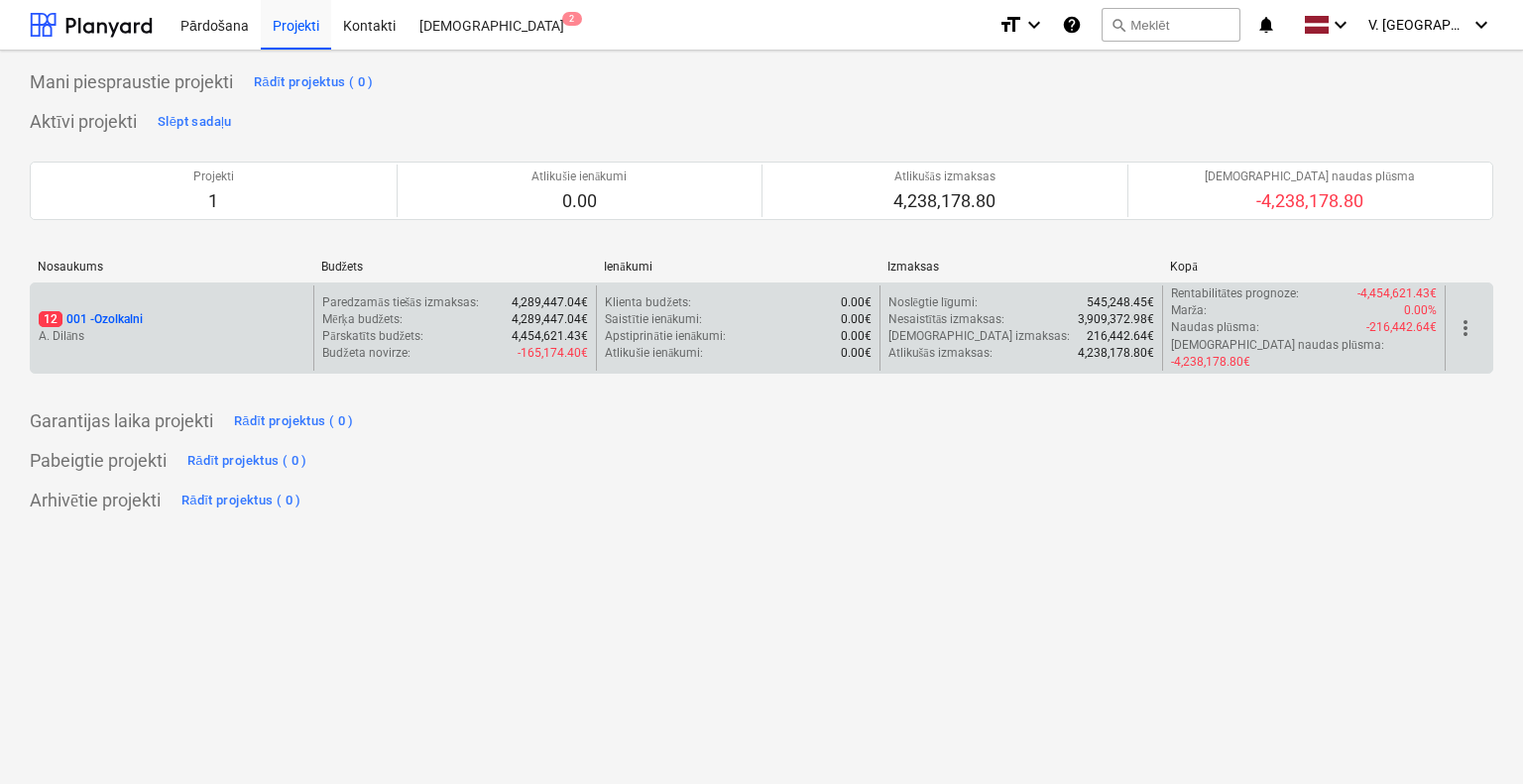 click on "12  001 -  Ozolkalni A. Dilāns" at bounding box center (172, 328) 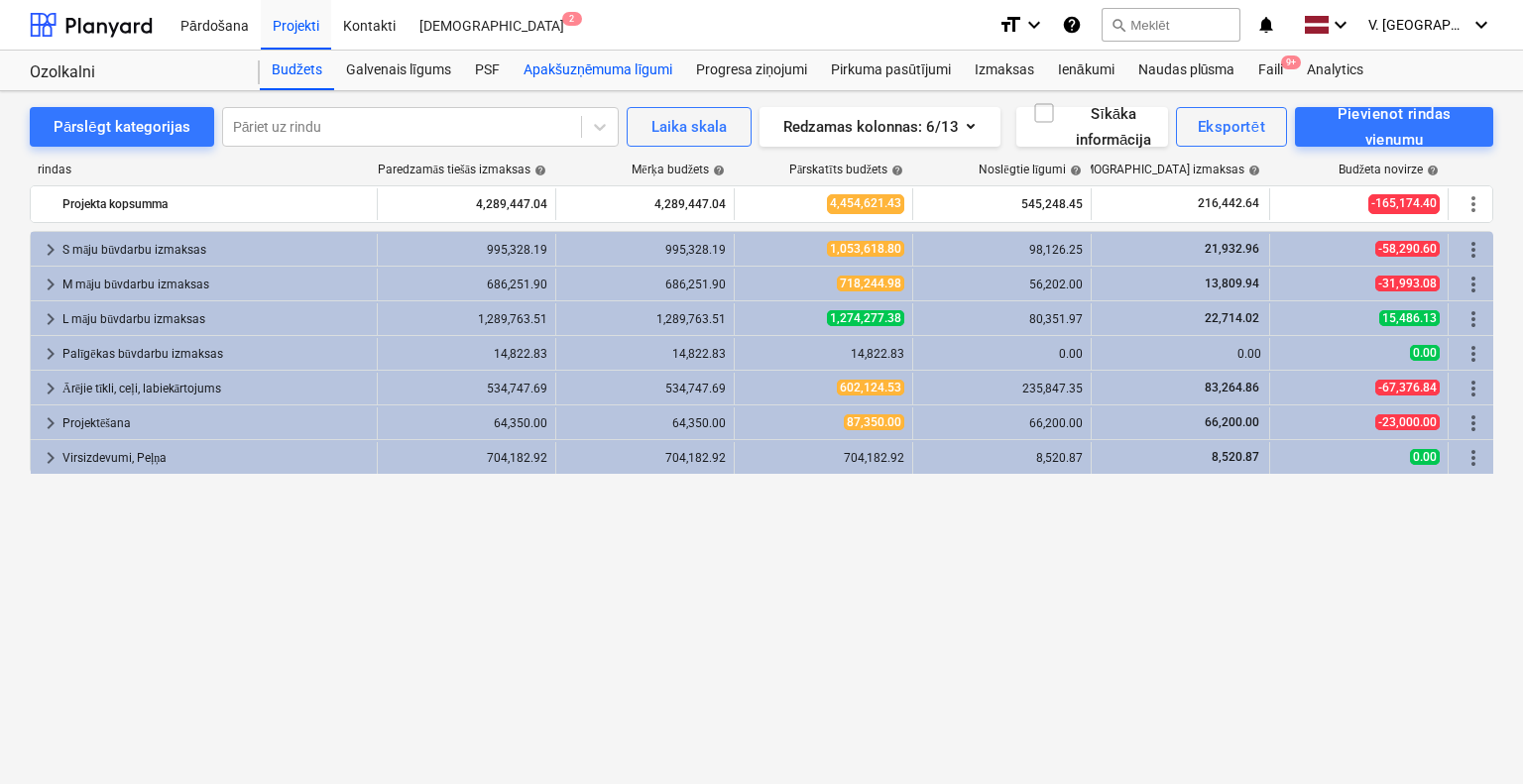 click on "Apakšuzņēmuma līgumi" at bounding box center (598, 70) 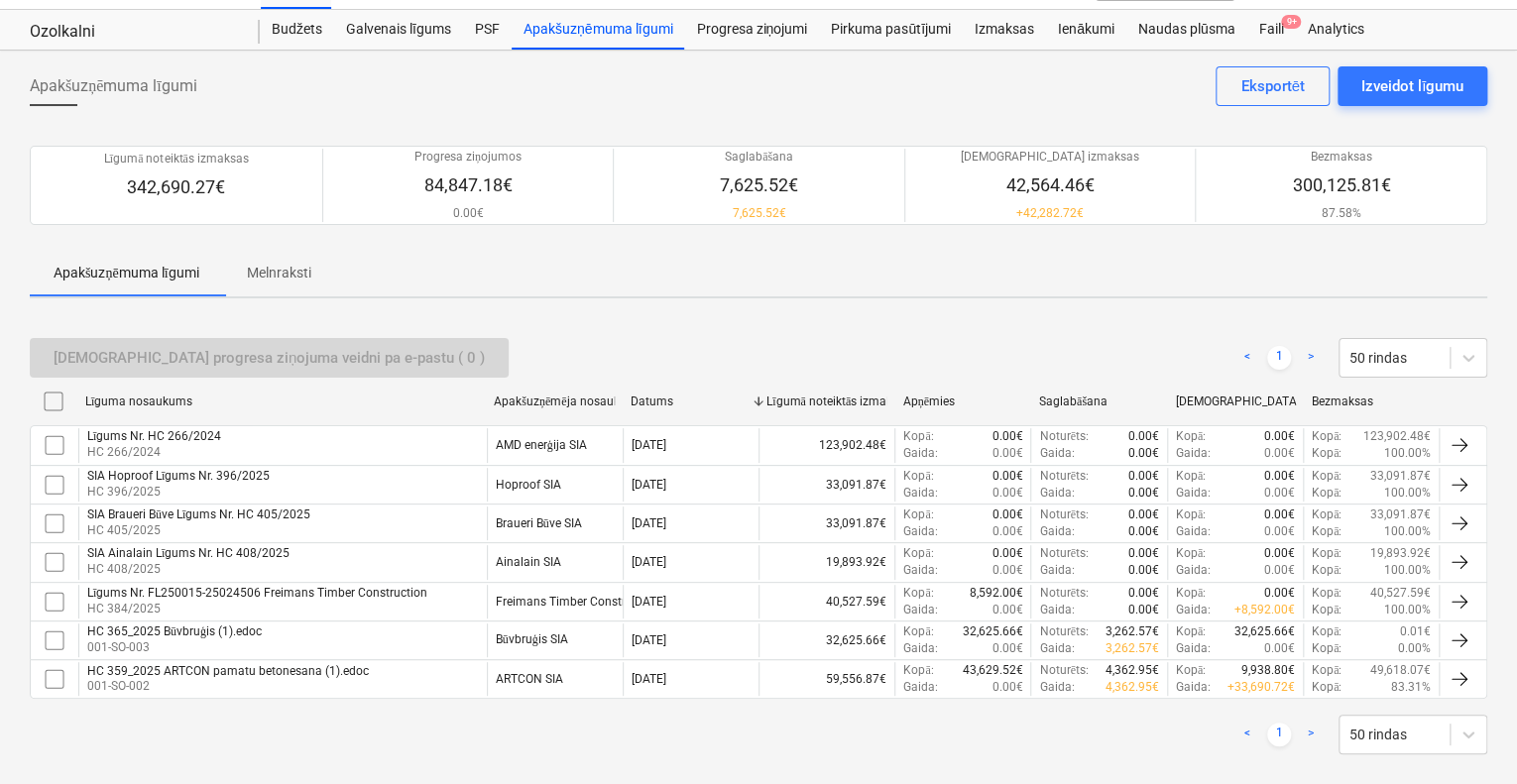 scroll, scrollTop: 63, scrollLeft: 0, axis: vertical 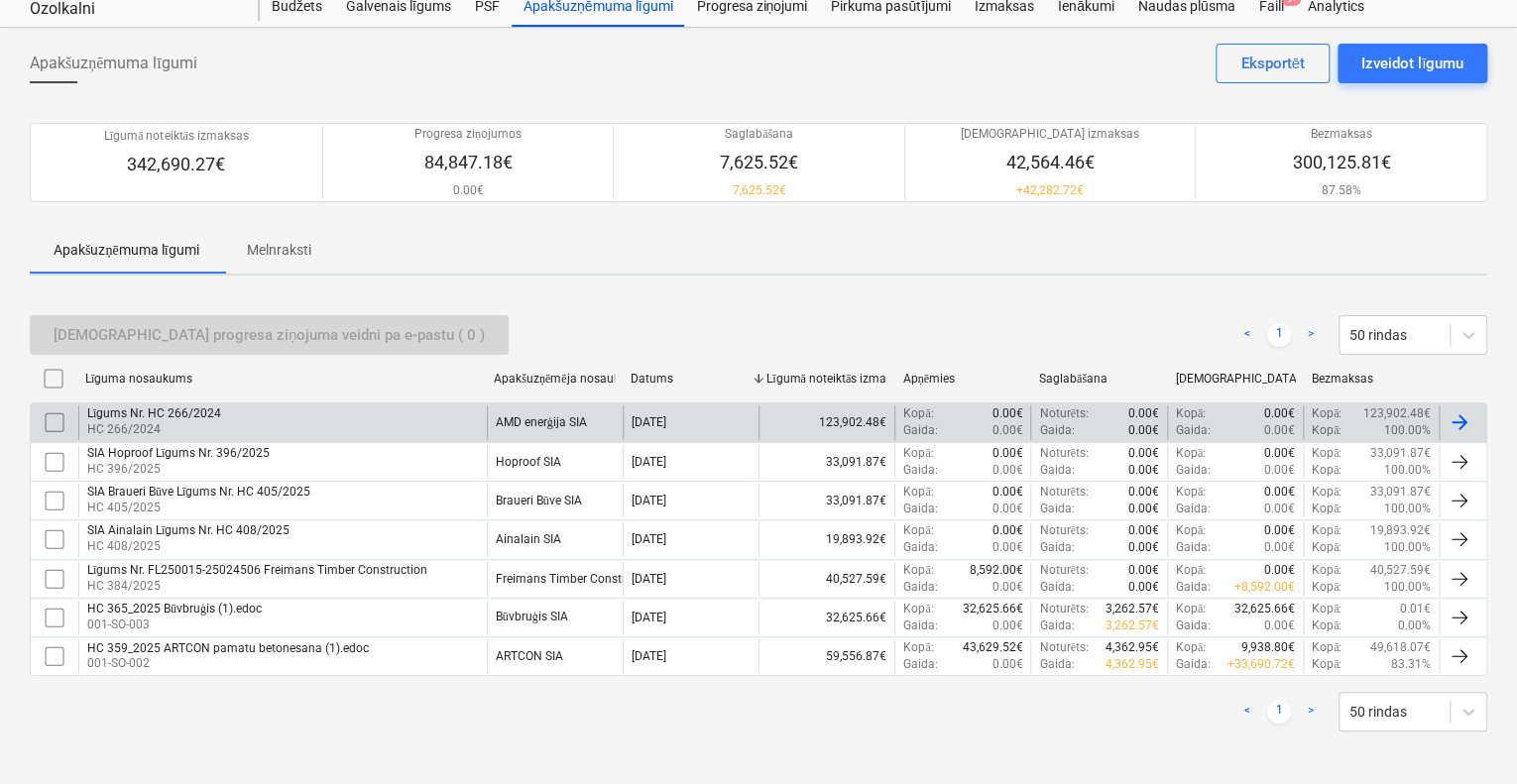 click on "Līgums Nr. HC 266/2024 HC 266/2024" at bounding box center [283, 422] 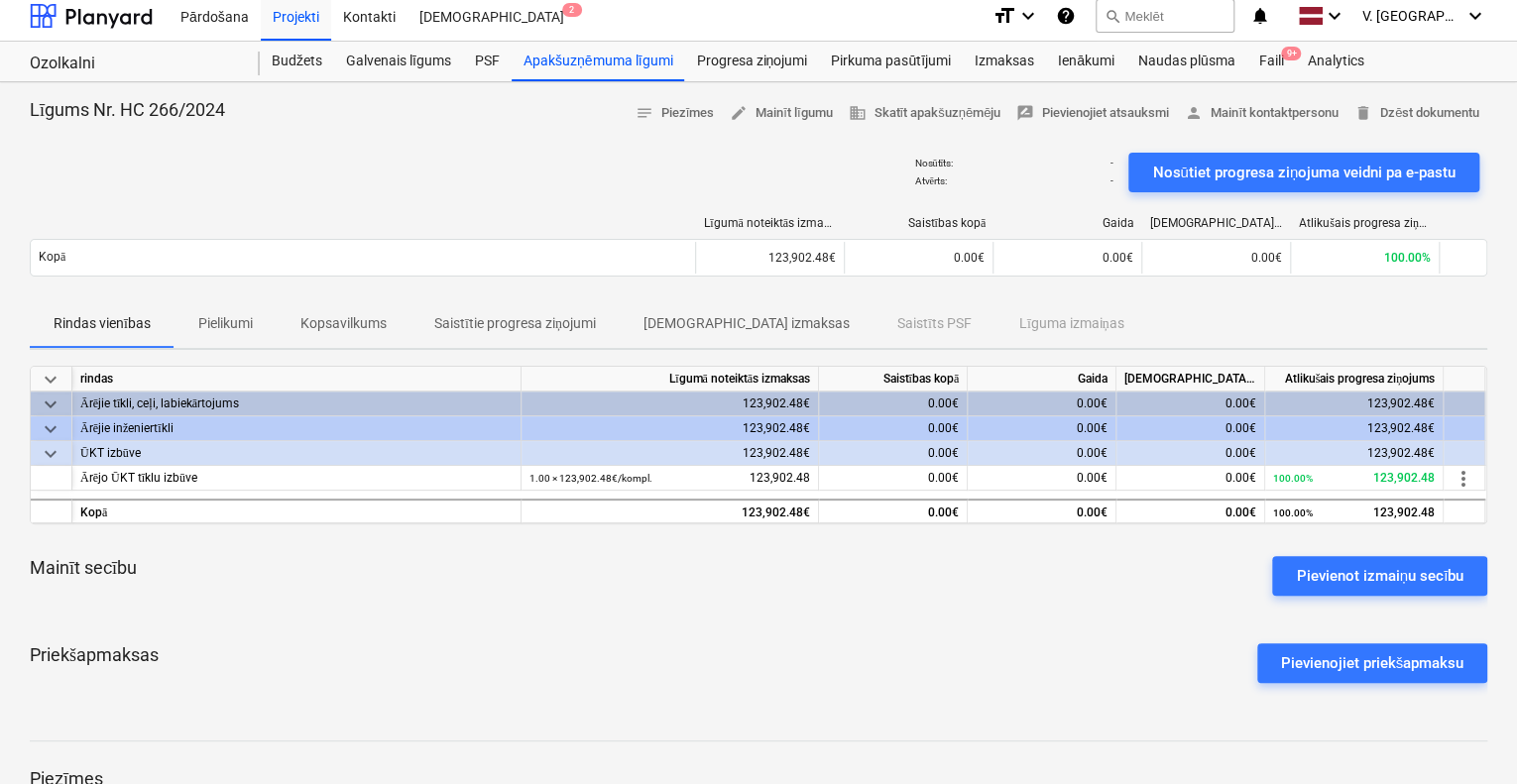 scroll, scrollTop: 0, scrollLeft: 0, axis: both 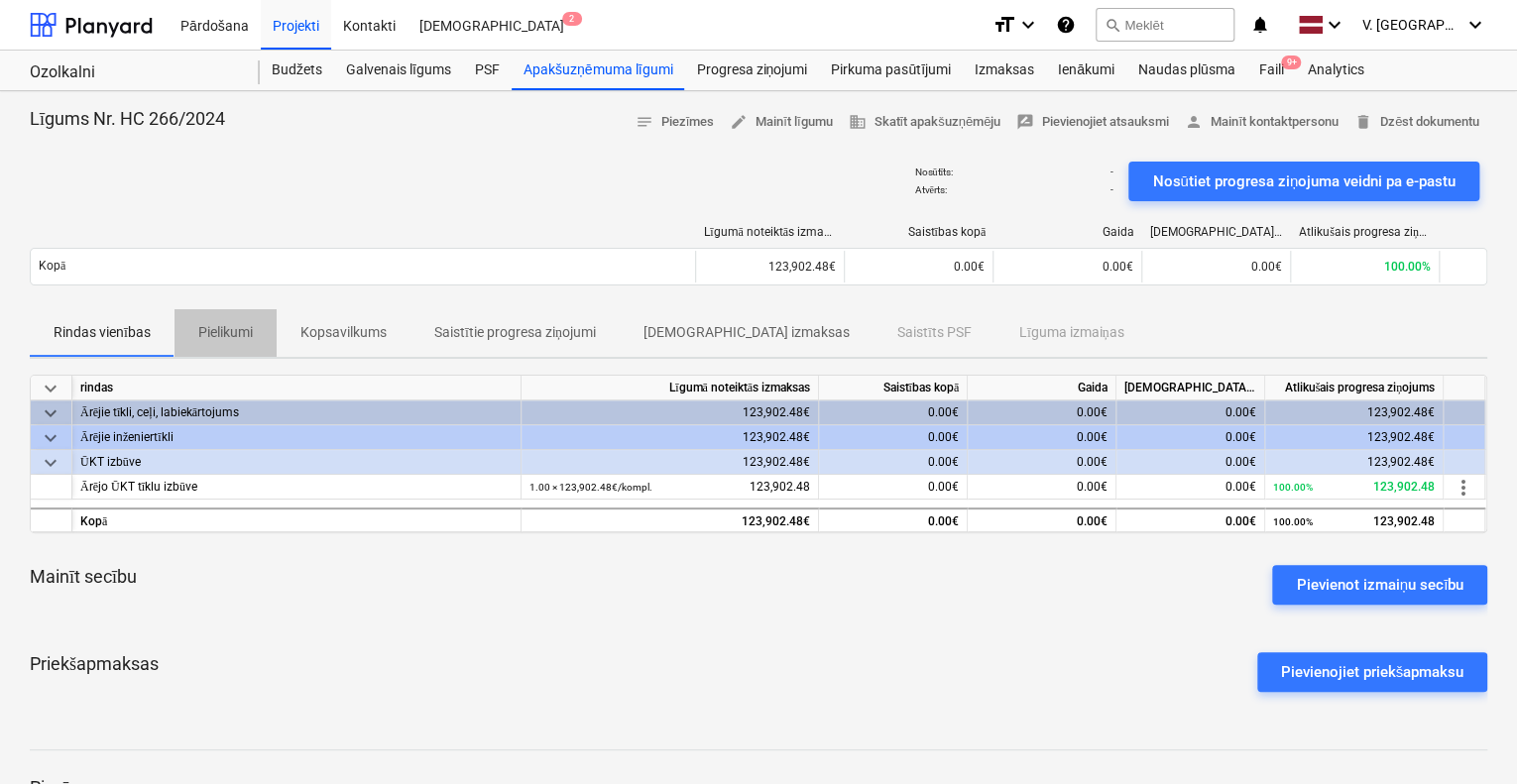 click on "Pielikumi" at bounding box center (225, 332) 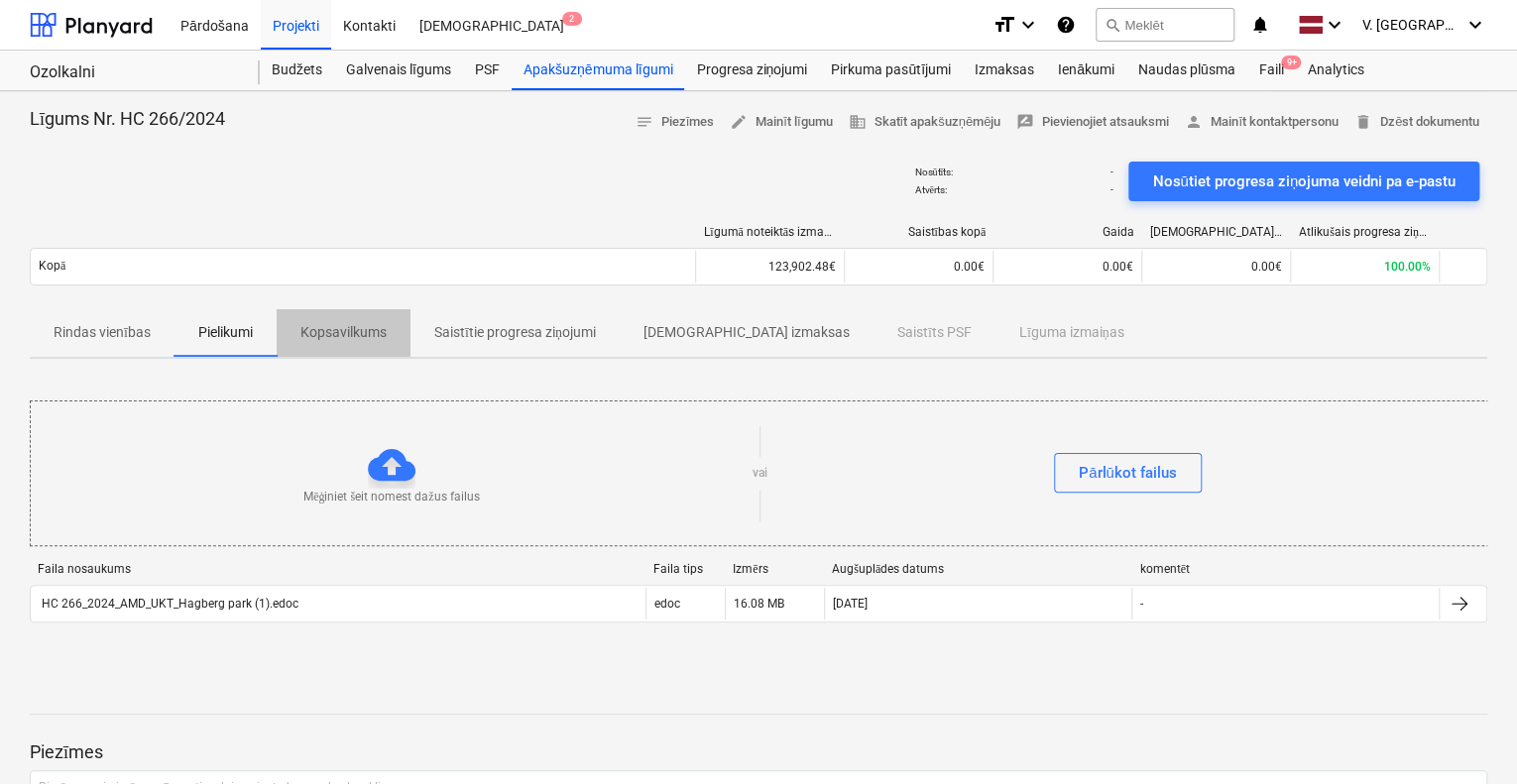 click on "Kopsavilkums" at bounding box center (343, 332) 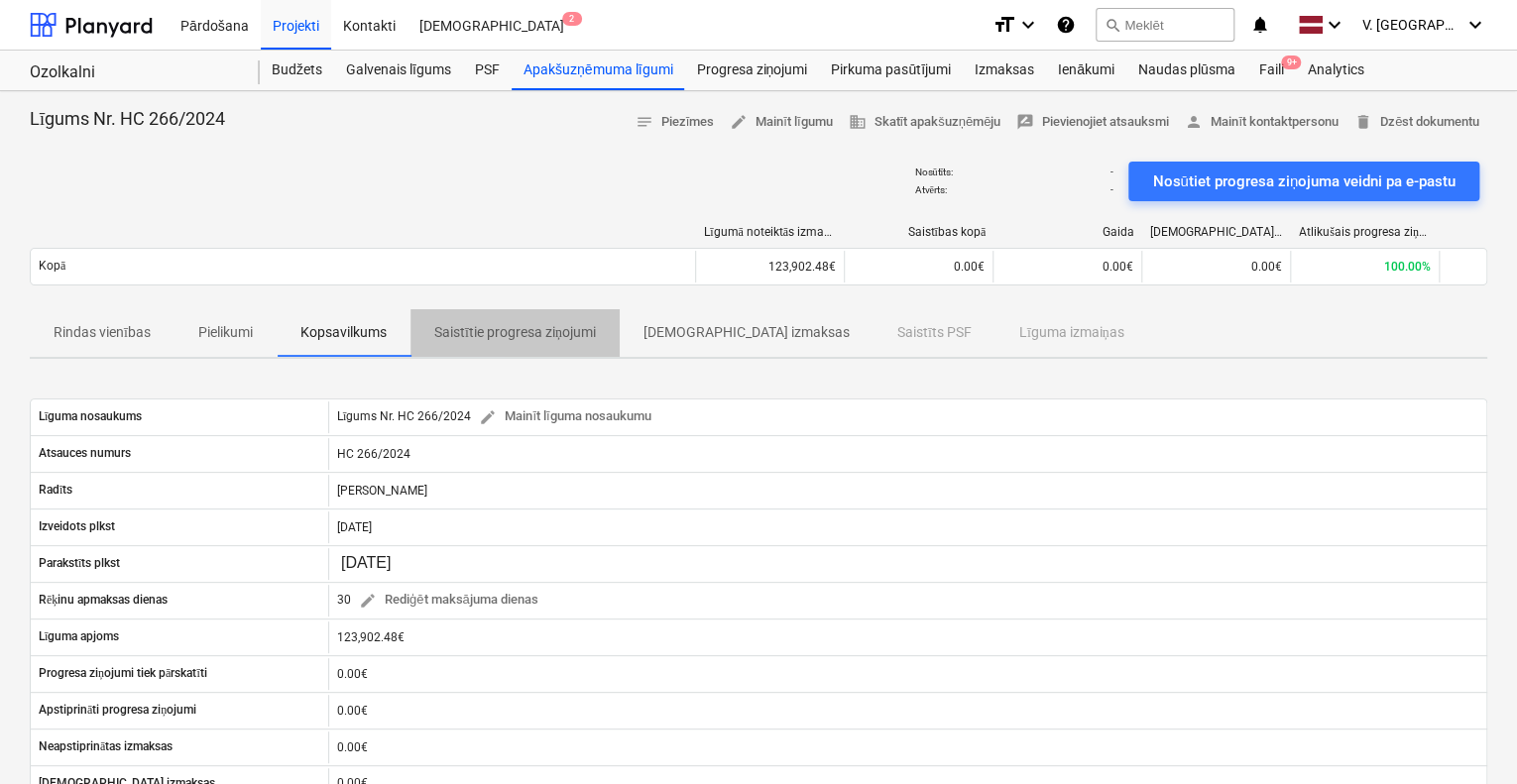 click on "Saistītie progresa ziņojumi" at bounding box center [515, 332] 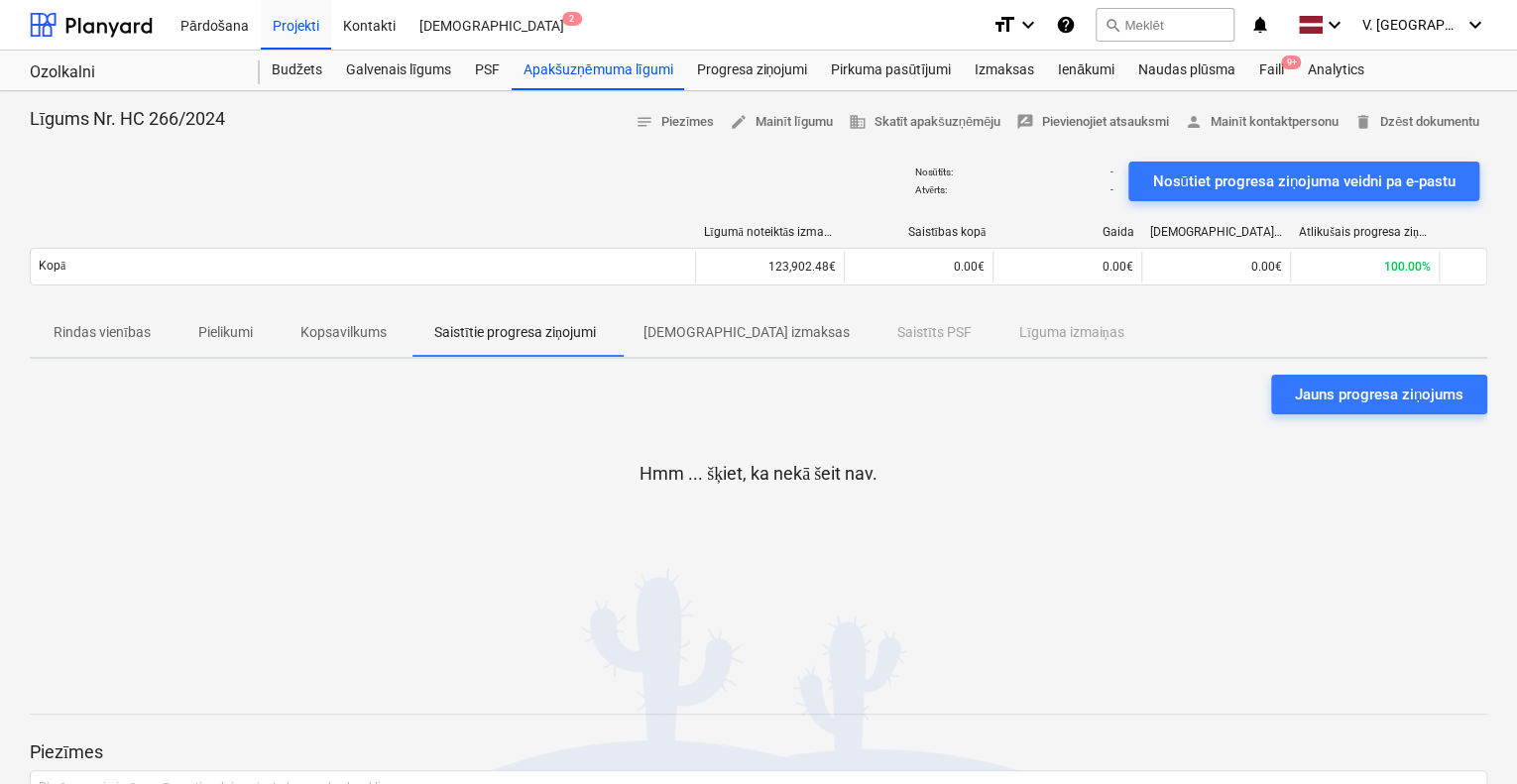 click on "Kopsavilkums" at bounding box center (343, 332) 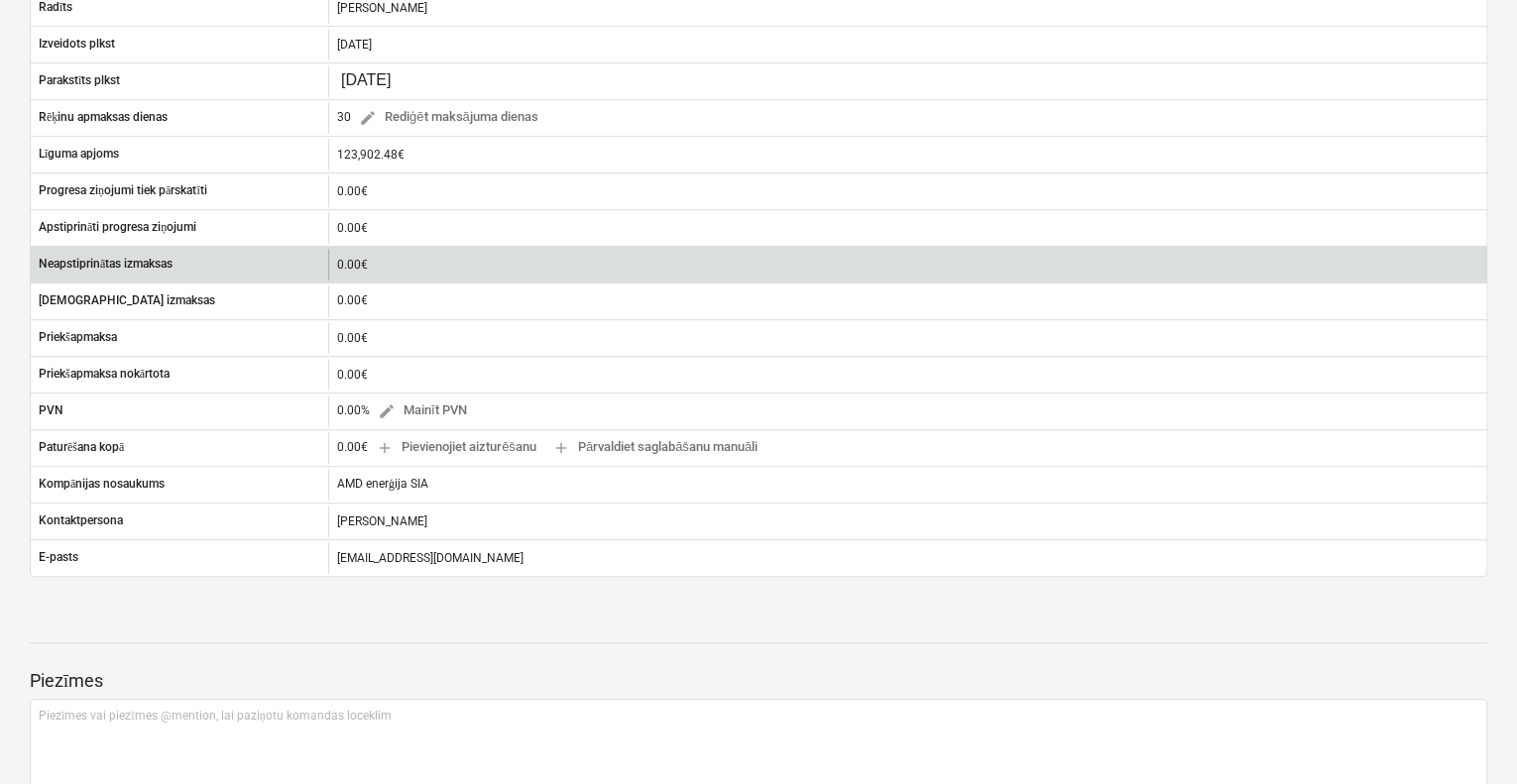 scroll, scrollTop: 496, scrollLeft: 0, axis: vertical 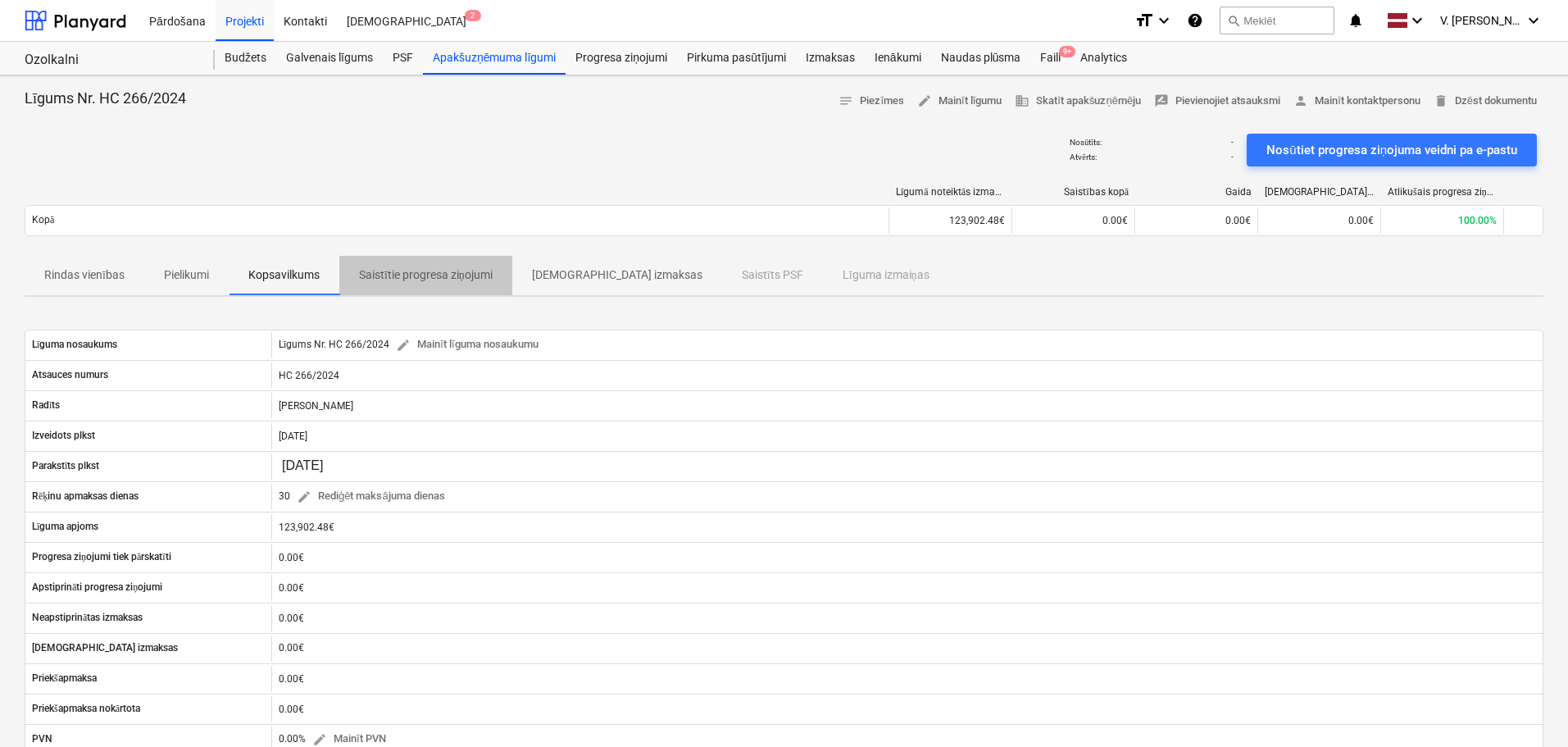 click on "Saistītie progresa ziņojumi" at bounding box center [425, 275] 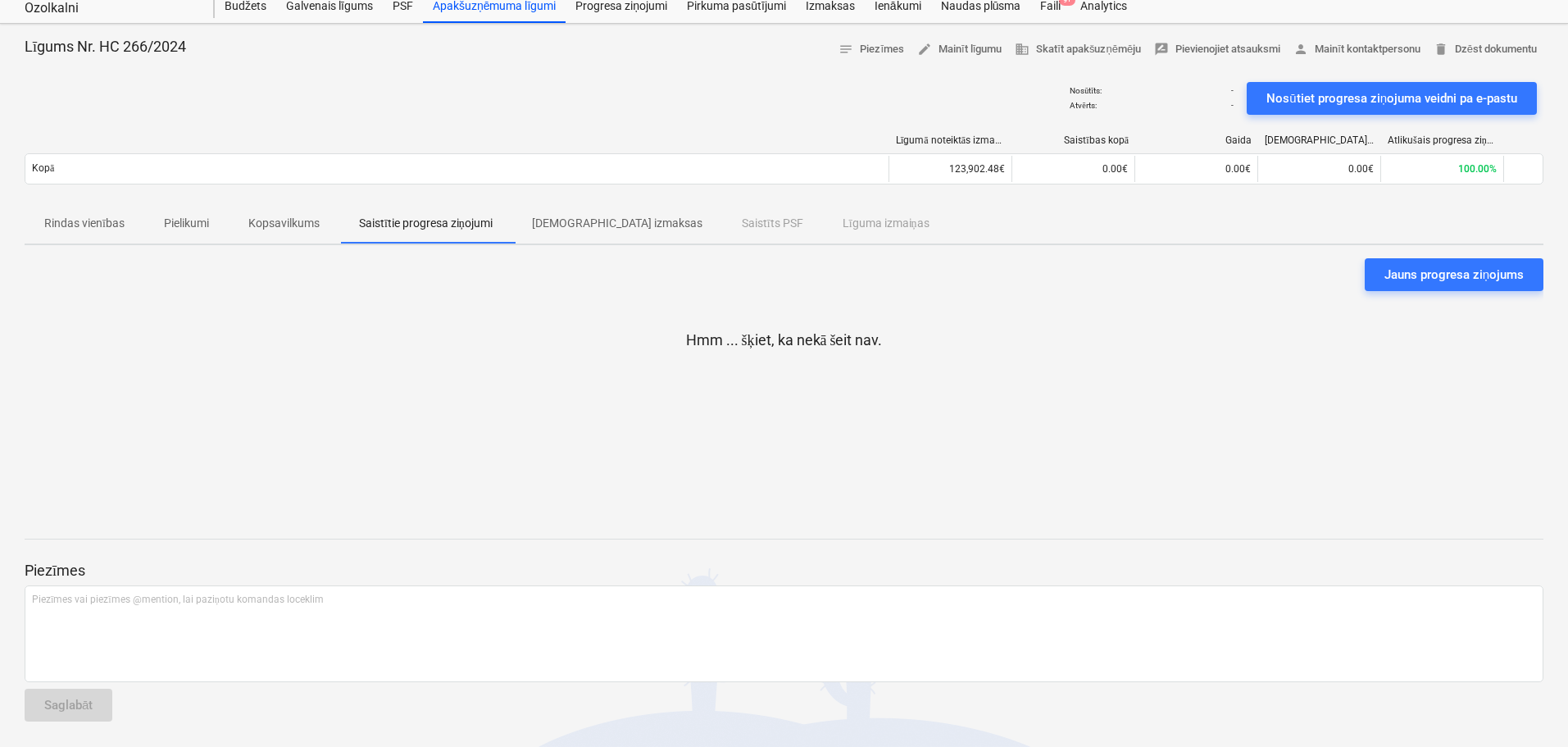 scroll, scrollTop: 0, scrollLeft: 0, axis: both 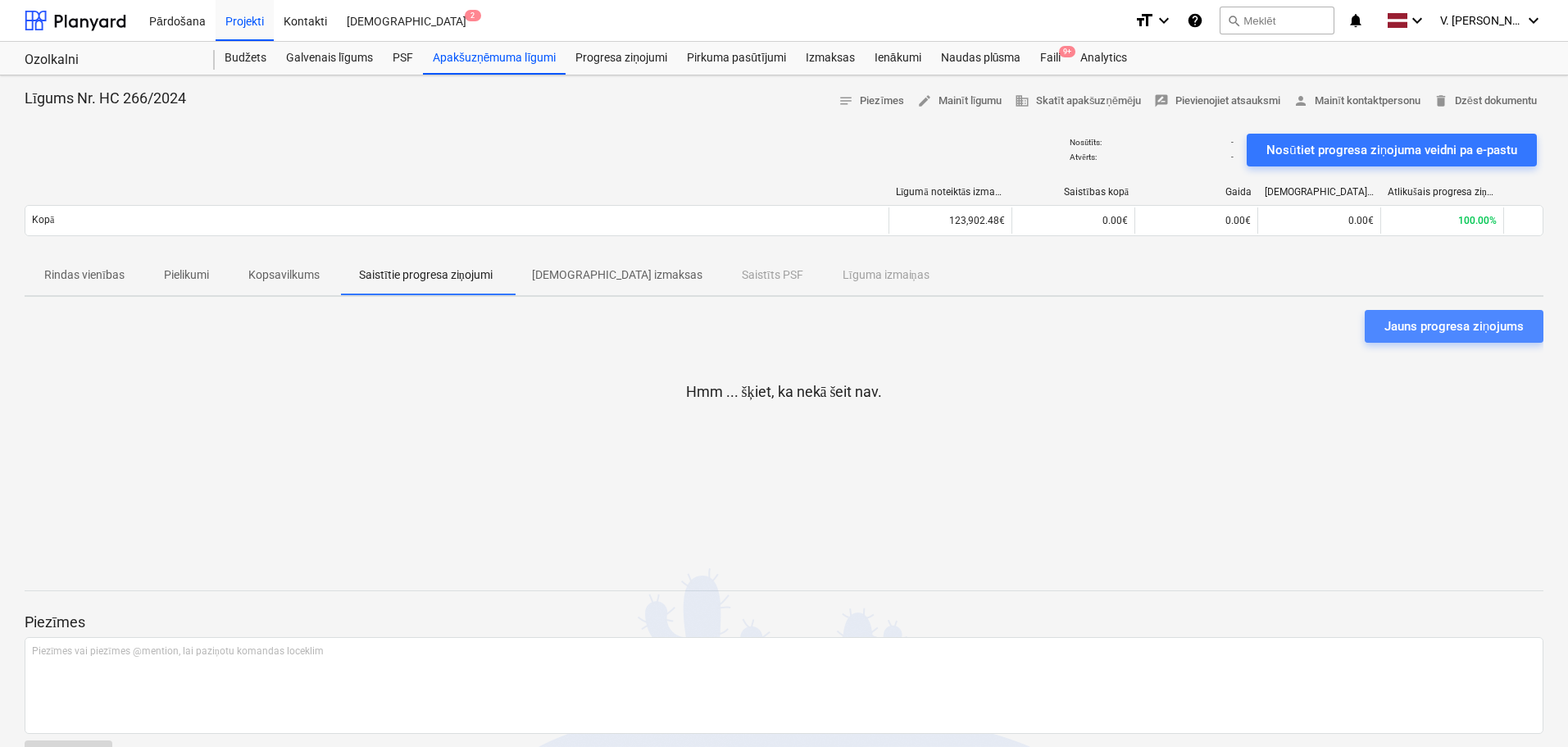 click on "Jauns progresa ziņojums" at bounding box center [1454, 326] 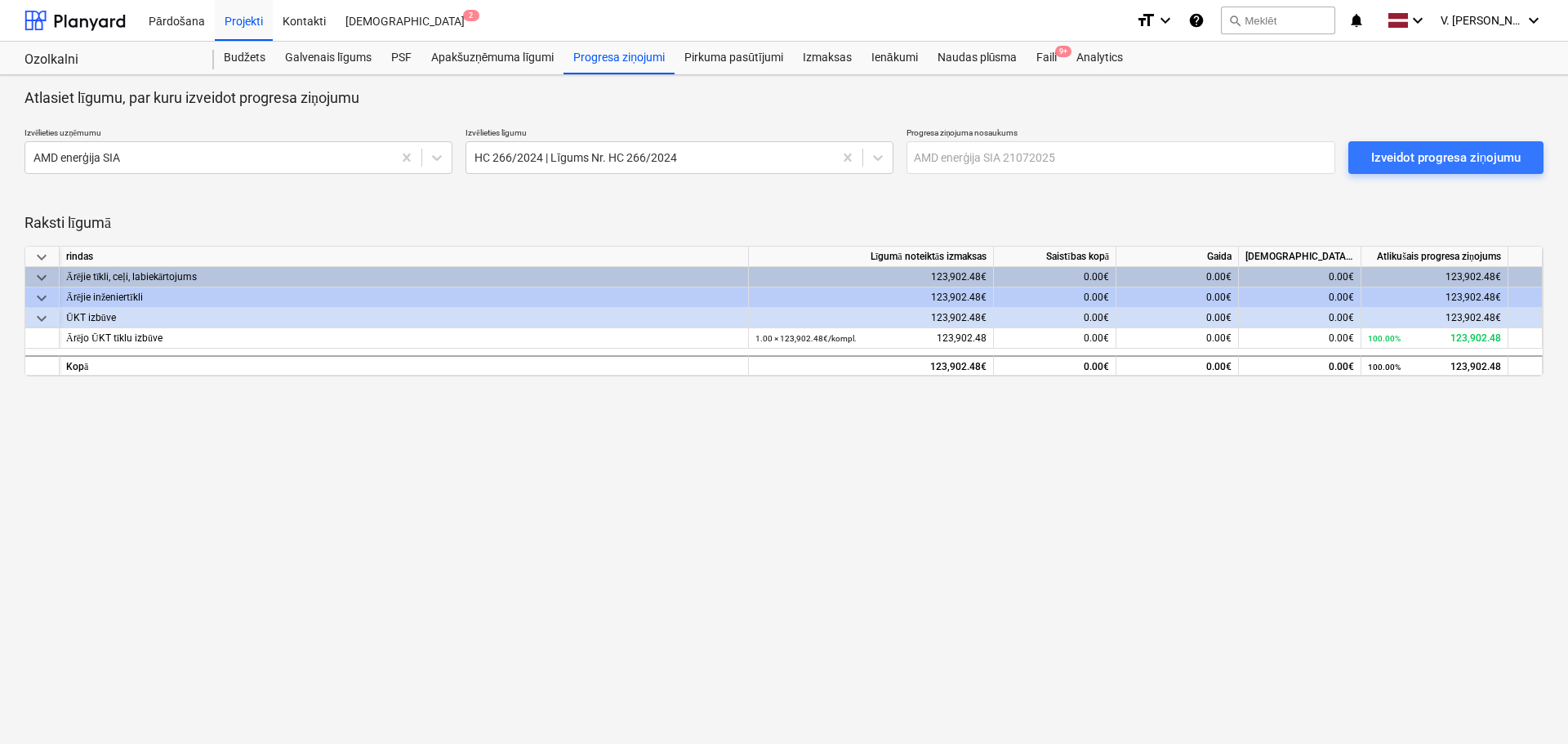 click on "Atlasiet līgumu, par kuru izveidot progresa ziņojumu Izvēlieties uzņēmumu AMD enerģija SIA   Izvēlieties līgumu HC 266/2024 | Līgums Nr. HC 266/2024 Progresa ziņojuma nosaukums Izveidot progresa ziņojumu Raksti līgumā keyboard_arrow_down rindas Līgumā noteiktās izmaksas Saistības kopā Gaida Apstiprinātas izmaksas Atlikušais progresa ziņojums keyboard_arrow_down  Ārējie tīkli, ceļi, labiekārtojums  123,902.48€ 0.00€ 0.00€ 0.00€ 123,902.48€ keyboard_arrow_down  Ārējie inženiertīkli  123,902.48€ 0.00€ 0.00€ 0.00€ 123,902.48€ keyboard_arrow_down  ŪKT izbūve  123,902.48€ 0.00€ 0.00€ 0.00€ 123,902.48€  Ārējo ŪKT tīklu izbūve  1.00   ×   123,902.48€ / kompl. 123,902.48 0.00€ 0.00€ 0.00€ 100.00% 123,902.48 Kopā 123,902.48€ 0.00€ 0.00€ 0.00€ 100.00% 123,902.48" at bounding box center [784, 409] 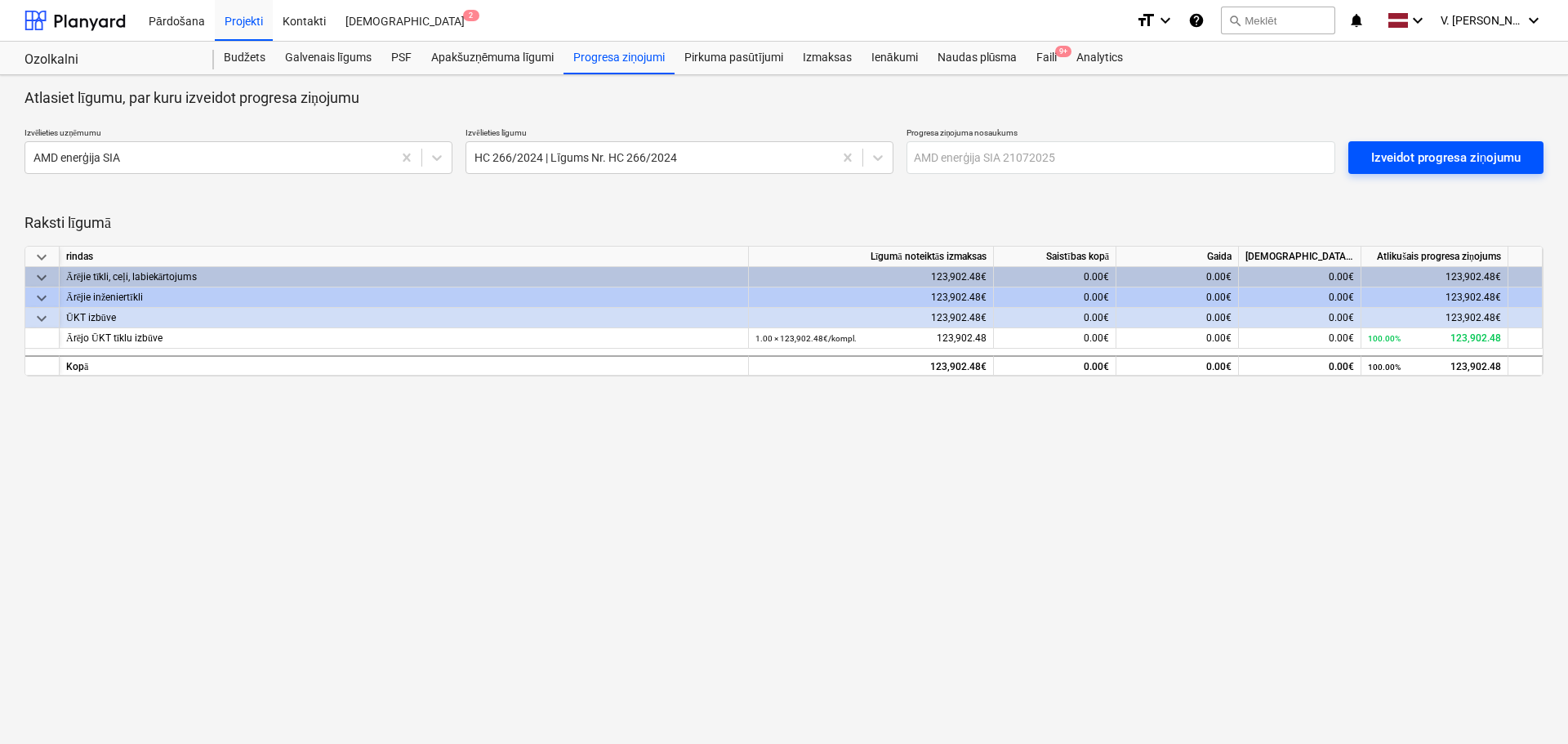 click on "Izveidot progresa ziņojumu" at bounding box center [1446, 158] 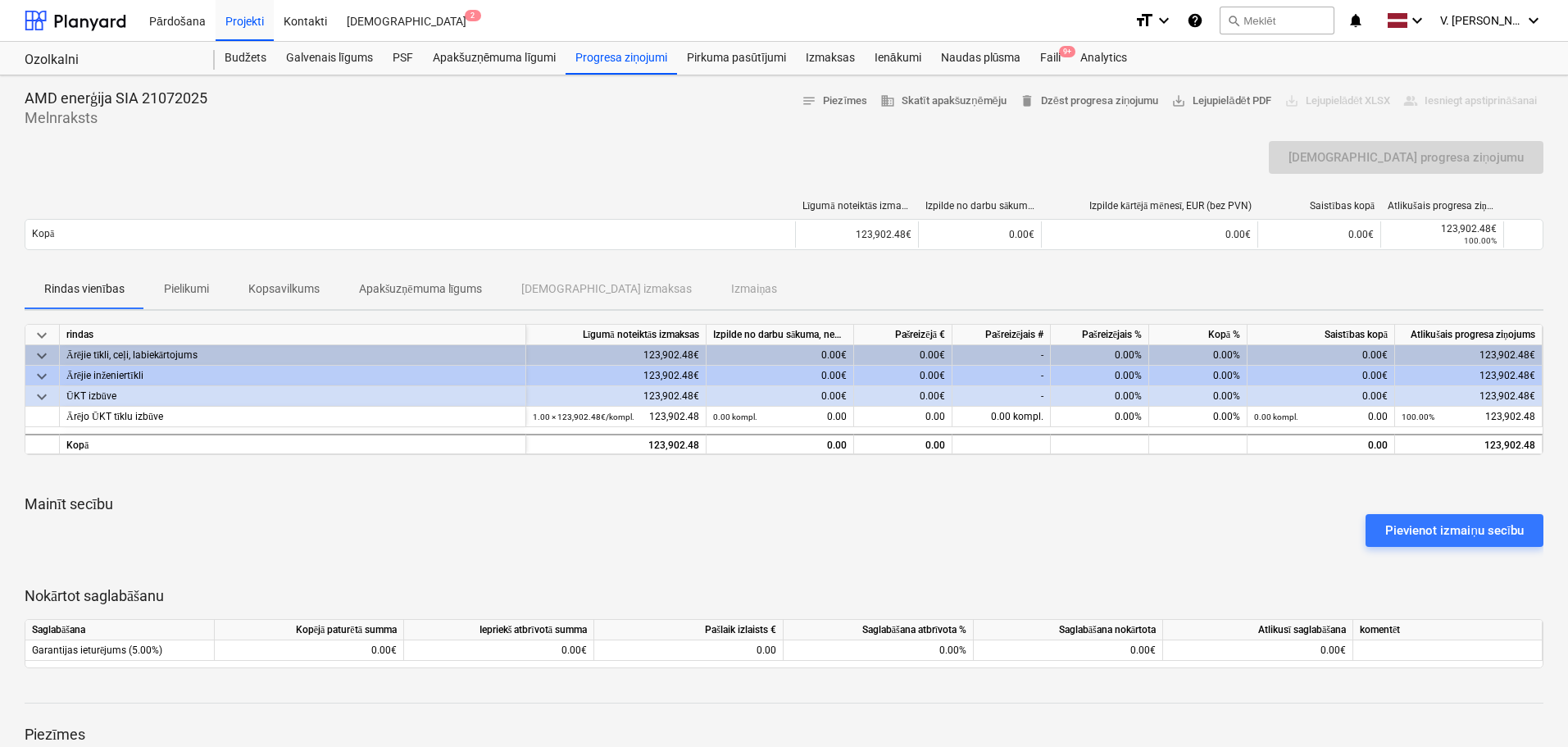 click on "Pielikumi" at bounding box center [186, 289] 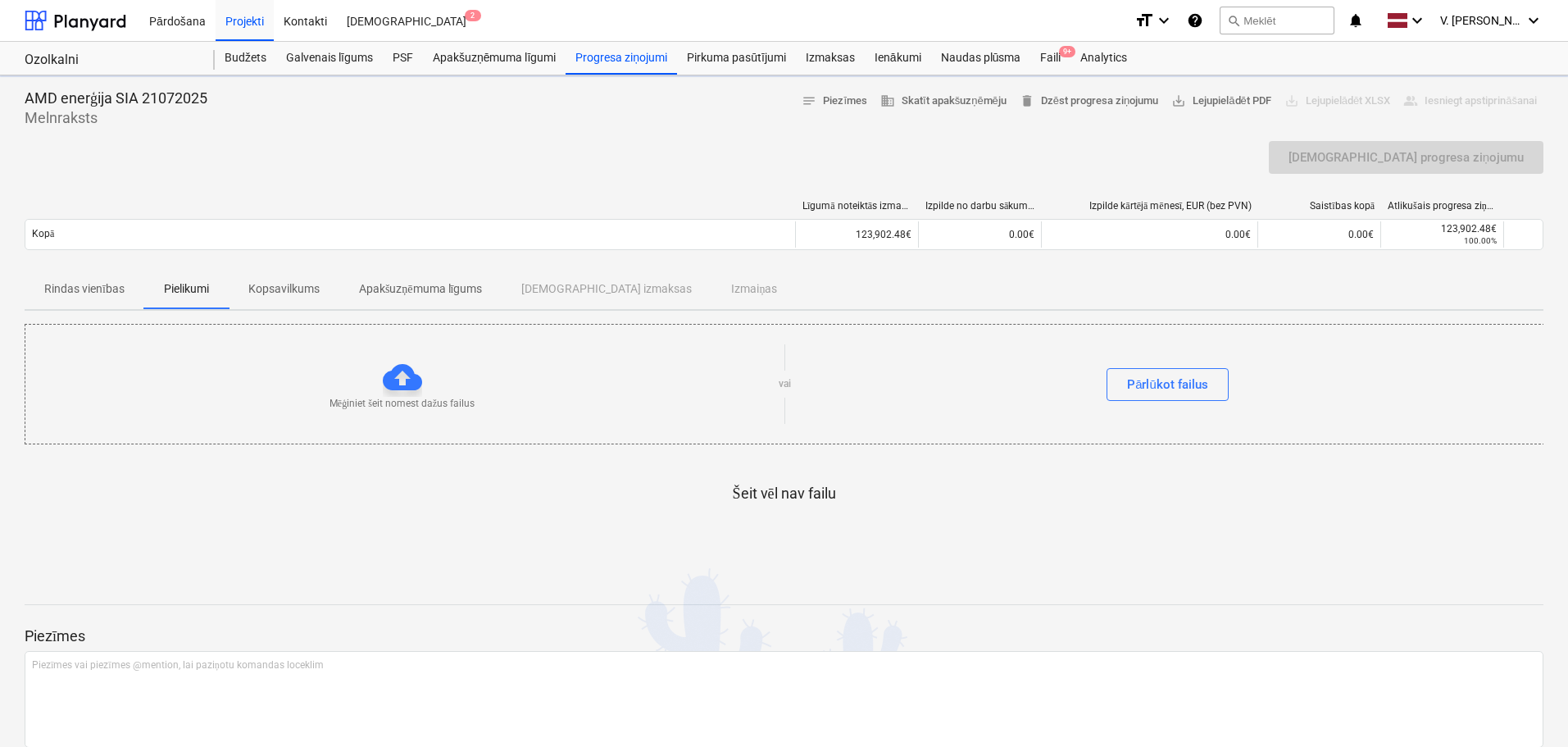 click on "Apakšuzņēmuma līgums" at bounding box center [420, 289] 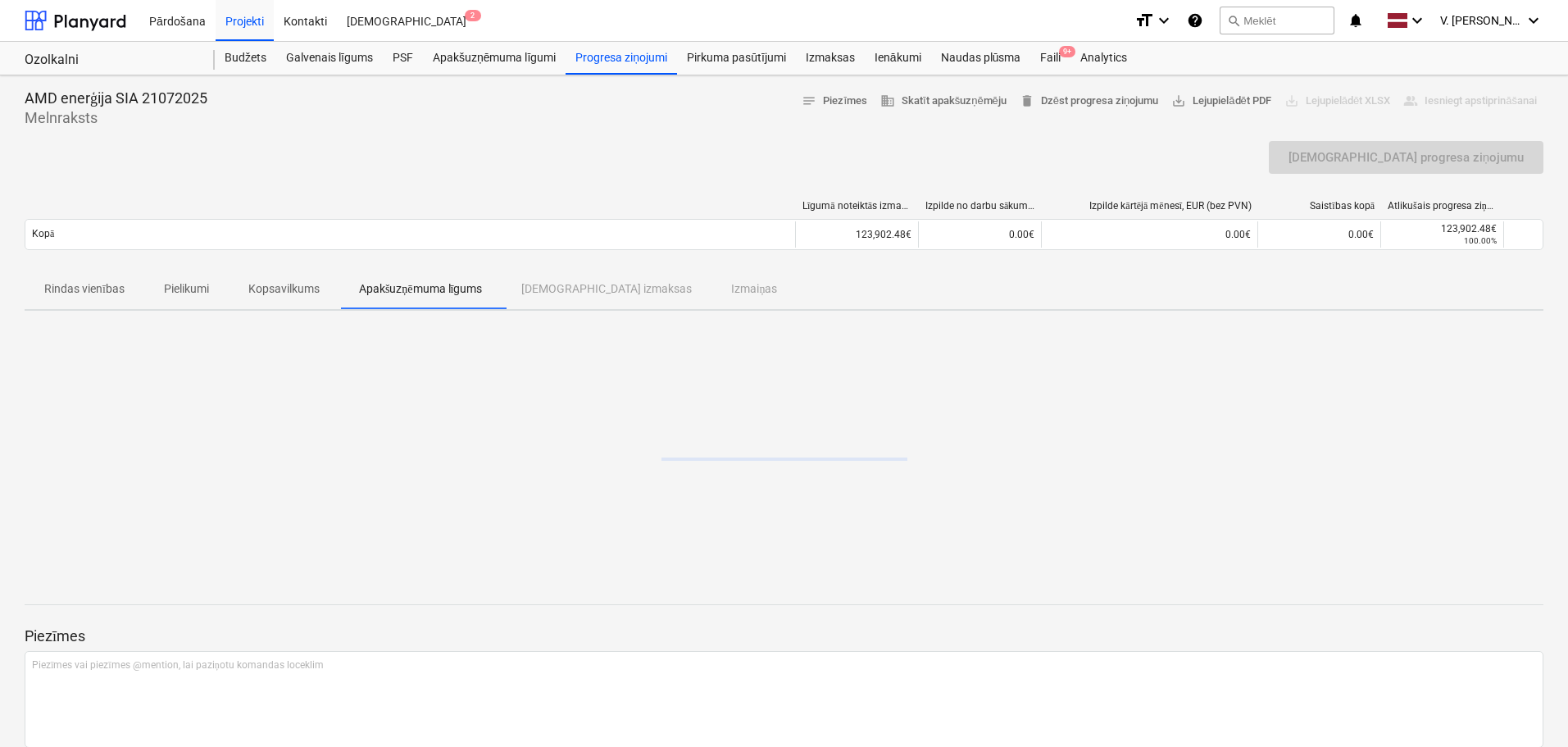 click on "Rindas vienības" at bounding box center (84, 289) 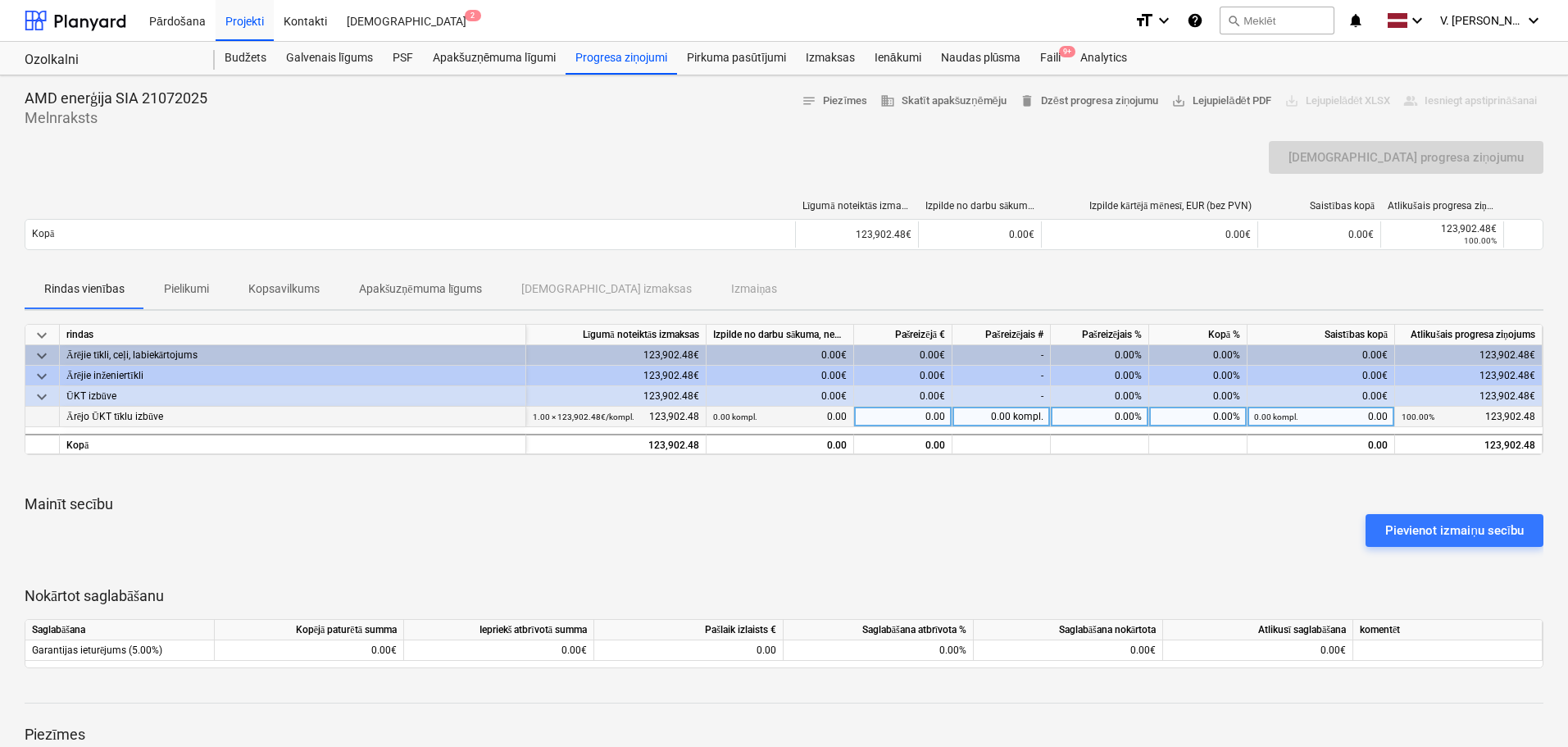 click on "0.00" at bounding box center (903, 417) 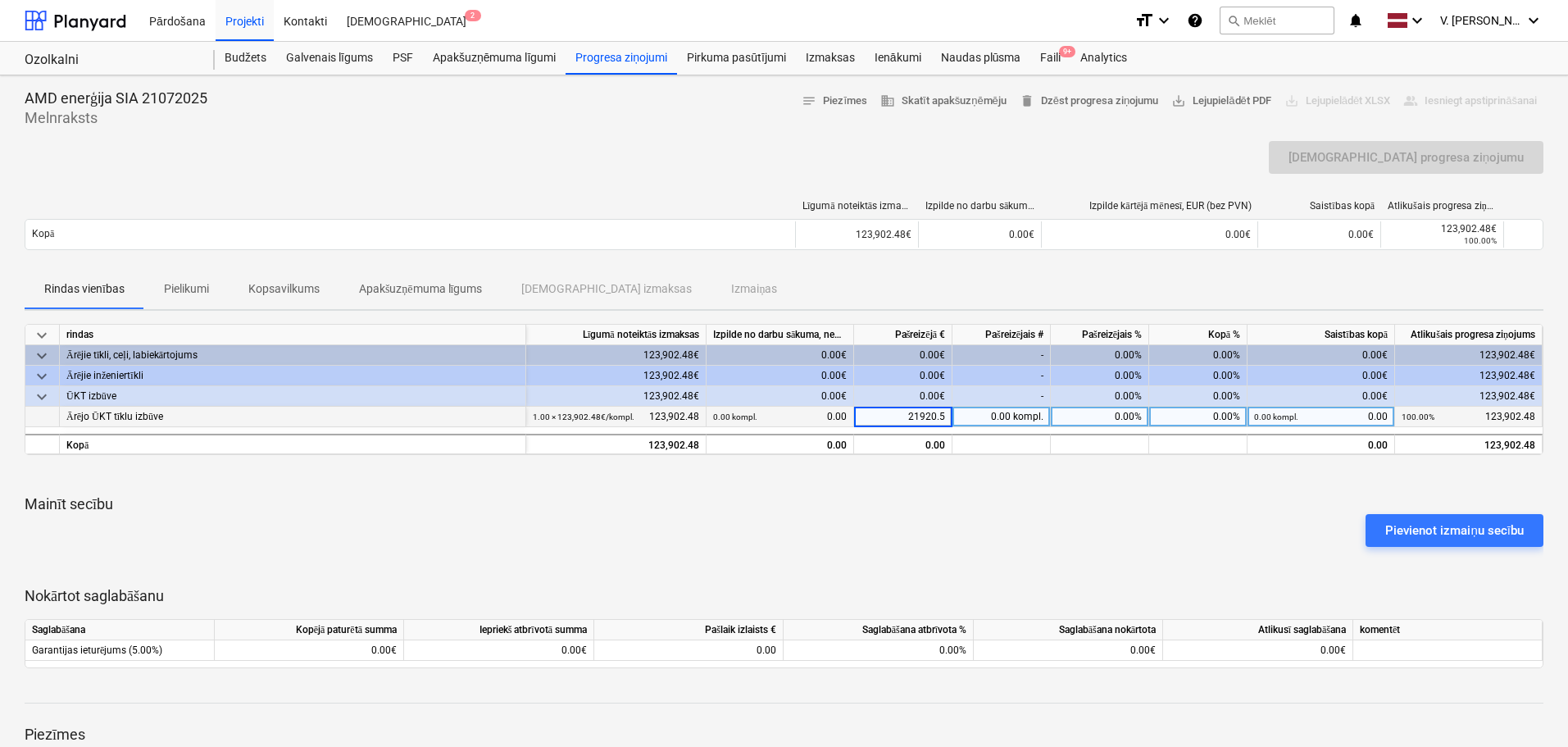 type on "21920.55" 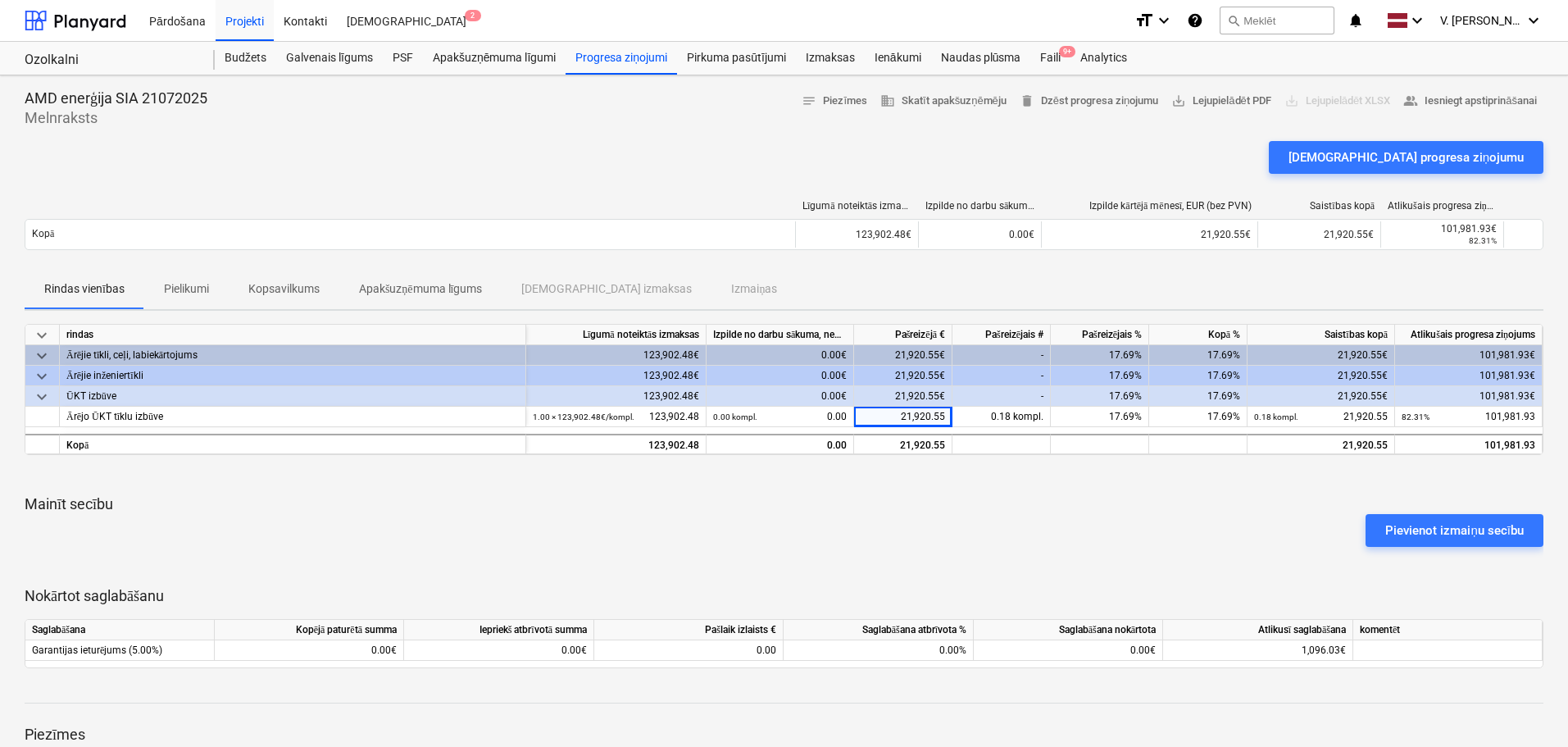 click on "Pievienot izmaiņu secību" at bounding box center [784, 531] 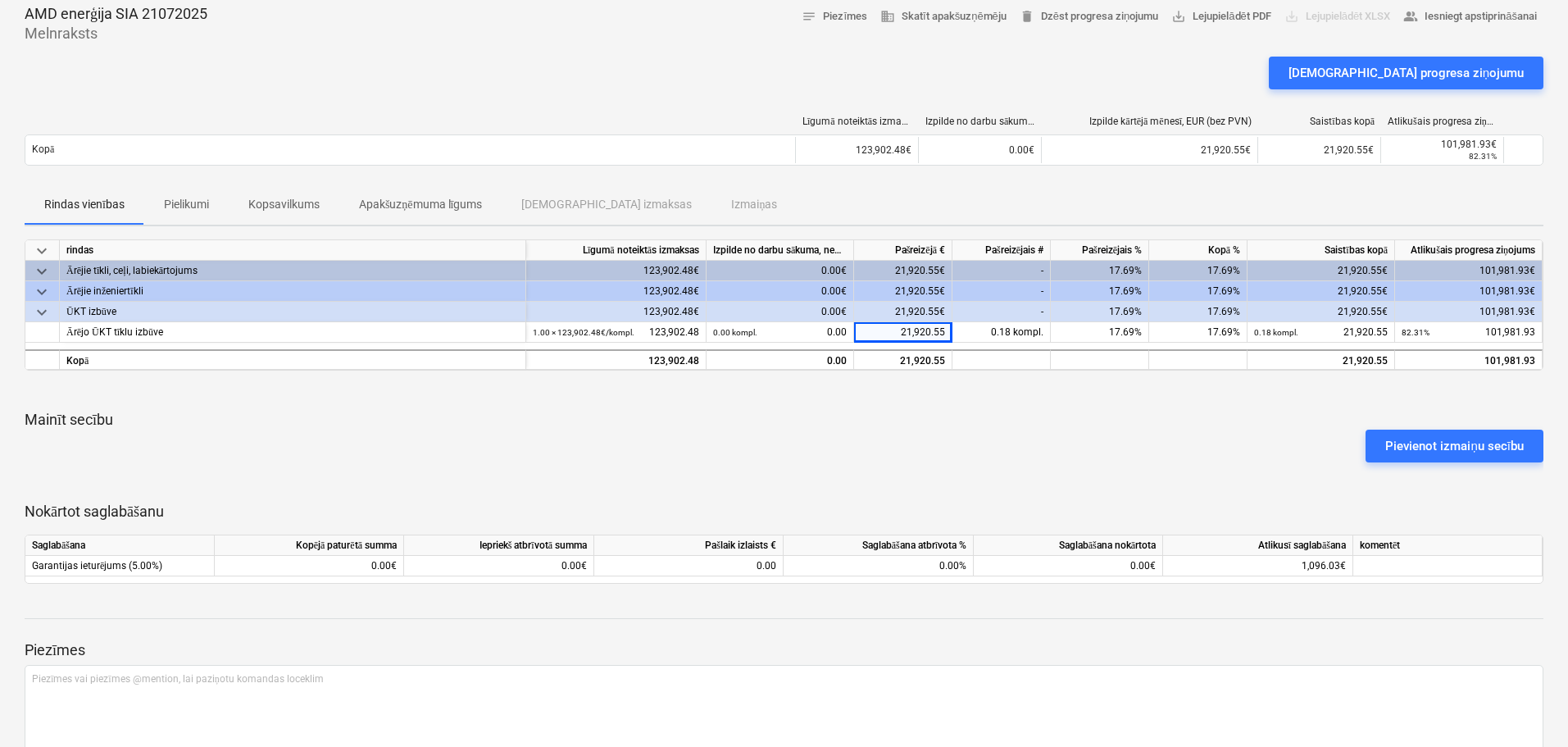 scroll, scrollTop: 0, scrollLeft: 0, axis: both 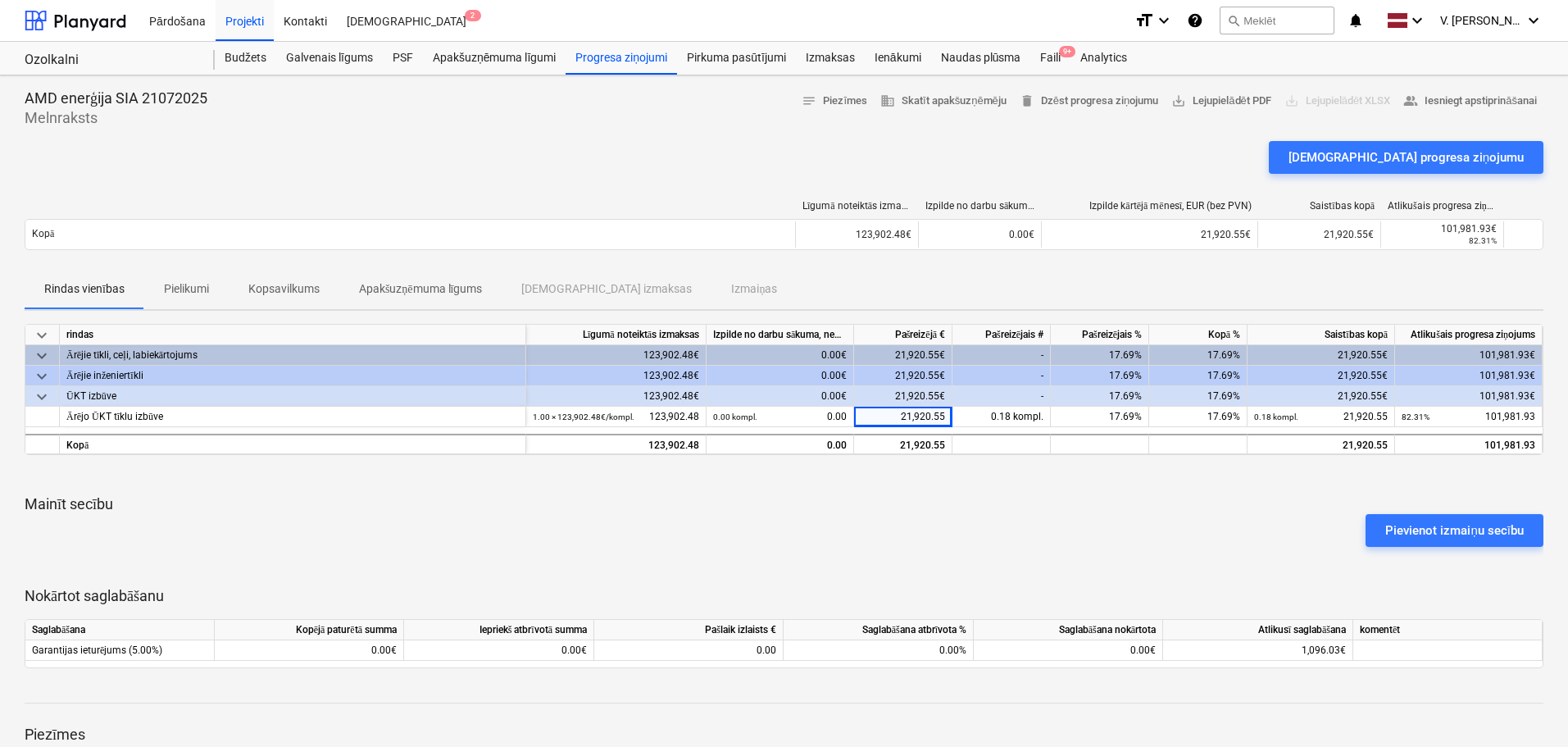 click on "Pievienot izmaiņu secību" at bounding box center [784, 531] 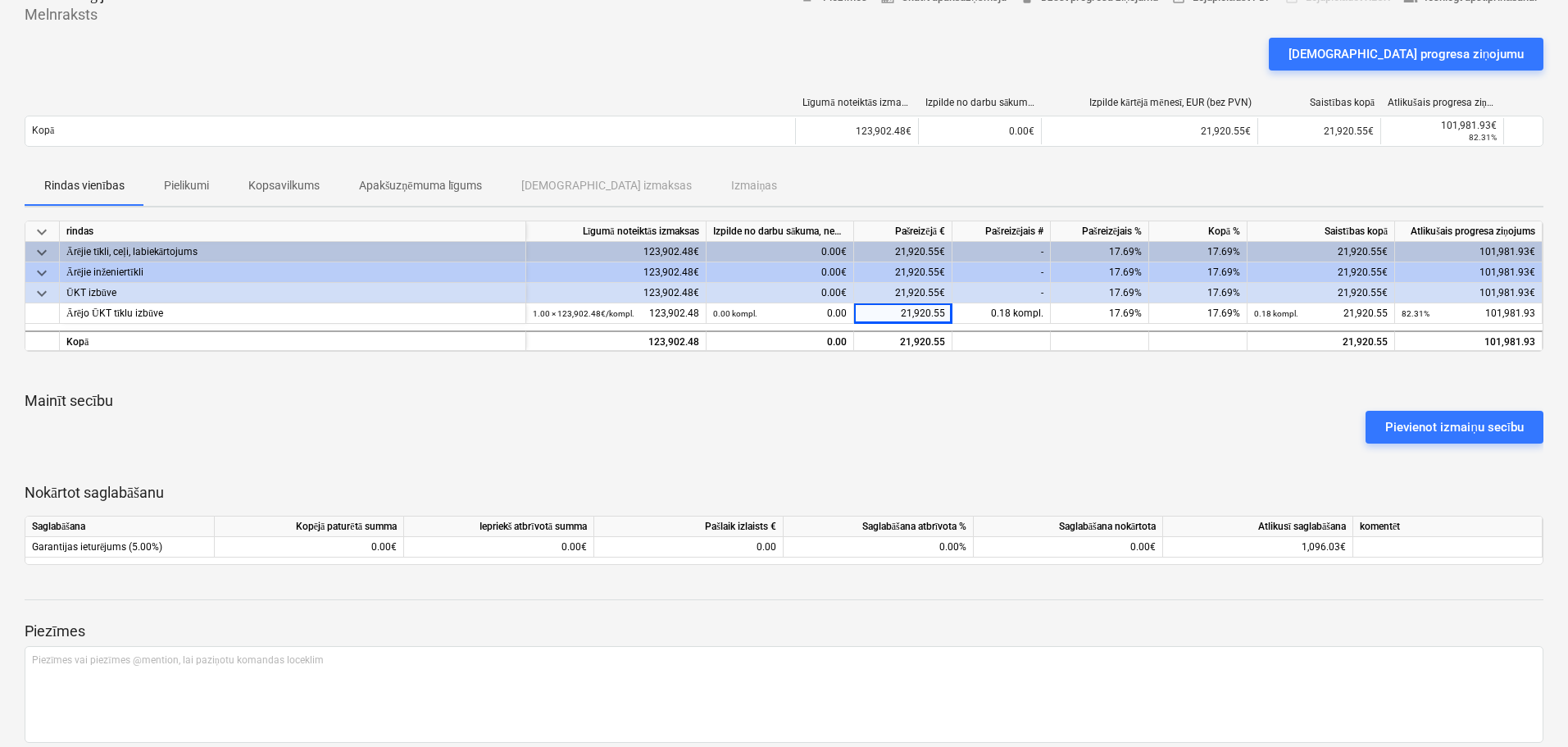 scroll, scrollTop: 0, scrollLeft: 0, axis: both 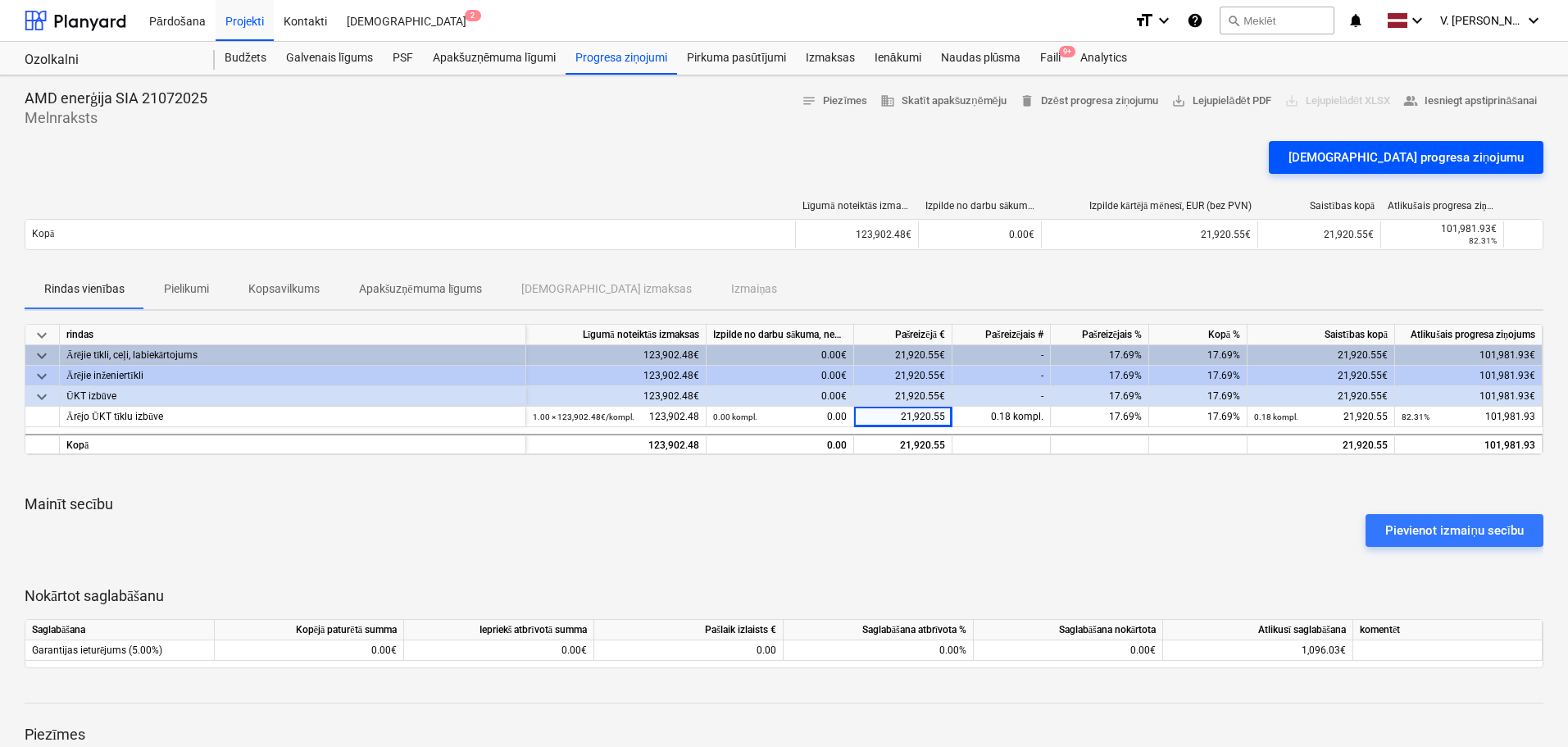 click on "[DEMOGRAPHIC_DATA] progresa ziņojumu" at bounding box center (1406, 157) 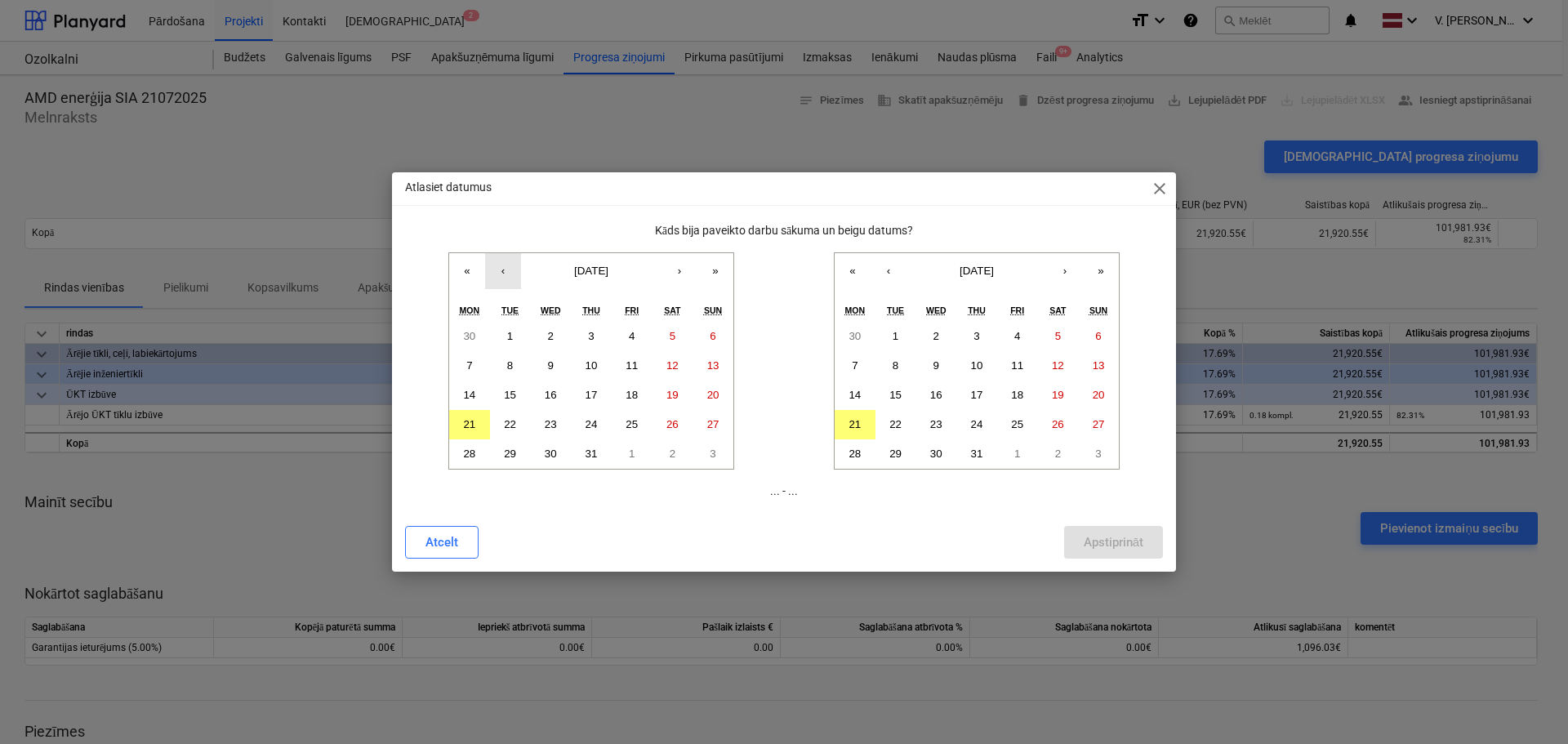 click on "‹" at bounding box center (503, 271) 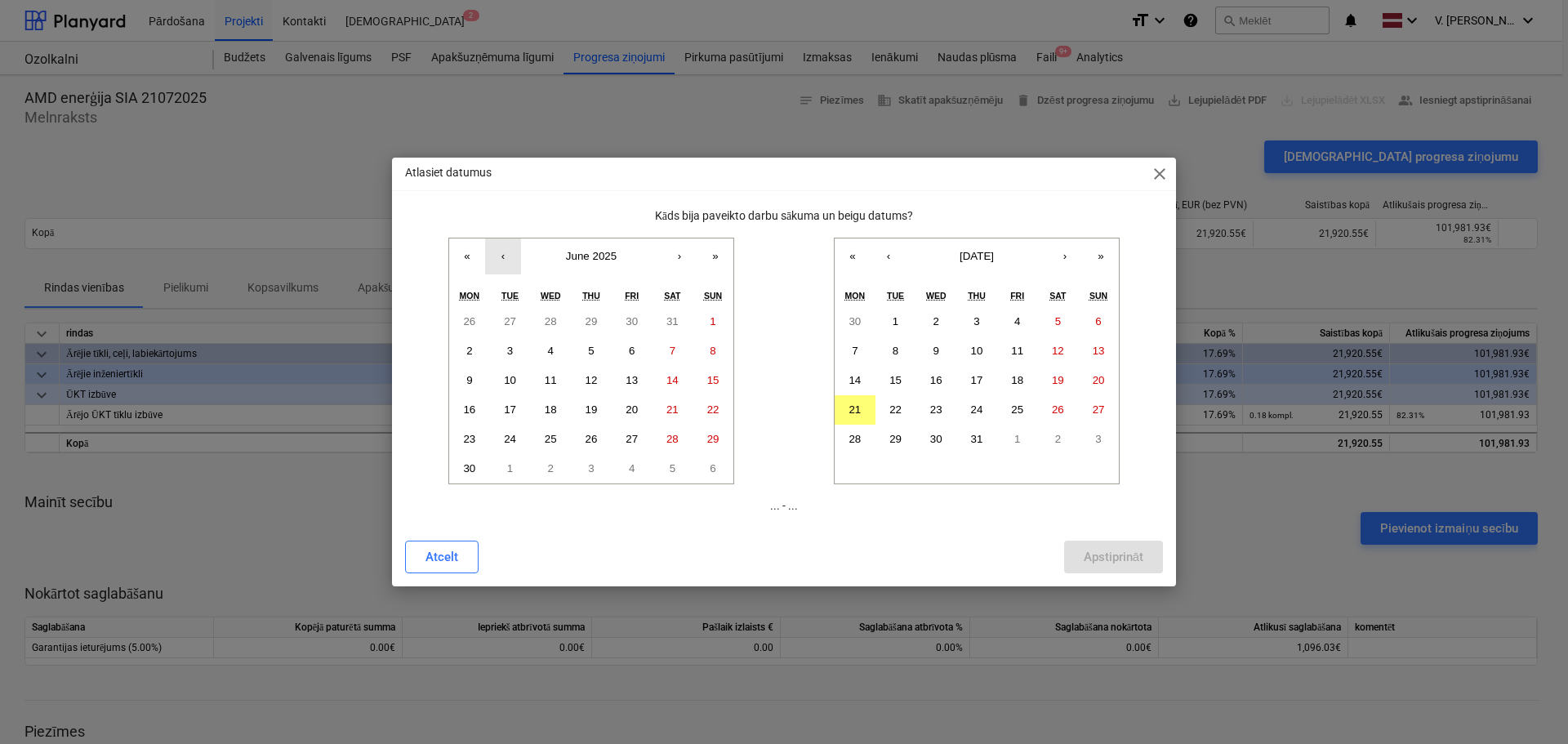 click on "‹" at bounding box center (503, 256) 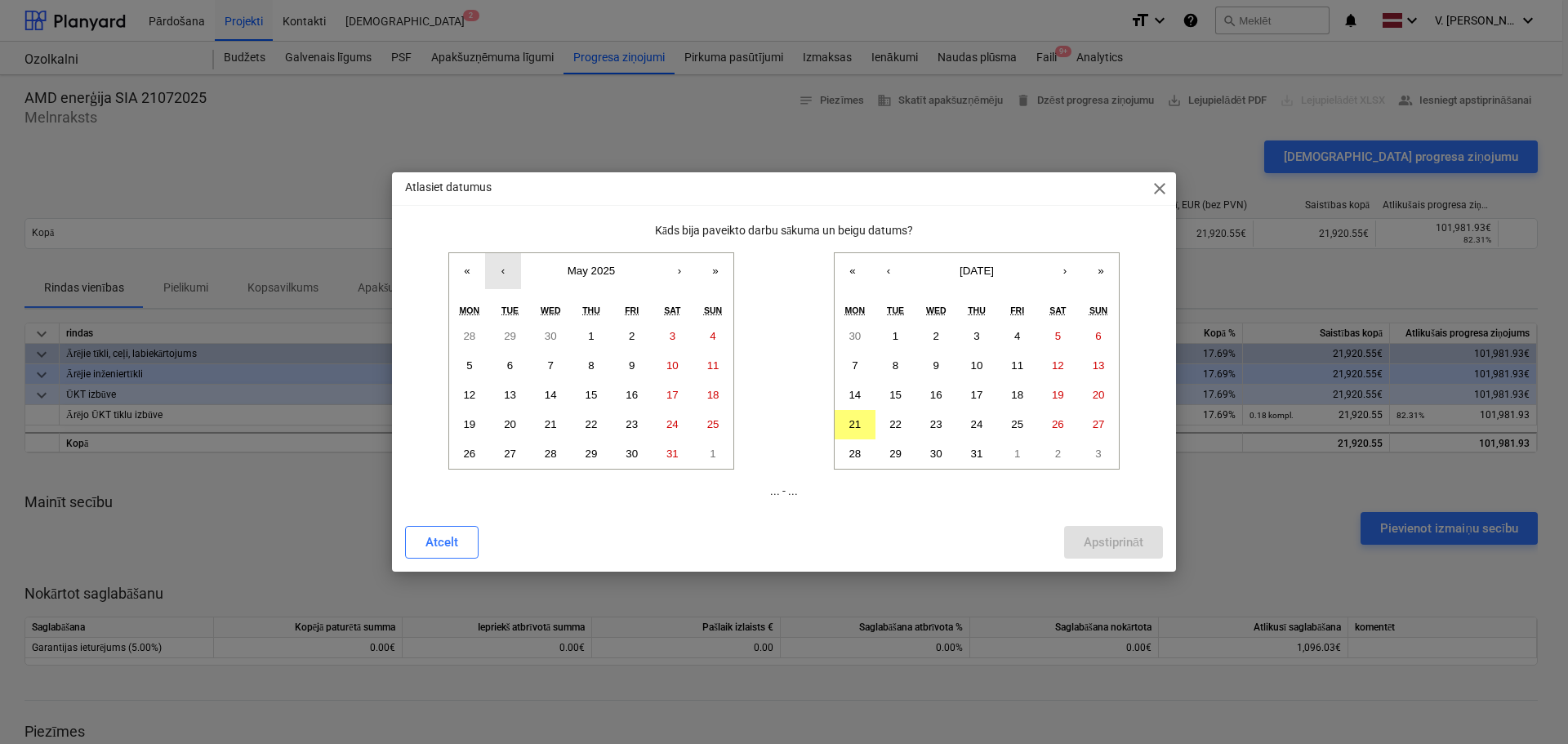 click on "‹" at bounding box center (503, 271) 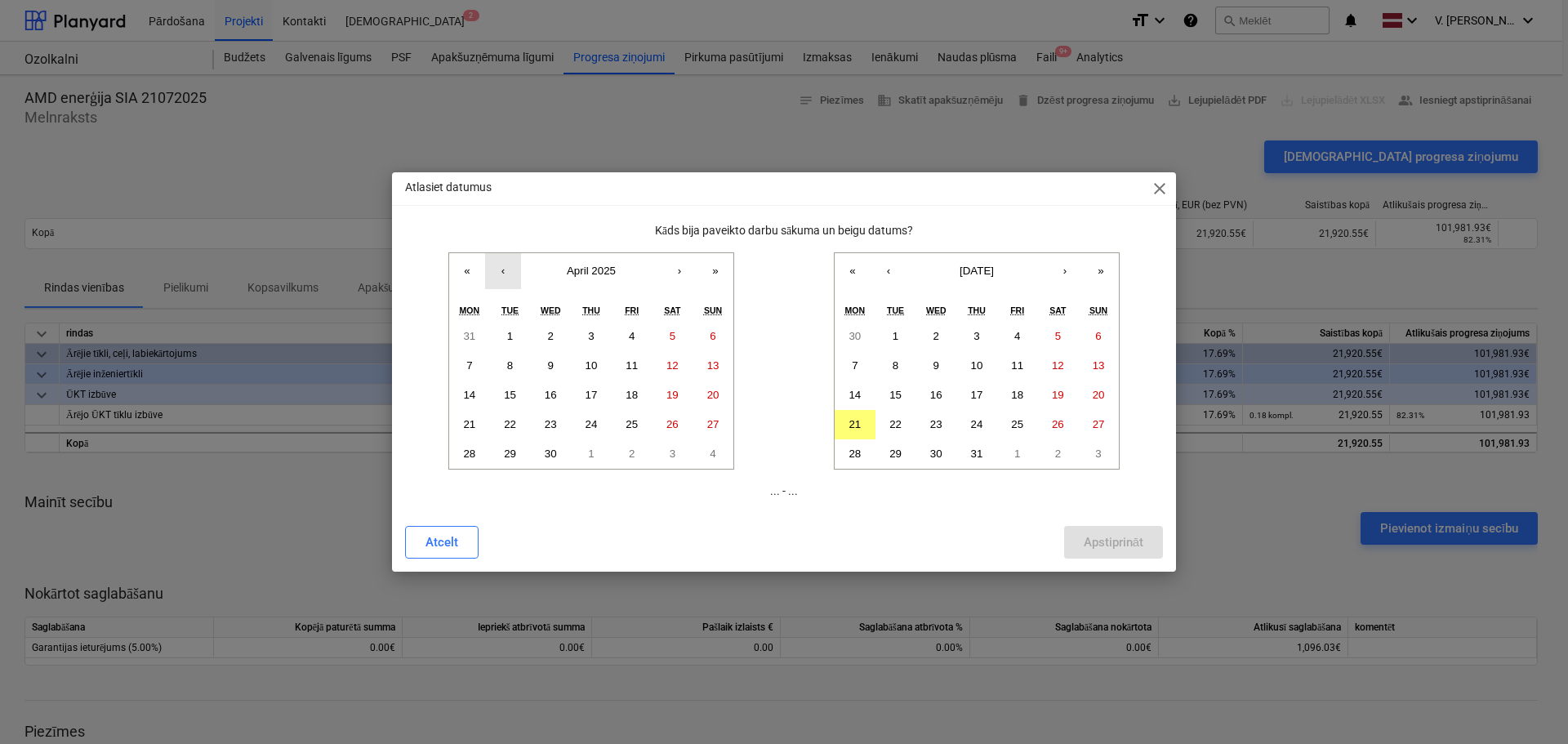 click on "‹" at bounding box center [503, 271] 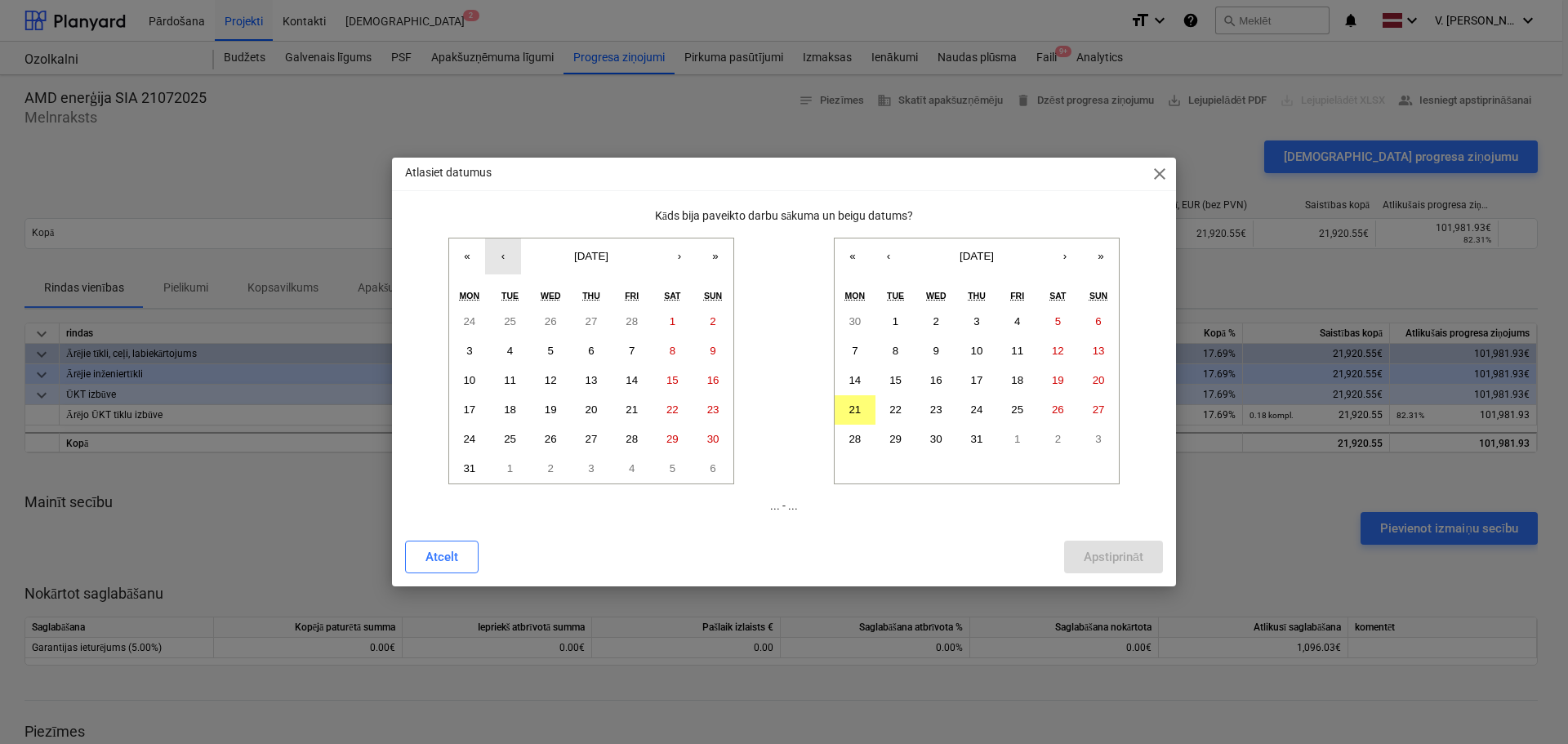 click on "‹" at bounding box center (503, 256) 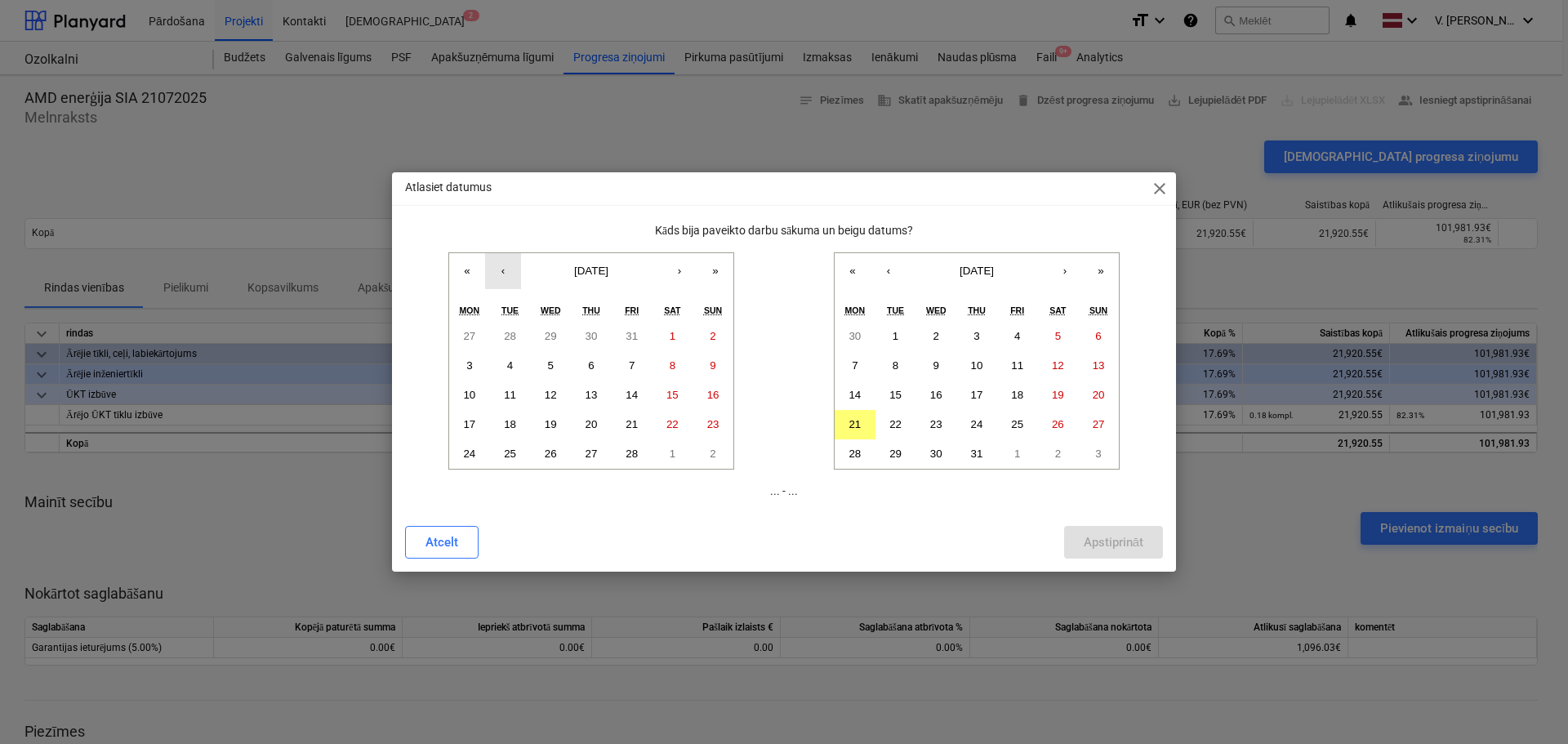 click on "‹" at bounding box center [503, 271] 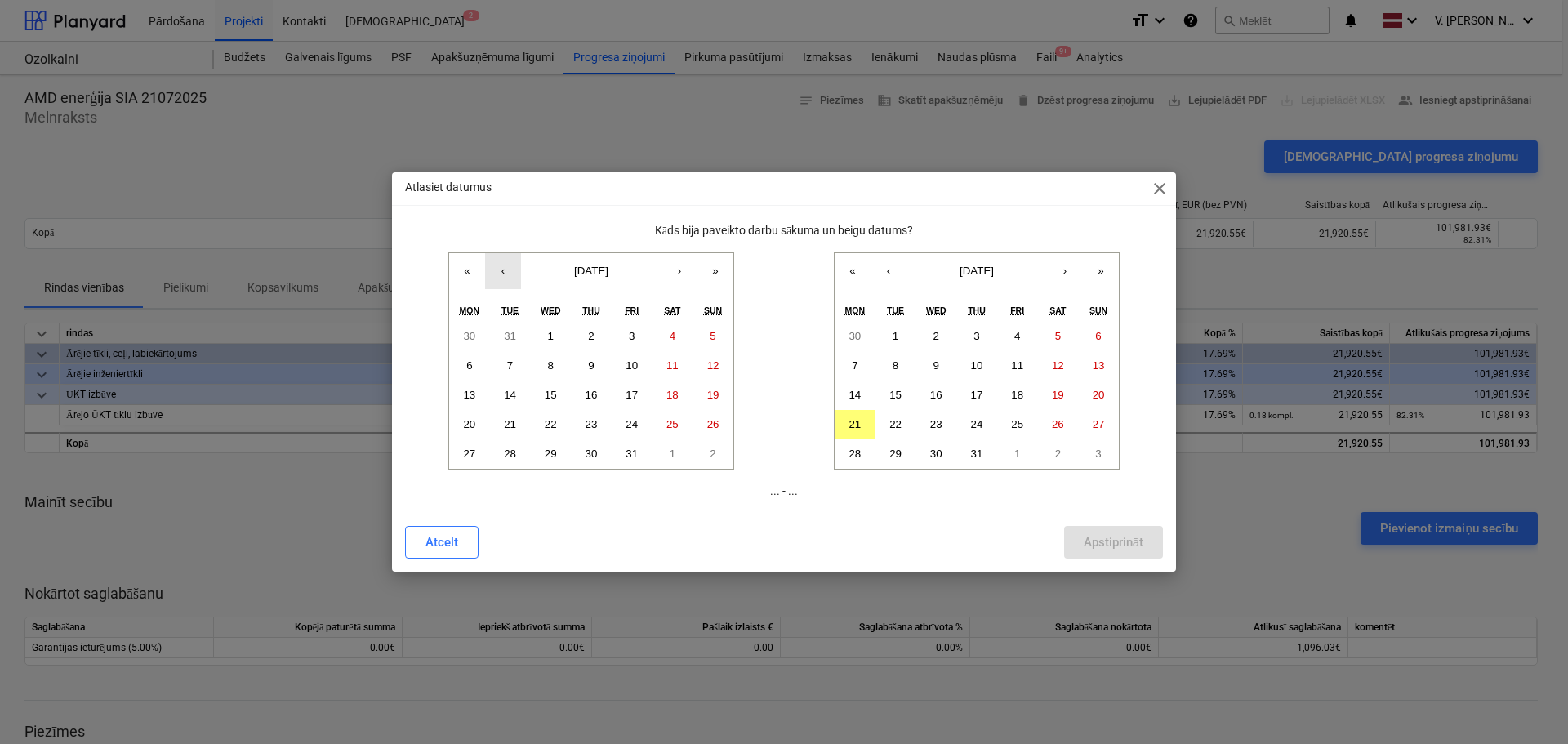 click on "‹" at bounding box center (503, 271) 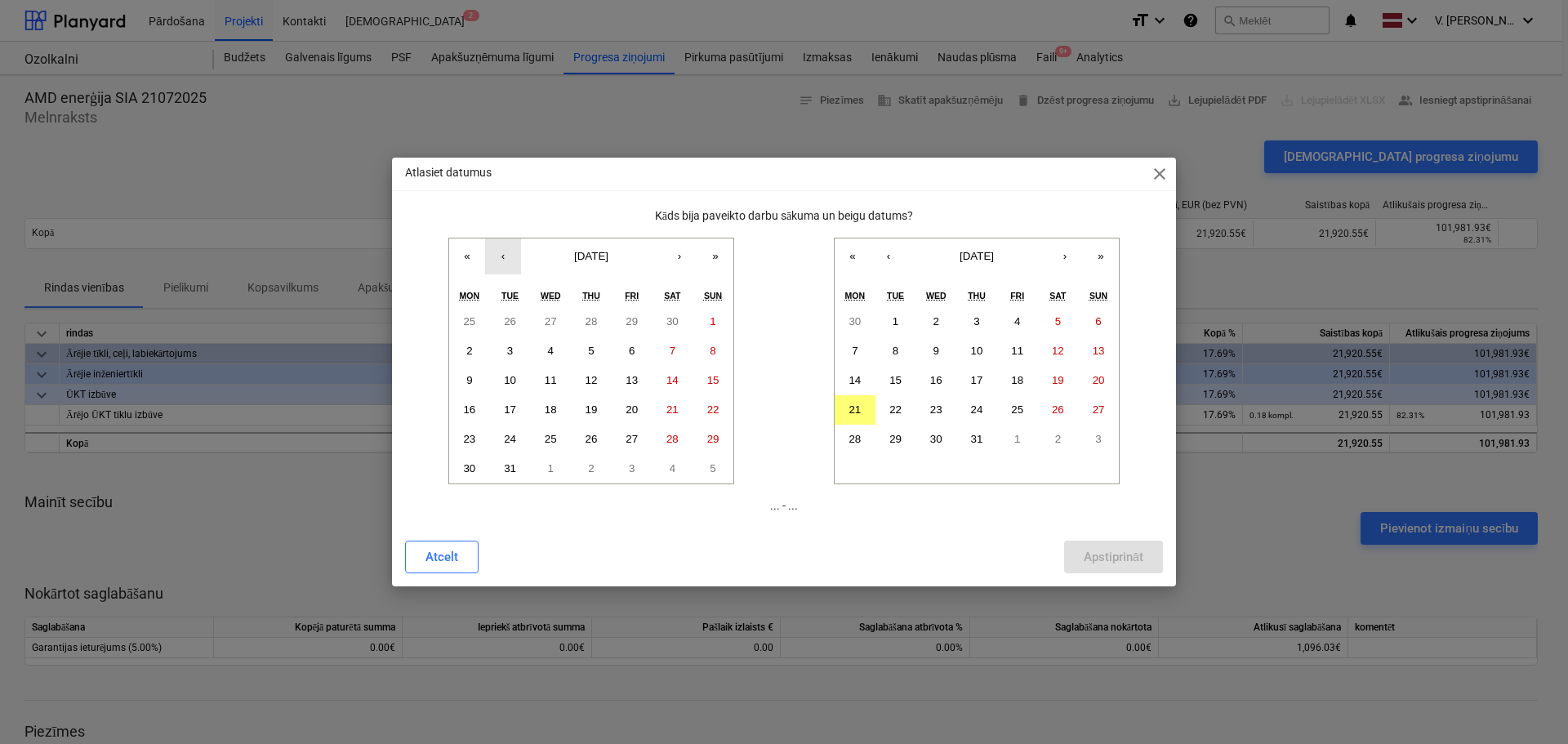 click on "‹" at bounding box center (503, 256) 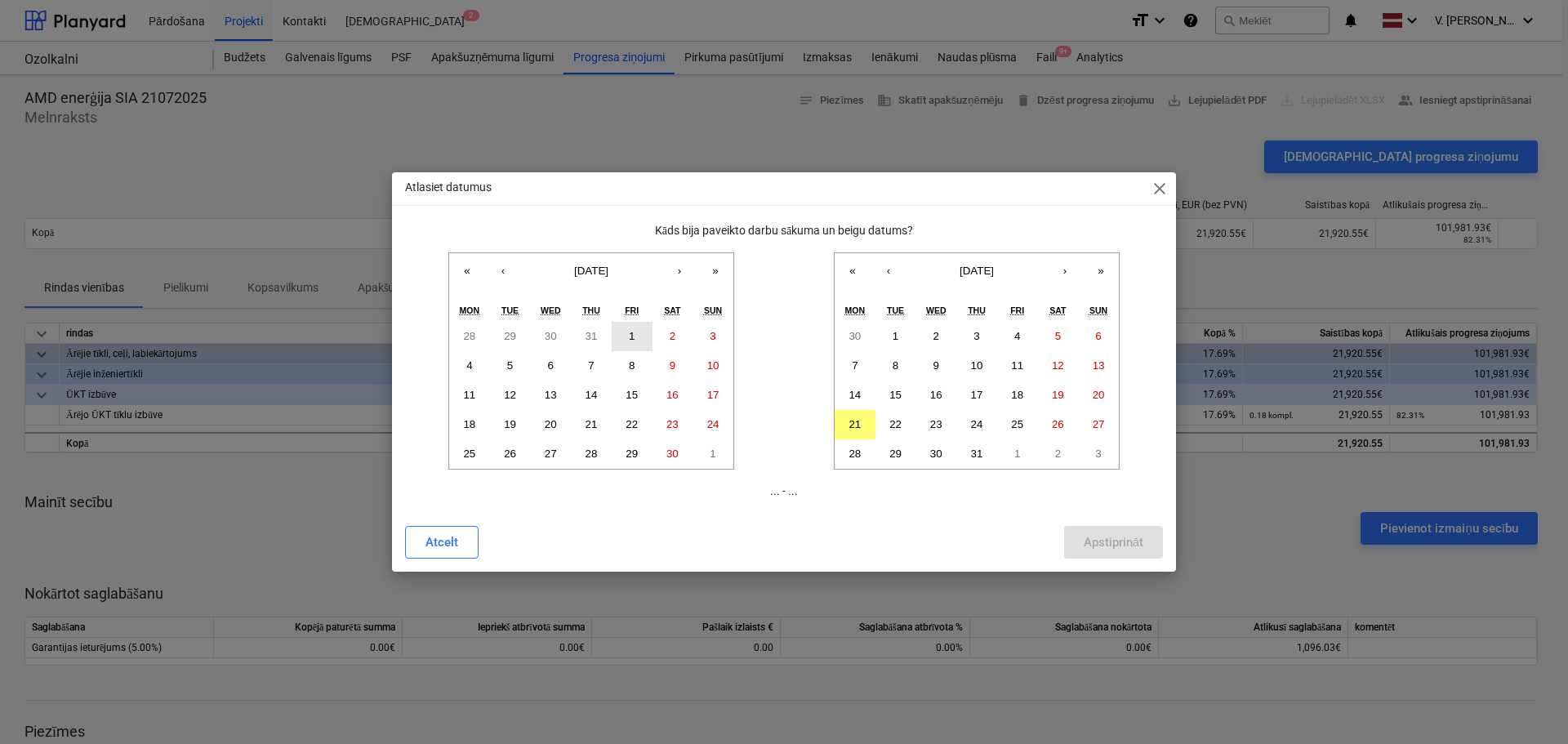 click on "1" at bounding box center (632, 336) 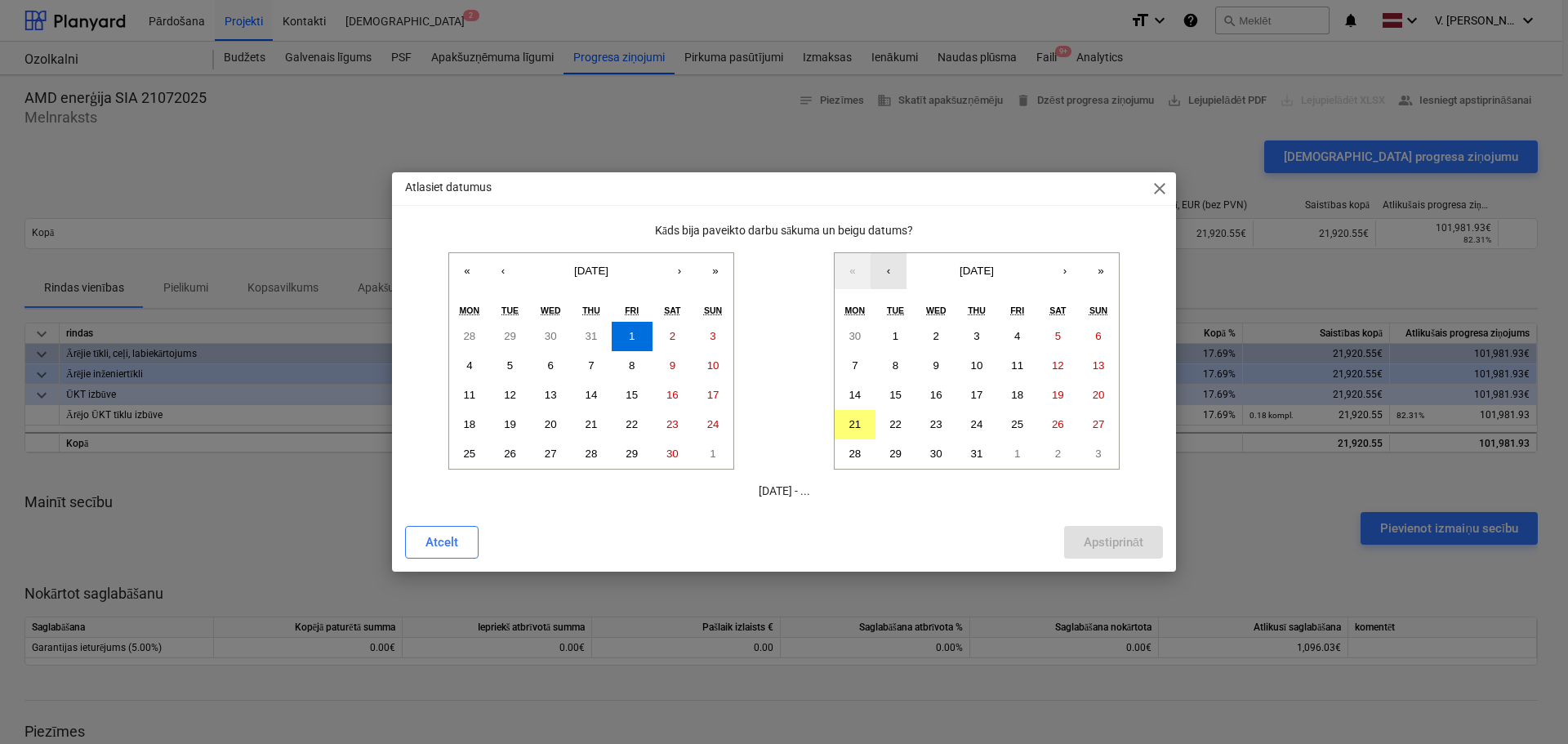 click on "‹" at bounding box center [889, 271] 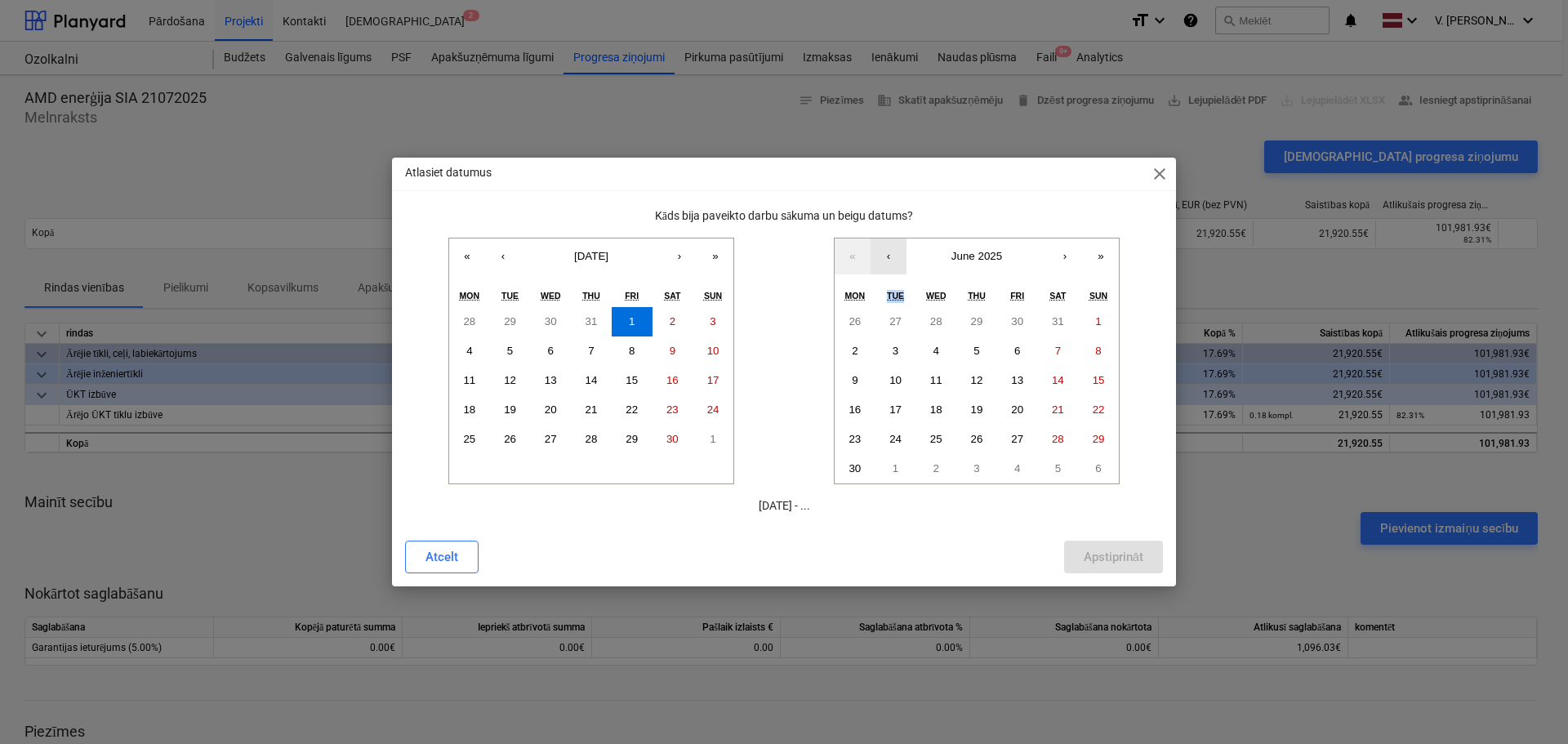 click on "« ‹ June 2025 › » Mon Tue Wed Thu Fri Sat Sun 26 27 28 29 30 31 1 2 3 4 5 6 7 8 9 10 11 12 13 14 15 16 17 18 19 20 21 22 23 24 25 26 27 28 29 30 1 2 3 4 5 6" at bounding box center (977, 361) 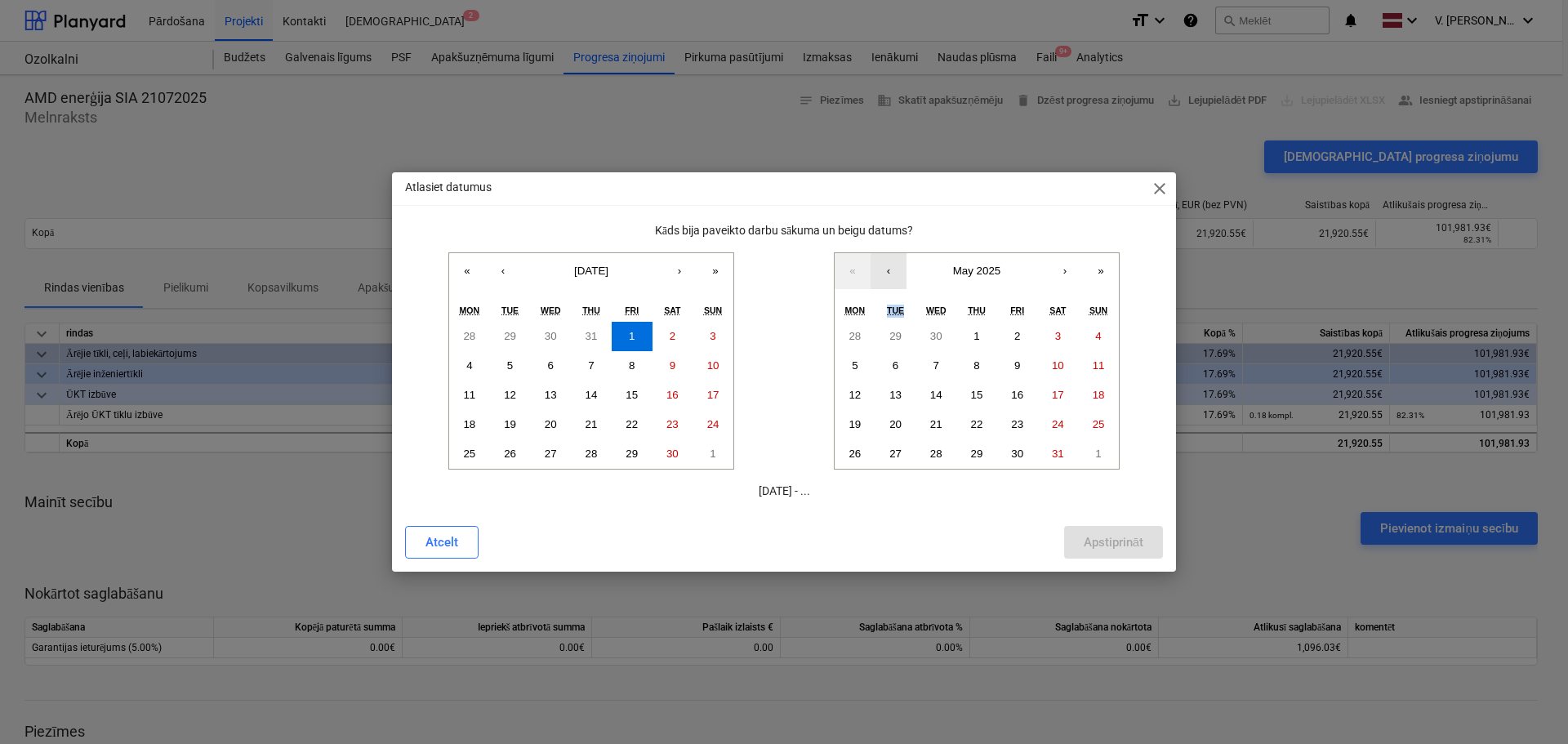 click on "‹" at bounding box center [889, 271] 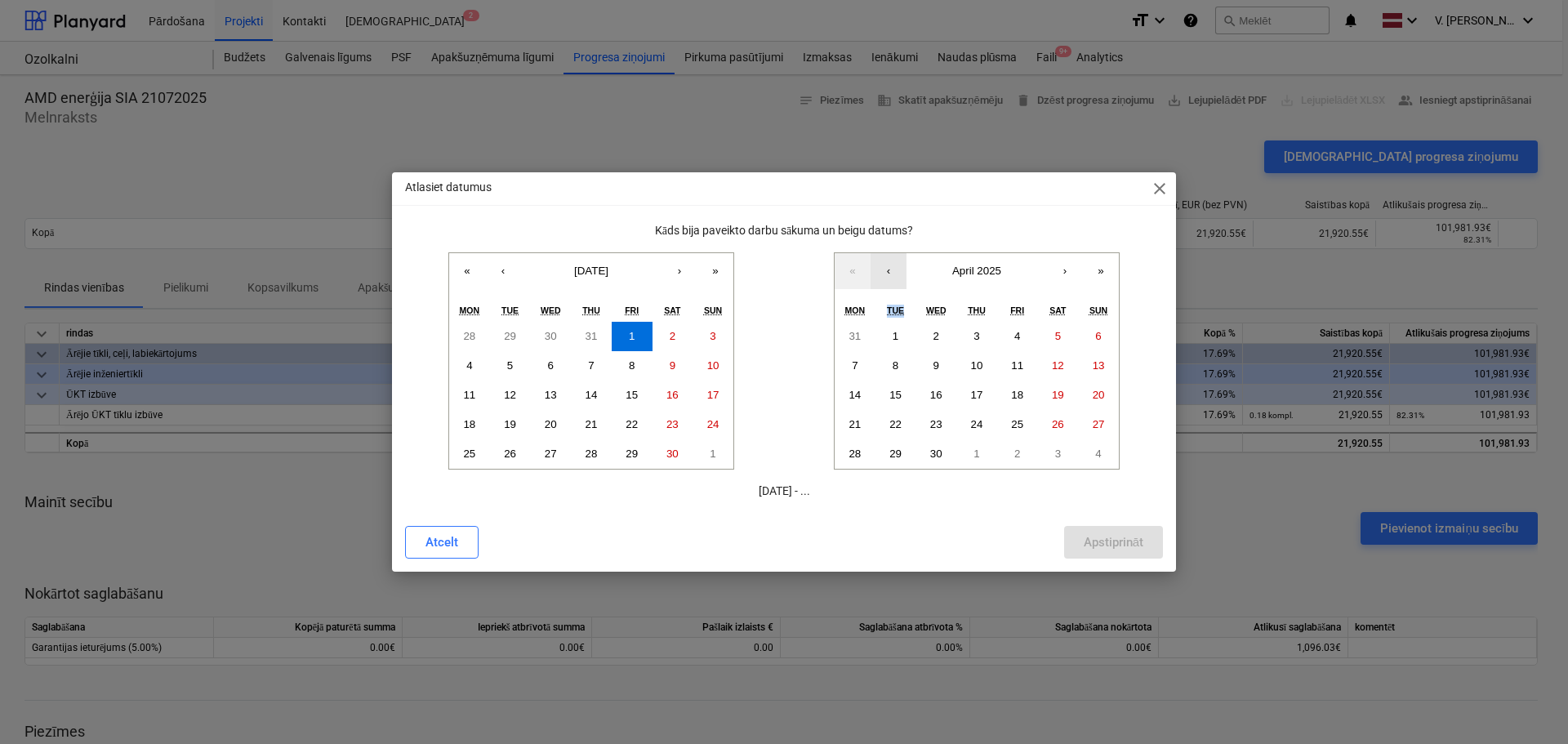 click on "‹" at bounding box center (889, 271) 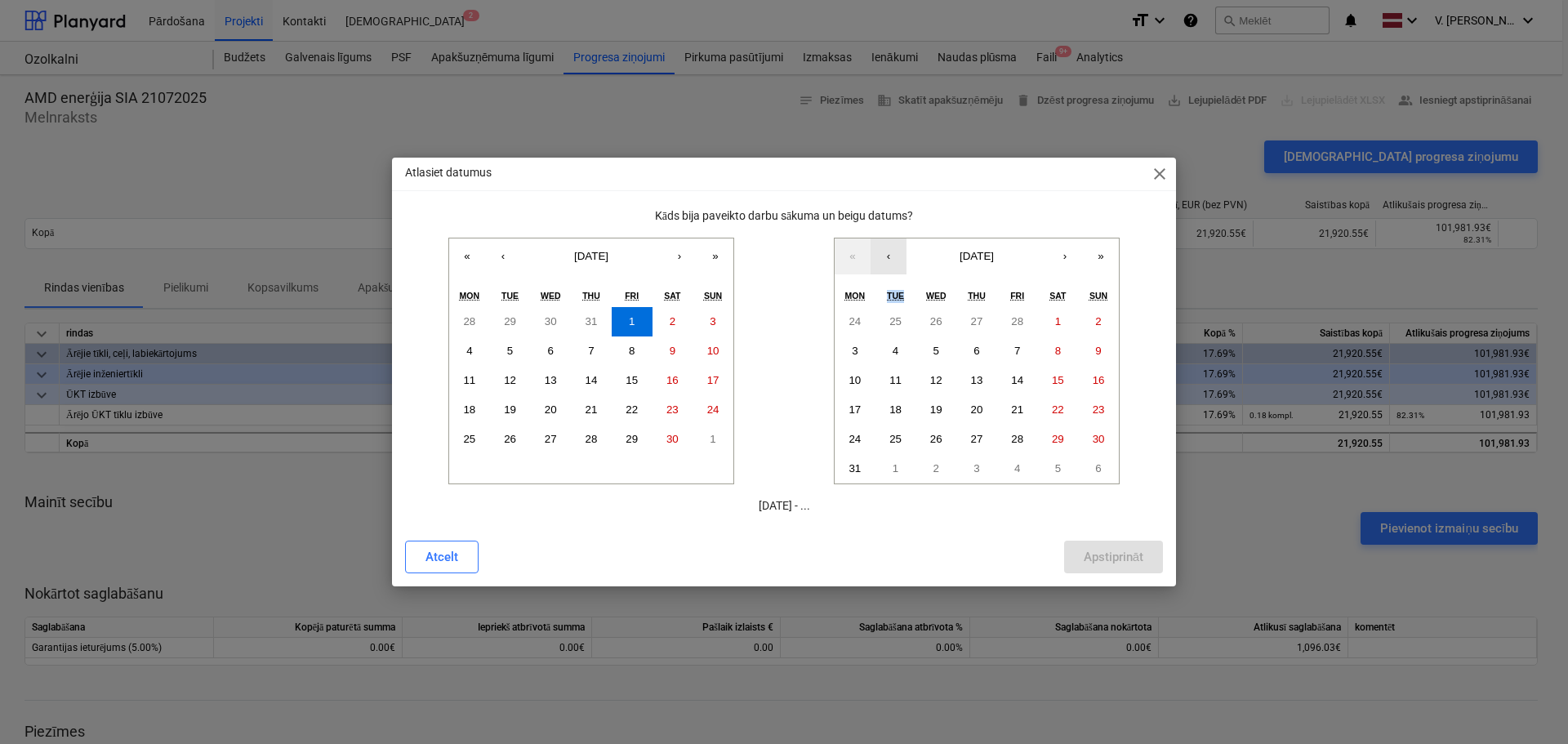 click on "‹" at bounding box center (889, 256) 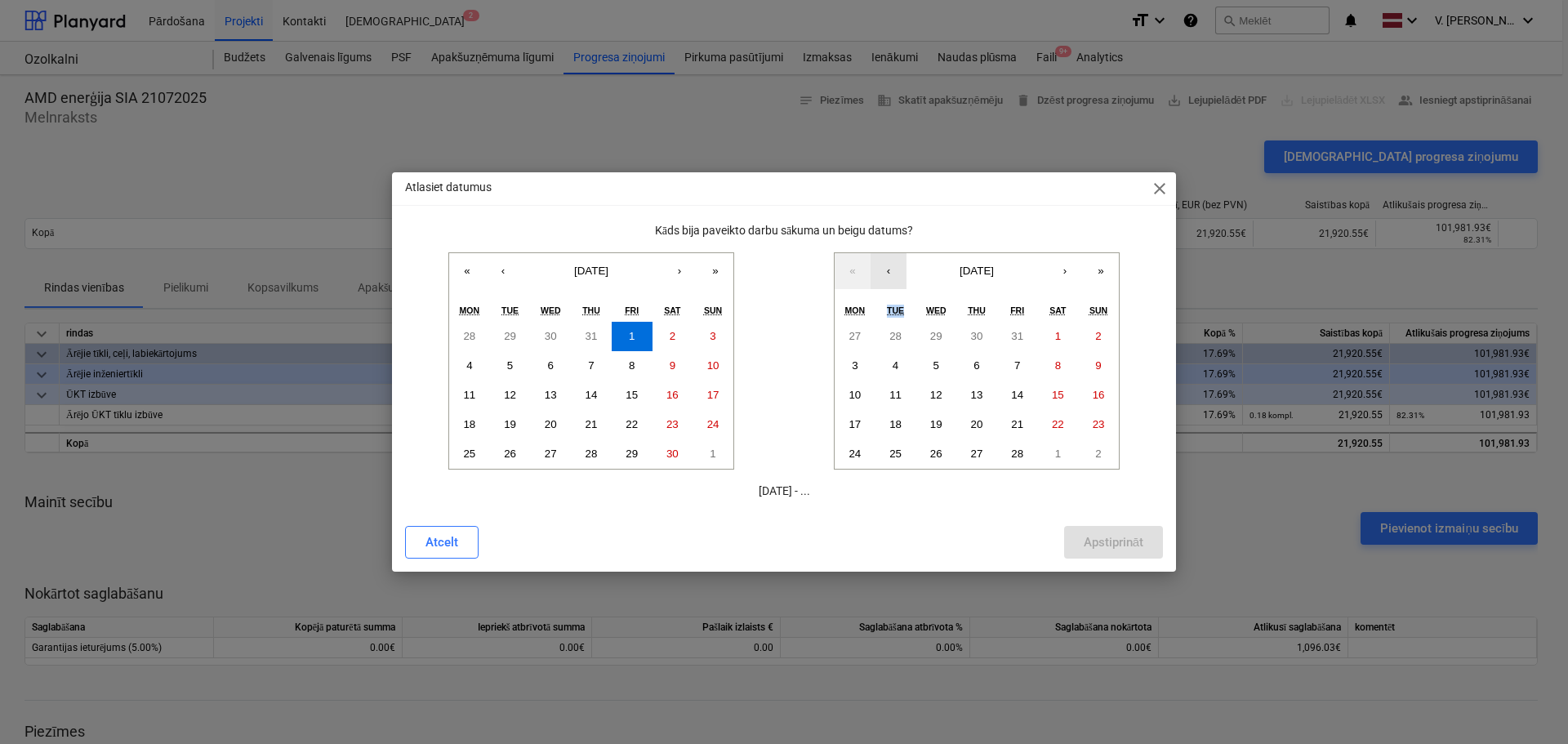 click on "‹" at bounding box center [889, 271] 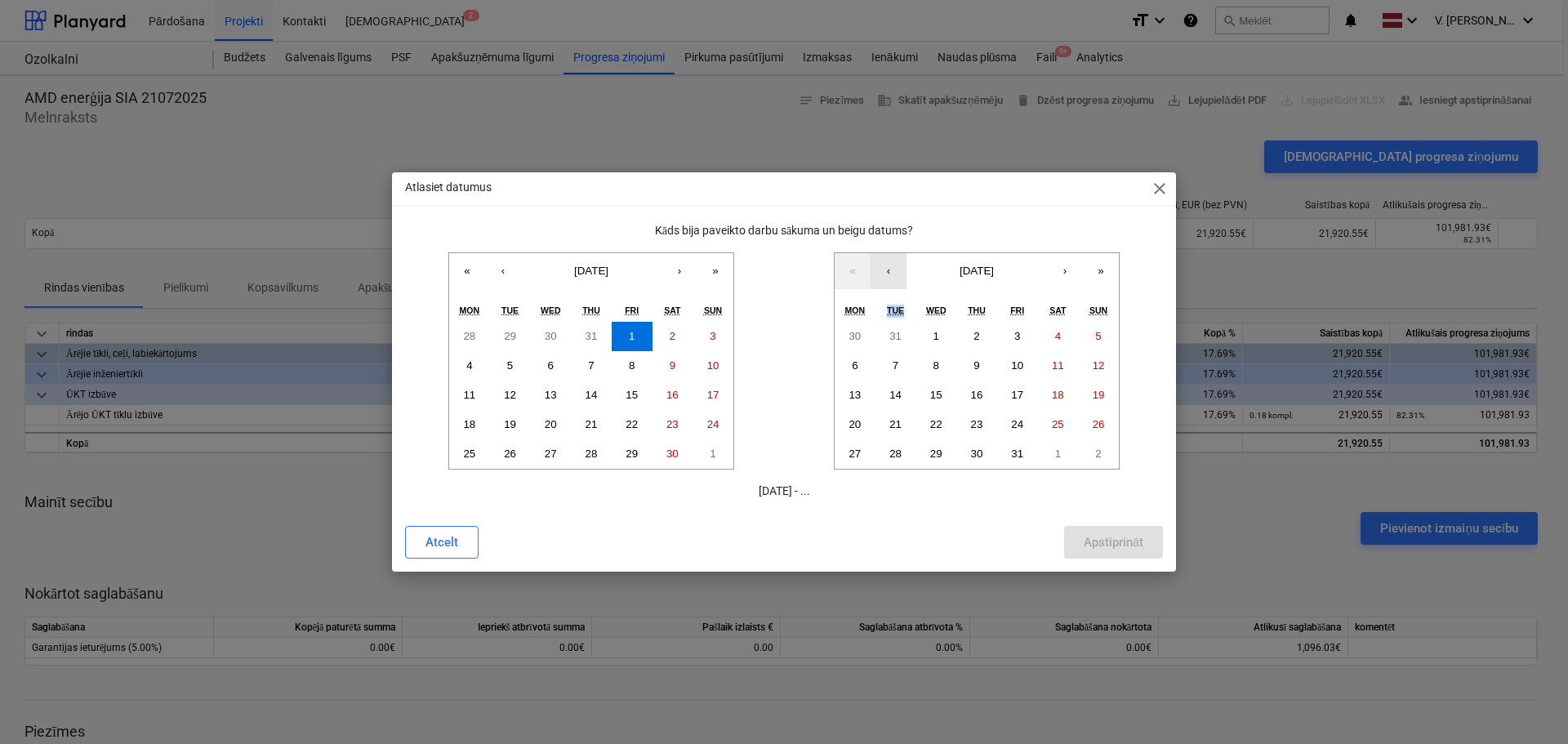click on "‹" at bounding box center [889, 271] 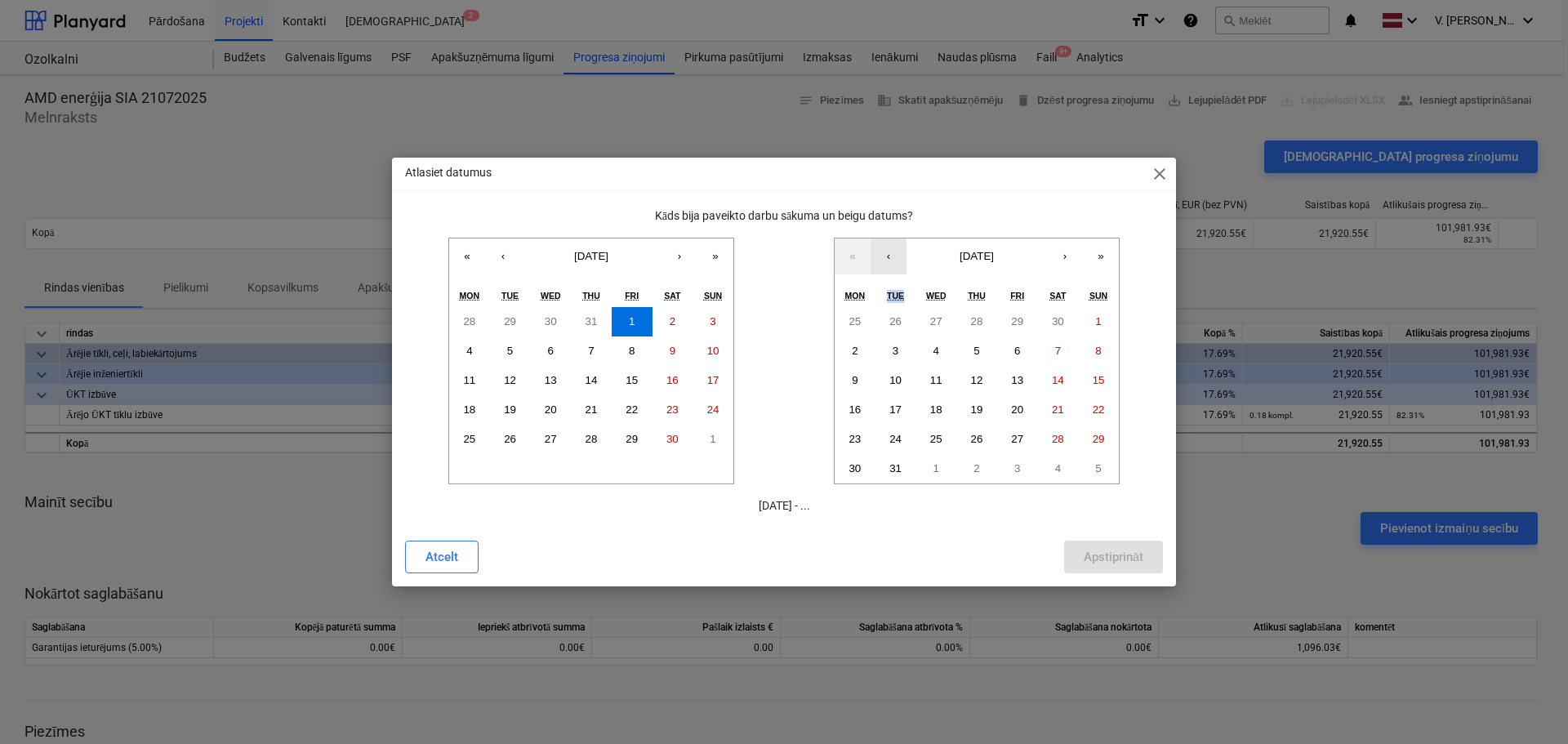 click on "‹" at bounding box center [889, 256] 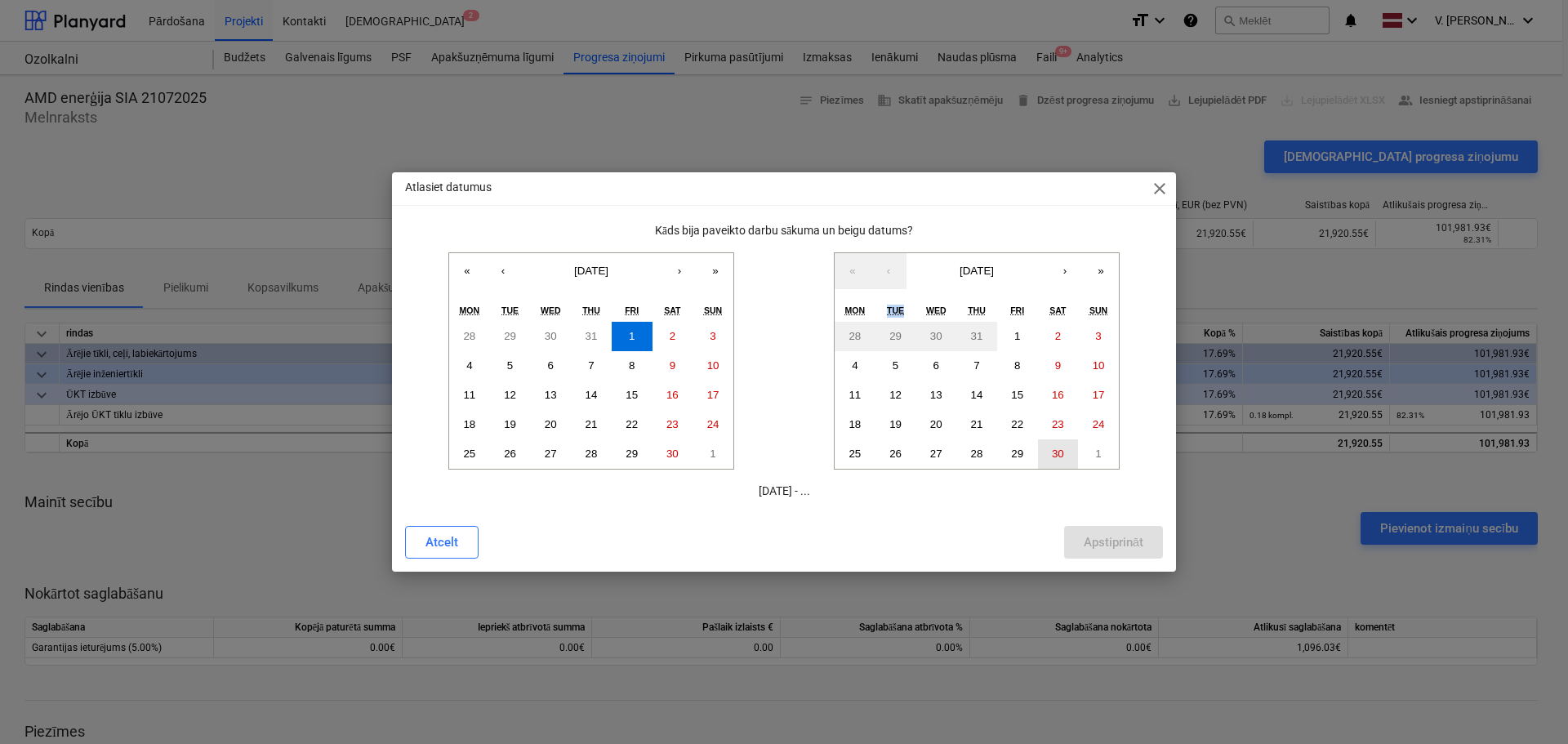 click on "30" at bounding box center [1058, 453] 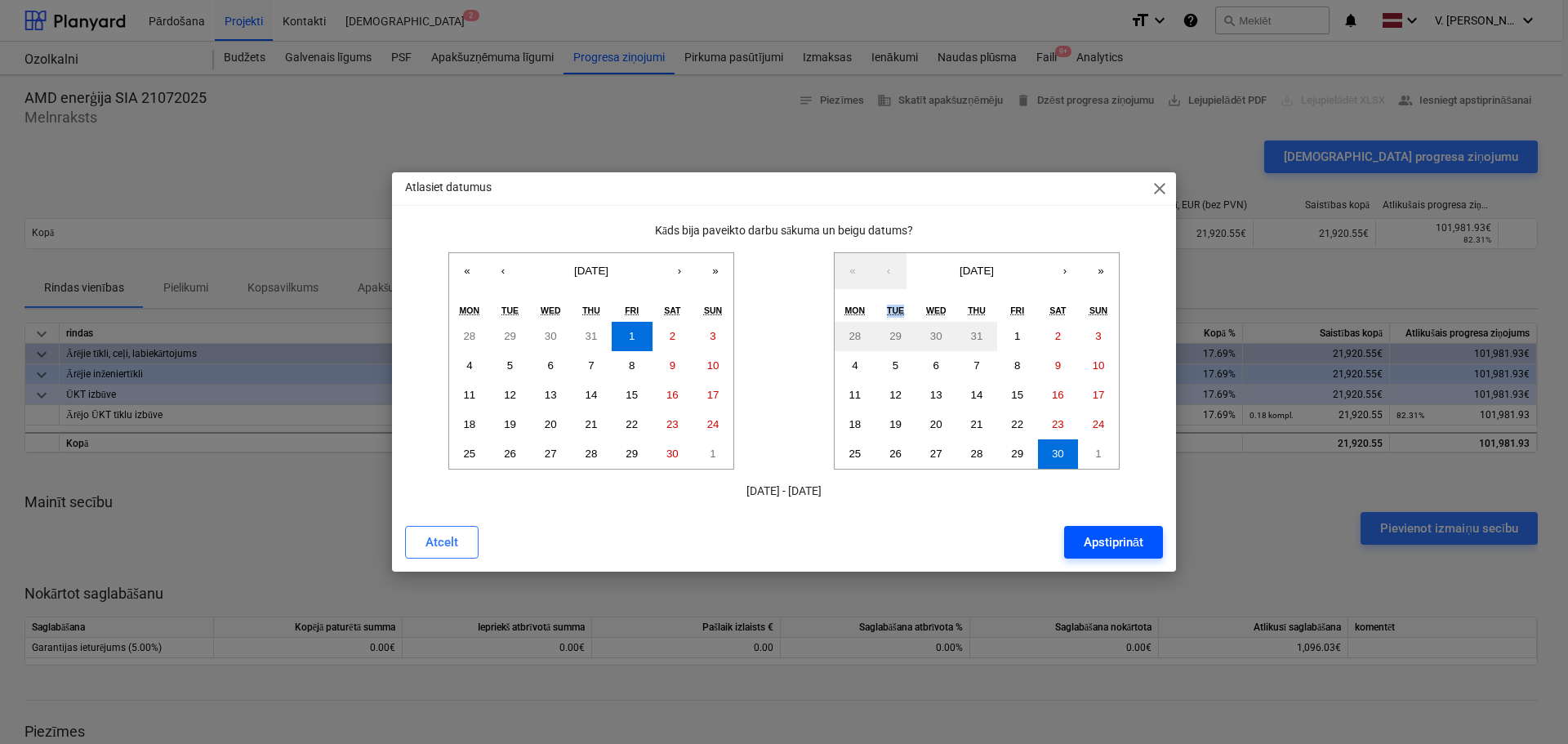 click on "Apstiprināt" at bounding box center [1113, 542] 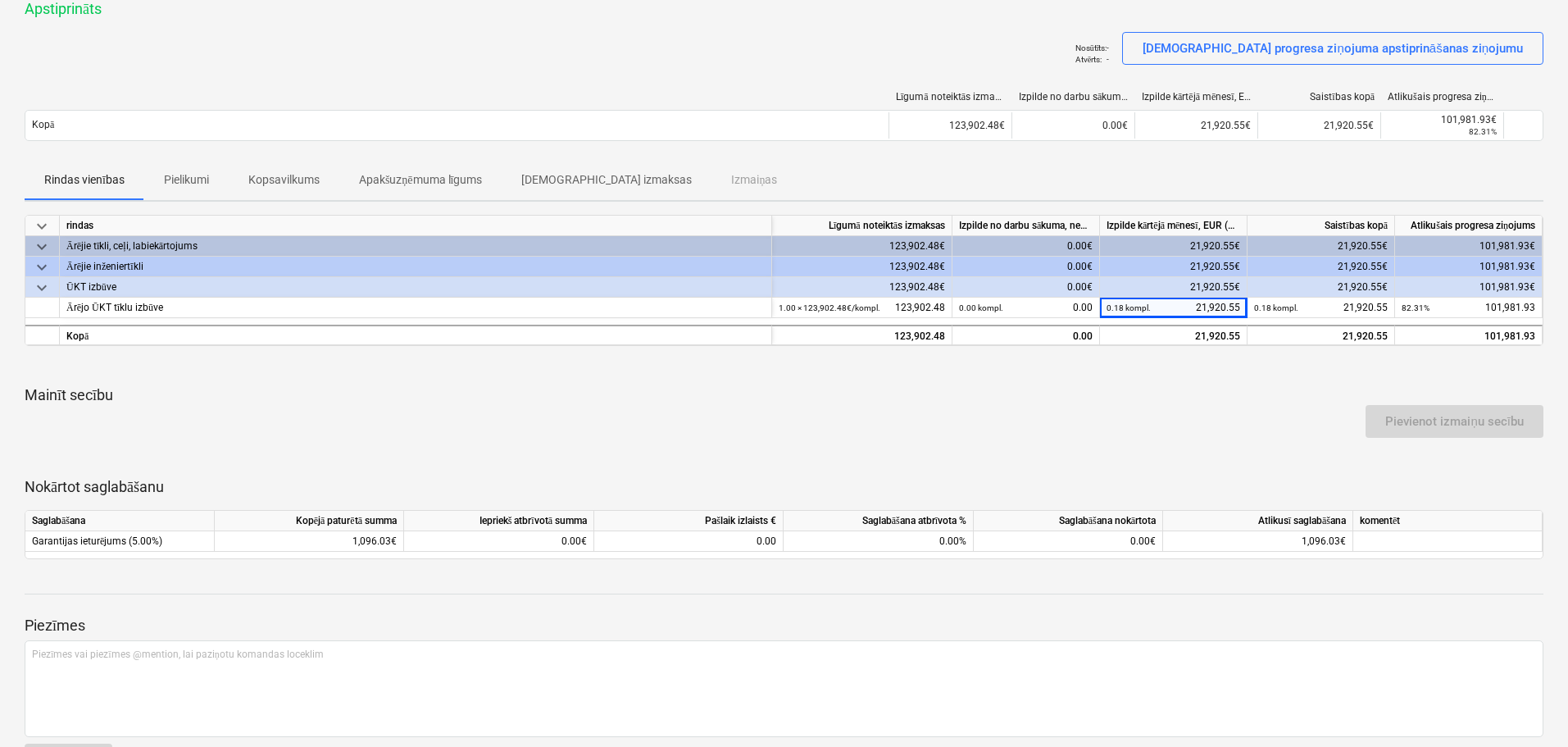 scroll, scrollTop: 0, scrollLeft: 0, axis: both 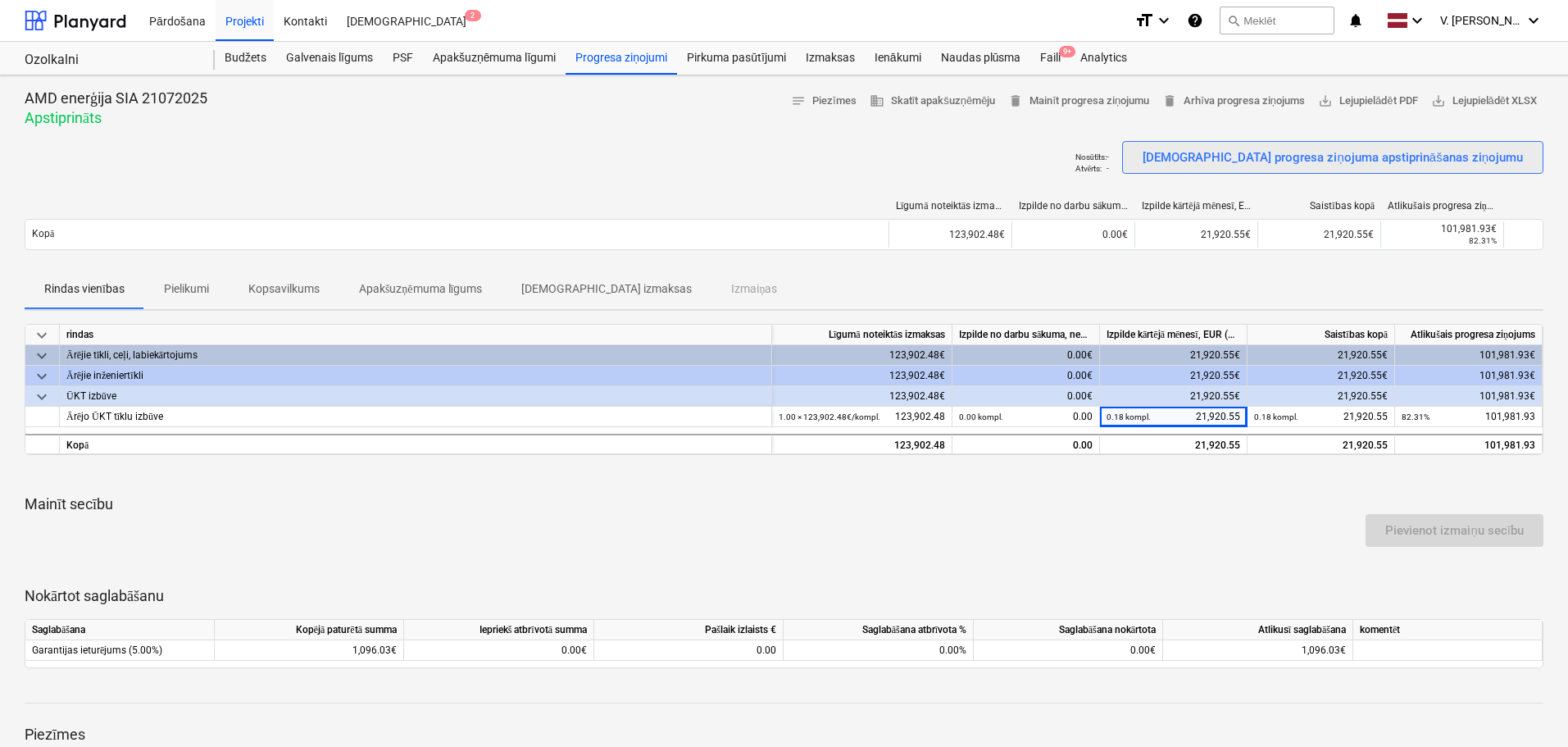 click on "[DEMOGRAPHIC_DATA] progresa ziņojuma apstiprināšanas ziņojumu" at bounding box center (1333, 157) 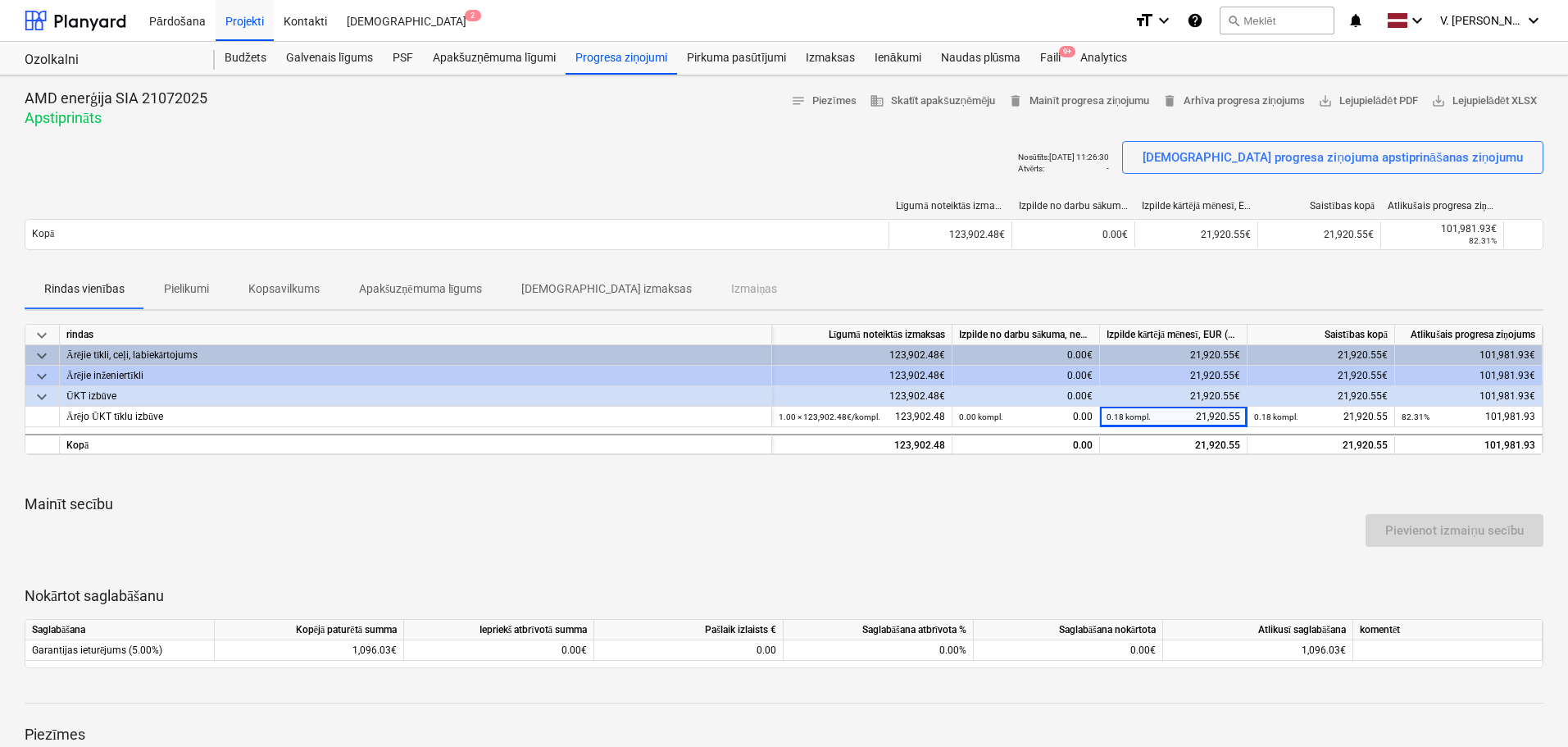 click on "Pielikumi" at bounding box center (186, 289) 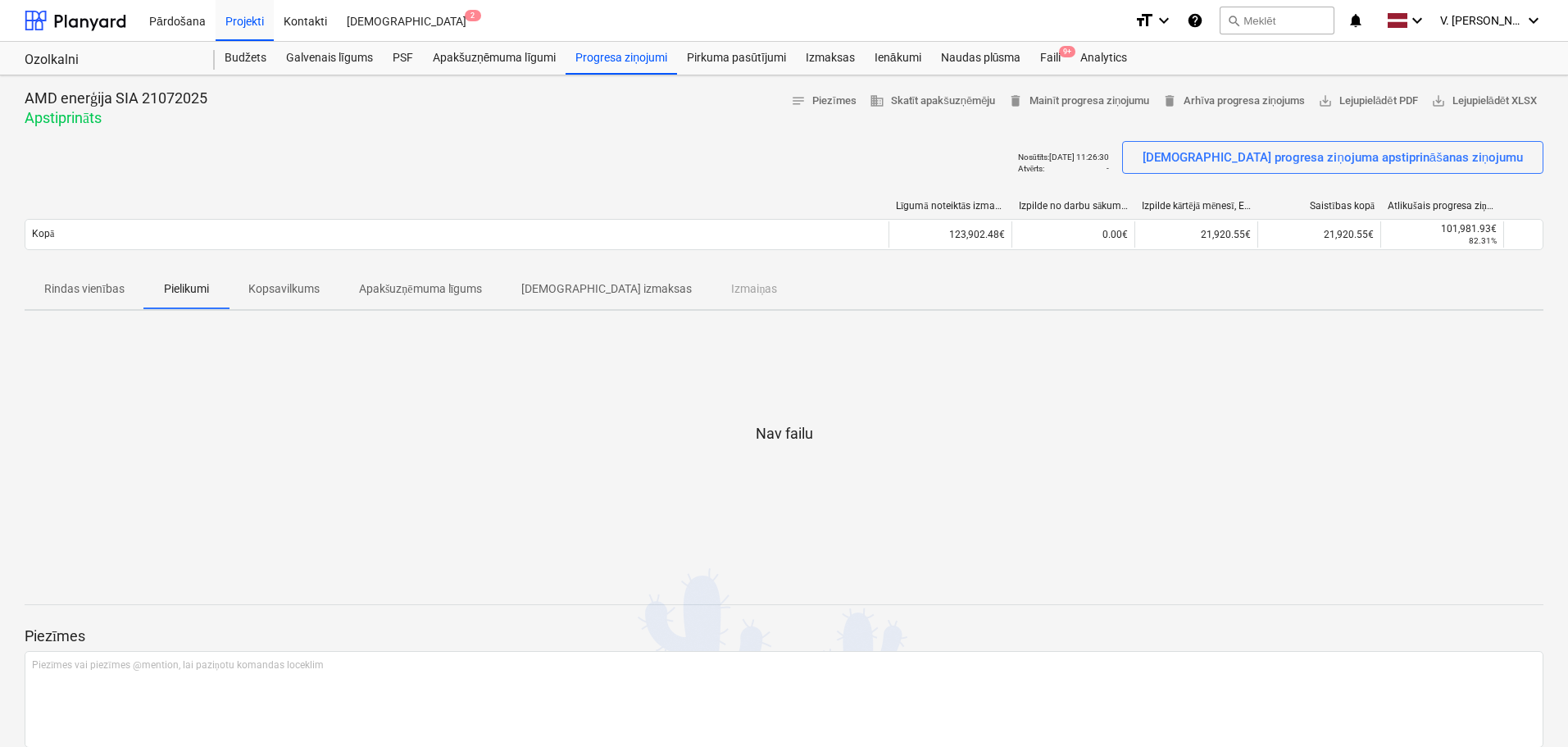 click on "Kopsavilkums" at bounding box center [284, 289] 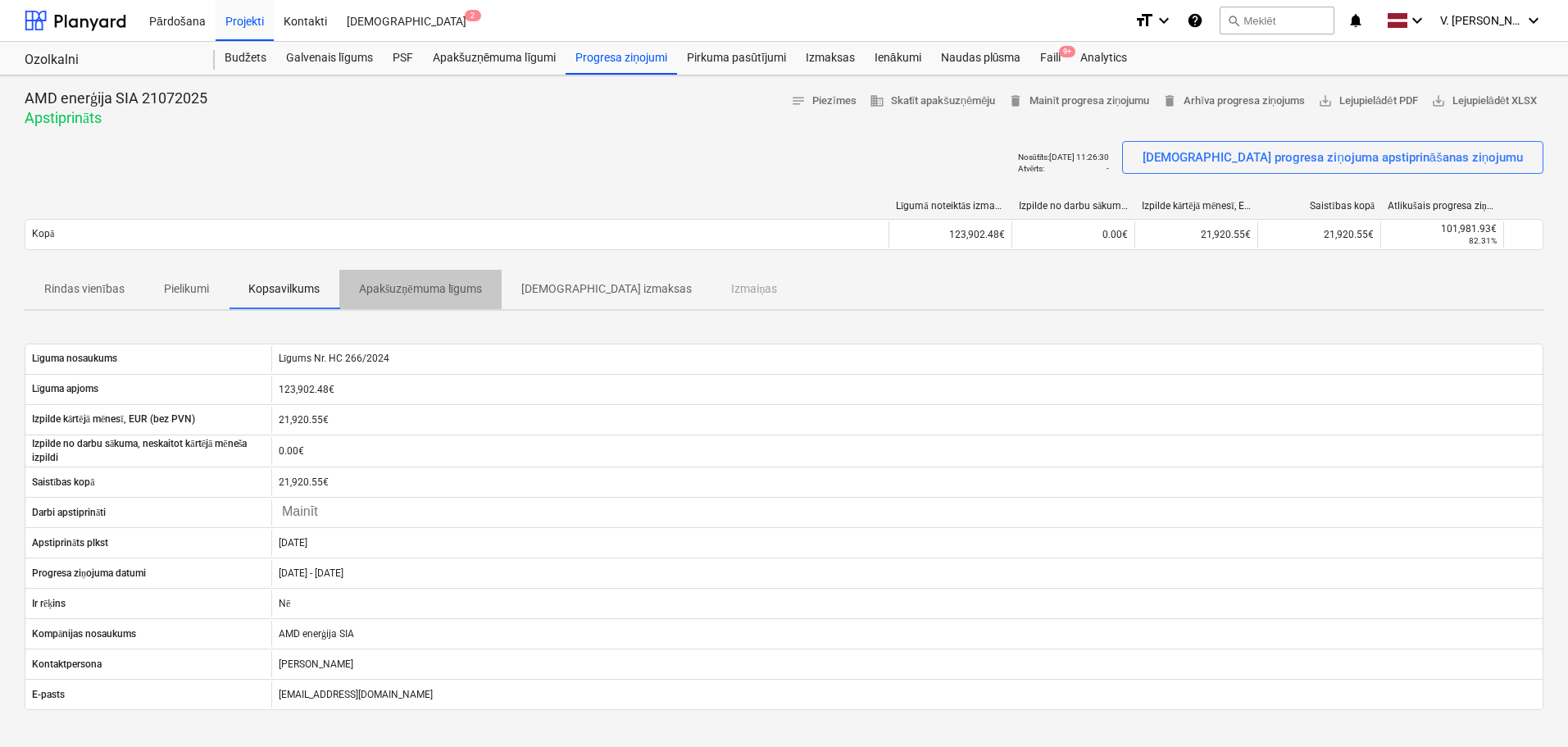 click on "Apakšuzņēmuma līgums" at bounding box center [420, 289] 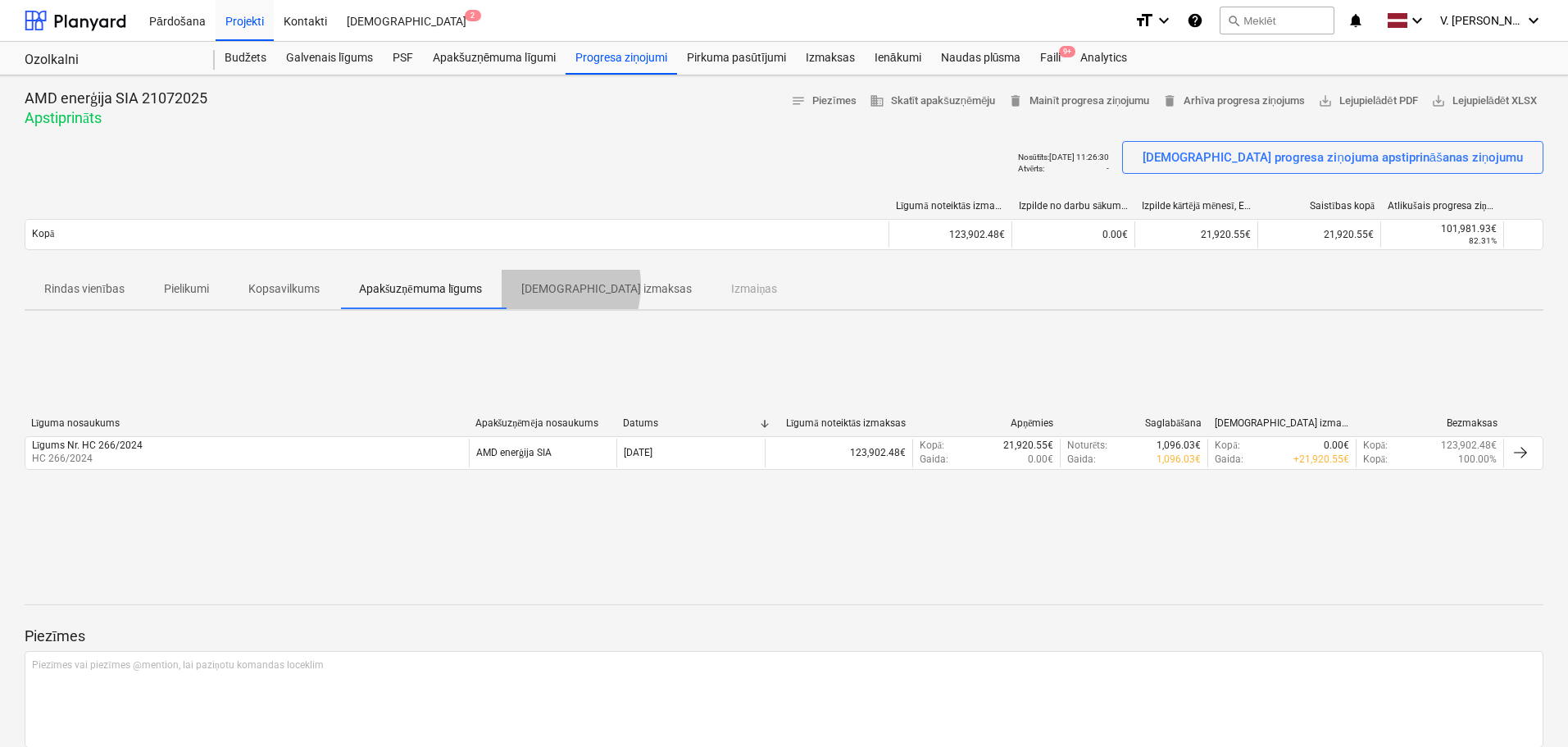 click on "[DEMOGRAPHIC_DATA] izmaksas" at bounding box center [607, 289] 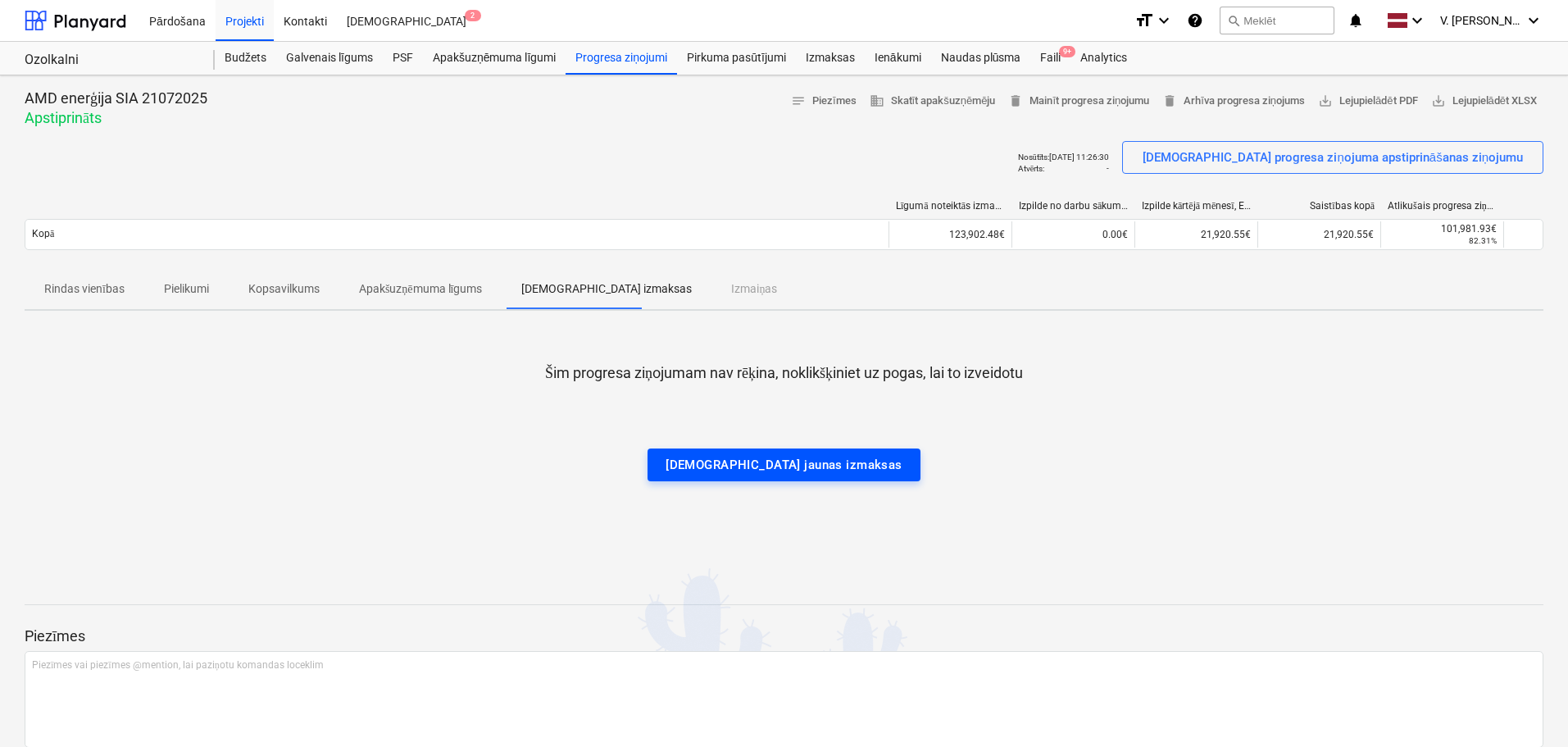click on "[DEMOGRAPHIC_DATA] jaunas izmaksas" at bounding box center (784, 465) 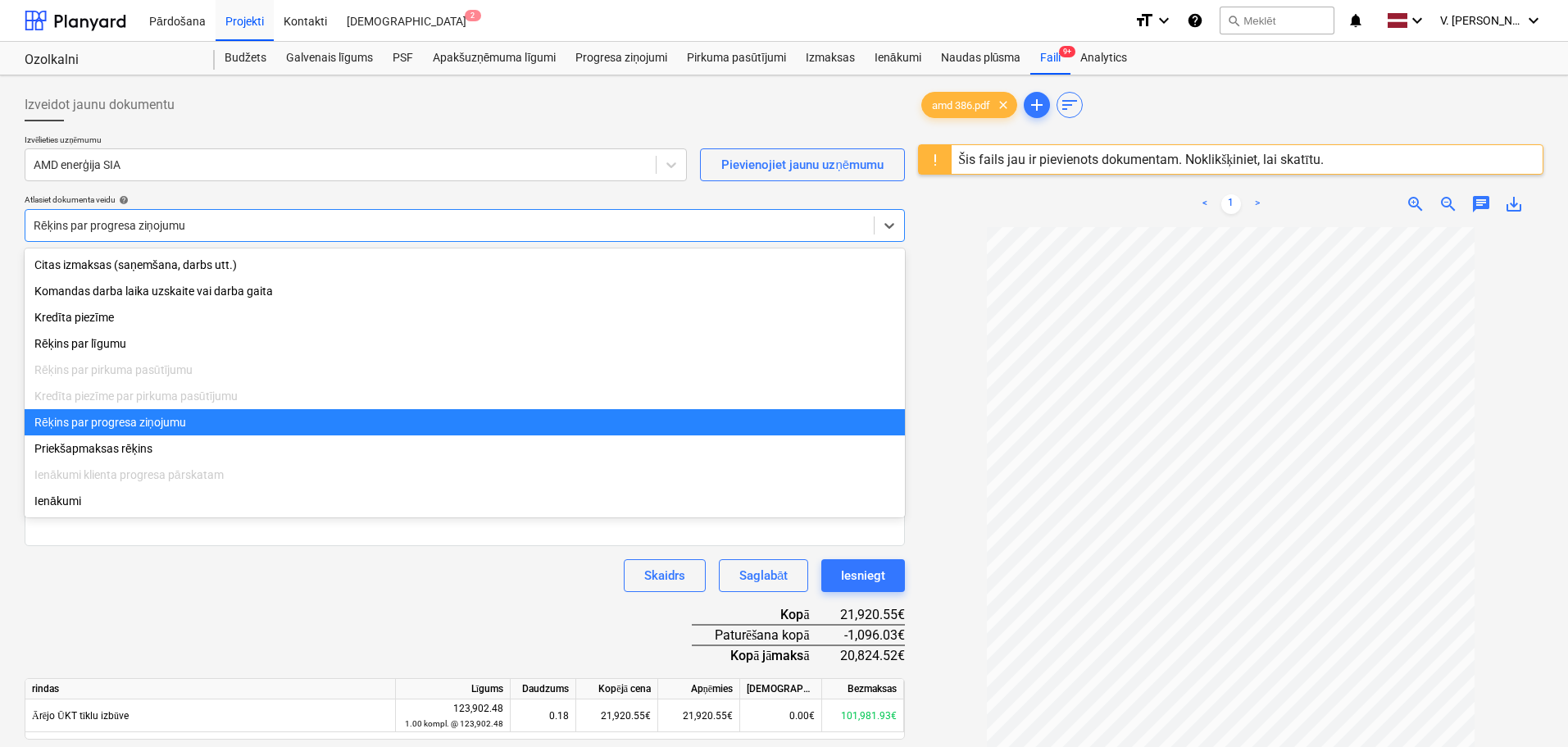 click at bounding box center (449, 225) 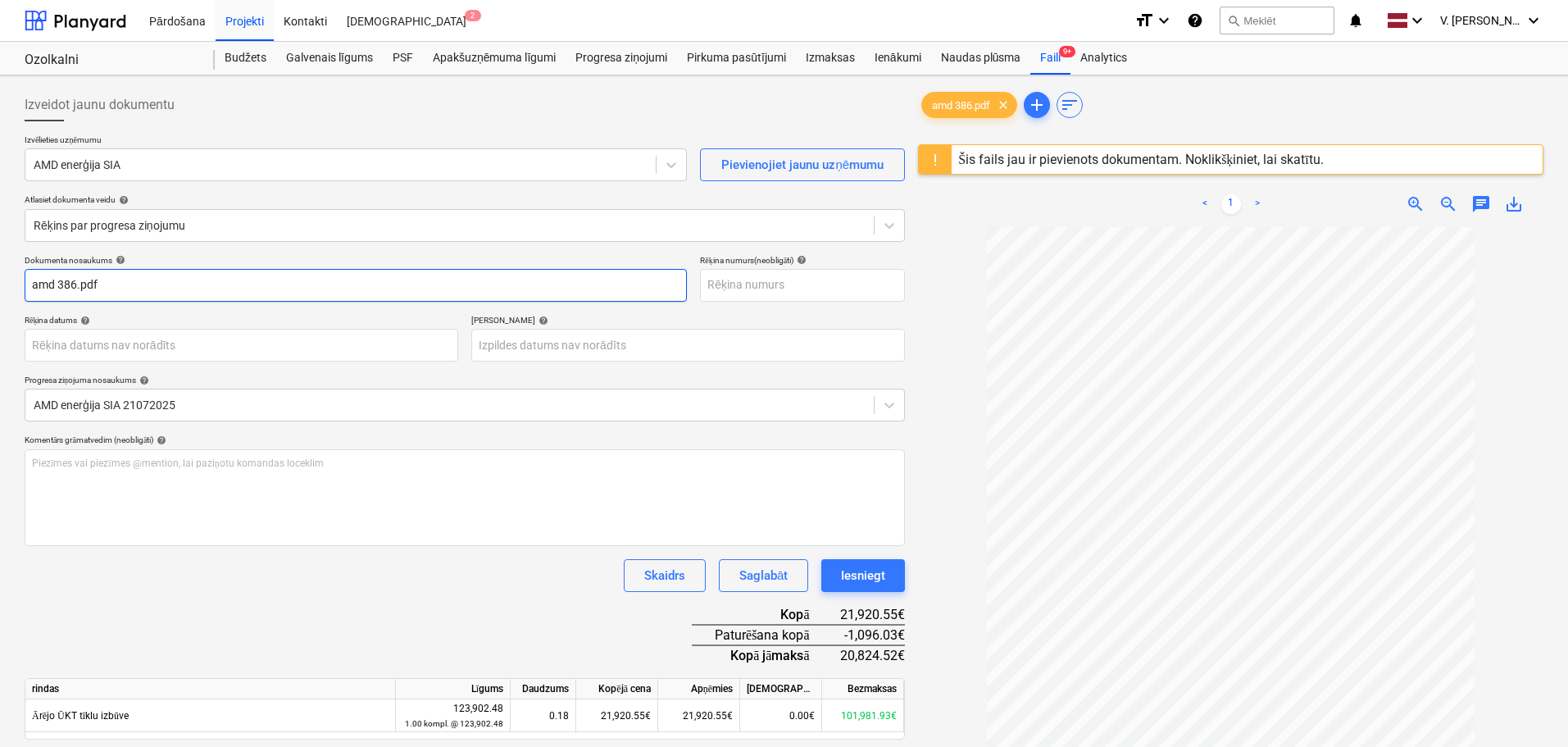 click on "amd 386.pdf" at bounding box center [356, 285] 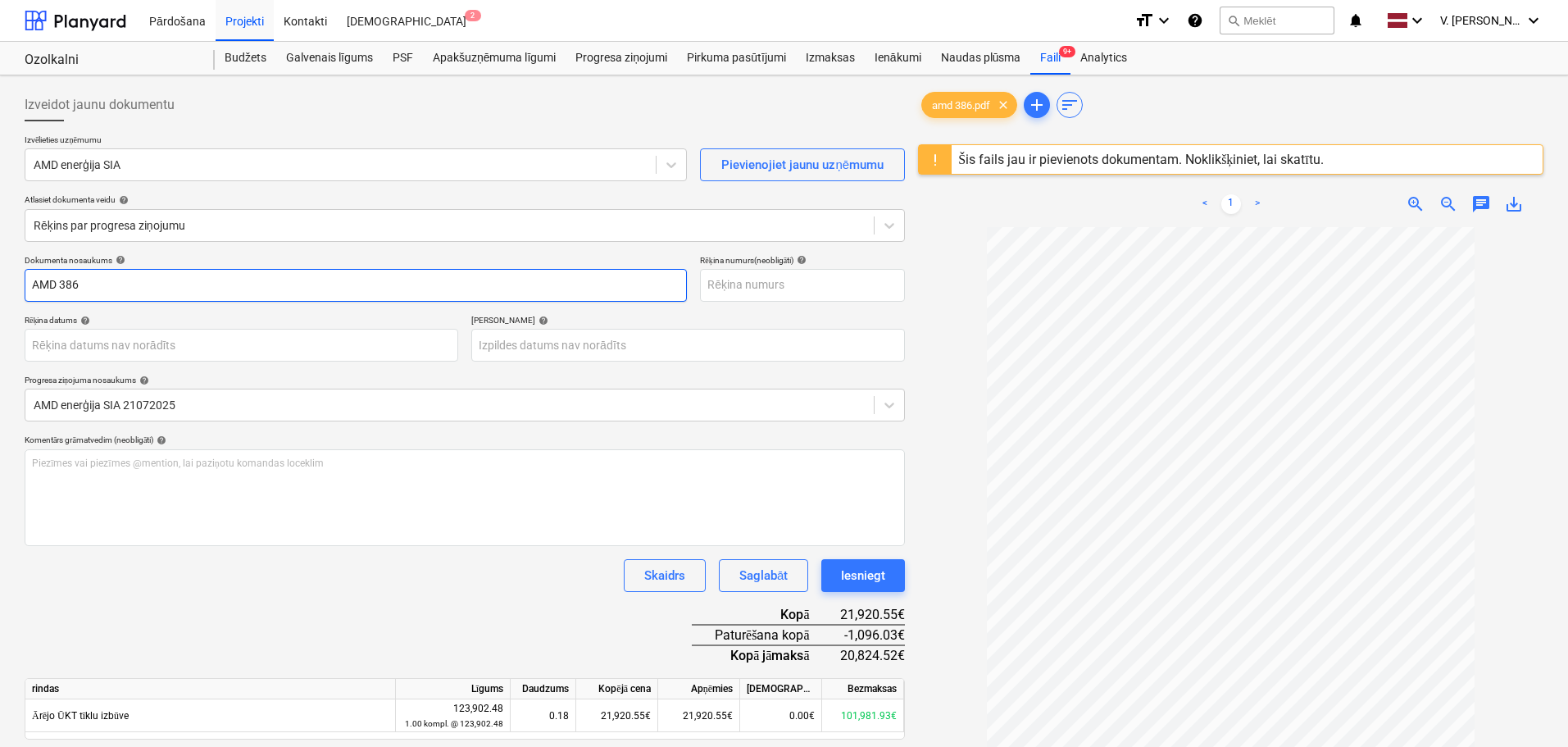 click on "AMD 386" at bounding box center (356, 285) 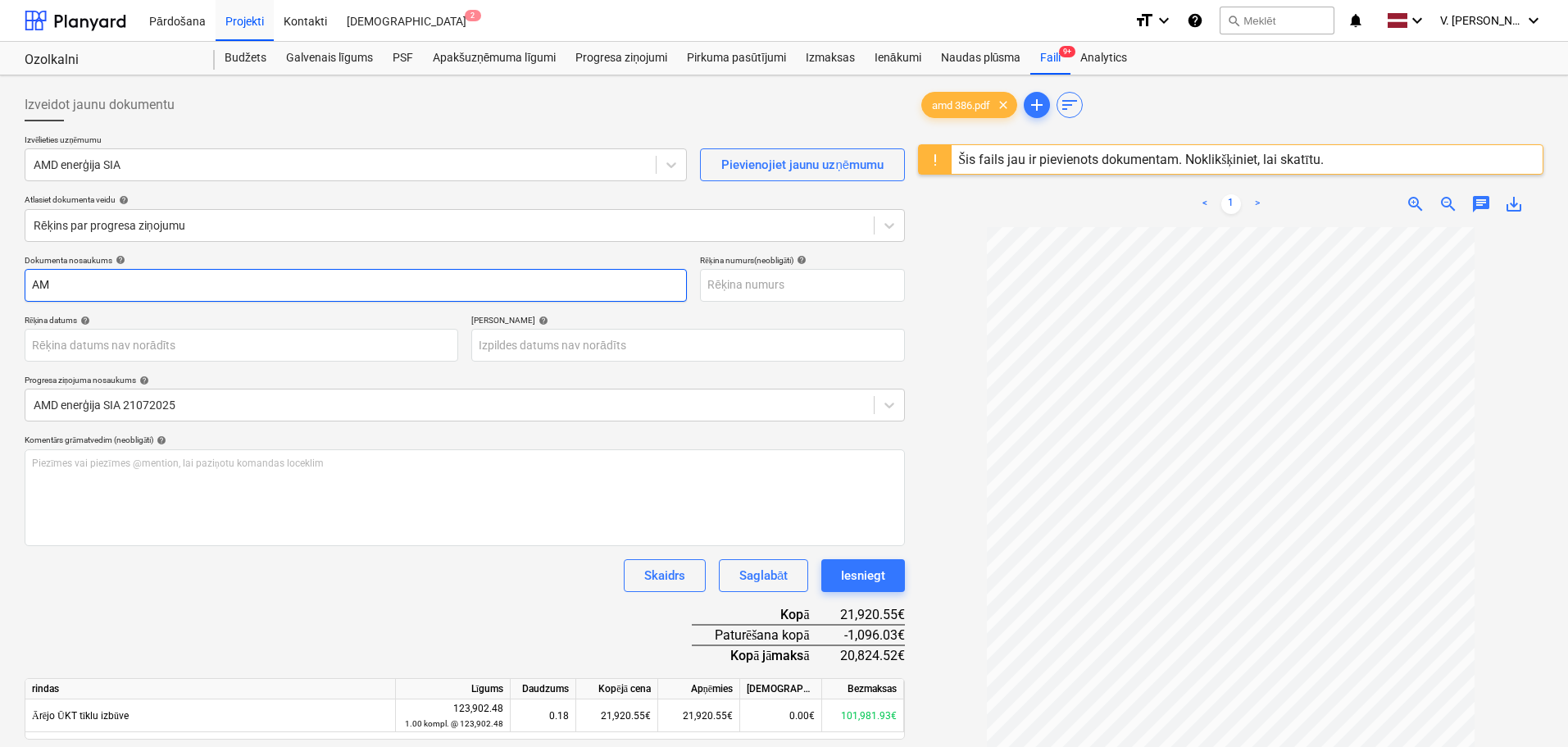type on "A" 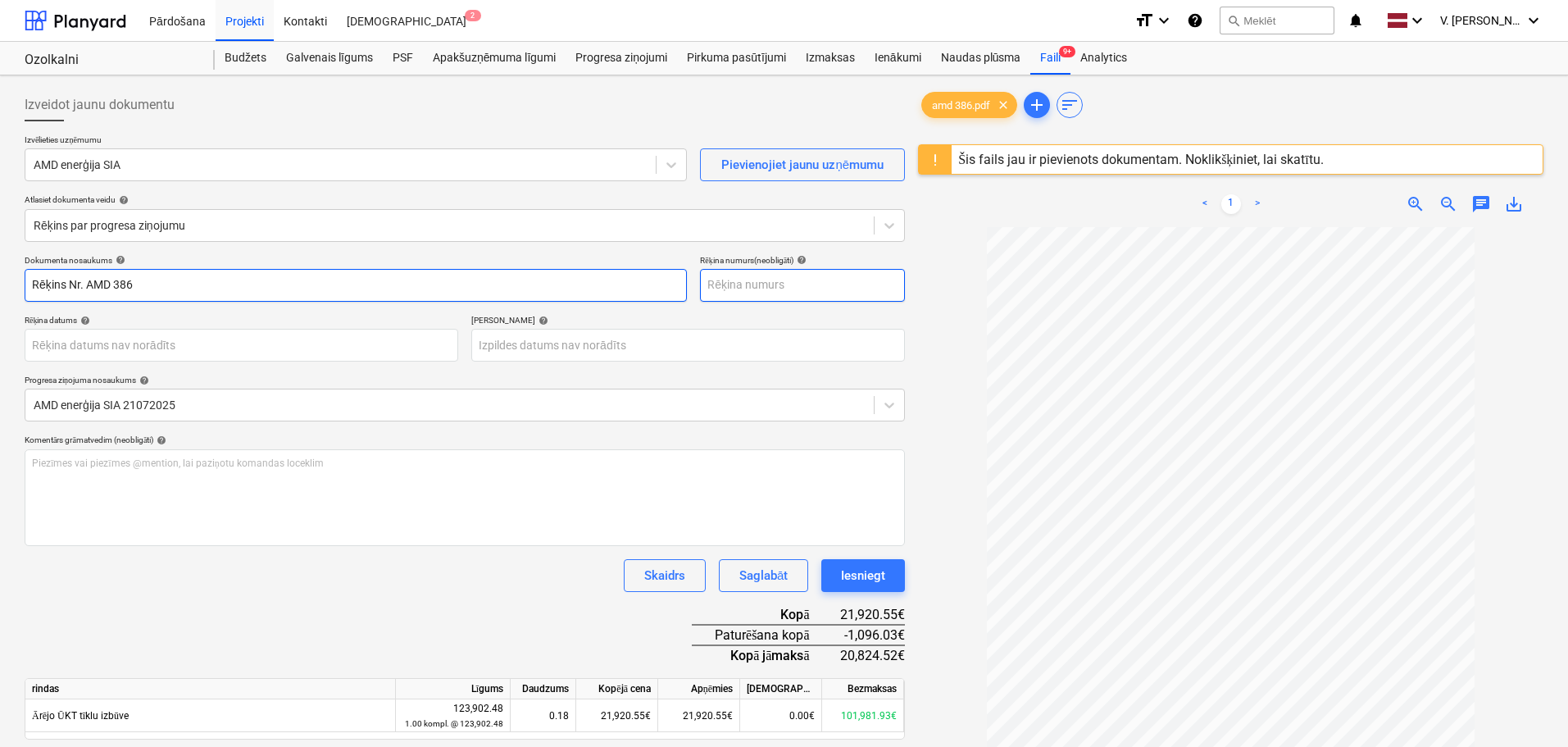 type on "Rēķins Nr. AMD 386" 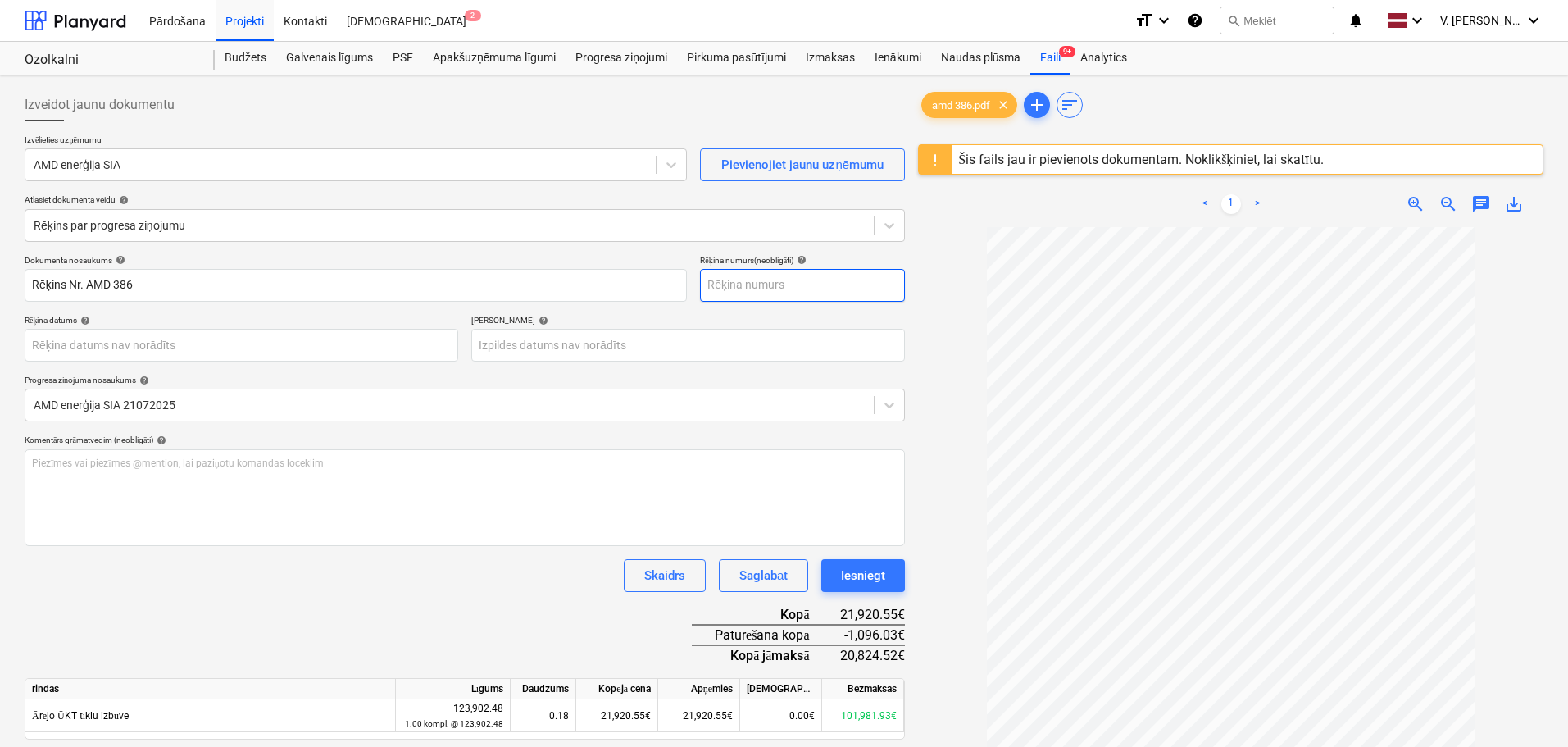 click at bounding box center [802, 285] 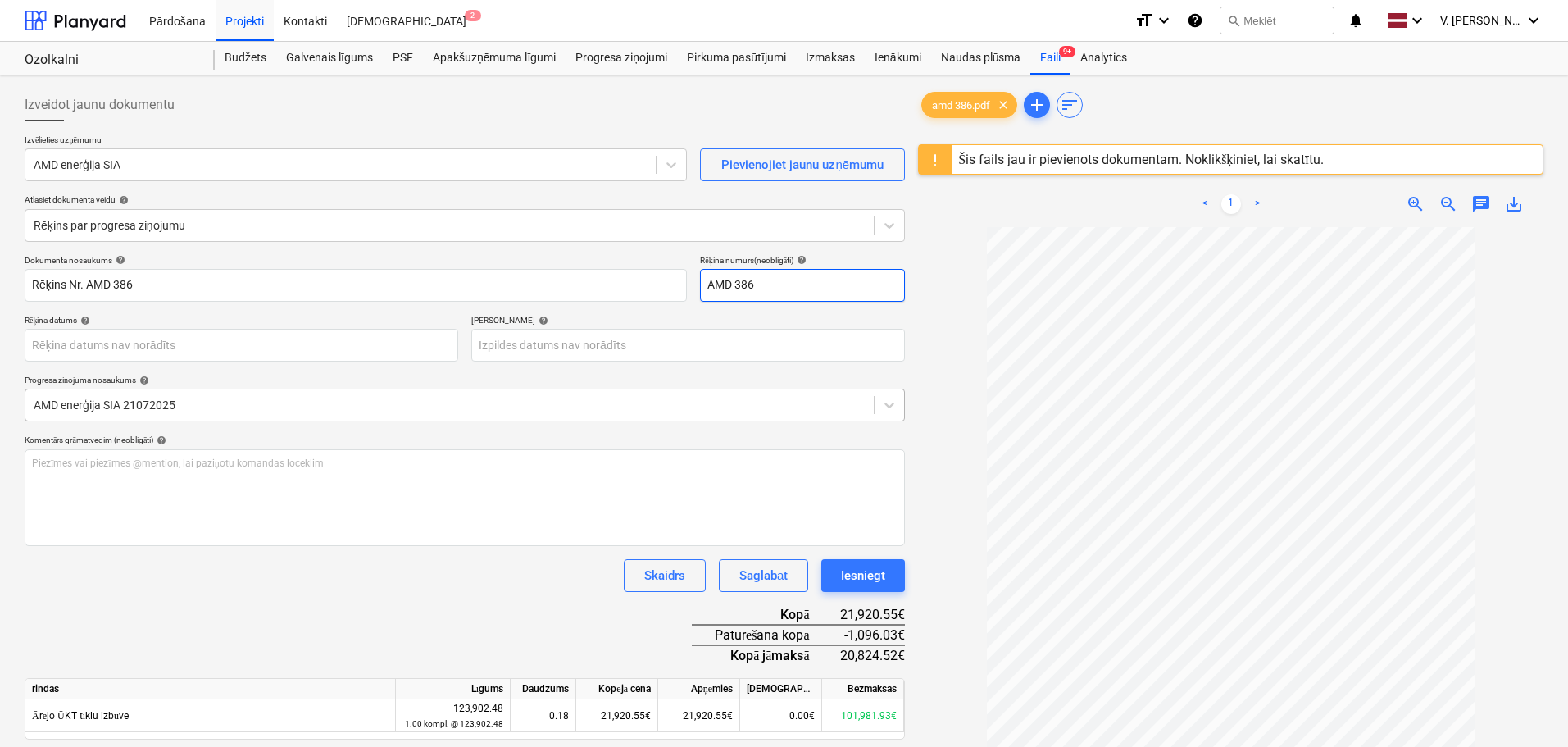 type on "AMD 386" 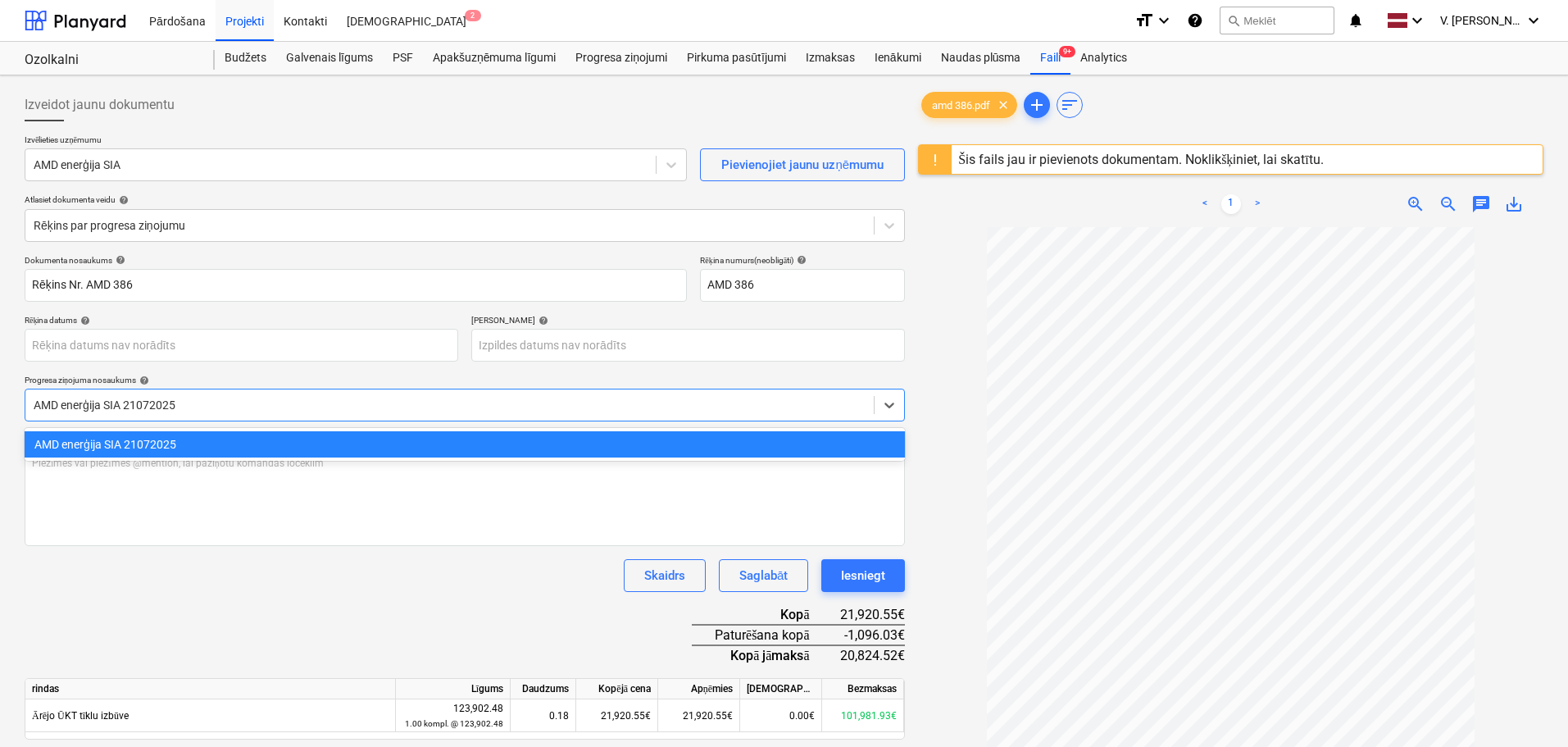 click at bounding box center [449, 405] 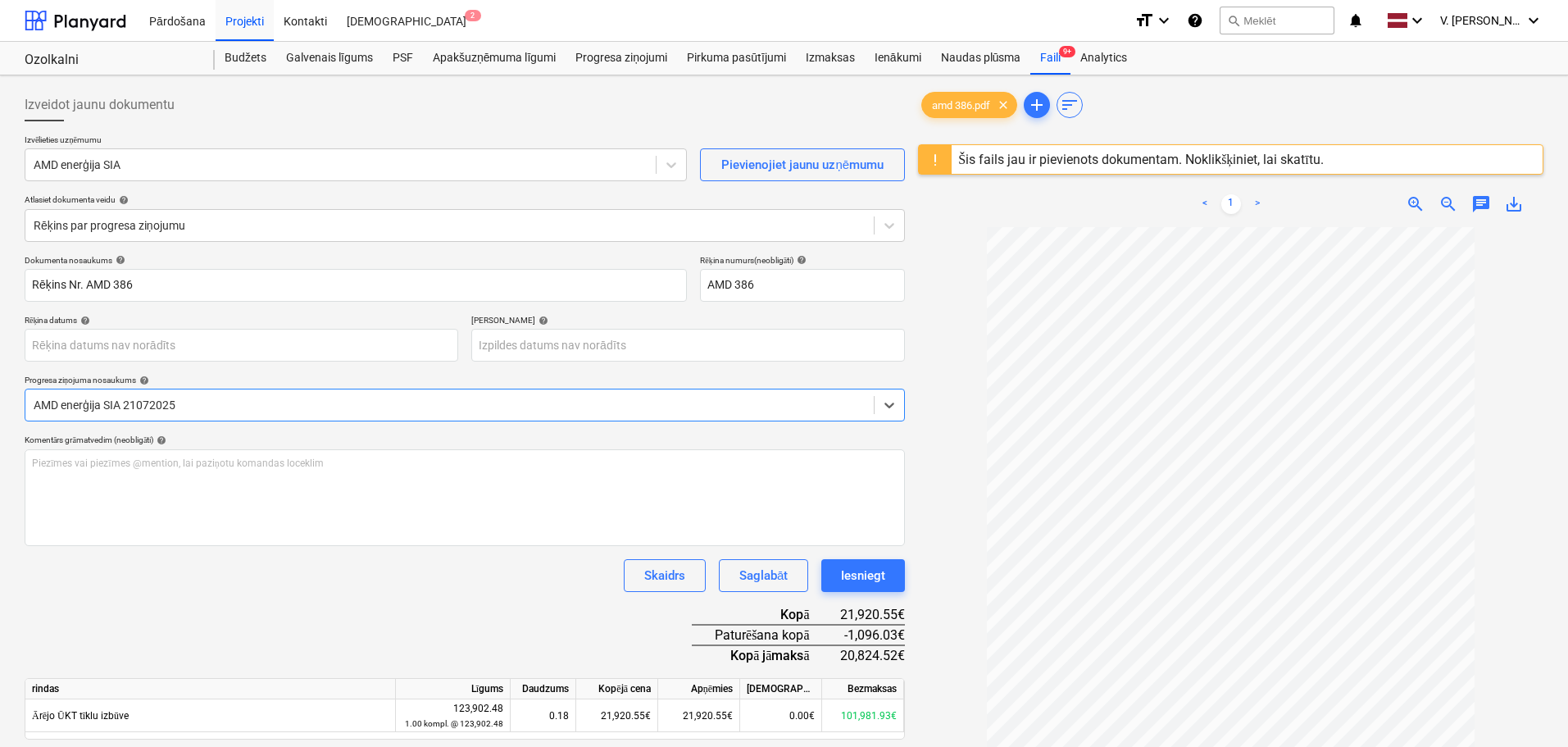 click at bounding box center [449, 405] 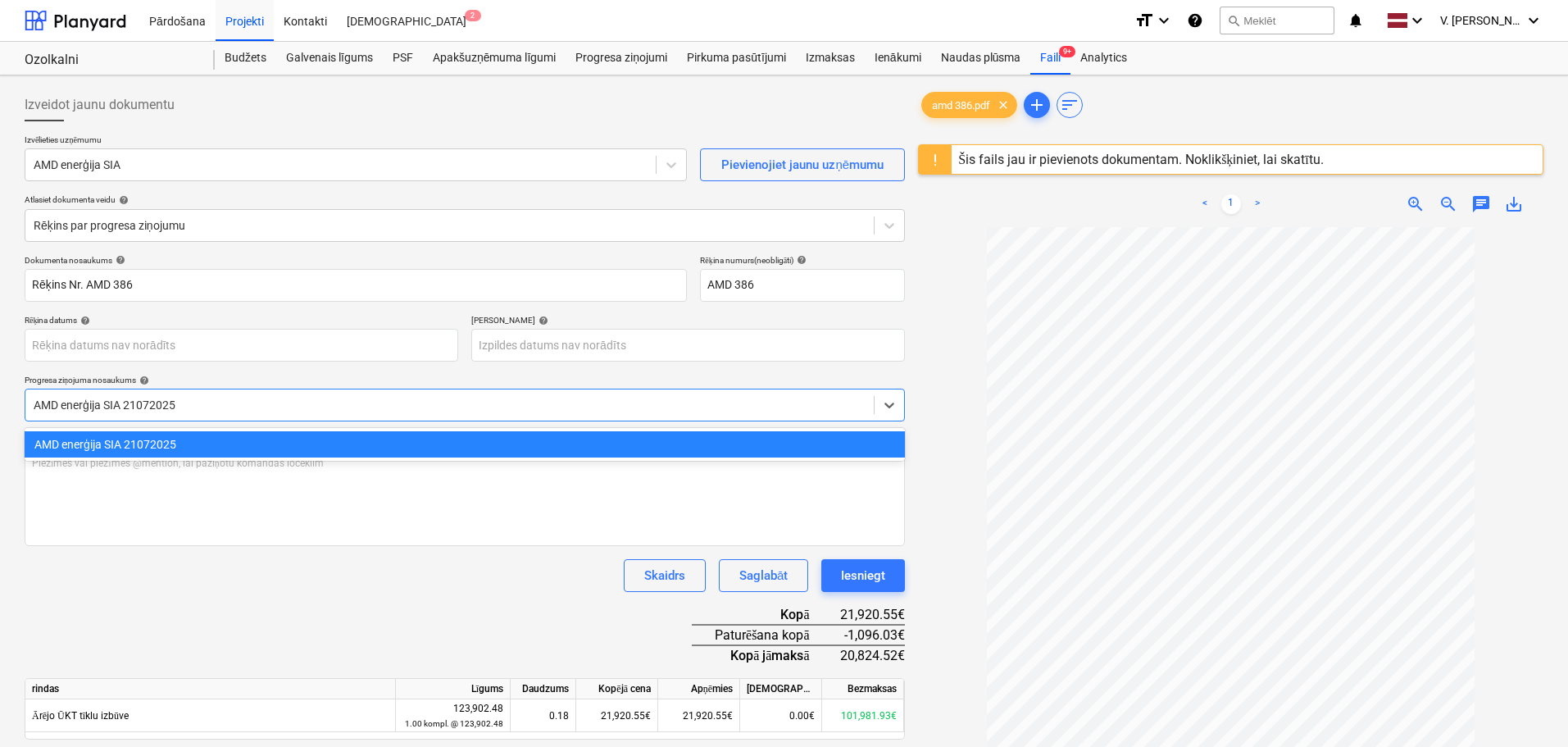 click at bounding box center [449, 405] 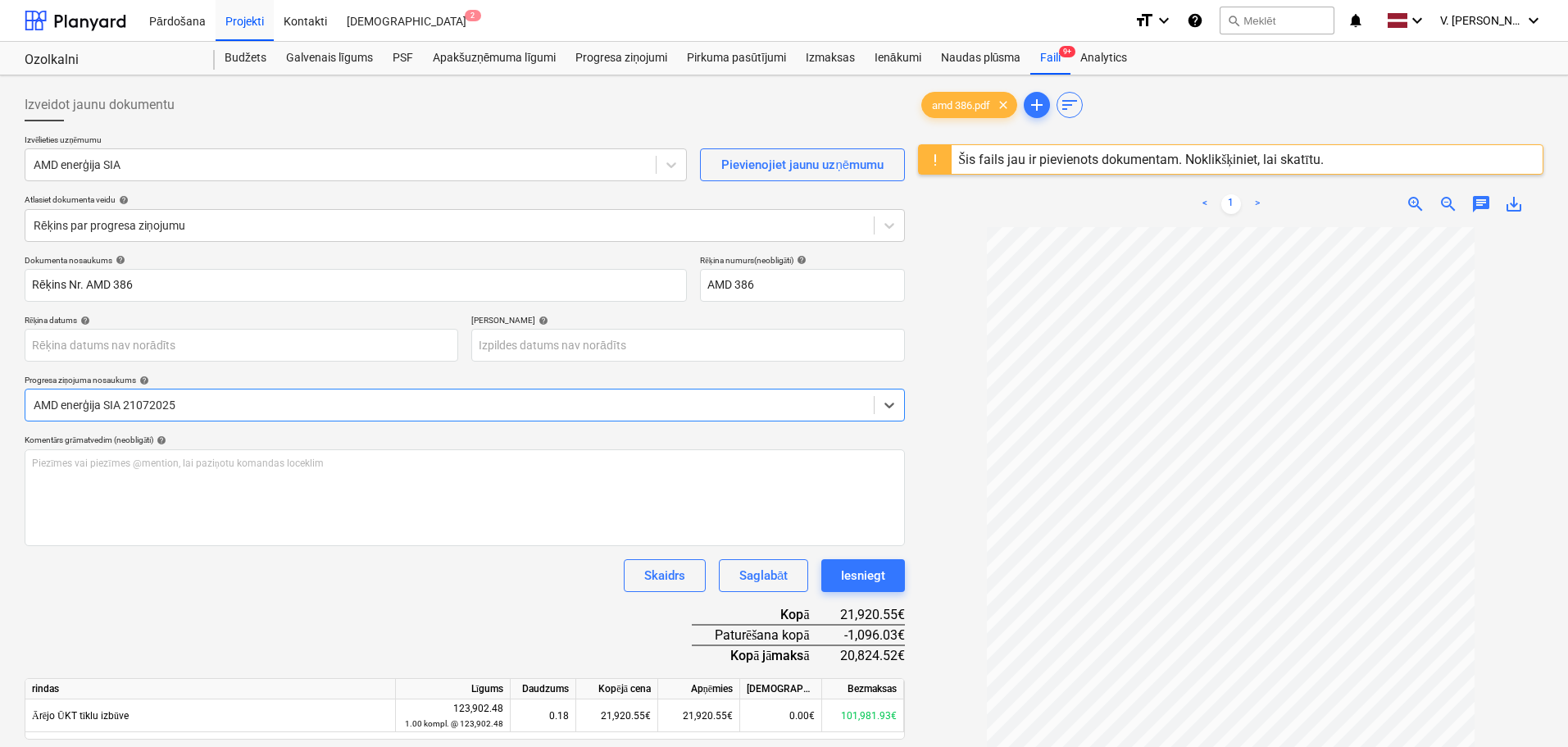 click at bounding box center (449, 405) 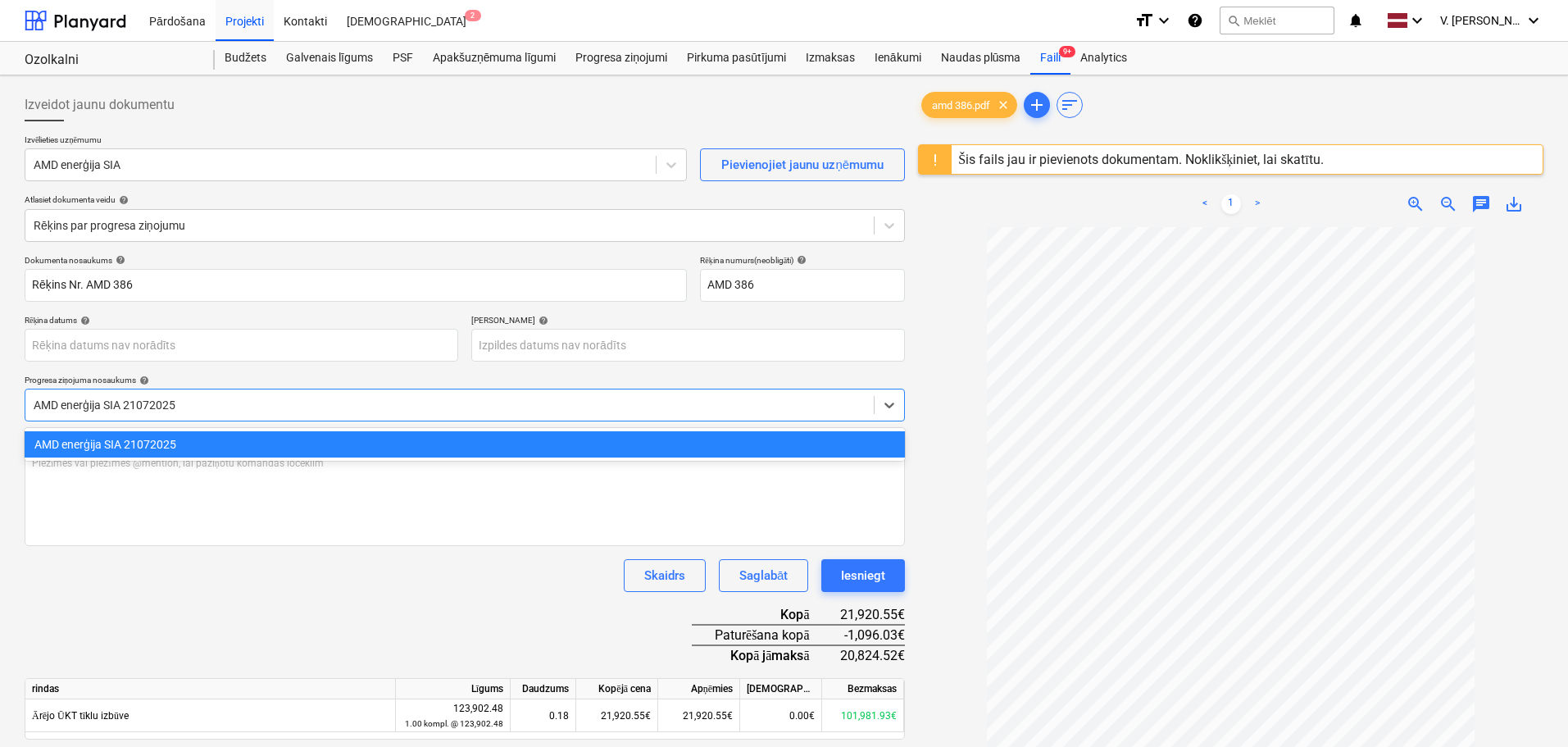 click on "AMD enerģija SIA 21072025" at bounding box center (465, 444) 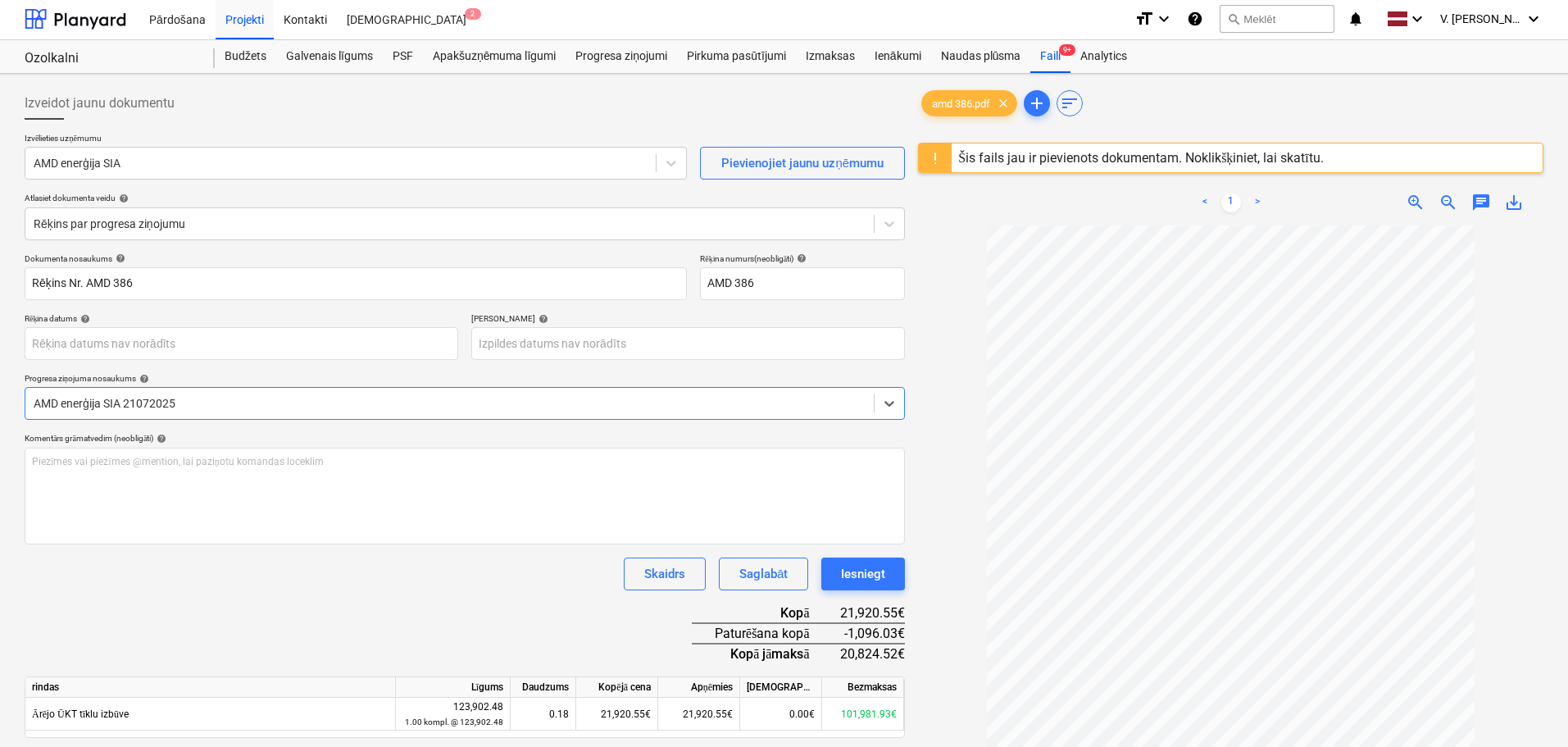 scroll, scrollTop: 0, scrollLeft: 0, axis: both 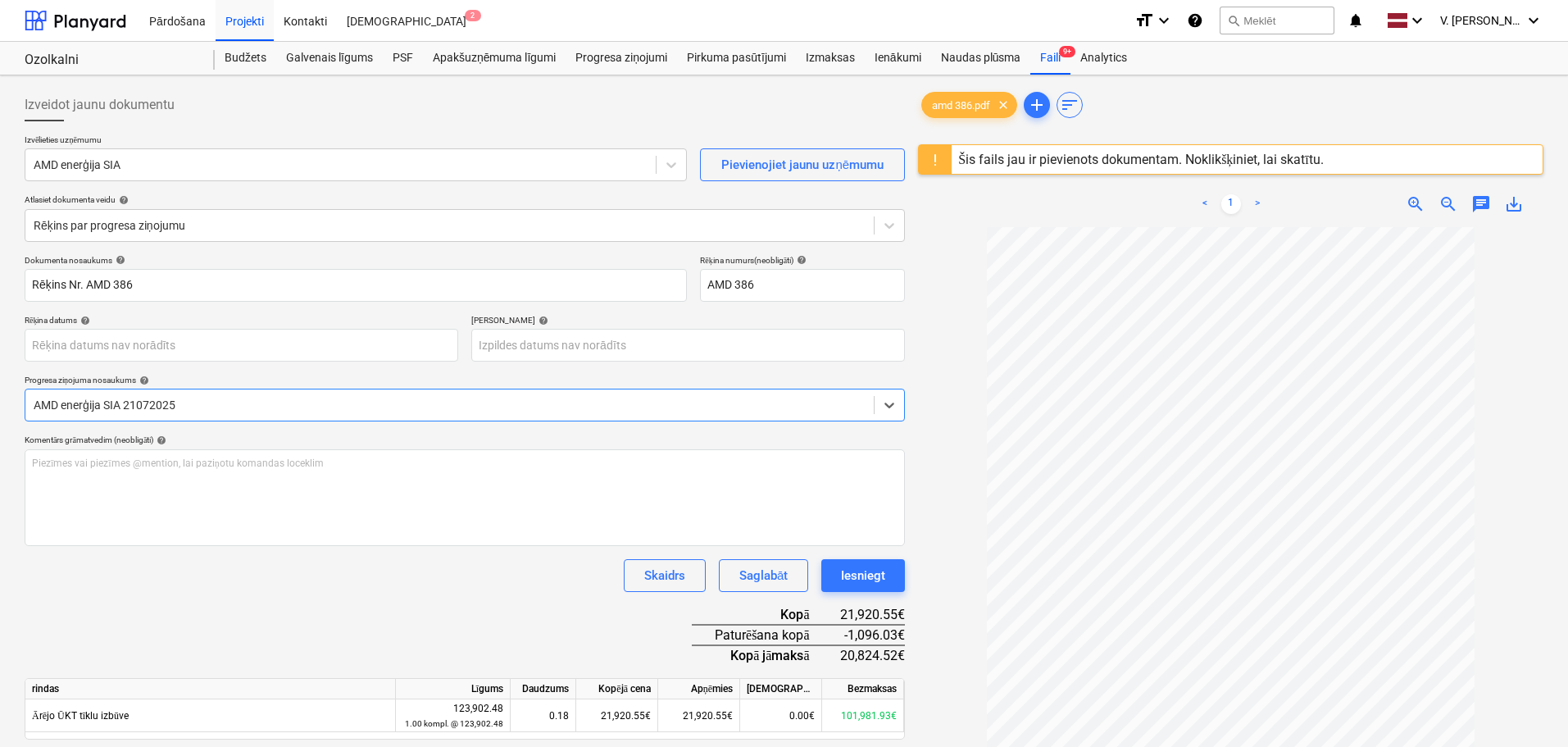 click at bounding box center (449, 405) 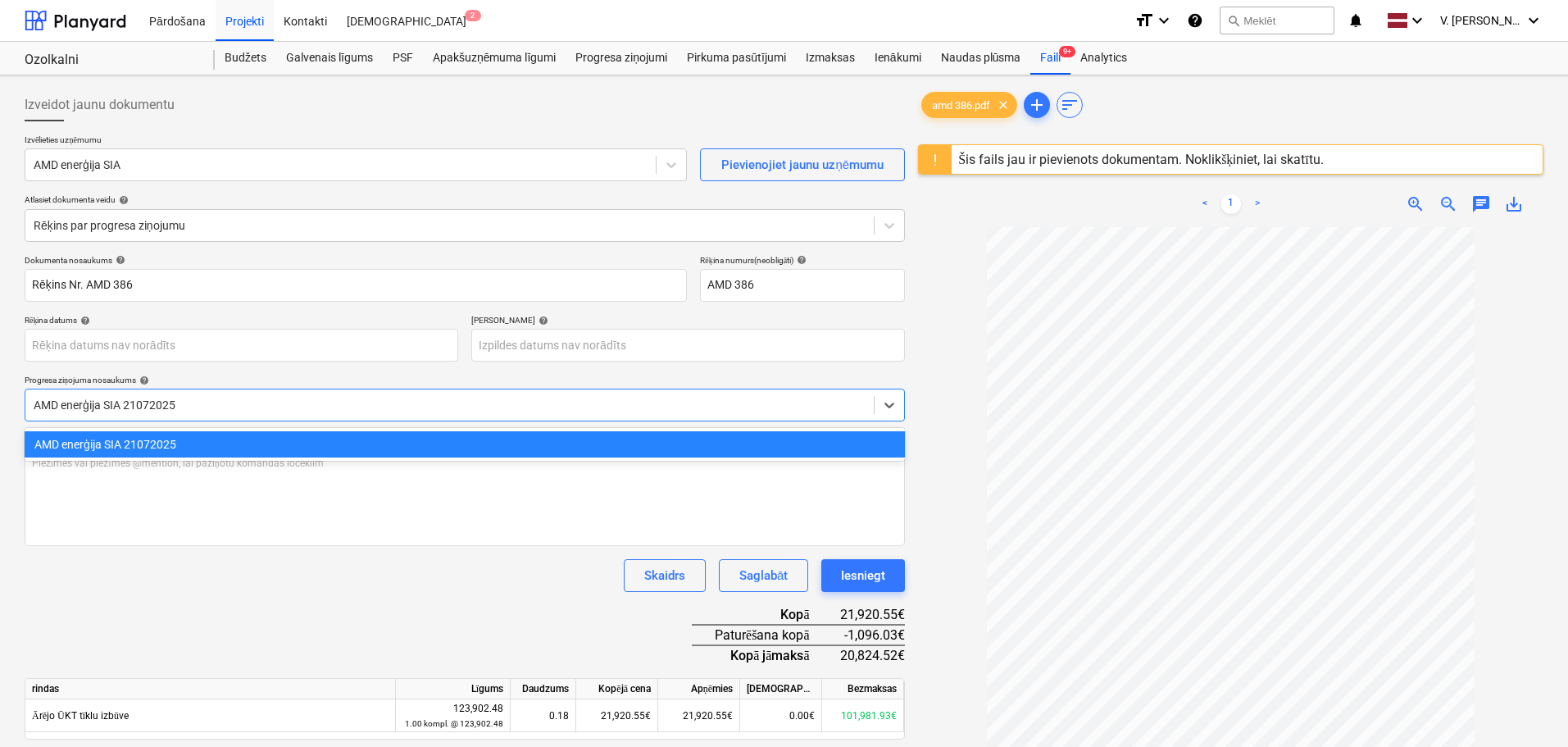 click on "AMD enerģija SIA 21072025" at bounding box center (465, 444) 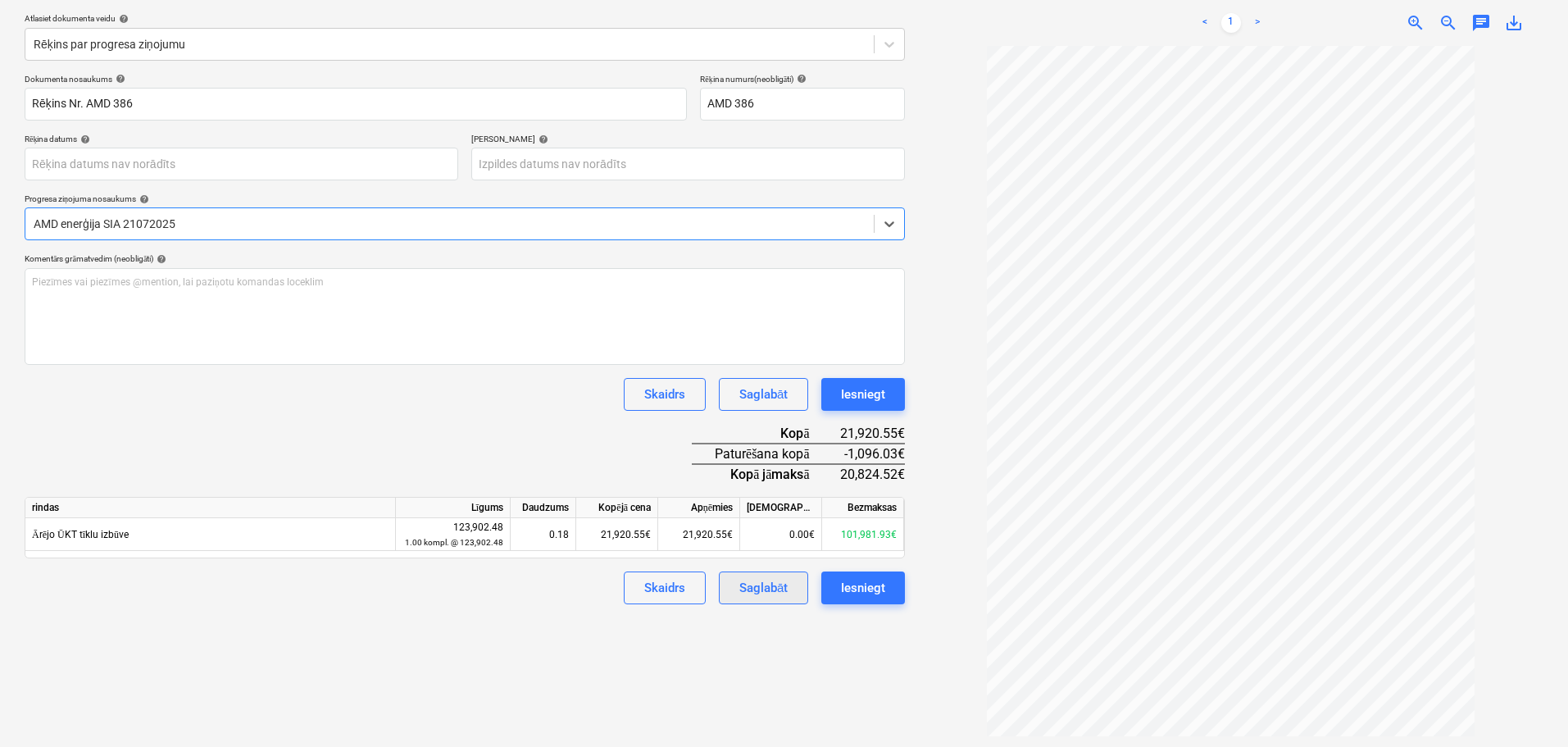 scroll, scrollTop: 194, scrollLeft: 0, axis: vertical 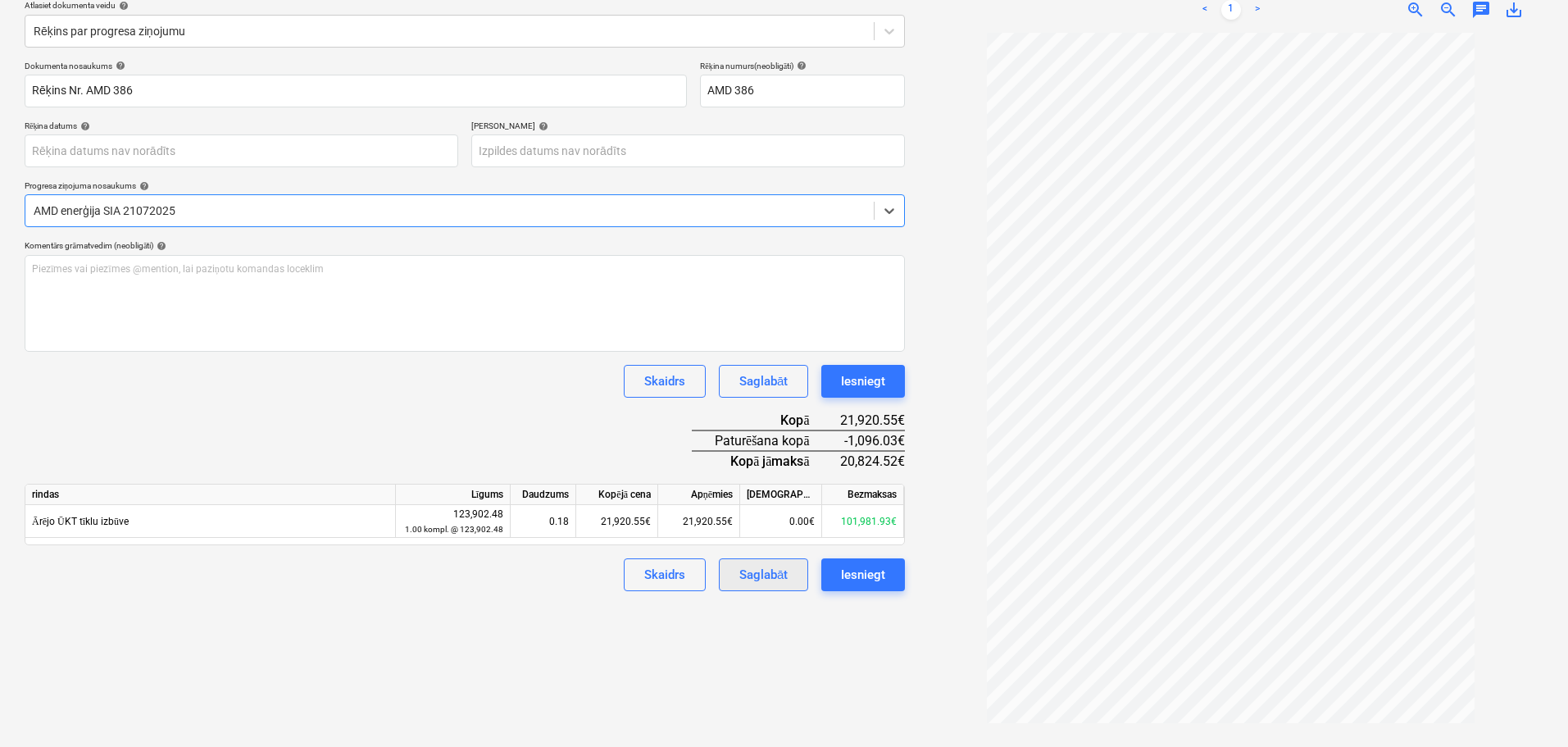 click on "Saglabāt" at bounding box center [763, 575] 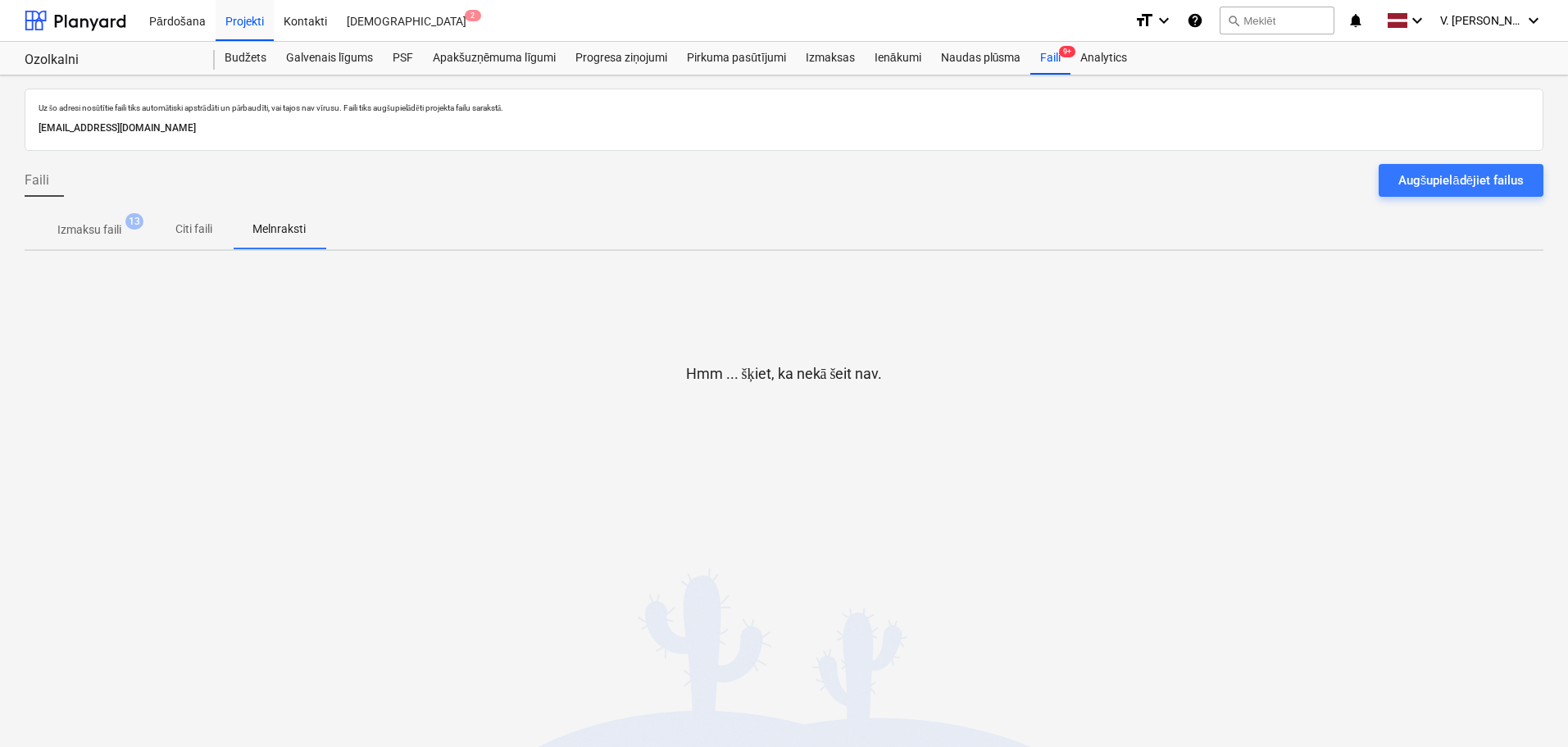 scroll, scrollTop: 0, scrollLeft: 0, axis: both 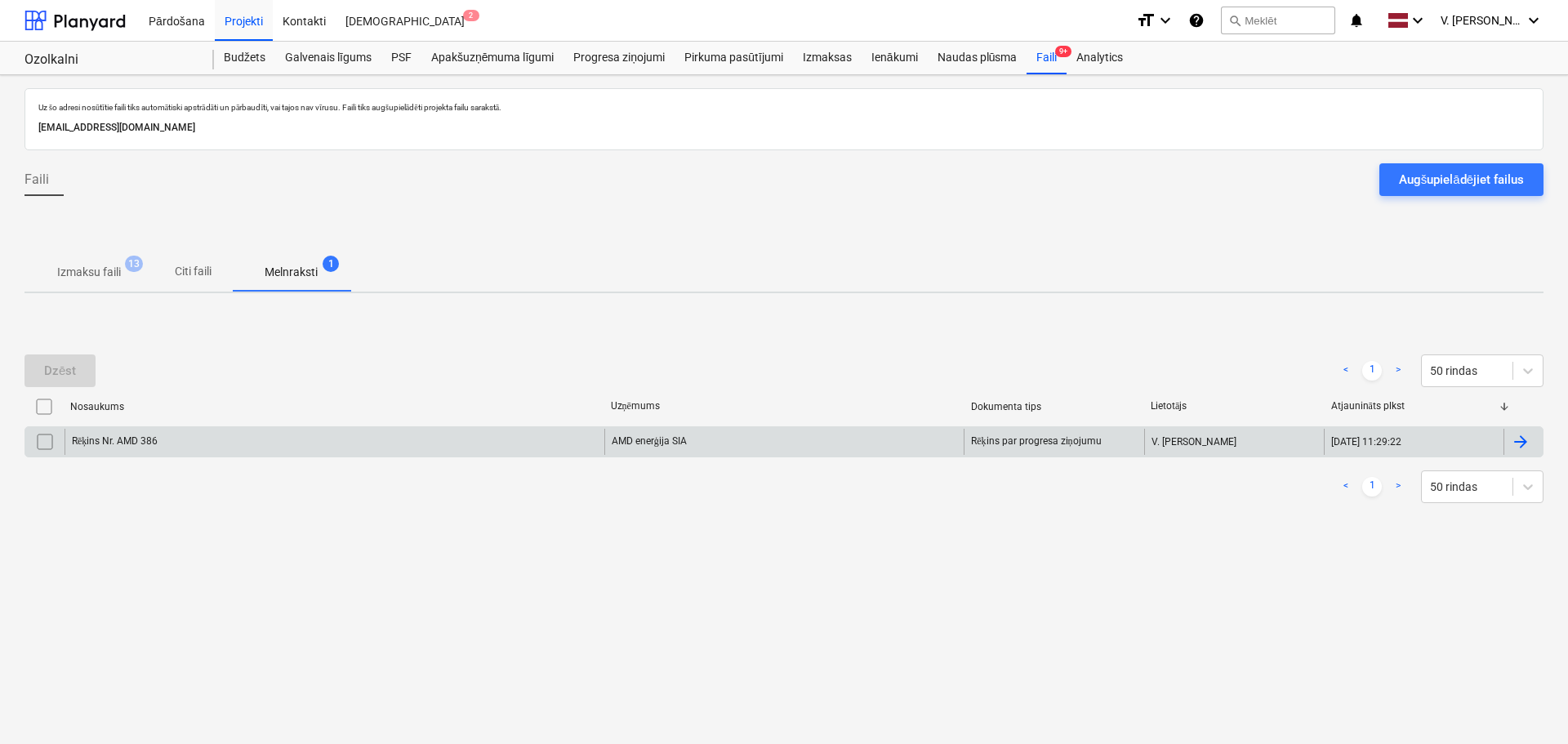 click on "Rēķins Nr. AMD 386" at bounding box center [334, 442] 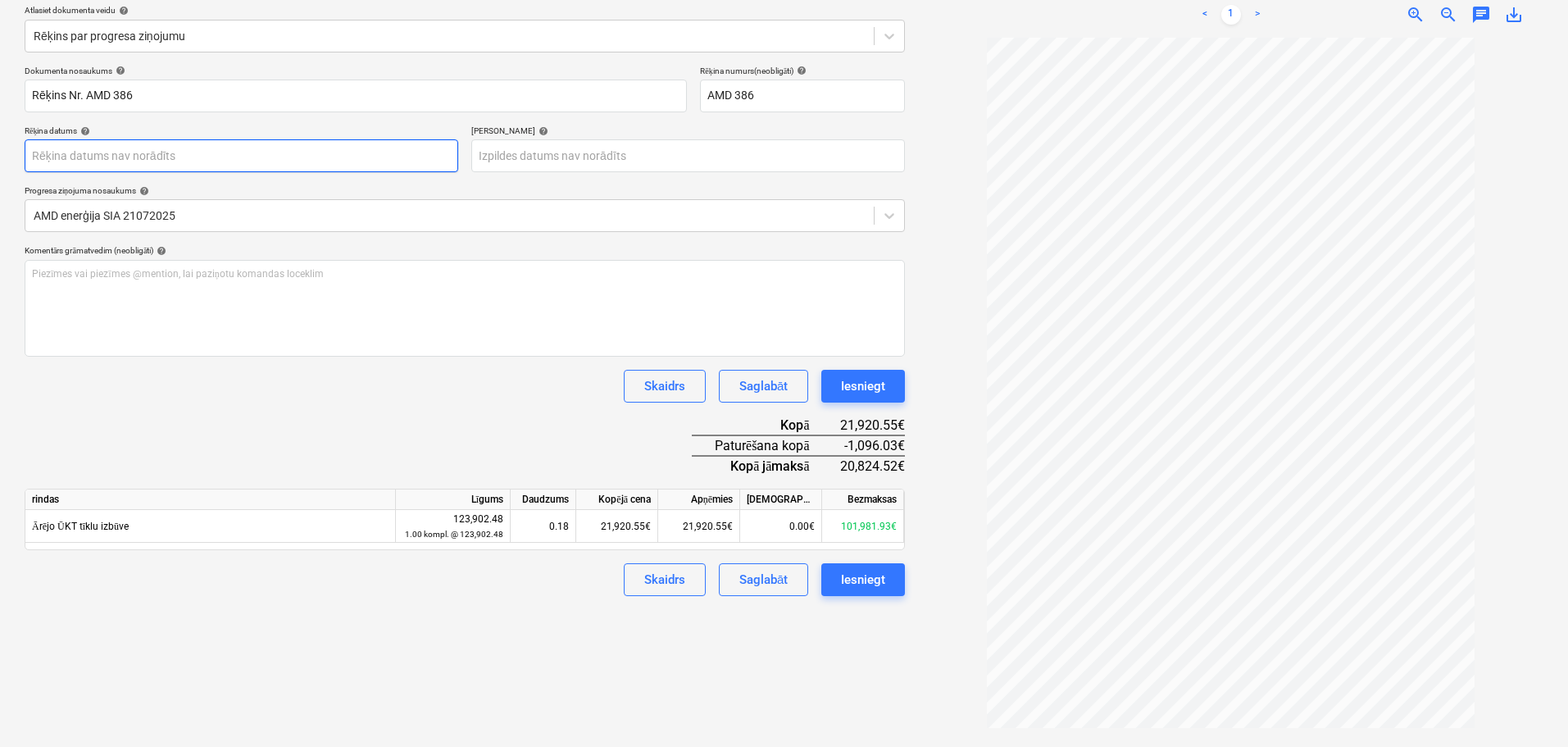 scroll, scrollTop: 194, scrollLeft: 0, axis: vertical 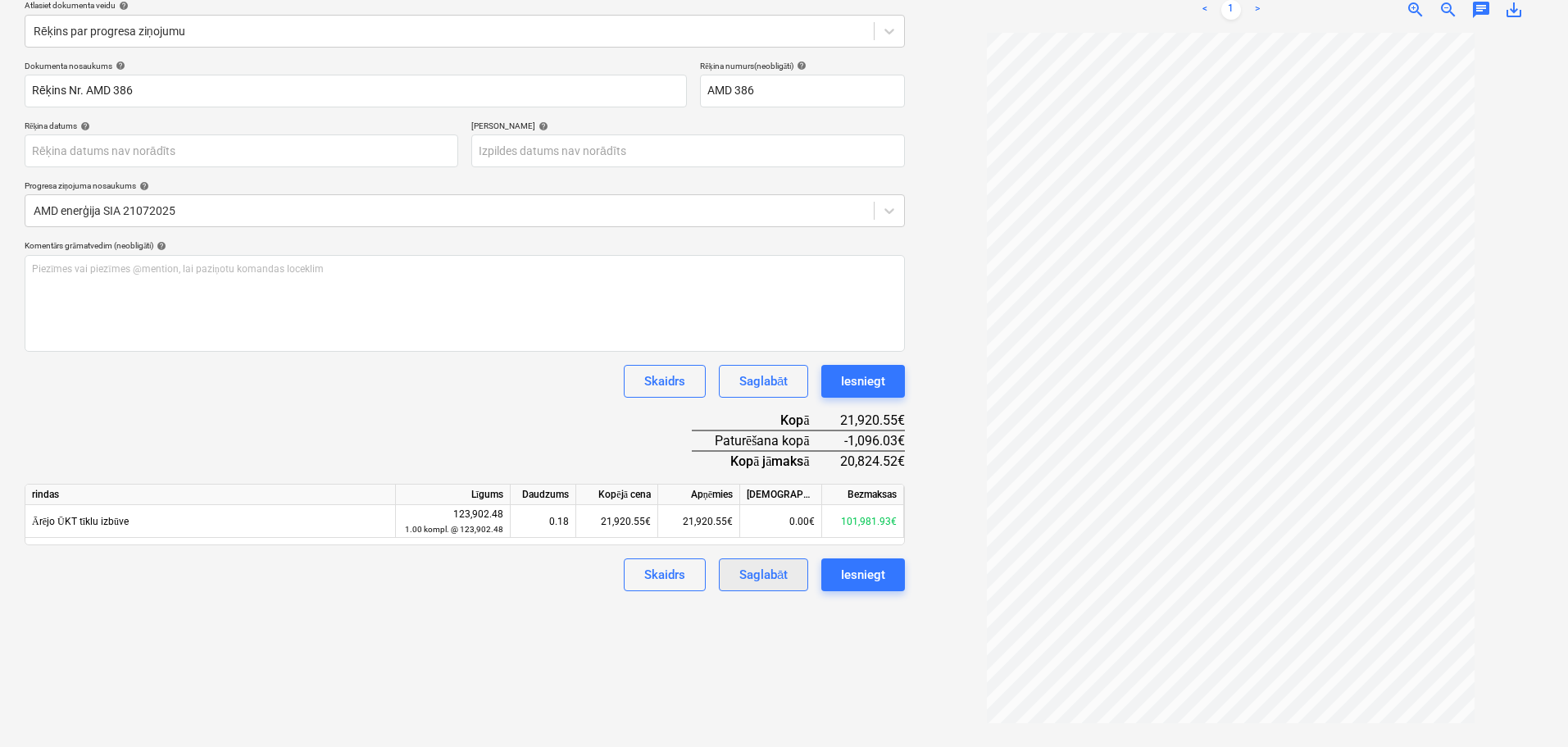 click on "Saglabāt" at bounding box center (763, 575) 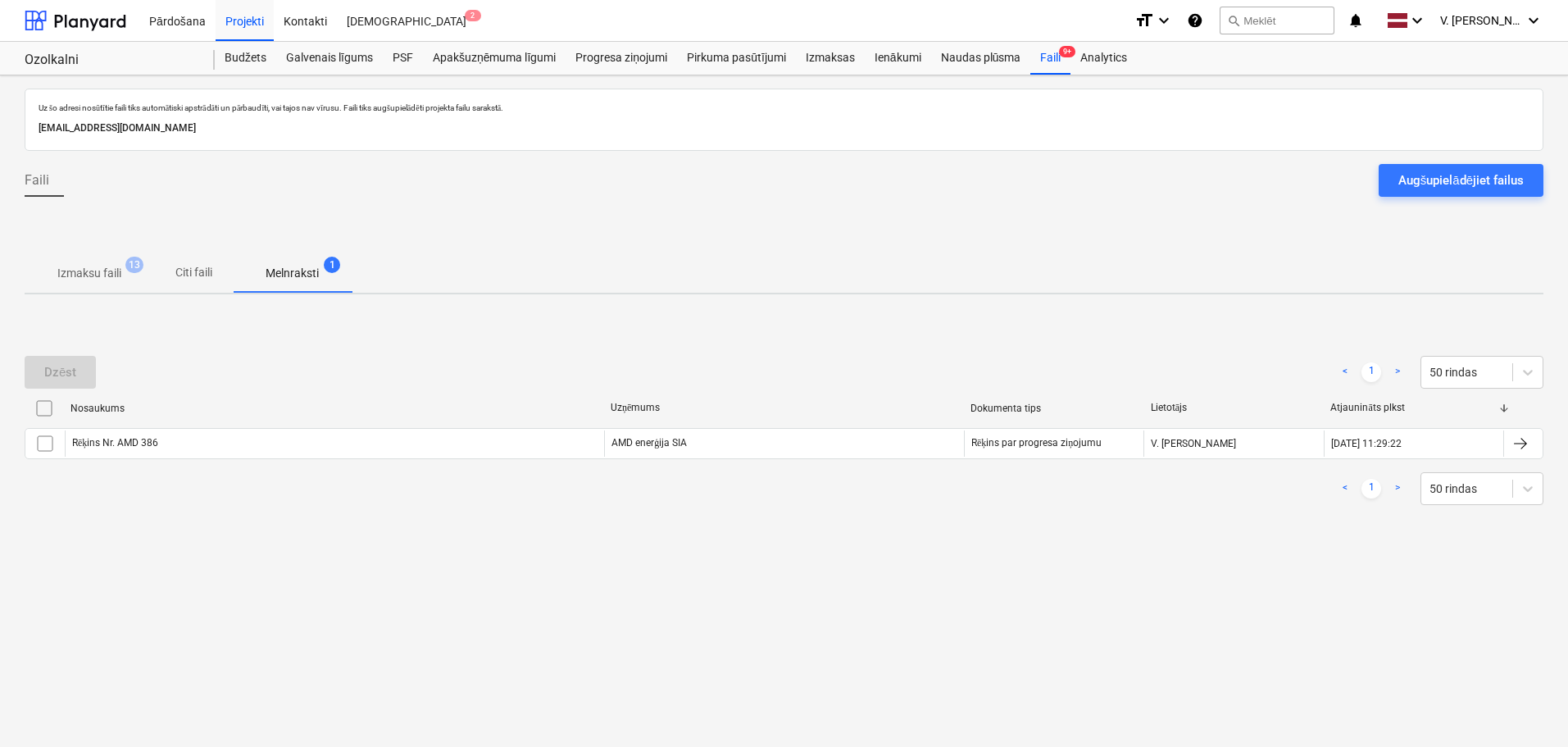 scroll, scrollTop: 0, scrollLeft: 0, axis: both 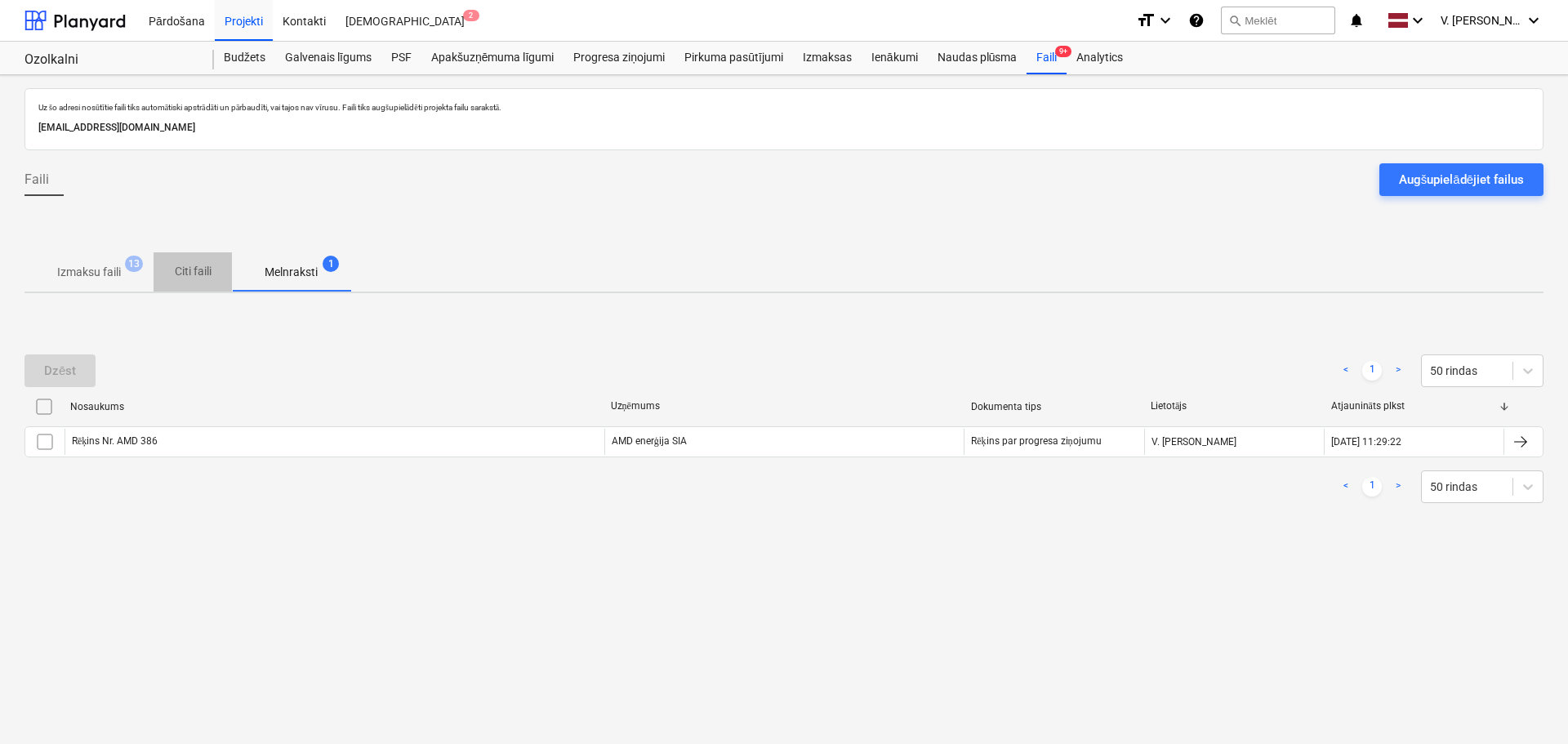 click on "Citi faili" at bounding box center (193, 271) 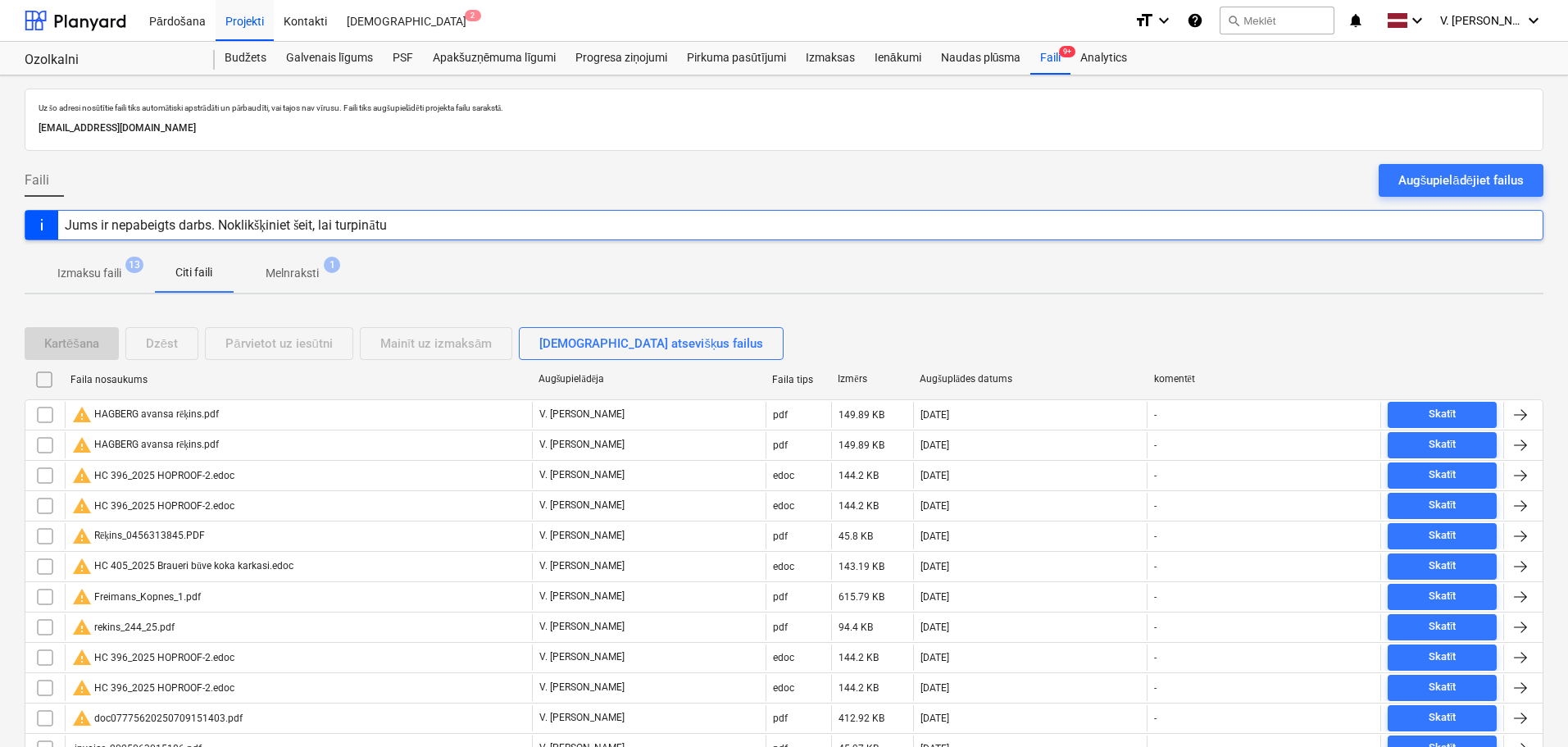 click on "Melnraksti" at bounding box center [292, 273] 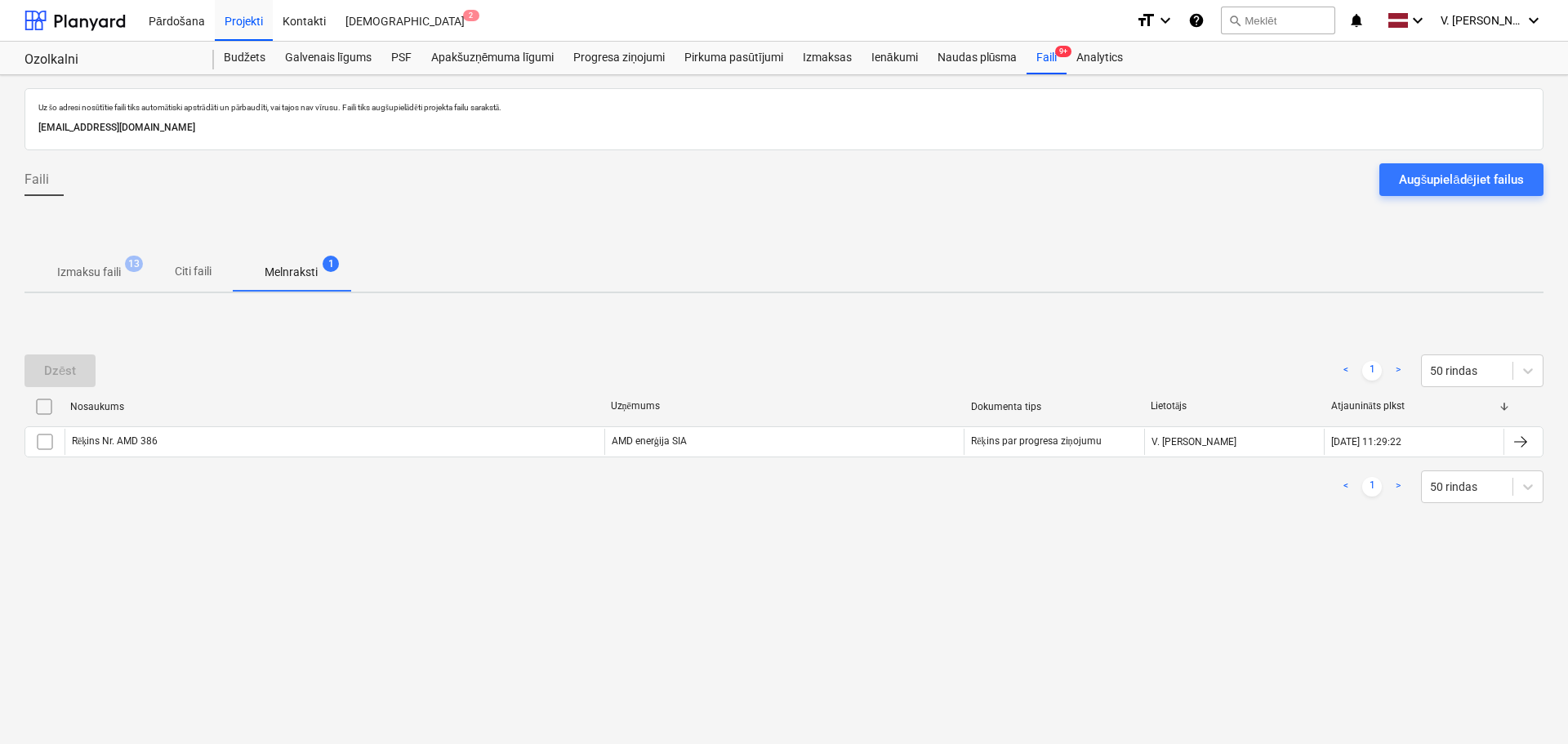 click on "Citi faili" at bounding box center [193, 271] 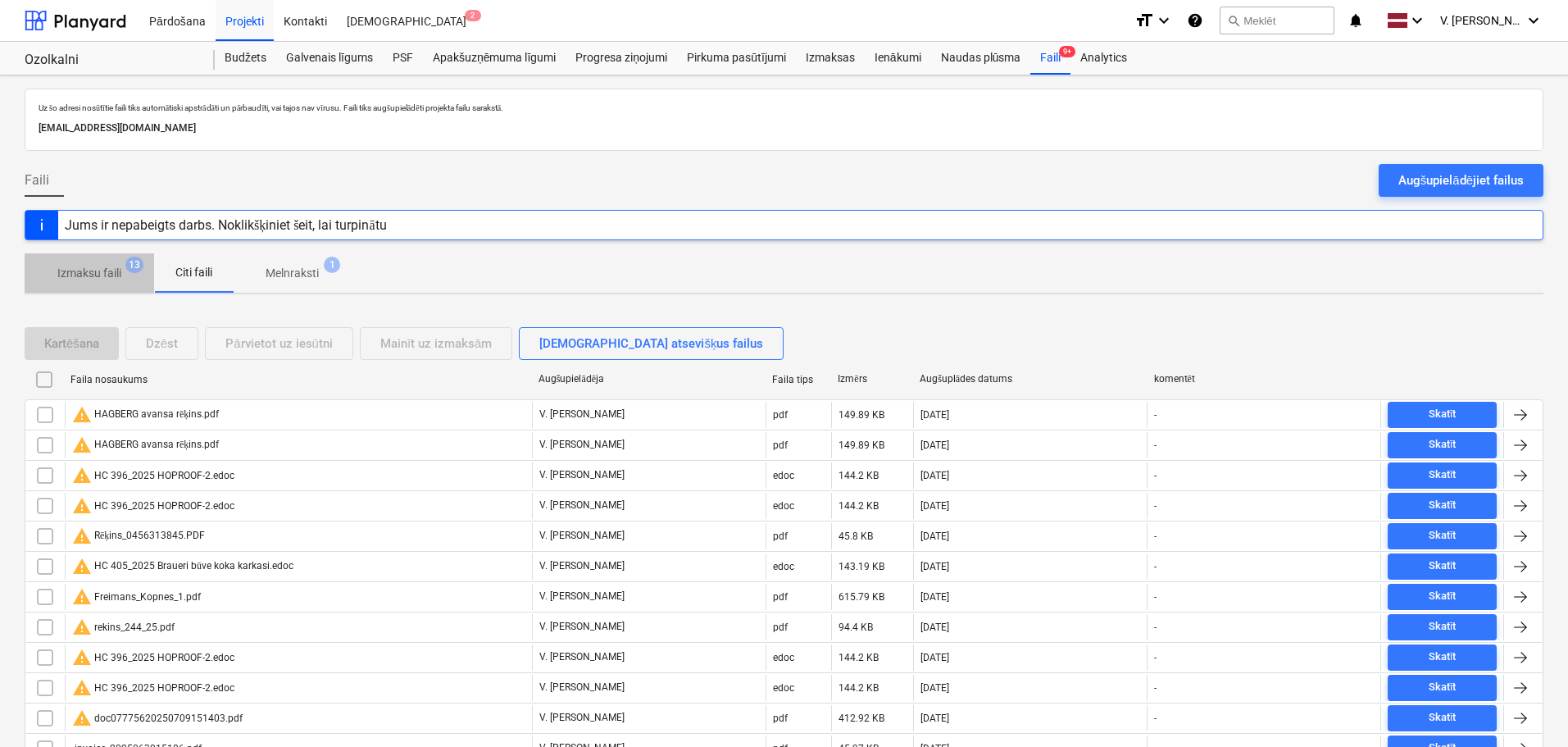 click on "Izmaksu faili" at bounding box center (89, 273) 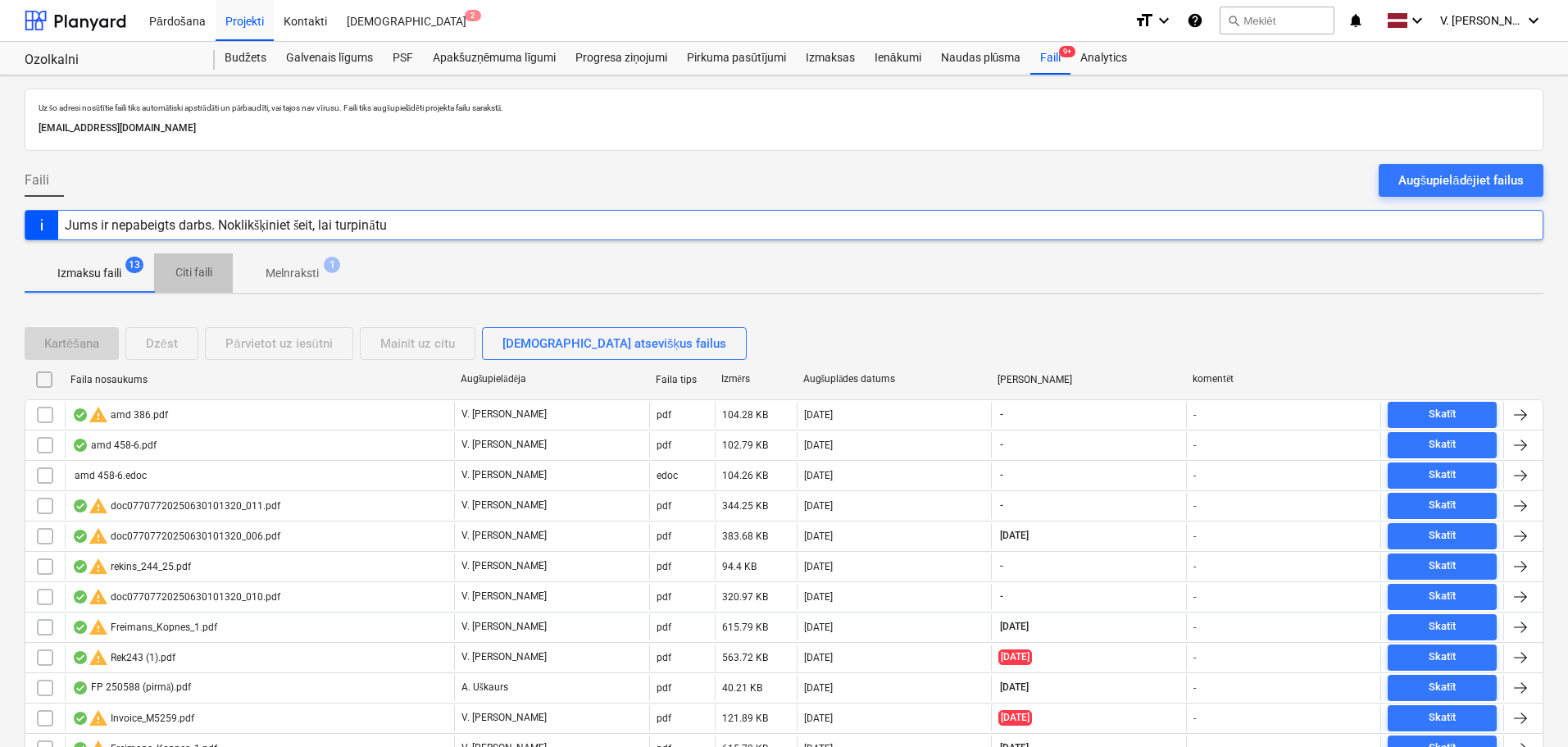 click on "Citi faili" at bounding box center [193, 272] 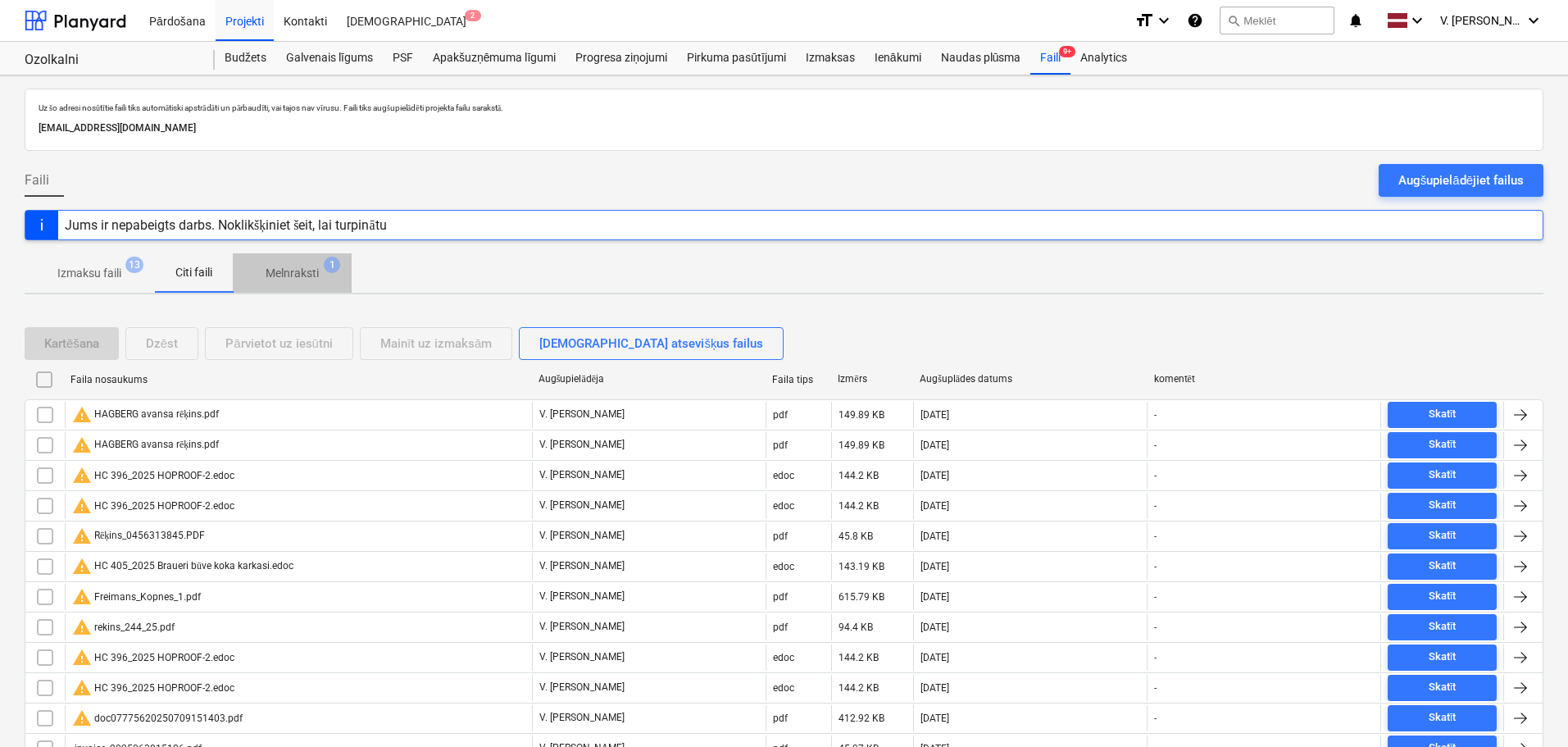 click on "Melnraksti" at bounding box center [292, 273] 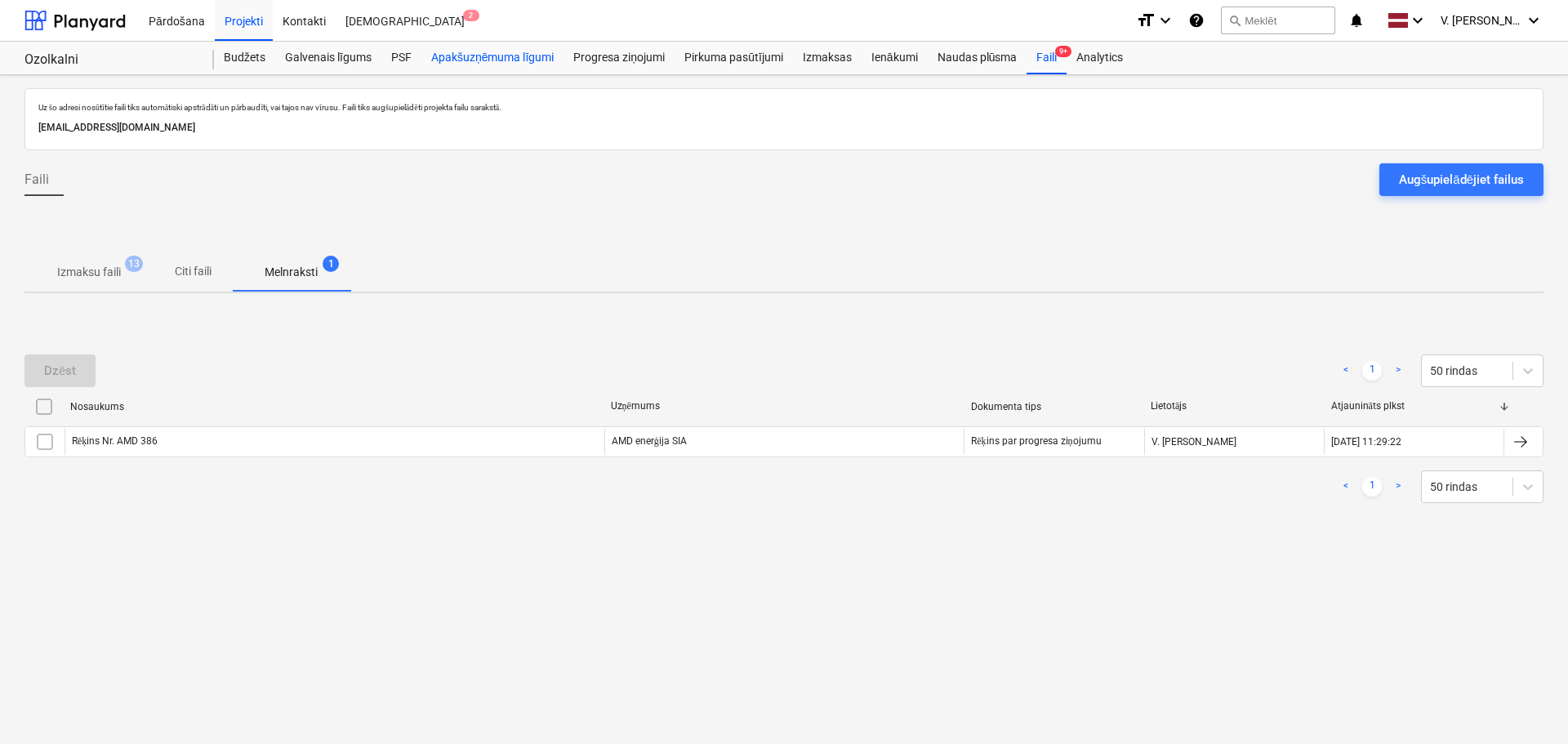 click on "Apakšuzņēmuma līgumi" at bounding box center [492, 58] 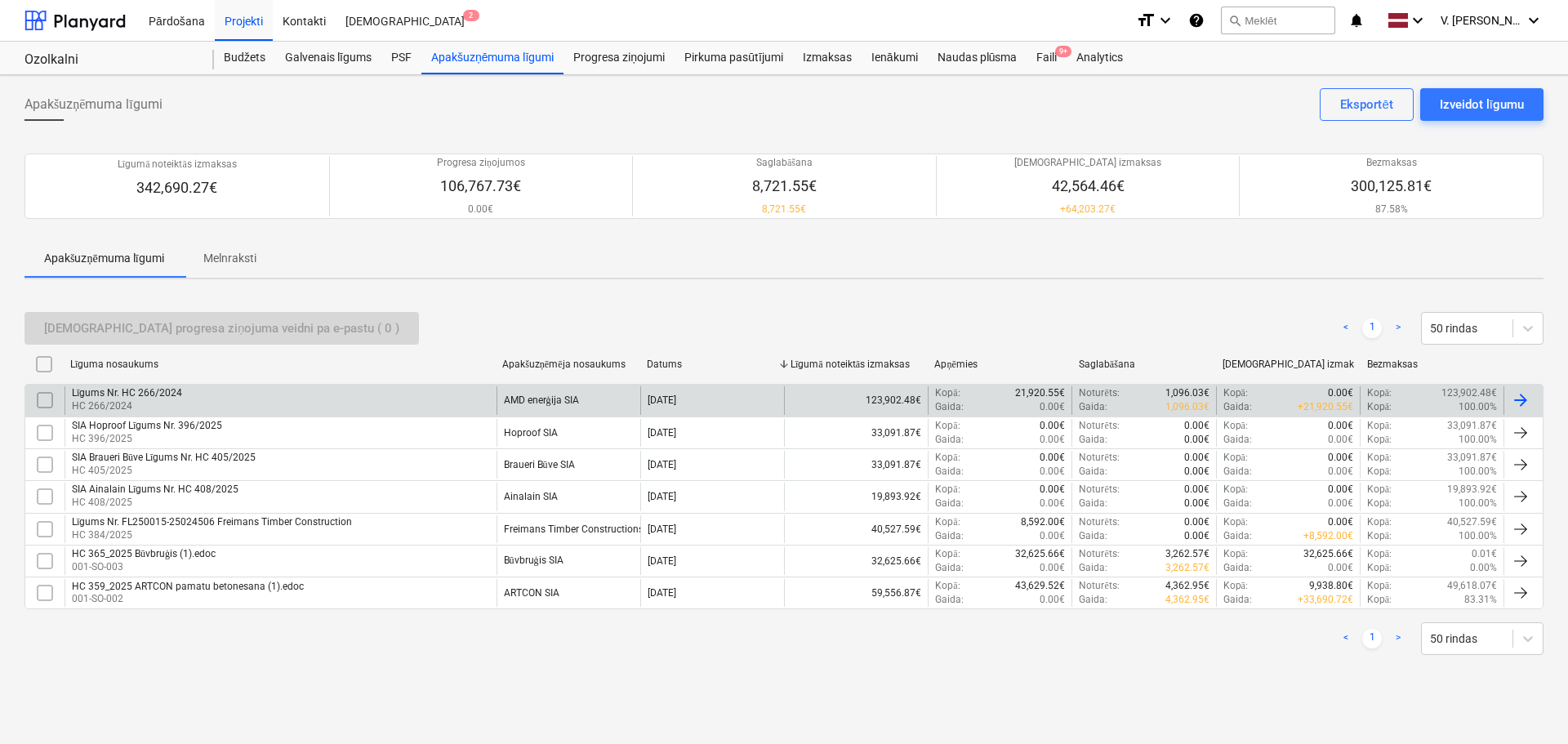 click on "Līgums Nr. HC 266/2024 HC 266/2024" at bounding box center (280, 400) 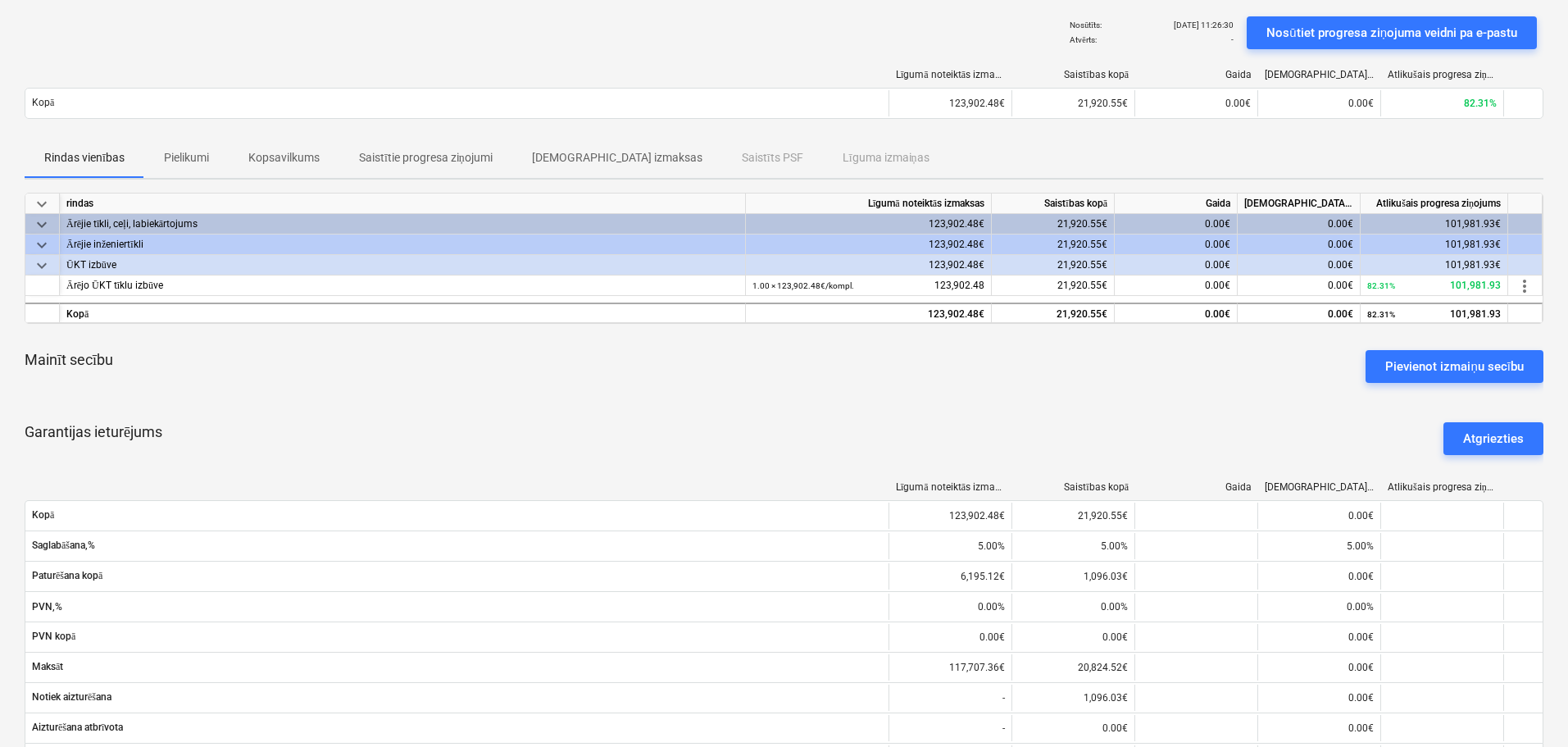 scroll, scrollTop: 0, scrollLeft: 0, axis: both 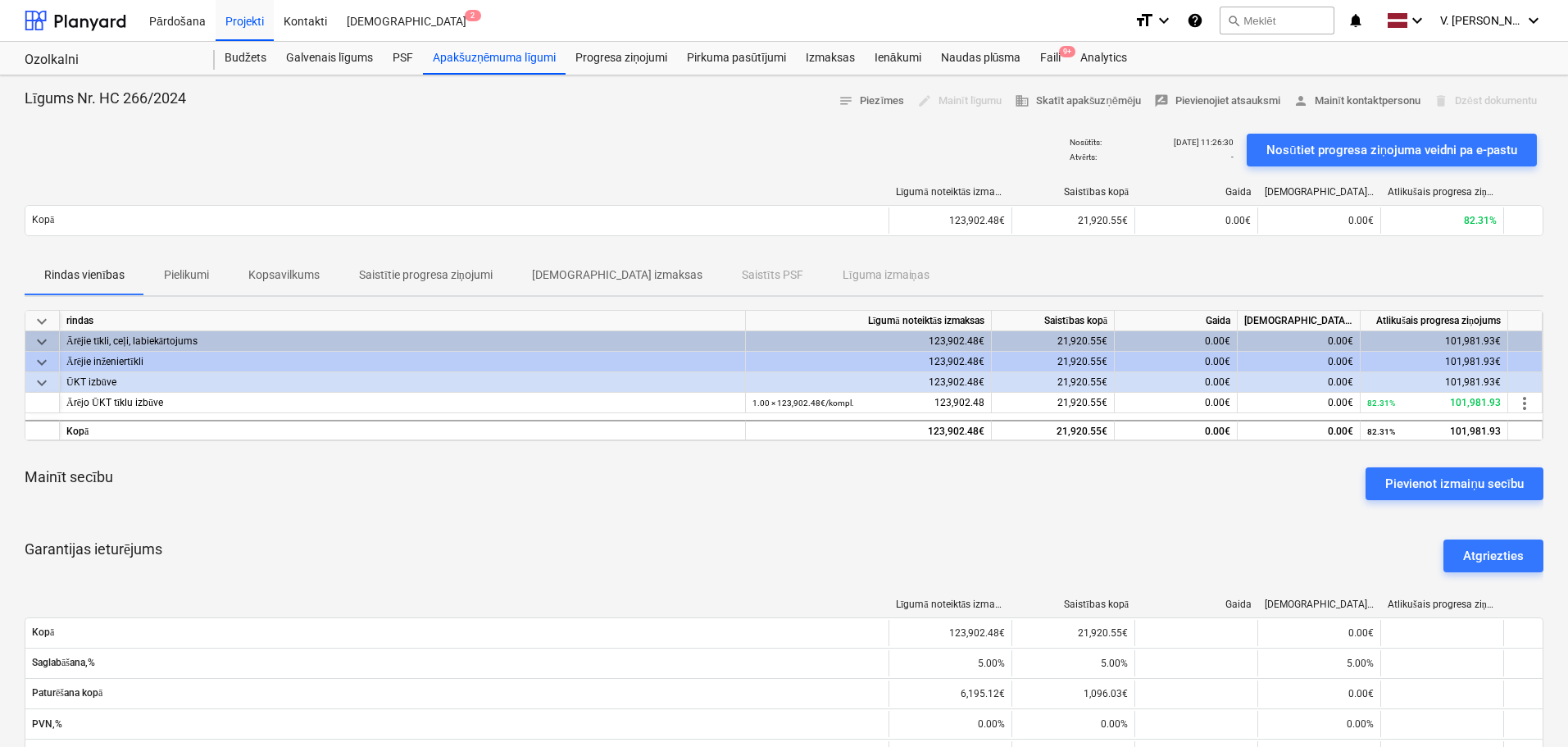 click on "Pielikumi" at bounding box center (186, 275) 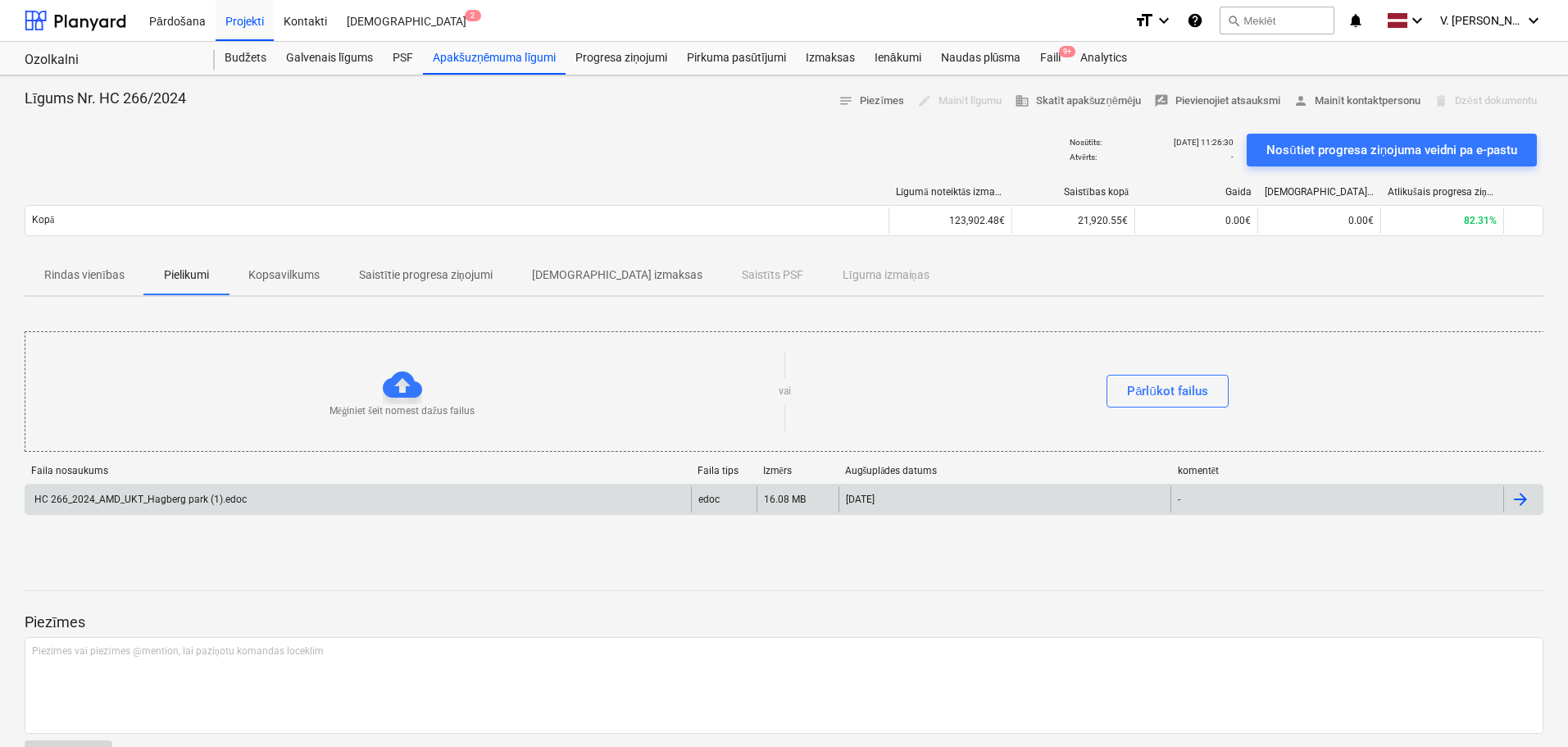 click on "HC 266_2024_AMD_UKT_Hagberg park (1).edoc" at bounding box center (358, 499) 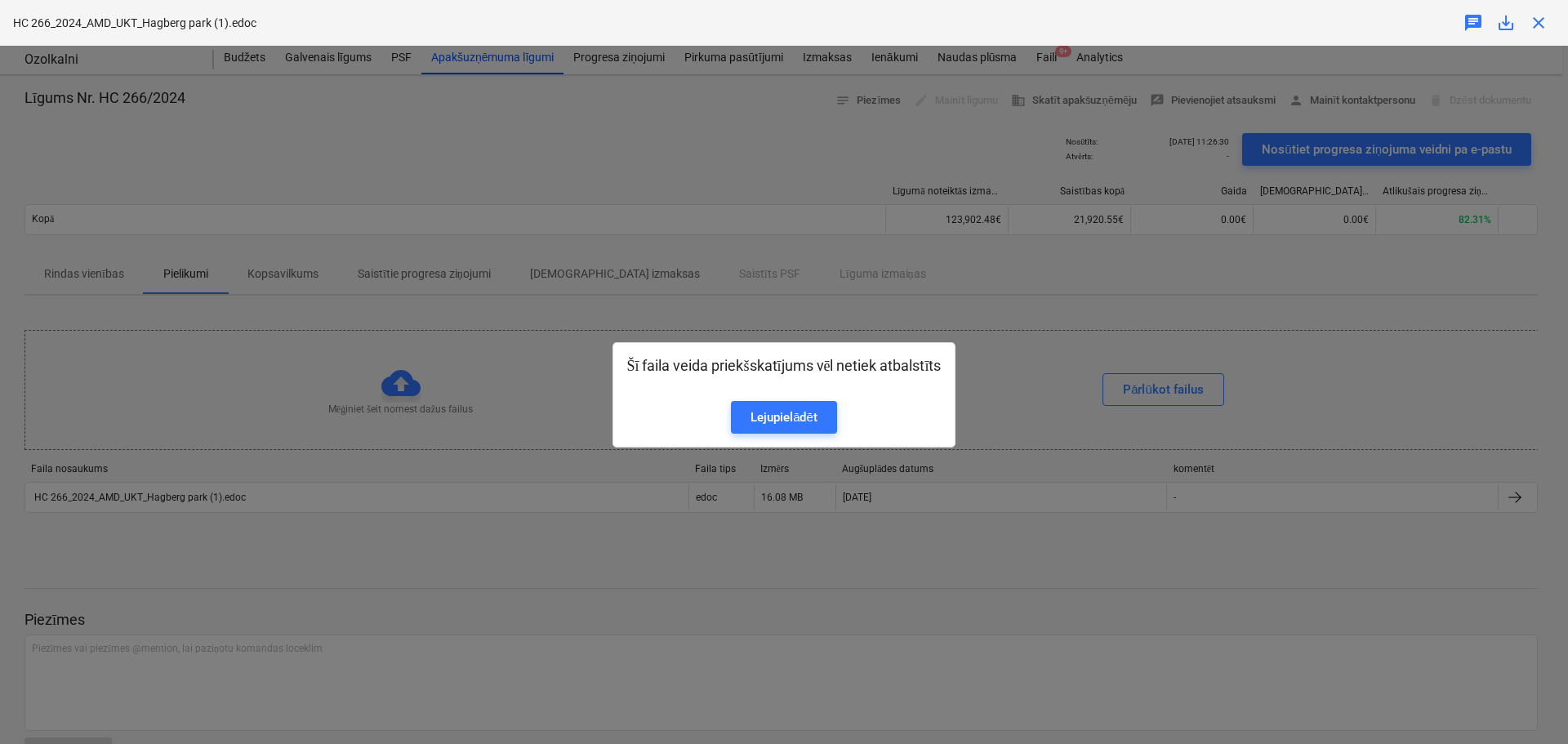 click on "Šī faila veida priekšskatījums vēl netiek atbalstīts Lejupielādēt" at bounding box center [784, 394] 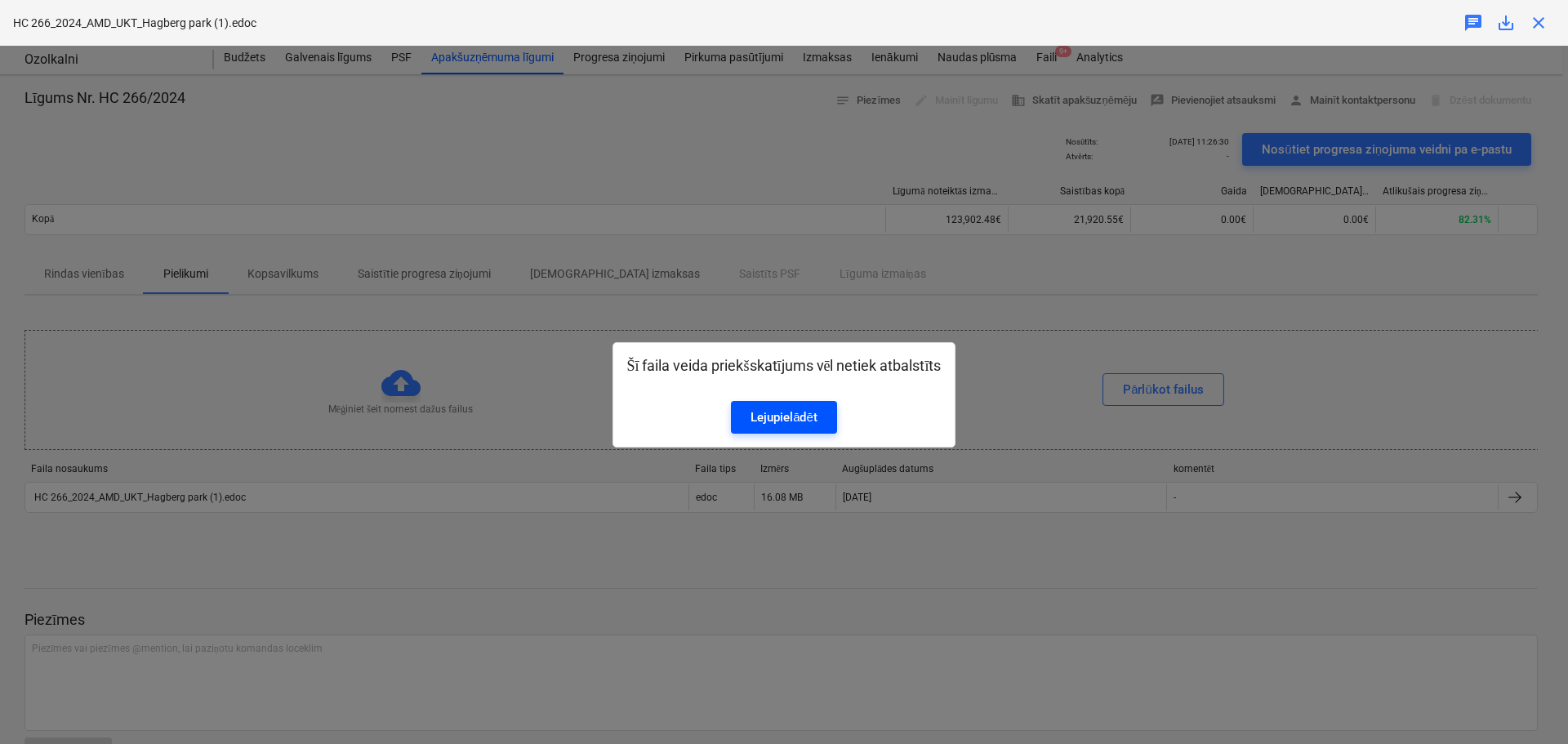 click on "Lejupielādēt" at bounding box center (784, 417) 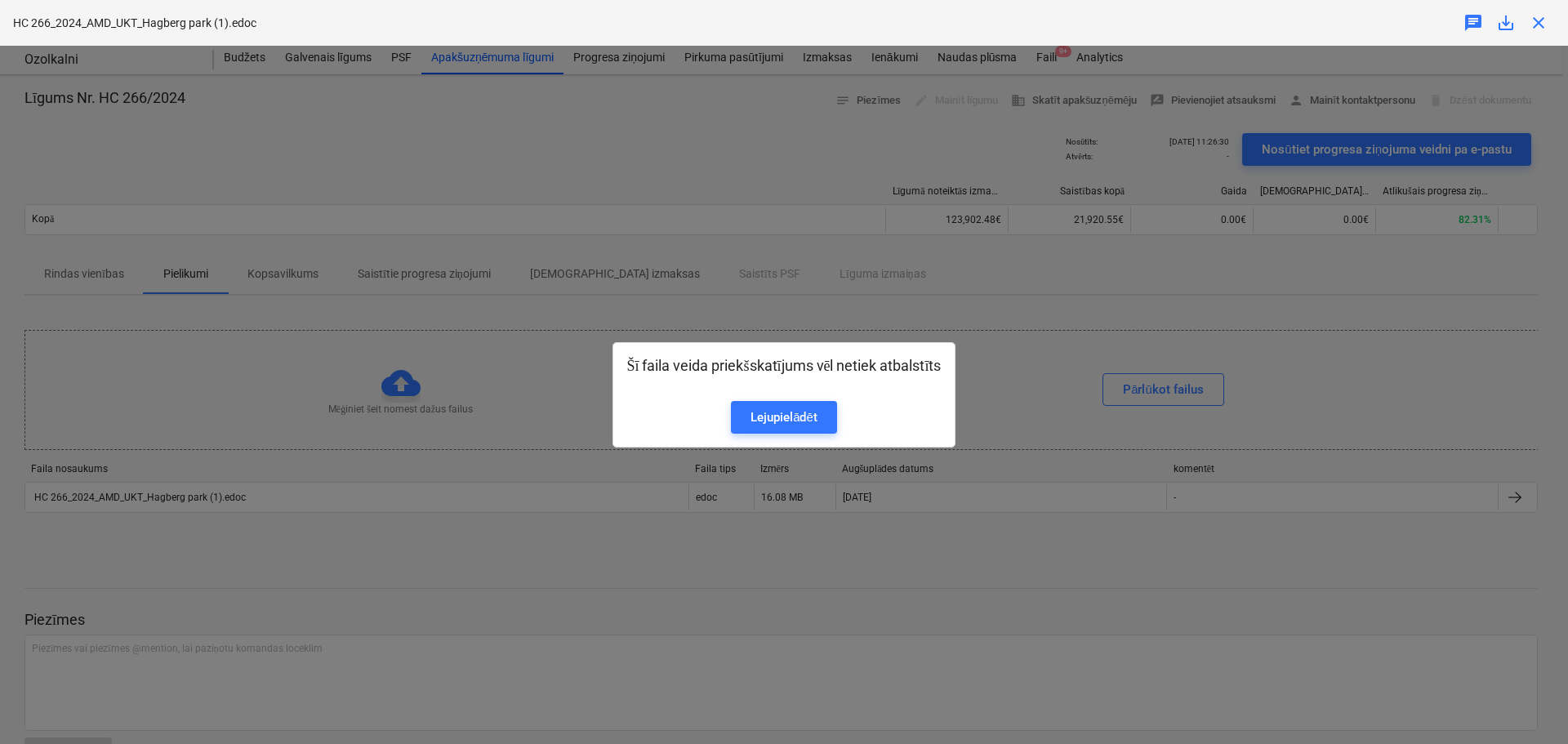 click on "Šī faila veida priekšskatījums vēl netiek atbalstīts Lejupielādēt" at bounding box center [784, 394] 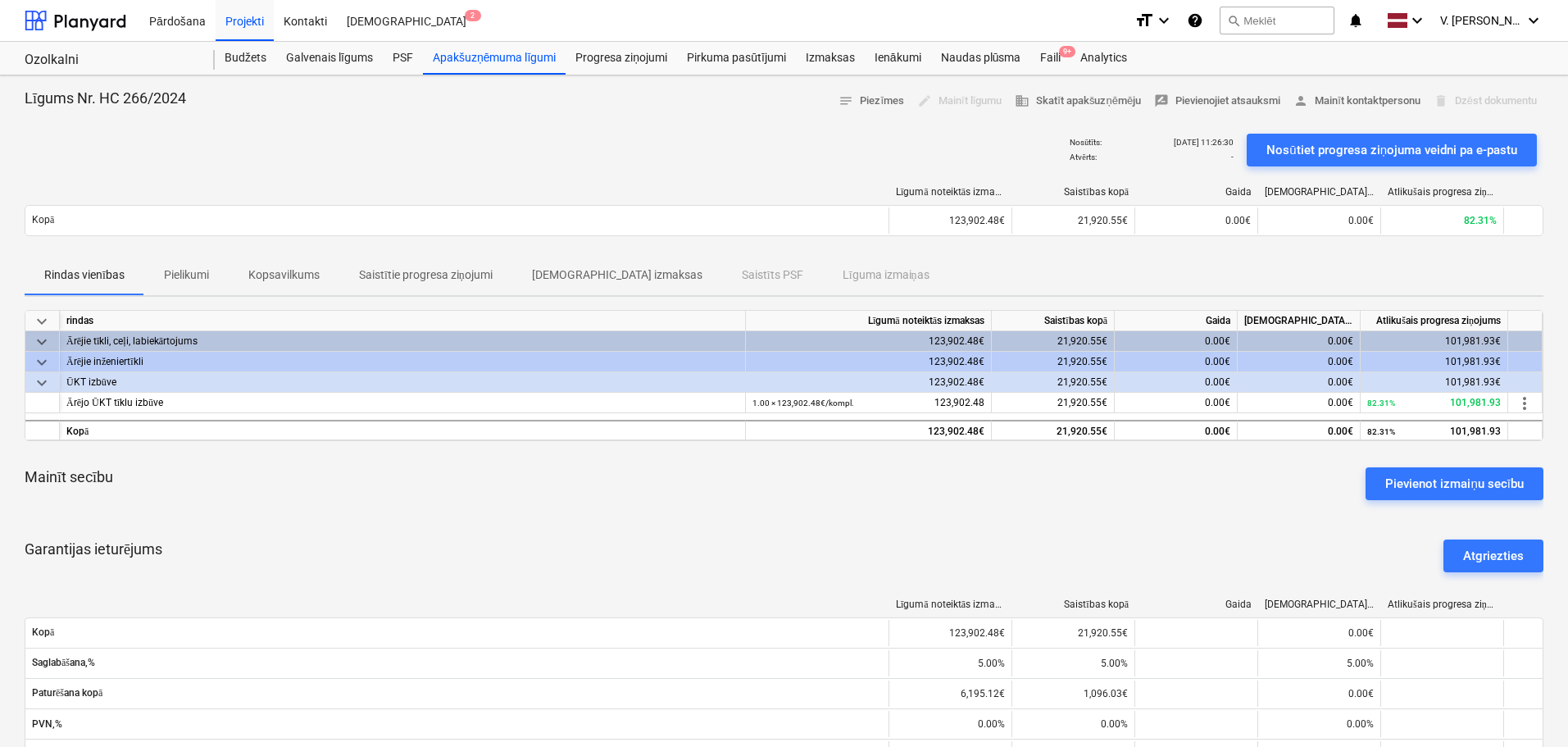 click on "Kopsavilkums" at bounding box center (284, 275) 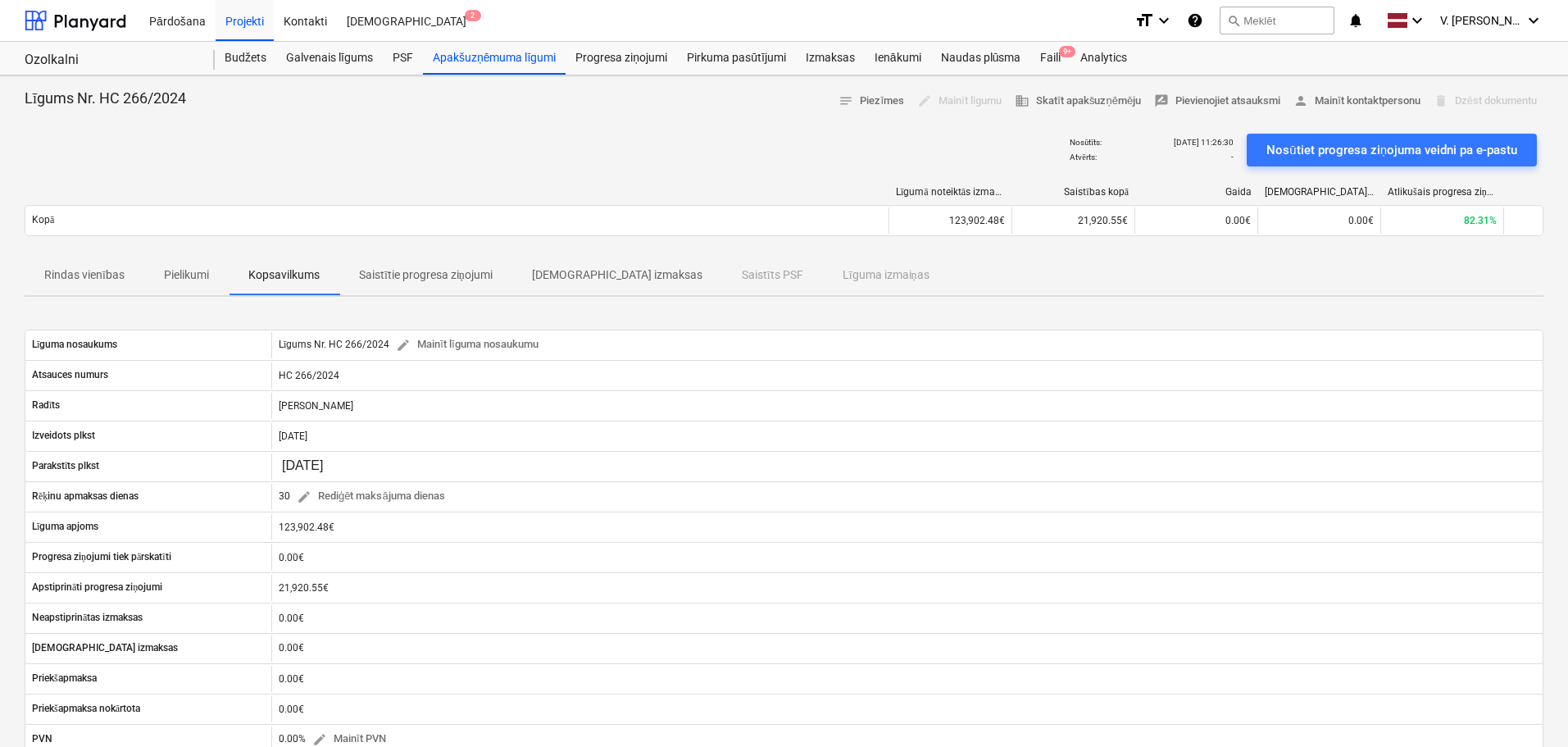 click on "Saistītie progresa ziņojumi" at bounding box center (425, 275) 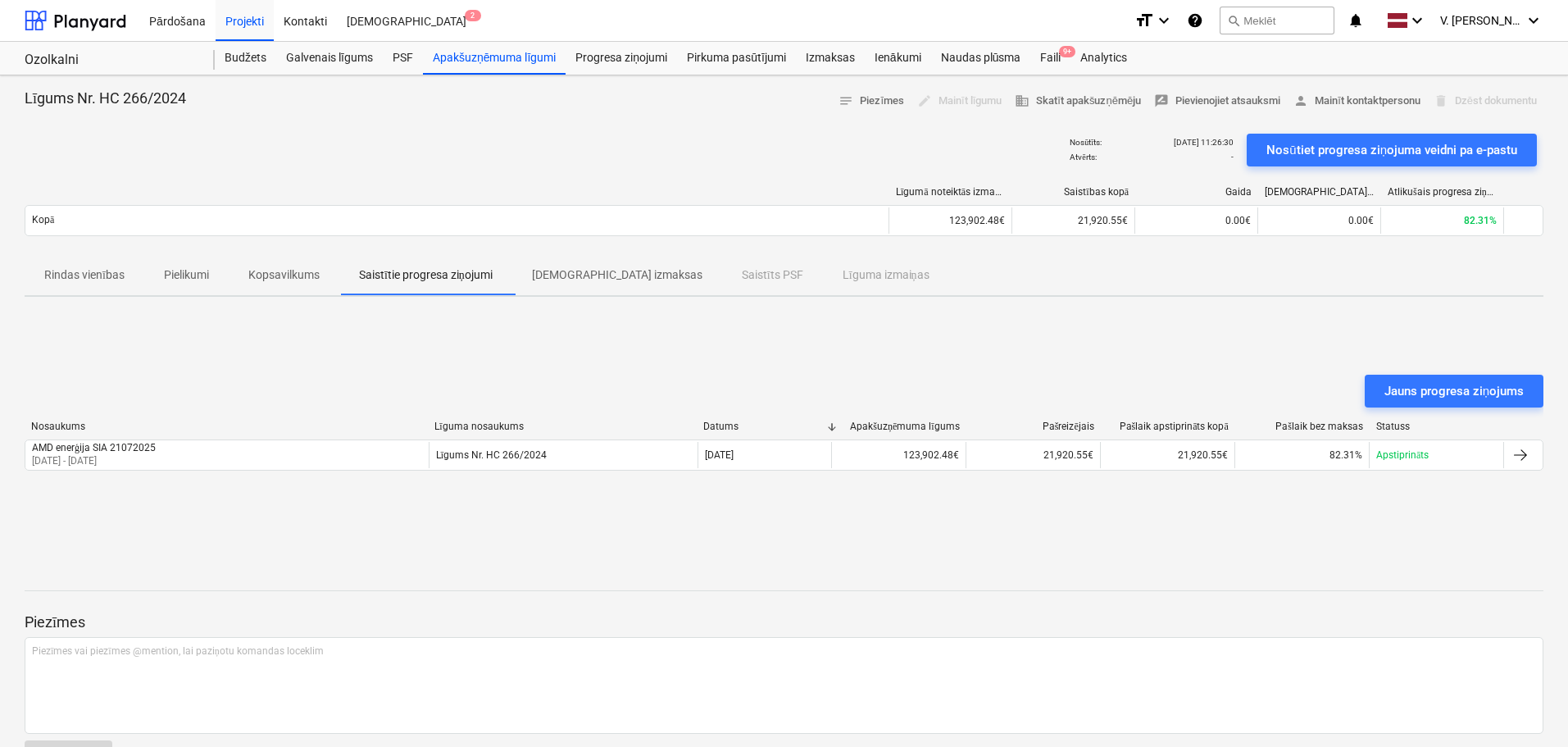 click on "[DEMOGRAPHIC_DATA] izmaksas" at bounding box center (617, 275) 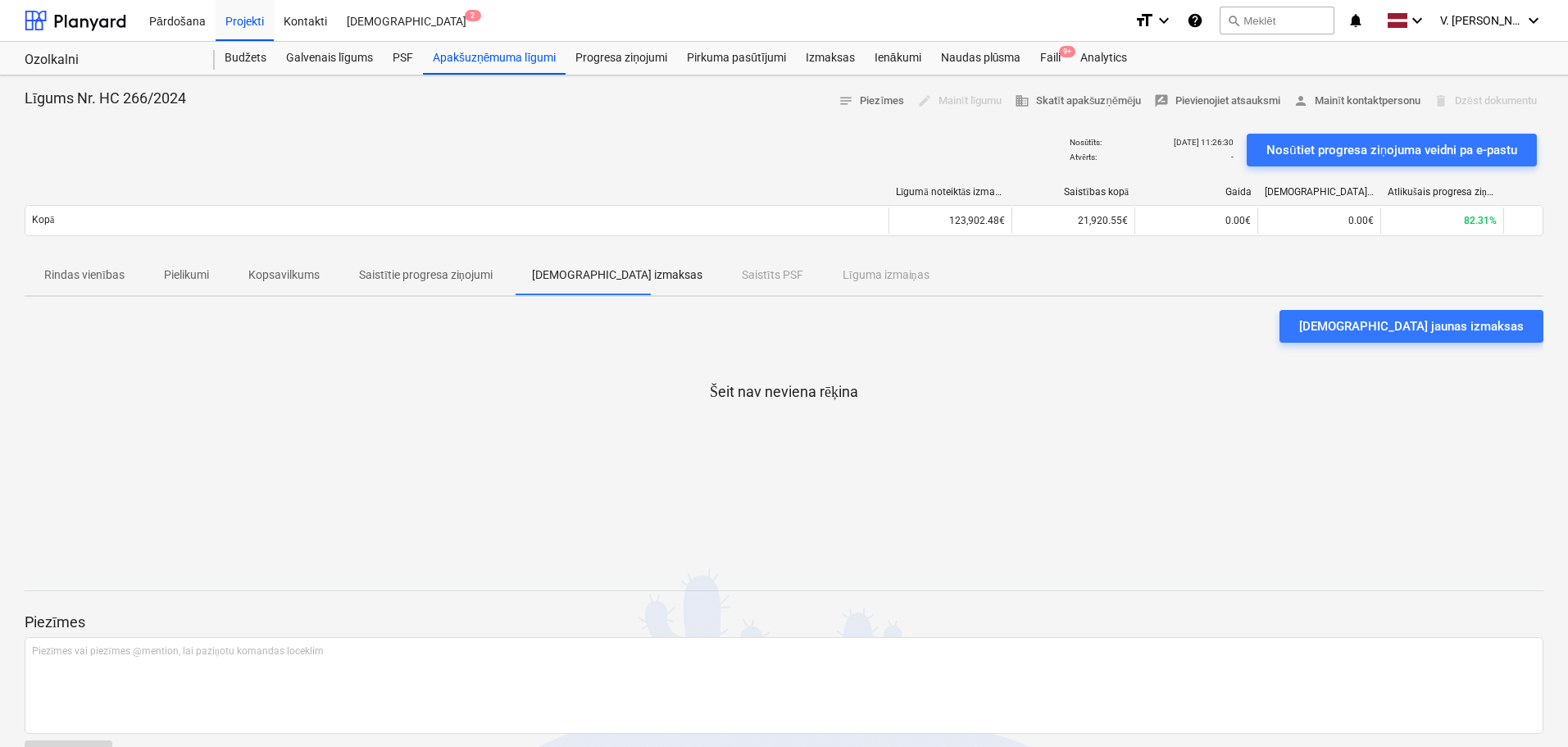 click on "Saistītie progresa ziņojumi" at bounding box center [425, 275] 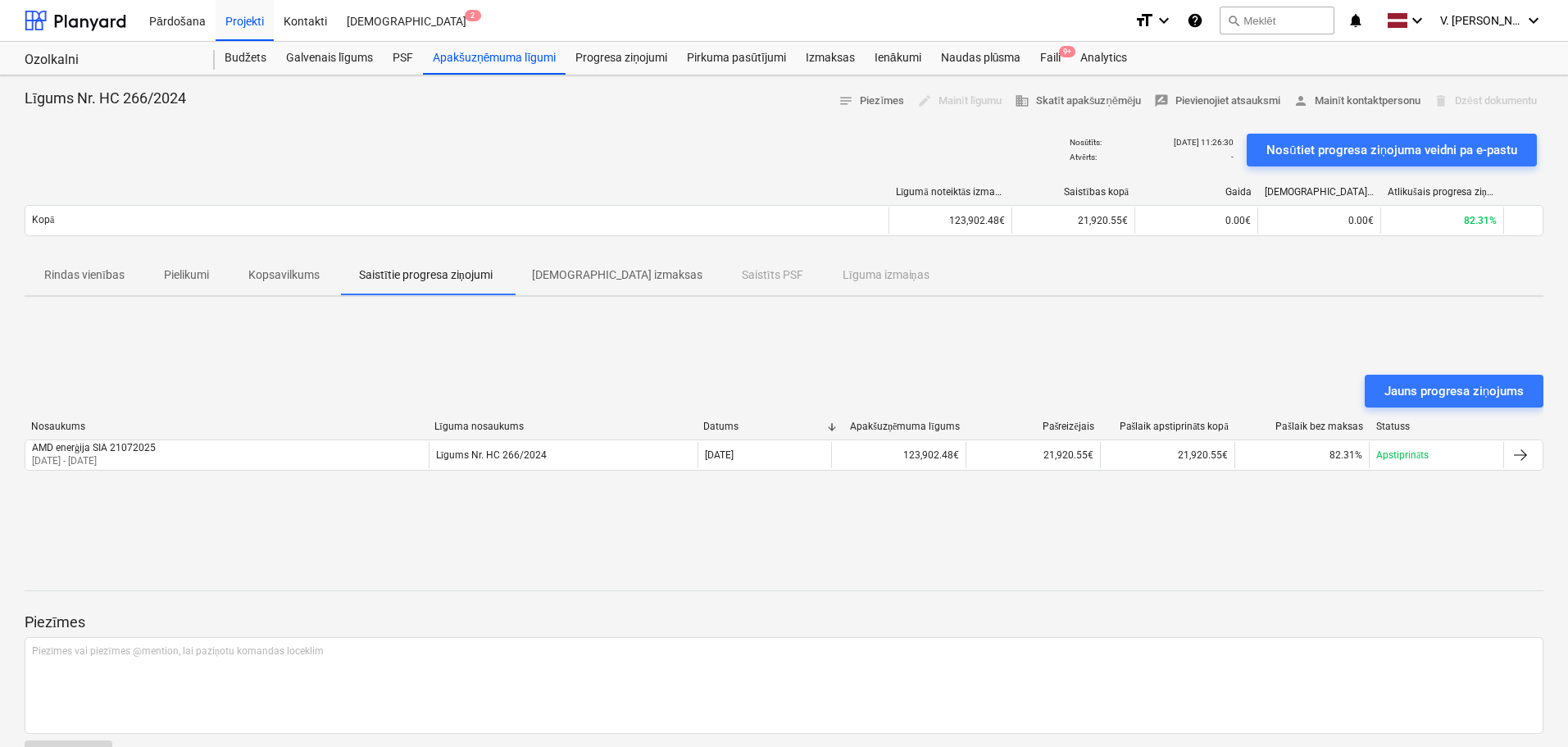 click on "Rindas vienības" at bounding box center (84, 275) 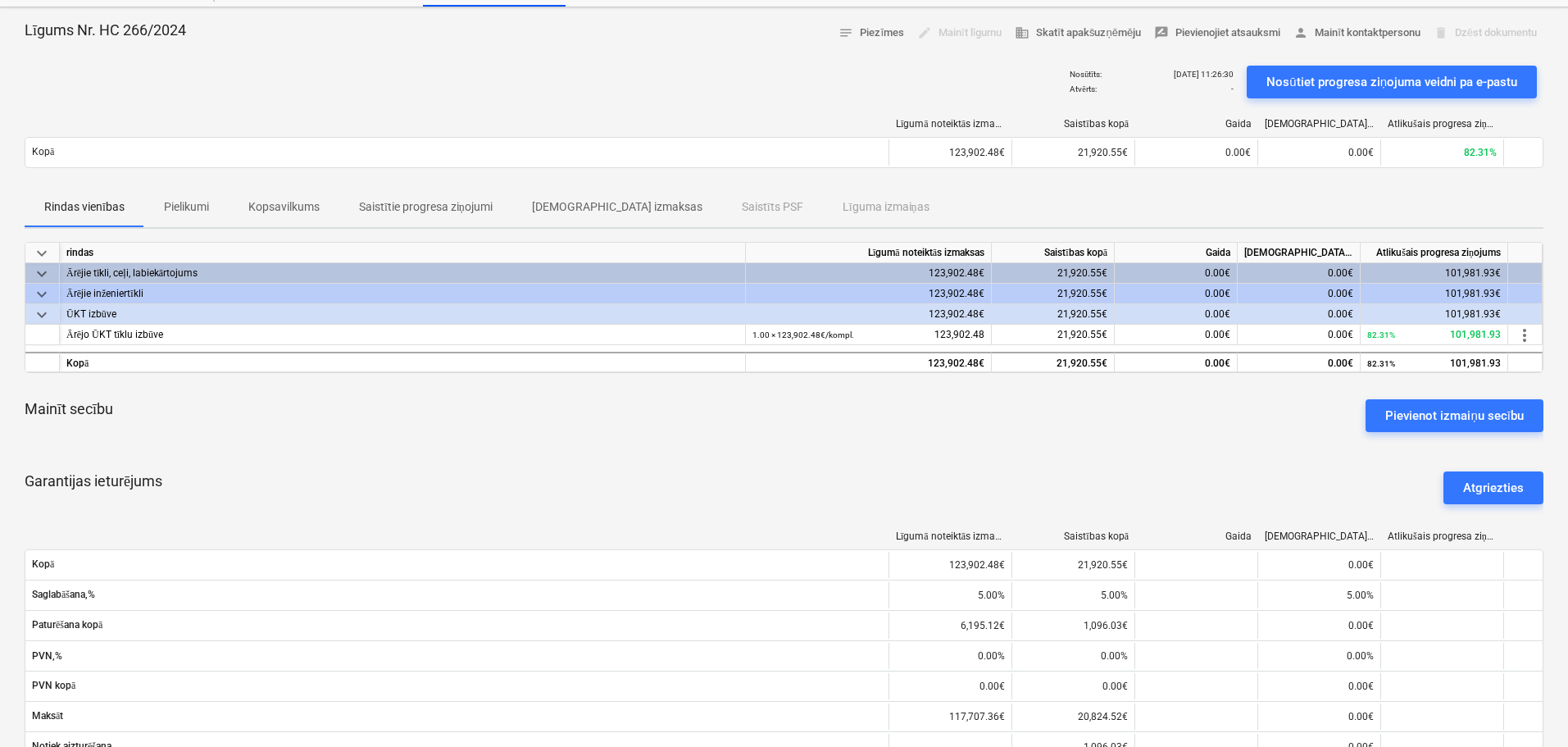 scroll, scrollTop: 0, scrollLeft: 0, axis: both 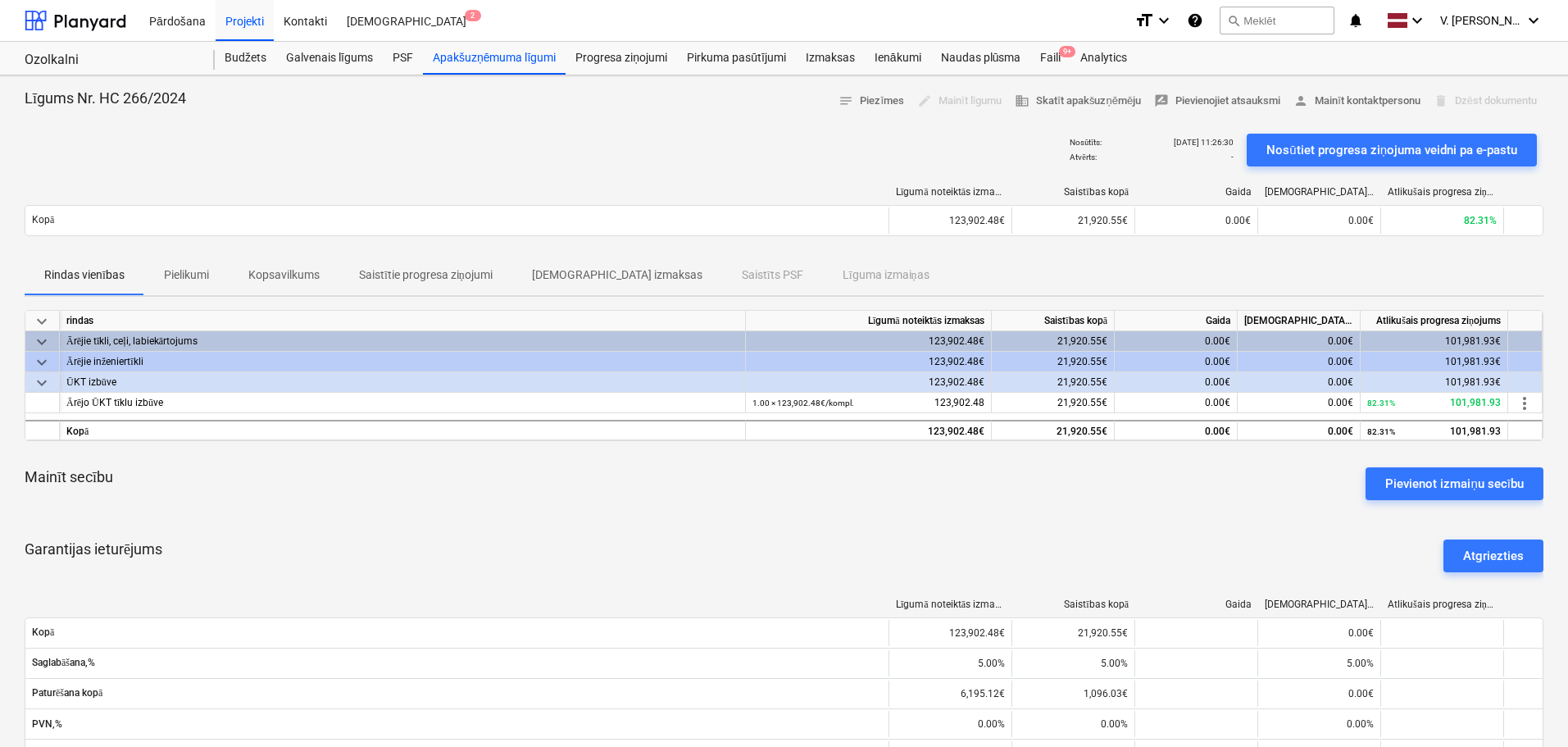 click on "Pielikumi" at bounding box center (186, 275) 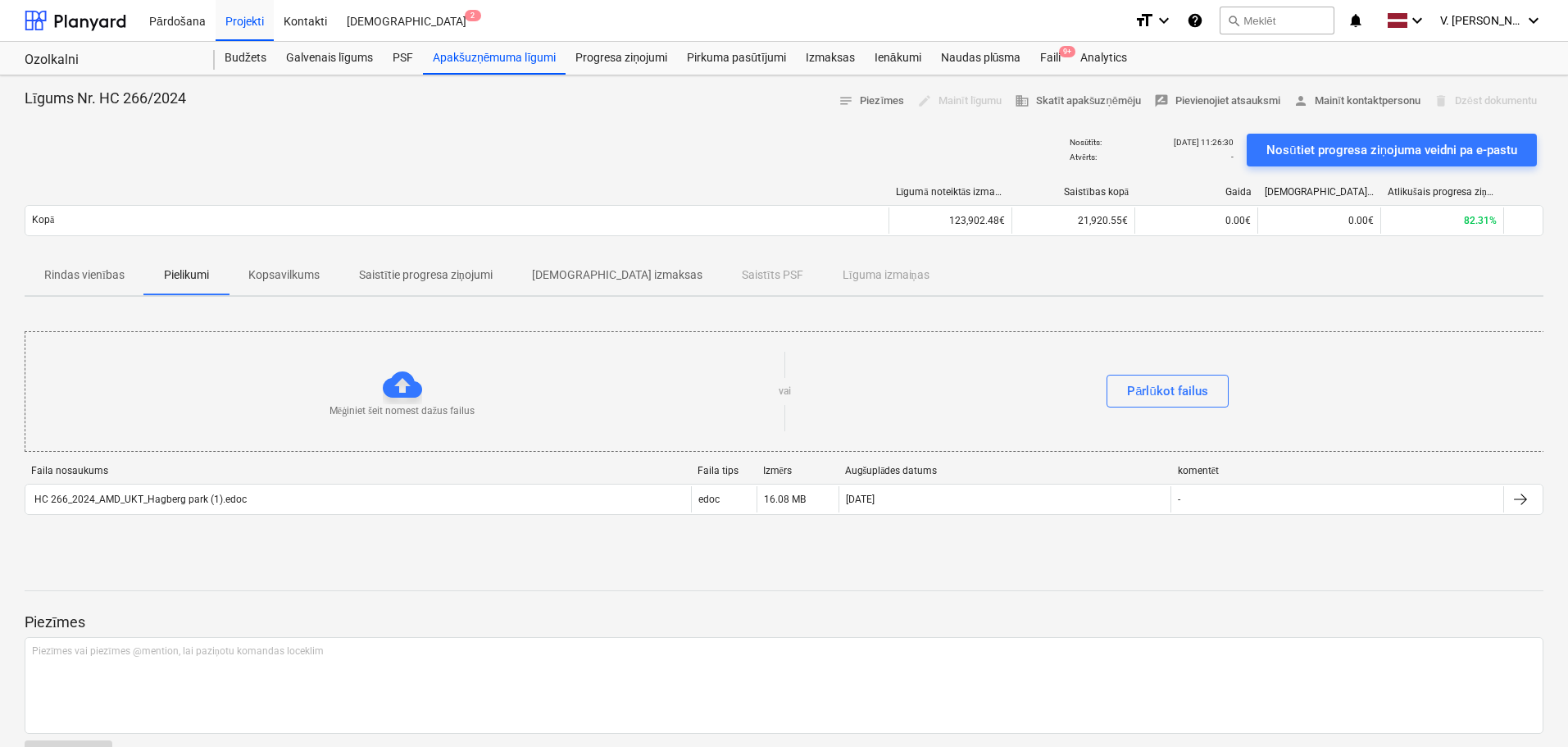 click on "Kopsavilkums" at bounding box center [284, 275] 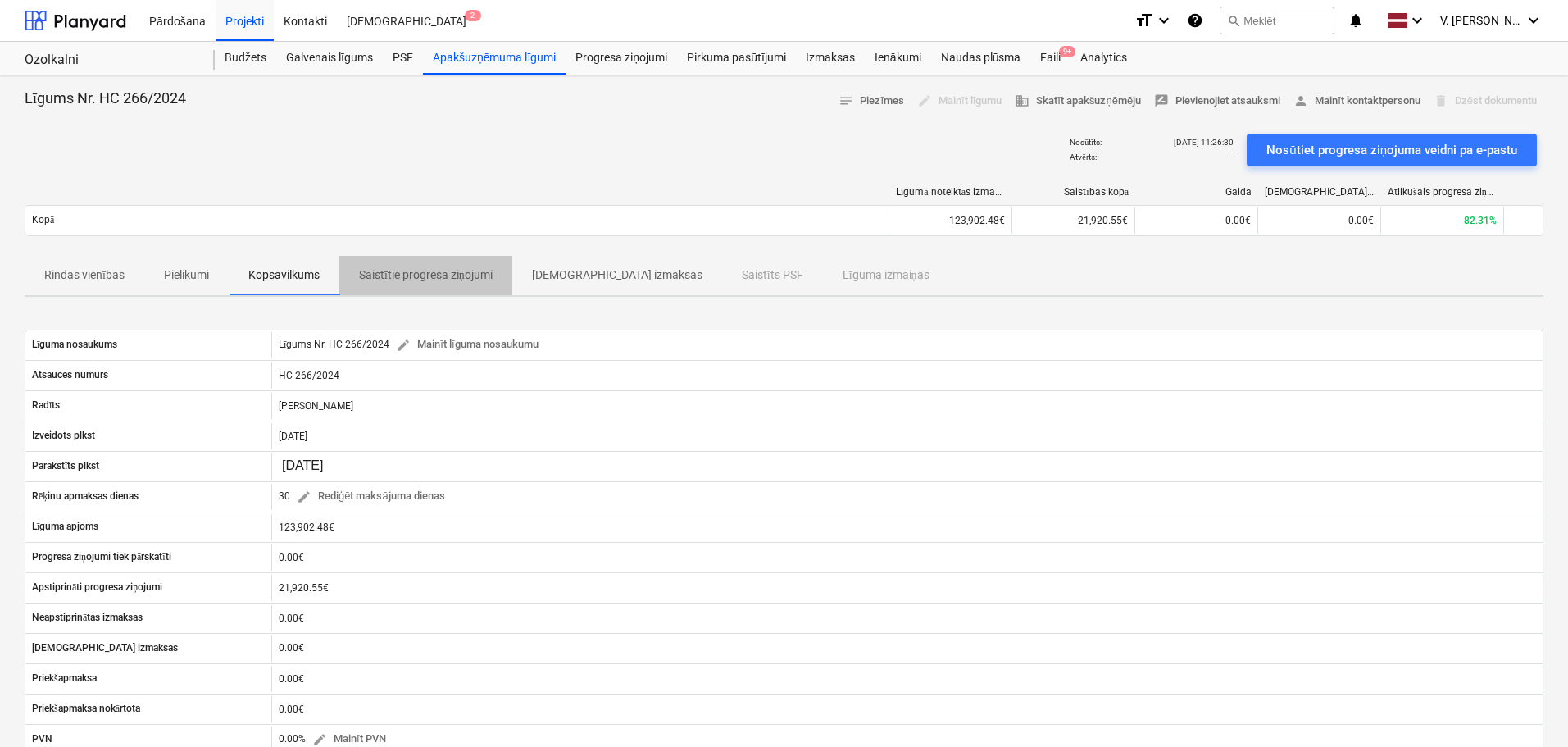 click on "Saistītie progresa ziņojumi" at bounding box center [425, 276] 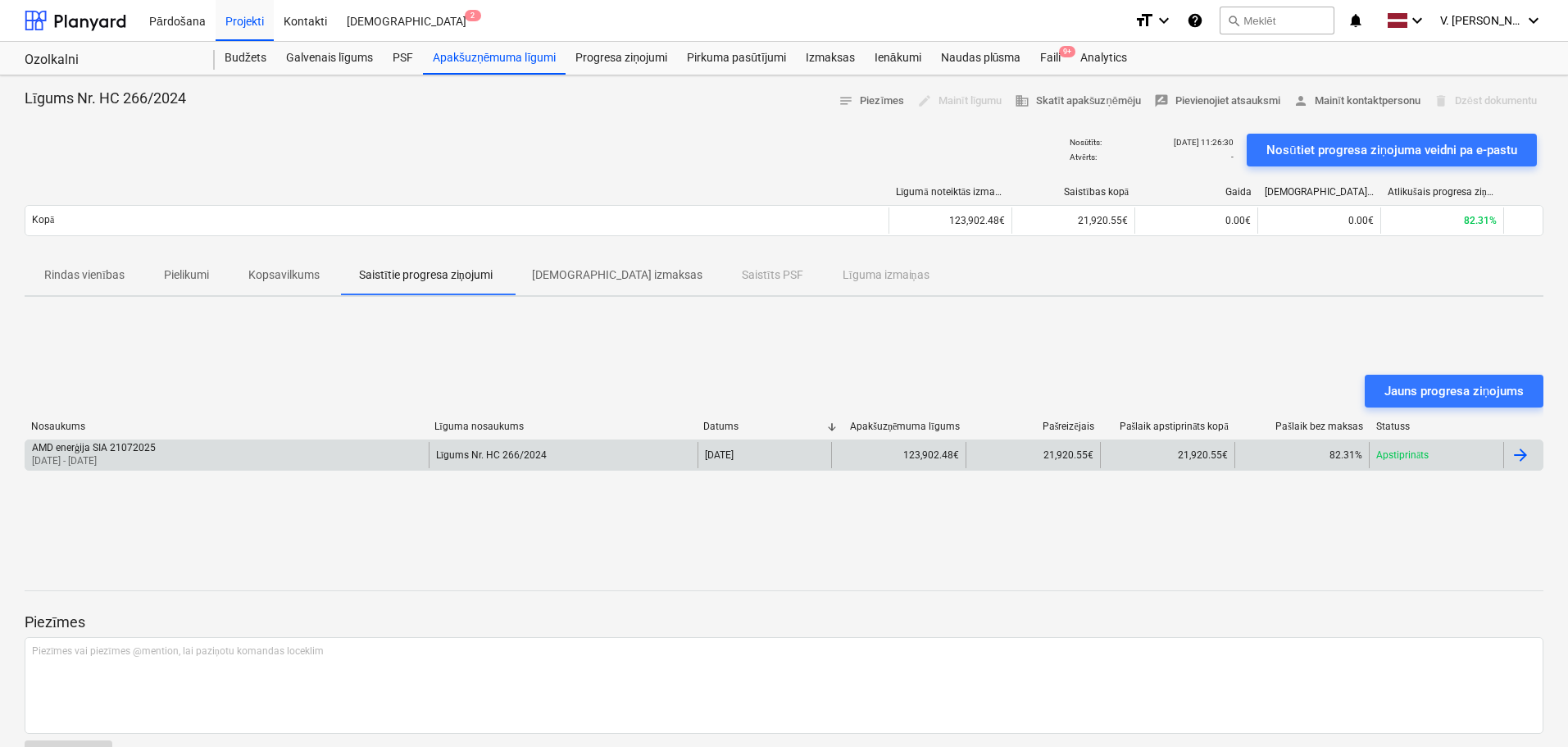 click on "AMD enerģija SIA 21072025 01 Nov 2024 - 30 Nov 2024" at bounding box center [227, 455] 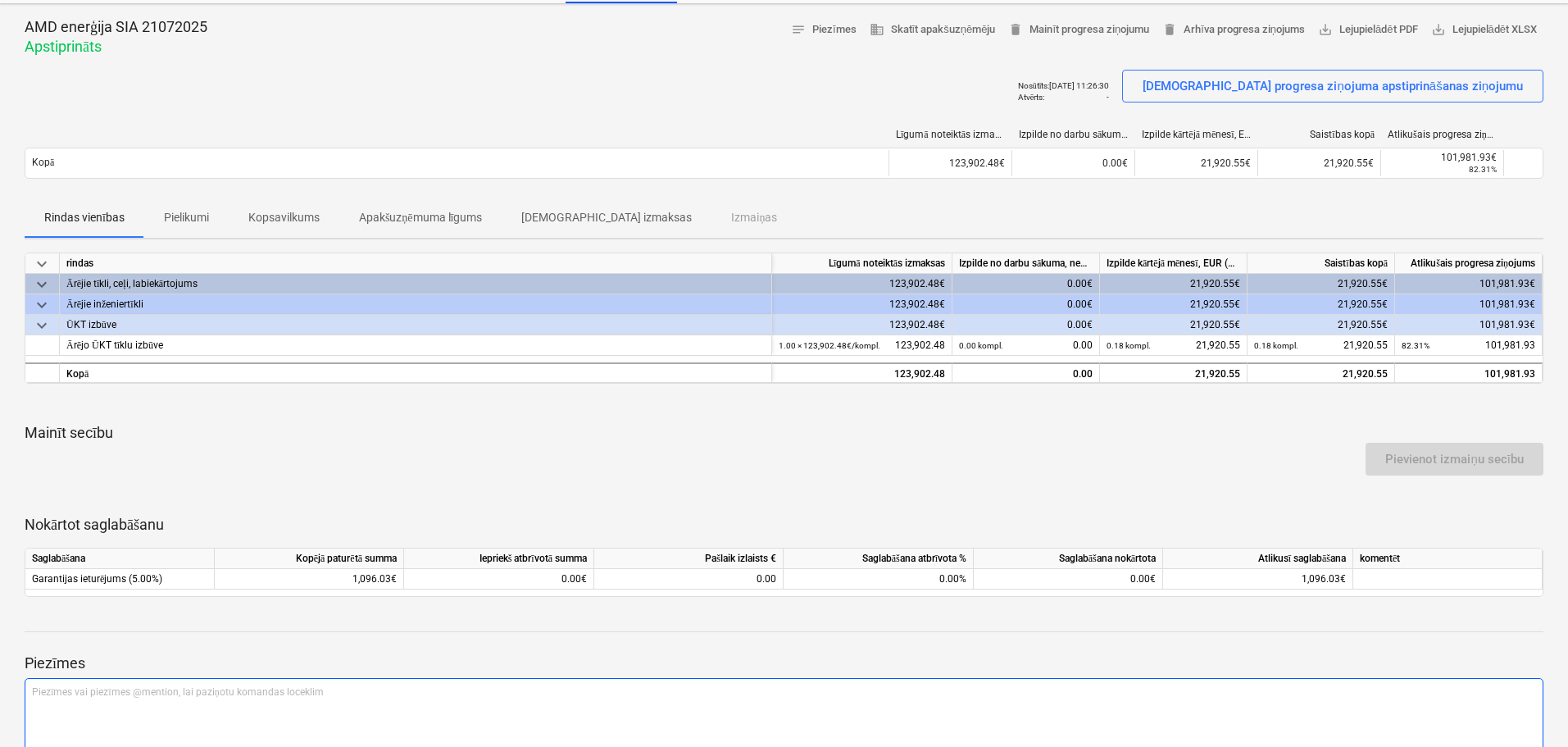 scroll, scrollTop: 0, scrollLeft: 0, axis: both 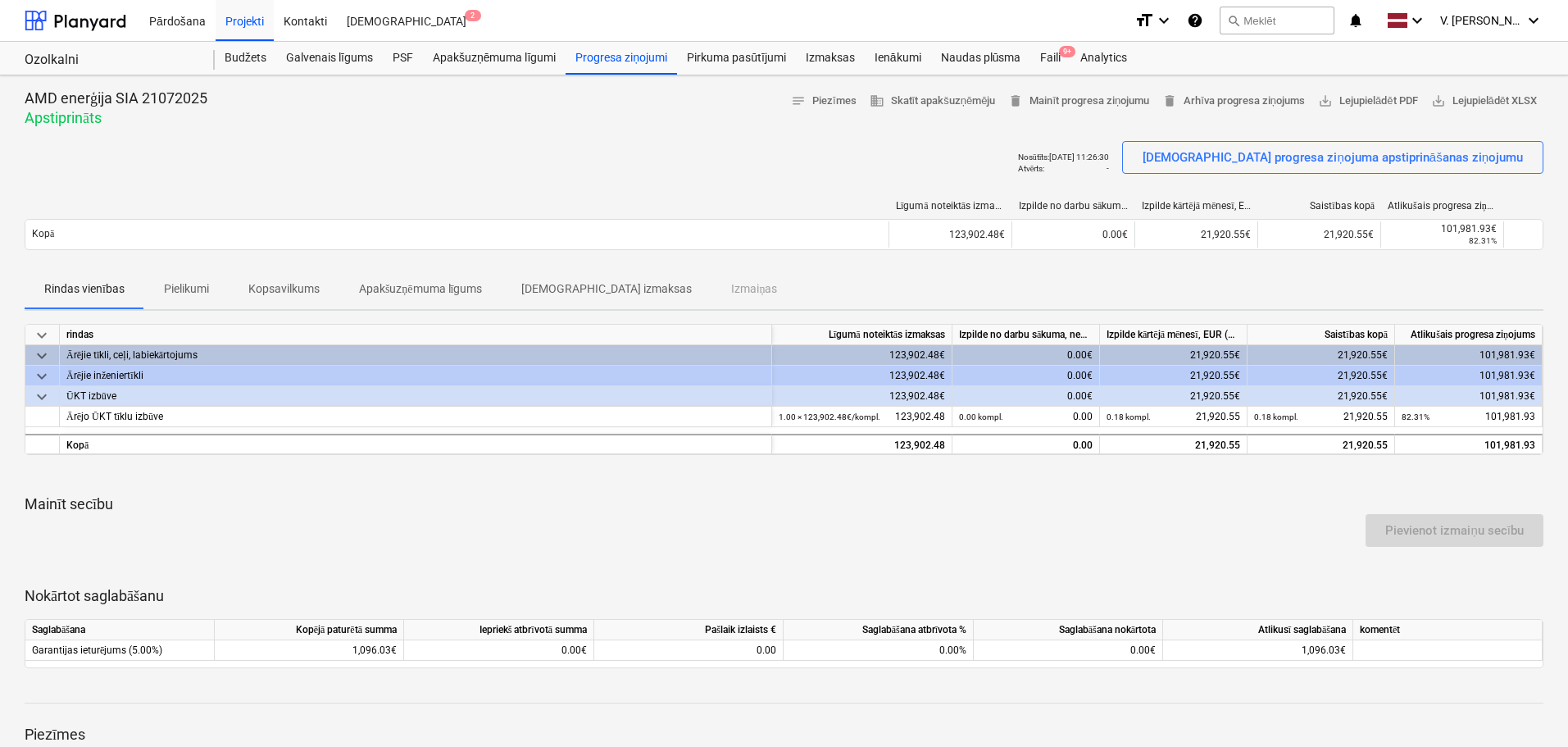 click on "Pielikumi" at bounding box center (186, 289) 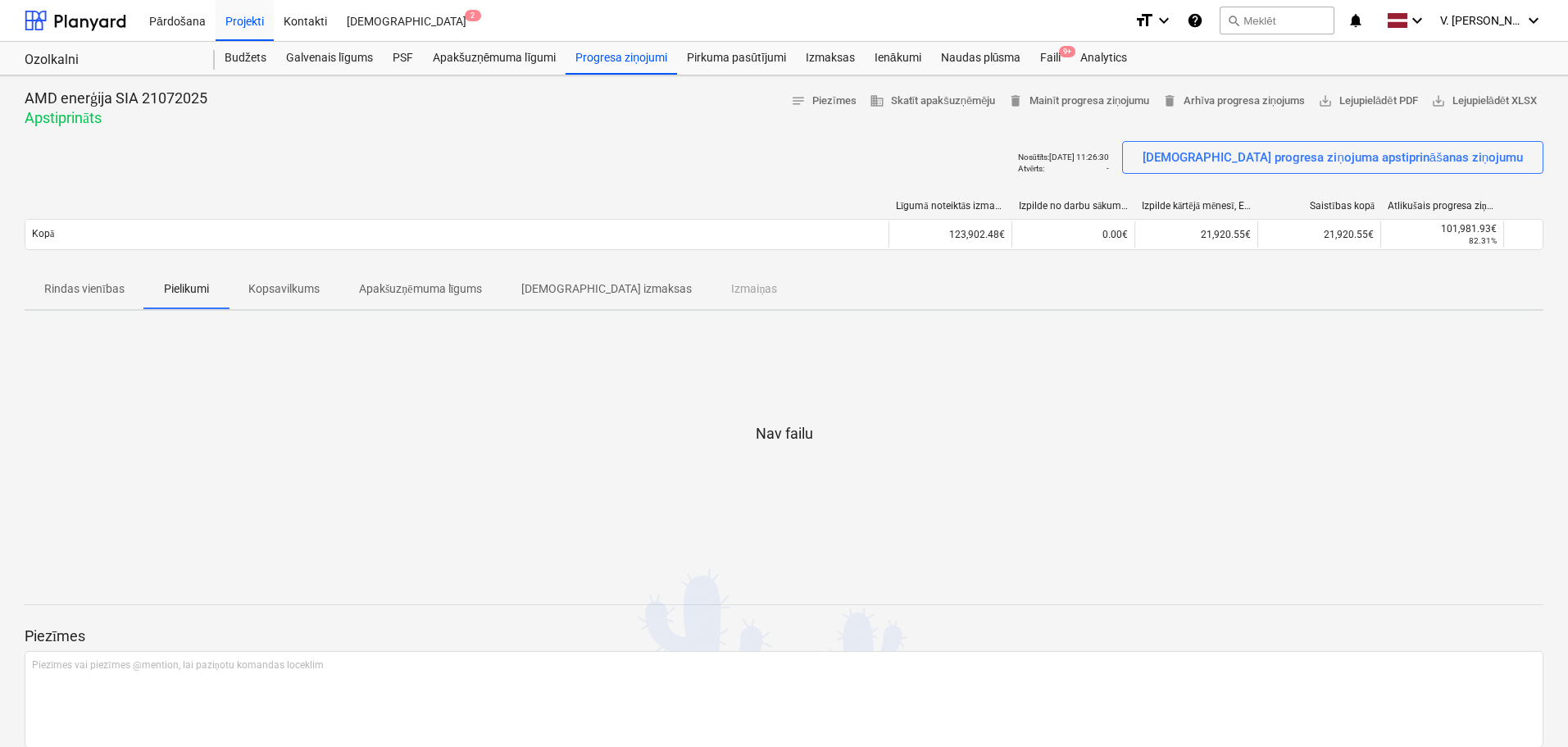 click on "Apakšuzņēmuma līgums" at bounding box center (420, 289) 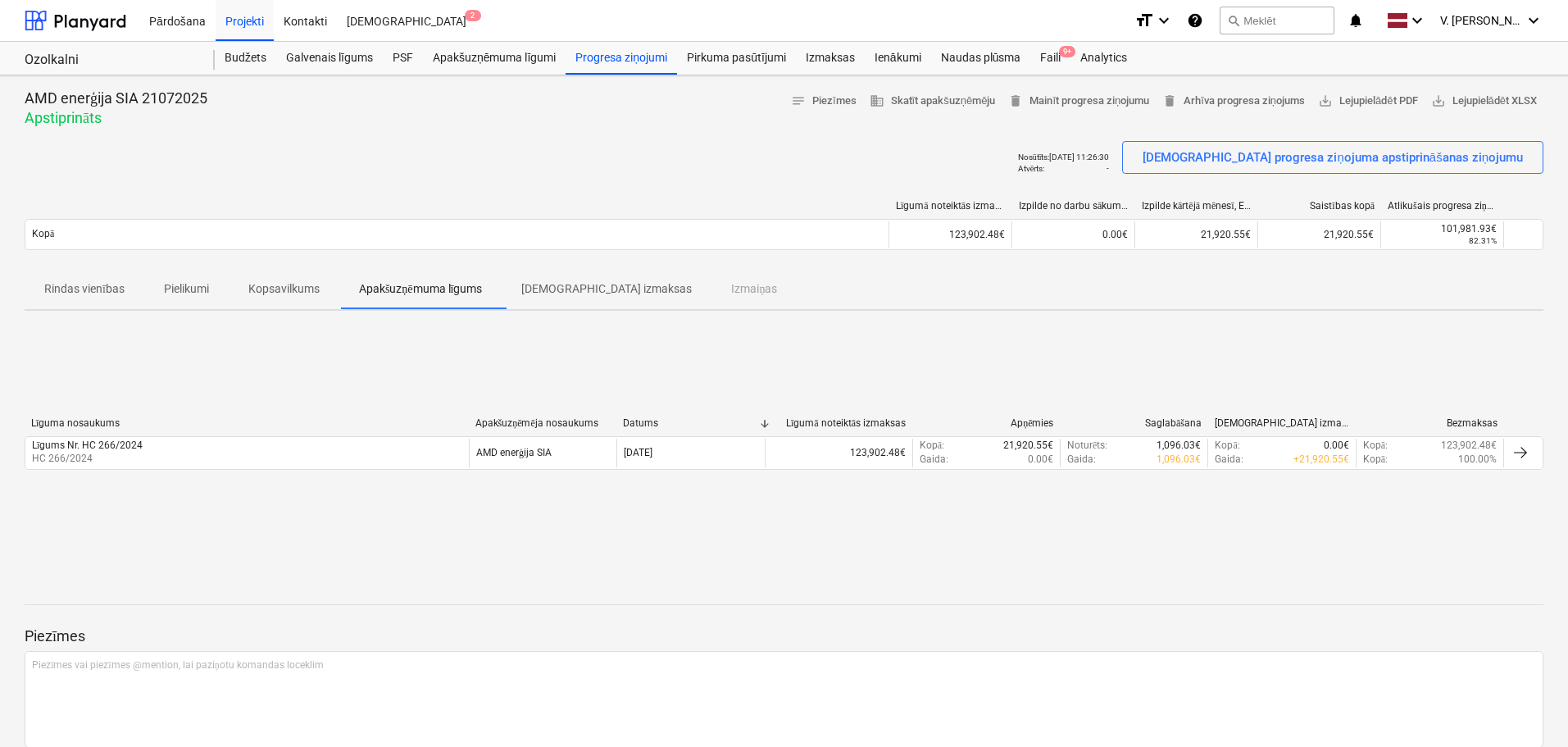 click on "[DEMOGRAPHIC_DATA] izmaksas" at bounding box center (607, 289) 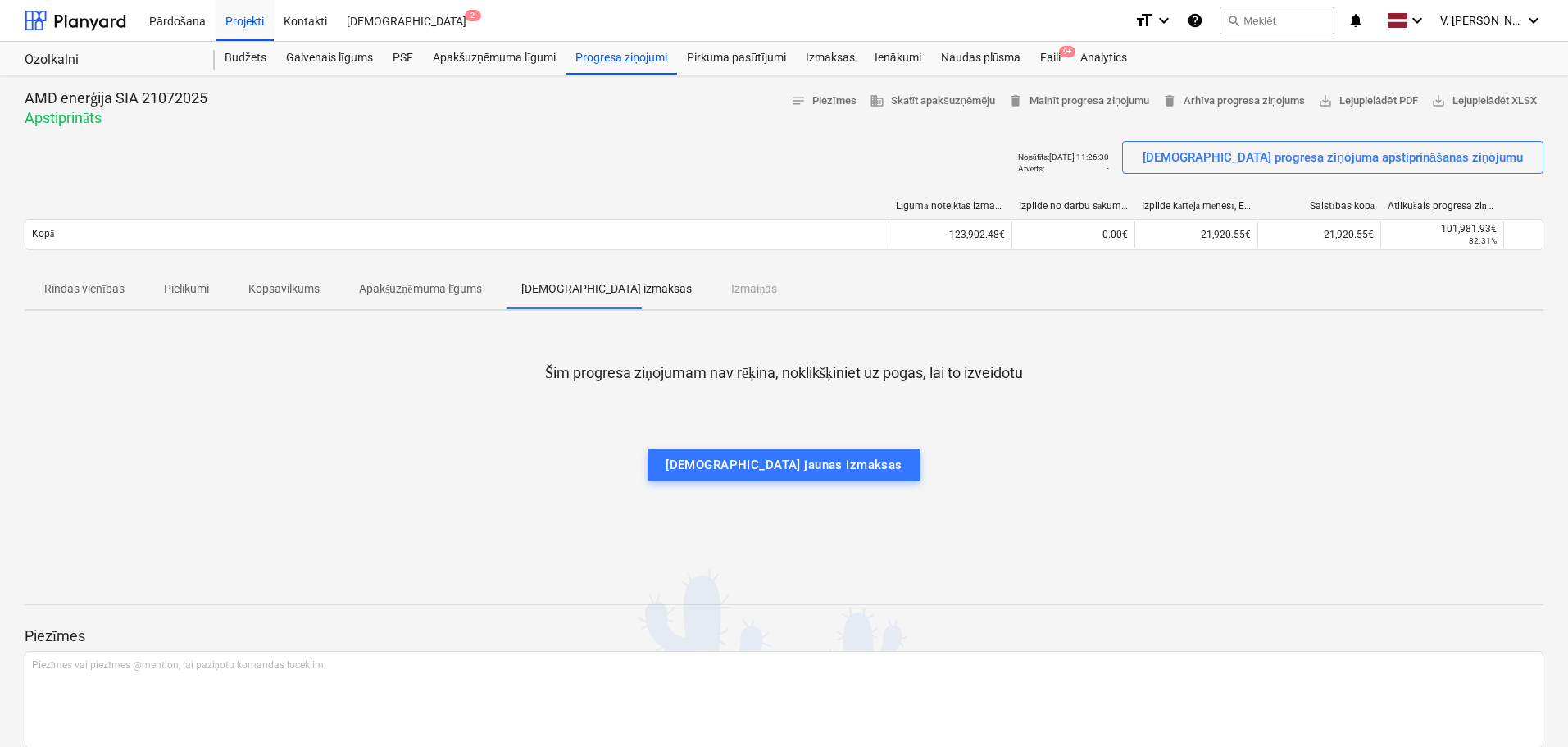 click on "Pielikumi" at bounding box center (186, 289) 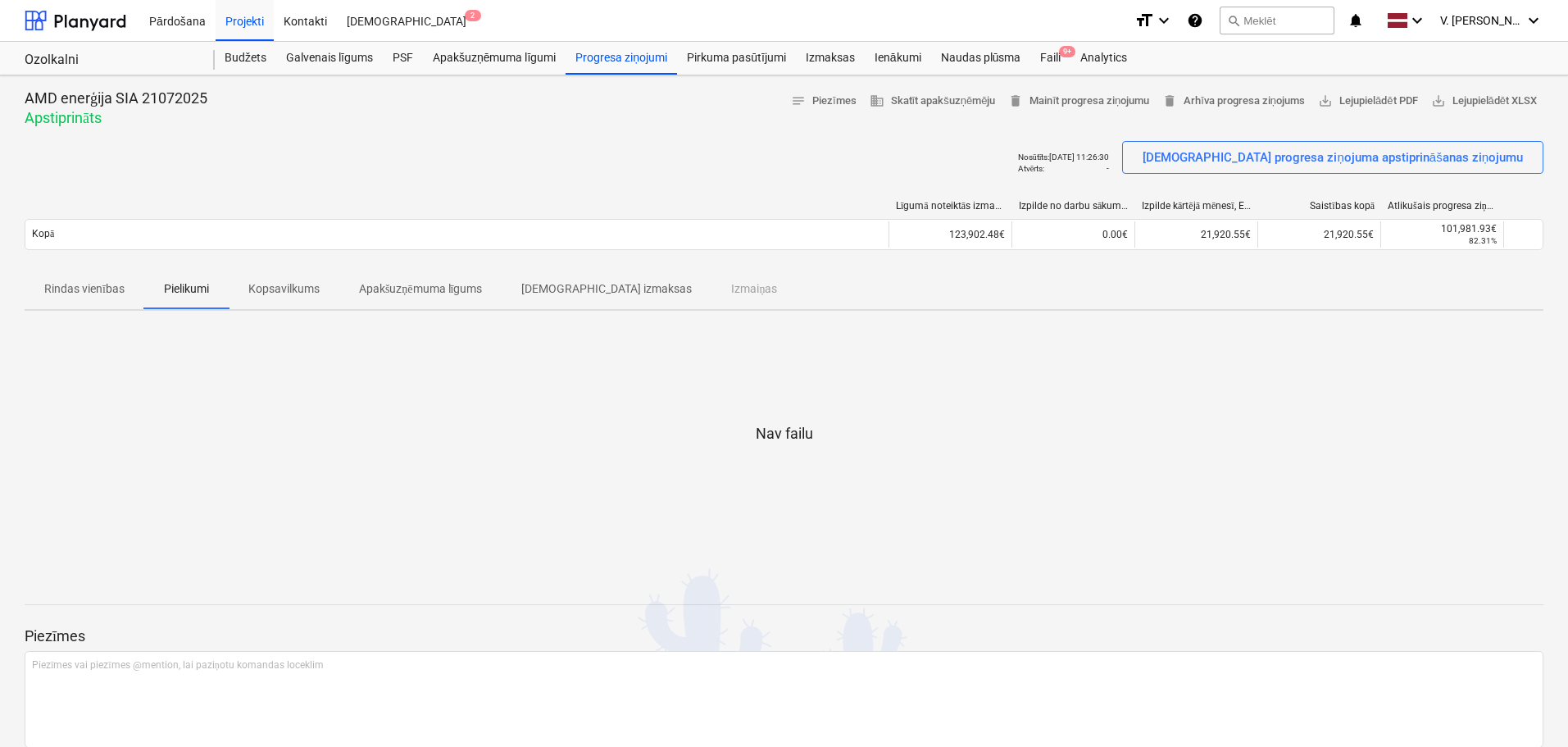 click on "Rindas vienības Pielikumi Kopsavilkums Apakšuzņēmuma līgums Saistītās izmaksas Izmaiņas" at bounding box center [784, 289] 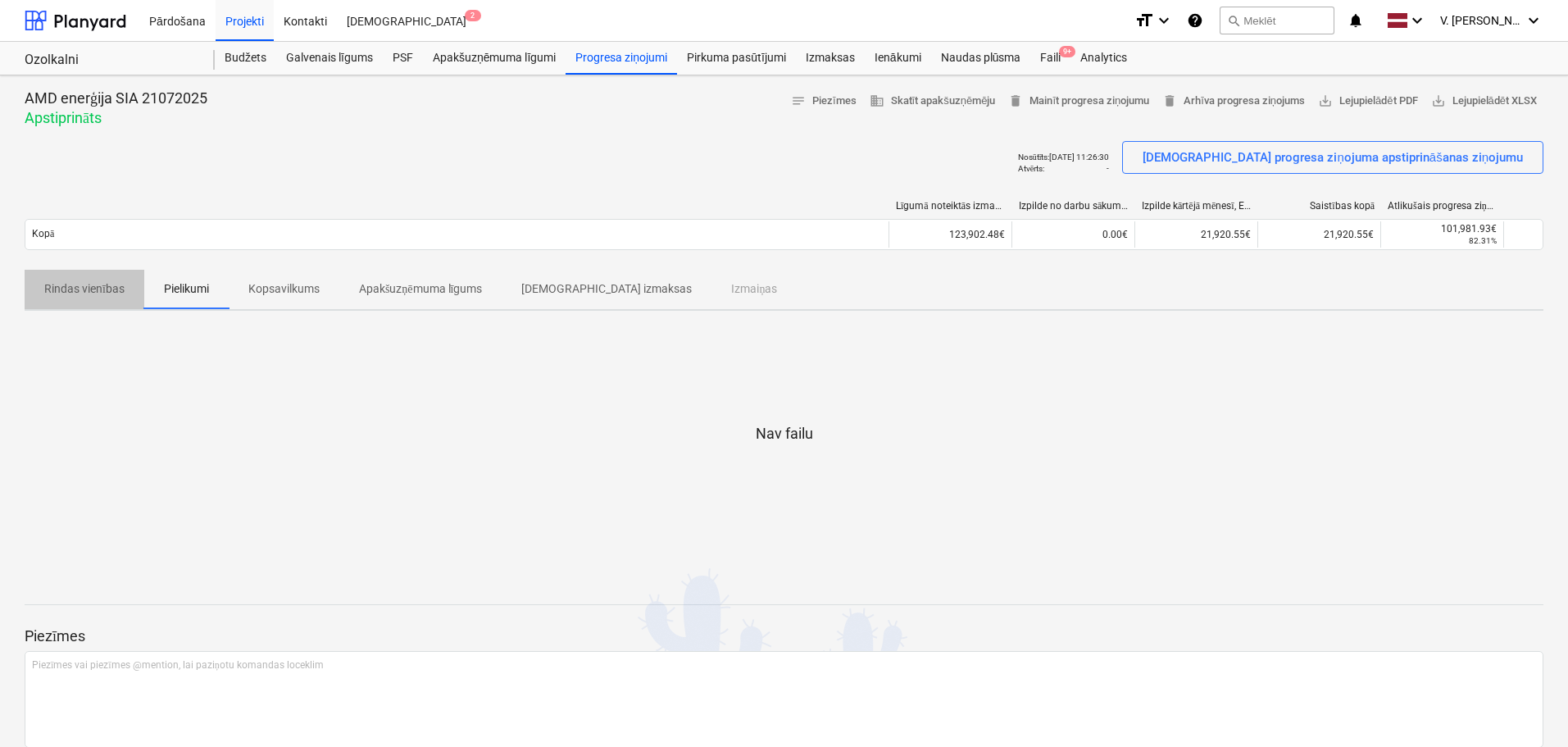 click on "Rindas vienības" at bounding box center (84, 289) 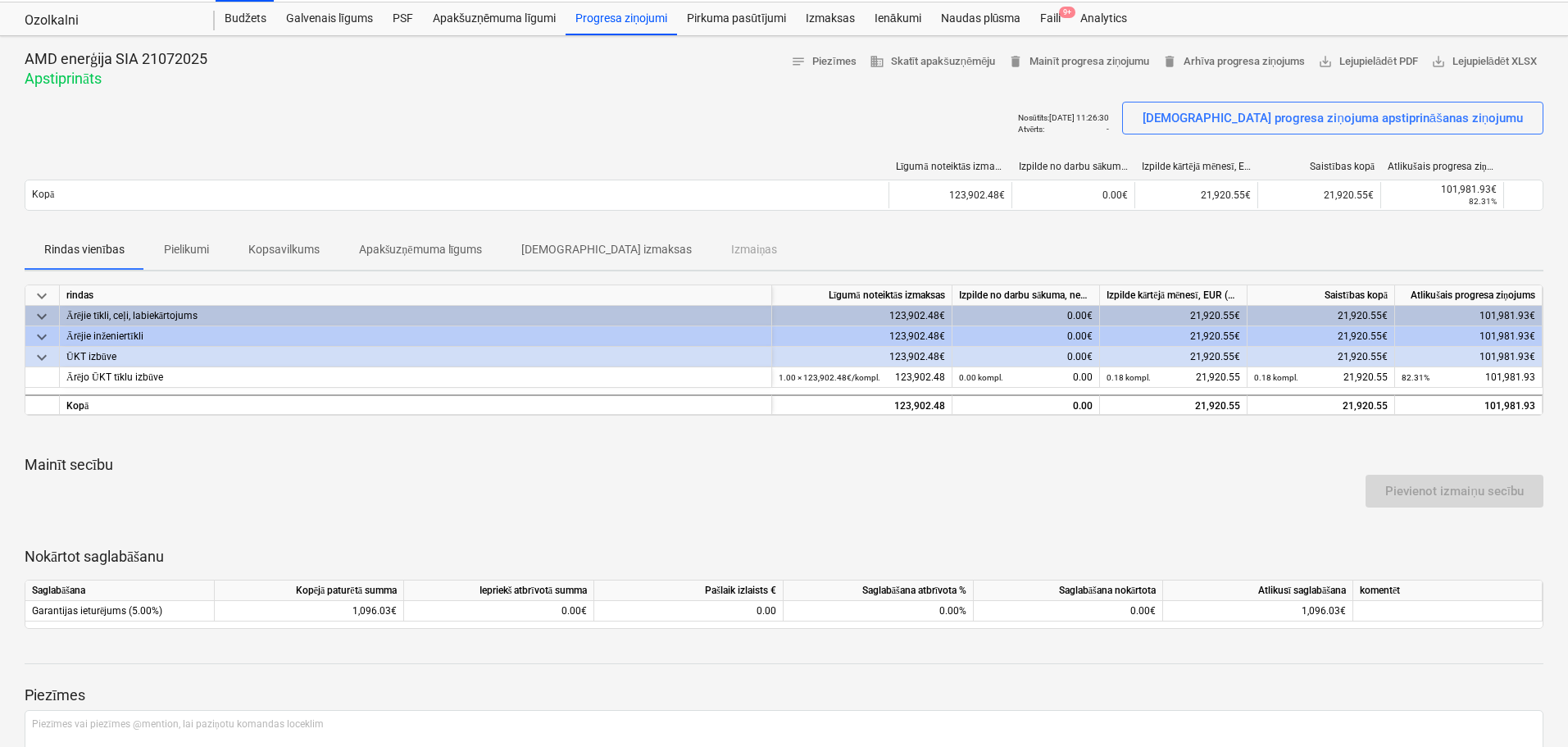 scroll, scrollTop: 0, scrollLeft: 0, axis: both 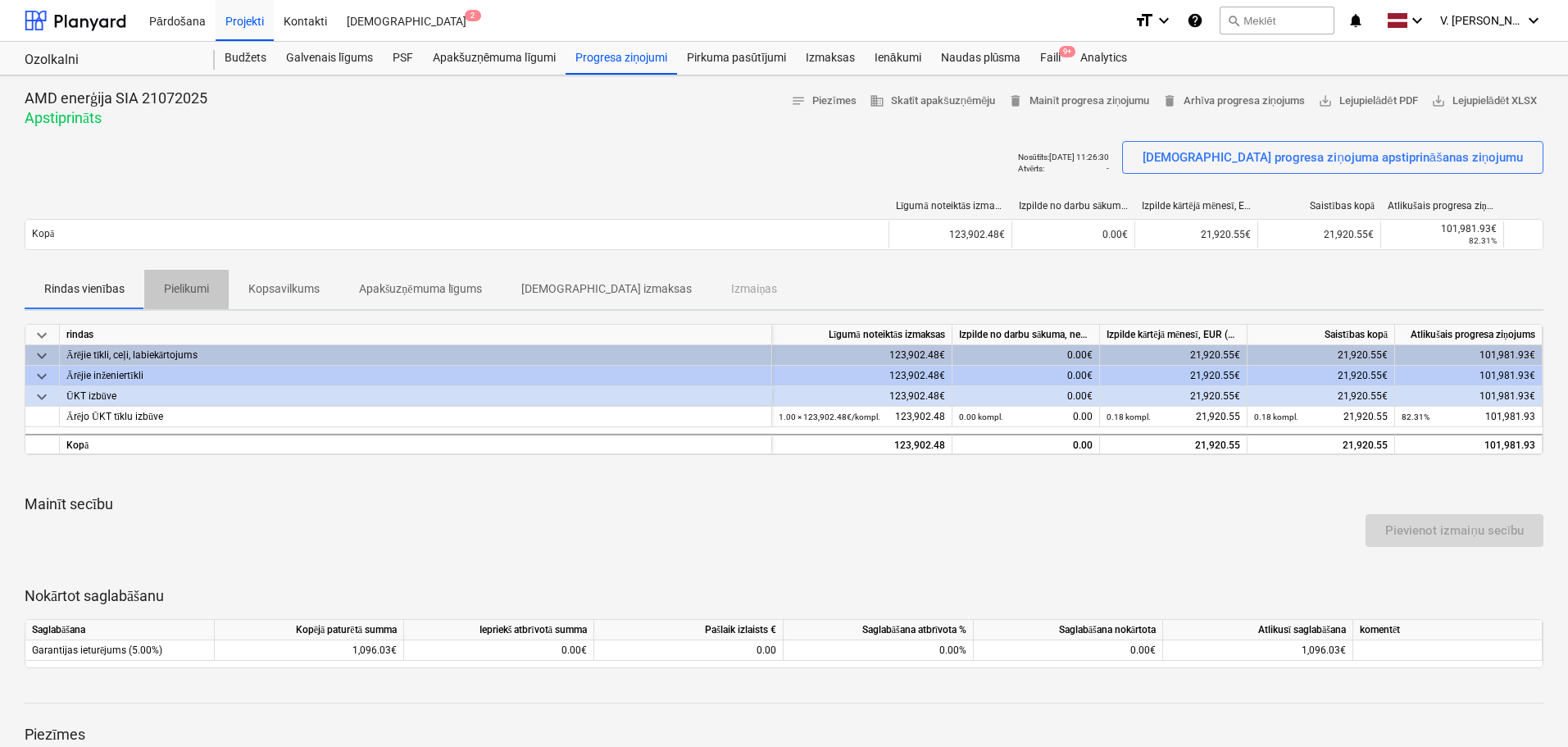 click on "Pielikumi" at bounding box center [186, 289] 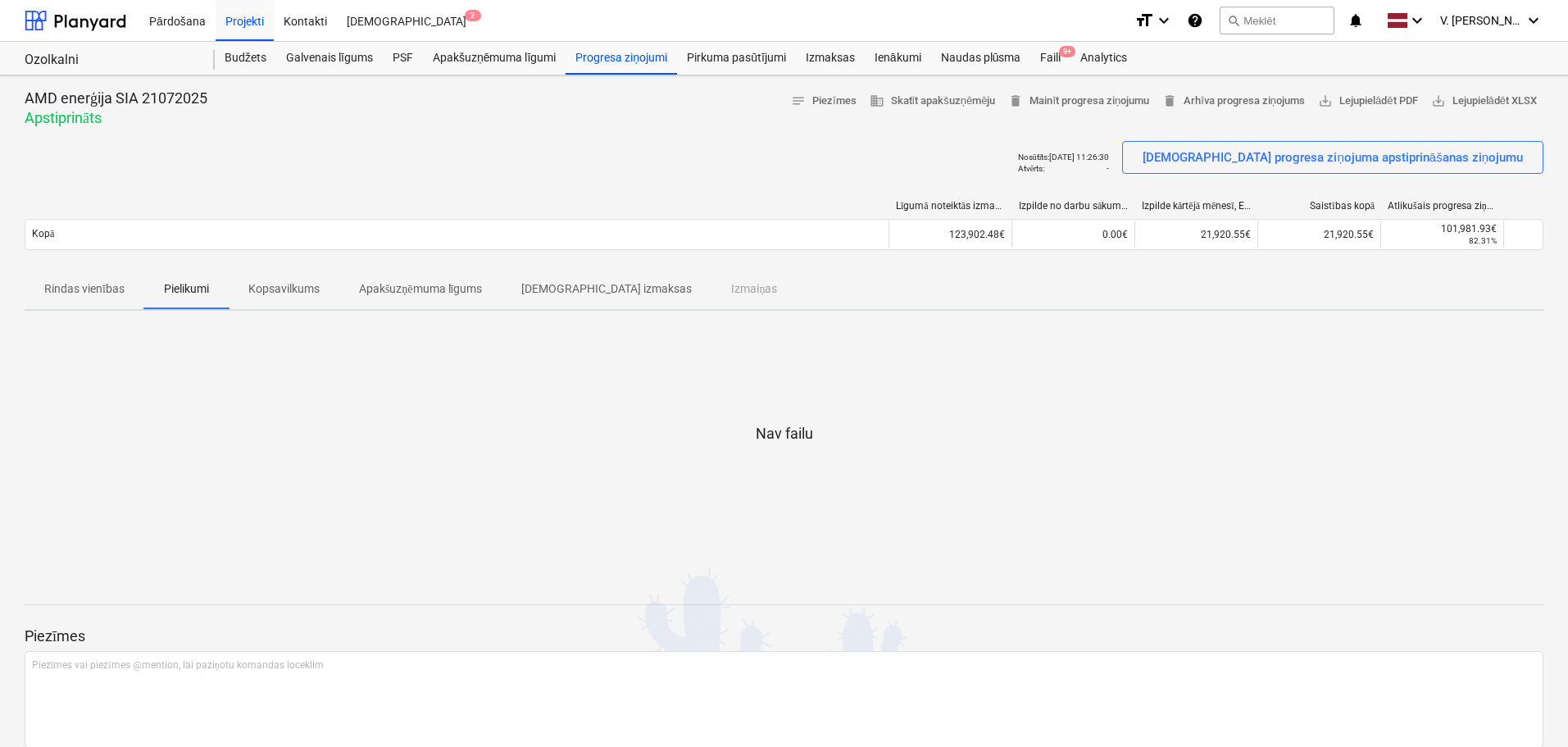 click on "Kopsavilkums" at bounding box center (284, 289) 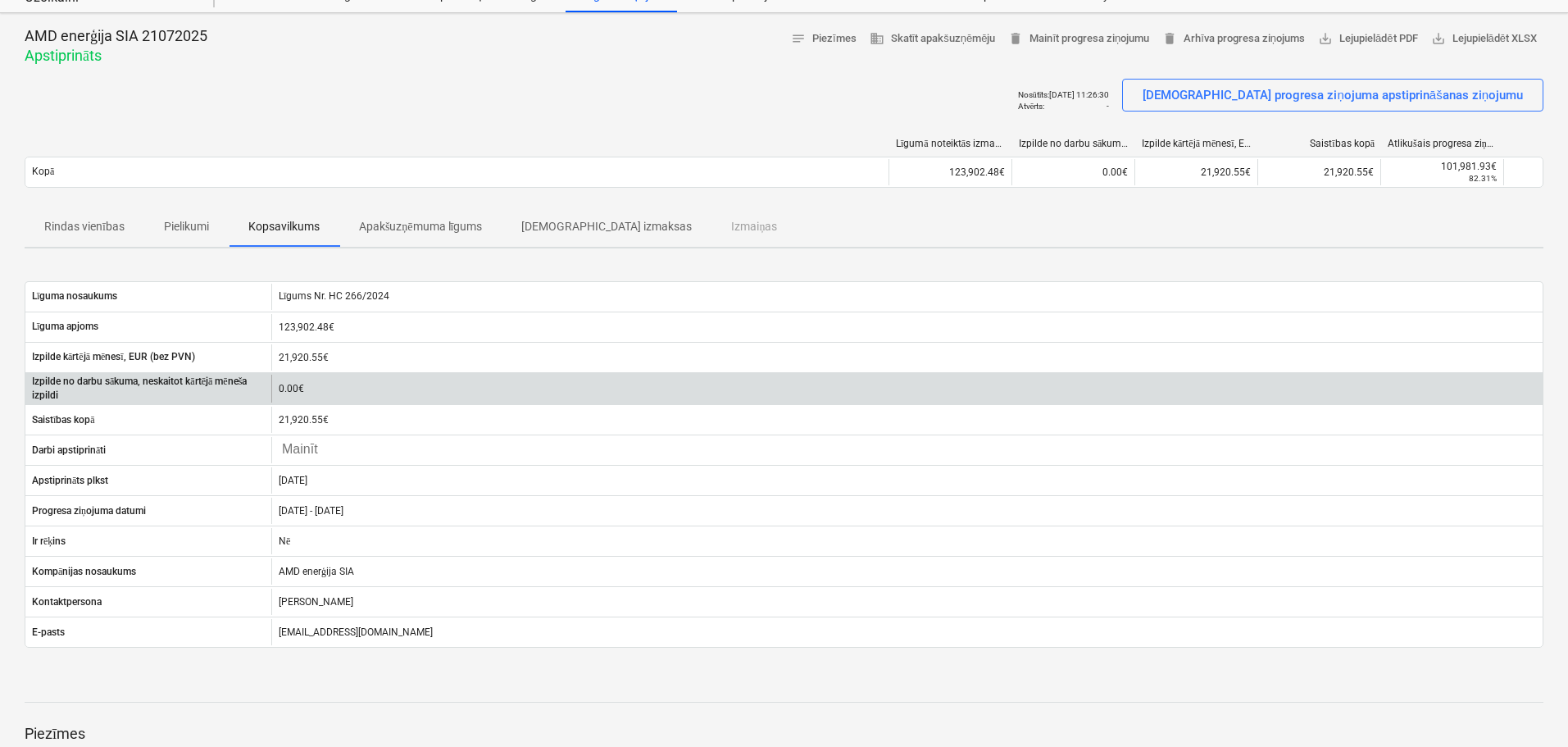 scroll, scrollTop: 61, scrollLeft: 0, axis: vertical 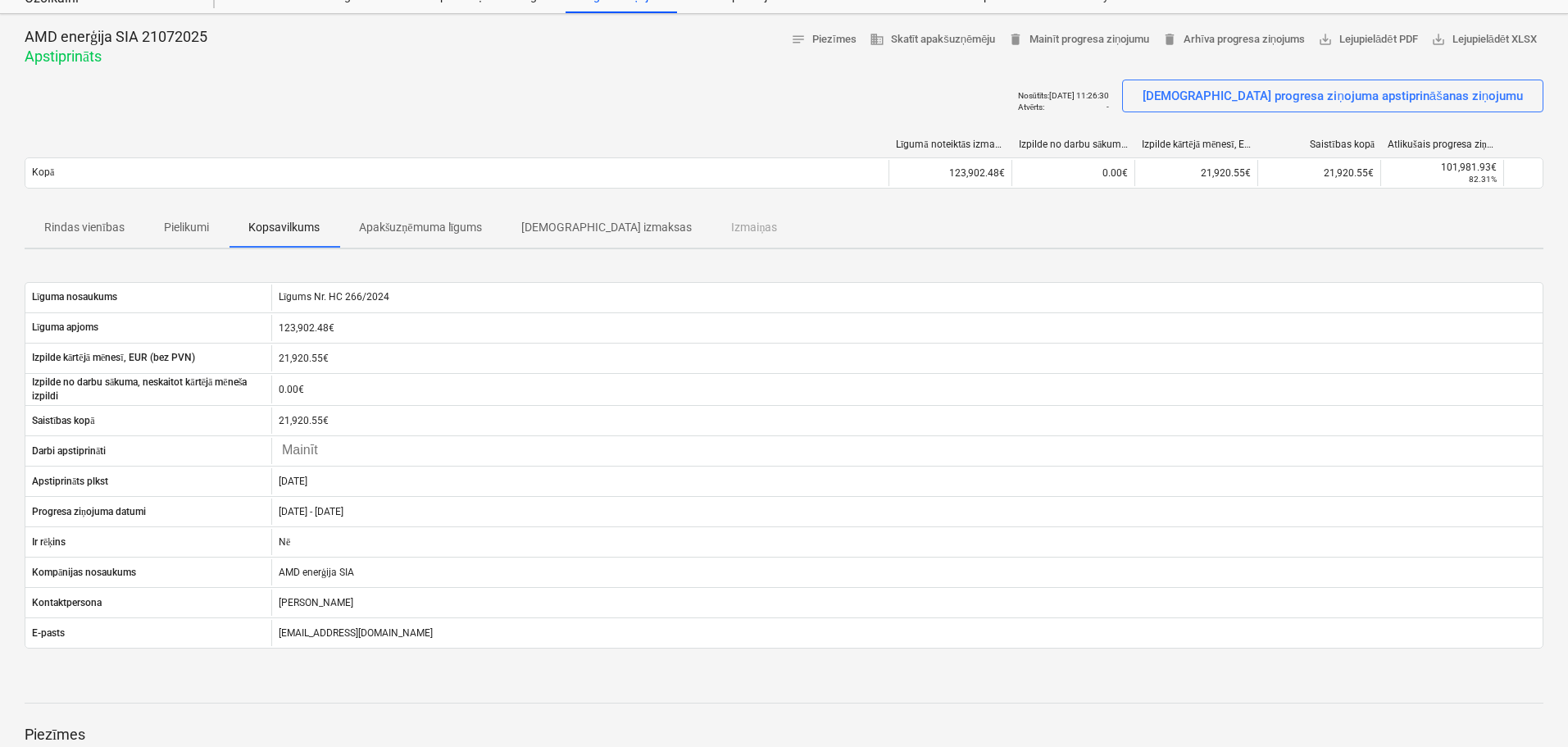 click on "Apakšuzņēmuma līgums" at bounding box center (420, 227) 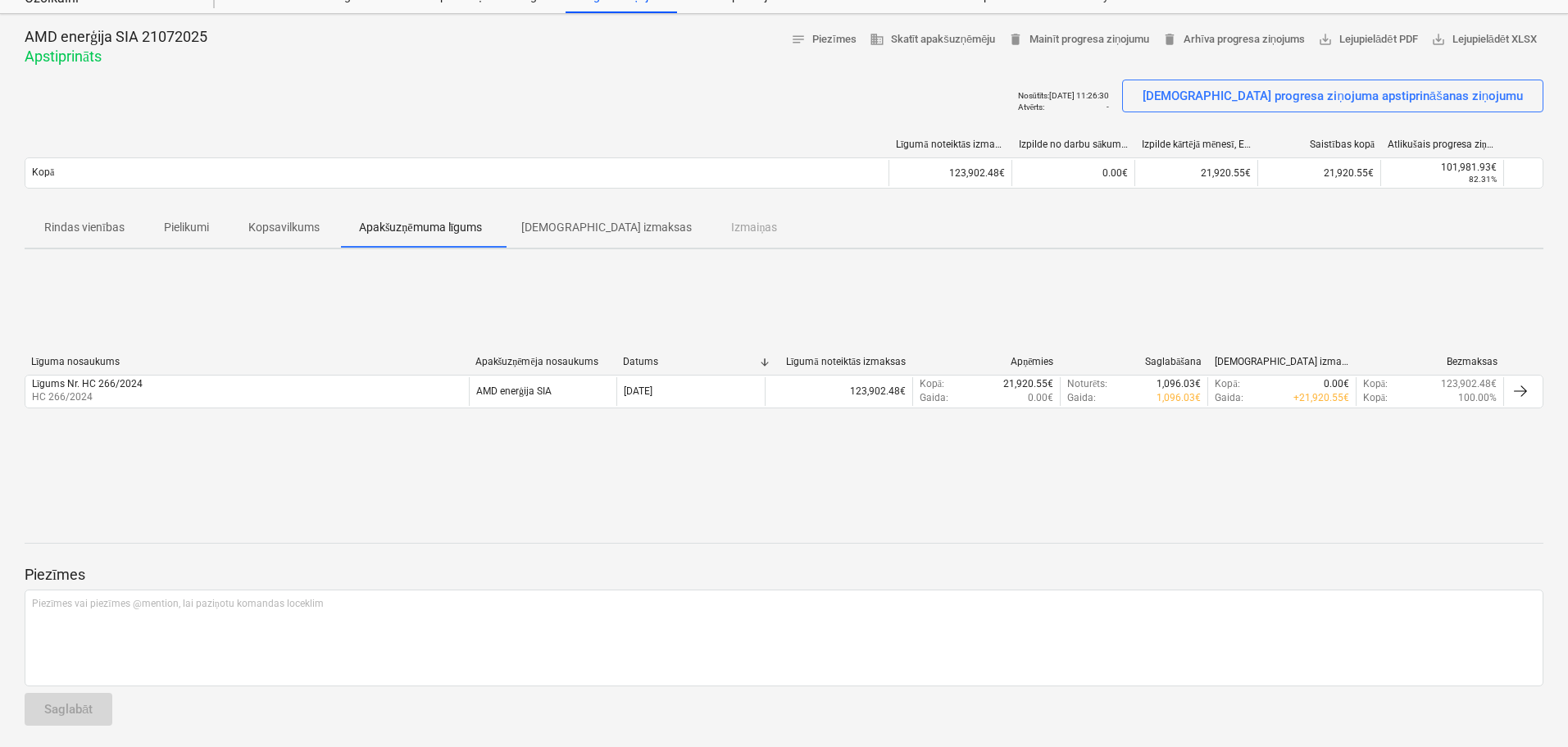 click on "[DEMOGRAPHIC_DATA] izmaksas" at bounding box center (607, 227) 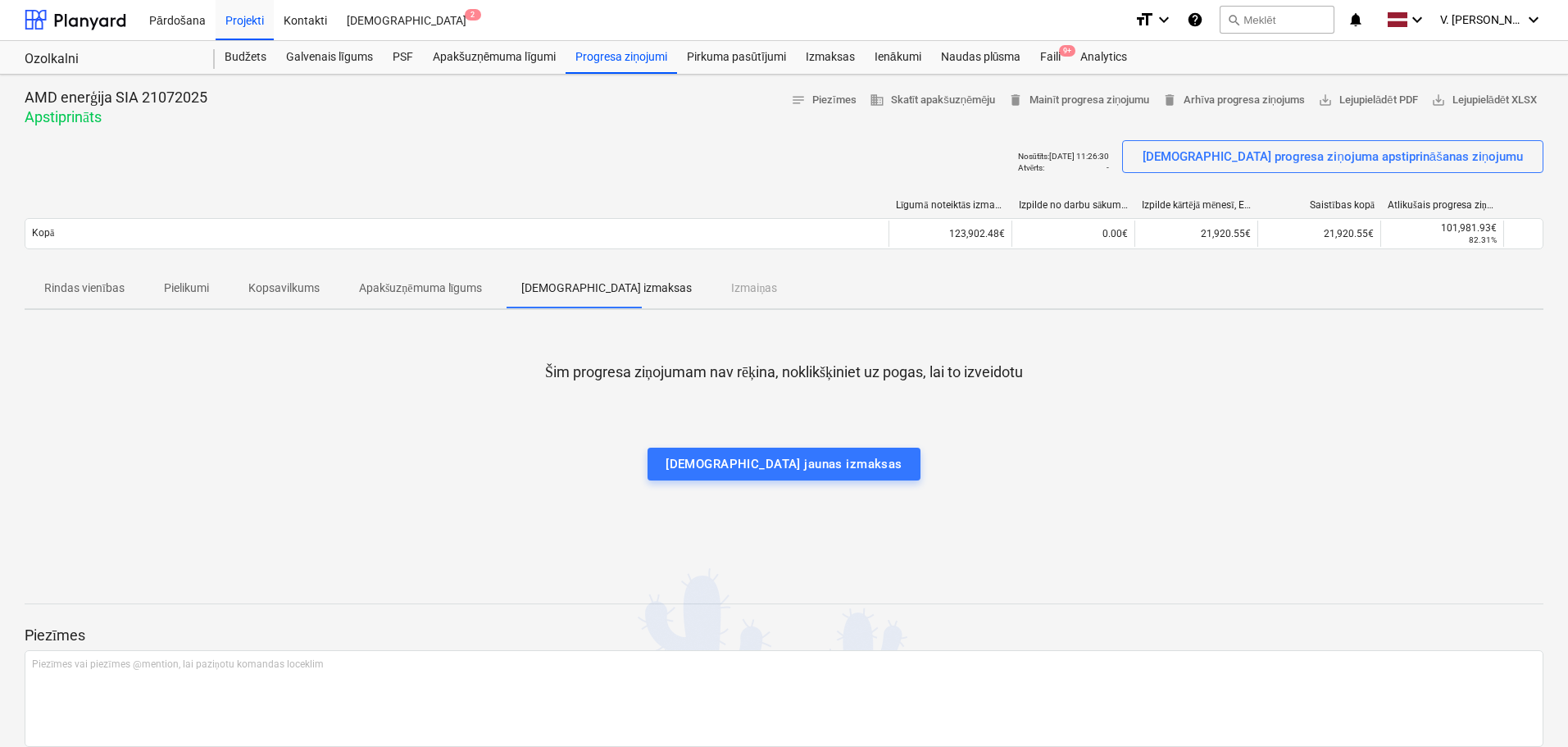scroll, scrollTop: 0, scrollLeft: 0, axis: both 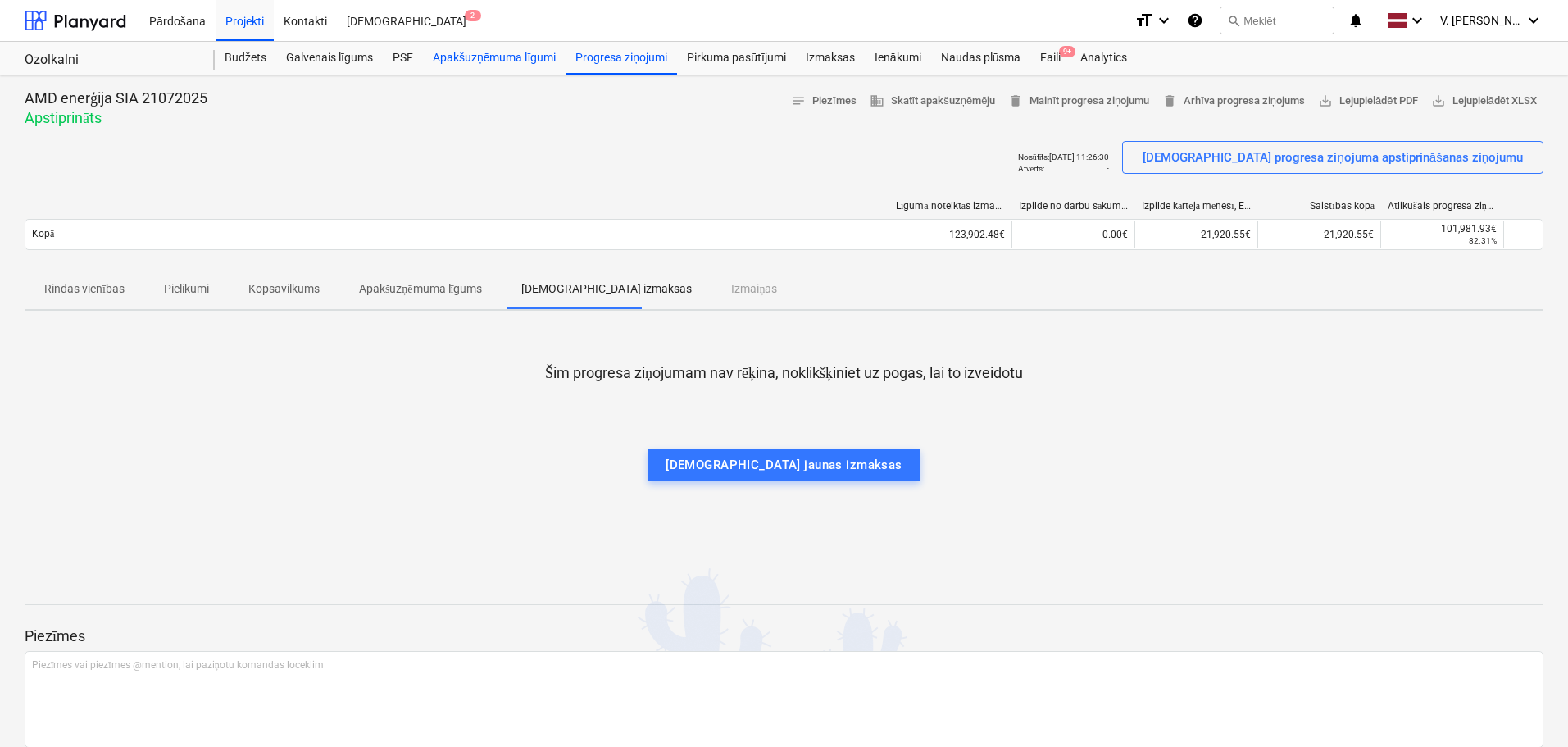 click on "Apakšuzņēmuma līgumi" at bounding box center [494, 58] 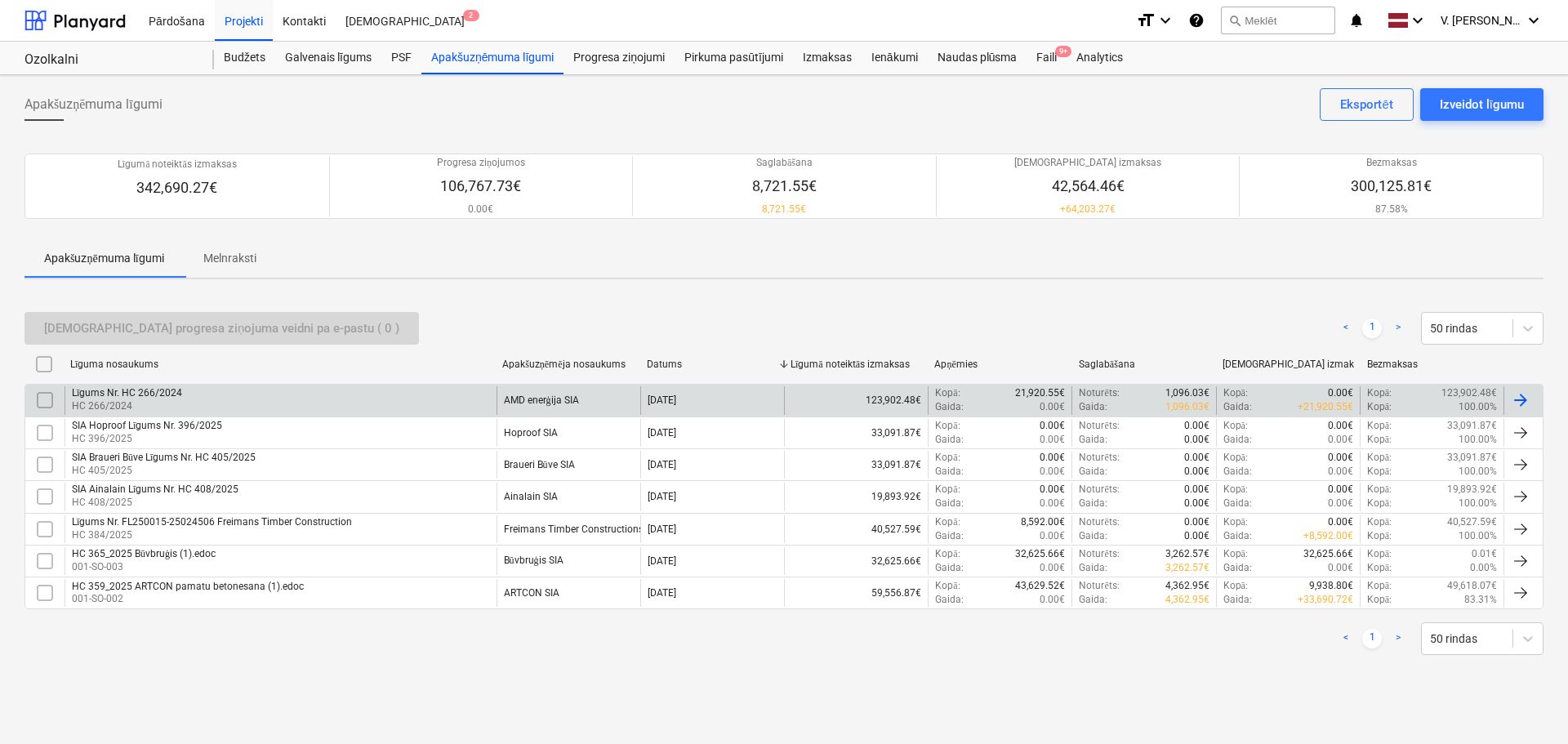 click on "Līgums Nr. HC 266/2024 HC 266/2024" at bounding box center (280, 400) 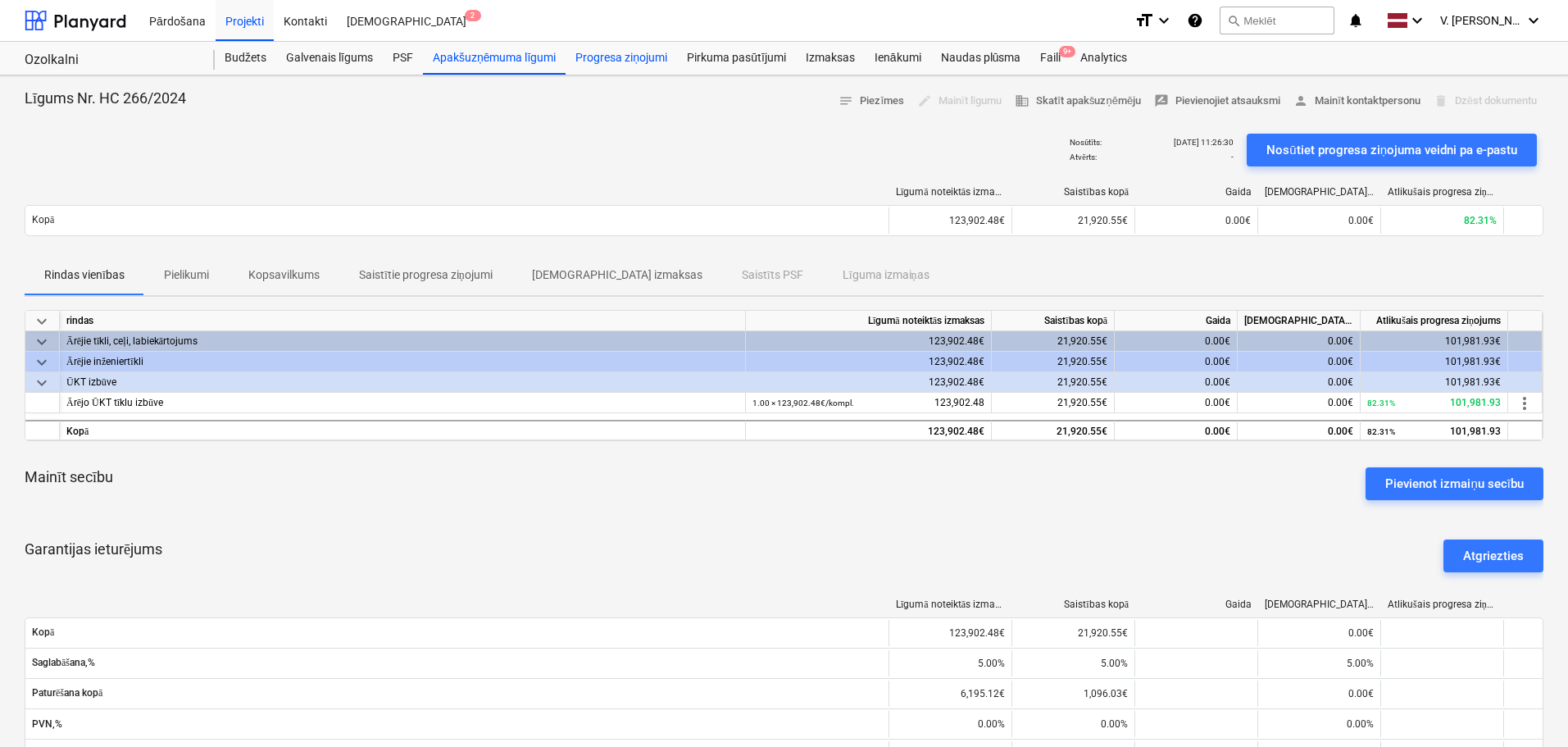 click on "Progresa ziņojumi" at bounding box center [621, 58] 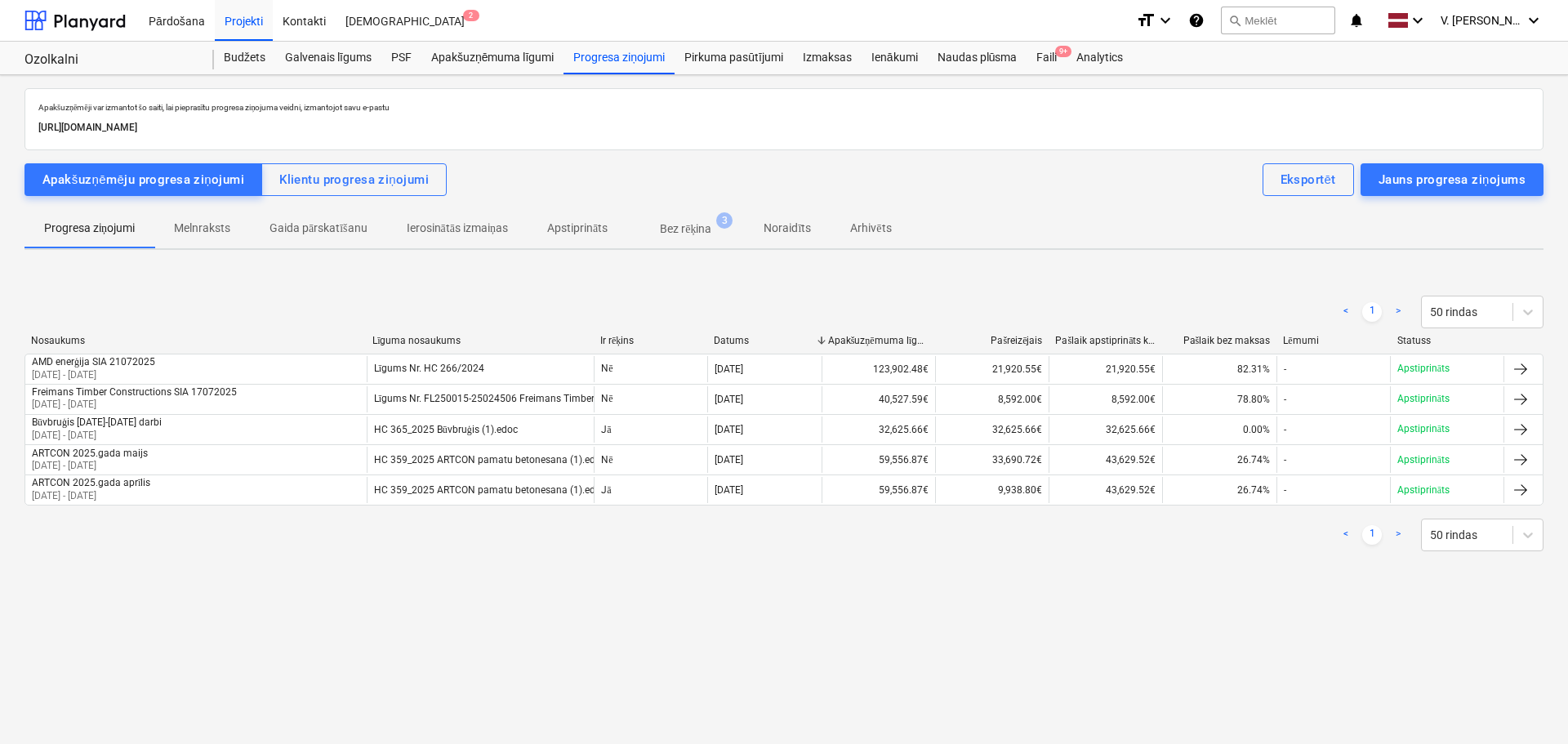 click on "Melnraksts" at bounding box center (202, 228) 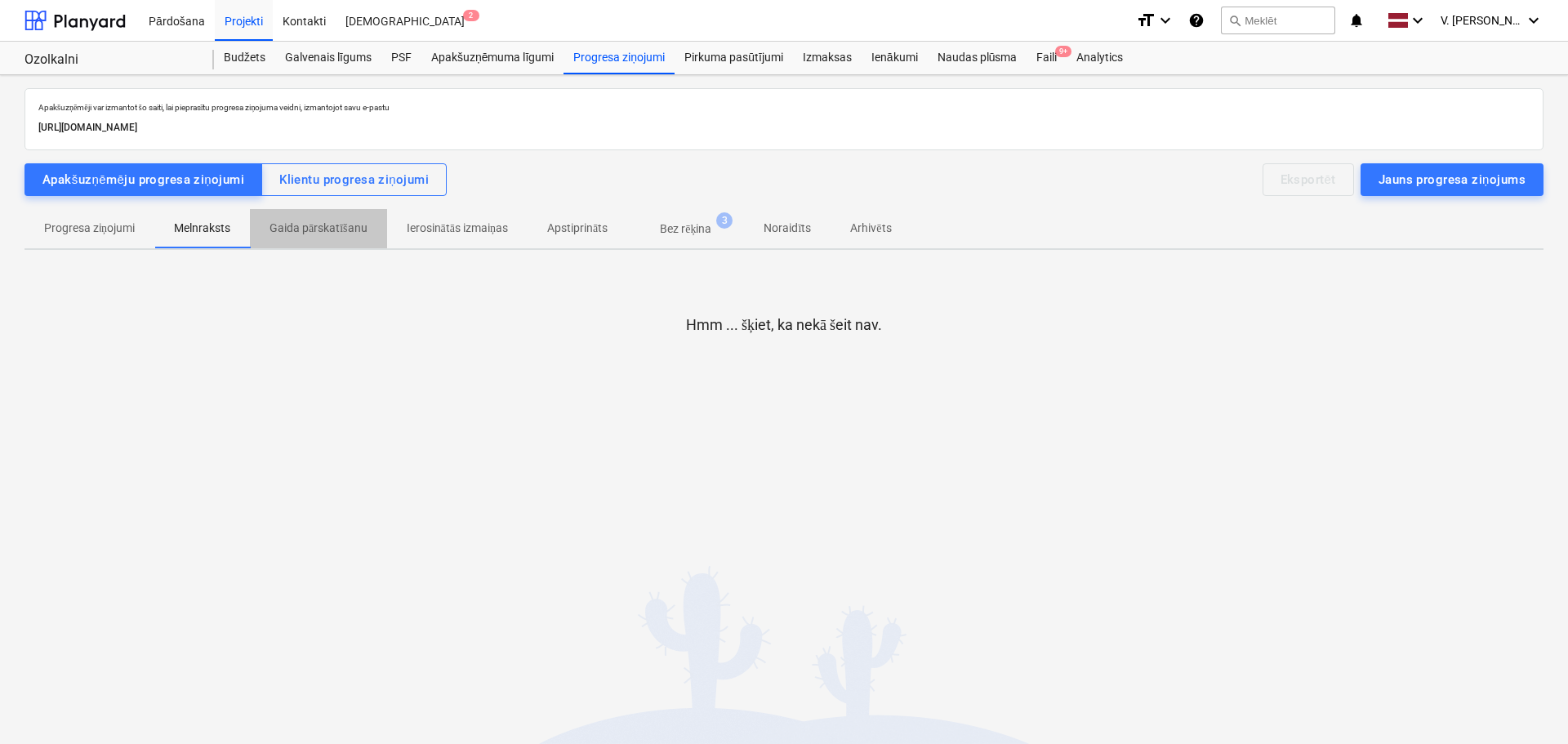 click on "Gaida pārskatīšanu" at bounding box center (318, 228) 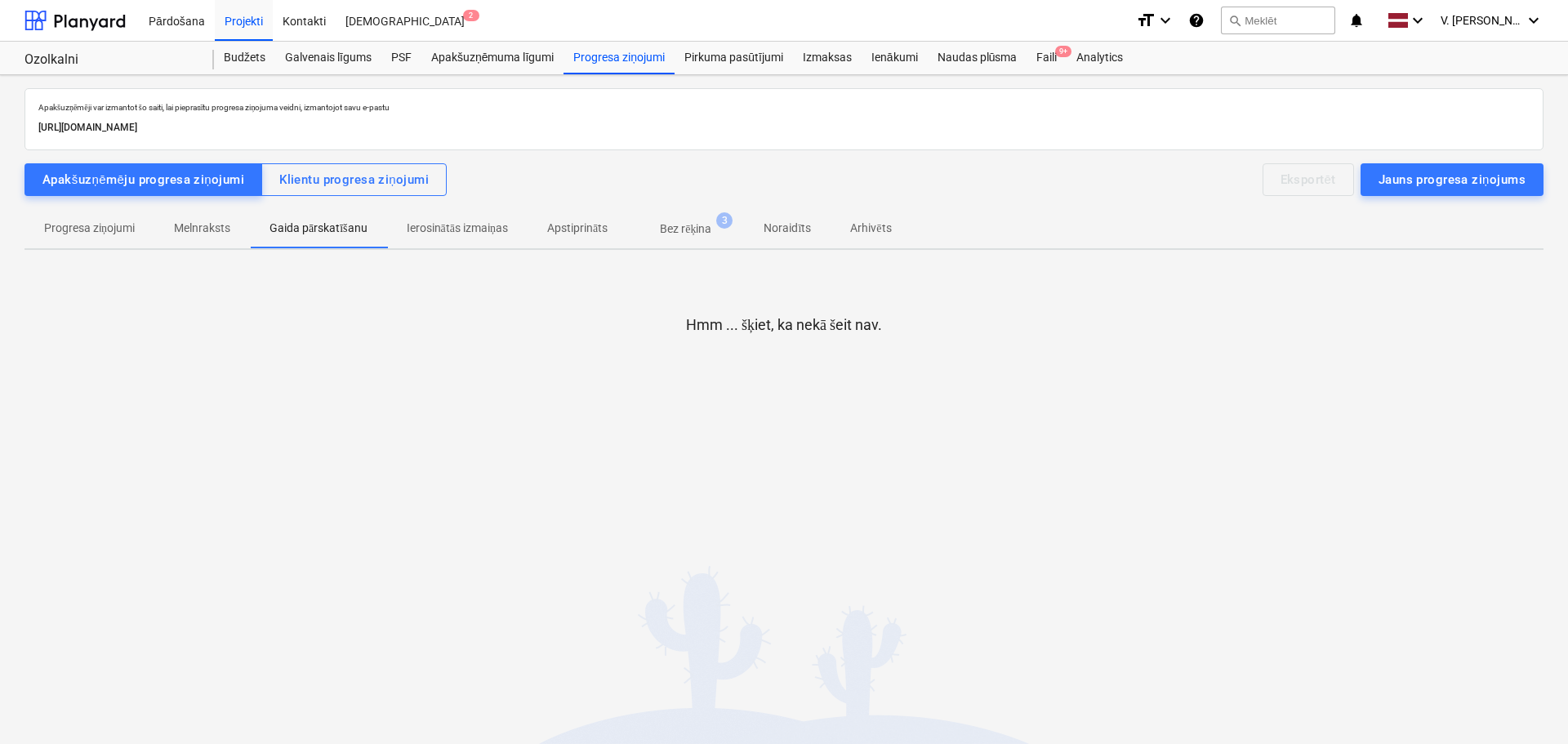 click on "Ierosinātās izmaiņas" at bounding box center [457, 228] 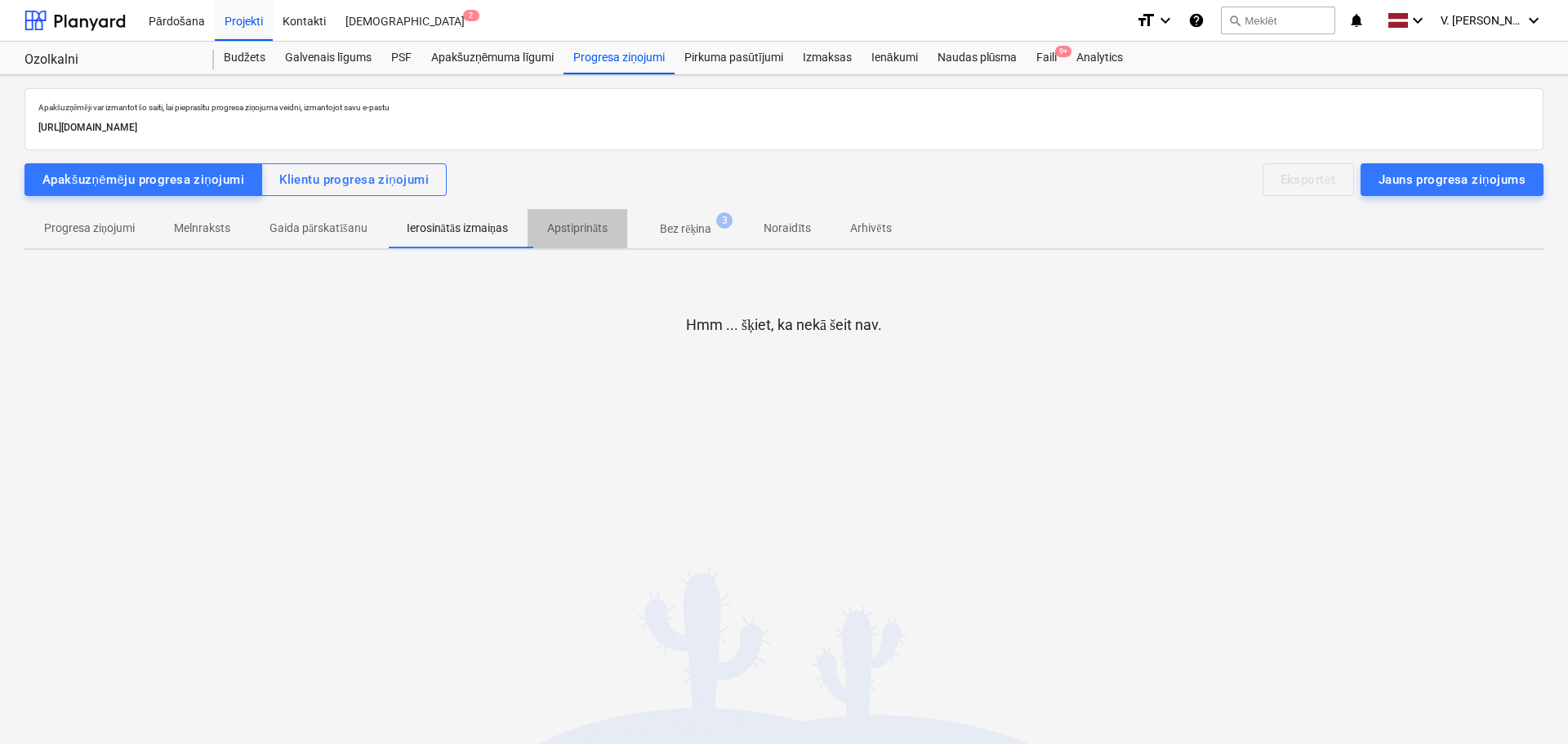 click on "Apstiprināts" at bounding box center (577, 228) 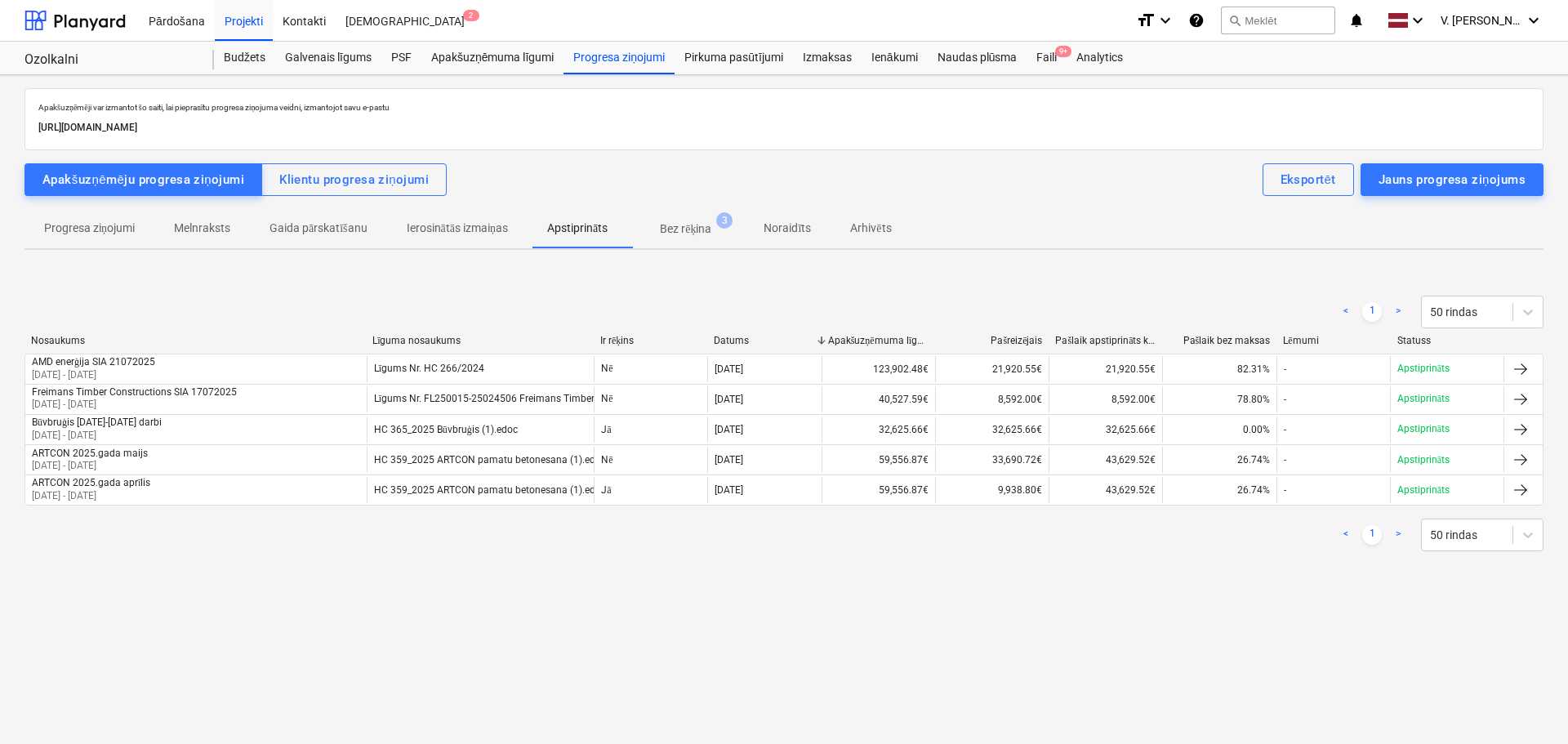 click on "Noraidīts" at bounding box center (787, 228) 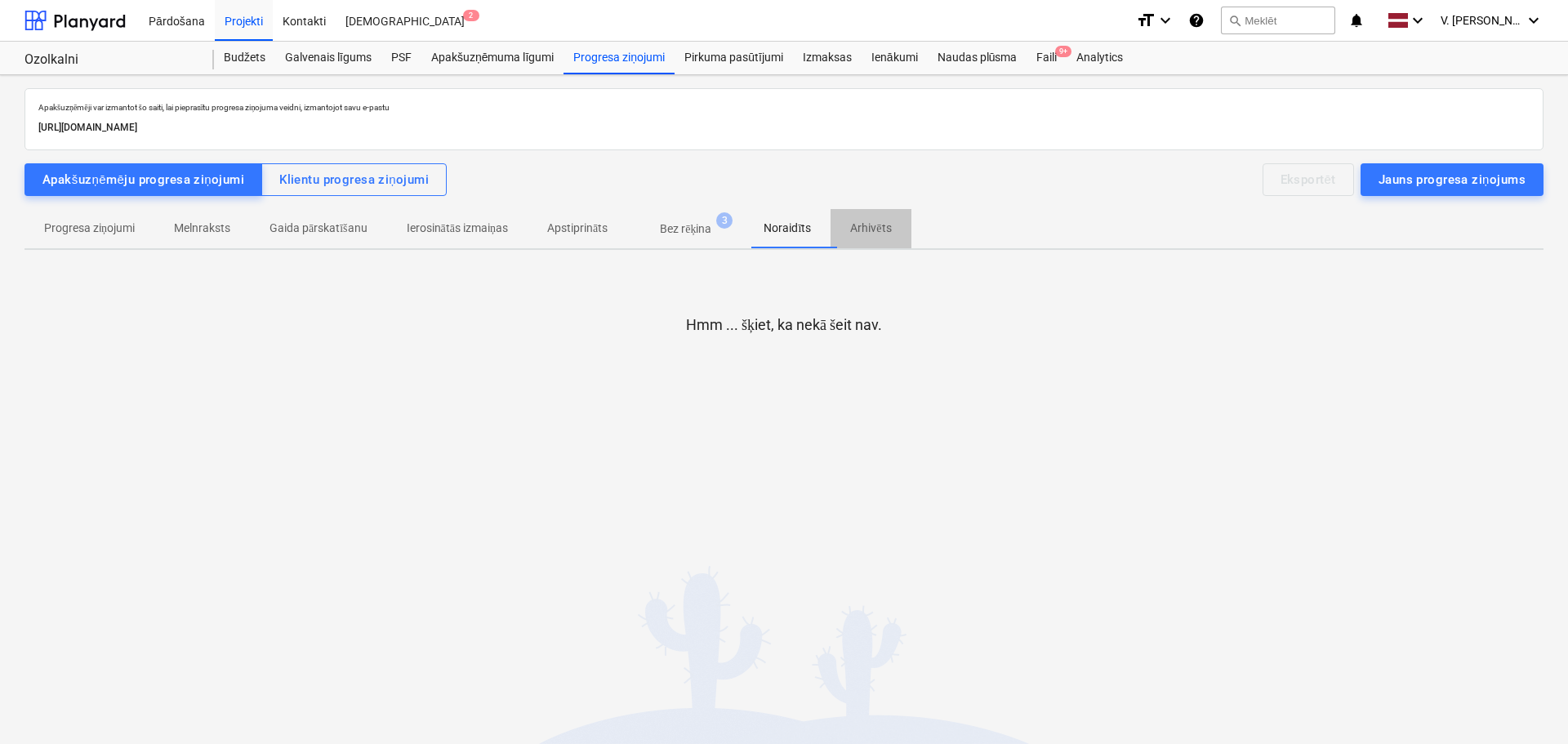 click on "Arhivēts" at bounding box center [871, 228] 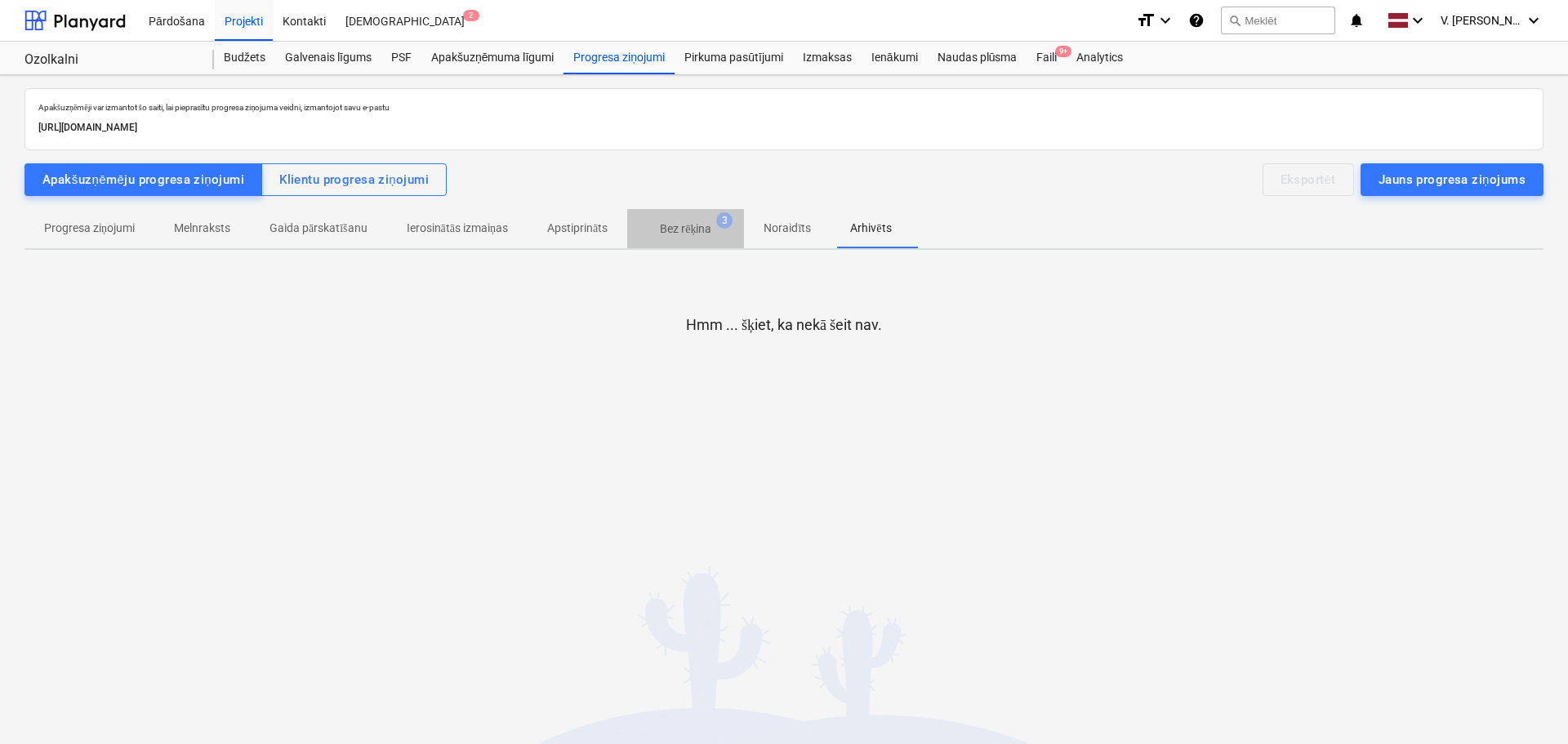 click on "Bez rēķina 3" at bounding box center [685, 229] 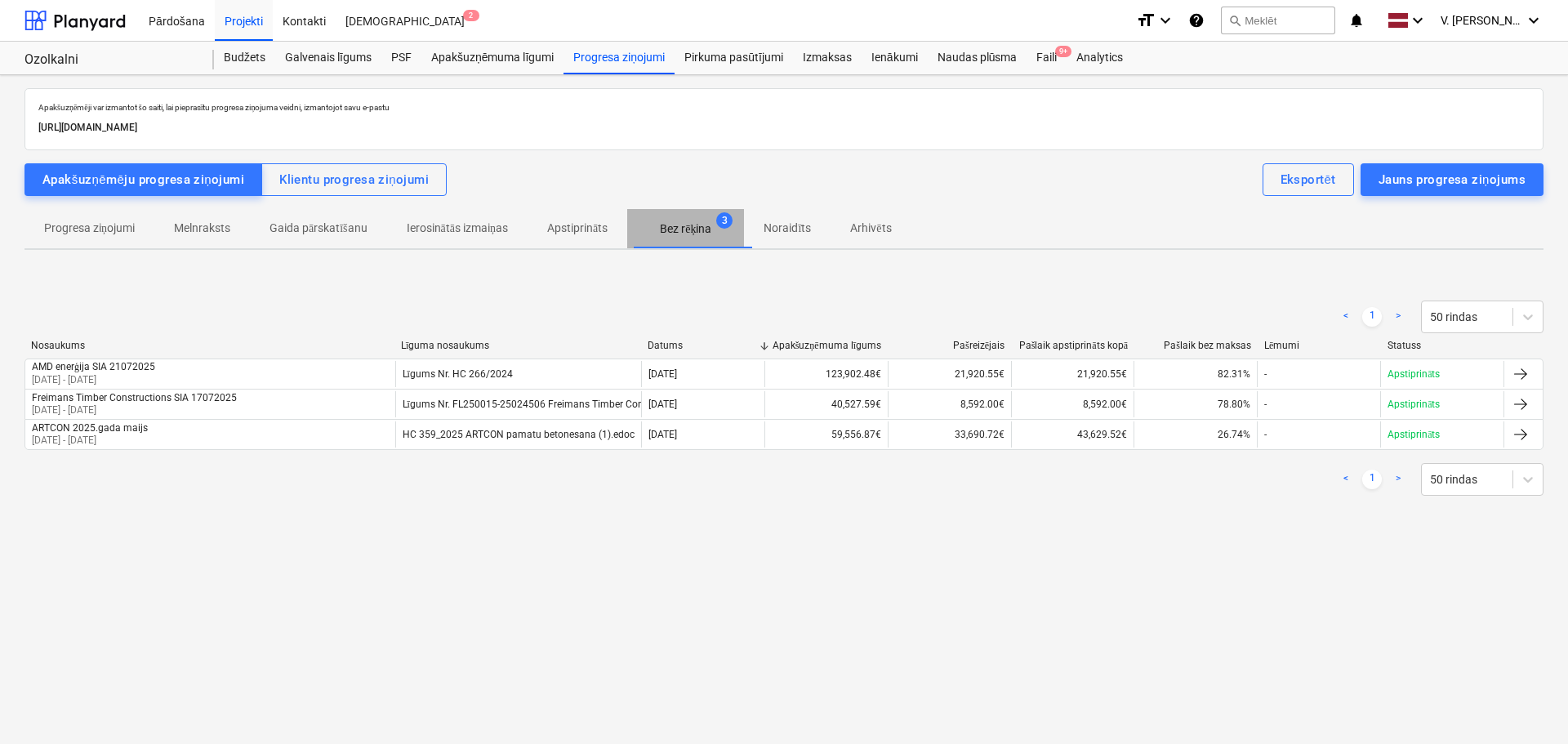 click on "Bez rēķina" at bounding box center (685, 229) 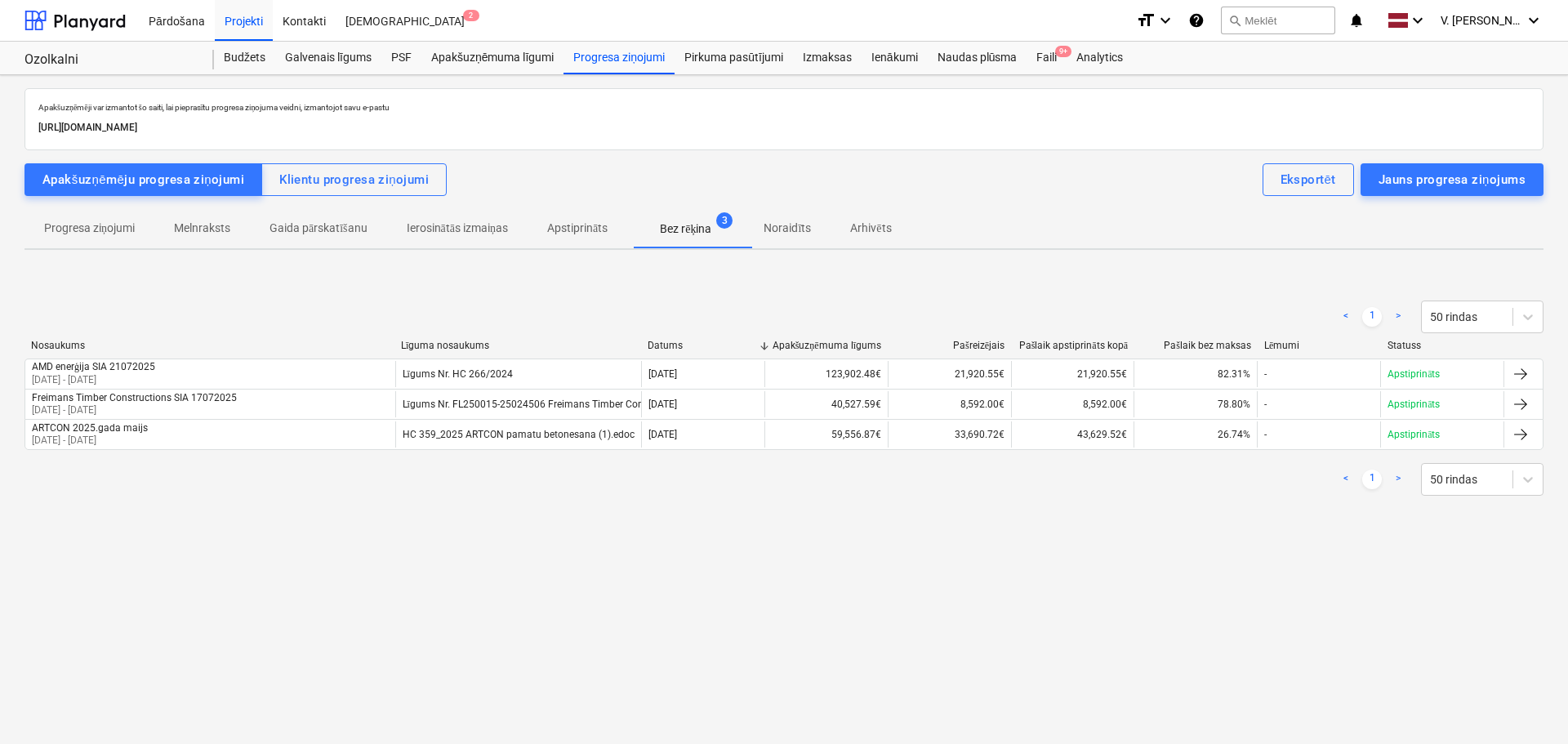click on "Apstiprināts" at bounding box center [577, 228] 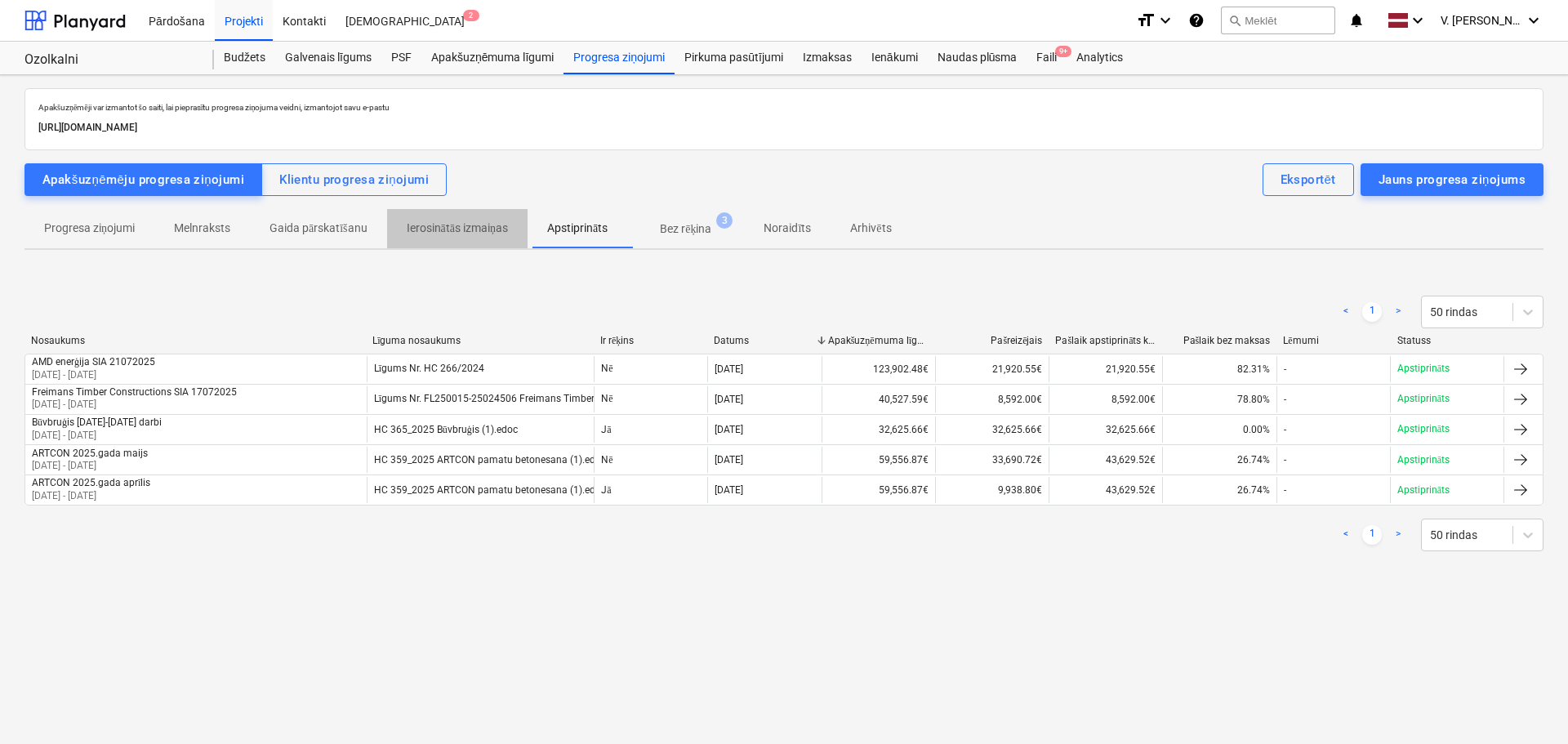 click on "Ierosinātās izmaiņas" at bounding box center [457, 228] 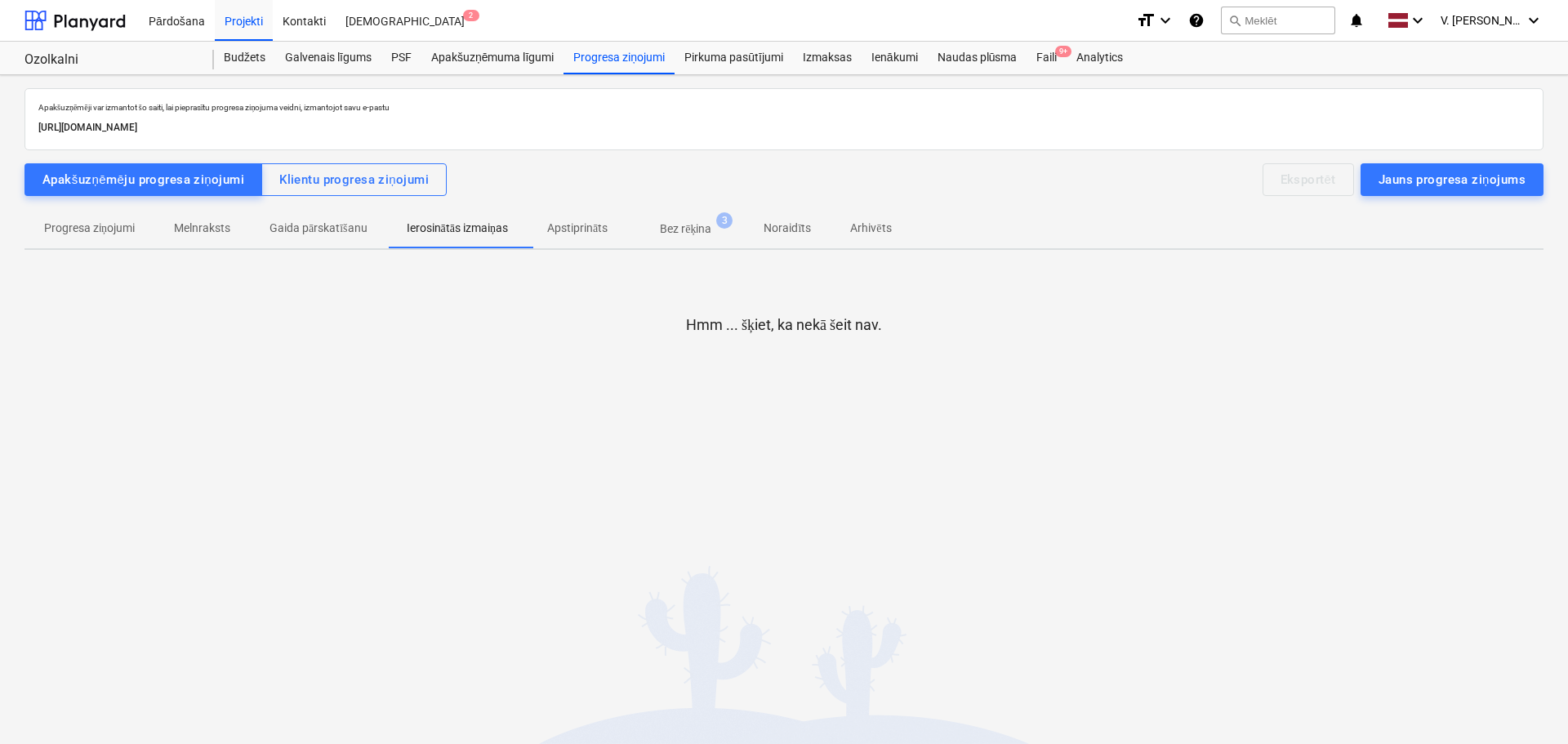 click on "Gaida pārskatīšanu" at bounding box center [318, 228] 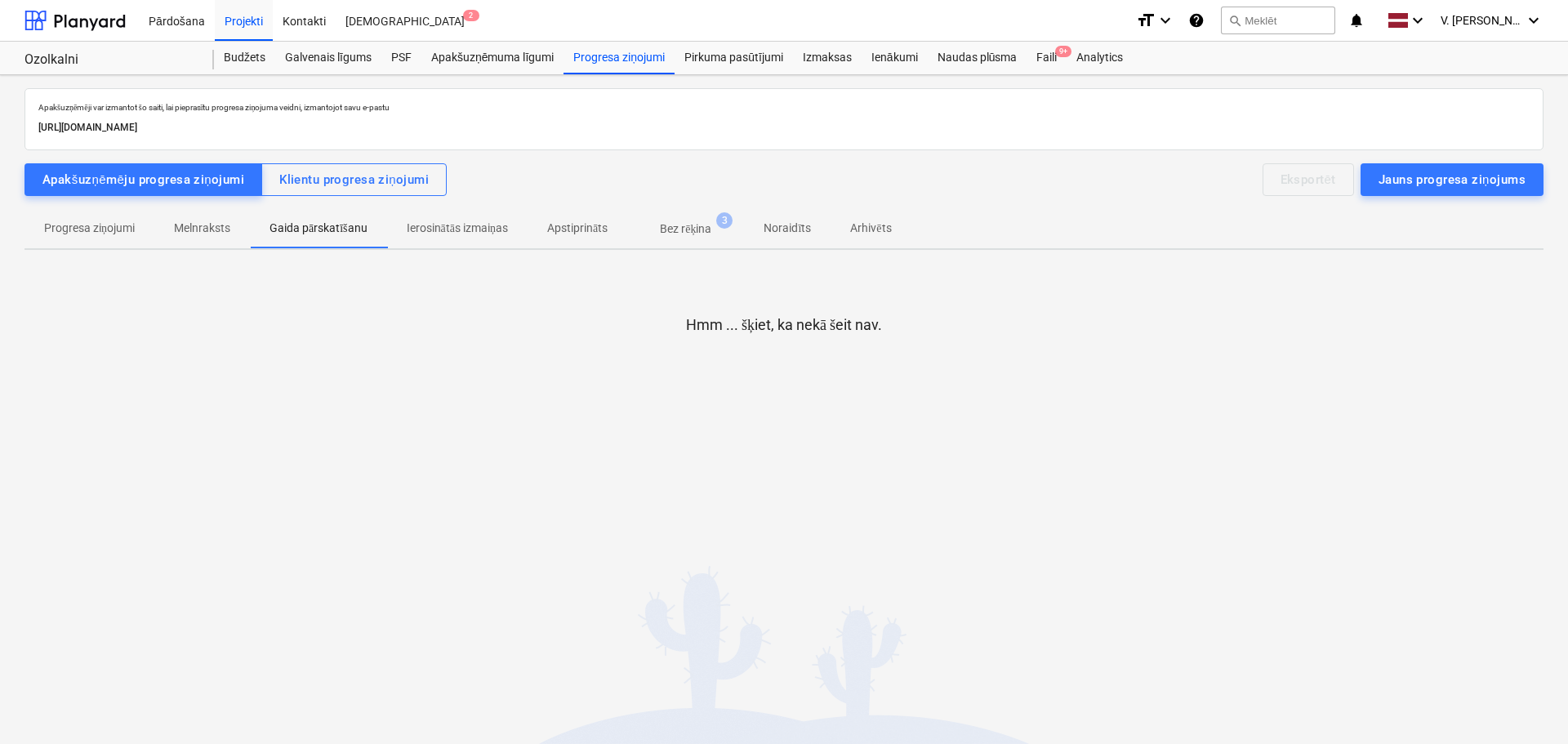 click on "Melnraksts" at bounding box center [202, 228] 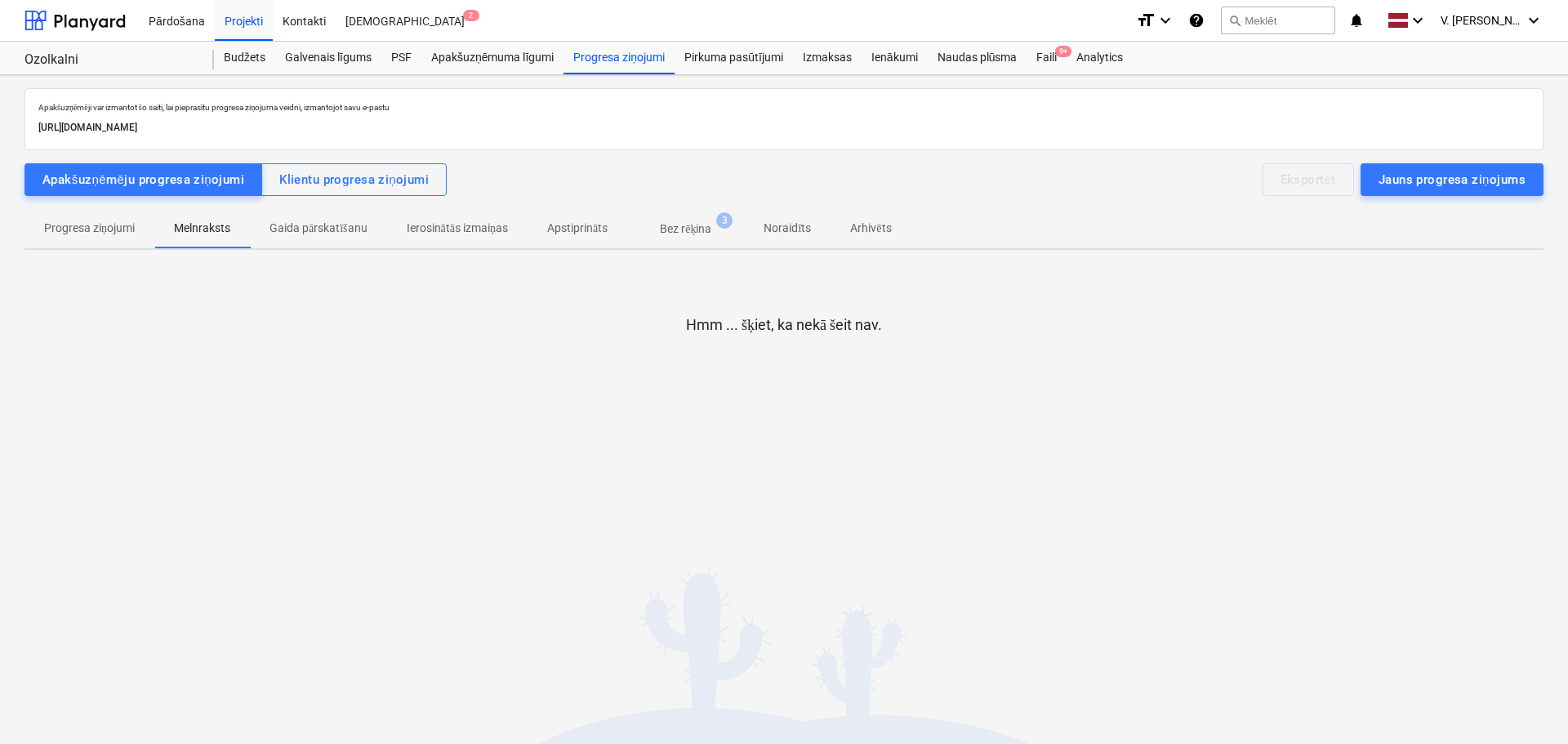 click on "Progresa ziņojumi" at bounding box center [89, 228] 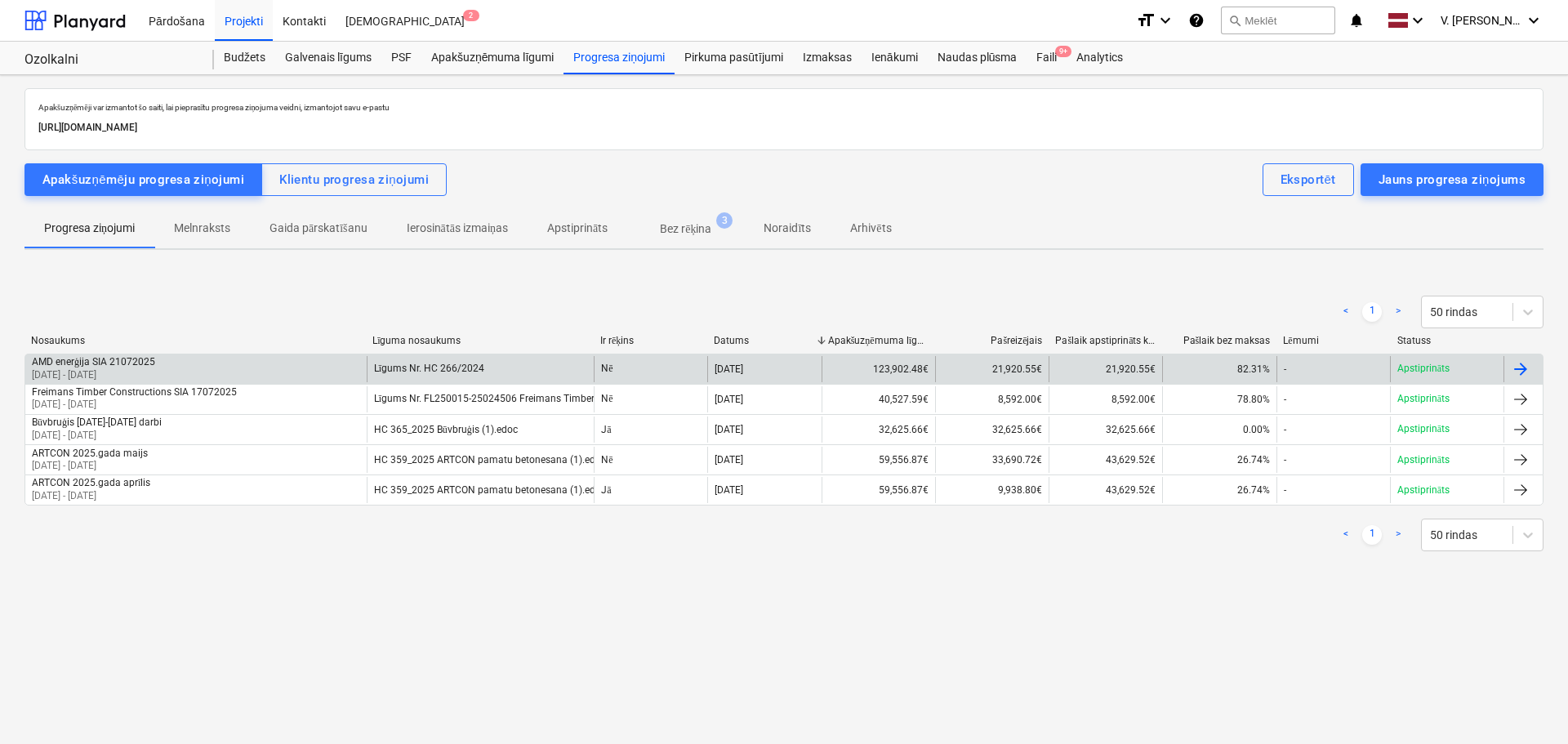 click on "Līgums Nr. HC 266/2024" at bounding box center [480, 369] 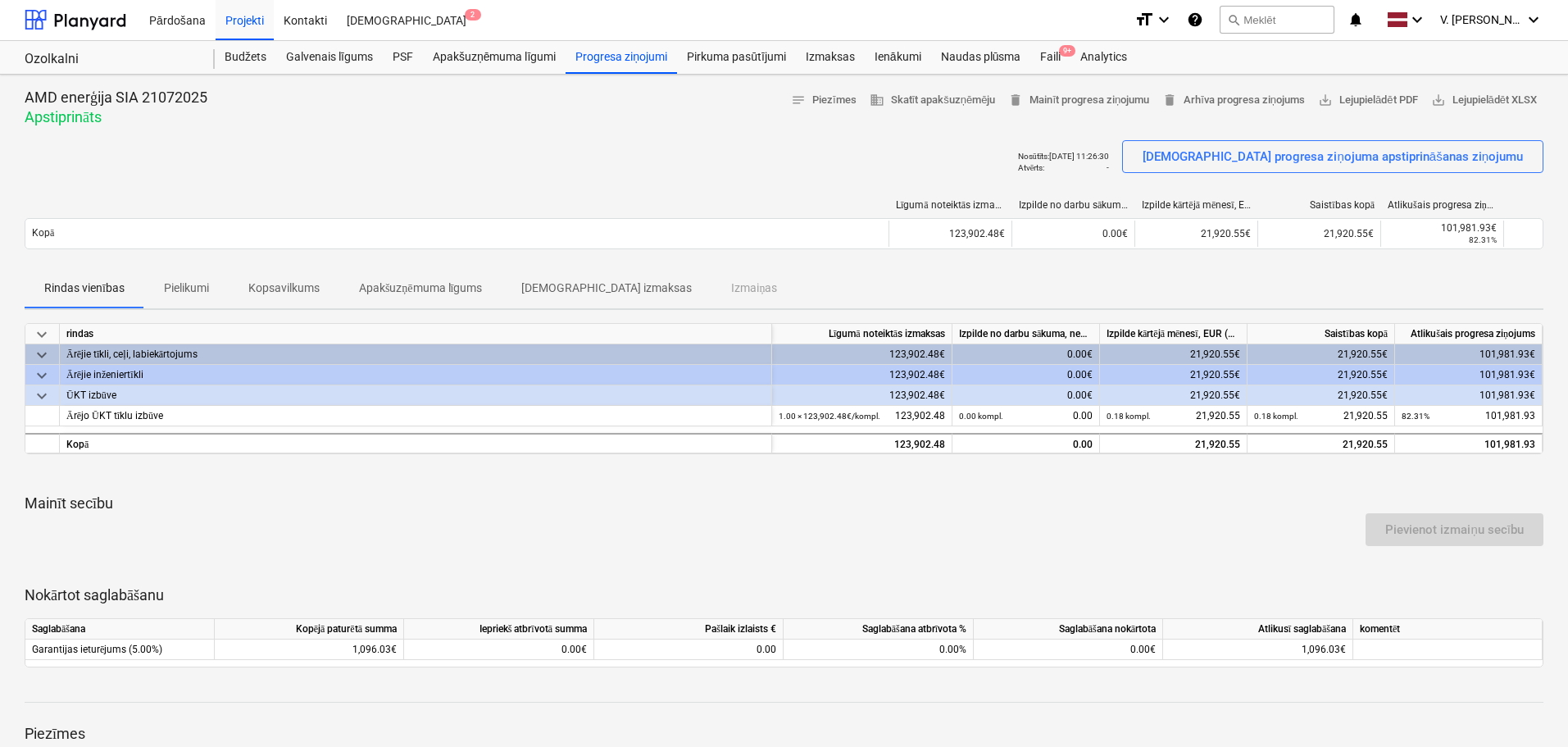 scroll, scrollTop: 0, scrollLeft: 0, axis: both 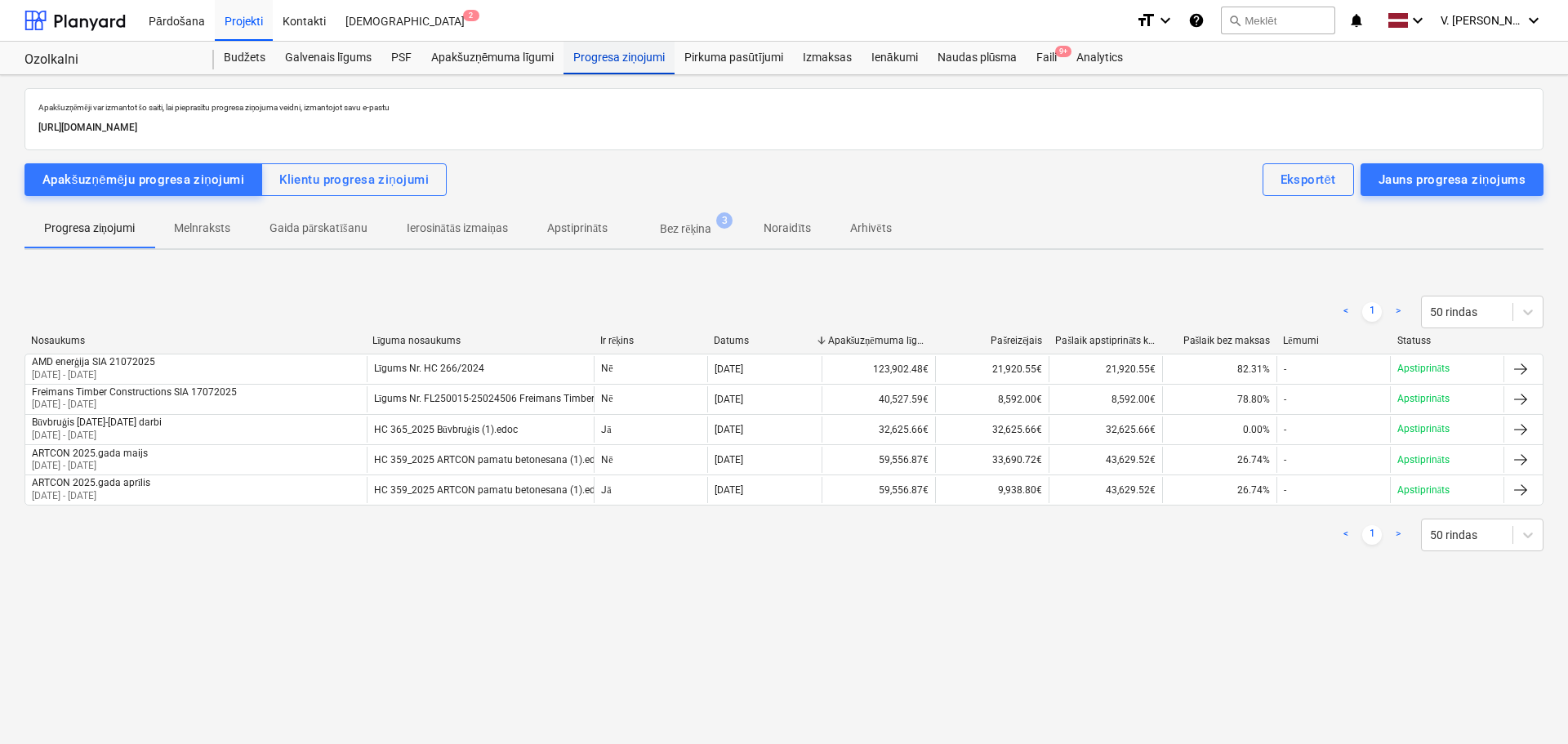 click on "Progresa ziņojumi" at bounding box center [619, 58] 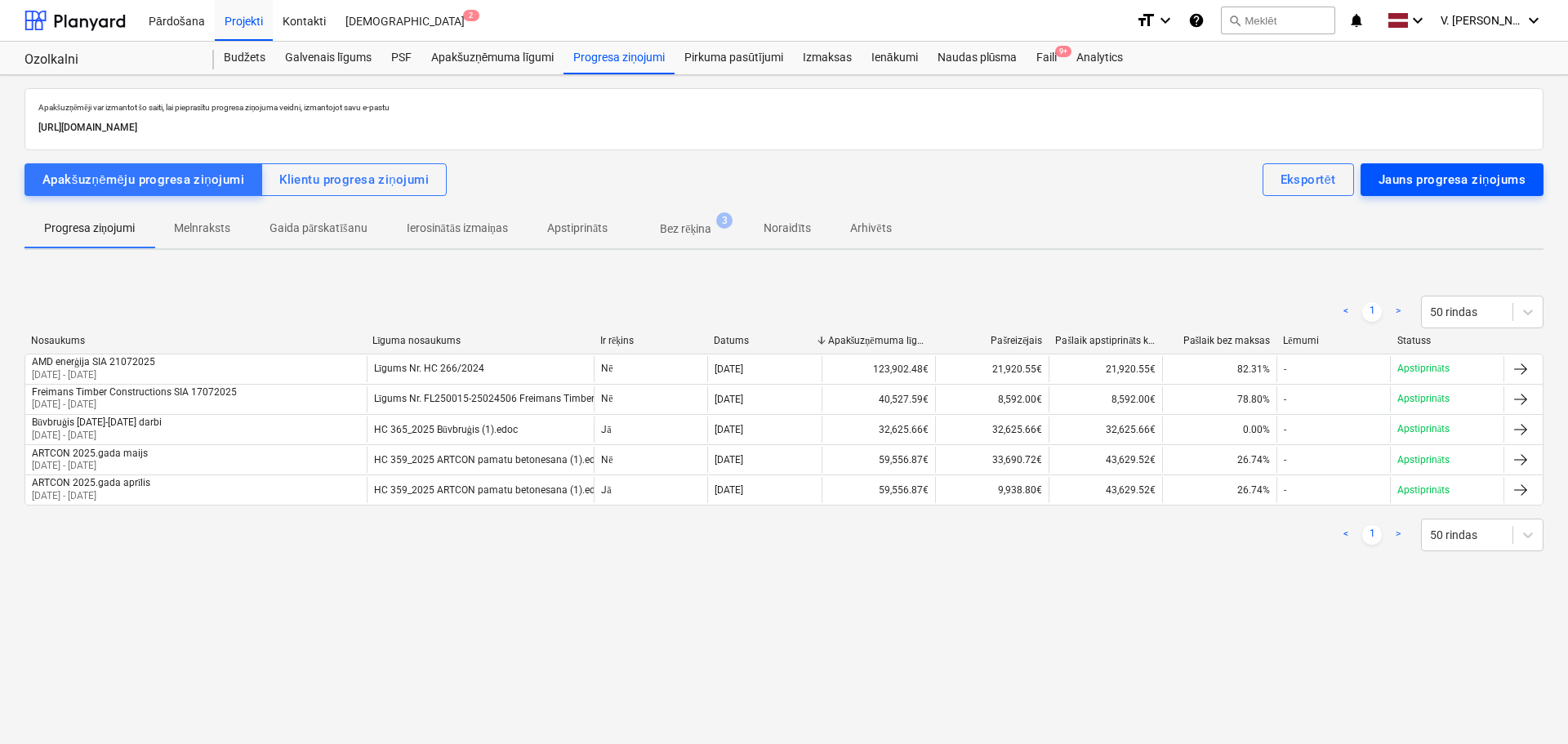 click on "Jauns progresa ziņojums" at bounding box center [1452, 180] 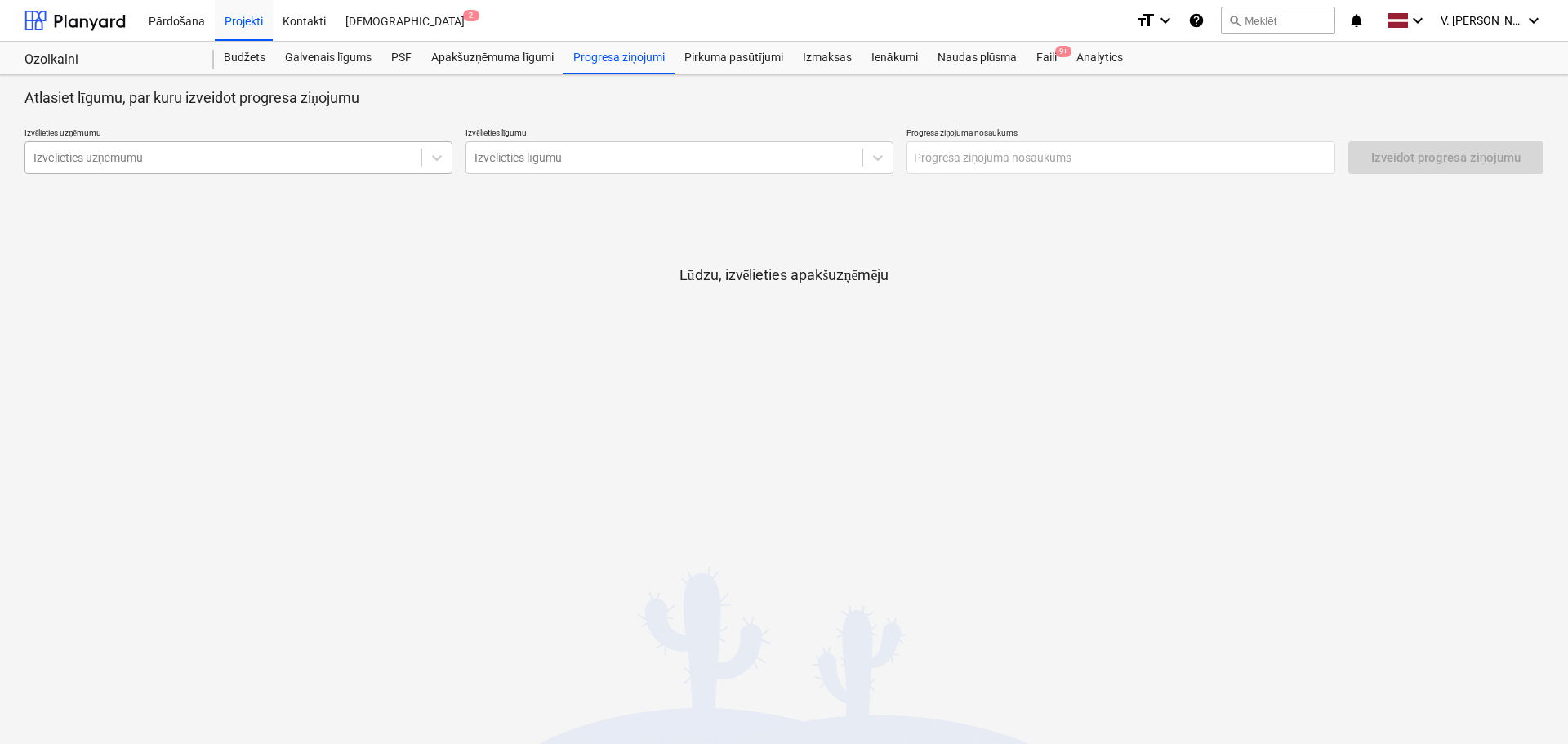 click on "Izvēlieties uzņēmumu" at bounding box center (223, 158) 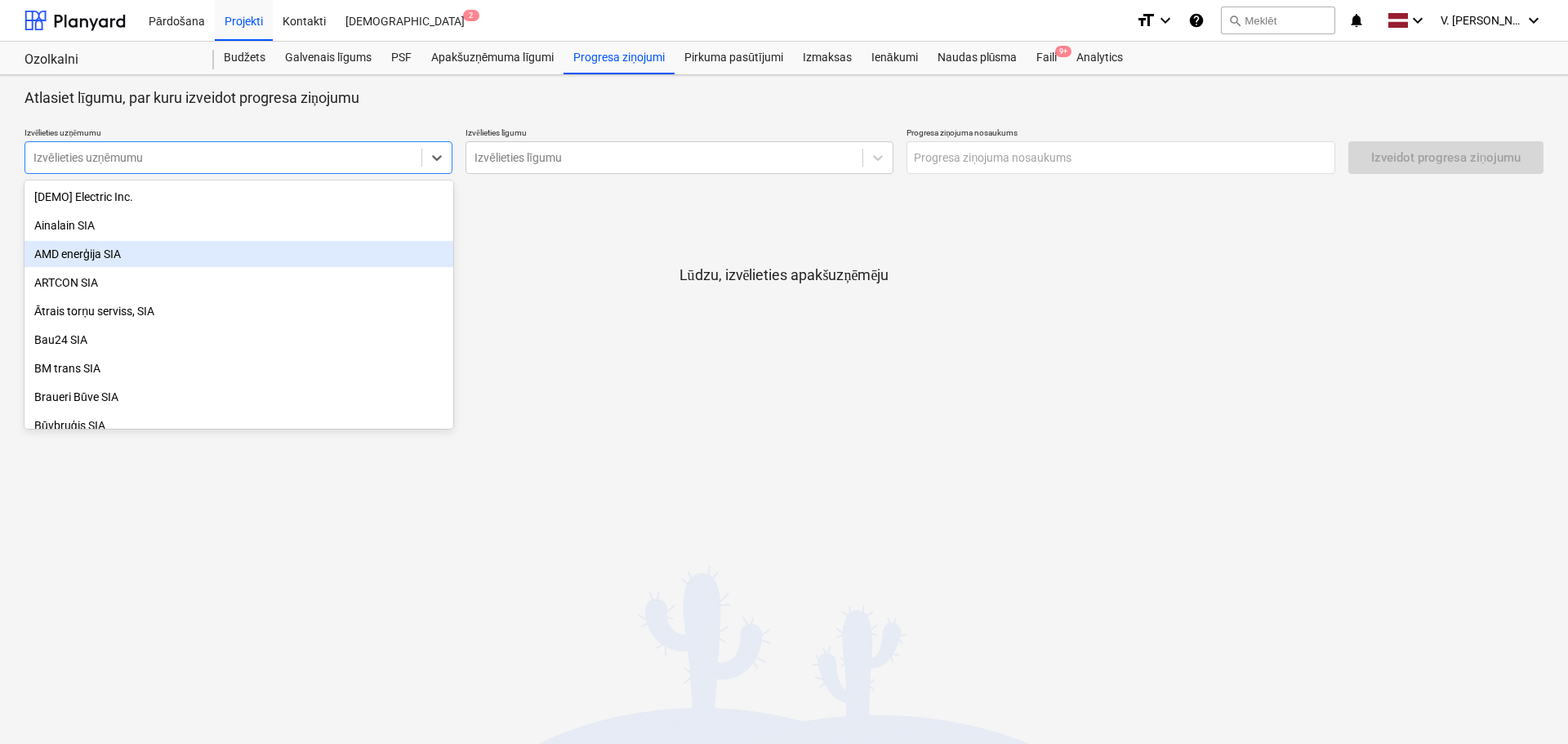 click on "AMD enerģija SIA" at bounding box center [238, 254] 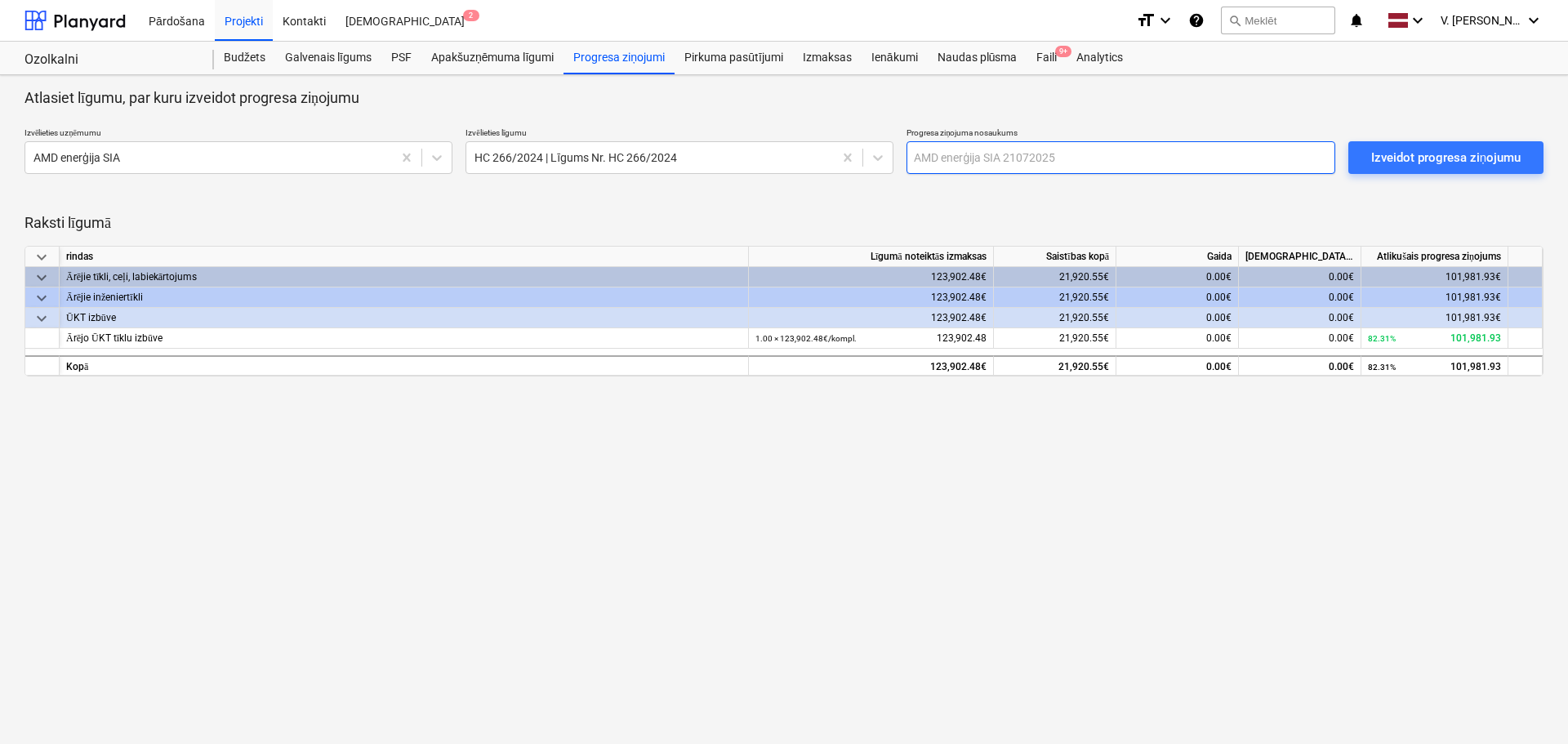 click at bounding box center (1120, 158) 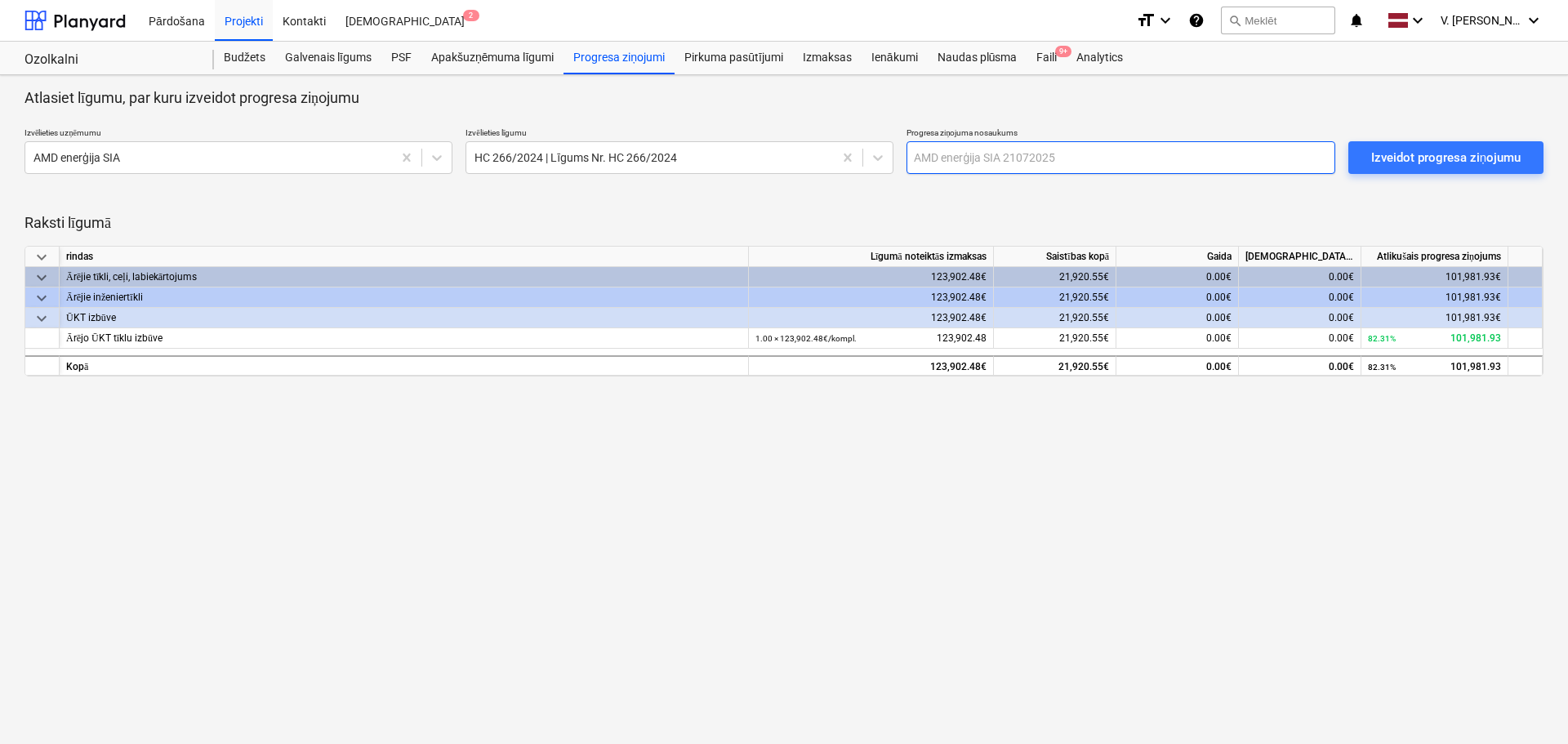 click at bounding box center [1120, 158] 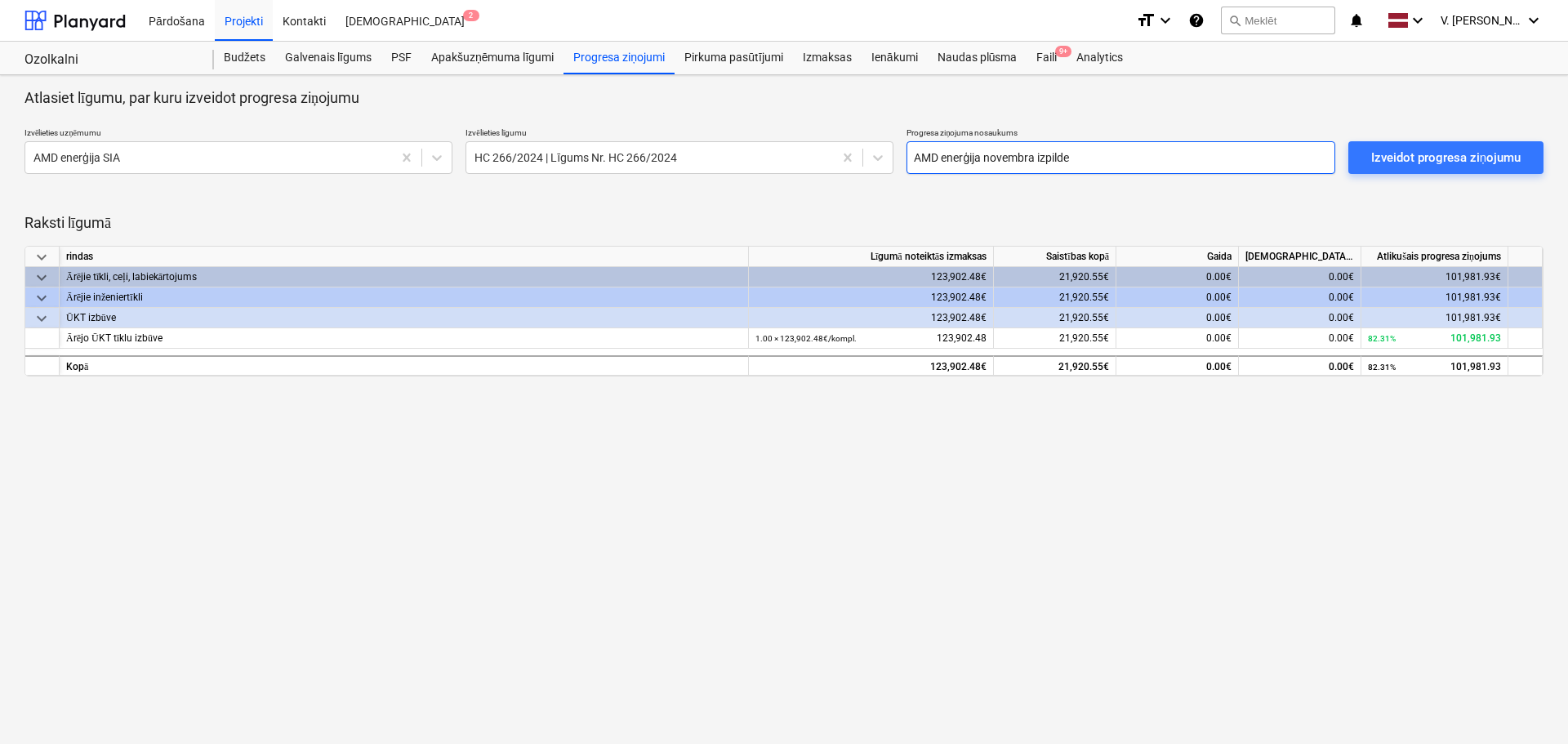 click on "AMD enerģija novembra izpilde" at bounding box center [1120, 158] 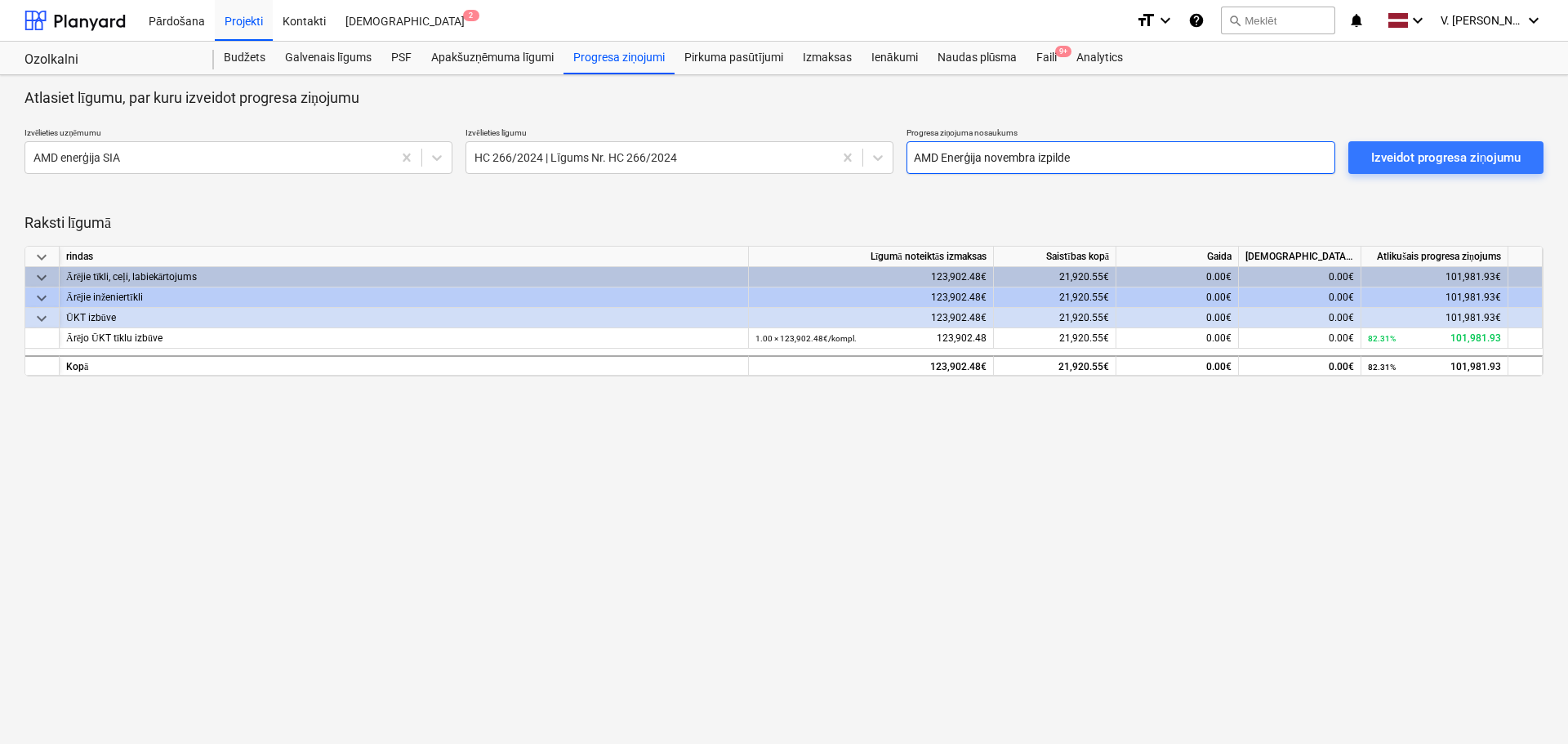 click on "AMD Enerģija novembra izpilde" at bounding box center (1120, 158) 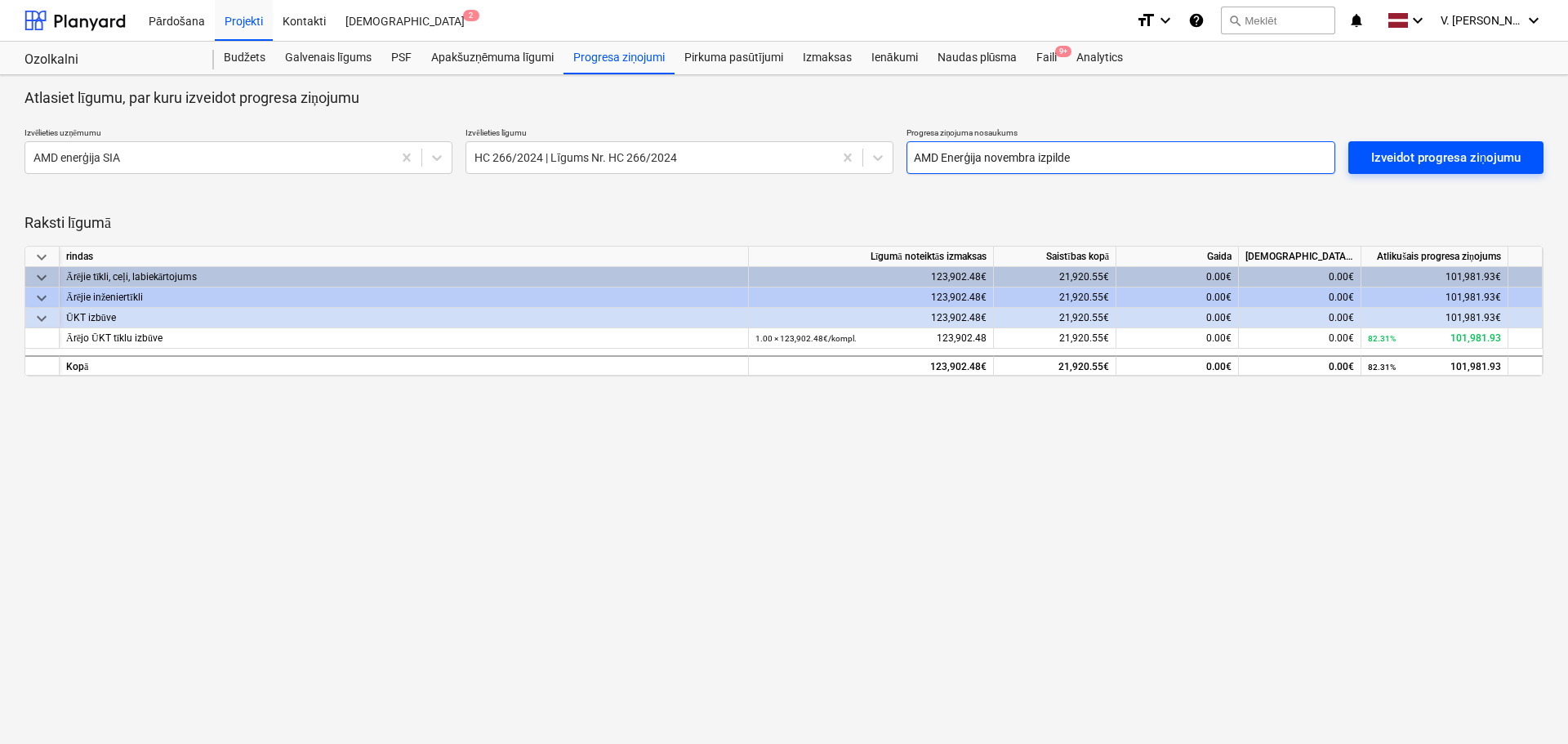 type on "AMD Enerģija novembra izpilde" 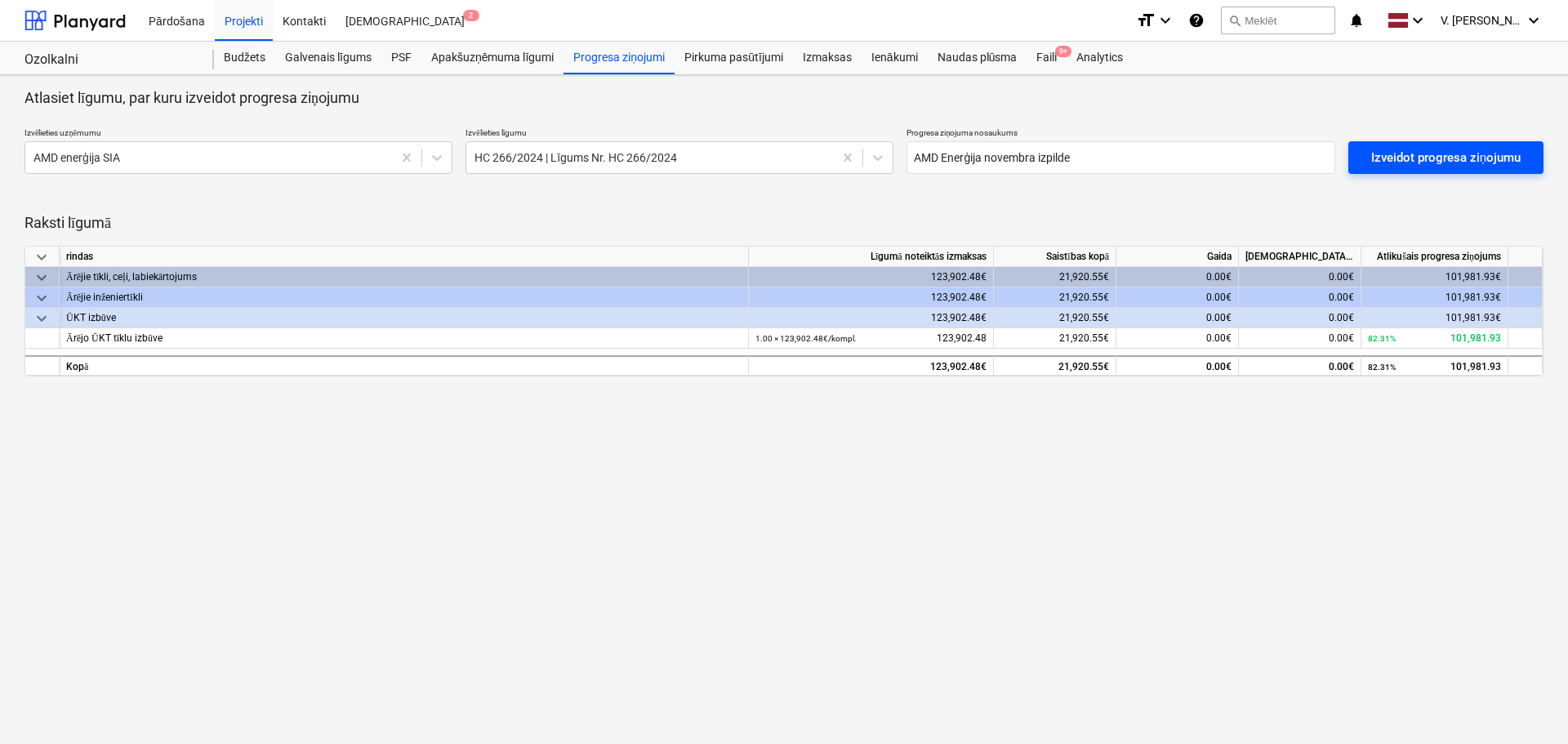 click on "Izveidot progresa ziņojumu" at bounding box center [1446, 158] 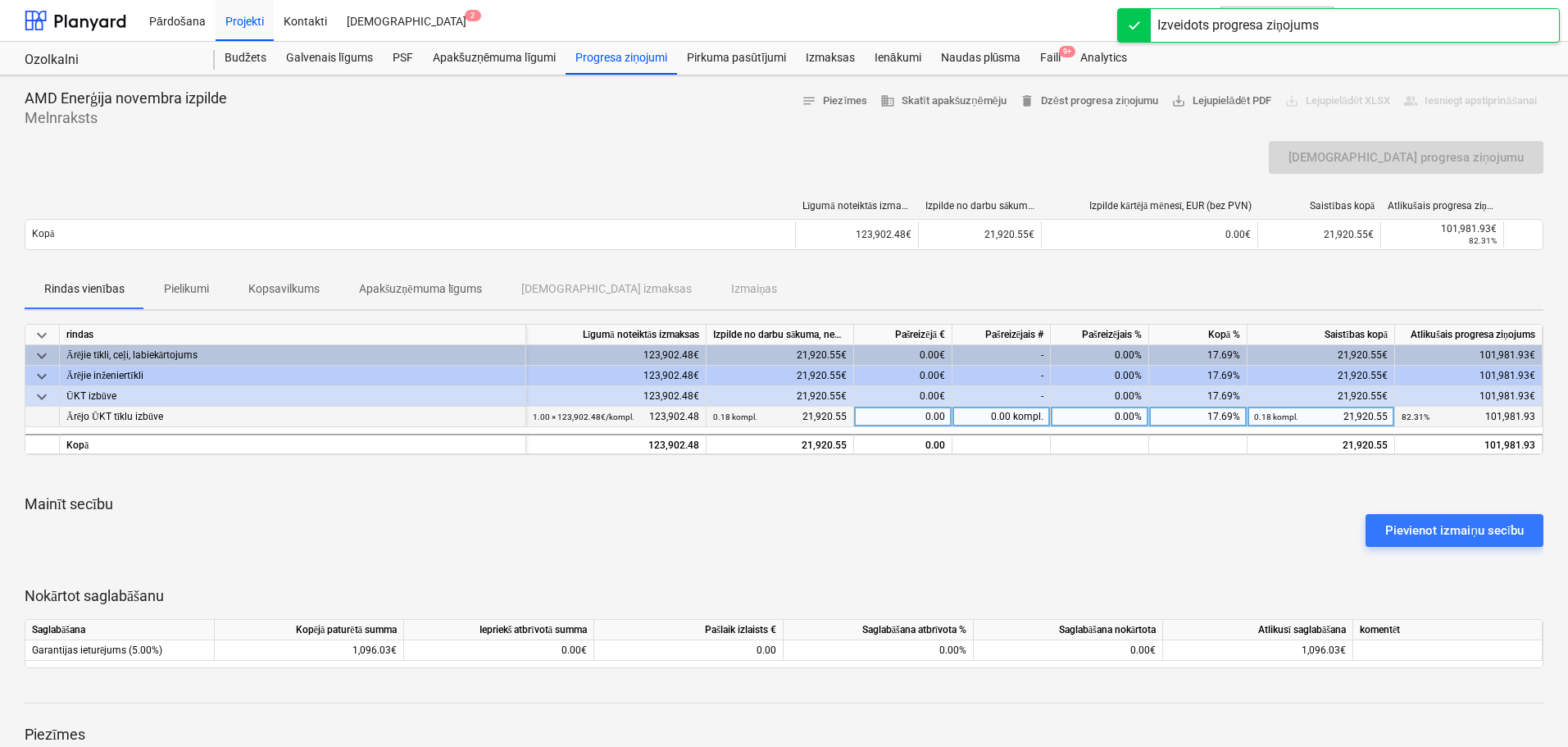 click on "0.00" at bounding box center (903, 417) 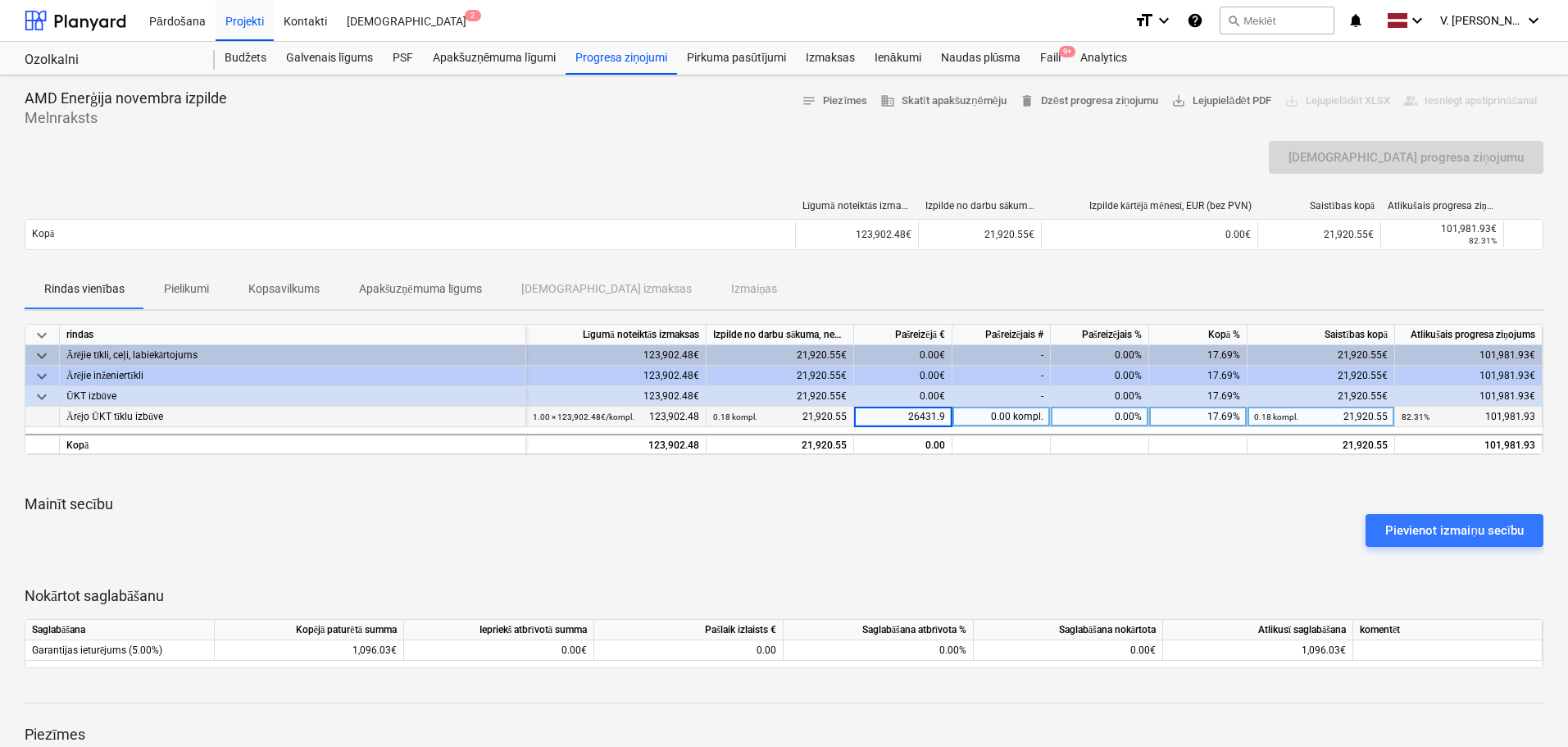type on "26431.93" 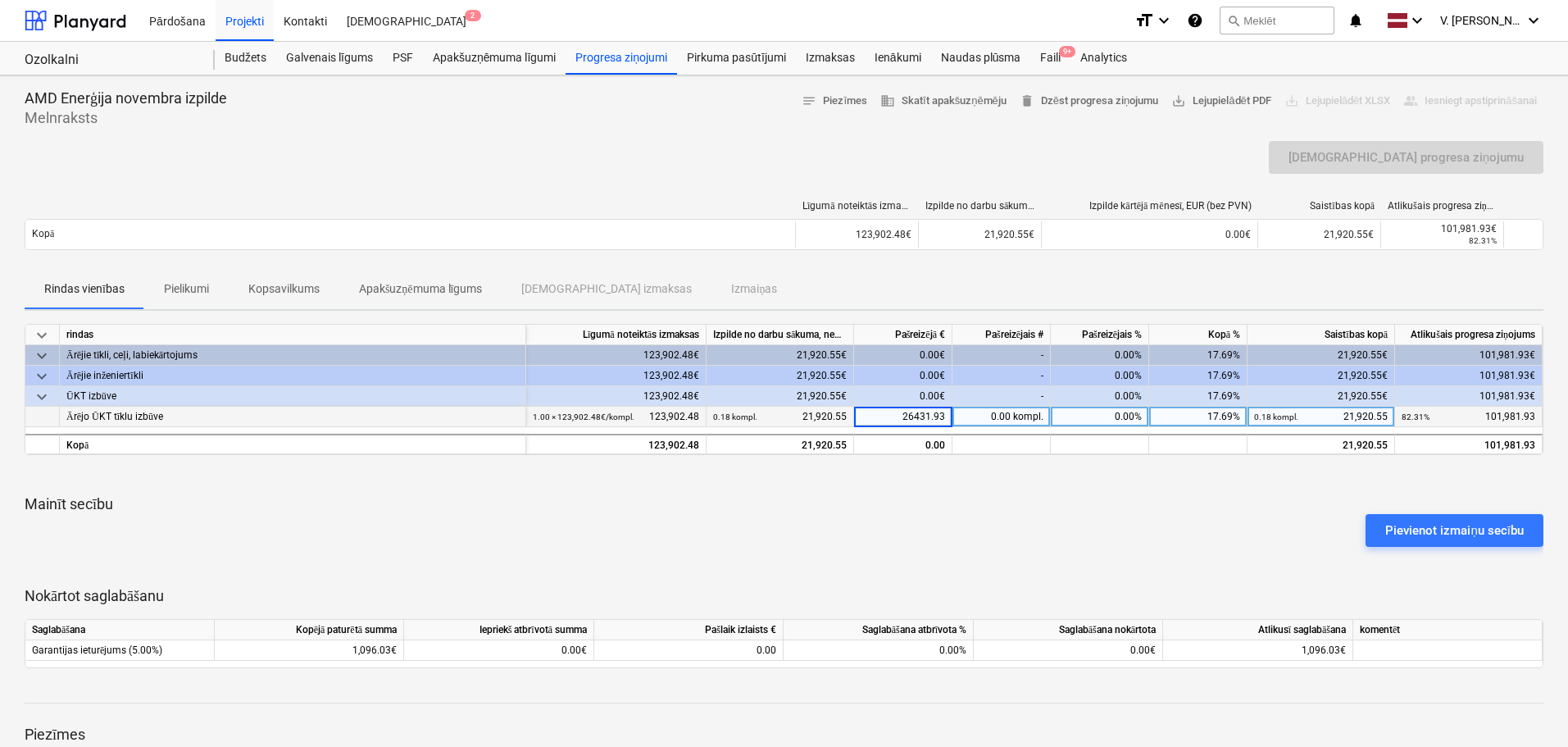 click on "Mainīt secību" at bounding box center [784, 504] 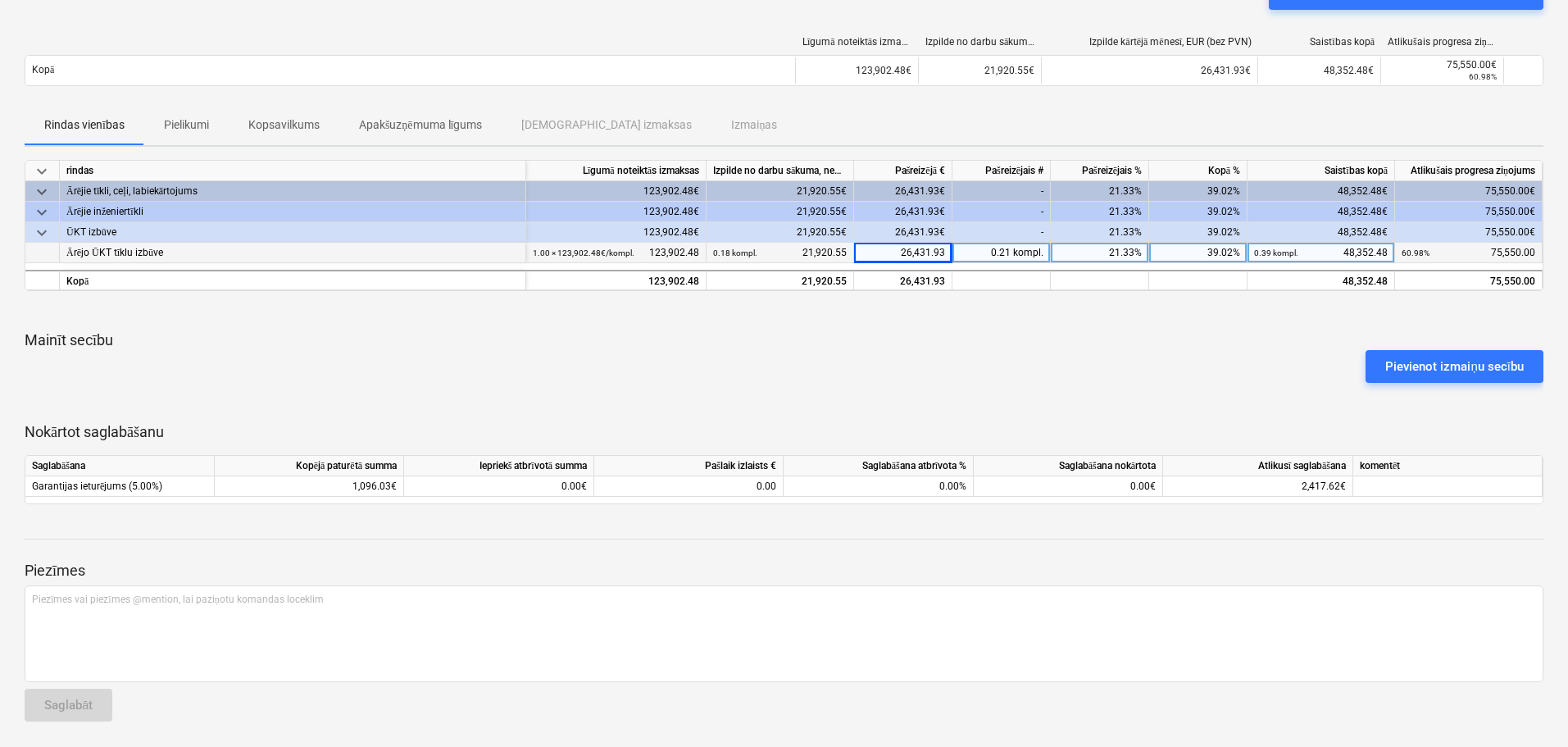 scroll, scrollTop: 0, scrollLeft: 0, axis: both 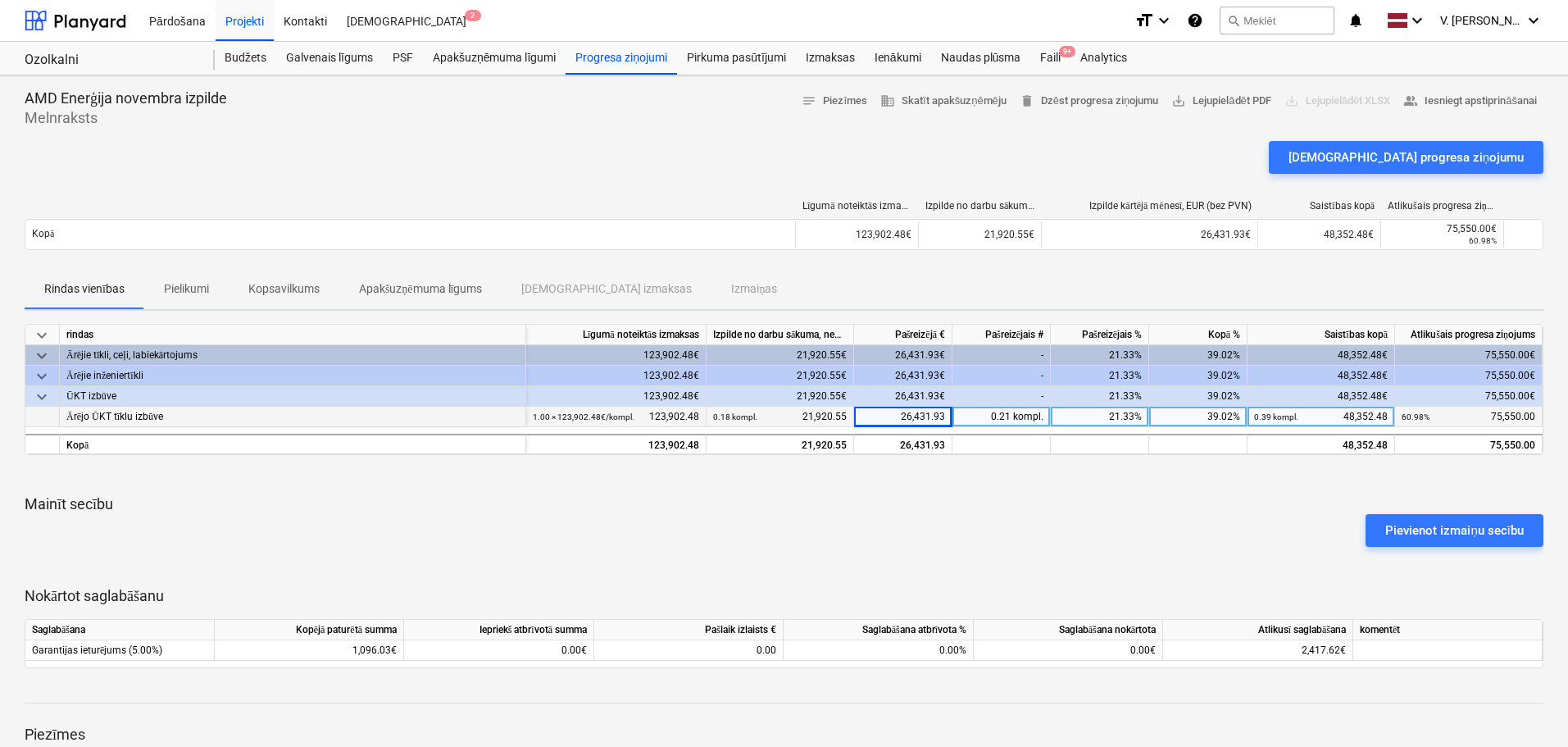 click on "Pielikumi" at bounding box center (186, 289) 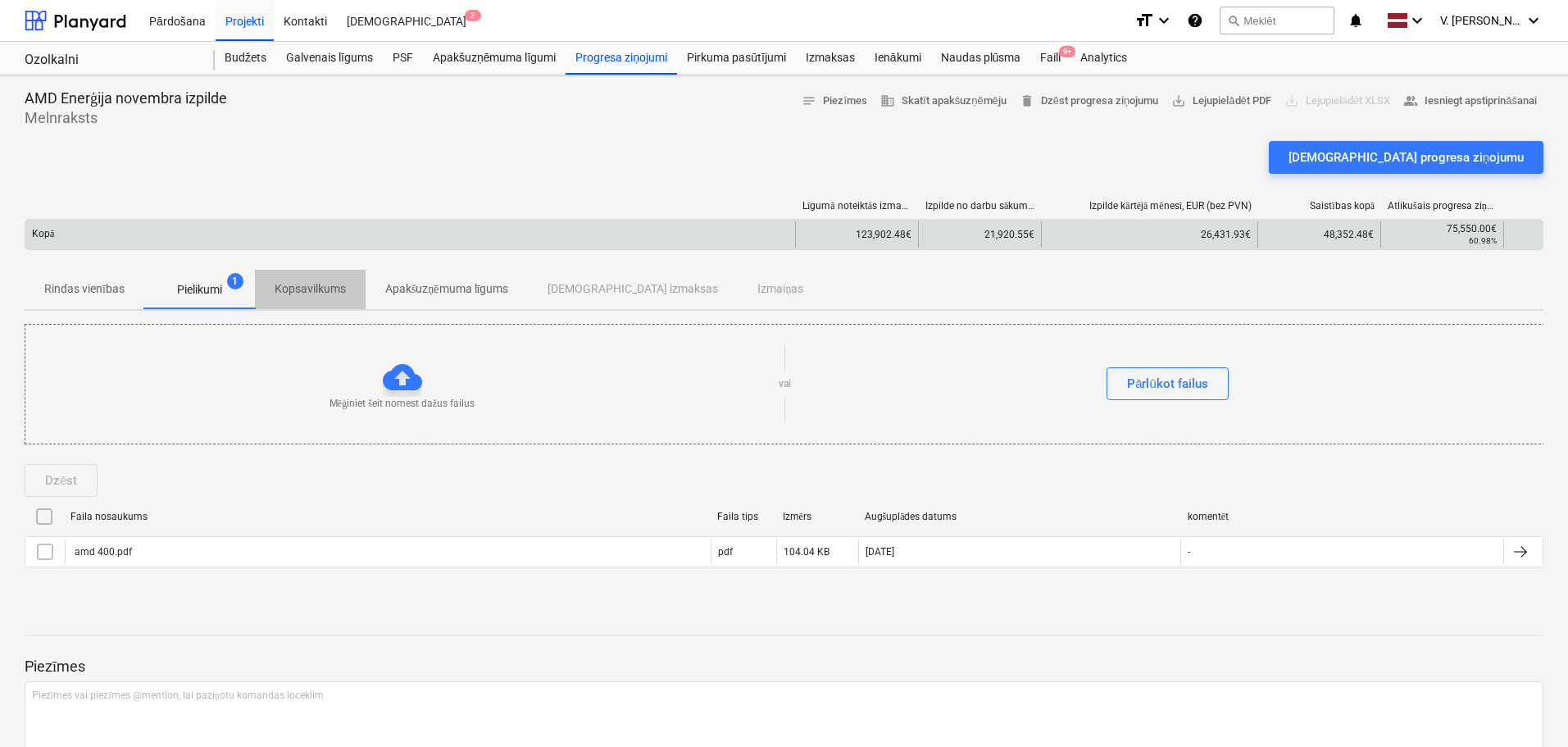 click on "Kopsavilkums" at bounding box center [310, 289] 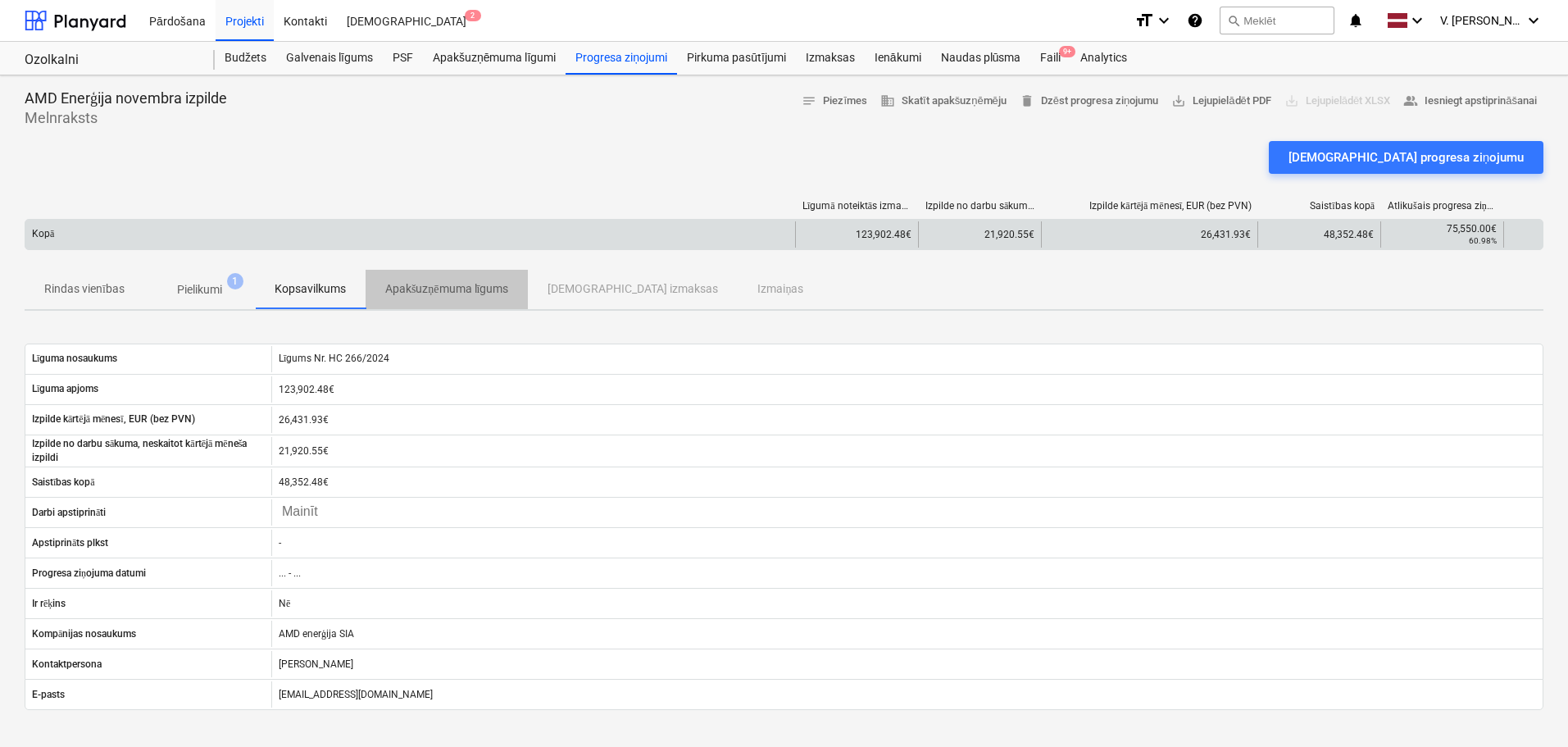 click on "Apakšuzņēmuma līgums" at bounding box center [447, 289] 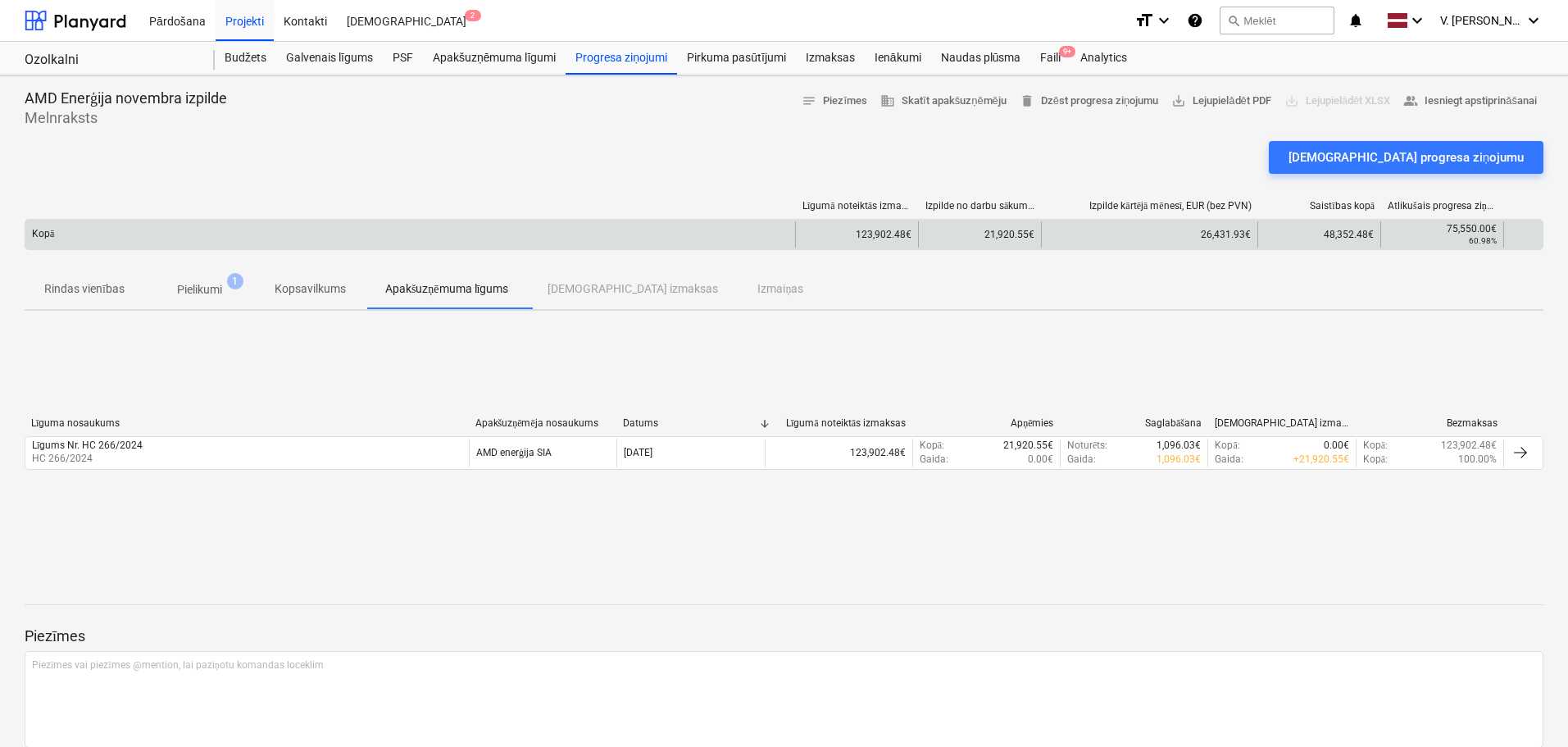 click on "Kopsavilkums" at bounding box center [310, 289] 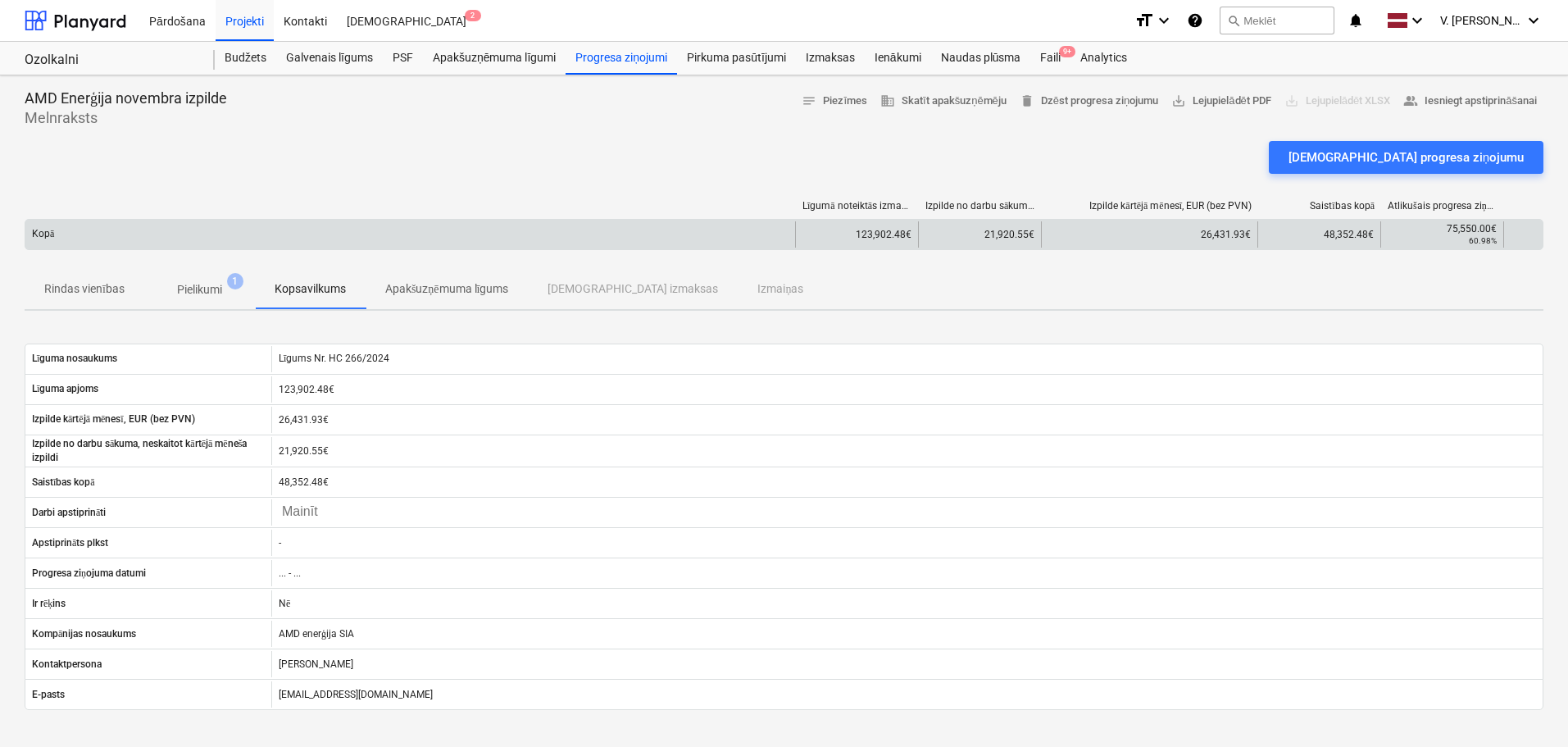 click on "Pielikumi" at bounding box center [199, 289] 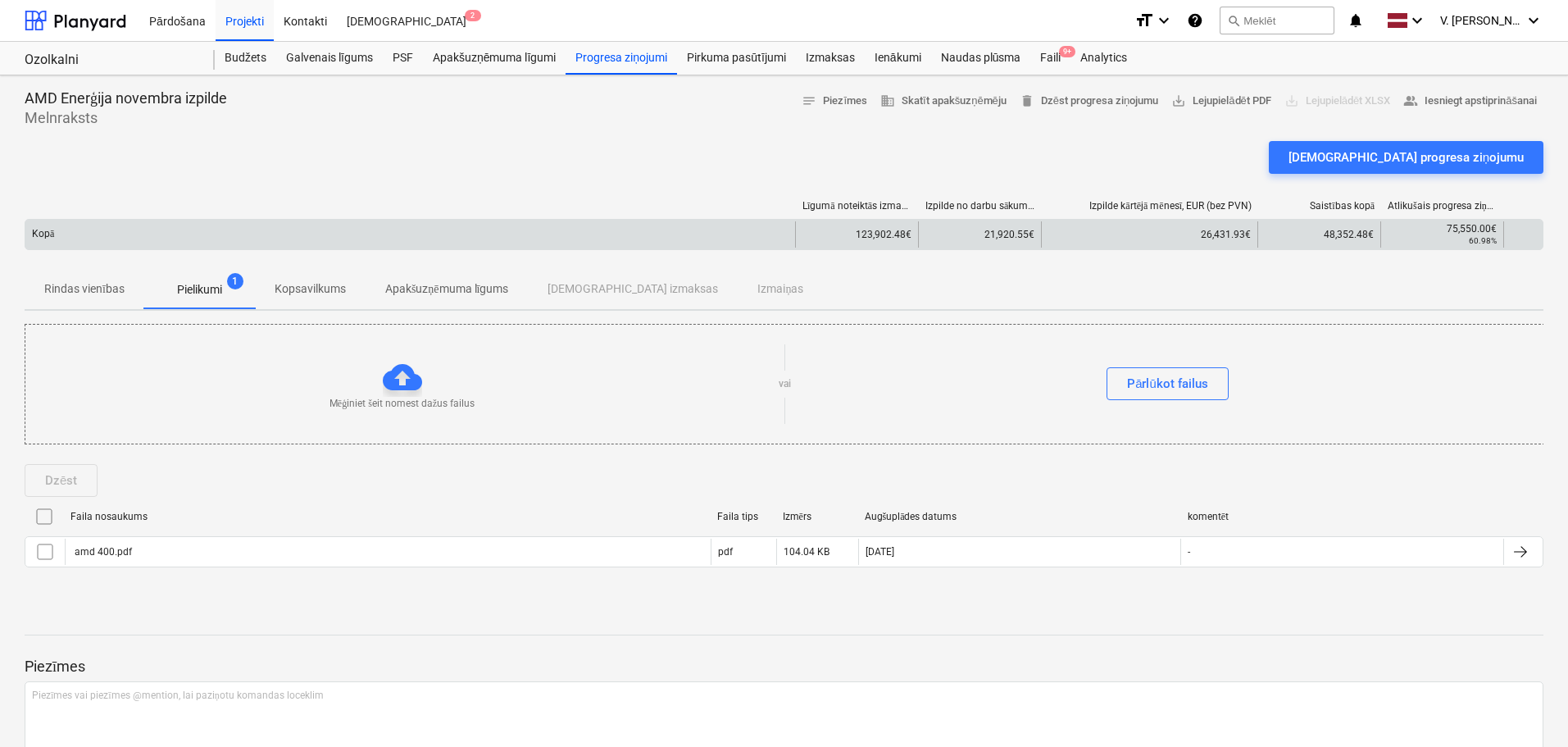 click on "Kopsavilkums" at bounding box center (310, 289) 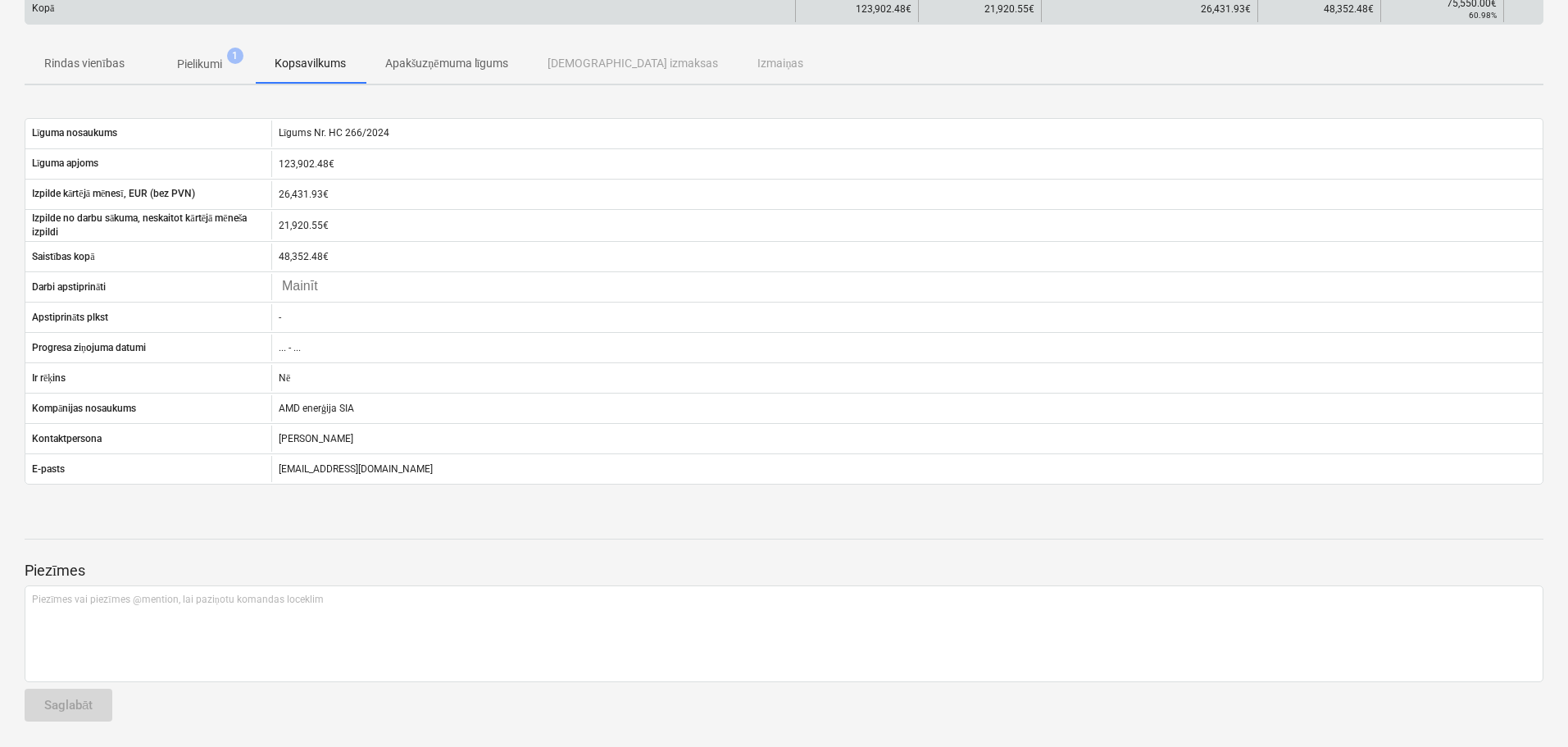 scroll, scrollTop: 0, scrollLeft: 0, axis: both 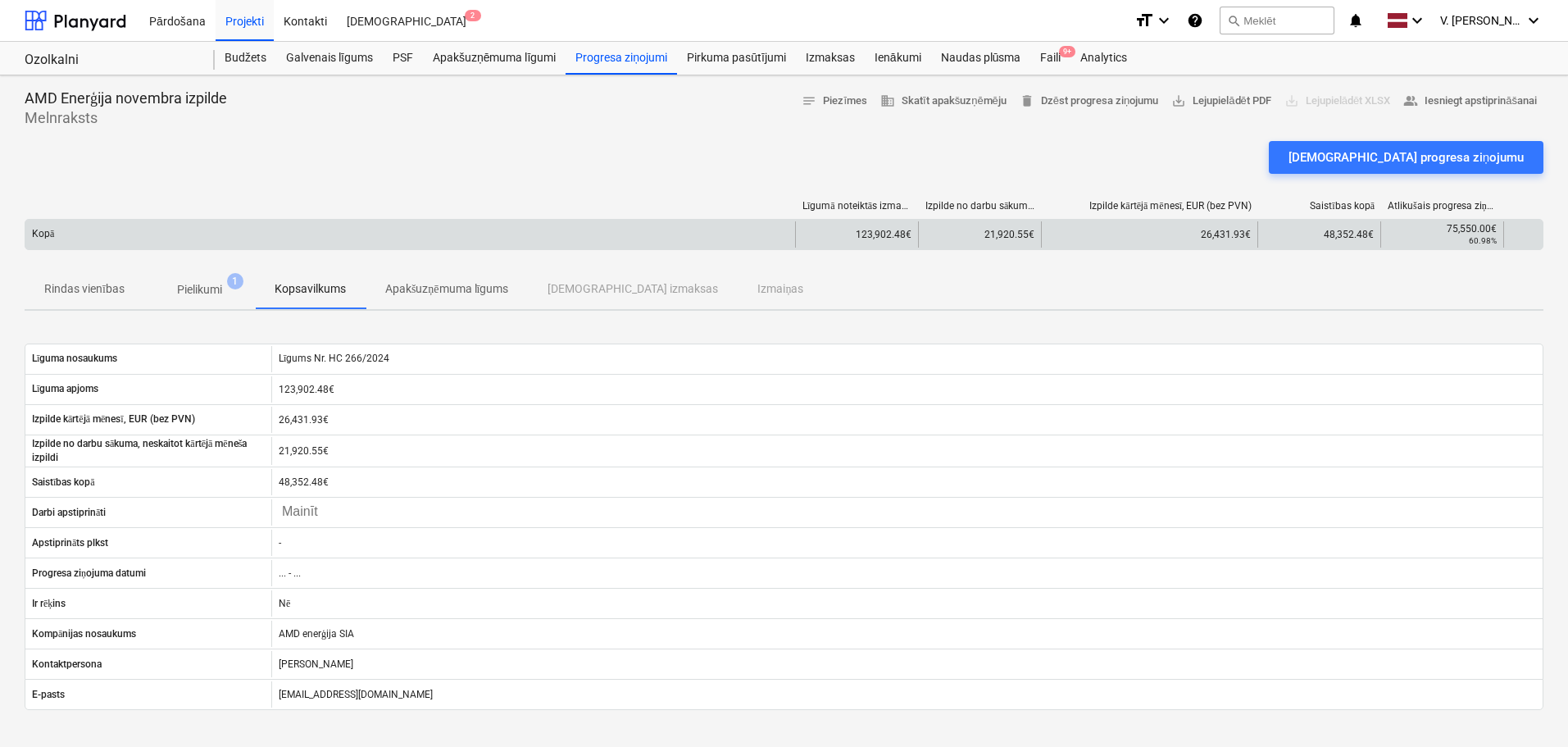 click on "Pielikumi 1" at bounding box center (199, 289) 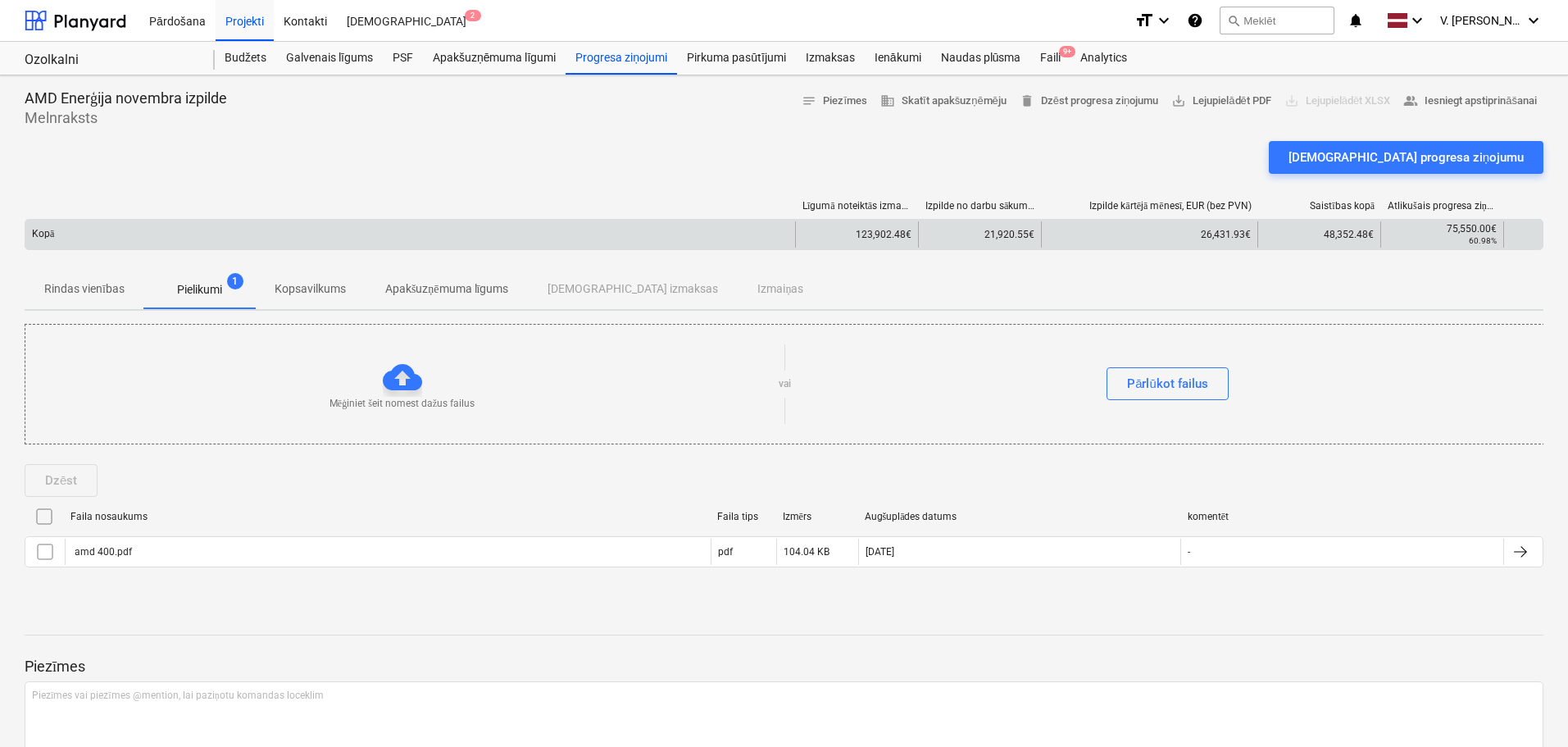 click on "Rindas vienības" at bounding box center (84, 289) 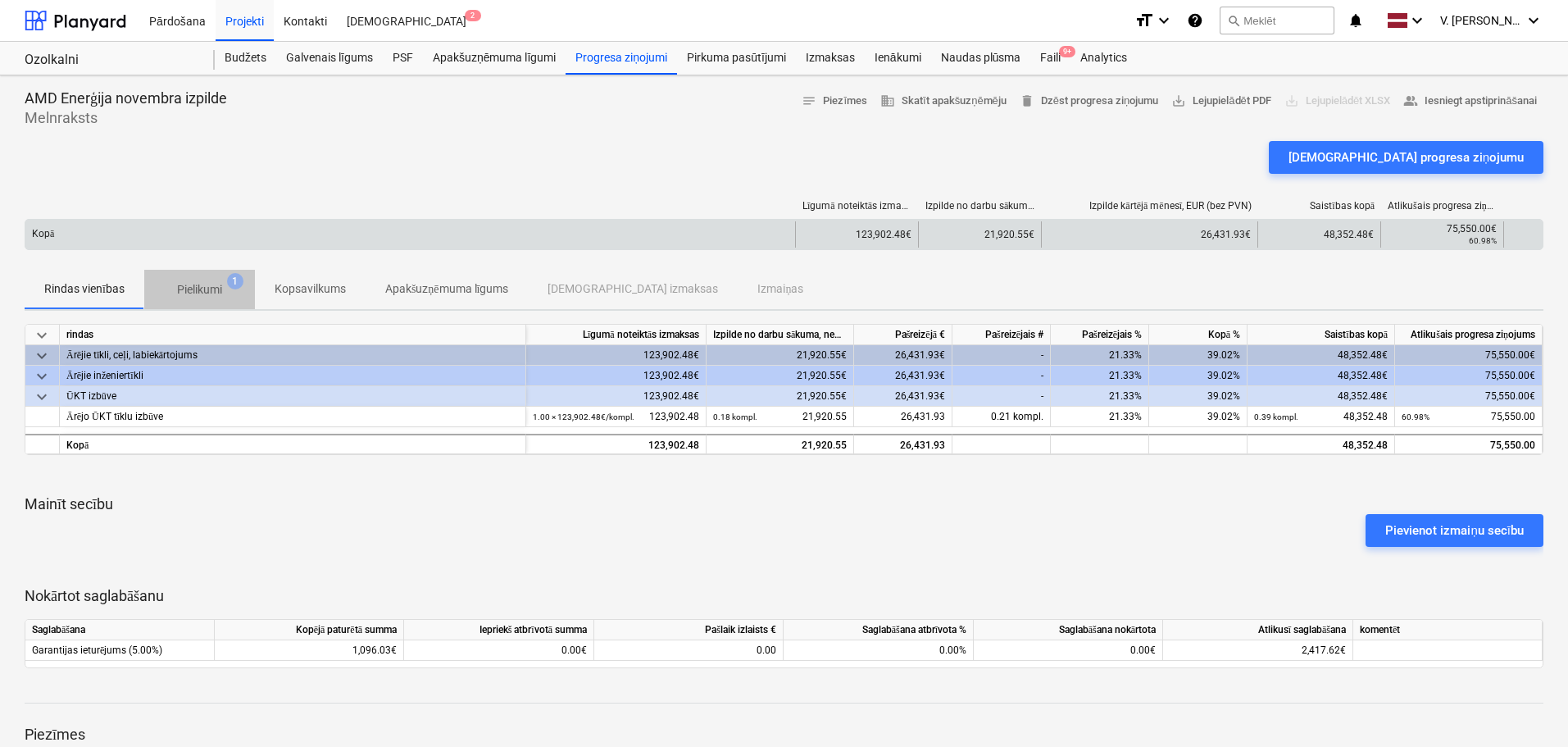 click on "Pielikumi" at bounding box center [199, 289] 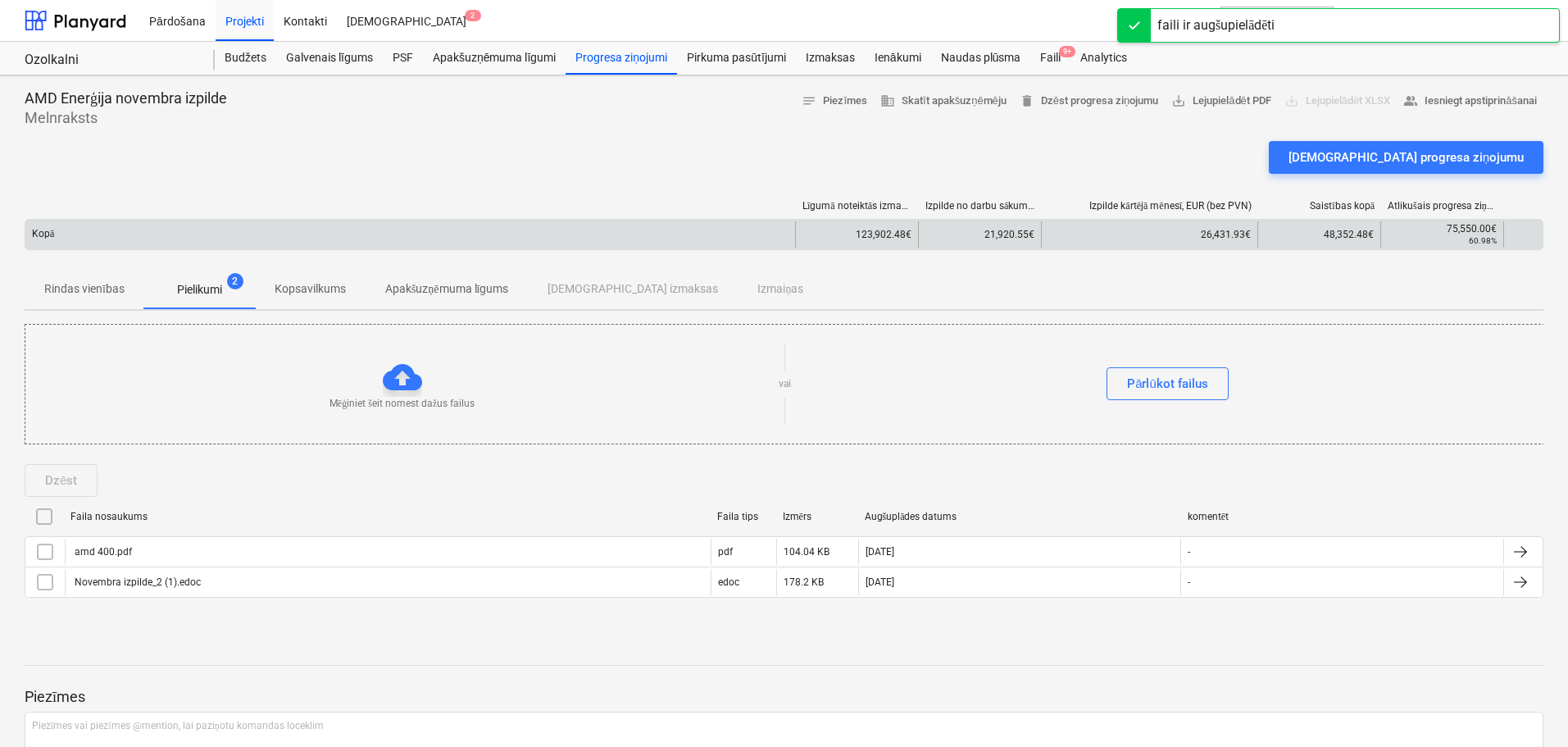 click on "Kopsavilkums" at bounding box center [310, 289] 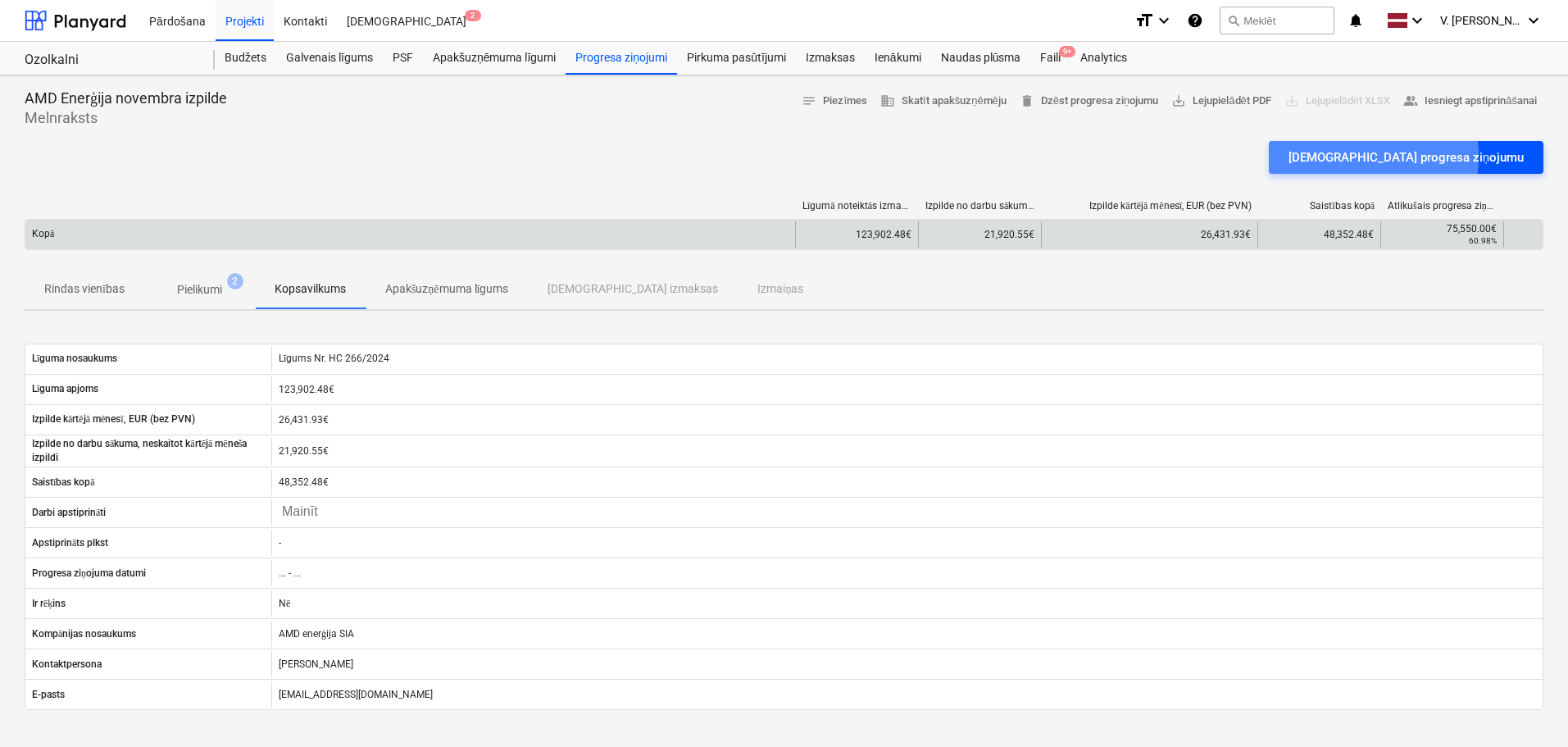 click on "[DEMOGRAPHIC_DATA] progresa ziņojumu" at bounding box center [1406, 157] 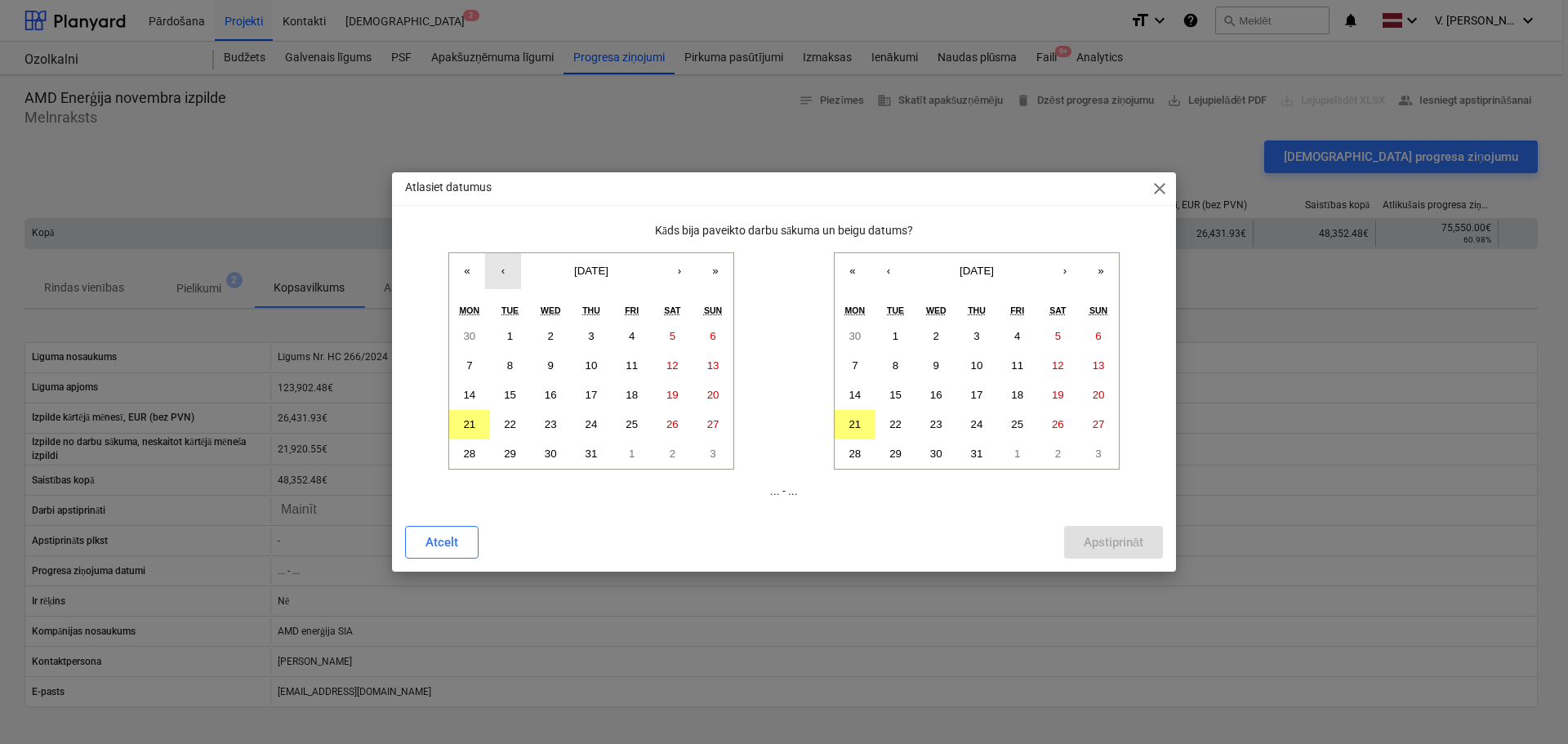 click on "‹" at bounding box center (503, 271) 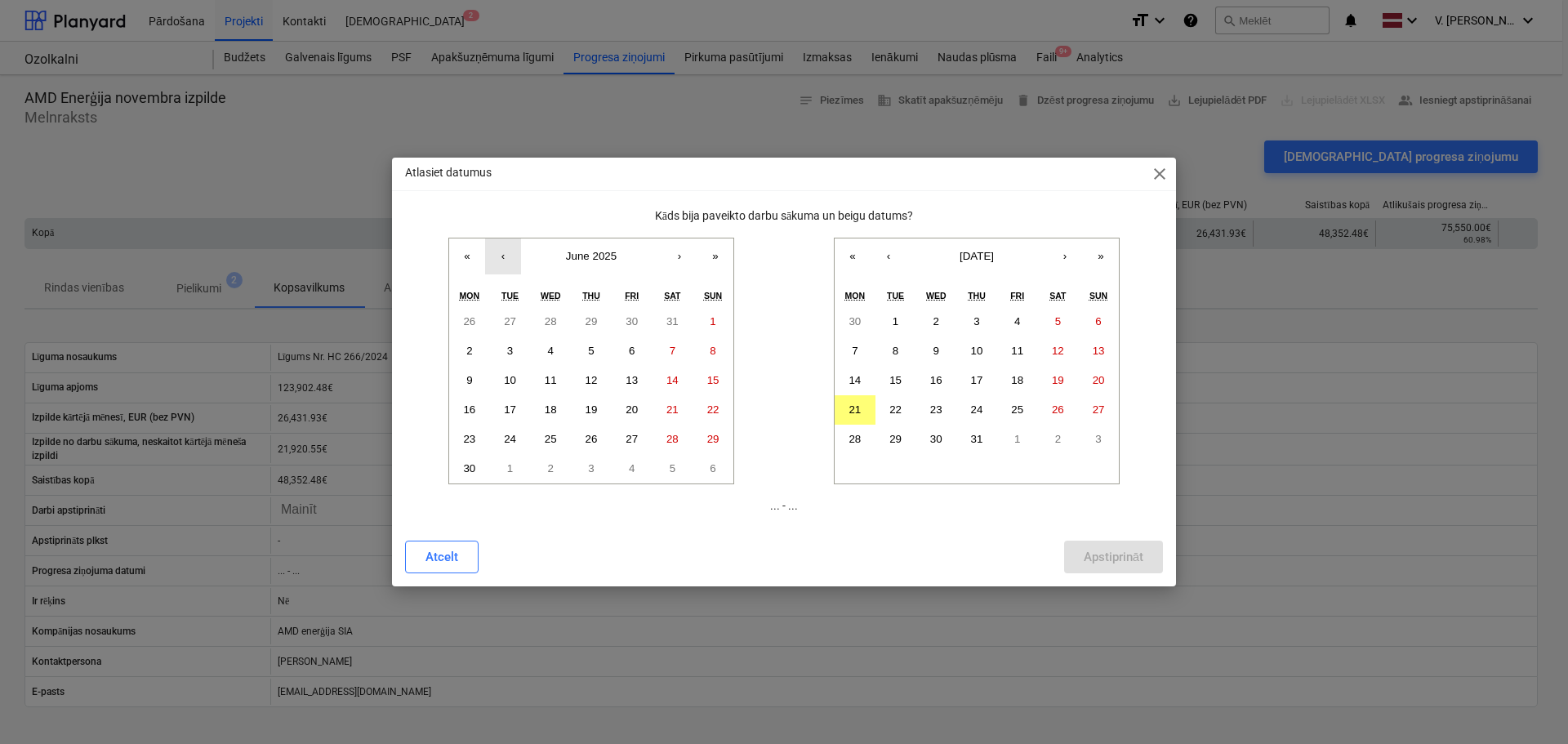 click on "‹" at bounding box center [503, 256] 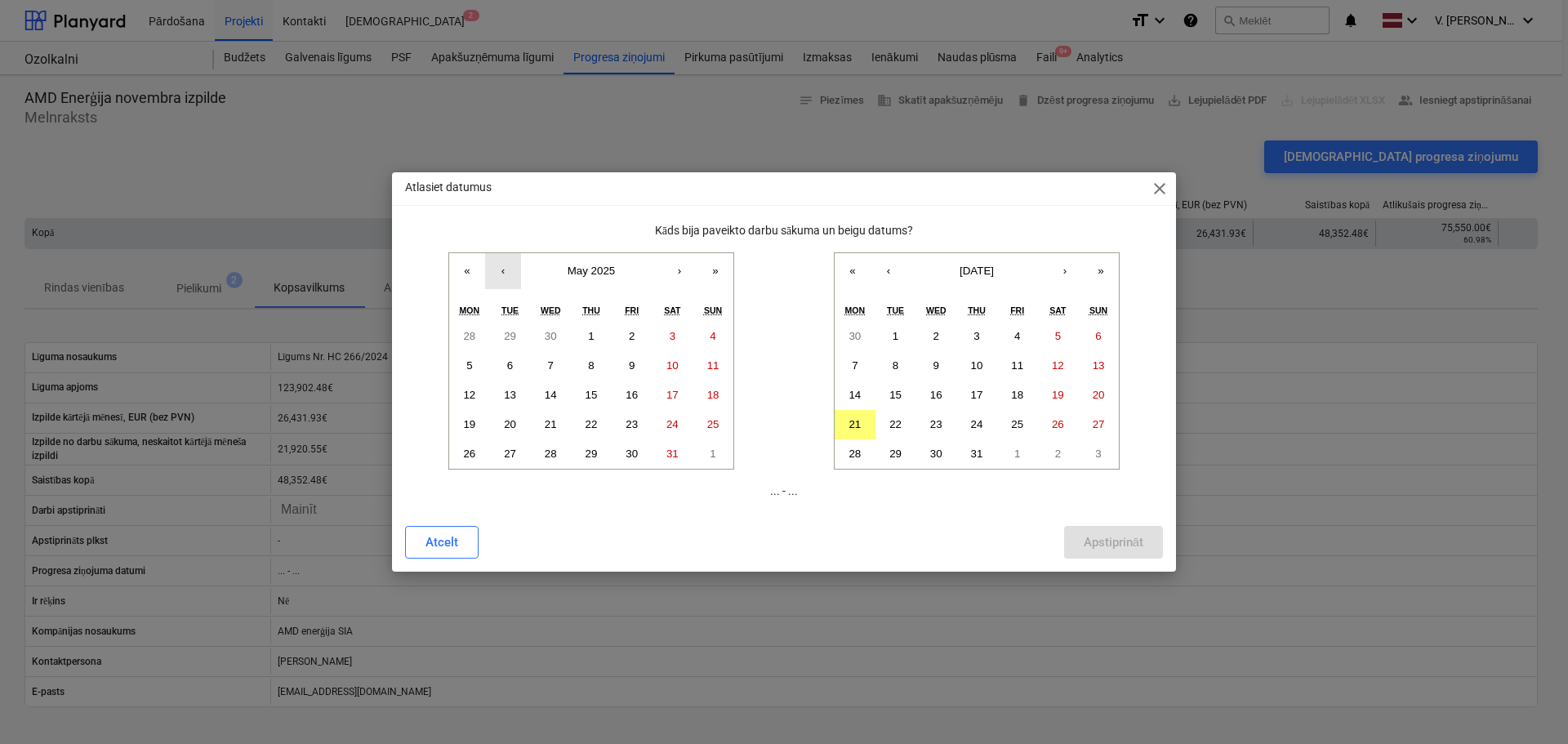 click on "‹" at bounding box center (503, 271) 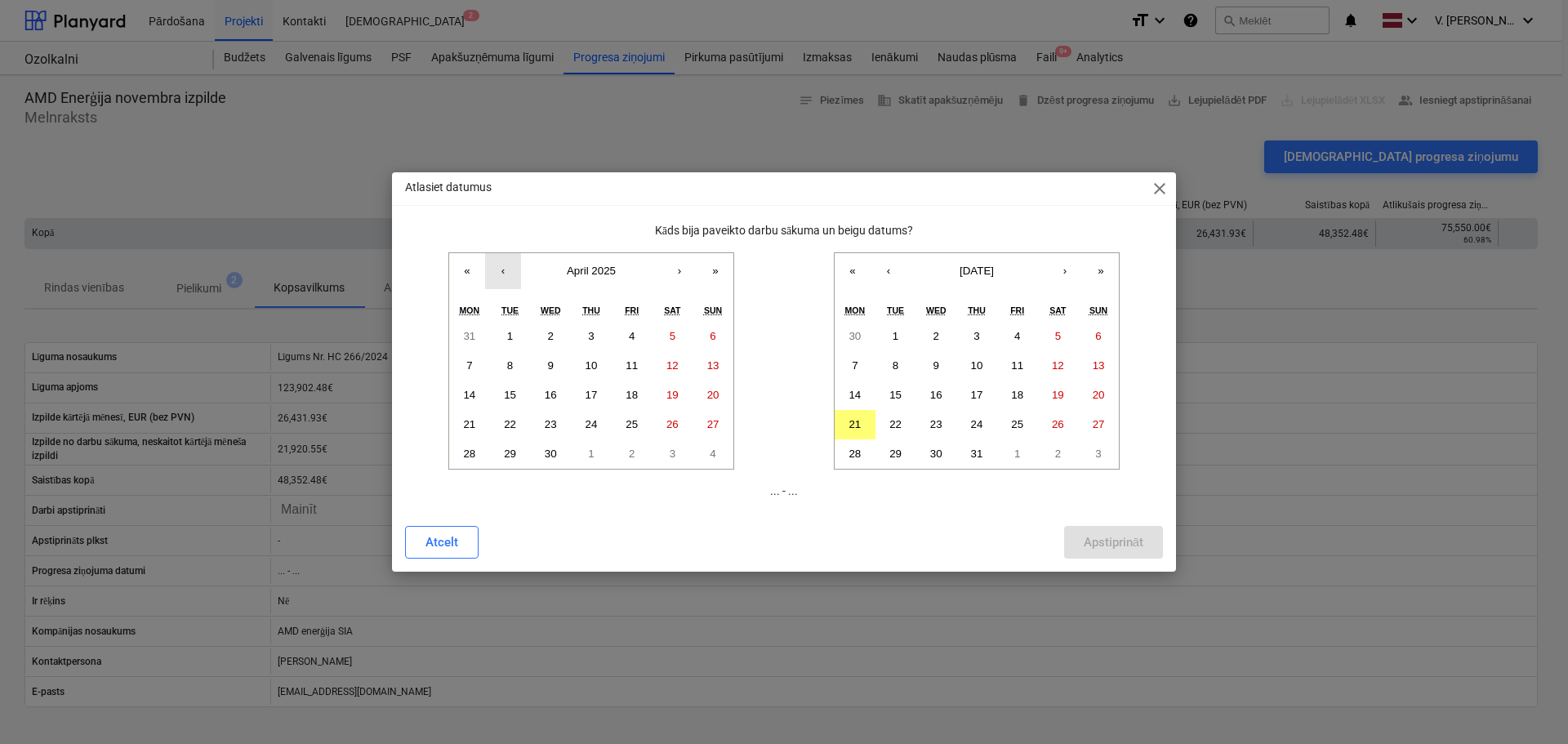 click on "‹" at bounding box center (503, 271) 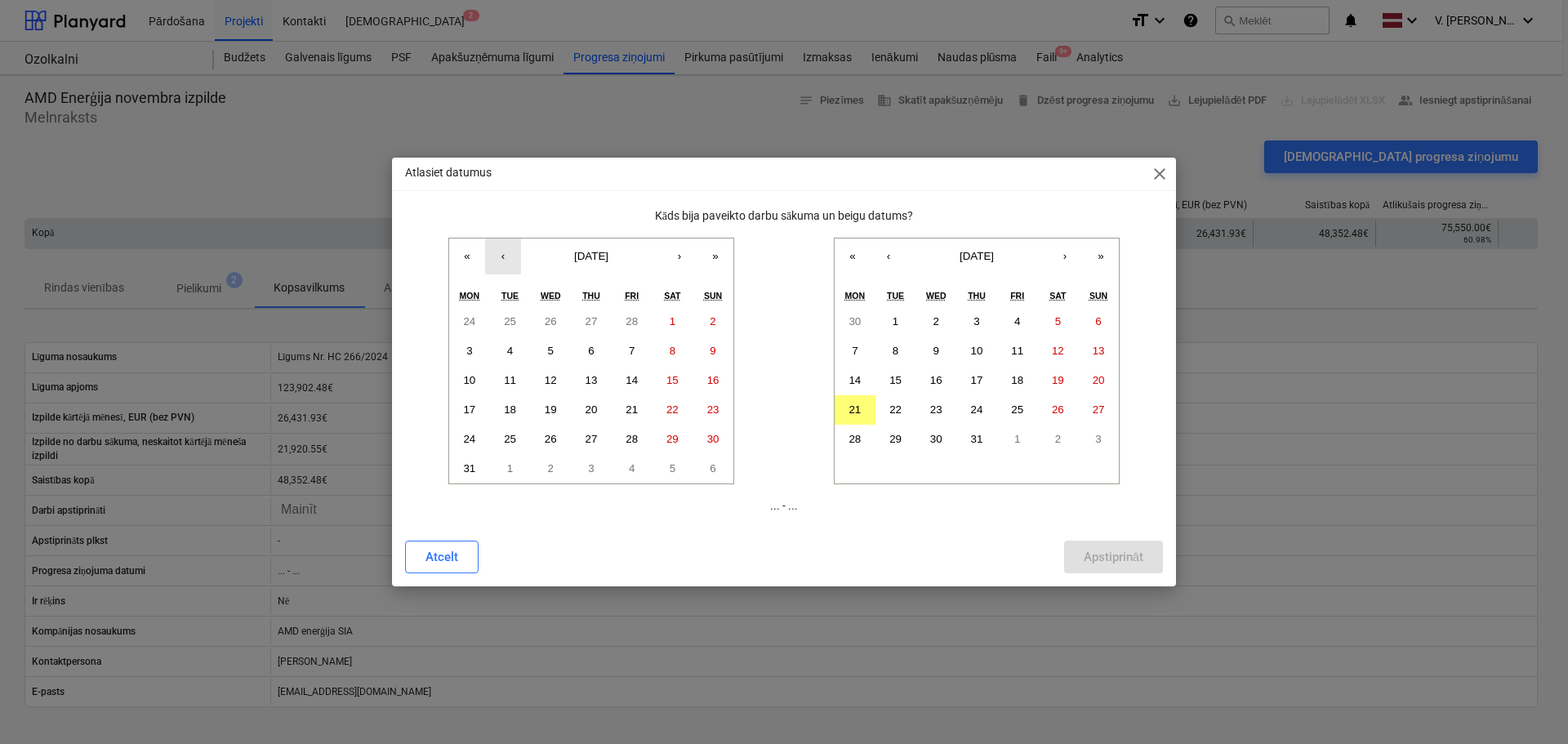 click on "‹" at bounding box center [503, 256] 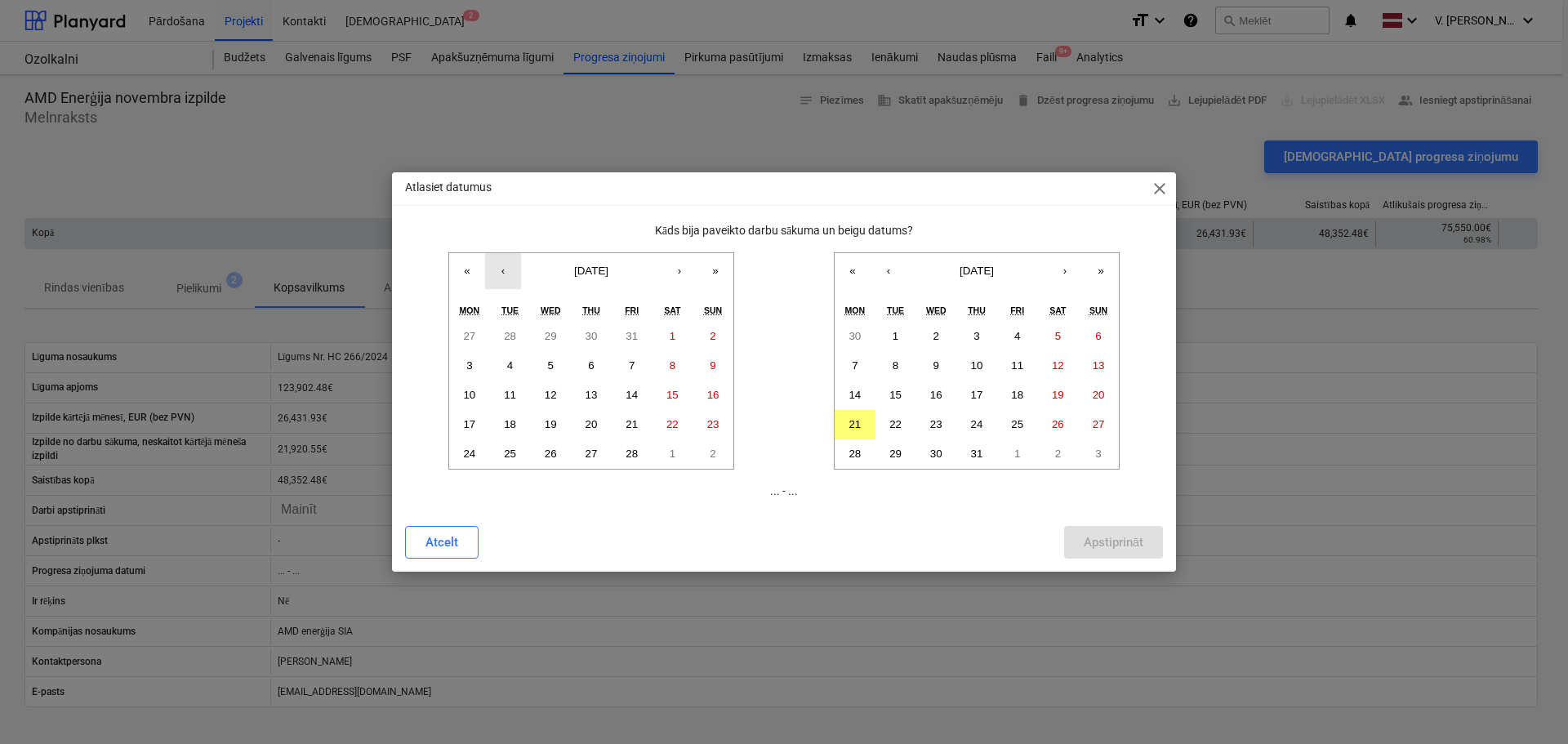 click on "‹" at bounding box center (503, 271) 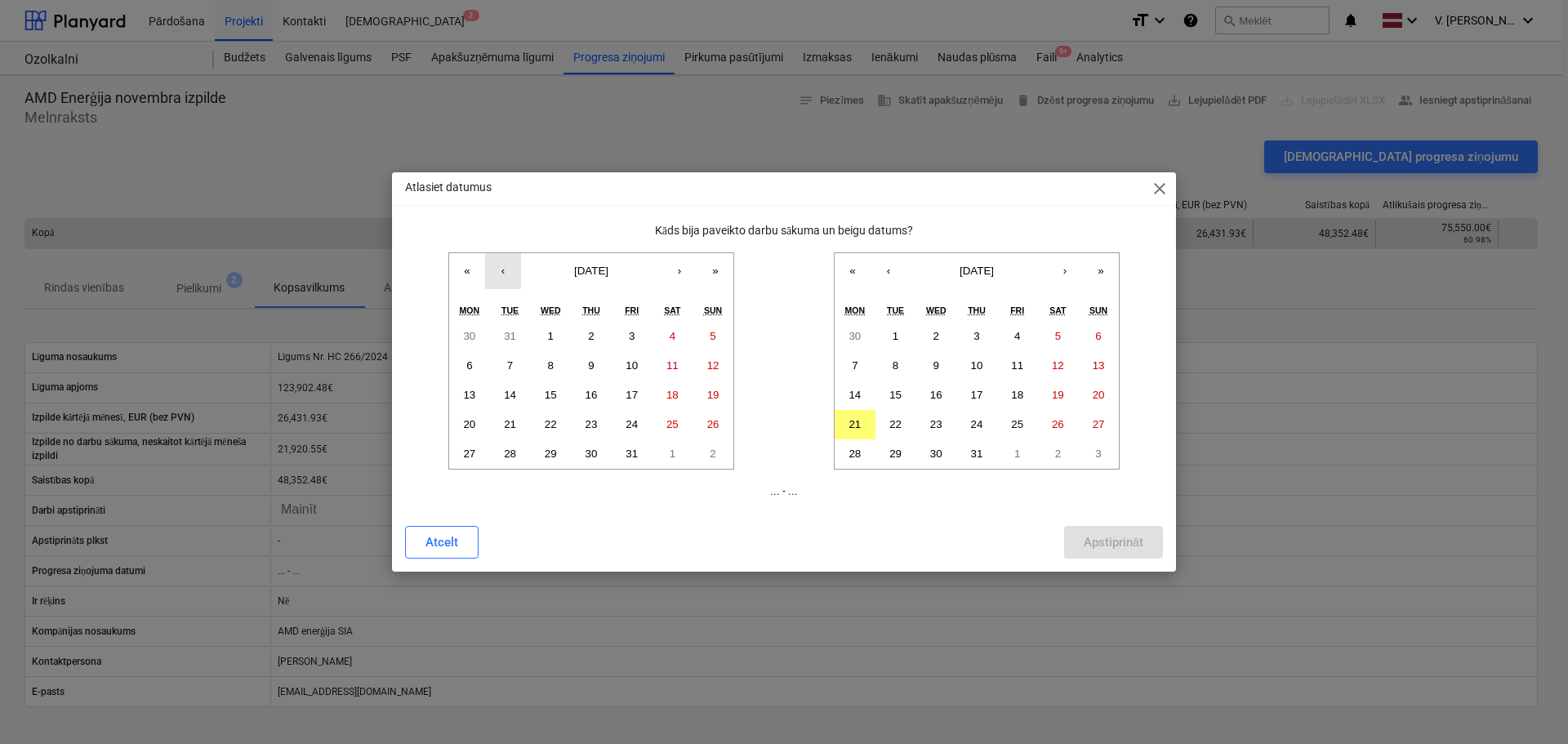 click on "‹" at bounding box center [503, 271] 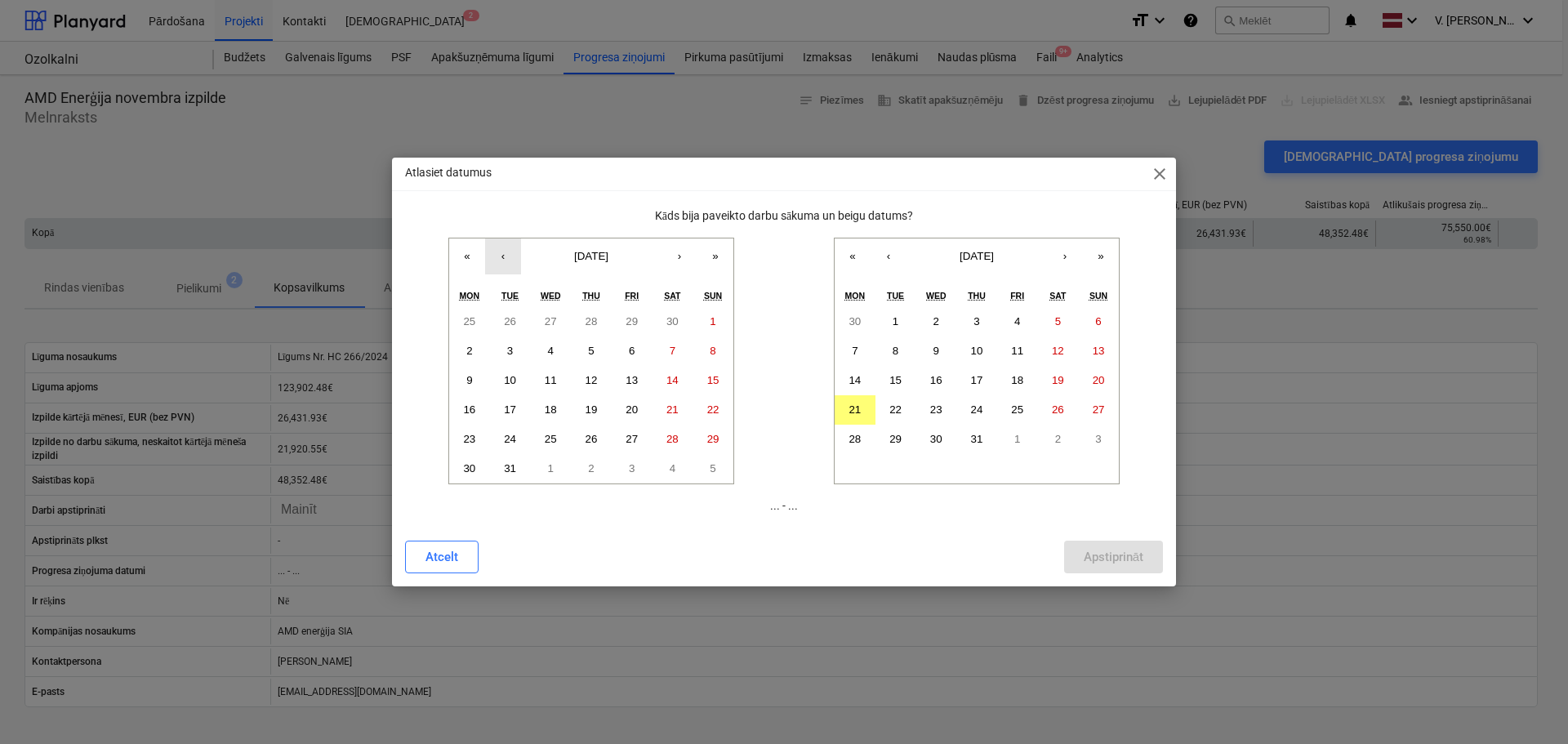 click on "‹" at bounding box center (503, 256) 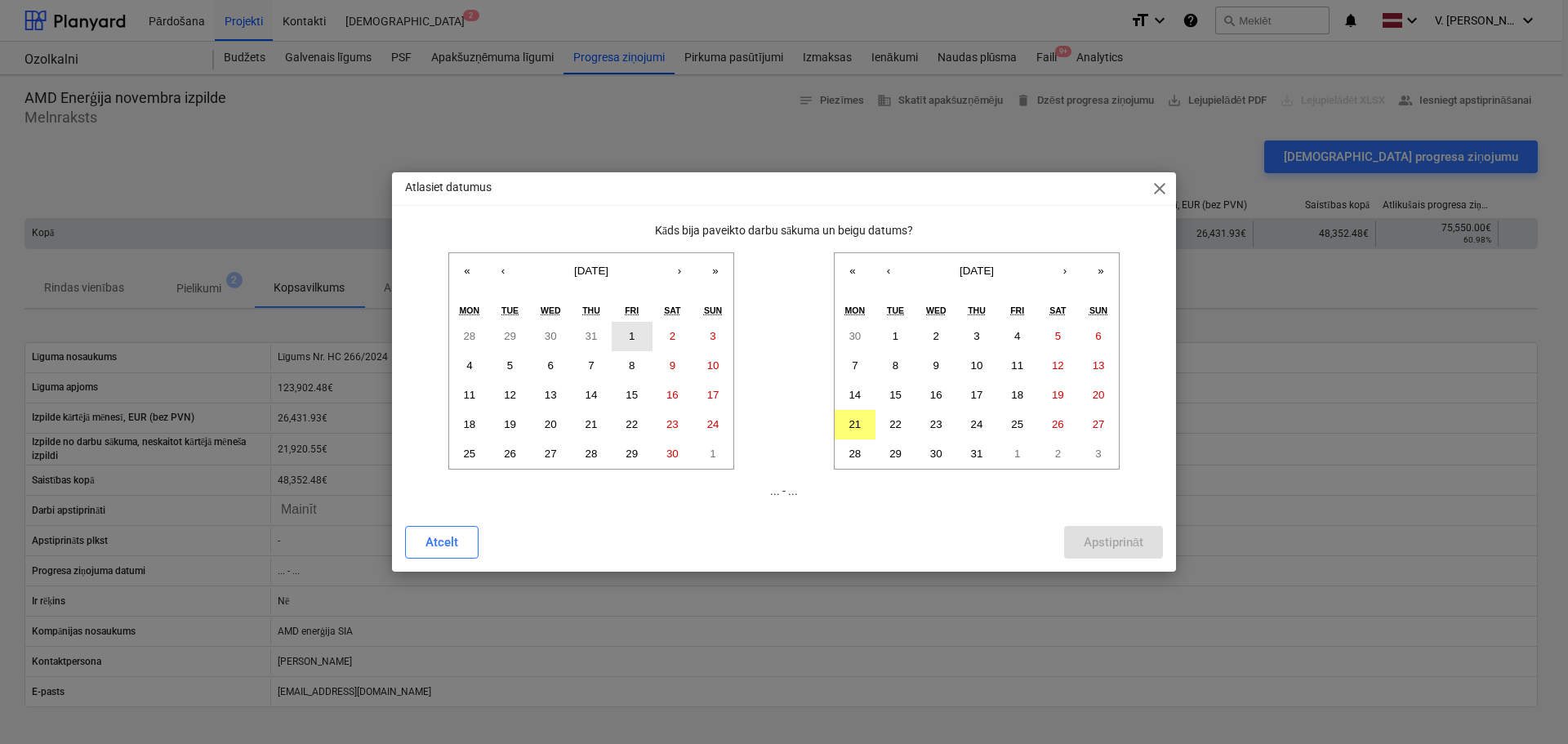 click on "1" at bounding box center [632, 336] 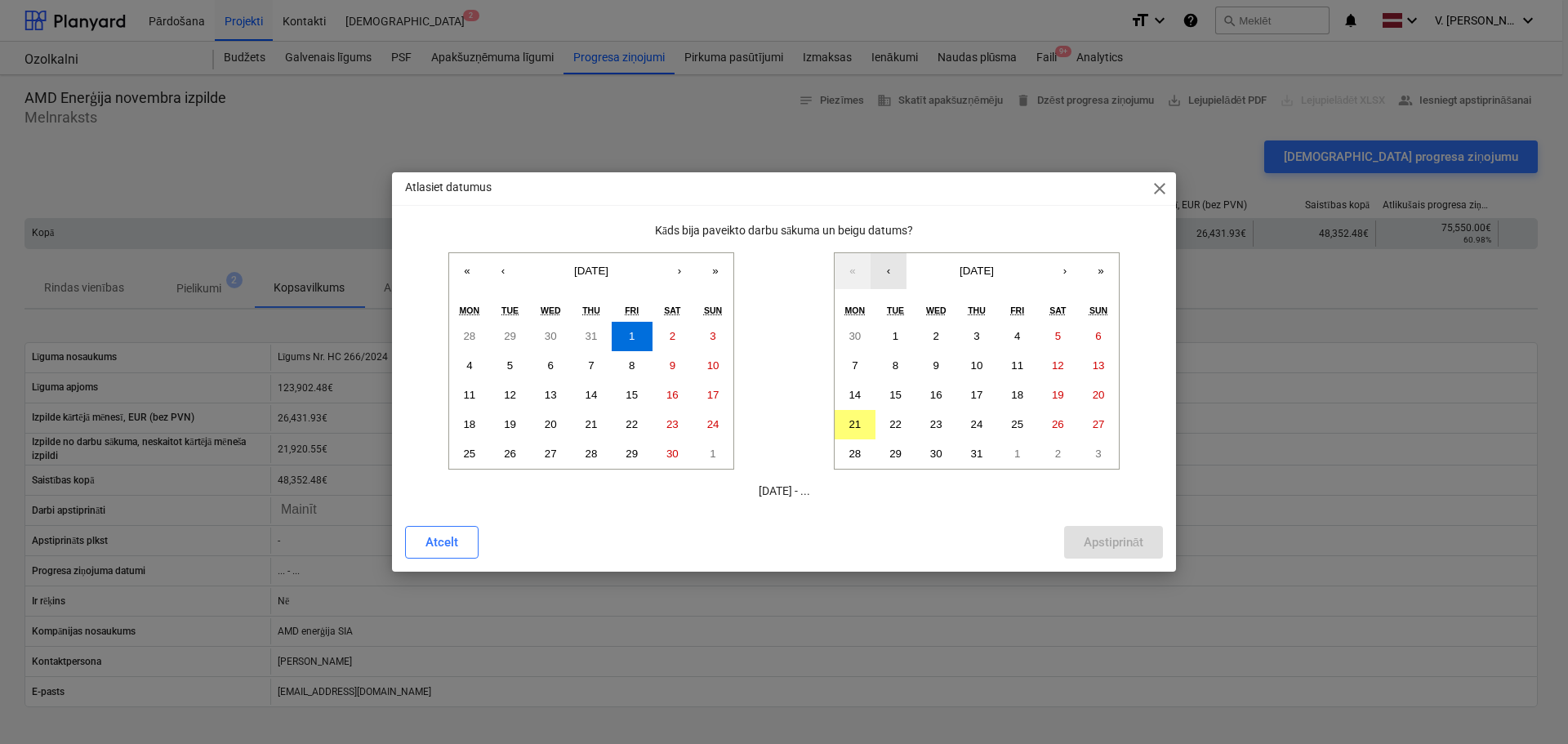 click on "‹" at bounding box center (889, 271) 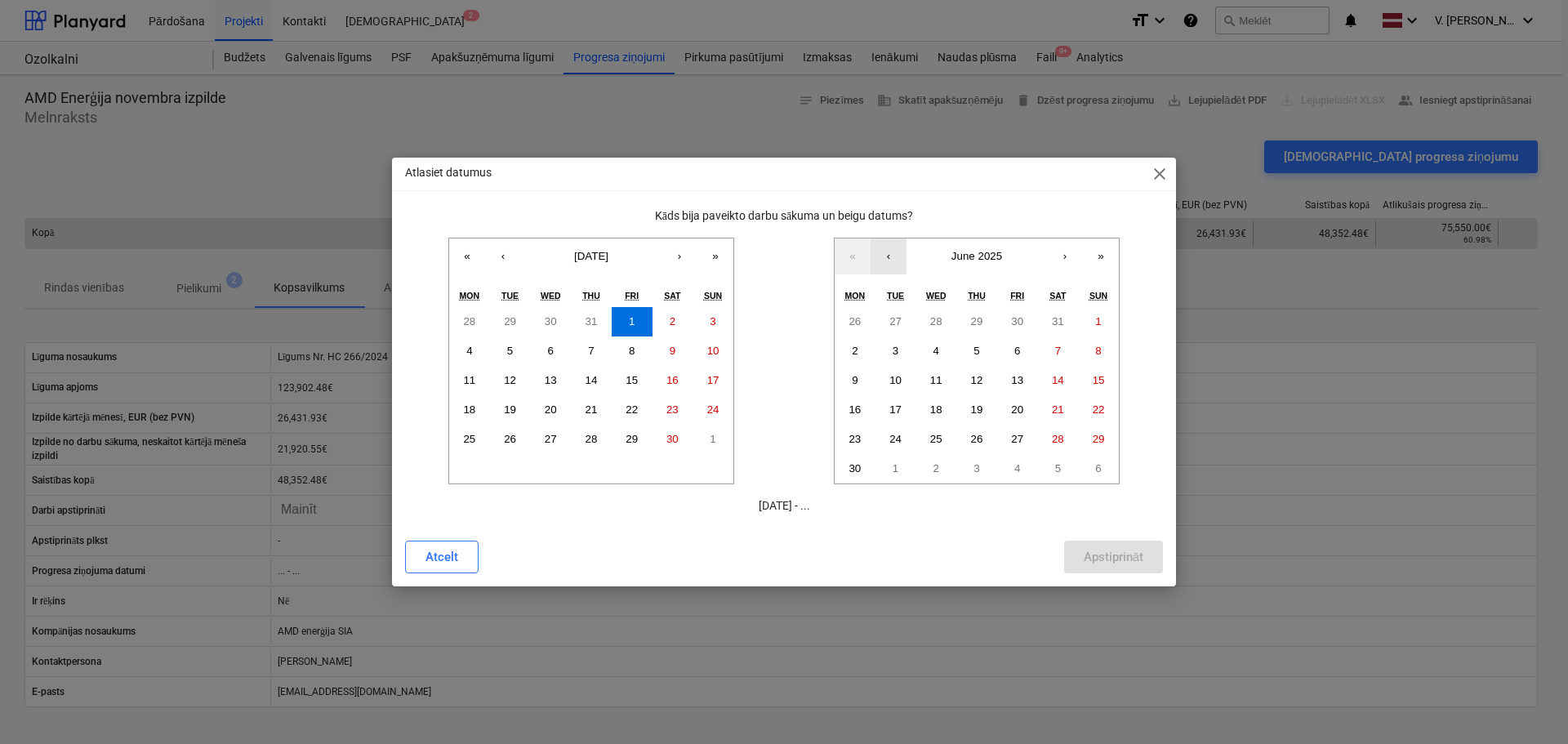 click on "‹" at bounding box center [889, 256] 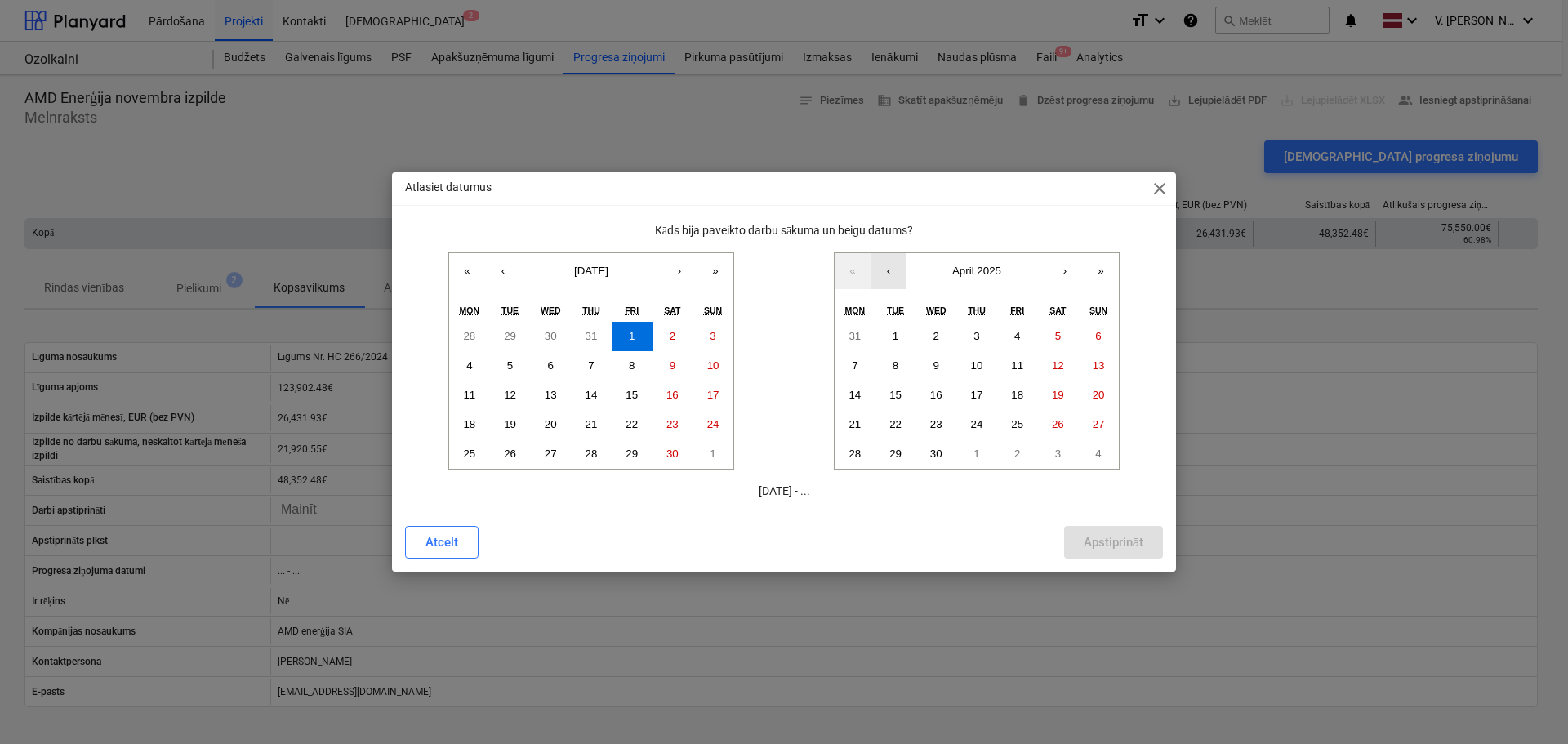 click on "‹" at bounding box center [889, 271] 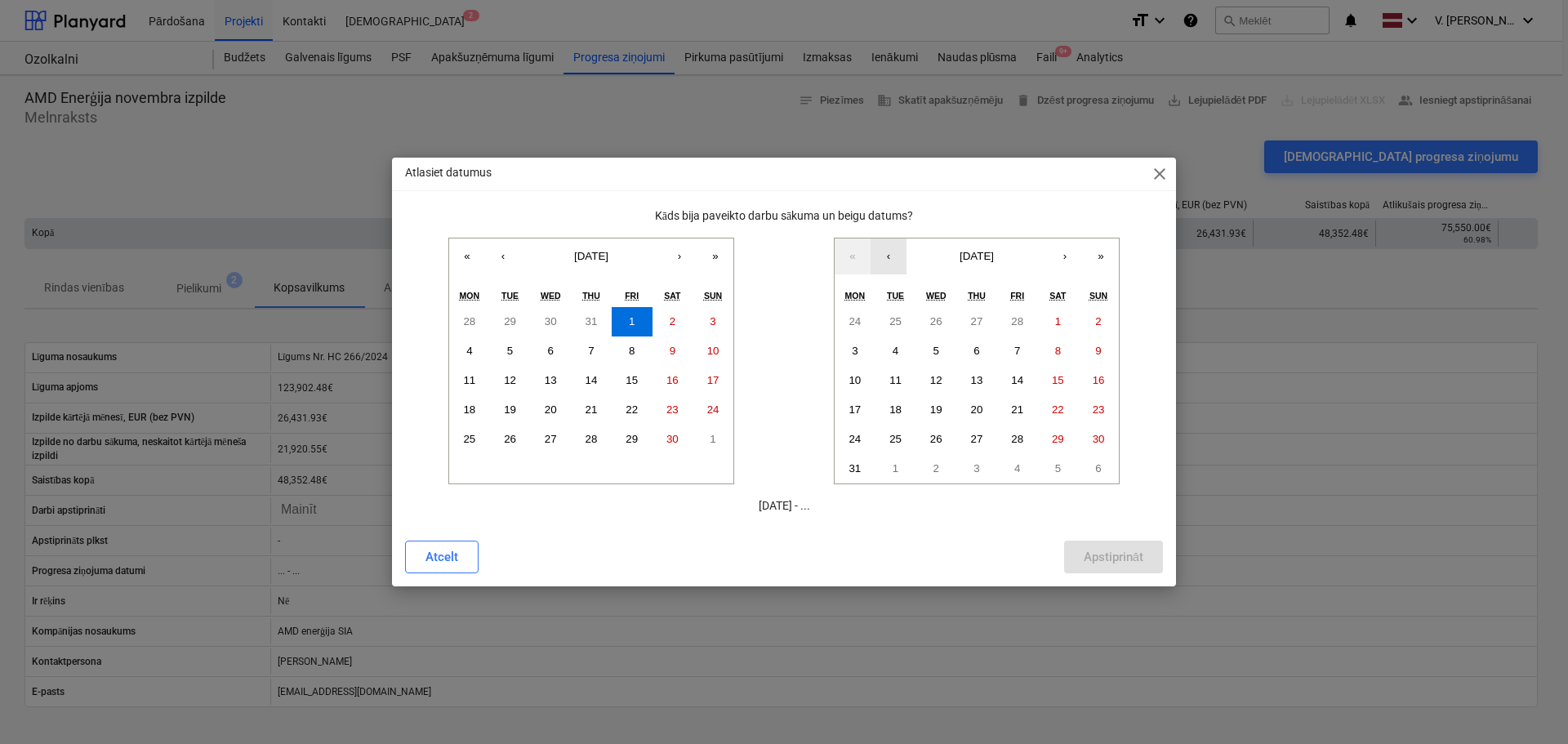 click on "‹" at bounding box center (889, 256) 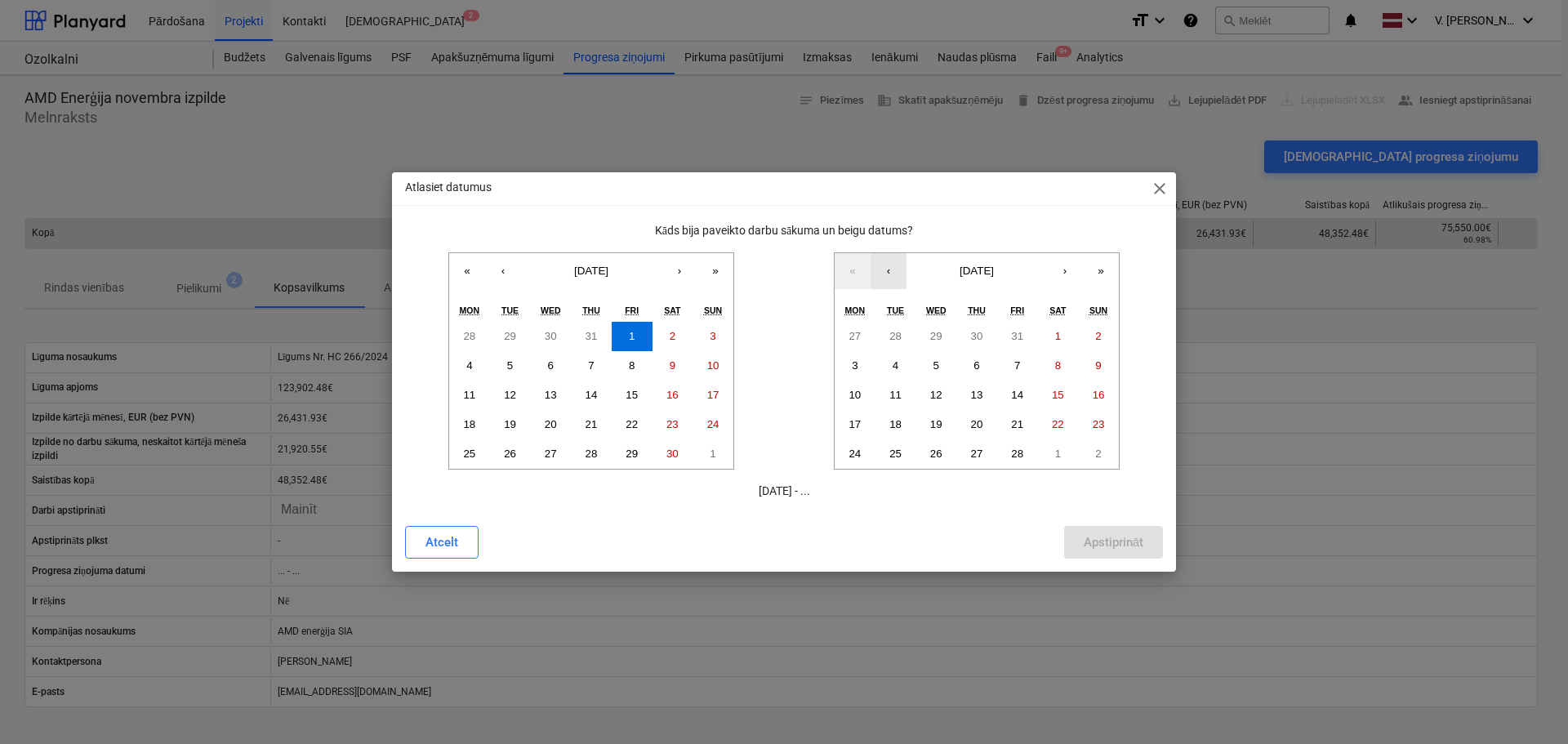 click on "‹" at bounding box center [889, 271] 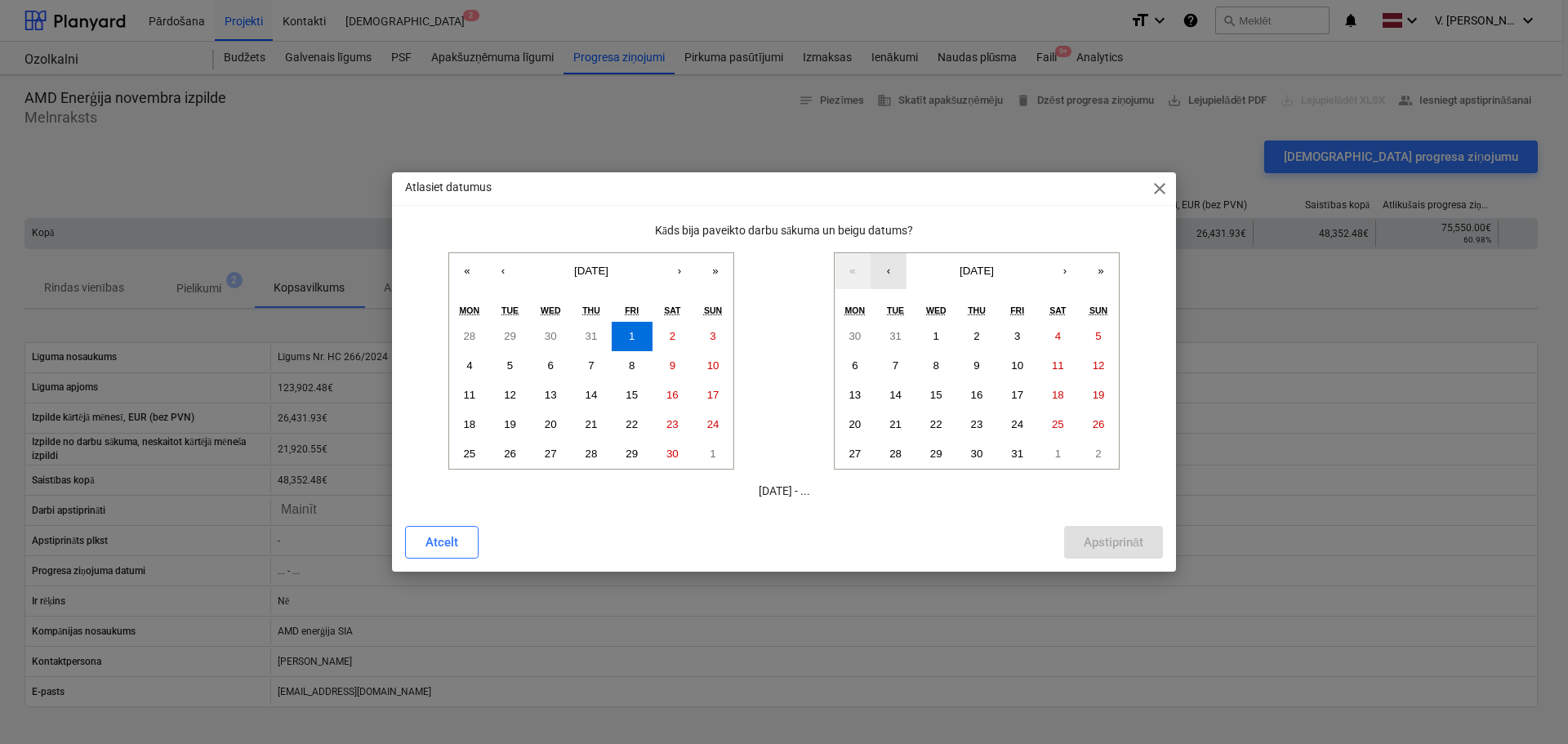 click on "‹" at bounding box center [889, 271] 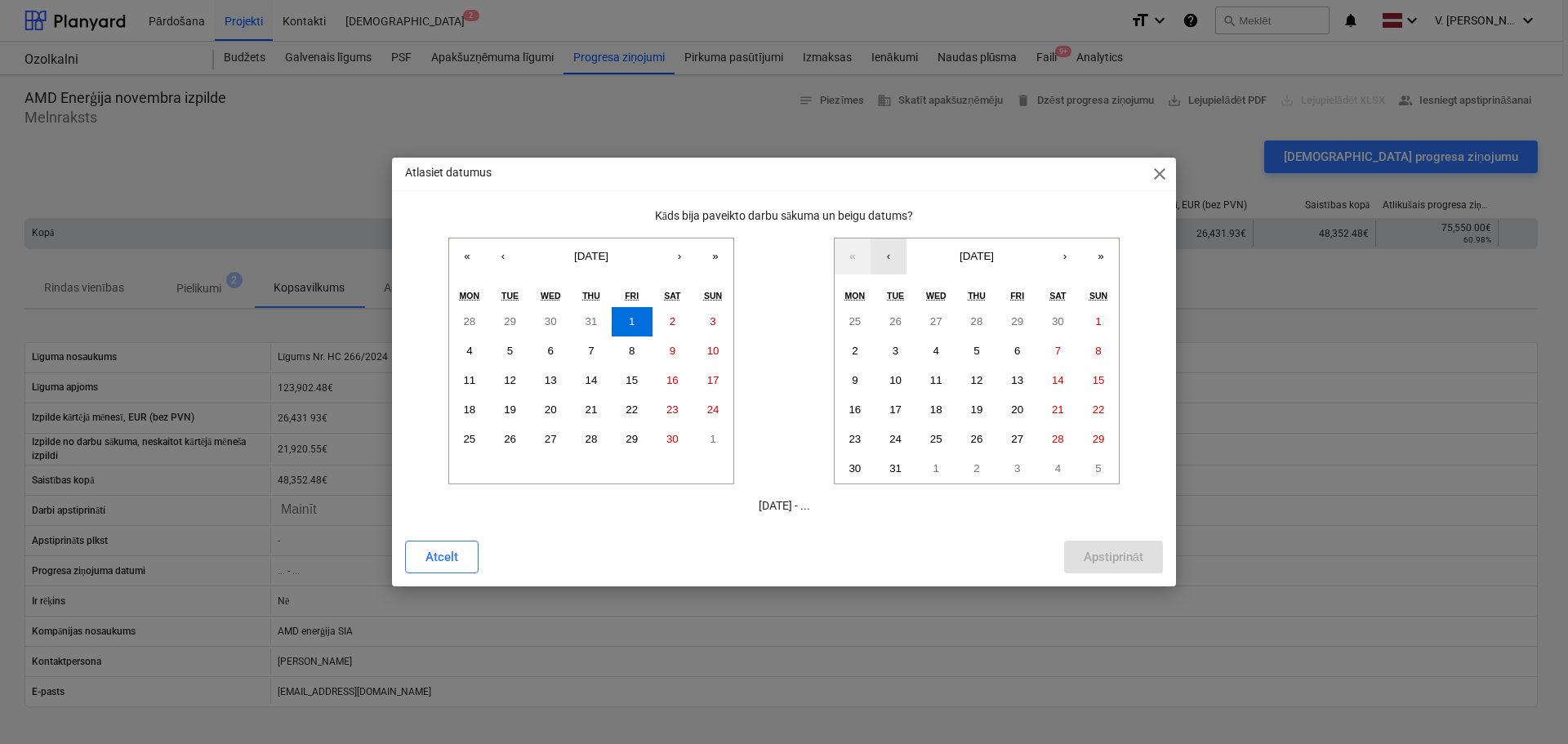 click on "‹" at bounding box center (889, 256) 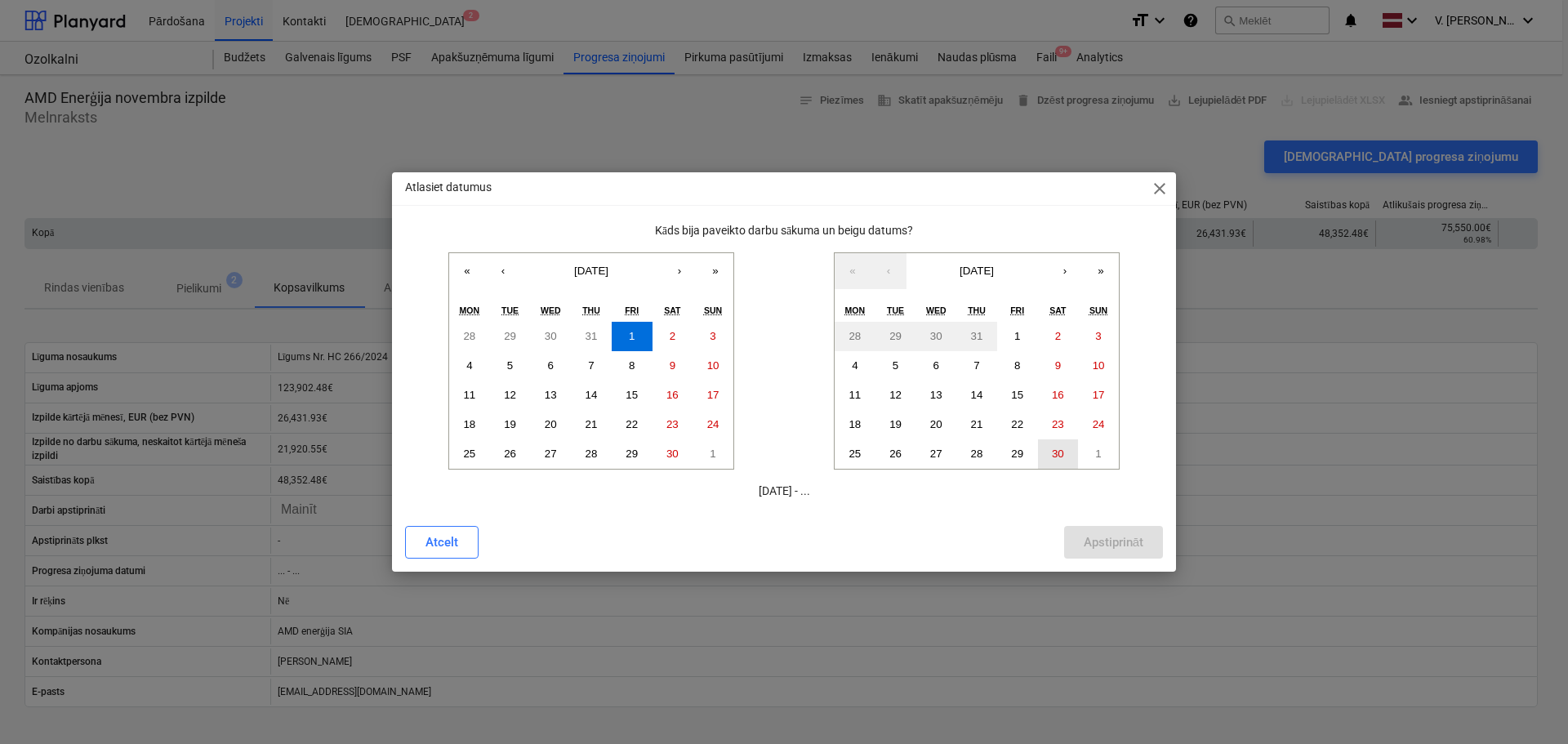 click on "30" at bounding box center [1058, 453] 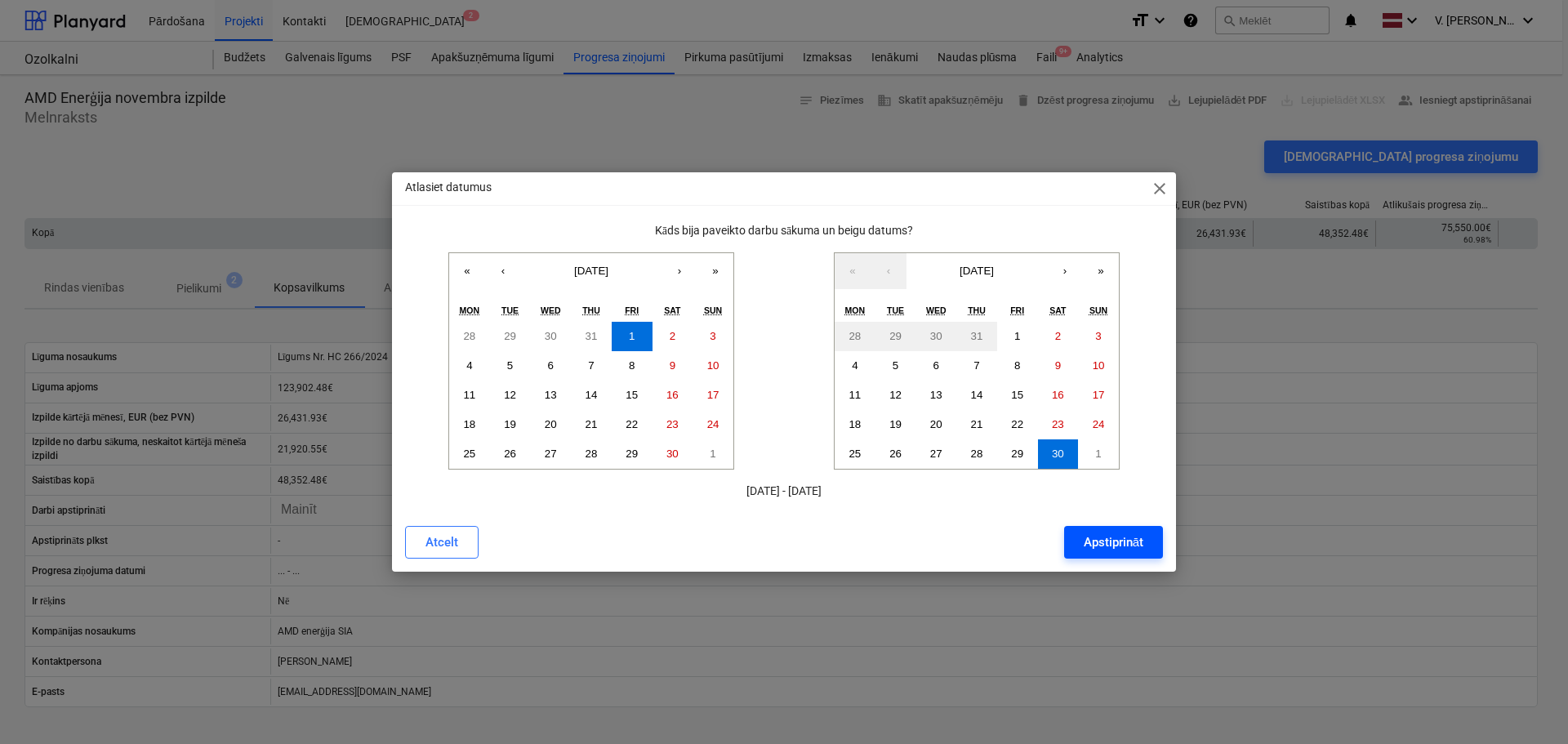 click on "Apstiprināt" at bounding box center (1113, 542) 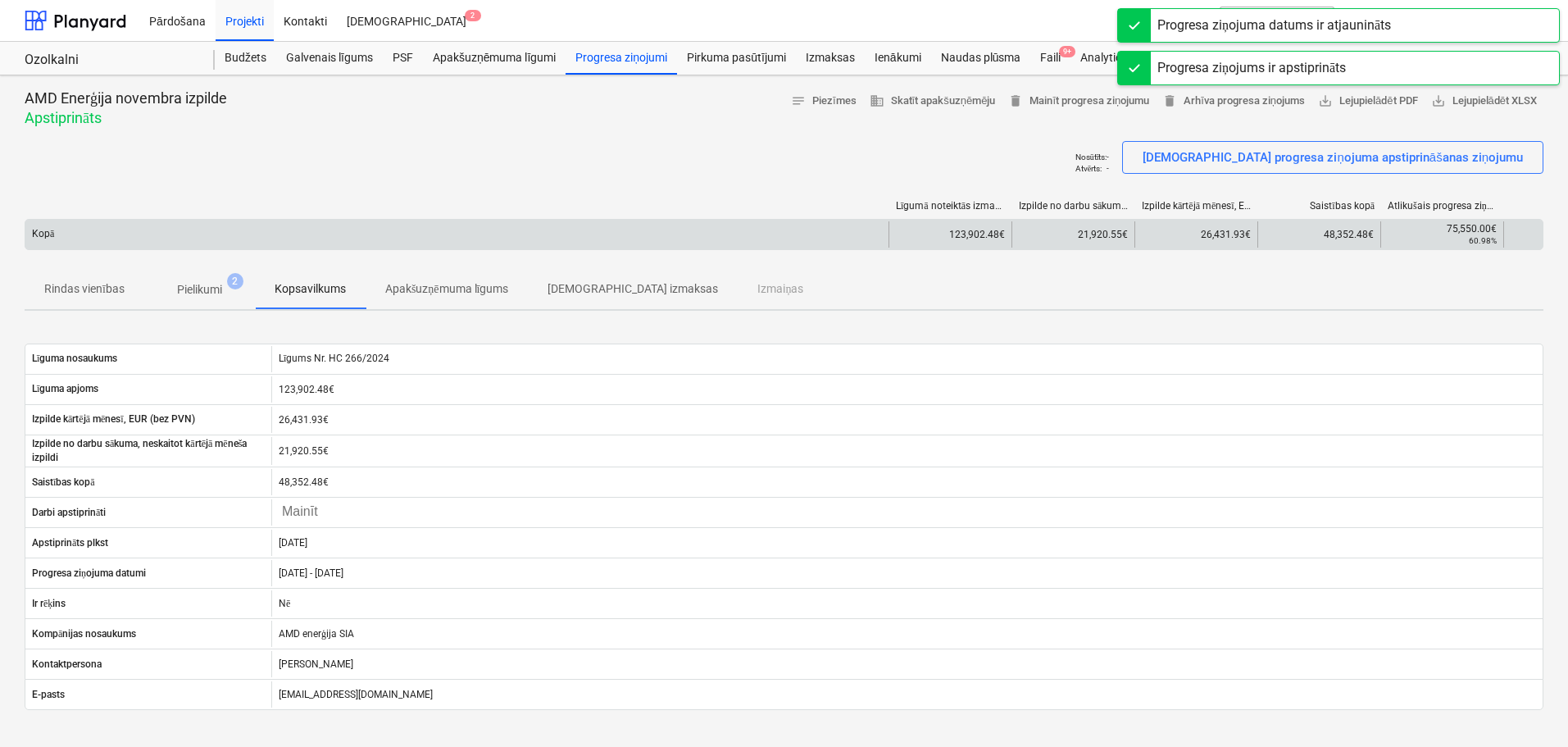 click on "Apakšuzņēmuma līgums" at bounding box center [447, 289] 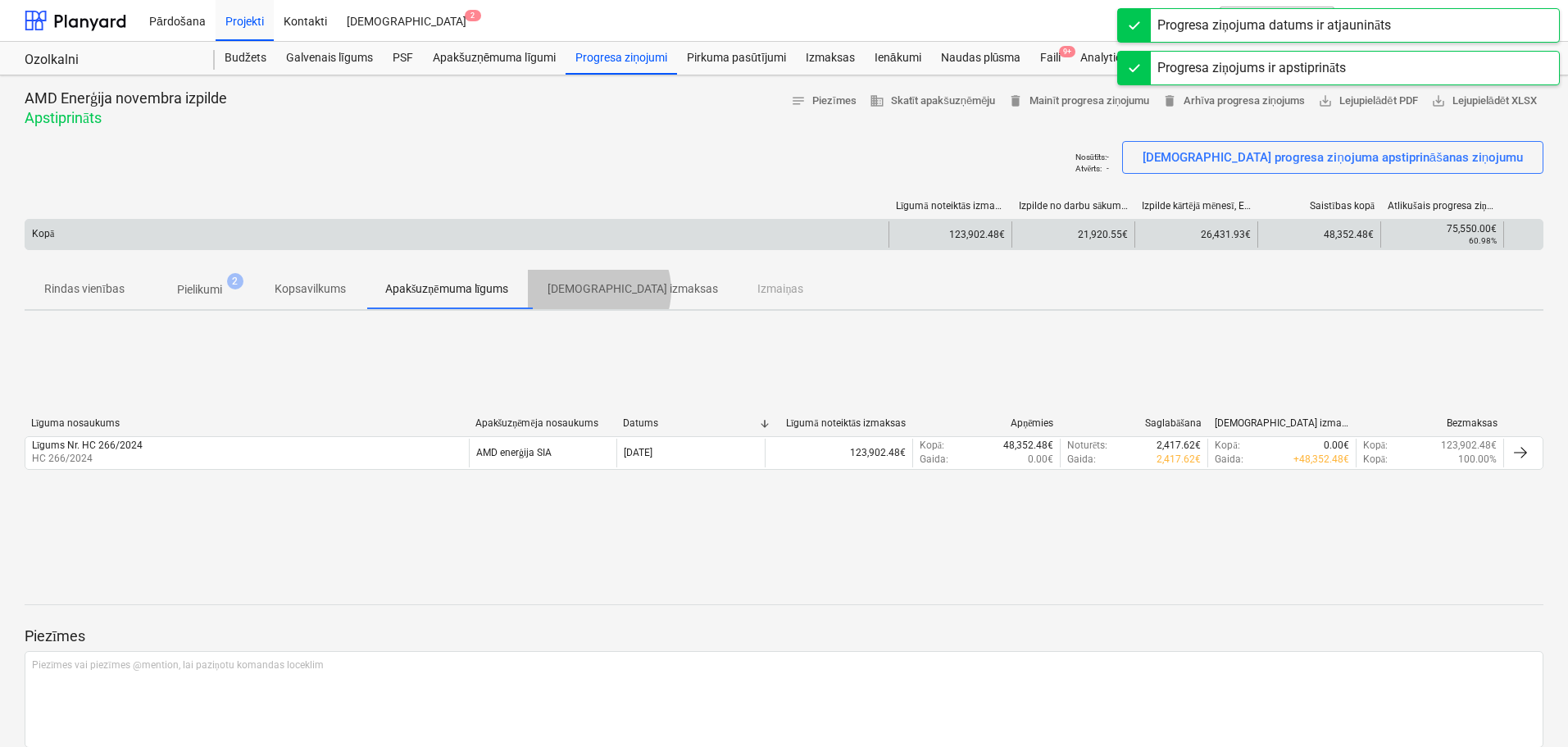 click on "[DEMOGRAPHIC_DATA] izmaksas" at bounding box center (633, 289) 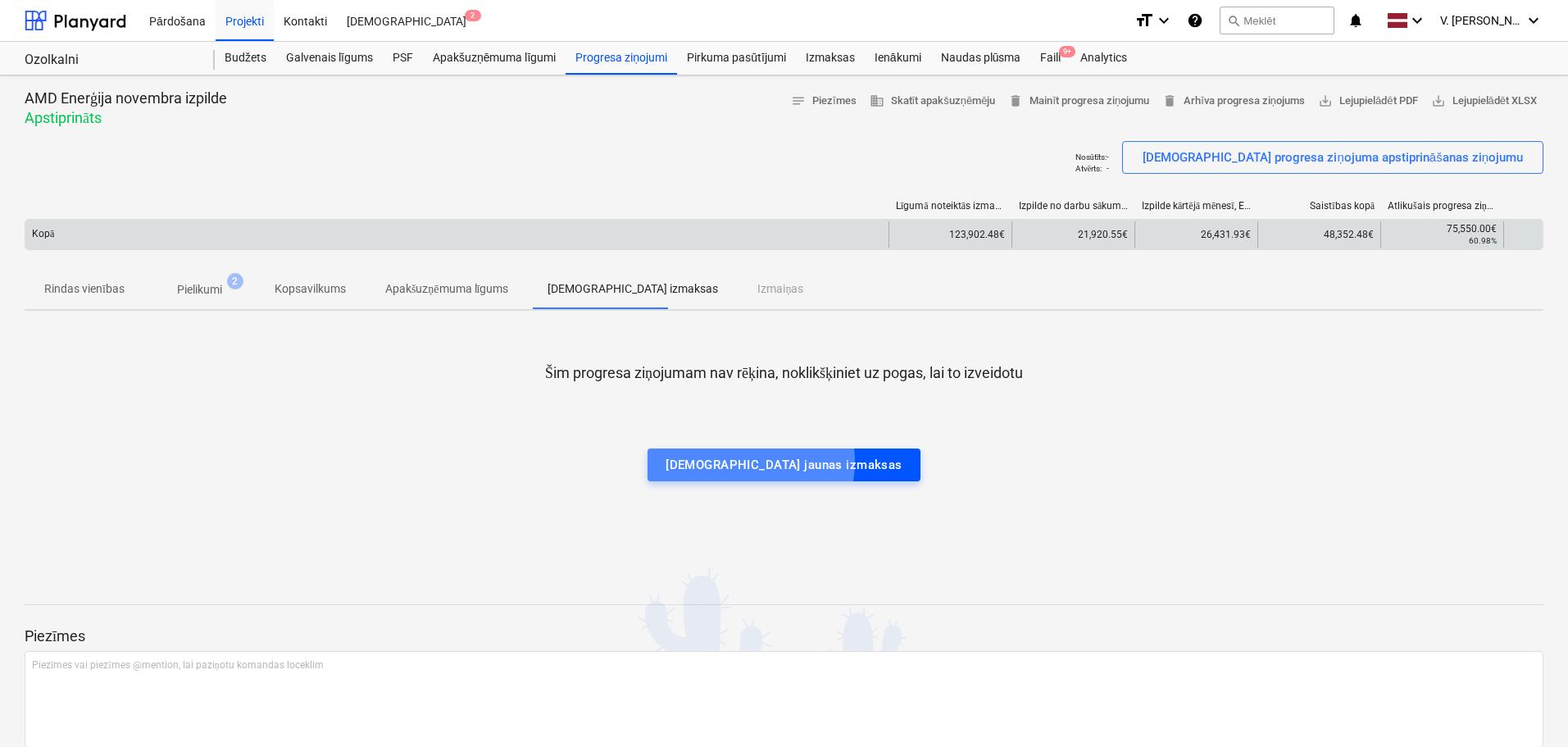 click on "[DEMOGRAPHIC_DATA] jaunas izmaksas" at bounding box center (784, 465) 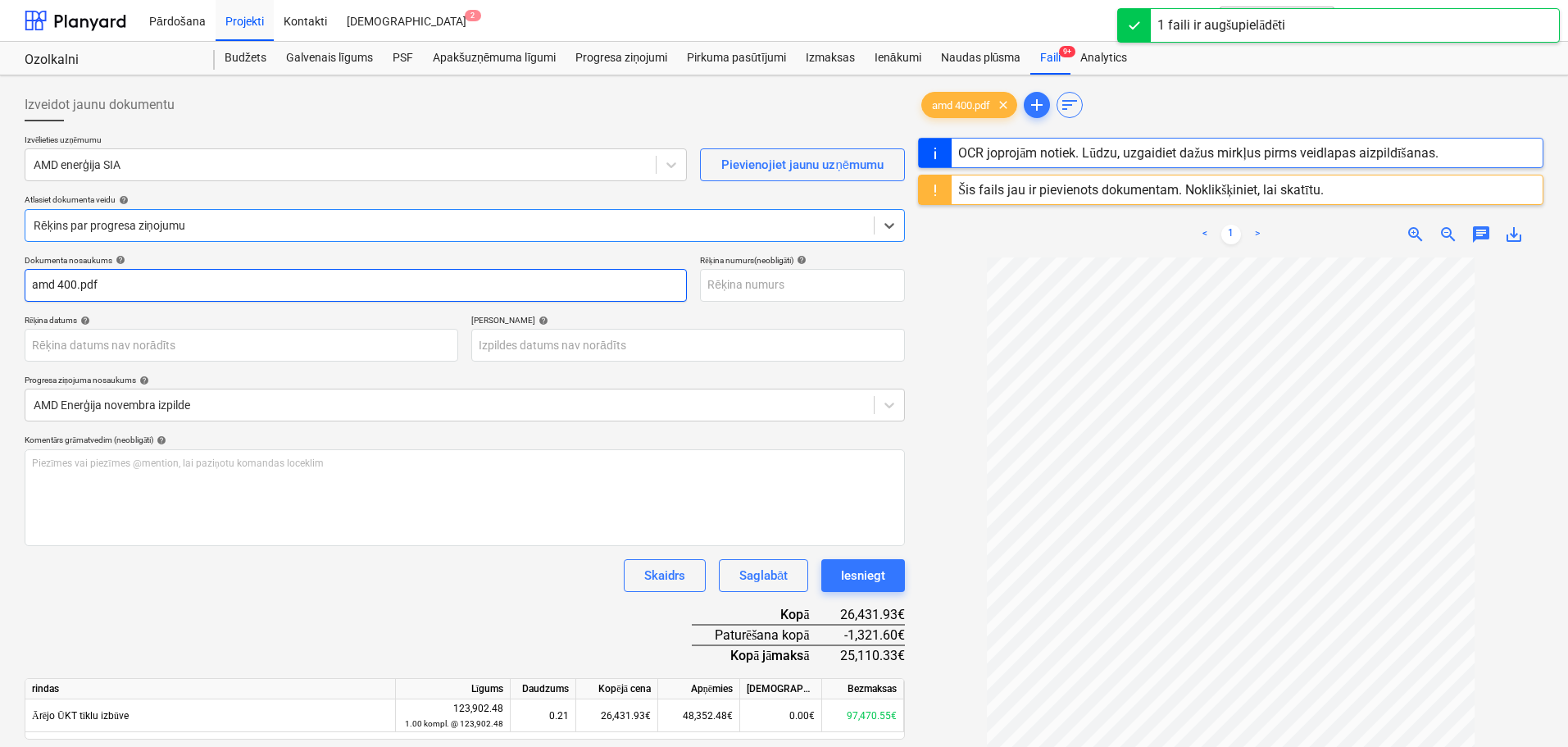 click on "amd 400.pdf" at bounding box center (356, 285) 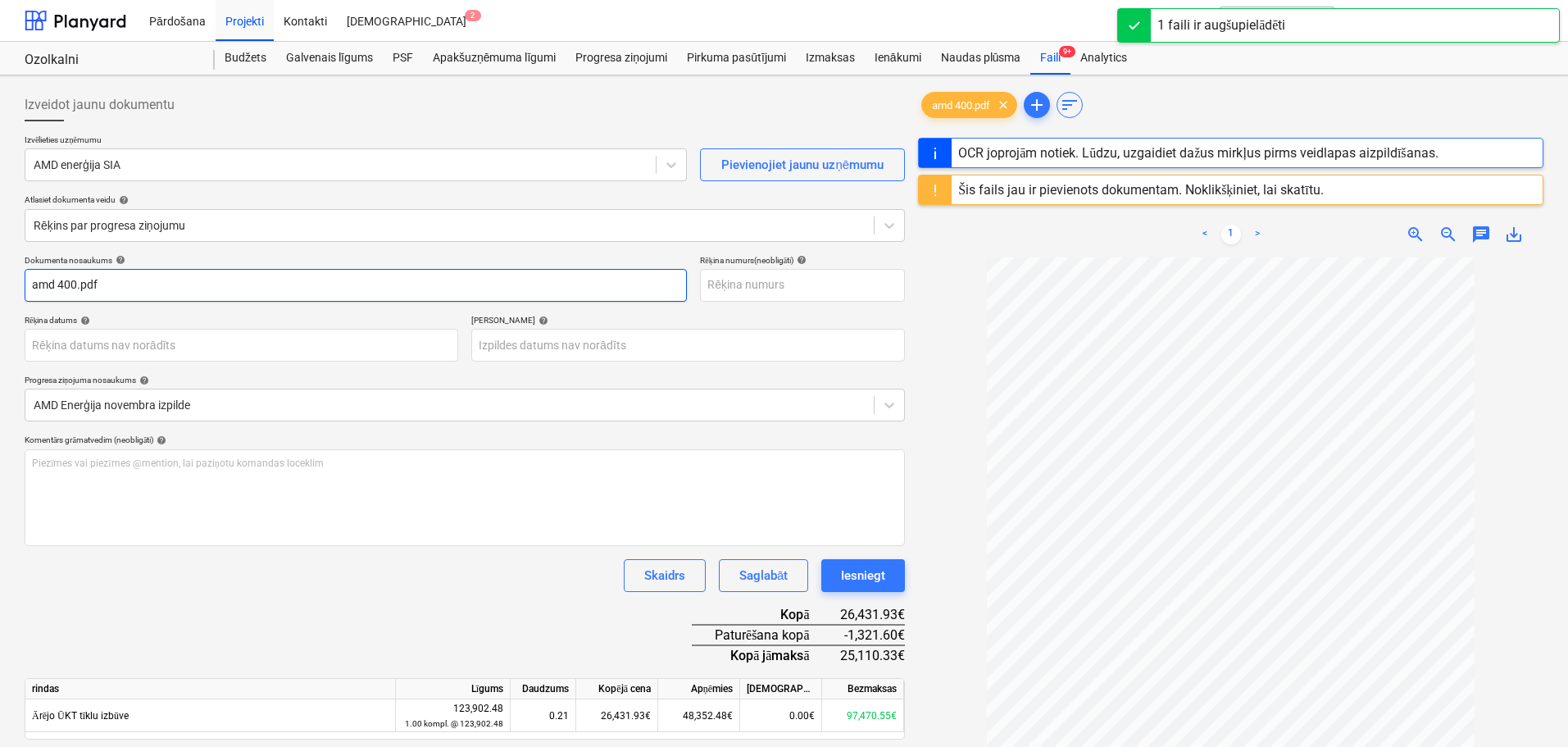 click on "amd 400.pdf" at bounding box center [356, 285] 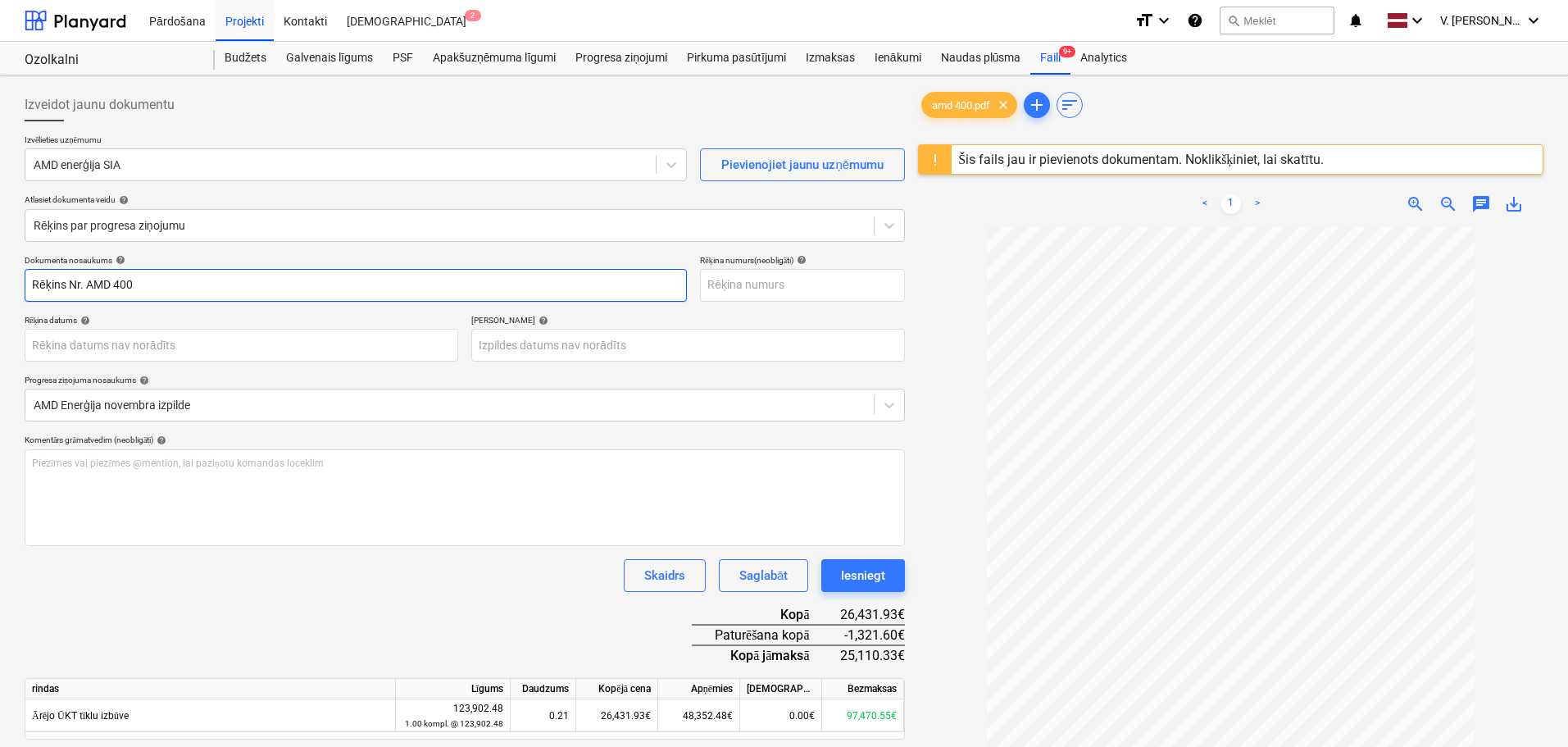type on "Rēķins Nr. AMD 400" 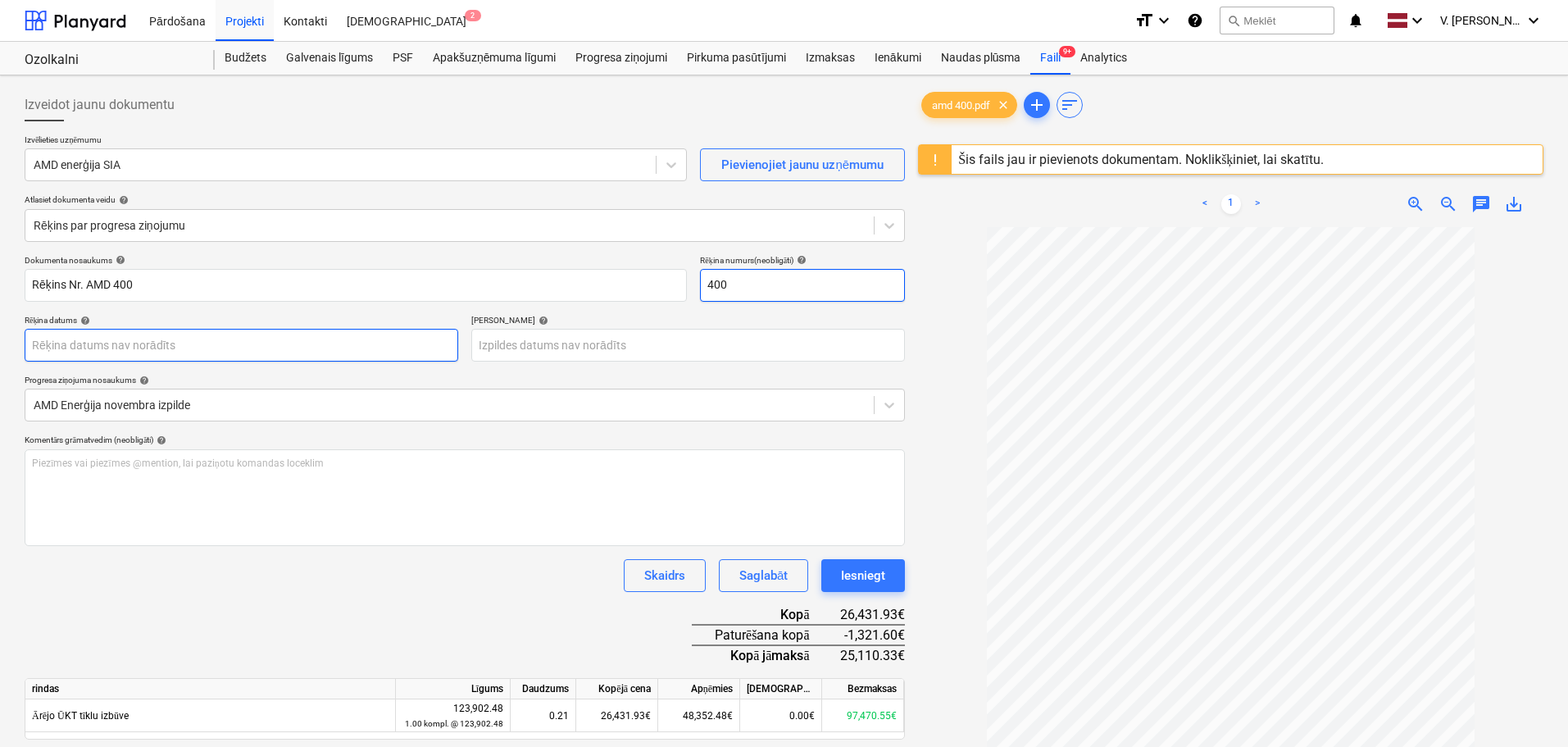 type on "400" 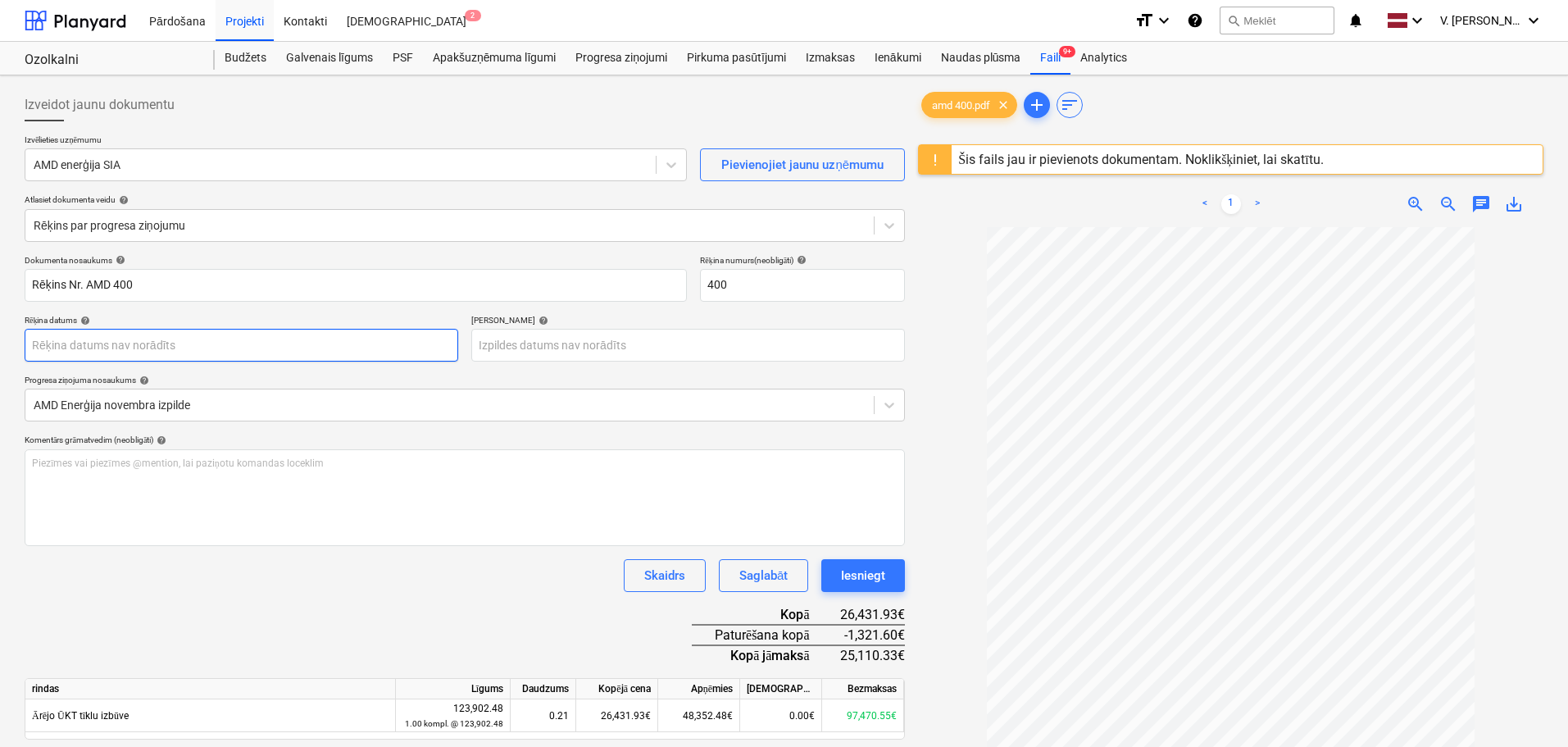 click on "Pārdošana Projekti Kontakti Iesūtne 2 format_size keyboard_arrow_down help search Meklēt notifications 0 keyboard_arrow_down V. Filipčenko keyboard_arrow_down Ozolkalni Ozolkalni Budžets Galvenais līgums PSF Apakšuzņēmuma līgumi Progresa ziņojumi Pirkuma pasūtījumi Izmaksas Ienākumi Naudas plūsma Faili 9+ Analytics Izveidot jaunu dokumentu Izvēlieties uzņēmumu AMD enerģija SIA   Pievienojiet jaunu uzņēmumu Atlasiet dokumenta veidu help Rēķins par progresa ziņojumu Dokumenta nosaukums help Rēķins Nr. AMD 400 Rēķina numurs  (neobligāti) help 400 Rēķina datums help Press the down arrow key to interact with the calendar and
select a date. Press the question mark key to get the keyboard shortcuts for changing dates. Termiņš help Press the down arrow key to interact with the calendar and
select a date. Press the question mark key to get the keyboard shortcuts for changing dates. Progresa ziņojuma nosaukums help AMD Enerģija novembra izpilde help ﻿ Skaidrs Saglabāt <" at bounding box center (784, 373) 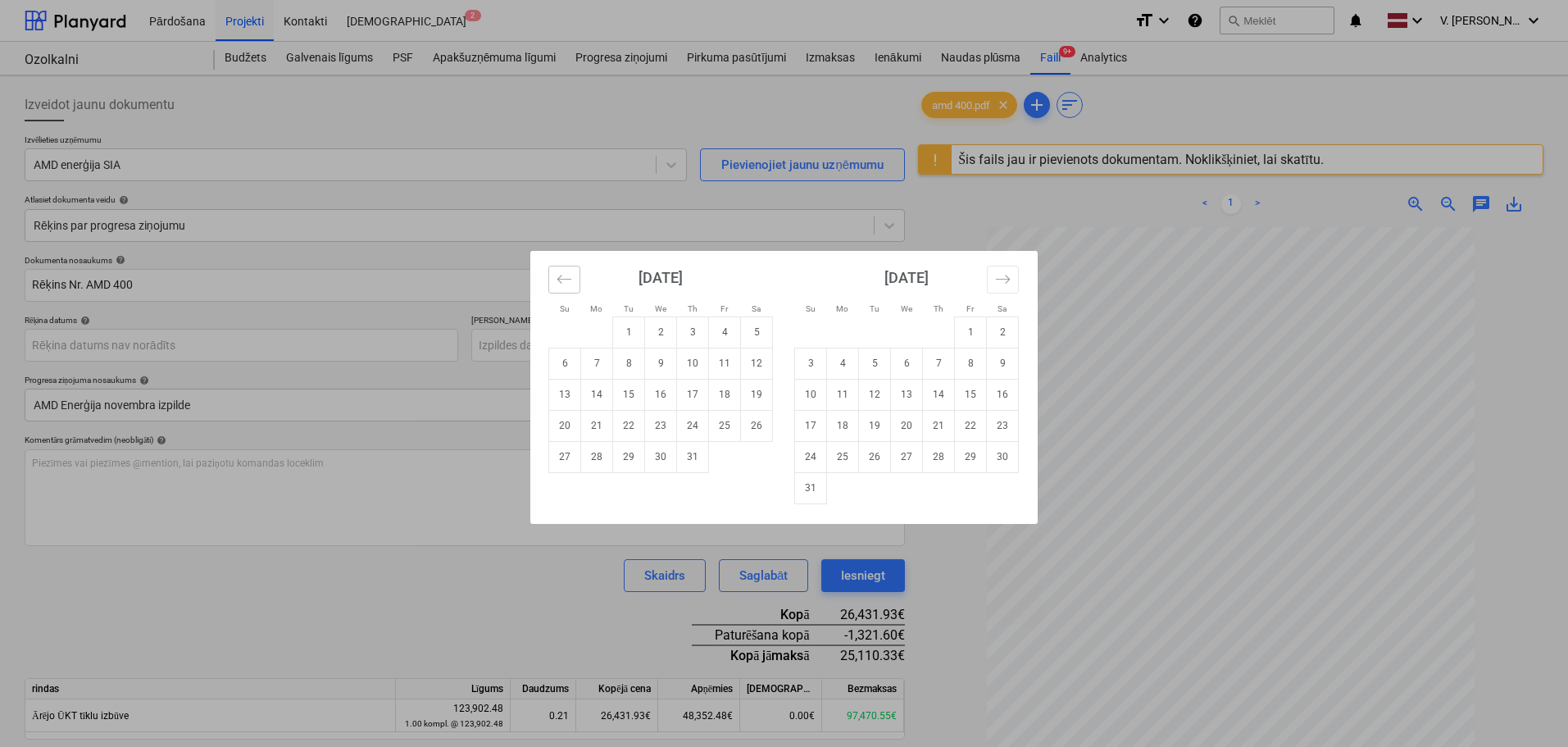 click 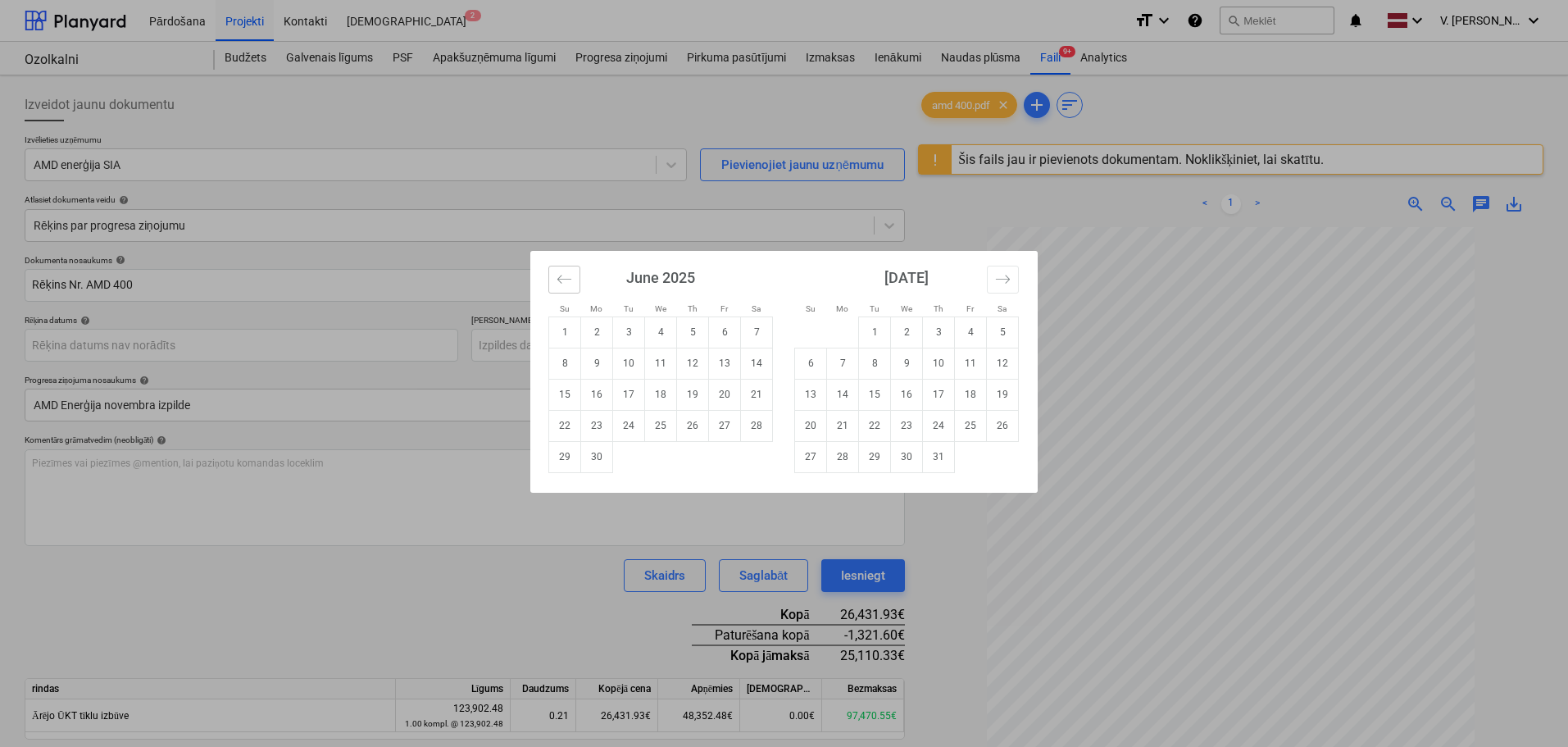 click 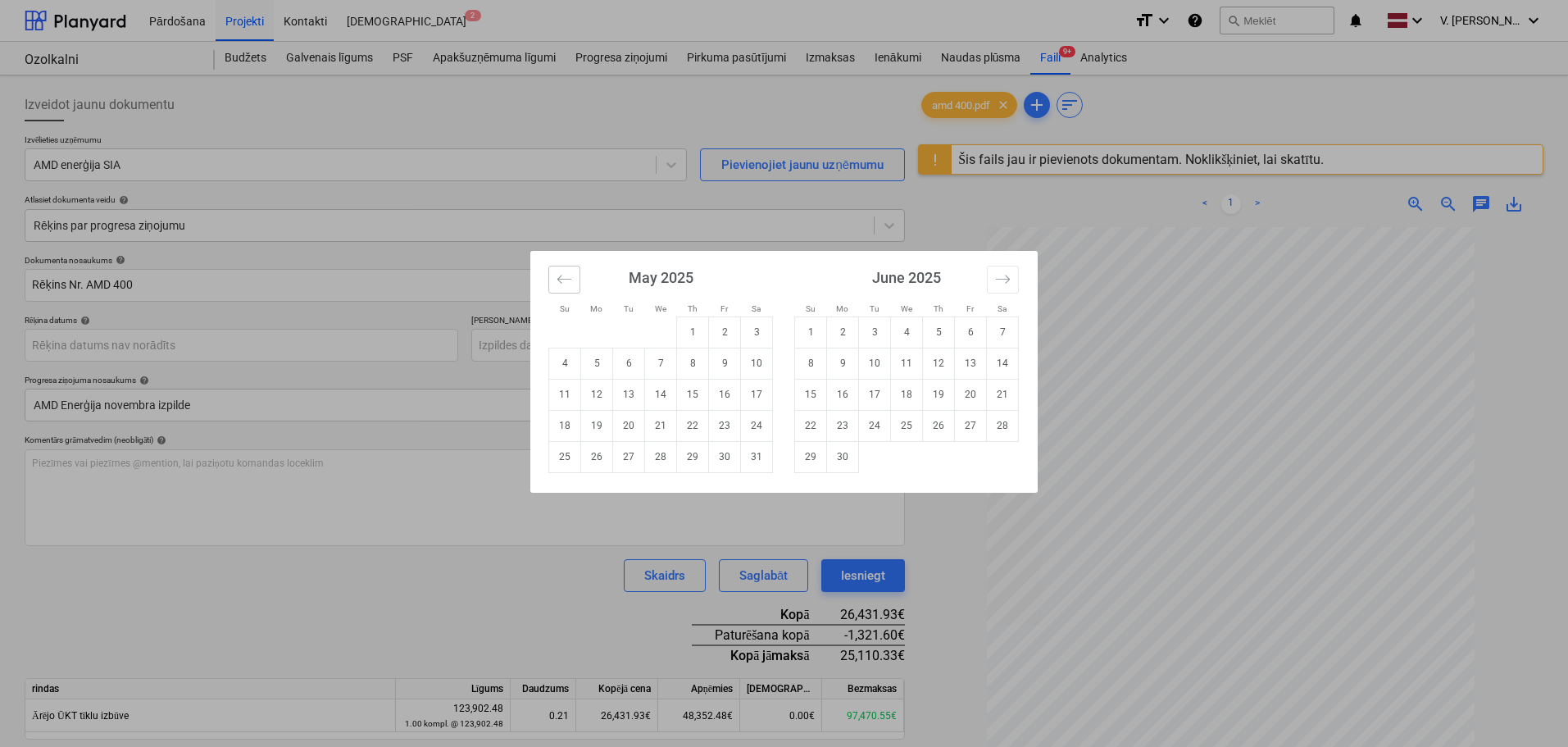 click 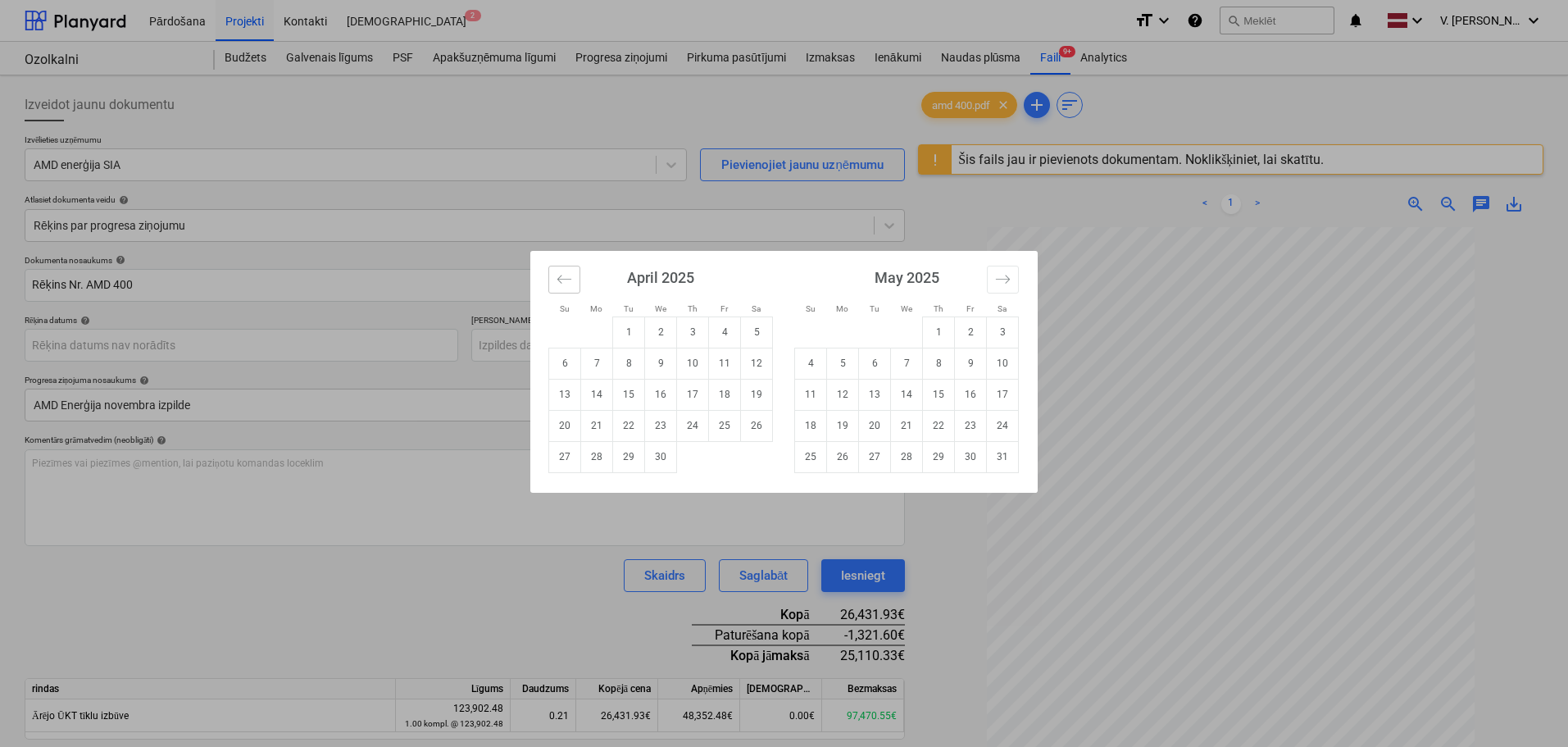 click 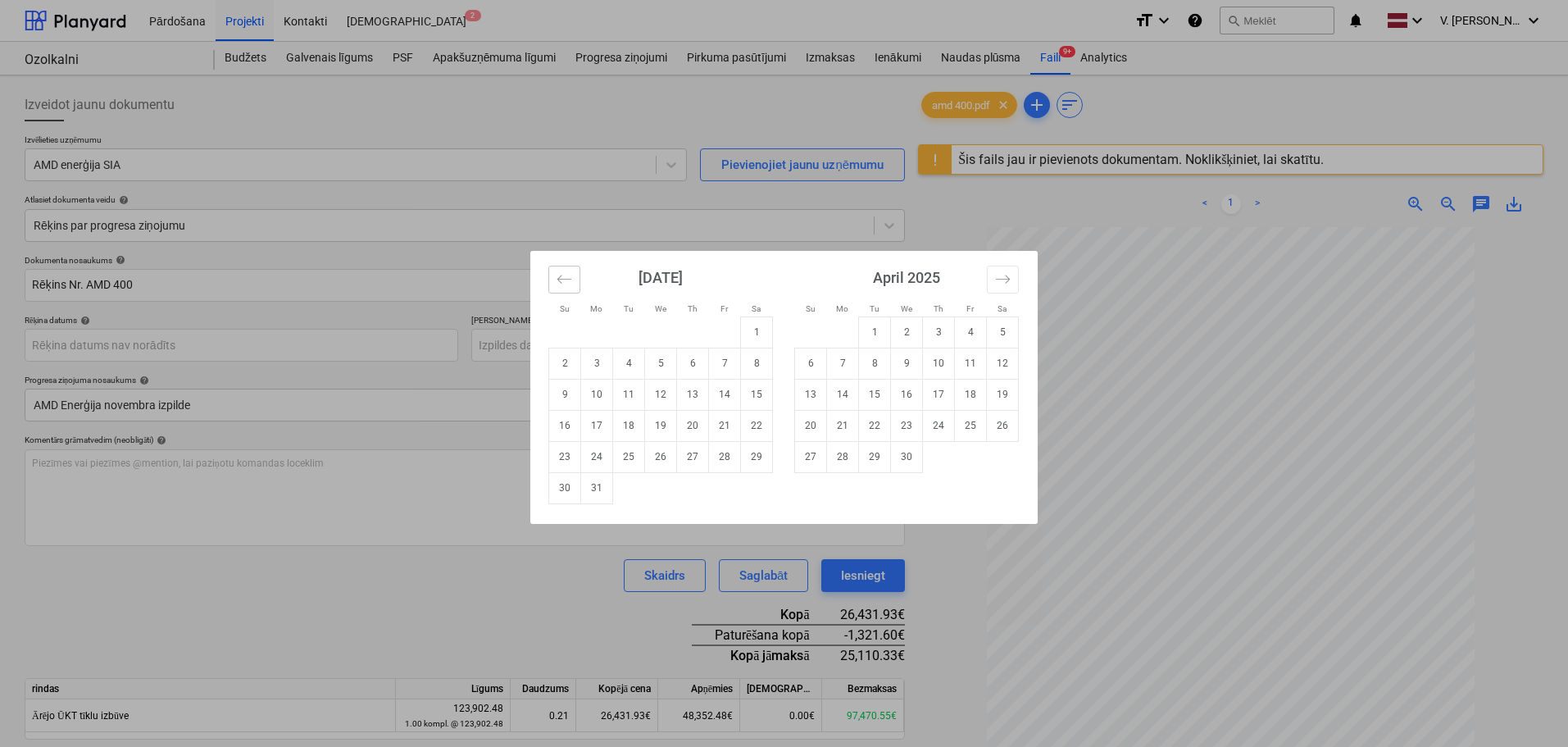 click 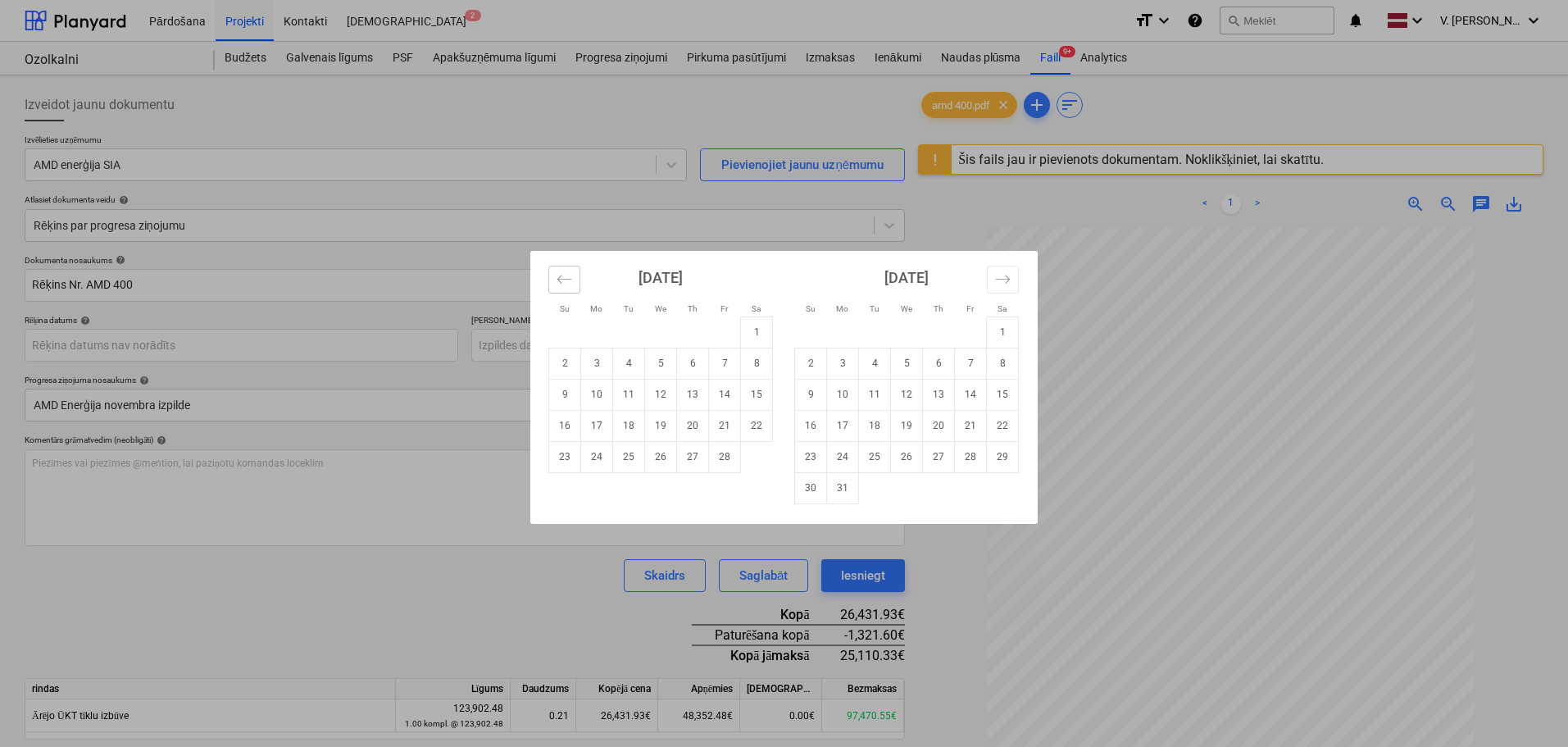 click 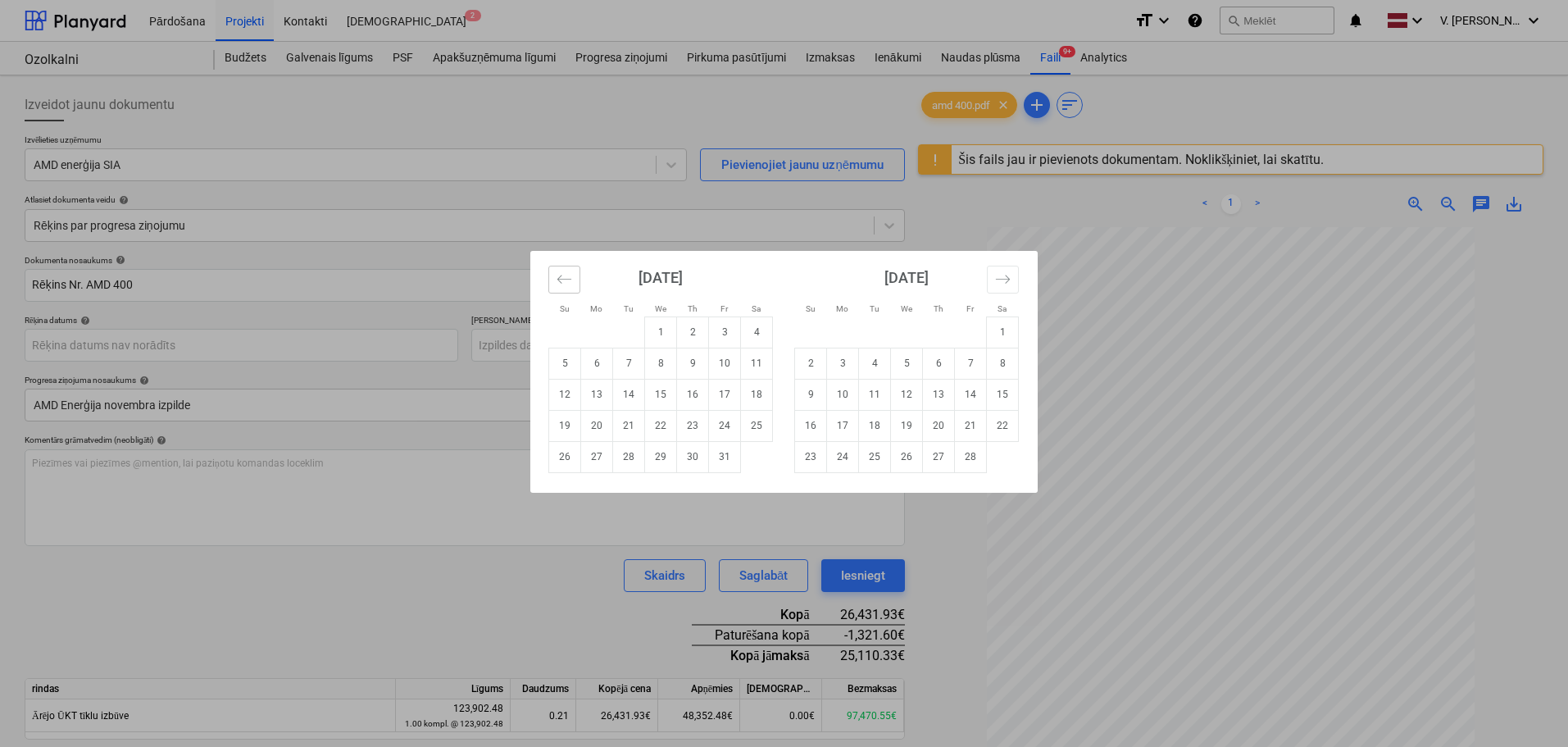 click 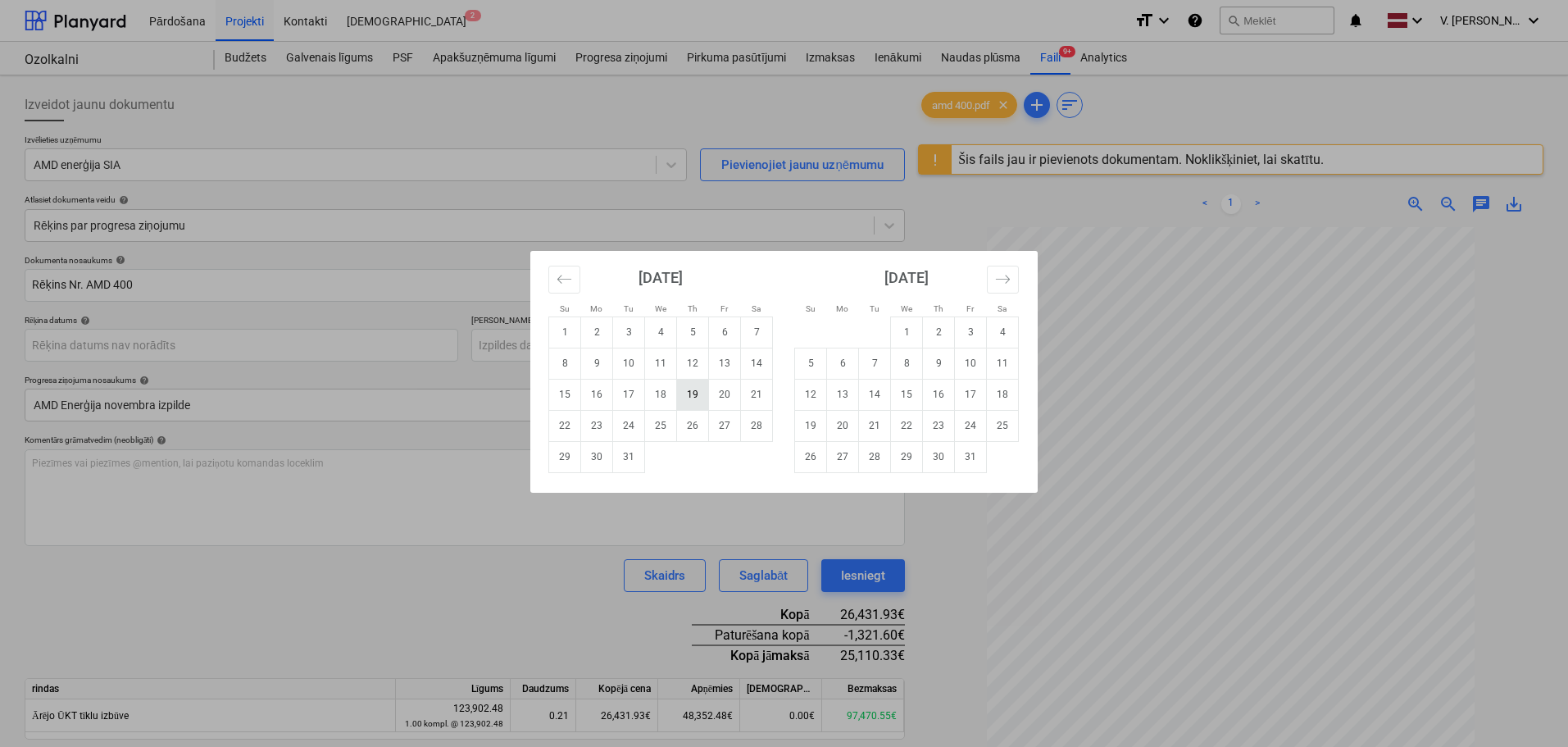 click on "19" at bounding box center (693, 394) 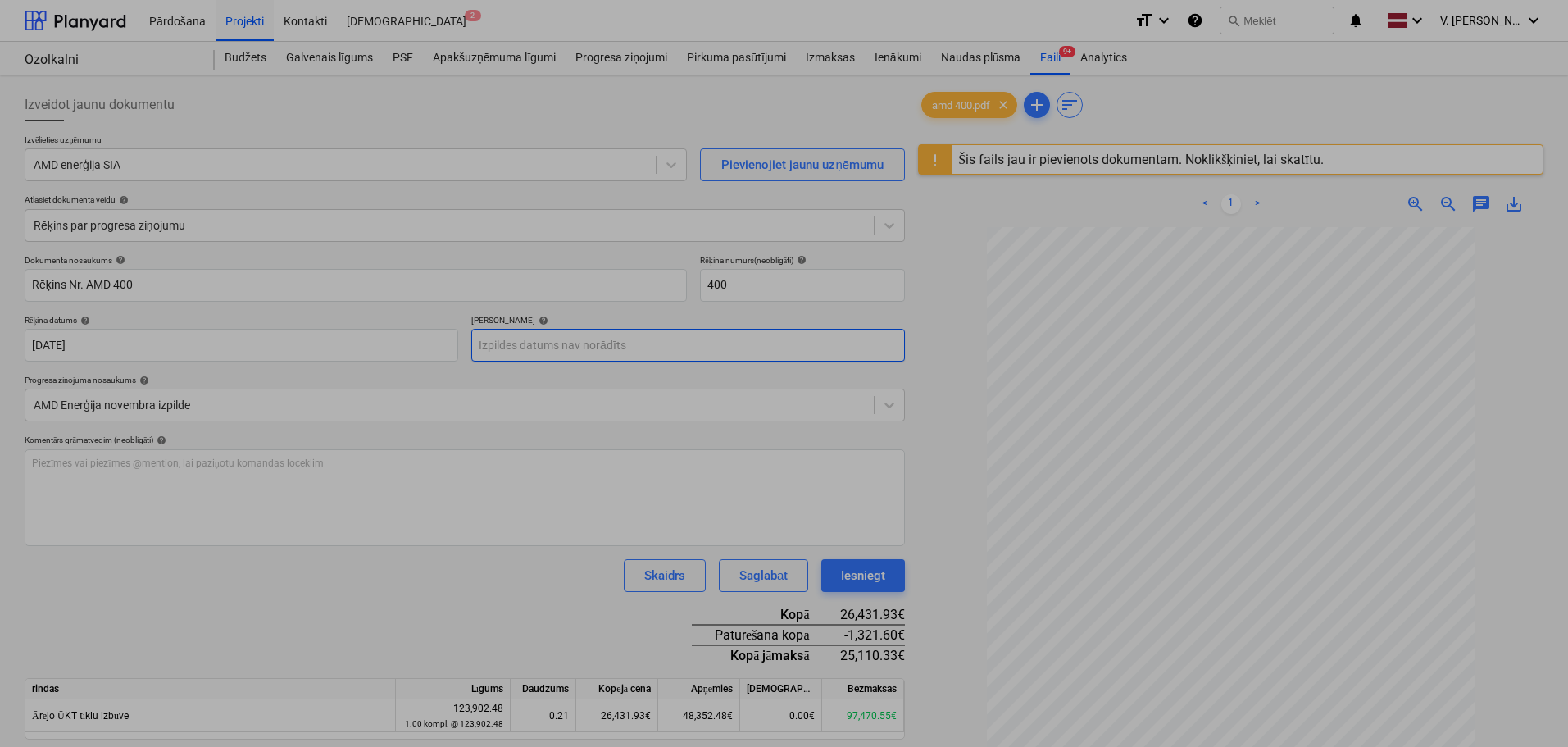 click on "Pārdošana Projekti Kontakti Iesūtne 2 format_size keyboard_arrow_down help search Meklēt notifications 0 keyboard_arrow_down V. Filipčenko keyboard_arrow_down Ozolkalni Ozolkalni Budžets Galvenais līgums PSF Apakšuzņēmuma līgumi Progresa ziņojumi Pirkuma pasūtījumi Izmaksas Ienākumi Naudas plūsma Faili 9+ Analytics Izveidot jaunu dokumentu Izvēlieties uzņēmumu AMD enerģija SIA   Pievienojiet jaunu uzņēmumu Atlasiet dokumenta veidu help Rēķins par progresa ziņojumu Dokumenta nosaukums help Rēķins Nr. AMD 400 Rēķina numurs  (neobligāti) help 400 Rēķina datums help 19 Dec 2024 19.12.2024 Press the down arrow key to interact with the calendar and
select a date. Press the question mark key to get the keyboard shortcuts for changing dates. Termiņš help Press the down arrow key to interact with the calendar and
select a date. Press the question mark key to get the keyboard shortcuts for changing dates. Progresa ziņojuma nosaukums help AMD Enerģija novembra izpilde help <" at bounding box center [784, 373] 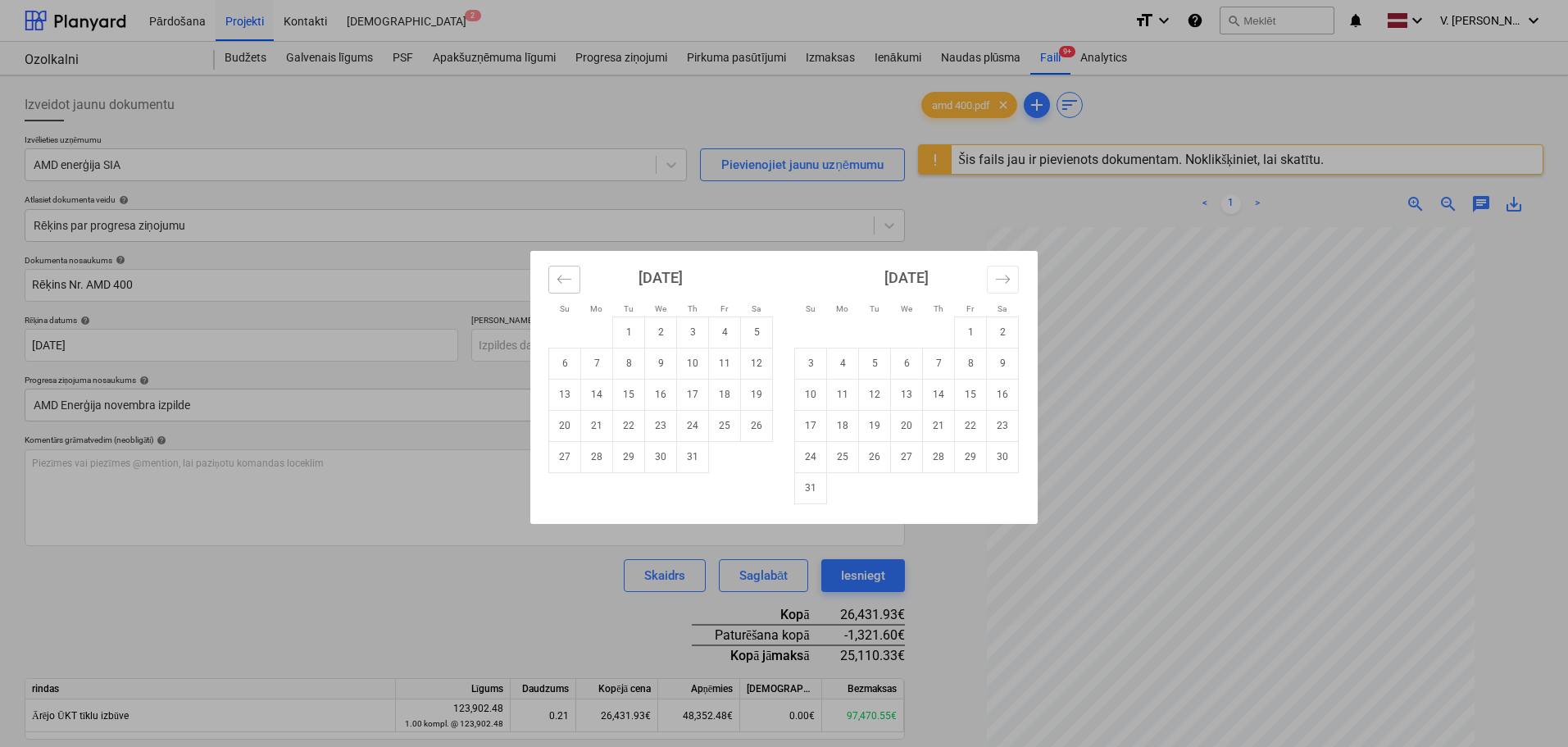 click 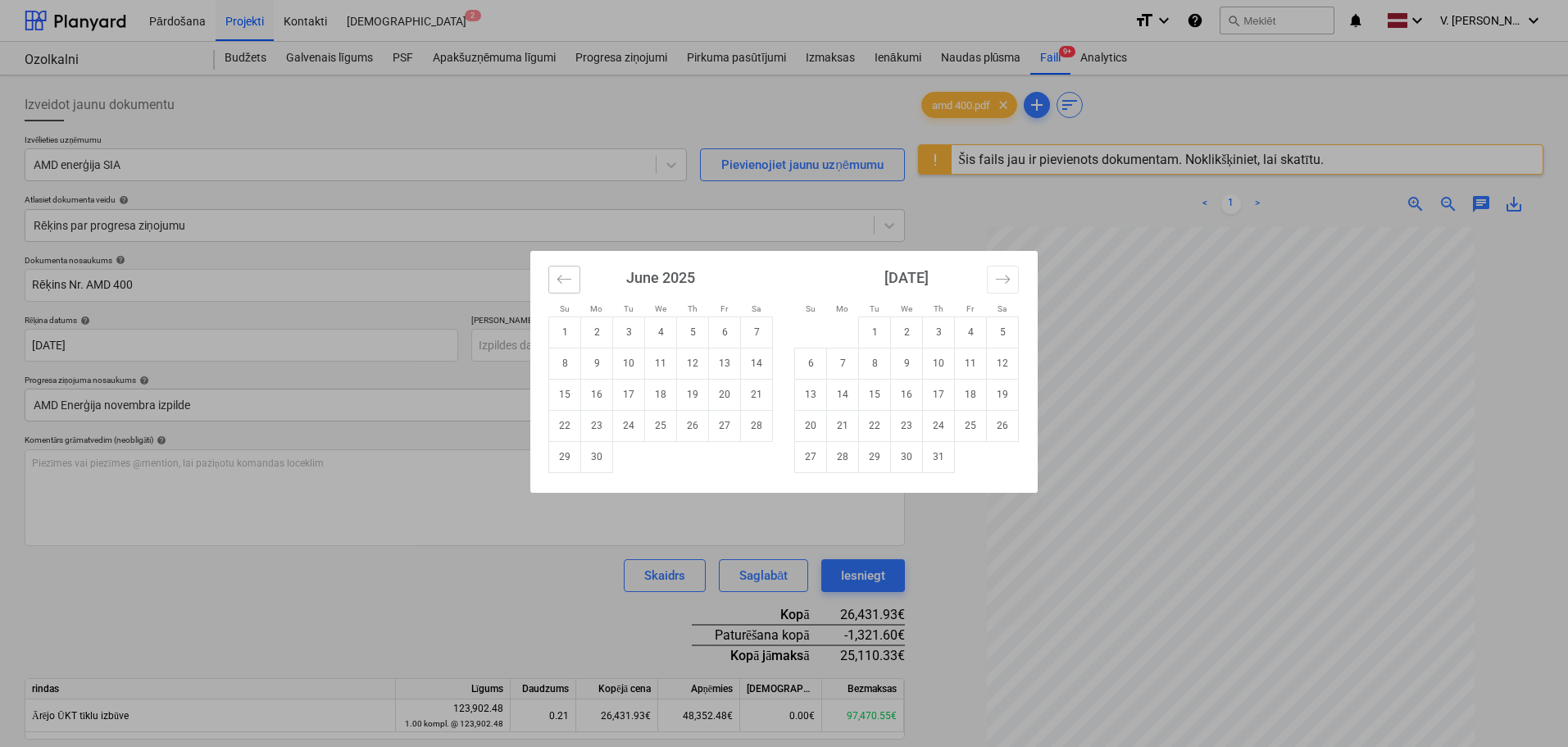 click 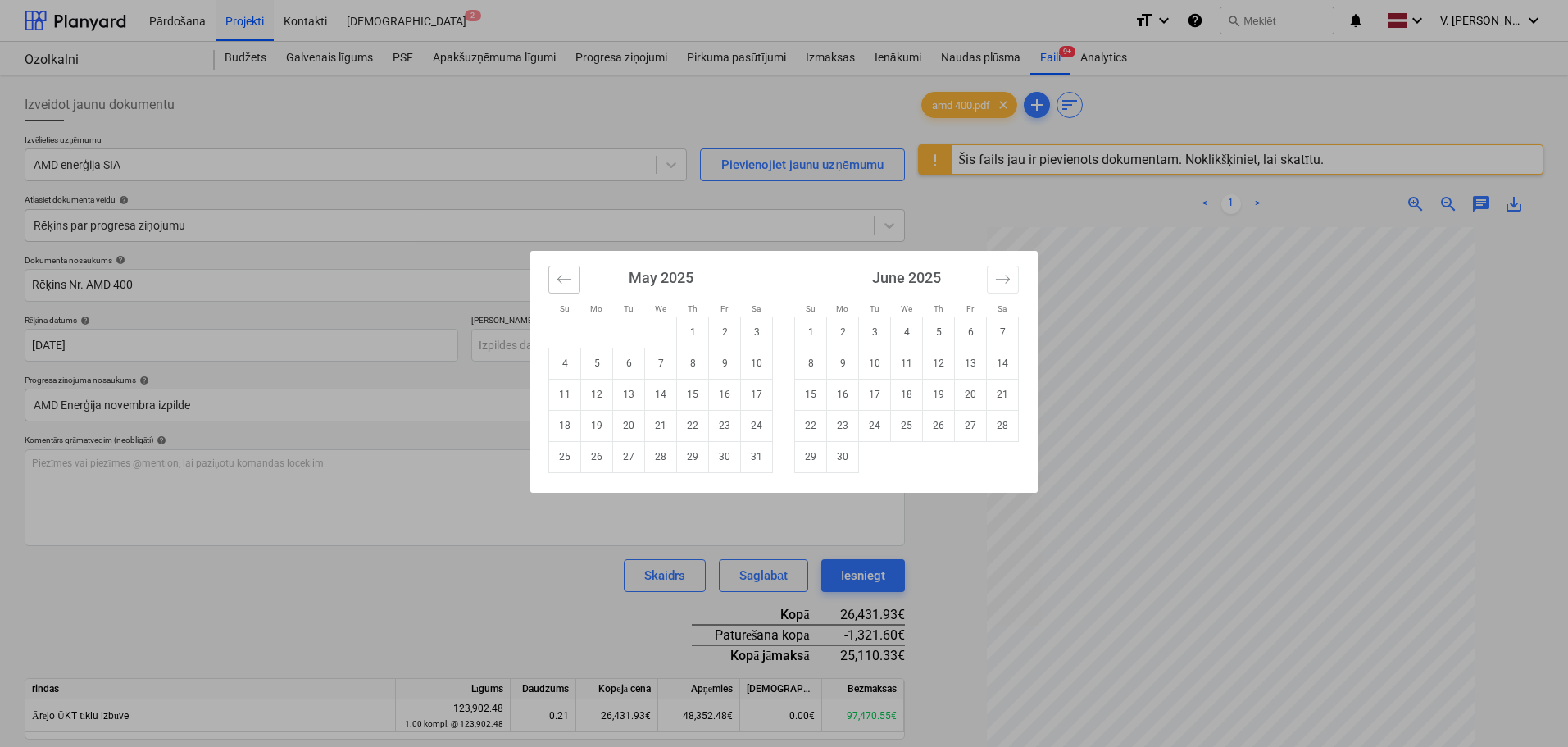 click 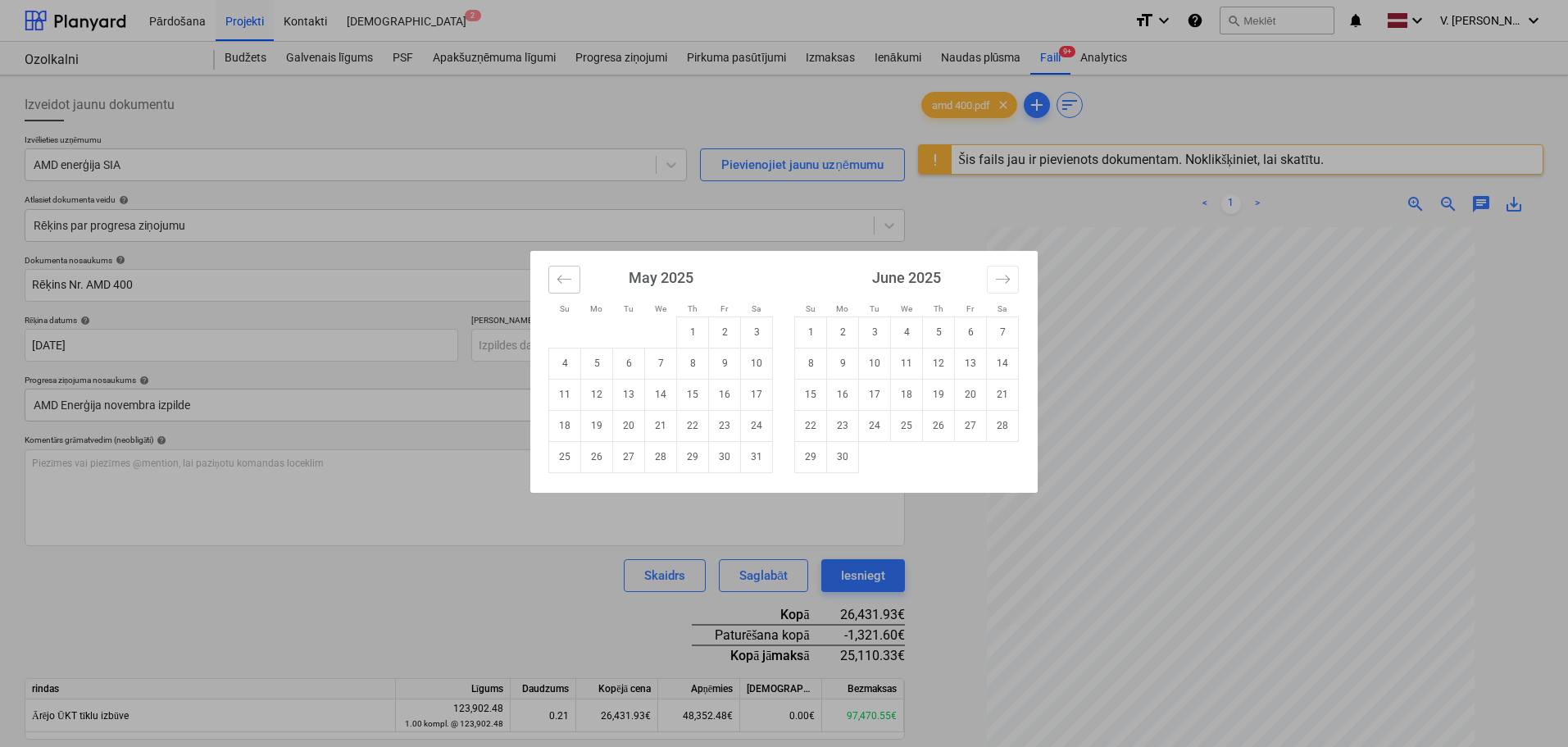 click 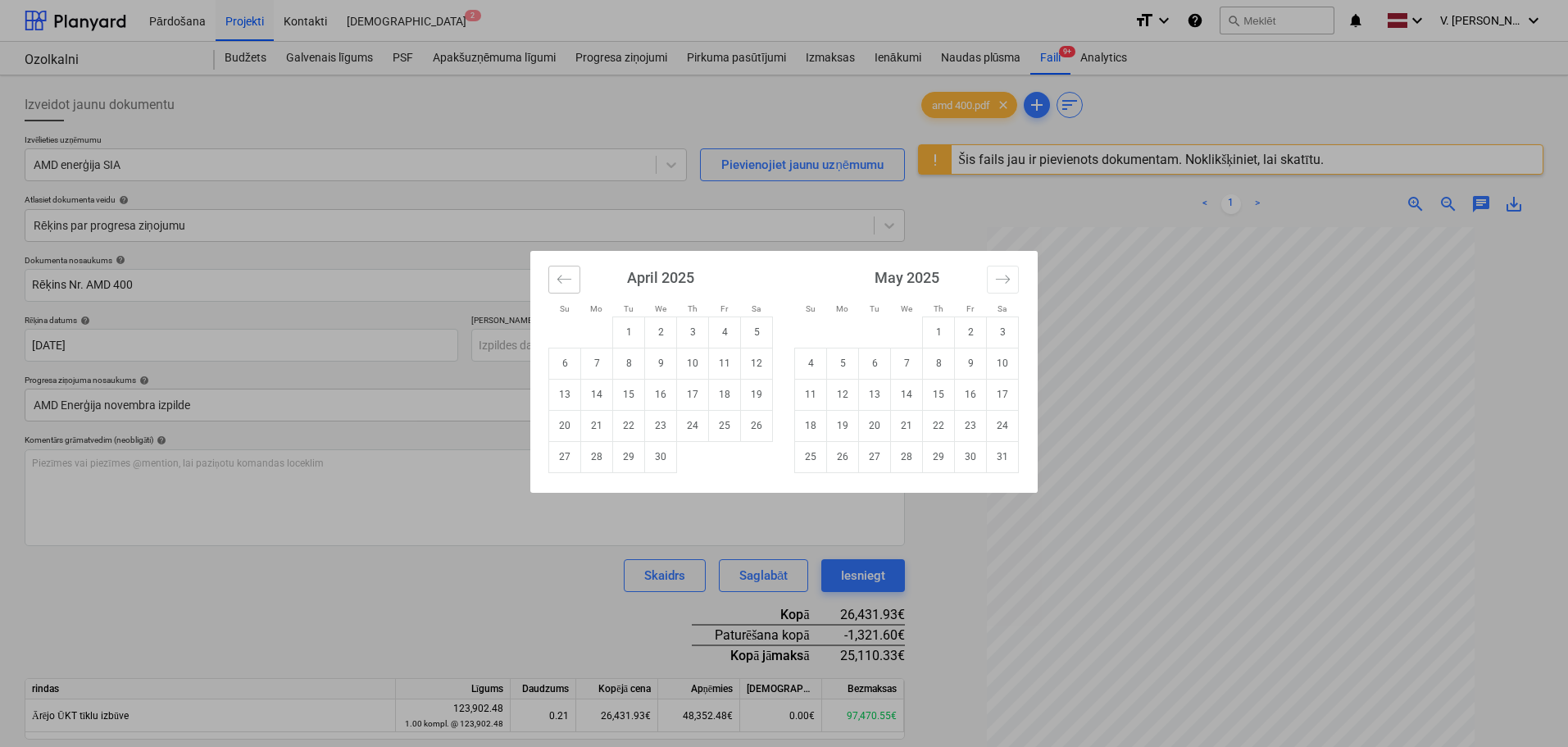 click 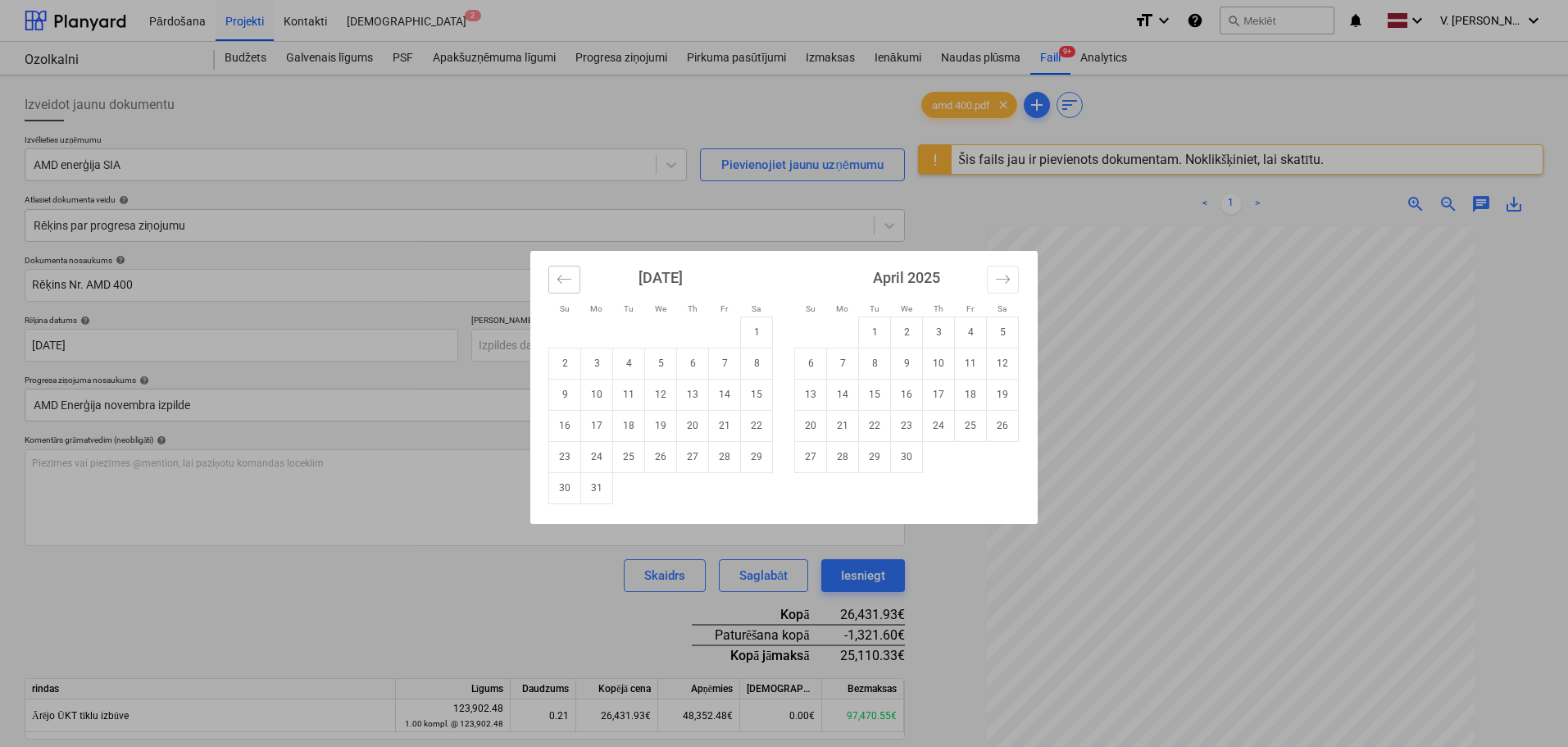click 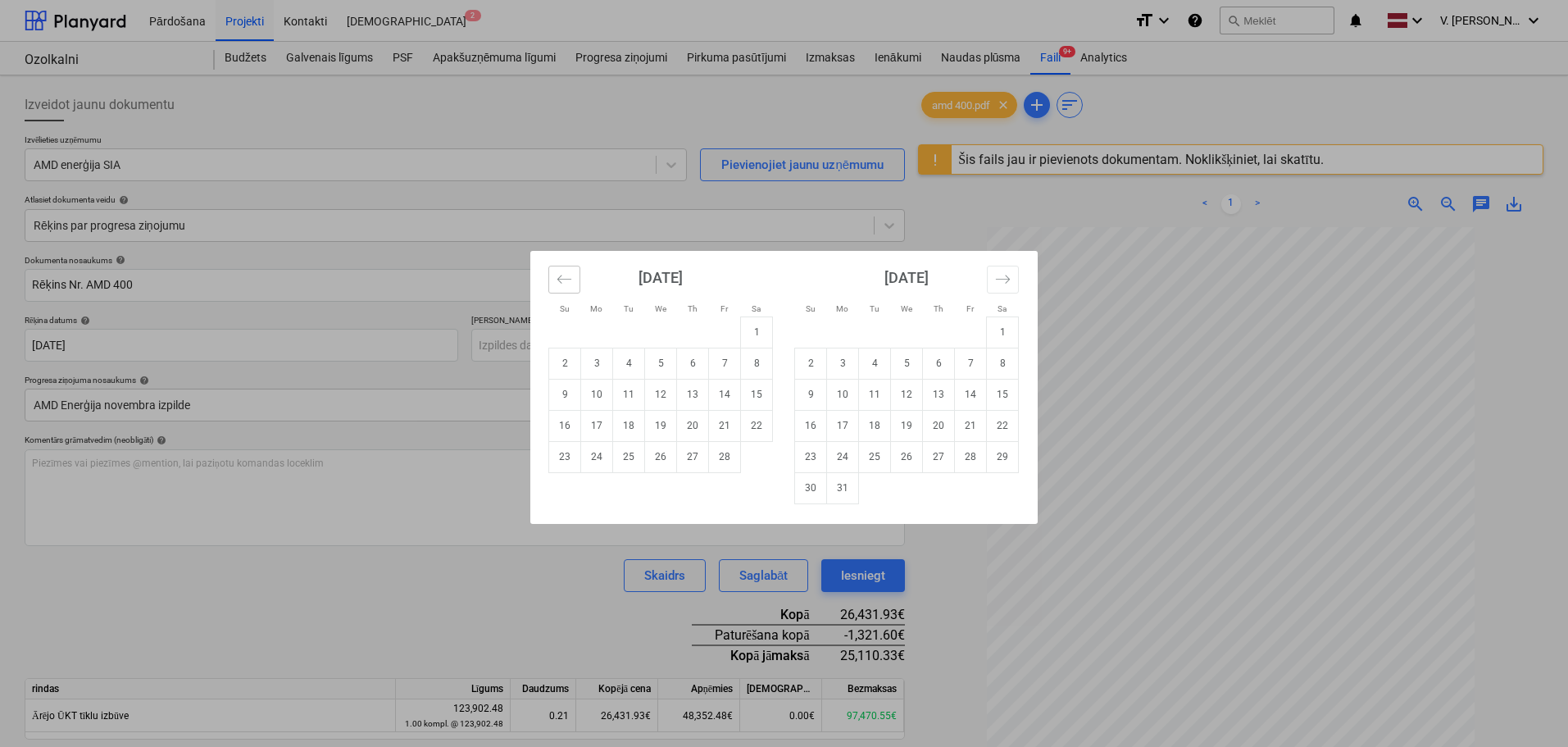 click 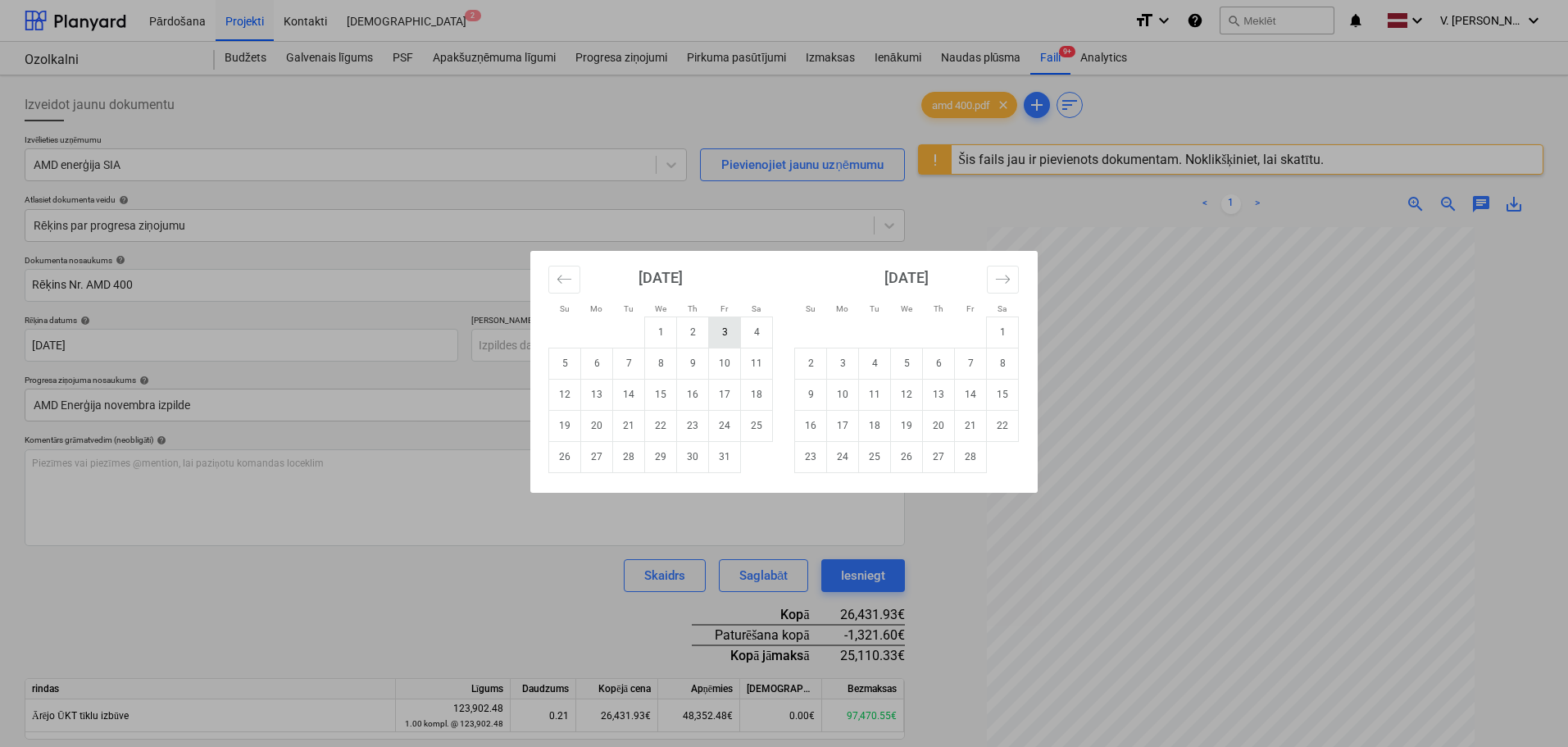 click on "3" at bounding box center (725, 332) 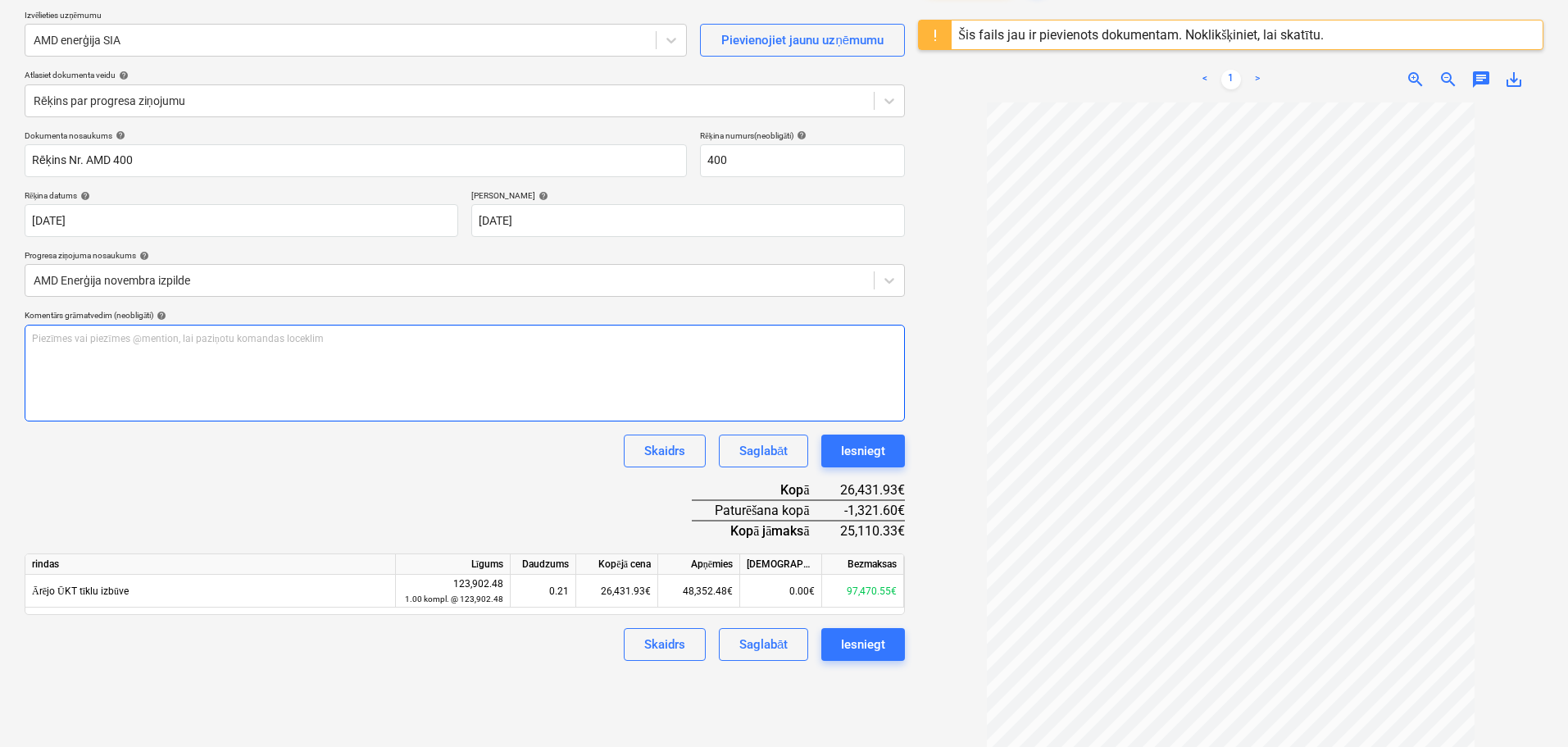 scroll, scrollTop: 164, scrollLeft: 0, axis: vertical 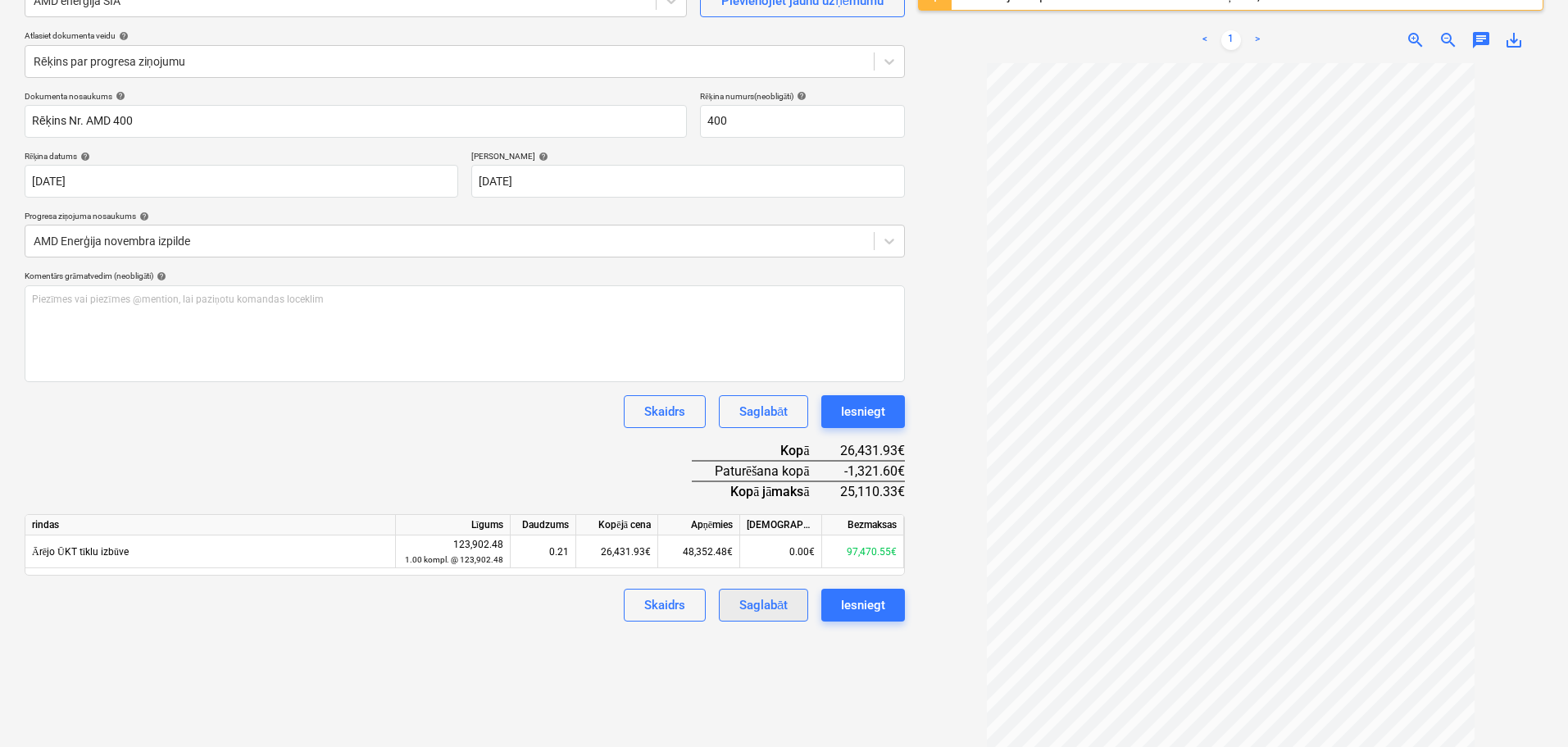 click on "Saglabāt" at bounding box center [763, 605] 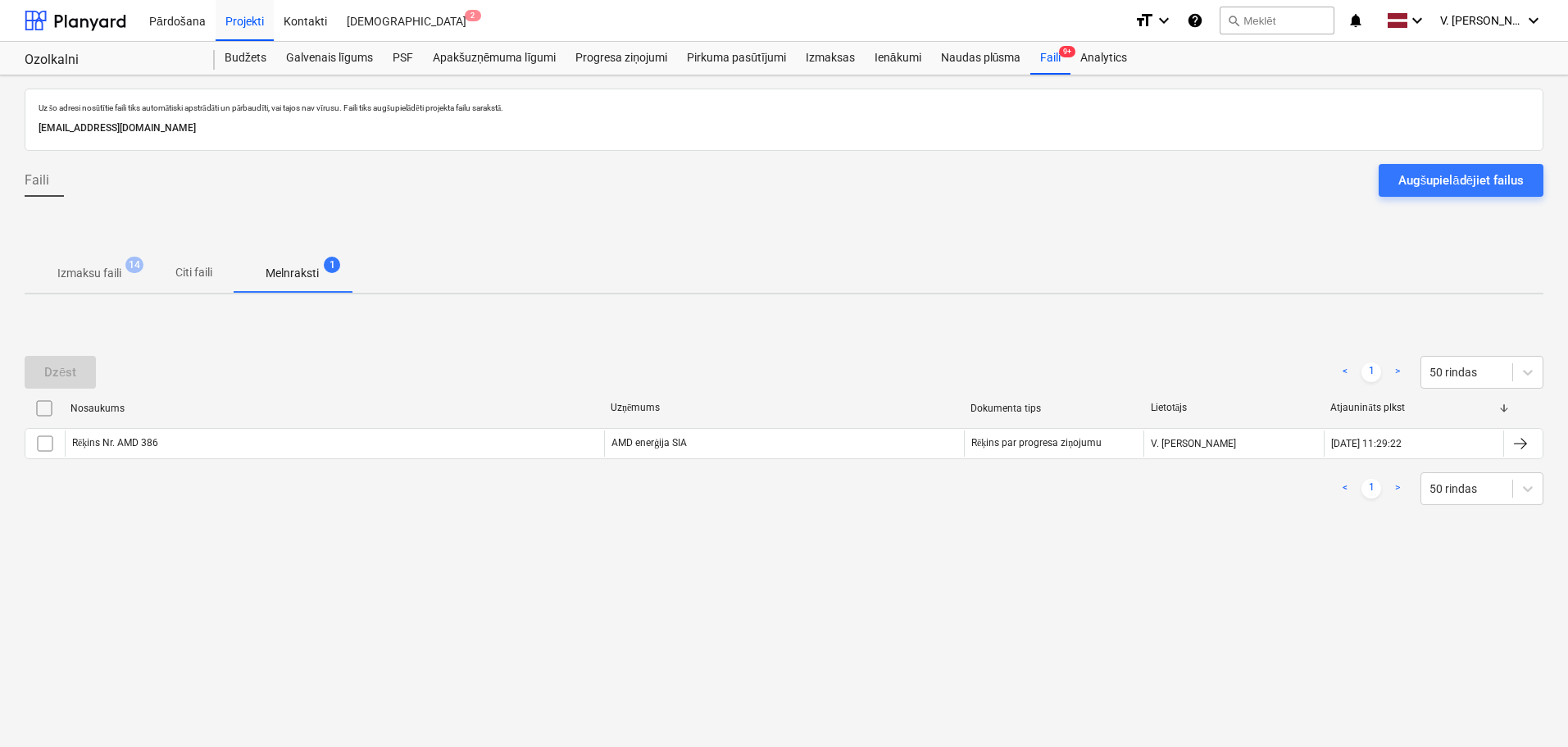 scroll, scrollTop: 0, scrollLeft: 0, axis: both 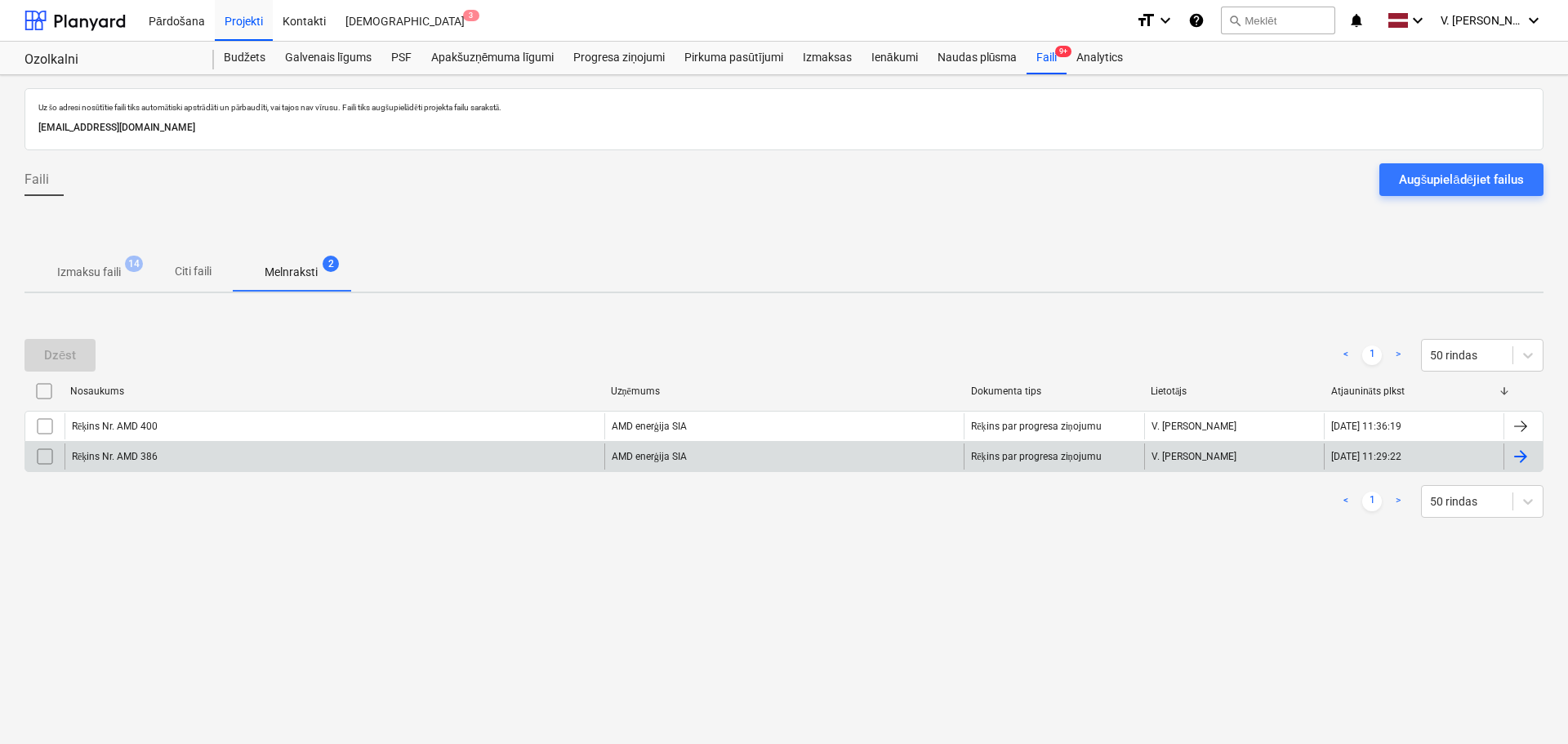 click on "Rēķins Nr. AMD 386" at bounding box center [334, 457] 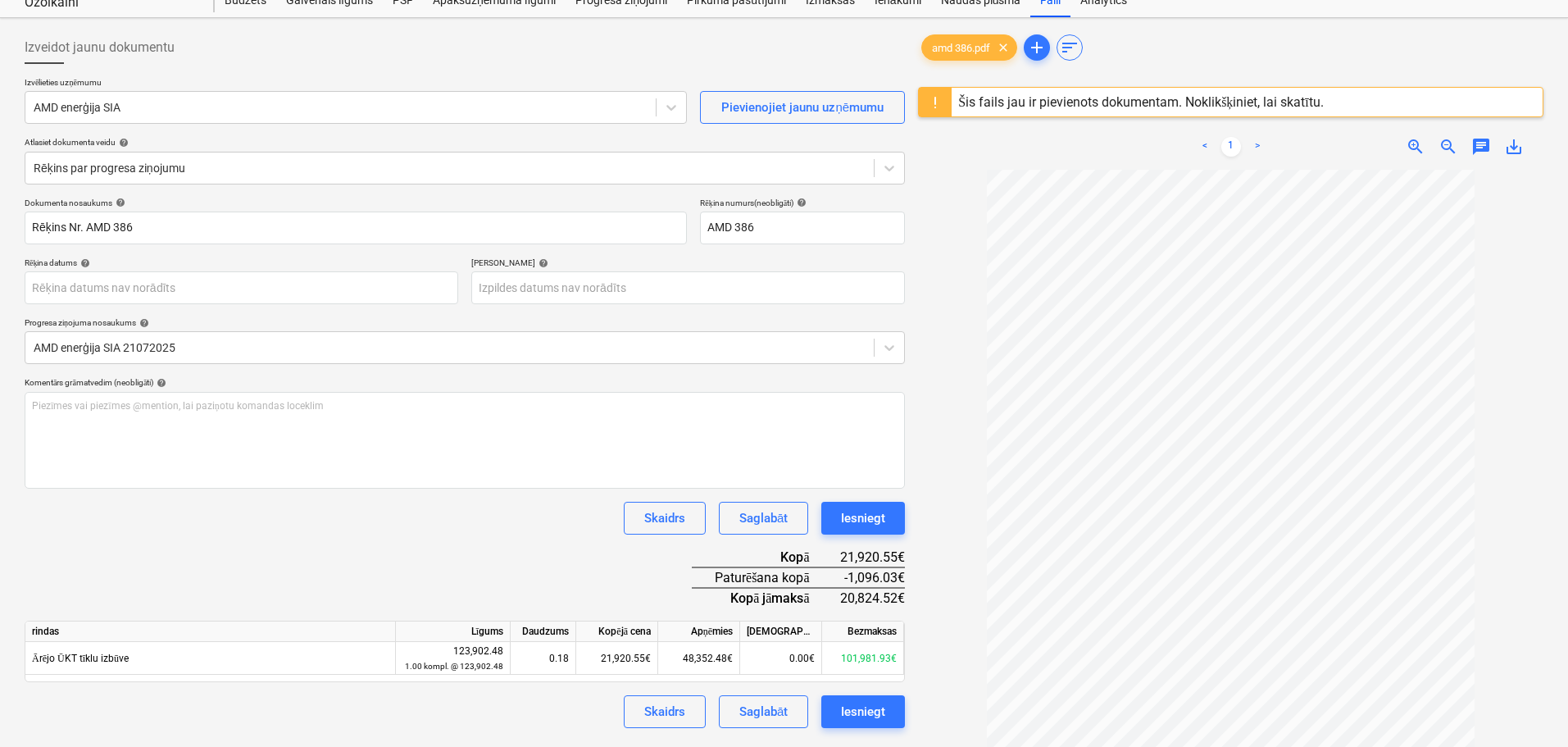 scroll, scrollTop: 0, scrollLeft: 0, axis: both 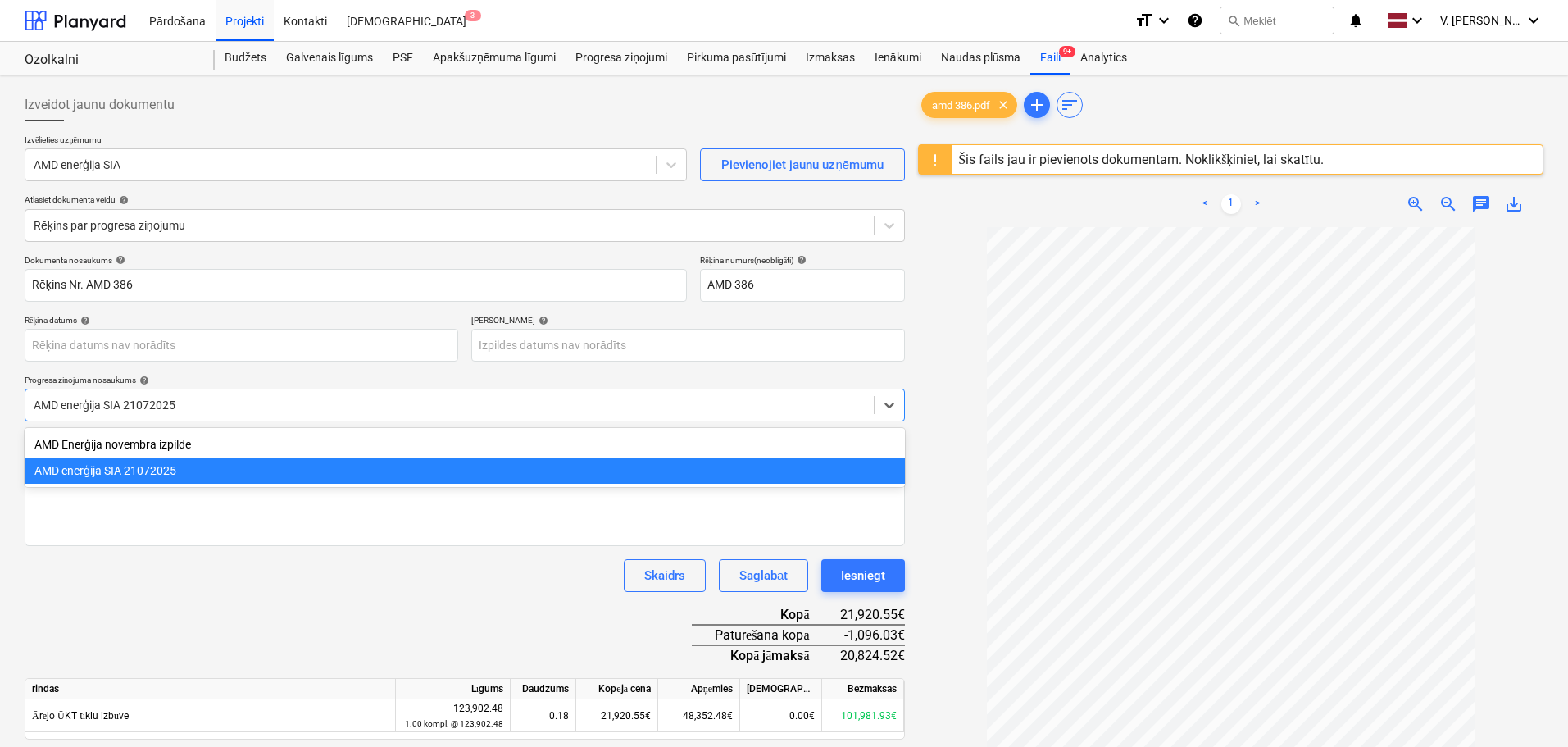 click at bounding box center [449, 405] 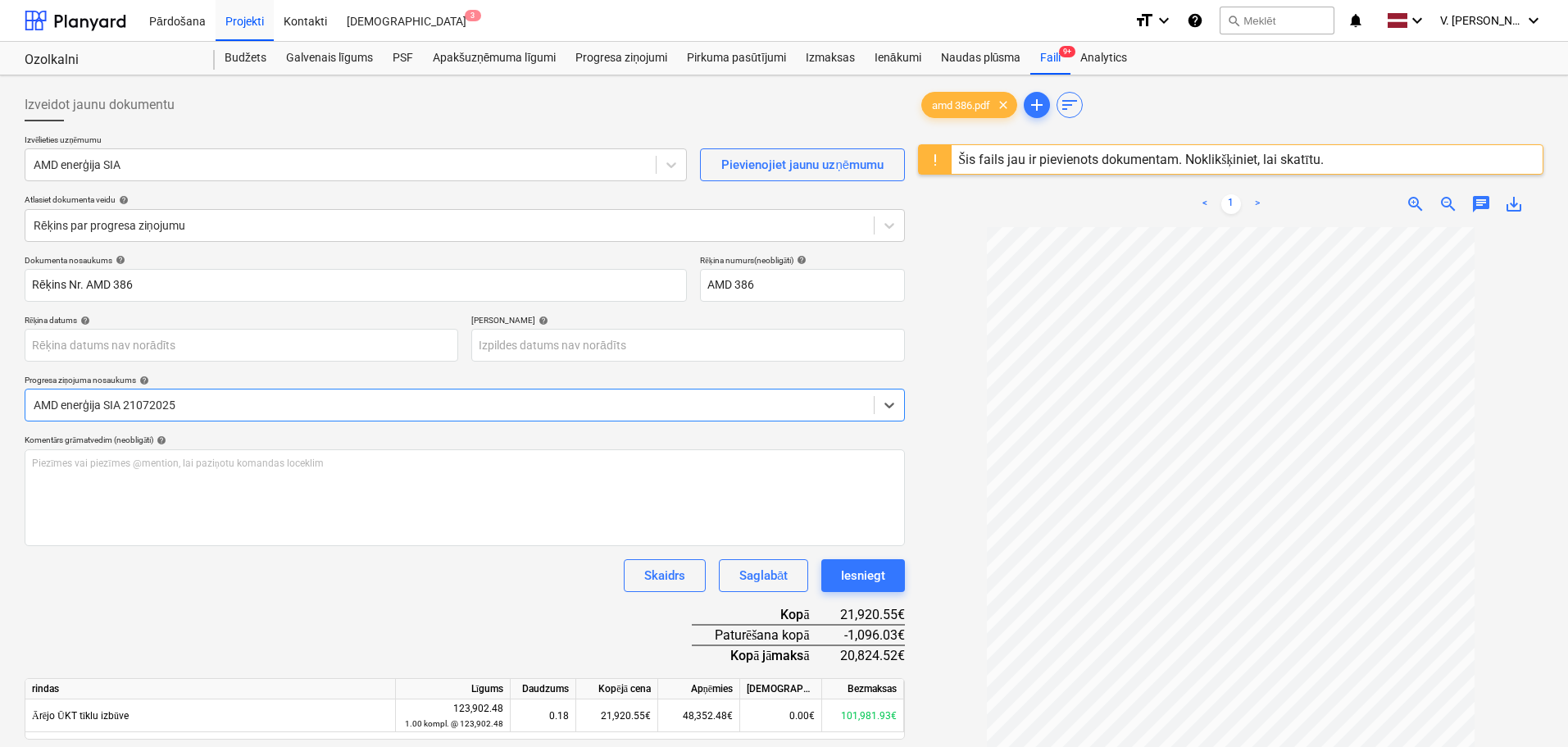 click at bounding box center [449, 405] 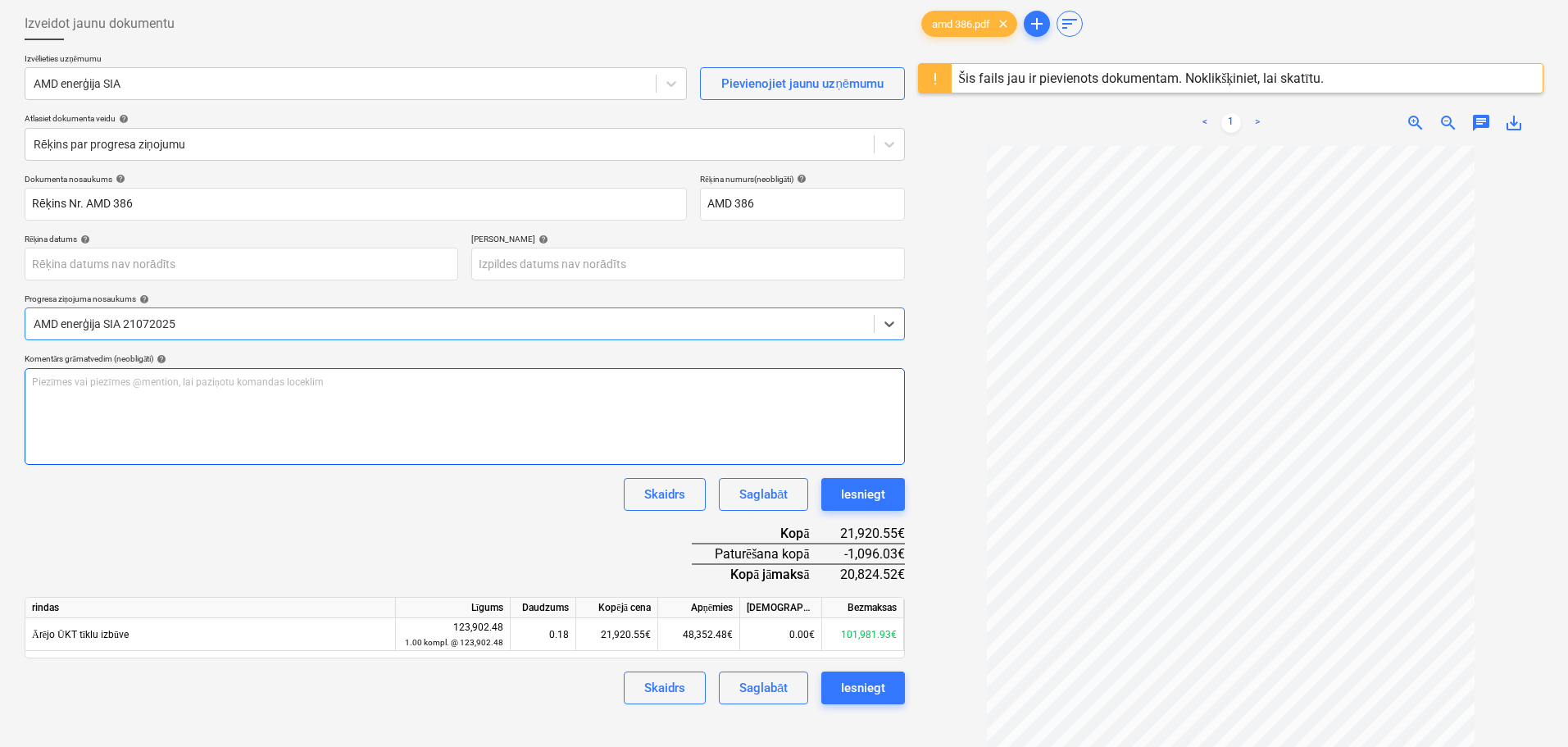 scroll, scrollTop: 0, scrollLeft: 0, axis: both 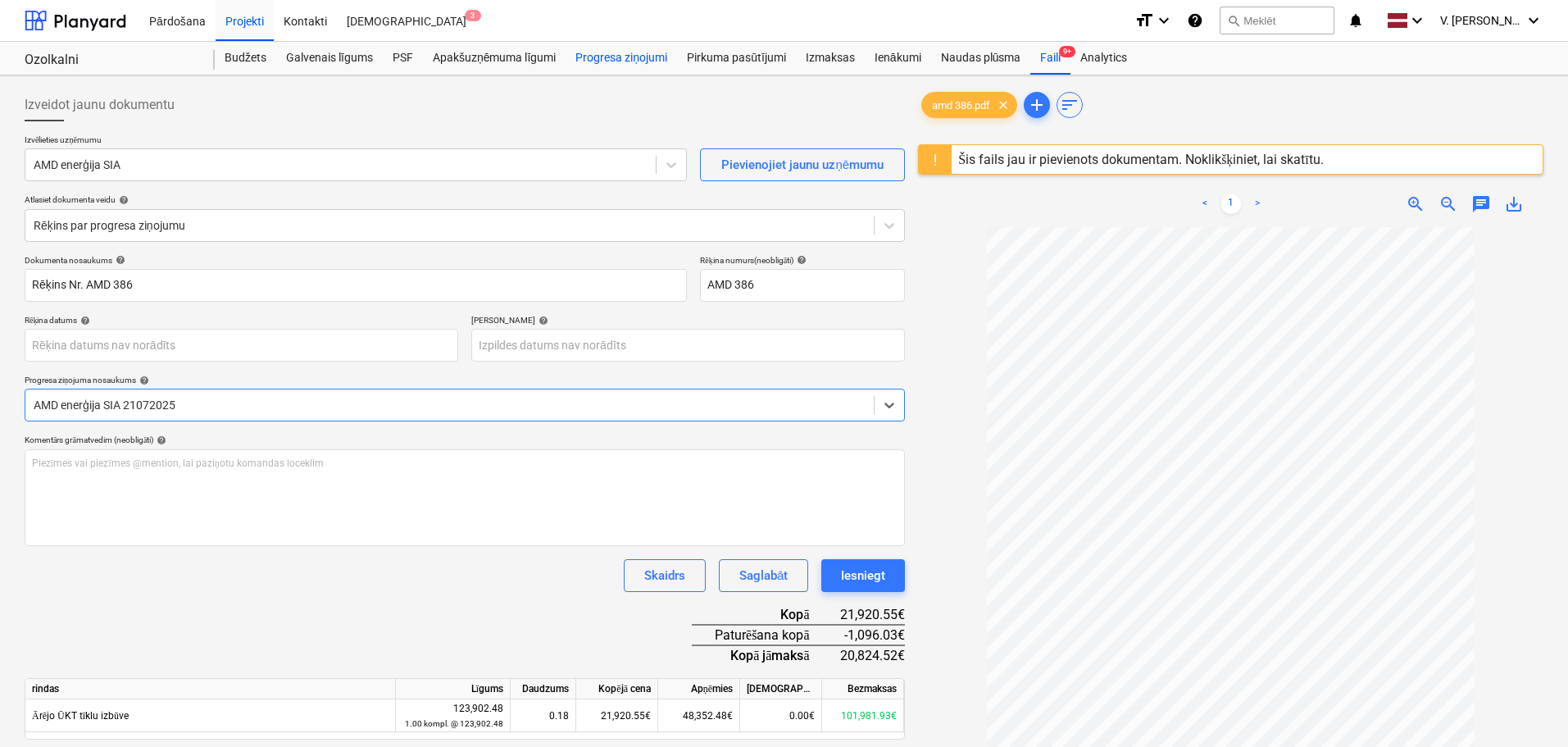 click on "Progresa ziņojumi" at bounding box center [621, 58] 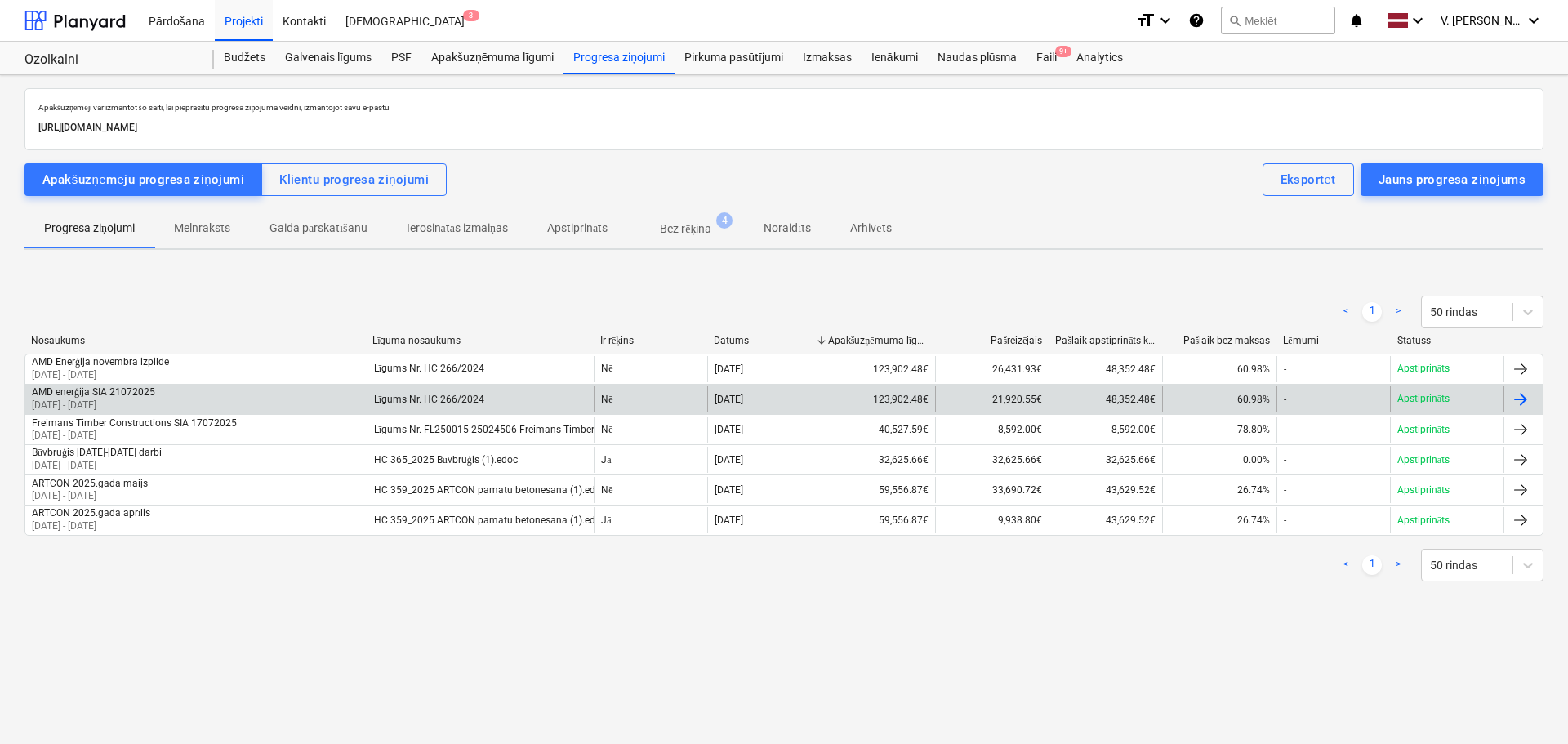 click on "AMD enerģija SIA 21072025 01 Nov 2024 - 30 Nov 2024" at bounding box center (196, 399) 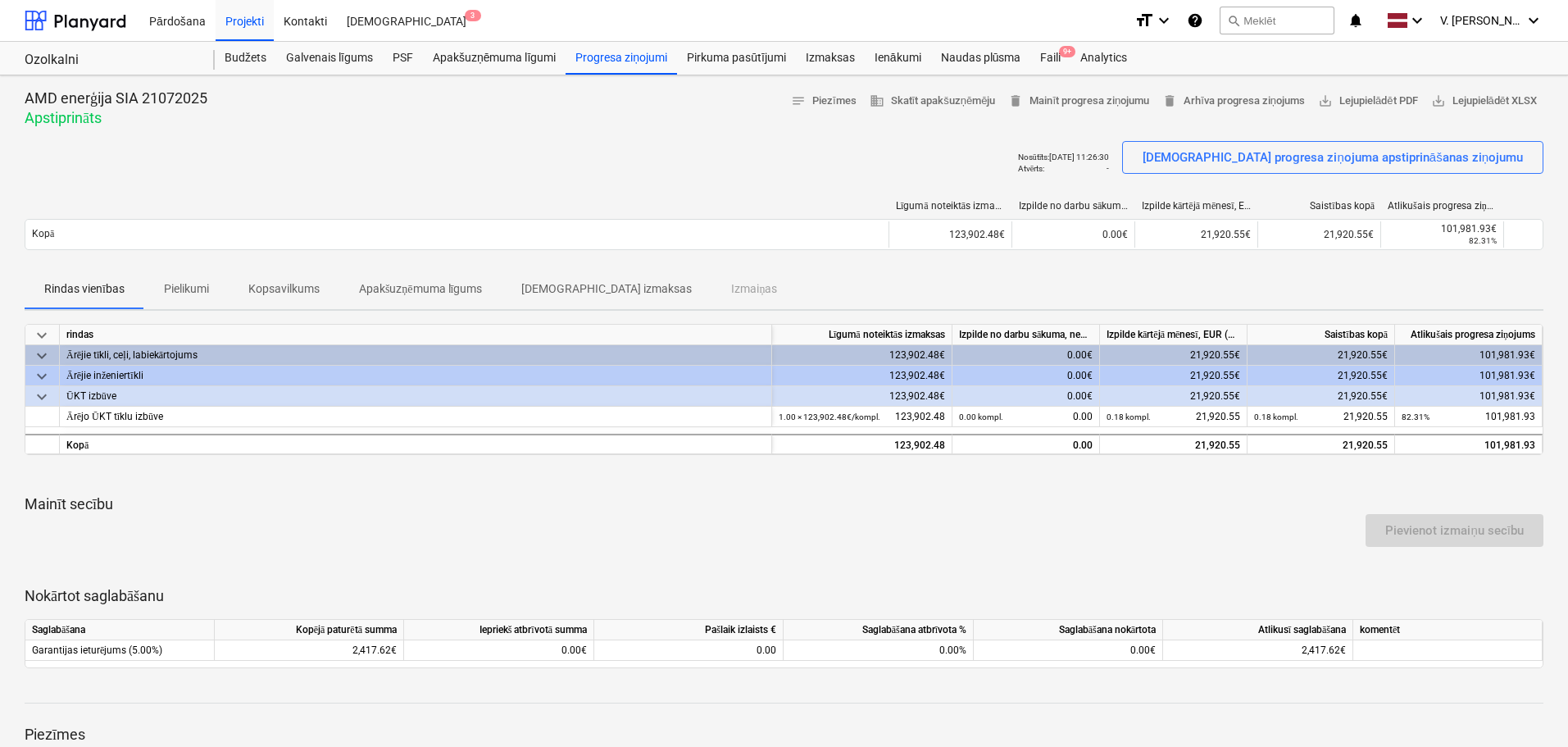 click on "Kopsavilkums" at bounding box center (284, 289) 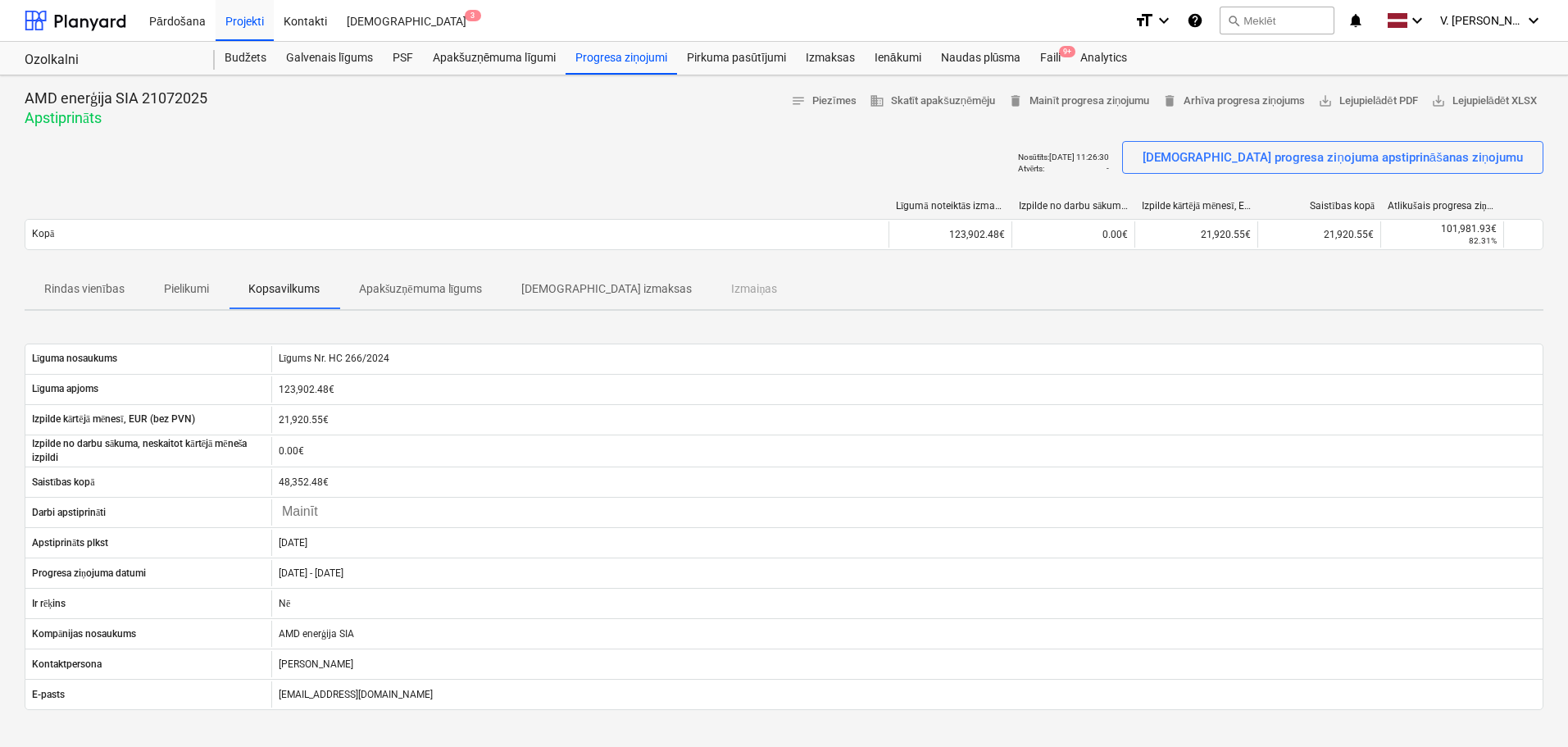click on "Apakšuzņēmuma līgums" at bounding box center [420, 289] 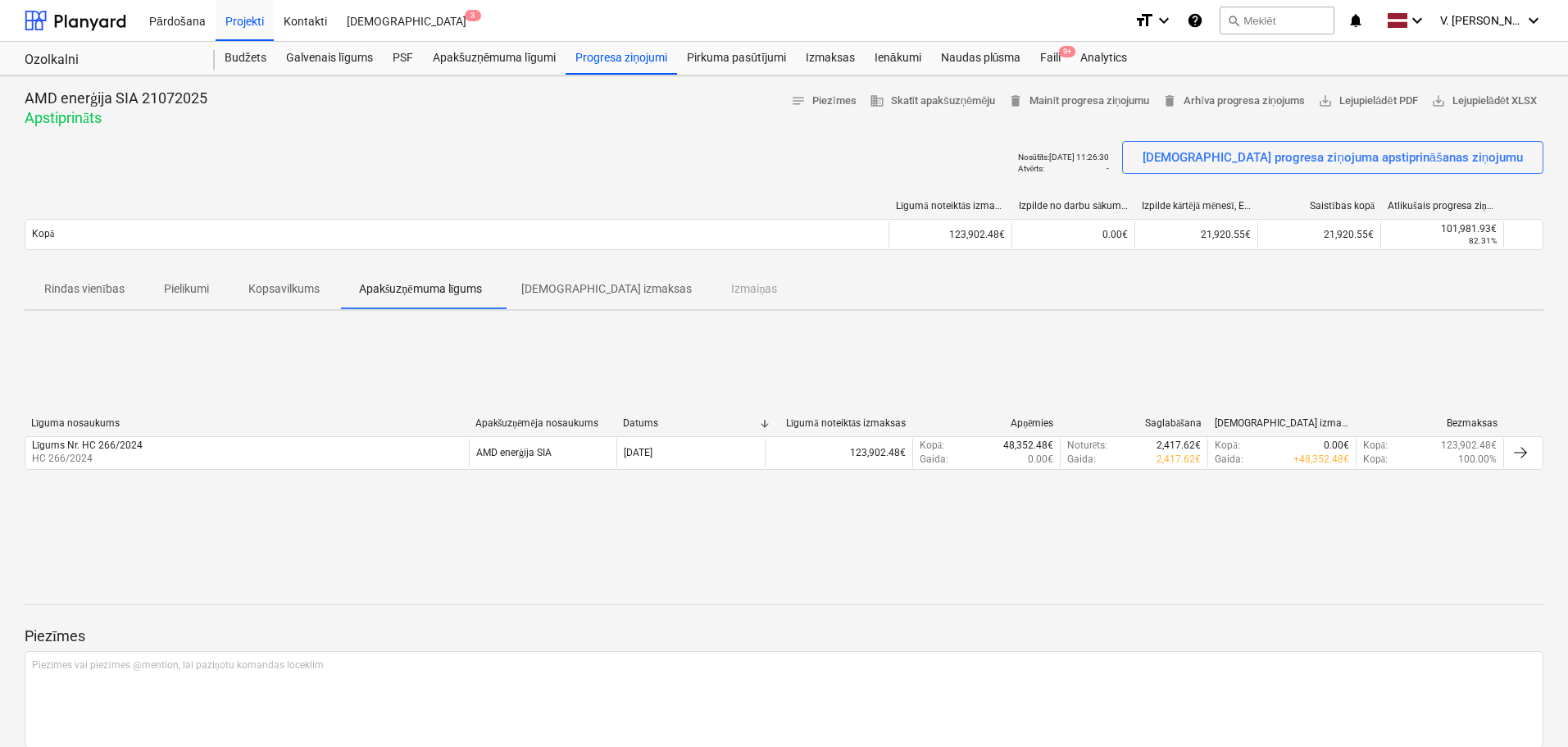 click on "Pielikumi" at bounding box center (186, 289) 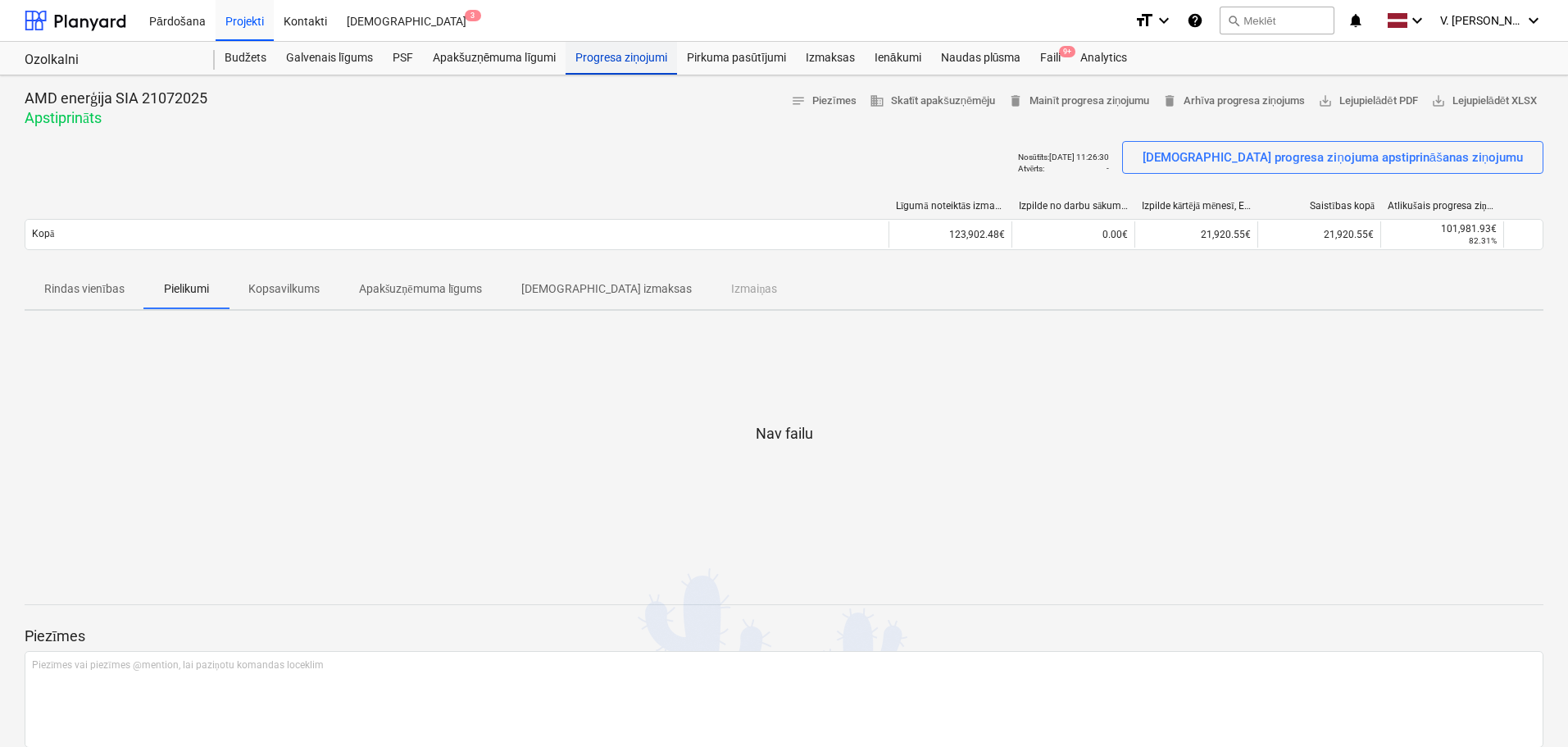 click on "Progresa ziņojumi" at bounding box center (621, 58) 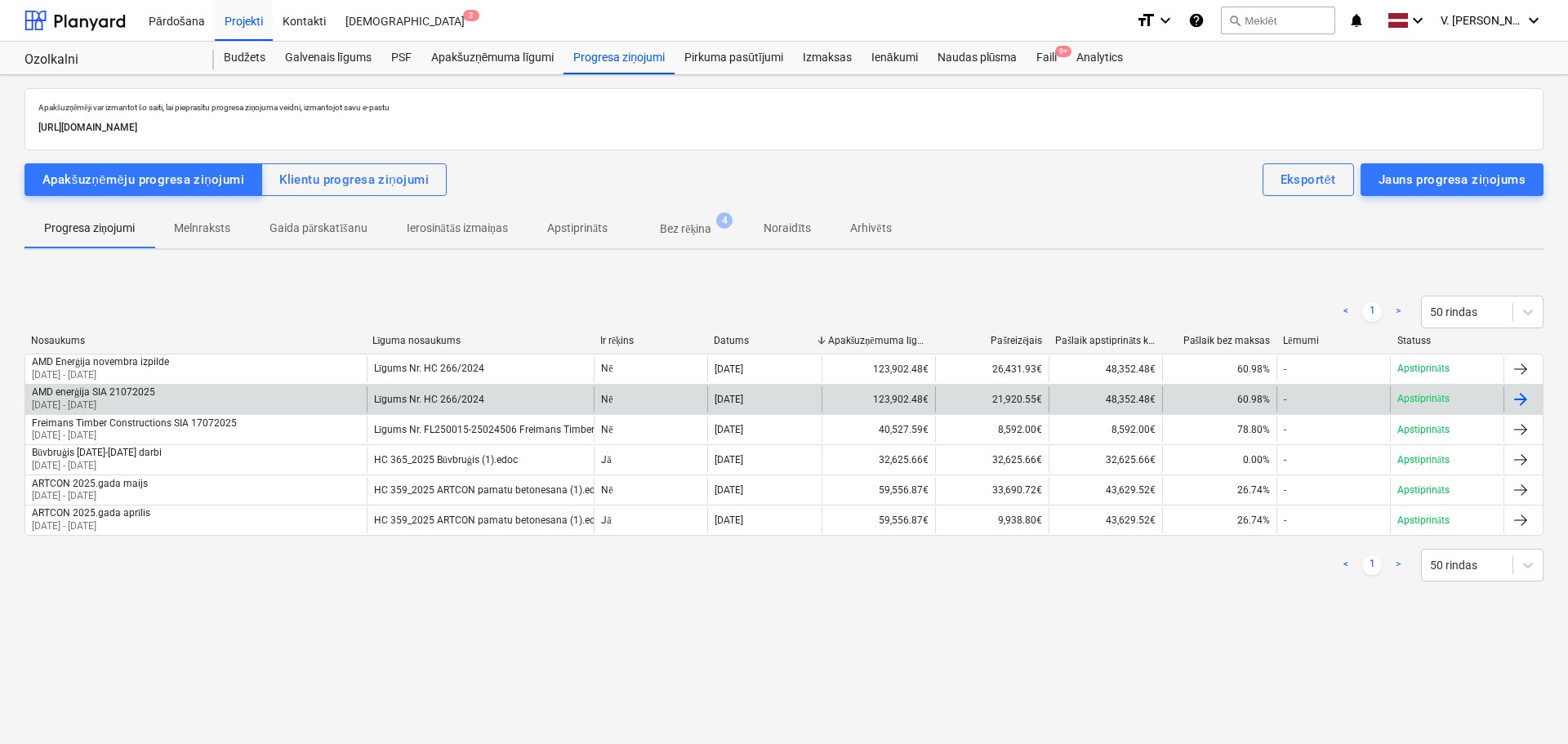 click on "AMD enerģija SIA 21072025 01 Nov 2024 - 30 Nov 2024" at bounding box center (196, 399) 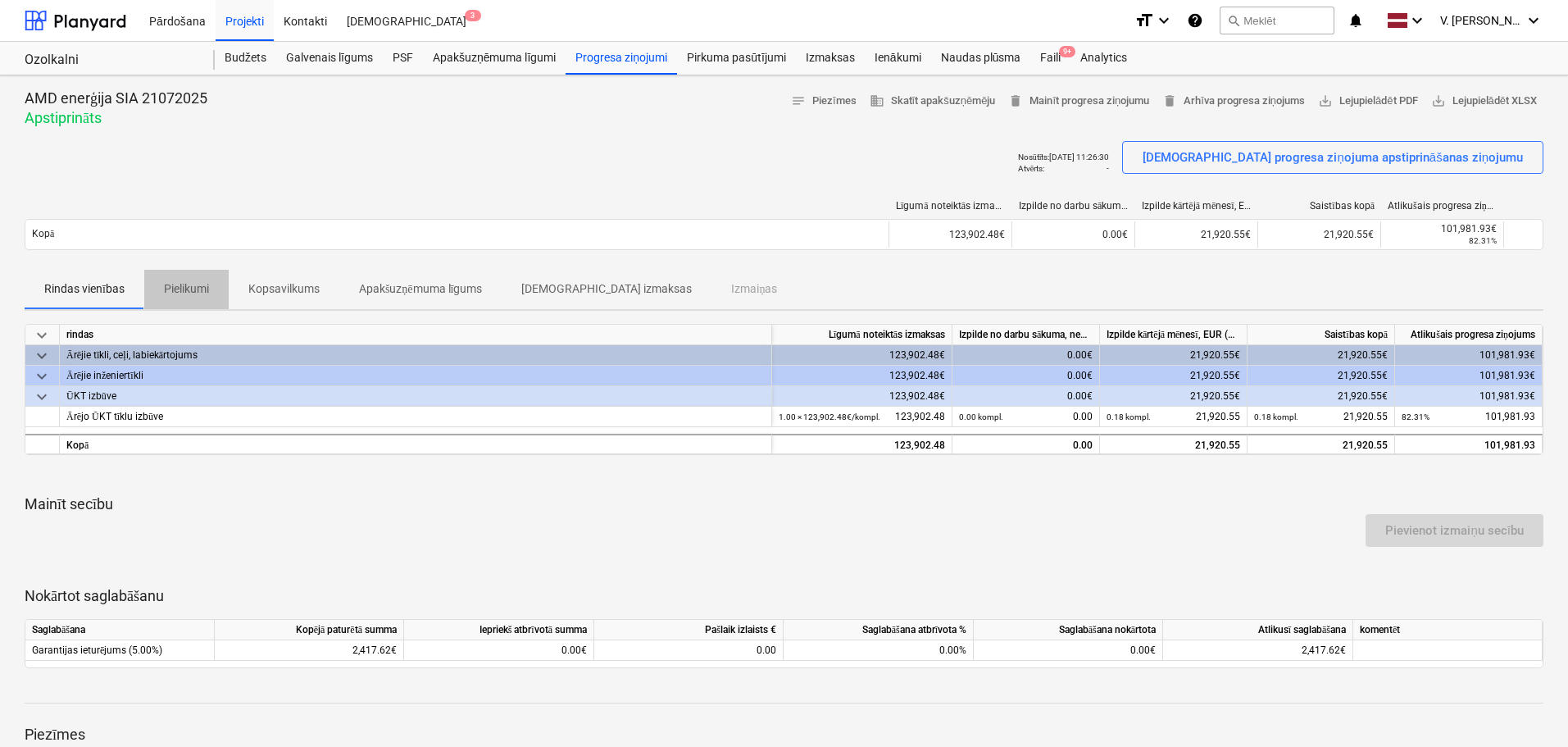 click on "Pielikumi" at bounding box center [186, 289] 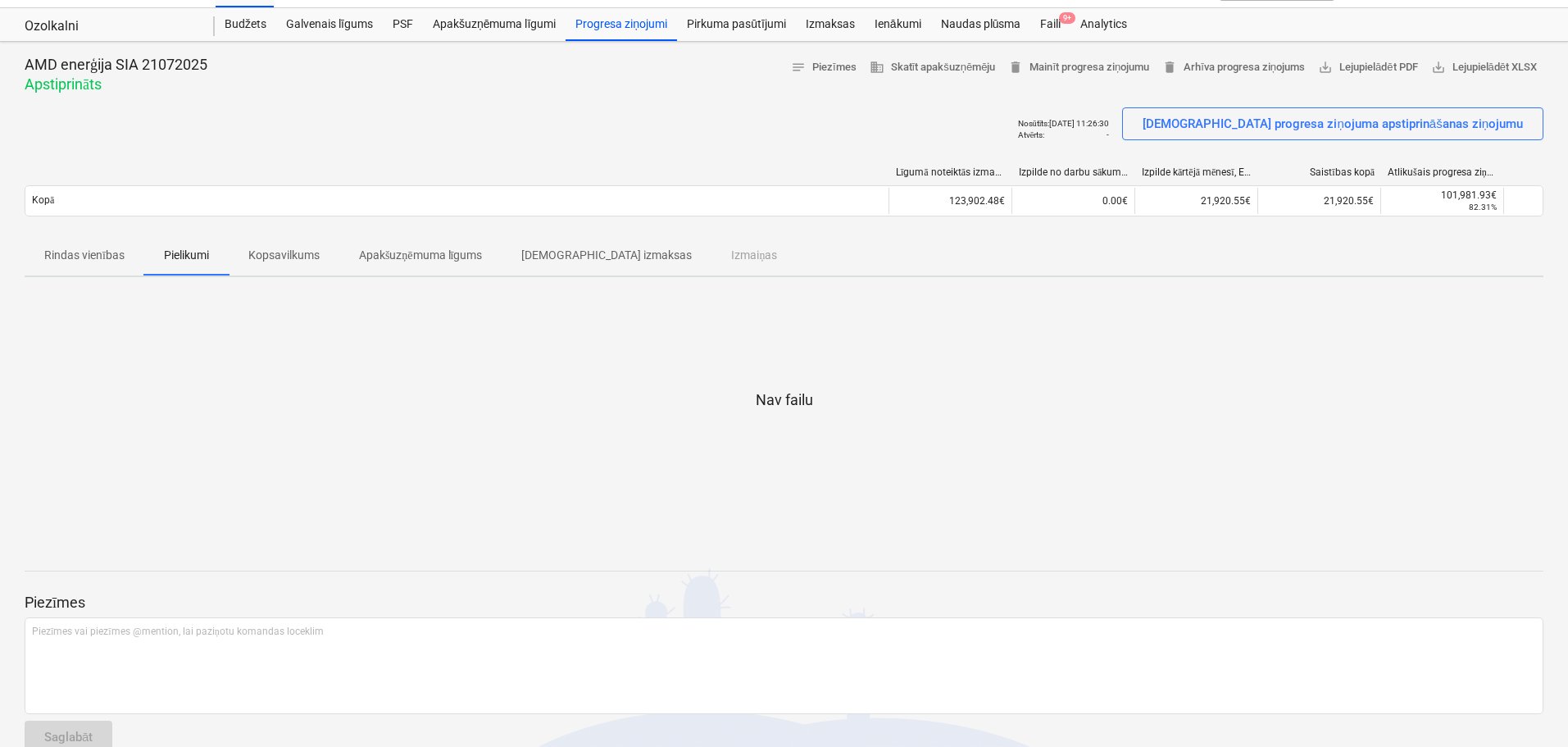 scroll, scrollTop: 66, scrollLeft: 0, axis: vertical 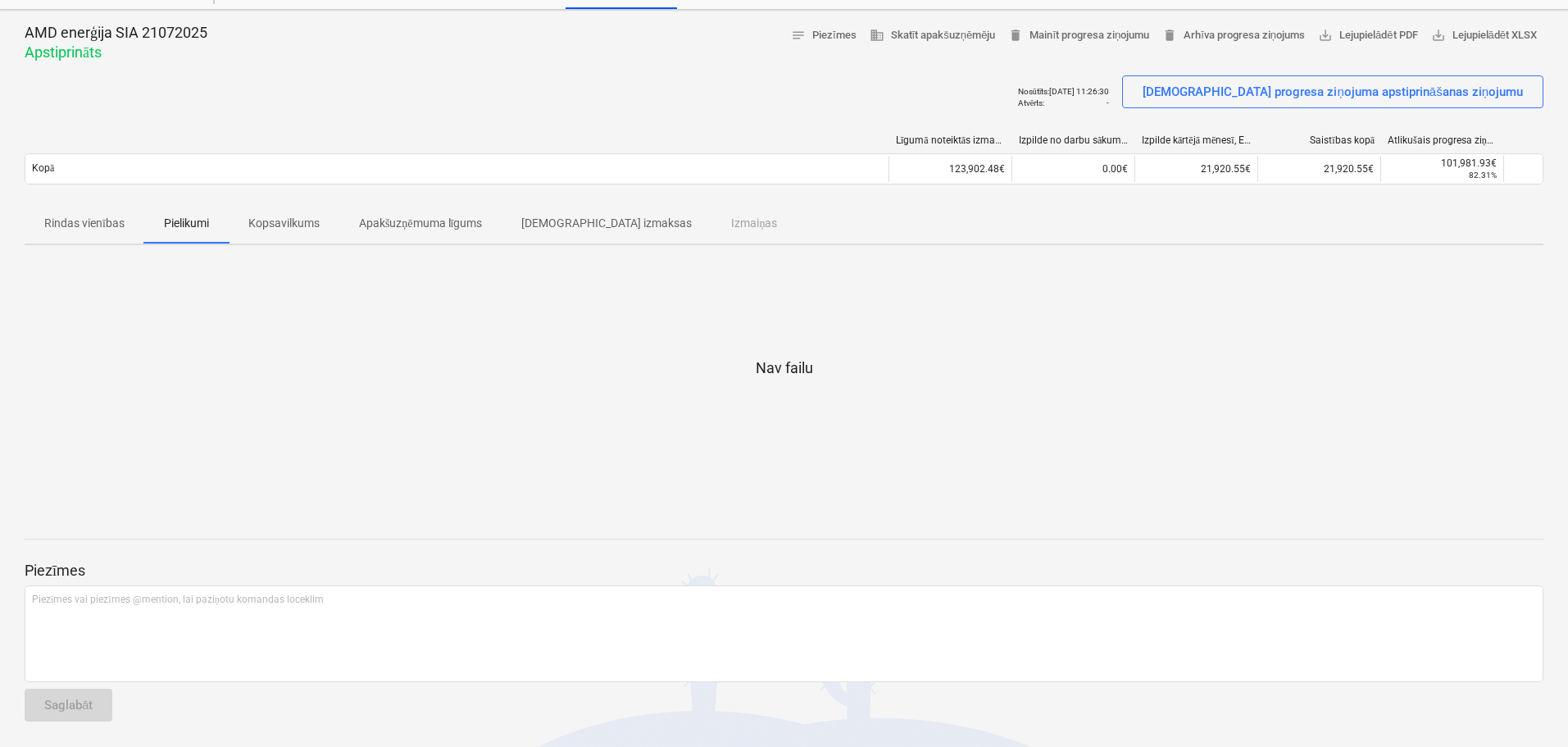 click on "Kopsavilkums" at bounding box center (284, 223) 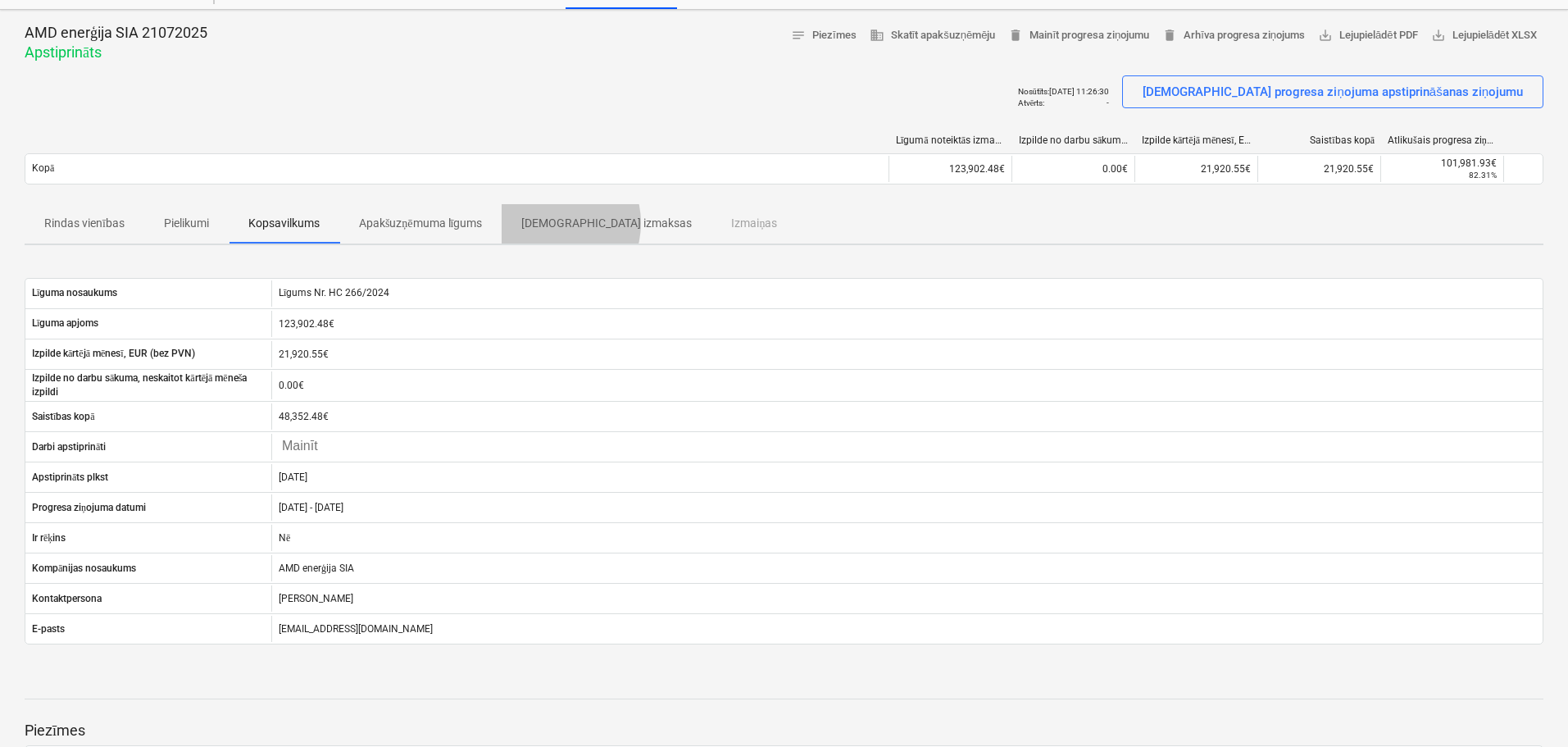 click on "[DEMOGRAPHIC_DATA] izmaksas" at bounding box center (607, 223) 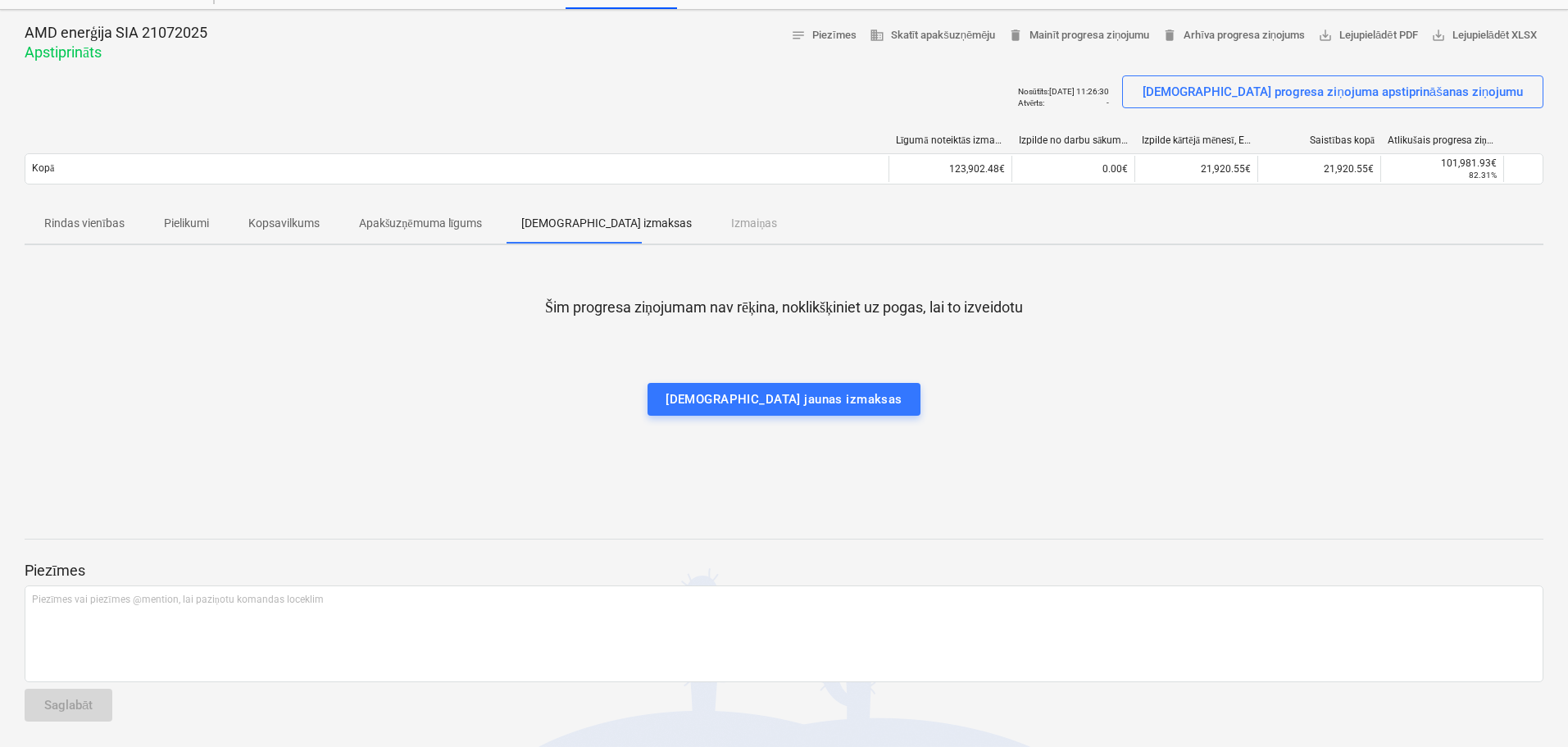 click on "Apakšuzņēmuma līgums" at bounding box center (420, 223) 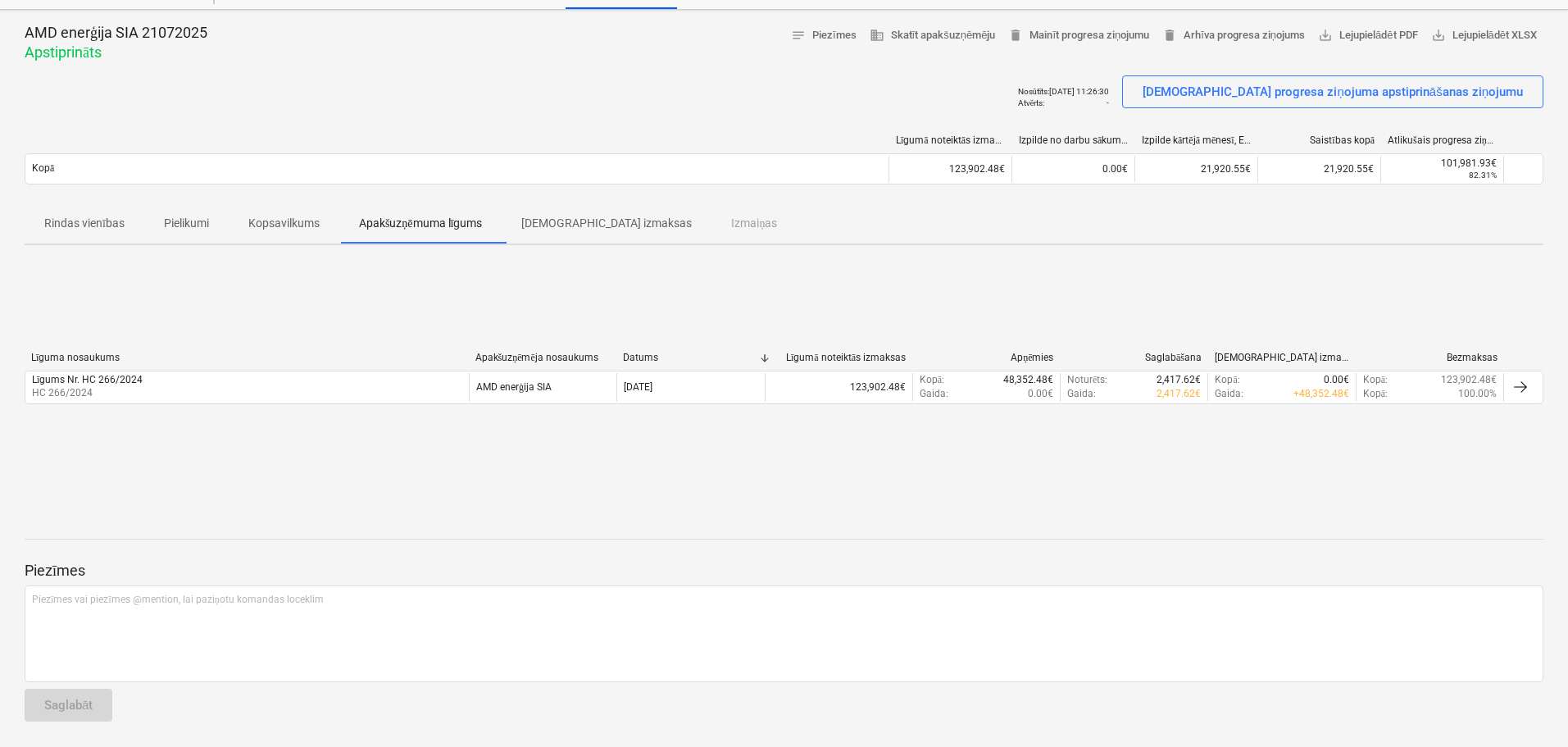 click on "Kopsavilkums" at bounding box center [284, 223] 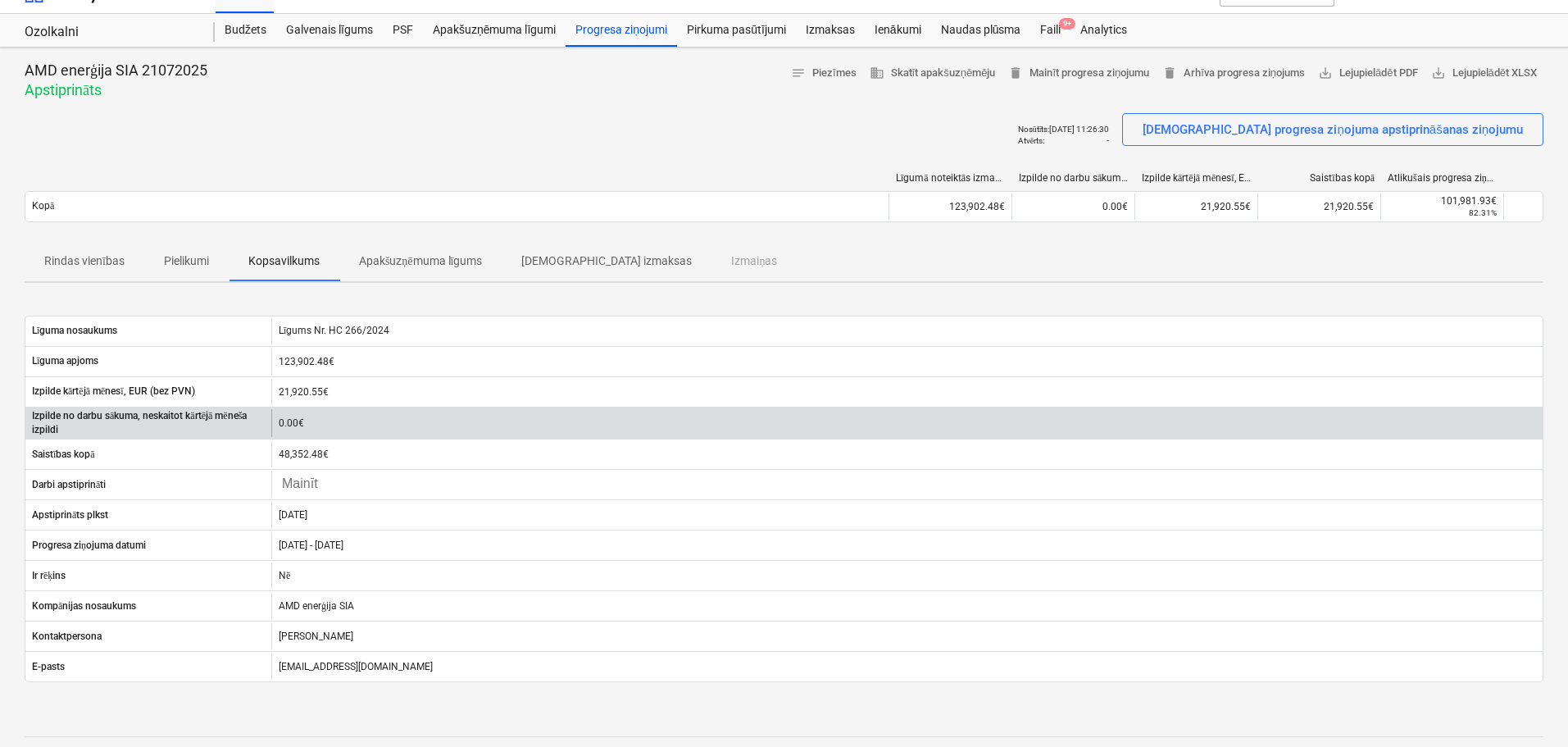 scroll, scrollTop: 0, scrollLeft: 0, axis: both 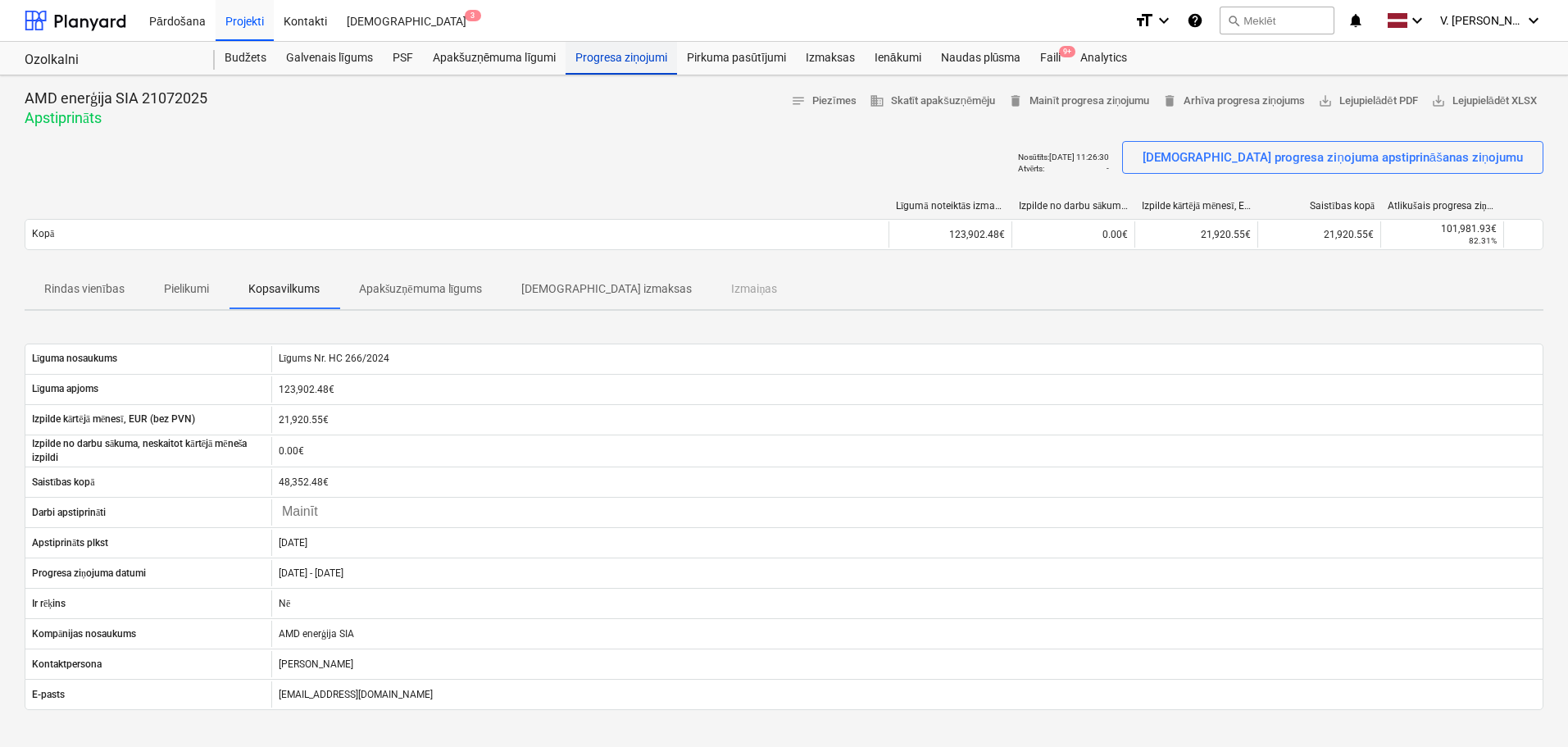 click on "Progresa ziņojumi" at bounding box center (621, 58) 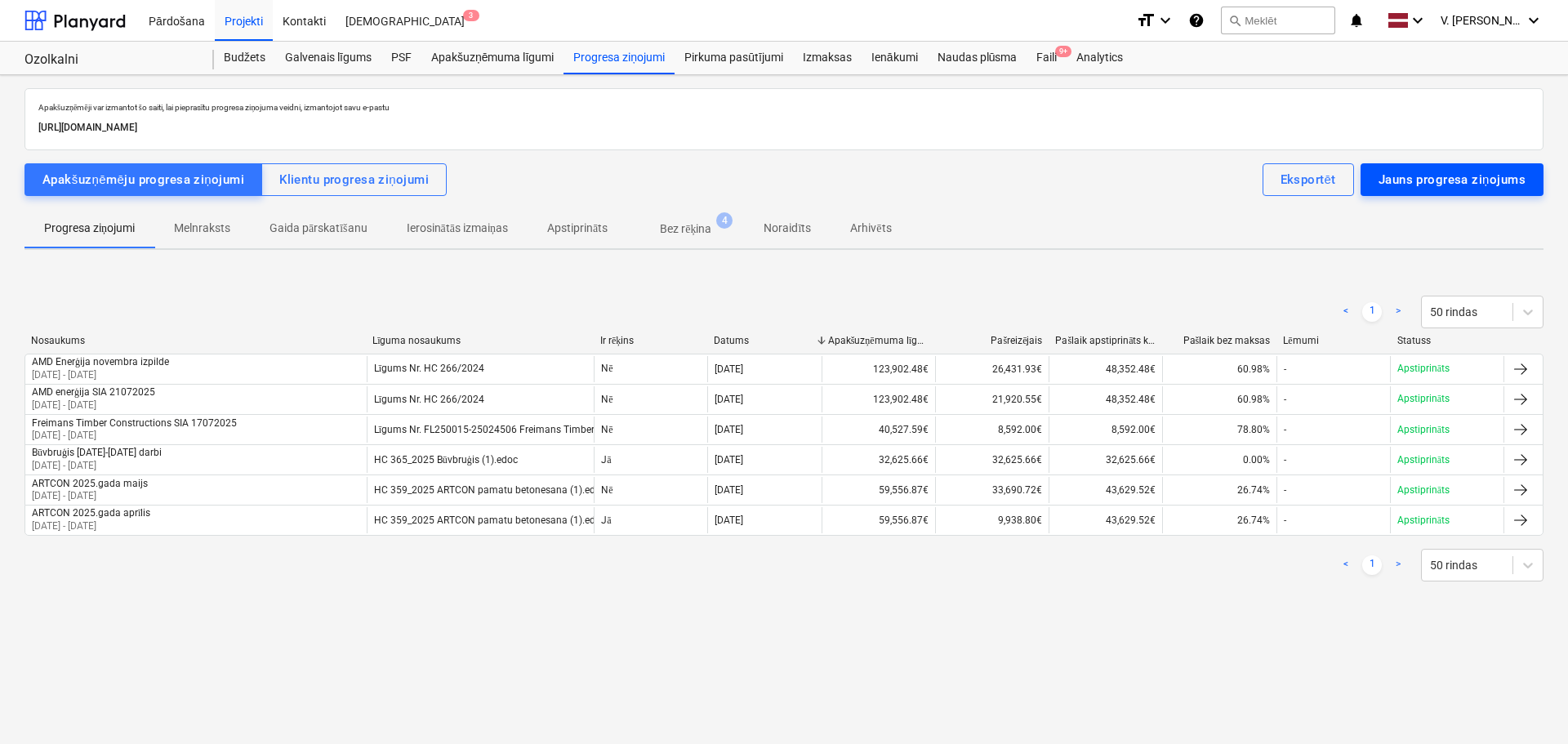 click on "Jauns progresa ziņojums" at bounding box center [1452, 180] 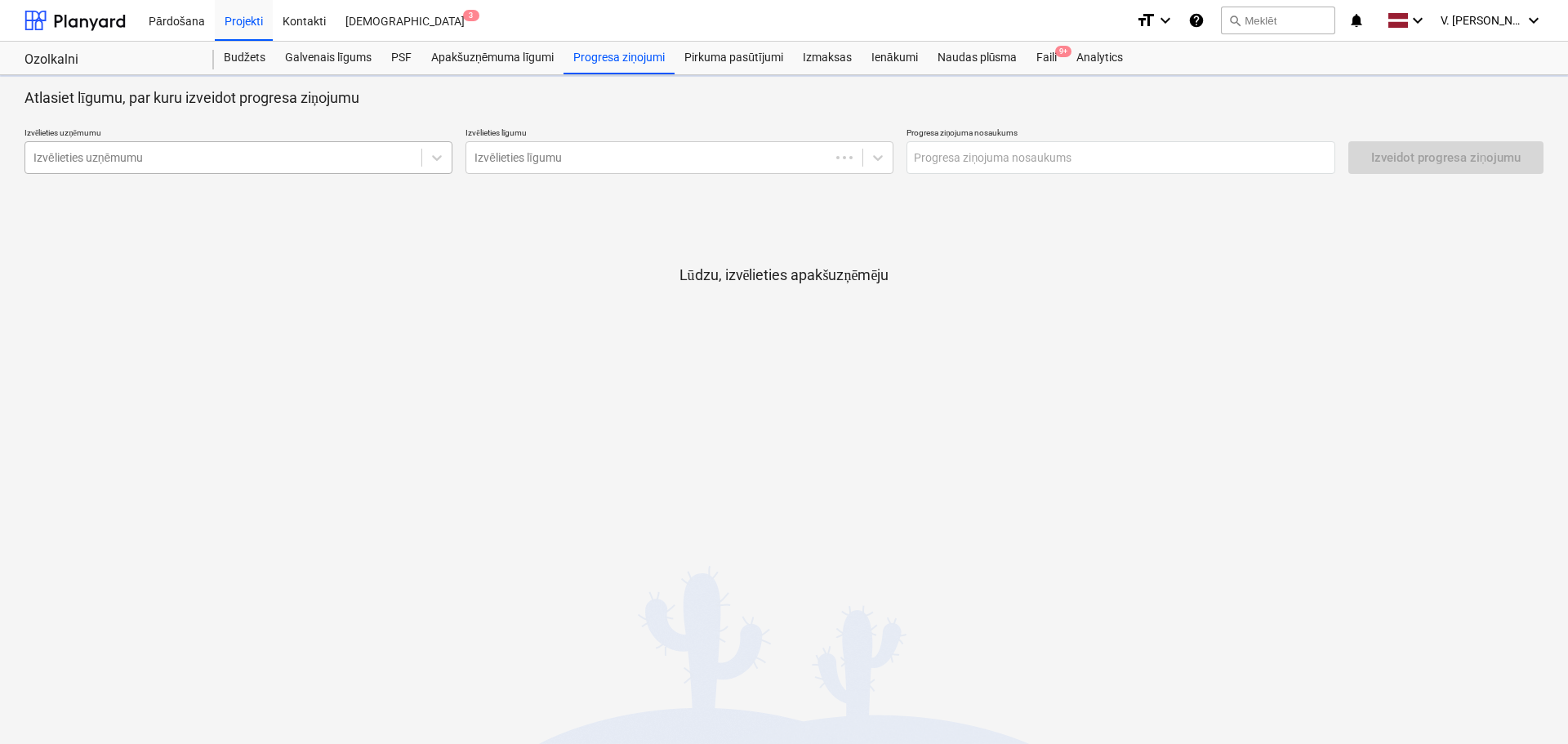 click on "Izvēlieties uzņēmumu" at bounding box center (223, 158) 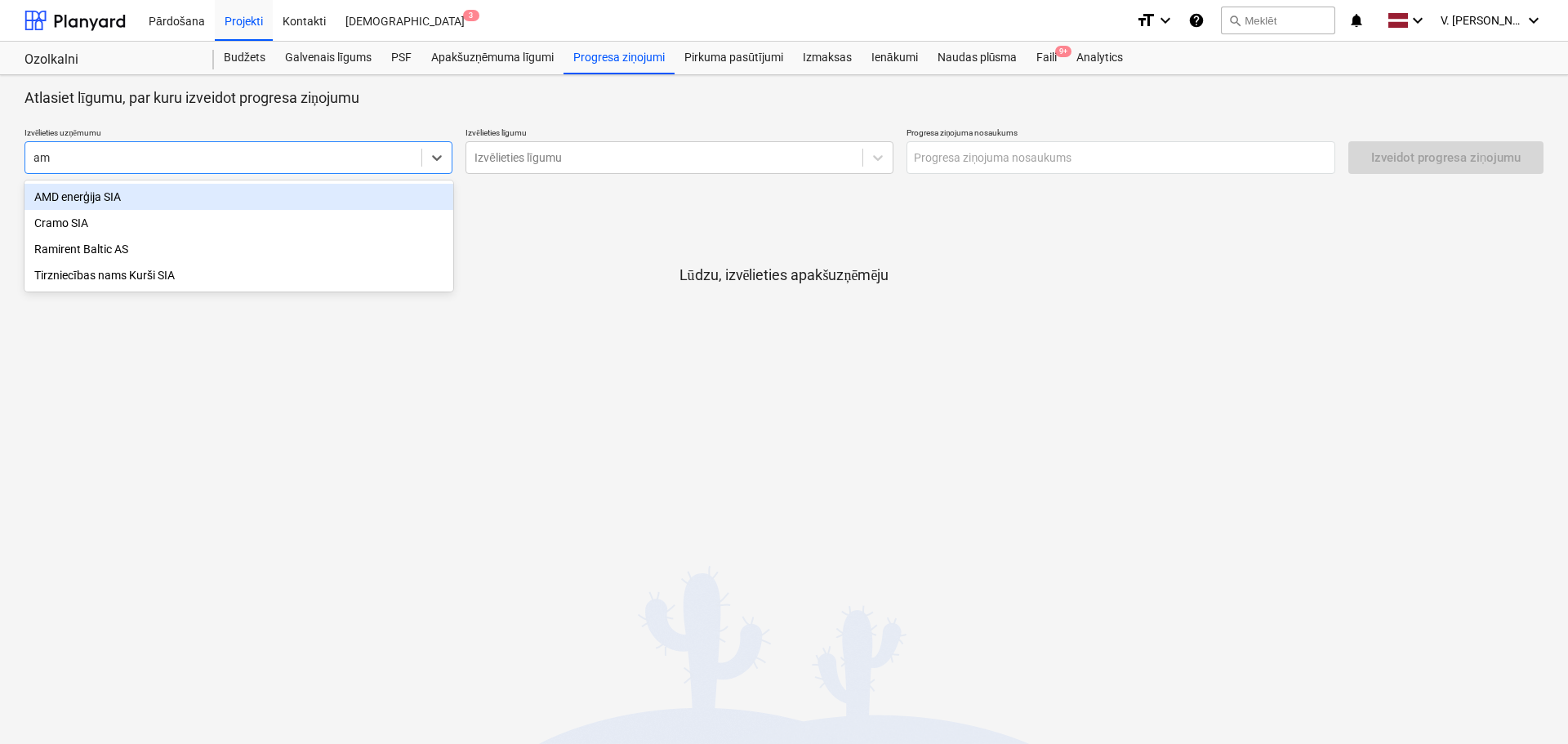 type on "amd" 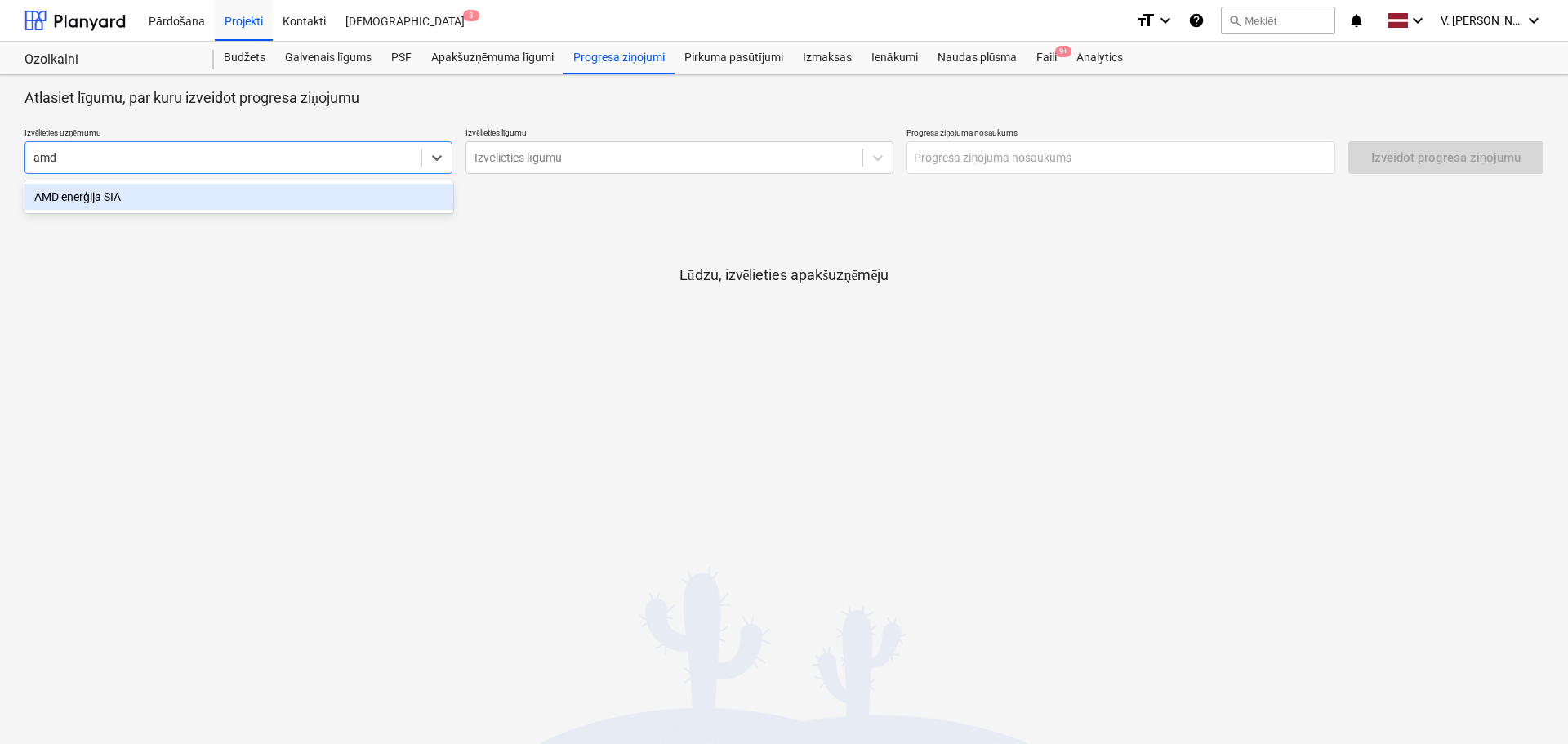 click on "AMD enerģija SIA" at bounding box center [238, 197] 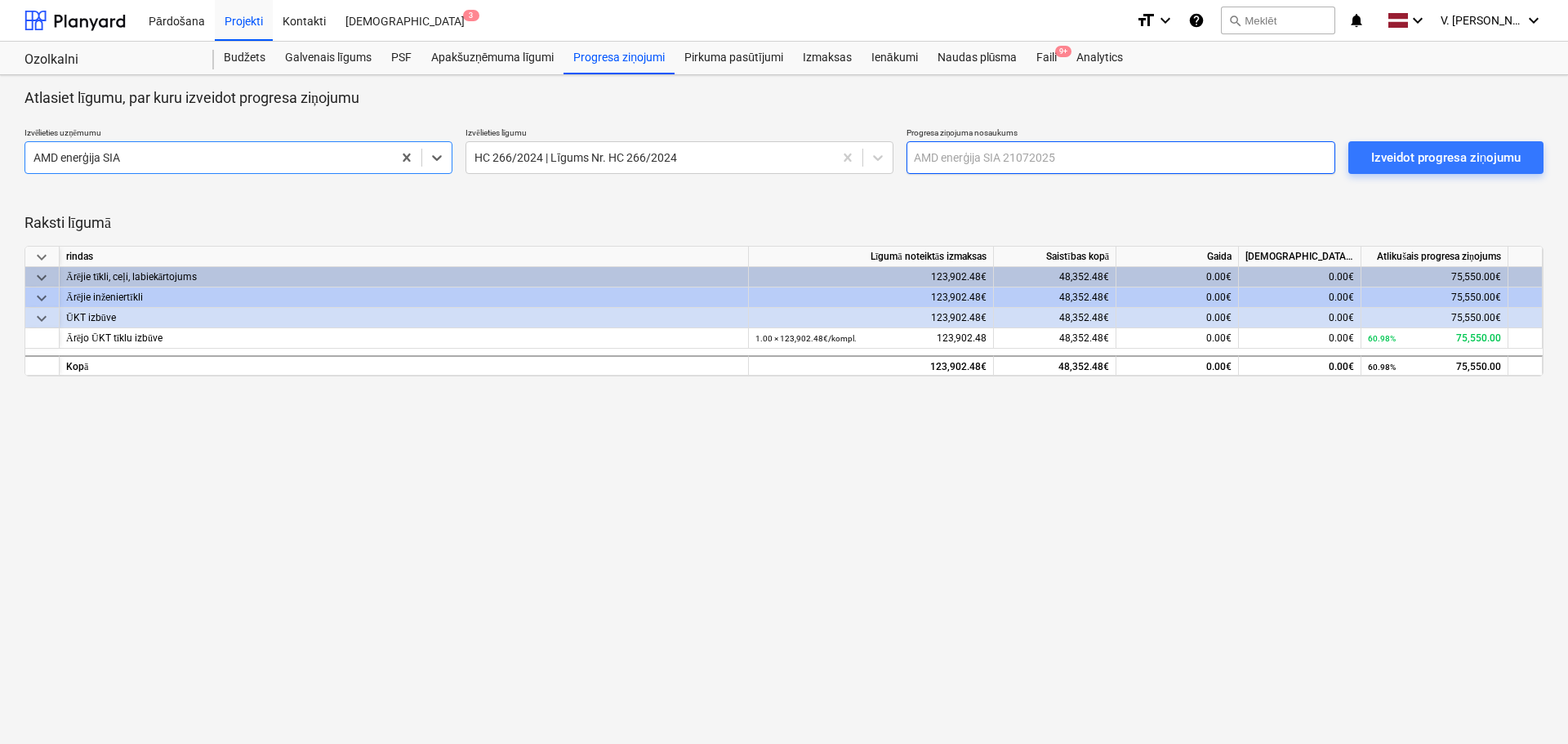 click at bounding box center (1120, 158) 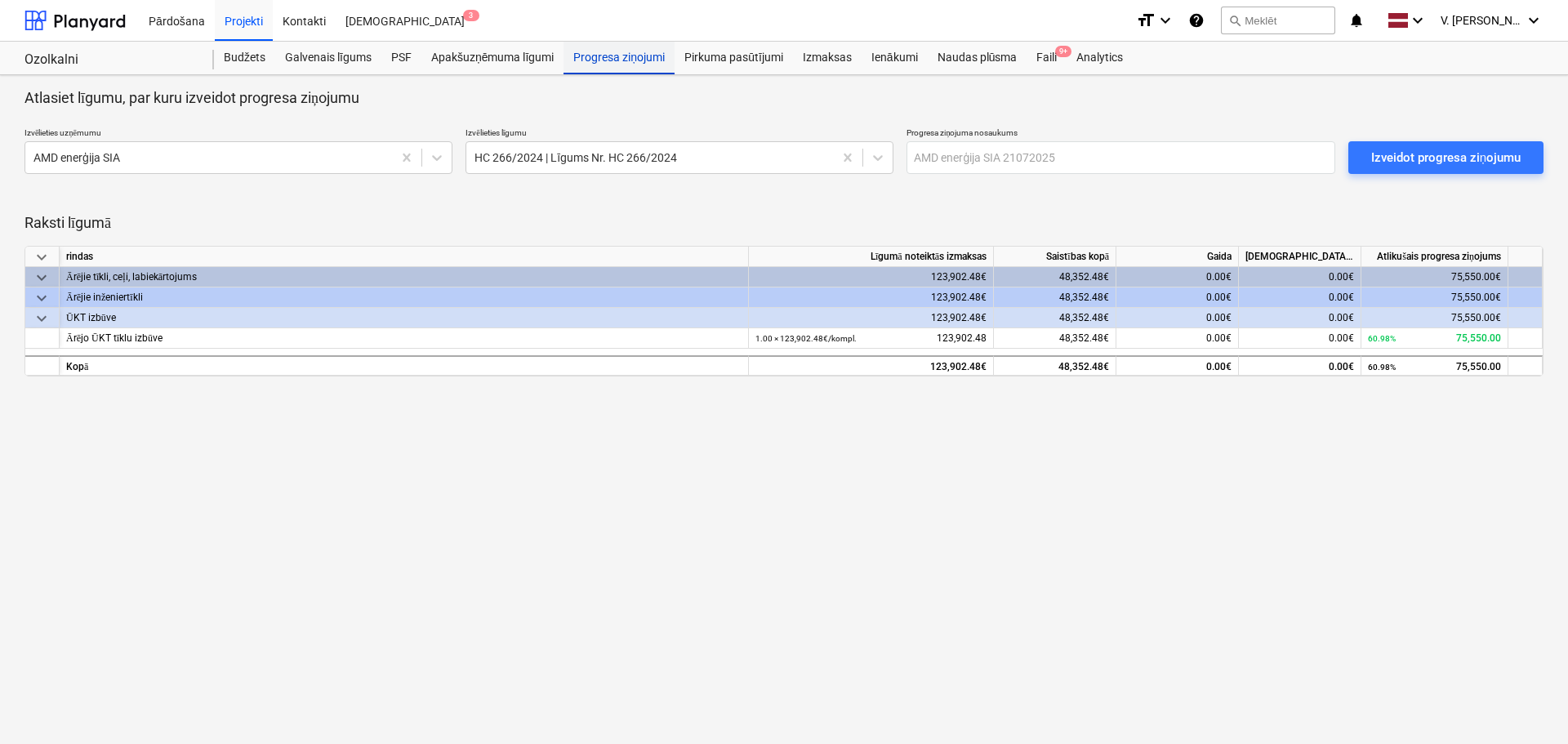 click on "Progresa ziņojumi" at bounding box center (619, 58) 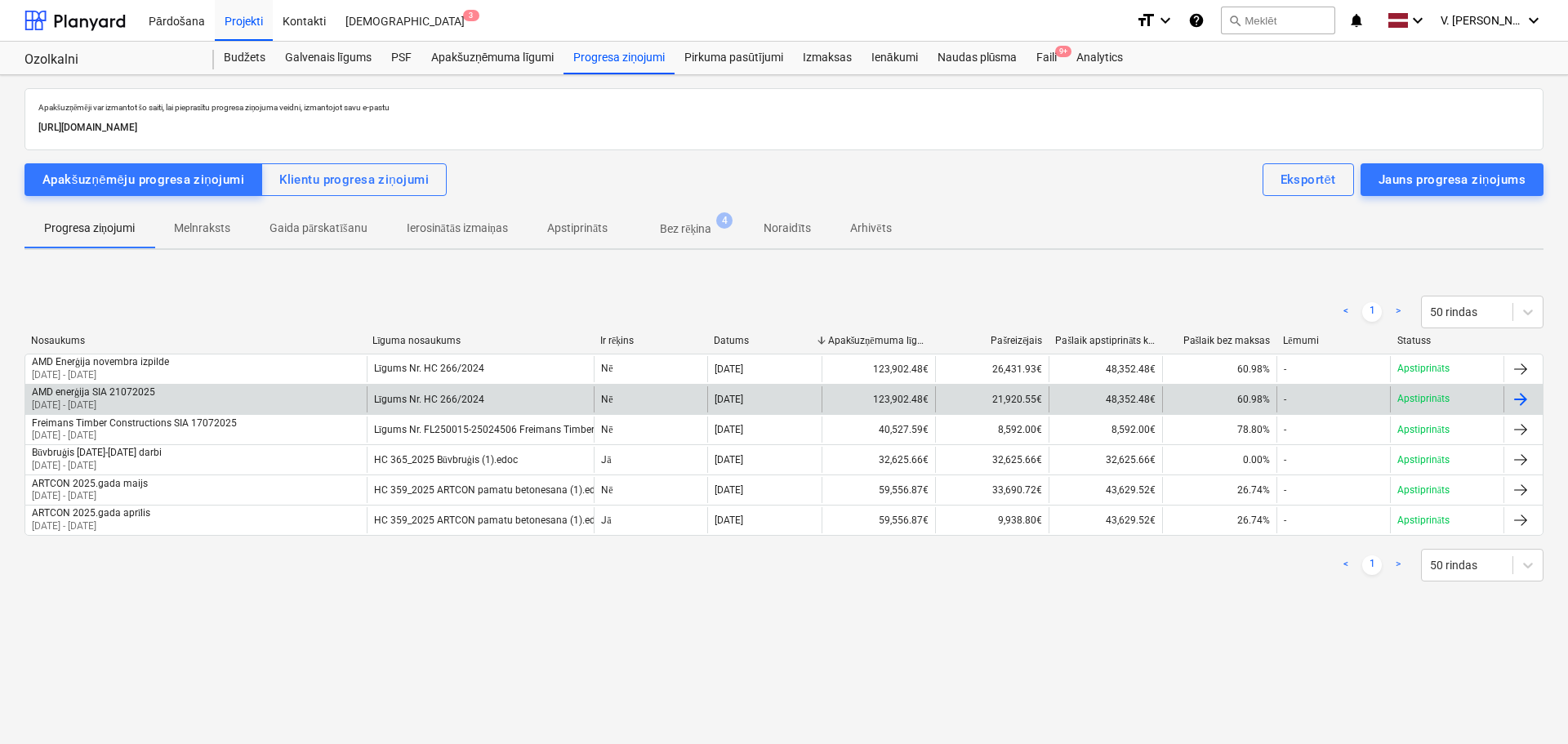 click on "AMD enerģija SIA 21072025 01 Nov 2024 - 30 Nov 2024" at bounding box center [196, 399] 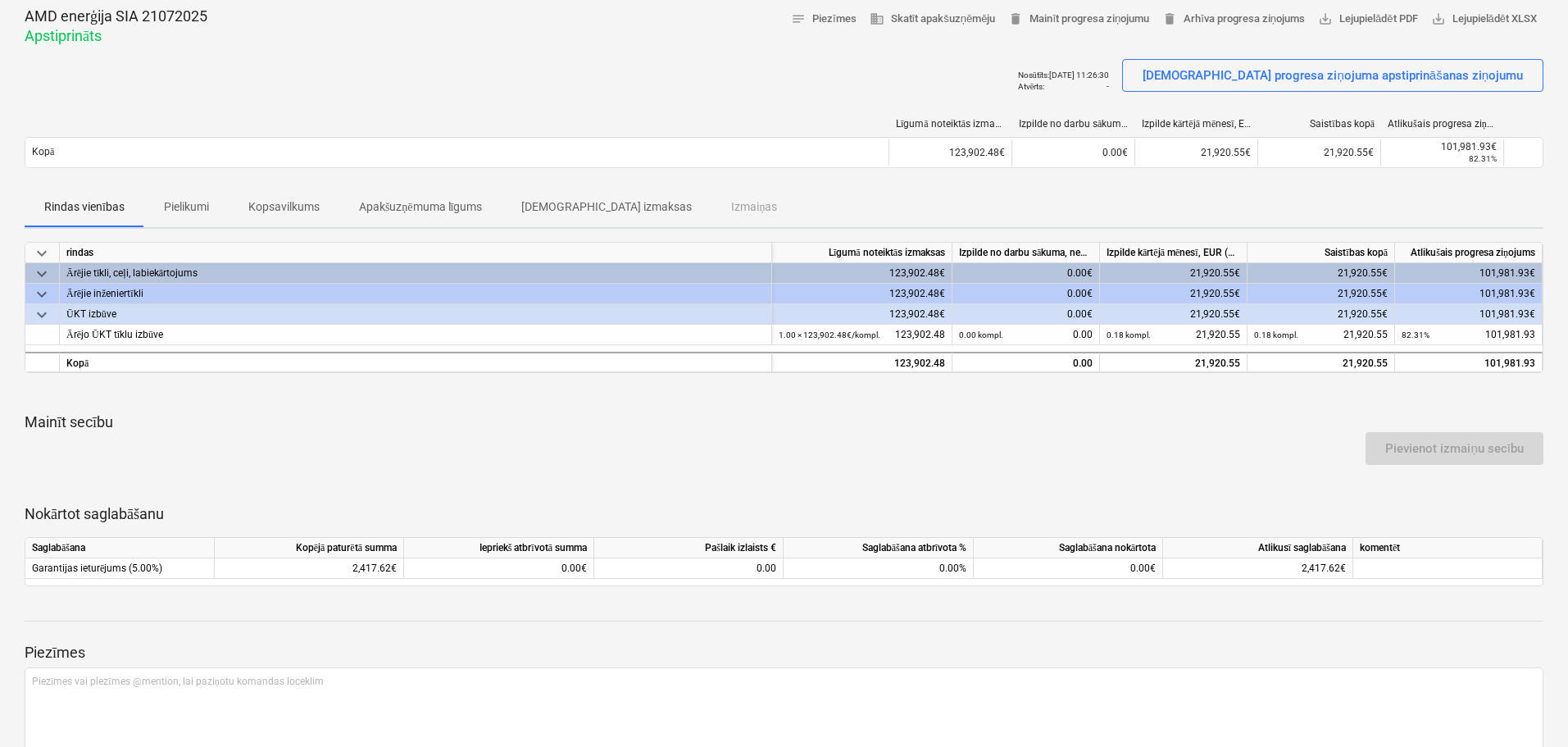 scroll, scrollTop: 0, scrollLeft: 0, axis: both 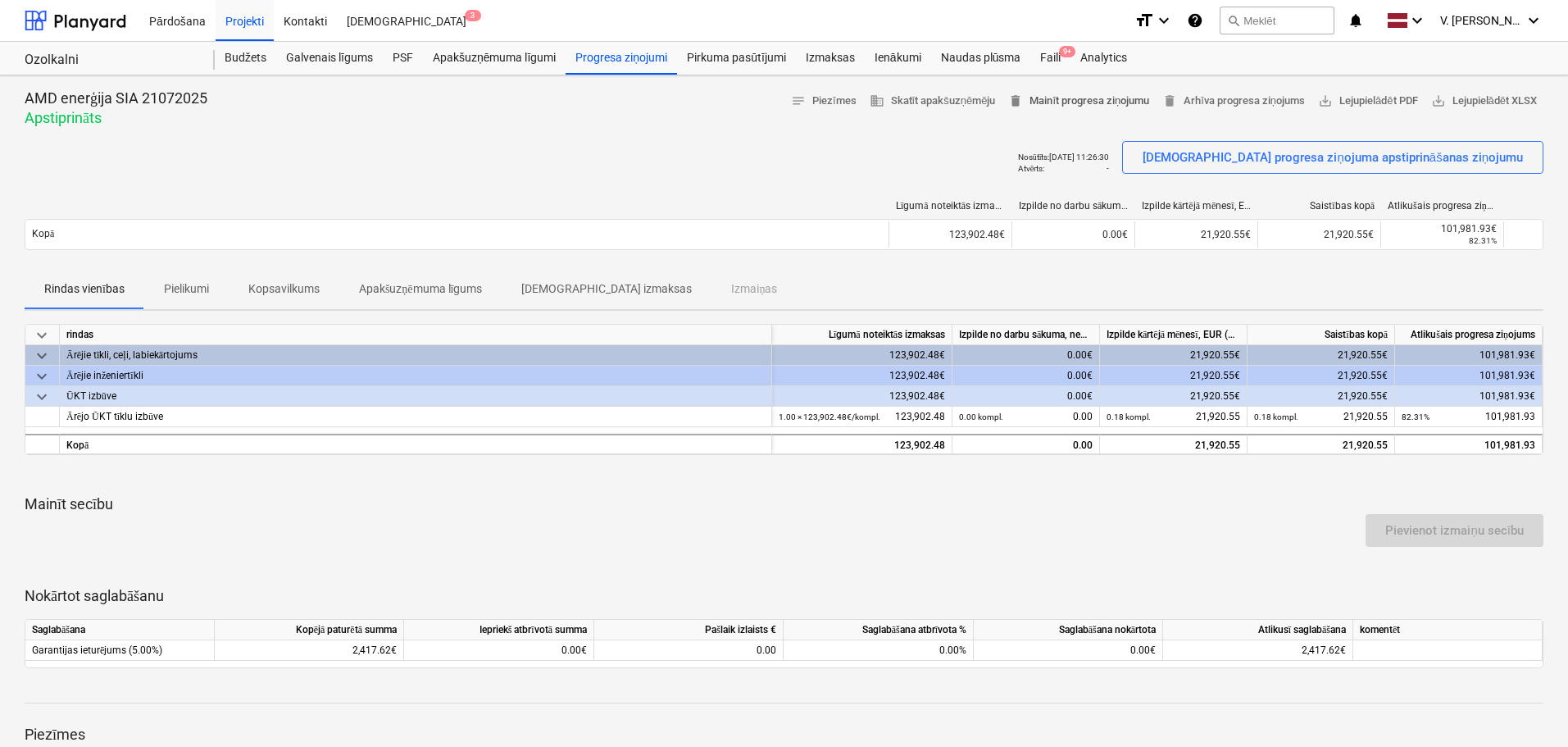 click on "delete Mainīt progresa ziņojumu" at bounding box center [1079, 101] 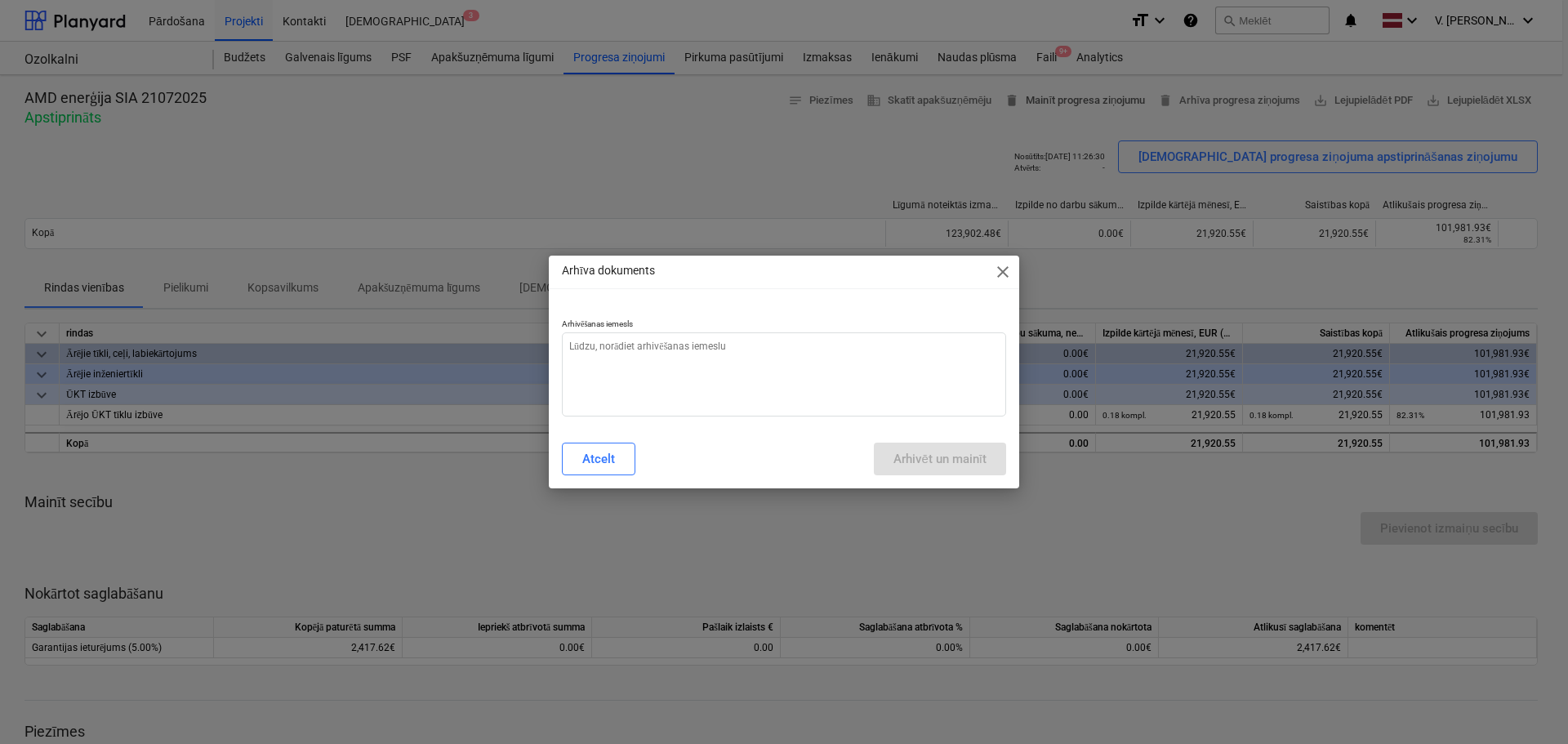 type on "x" 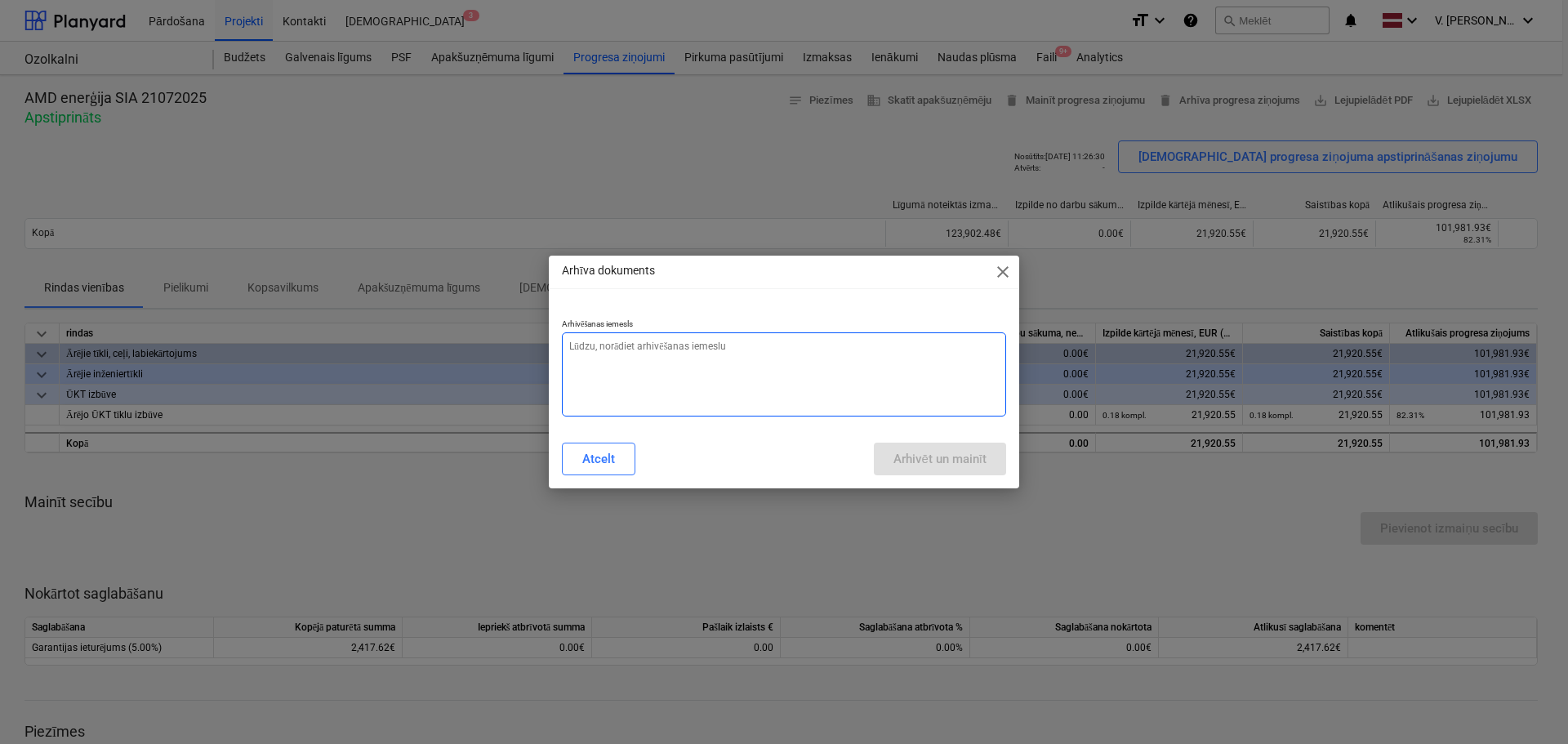 click at bounding box center [784, 374] 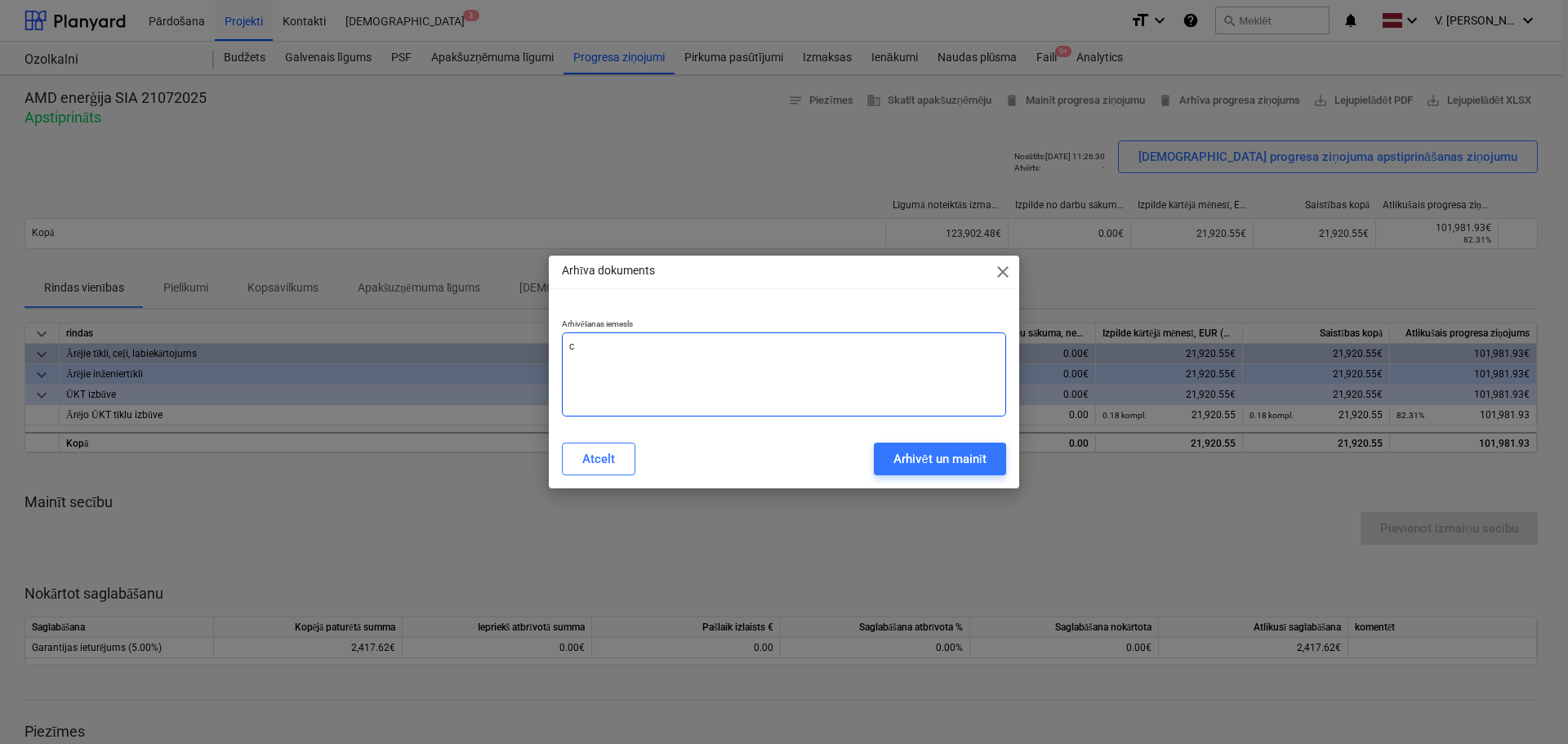 type on "ci" 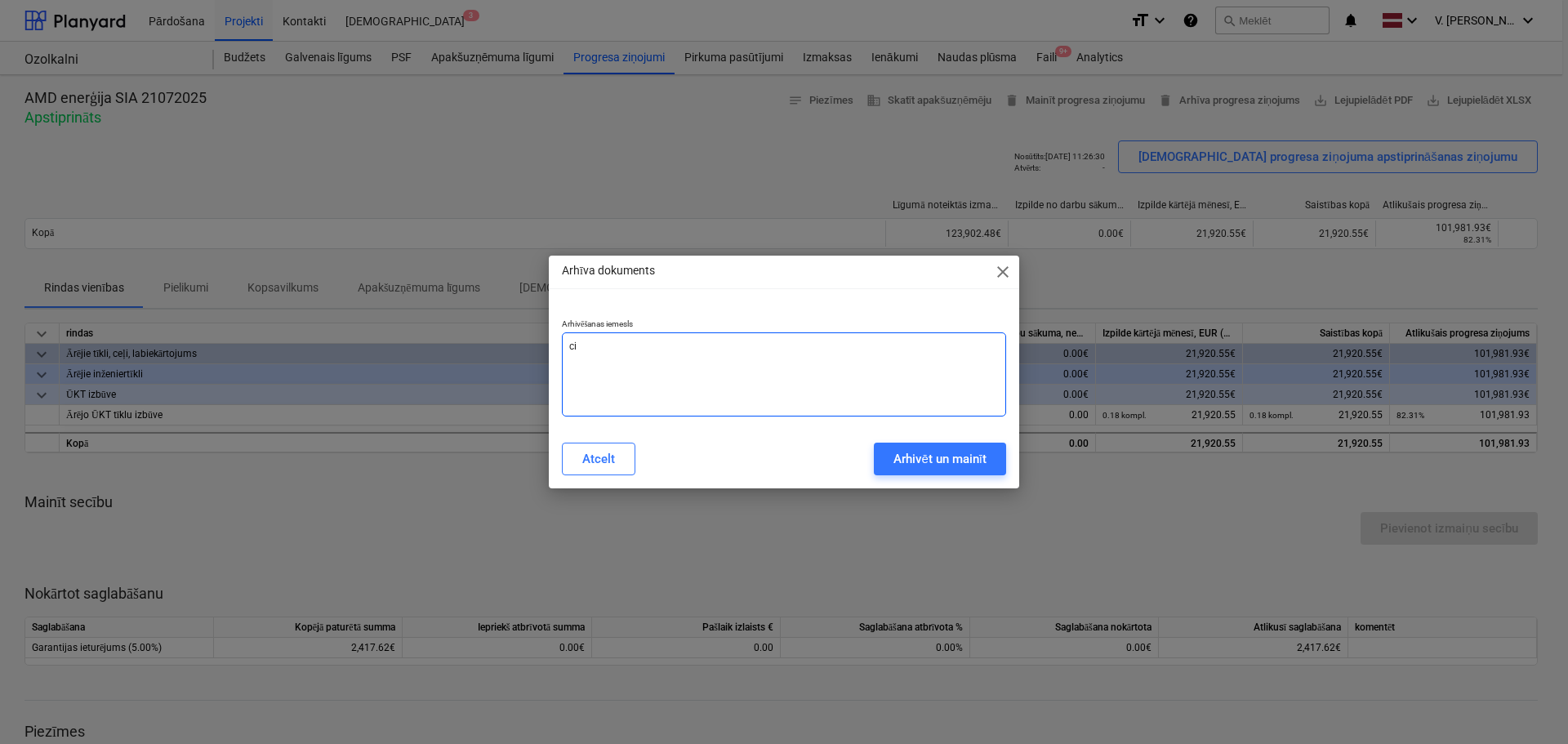 type on "cit" 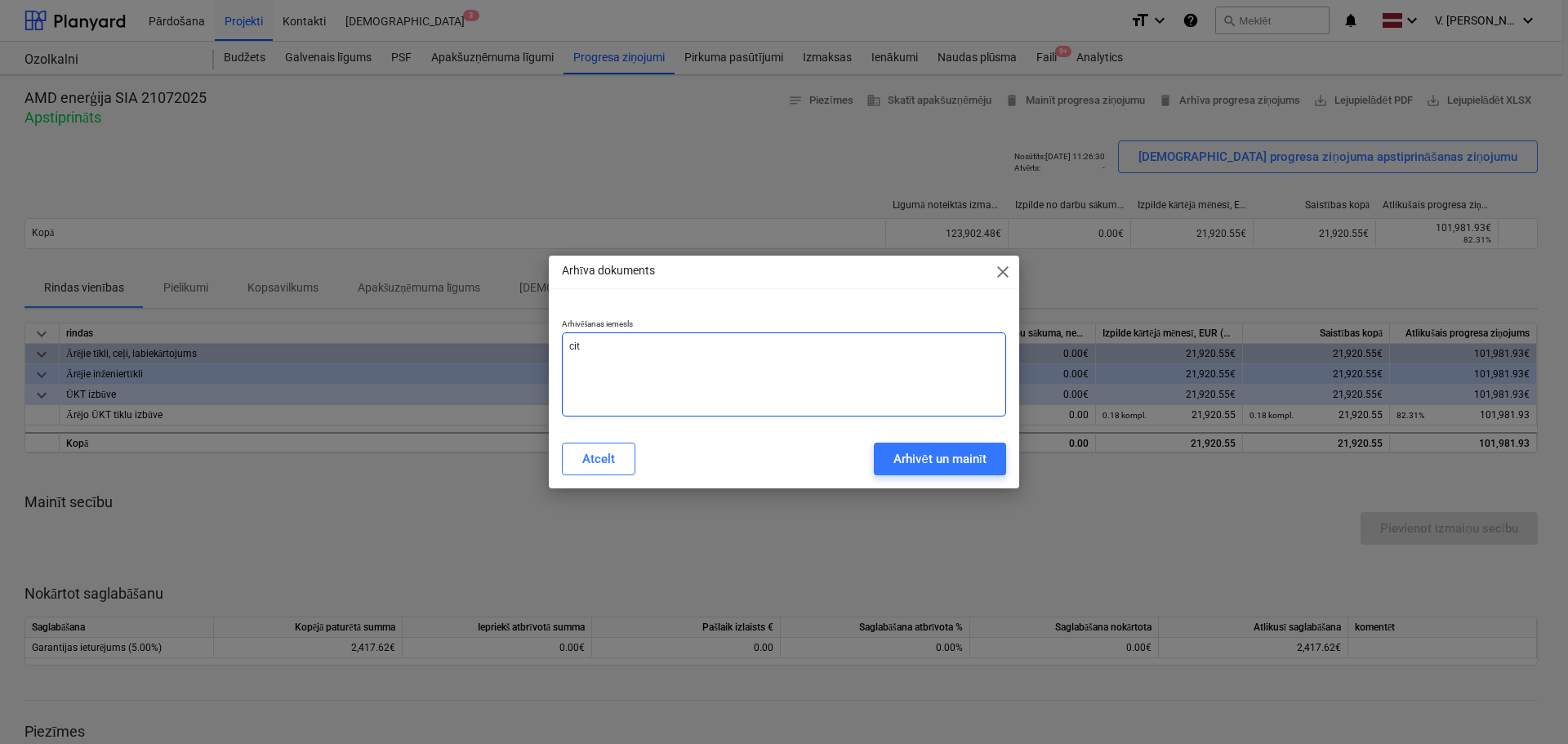 type on "cits" 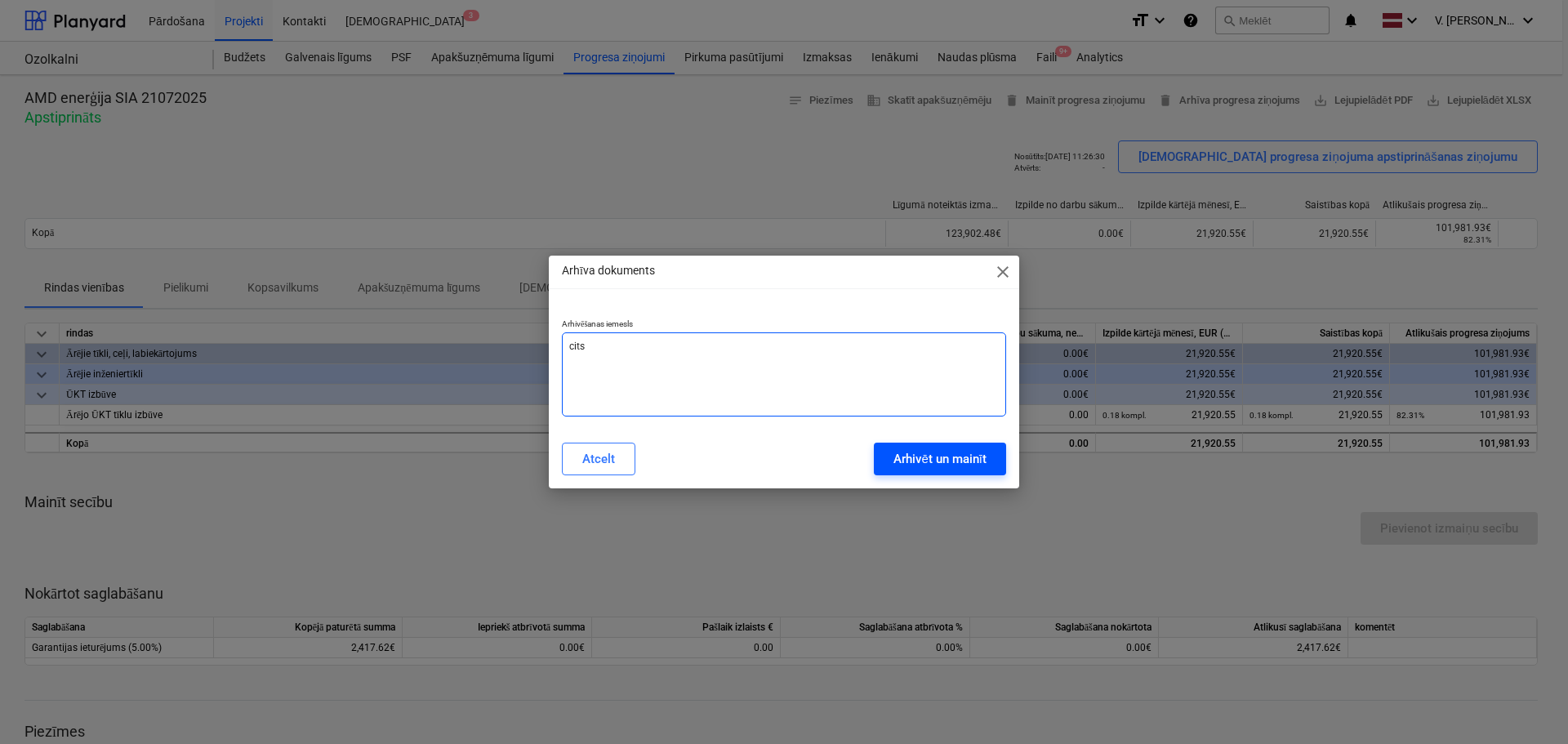 type on "cits" 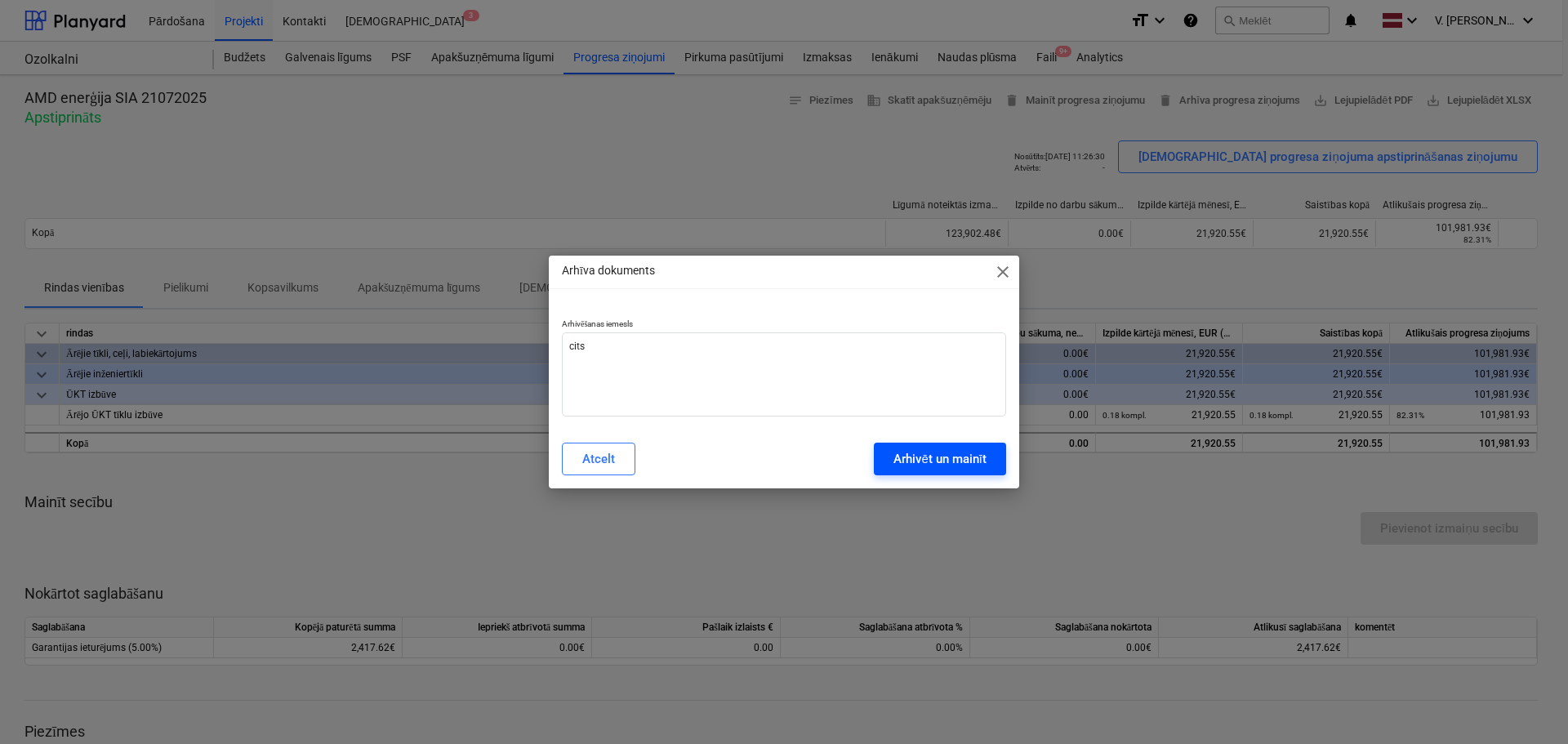 click on "Arhivēt un mainīt" at bounding box center (940, 459) 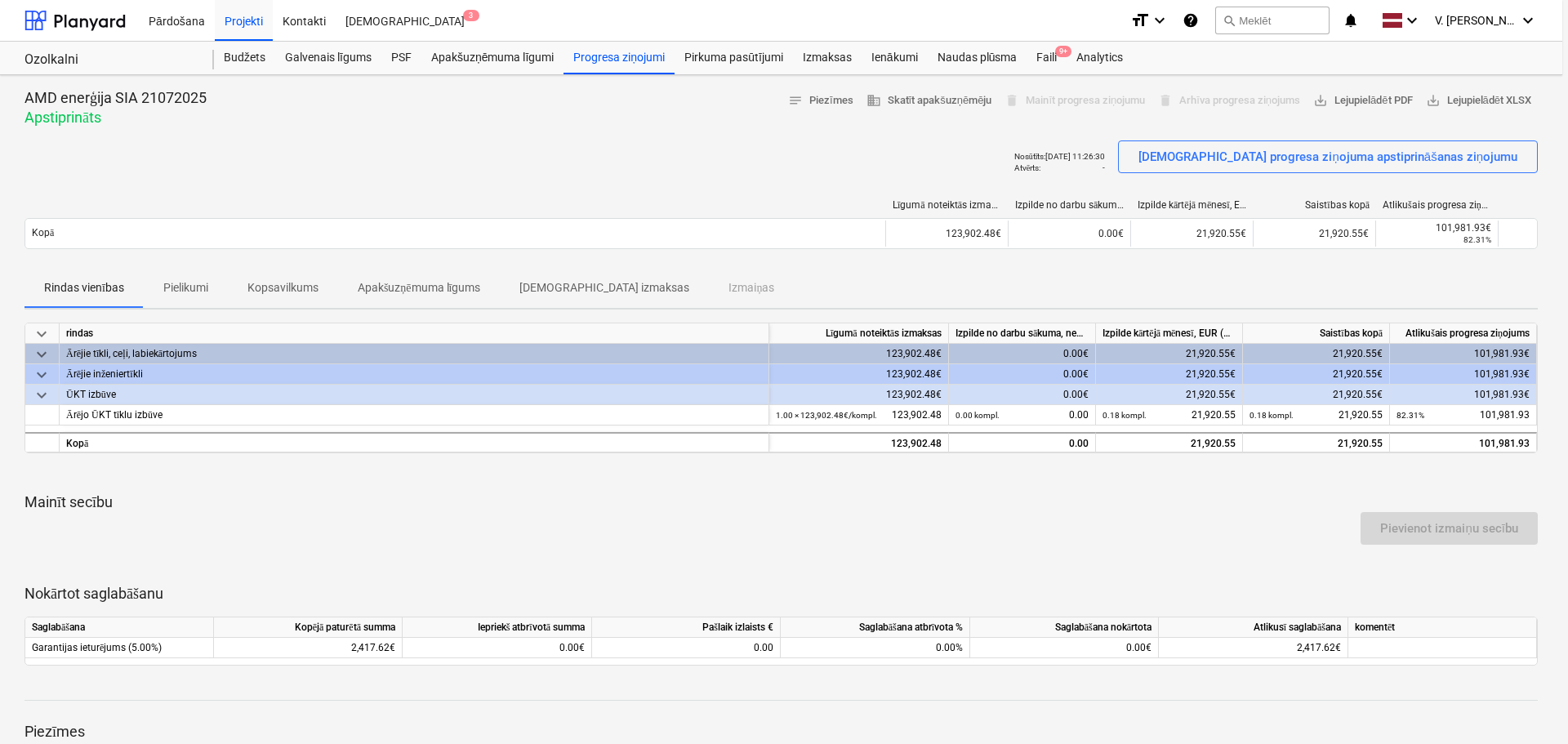 type on "x" 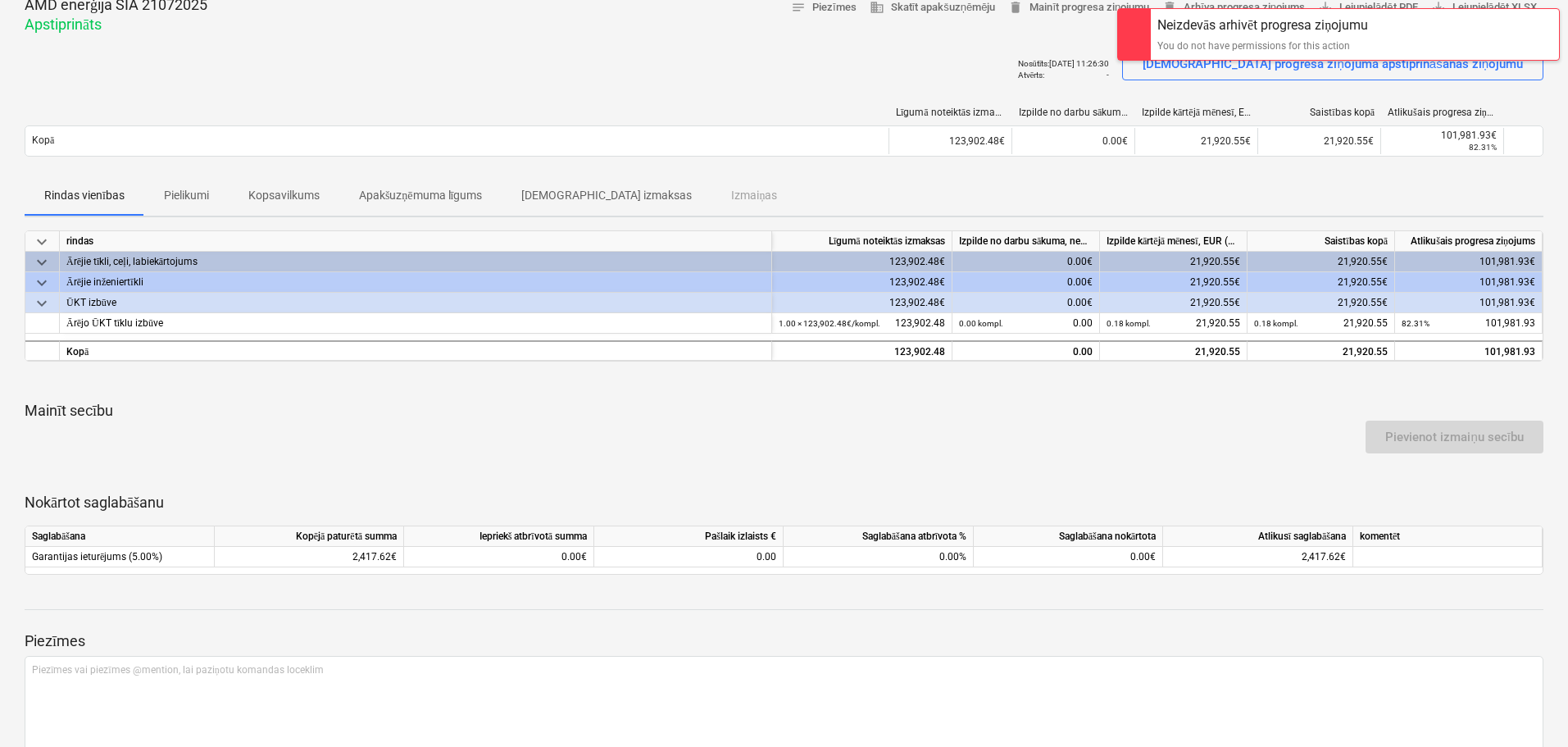 scroll, scrollTop: 0, scrollLeft: 0, axis: both 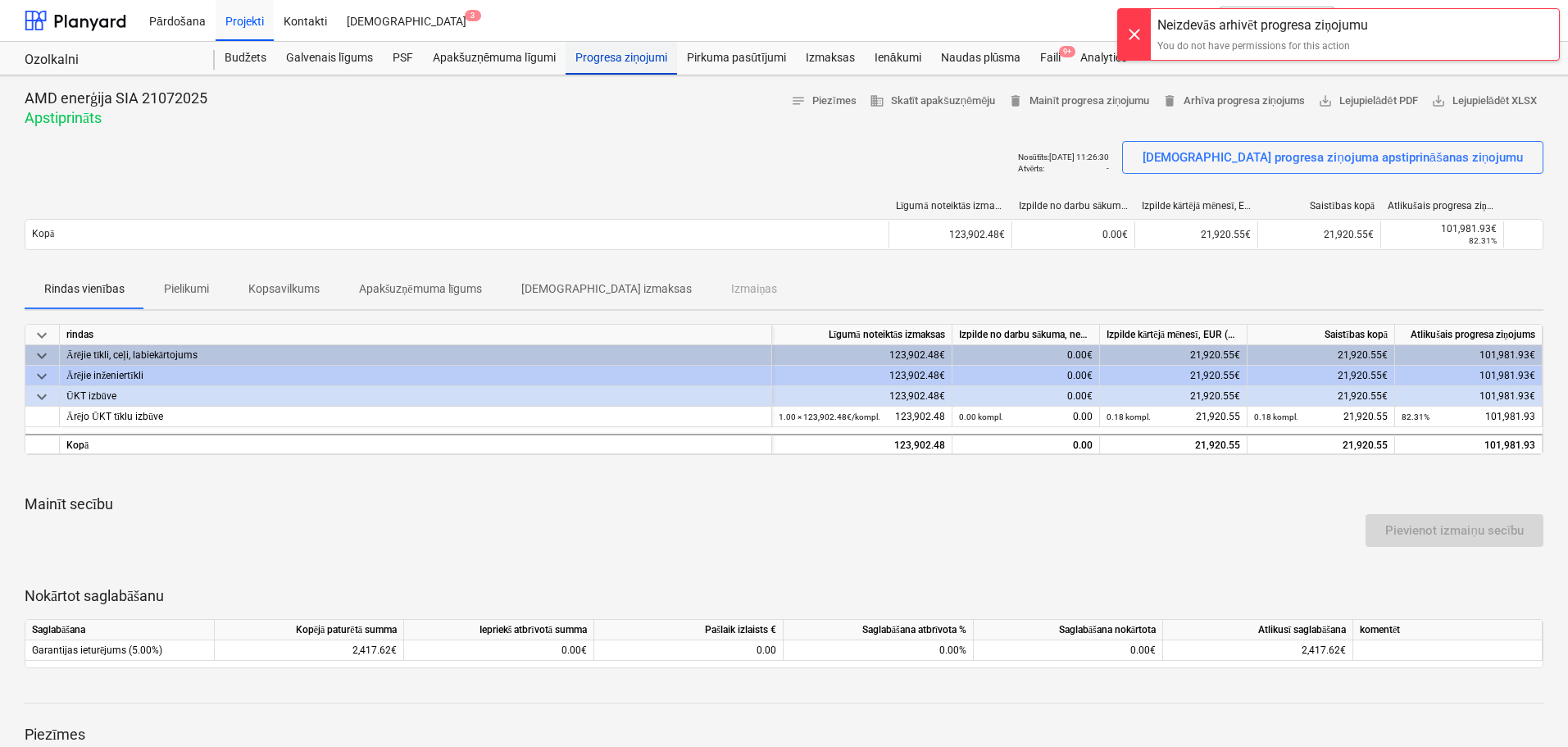 click on "Progresa ziņojumi" at bounding box center (621, 58) 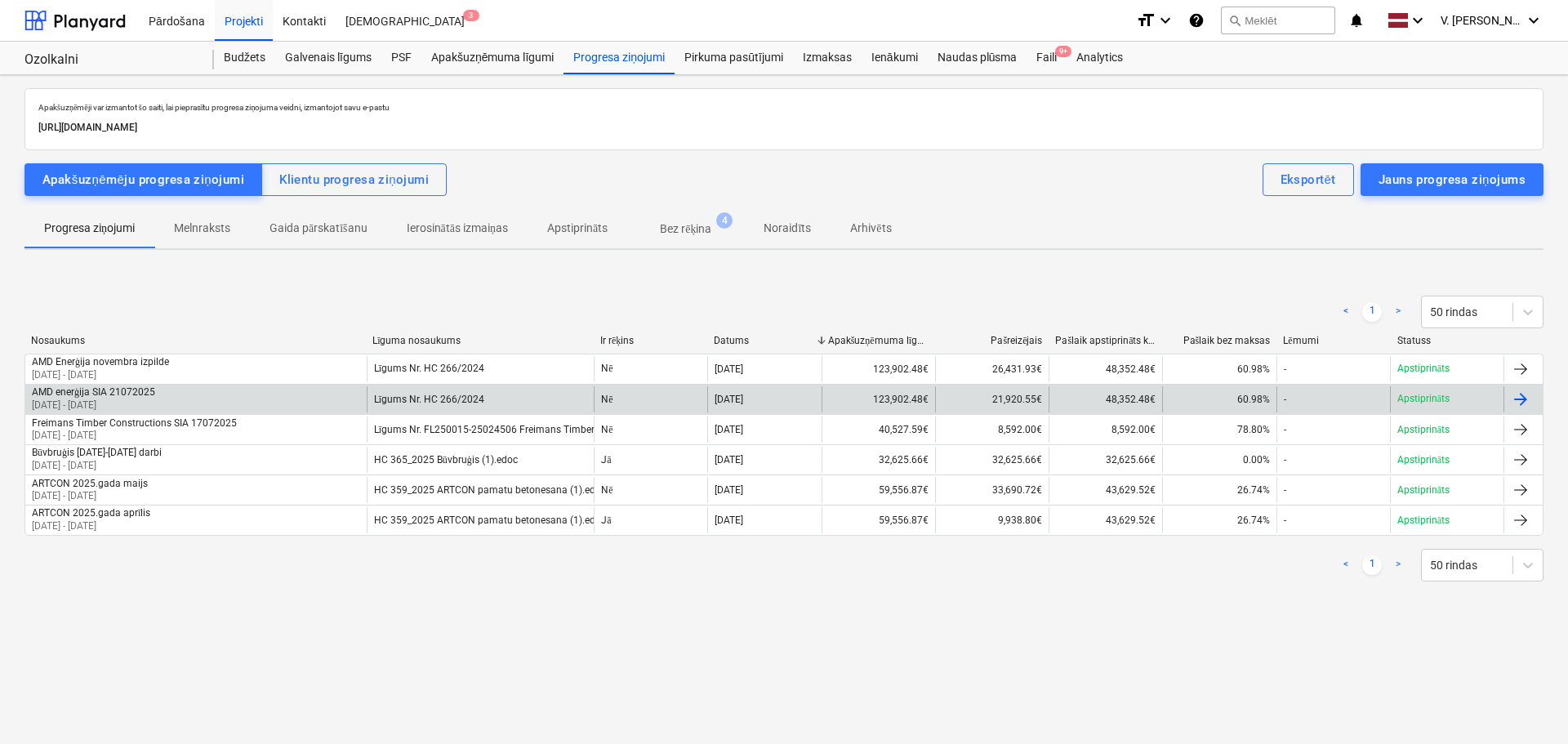 click on "AMD enerģija SIA 21072025 01 Nov 2024 - 30 Nov 2024" at bounding box center [196, 399] 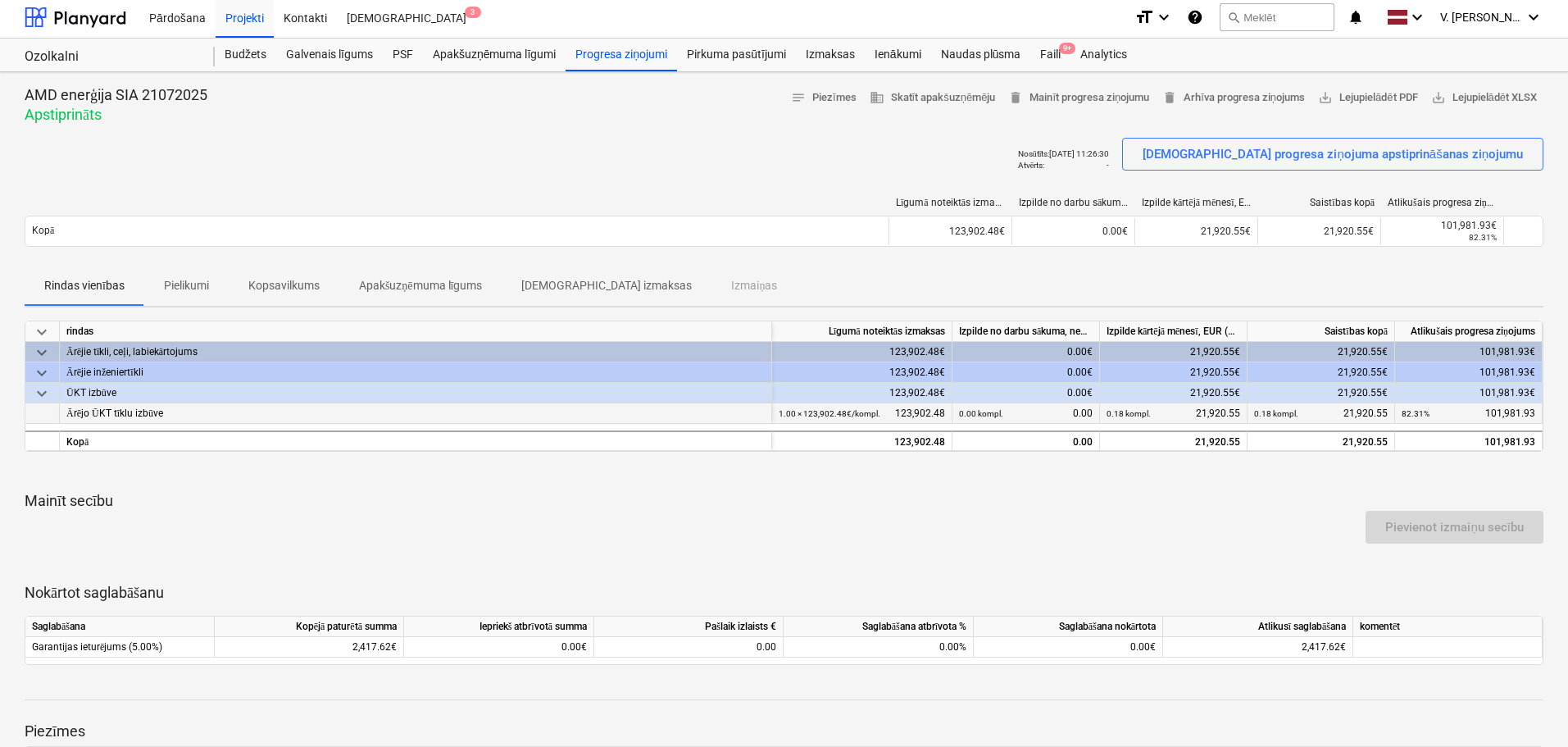 scroll, scrollTop: 0, scrollLeft: 0, axis: both 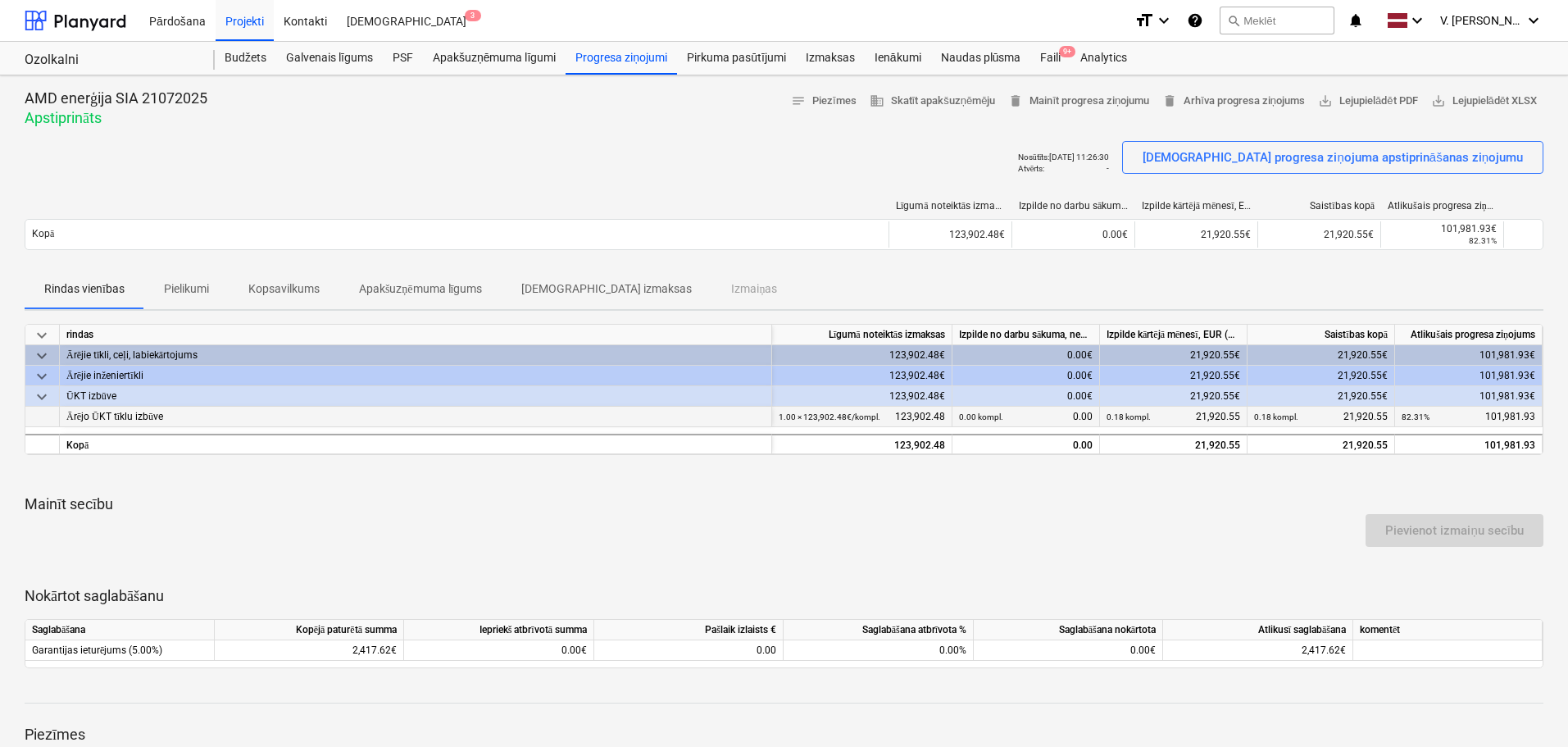 click on "0.18   kompl. 21,920.55" at bounding box center [1173, 417] 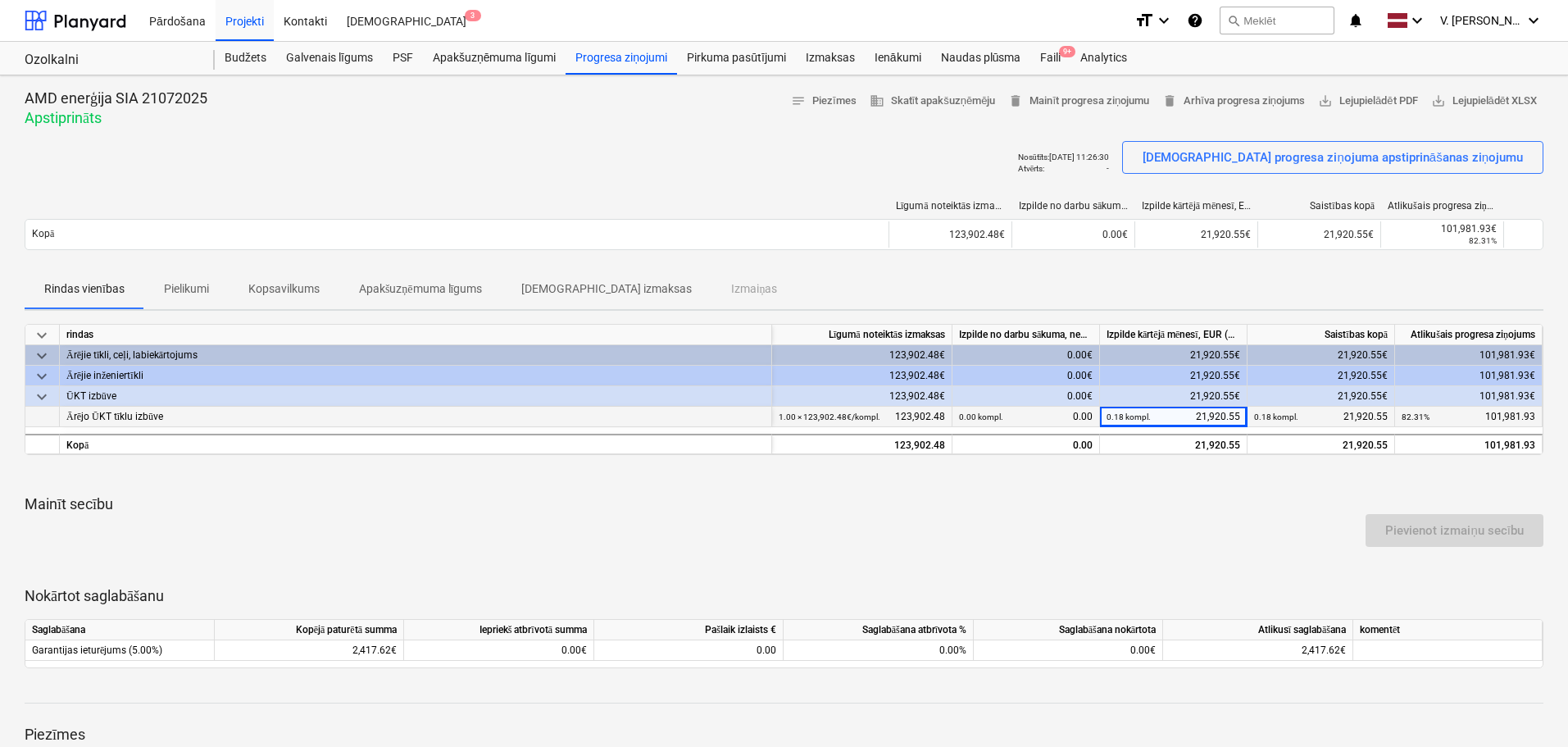 click on "0.00   kompl. 0.00" at bounding box center [1025, 417] 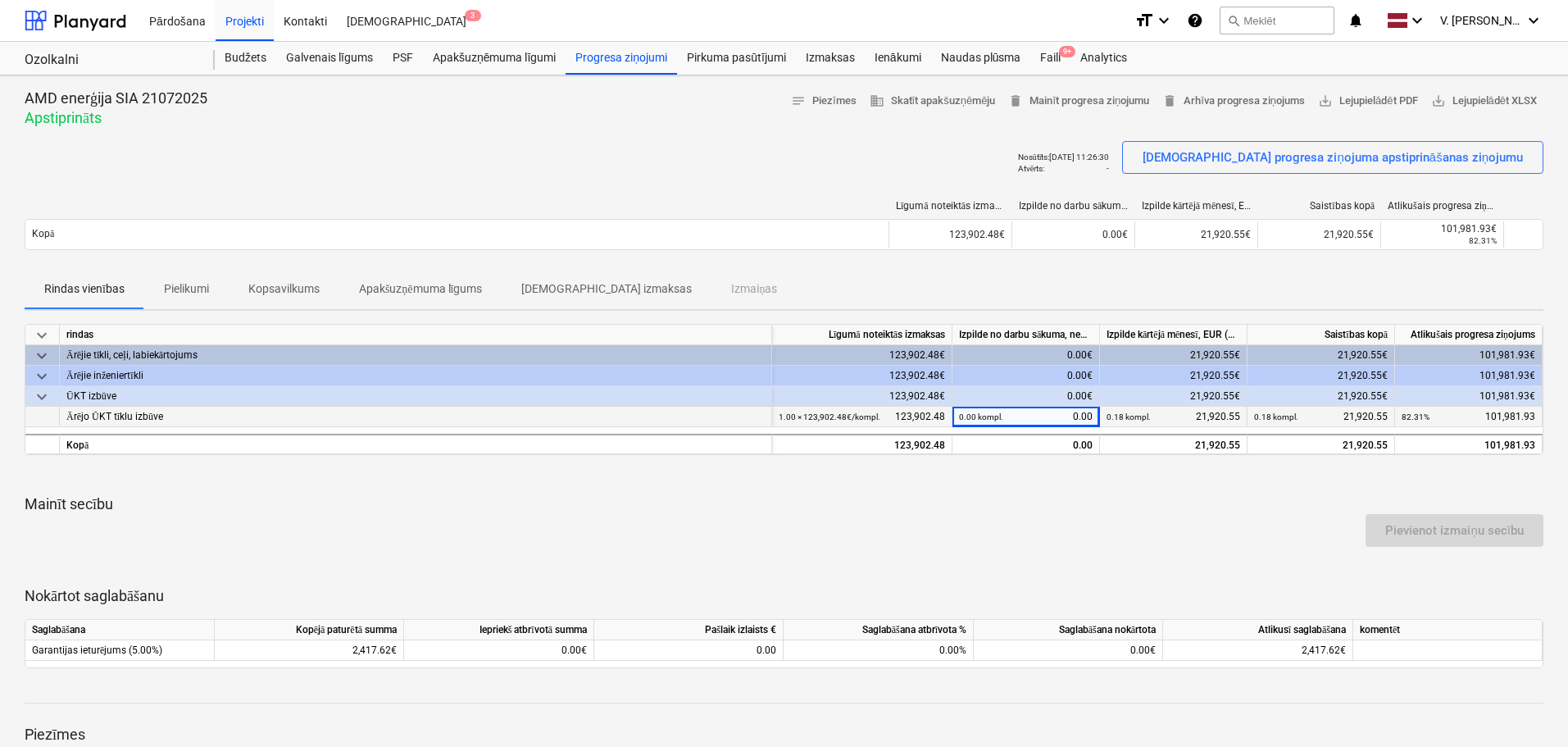 click on "0.18   kompl. 21,920.55" at bounding box center [1173, 417] 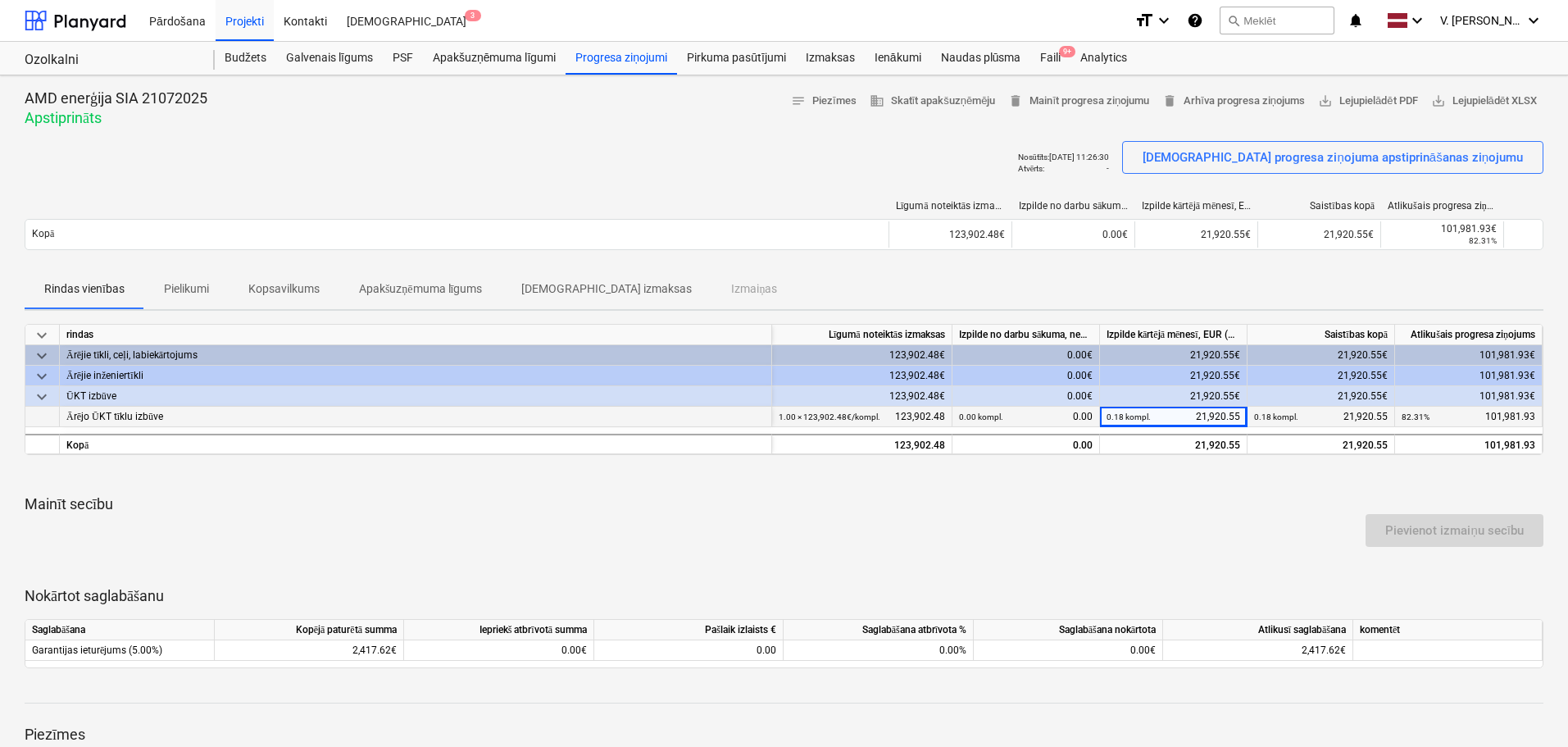 click on "0.18   kompl. 21,920.55" at bounding box center (1173, 417) 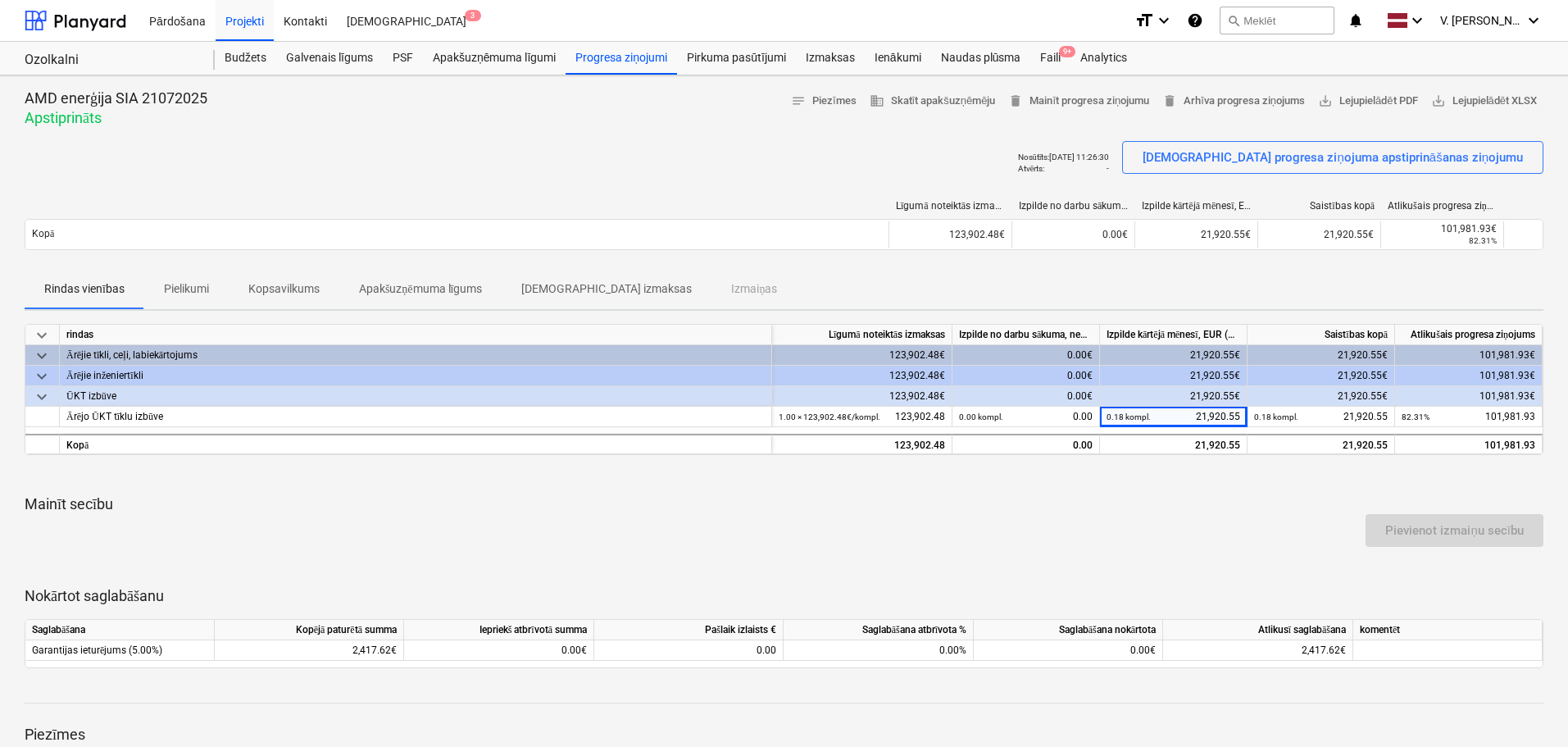 click on "Pievienot izmaiņu secību" at bounding box center [784, 531] 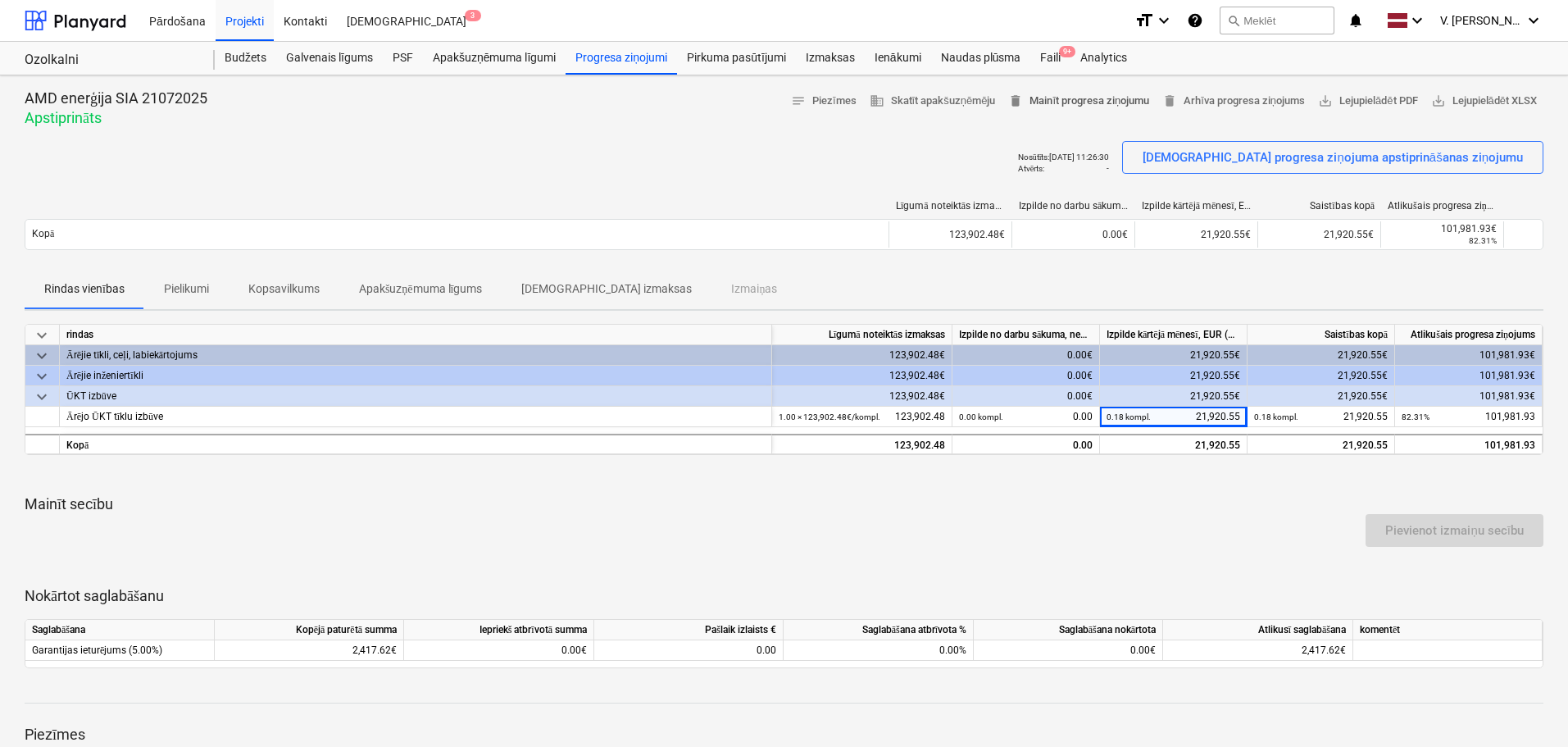 click on "delete Mainīt progresa ziņojumu" at bounding box center (1079, 101) 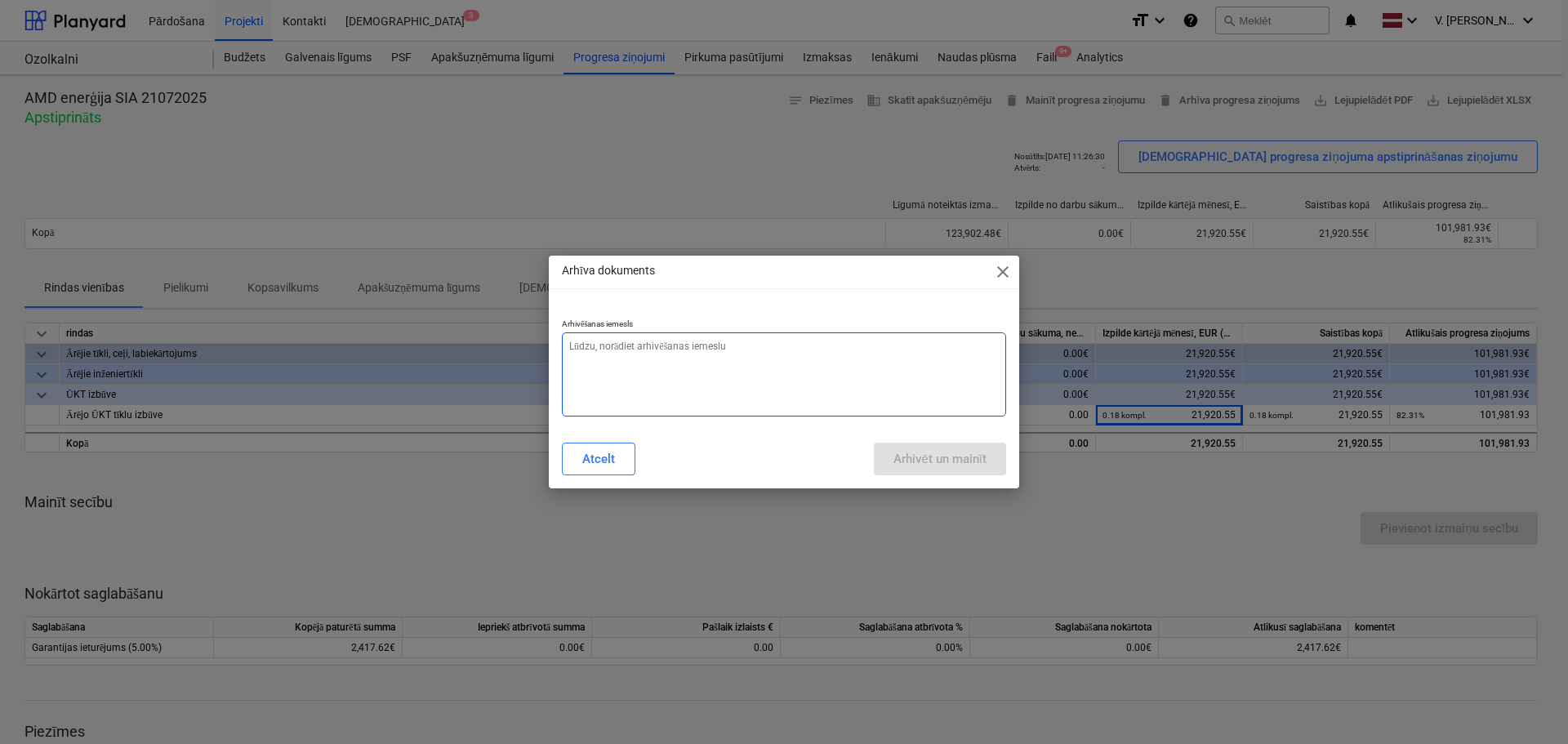 click at bounding box center (784, 374) 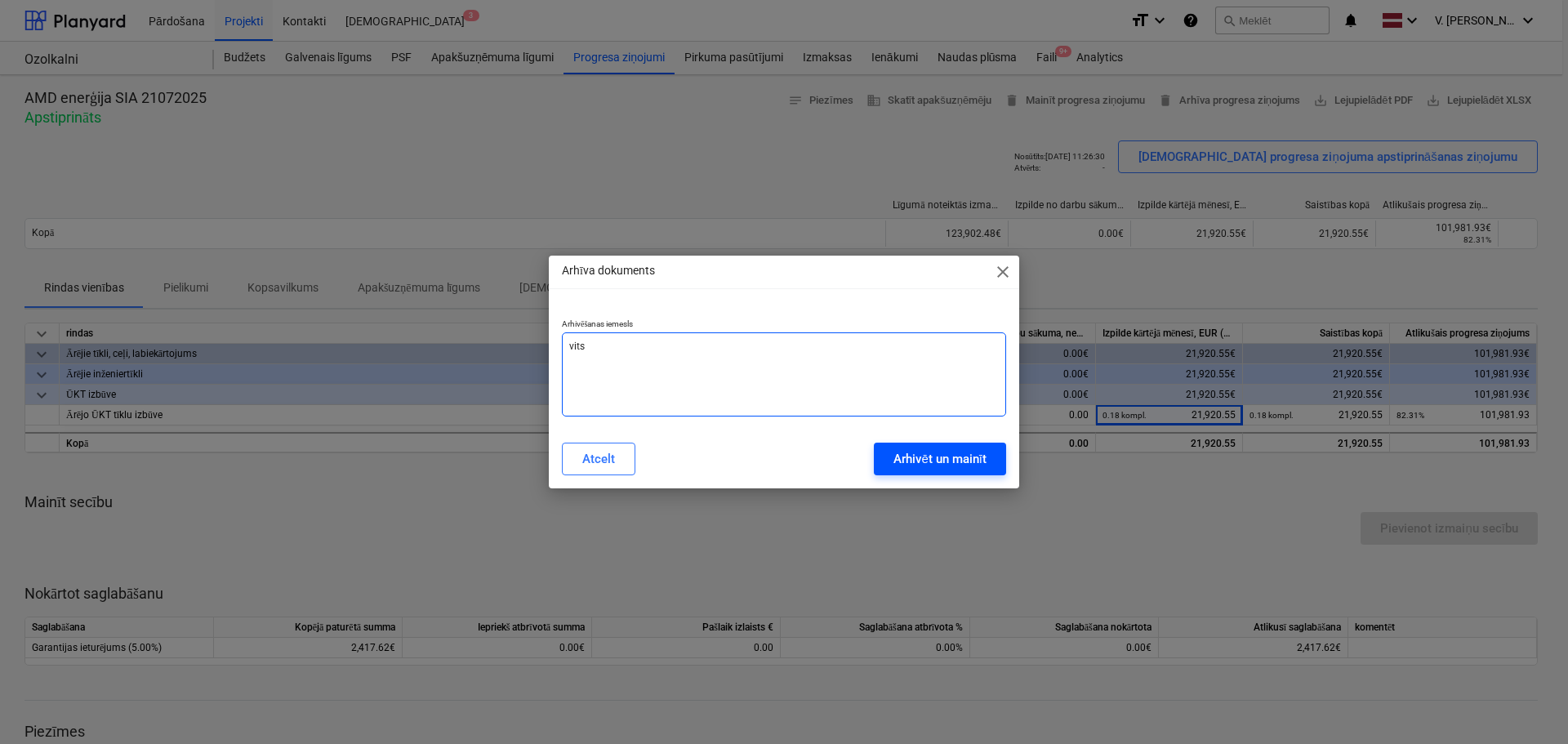 type on "vits" 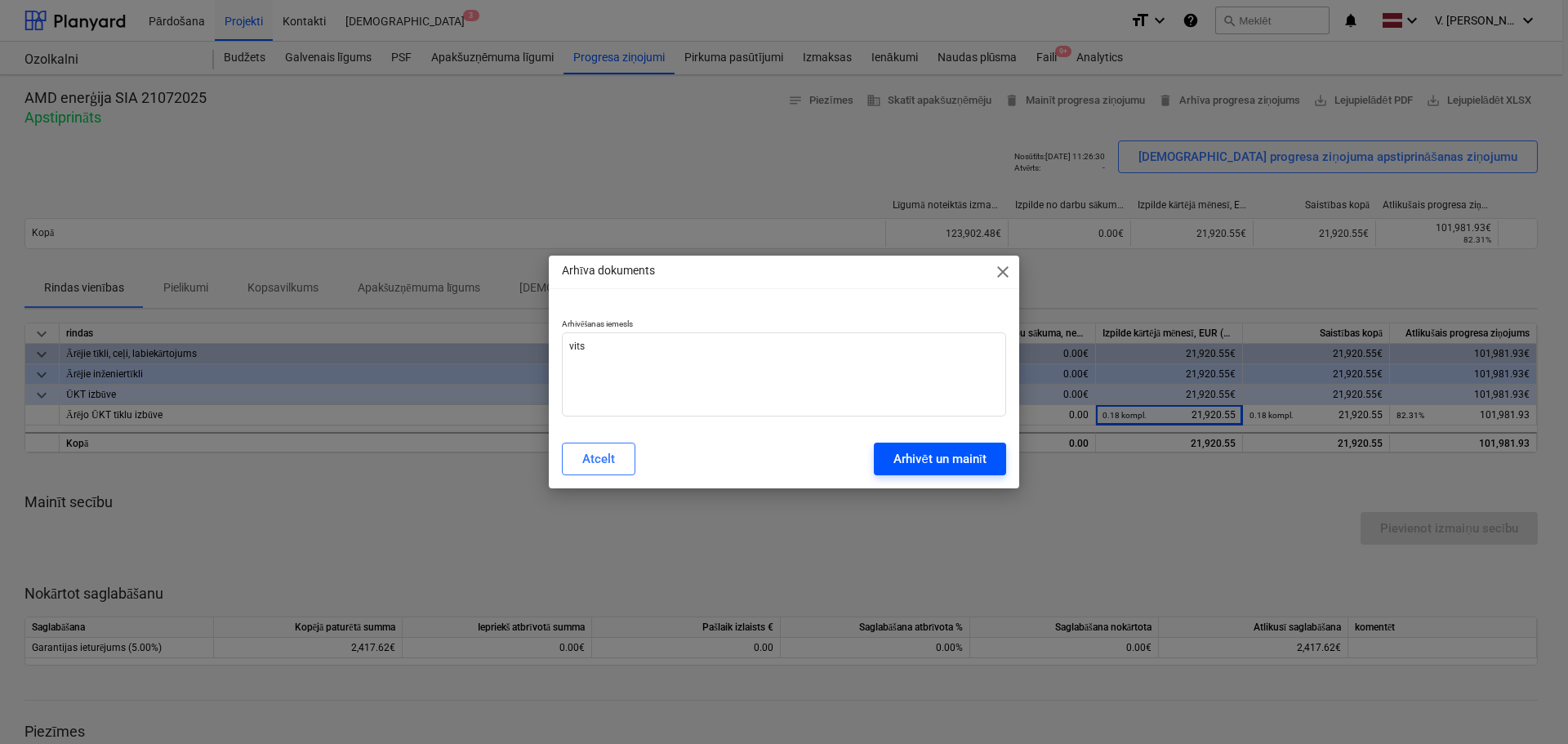click on "Arhivēt un mainīt" at bounding box center (940, 459) 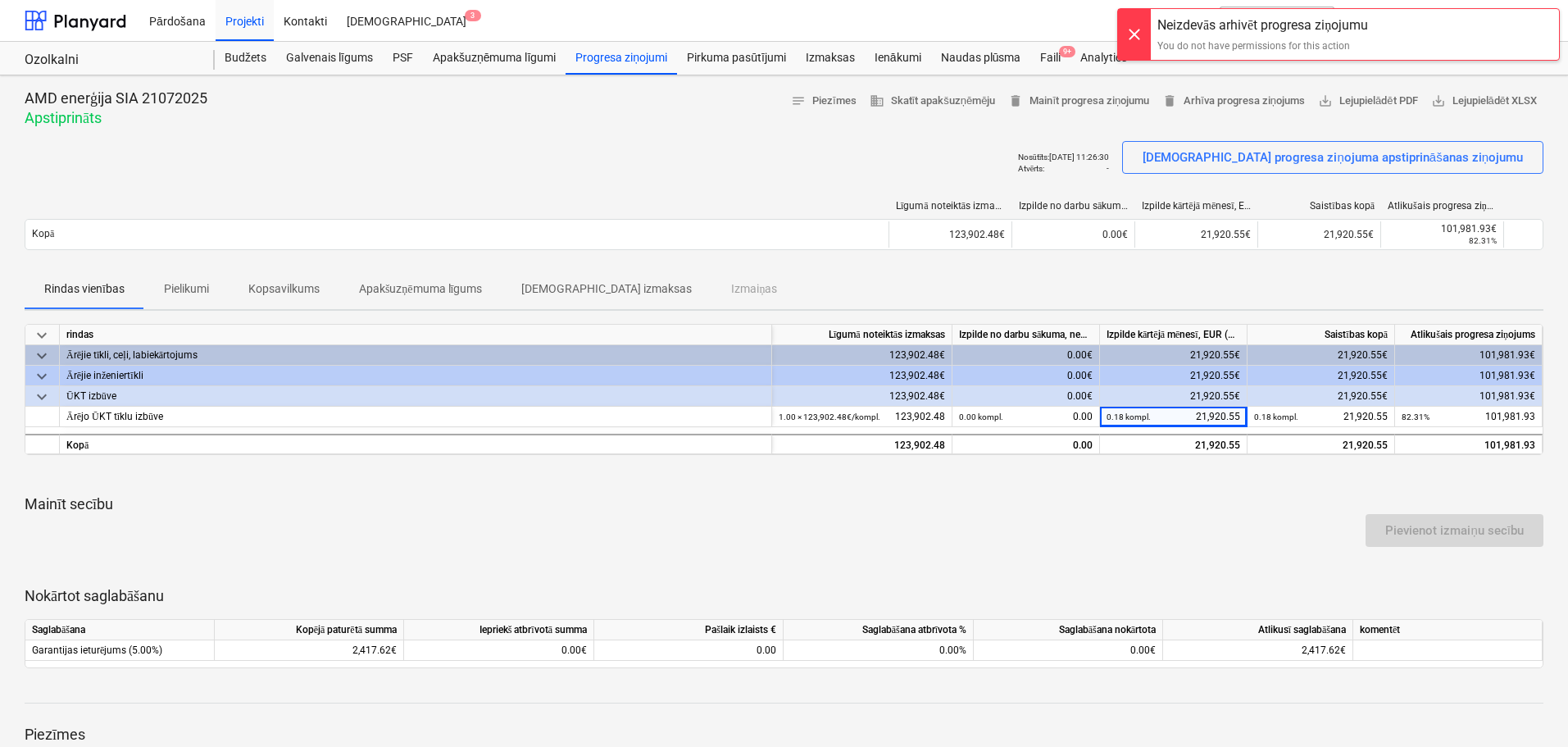 click on "Pievienot izmaiņu secību" at bounding box center [784, 531] 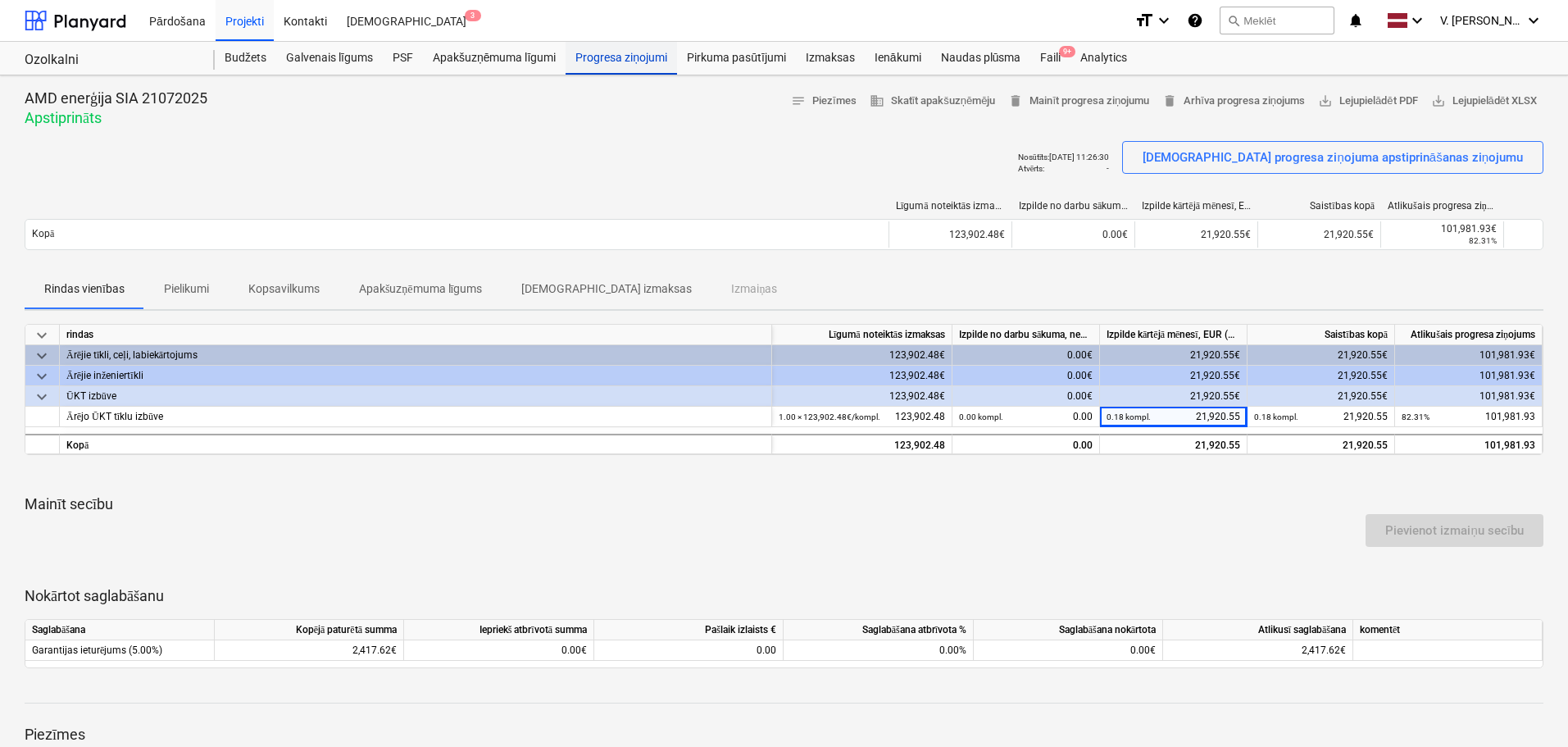 click on "Progresa ziņojumi" at bounding box center [621, 58] 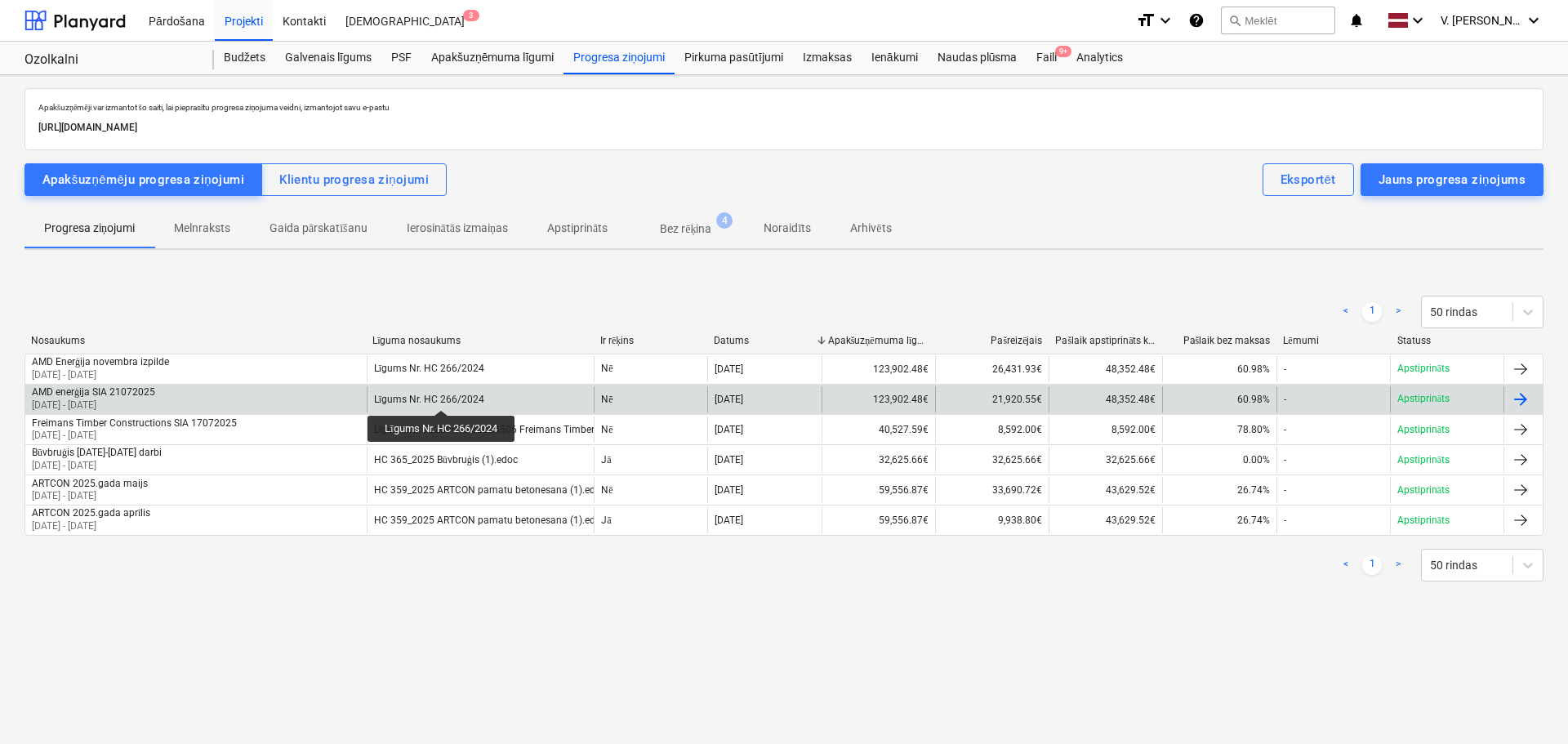 click on "Līgums Nr. HC 266/2024" at bounding box center [429, 399] 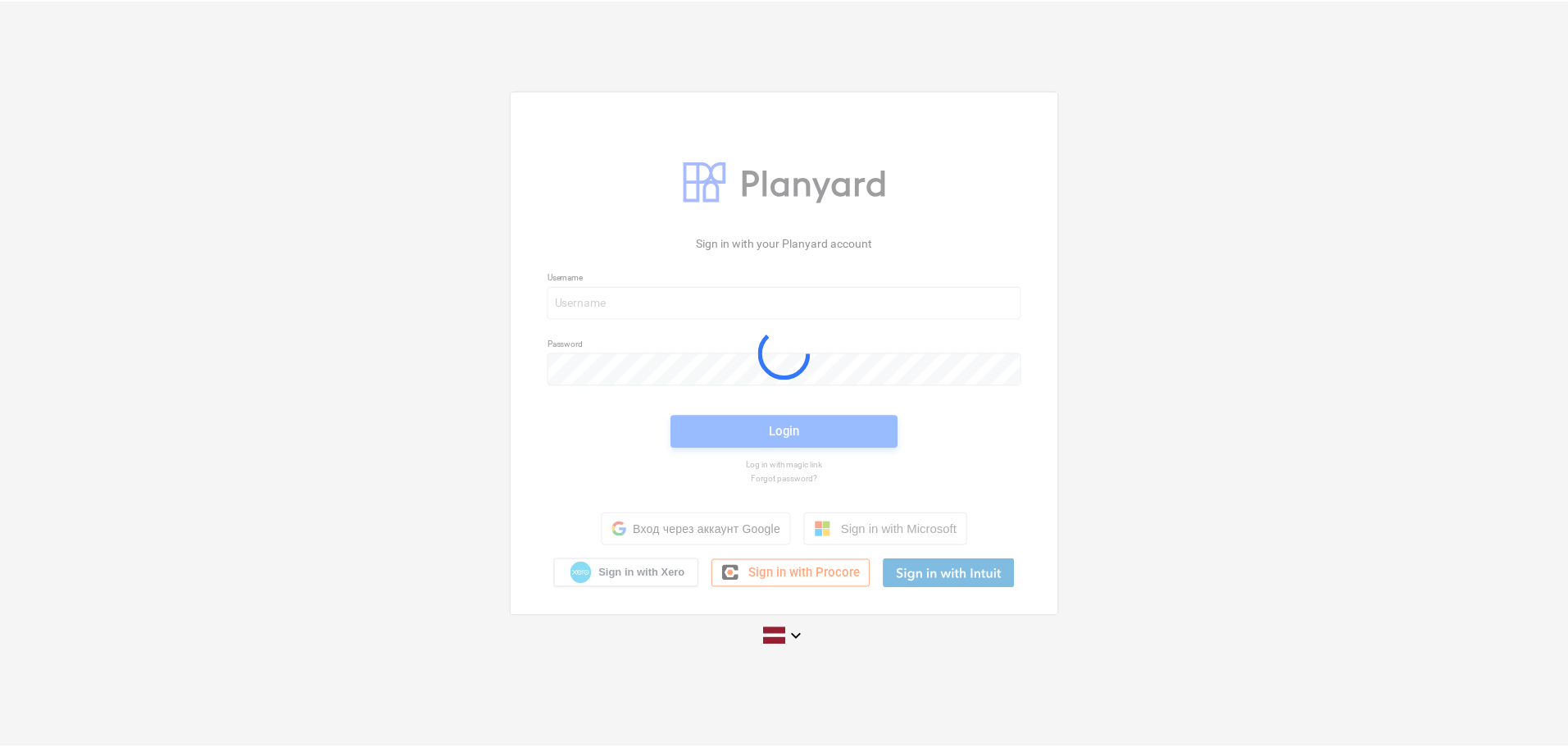 scroll, scrollTop: 0, scrollLeft: 0, axis: both 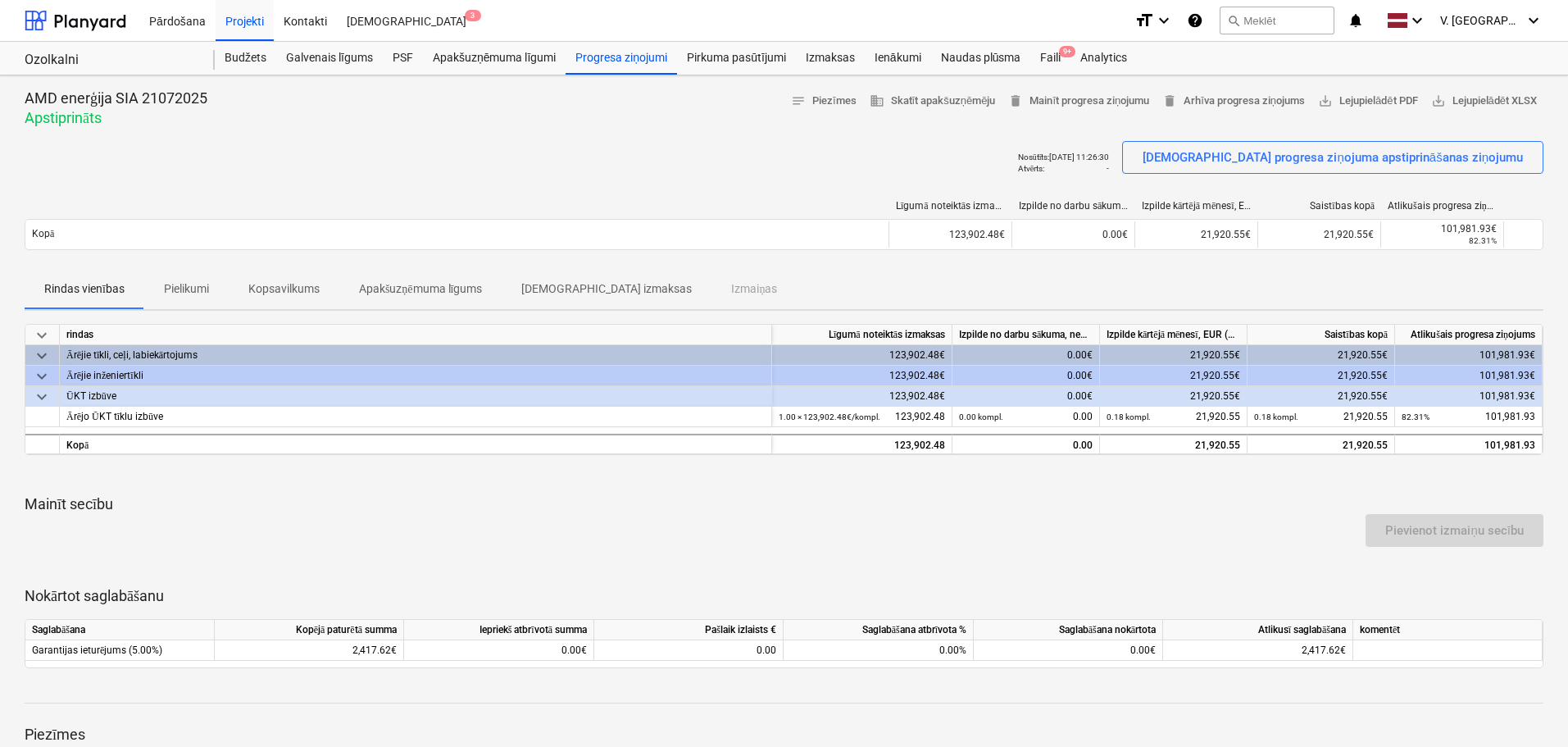 click on "Kopsavilkums" at bounding box center (284, 289) 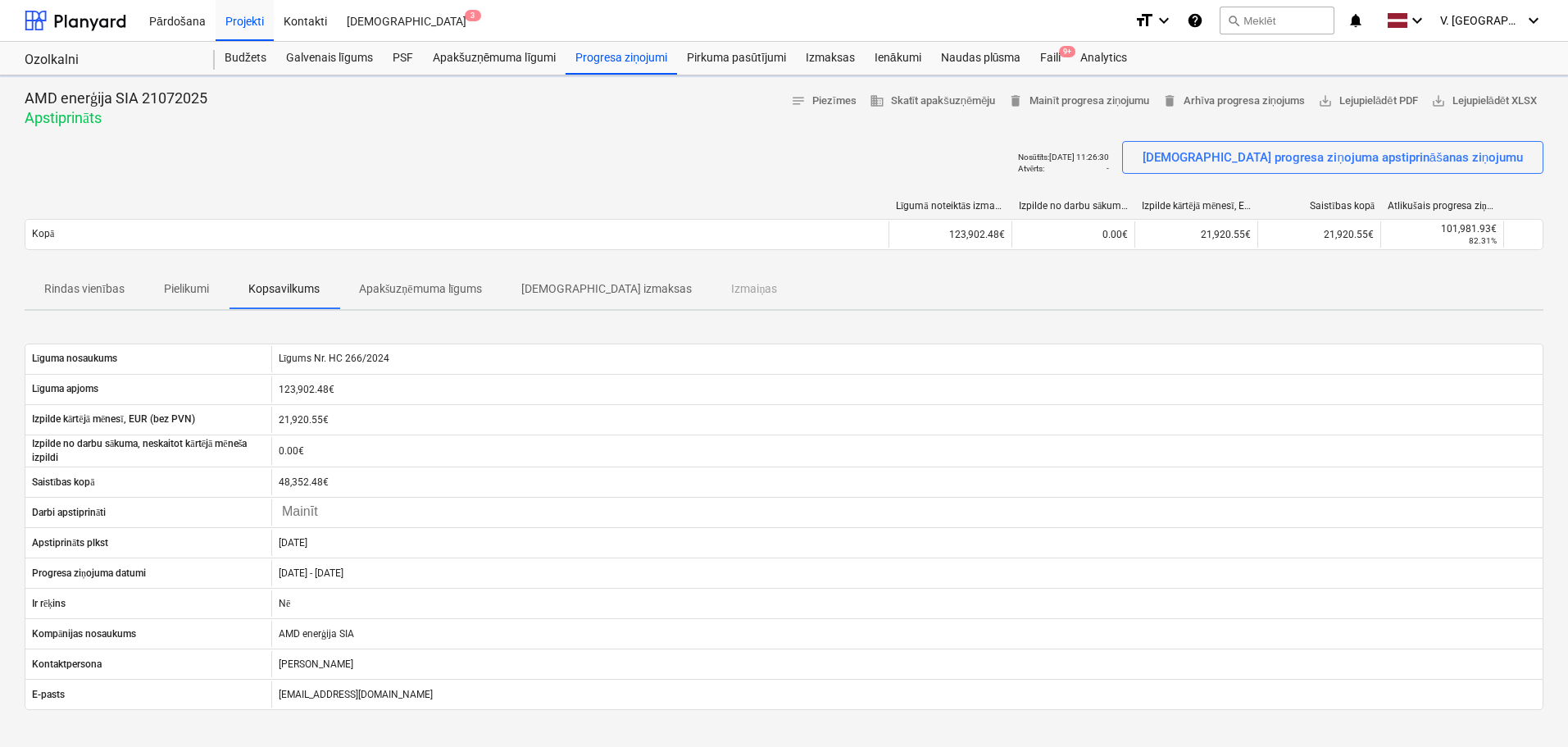 click on "Apakšuzņēmuma līgums" at bounding box center [420, 289] 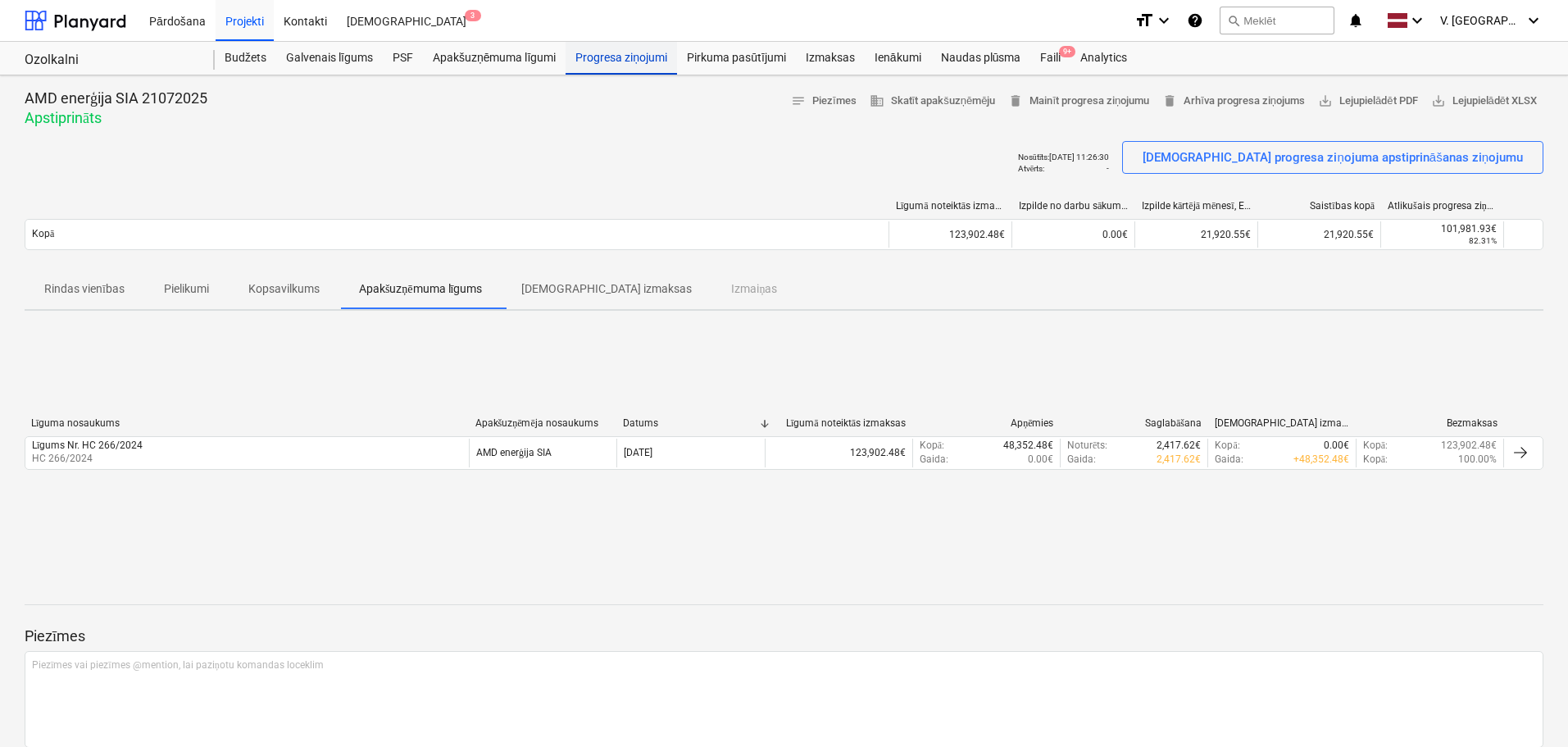 click on "Progresa ziņojumi" at bounding box center (621, 58) 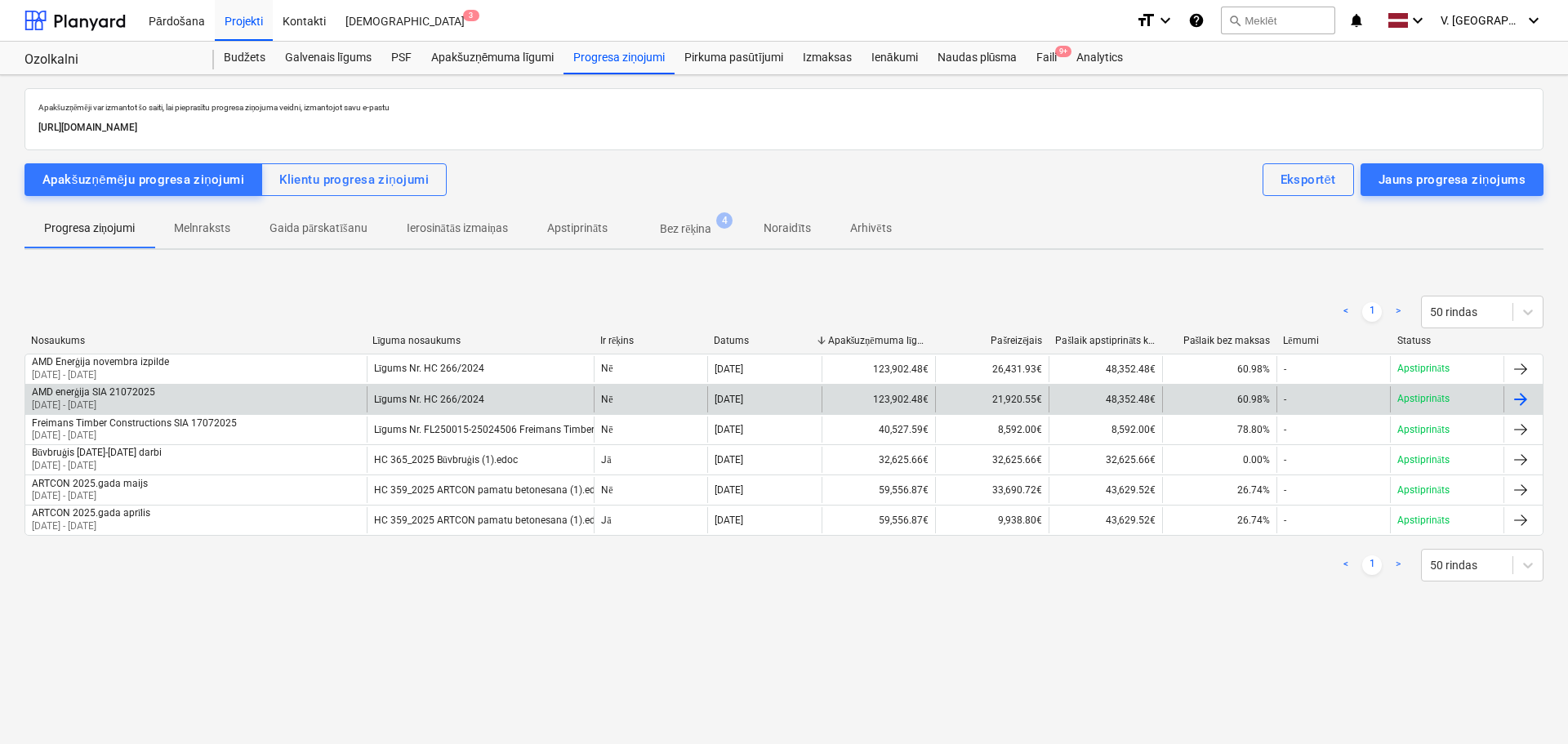 click on "AMD enerģija SIA 21072025 [DATE] - [DATE]" at bounding box center (196, 399) 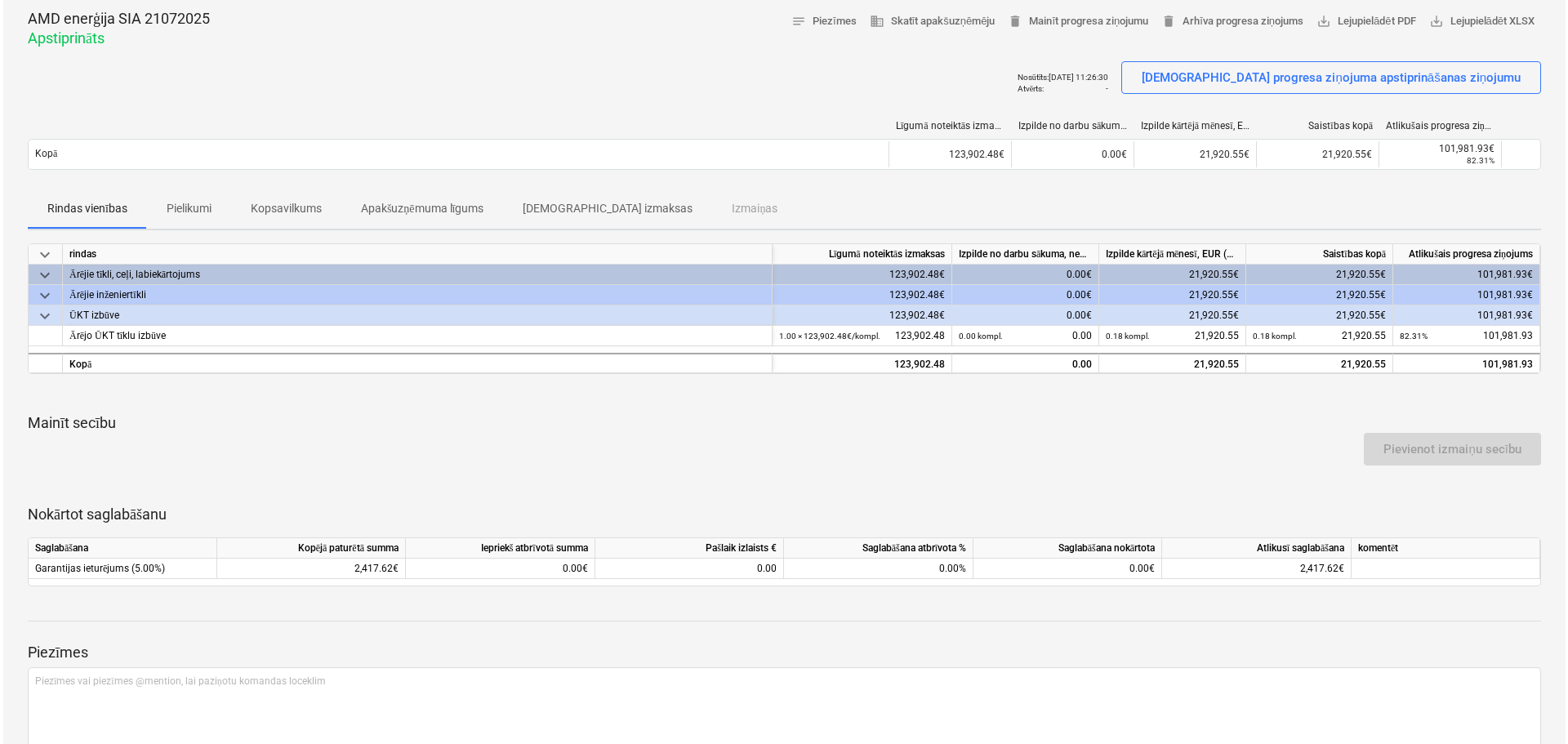scroll, scrollTop: 0, scrollLeft: 0, axis: both 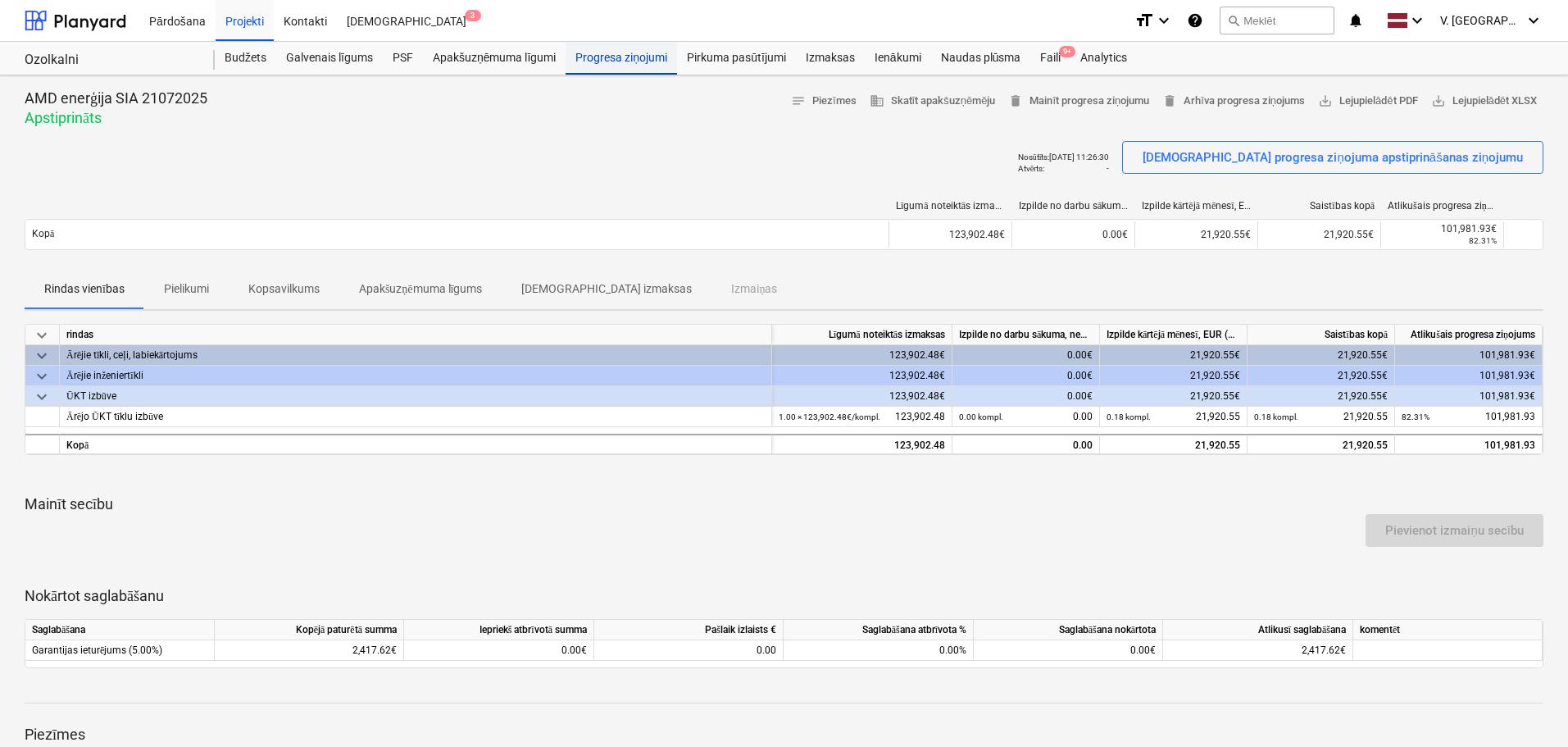 click on "Progresa ziņojumi" at bounding box center [621, 58] 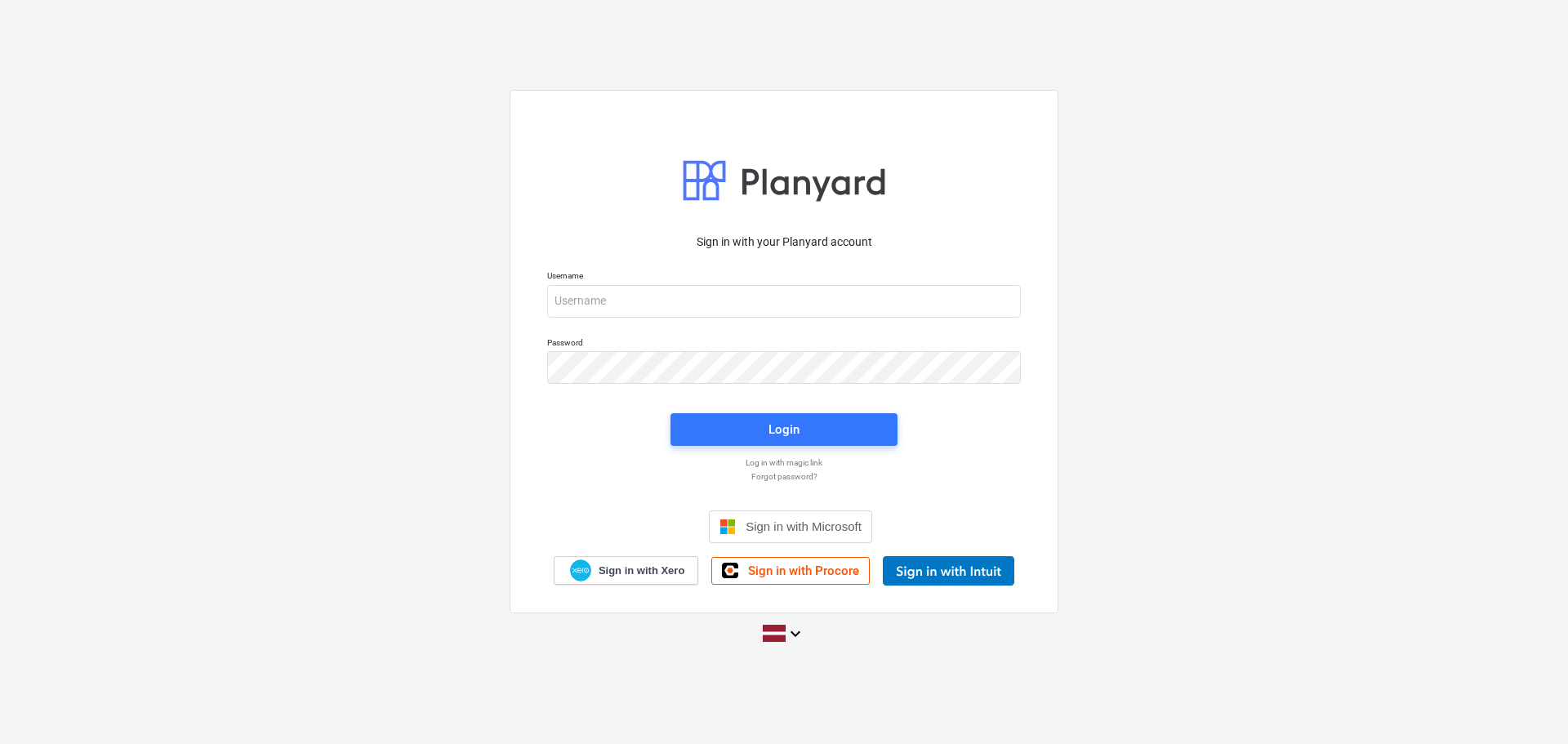 scroll, scrollTop: 0, scrollLeft: 0, axis: both 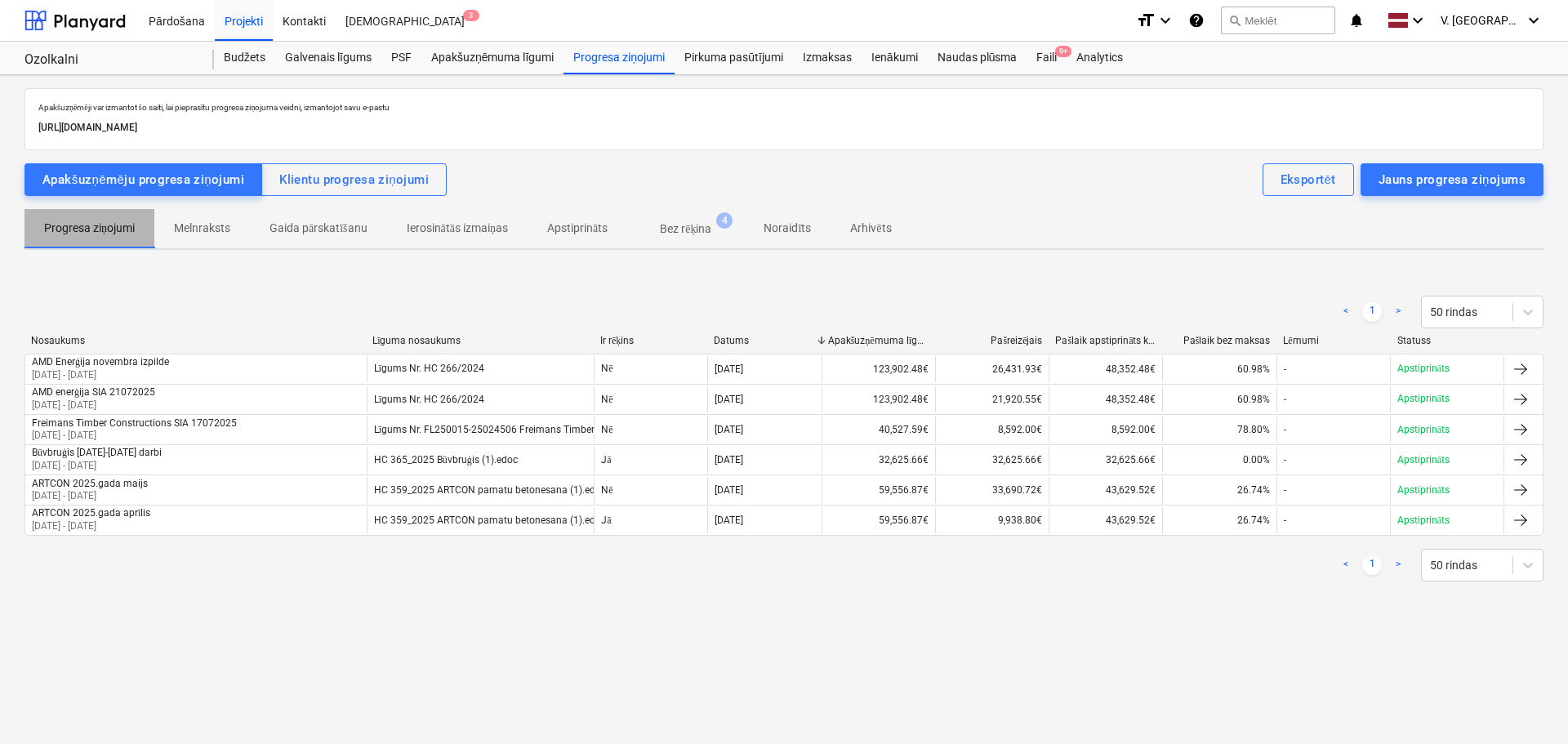 click on "Progresa ziņojumi" at bounding box center [89, 228] 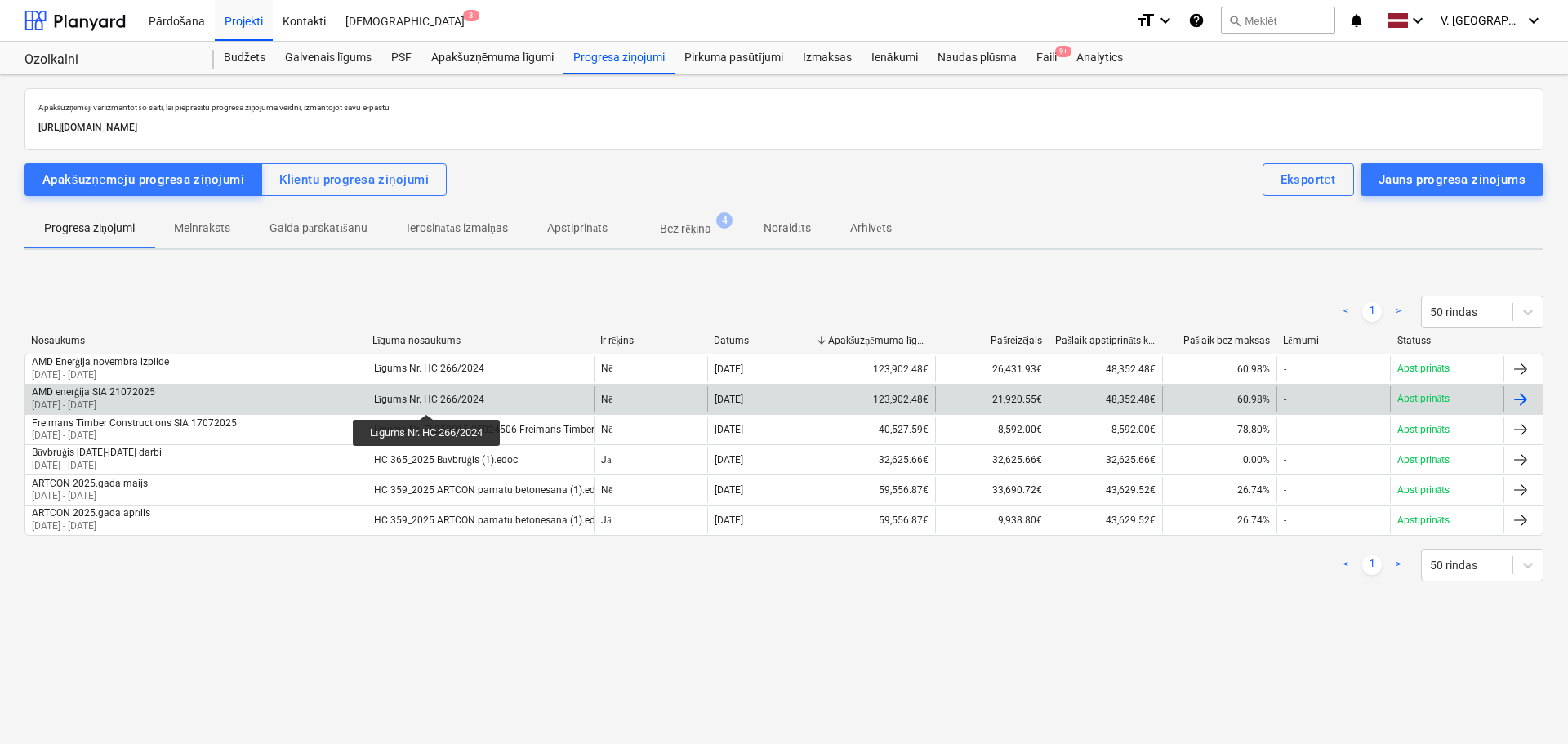 click on "Līgums Nr. HC 266/2024" at bounding box center (429, 399) 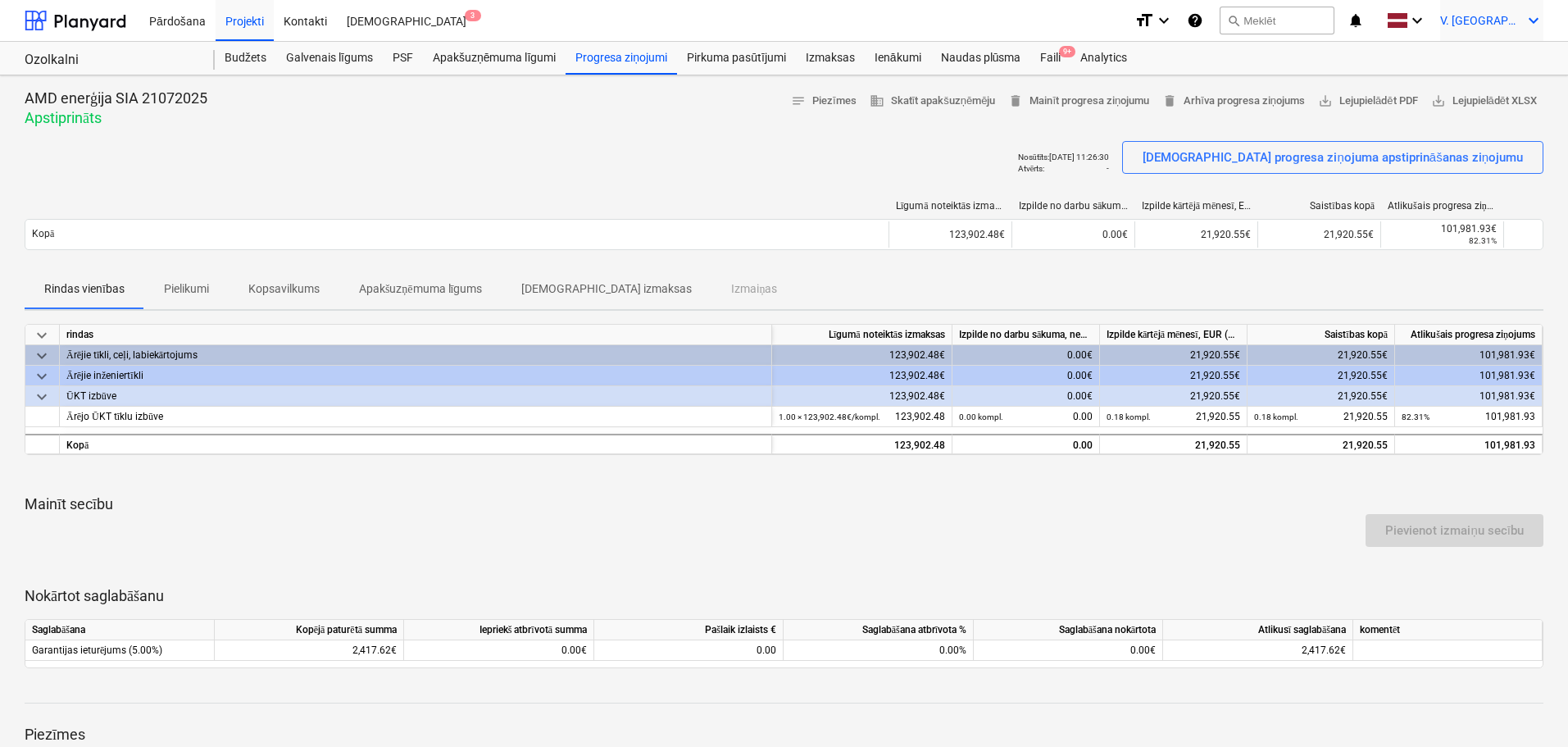 click on "V. [PERSON_NAME] keyboard_arrow_down" at bounding box center (1492, 20) 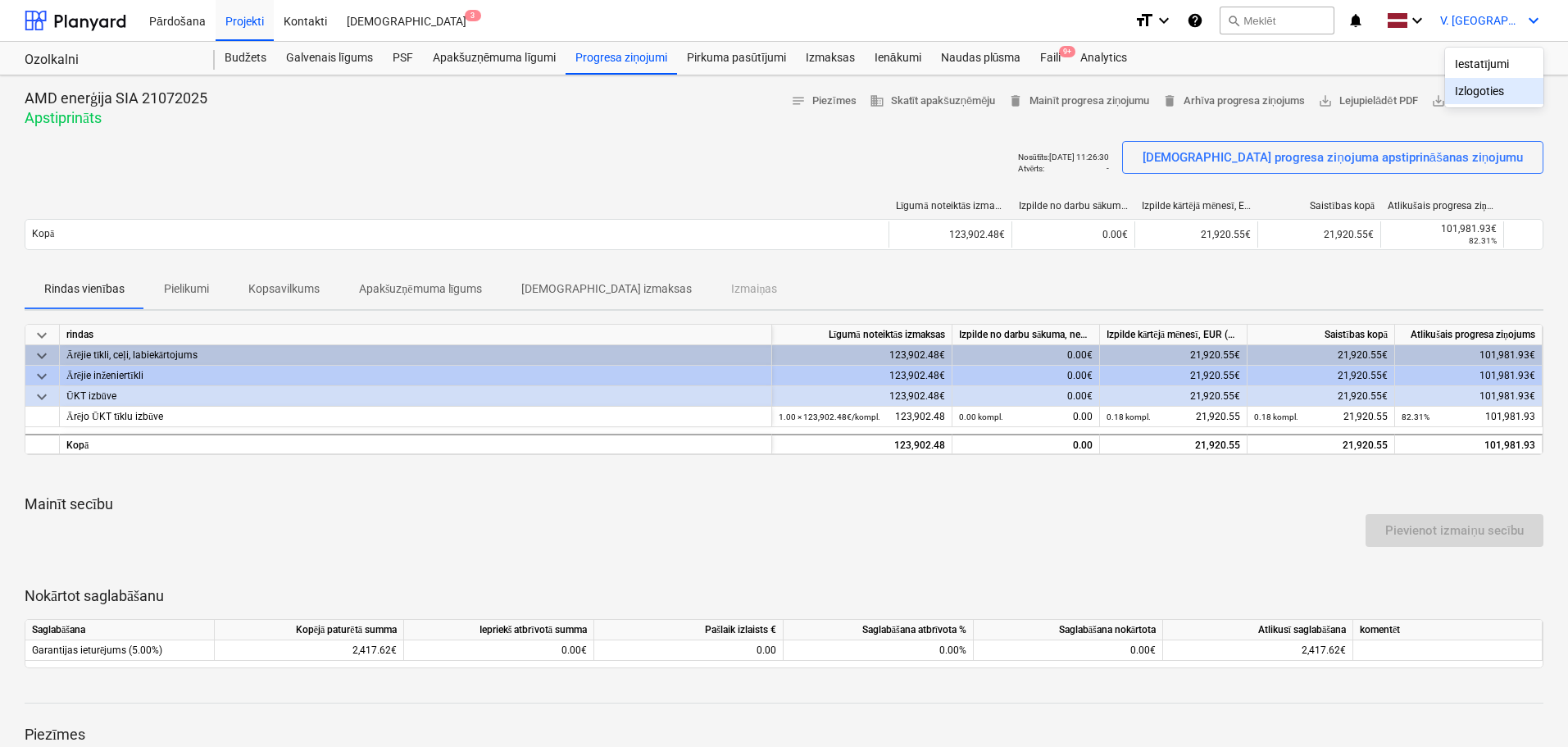 click on "Izlogoties" at bounding box center (1494, 91) 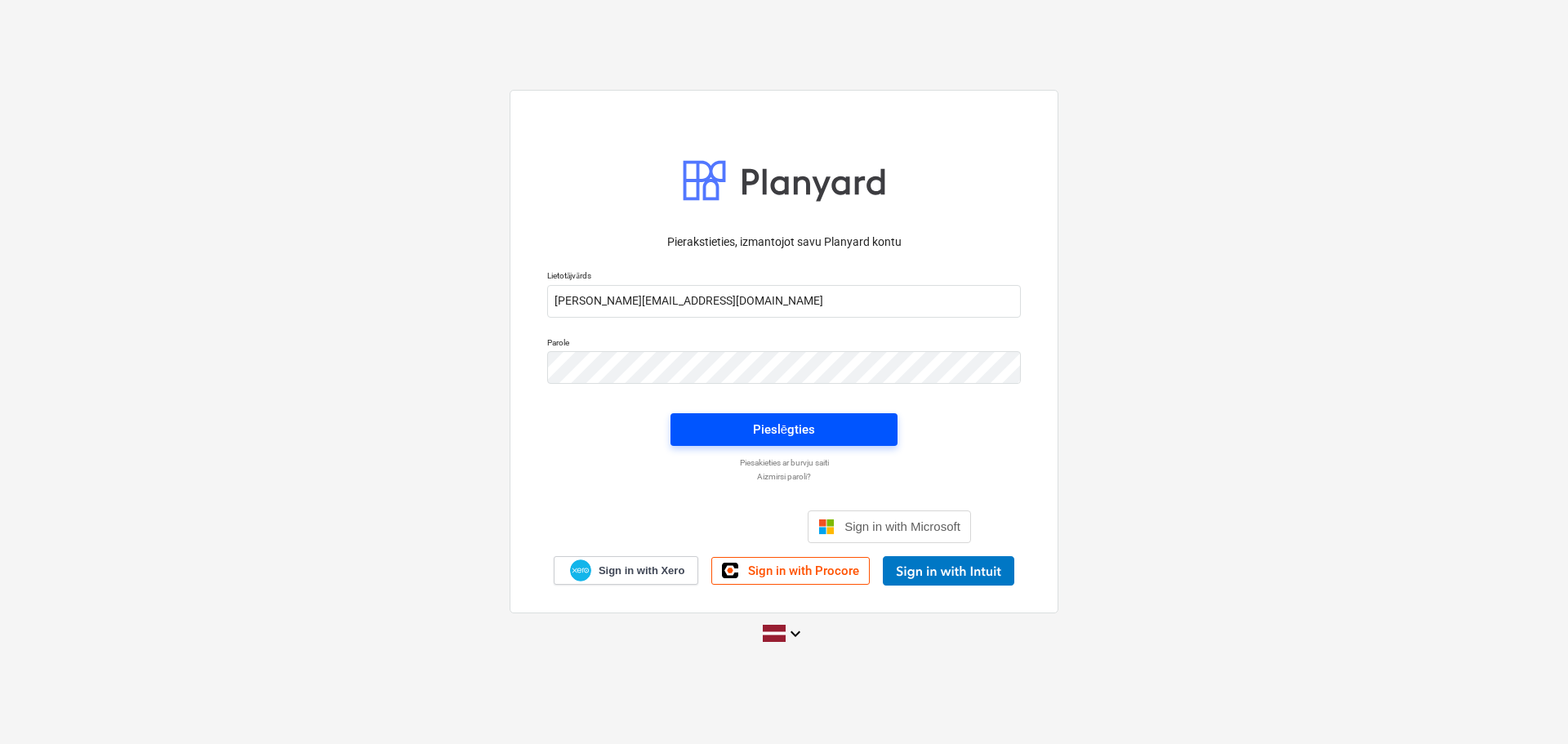 click on "Pieslēgties" at bounding box center (784, 430) 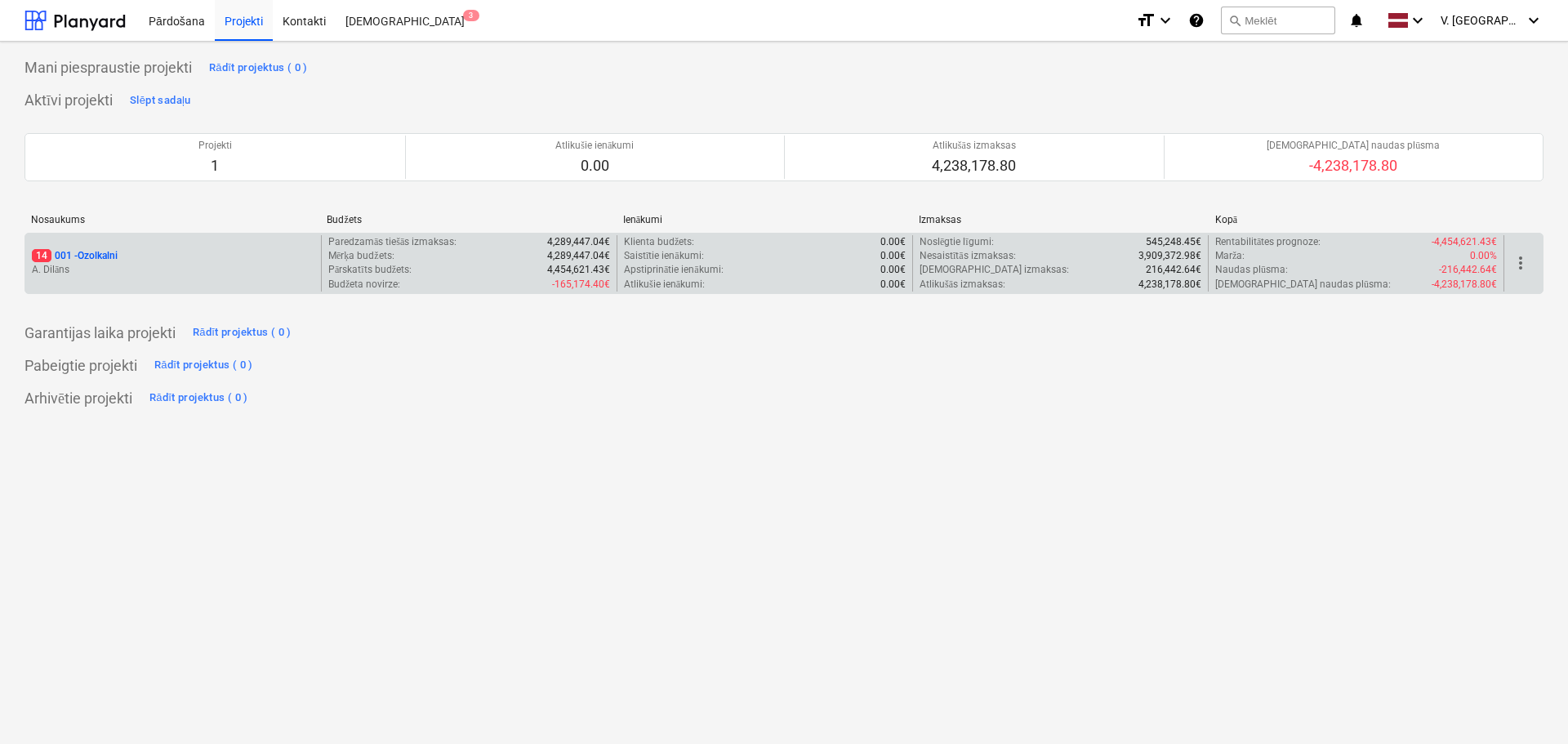 click on "Pārskatīts budžets :" at bounding box center [370, 270] 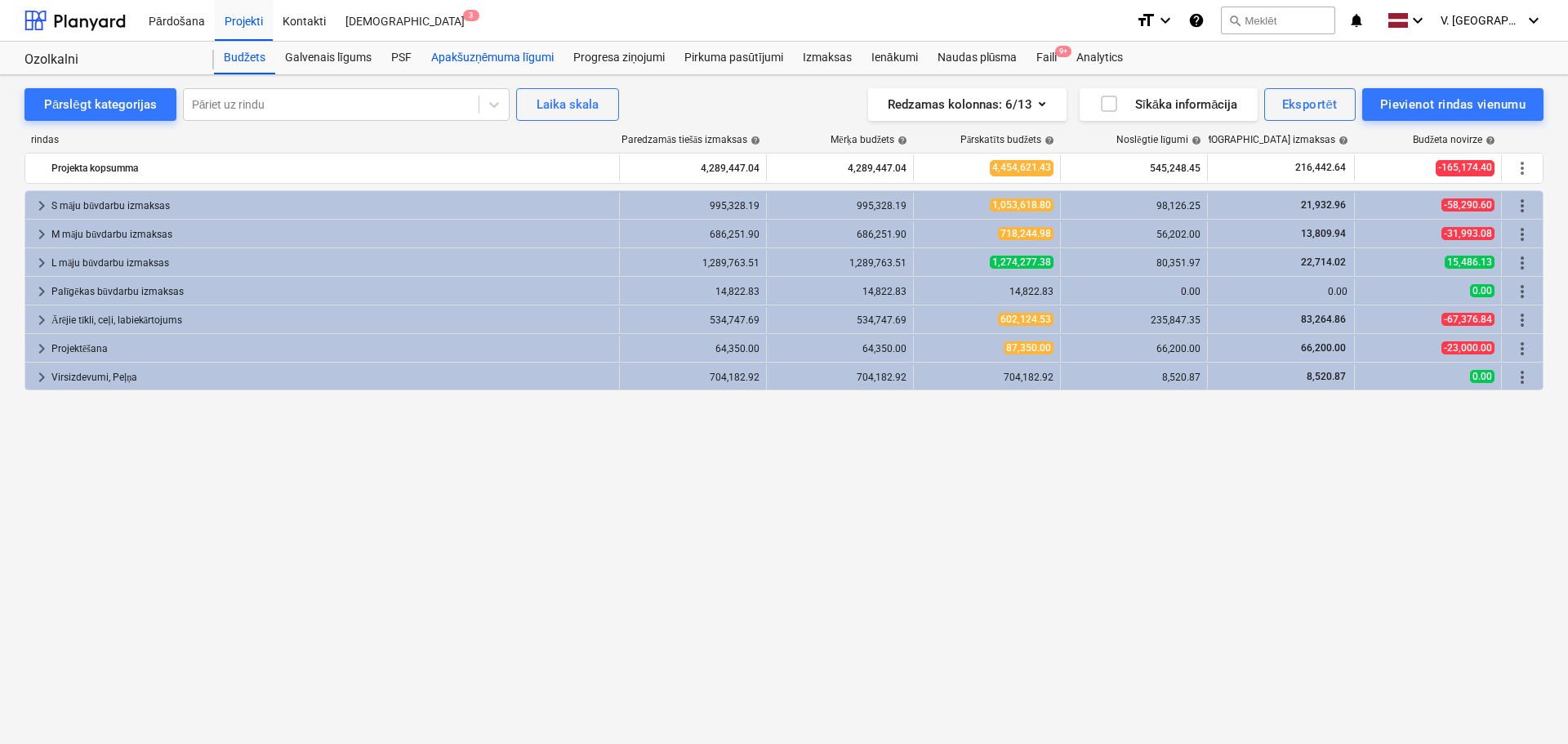 click on "Apakšuzņēmuma līgumi" at bounding box center [492, 58] 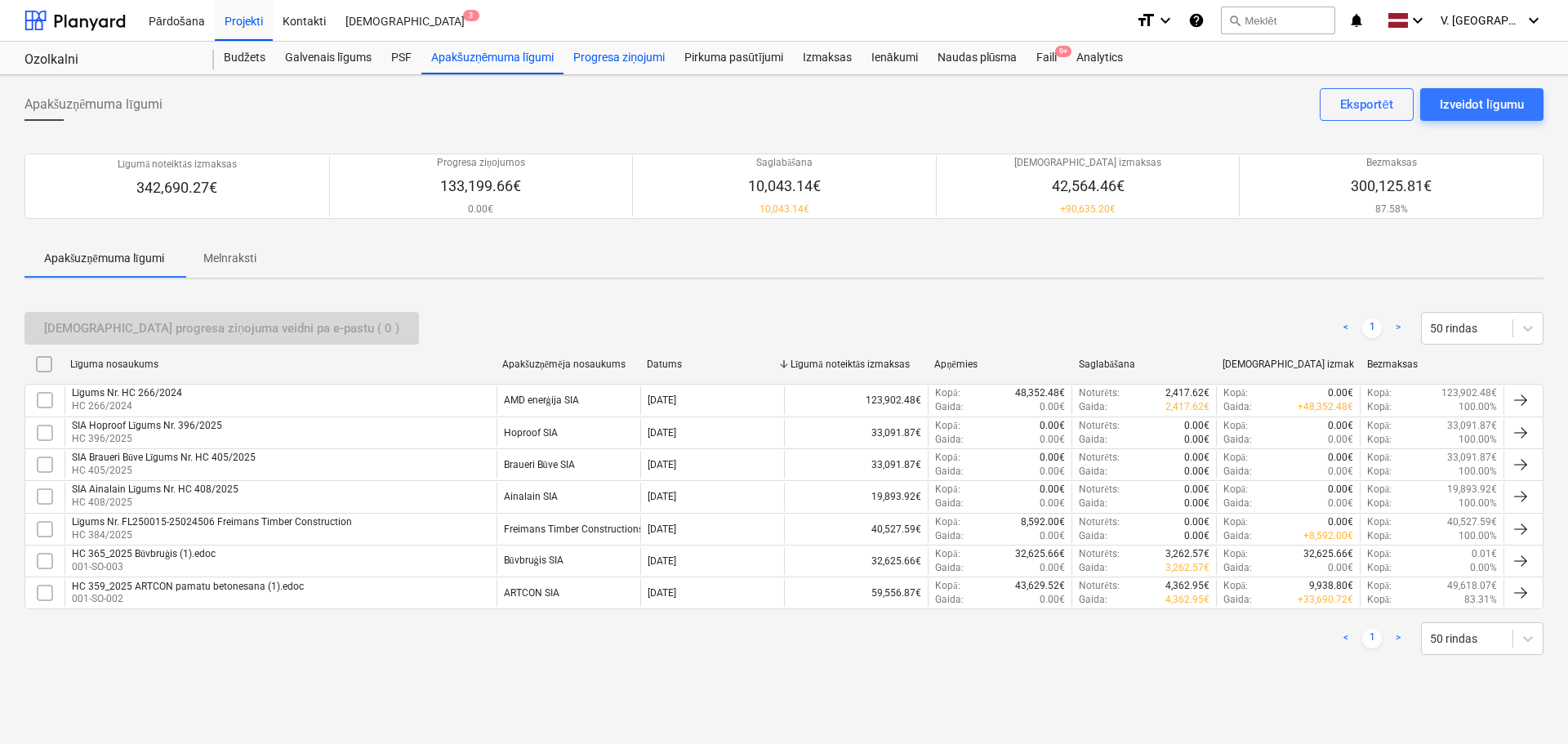 click on "Progresa ziņojumi" at bounding box center [619, 58] 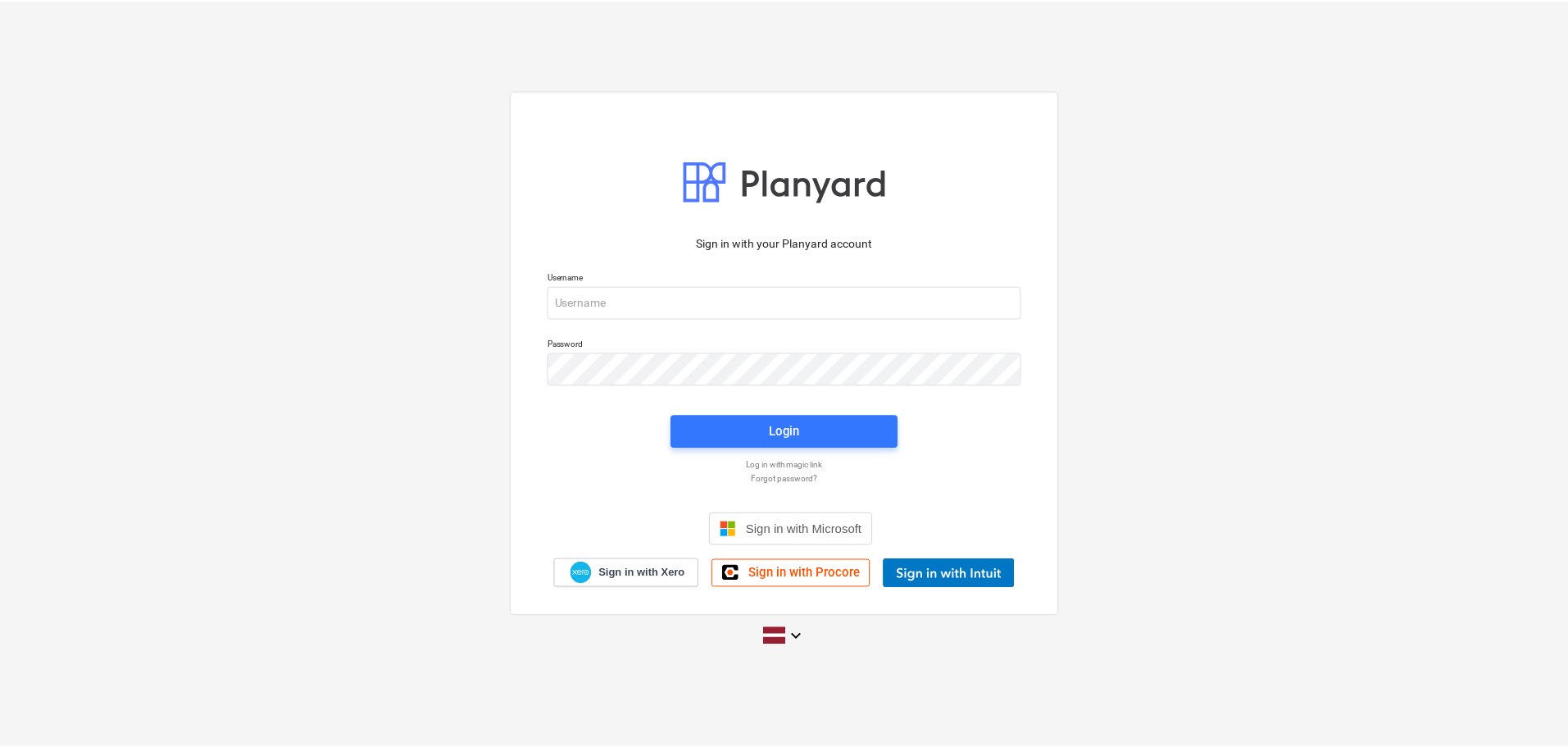 scroll, scrollTop: 0, scrollLeft: 0, axis: both 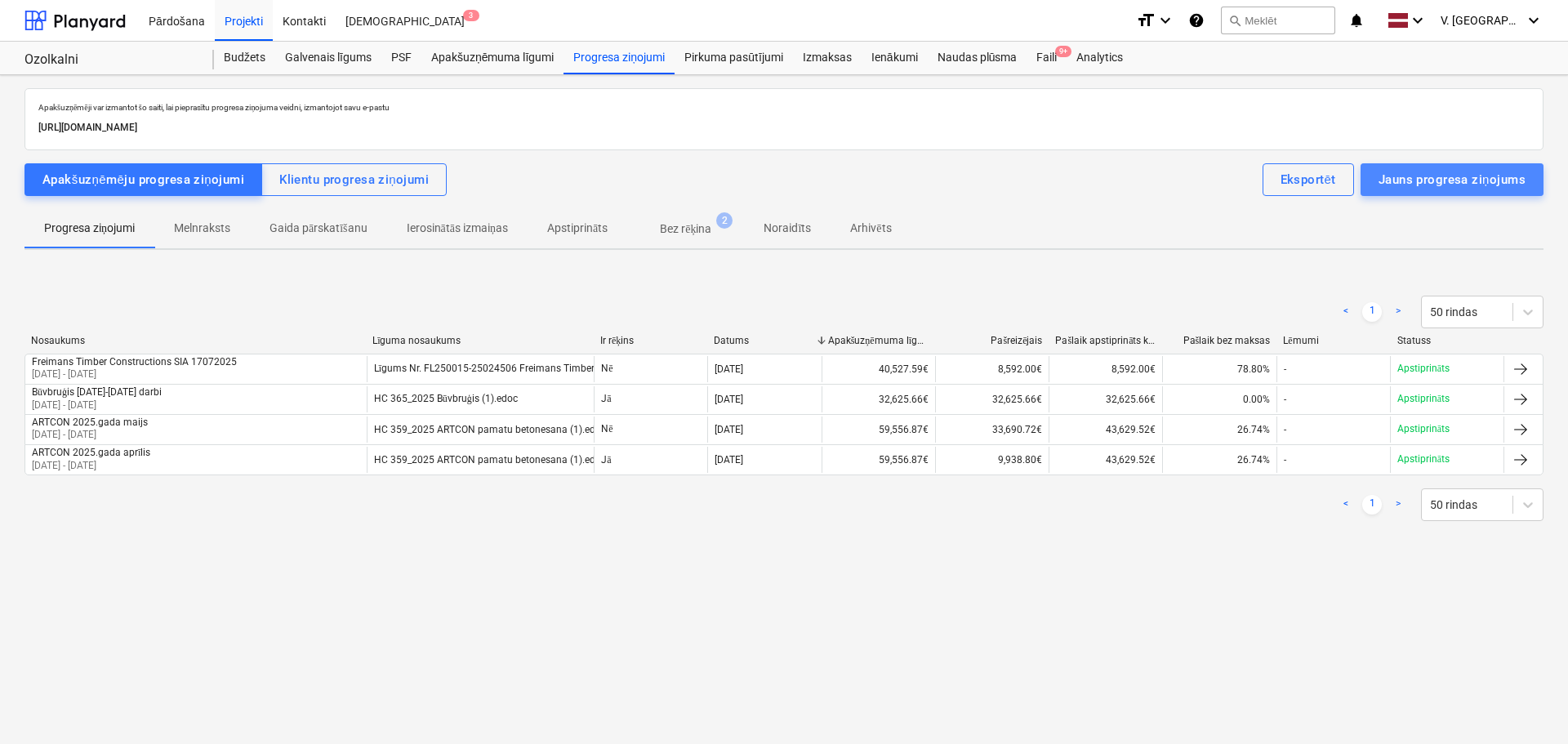 click on "Jauns progresa ziņojums" at bounding box center (1452, 180) 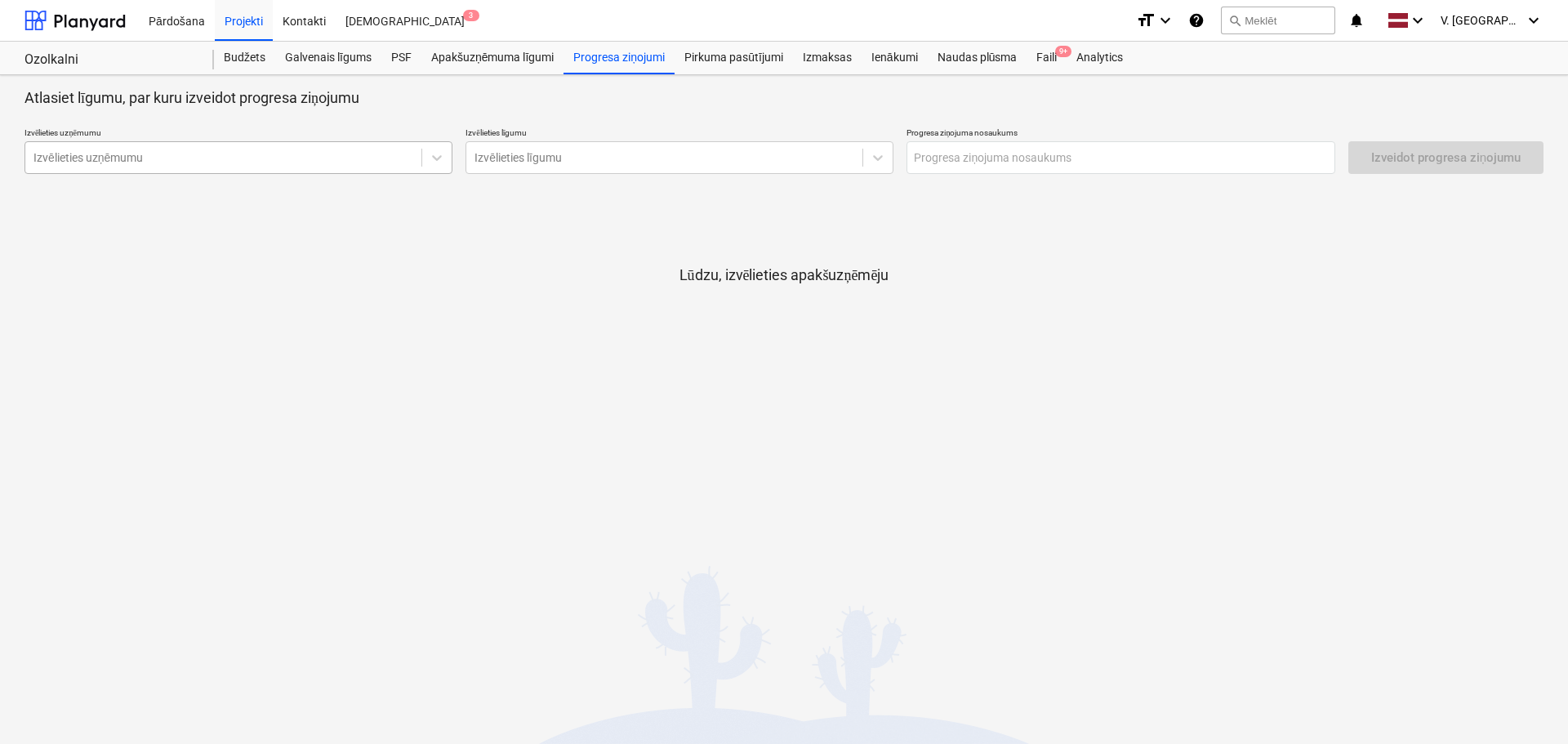 click at bounding box center [223, 158] 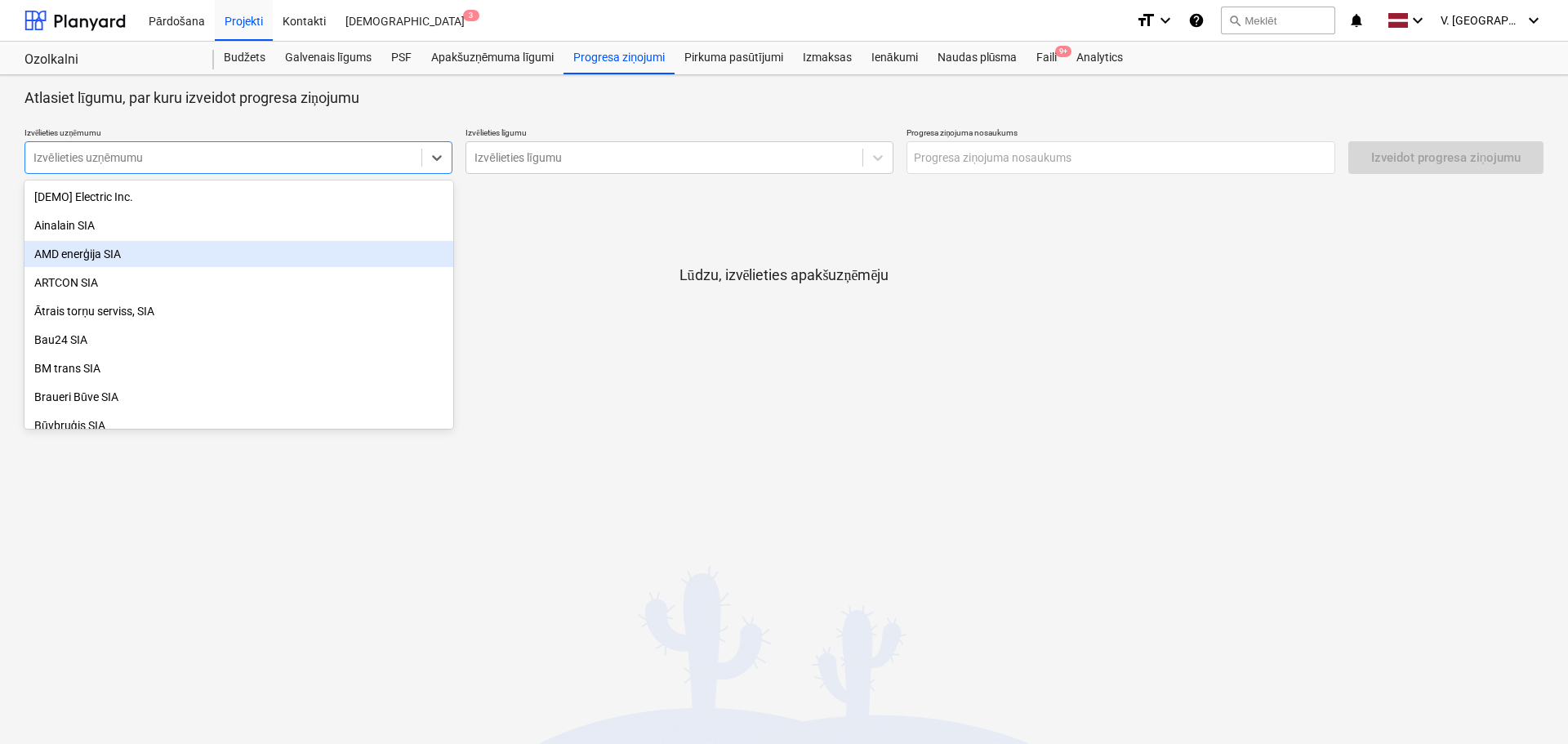 click on "AMD enerģija SIA" at bounding box center (238, 254) 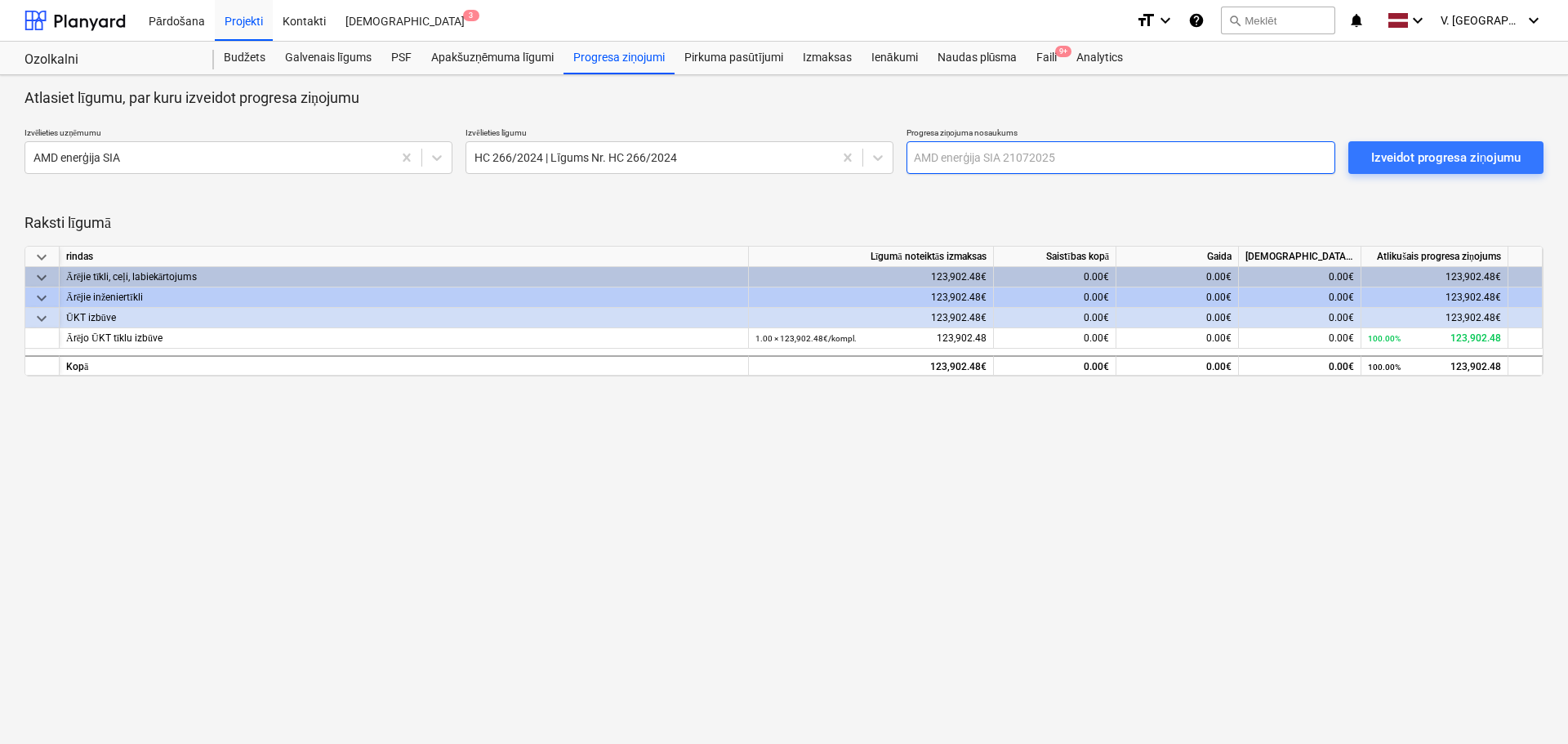 click at bounding box center [1120, 158] 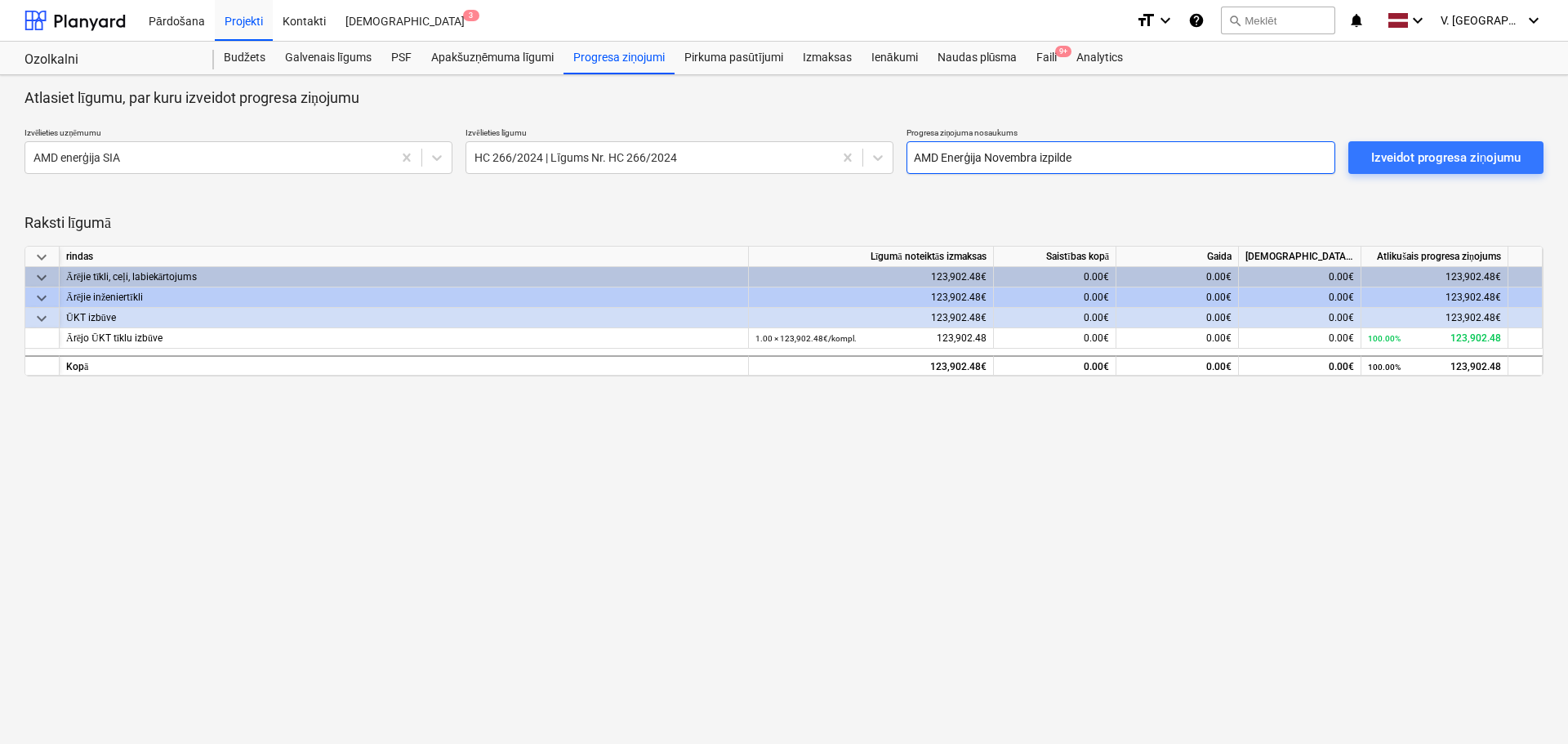 click on "AMD Enerģija Novembra izpilde" at bounding box center (1120, 158) 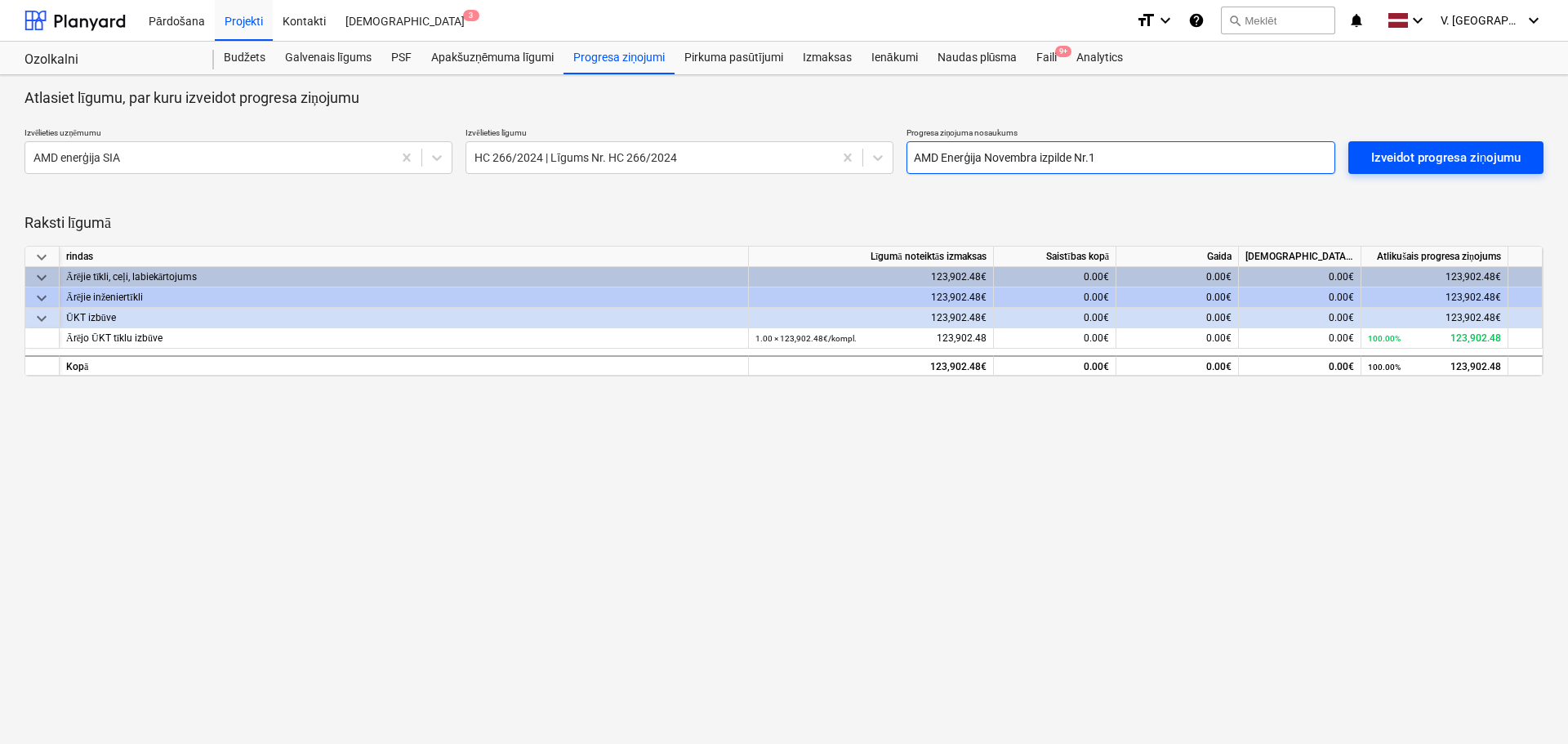 type on "AMD Enerģija Novembra izpilde Nr.1" 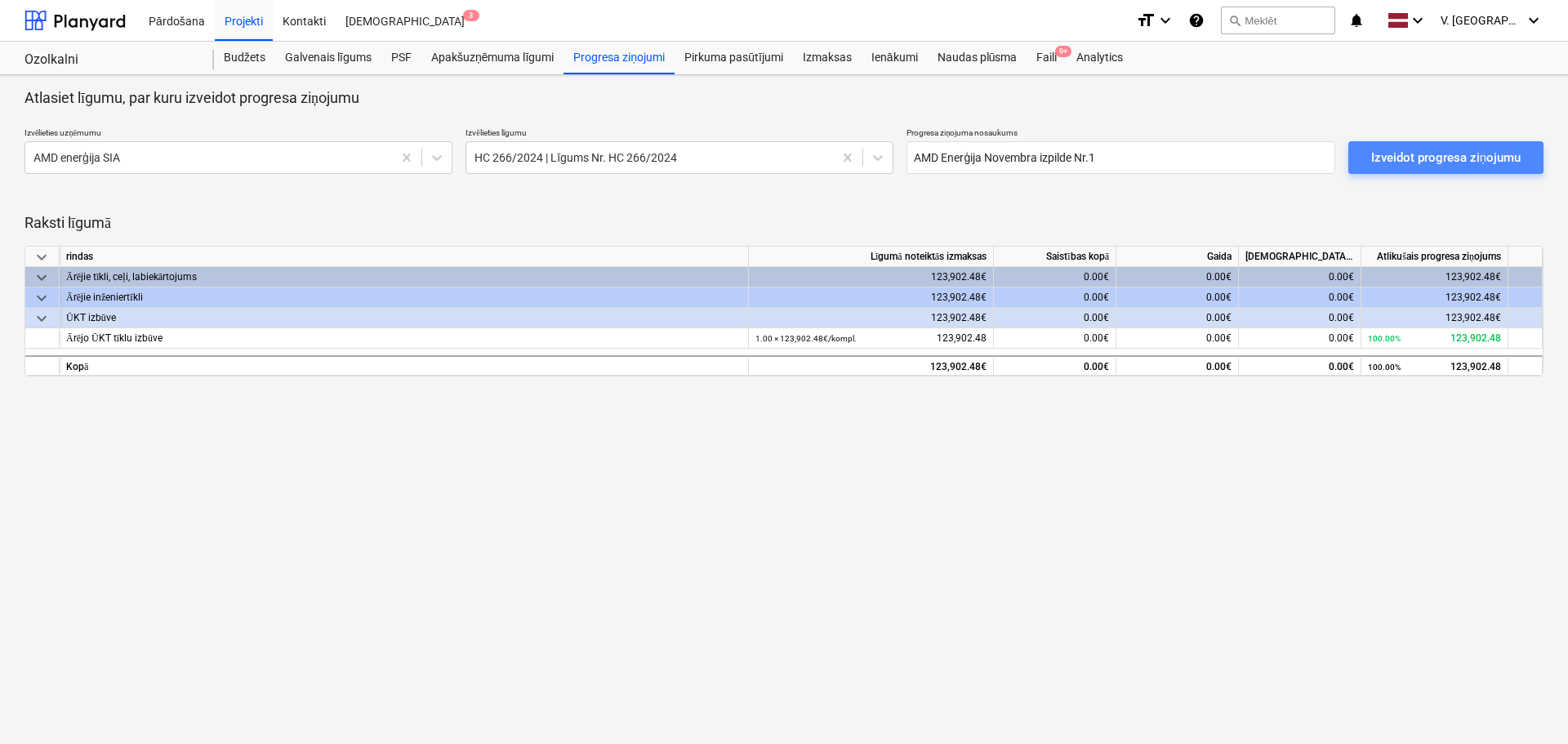 click on "Izveidot progresa ziņojumu" at bounding box center (1446, 158) 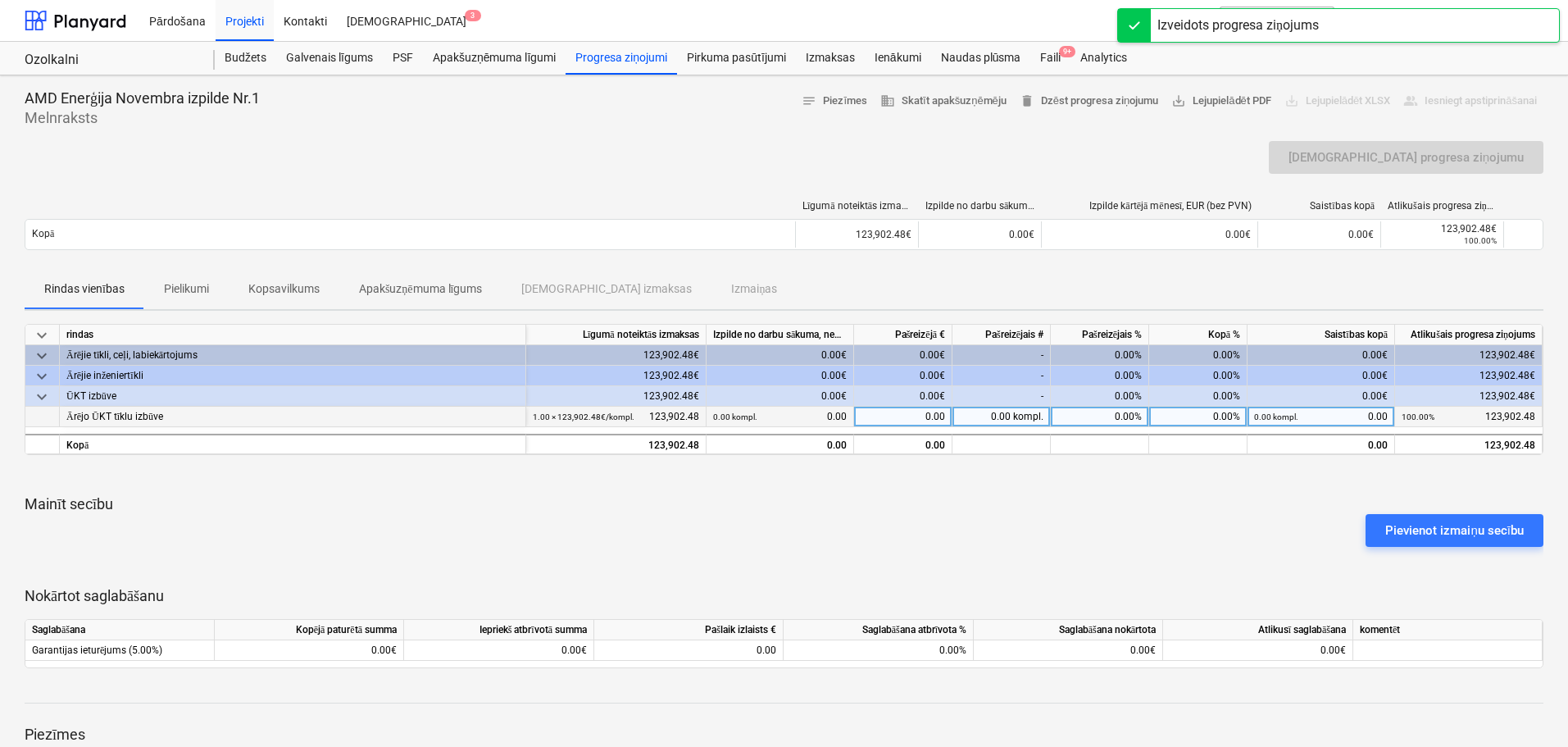 click on "0.00" at bounding box center [903, 417] 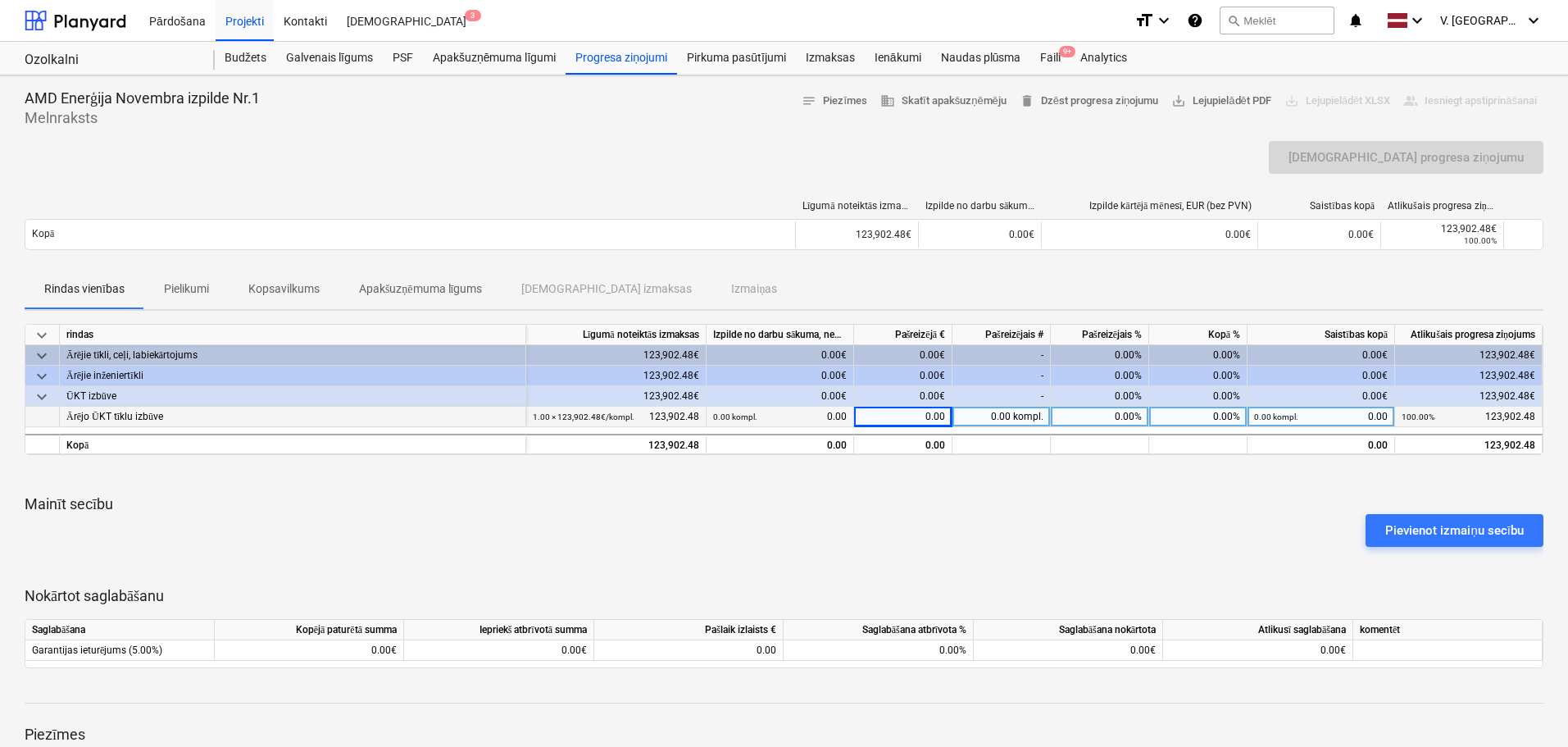 click on "0.00" at bounding box center (903, 417) 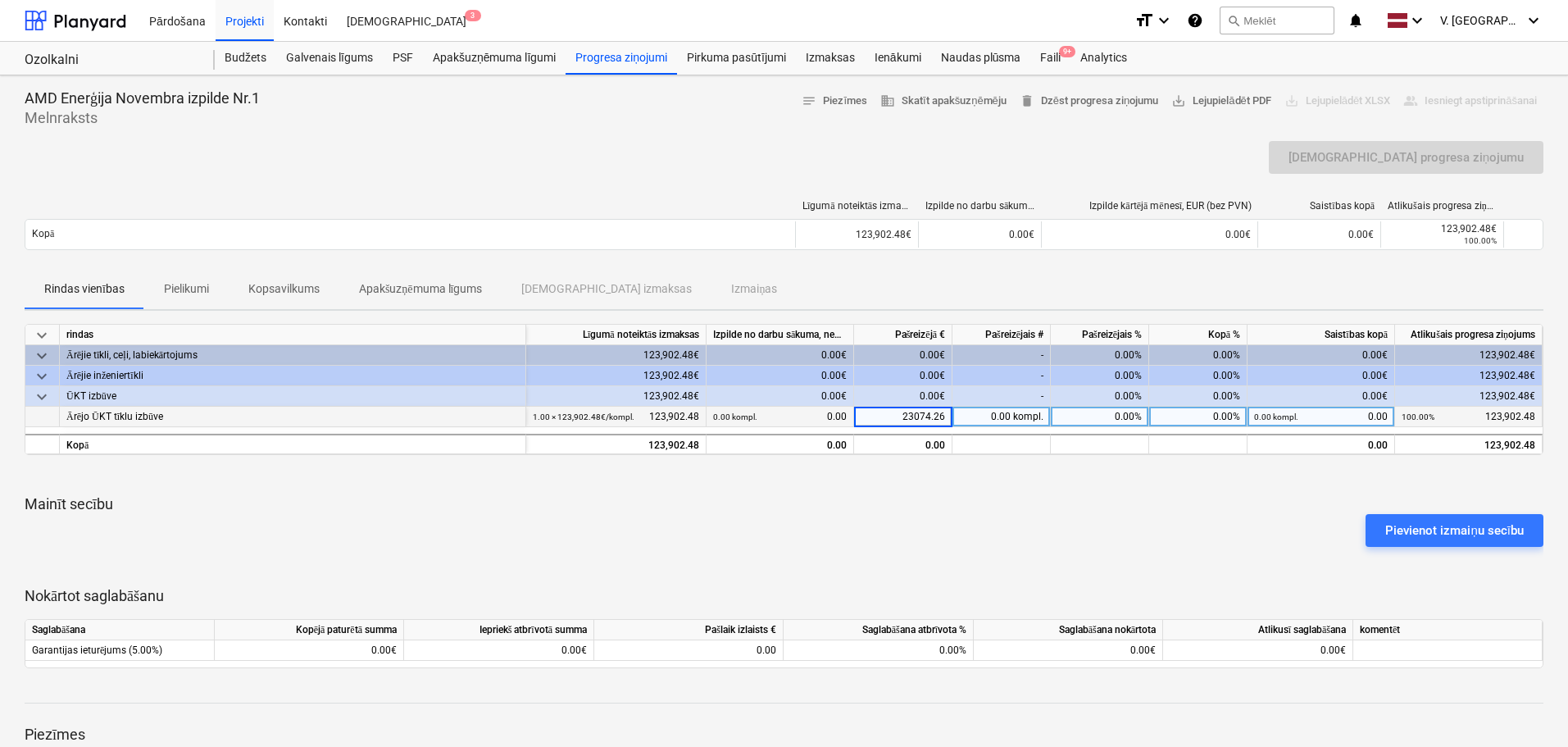 type on "23074.260" 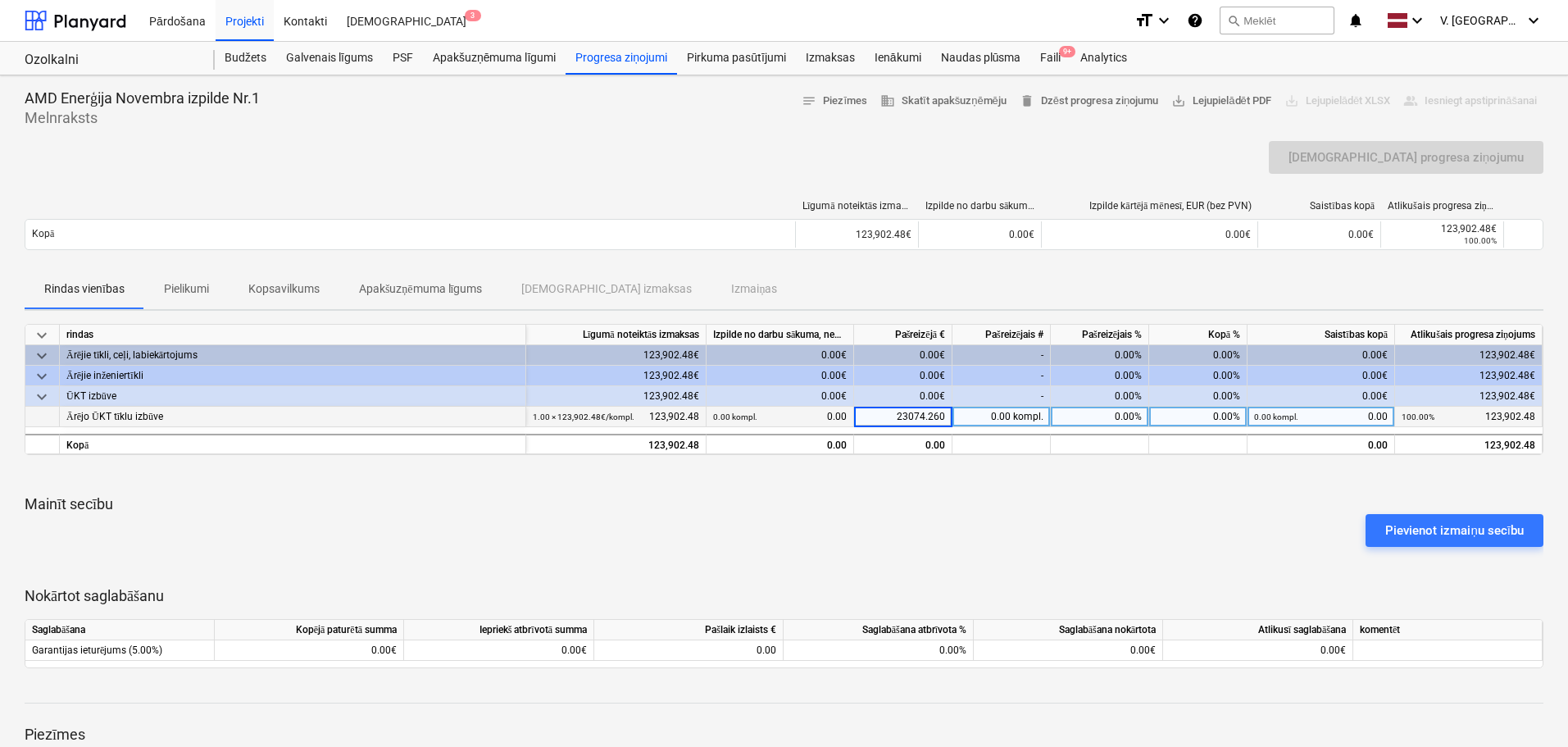 click on "Pievienot izmaiņu secību" at bounding box center (784, 531) 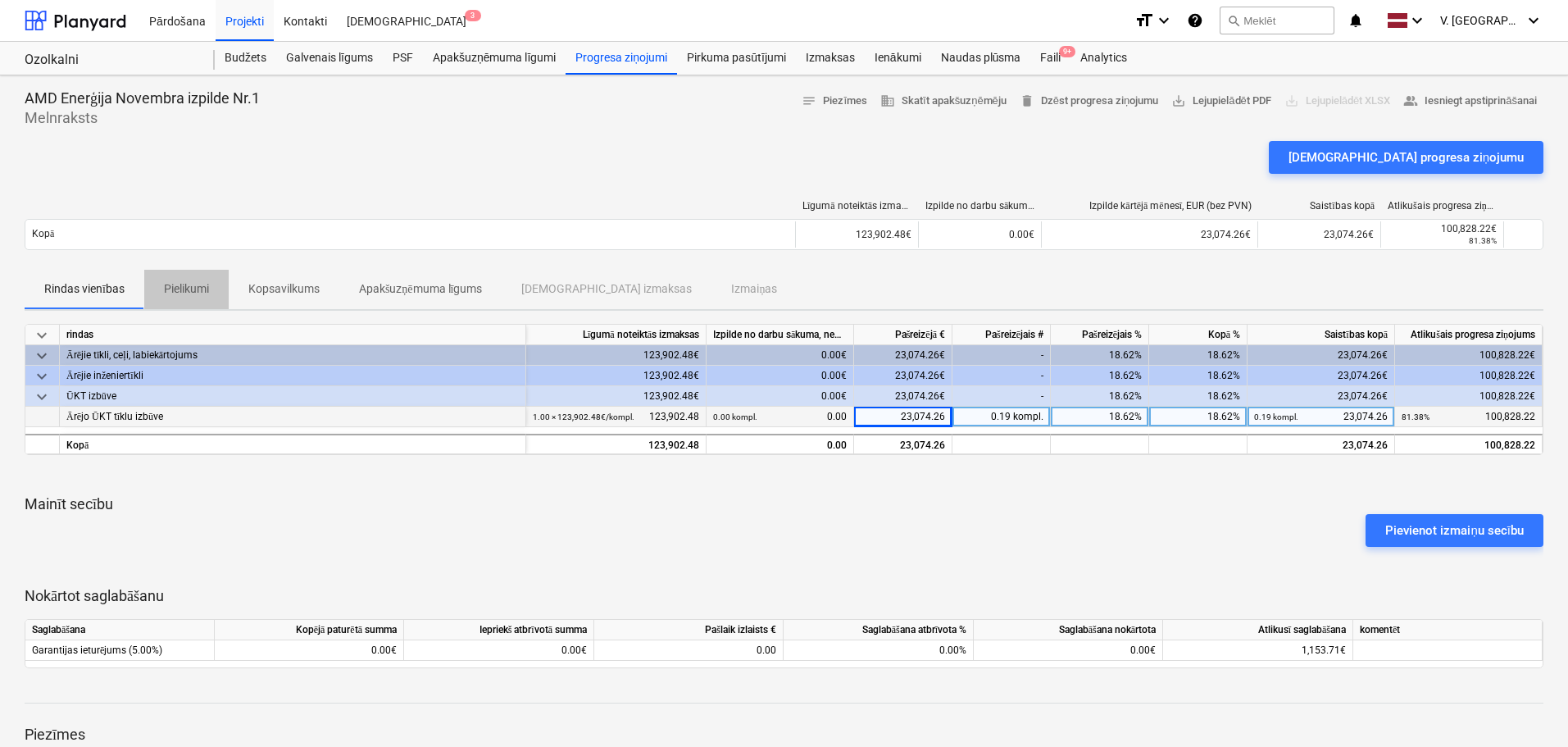 click on "Pielikumi" at bounding box center (186, 289) 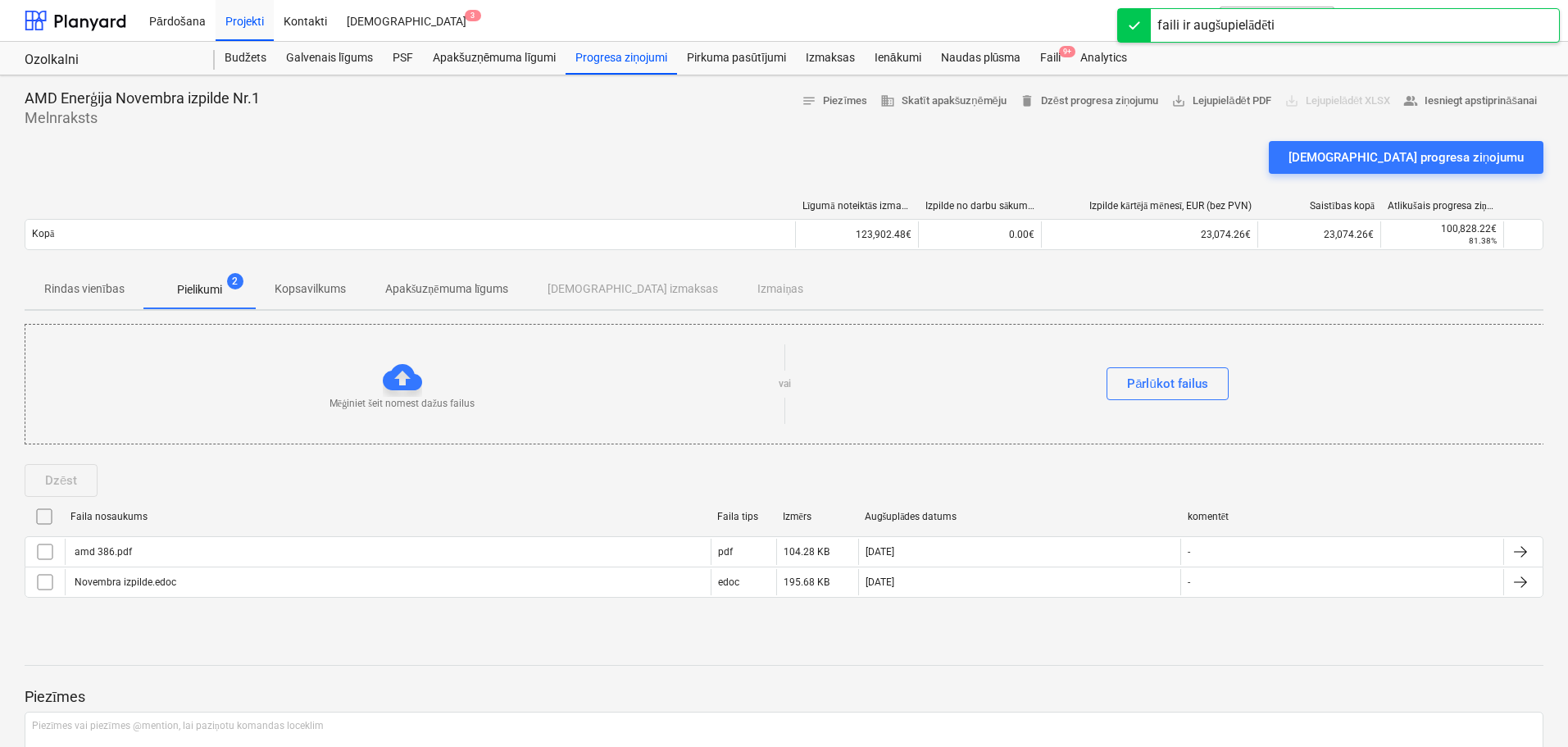 click on "Kopsavilkums" at bounding box center (310, 289) 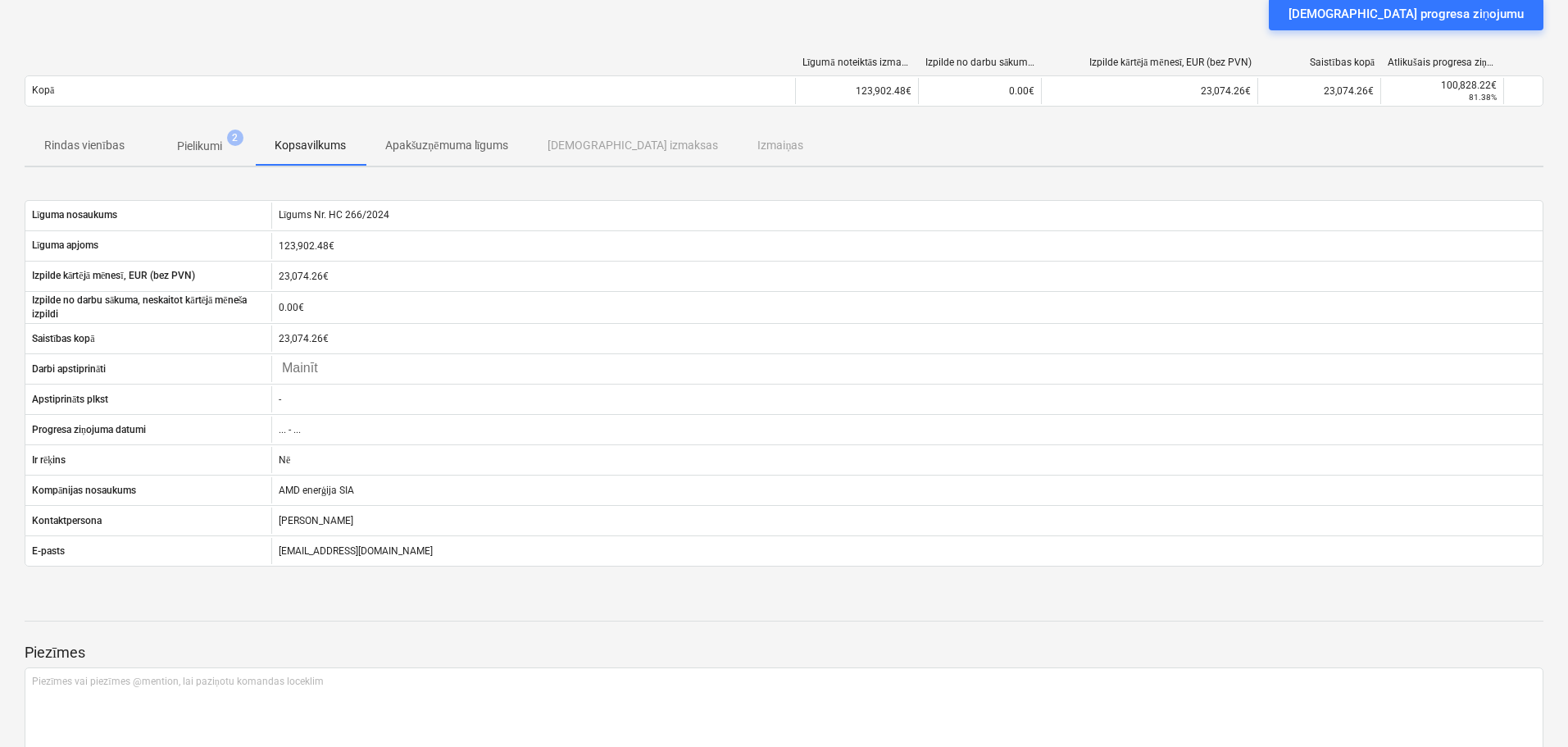 scroll, scrollTop: 61, scrollLeft: 0, axis: vertical 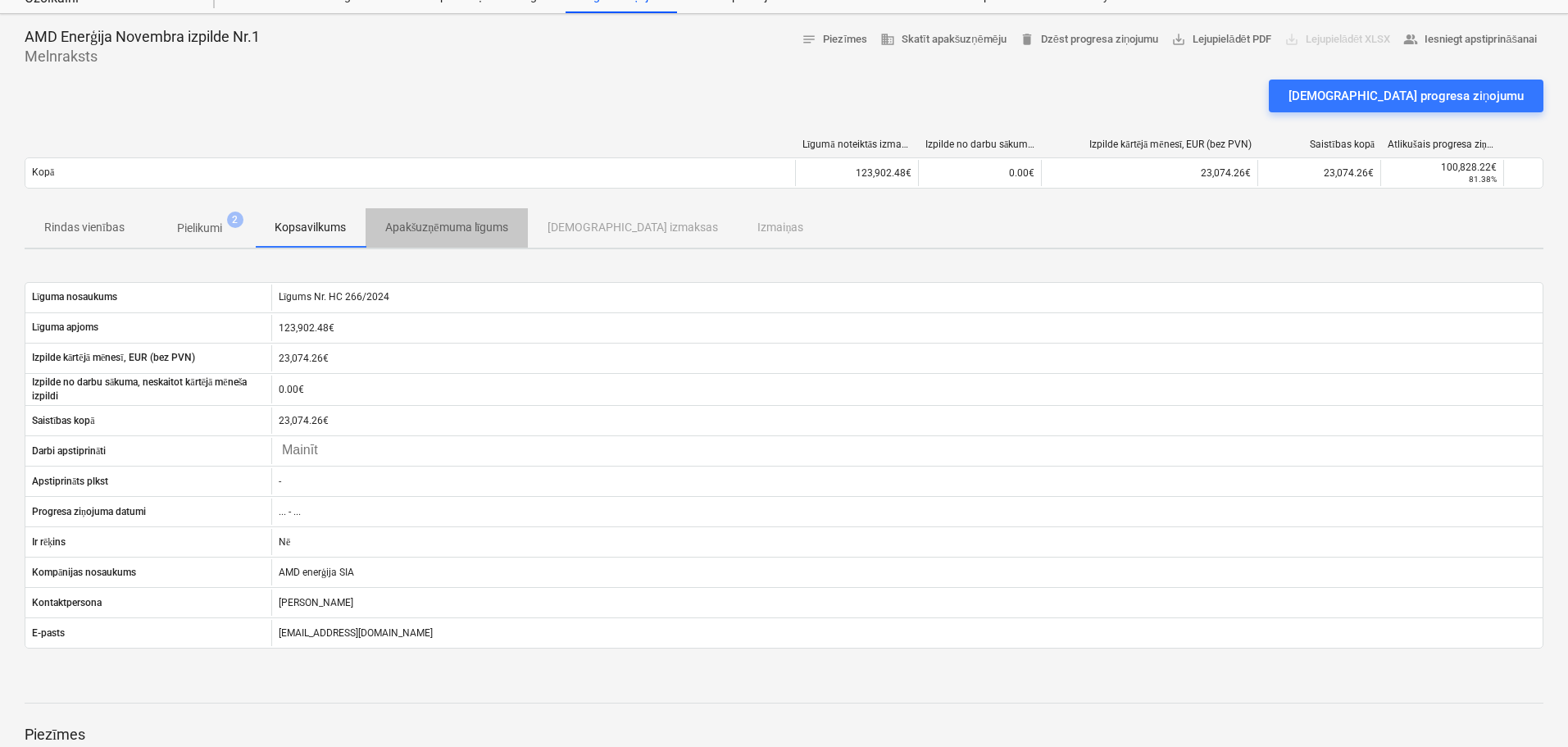 click on "Apakšuzņēmuma līgums" at bounding box center (447, 227) 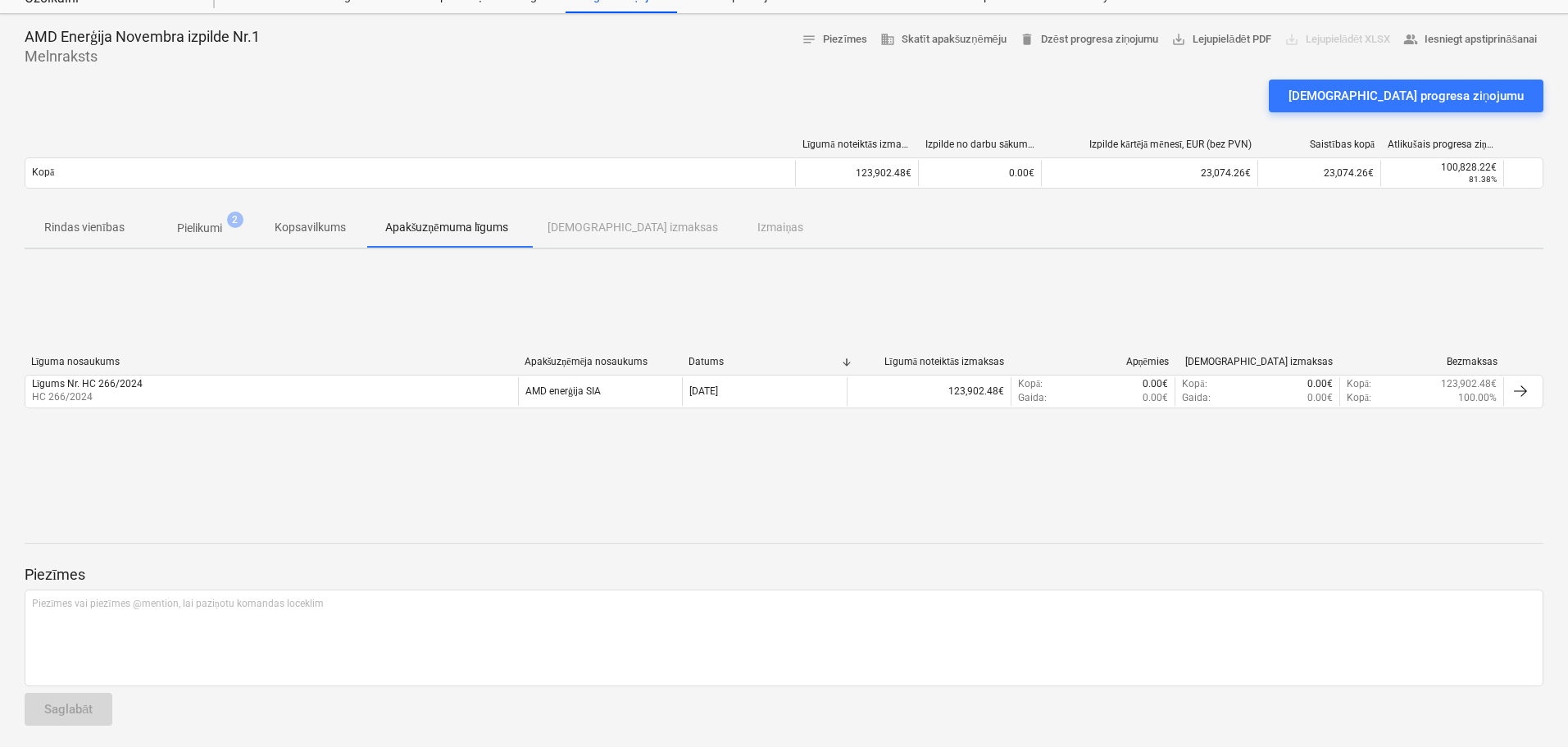 click on "Pielikumi" at bounding box center (199, 228) 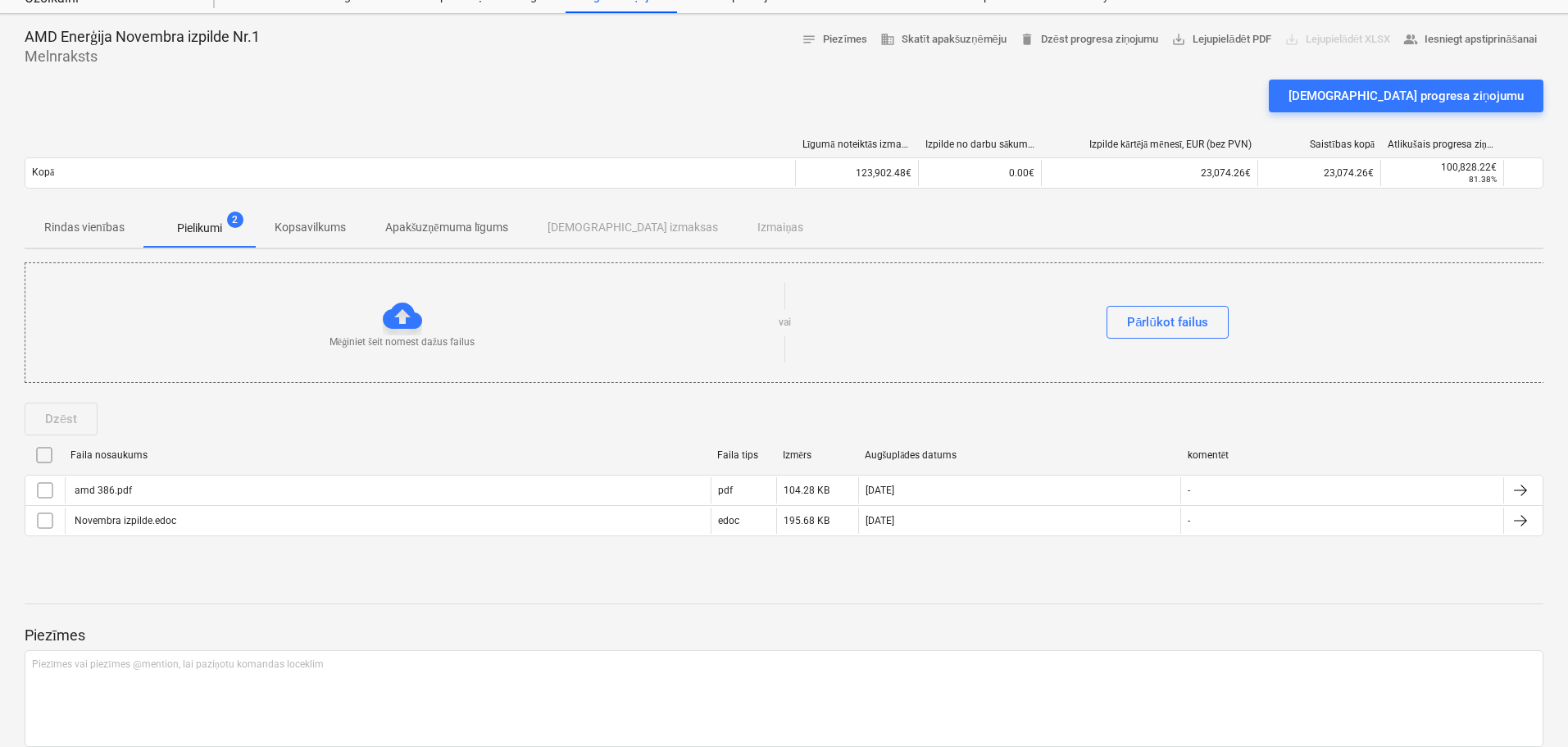 click on "Rindas vienības" at bounding box center (84, 227) 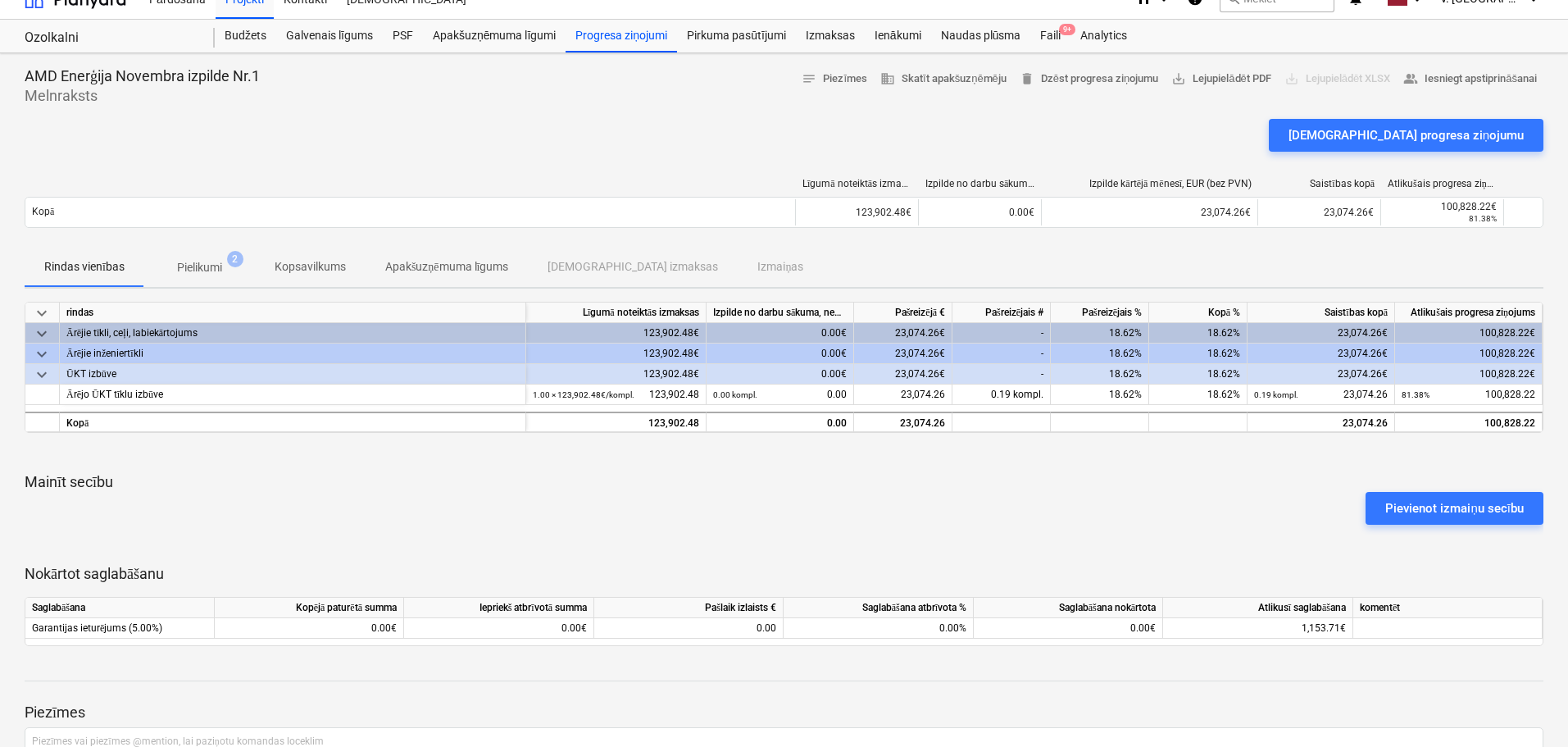 scroll, scrollTop: 0, scrollLeft: 0, axis: both 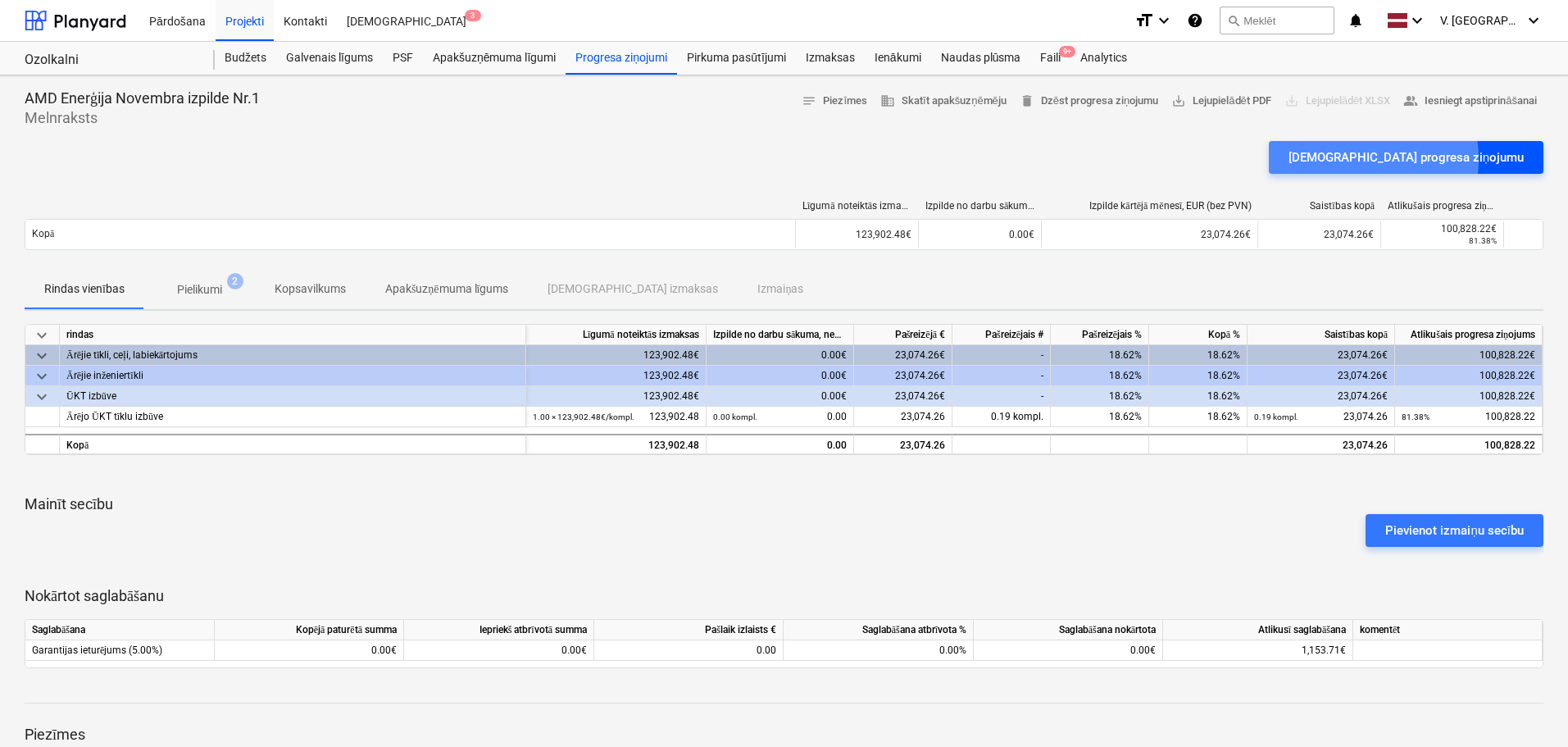 click on "[DEMOGRAPHIC_DATA] progresa ziņojumu" at bounding box center [1406, 157] 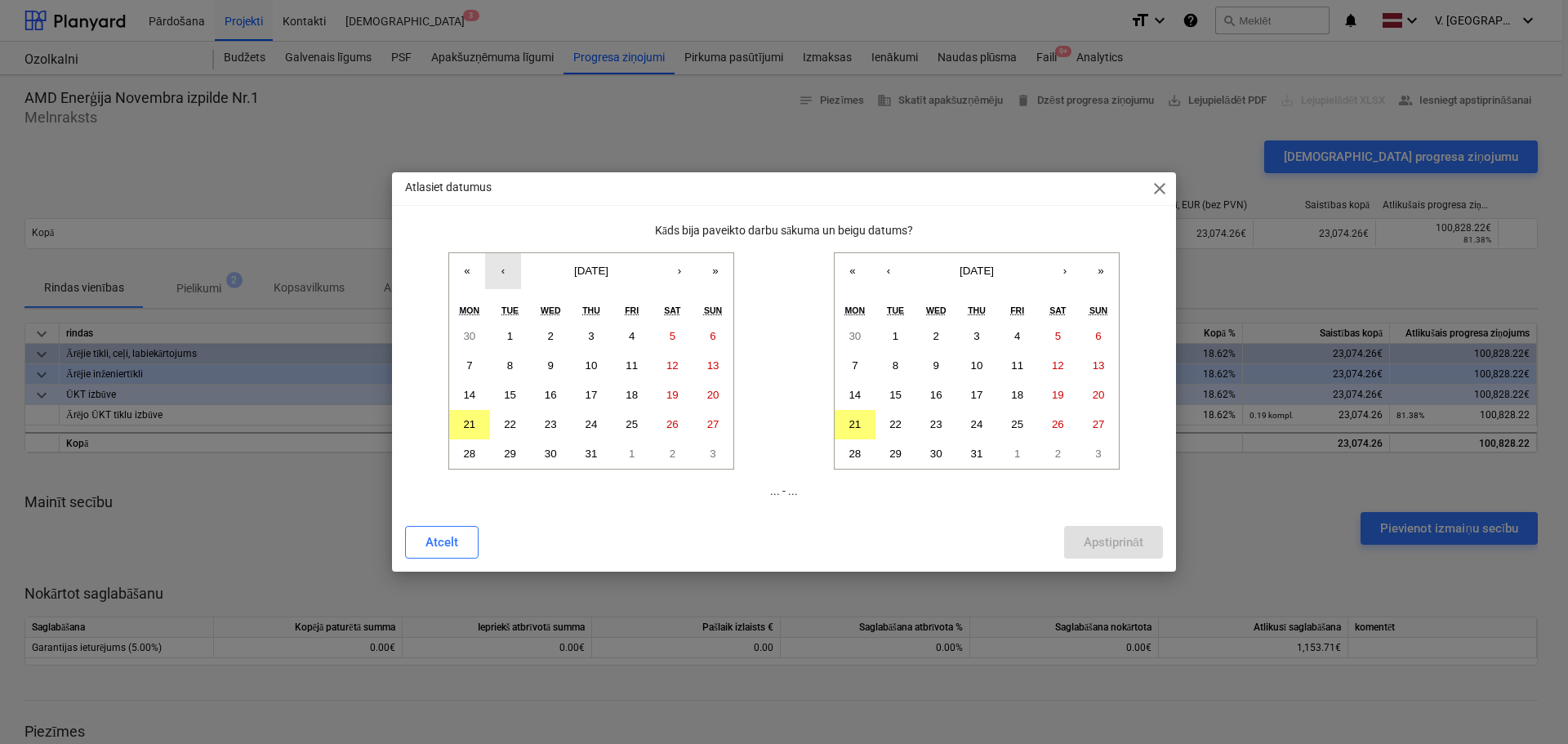 click on "‹" at bounding box center (503, 271) 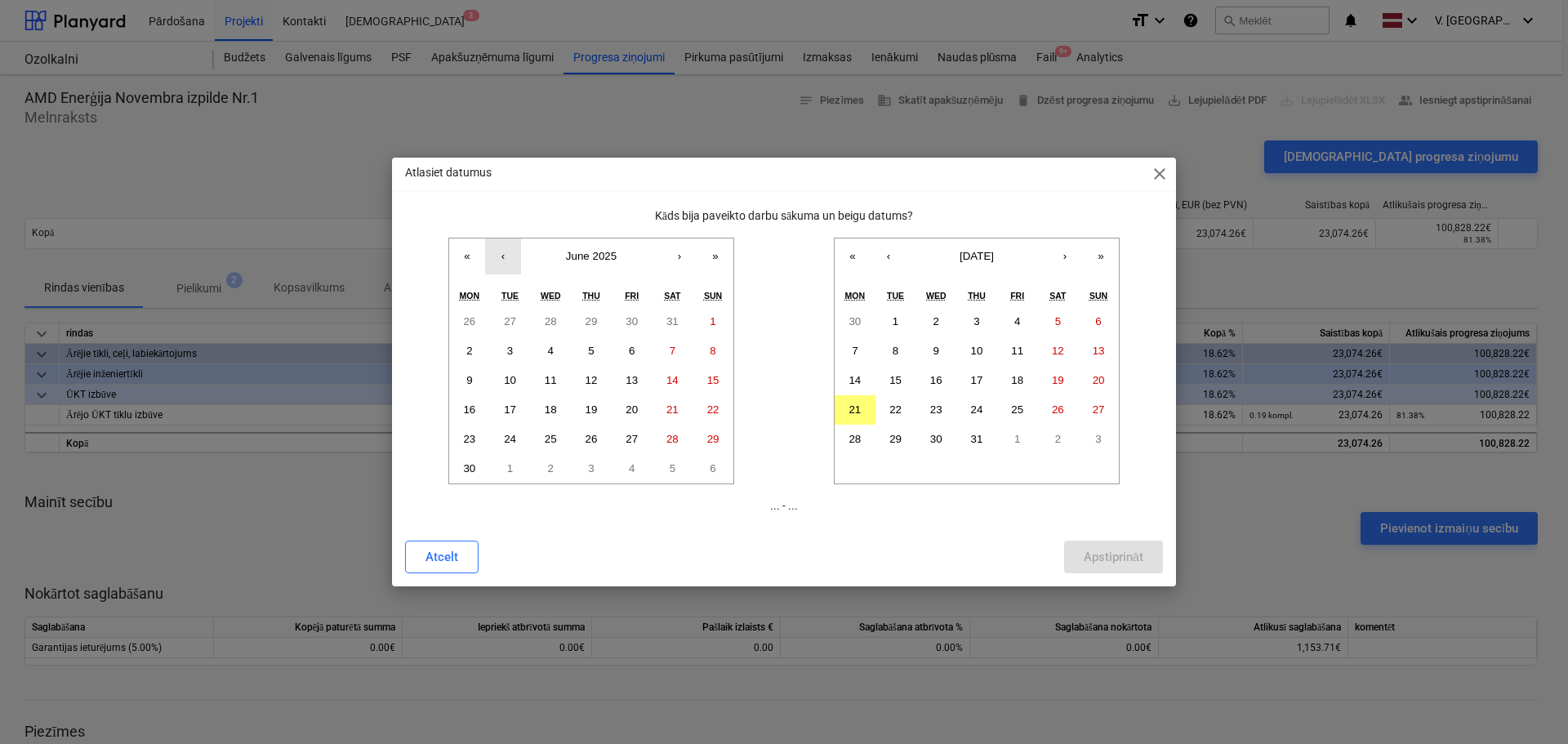 click on "‹" at bounding box center (503, 256) 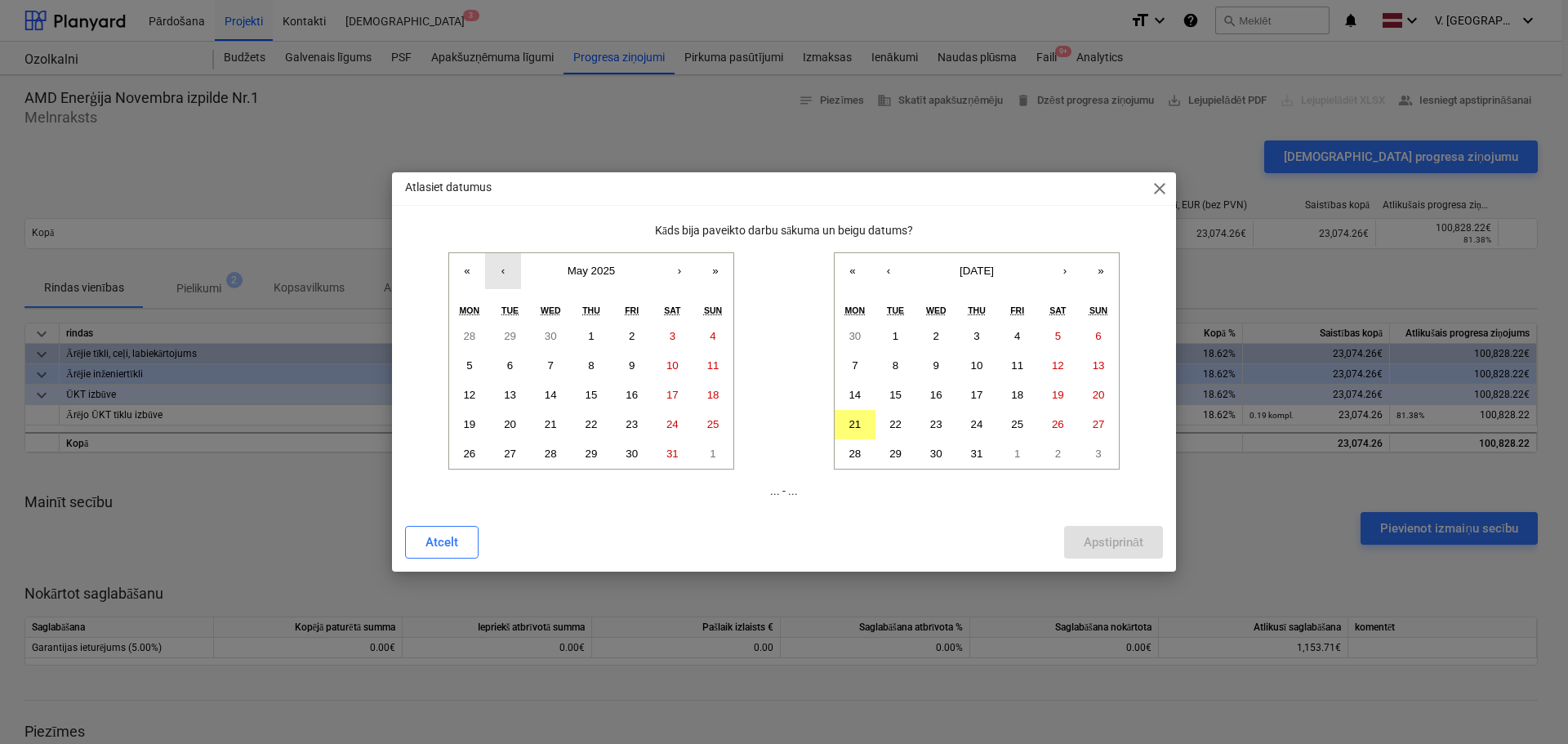 click on "‹" at bounding box center (503, 271) 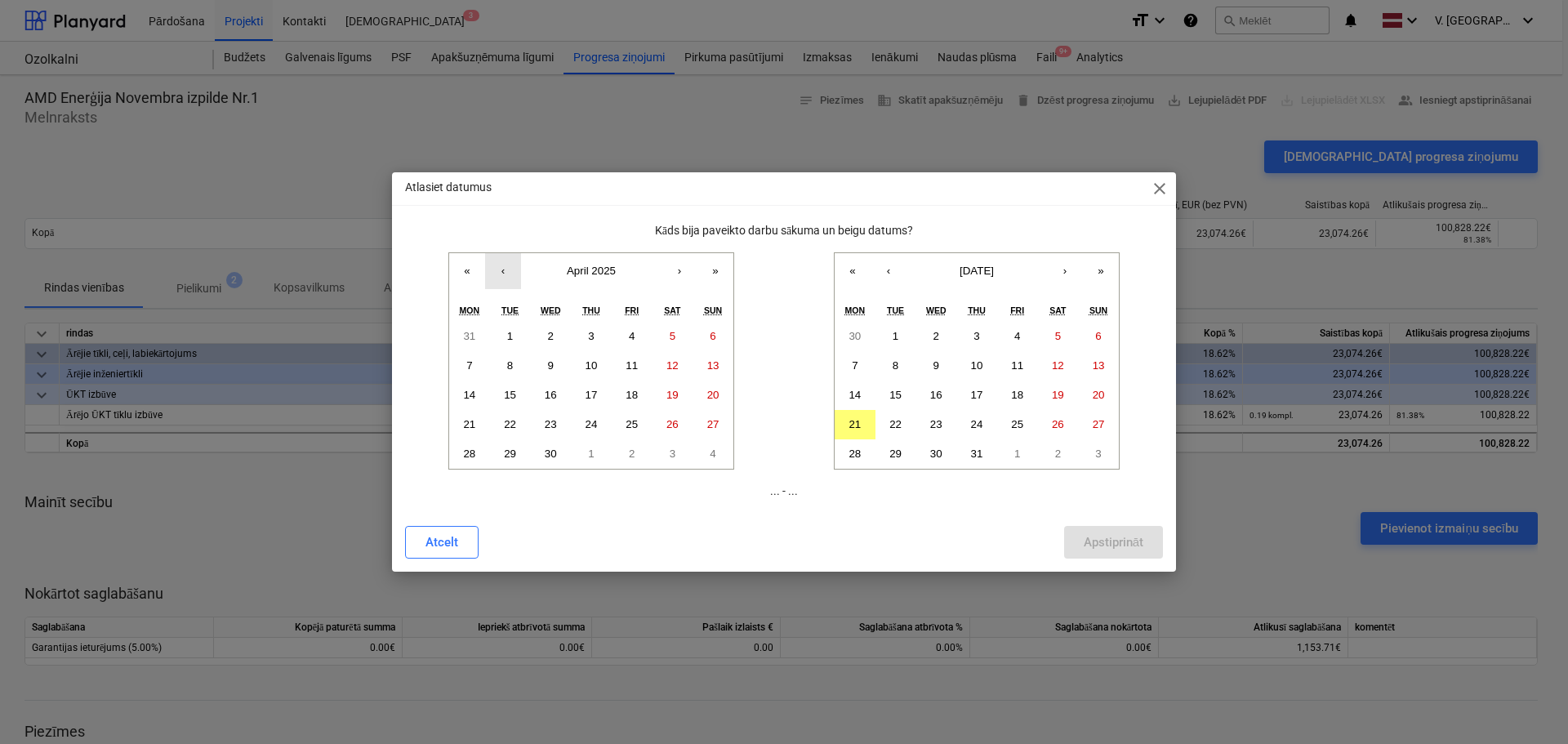 click on "‹" at bounding box center (503, 271) 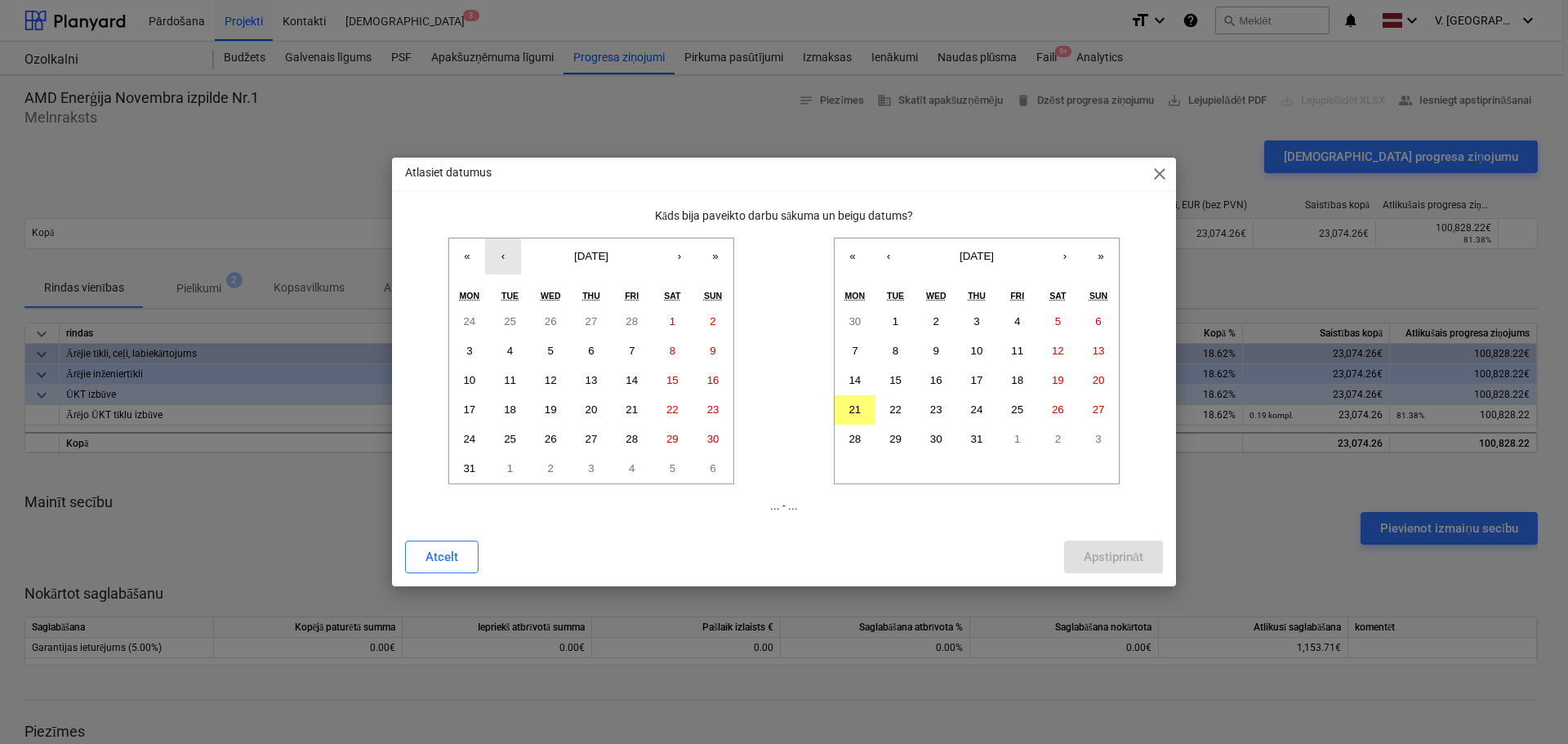 click on "‹" at bounding box center (503, 256) 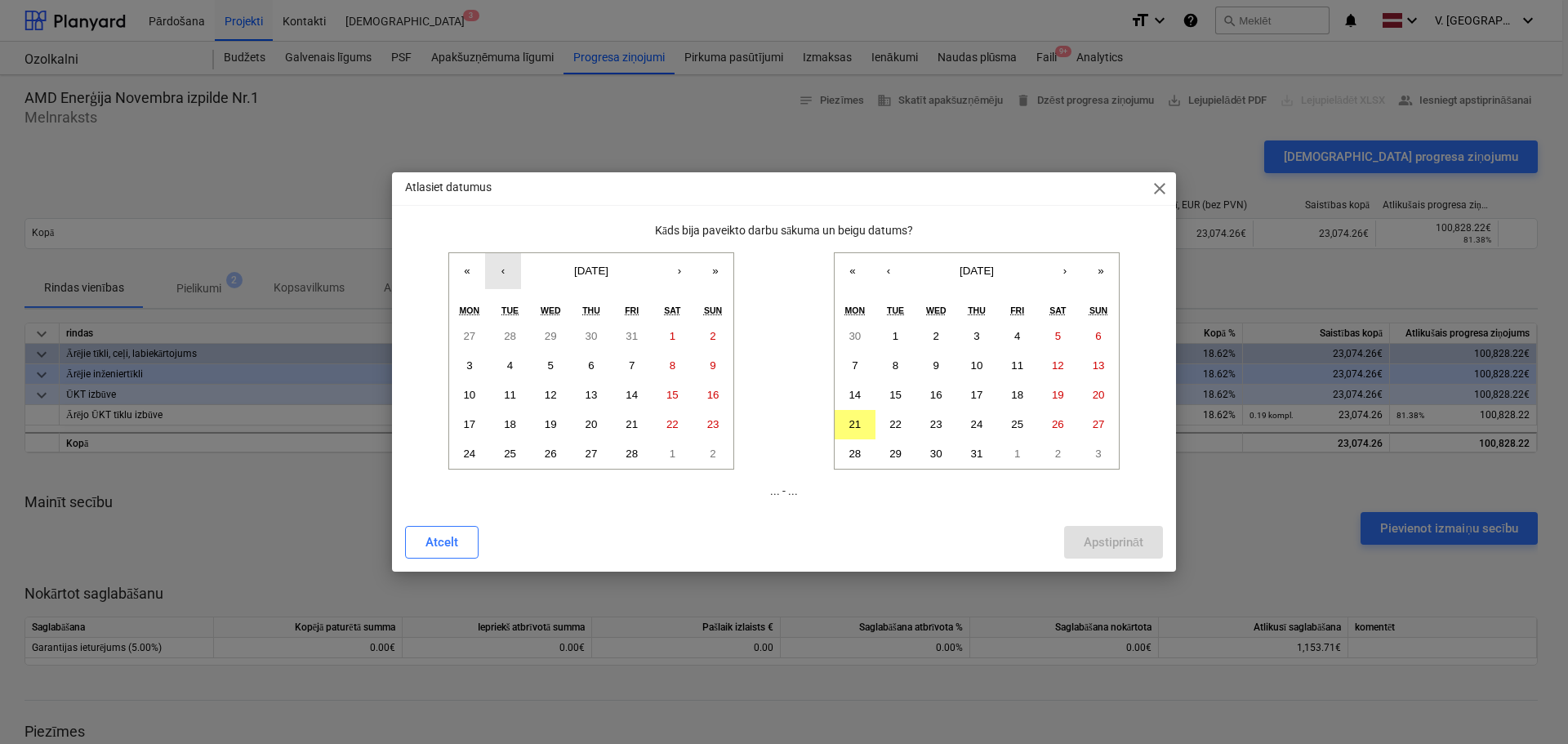 click on "‹" at bounding box center (503, 271) 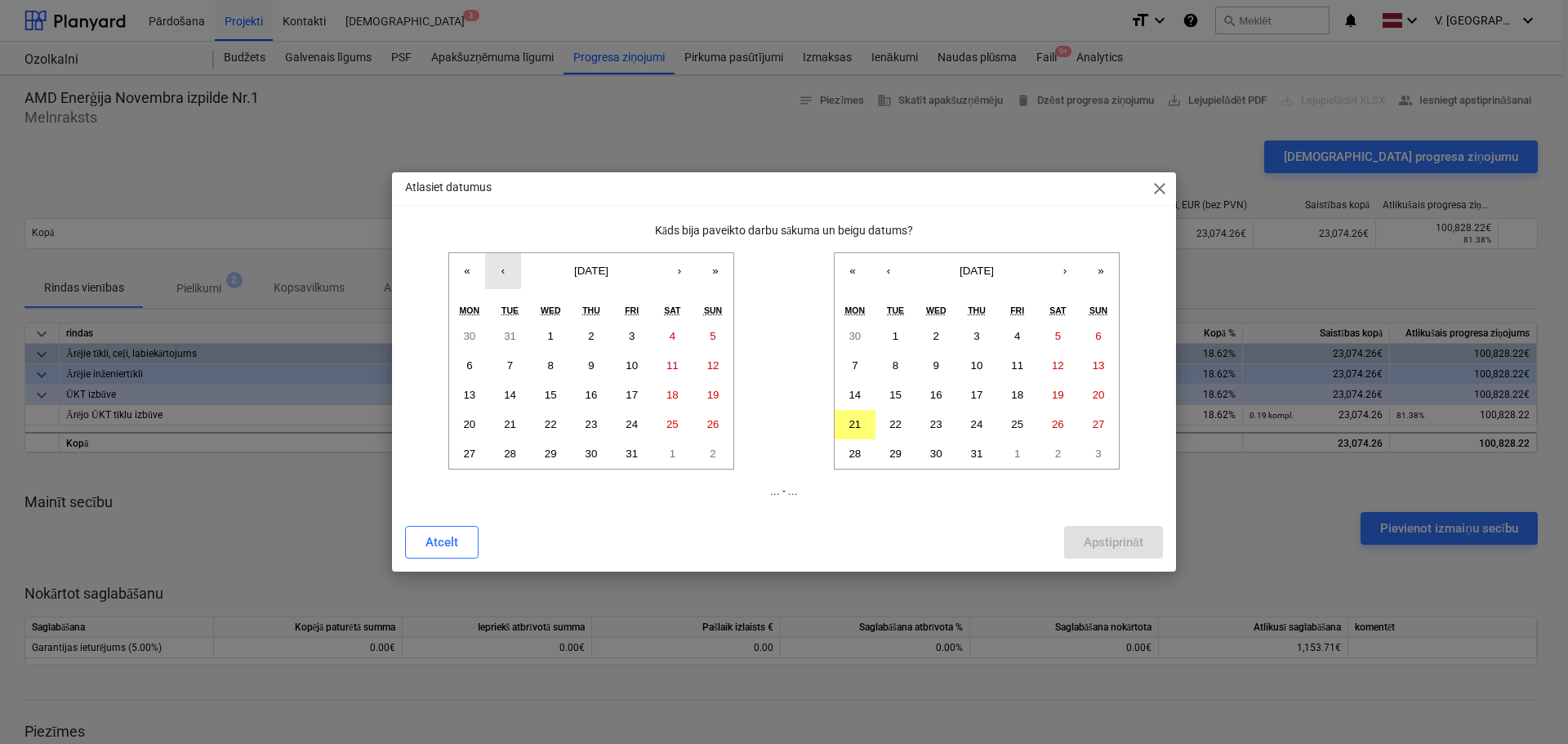 click on "‹" at bounding box center [503, 271] 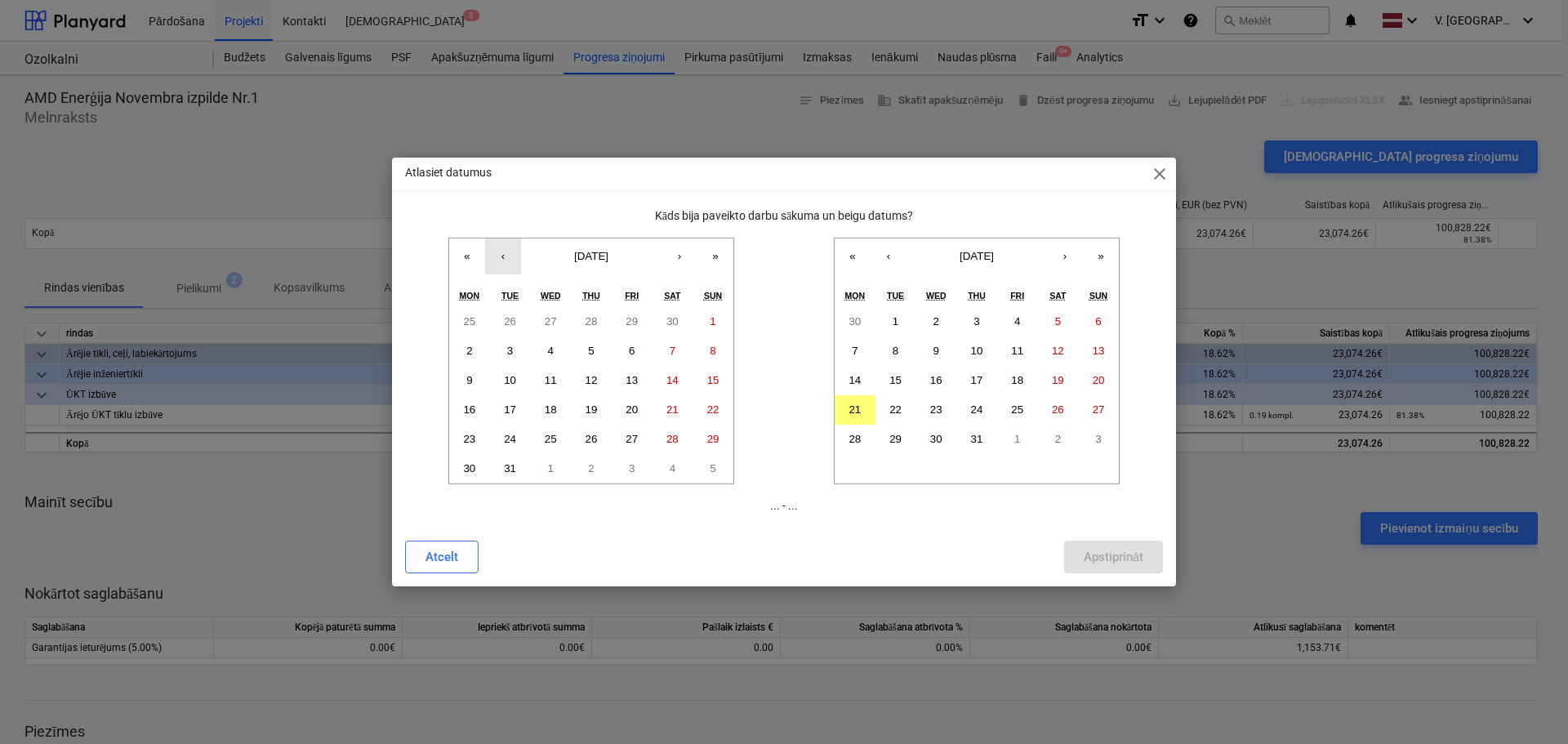 click on "‹" at bounding box center [503, 256] 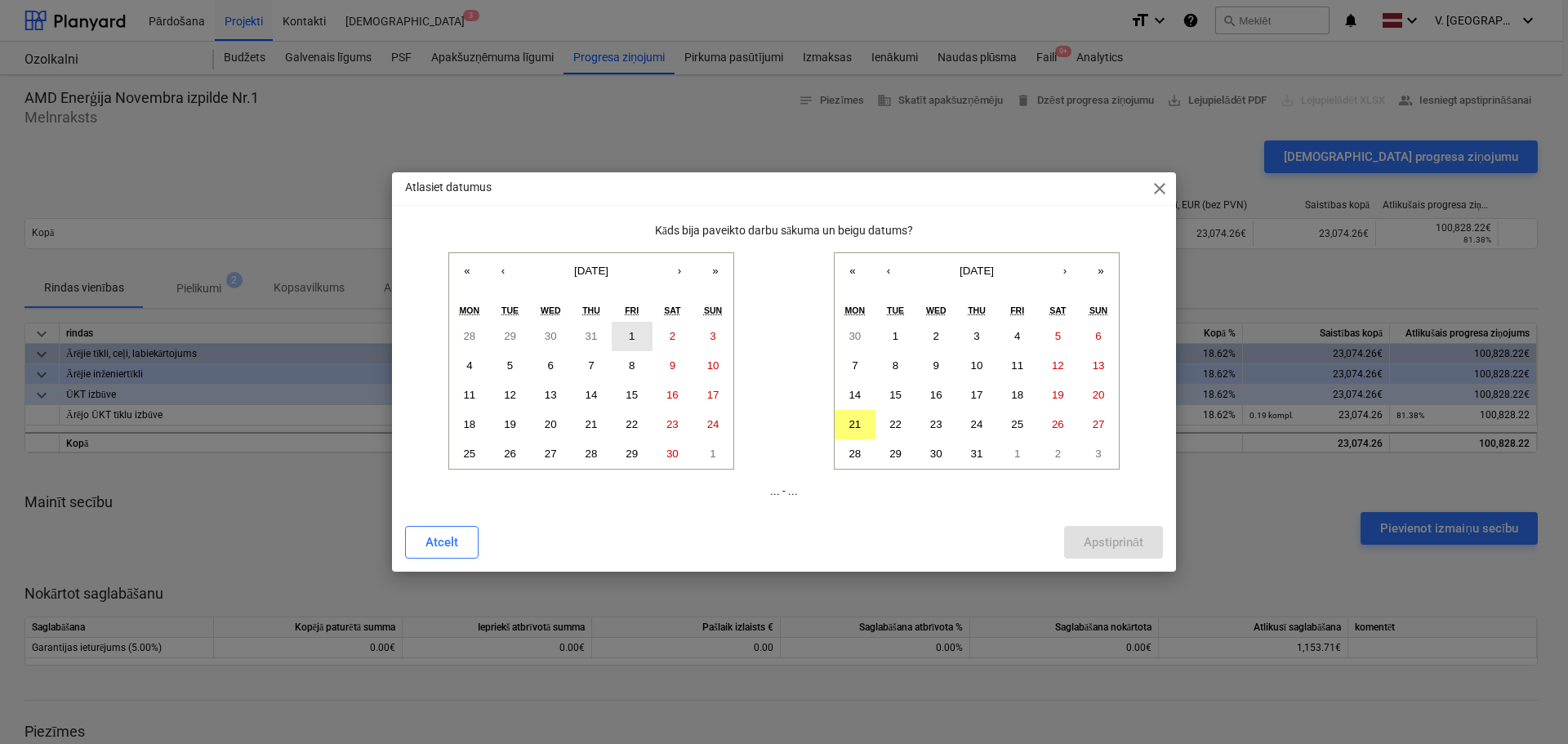 click on "1" at bounding box center (632, 336) 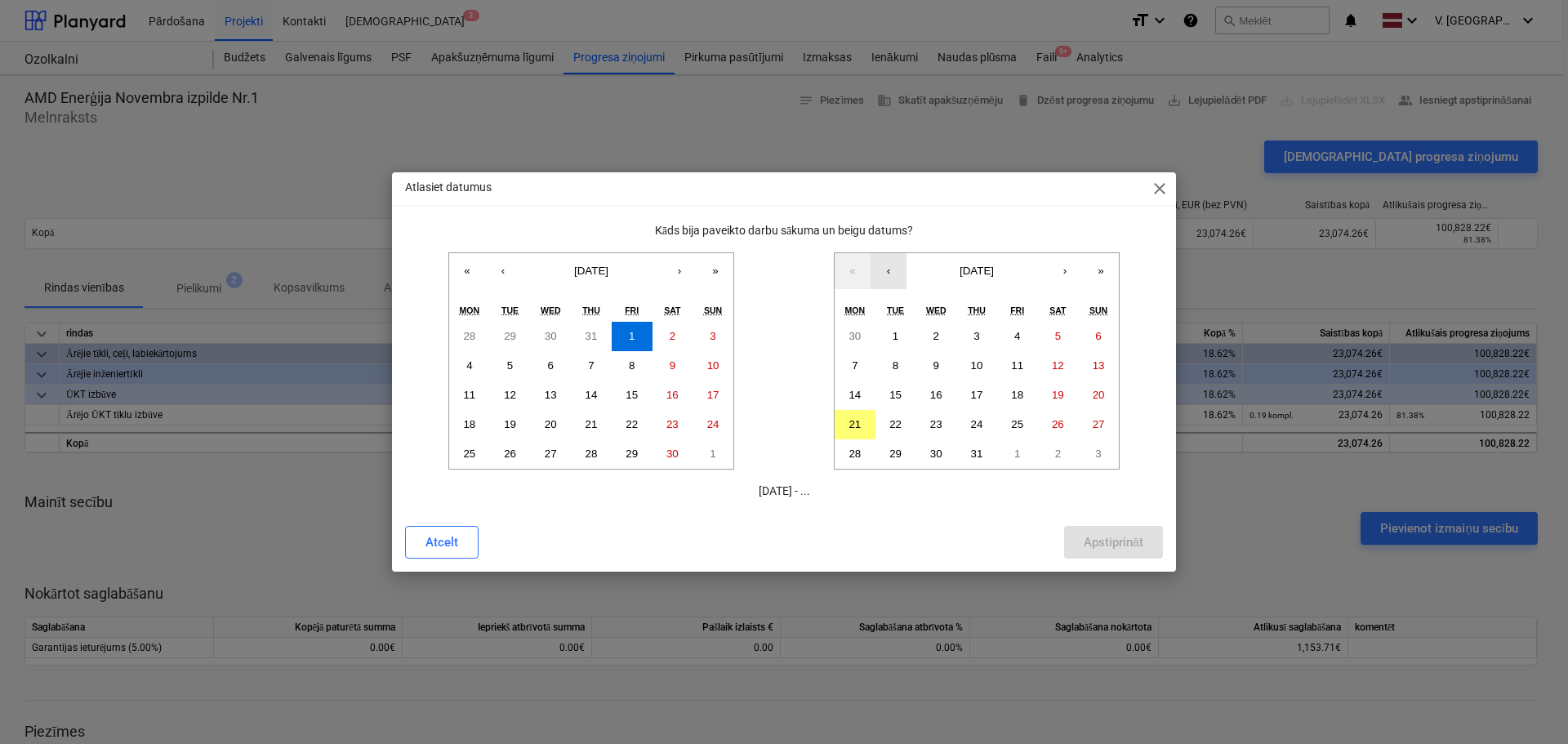 click on "‹" at bounding box center (889, 271) 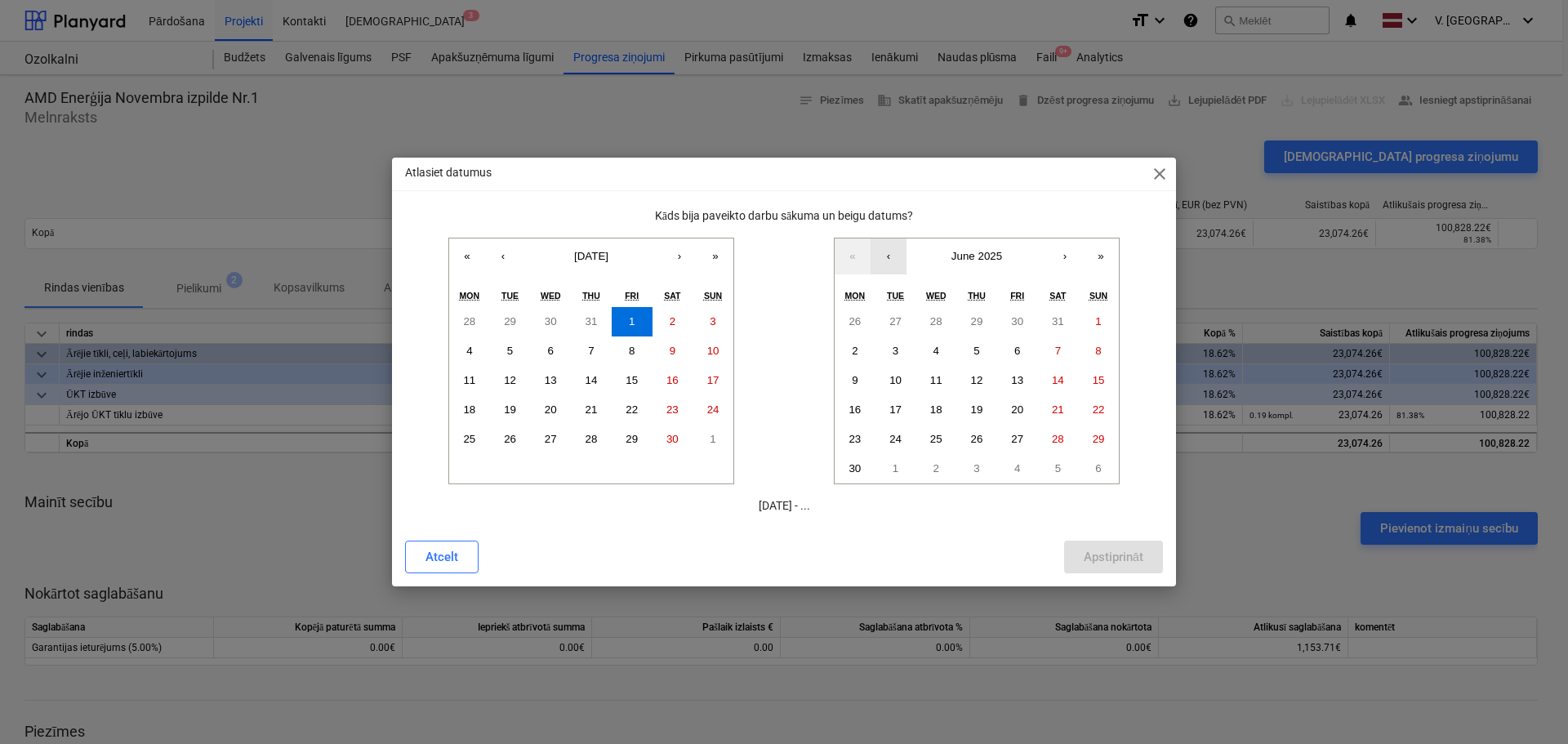 click on "‹" at bounding box center (889, 256) 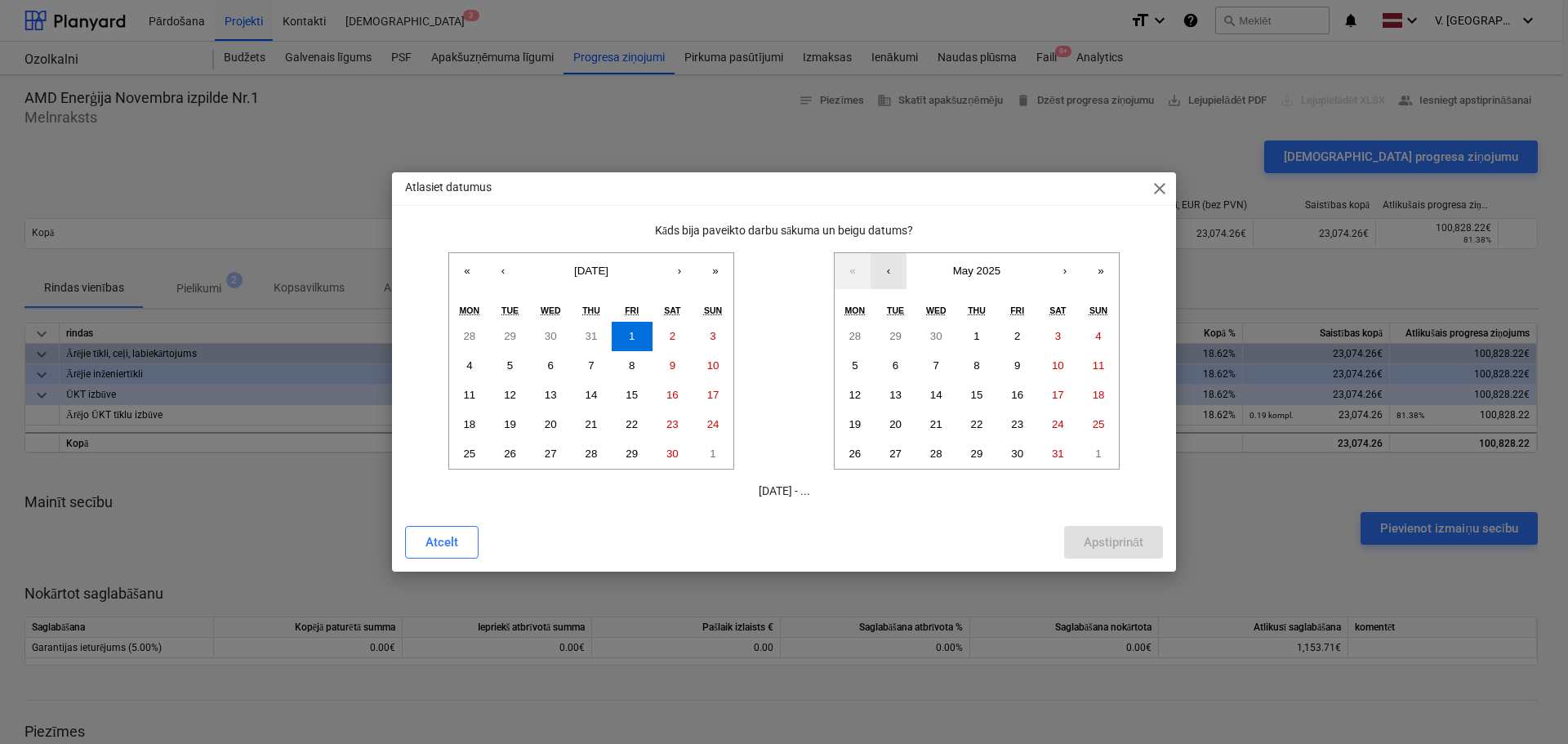 click on "‹" at bounding box center [889, 271] 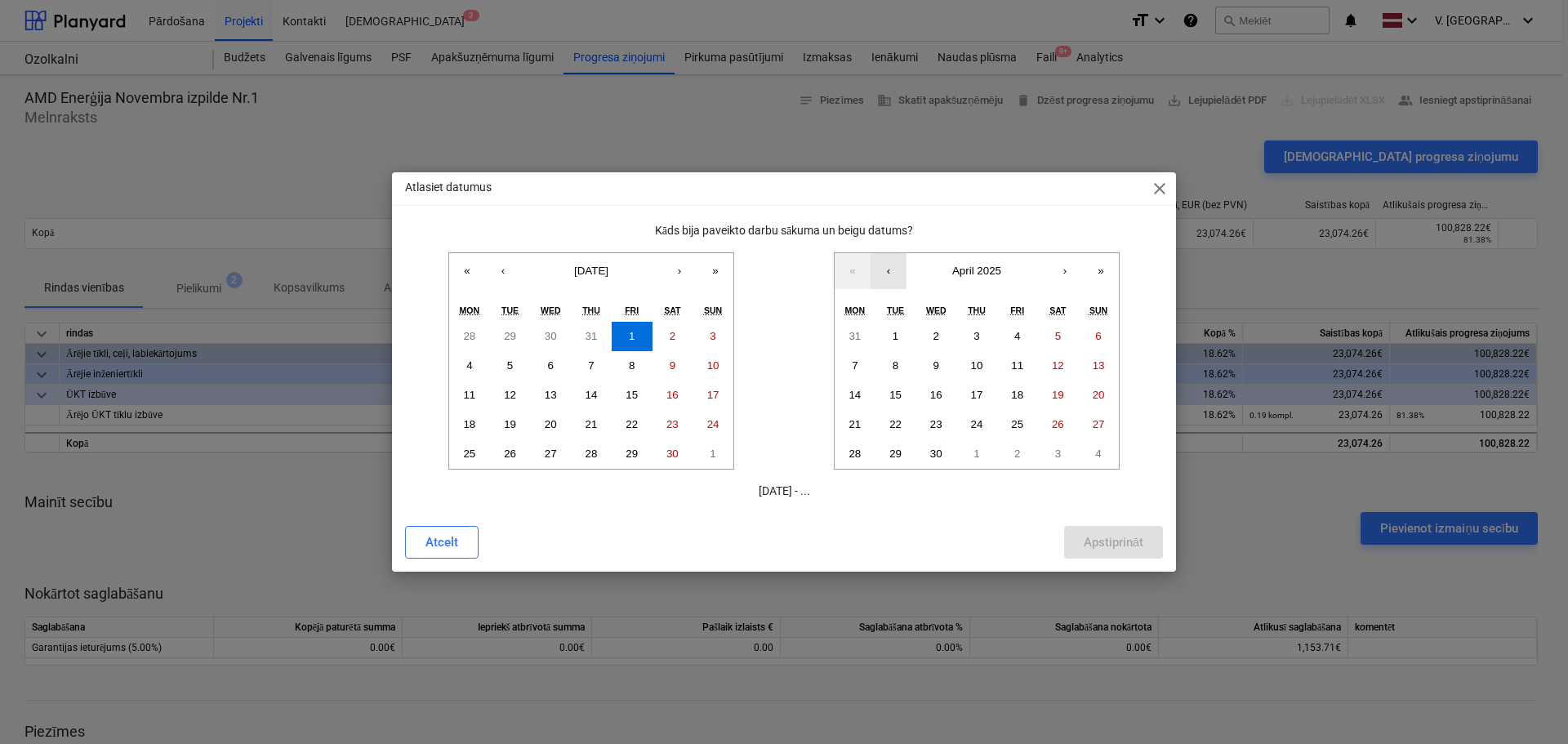 click on "‹" at bounding box center (889, 271) 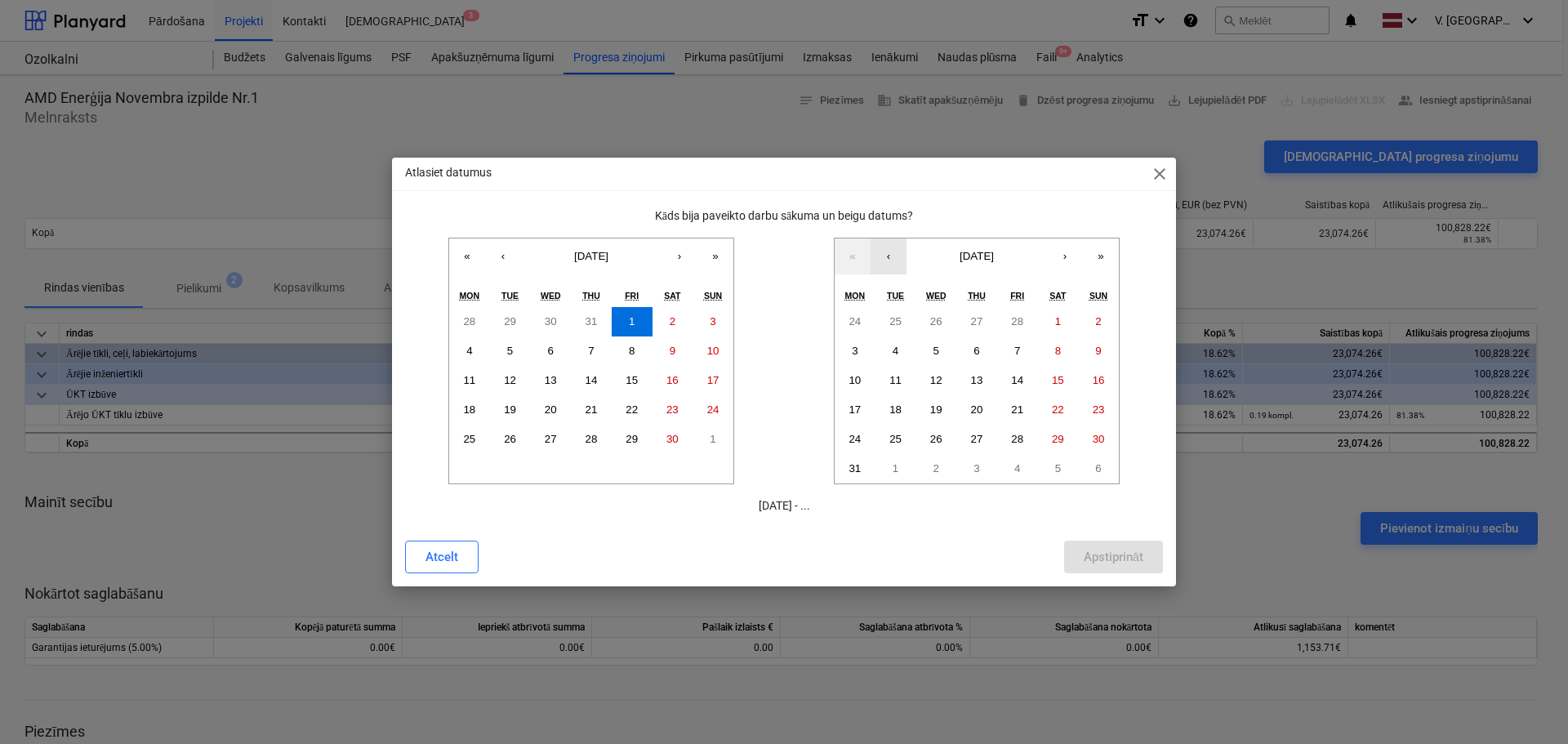click on "‹" at bounding box center [889, 256] 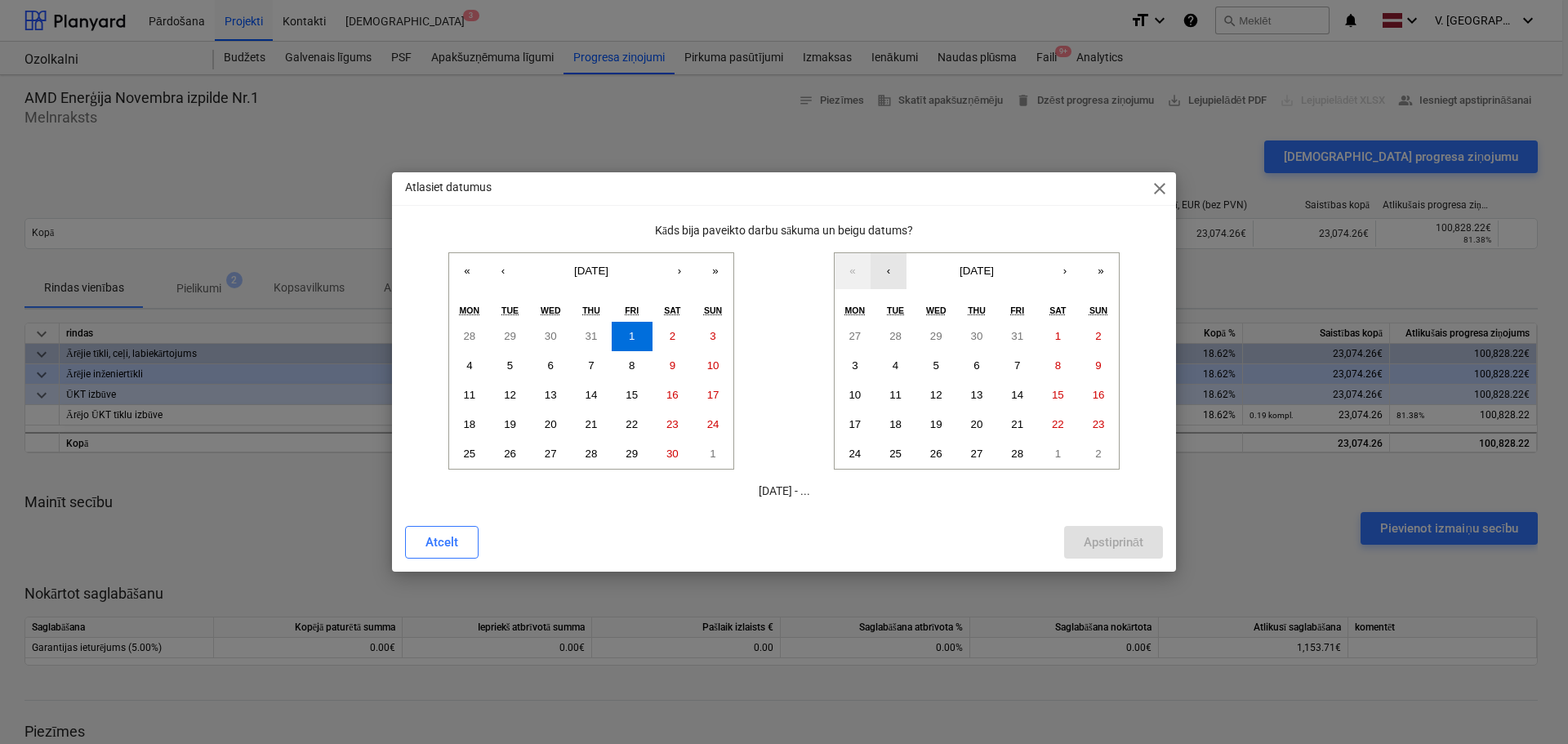 click on "‹" at bounding box center [889, 271] 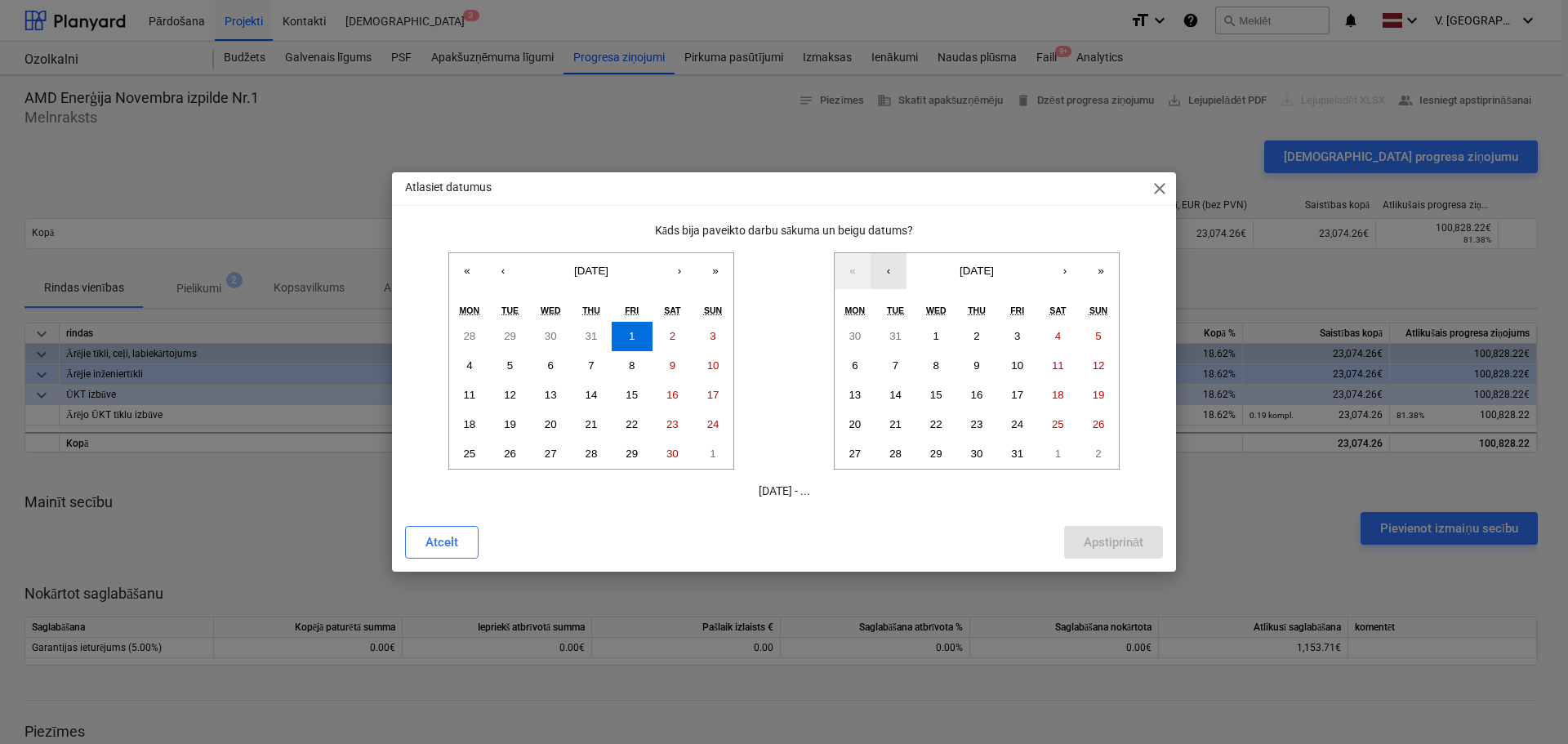 click on "‹" at bounding box center (889, 271) 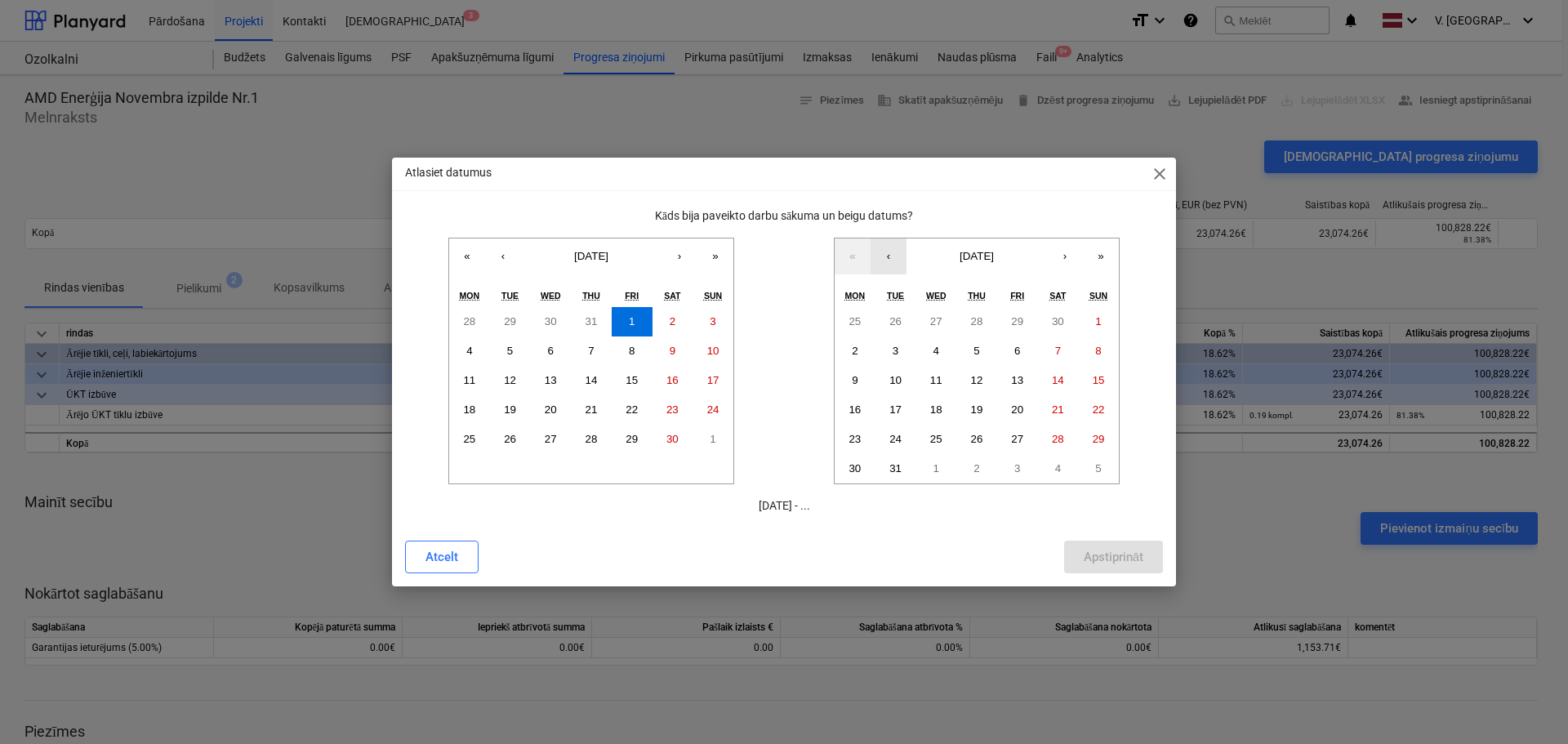 click on "‹" at bounding box center [889, 256] 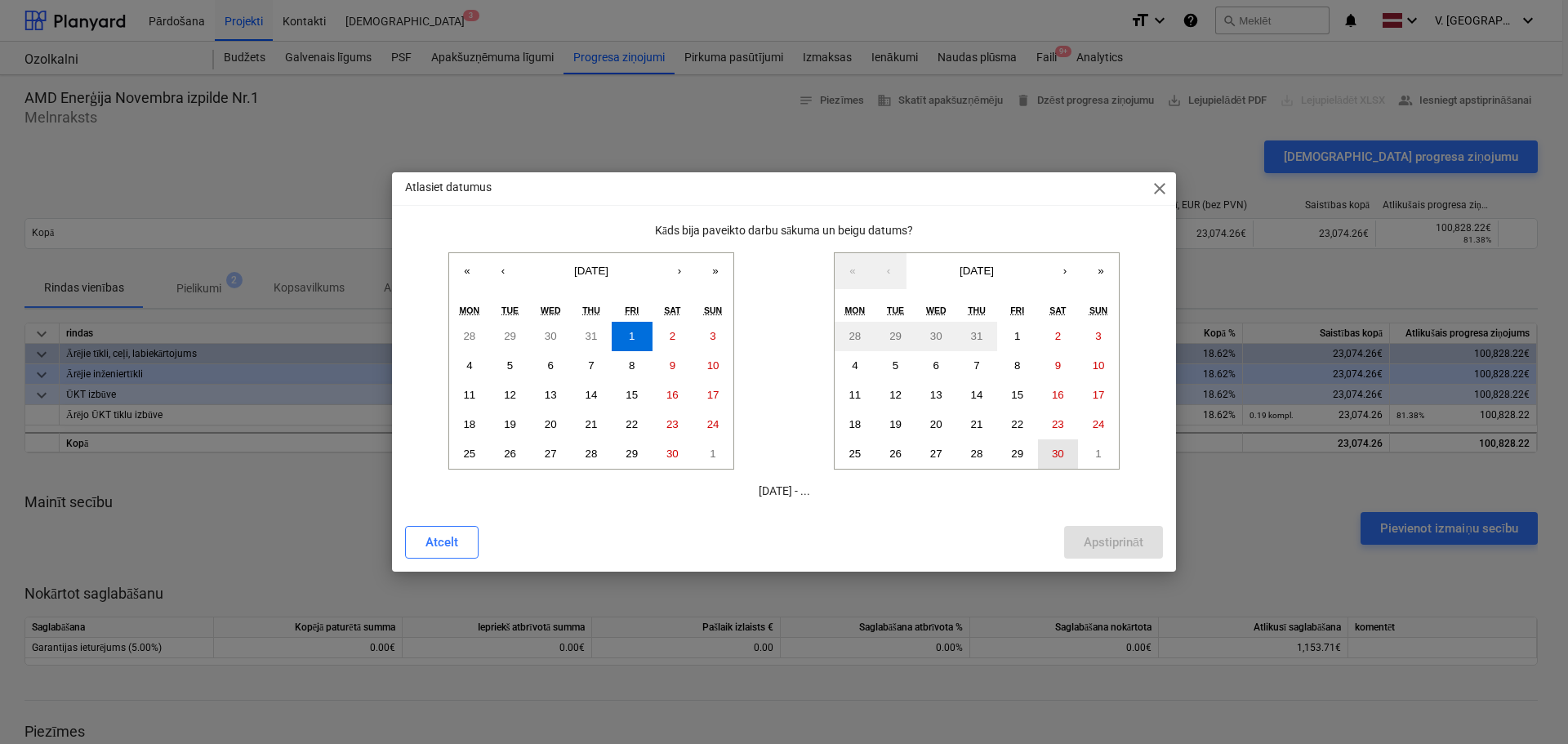 click on "30" at bounding box center [1058, 453] 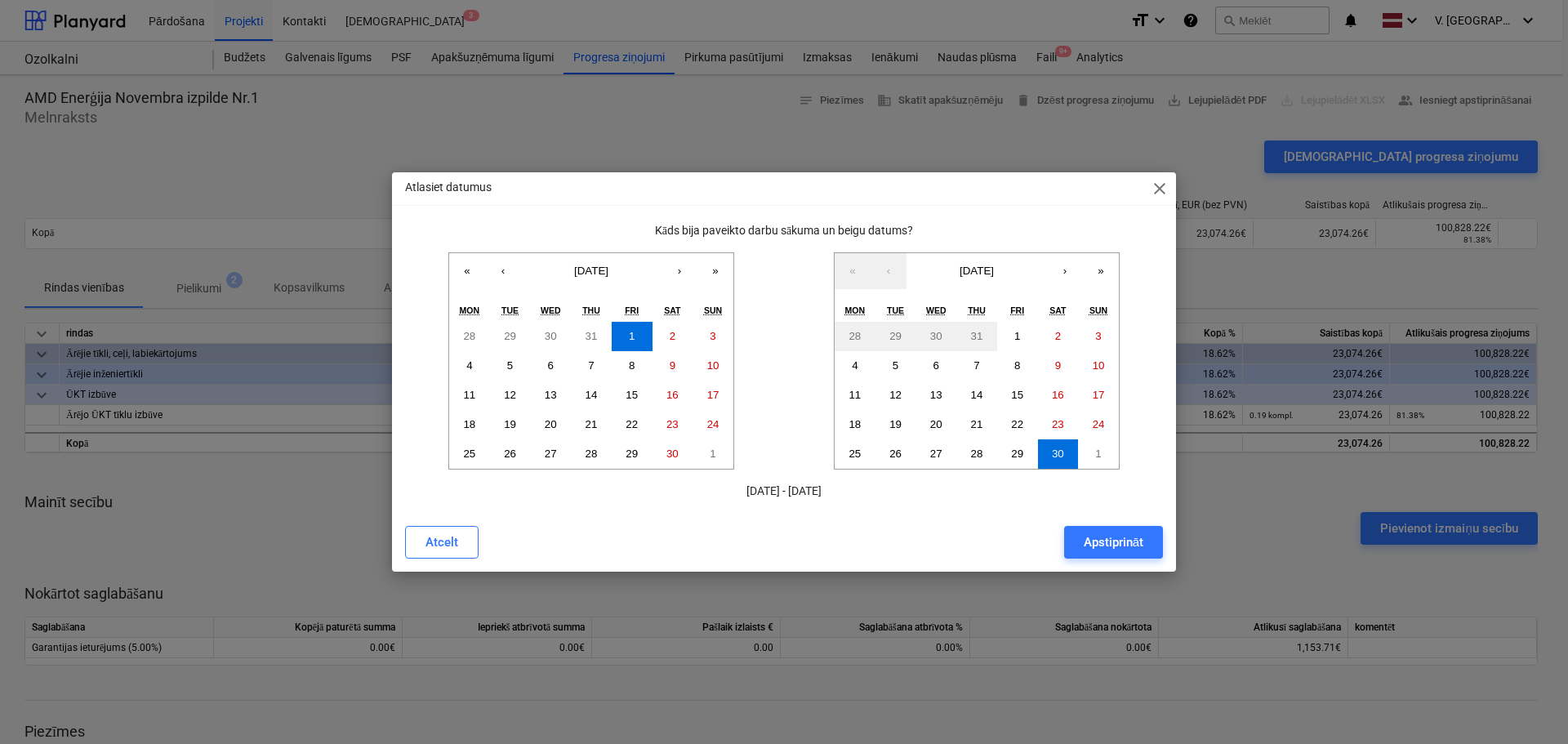 click on "Apstiprināt" at bounding box center (1113, 542) 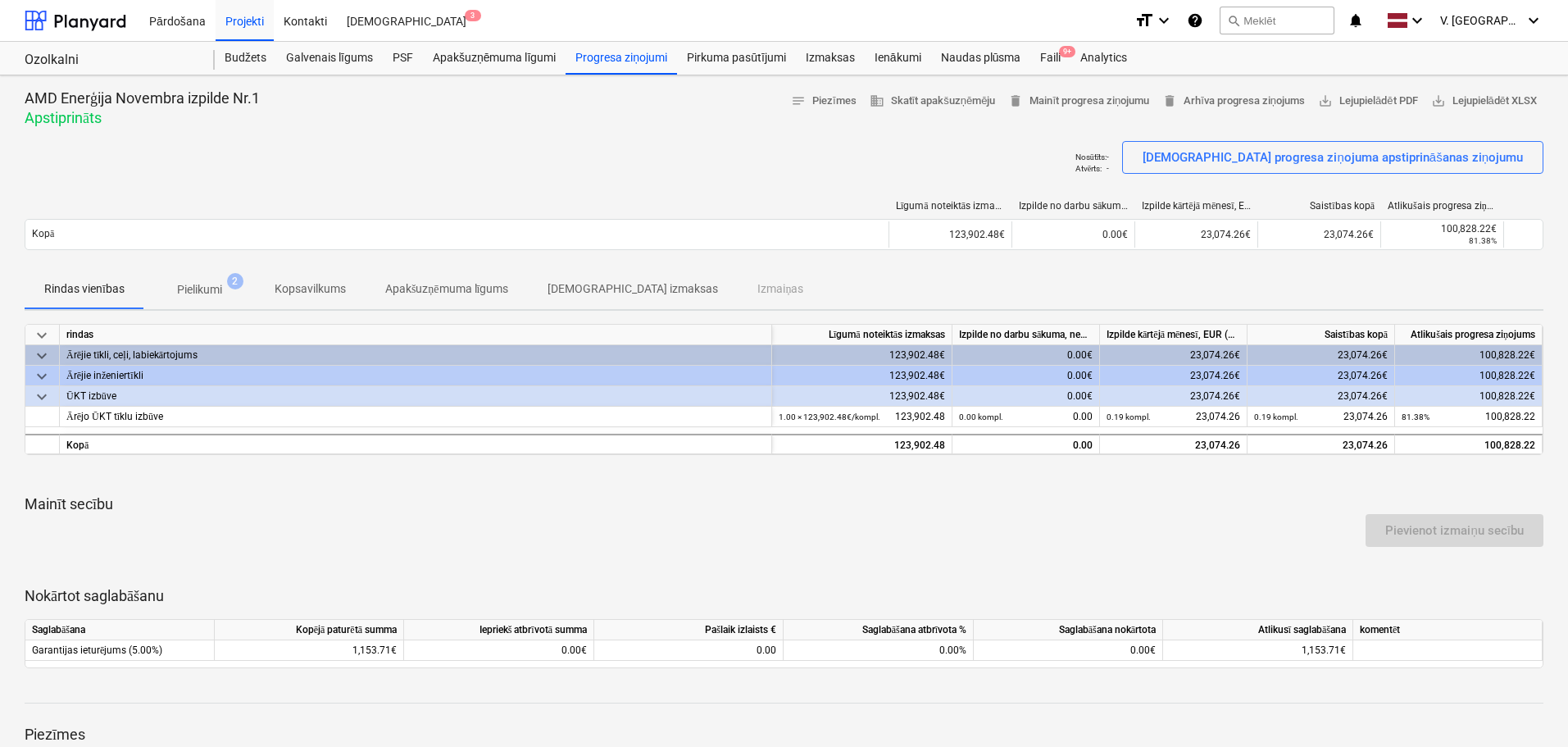click on "Pielikumi 2" at bounding box center (199, 289) 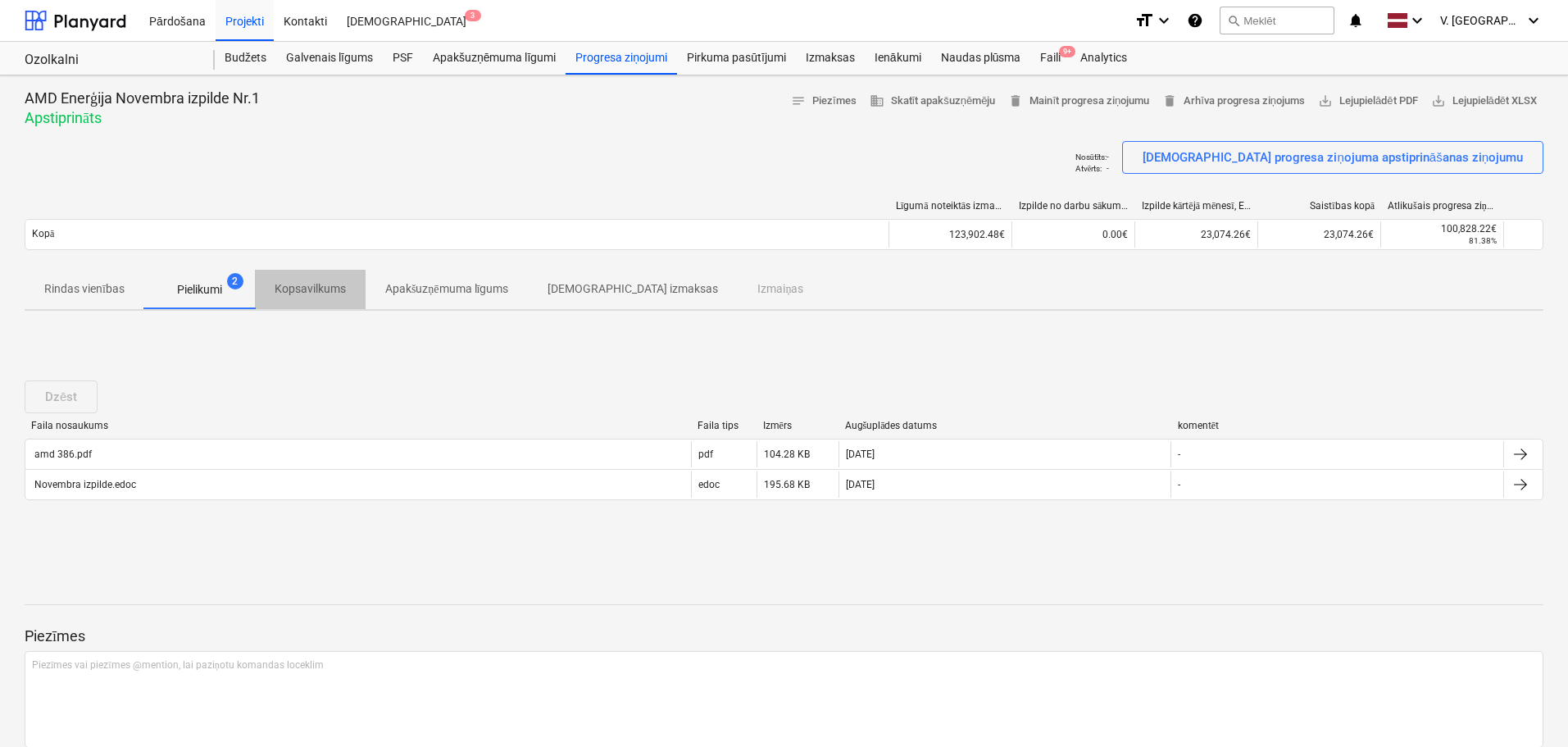 click on "Kopsavilkums" at bounding box center [310, 289] 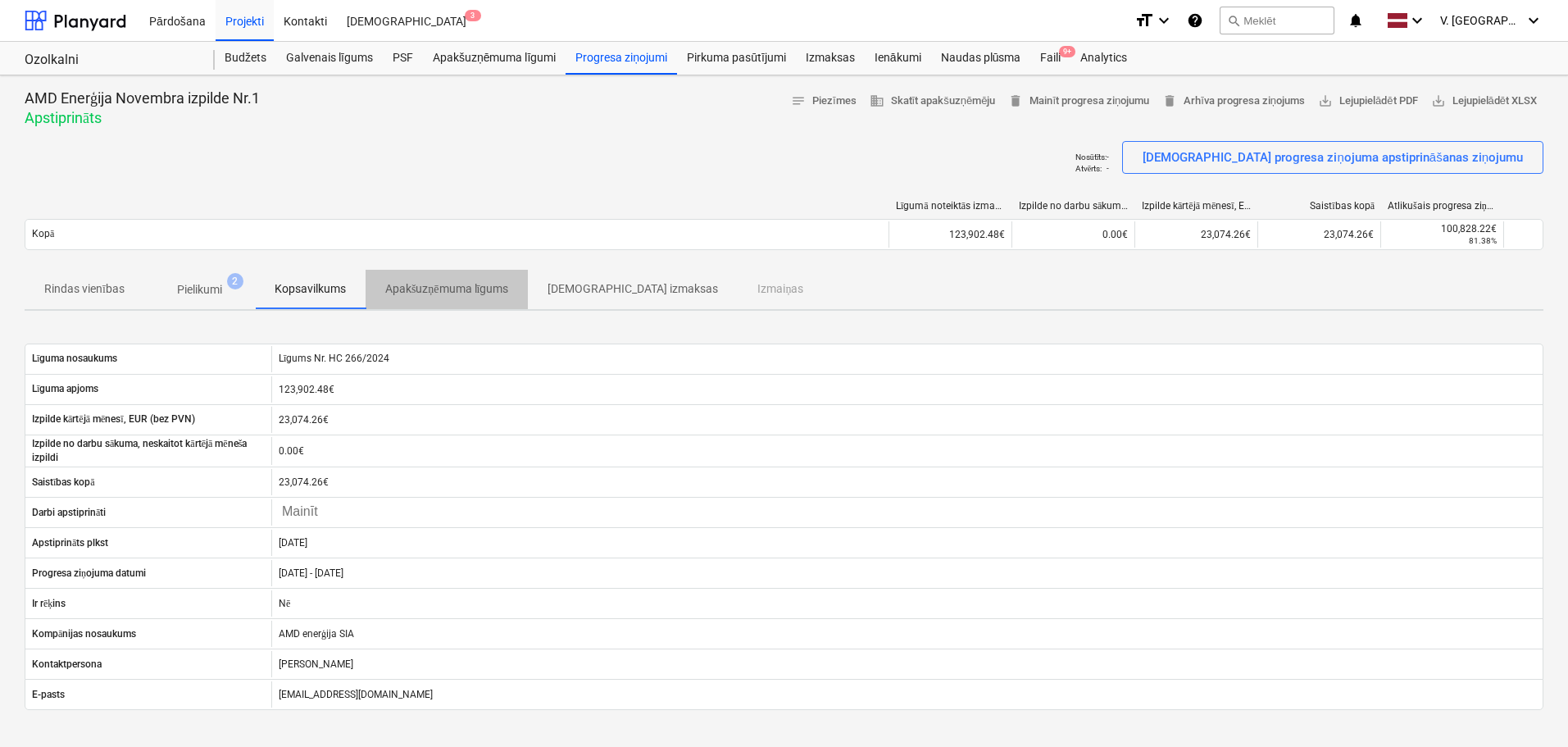 click on "Apakšuzņēmuma līgums" at bounding box center (447, 289) 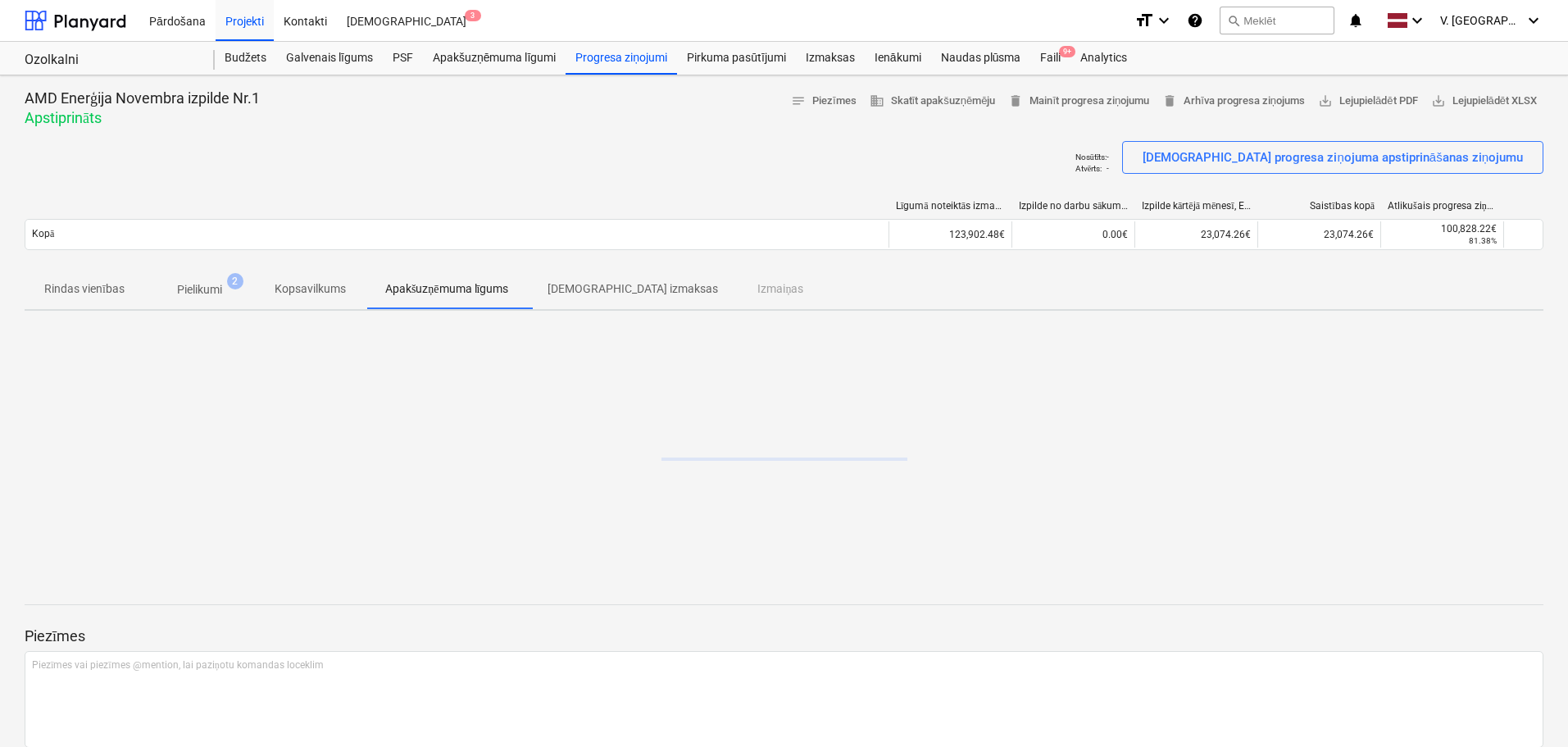 click on "[DEMOGRAPHIC_DATA] izmaksas" at bounding box center [633, 289] 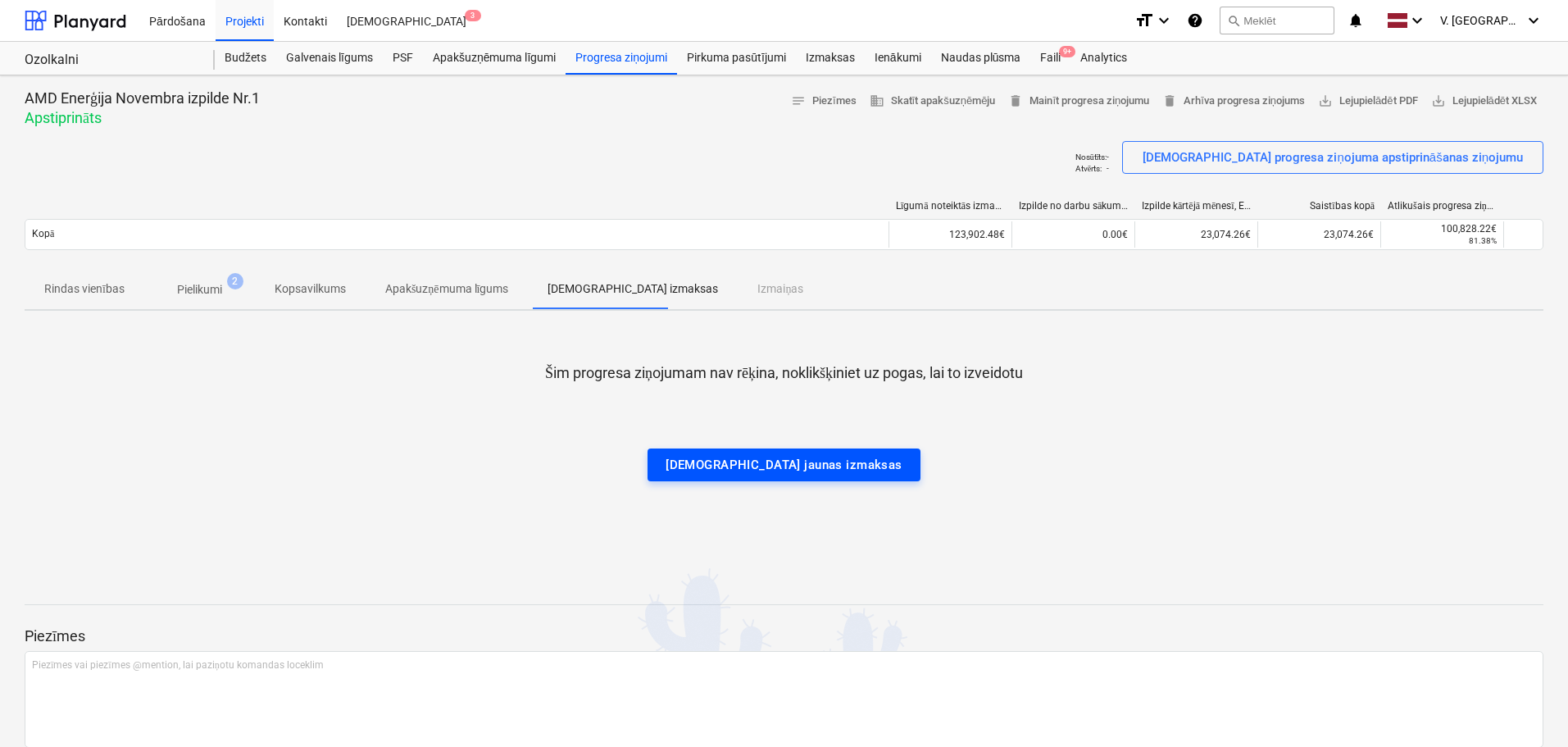 click on "[DEMOGRAPHIC_DATA] jaunas izmaksas" at bounding box center [784, 465] 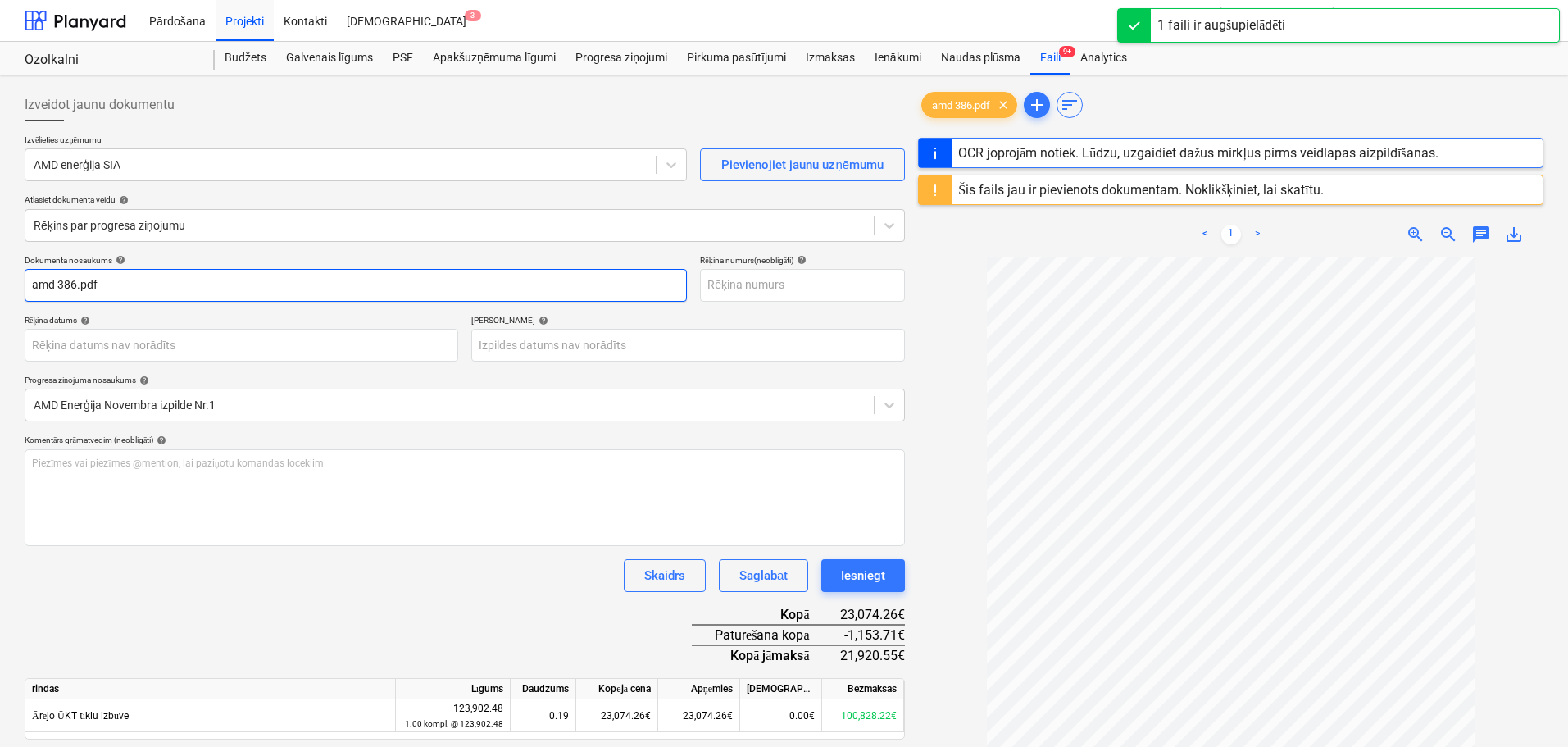 click on "amd 386.pdf" at bounding box center [356, 285] 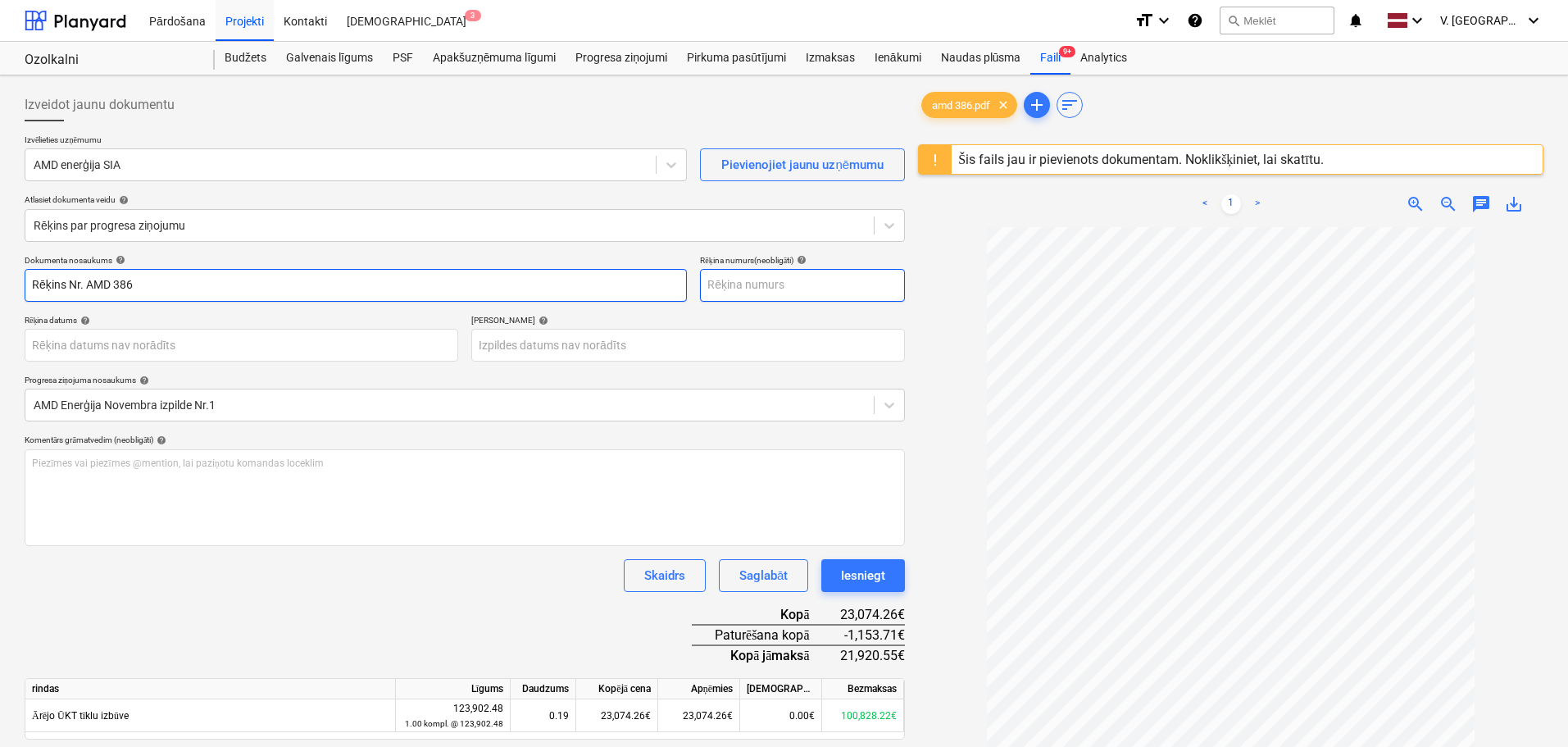 type on "Rēķins Nr. AMD 386" 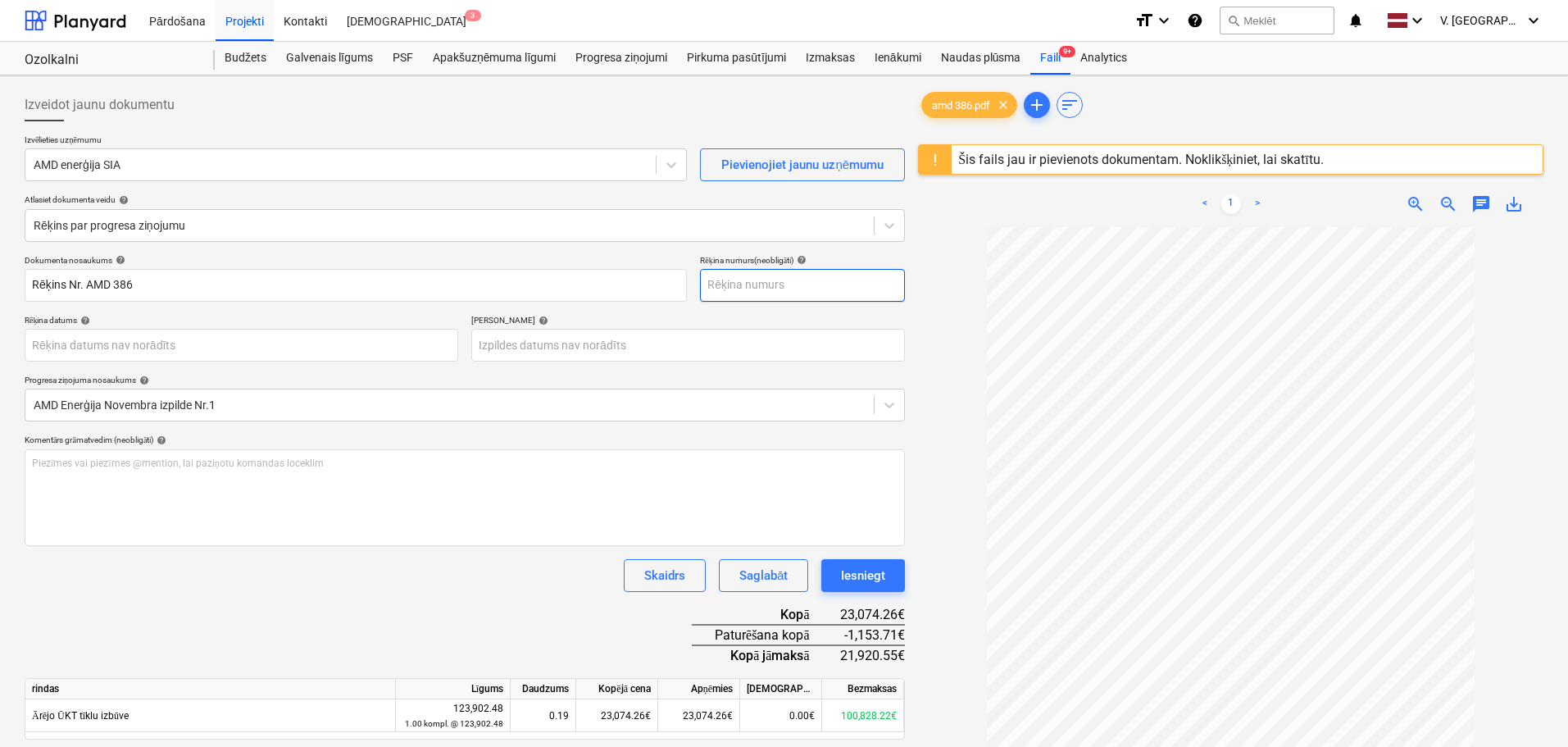 click at bounding box center (802, 285) 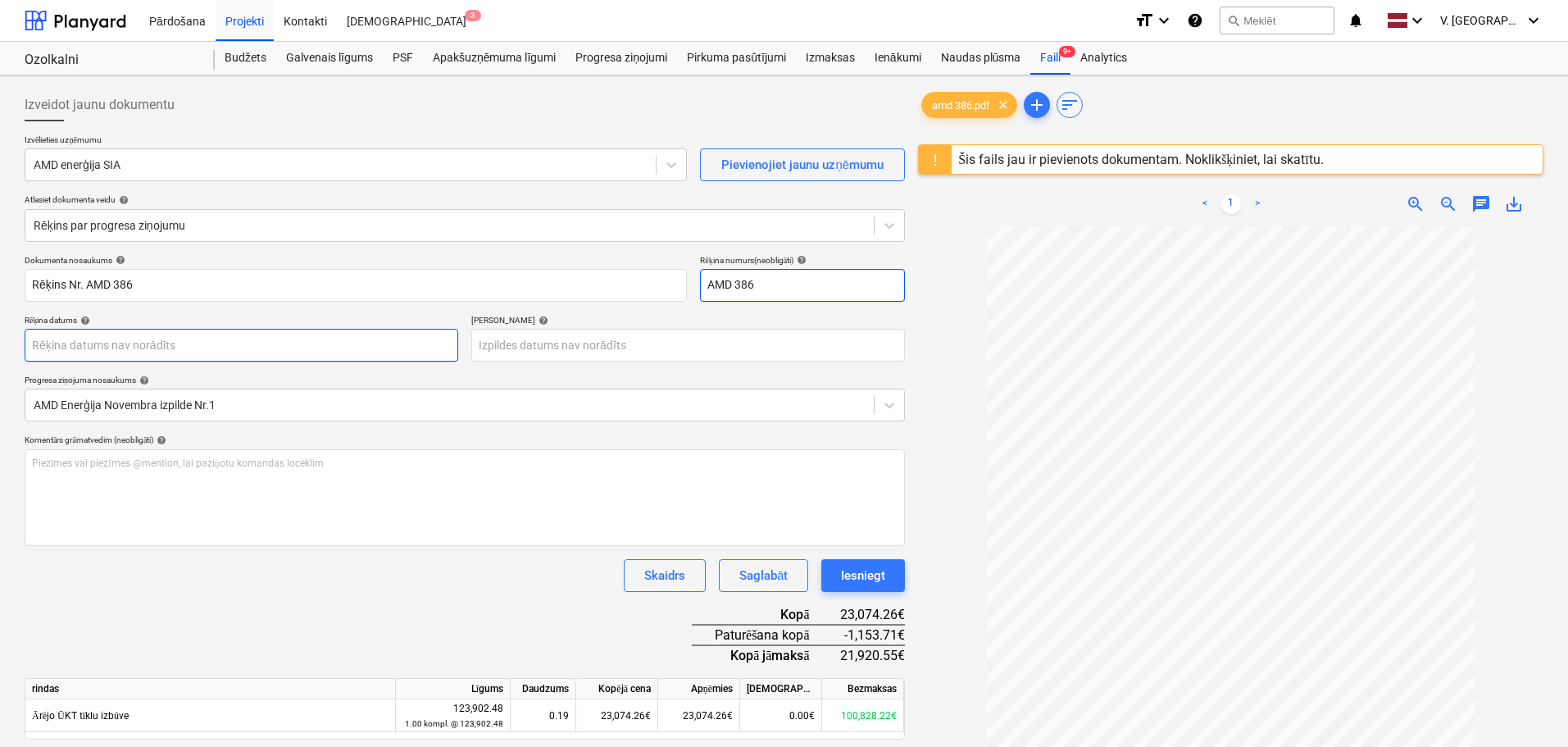 type on "AMD 386" 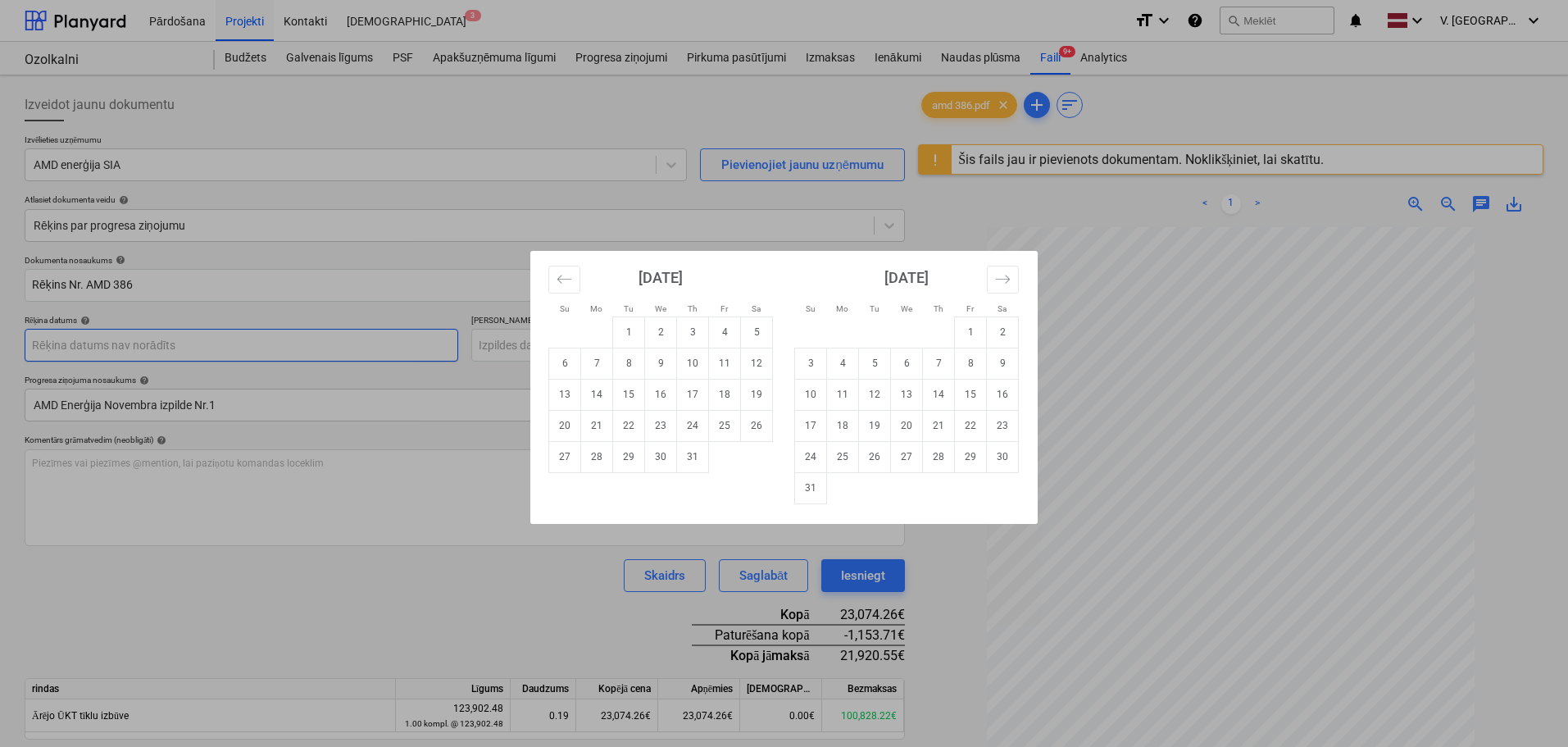 click on "Pārdošana Projekti Kontakti Iesūtne 3 format_size keyboard_arrow_down help search Meklēt notifications 0 keyboard_arrow_down V. Filipčenko keyboard_arrow_down Ozolkalni Ozolkalni Budžets Galvenais līgums PSF Apakšuzņēmuma līgumi Progresa ziņojumi Pirkuma pasūtījumi Izmaksas Ienākumi Naudas plūsma Faili 9+ Analytics Izveidot jaunu dokumentu Izvēlieties uzņēmumu AMD enerģija SIA   Pievienojiet jaunu uzņēmumu Atlasiet dokumenta veidu help Rēķins par progresa ziņojumu Dokumenta nosaukums help Rēķins Nr. AMD 386 Rēķina numurs  (neobligāti) help AMD 386 Rēķina datums help Press the down arrow key to interact with the calendar and
select a date. Press the question mark key to get the keyboard shortcuts for changing dates. Termiņš help Press the down arrow key to interact with the calendar and
select a date. Press the question mark key to get the keyboard shortcuts for changing dates. Progresa ziņojuma nosaukums help AMD Enerģija Novembra izpilde Nr.1 help ﻿ Skaidrs add" at bounding box center [784, 373] 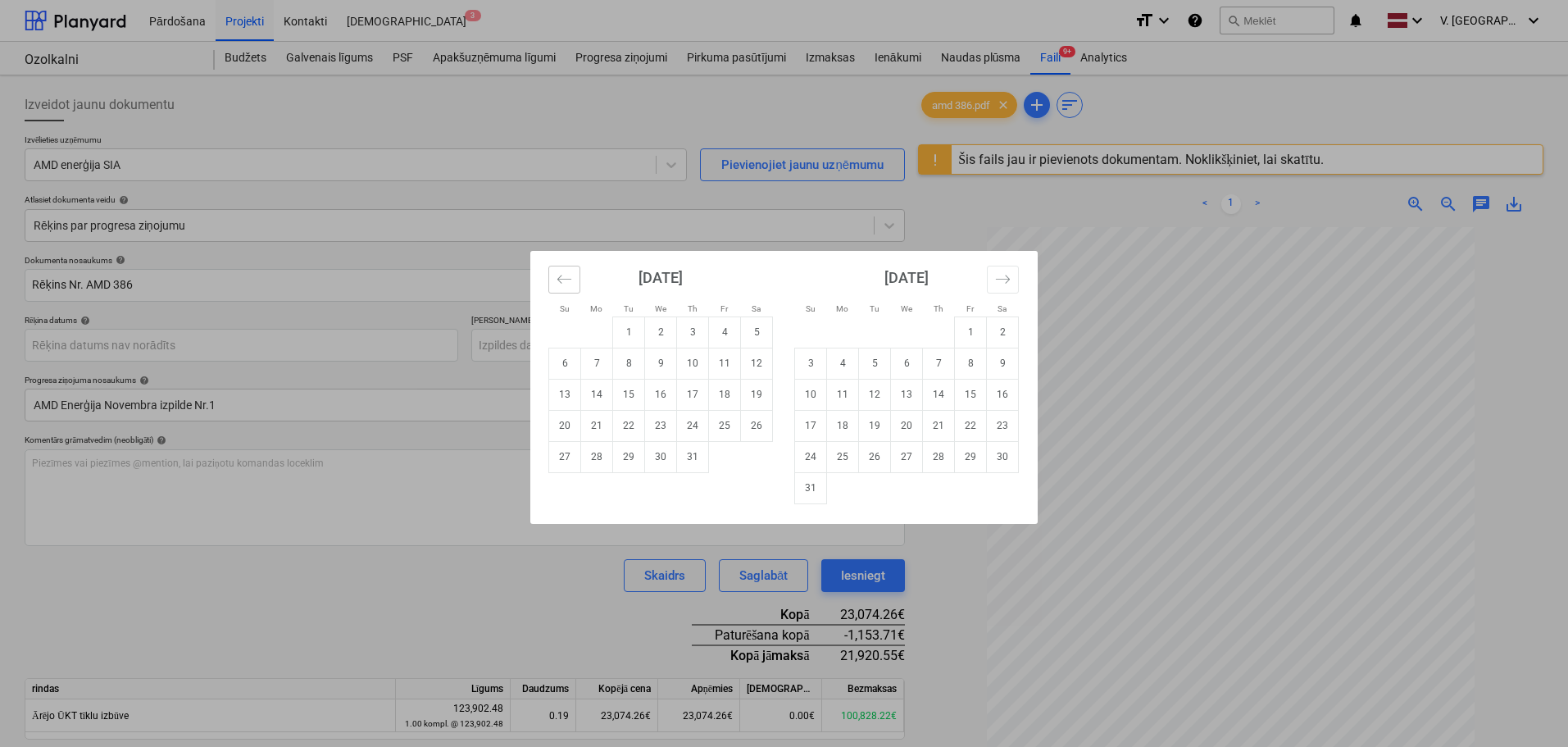click 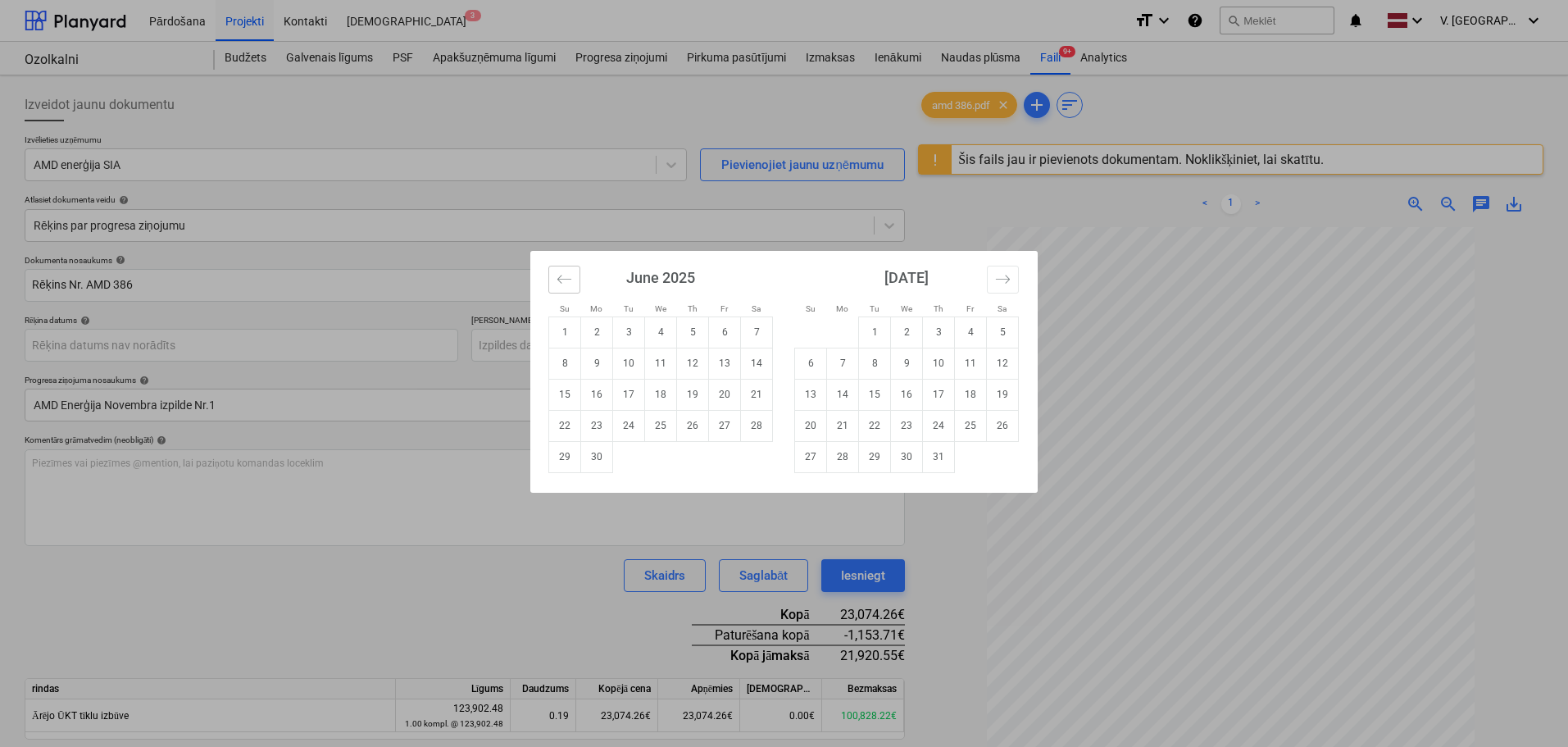 click 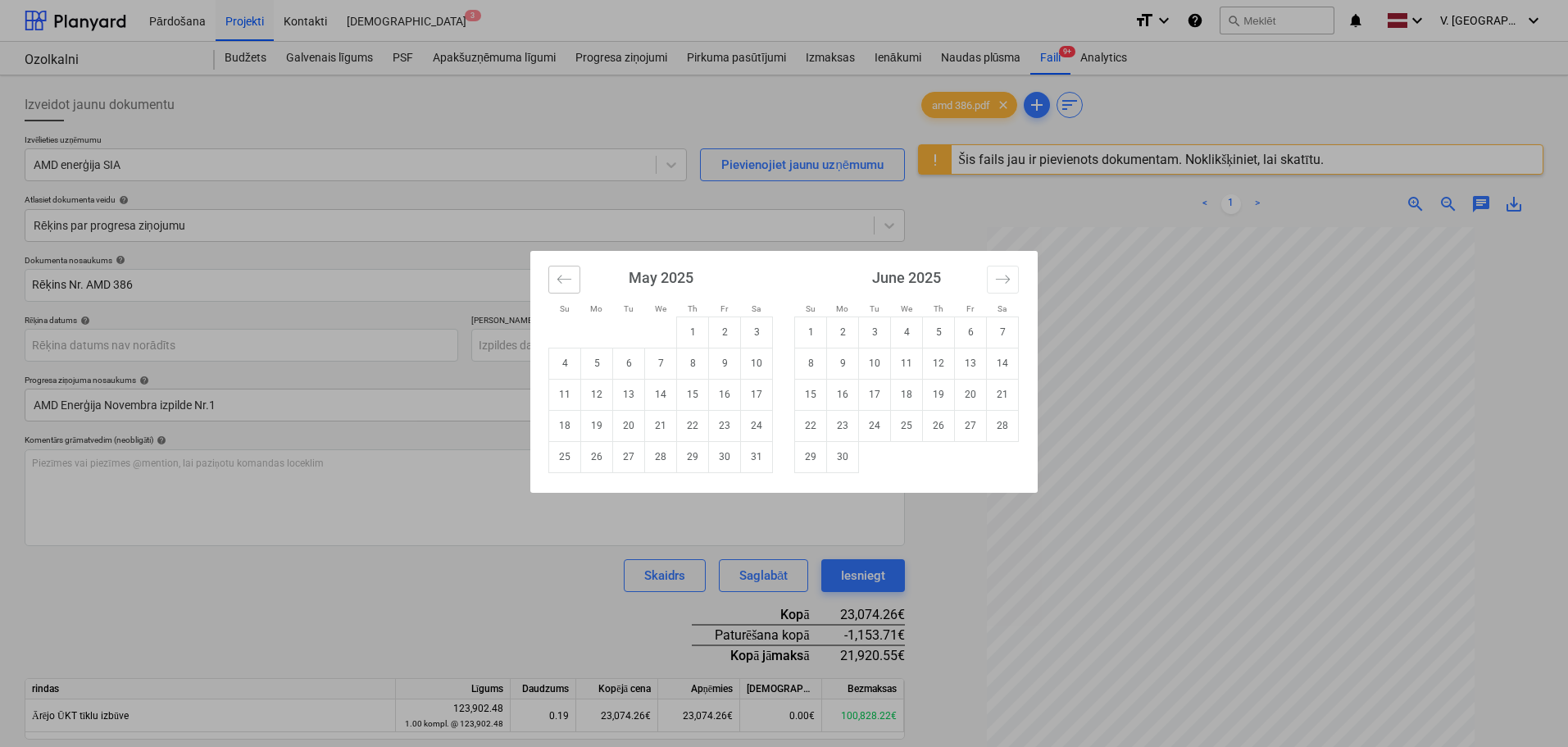 click 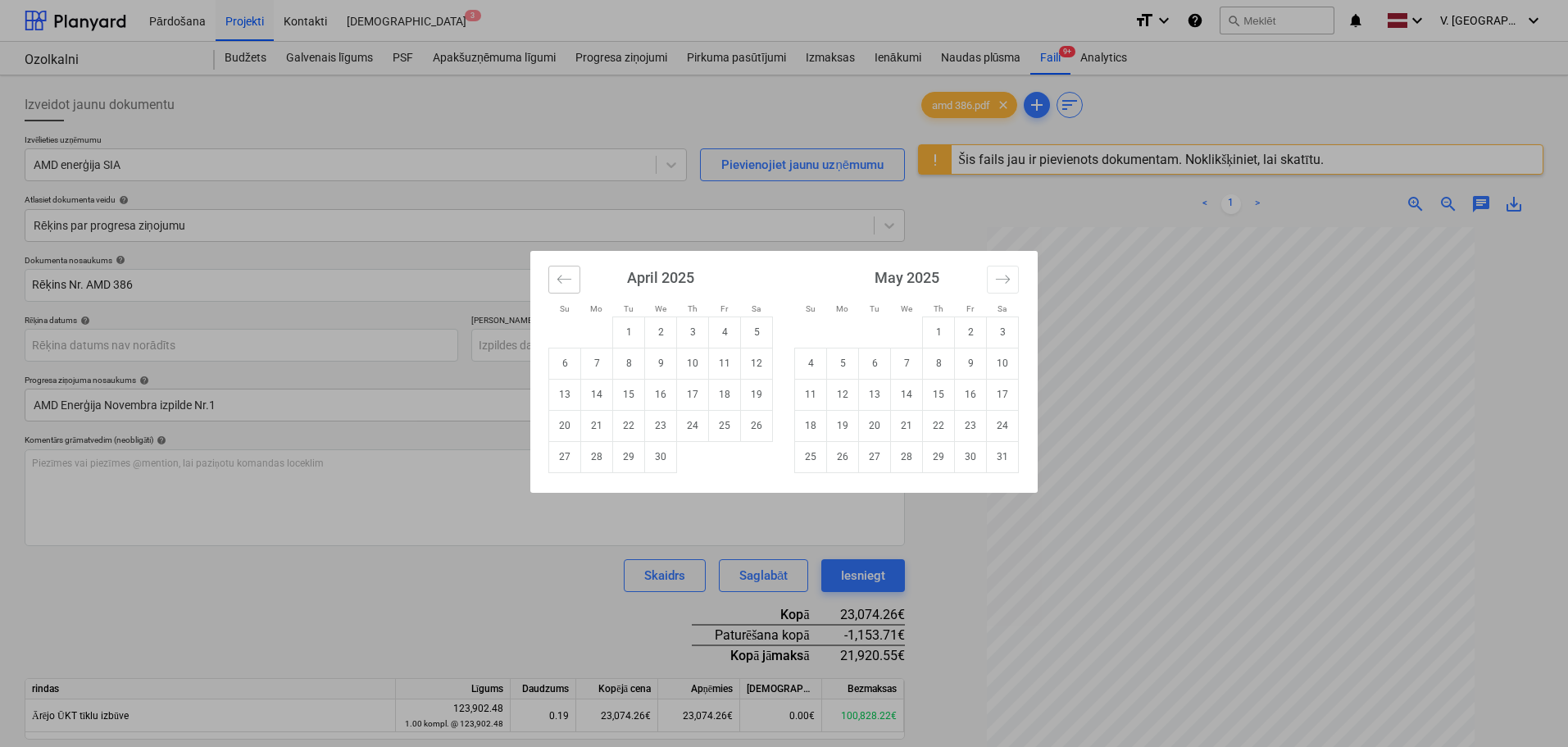 click 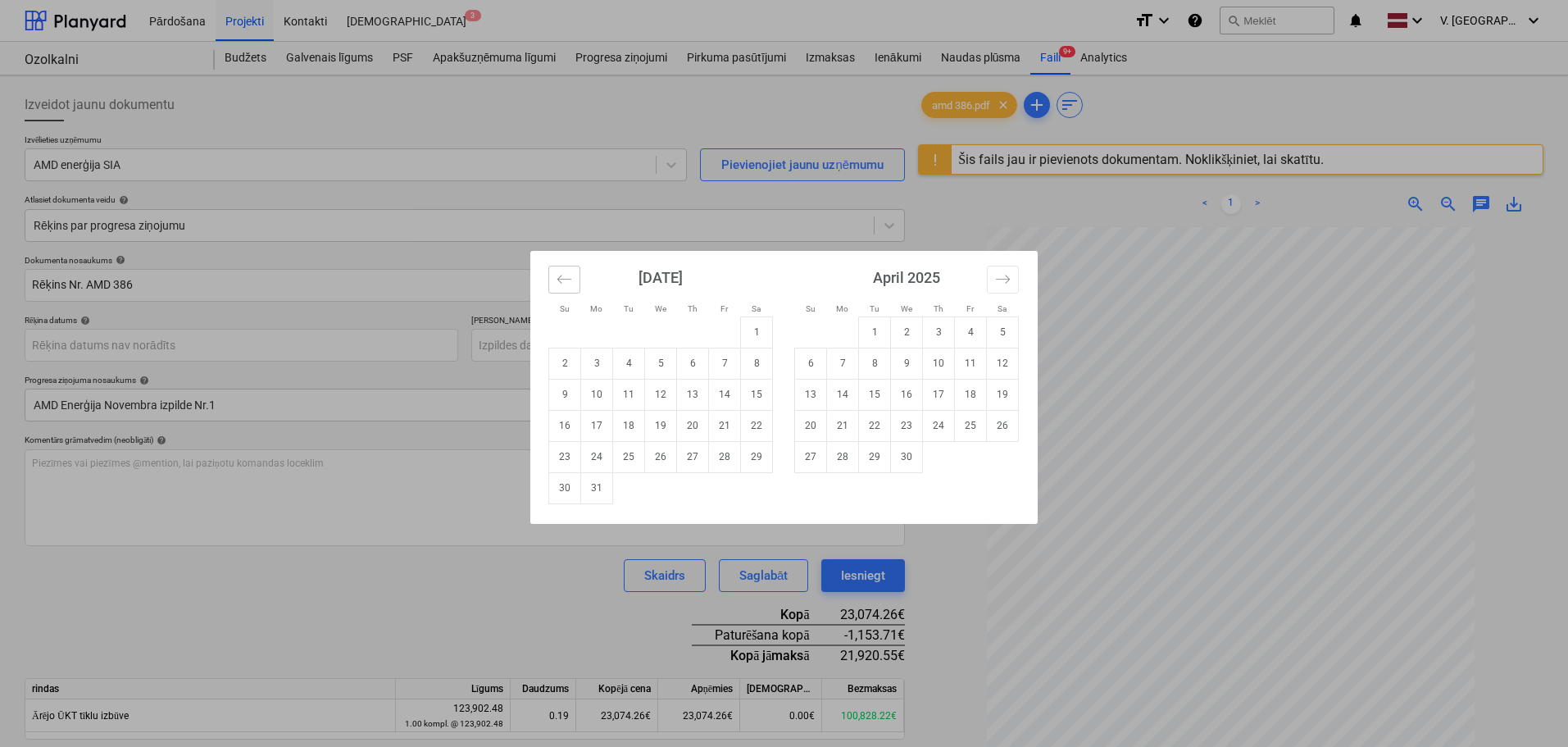 click 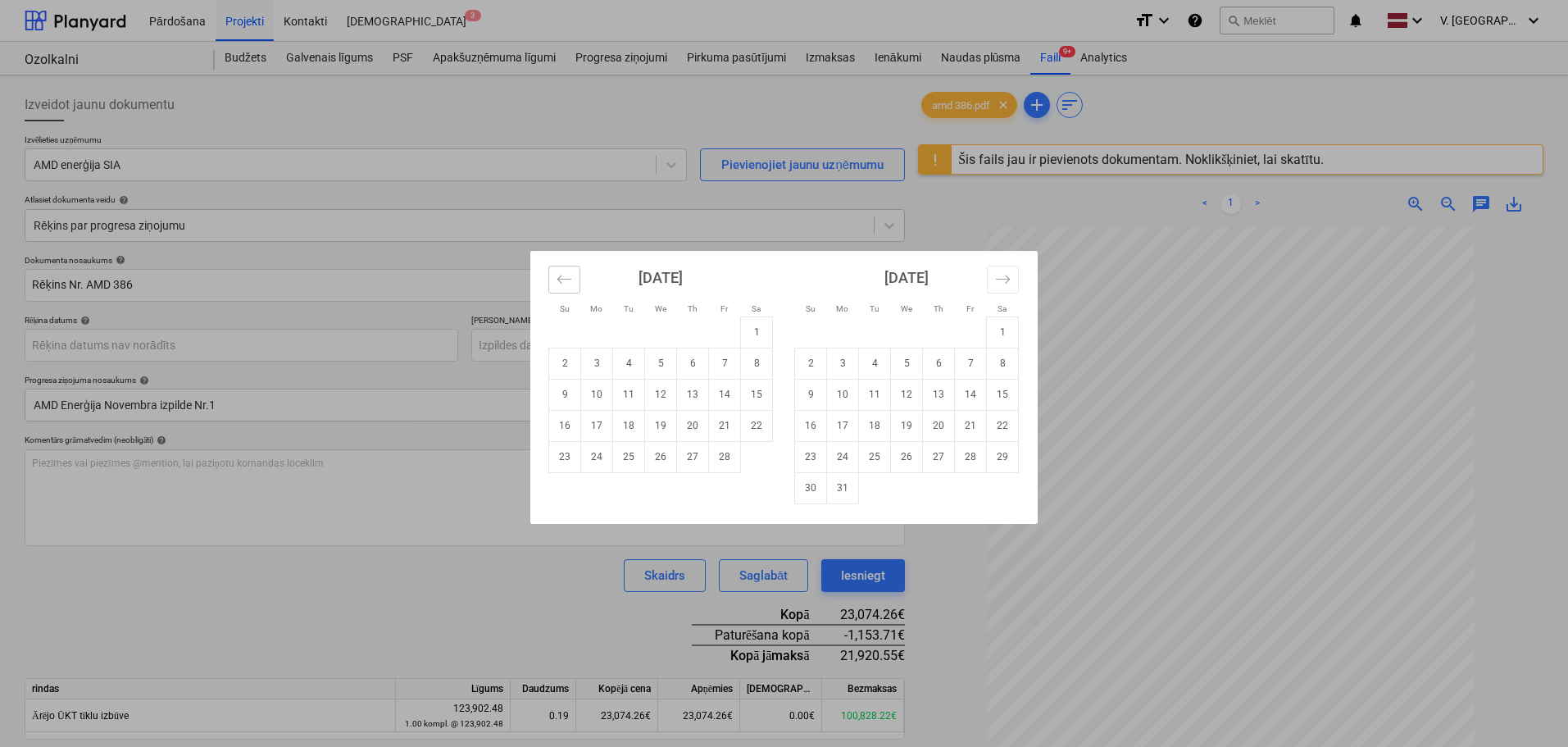 click 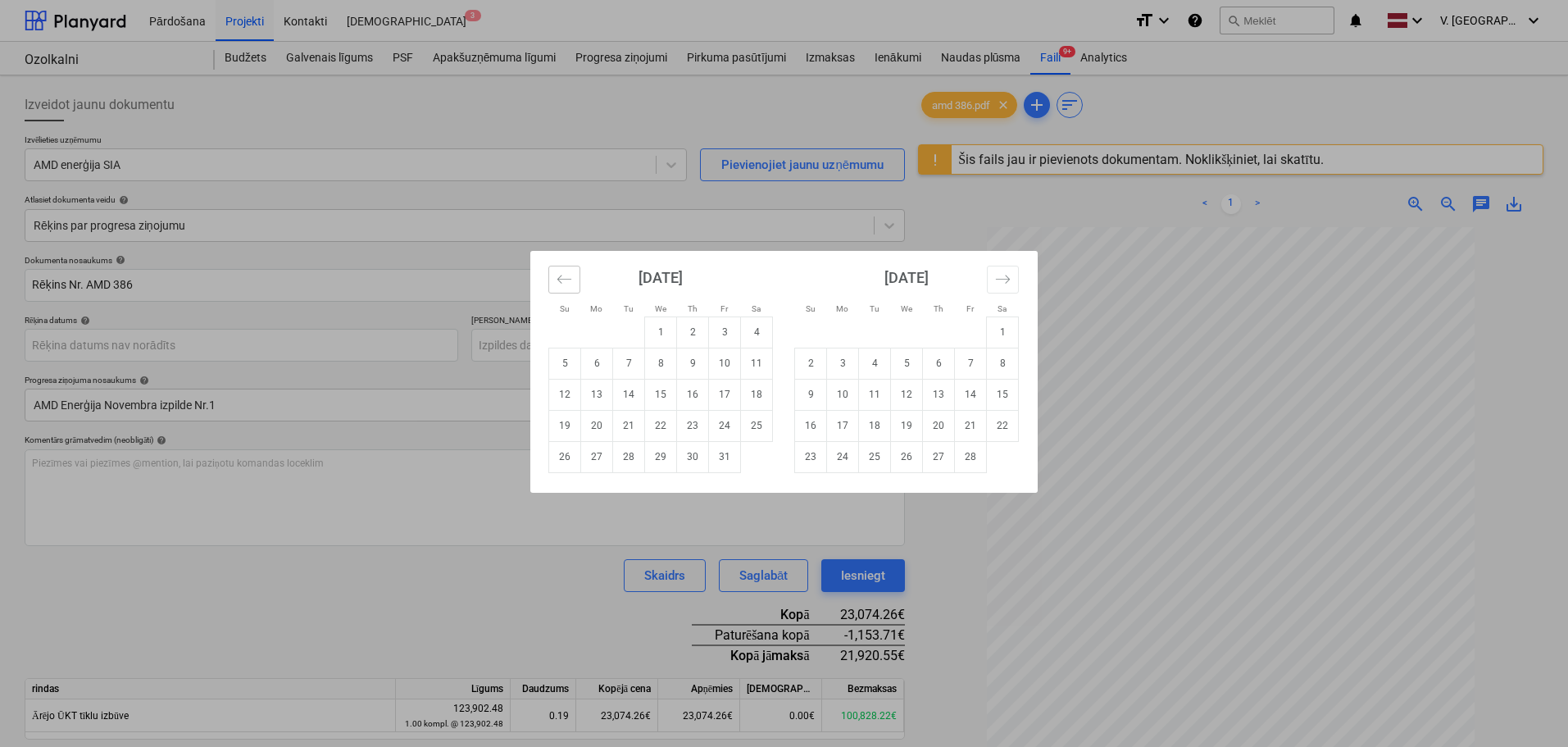 click 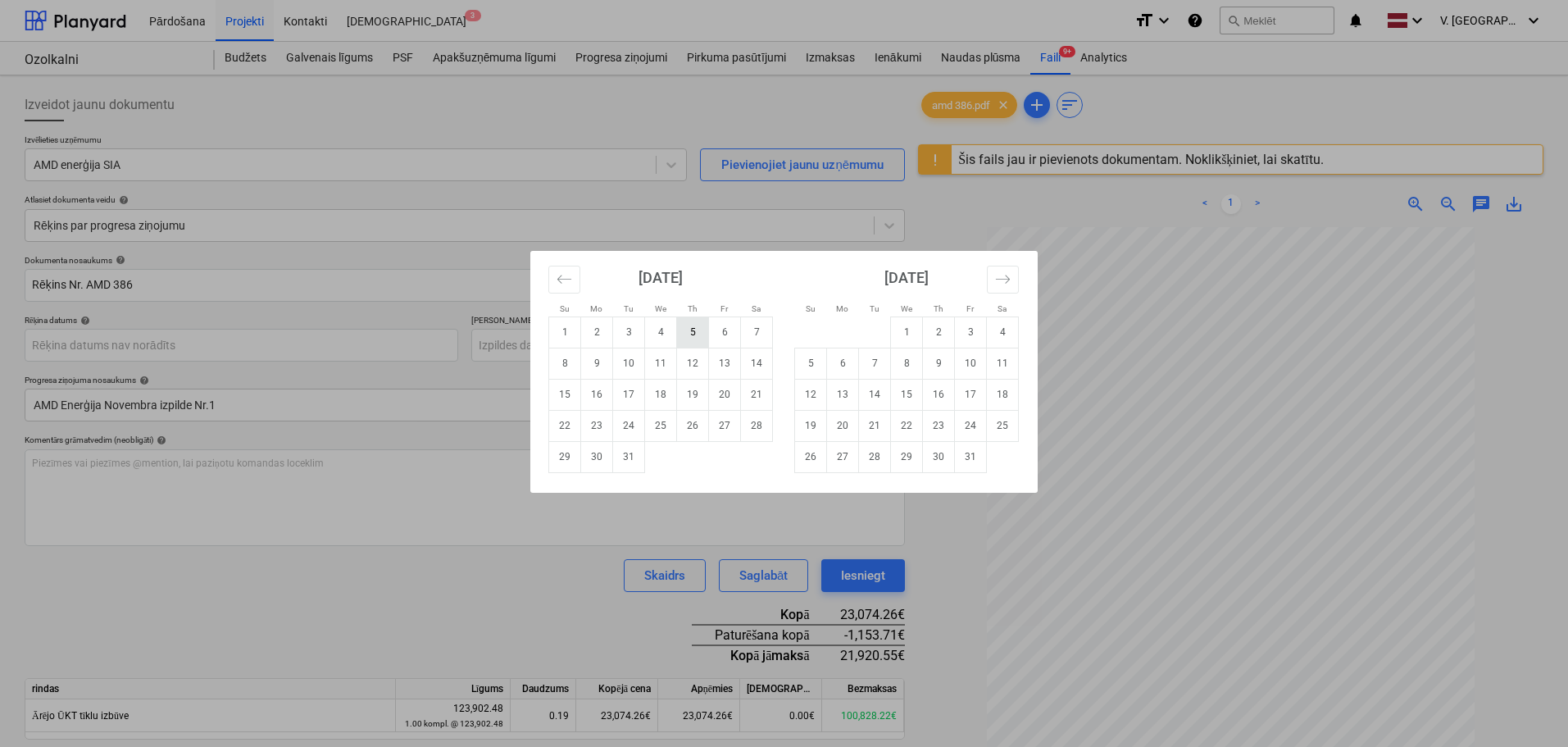 click on "5" at bounding box center (693, 332) 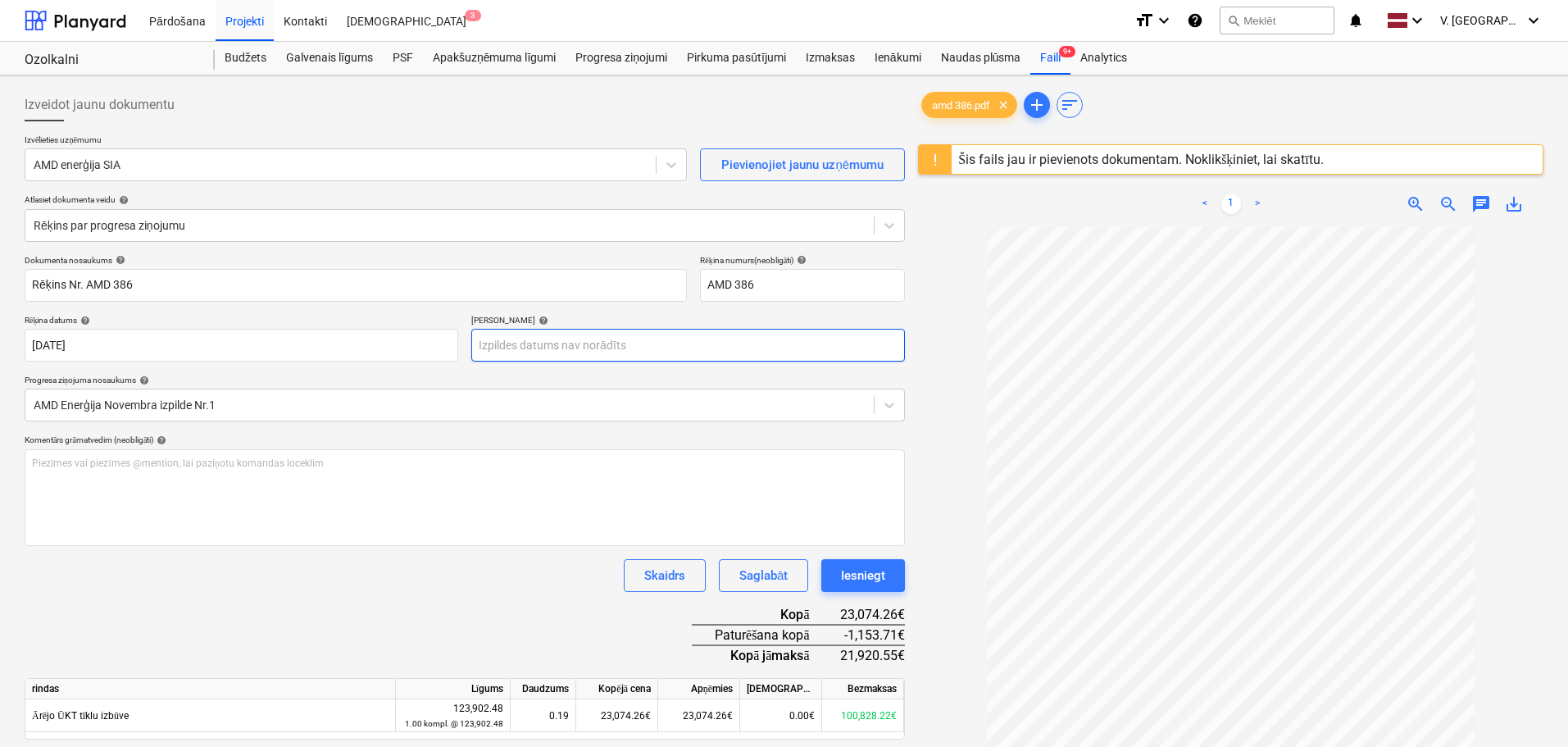 click on "Pārdošana Projekti Kontakti Iesūtne 3 format_size keyboard_arrow_down help search Meklēt notifications 0 keyboard_arrow_down V. Filipčenko keyboard_arrow_down Ozolkalni Ozolkalni Budžets Galvenais līgums PSF Apakšuzņēmuma līgumi Progresa ziņojumi Pirkuma pasūtījumi Izmaksas Ienākumi Naudas plūsma Faili 9+ Analytics Izveidot jaunu dokumentu Izvēlieties uzņēmumu AMD enerģija SIA   Pievienojiet jaunu uzņēmumu Atlasiet dokumenta veidu help Rēķins par progresa ziņojumu Dokumenta nosaukums help Rēķins Nr. AMD 386 Rēķina numurs  (neobligāti) help AMD 386 Rēķina datums help 05 Dec 2024 05.12.2024 Press the down arrow key to interact with the calendar and
select a date. Press the question mark key to get the keyboard shortcuts for changing dates. Termiņš help Press the down arrow key to interact with the calendar and
select a date. Press the question mark key to get the keyboard shortcuts for changing dates. Progresa ziņojuma nosaukums help help ﻿ Skaidrs Saglabāt Kopā" at bounding box center [784, 373] 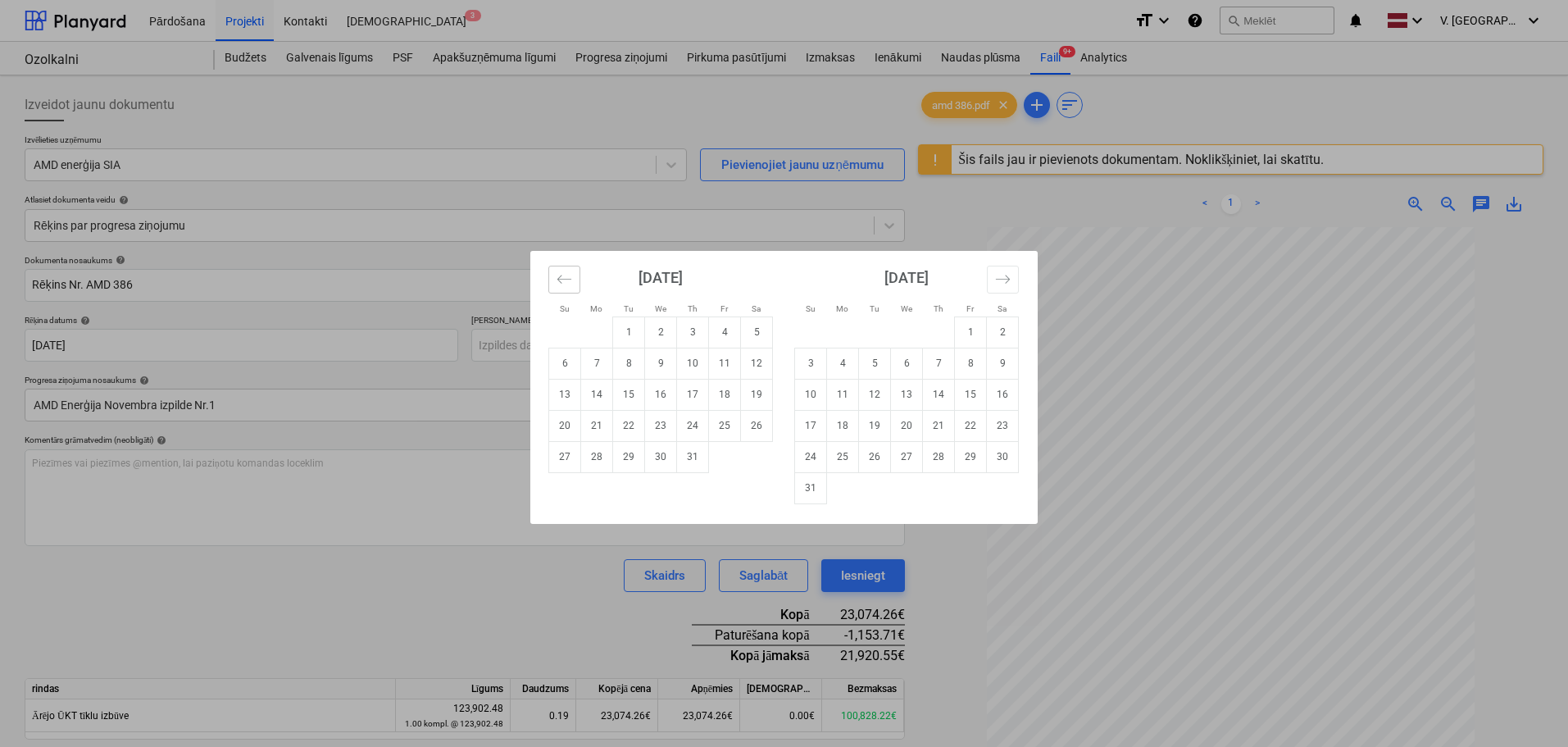click 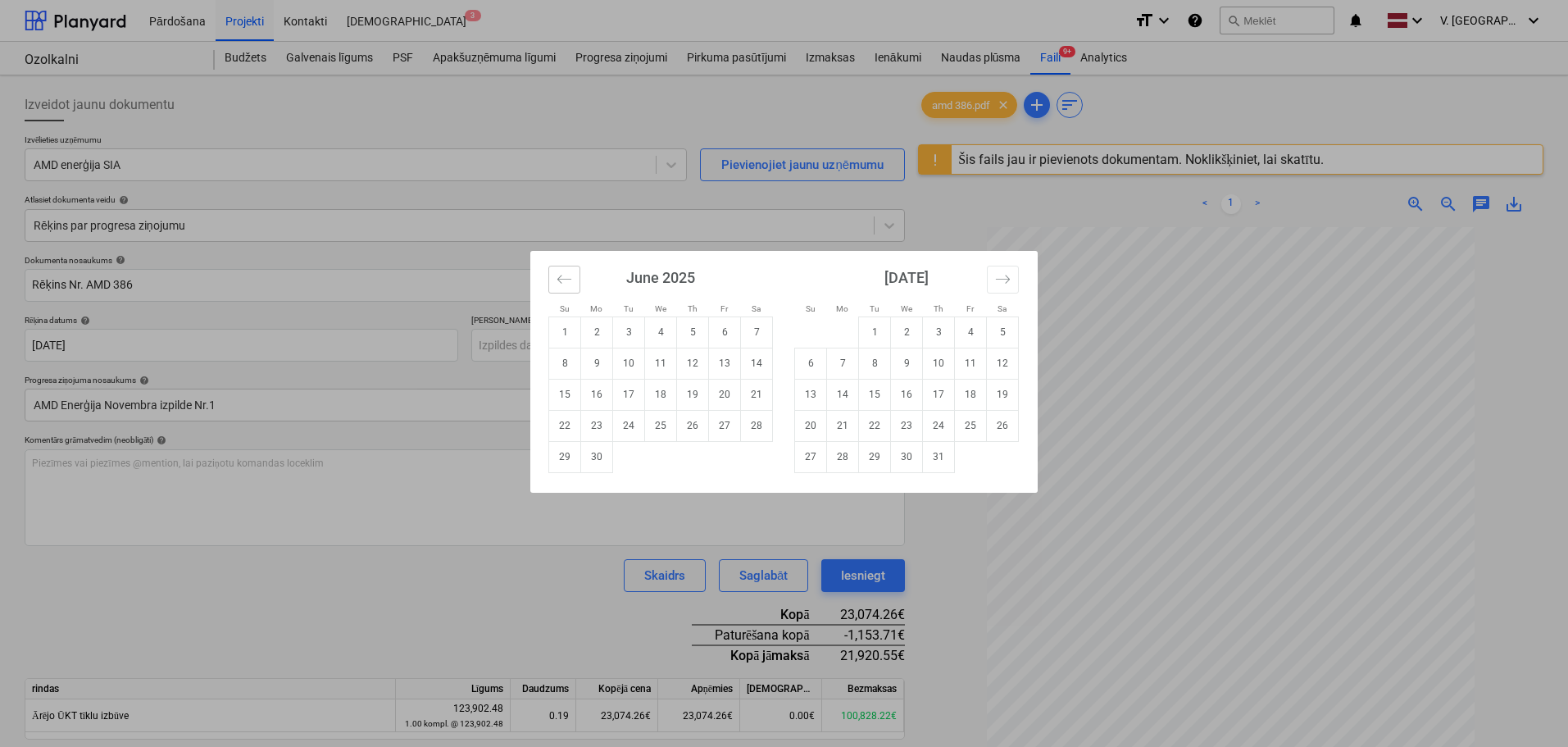 click 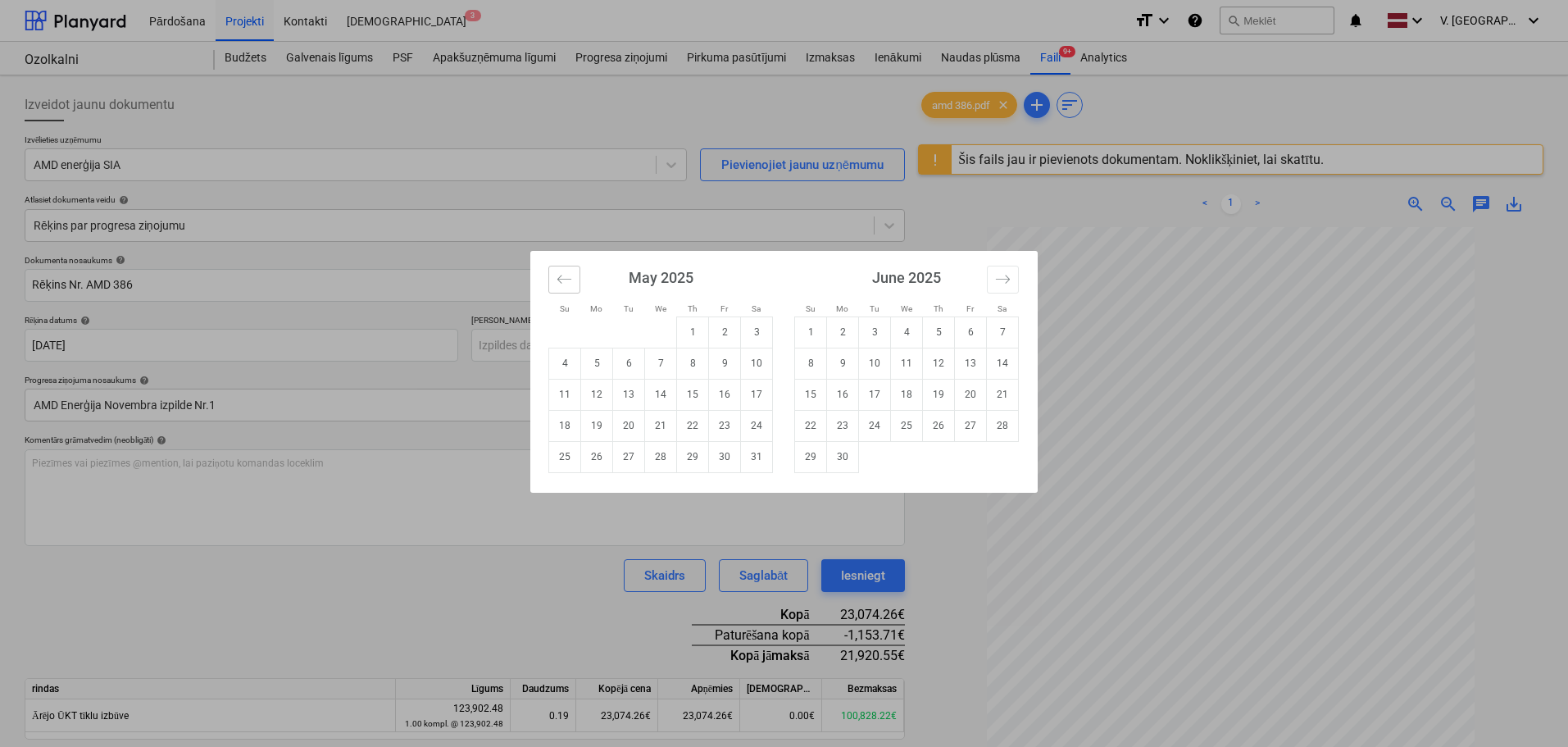 click 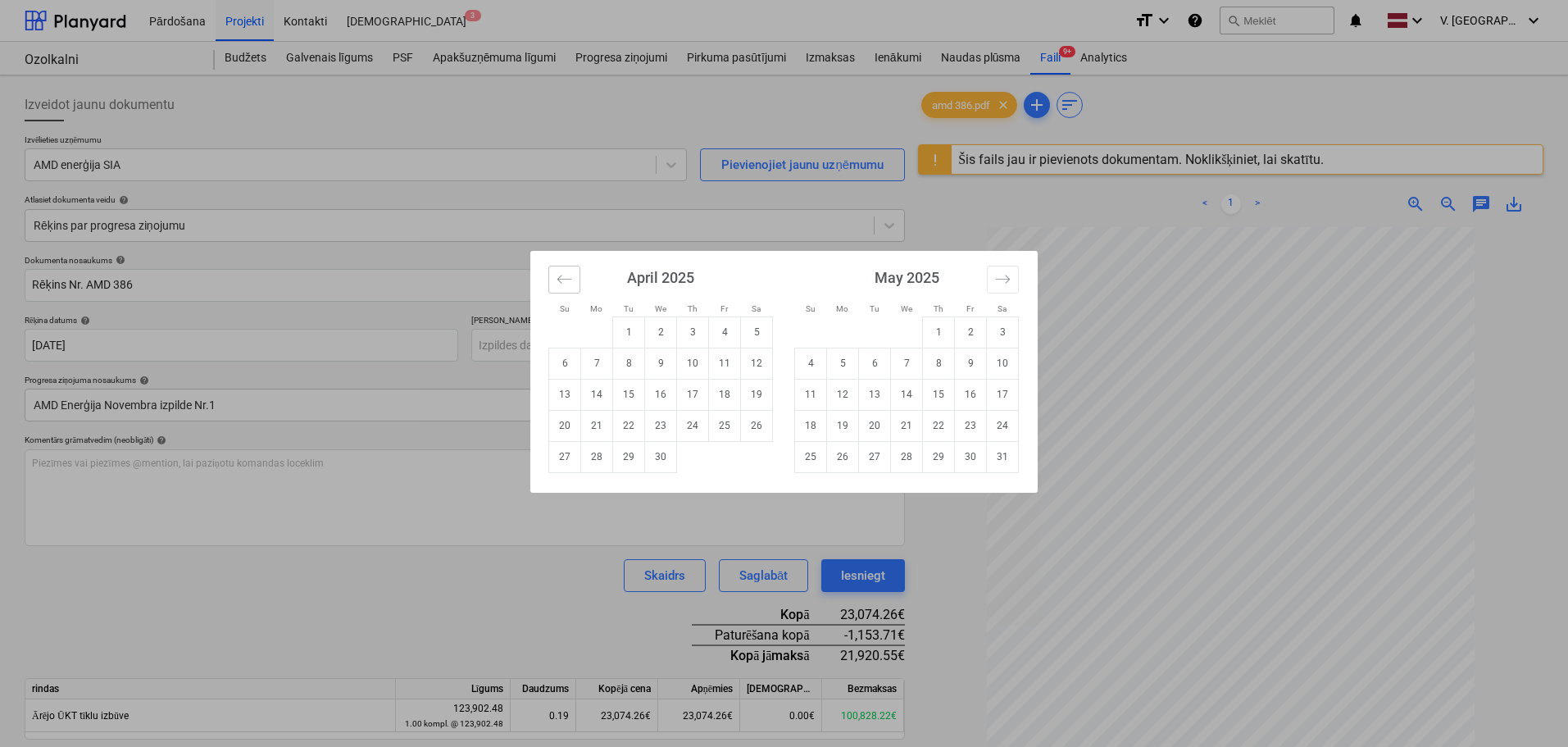 click 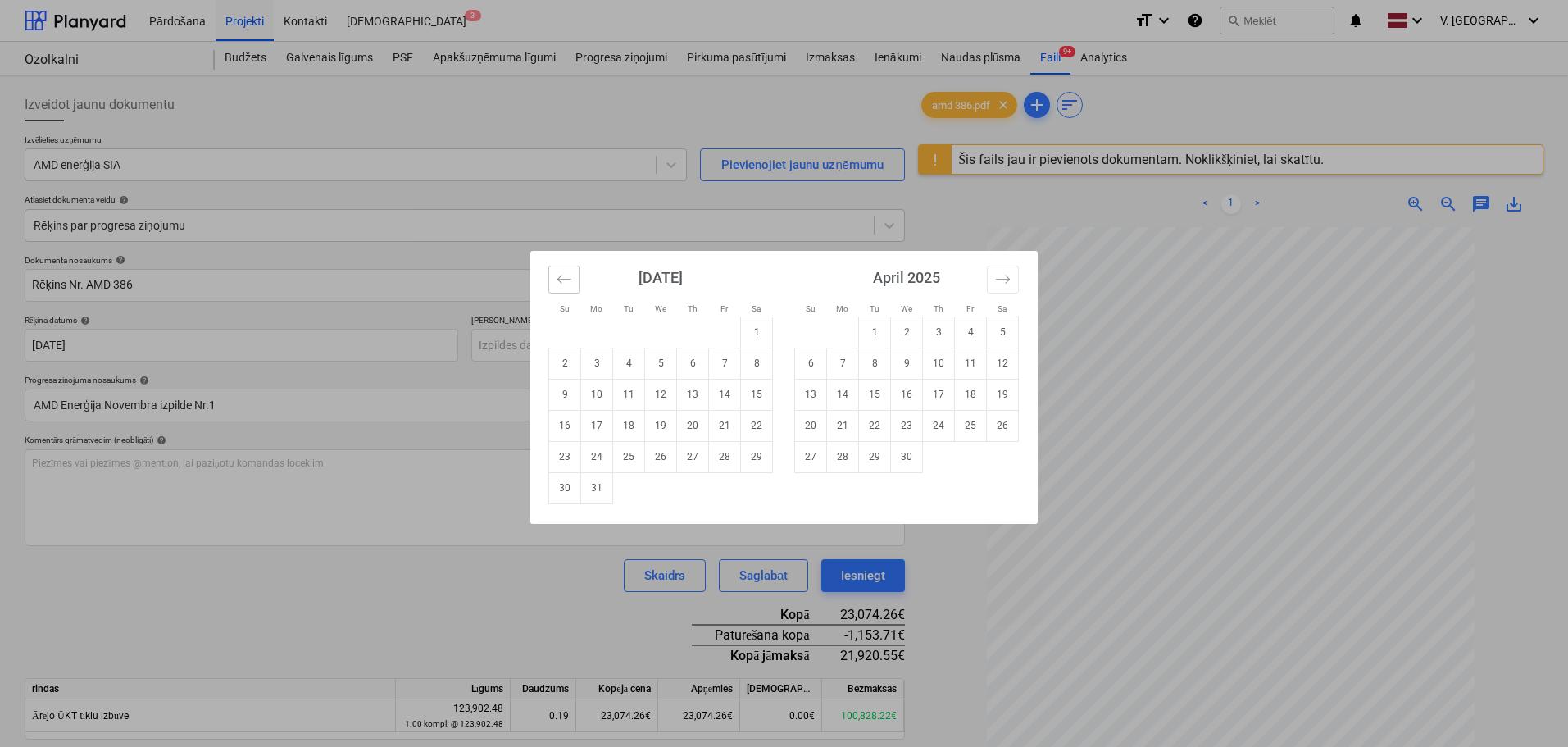 click 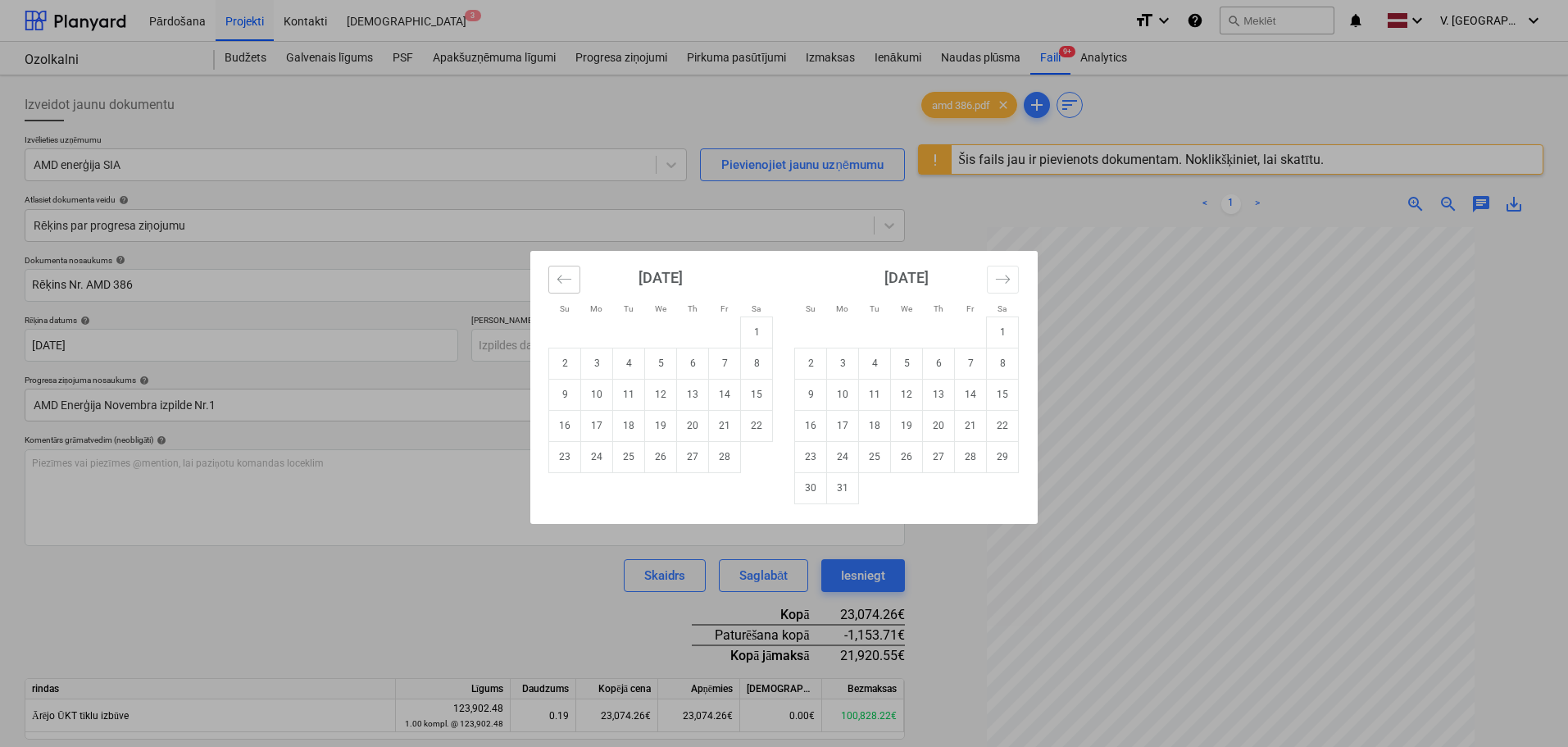 click 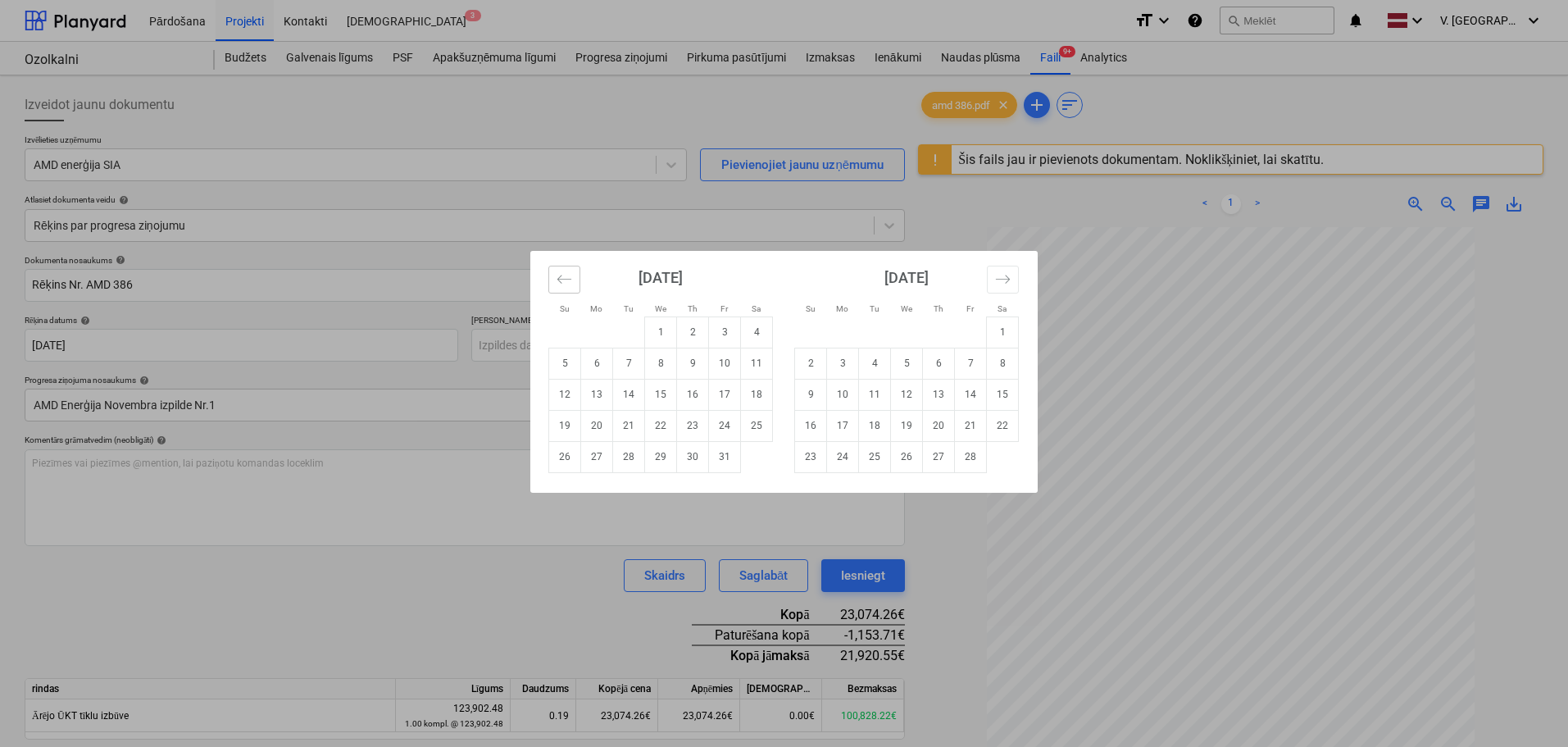 click 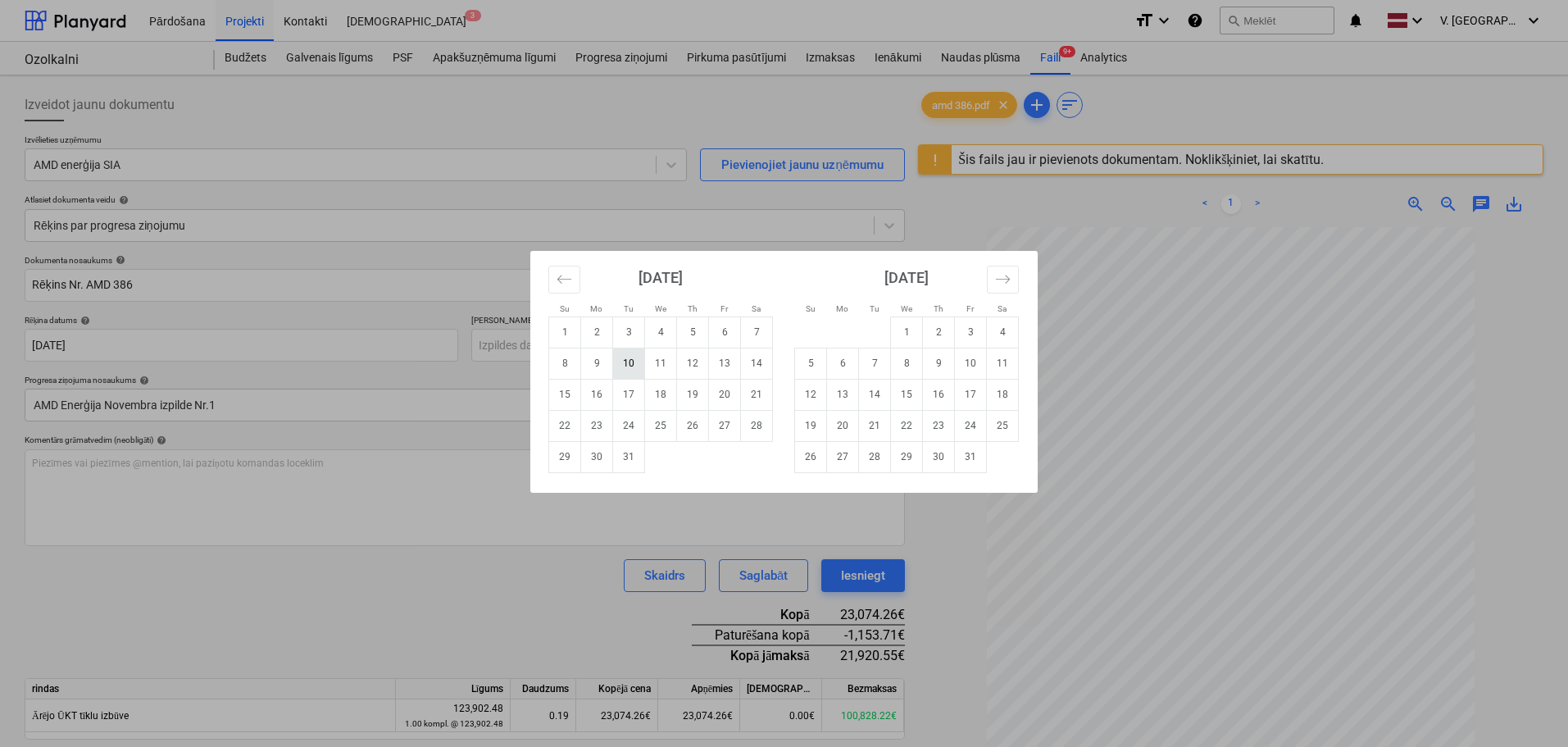 click on "10" at bounding box center (629, 363) 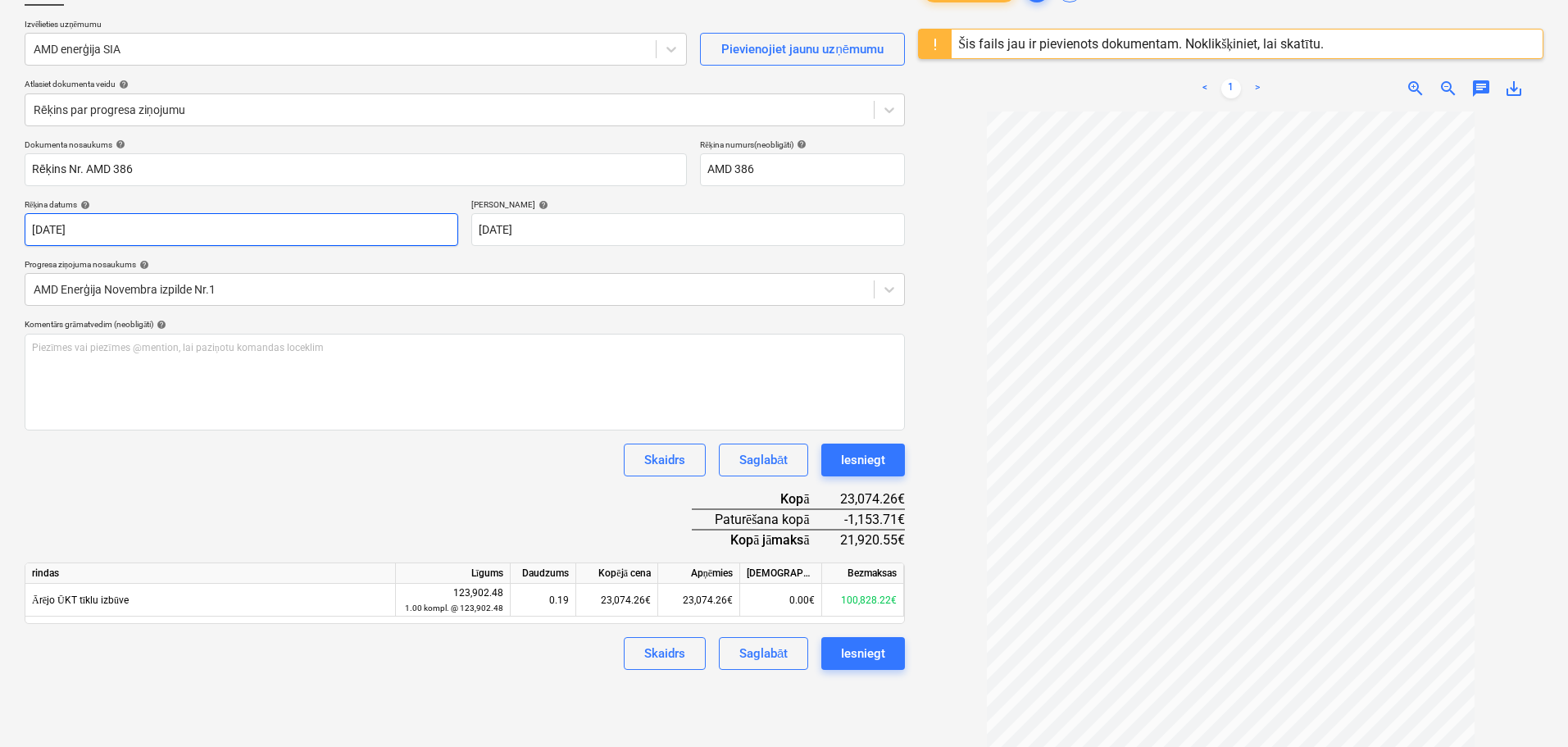 scroll, scrollTop: 194, scrollLeft: 0, axis: vertical 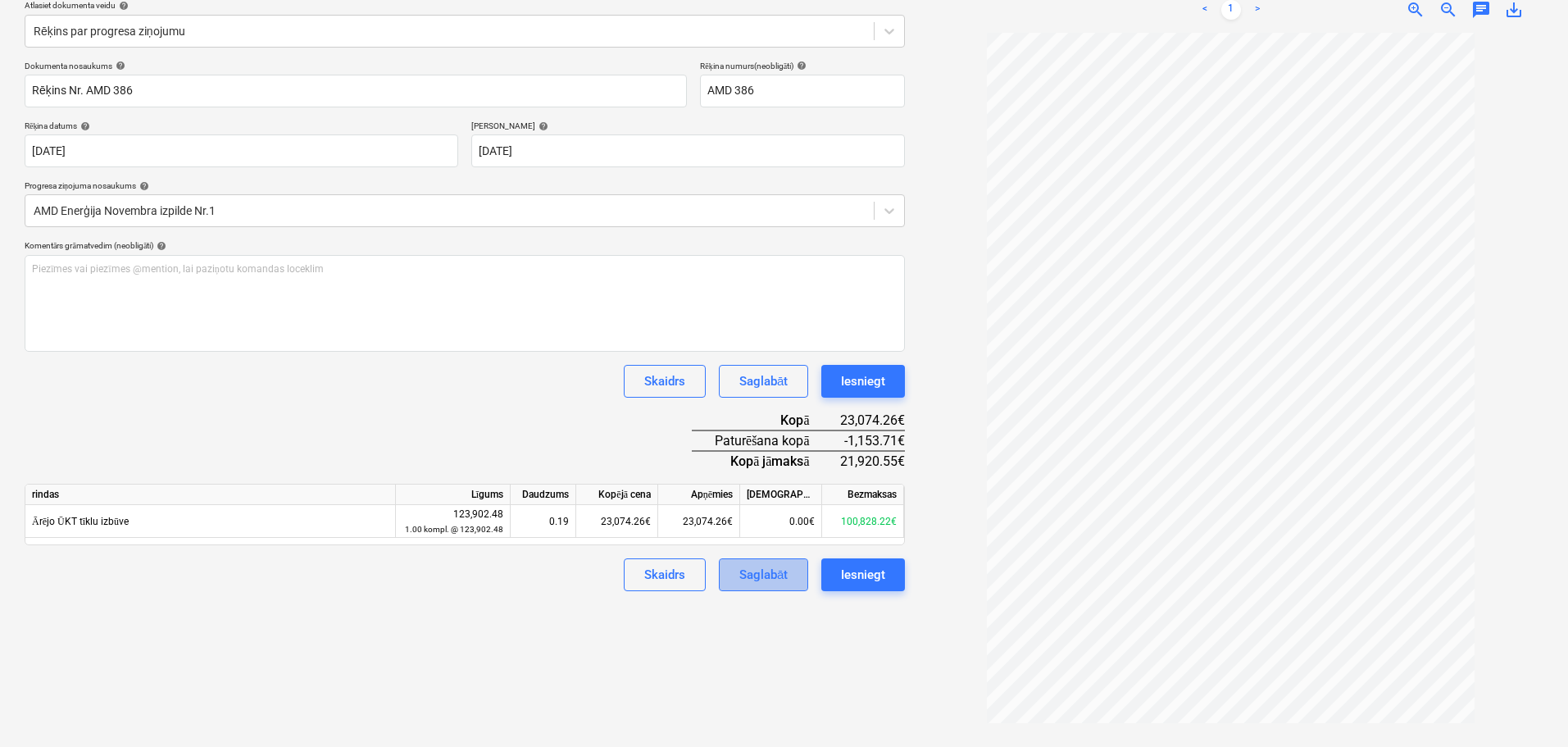 click on "Saglabāt" at bounding box center (763, 575) 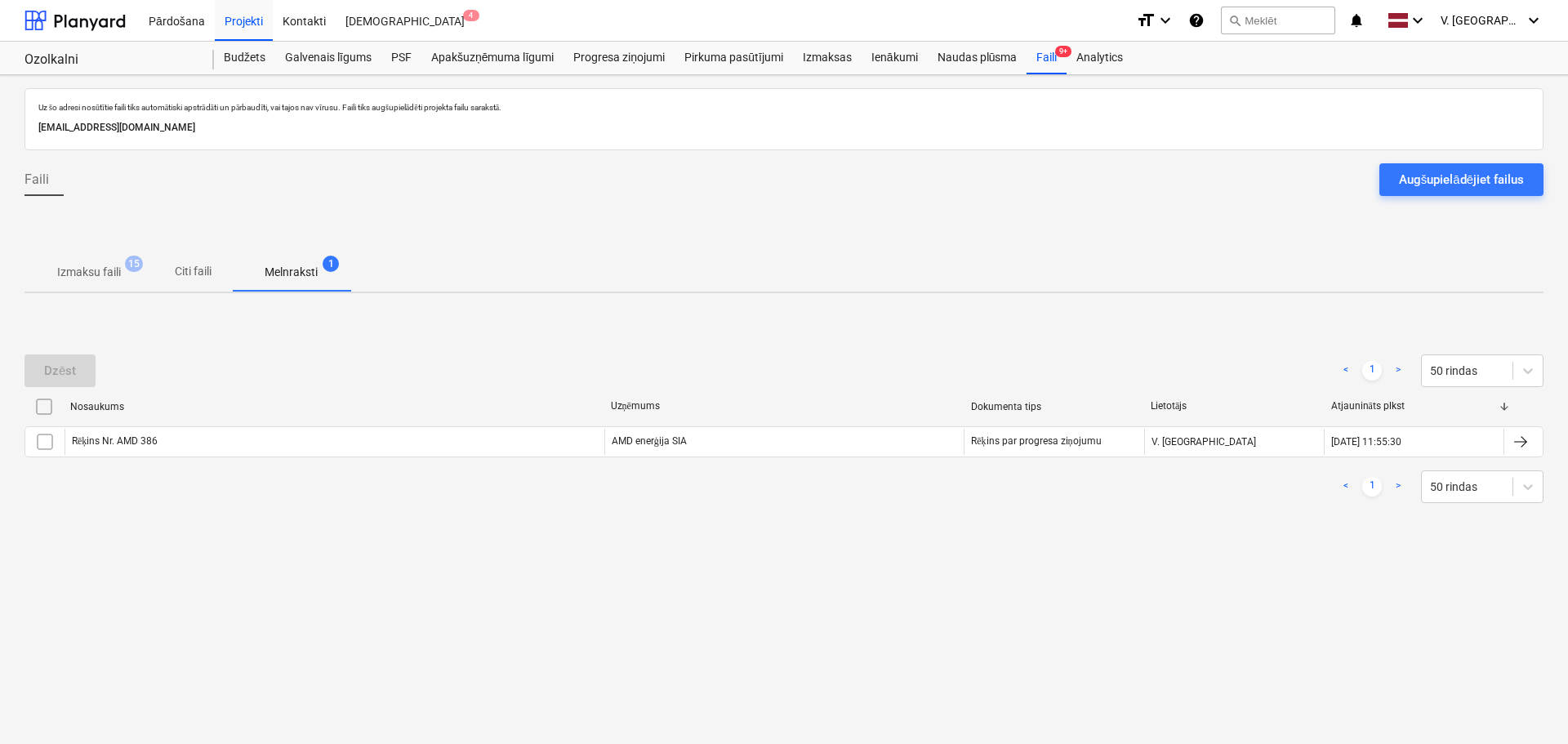 click on "Citi faili" at bounding box center (193, 271) 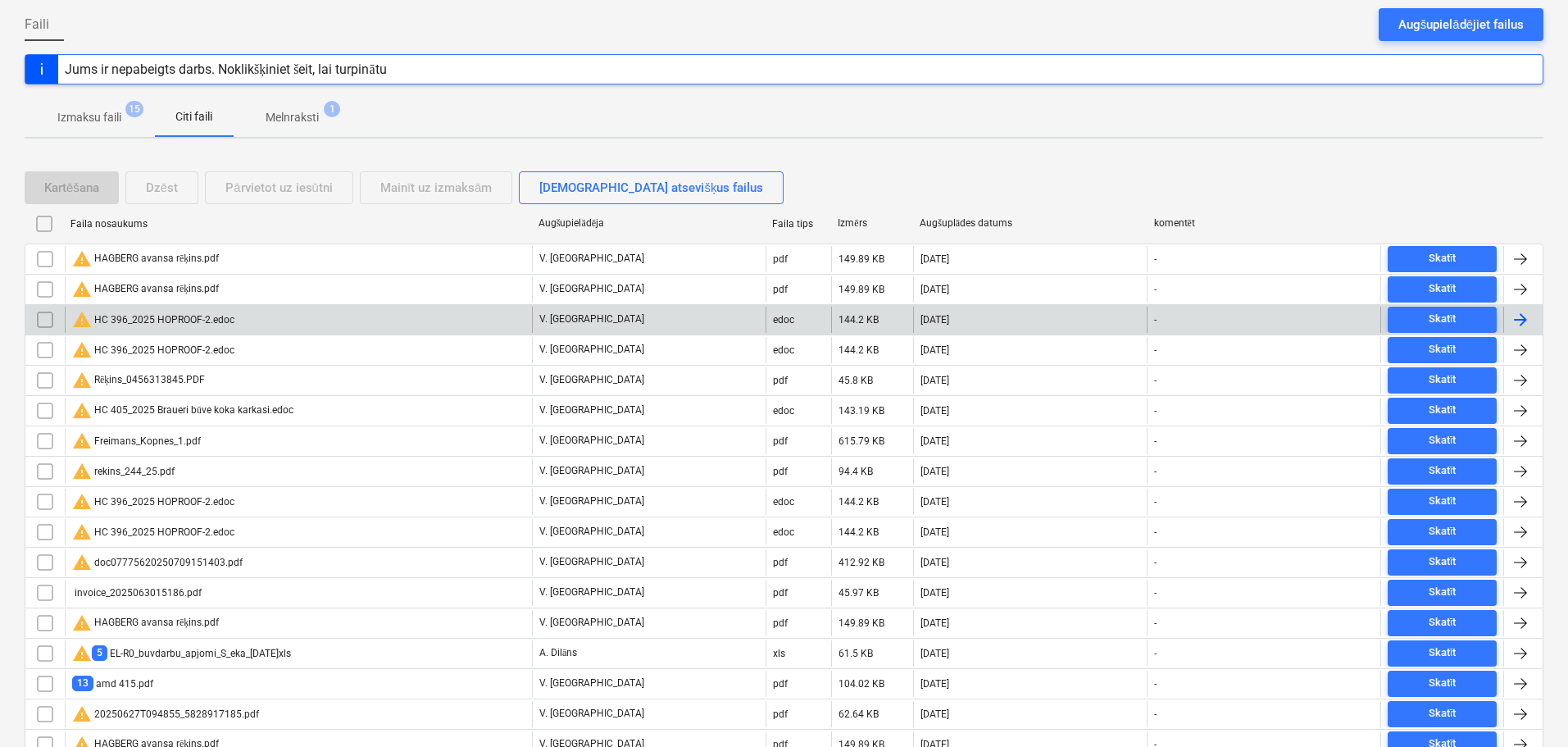 scroll, scrollTop: 0, scrollLeft: 0, axis: both 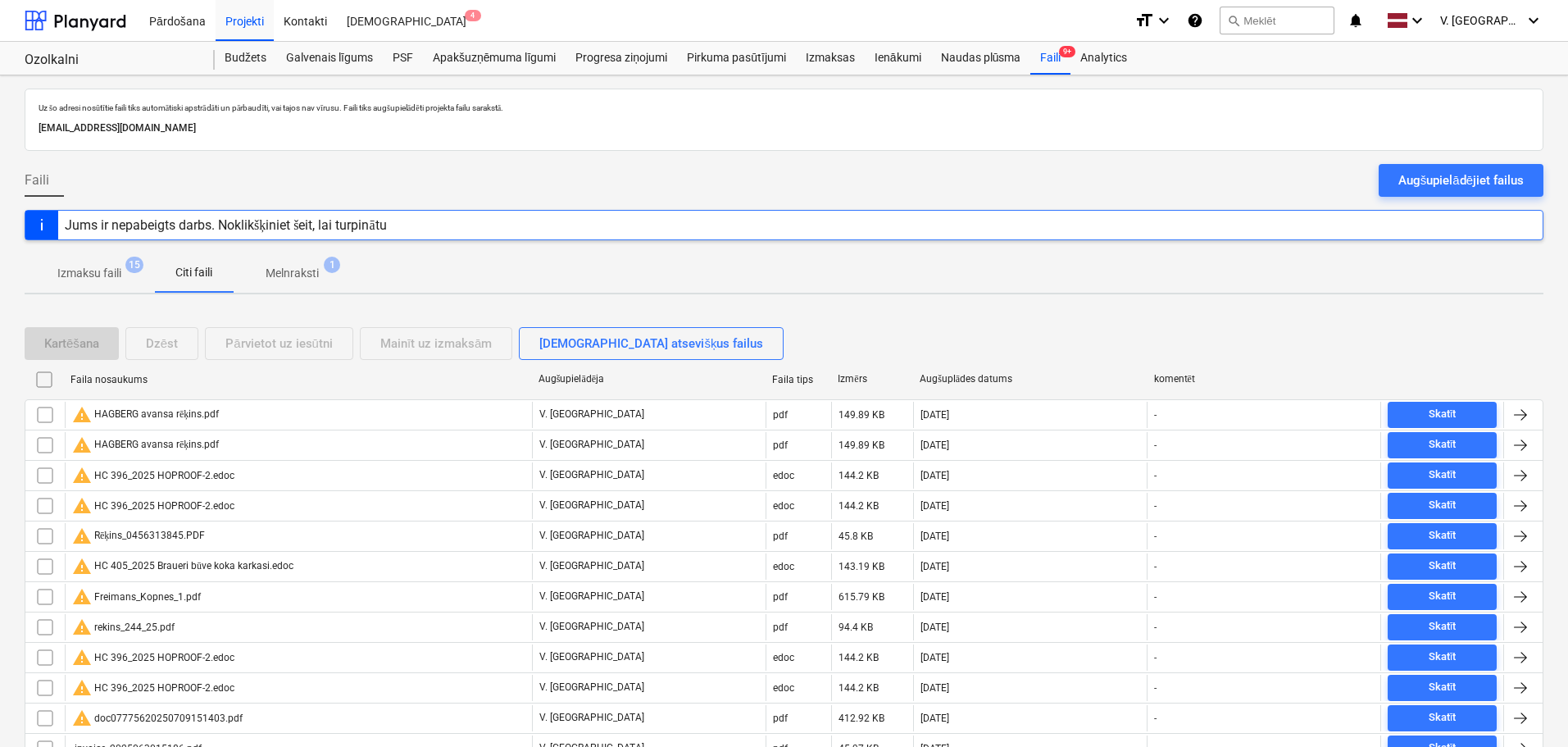 click on "Izmaksu faili" at bounding box center (89, 273) 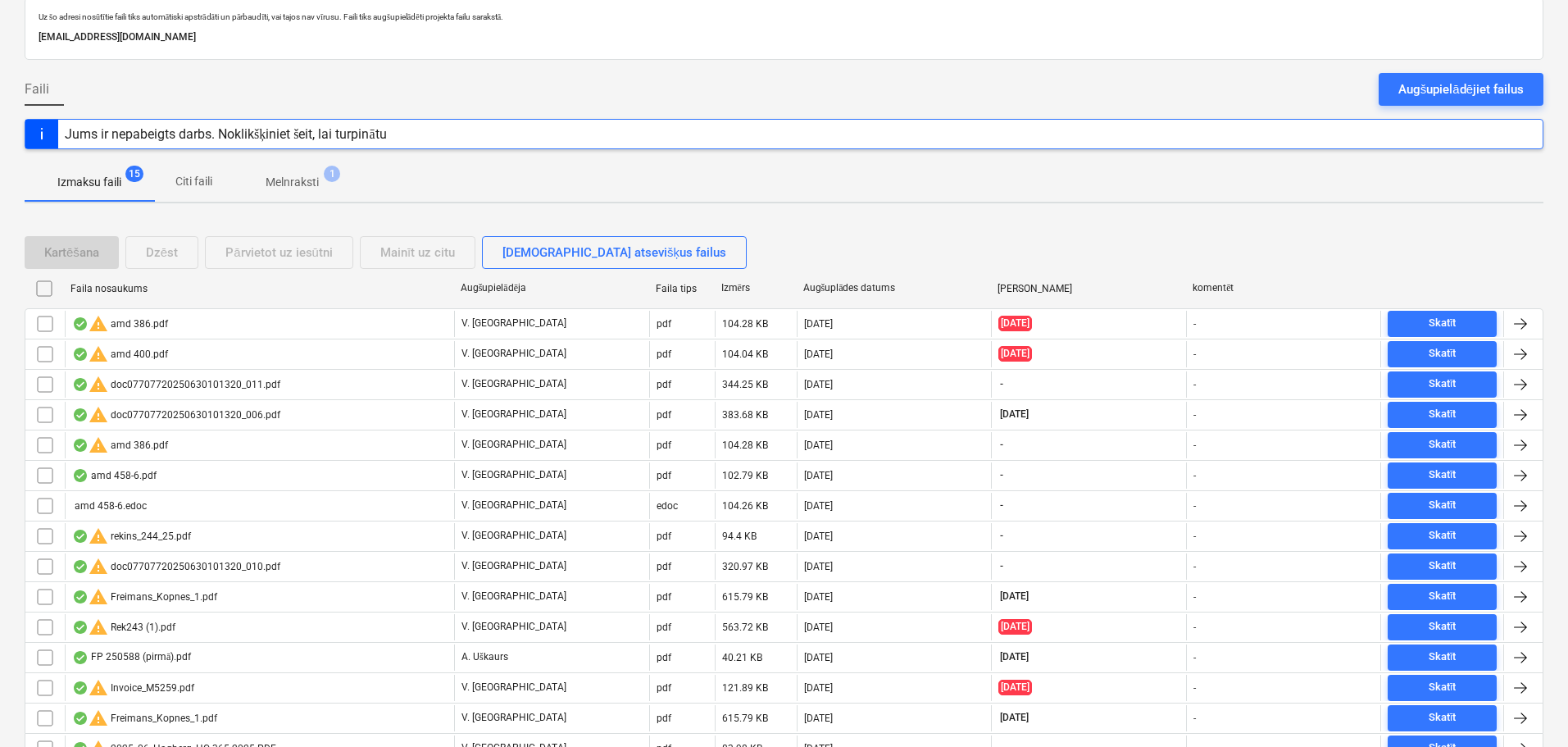 scroll, scrollTop: 0, scrollLeft: 0, axis: both 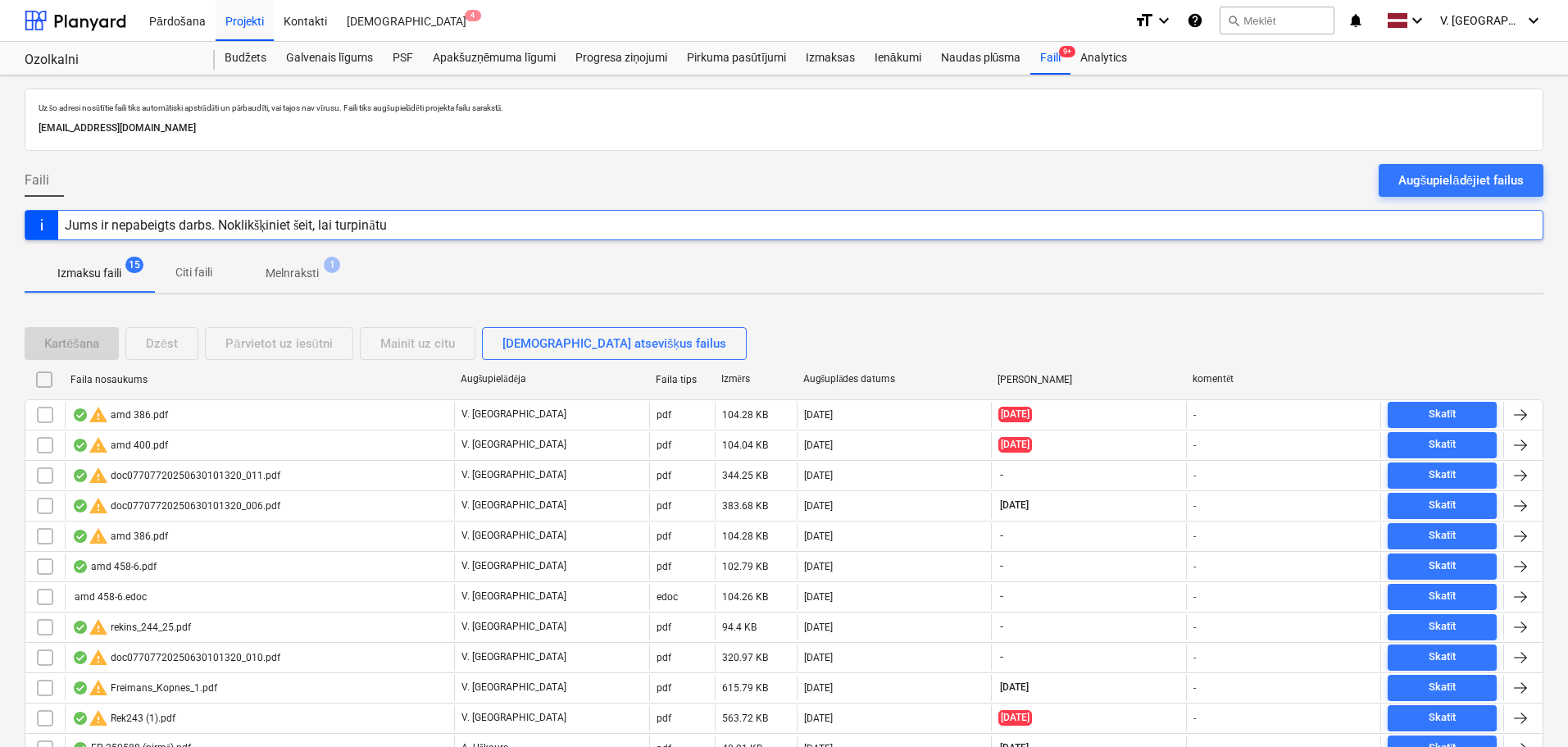 click on "Citi faili" at bounding box center (193, 272) 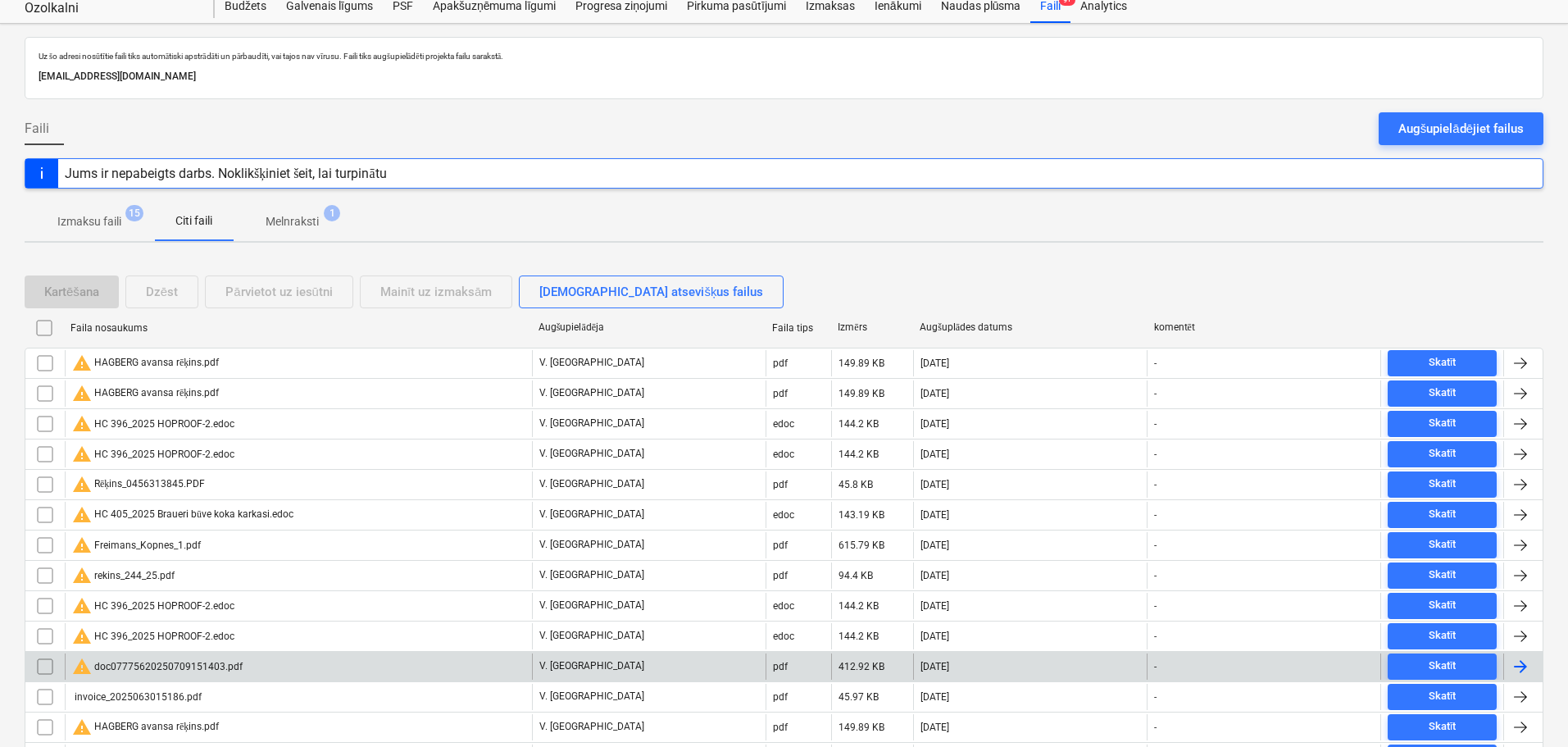 scroll, scrollTop: 12, scrollLeft: 0, axis: vertical 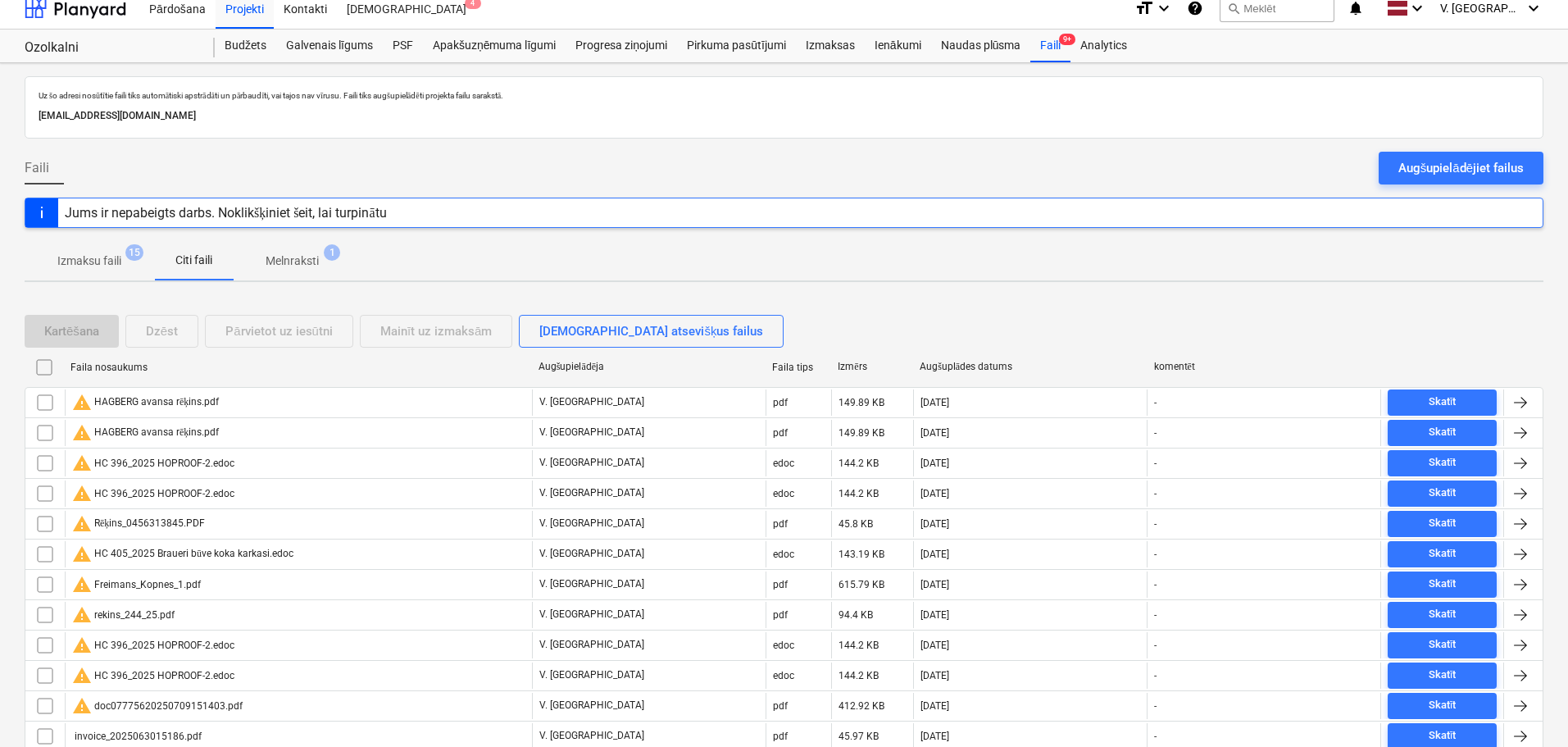 click on "Izmaksu faili" at bounding box center [89, 261] 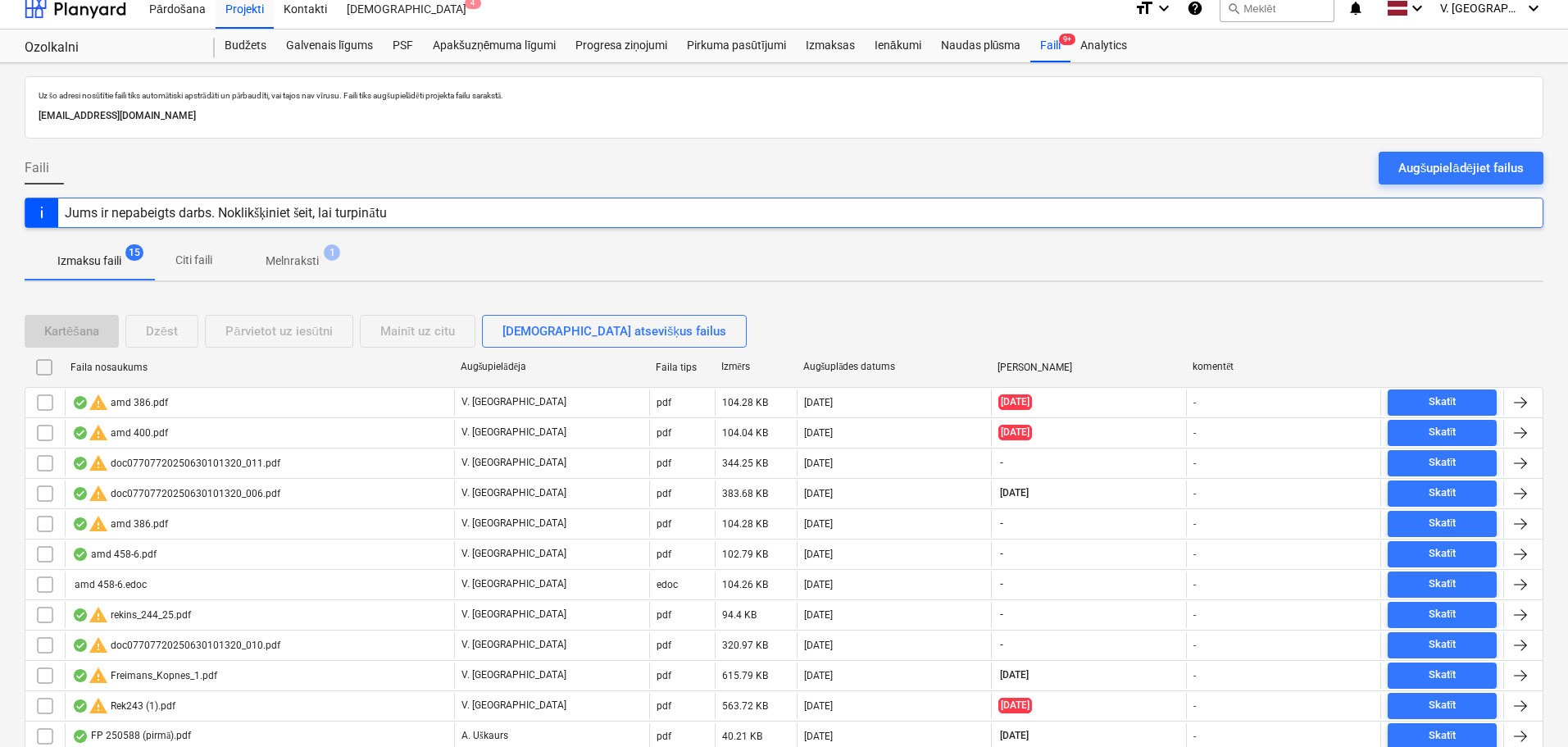 click on "Izmaksu faili 15 Citi faili Melnraksti 1" at bounding box center (784, 261) 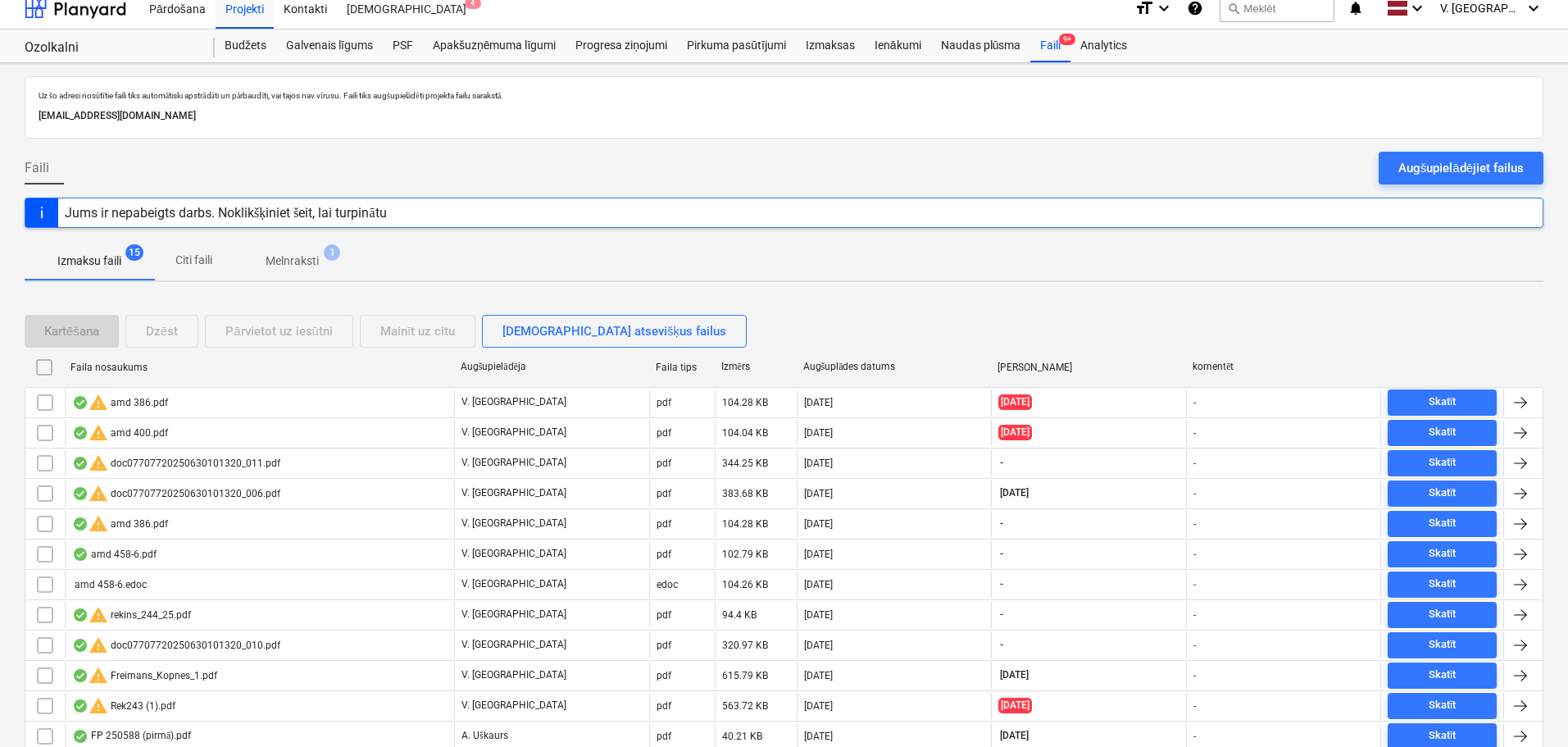 click on "Citi faili" at bounding box center (193, 260) 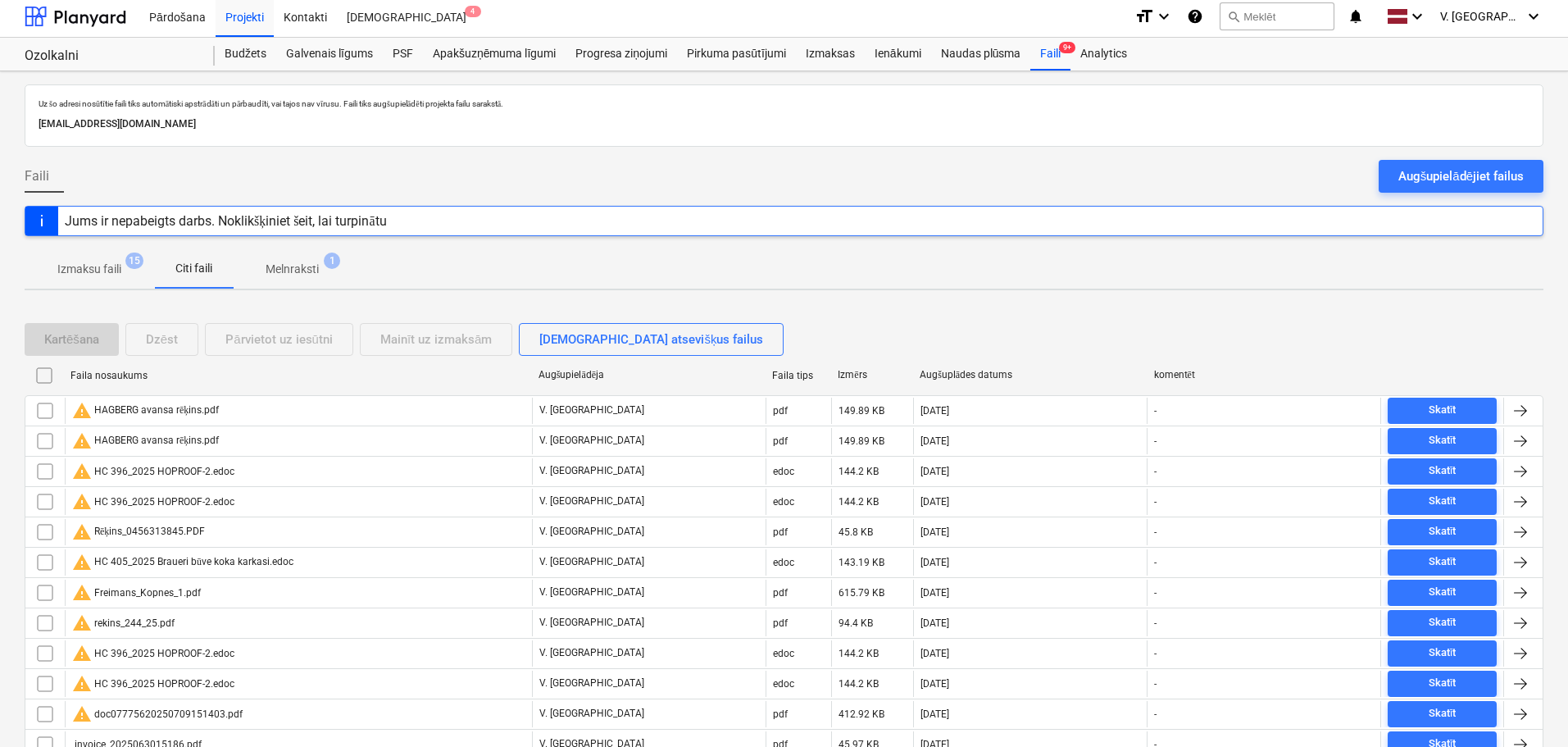 scroll, scrollTop: 0, scrollLeft: 0, axis: both 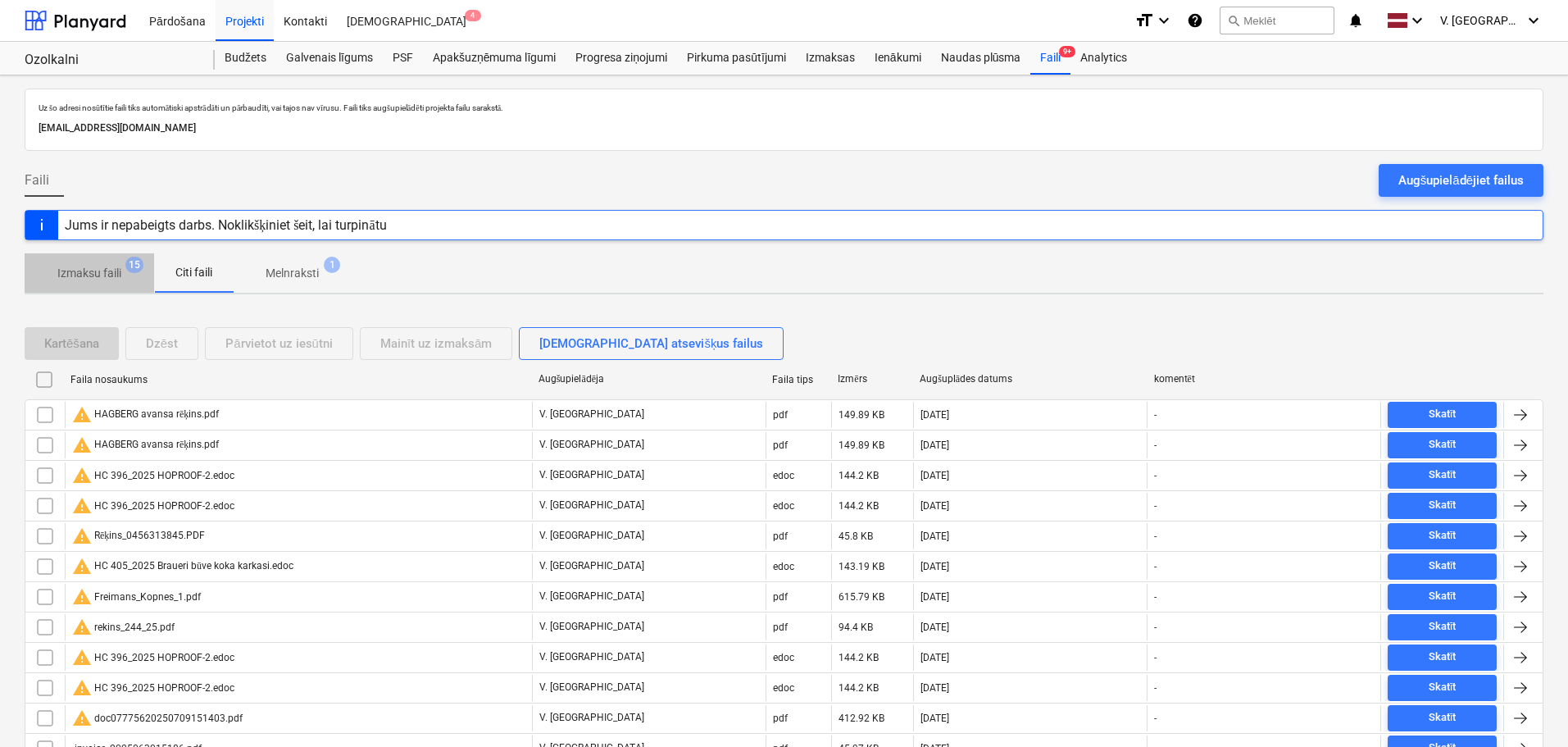 click on "Izmaksu faili" at bounding box center [89, 273] 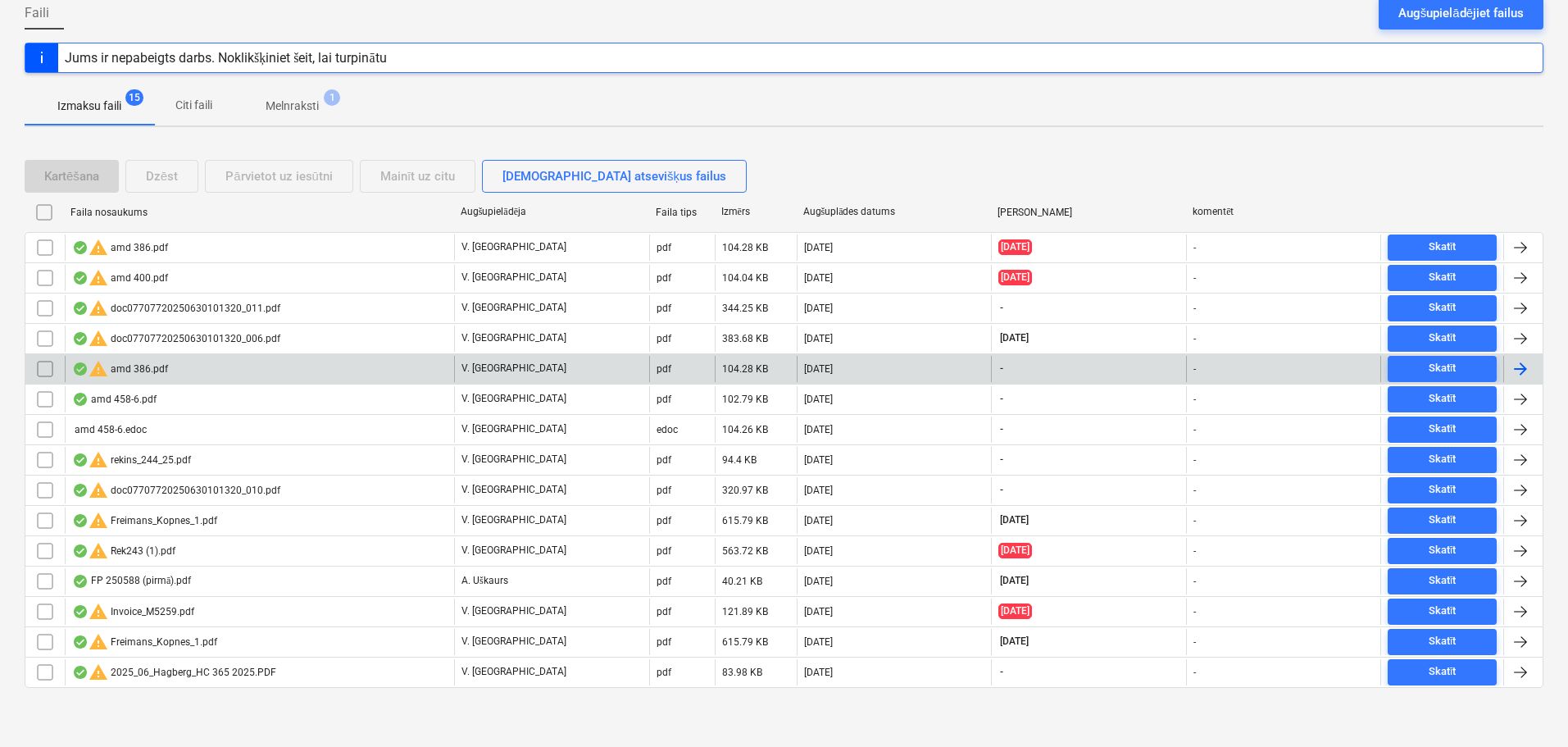 scroll, scrollTop: 0, scrollLeft: 0, axis: both 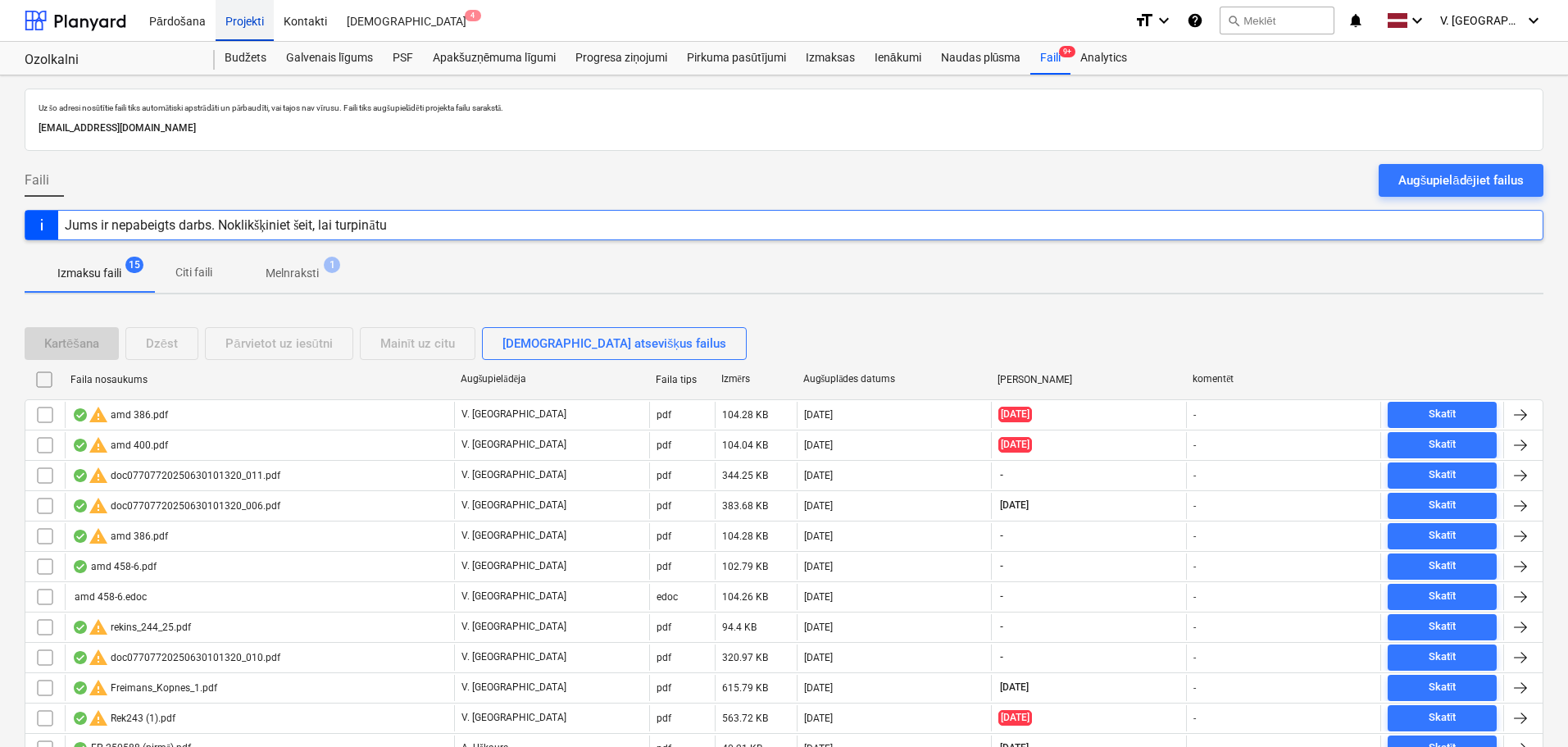click on "Projekti" at bounding box center [244, 20] 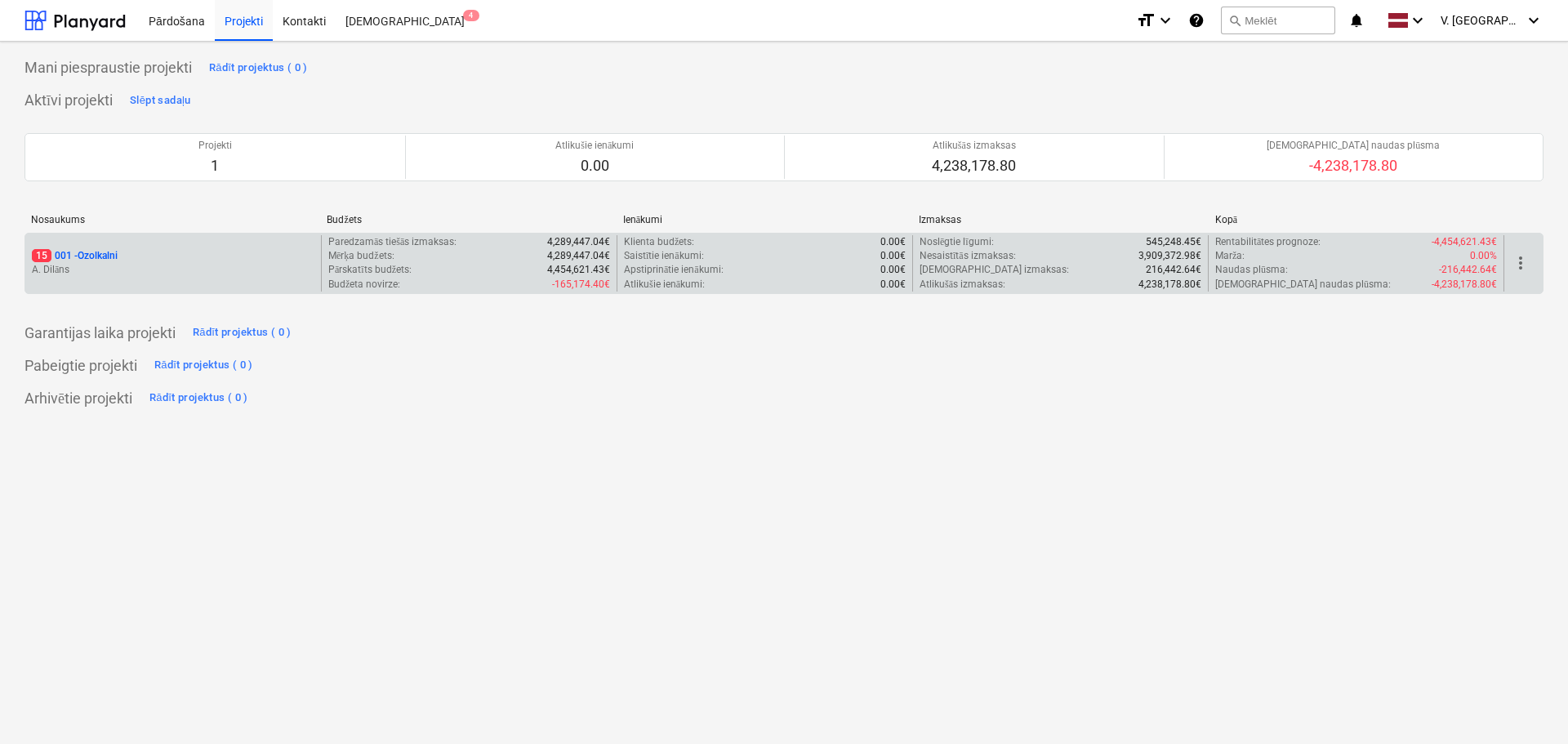 click on "A. Dilāns" at bounding box center [173, 270] 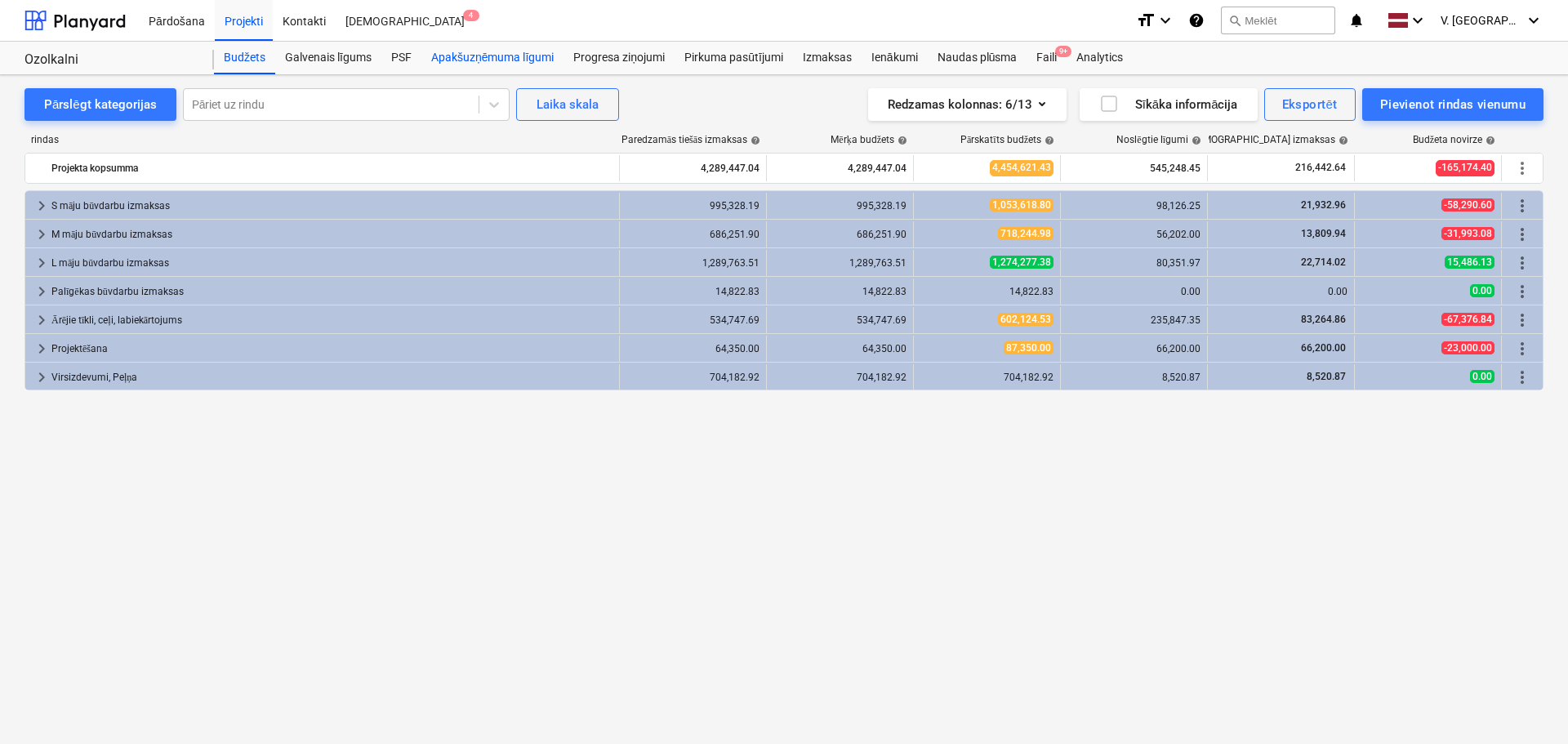 click on "Apakšuzņēmuma līgumi" at bounding box center (492, 58) 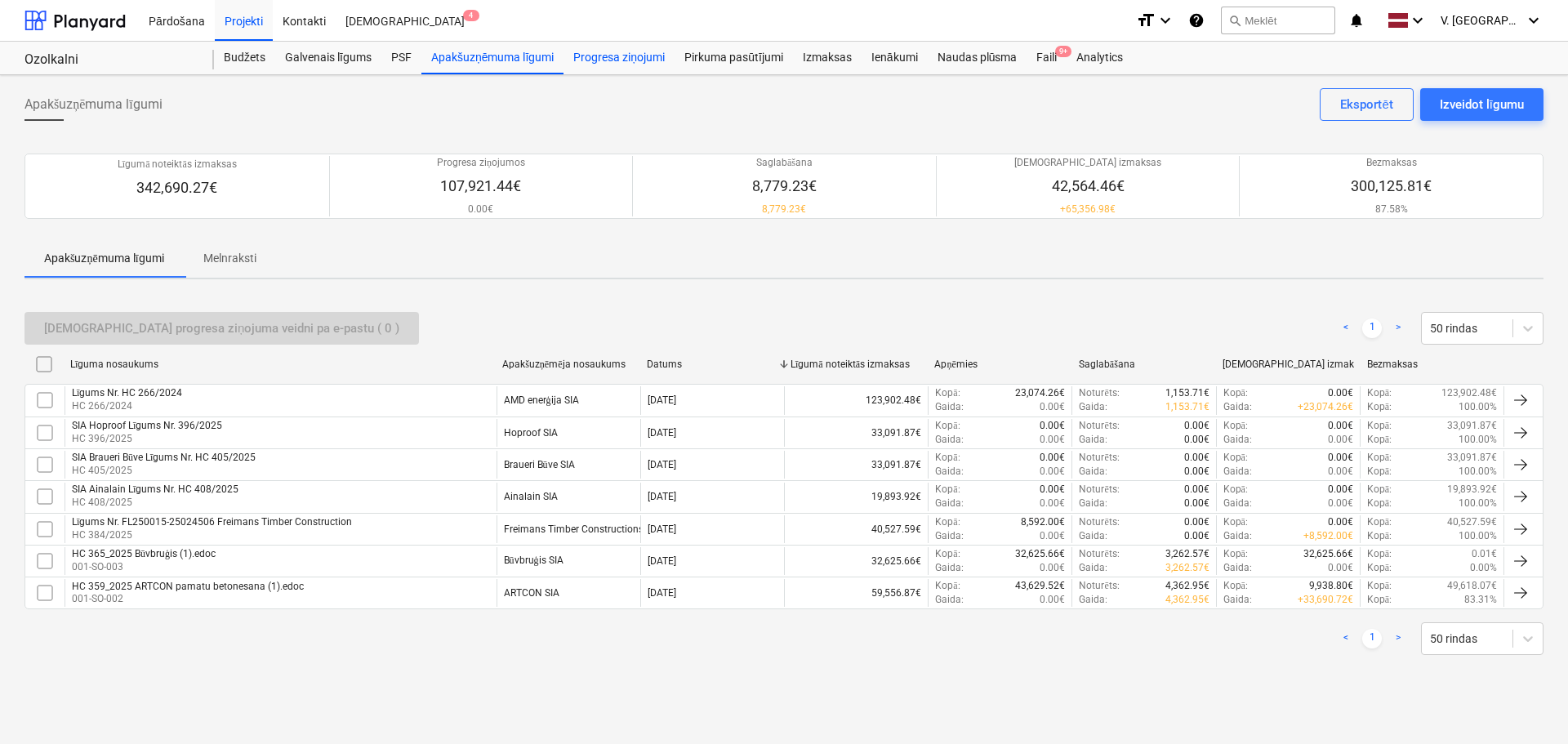 click on "Progresa ziņojumi" at bounding box center (619, 58) 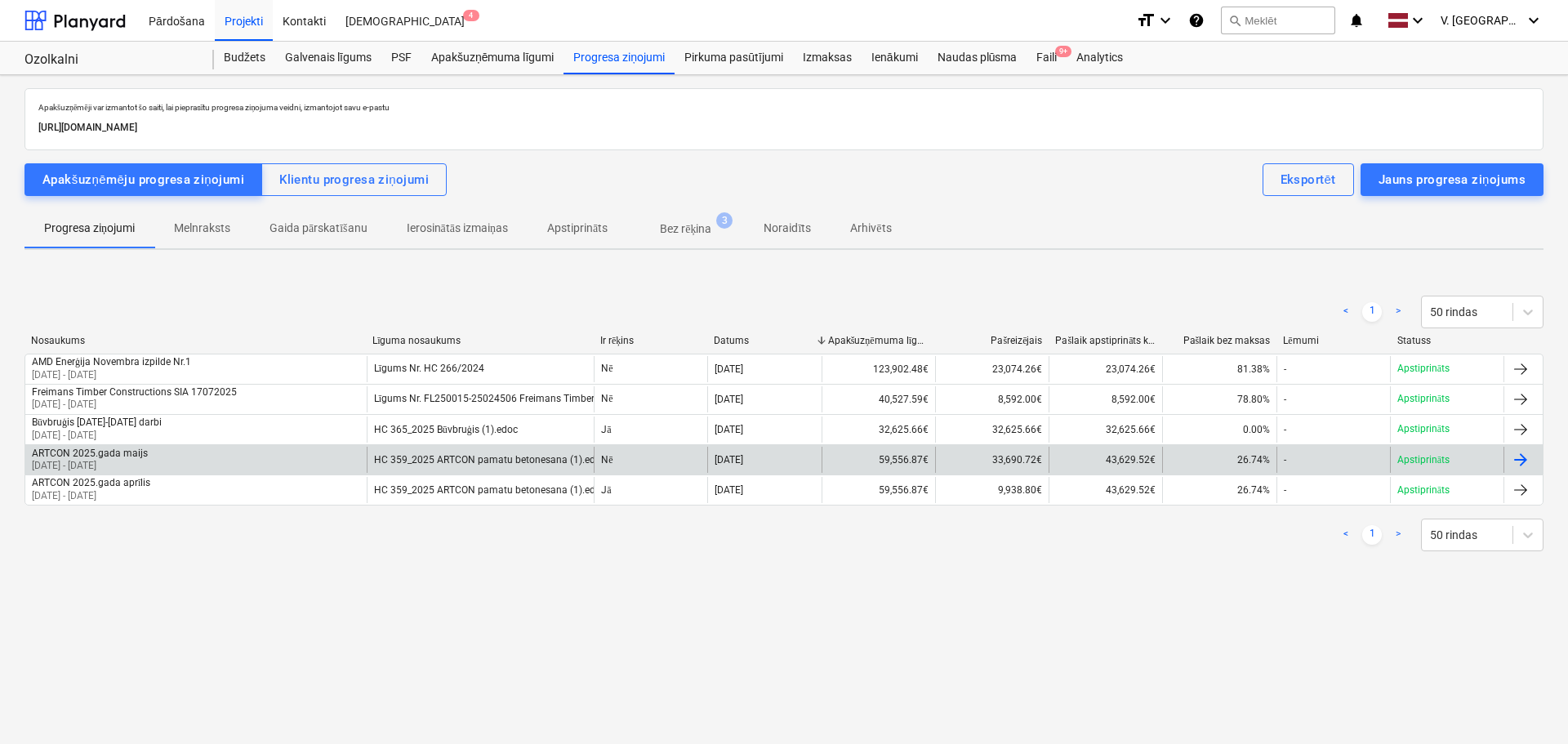 click on "ARTCON 2025.gada maijs 01 May 2025 - 31 May 2025" at bounding box center (196, 460) 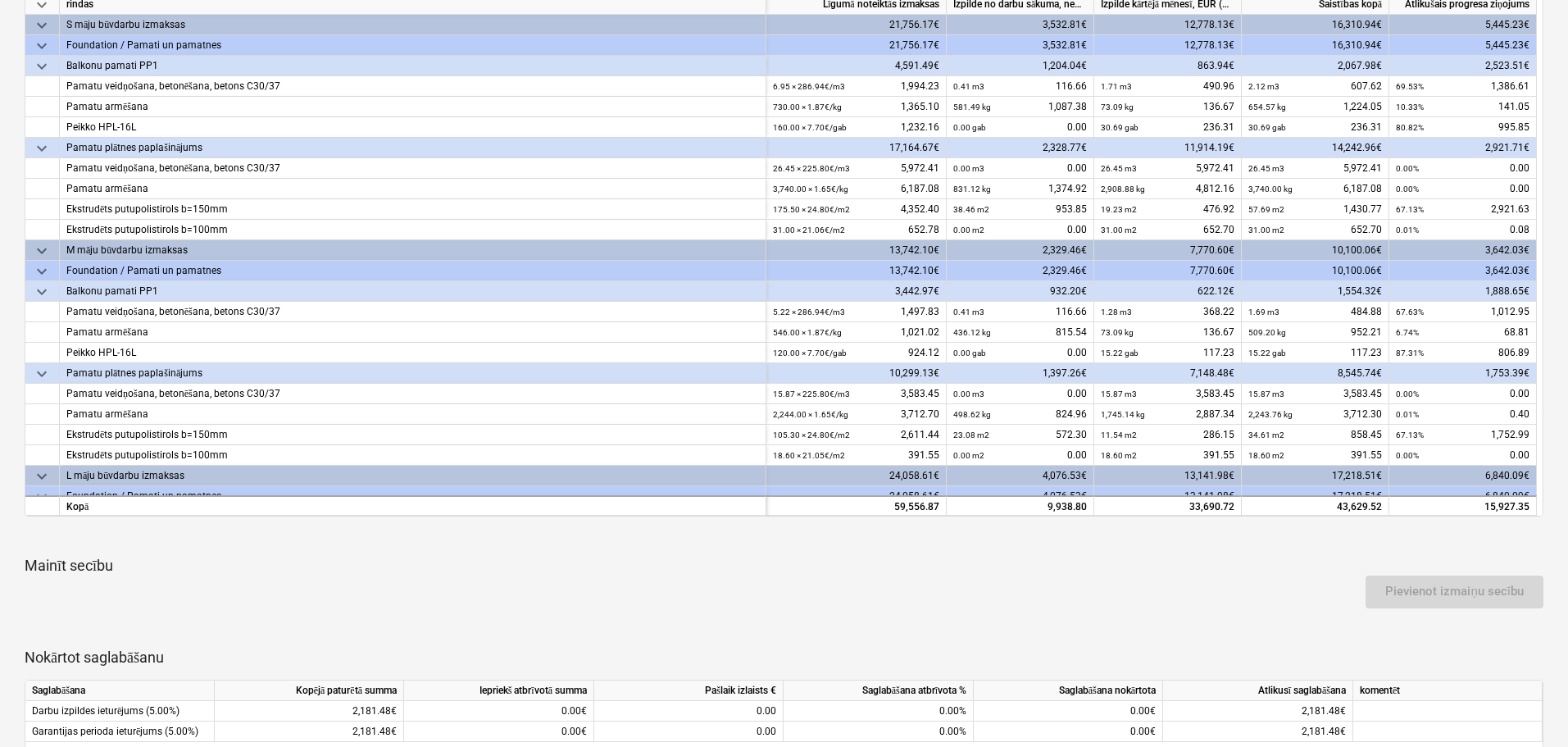 scroll, scrollTop: 82, scrollLeft: 0, axis: vertical 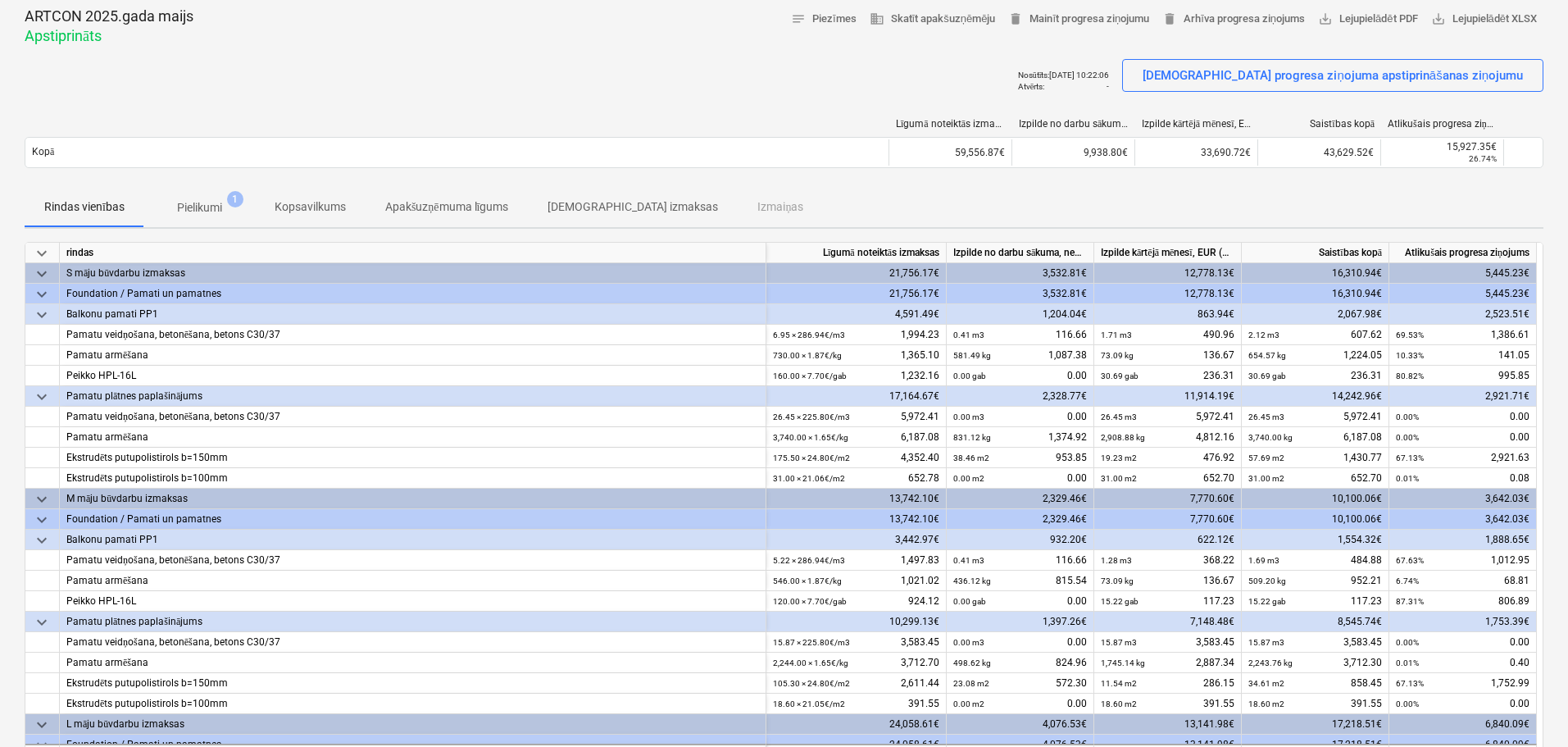 click on "Pielikumi" at bounding box center (199, 207) 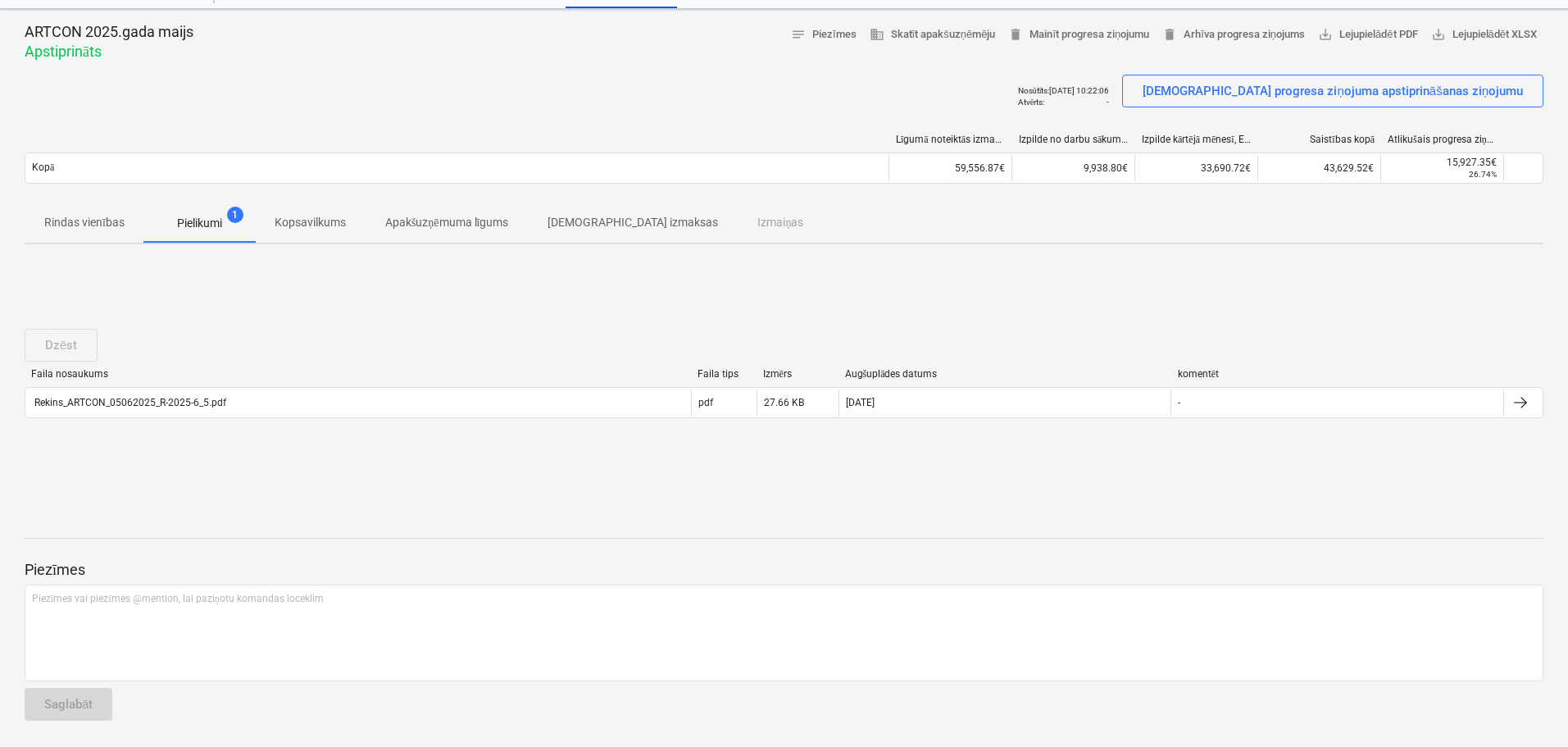 scroll, scrollTop: 66, scrollLeft: 0, axis: vertical 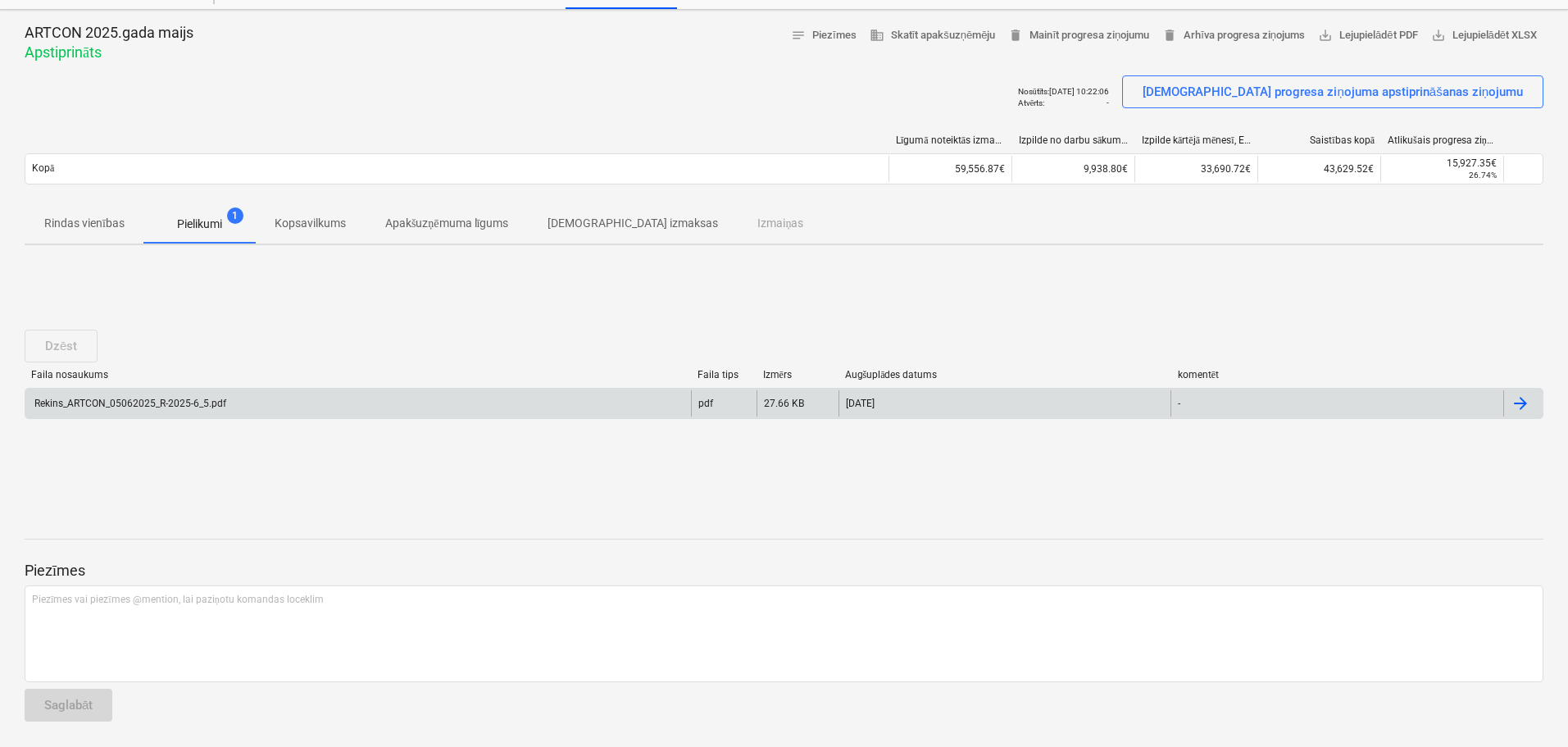 click on "Rekins_ARTCON_05062025_R-2025-6_5.pdf" at bounding box center (358, 403) 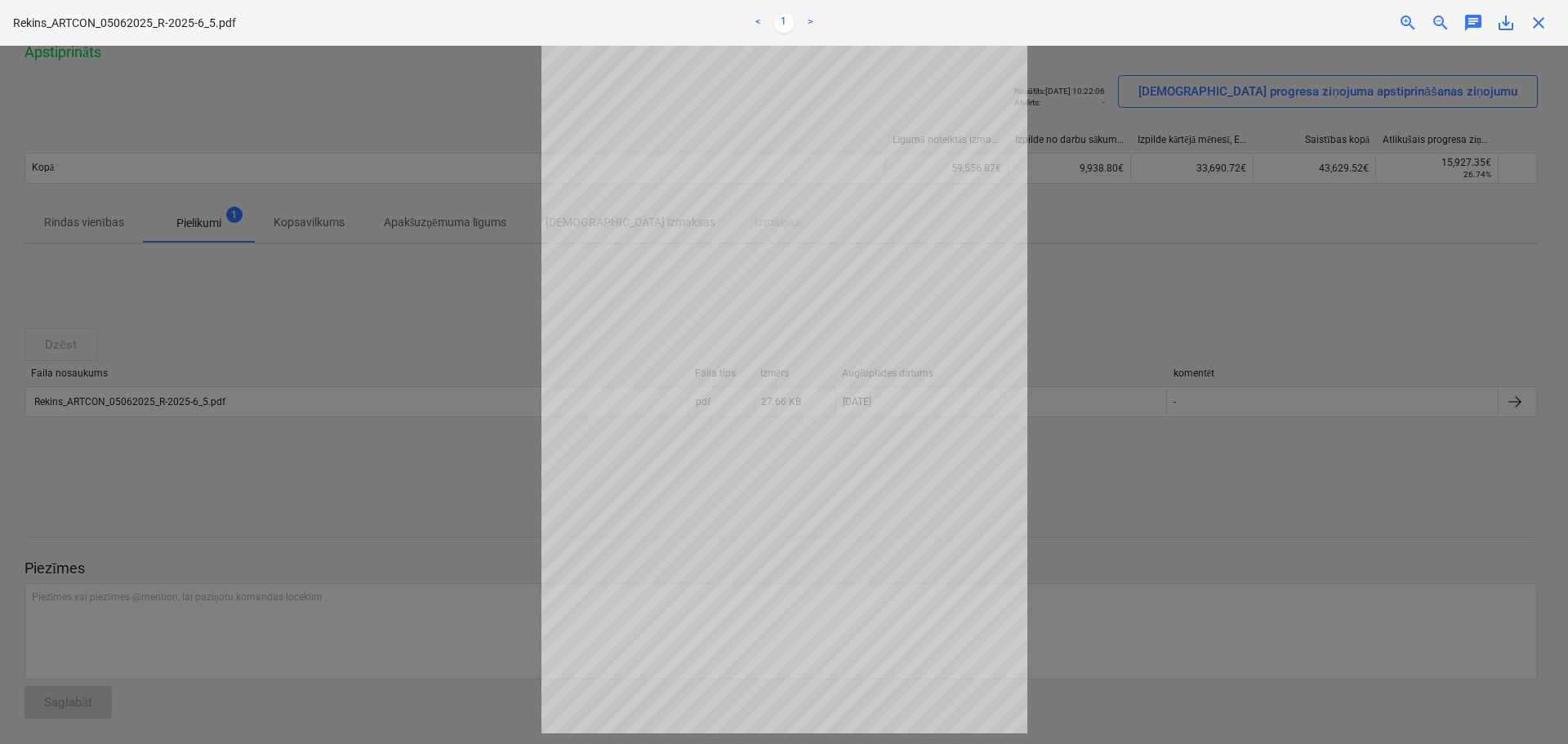 click at bounding box center [784, 394] 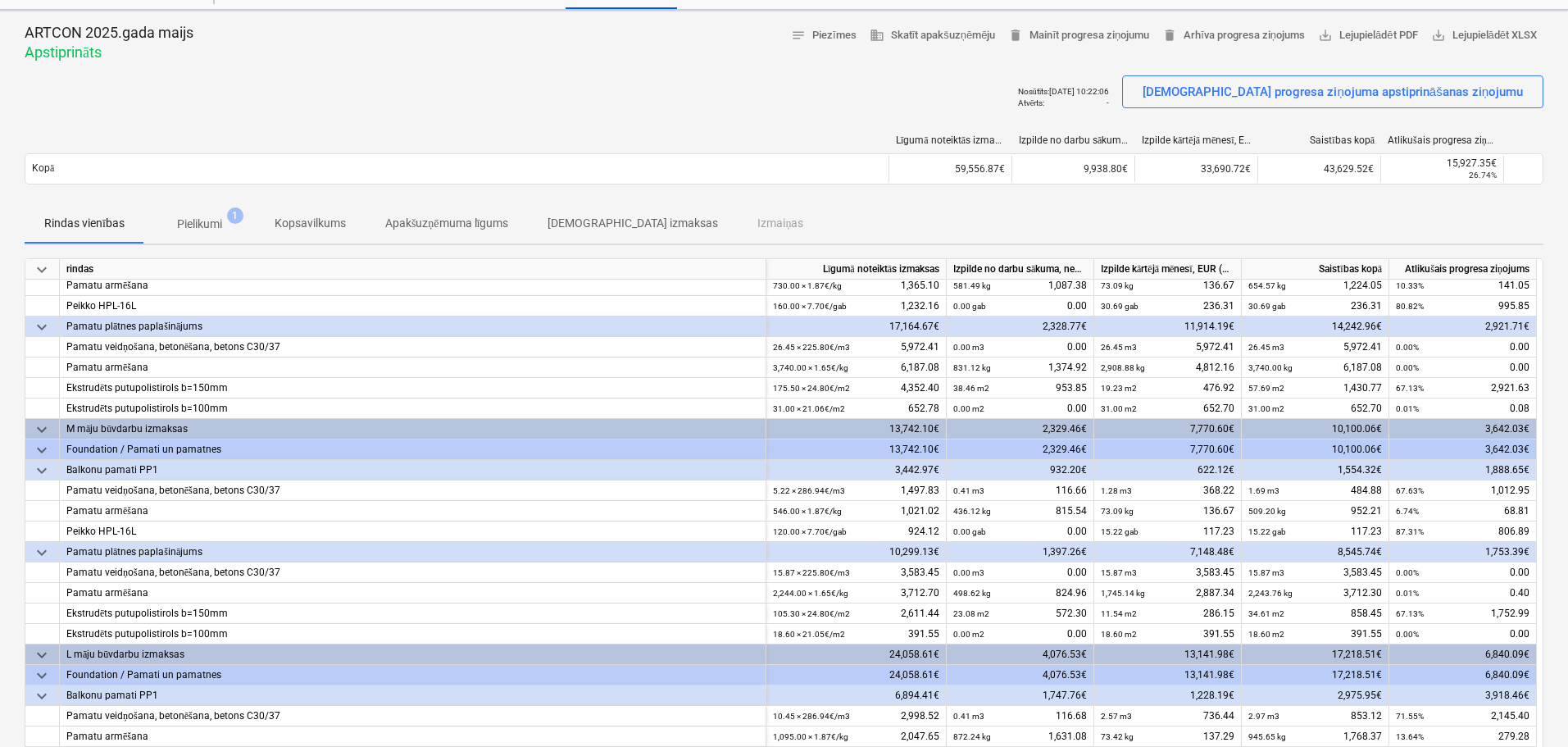 scroll, scrollTop: 196, scrollLeft: 0, axis: vertical 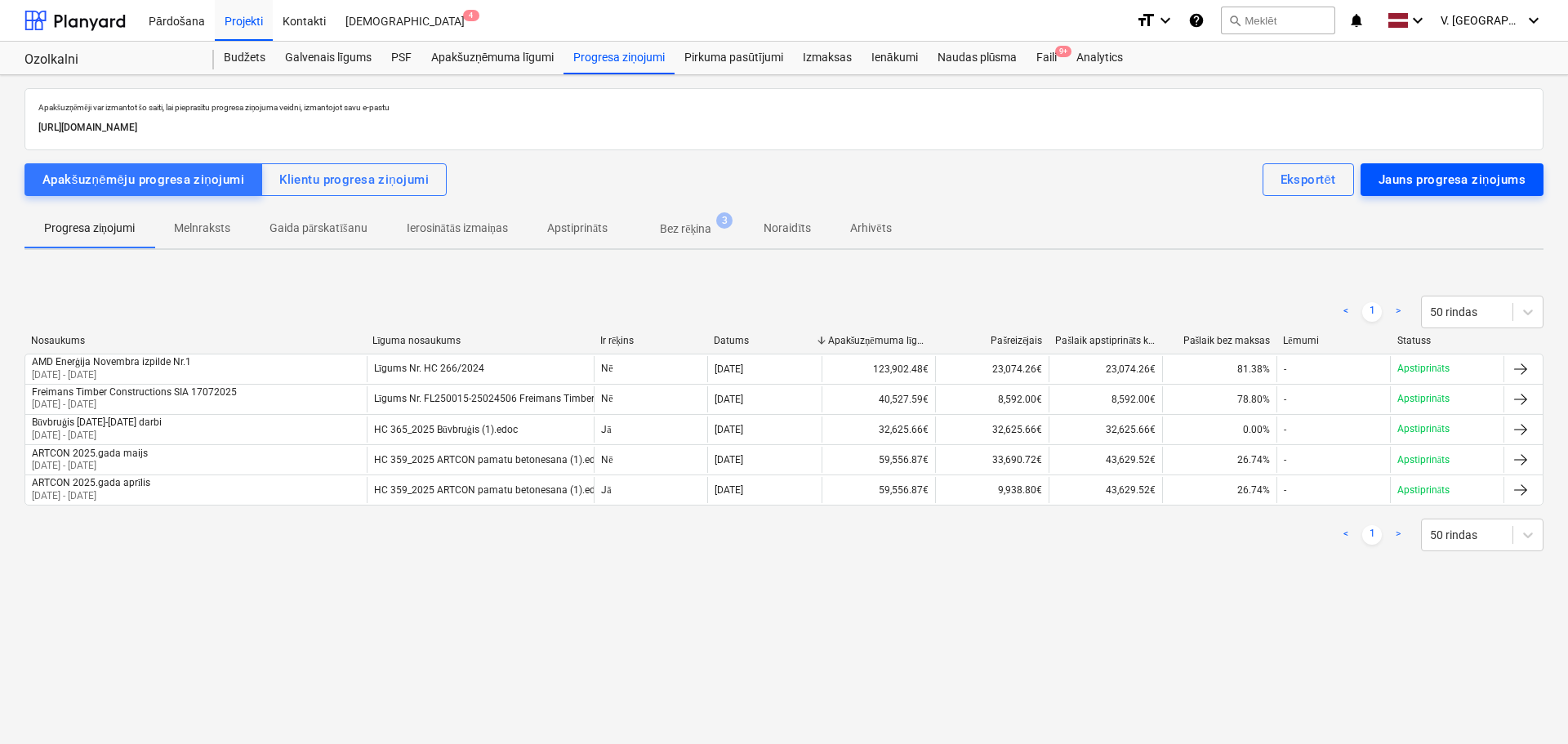 click on "Jauns progresa ziņojums" at bounding box center (1452, 180) 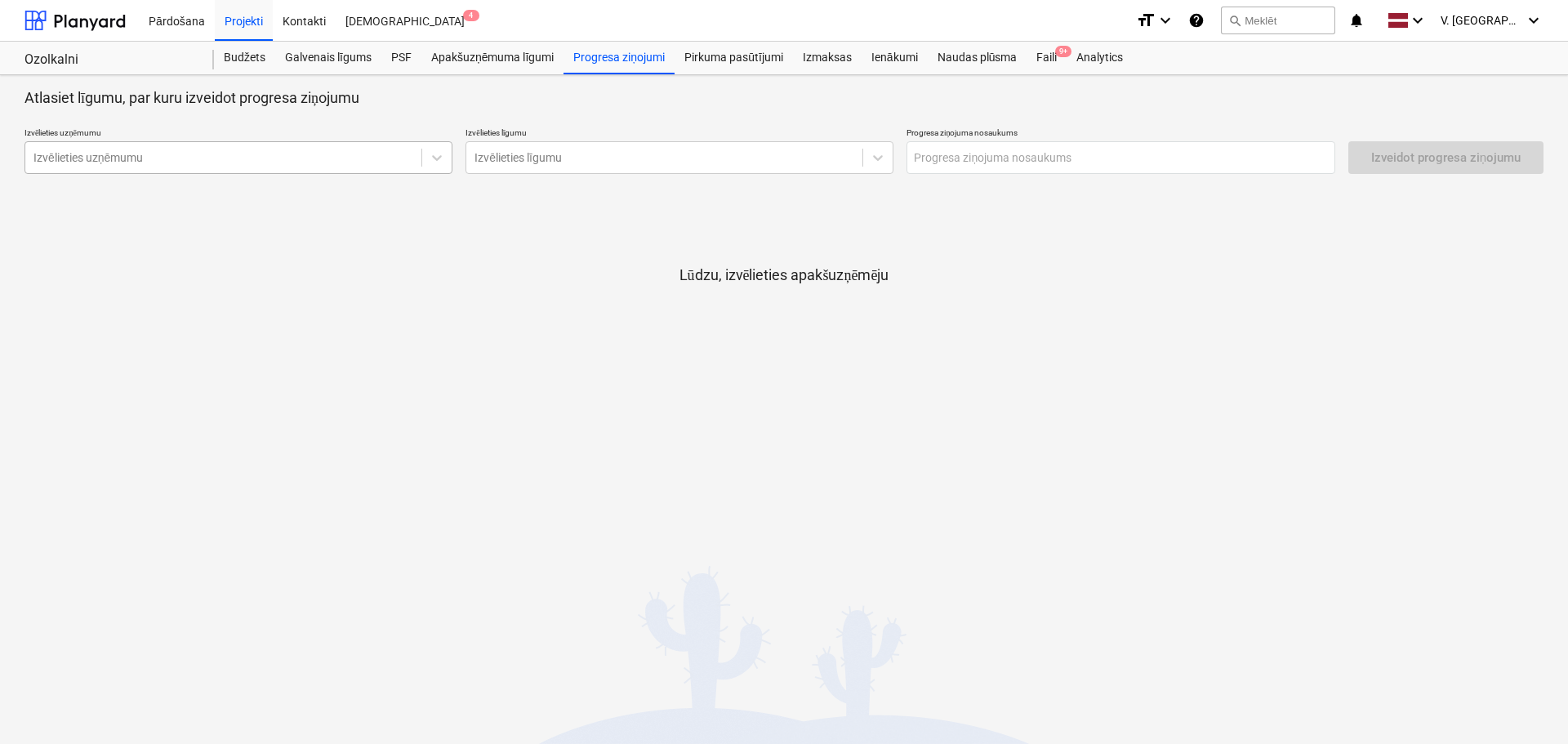 click at bounding box center (223, 158) 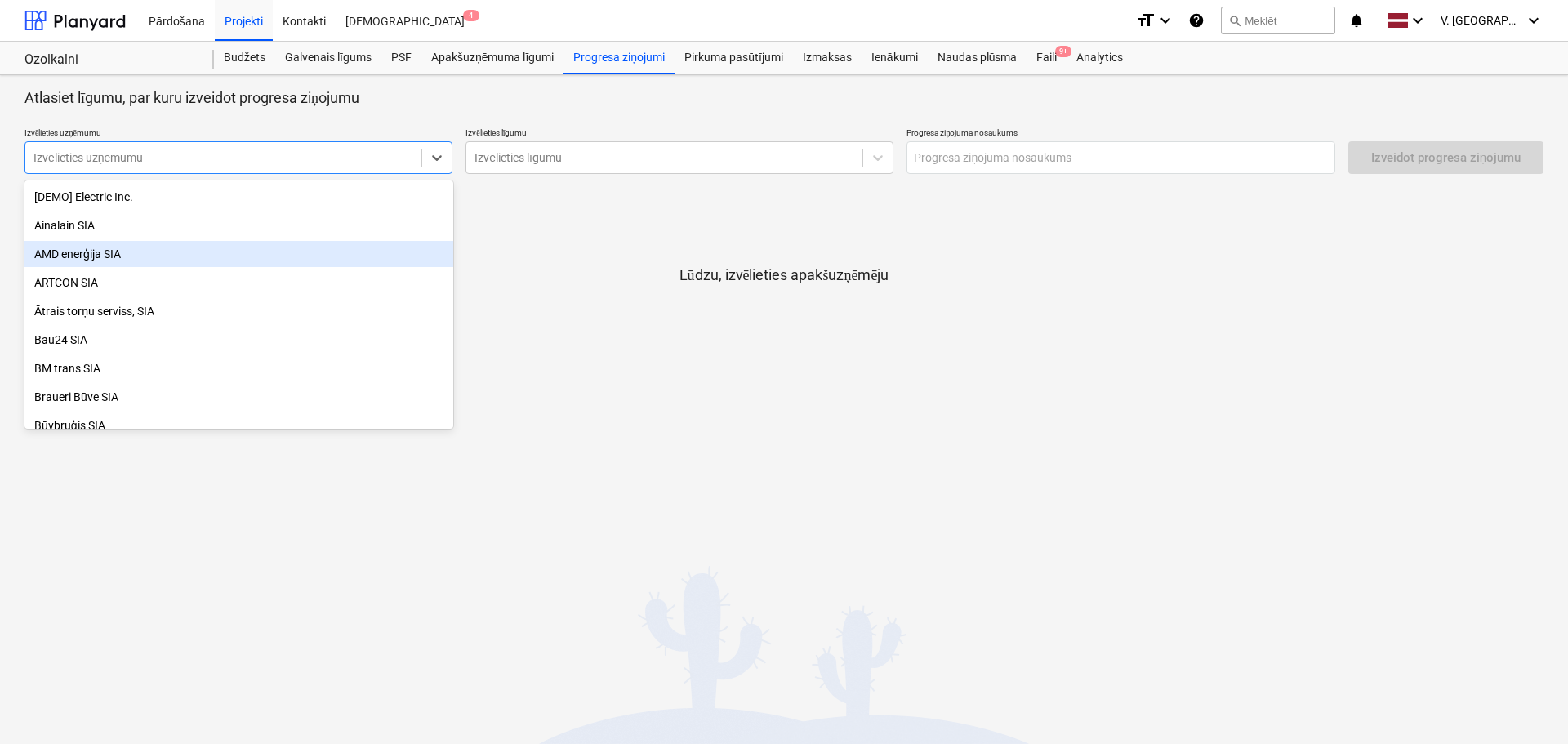 click on "AMD enerģija SIA" at bounding box center [238, 254] 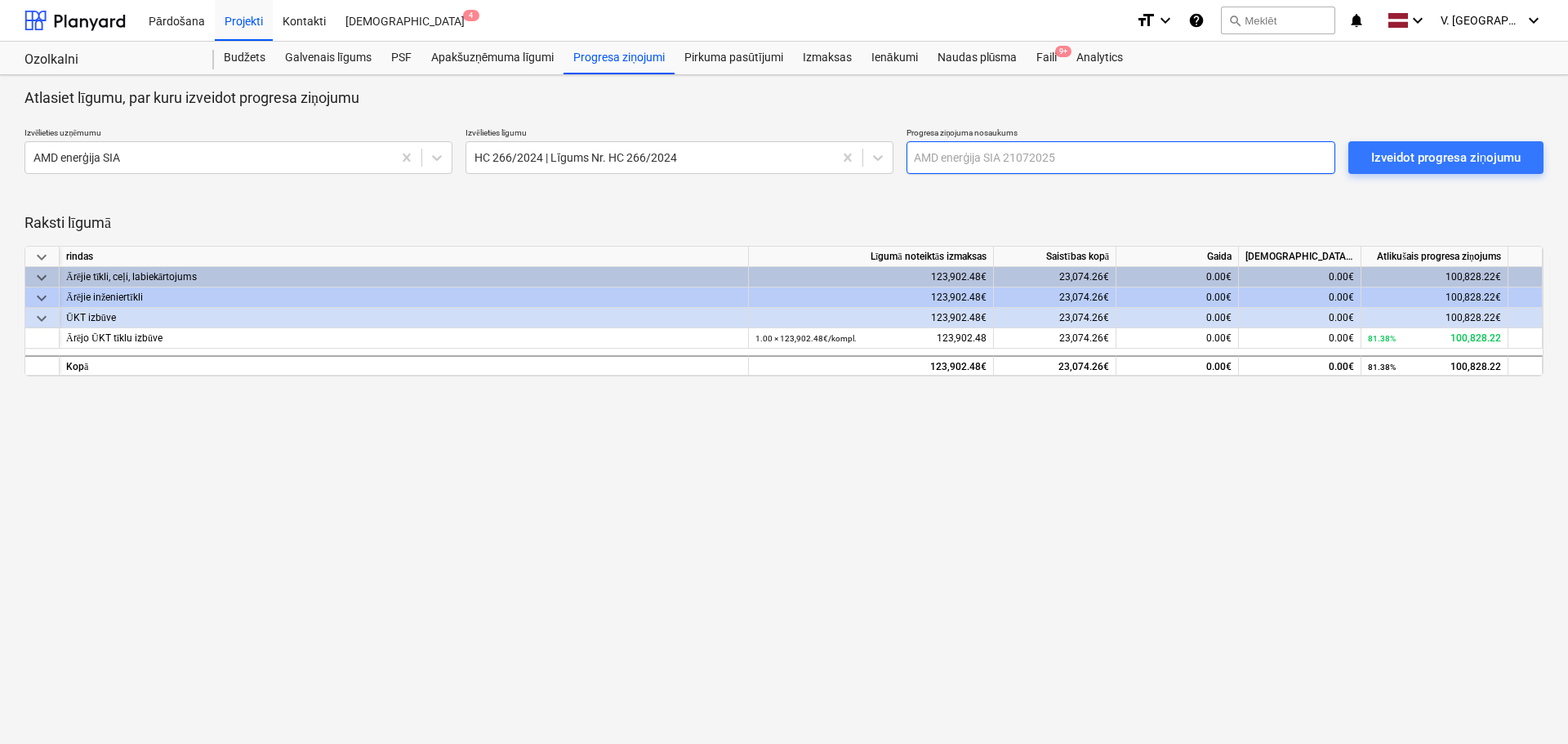 click at bounding box center (1120, 158) 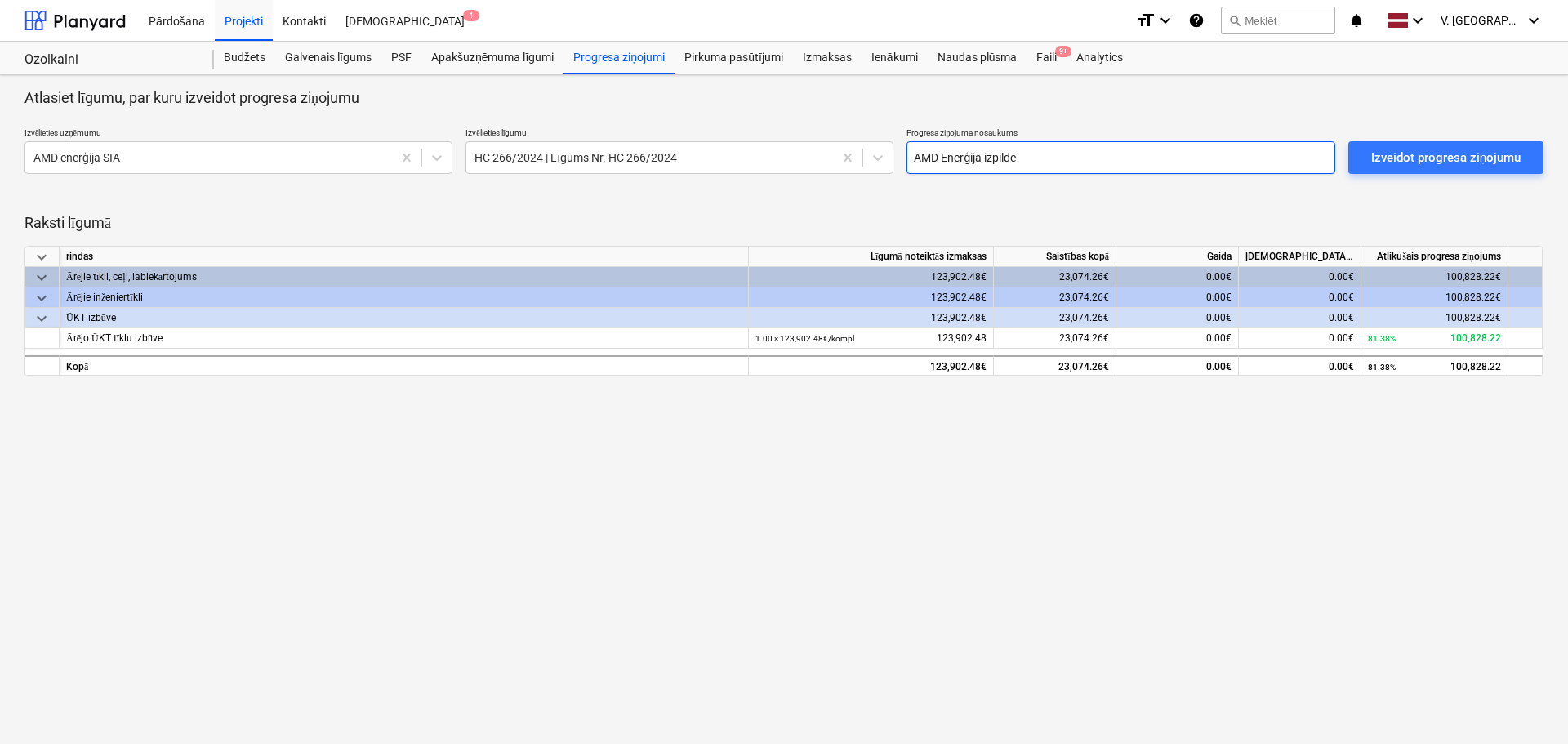 click on "AMD Enerģija izpilde" at bounding box center [1120, 158] 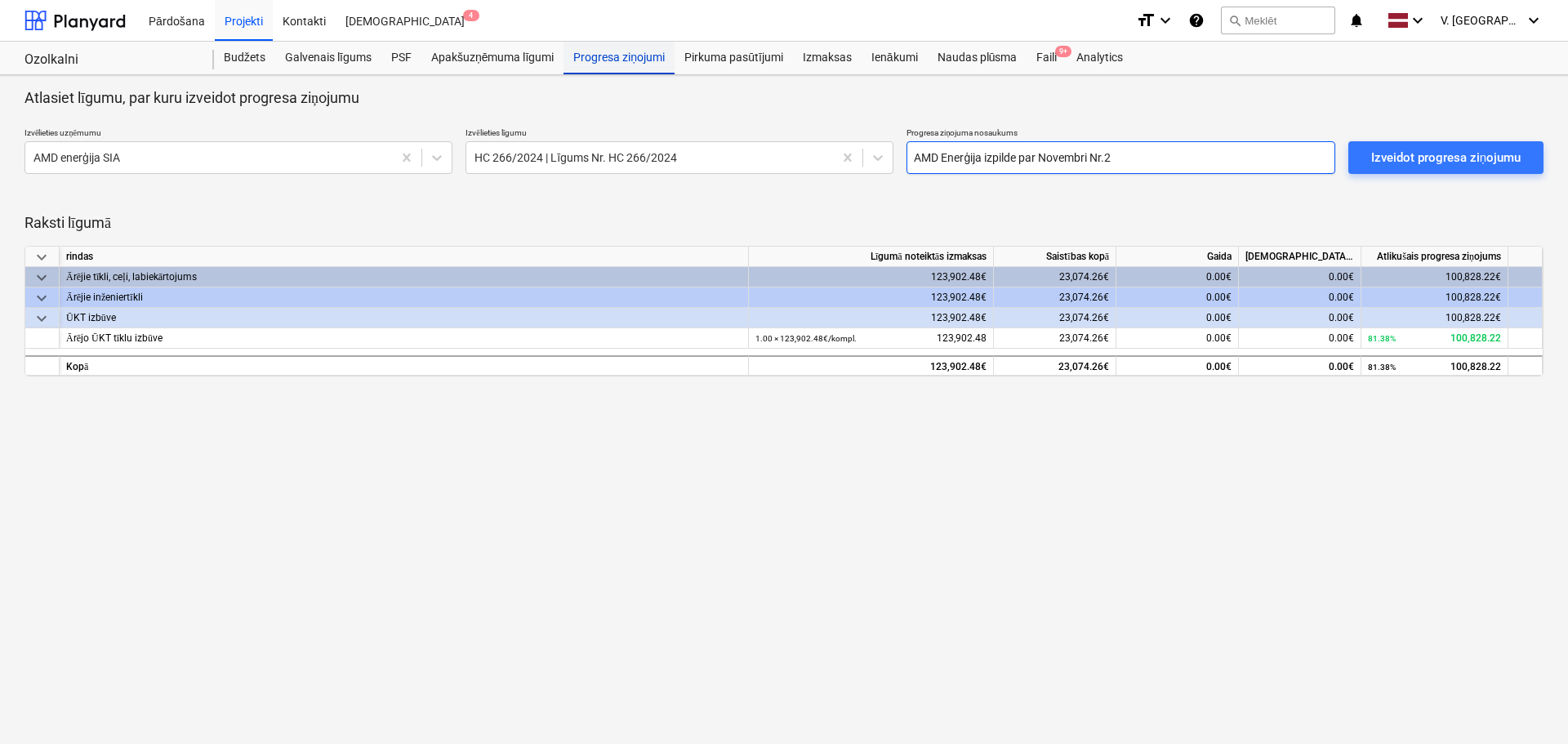 type on "AMD Enerģija izpilde par Novembri Nr.2" 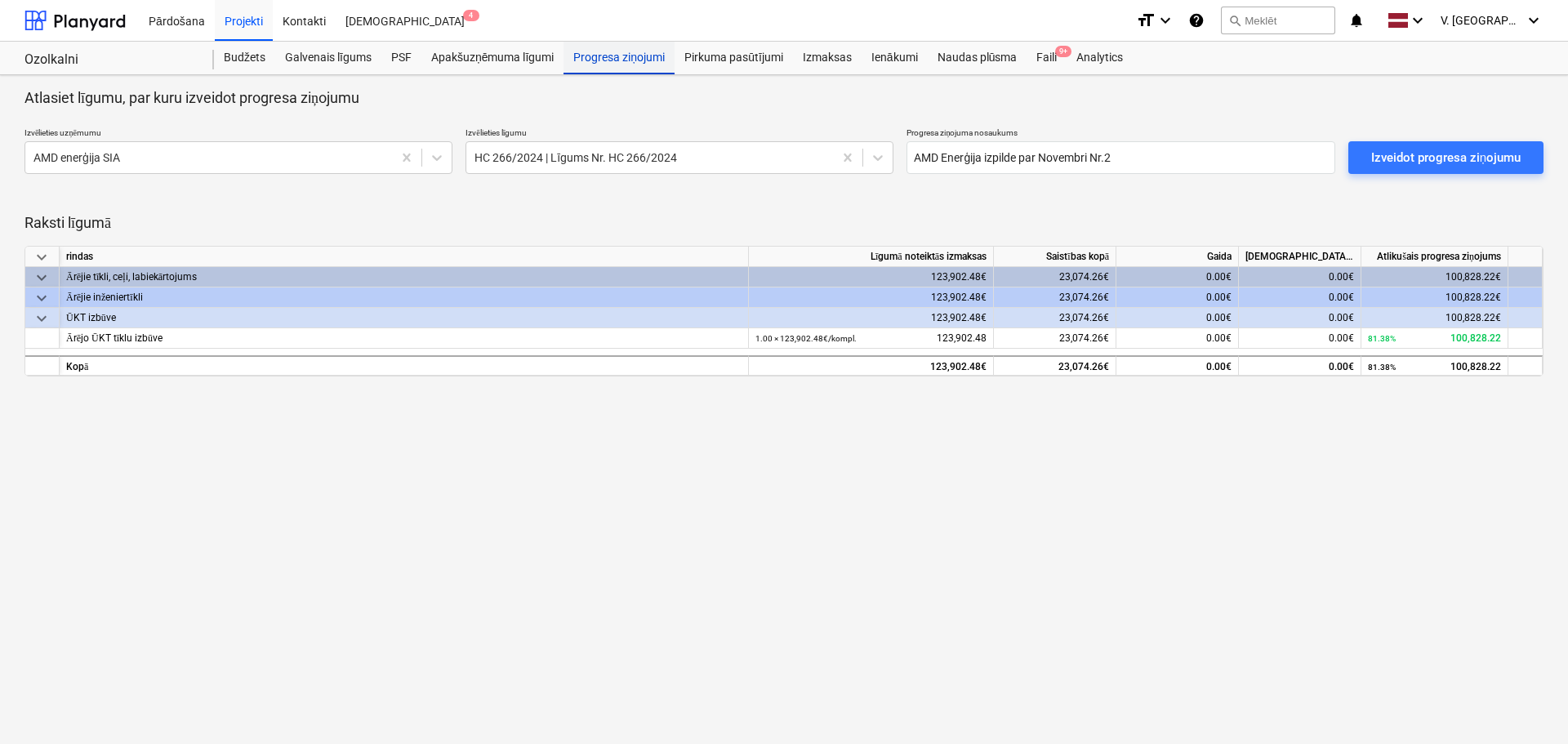 click on "Progresa ziņojumi" at bounding box center (619, 58) 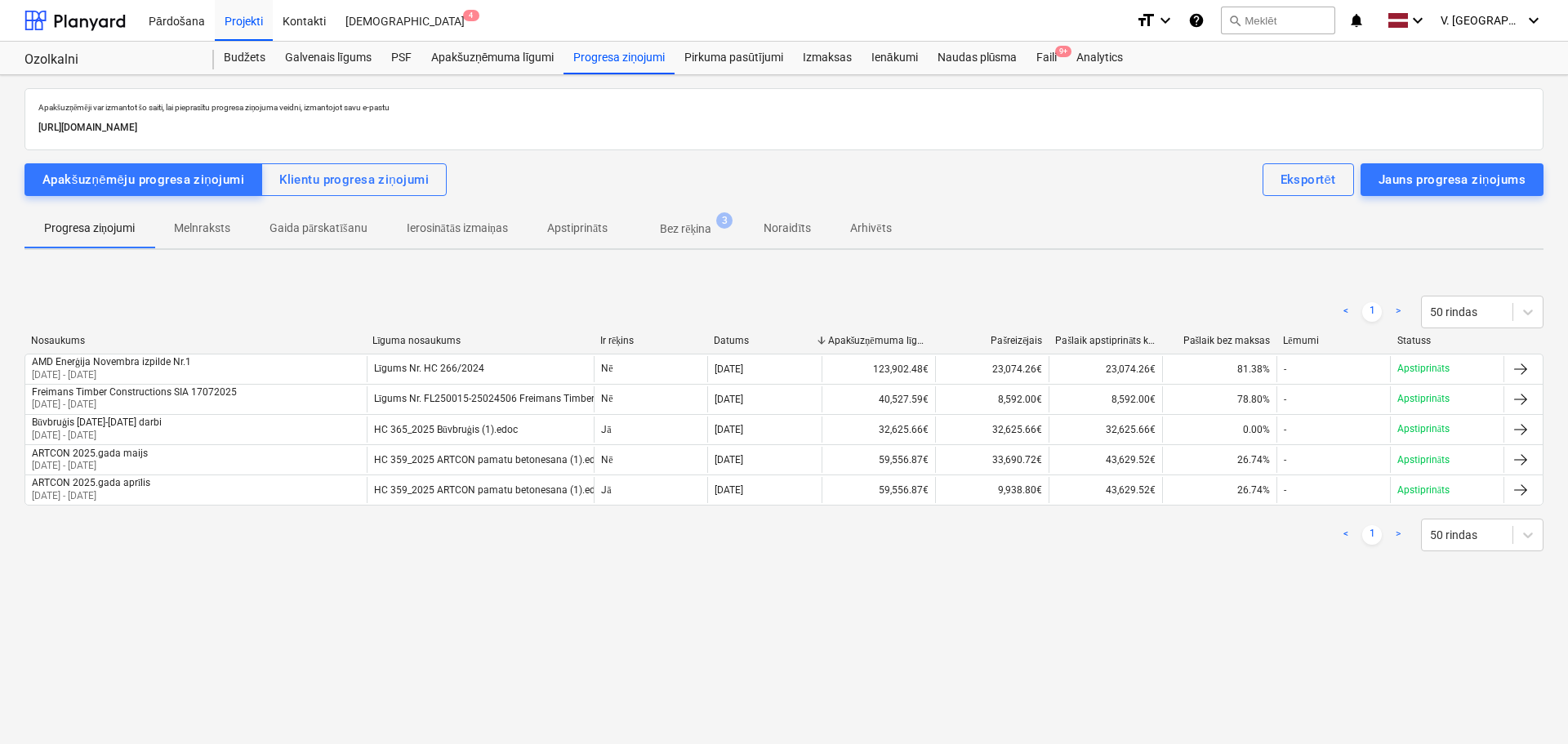 click on "Melnraksts" at bounding box center [202, 228] 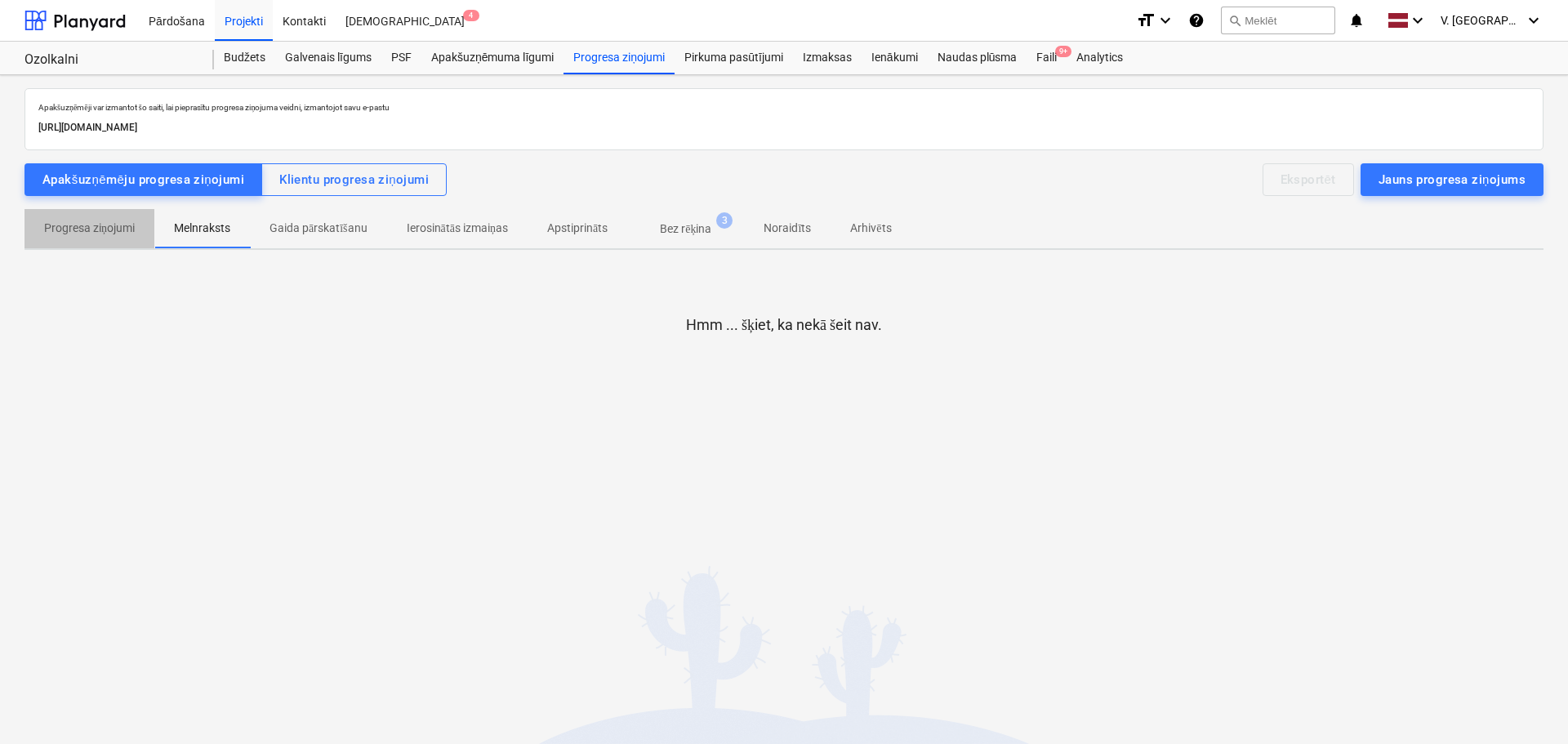 click on "Progresa ziņojumi" at bounding box center (89, 228) 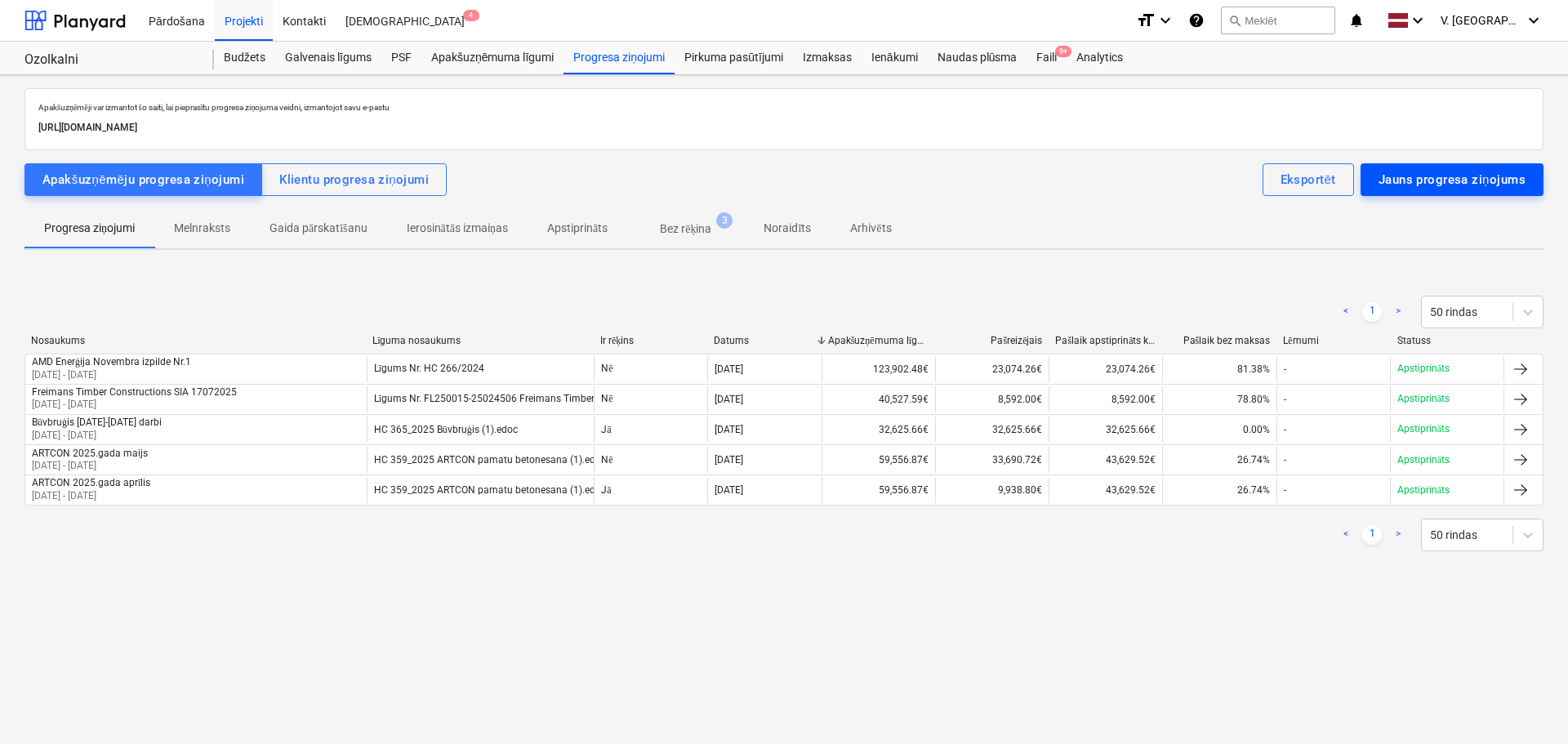 click on "Jauns progresa ziņojums" at bounding box center [1452, 180] 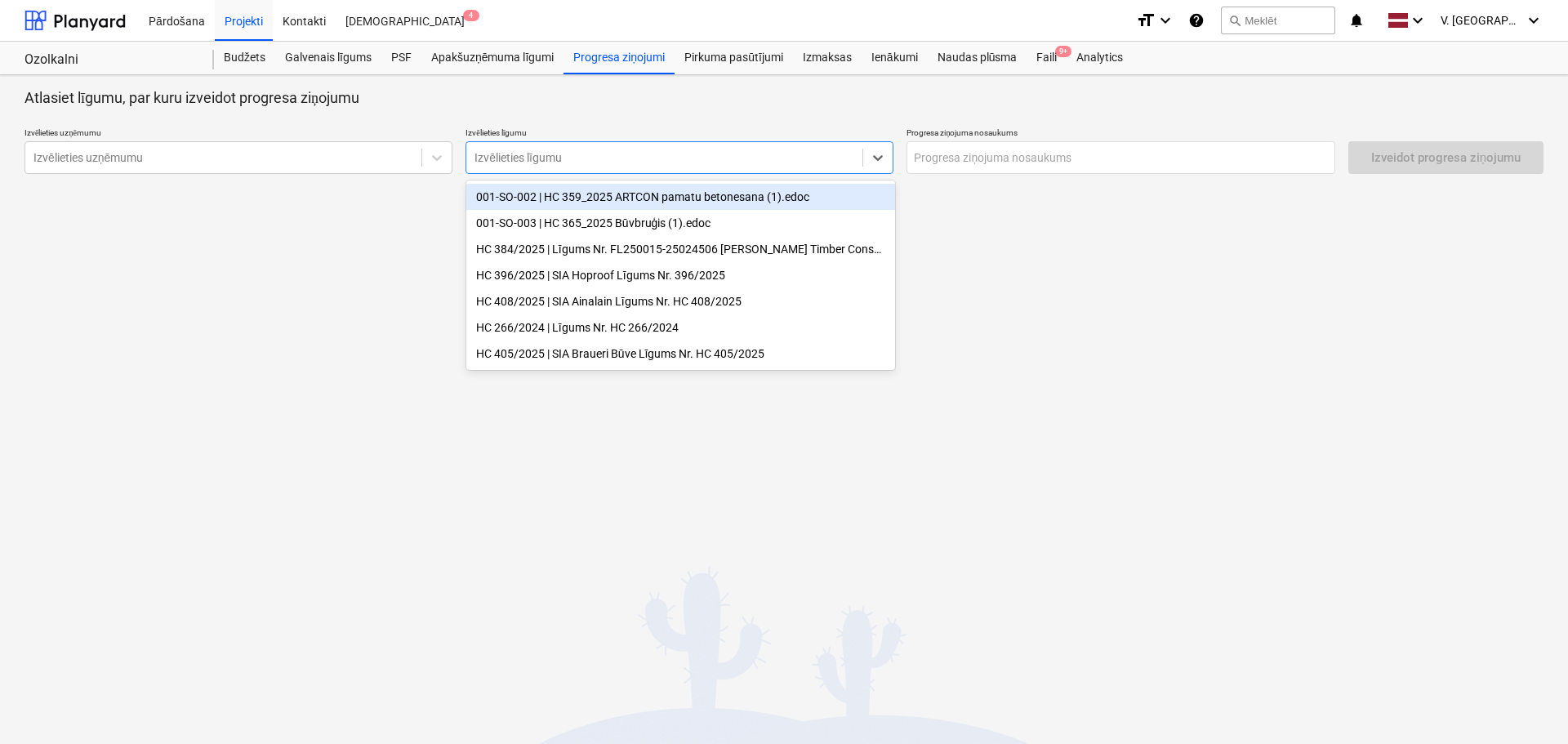 click at bounding box center (664, 158) 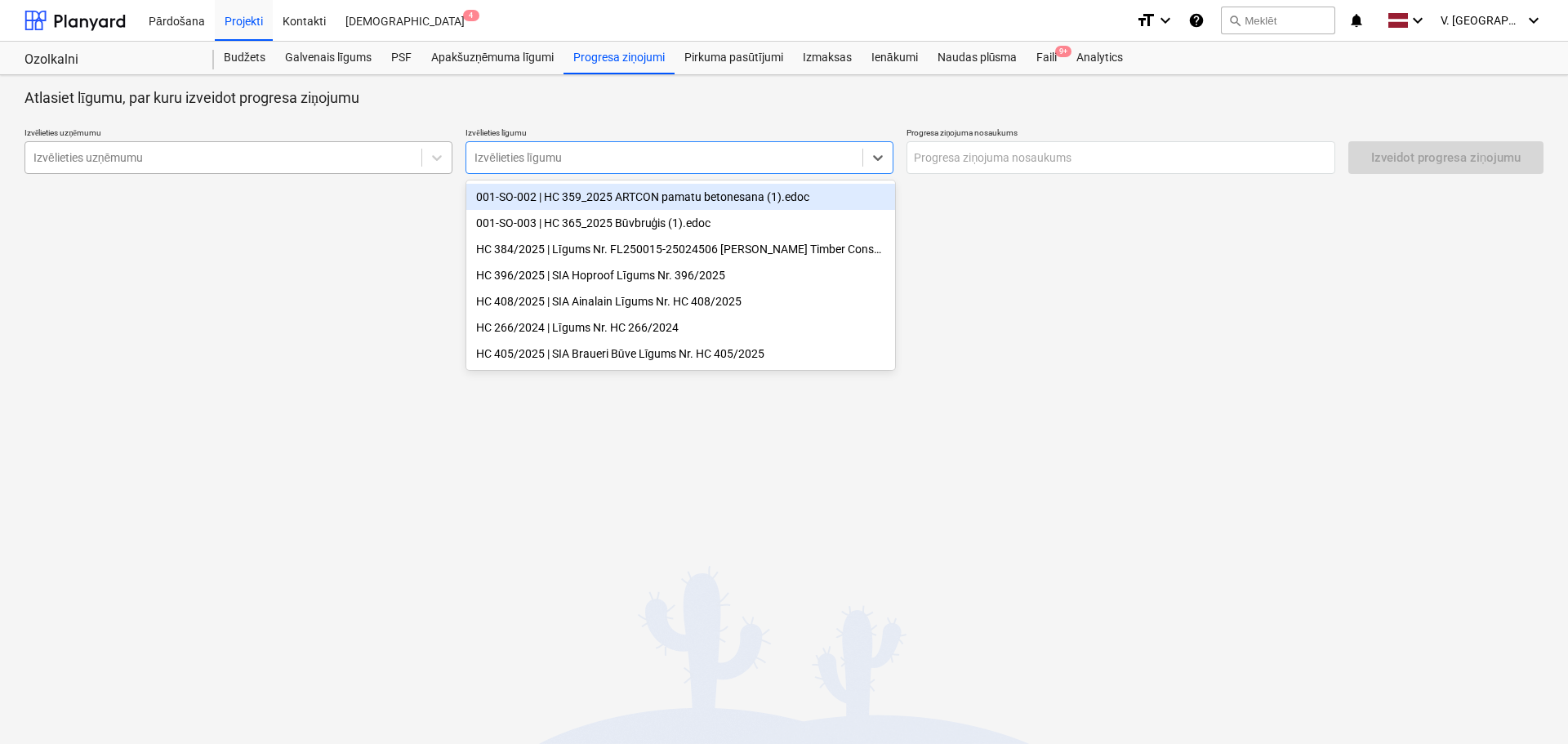 click on "Izvēlieties uzņēmumu" at bounding box center [238, 158] 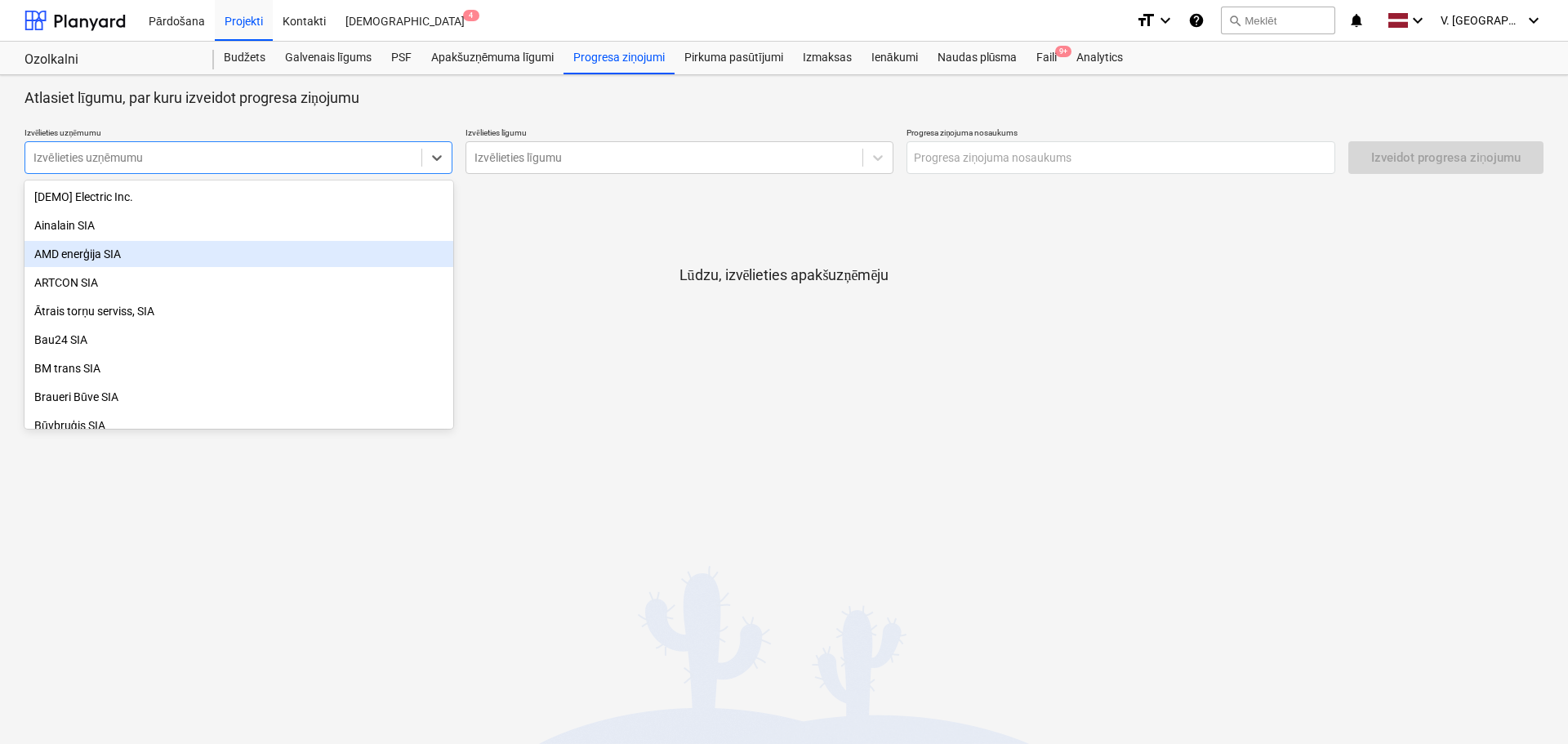 click on "AMD enerģija SIA" at bounding box center [238, 254] 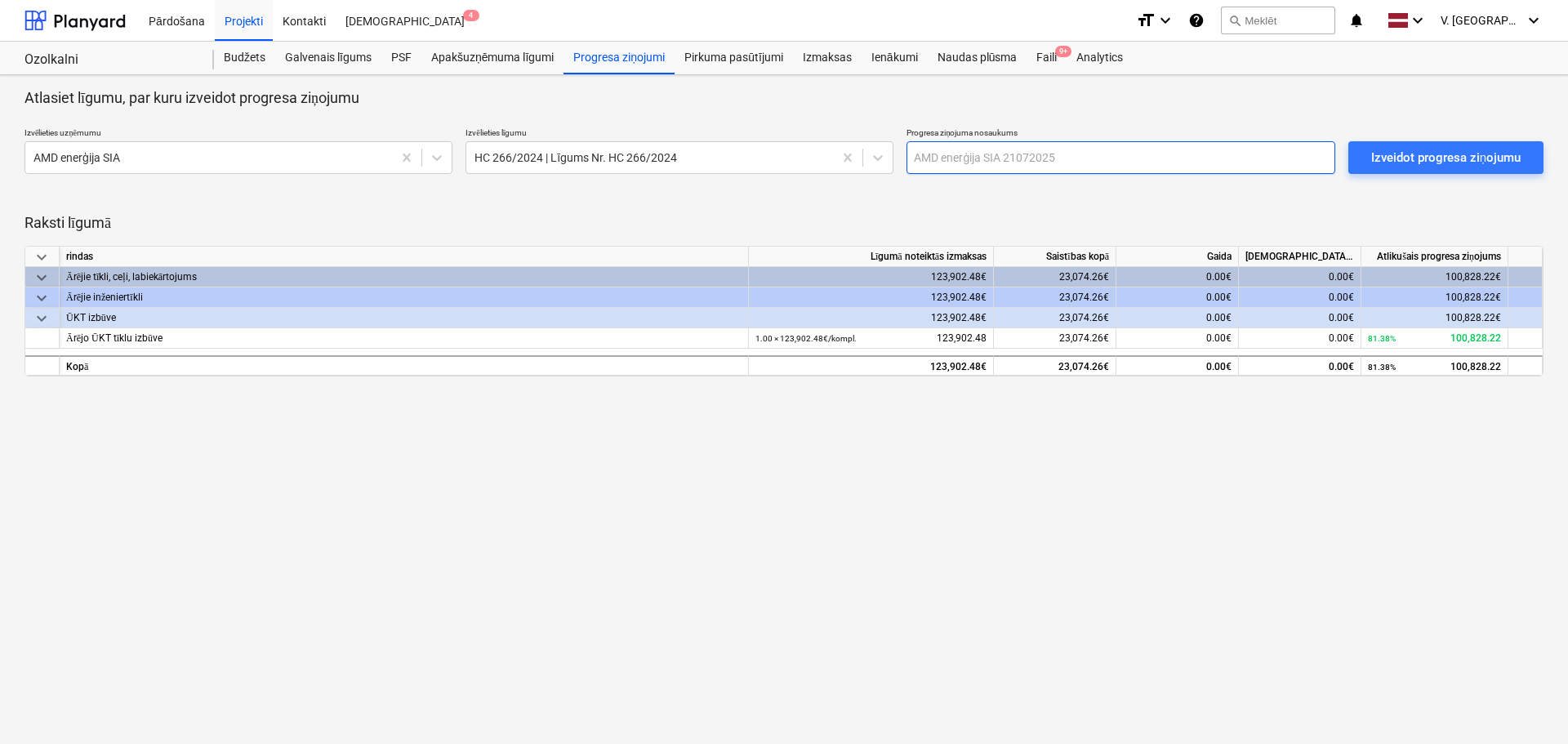 click at bounding box center (1120, 158) 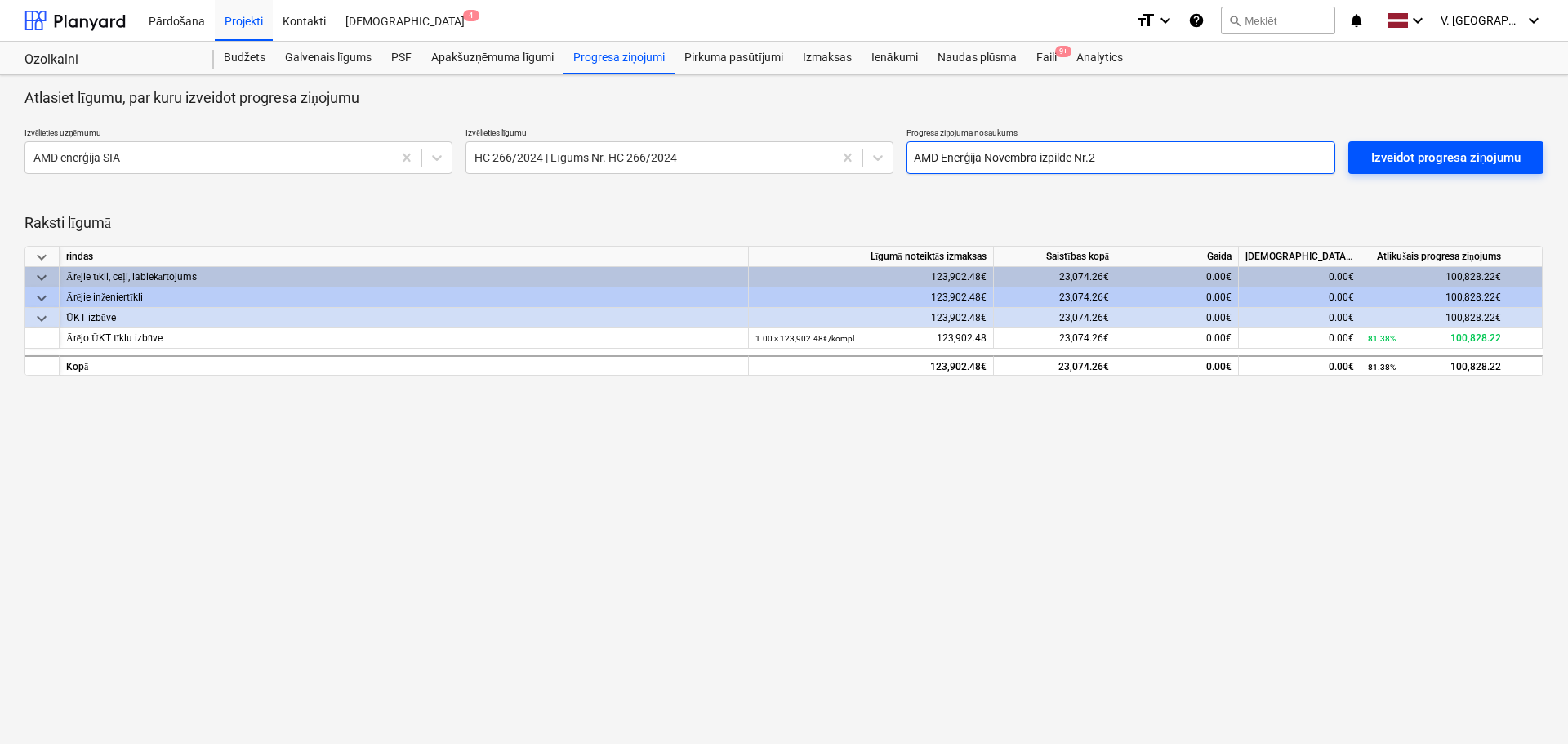 type on "AMD Enerģija Novembra izpilde Nr.2" 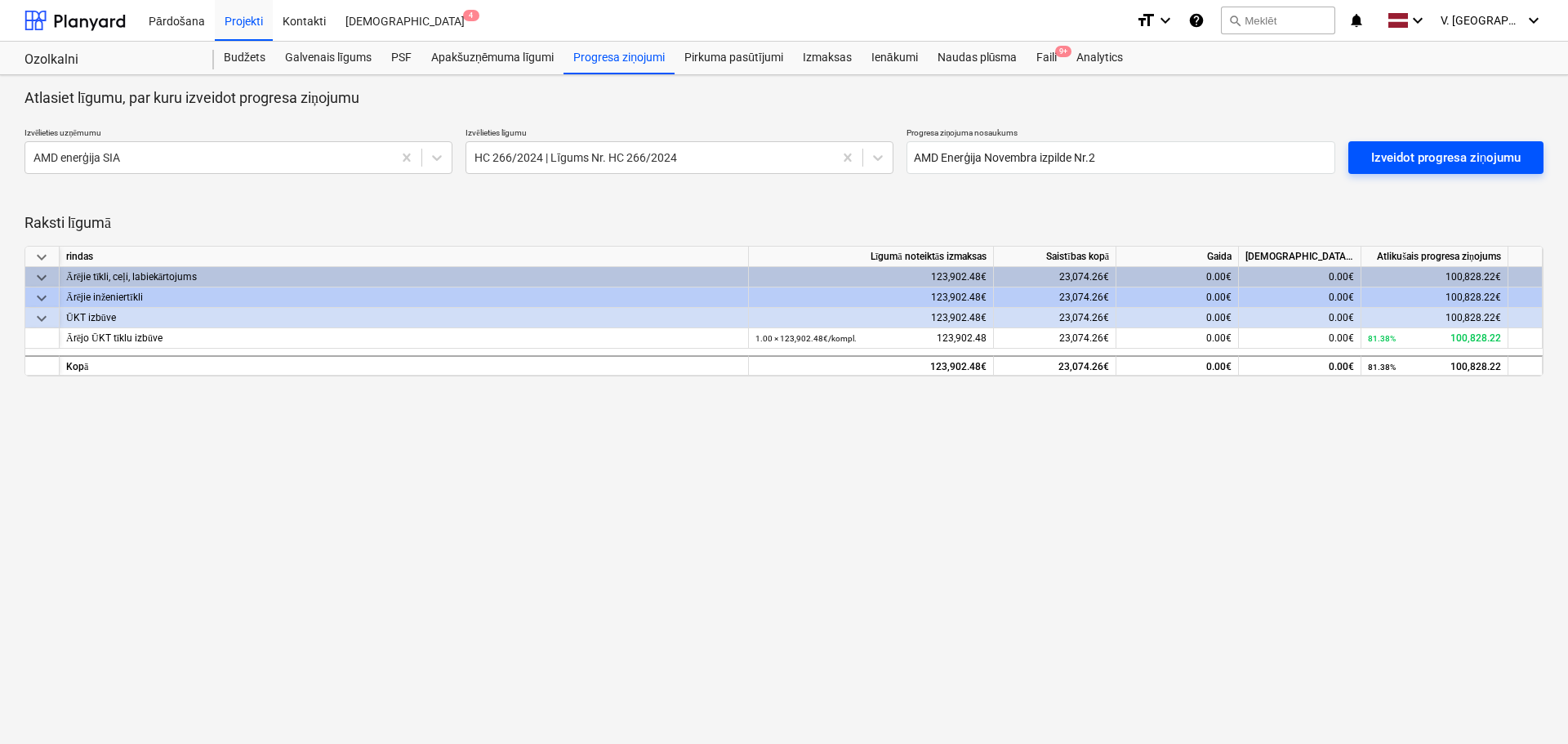 click on "Izveidot progresa ziņojumu" at bounding box center [1446, 158] 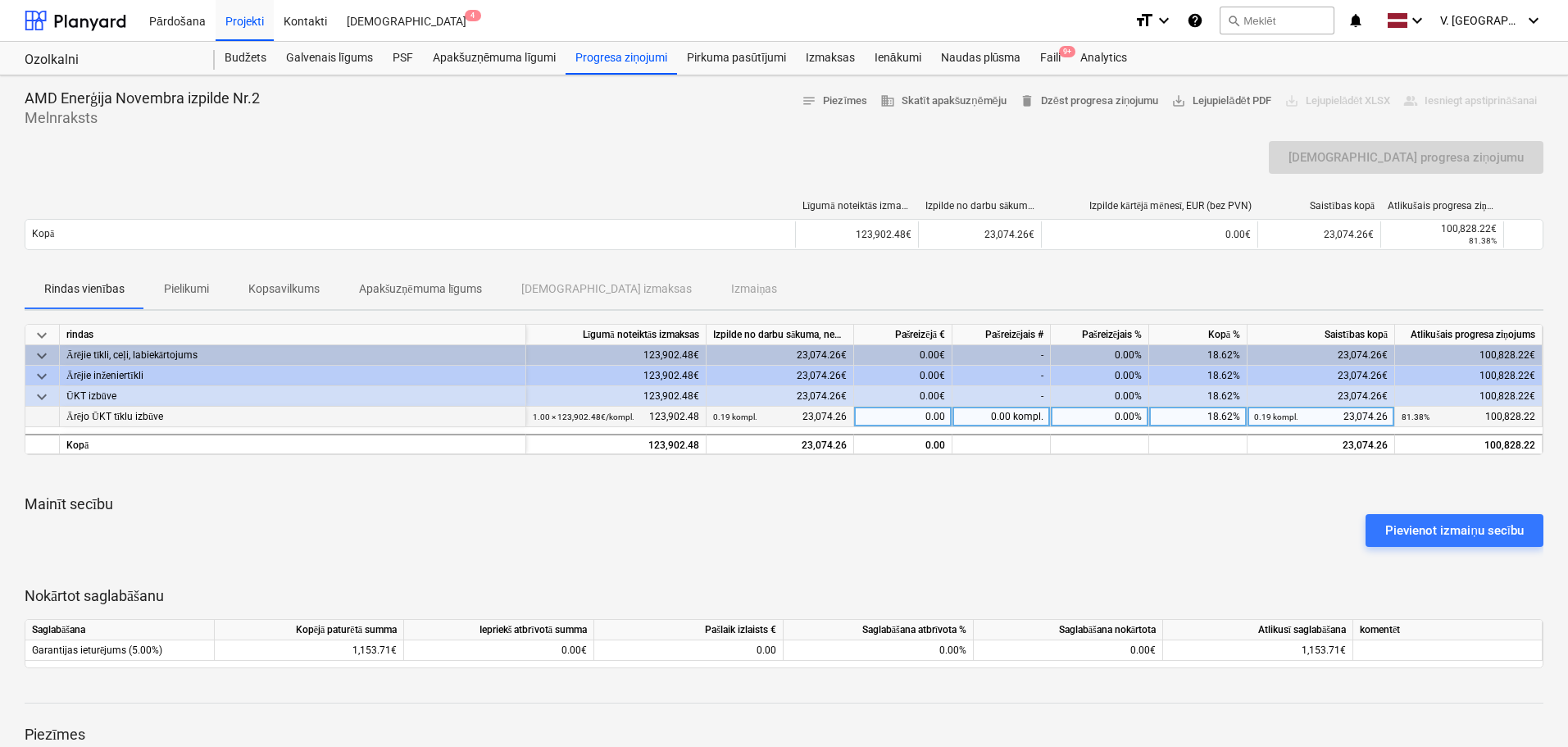 click on "0.00" at bounding box center (903, 417) 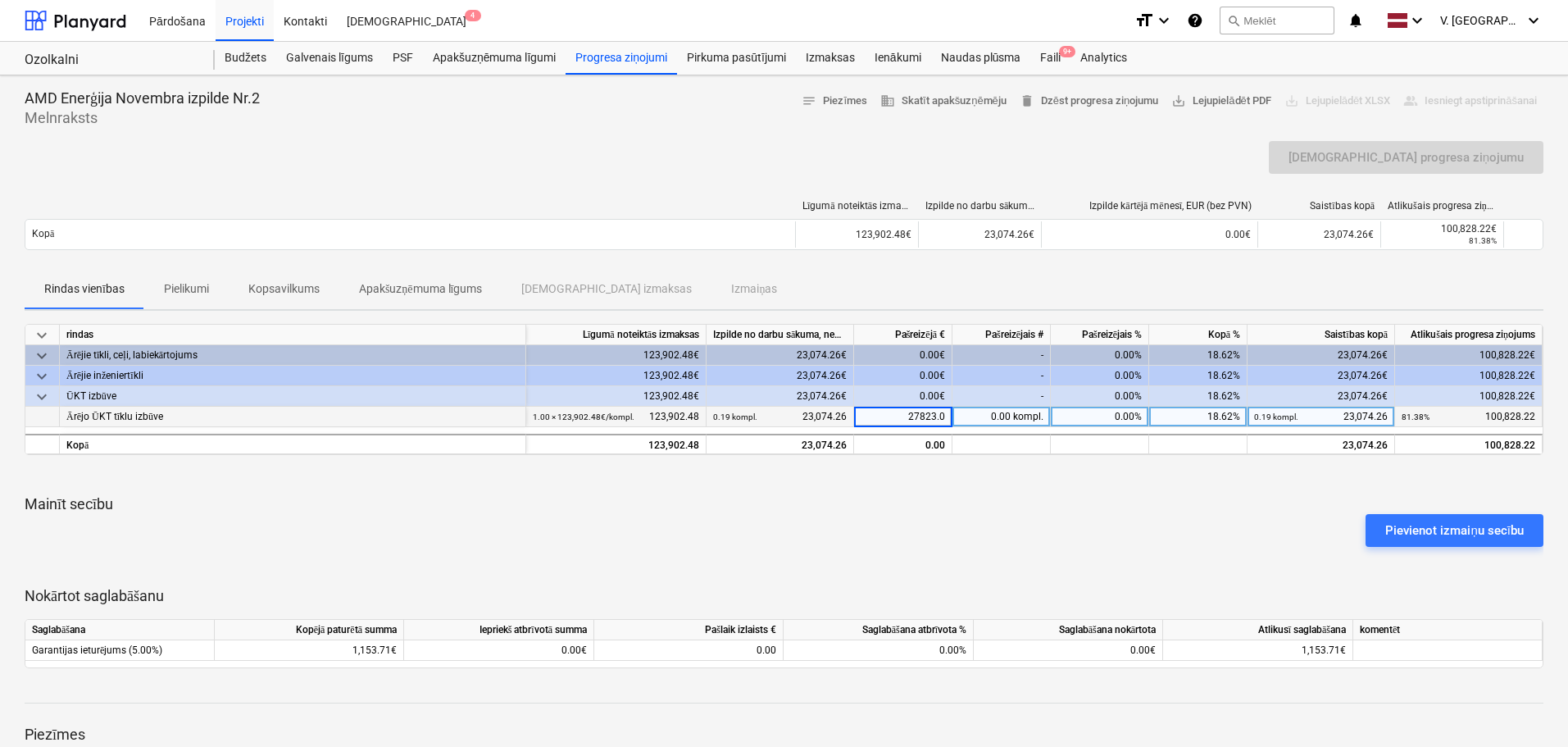 type on "27823.08" 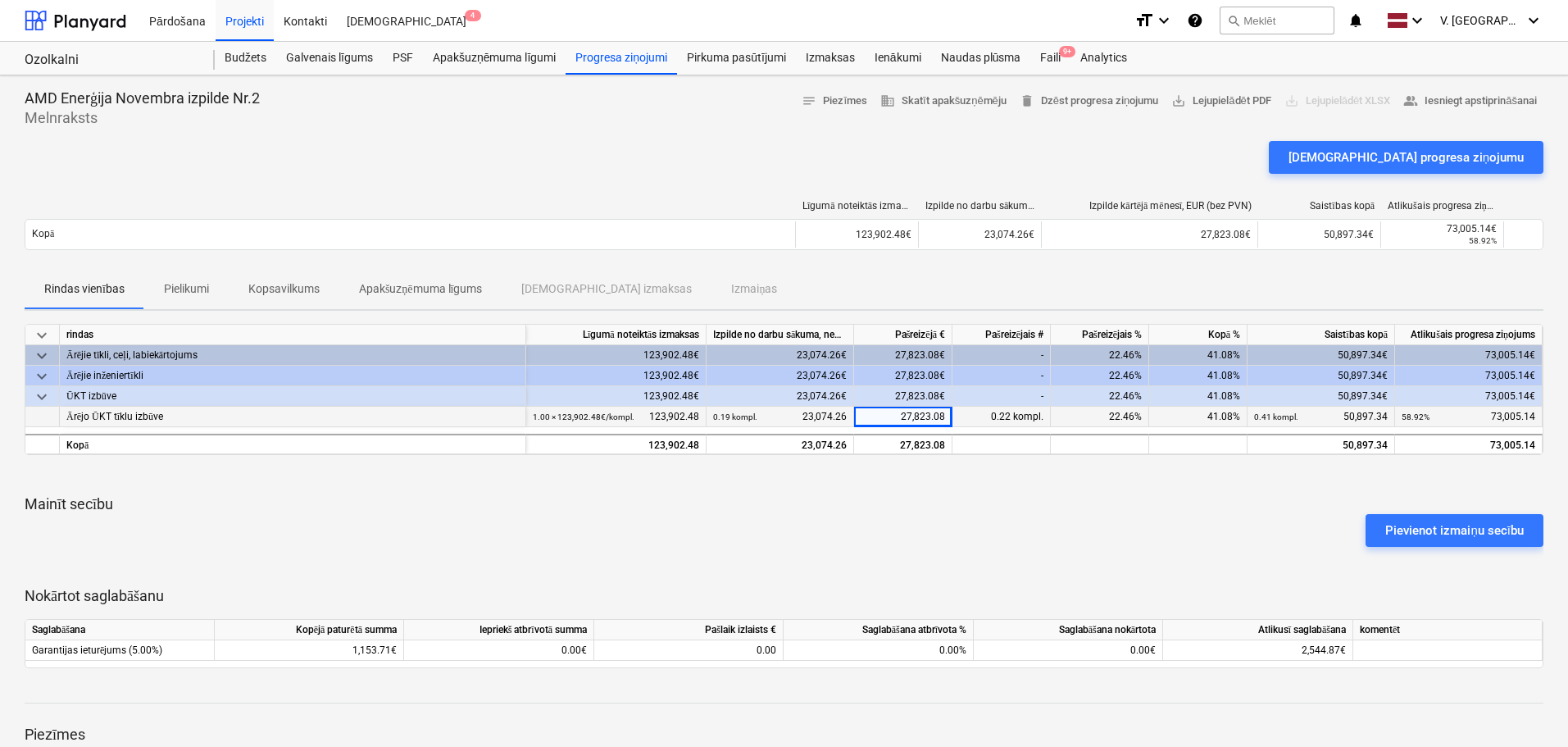 click on "keyboard_arrow_down rindas Līgumā noteiktās izmaksas Izpilde no darbu sākuma, neskaitot kārtējā mēneša izpildi Pašreizējā € Pašreizējais # Pašreizējais % Kopā % Saistības kopā Atlikušais progresa ziņojums keyboard_arrow_down  Ārējie tīkli, ceļi, labiekārtojums  123,902.48€ 23,074.26€ 27,823.08€ - 22.46% 41.08% 50,897.34€ 73,005.14€ keyboard_arrow_down  Ārējie inženiertīkli  123,902.48€ 23,074.26€ 27,823.08€ - 22.46% 41.08% 50,897.34€ 73,005.14€ keyboard_arrow_down  ŪKT izbūve  123,902.48€ 23,074.26€ 27,823.08€ - 22.46% 41.08% 50,897.34€ 73,005.14€  Ārējo ŪKT tīklu izbūve  1.00   ×   123,902.48€ / kompl. 123,902.48 0.19   kompl. 23,074.26 27,823.08 0.22   kompl. 22.46% 41.08% 0.41   kompl. 50,897.34 58.92% 73,005.14 Kopā 123,902.48 23,074.26 27,823.08 50,897.34 73,005.14 Mainīt secību Pievienot izmaiņu secību Nokārtot saglabāšanu Saglabāšana Kopējā paturētā summa Iepriekš atbrīvotā summa Pašlaik izlaists € 0.00€" at bounding box center (784, 496) 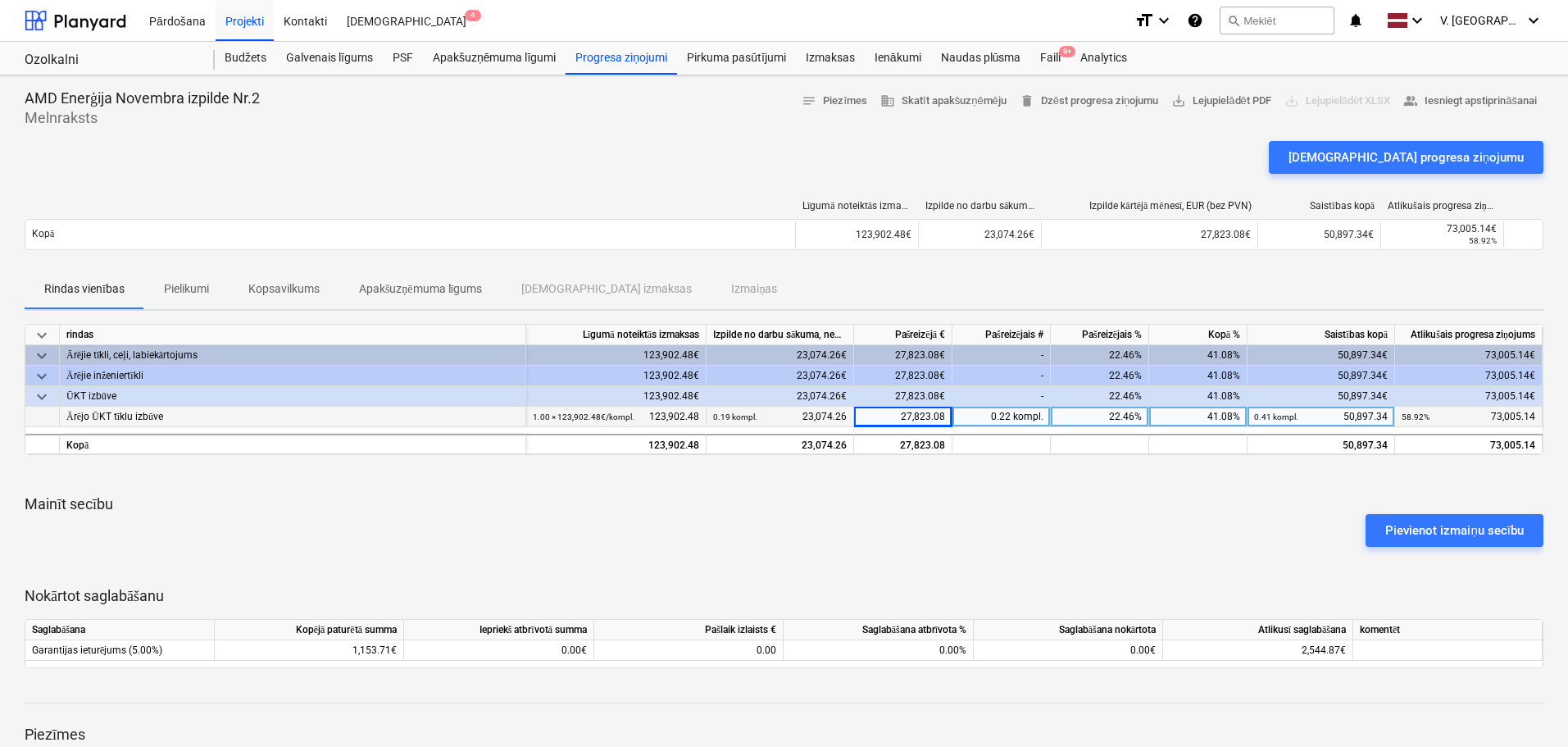 click on "Pielikumi" at bounding box center (186, 289) 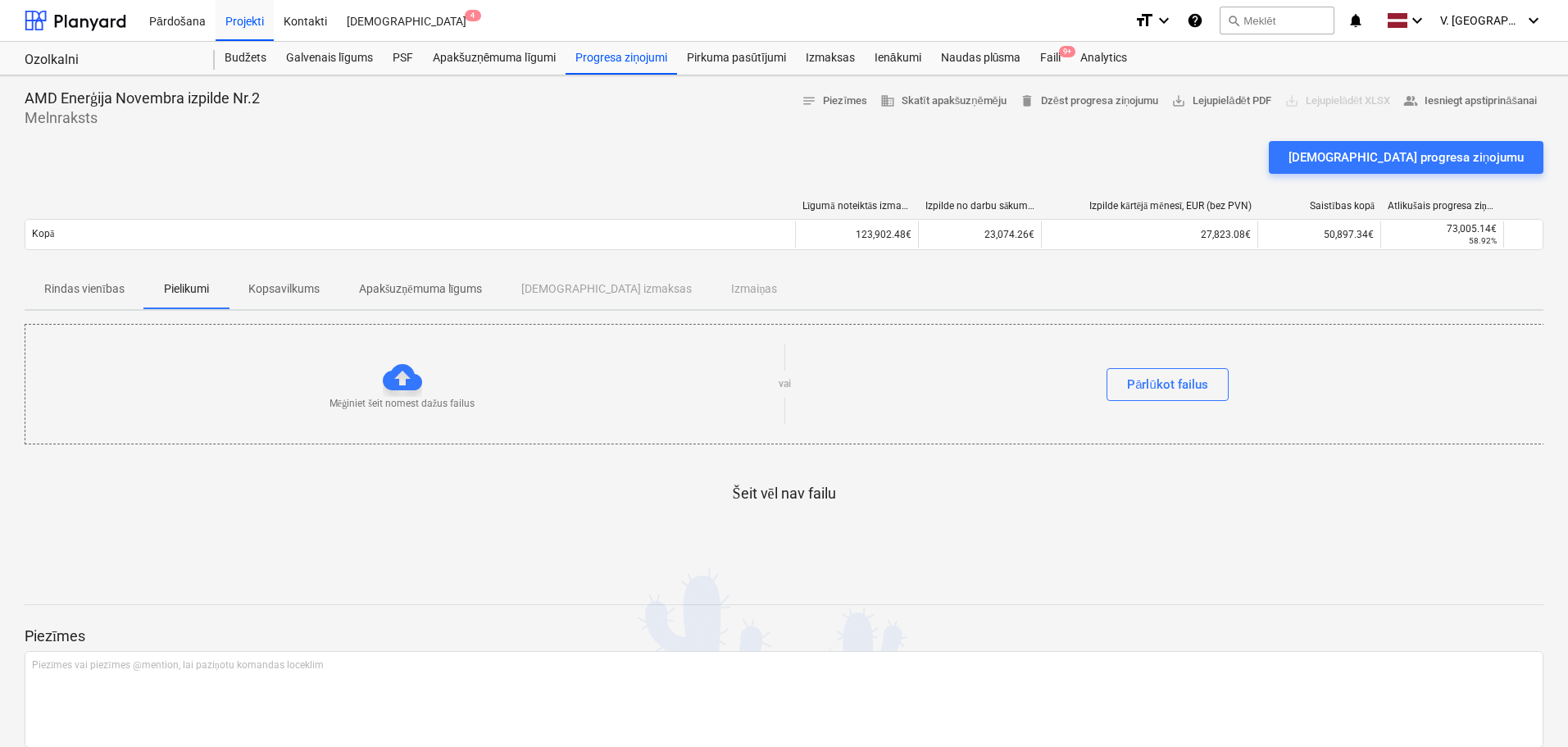 click on "Šeit vēl nav failu" at bounding box center [784, 507] 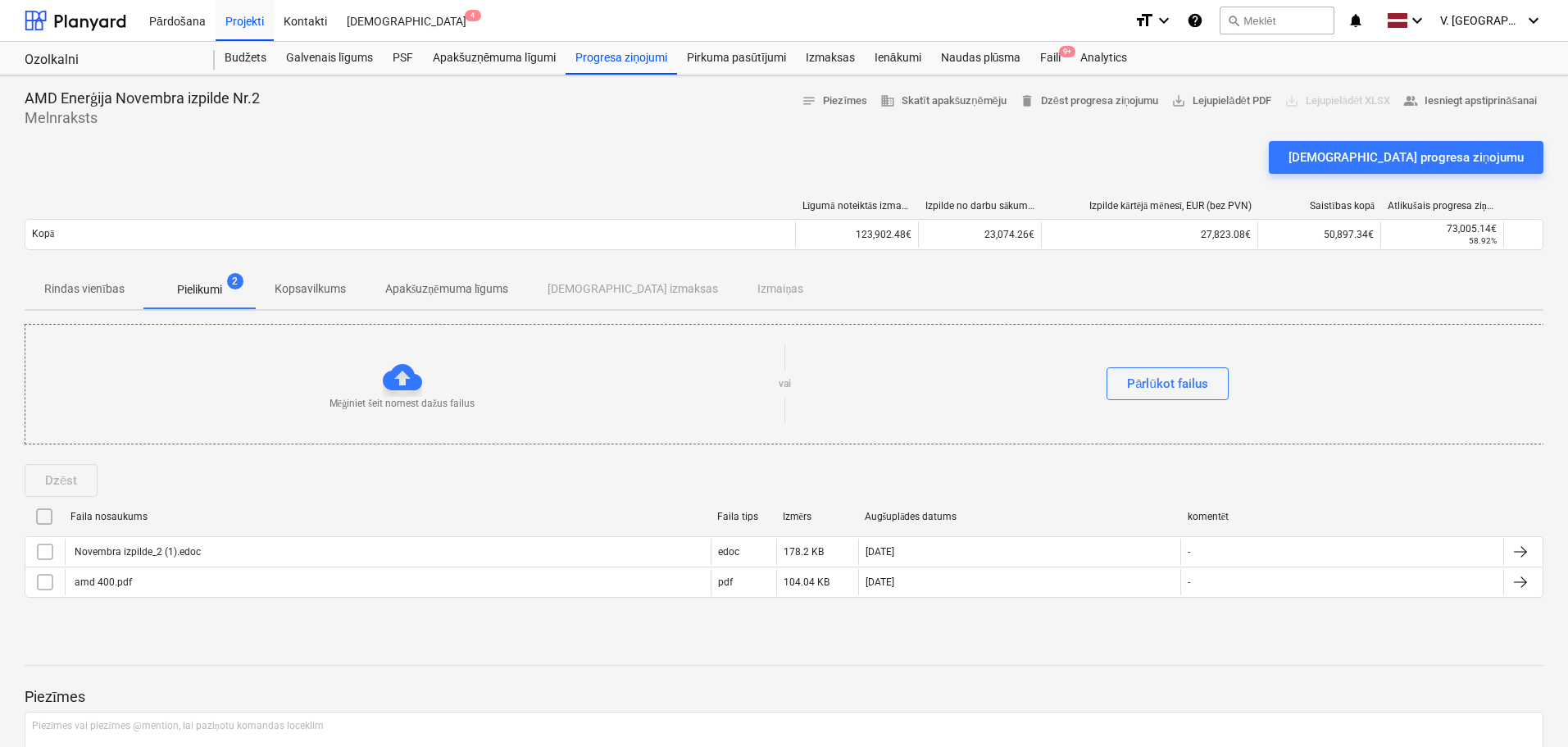 click on "Kopsavilkums" at bounding box center (310, 289) 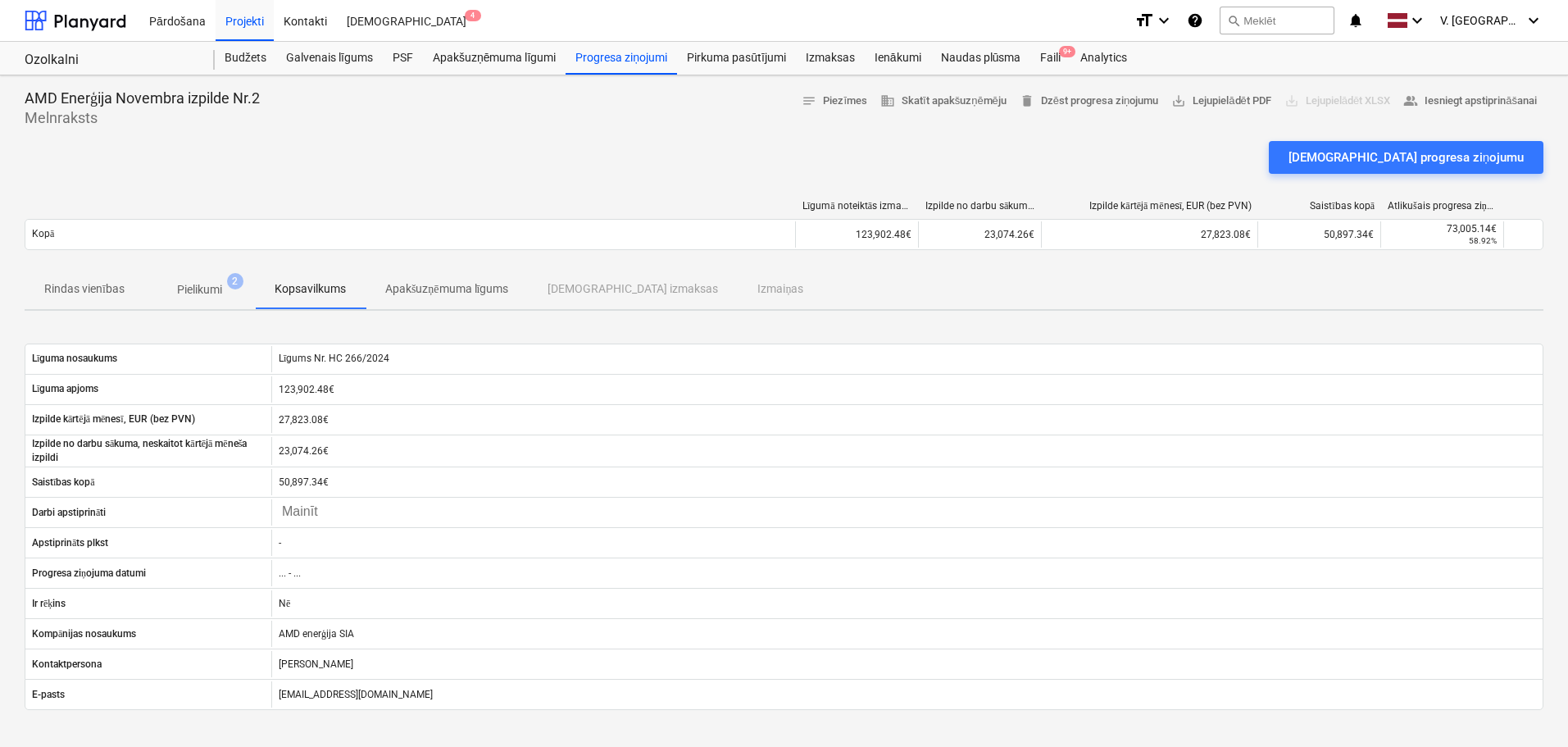 click on "Pielikumi 2" at bounding box center (199, 289) 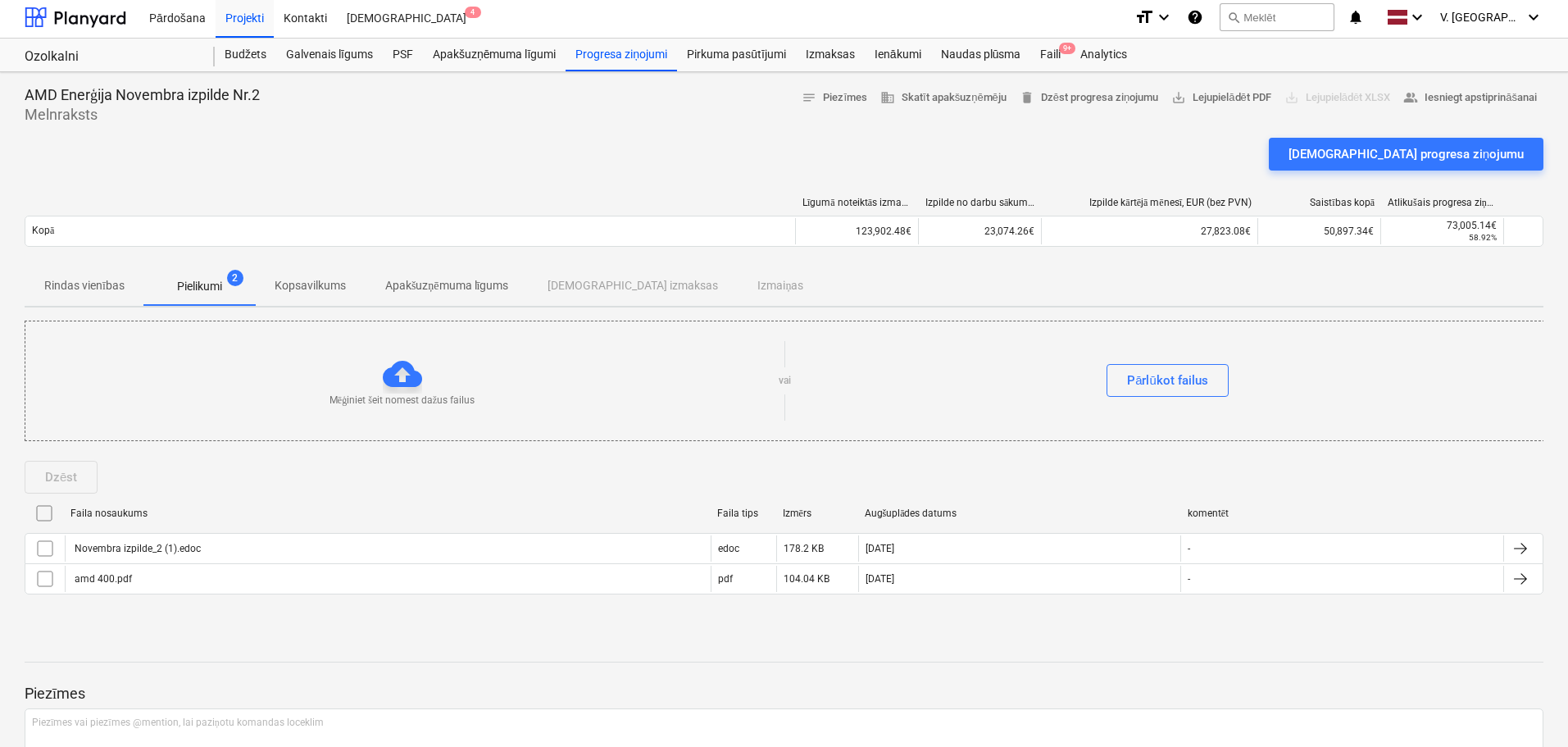 scroll, scrollTop: 0, scrollLeft: 0, axis: both 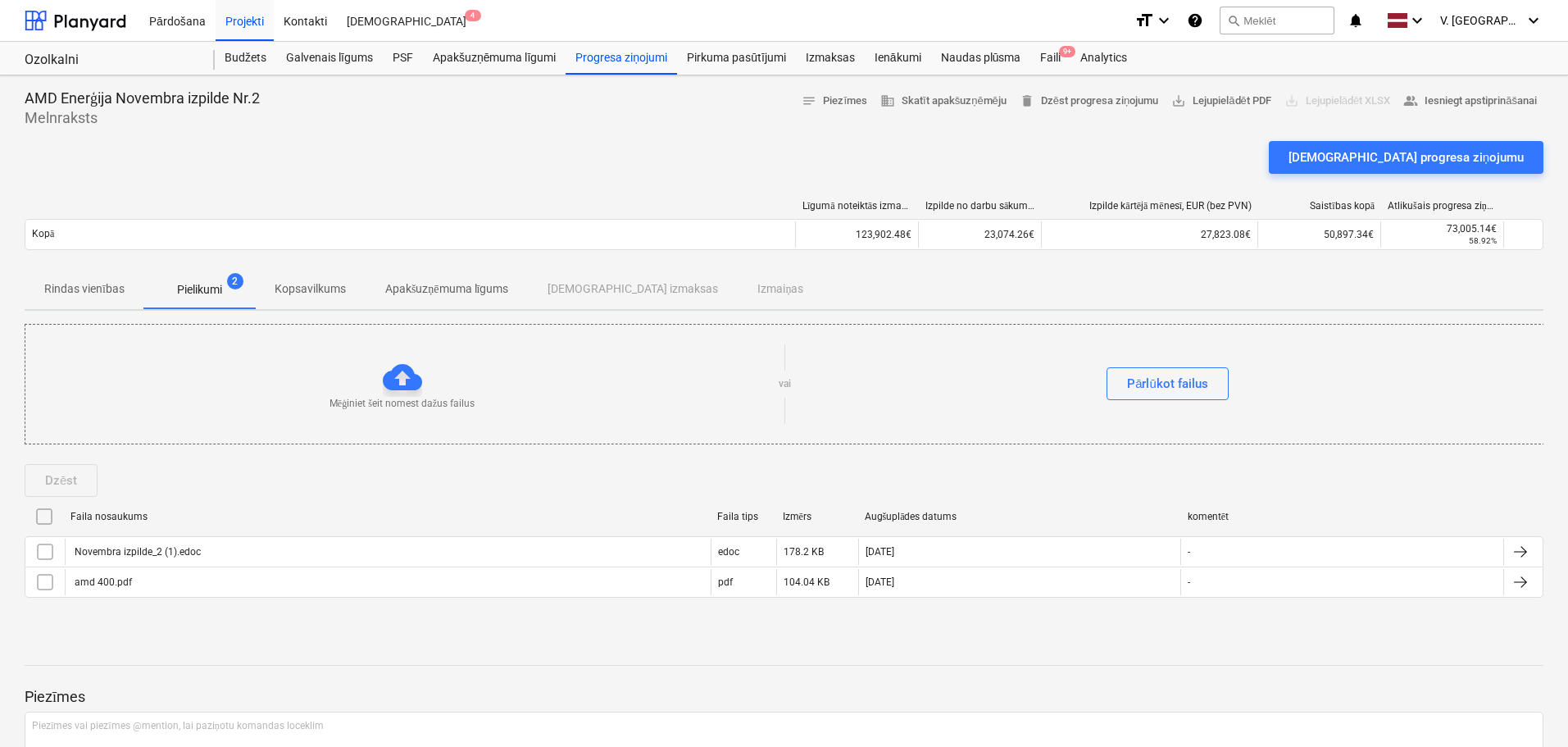 click on "Kopsavilkums" at bounding box center [310, 289] 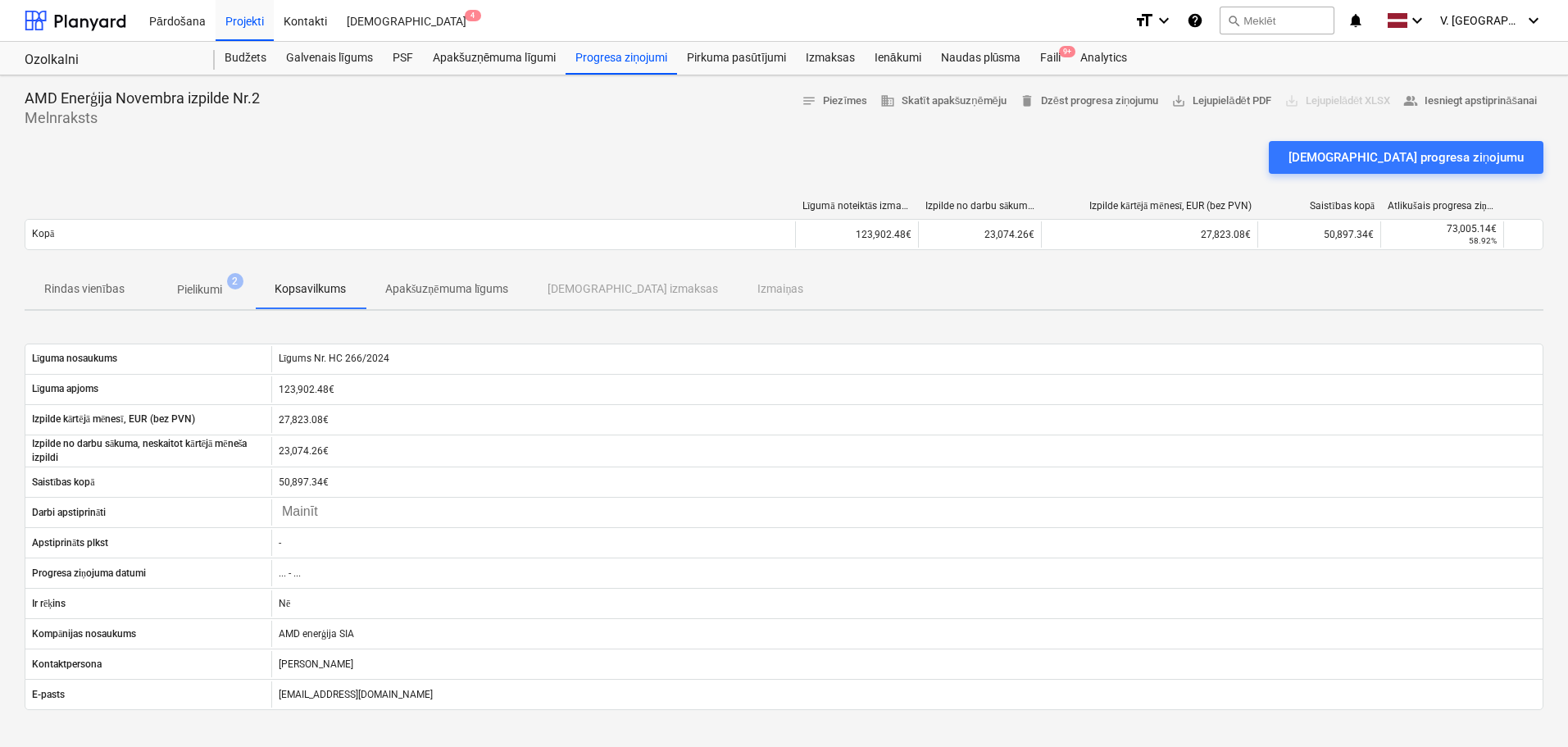 click on "Pielikumi" at bounding box center (199, 289) 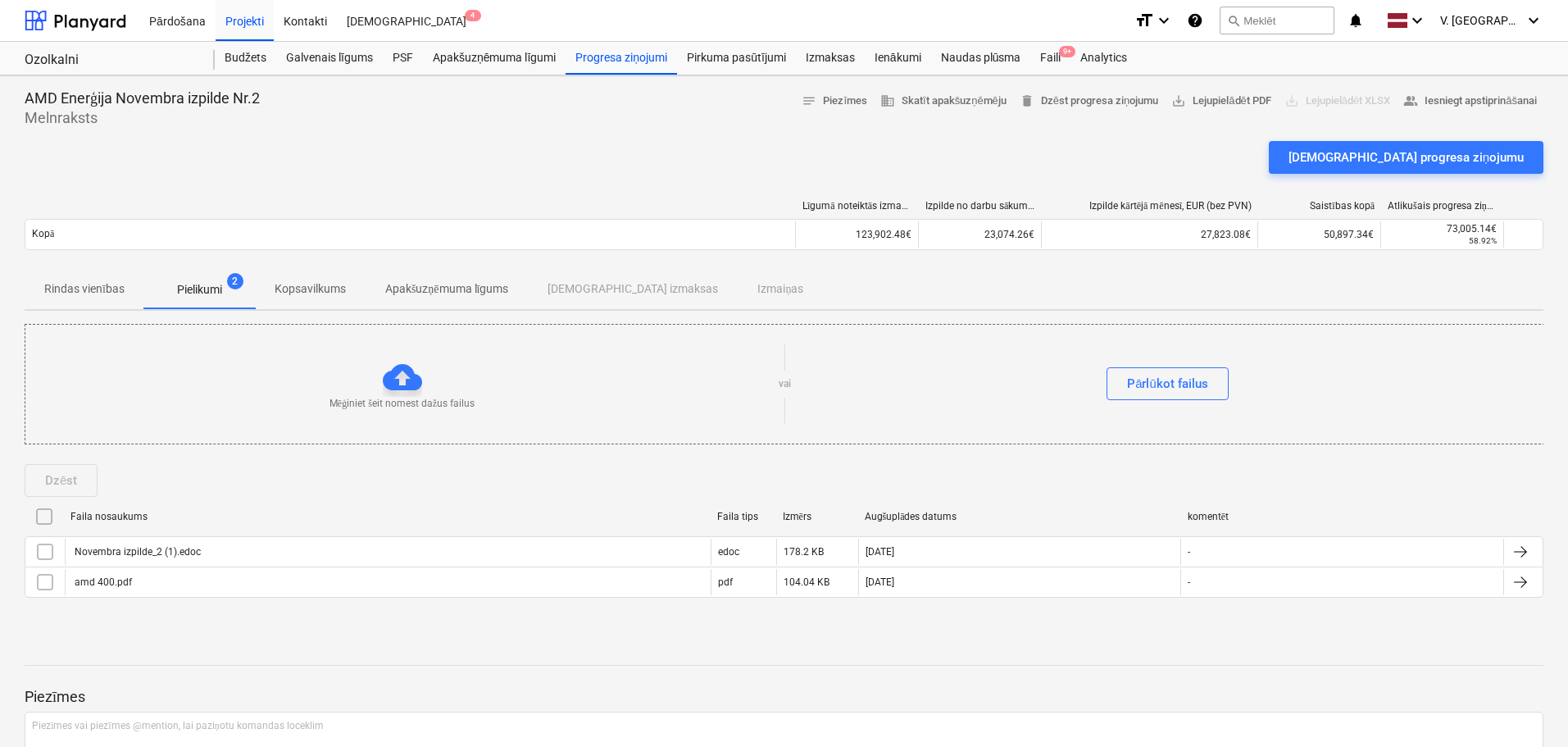 click on "Rindas vienības" at bounding box center (84, 289) 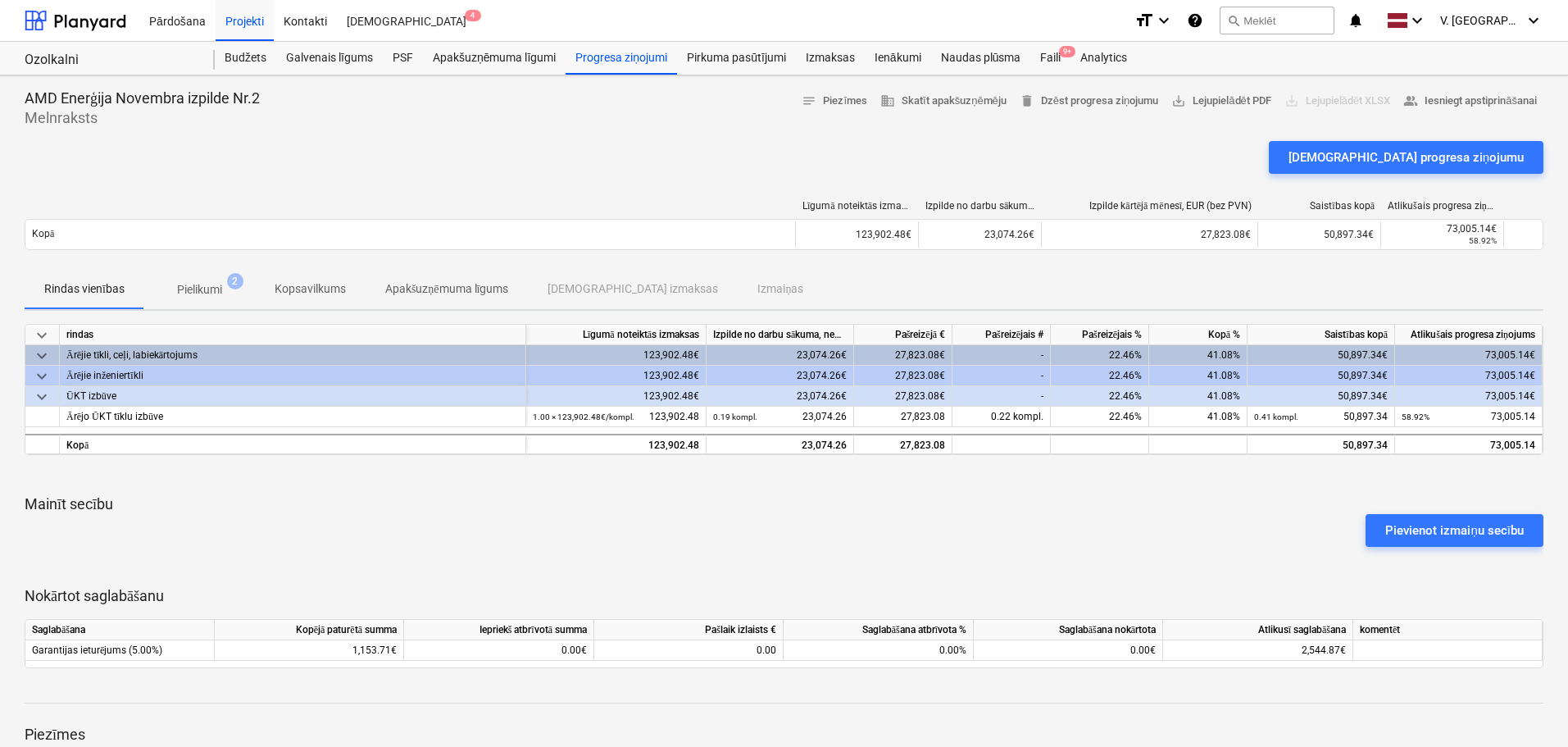 click on "2" at bounding box center (235, 281) 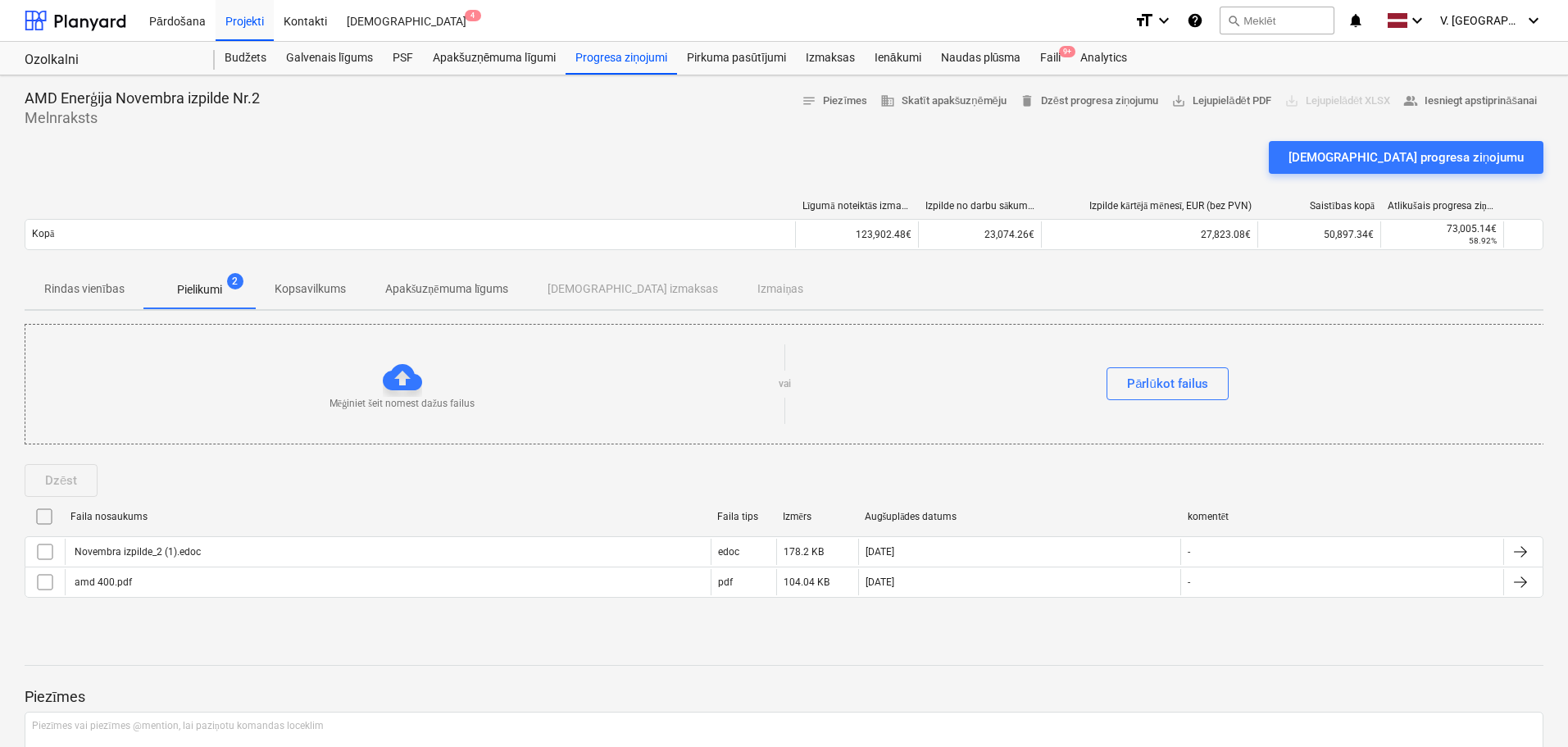 click on "Kopsavilkums" at bounding box center (310, 289) 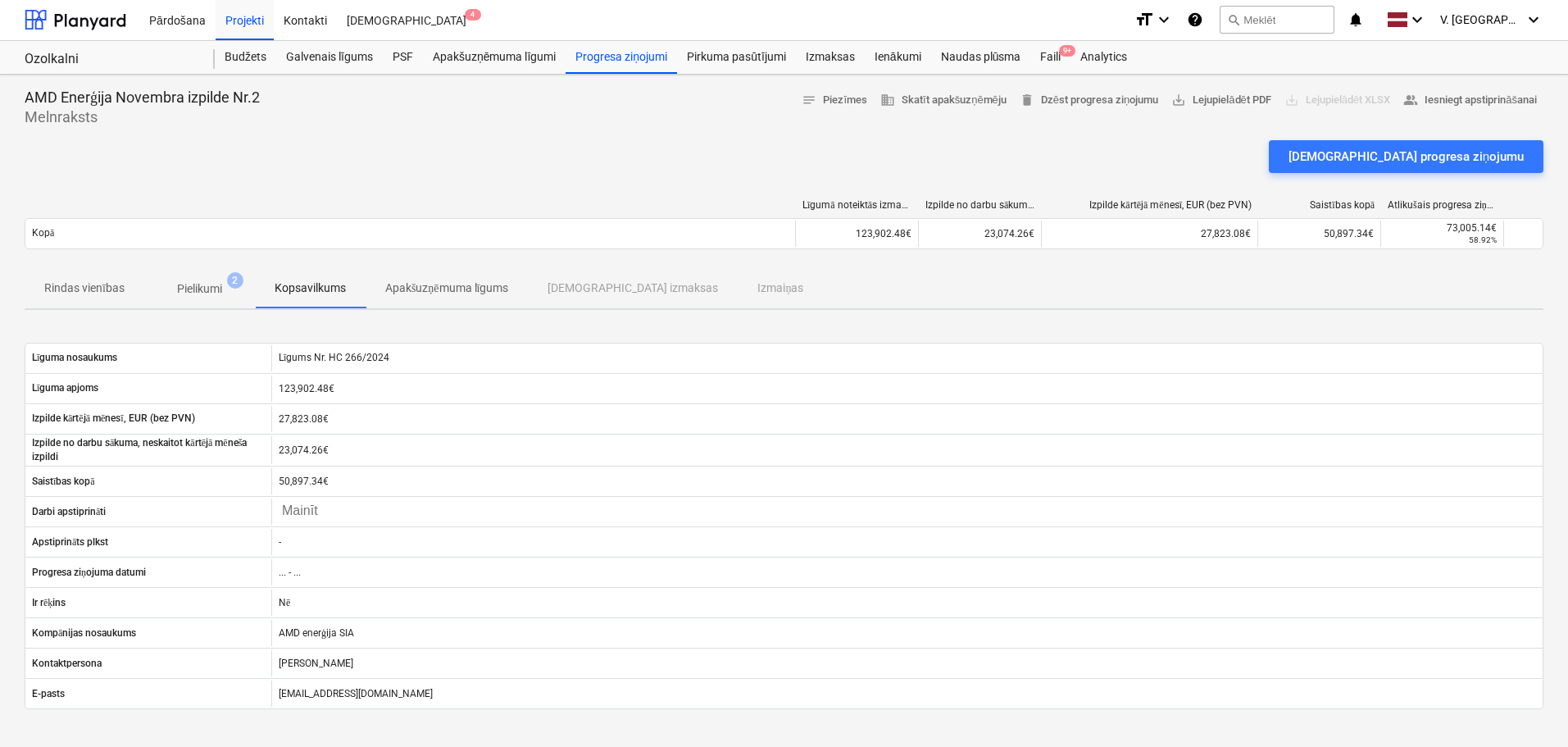 scroll, scrollTop: 0, scrollLeft: 0, axis: both 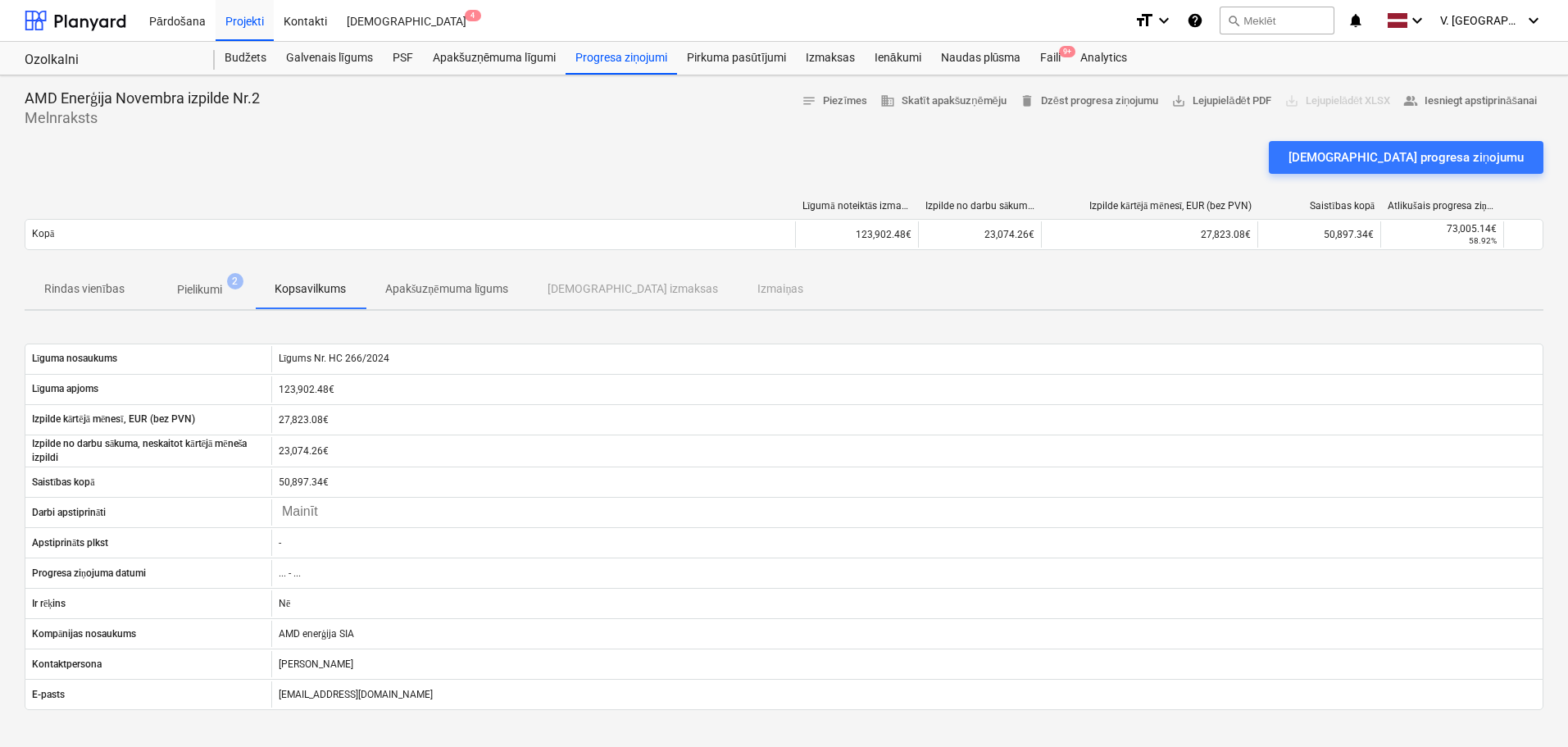 click on "Apakšuzņēmuma līgums" at bounding box center [447, 289] 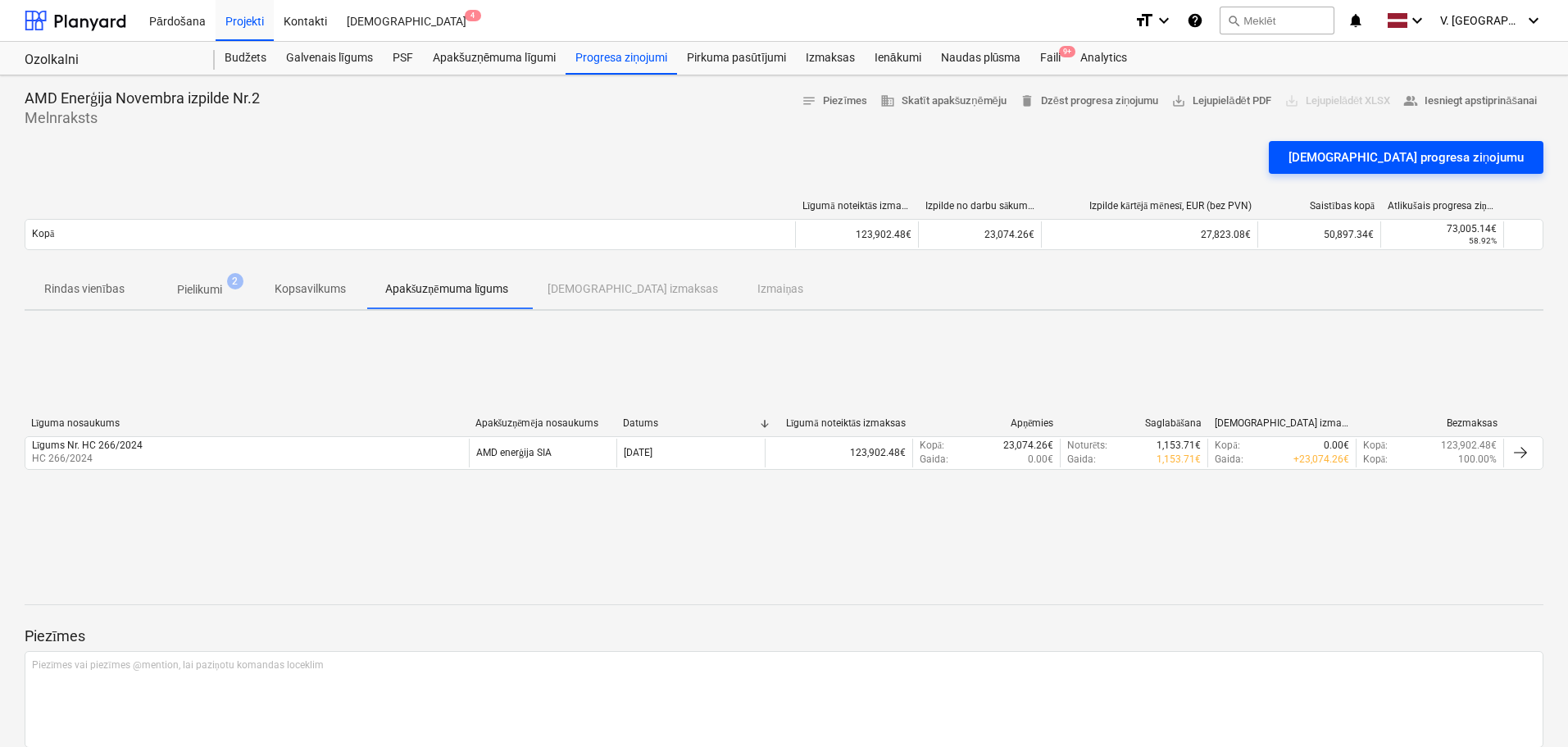 click on "[DEMOGRAPHIC_DATA] progresa ziņojumu" at bounding box center [1406, 157] 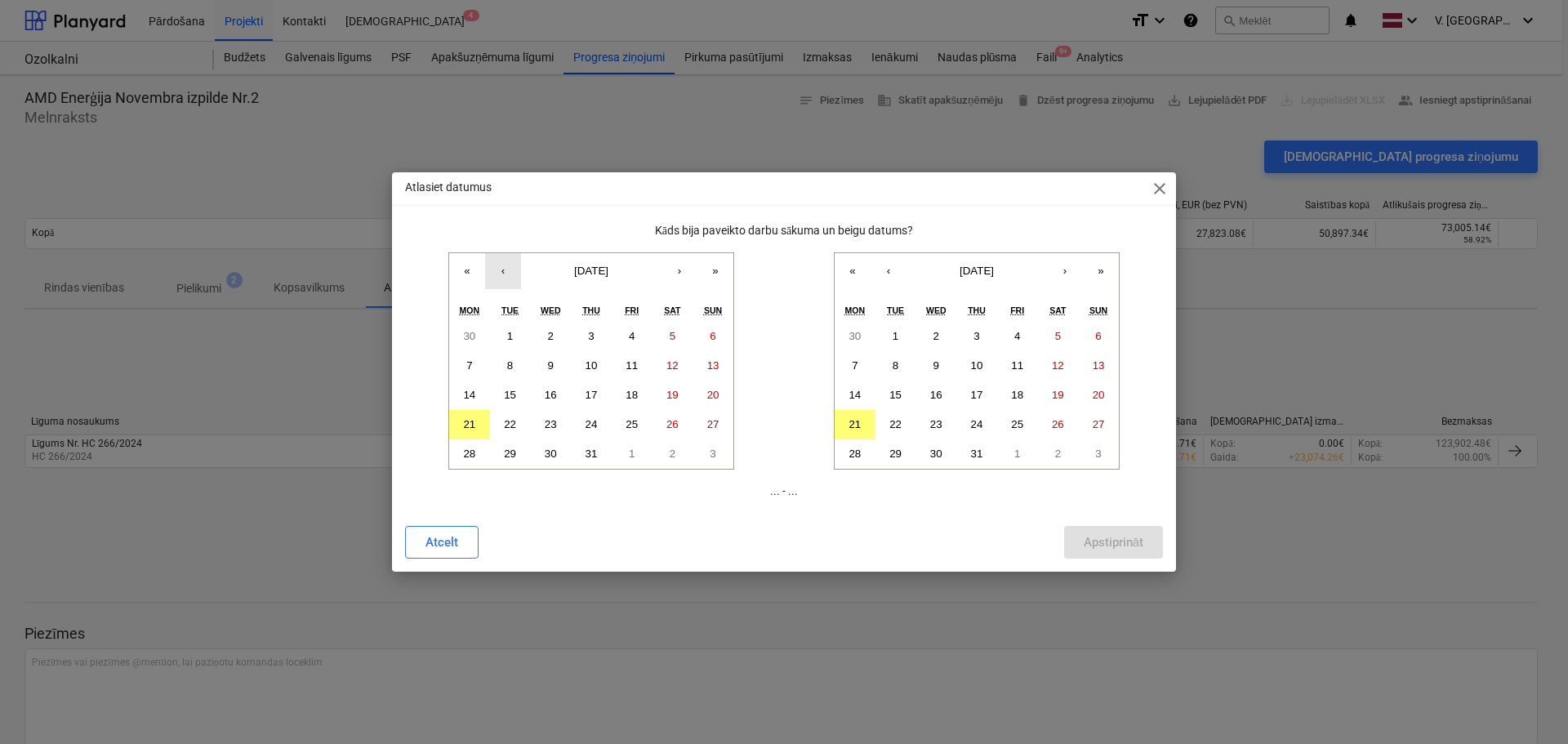 click on "‹" at bounding box center (503, 271) 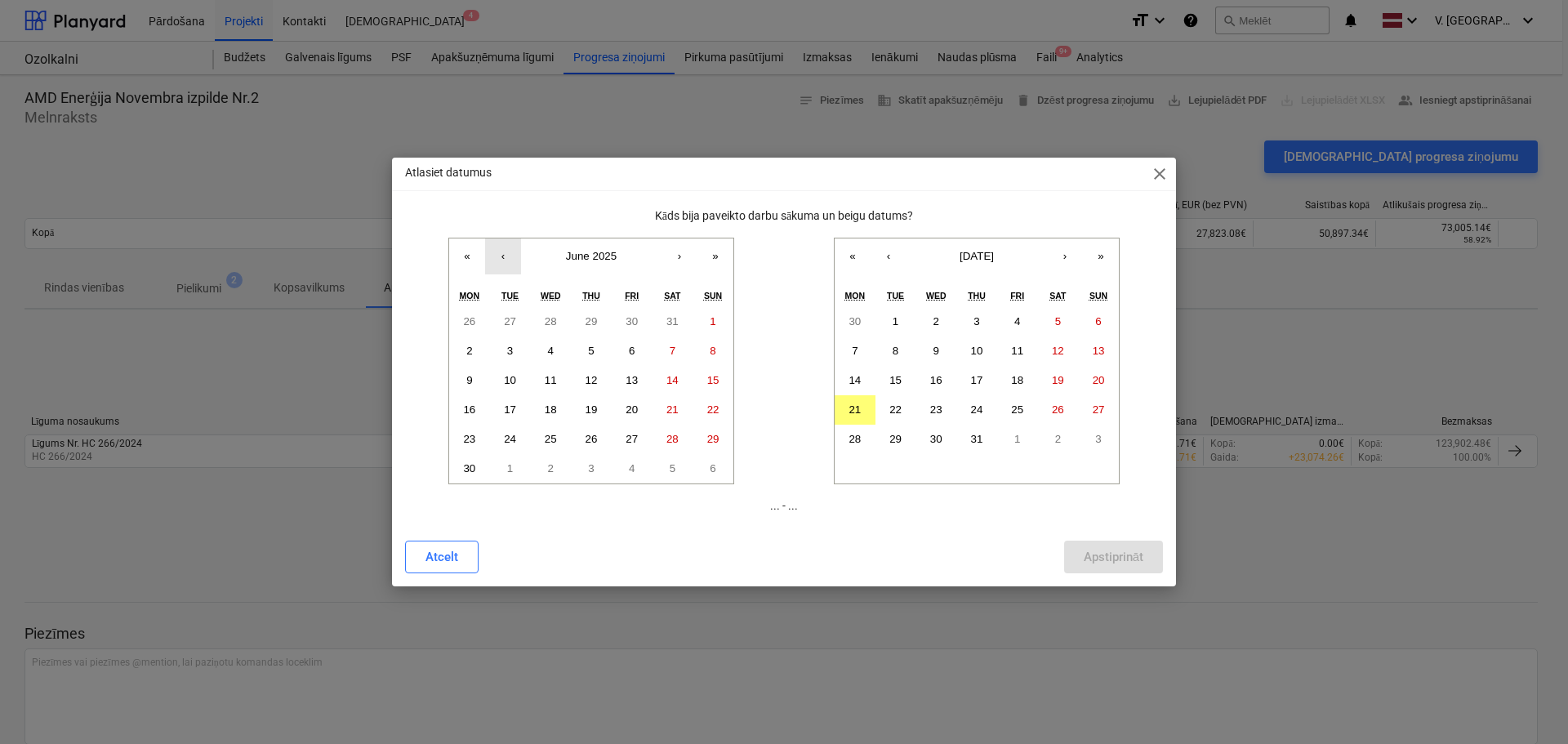 click on "‹" at bounding box center [503, 256] 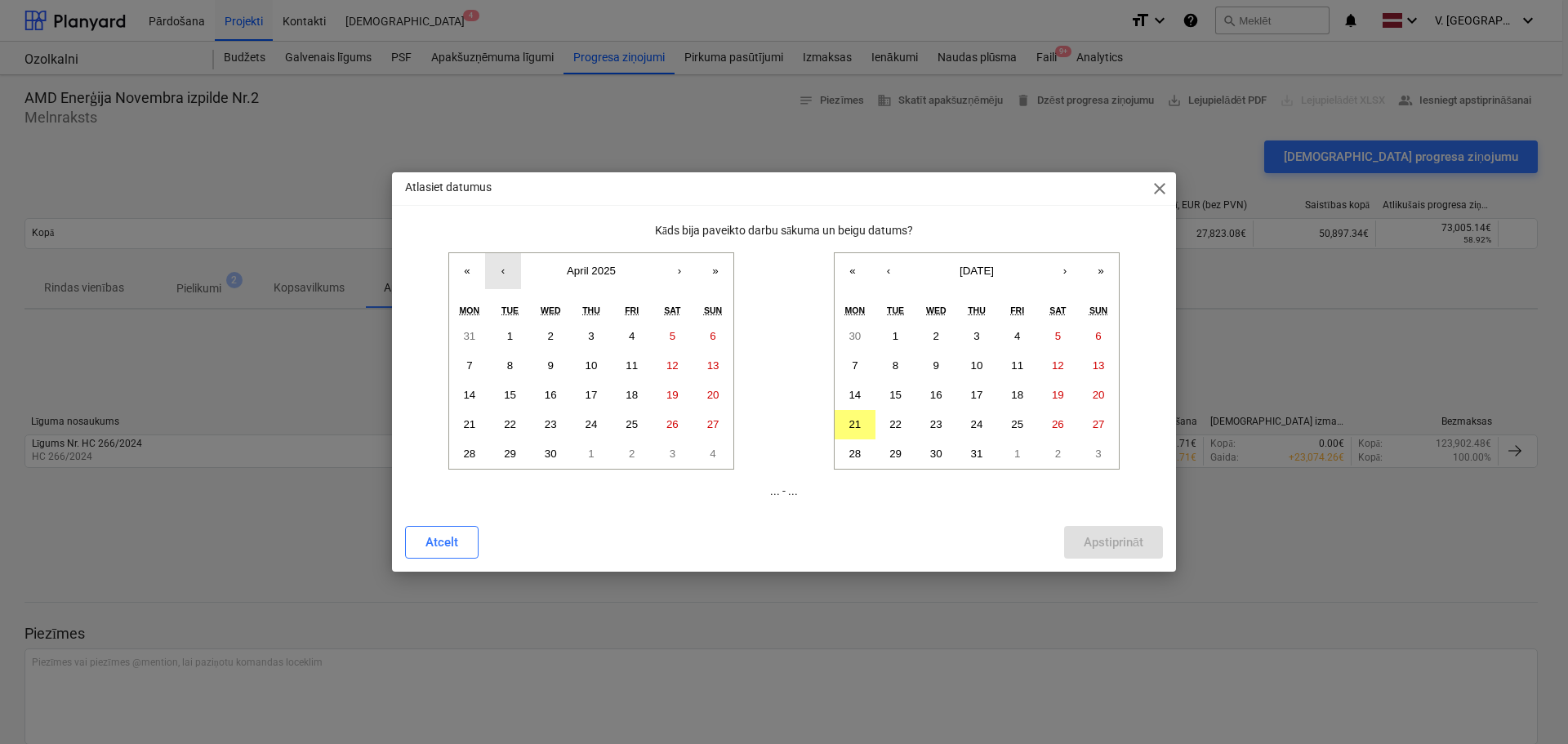 click on "‹" at bounding box center [503, 271] 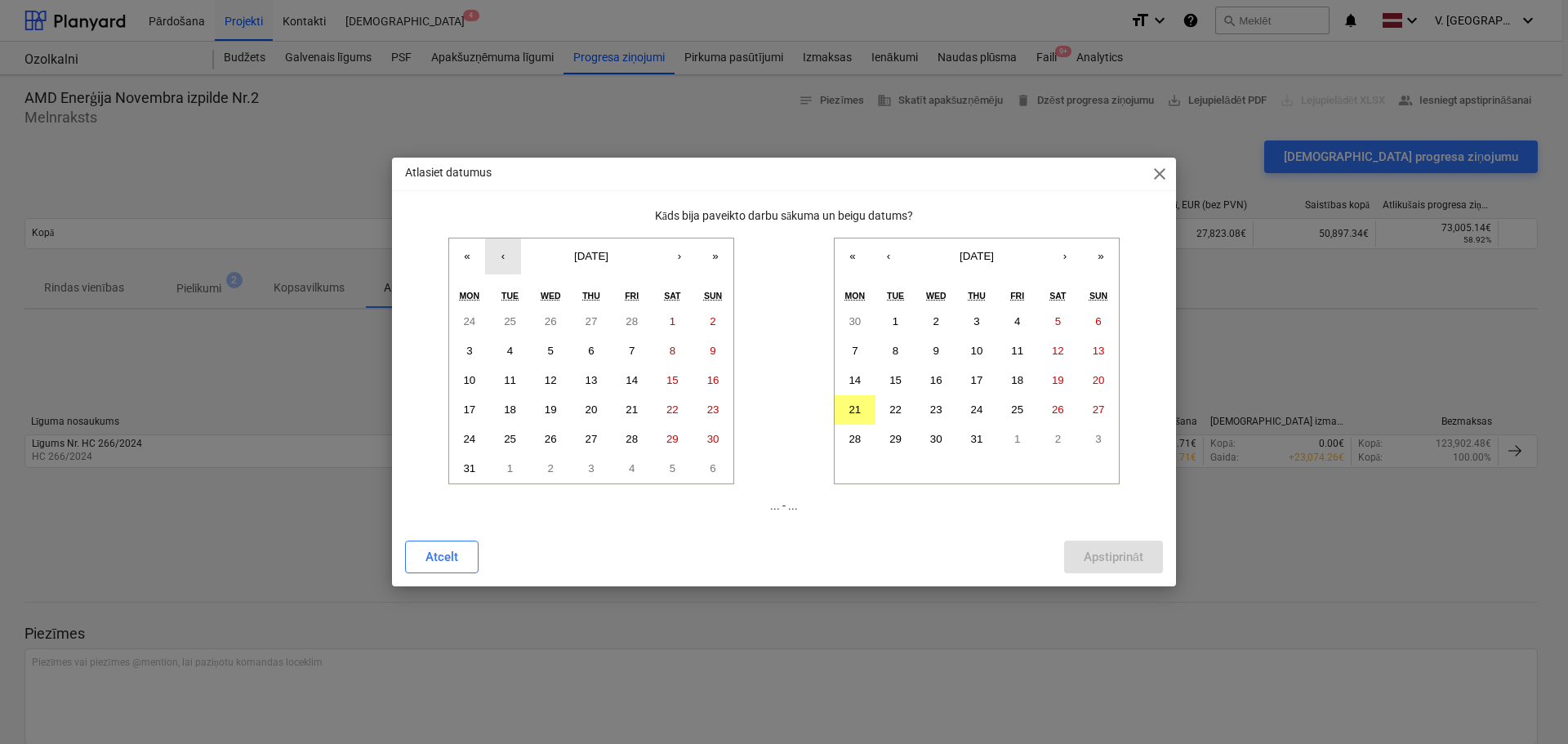 click on "‹" at bounding box center [503, 256] 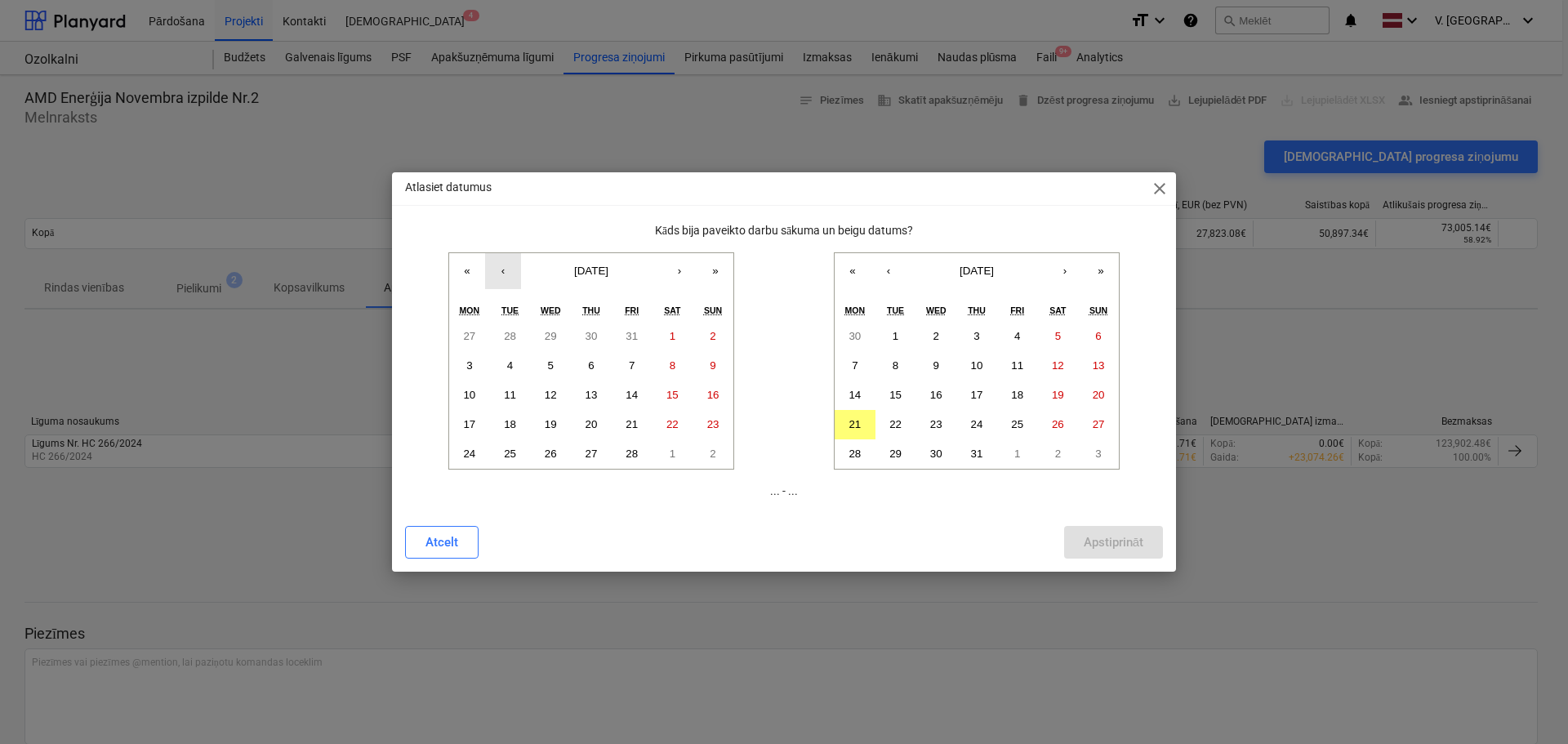 click on "‹" at bounding box center [503, 271] 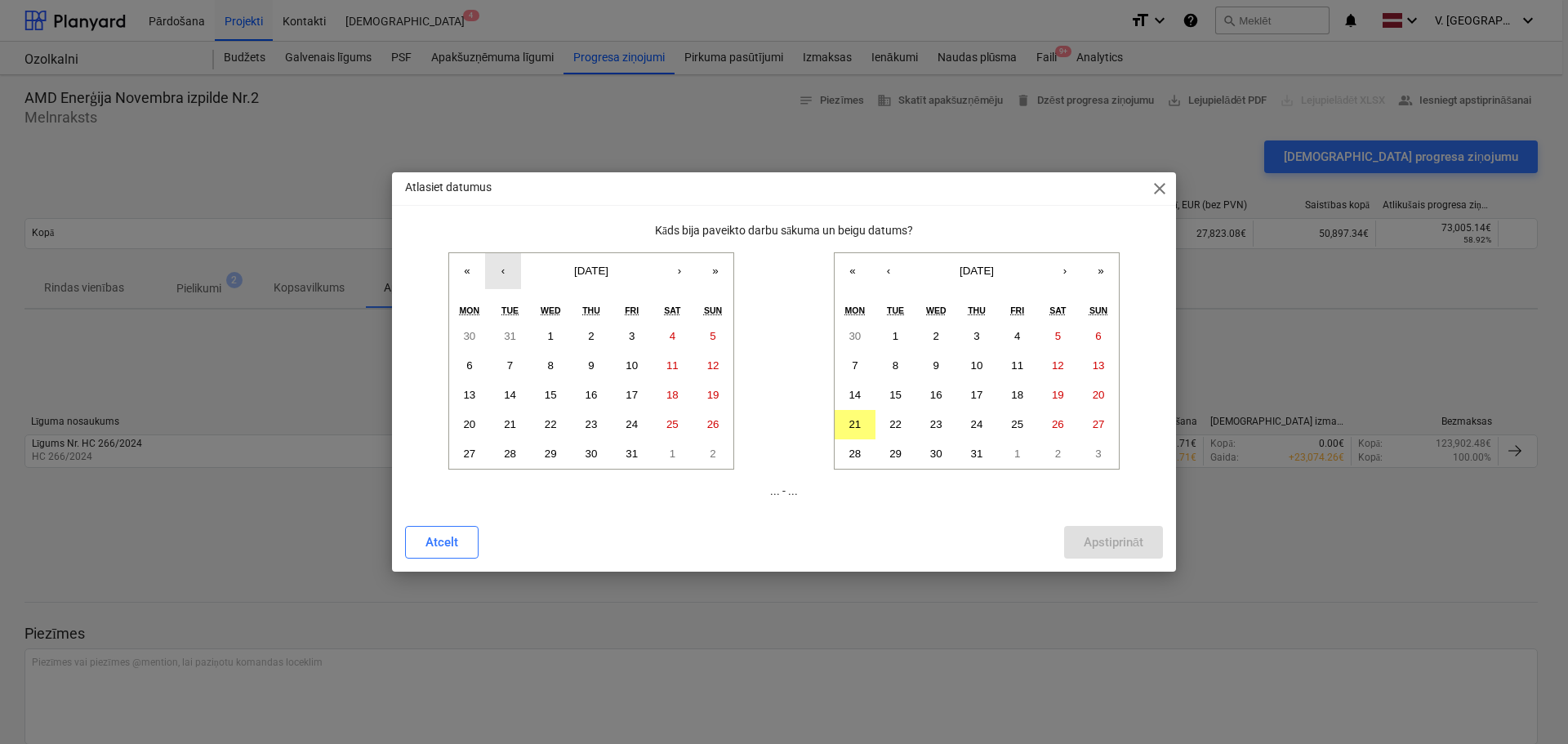 click on "‹" at bounding box center [503, 271] 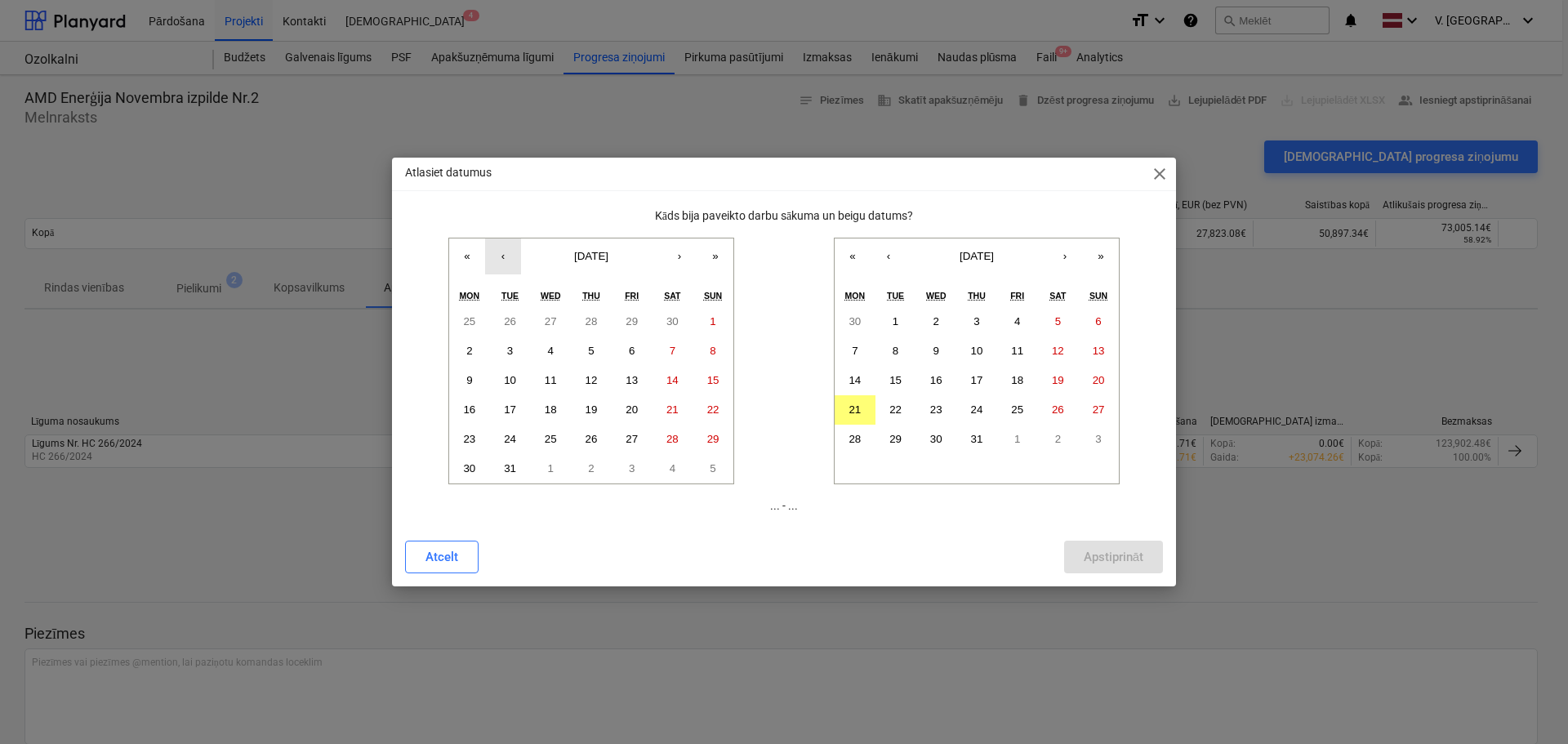click on "‹" at bounding box center (503, 256) 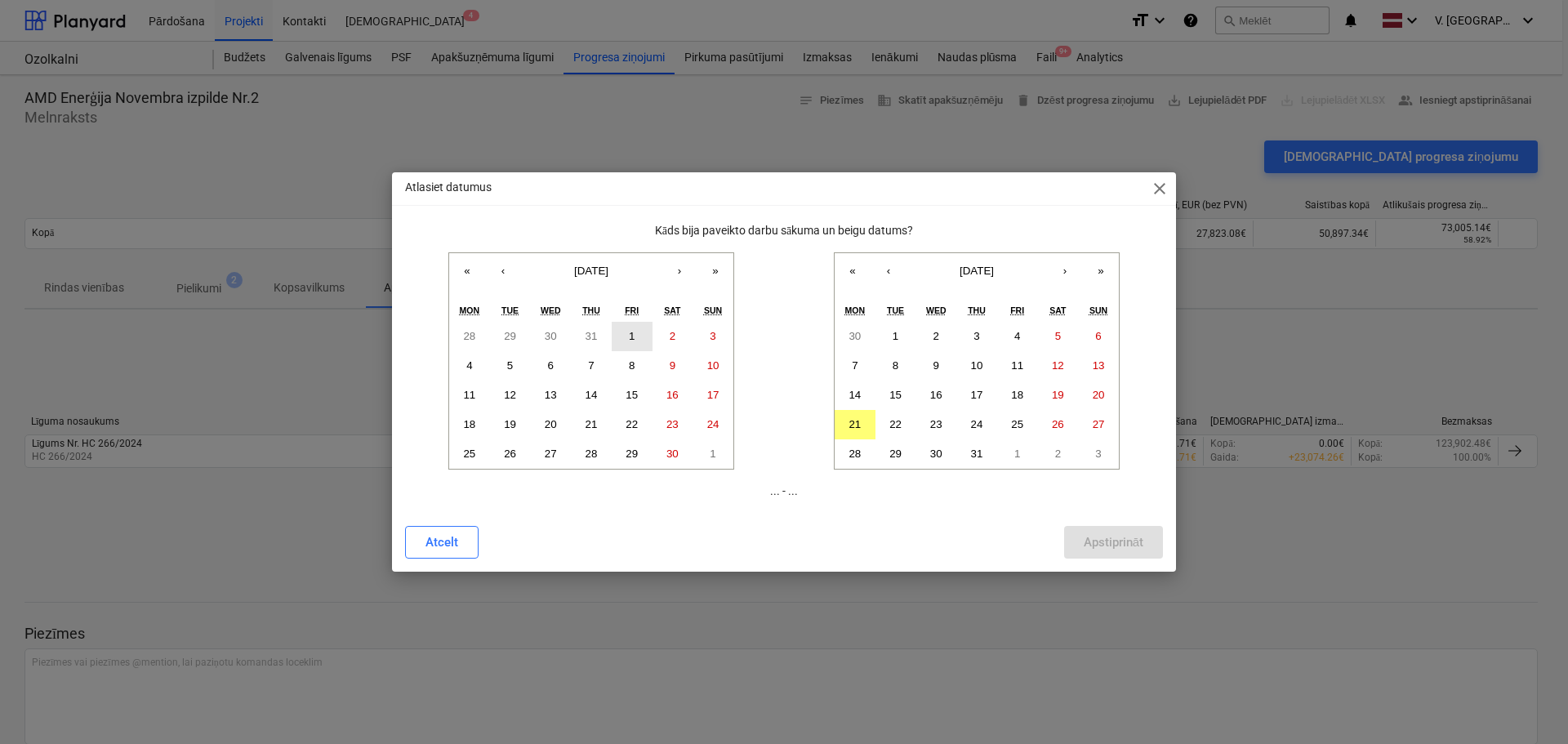 click on "1" at bounding box center (632, 336) 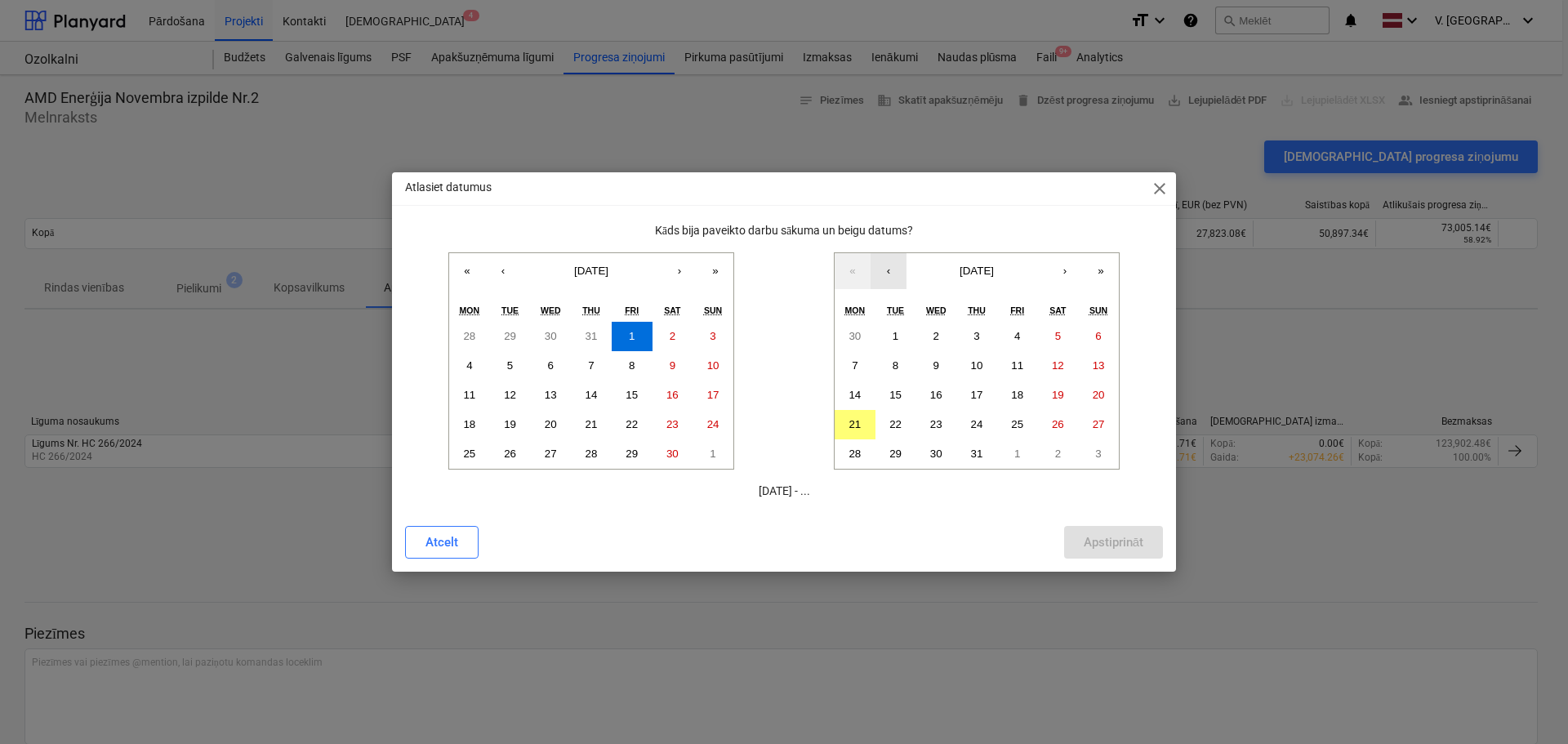 click on "‹" at bounding box center (889, 271) 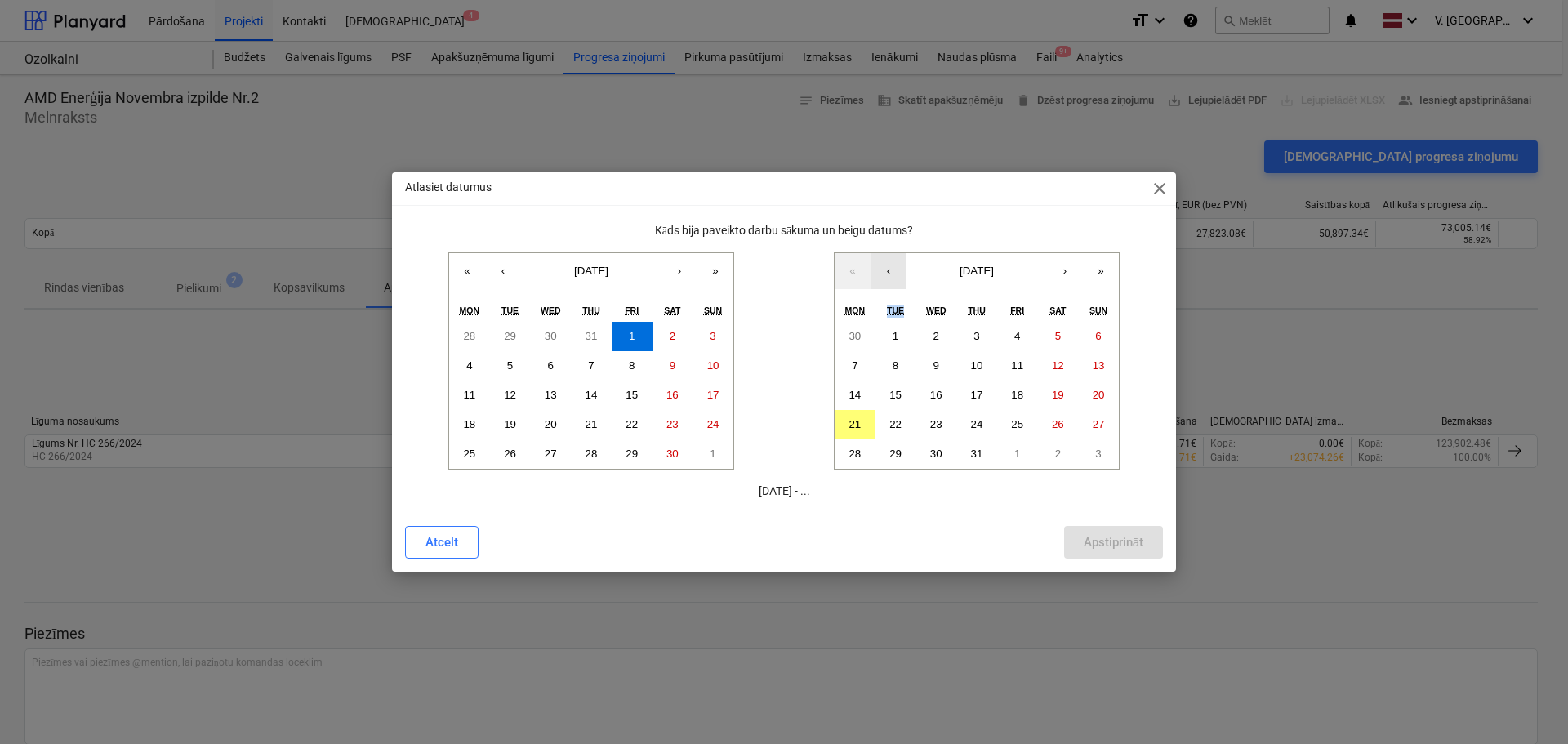 click on "« ‹ July 2025 › » Mon Tue Wed Thu Fri Sat Sun 30 1 2 3 4 5 6 7 8 9 10 11 12 13 14 15 16 17 18 19 20 21 22 23 24 25 26 27 28 29 30 31 1 2 3" at bounding box center (977, 361) 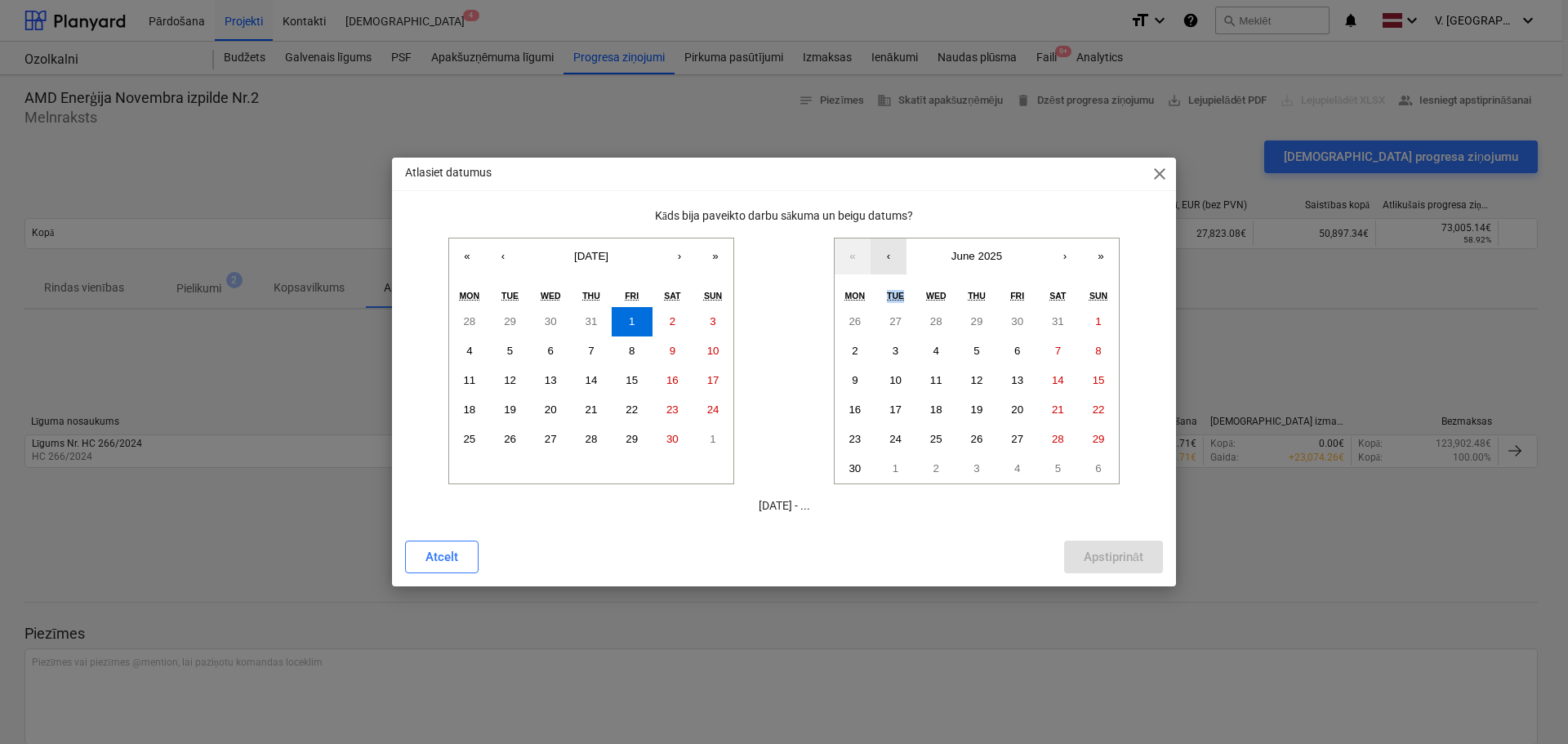click on "« ‹ June 2025 › » Mon Tue Wed Thu Fri Sat Sun 26 27 28 29 30 31 1 2 3 4 5 6 7 8 9 10 11 12 13 14 15 16 17 18 19 20 21 22 23 24 25 26 27 28 29 30 1 2 3 4 5 6" at bounding box center [977, 361] 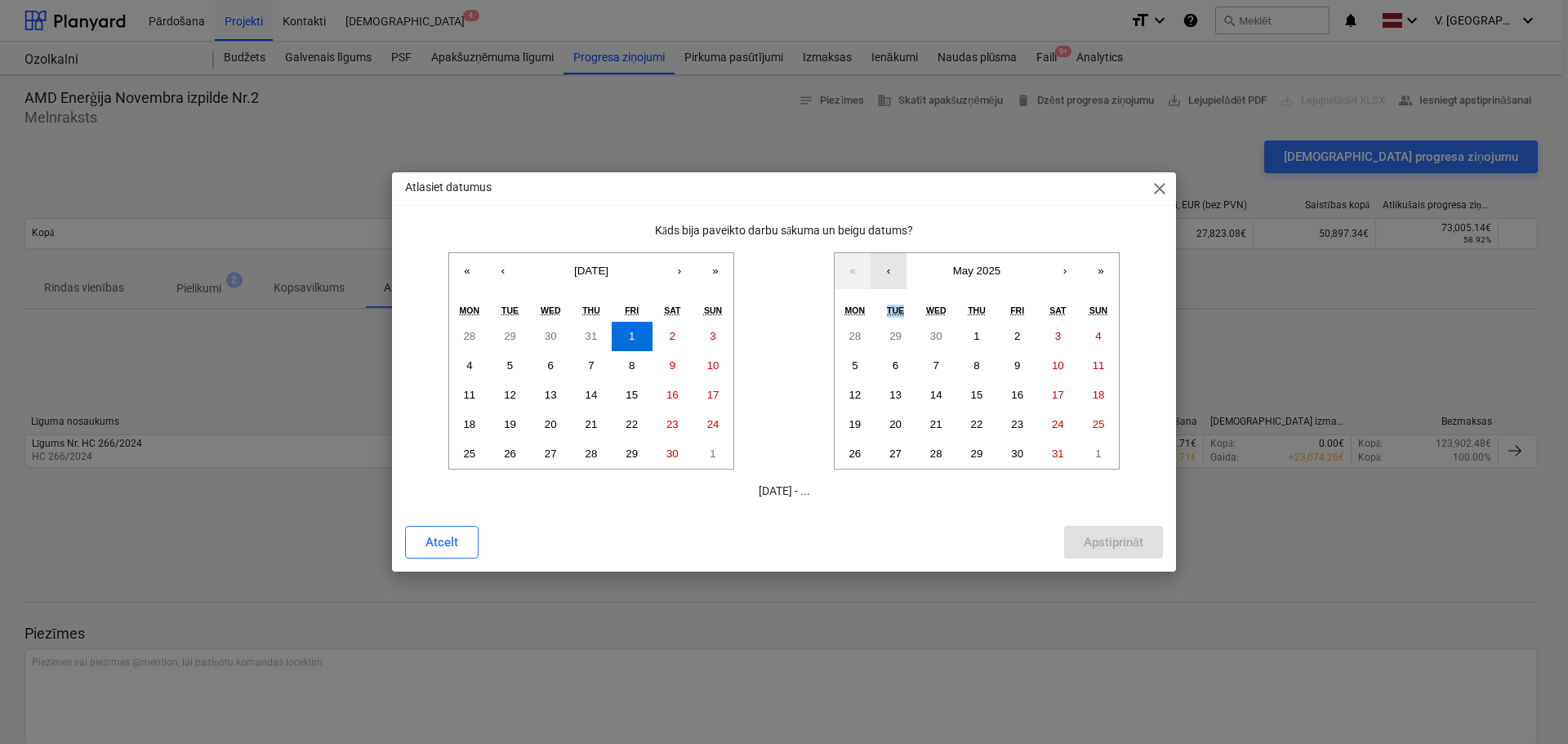 click on "‹" at bounding box center [889, 271] 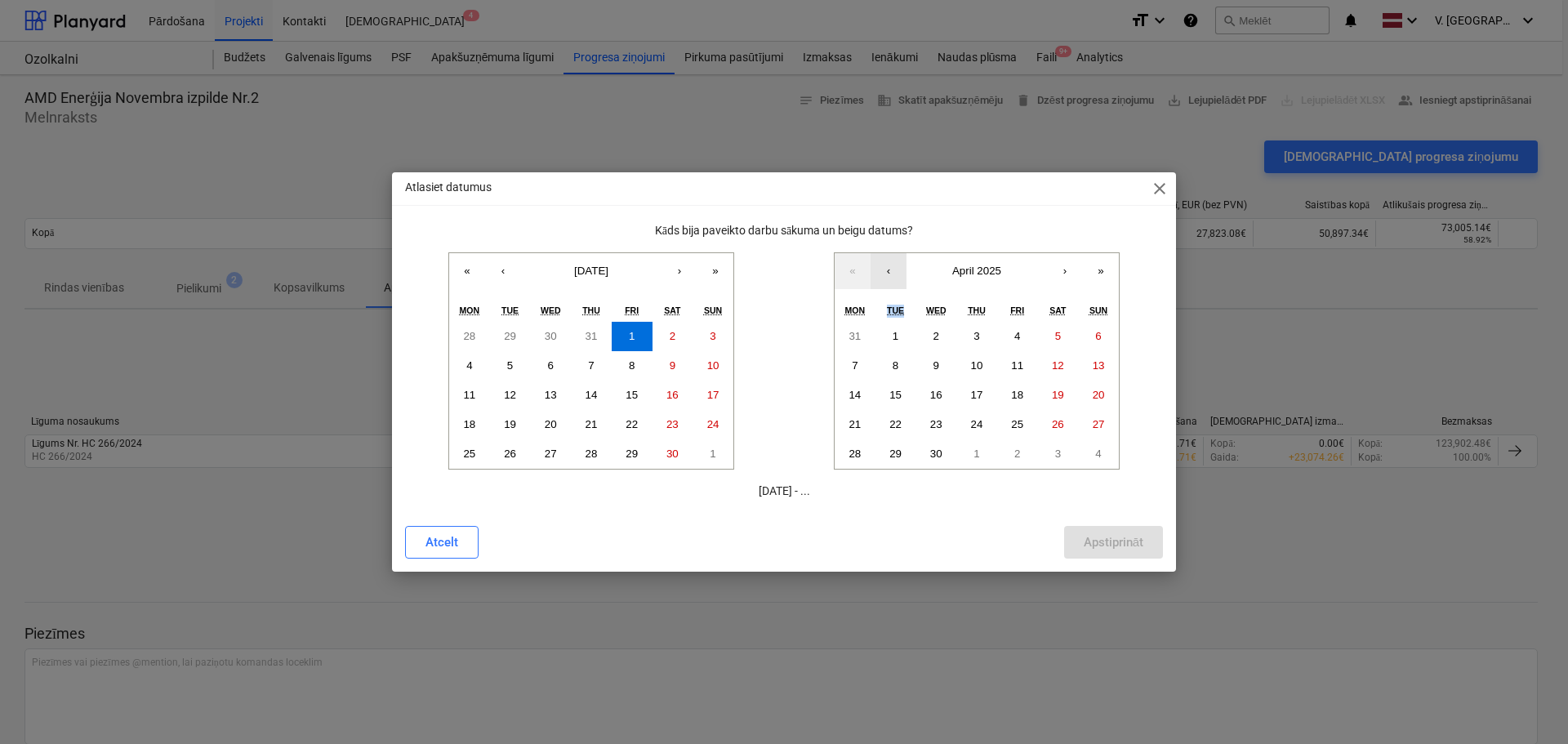 click on "‹" at bounding box center [889, 271] 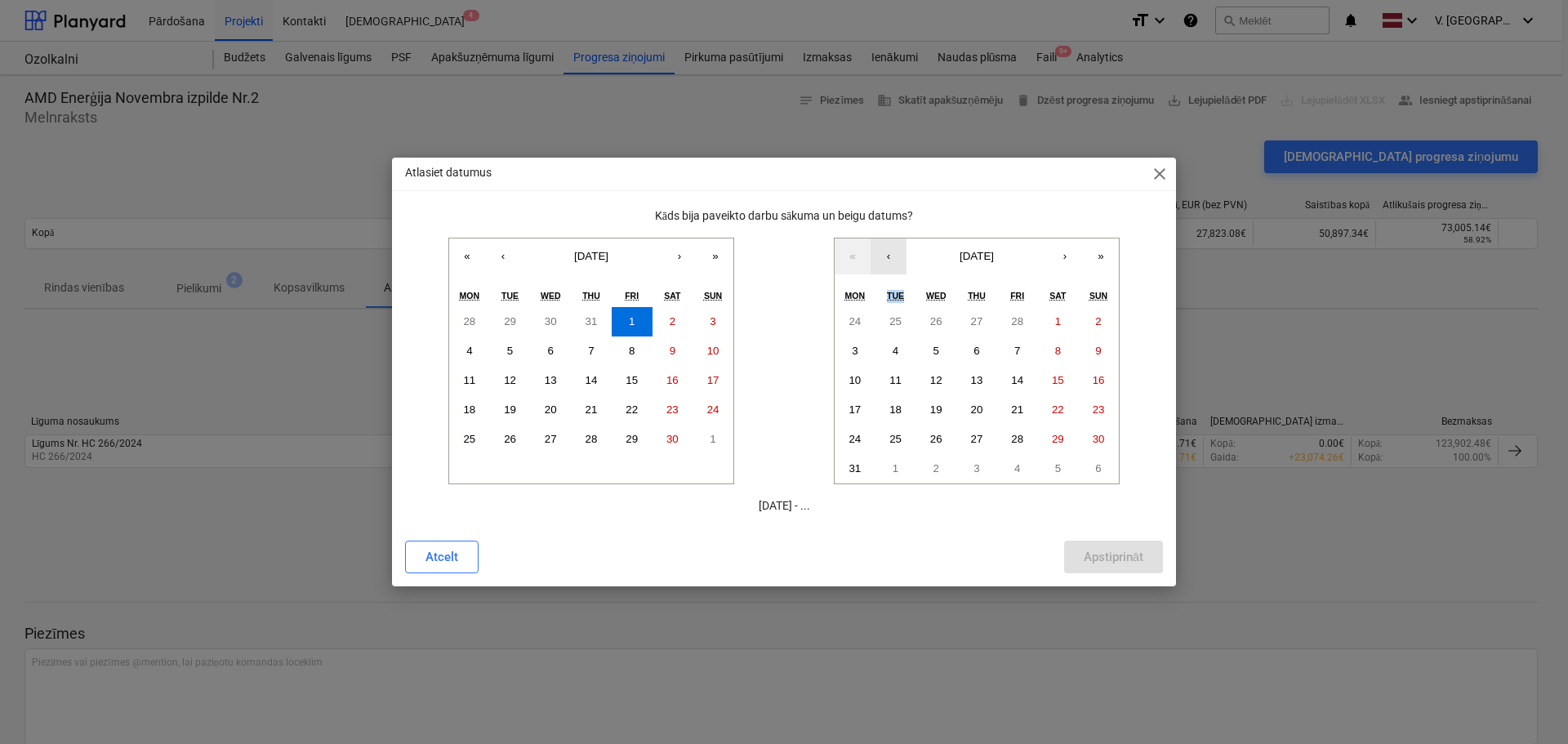 click on "‹" at bounding box center [889, 256] 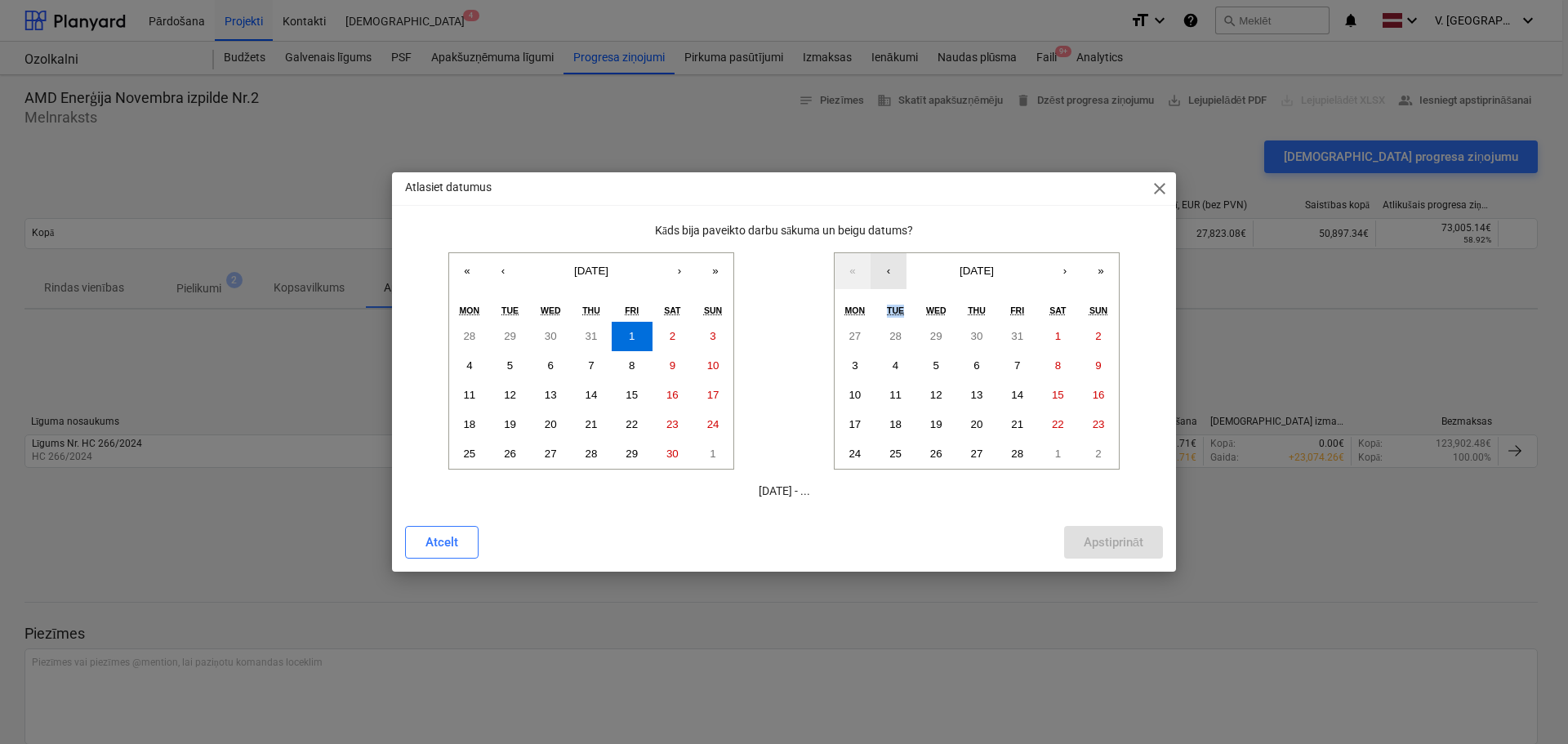 click on "‹" at bounding box center (889, 271) 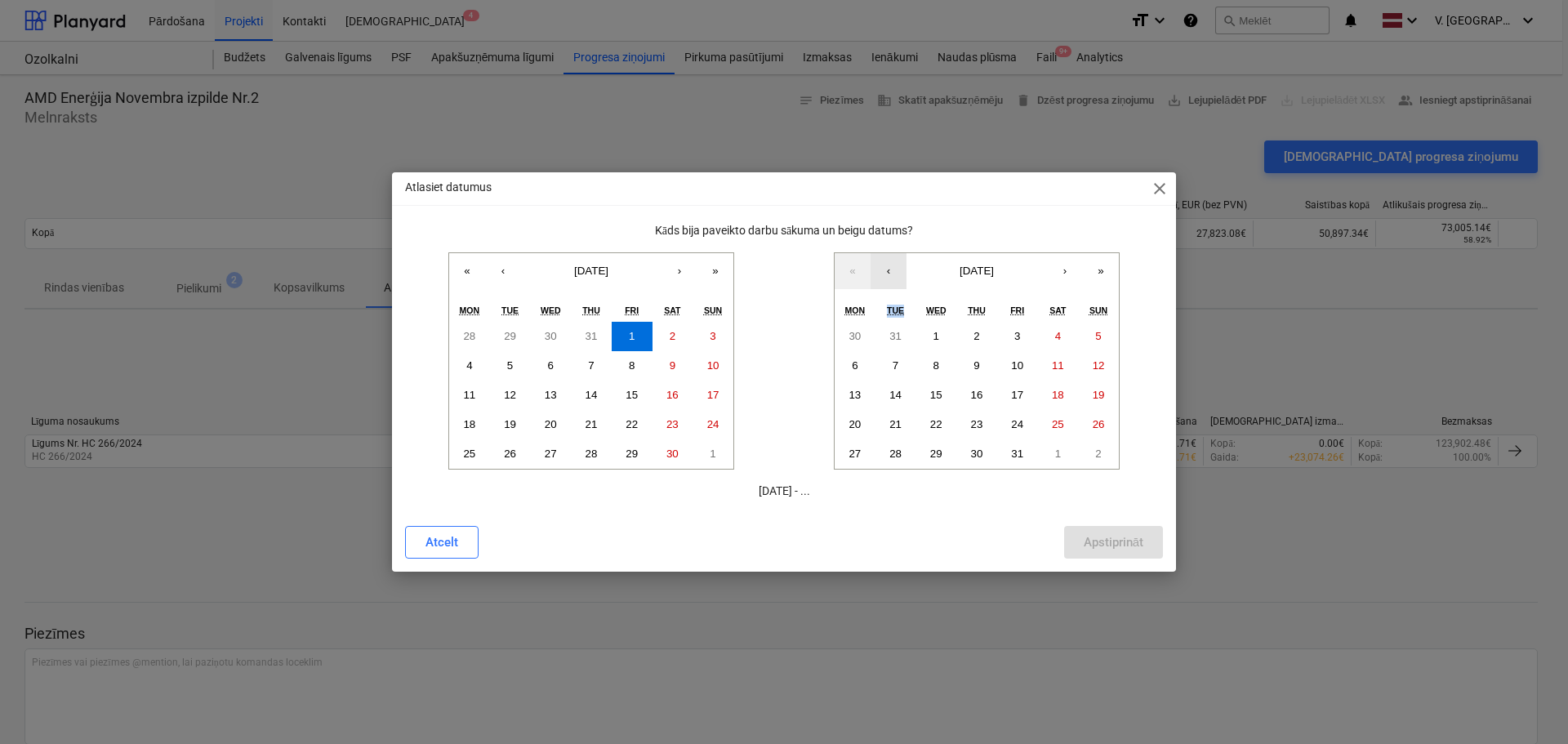 click on "‹" at bounding box center (889, 271) 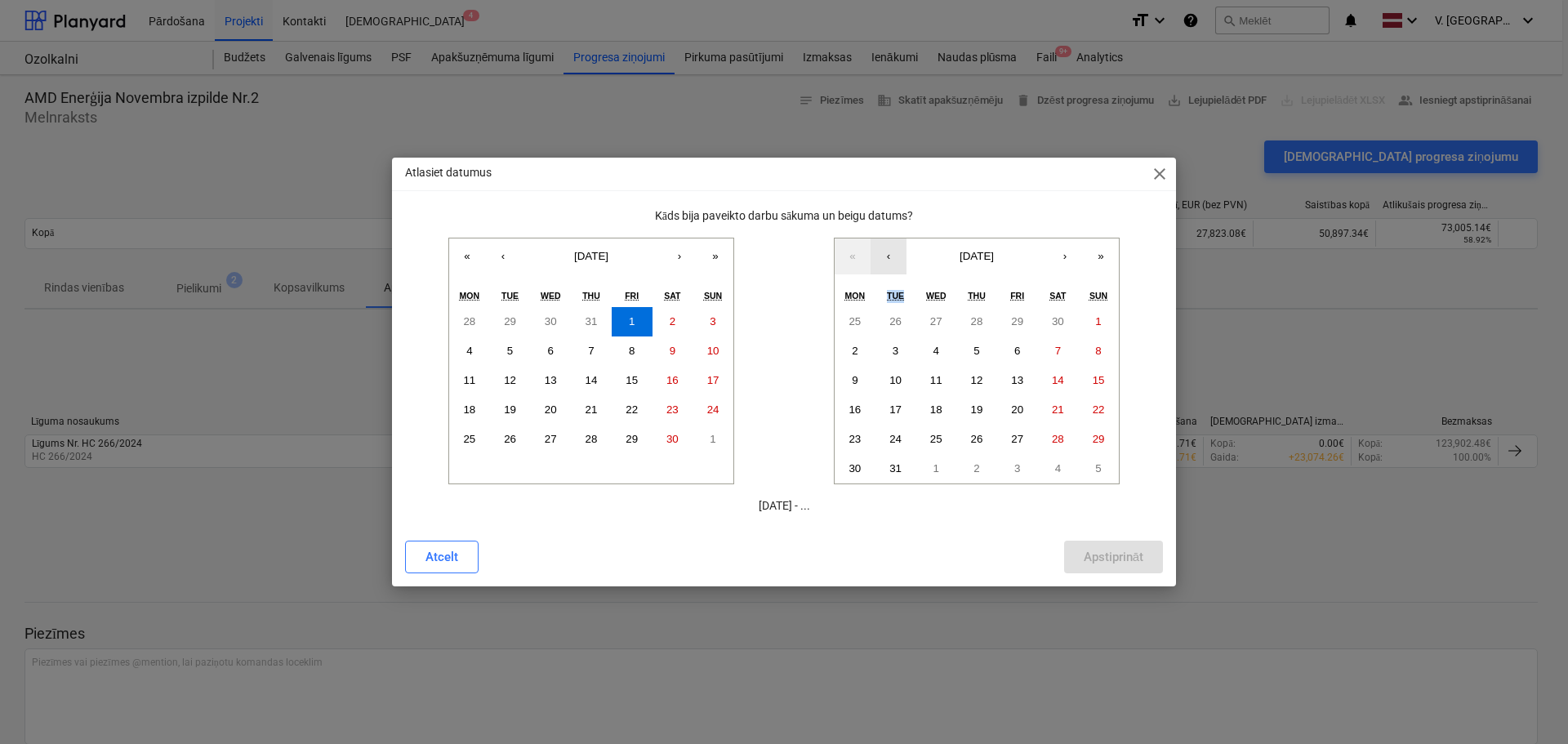 click on "‹" at bounding box center (889, 256) 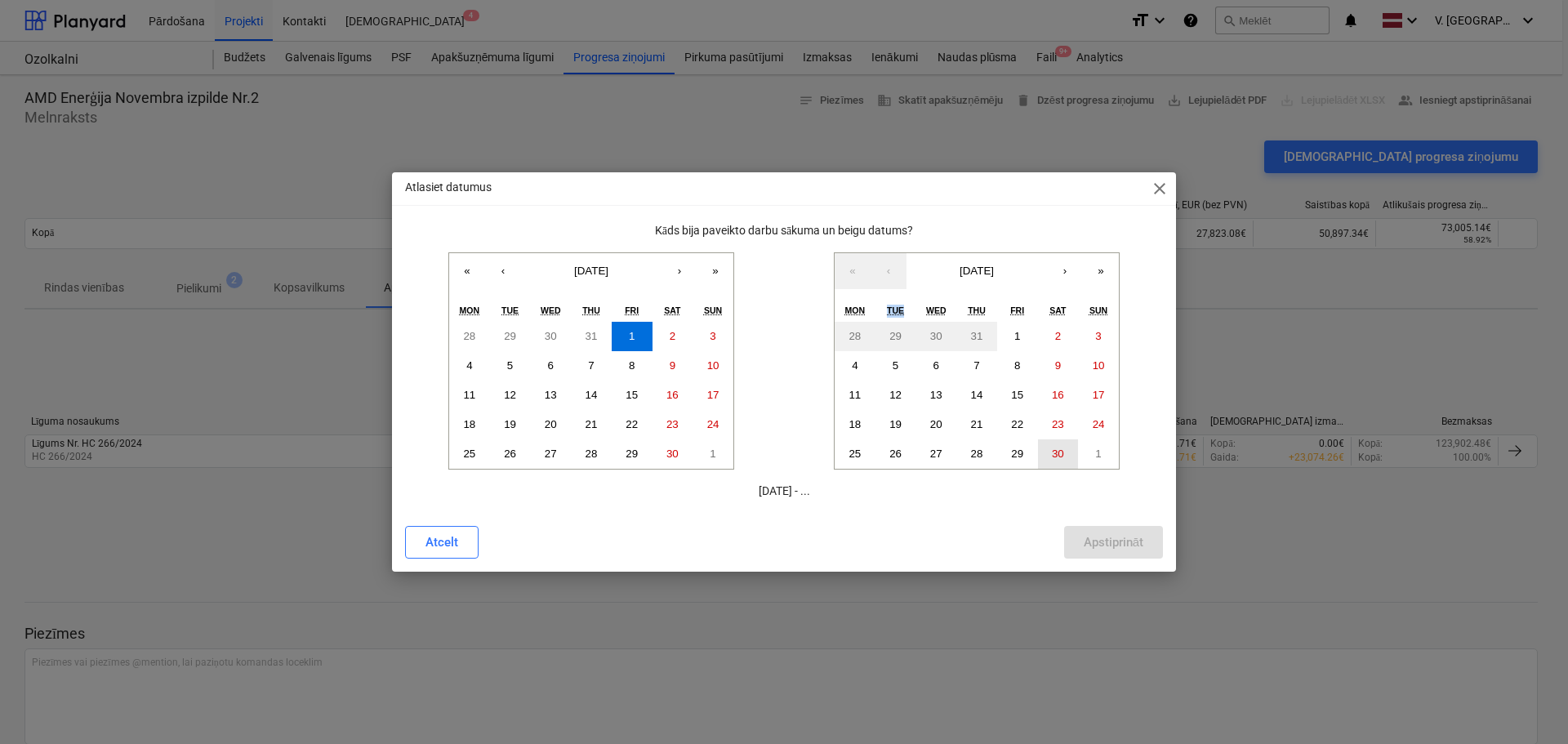 click on "30" at bounding box center [1058, 453] 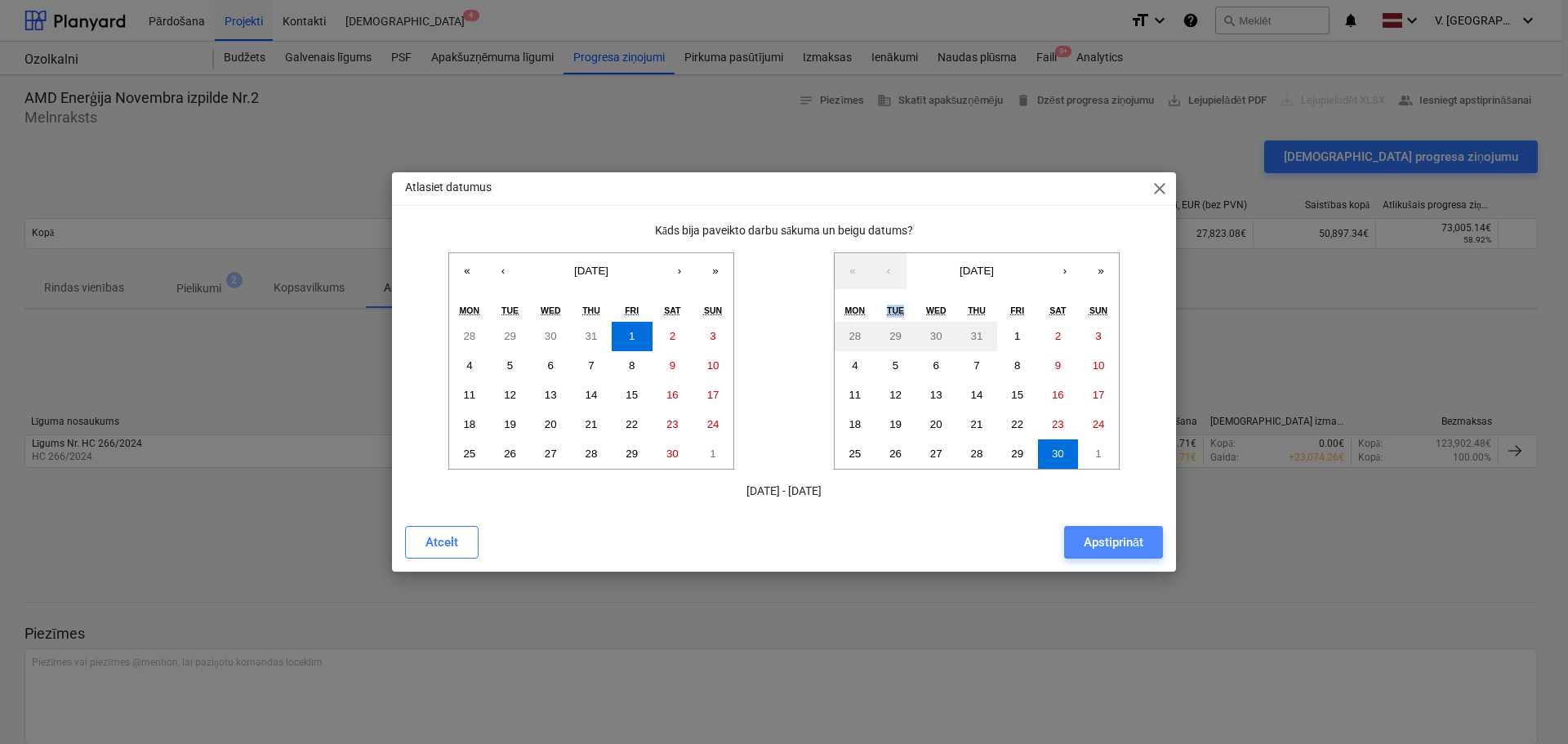 click on "Apstiprināt" at bounding box center [1113, 542] 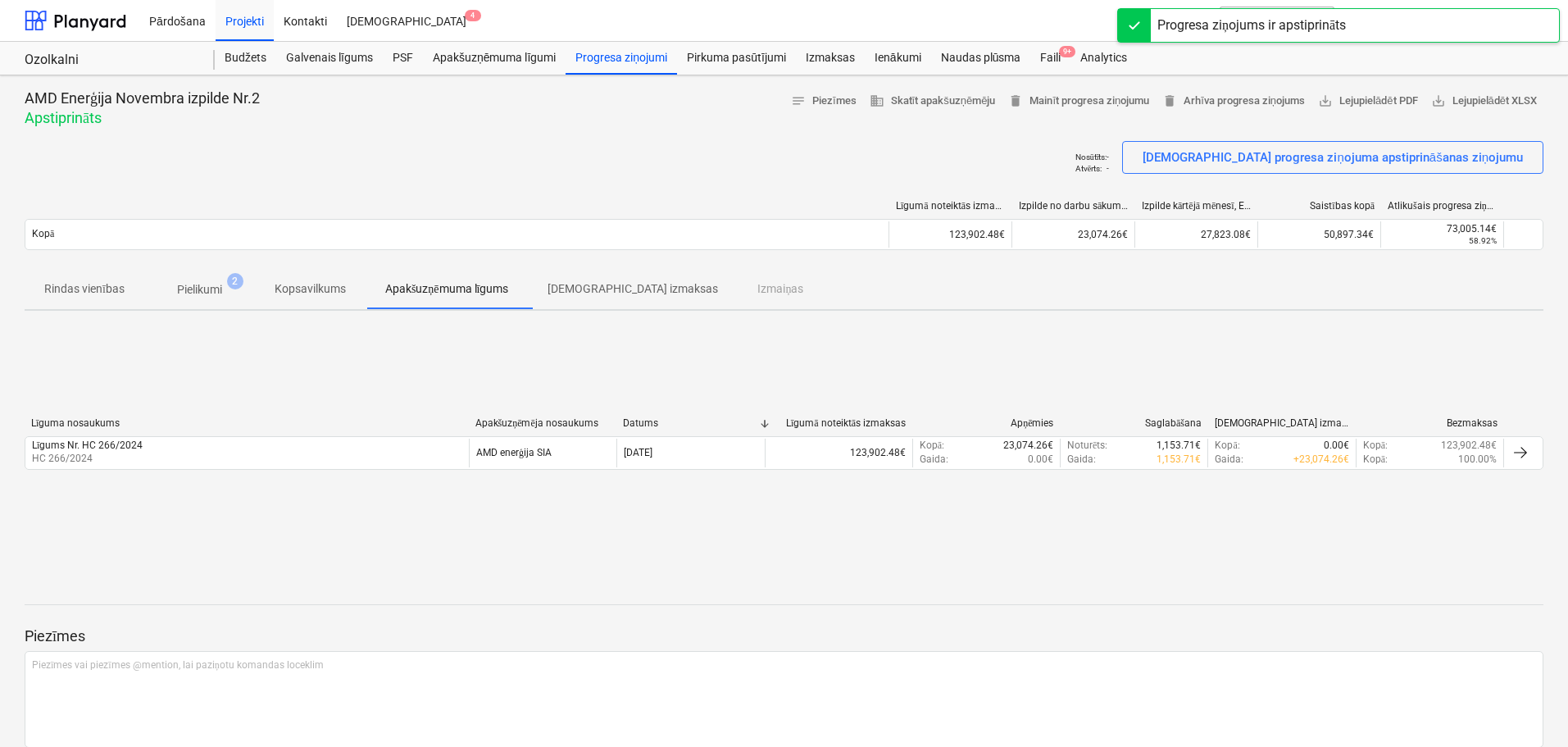 click on "[DEMOGRAPHIC_DATA] izmaksas" at bounding box center [633, 289] 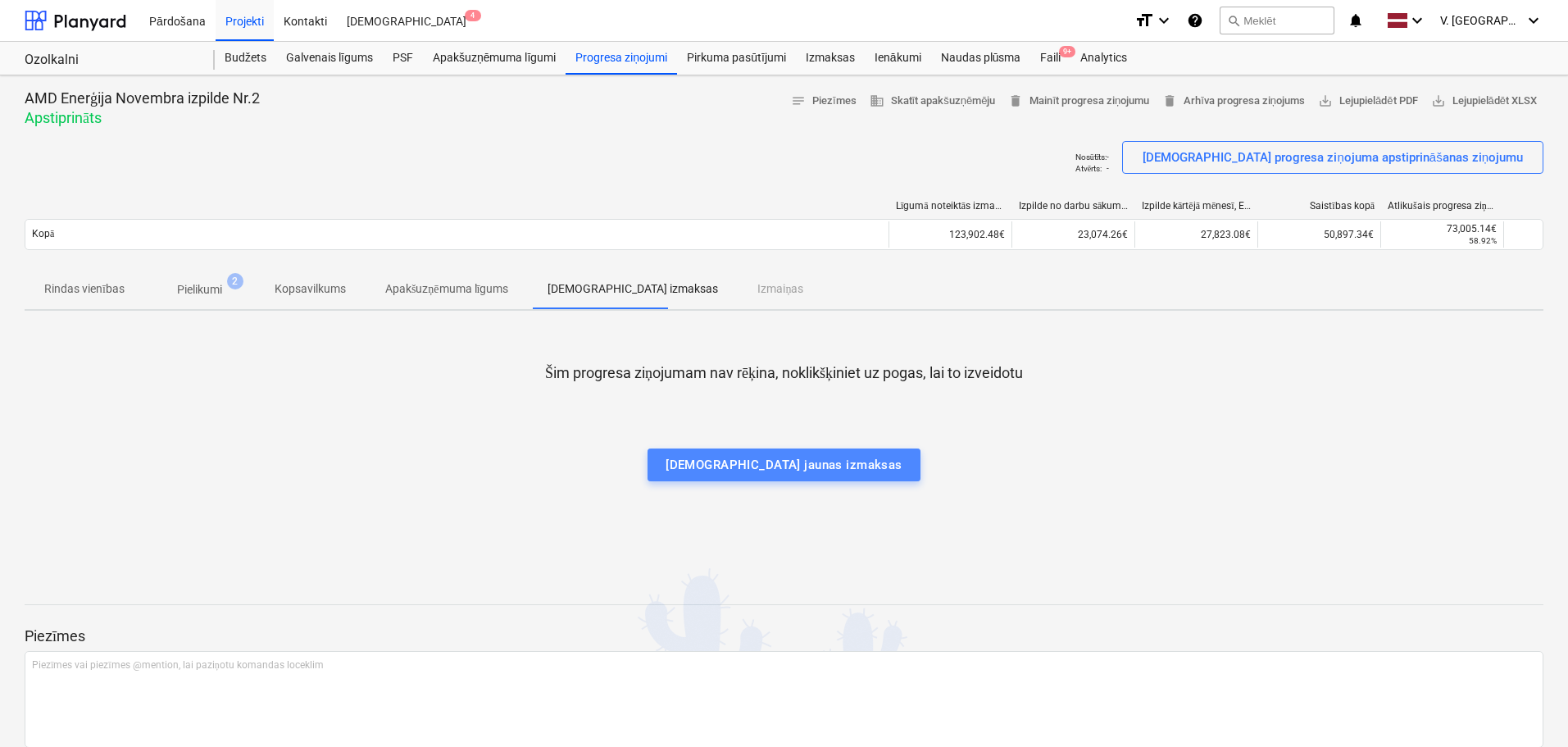 click on "[DEMOGRAPHIC_DATA] jaunas izmaksas" at bounding box center (784, 465) 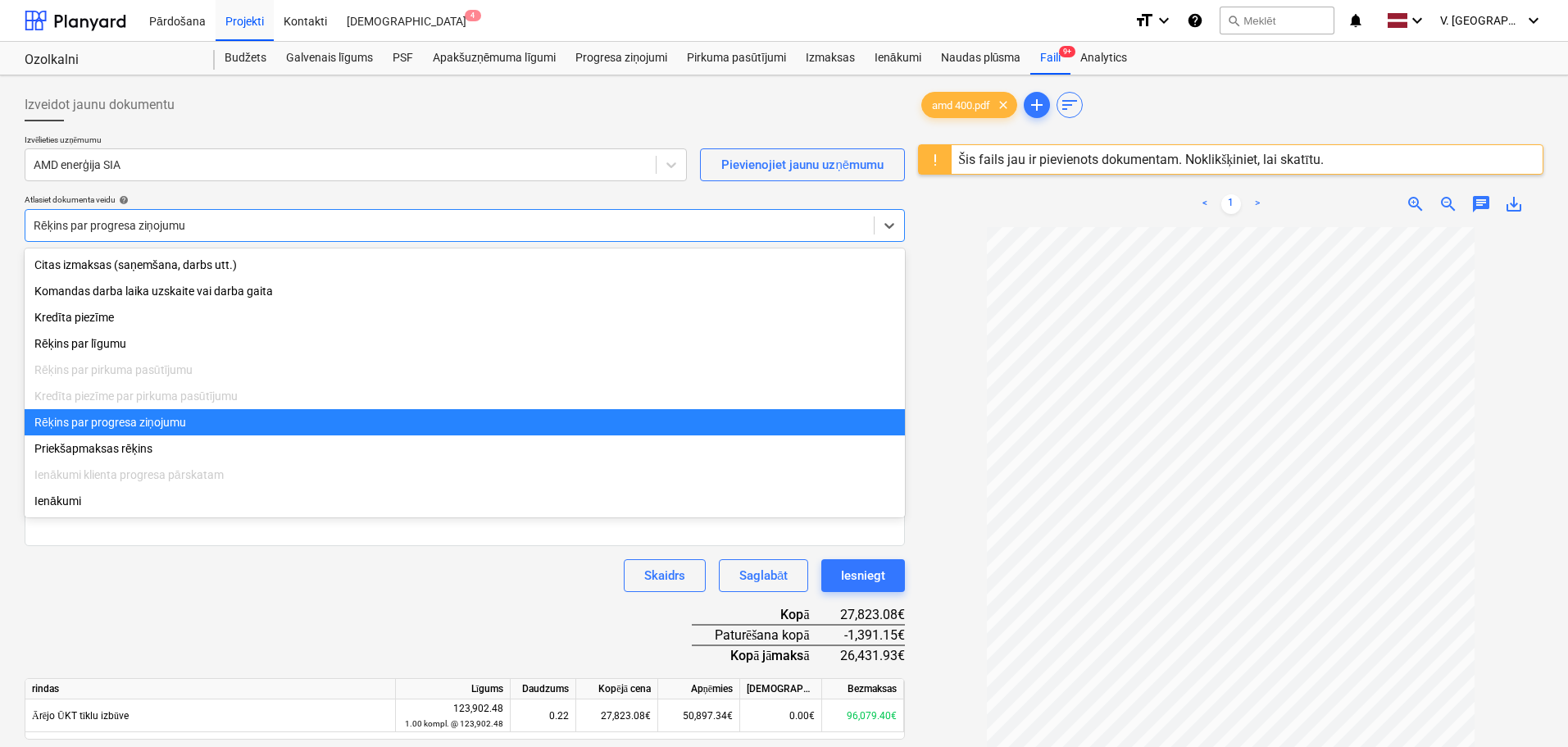 click at bounding box center (449, 225) 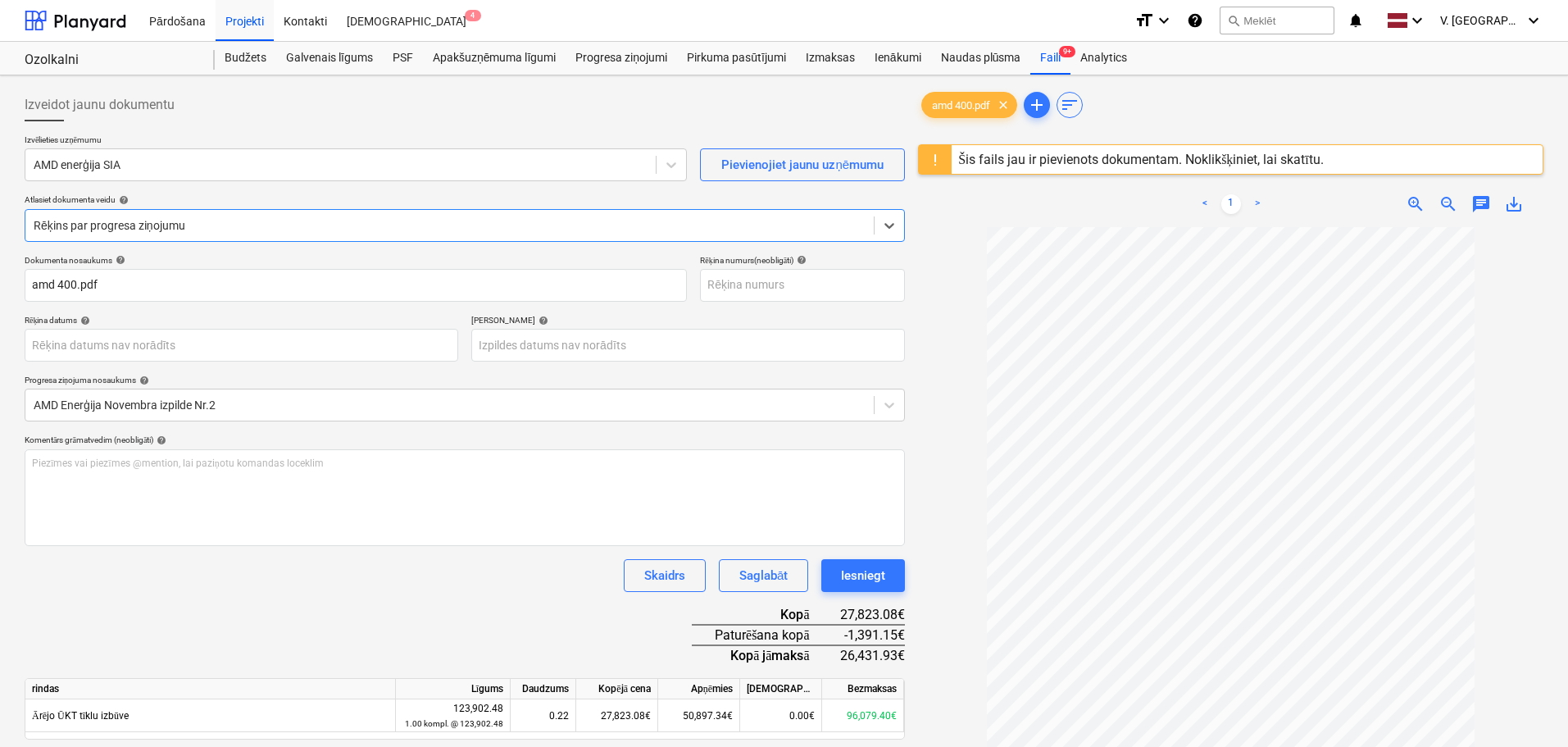 click at bounding box center [449, 225] 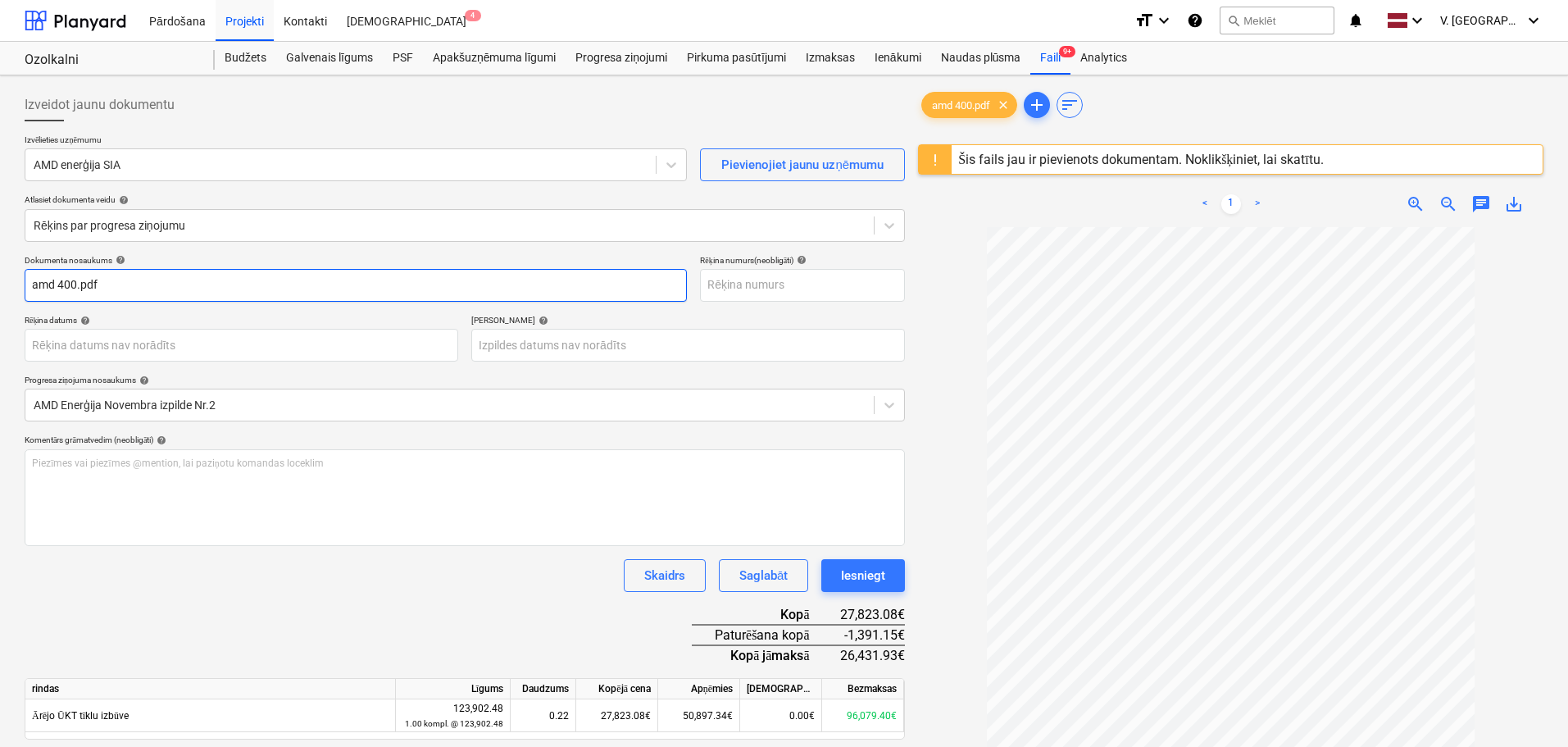 click on "amd 400.pdf" at bounding box center (356, 285) 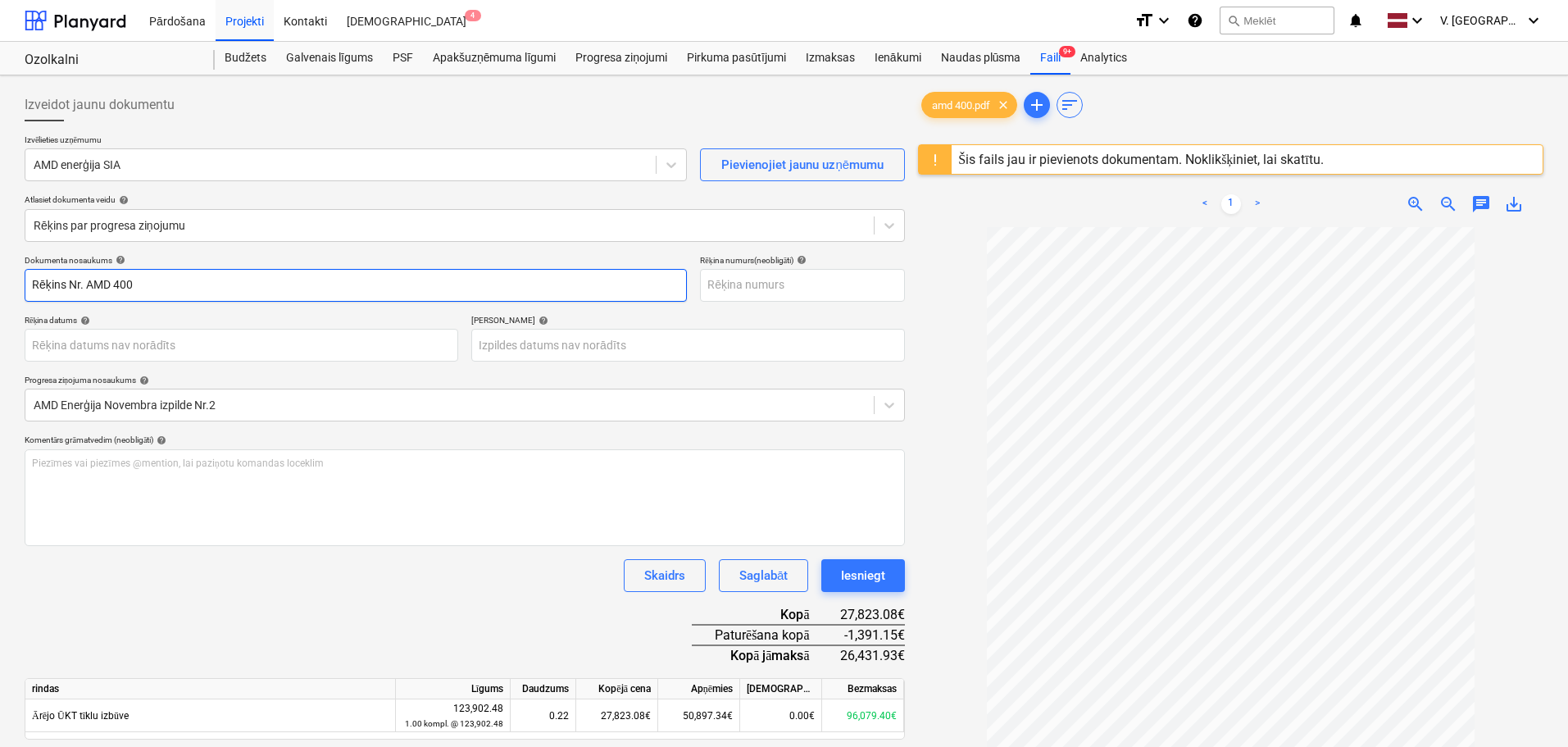 type on "Rēķins Nr. AMD 400" 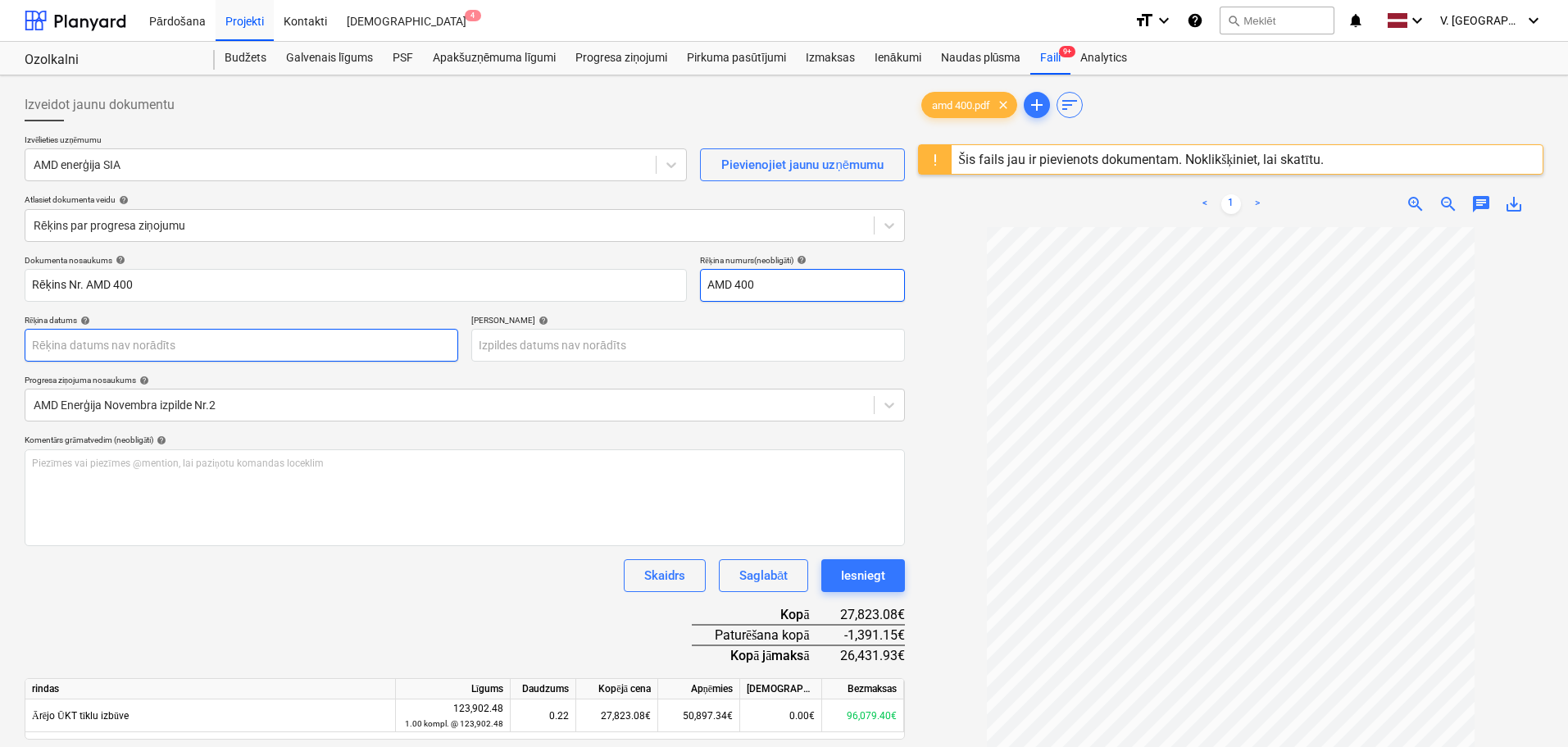 type on "AMD 400" 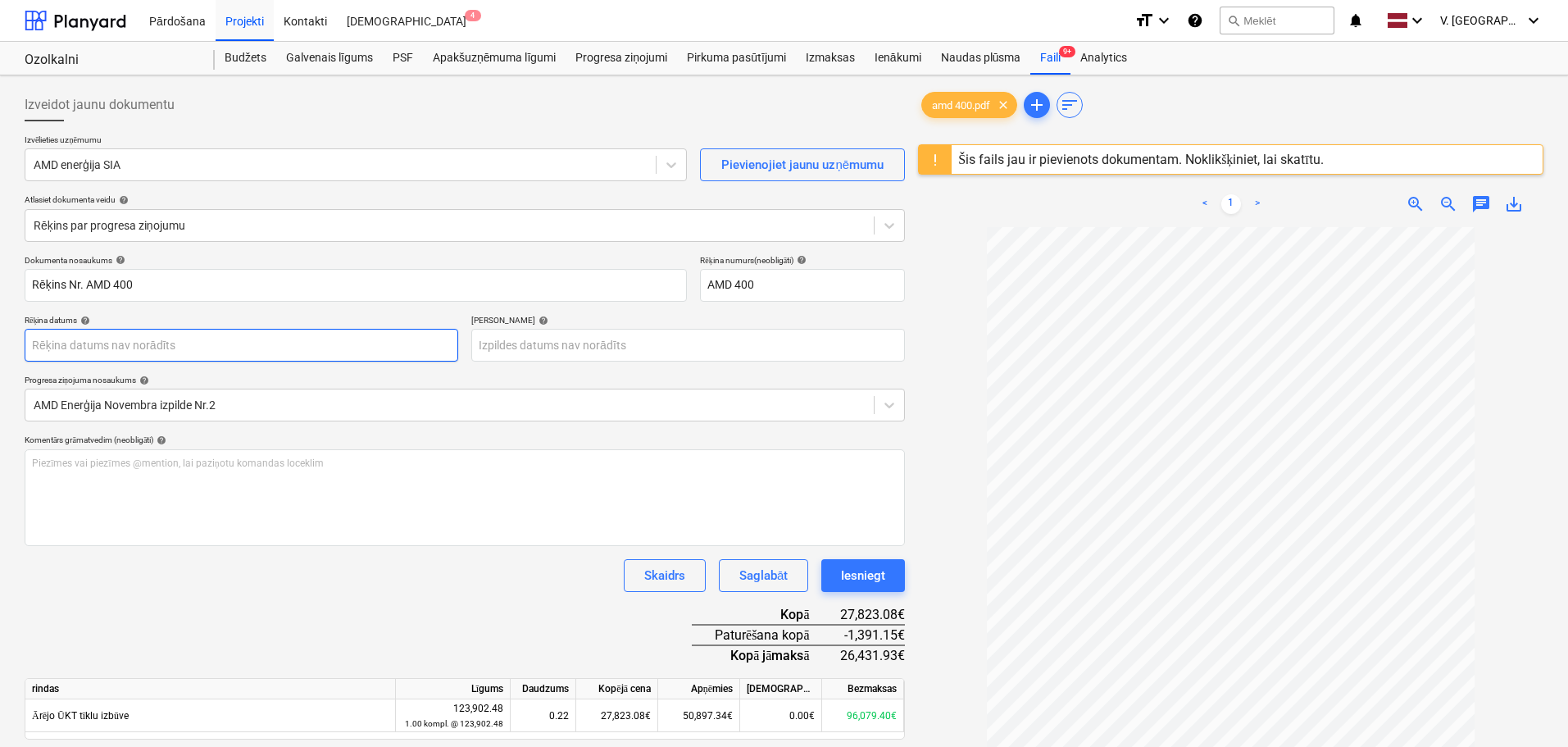 click on "Pārdošana Projekti Kontakti Iesūtne 4 format_size keyboard_arrow_down help search Meklēt notifications 0 keyboard_arrow_down V. Filipčenko keyboard_arrow_down Ozolkalni Budžets Galvenais līgums PSF Apakšuzņēmuma līgumi Progresa ziņojumi Pirkuma pasūtījumi Izmaksas Ienākumi Naudas plūsma Faili 9+ Analytics Izveidot jaunu dokumentu Izvēlieties uzņēmumu AMD enerģija SIA   Pievienojiet jaunu uzņēmumu Atlasiet dokumenta veidu help Rēķins par progresa ziņojumu Dokumenta nosaukums help Rēķins Nr. AMD 400 Rēķina numurs  (neobligāti) help AMD 400 Rēķina datums help Press the down arrow key to interact with the calendar and
select a date. Press the question mark key to get the keyboard shortcuts for changing dates. Termiņš help Press the down arrow key to interact with the calendar and
select a date. Press the question mark key to get the keyboard shortcuts for changing dates. Progresa ziņojuma nosaukums help AMD Enerģija Novembra izpilde Nr.2 help ﻿ Skaidrs Saglabāt add" at bounding box center [784, 373] 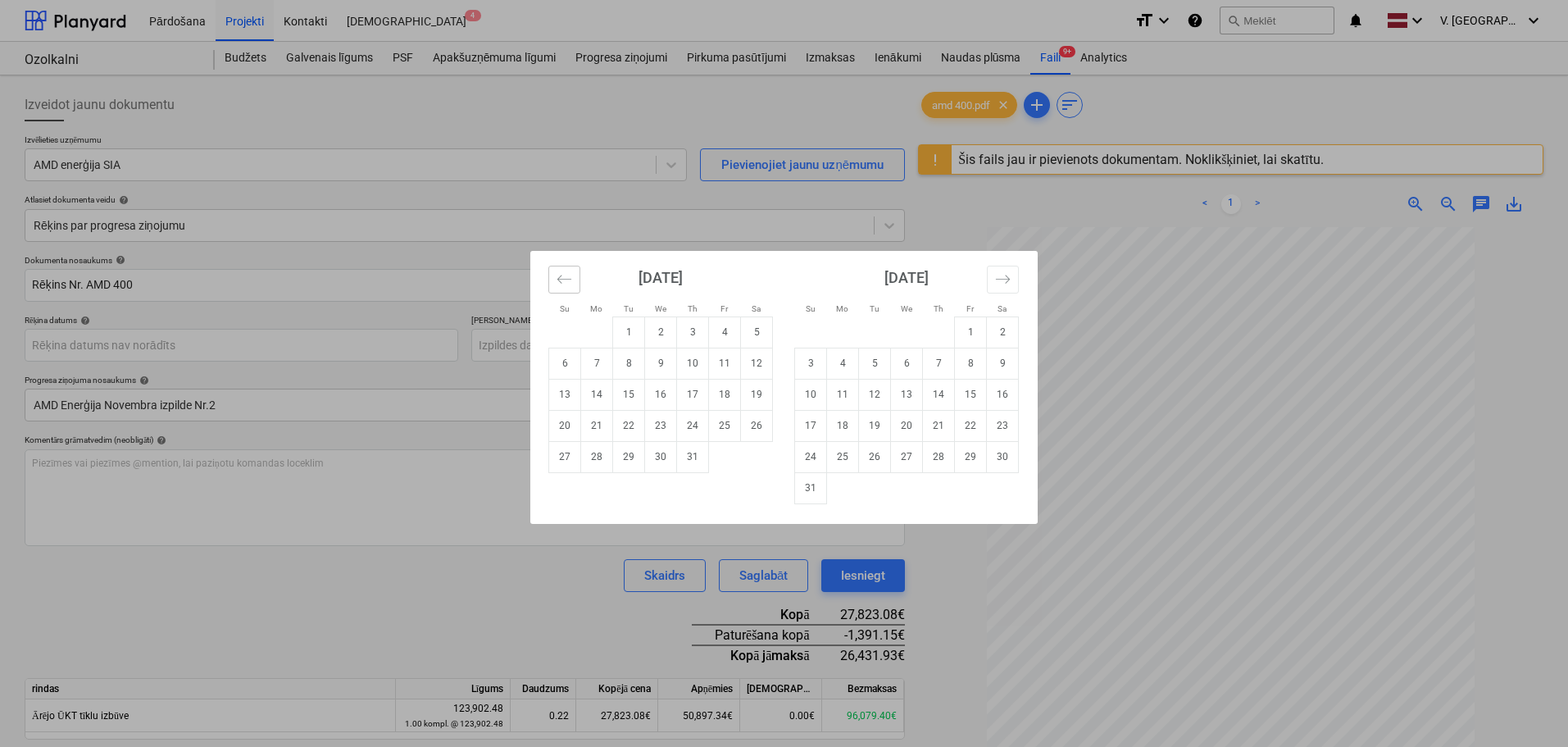 click 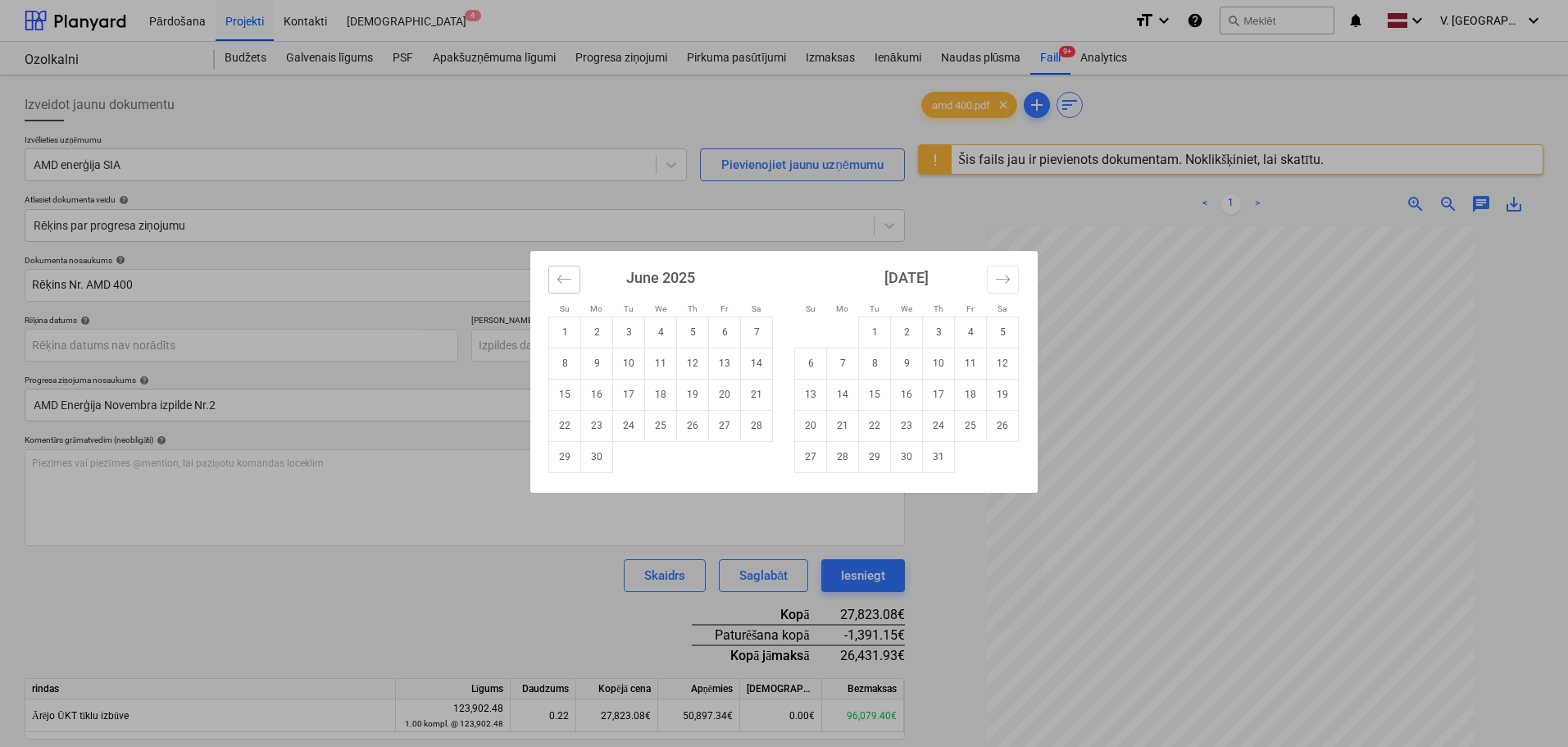 click 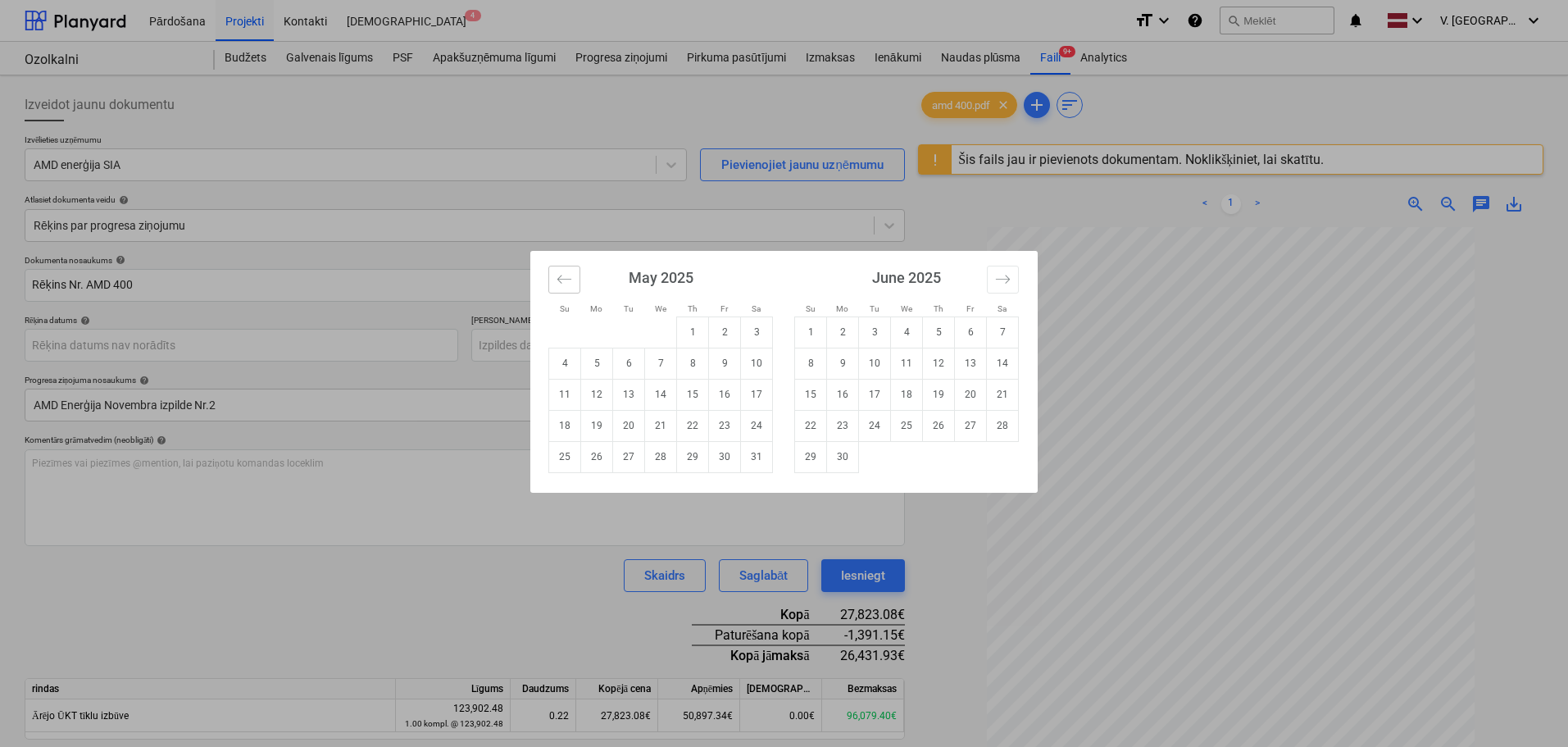 click 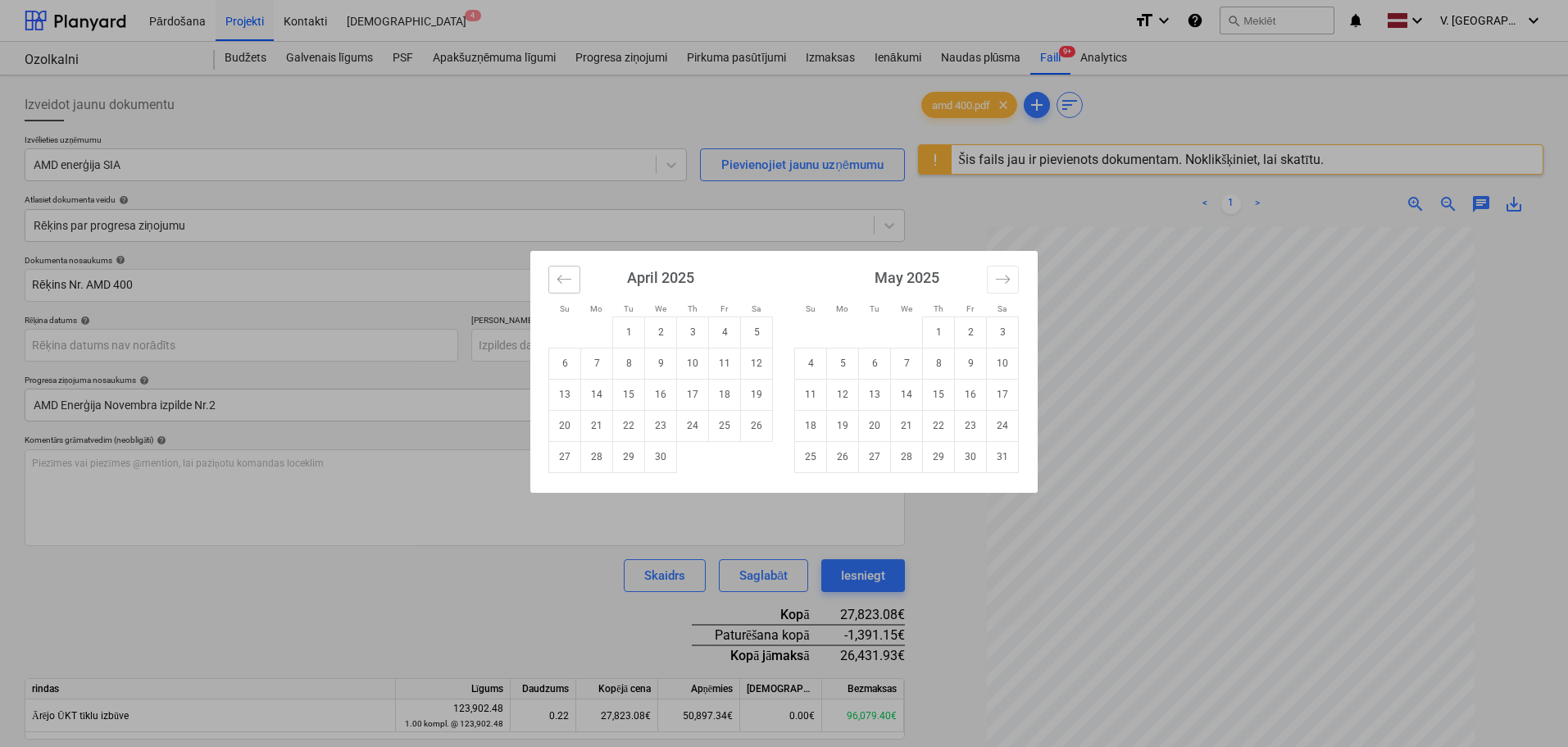 click 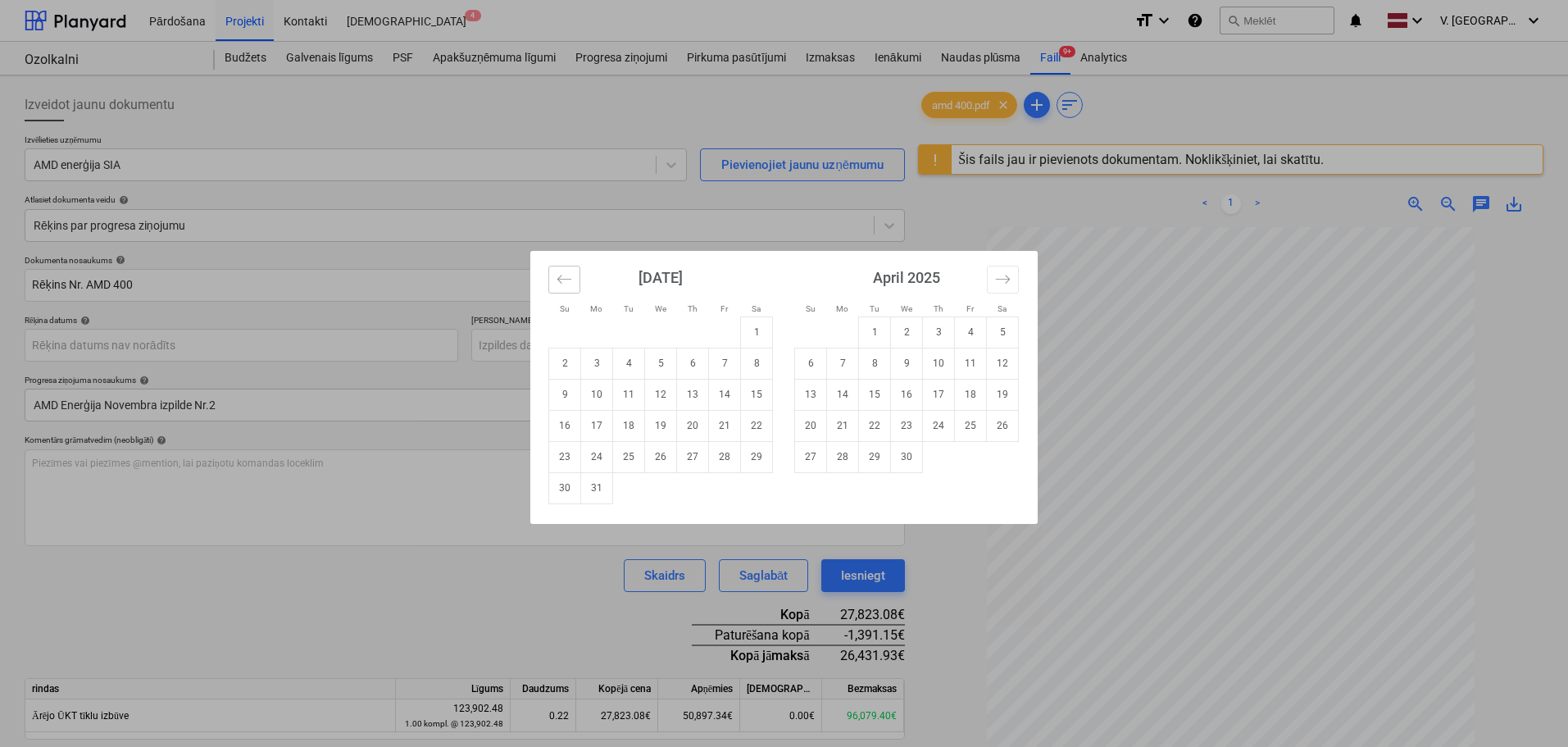 click 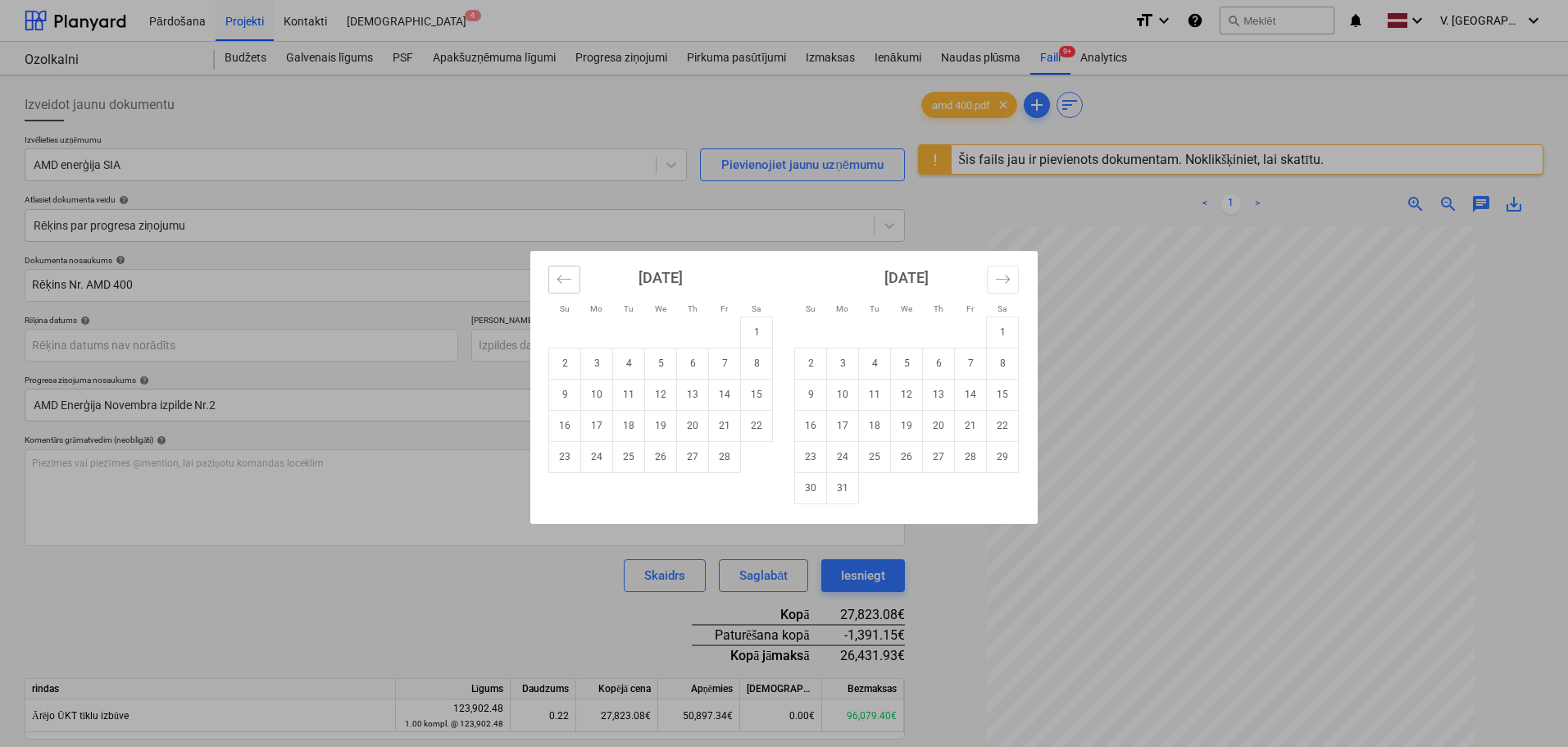 click 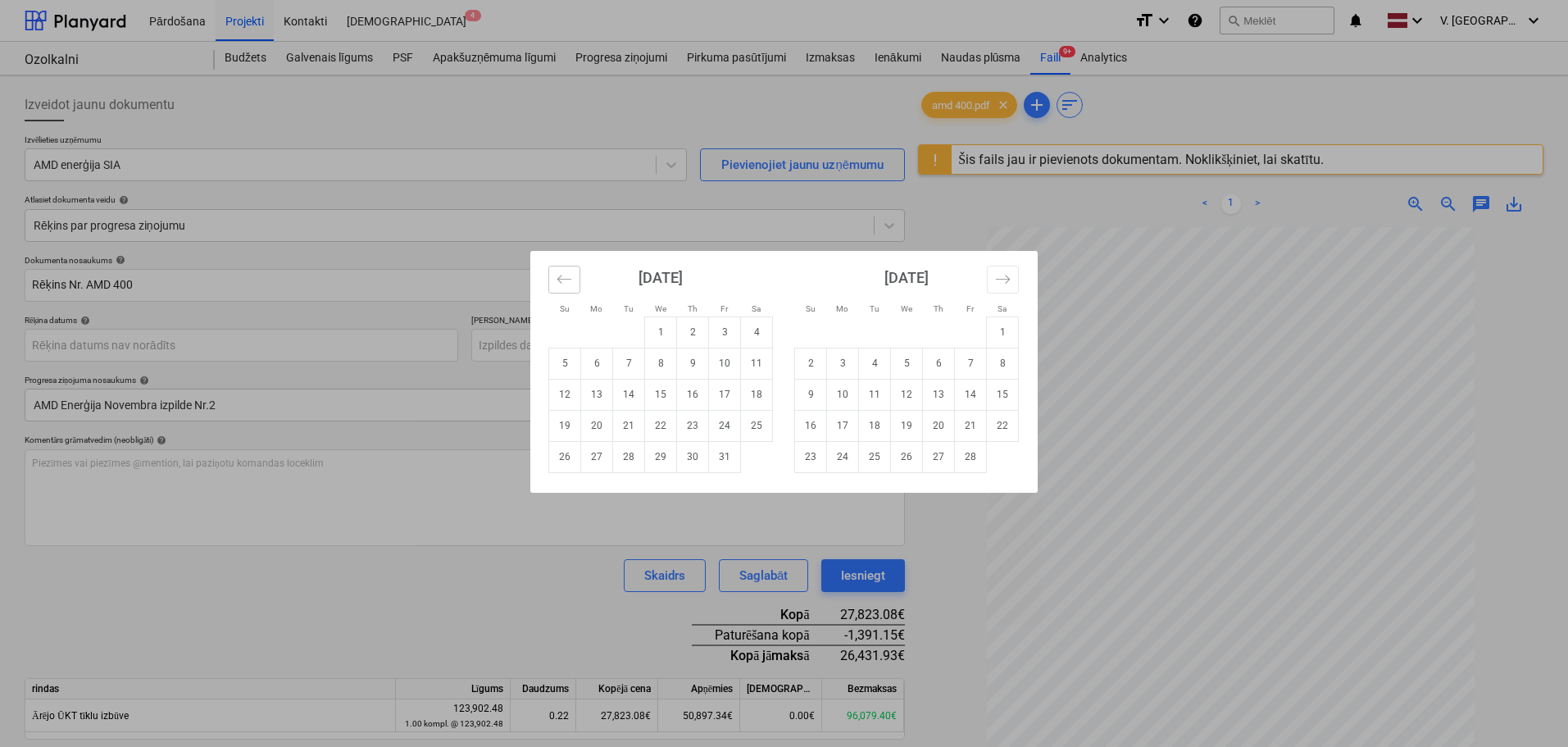 click 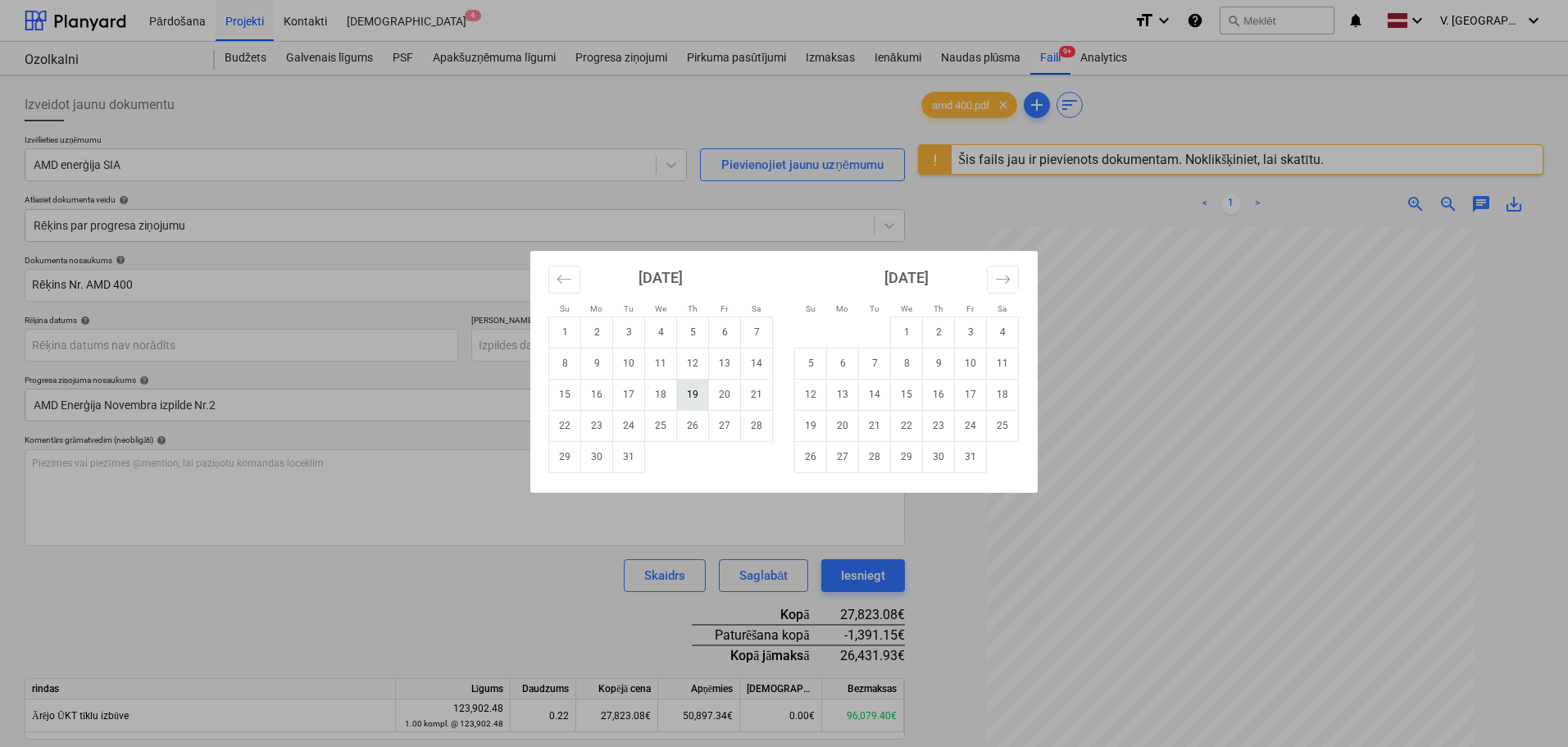 click on "19" at bounding box center [693, 394] 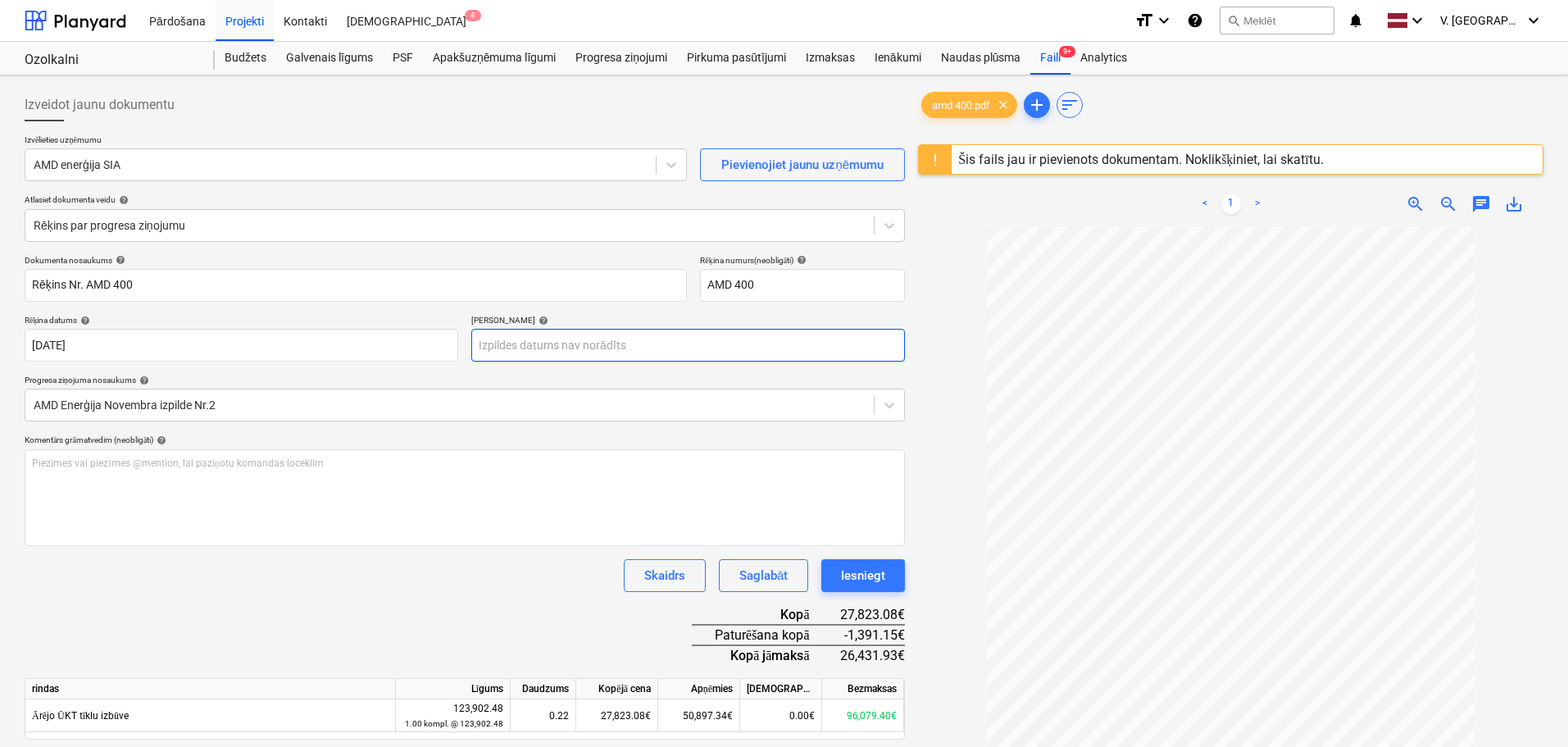 click on "Pārdošana Projekti Kontakti Iesūtne 4 format_size keyboard_arrow_down help search Meklēt notifications 0 keyboard_arrow_down V. Filipčenko keyboard_arrow_down Ozolkalni Budžets Galvenais līgums PSF Apakšuzņēmuma līgumi Progresa ziņojumi Pirkuma pasūtījumi Izmaksas Ienākumi Naudas plūsma Faili 9+ Analytics Izveidot jaunu dokumentu Izvēlieties uzņēmumu AMD enerģija SIA   Pievienojiet jaunu uzņēmumu Atlasiet dokumenta veidu help Rēķins par progresa ziņojumu Dokumenta nosaukums help Rēķins Nr. AMD 400 Rēķina numurs  (neobligāti) help AMD 400 Rēķina datums help 19 Dec 2024 19.12.2024 Press the down arrow key to interact with the calendar and
select a date. Press the question mark key to get the keyboard shortcuts for changing dates. Termiņš help Press the down arrow key to interact with the calendar and
select a date. Press the question mark key to get the keyboard shortcuts for changing dates. Progresa ziņojuma nosaukums help AMD Enerģija Novembra izpilde Nr.2 help <" at bounding box center [784, 373] 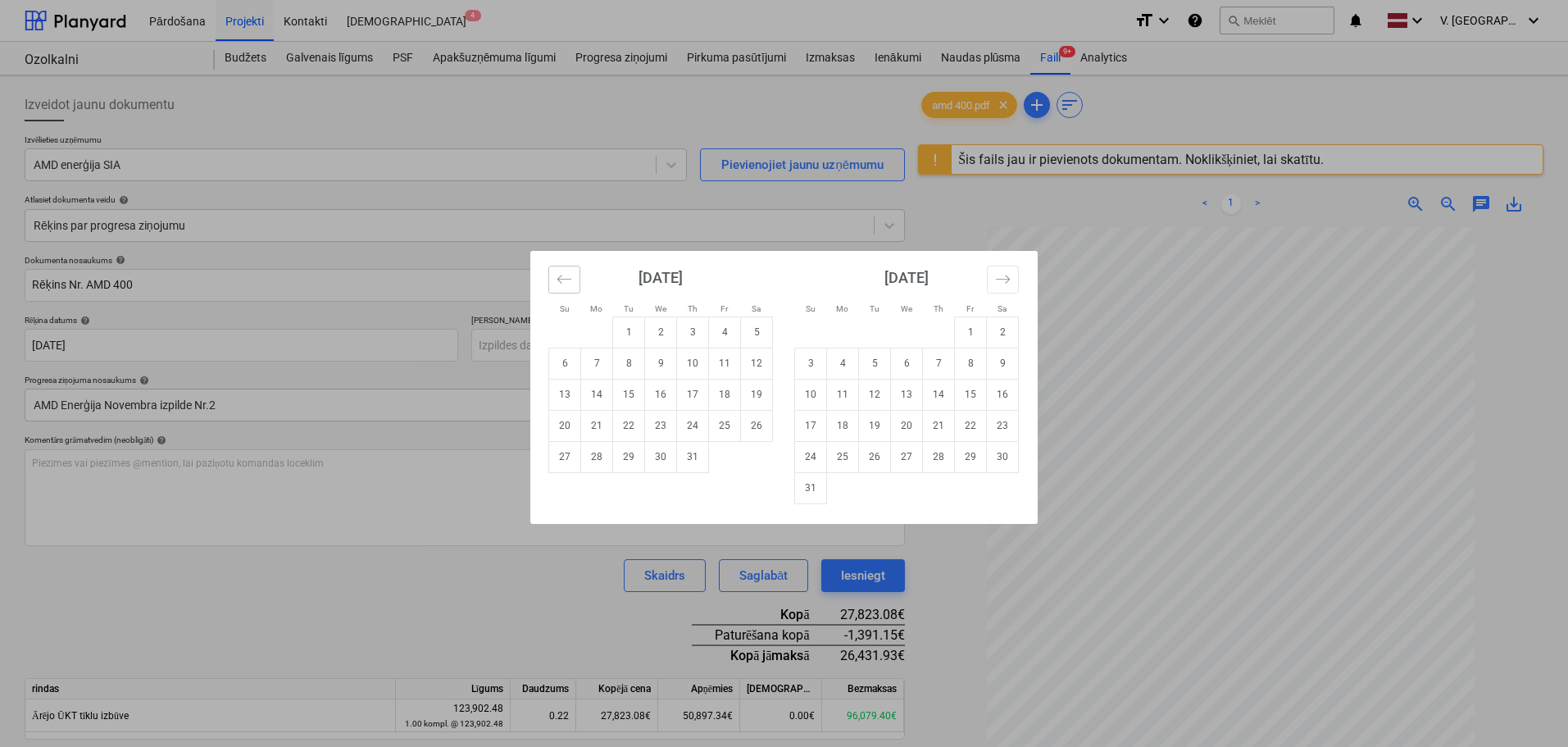 click 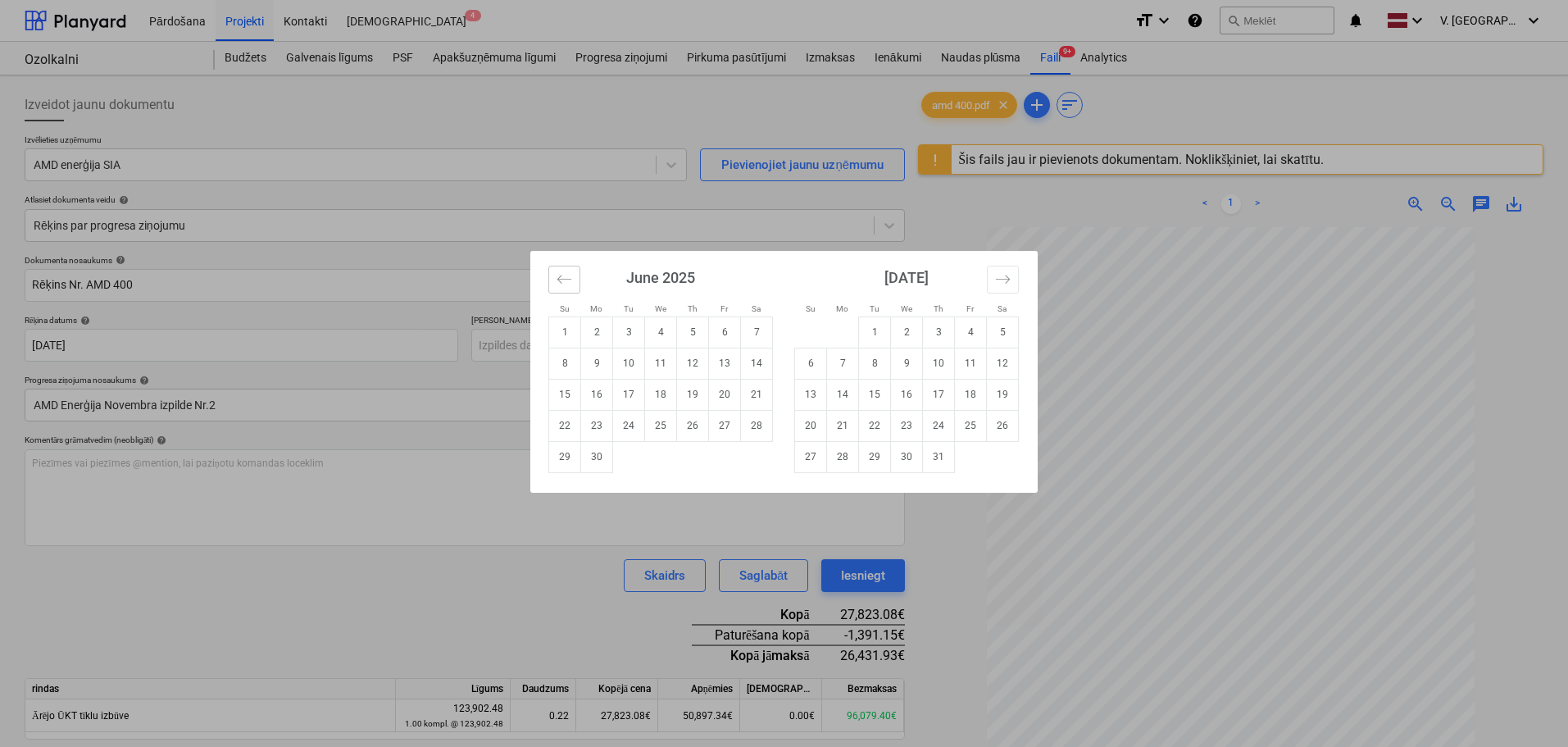 click 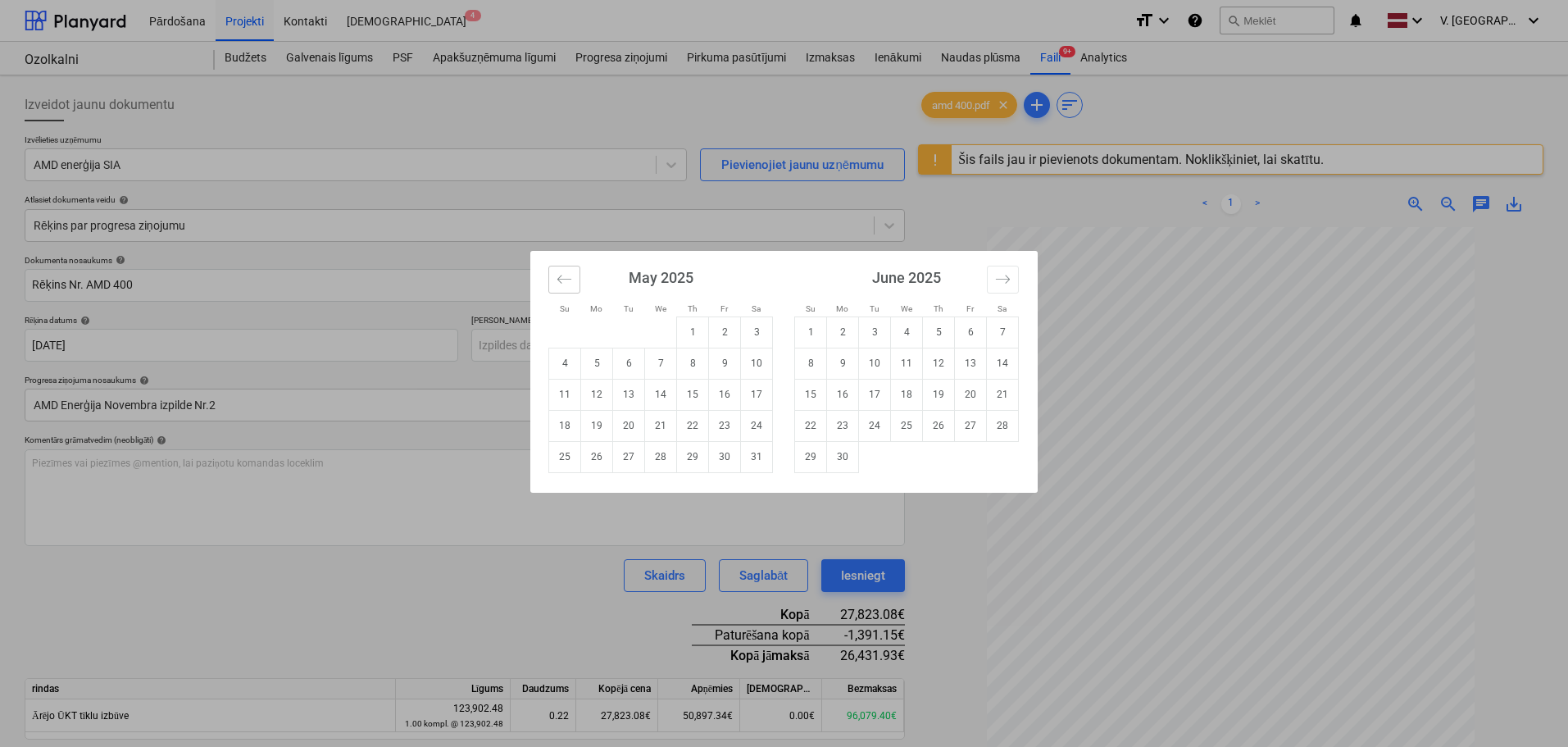 click 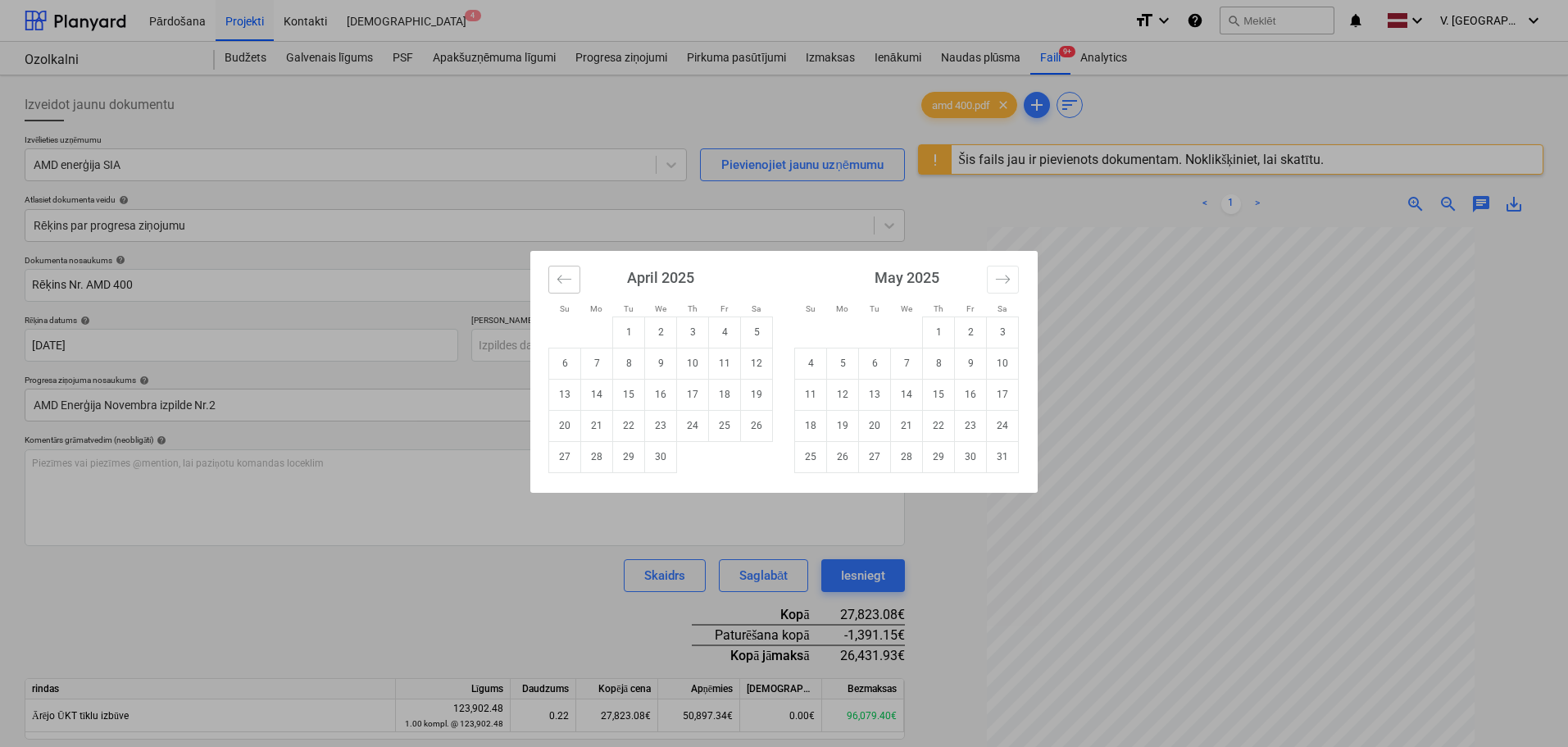 click 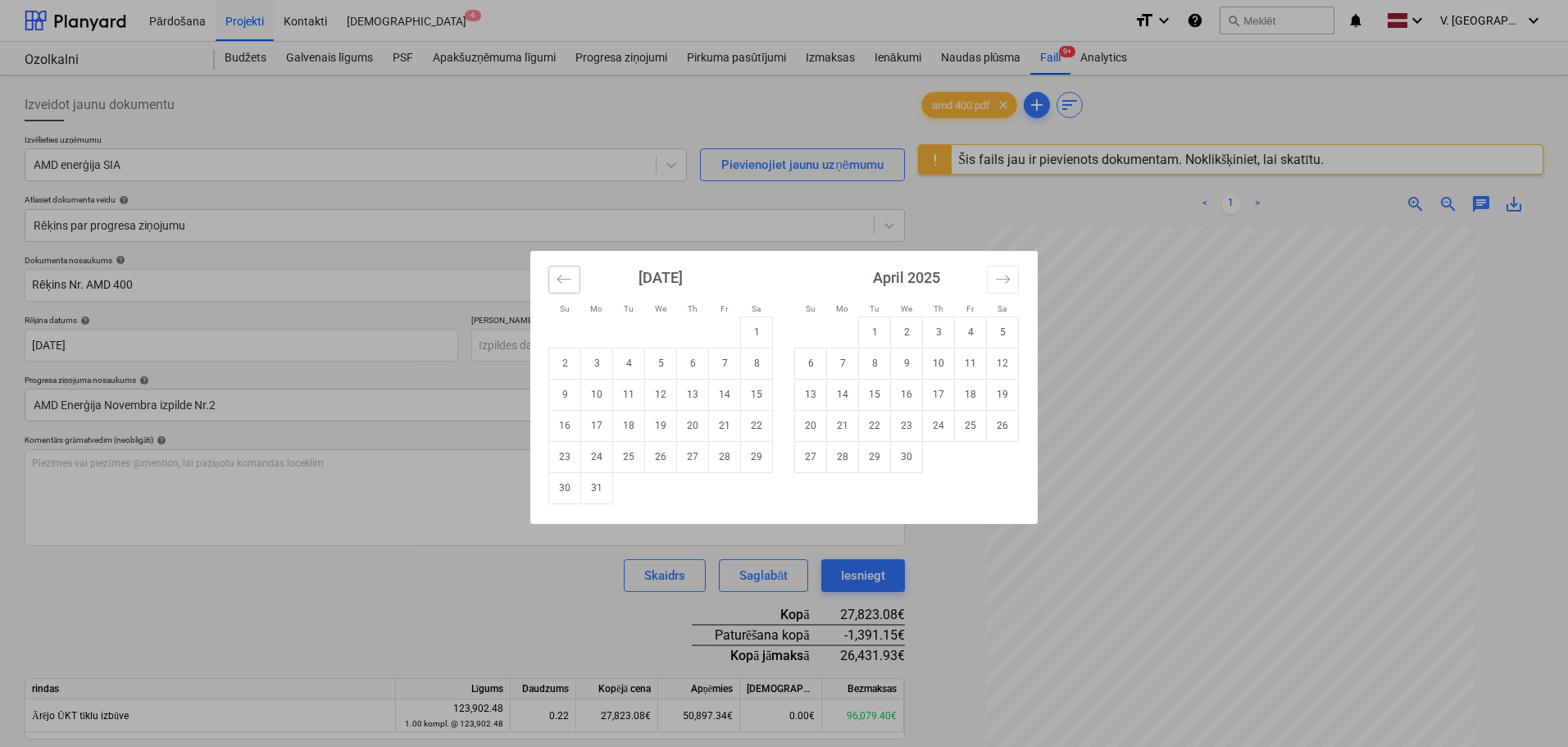click 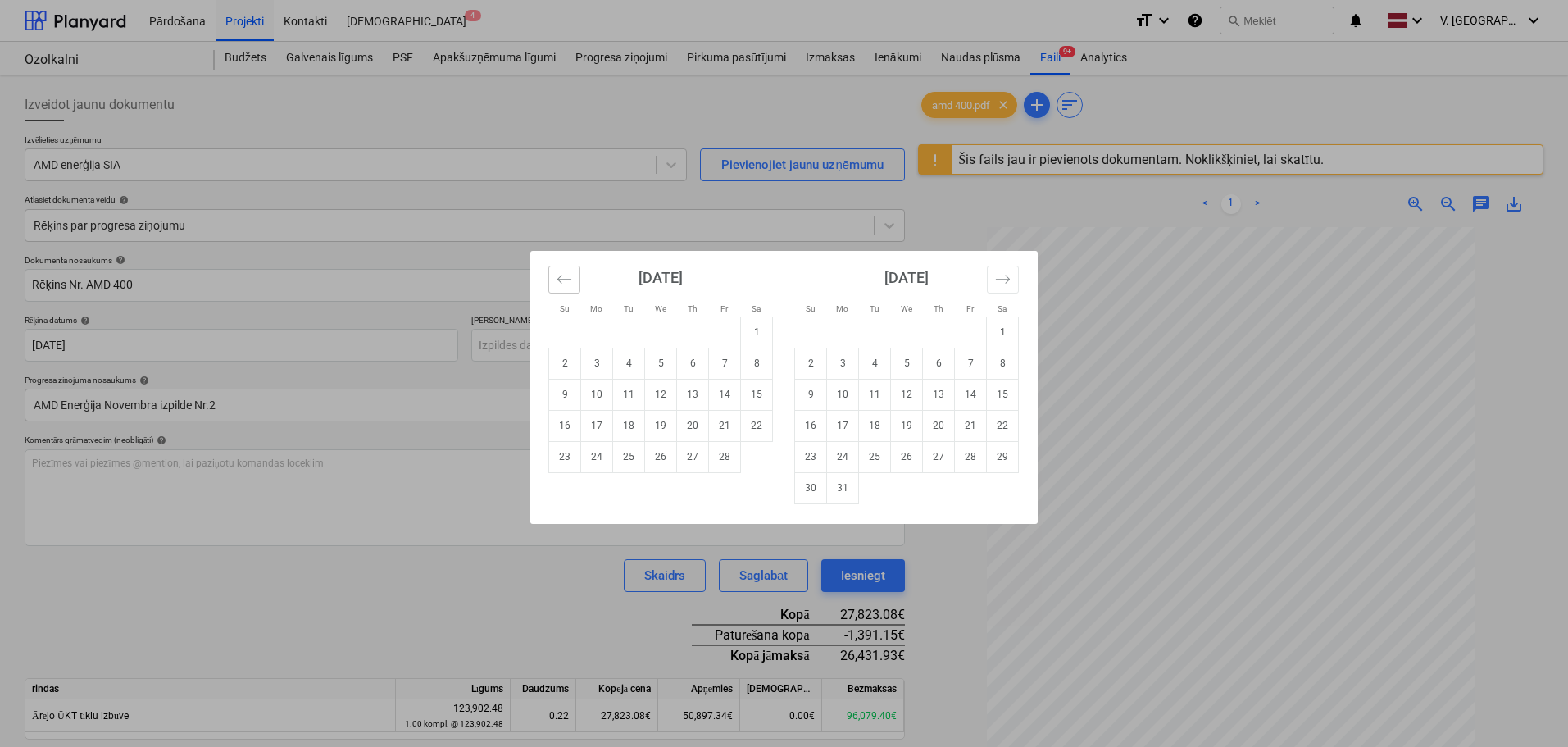 click 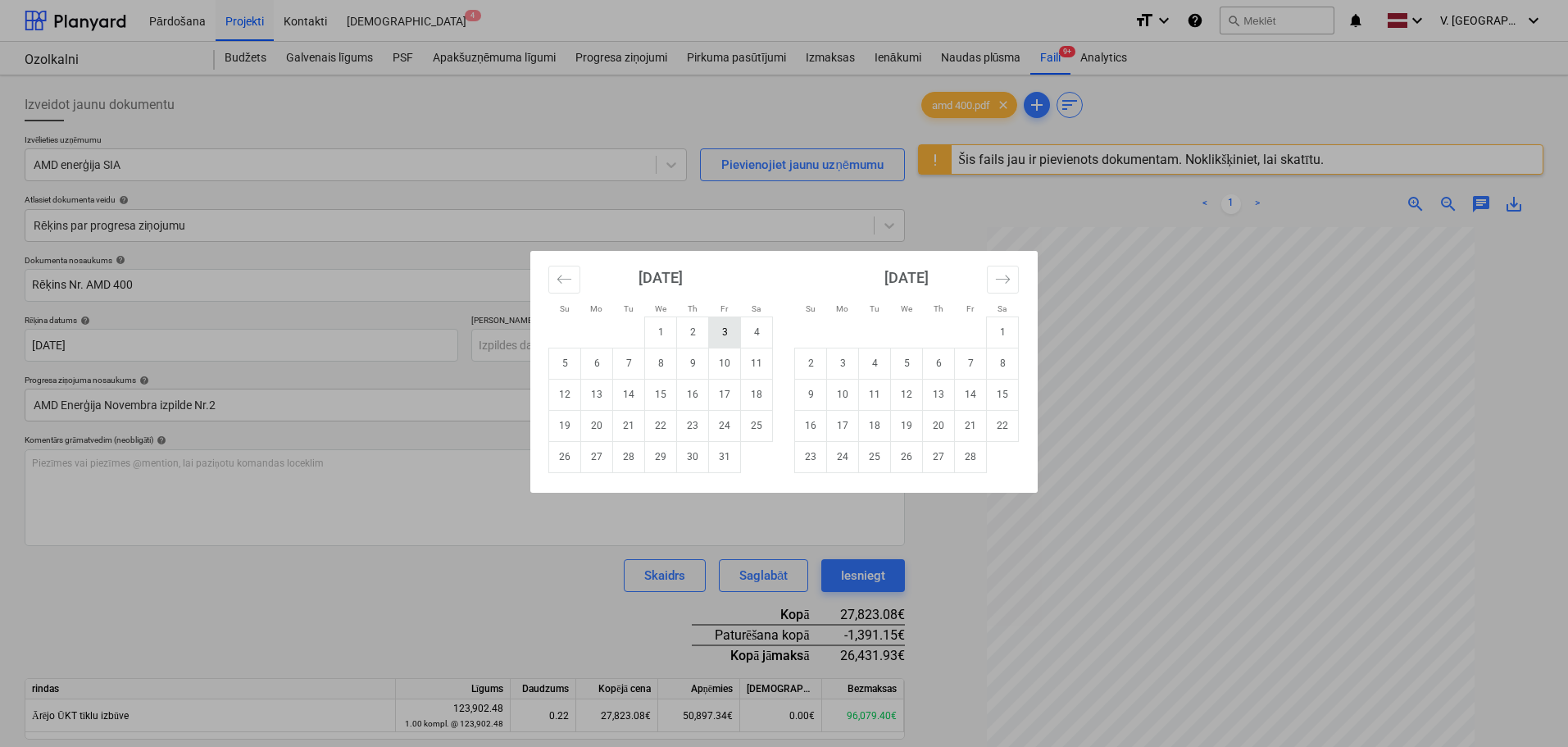 click on "3" at bounding box center (725, 332) 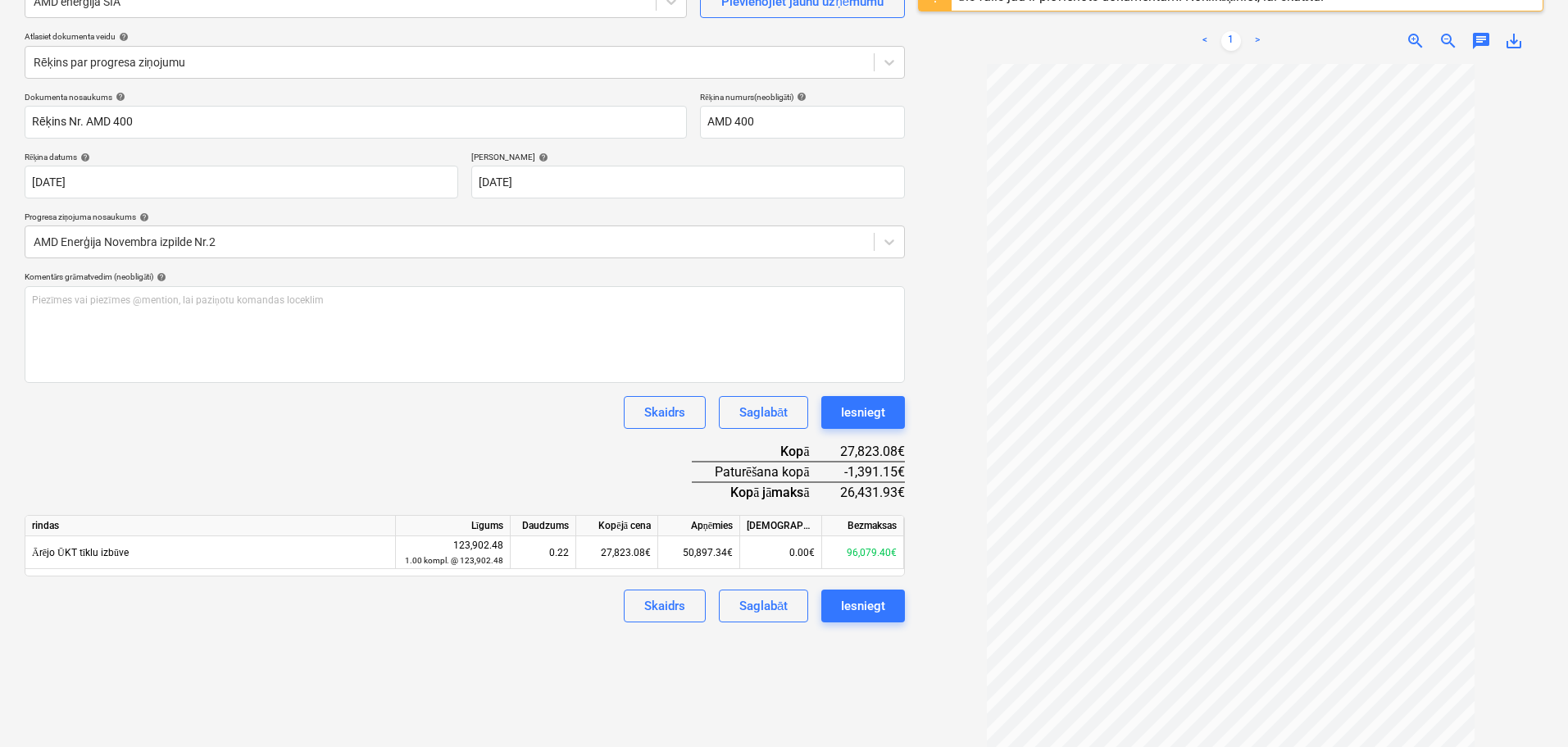 scroll, scrollTop: 164, scrollLeft: 0, axis: vertical 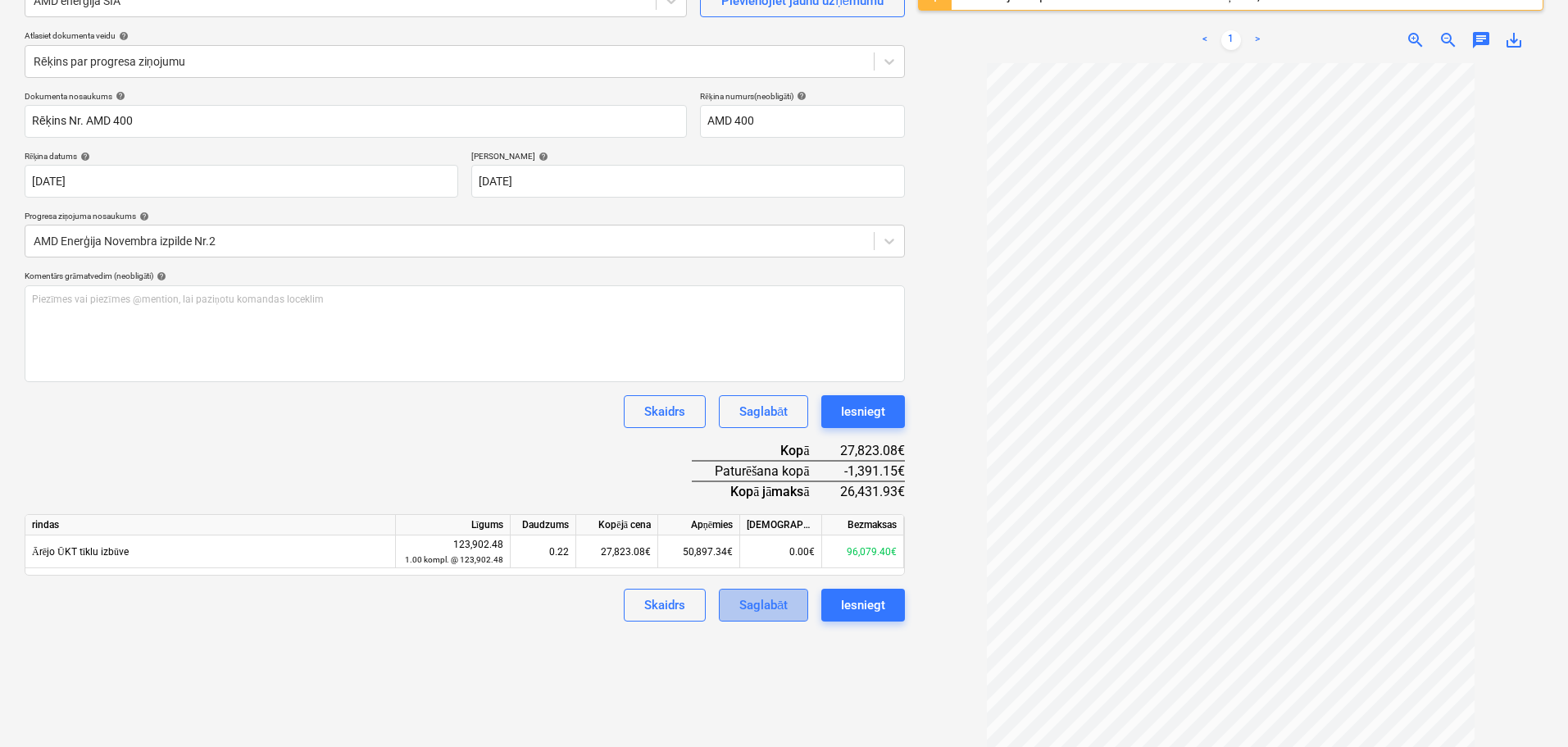 click on "Saglabāt" at bounding box center [763, 605] 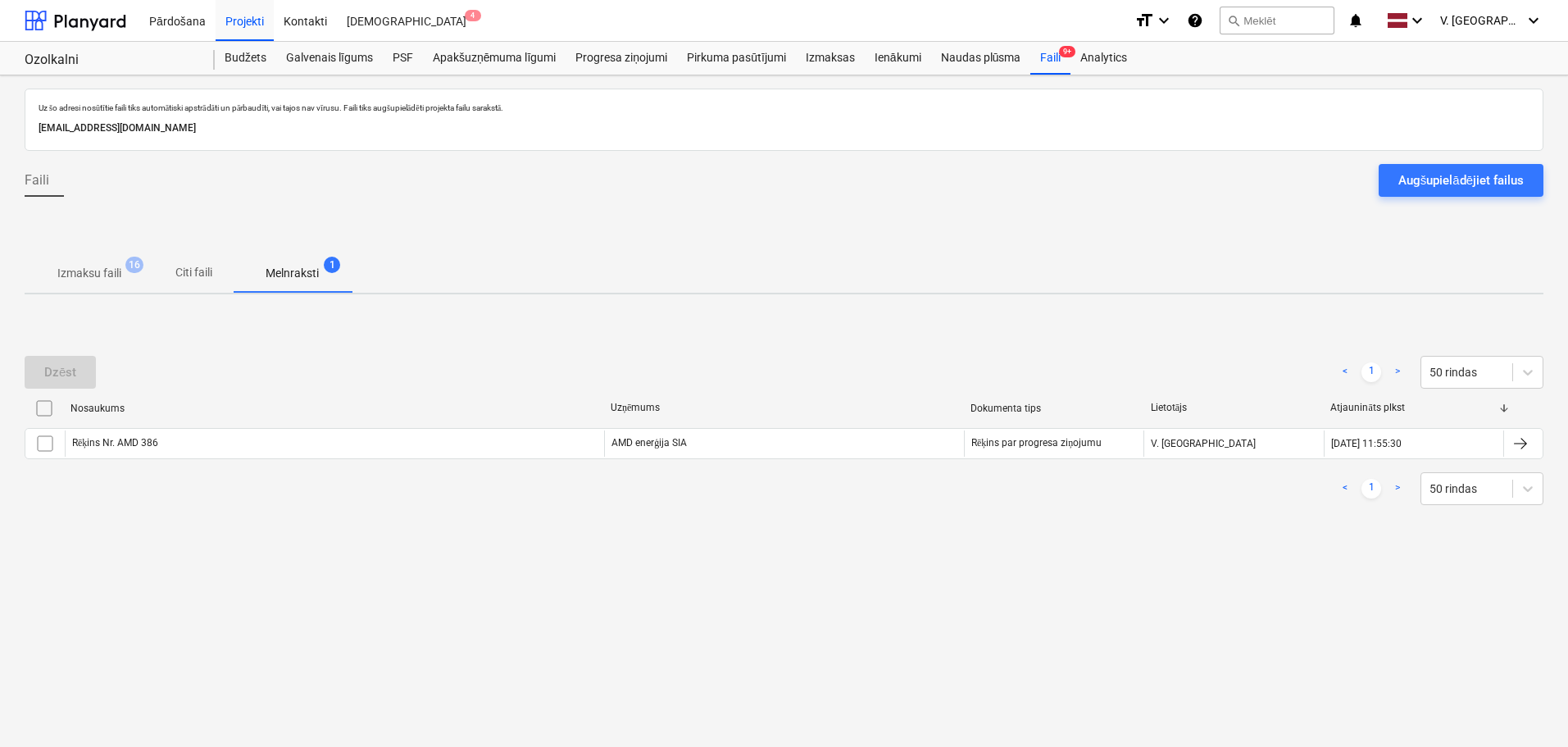 scroll, scrollTop: 0, scrollLeft: 0, axis: both 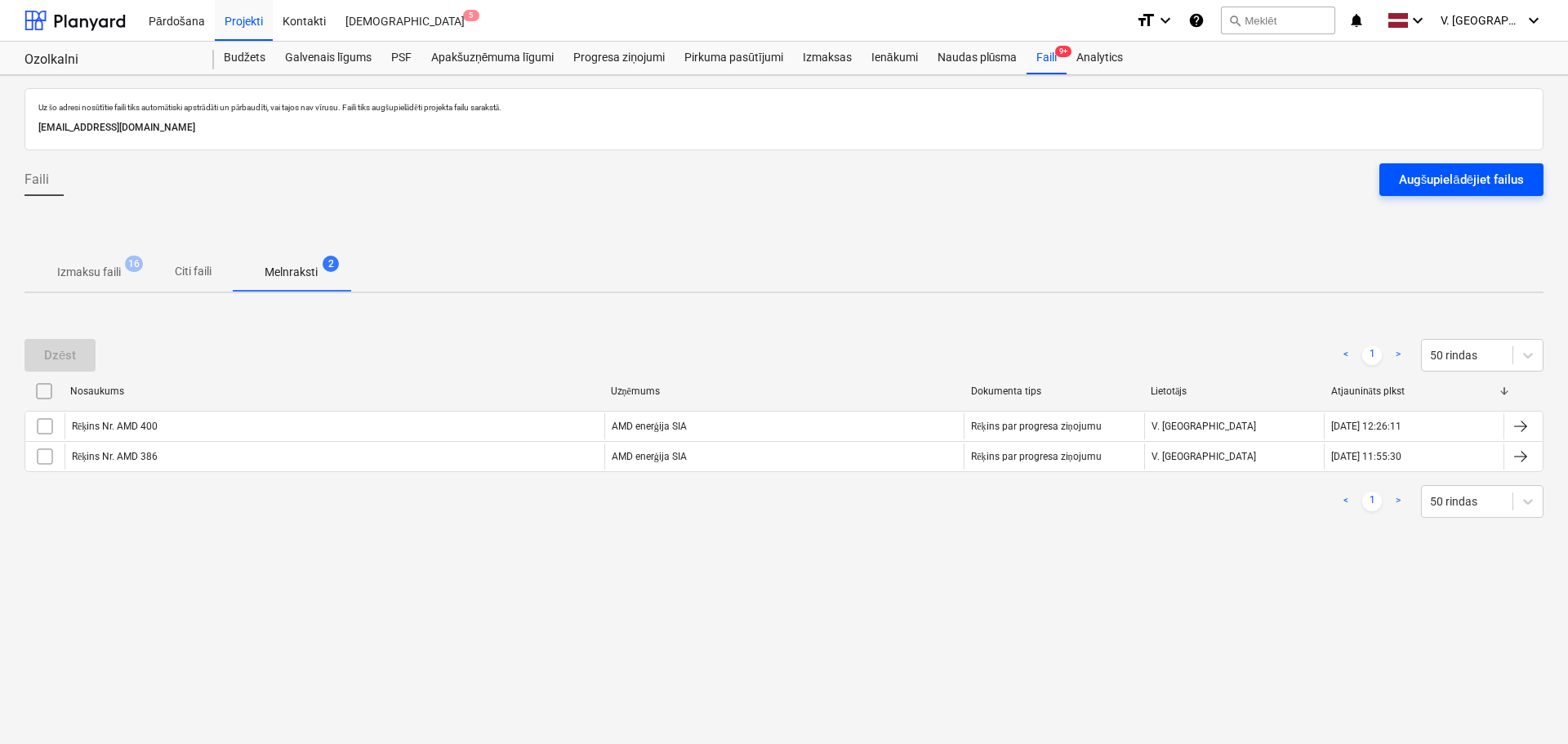 click on "Augšupielādējiet failus" at bounding box center (1461, 180) 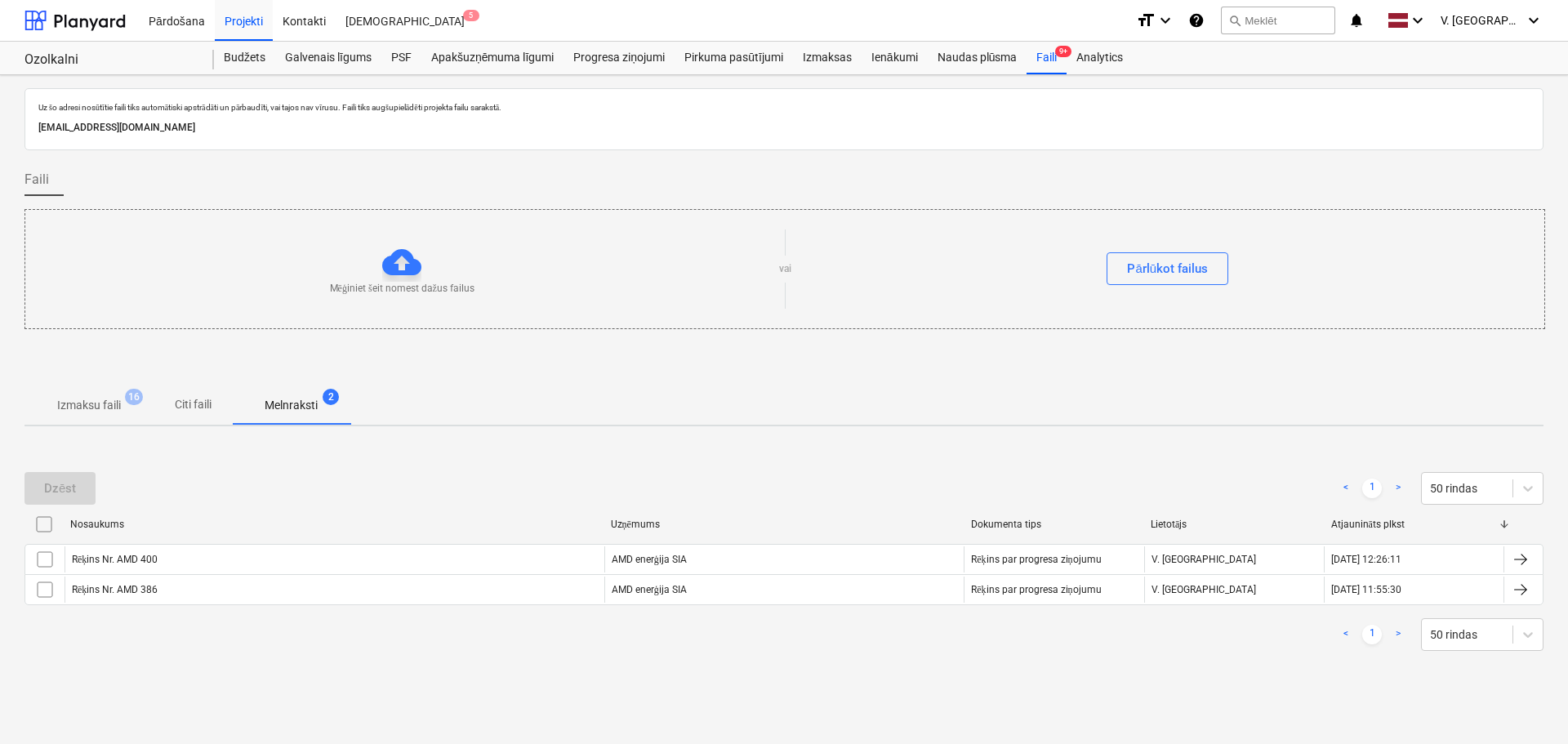 click on "Izmaksu faili" at bounding box center (89, 405) 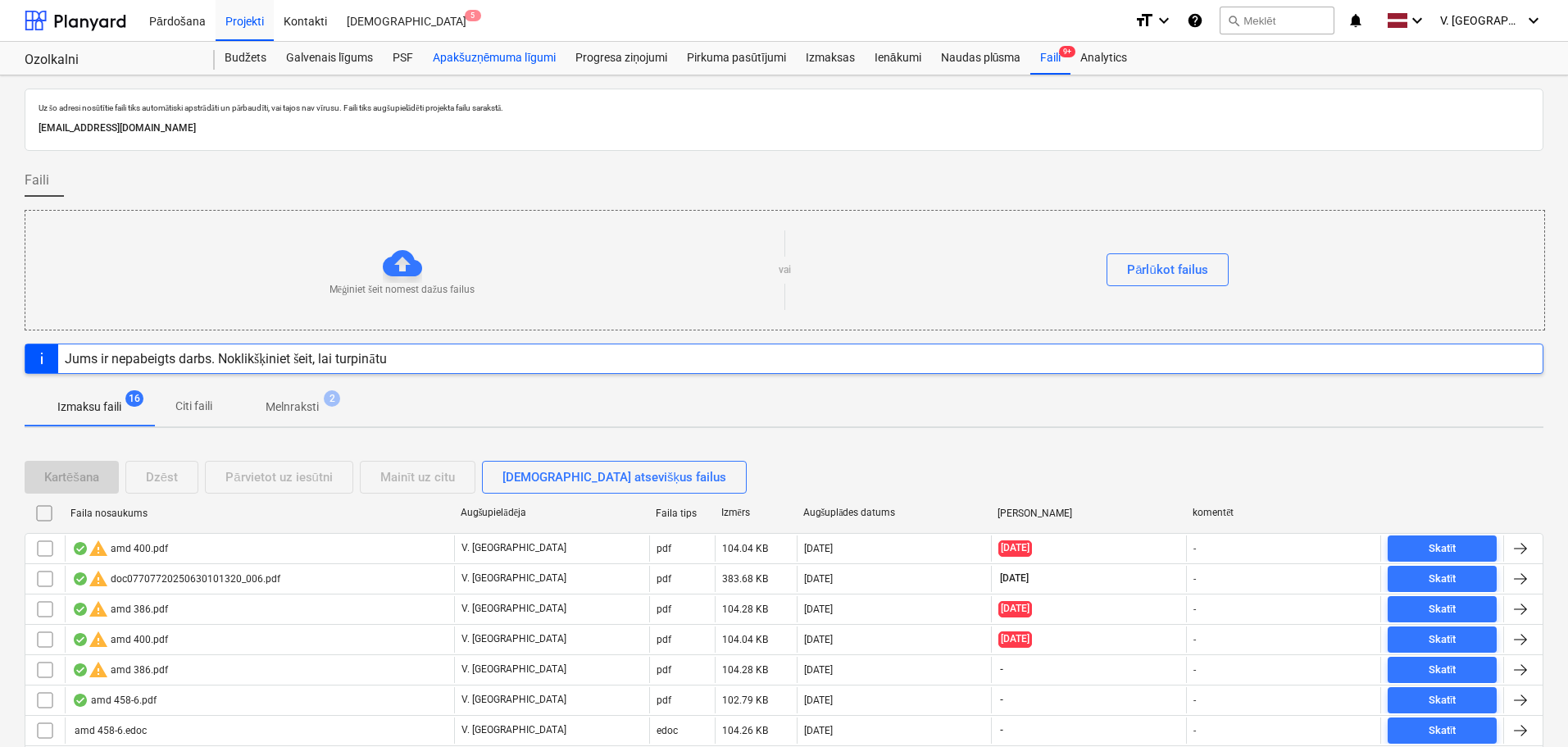 click on "Apakšuzņēmuma līgumi" at bounding box center (494, 58) 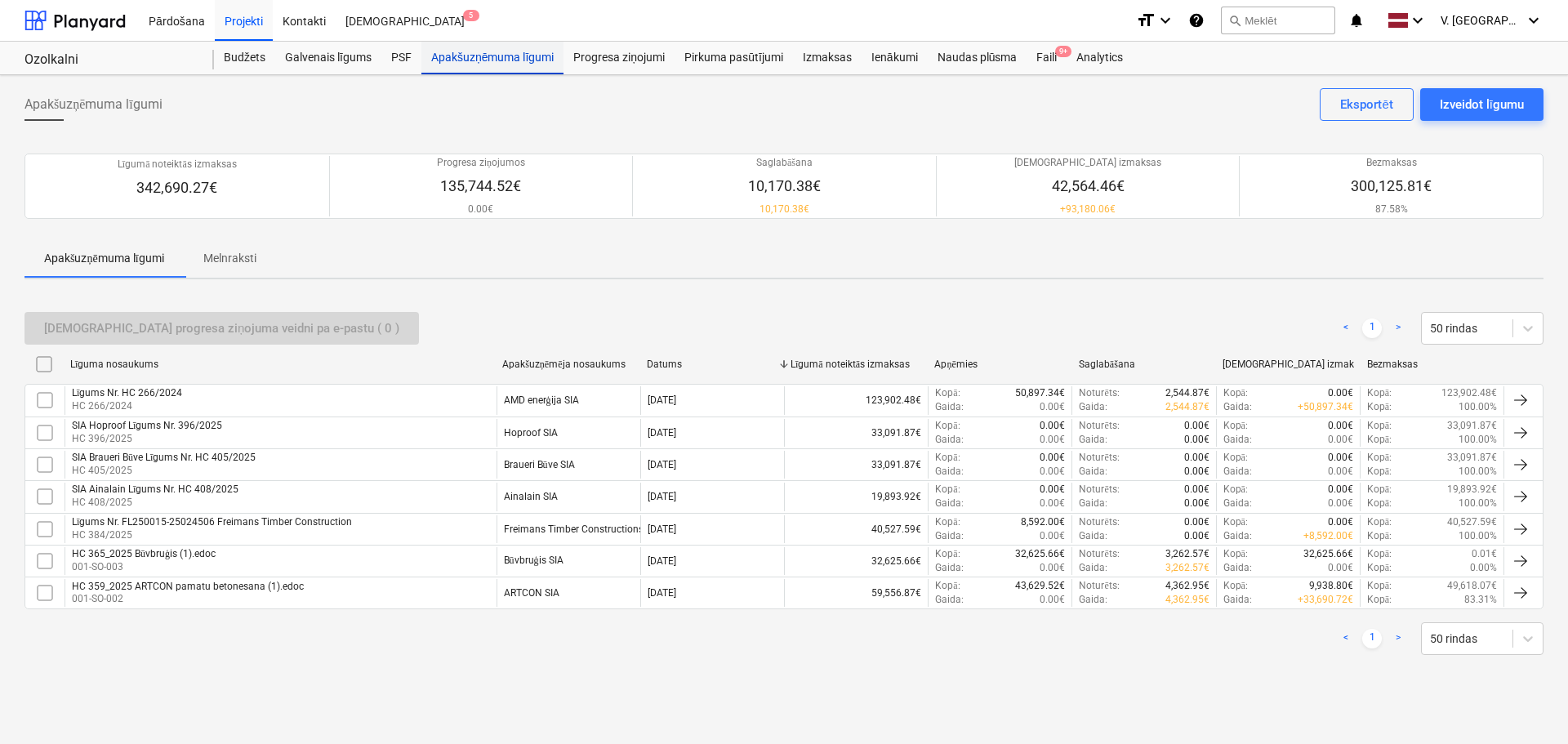click on "Apakšuzņēmuma līgumi" at bounding box center (492, 58) 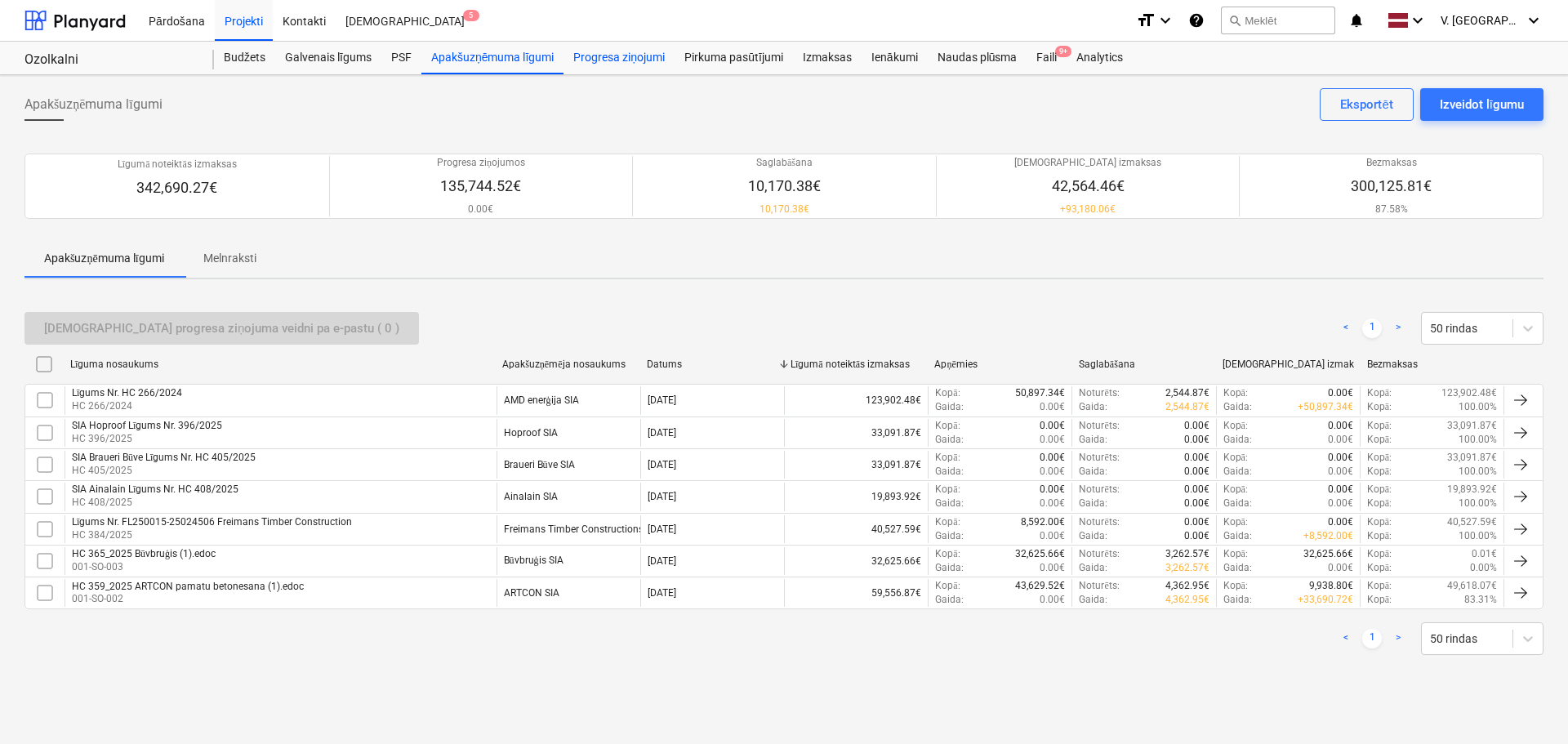 click on "Progresa ziņojumi" at bounding box center [619, 58] 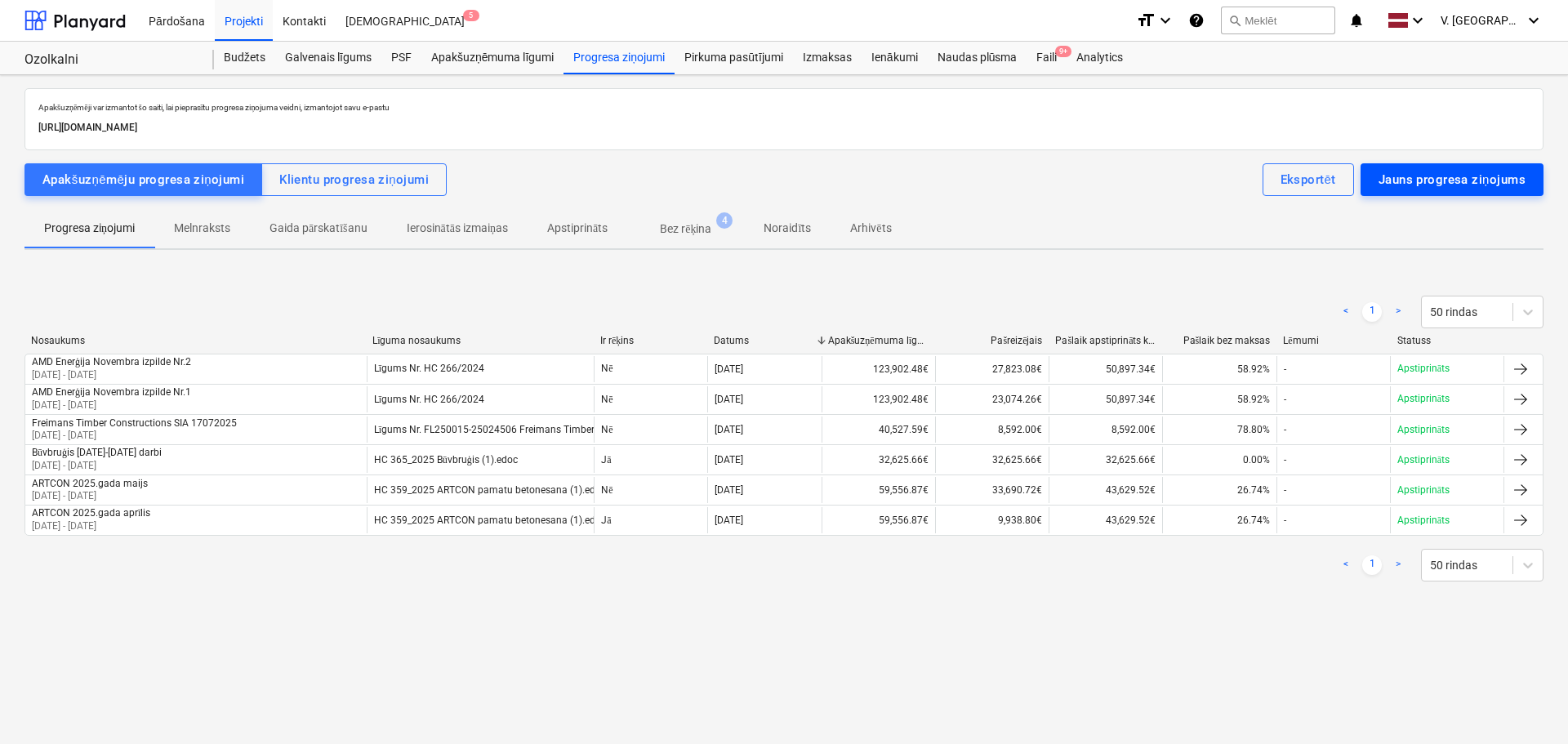 click on "Jauns progresa ziņojums" at bounding box center (1452, 180) 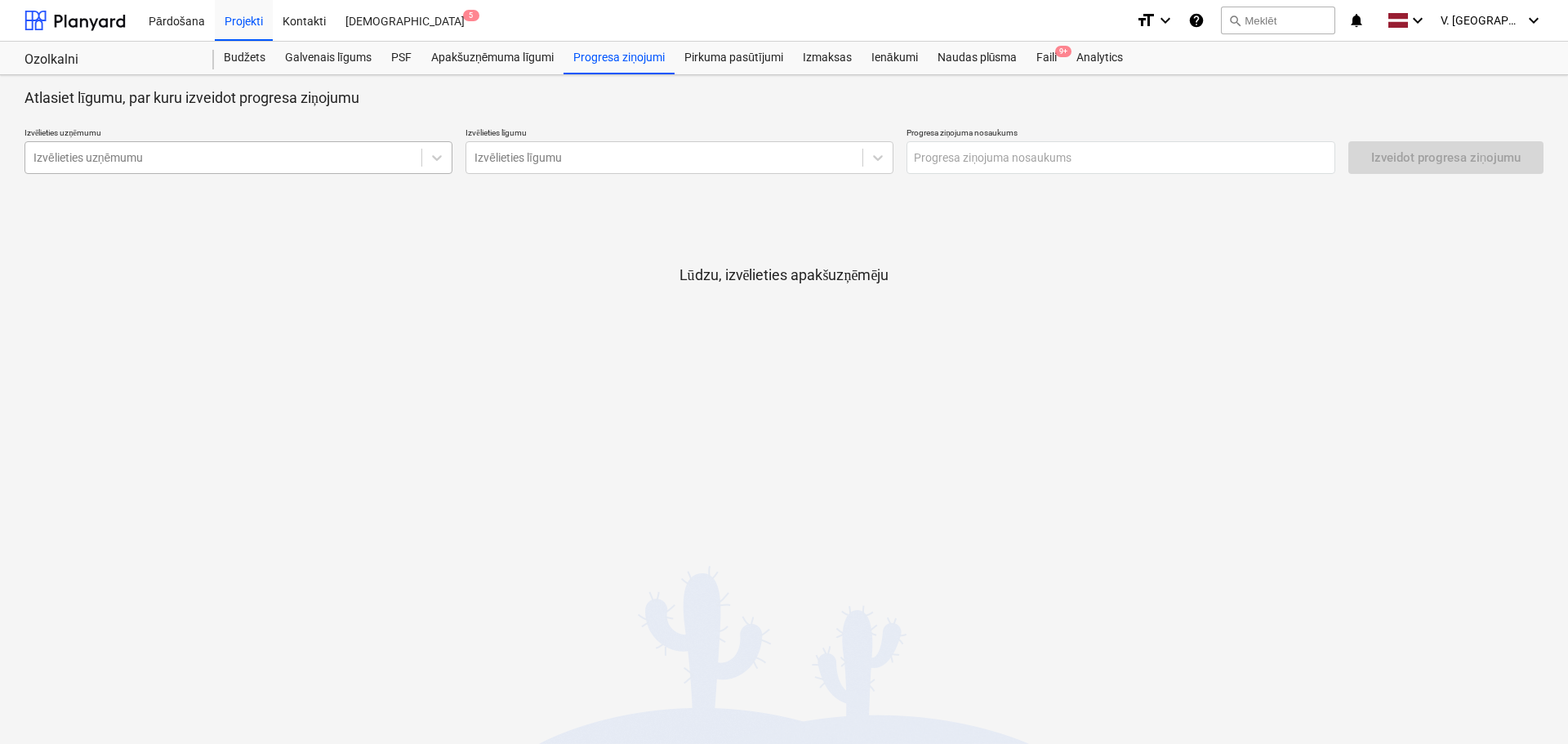 click at bounding box center (223, 158) 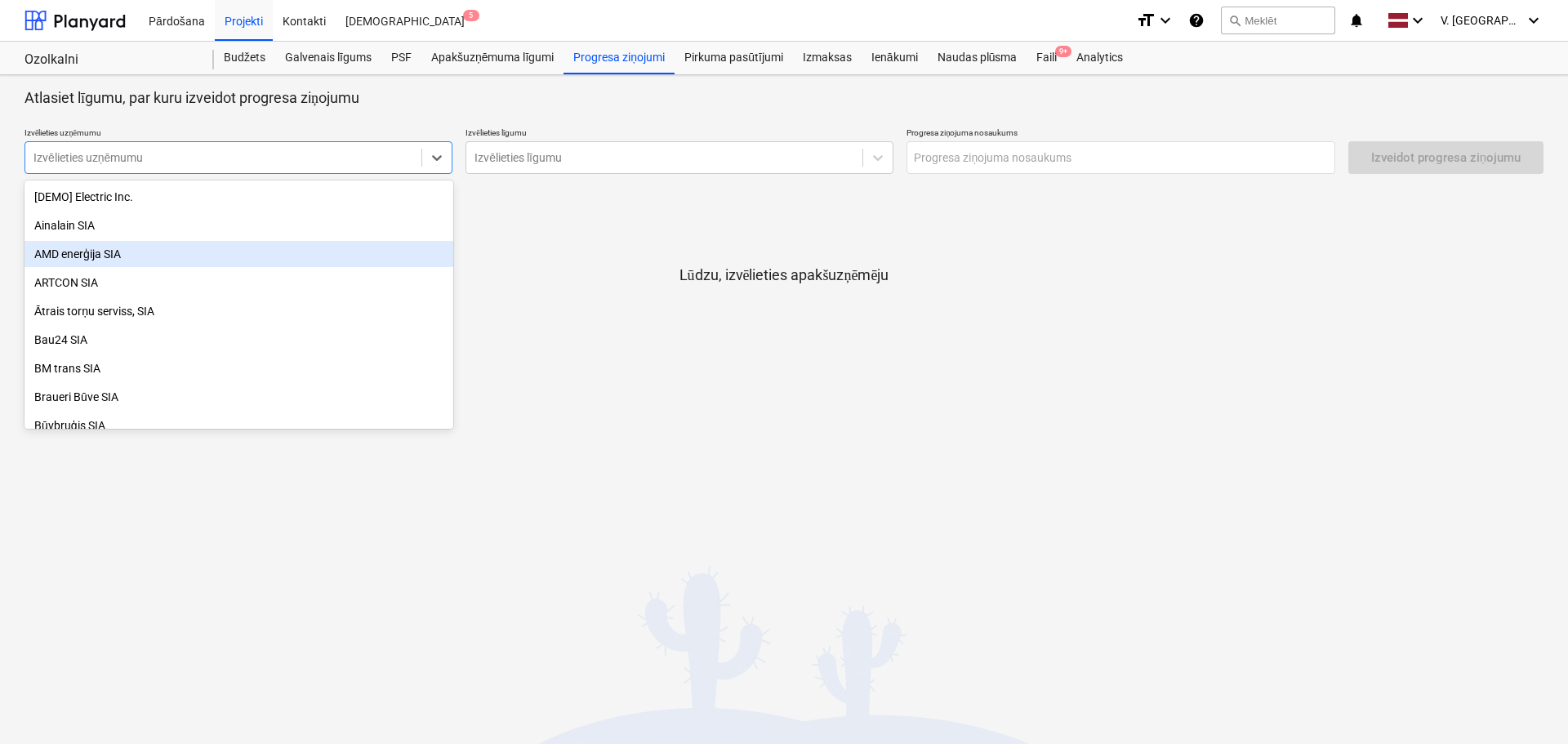 click on "AMD enerģija SIA" at bounding box center [238, 254] 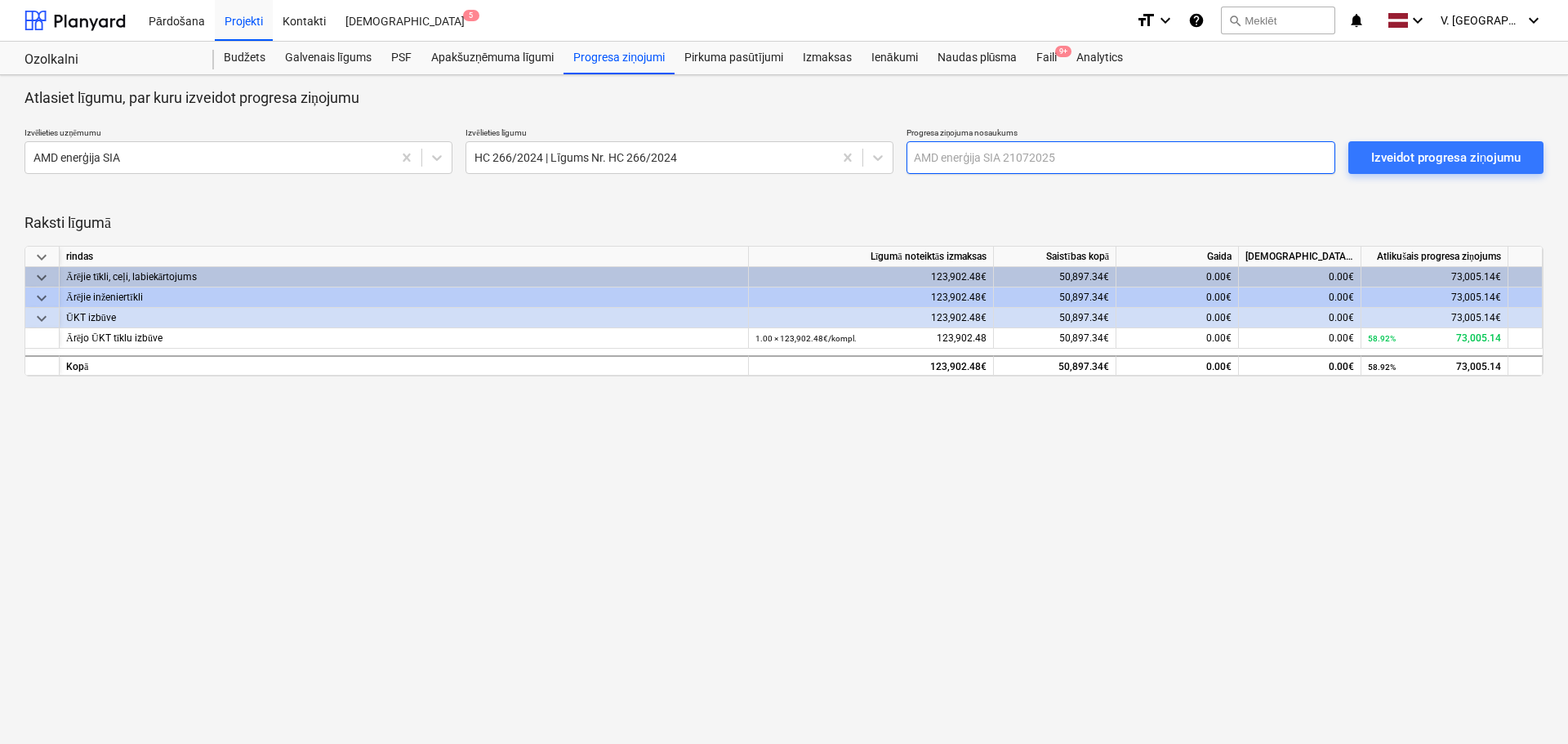 click at bounding box center (1120, 158) 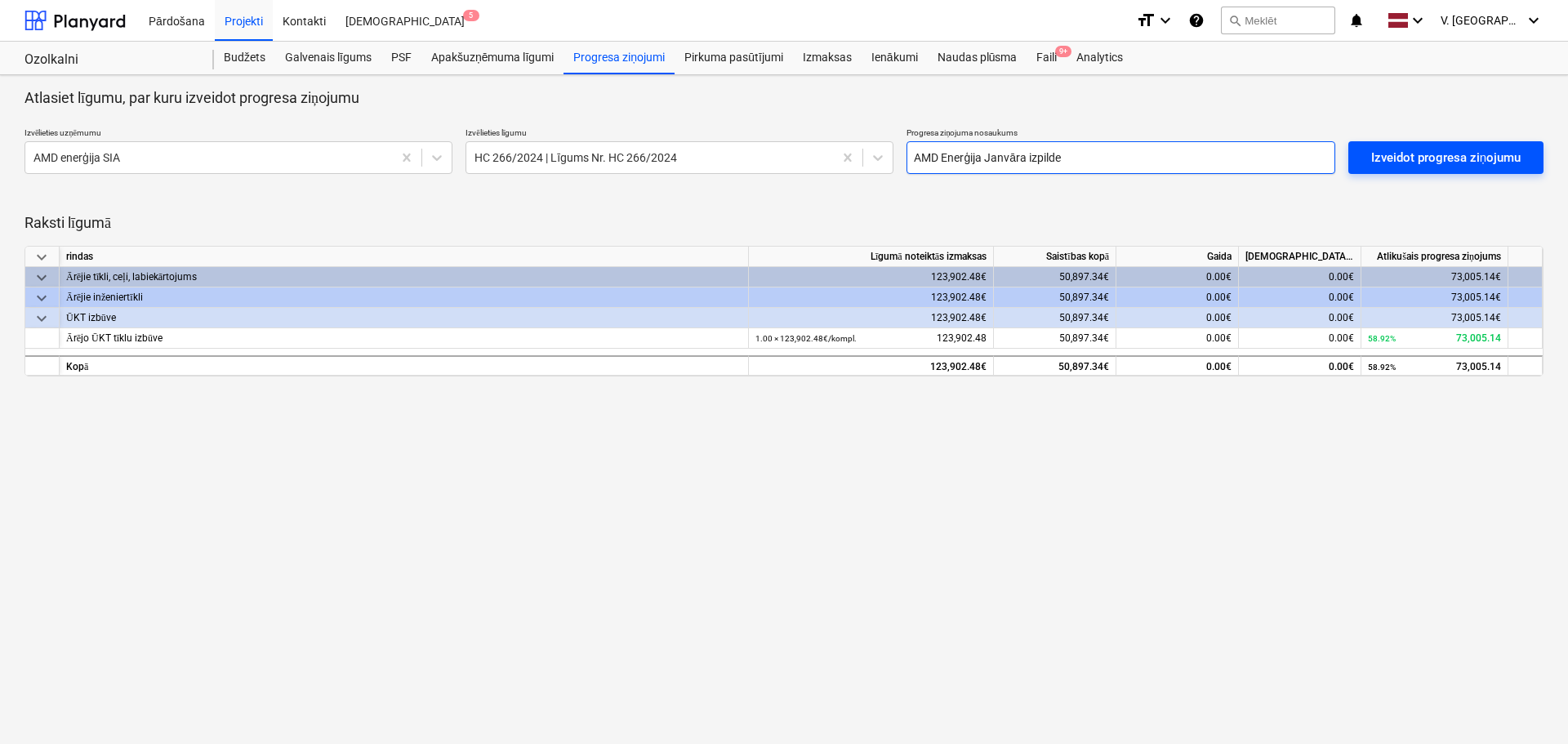 type on "AMD Enerģija Janvāra izpilde" 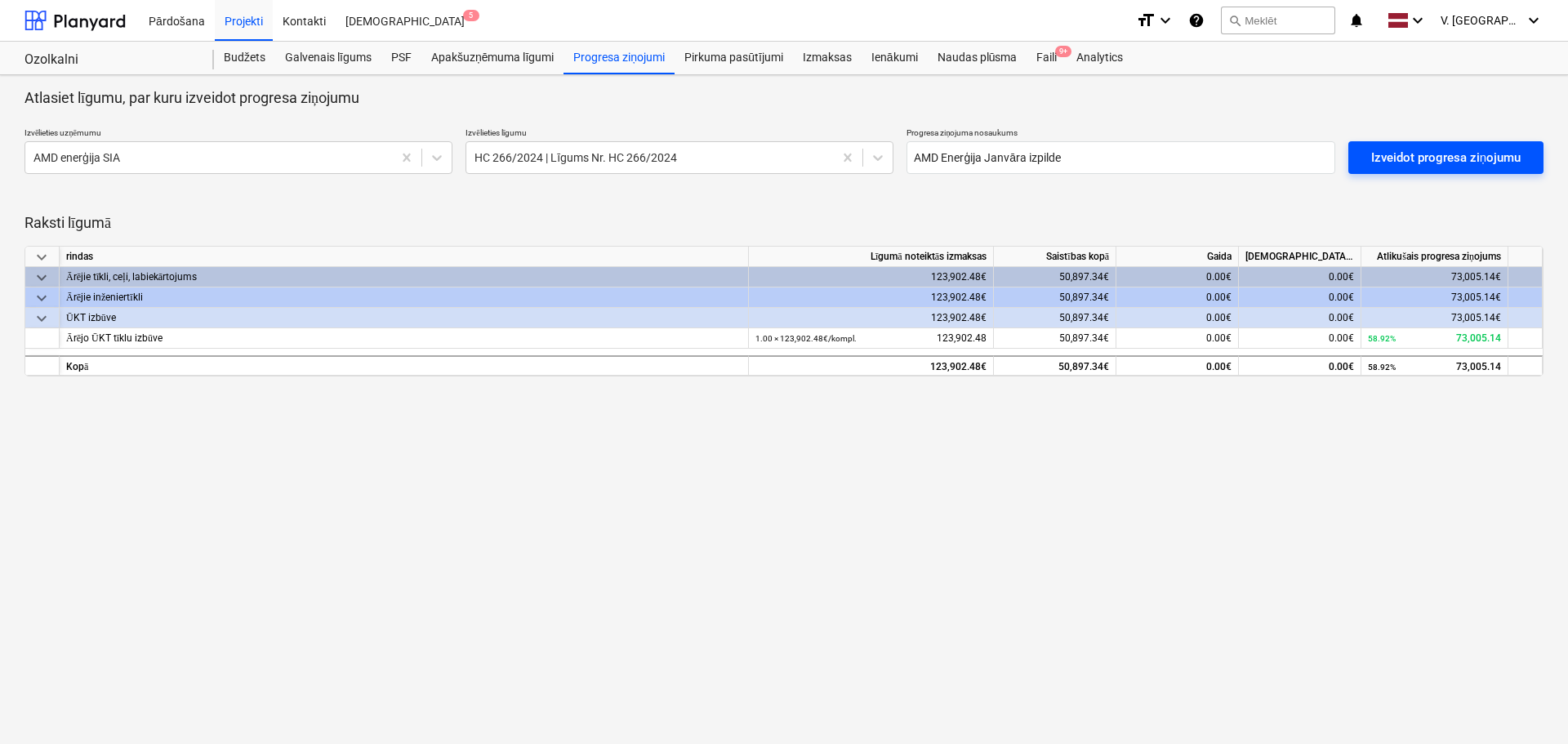 click on "Izveidot progresa ziņojumu" at bounding box center (1446, 158) 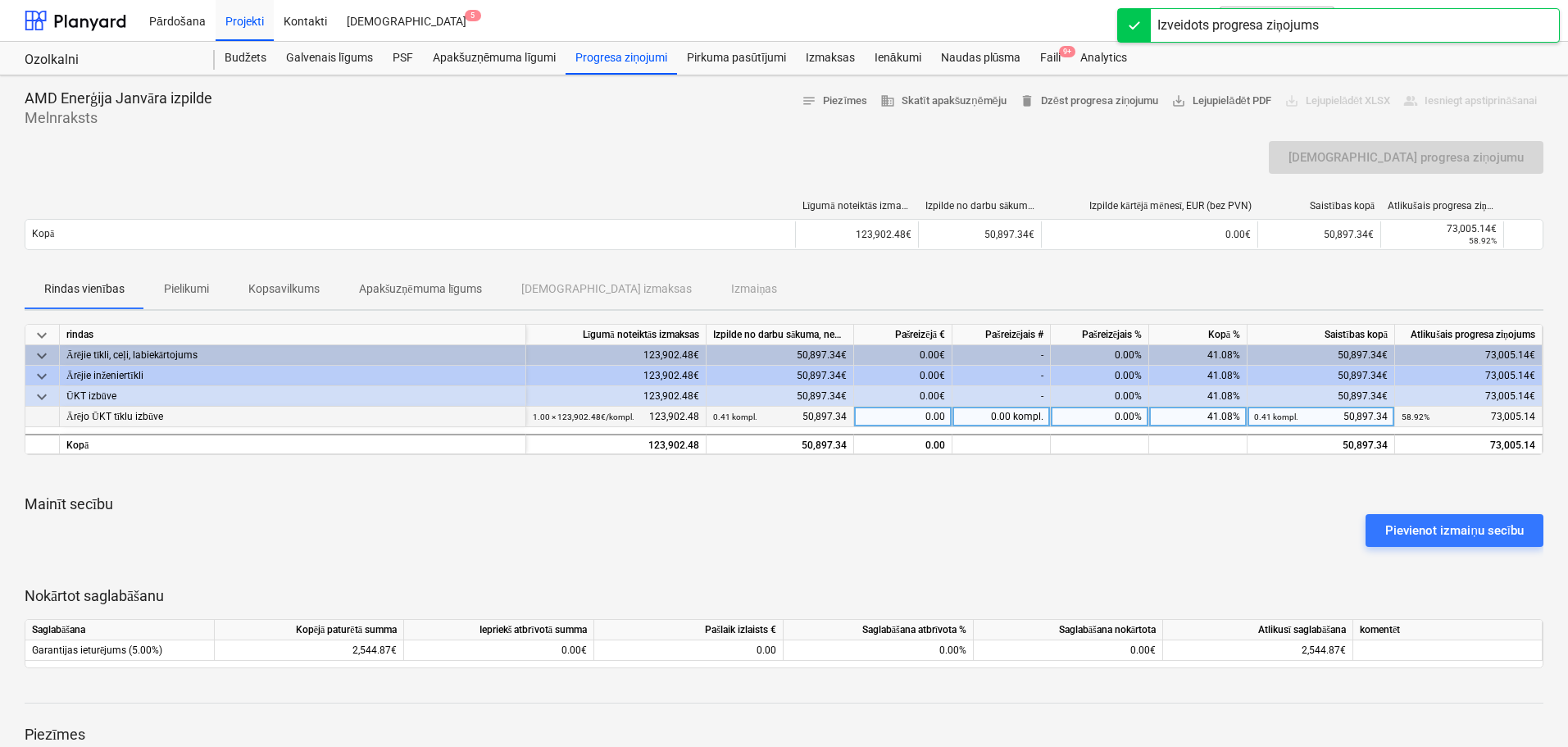 click on "0.00" at bounding box center [903, 417] 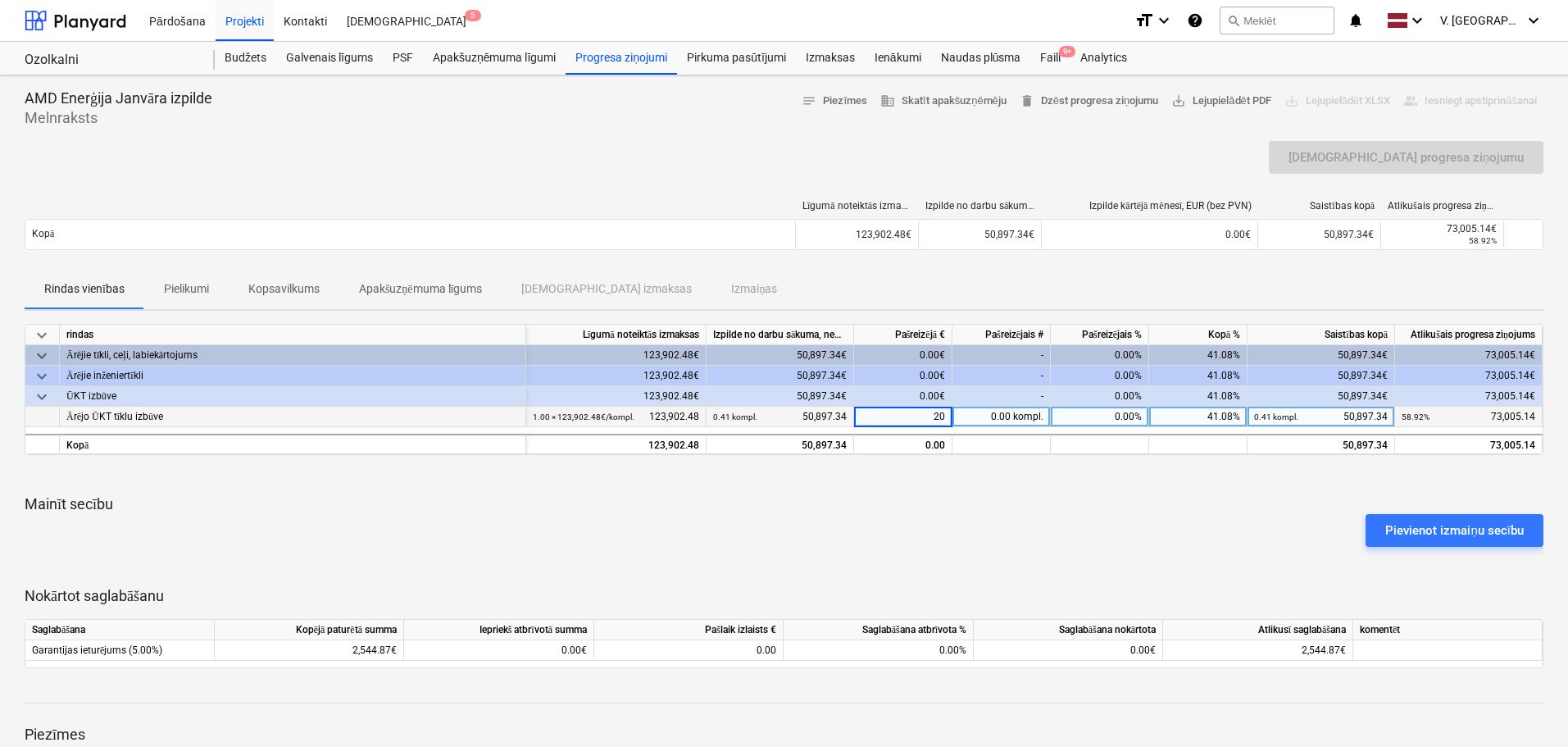 type on "2" 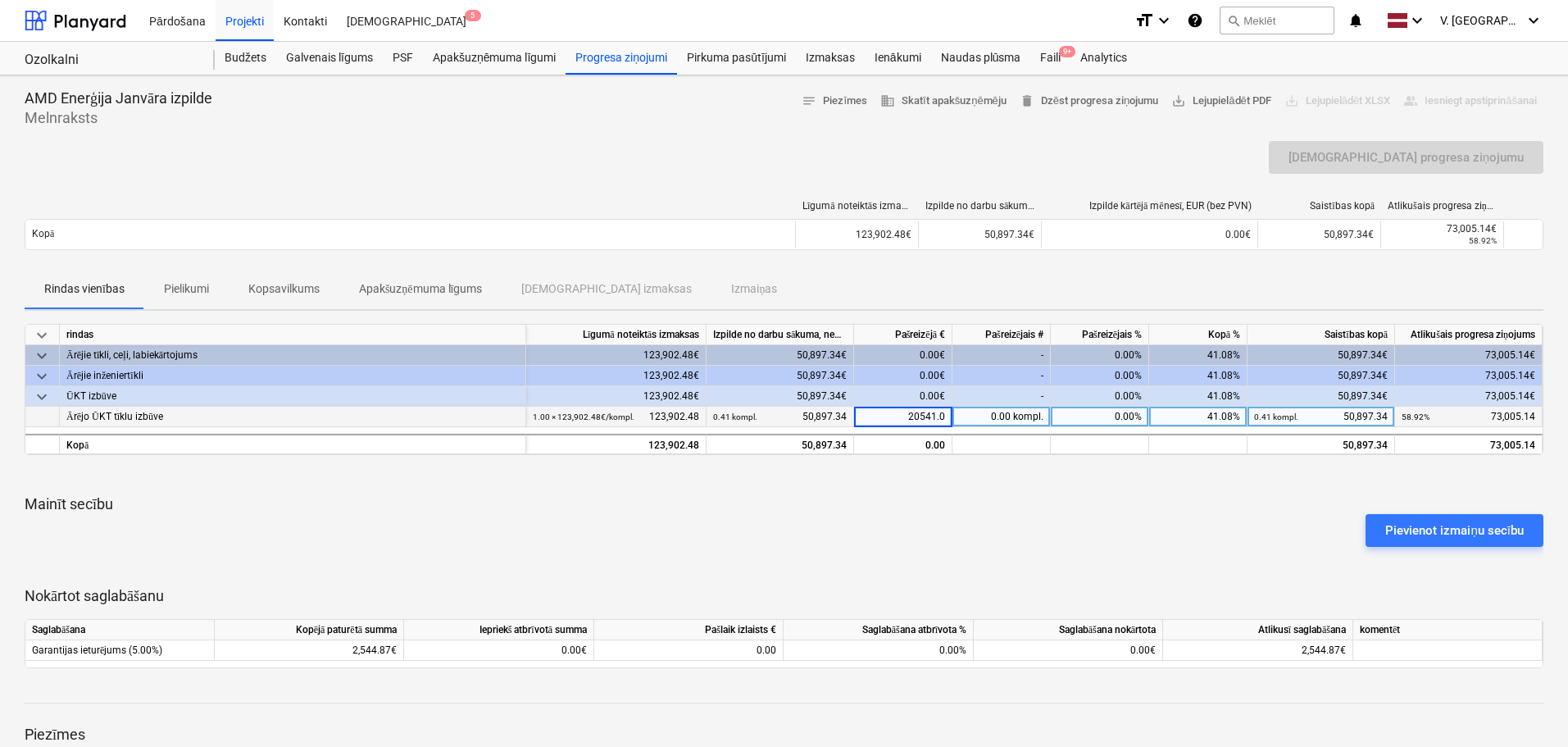 type on "20541.07" 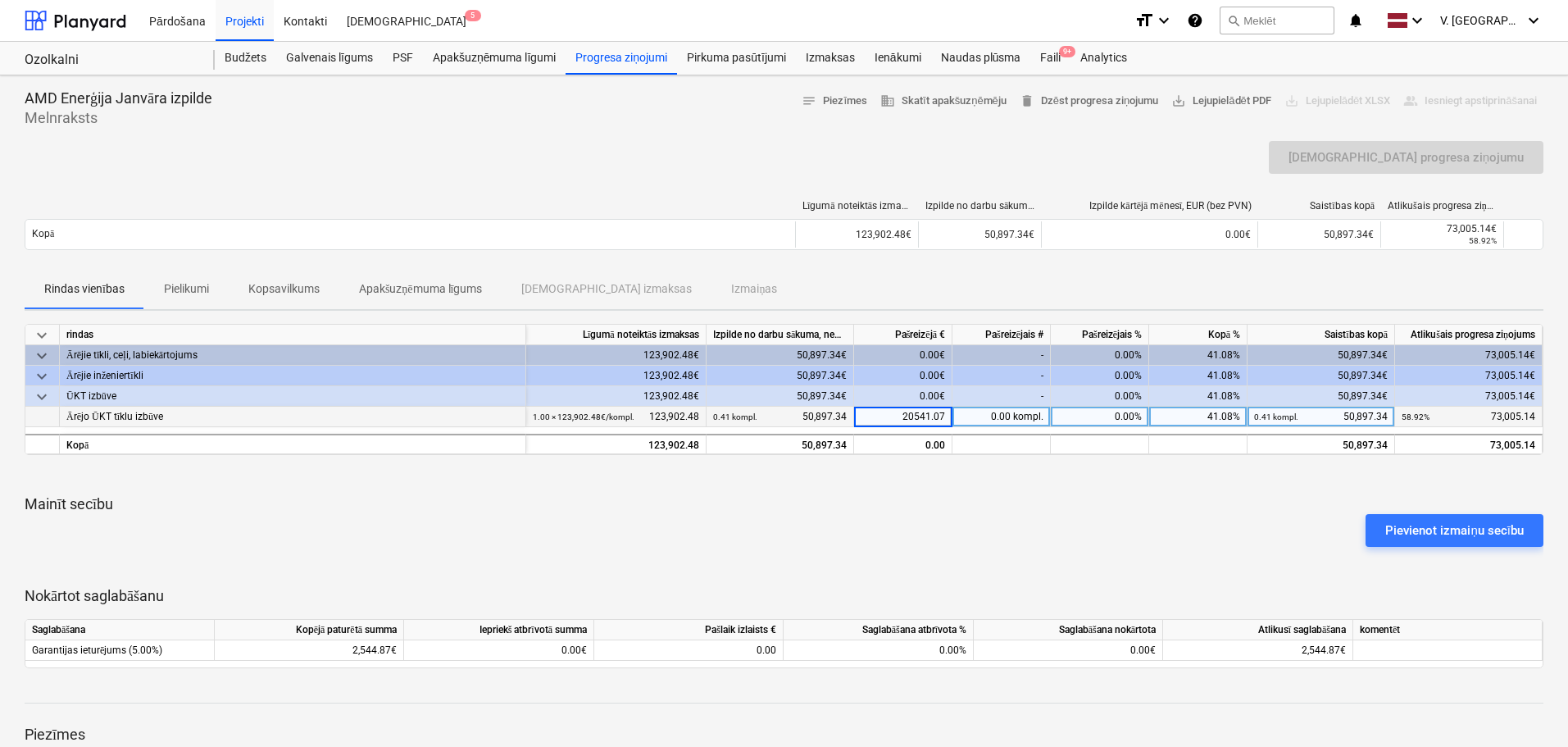 click on "keyboard_arrow_down rindas Līgumā noteiktās izmaksas Izpilde no darbu sākuma, neskaitot kārtējā mēneša izpildi Pašreizējā € Pašreizējais # Pašreizējais % Kopā % Saistības kopā Atlikušais progresa ziņojums keyboard_arrow_down  Ārējie tīkli, ceļi, labiekārtojums  123,902.48€ 50,897.34€ 0.00€ - 0.00% 41.08% 50,897.34€ 73,005.14€ keyboard_arrow_down  Ārējie inženiertīkli  123,902.48€ 50,897.34€ 0.00€ - 0.00% 41.08% 50,897.34€ 73,005.14€ keyboard_arrow_down  ŪKT izbūve  123,902.48€ 50,897.34€ 0.00€ - 0.00% 41.08% 50,897.34€ 73,005.14€  Ārējo ŪKT tīklu izbūve  1.00   ×   123,902.48€ / kompl. 123,902.48 0.41   kompl. 50,897.34 20541.07 0.00   kompl. 0.00% 41.08% 0.41   kompl. 50,897.34 58.92% 73,005.14 Kopā 123,902.48 50,897.34 0.00 50,897.34 73,005.14 Mainīt secību Pievienot izmaiņu secību Nokārtot saglabāšanu Saglabāšana Kopējā paturētā summa Iepriekš atbrīvotā summa Pašlaik izlaists € Saglabāšana atbrīvota % 0.00" at bounding box center (784, 496) 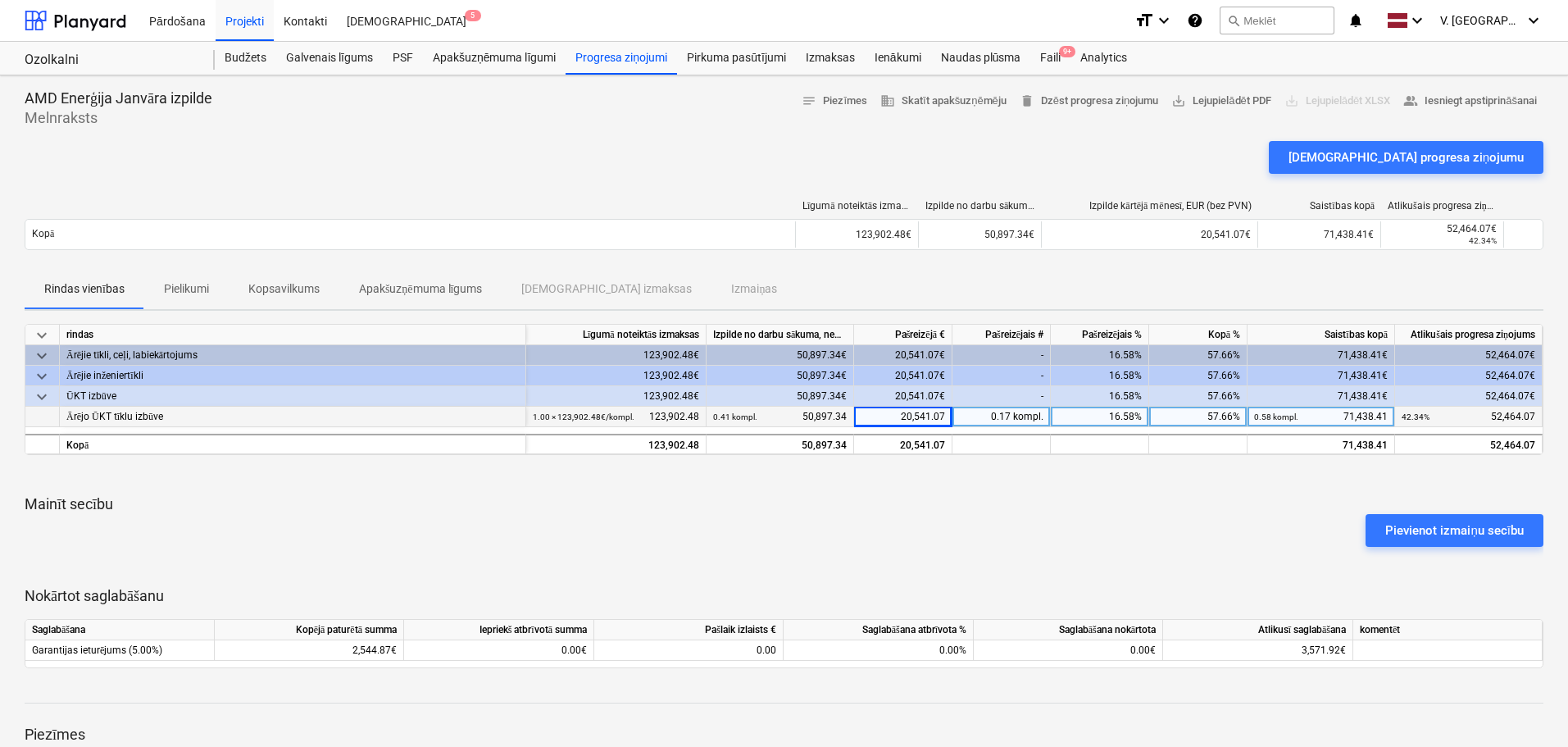 click on "Pielikumi" at bounding box center (186, 289) 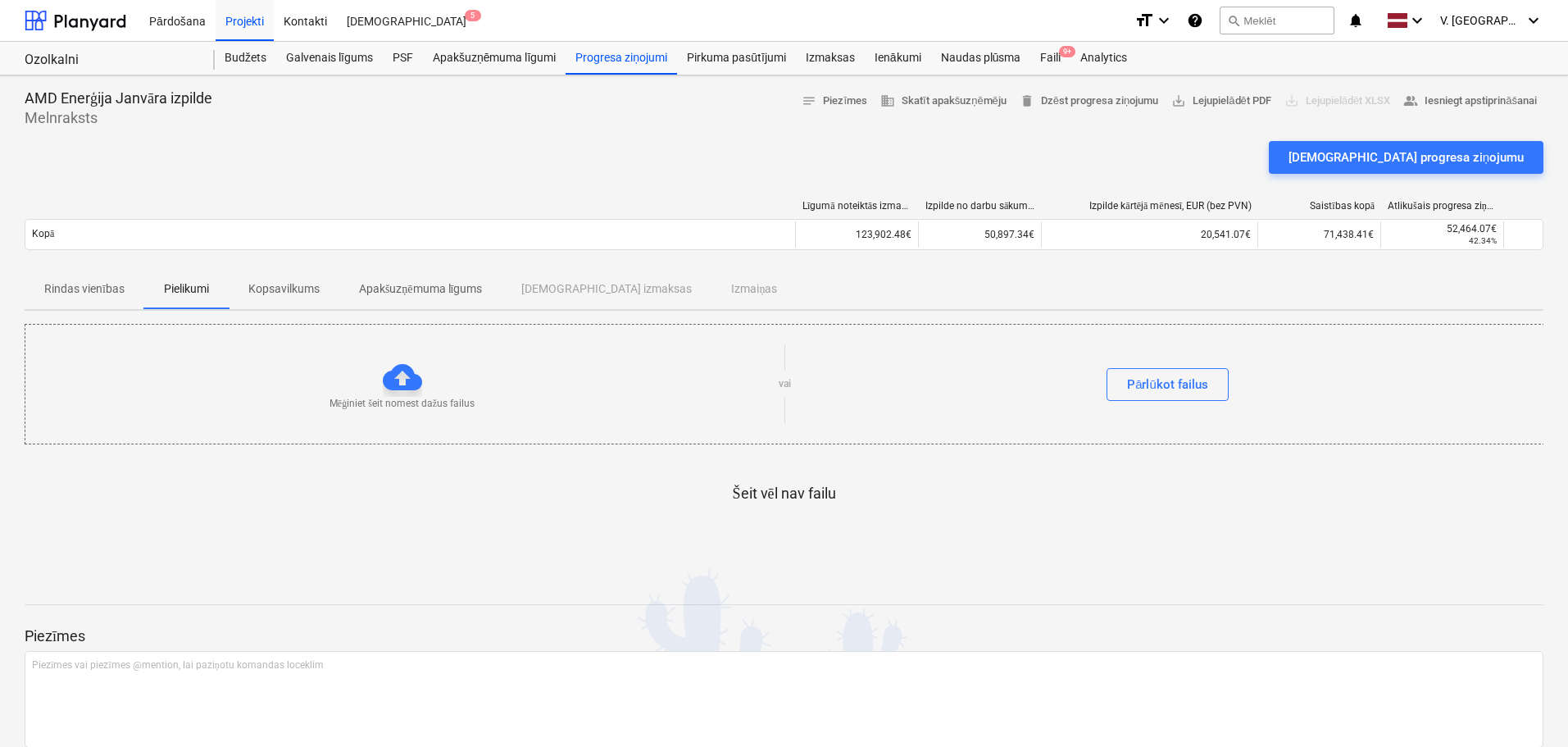 type 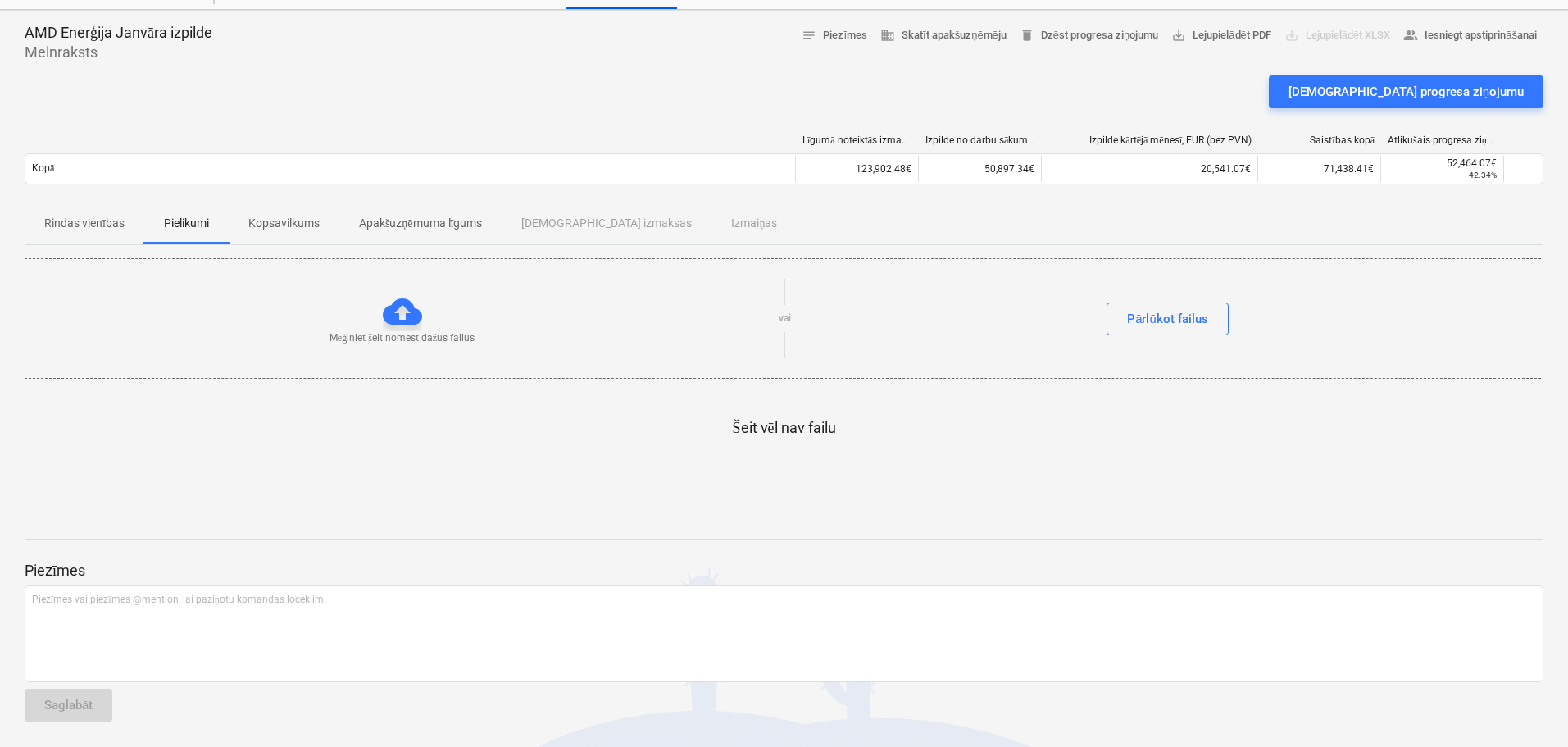 scroll, scrollTop: 0, scrollLeft: 0, axis: both 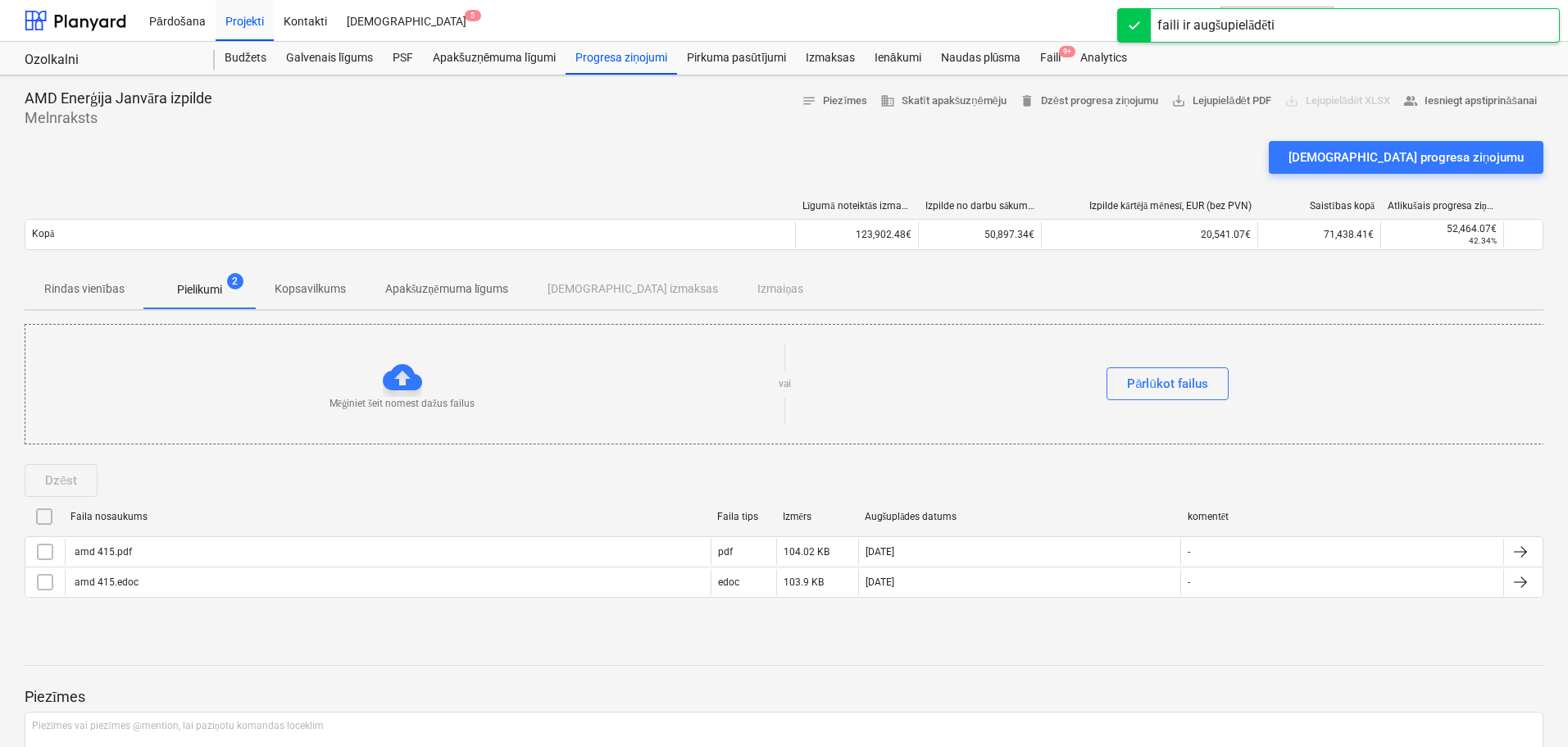 click on "Kopsavilkums" at bounding box center (310, 289) 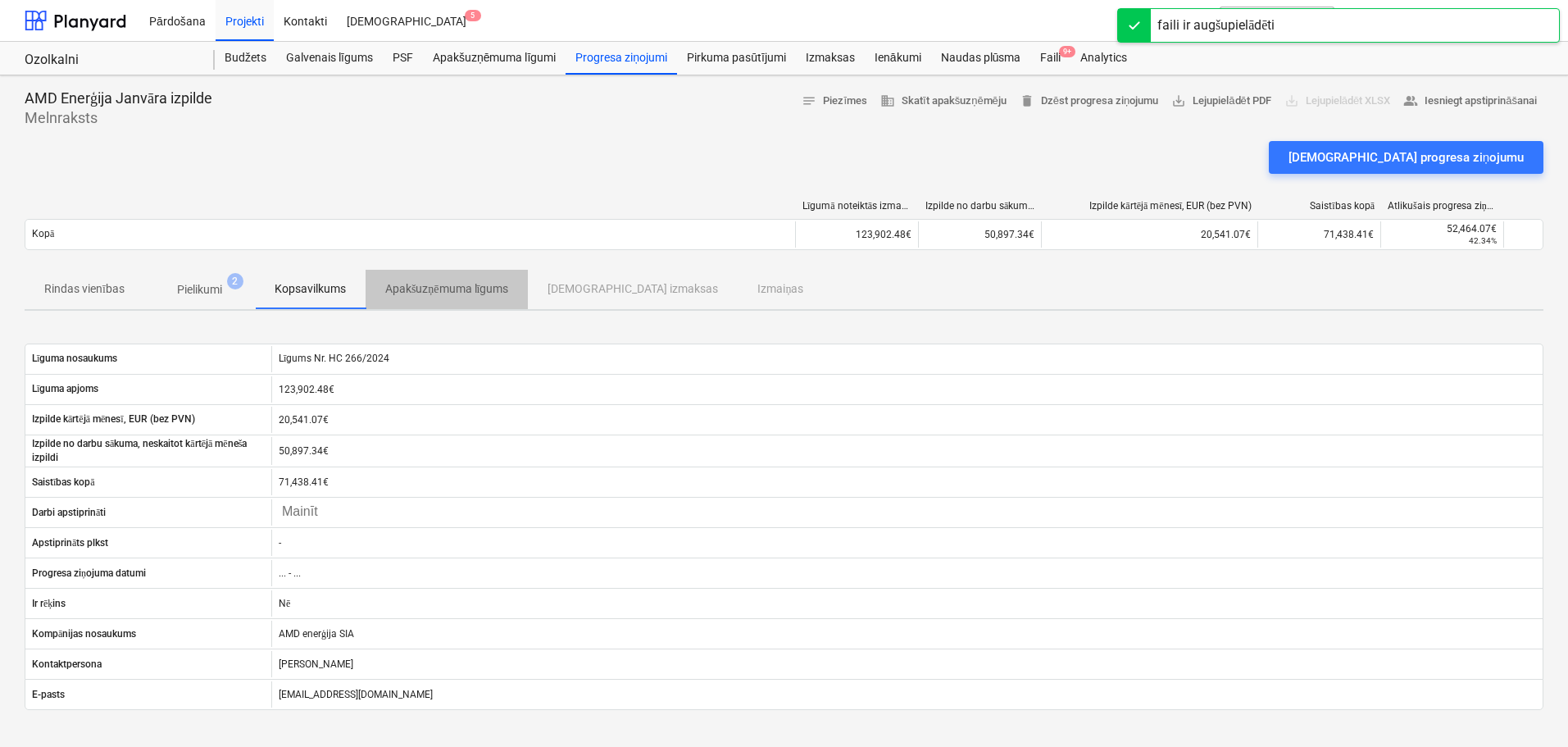 click on "Apakšuzņēmuma līgums" at bounding box center [447, 289] 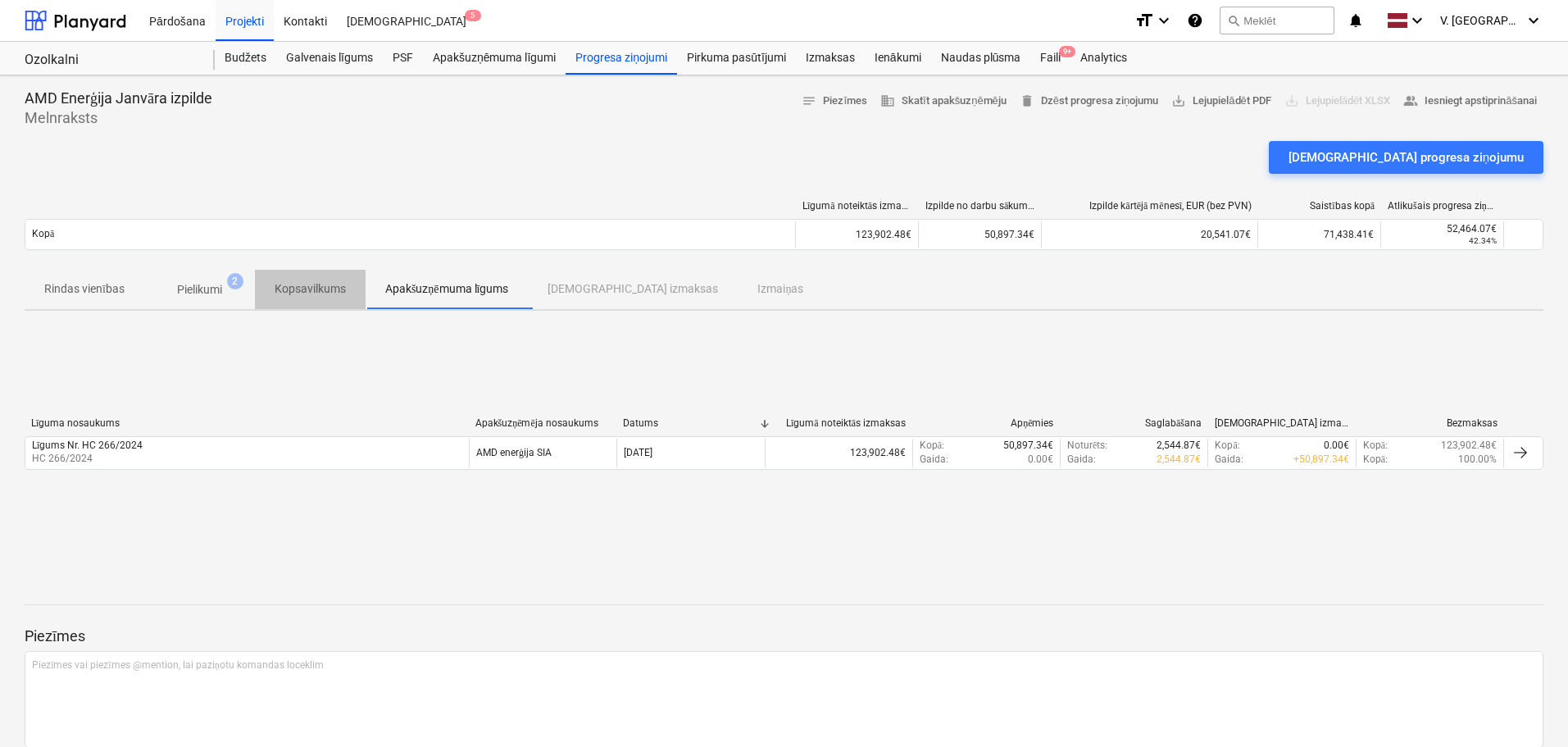 click on "Kopsavilkums" at bounding box center (310, 289) 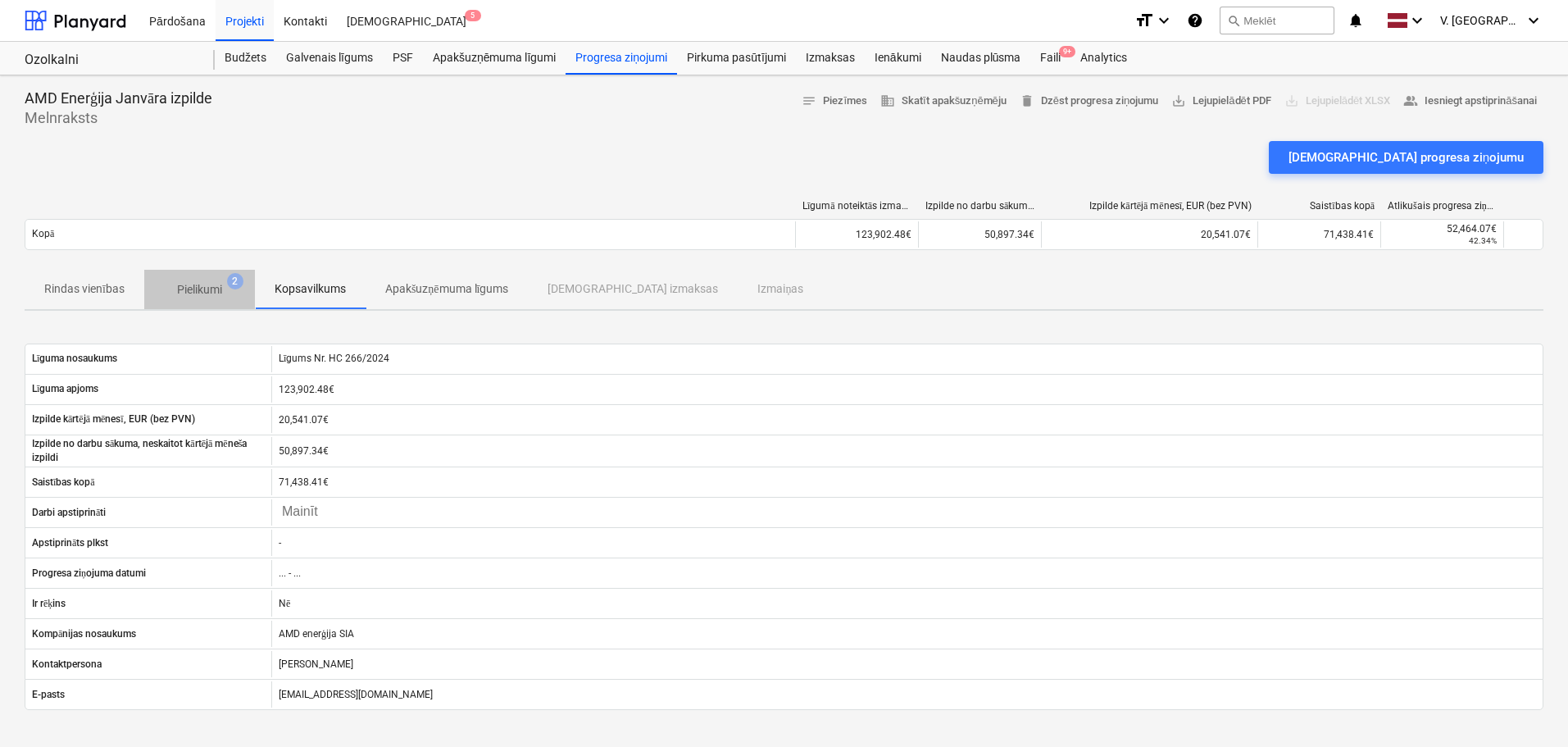 click on "Pielikumi 2" at bounding box center (199, 289) 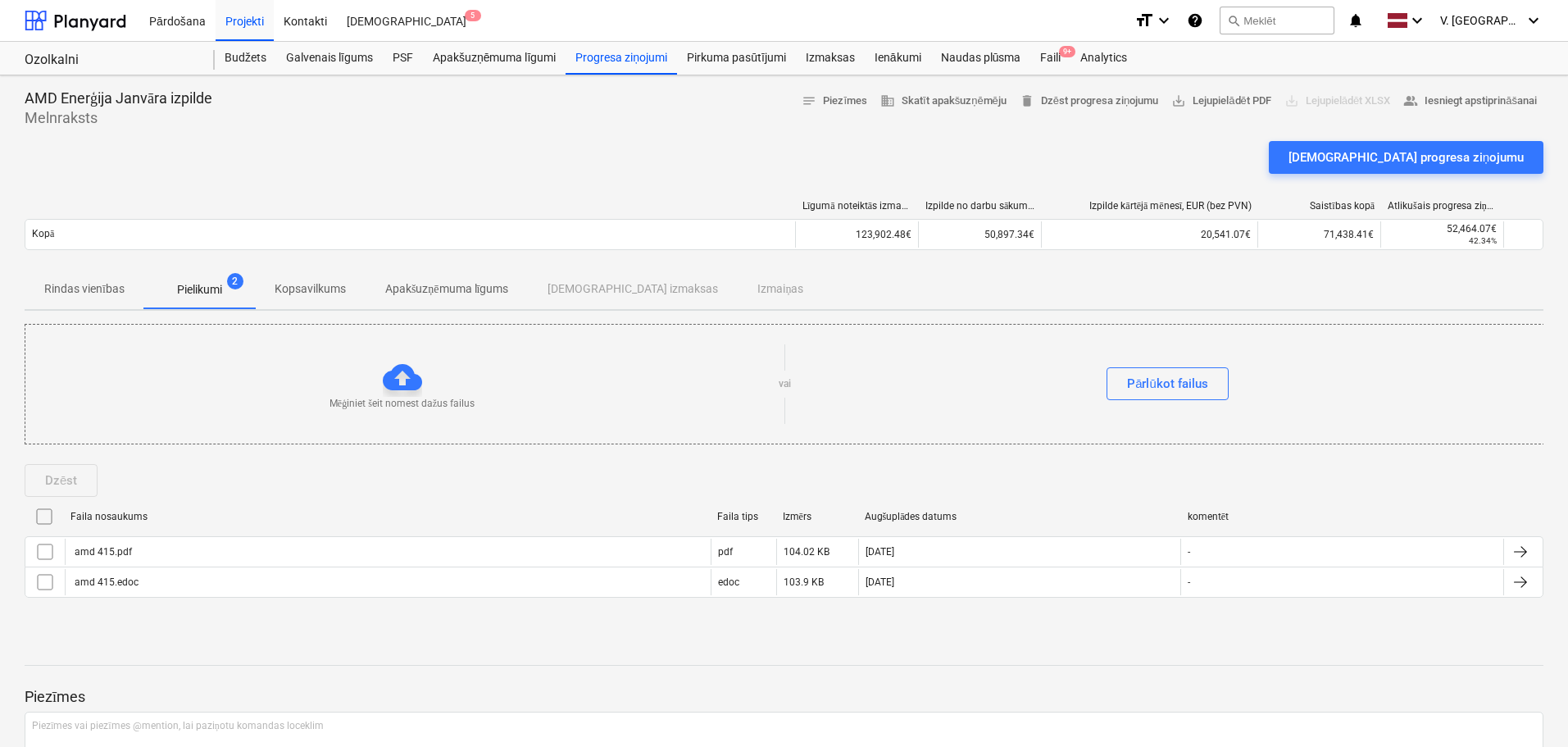 click on "Rindas vienības" at bounding box center (84, 289) 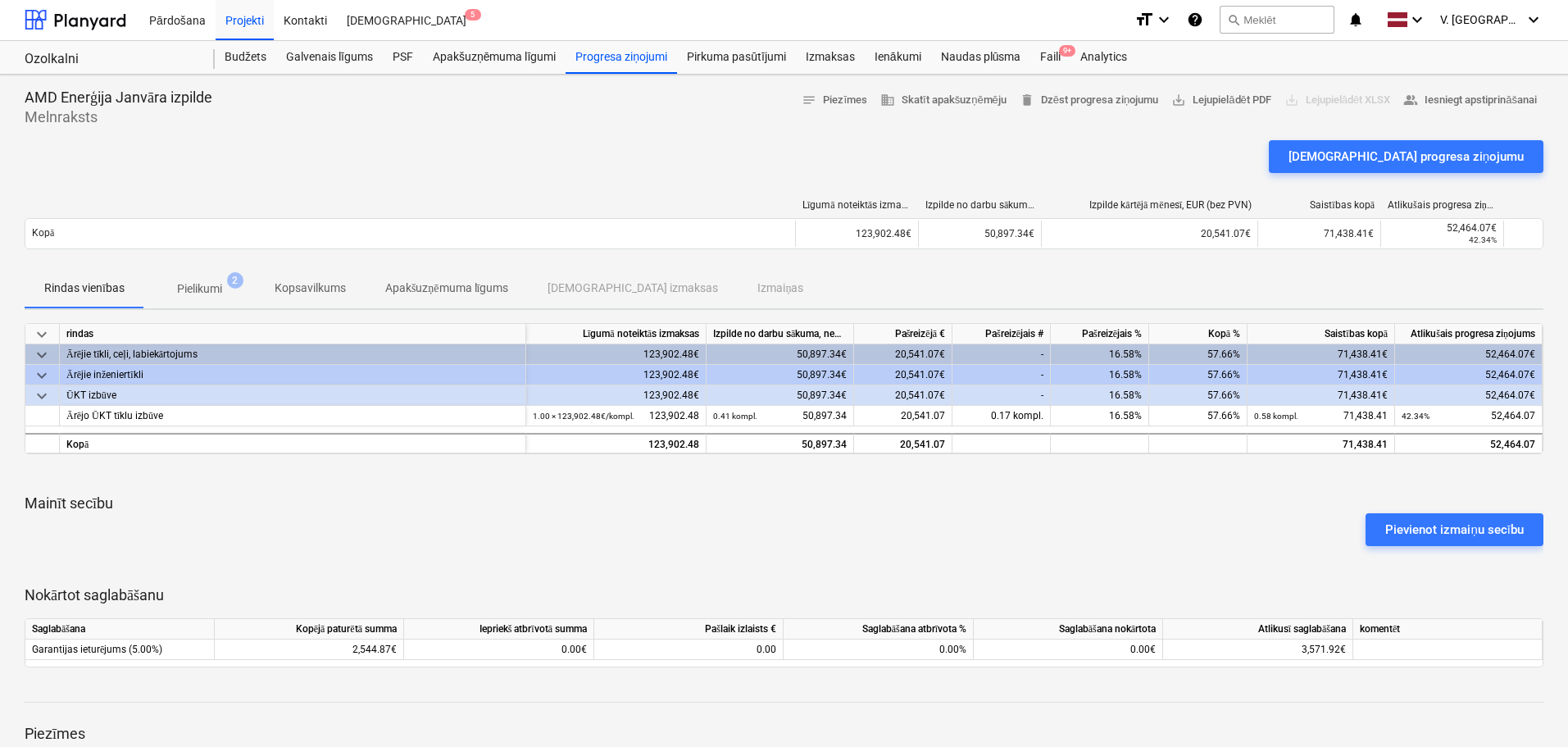 scroll, scrollTop: 0, scrollLeft: 0, axis: both 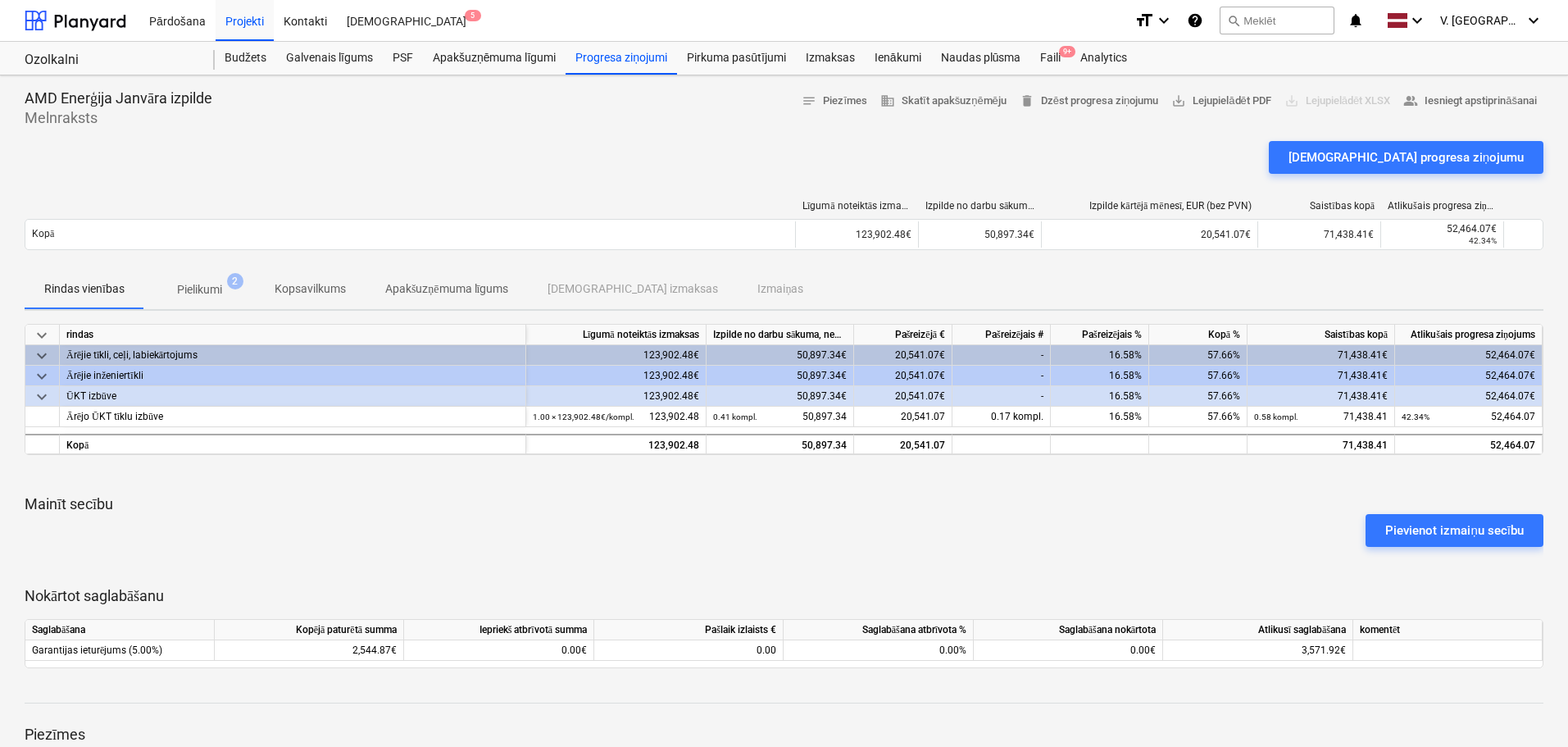 click on "Pielikumi" at bounding box center [199, 289] 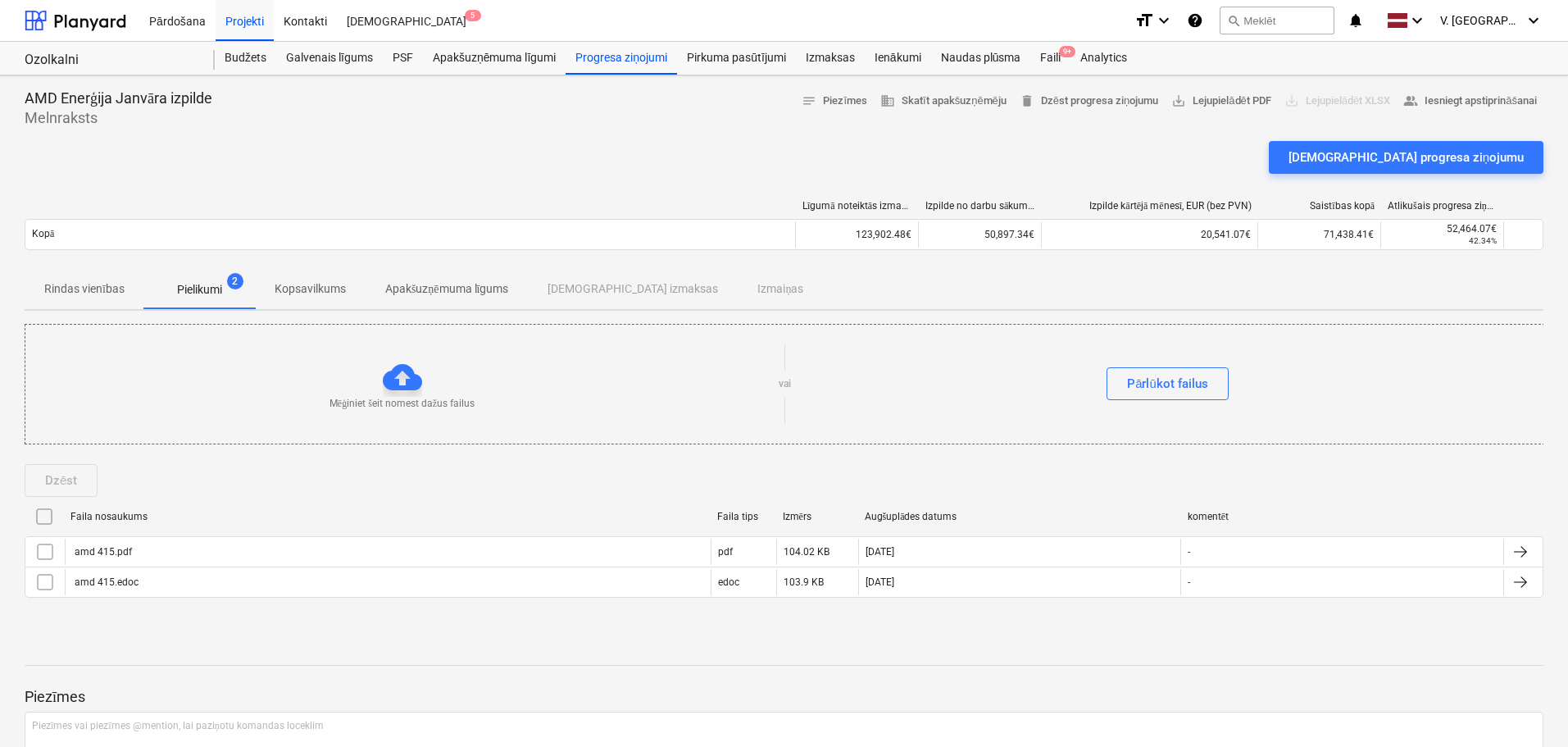 click on "Kopsavilkums" at bounding box center (310, 289) 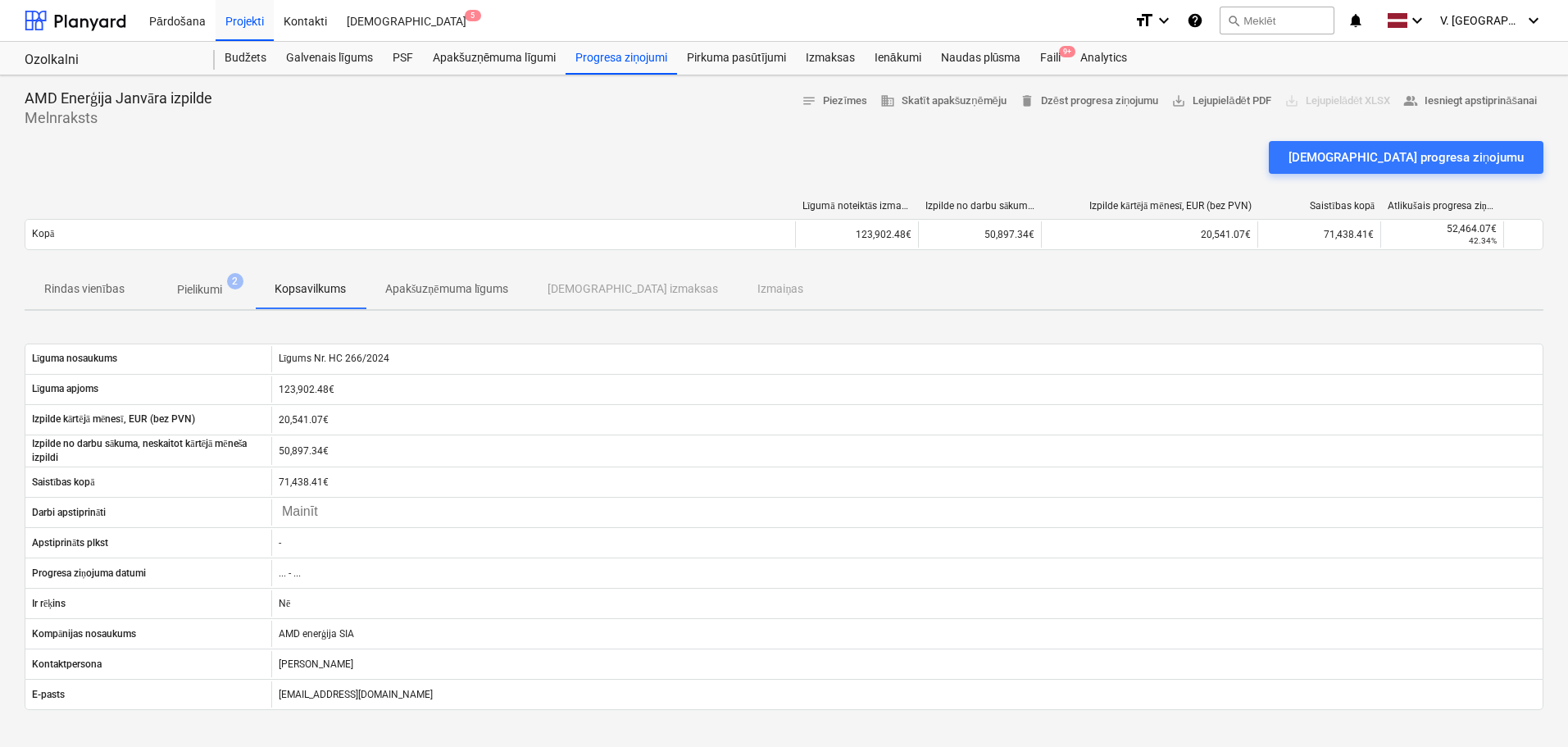 click on "Apakšuzņēmuma līgums" at bounding box center [447, 289] 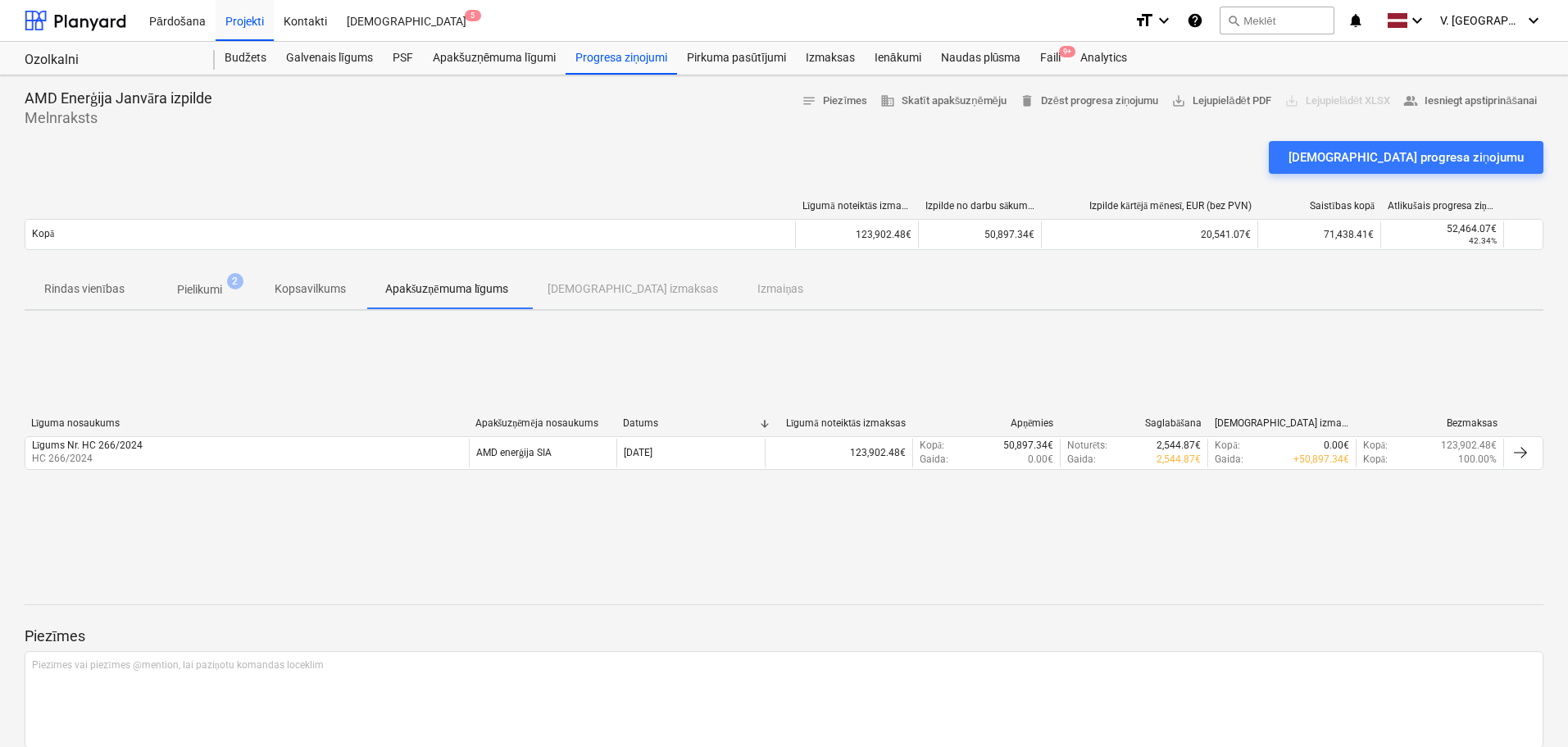 click on "Rindas vienības" at bounding box center [84, 289] 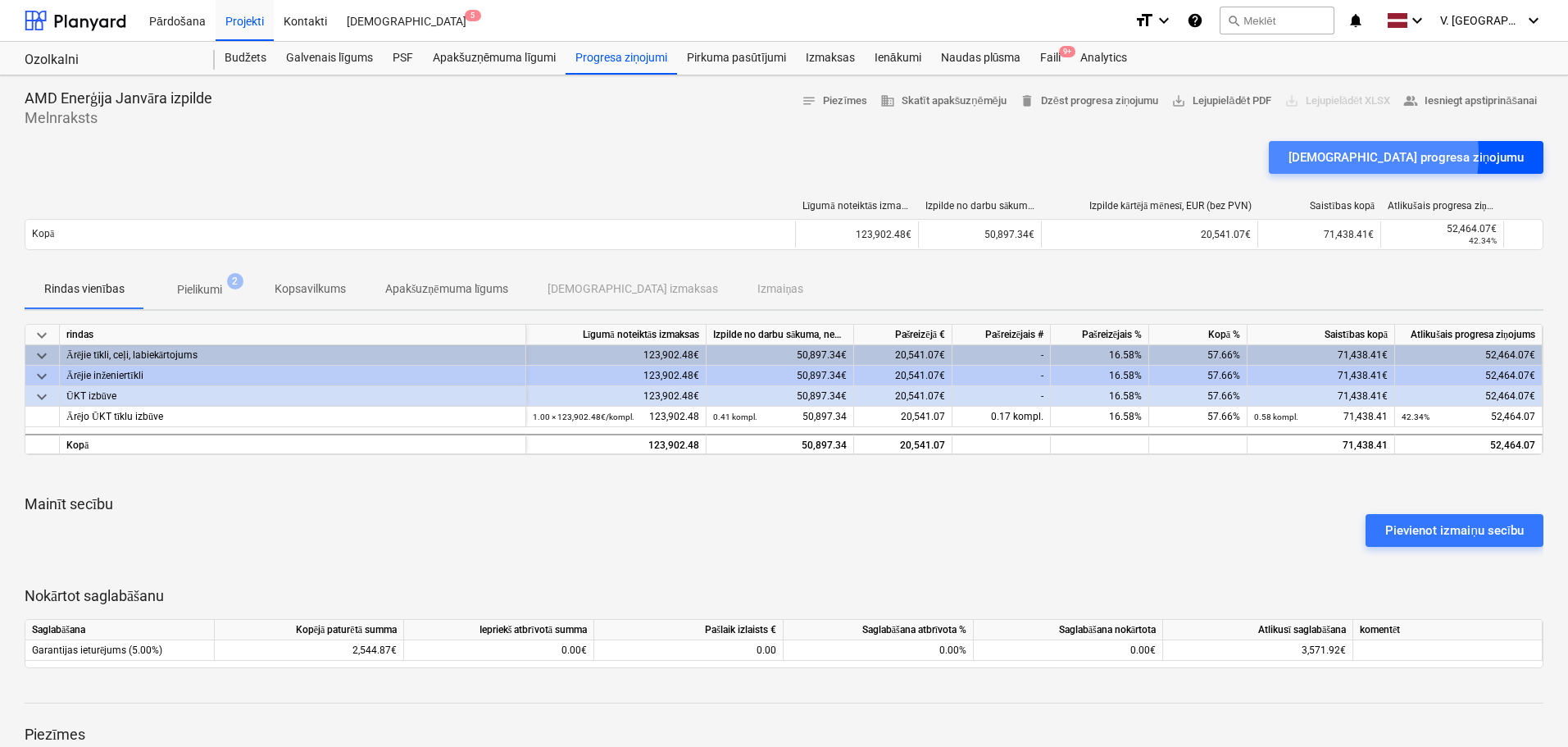 click on "[DEMOGRAPHIC_DATA] progresa ziņojumu" at bounding box center [1406, 157] 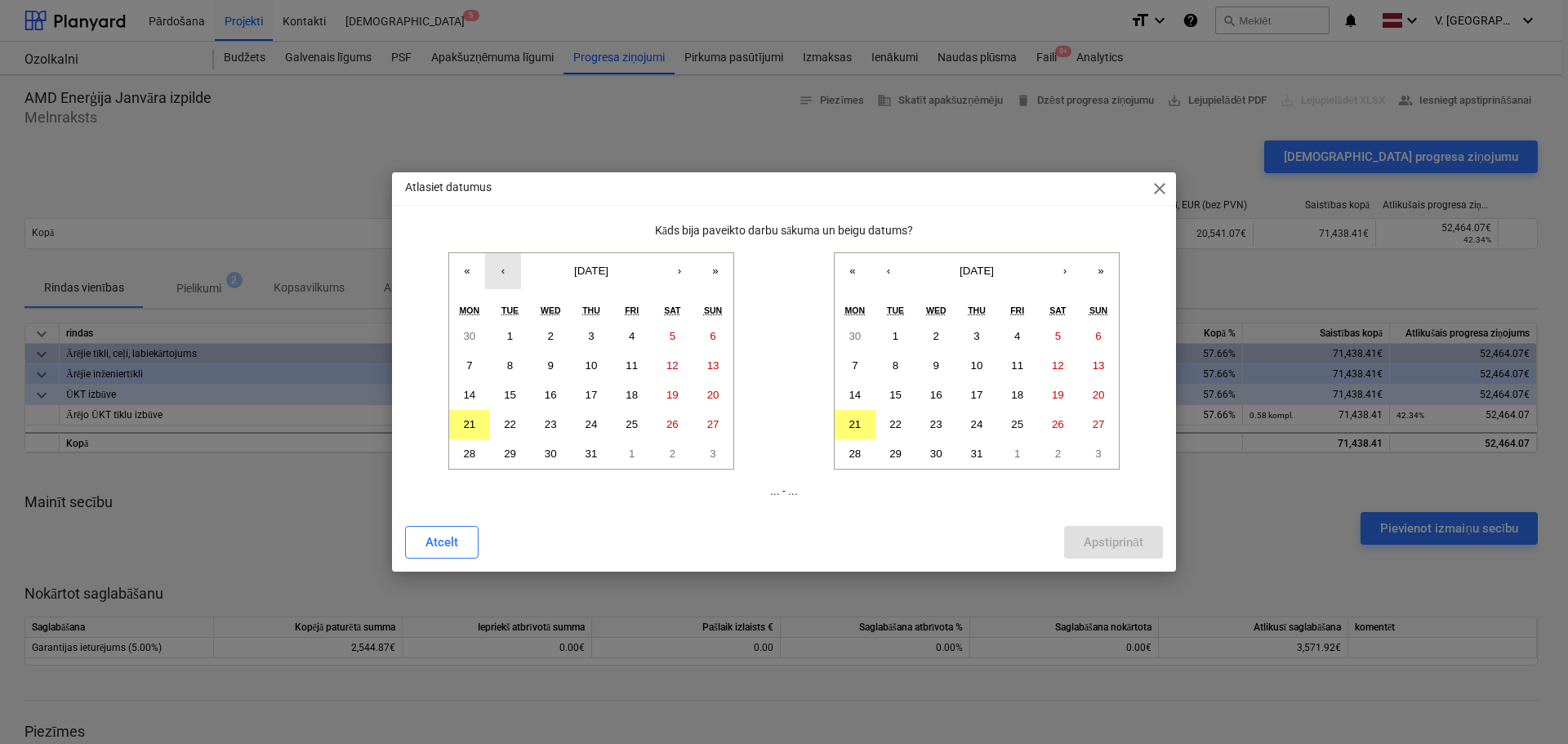 click on "‹" at bounding box center (503, 271) 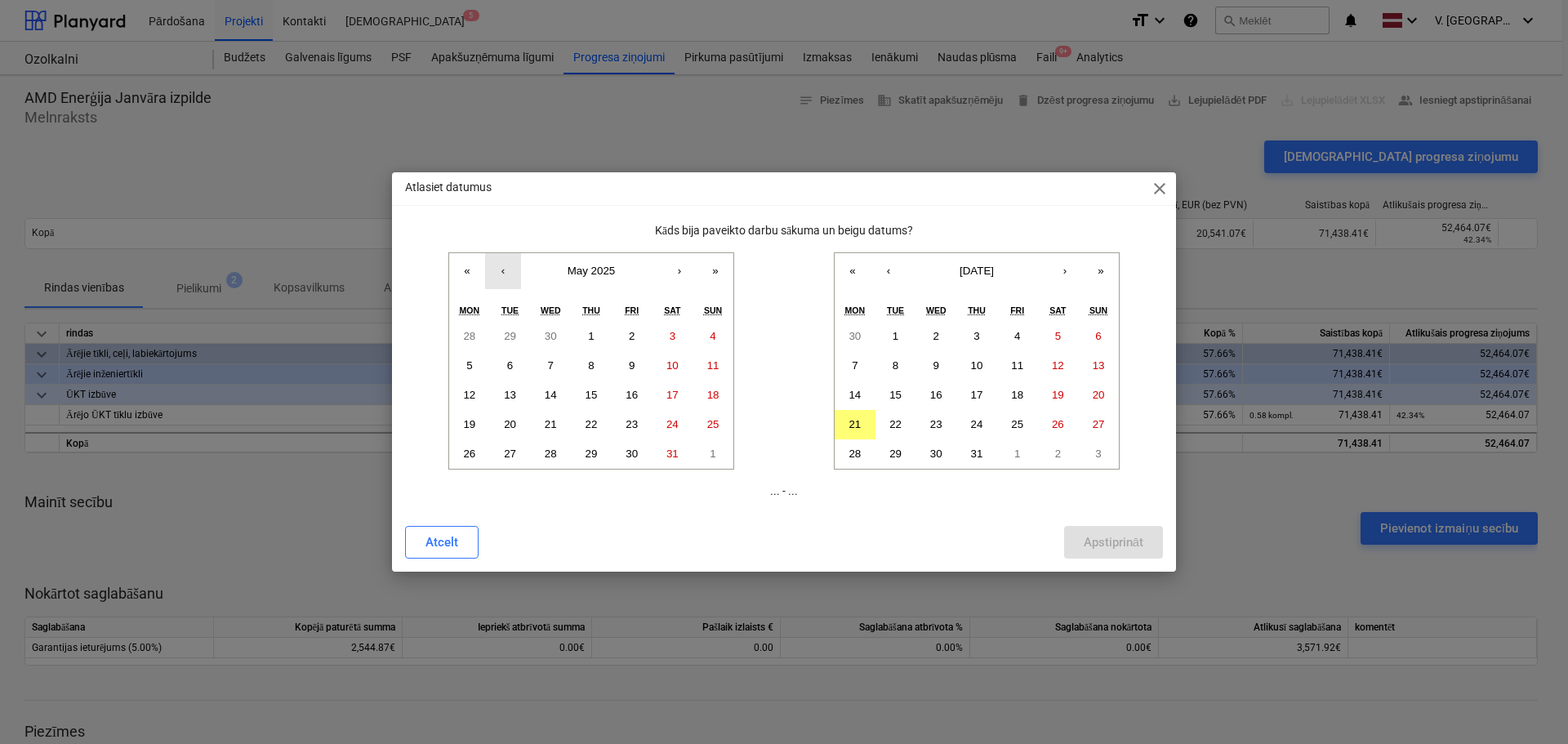 click on "‹" at bounding box center (503, 271) 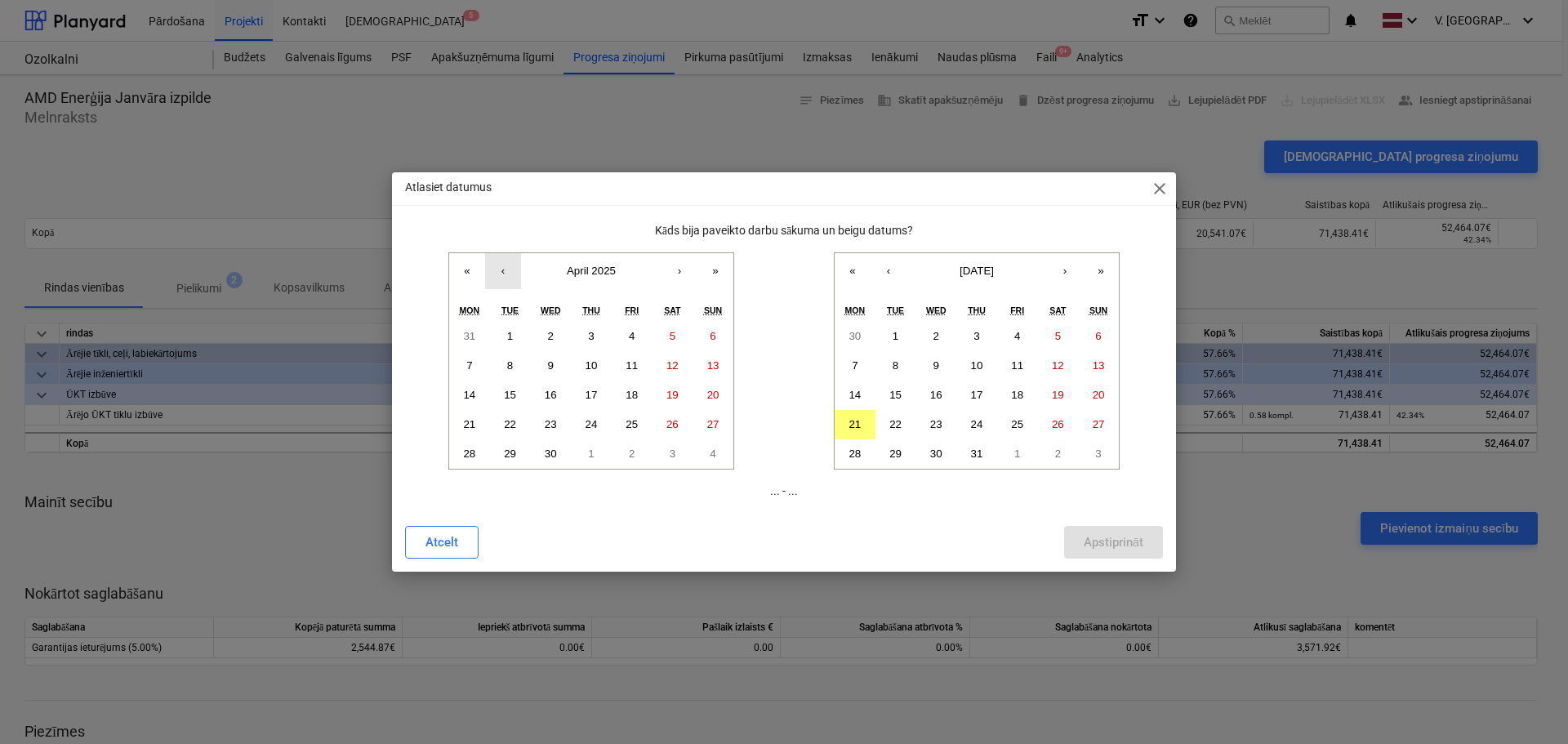 click on "‹" at bounding box center (503, 271) 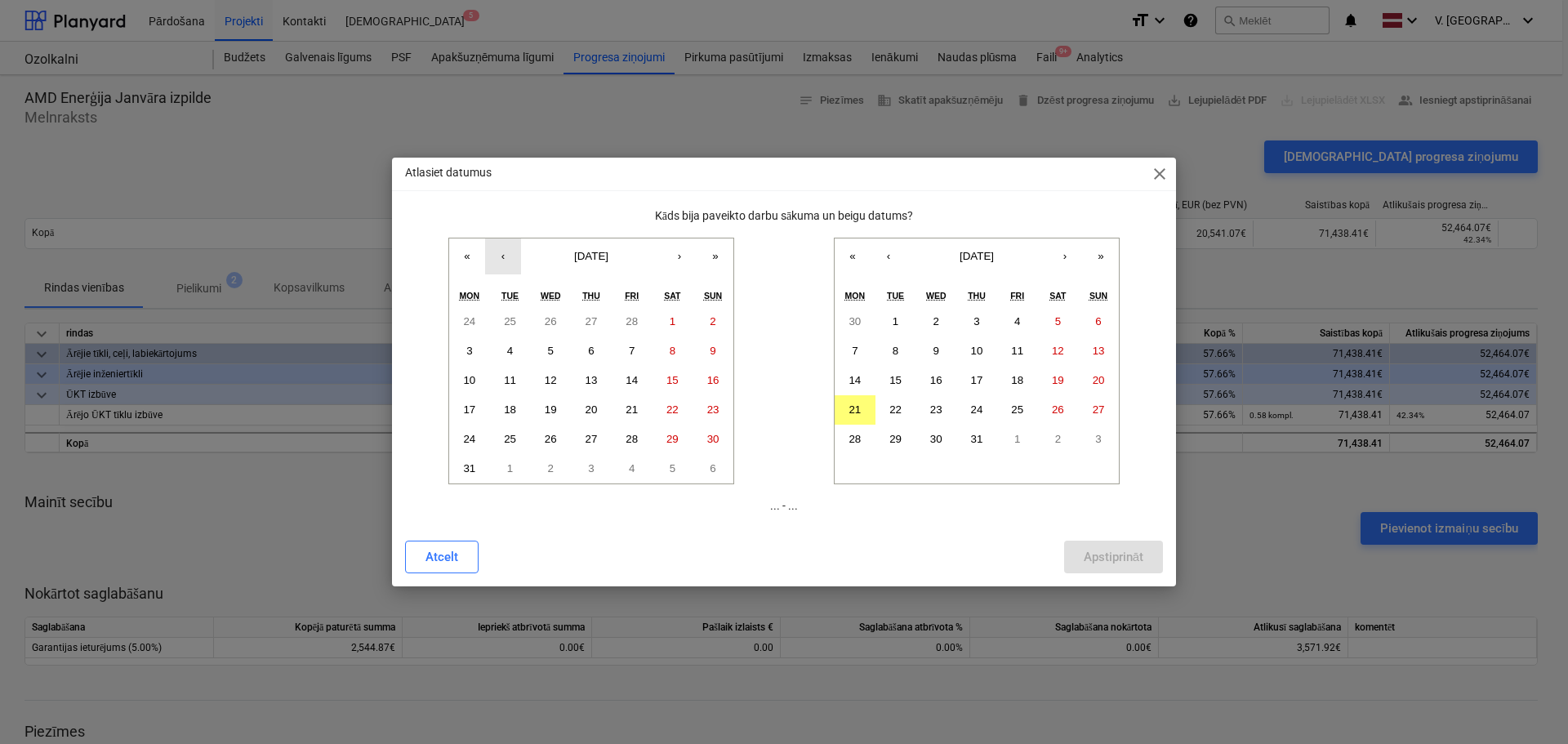 click on "‹" at bounding box center (503, 256) 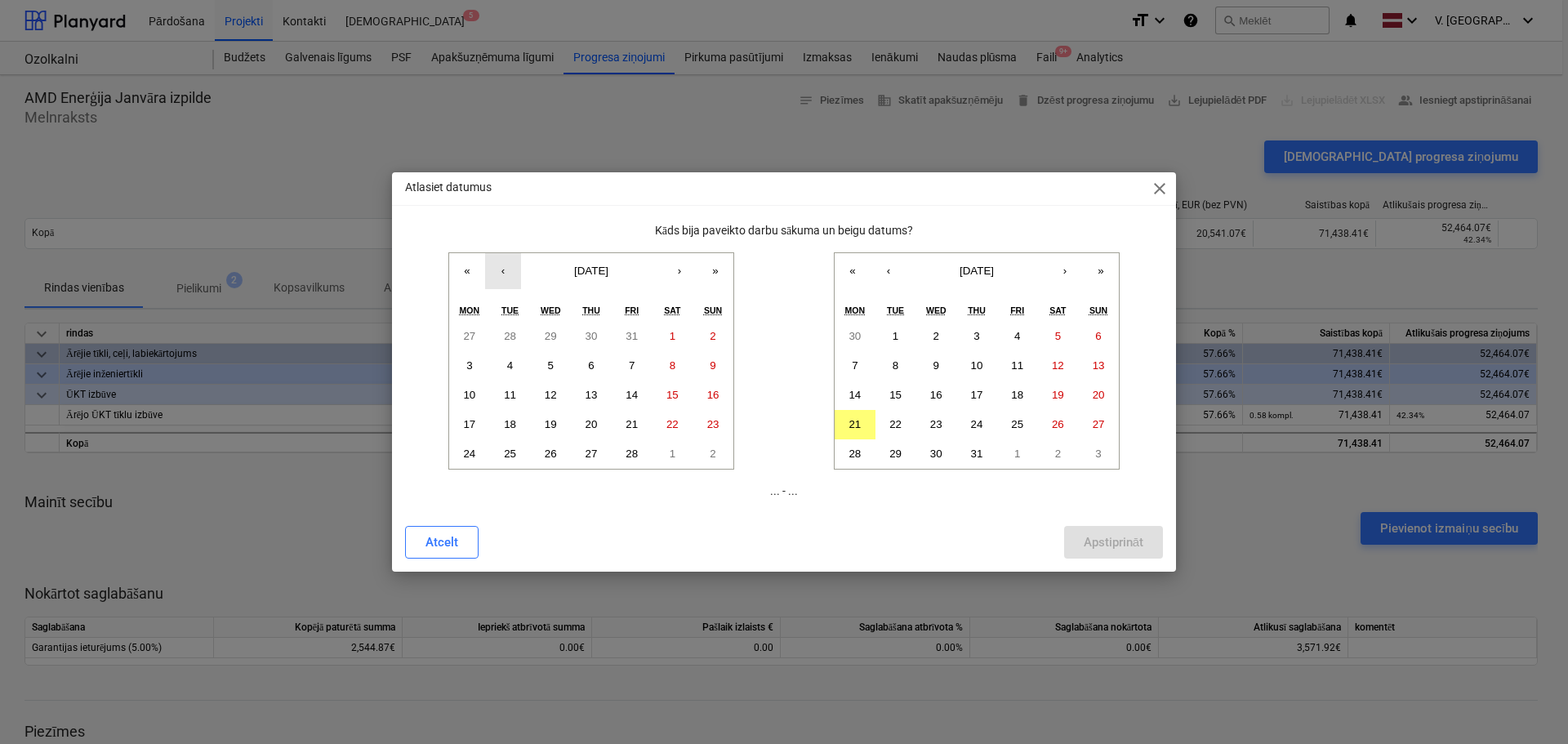 click on "‹" at bounding box center (503, 271) 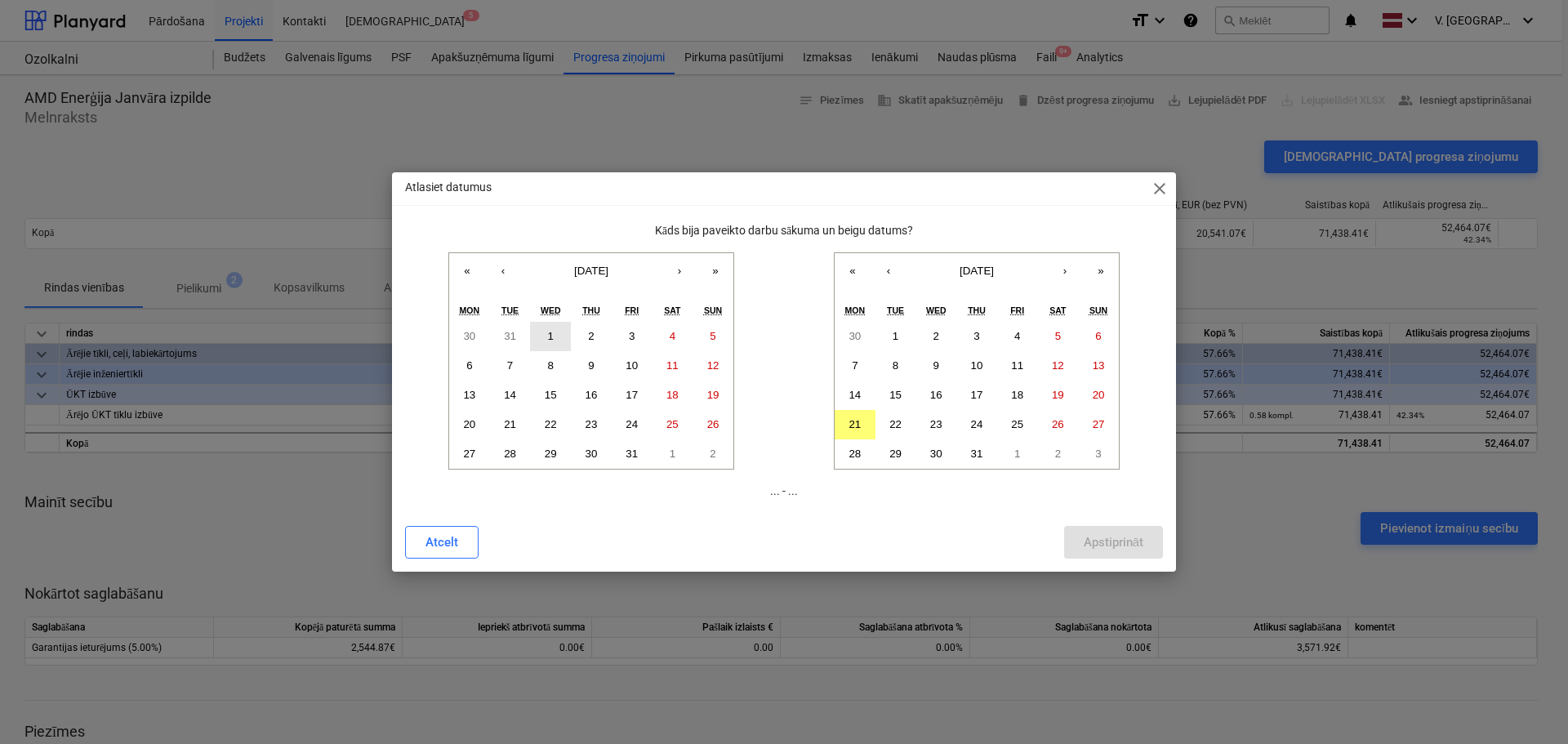 click on "1" at bounding box center (550, 336) 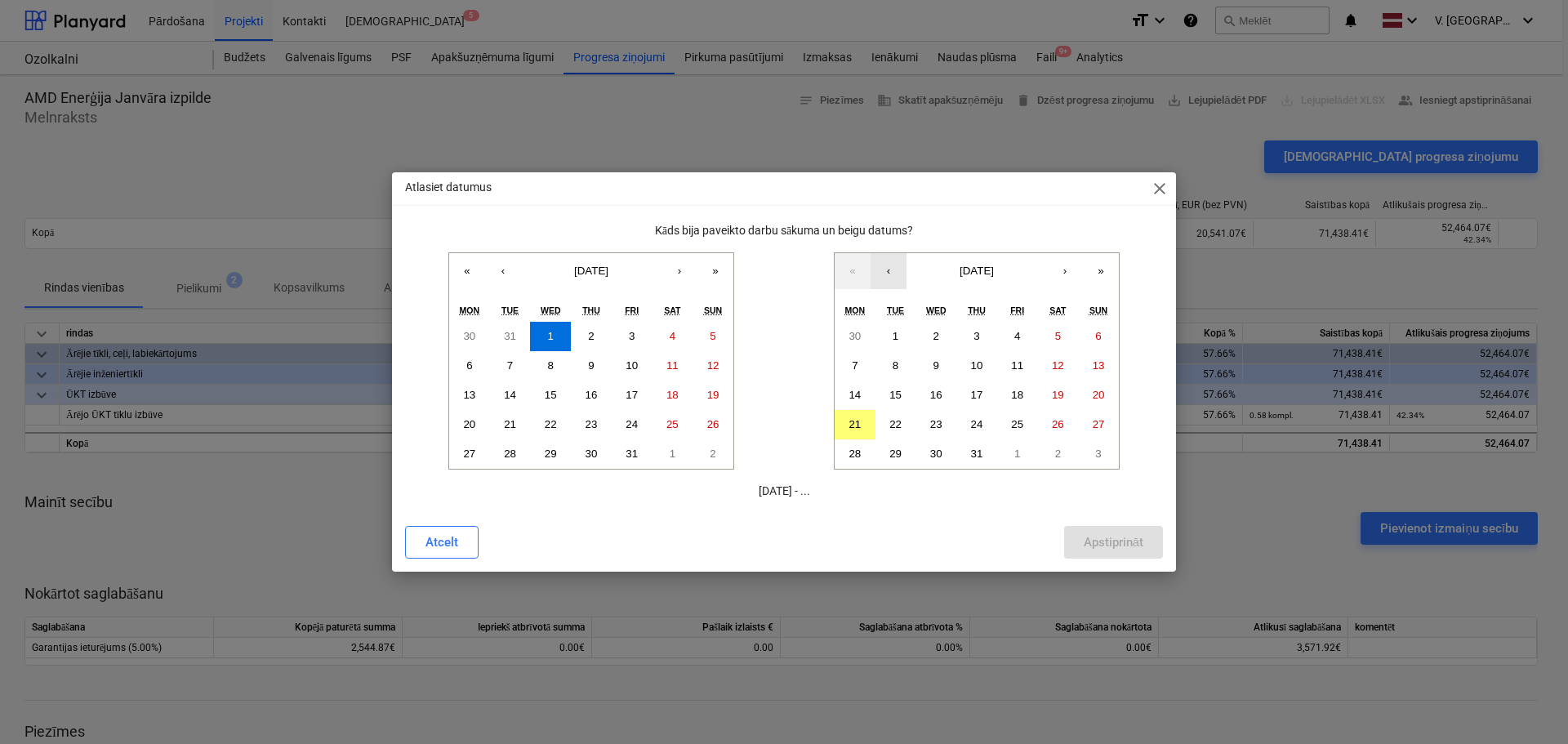 click on "‹" at bounding box center (889, 271) 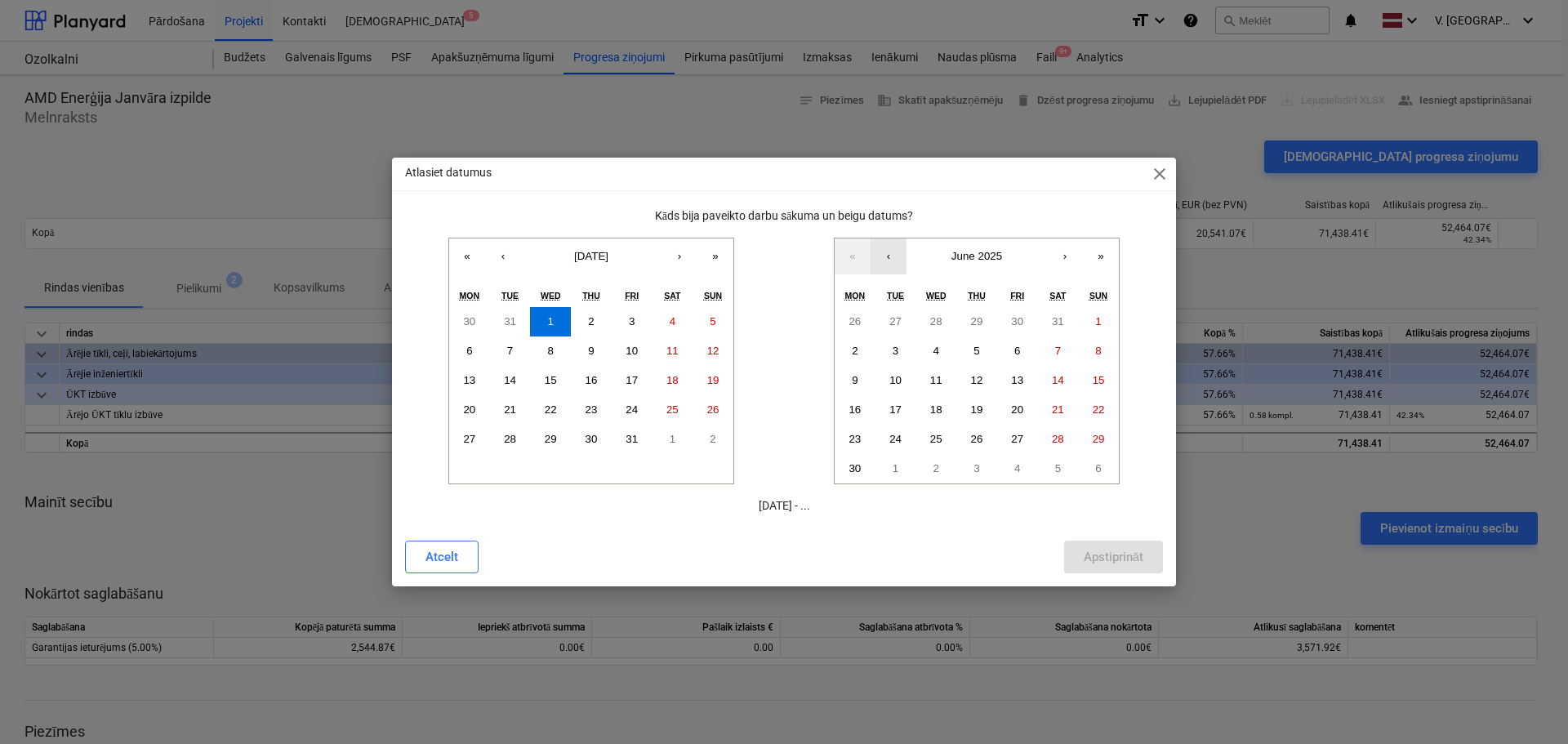 click on "‹" at bounding box center [889, 256] 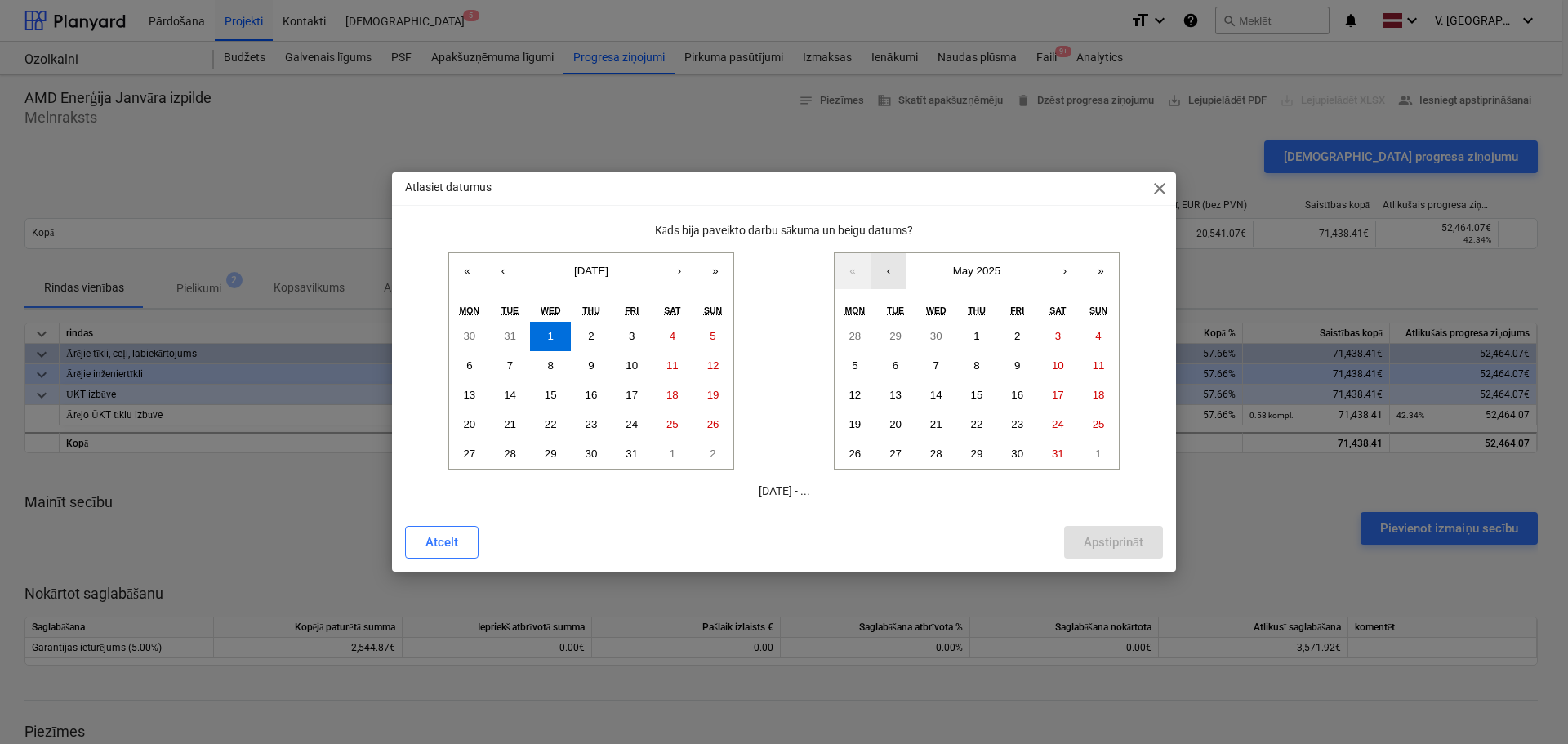 click on "‹" at bounding box center (889, 271) 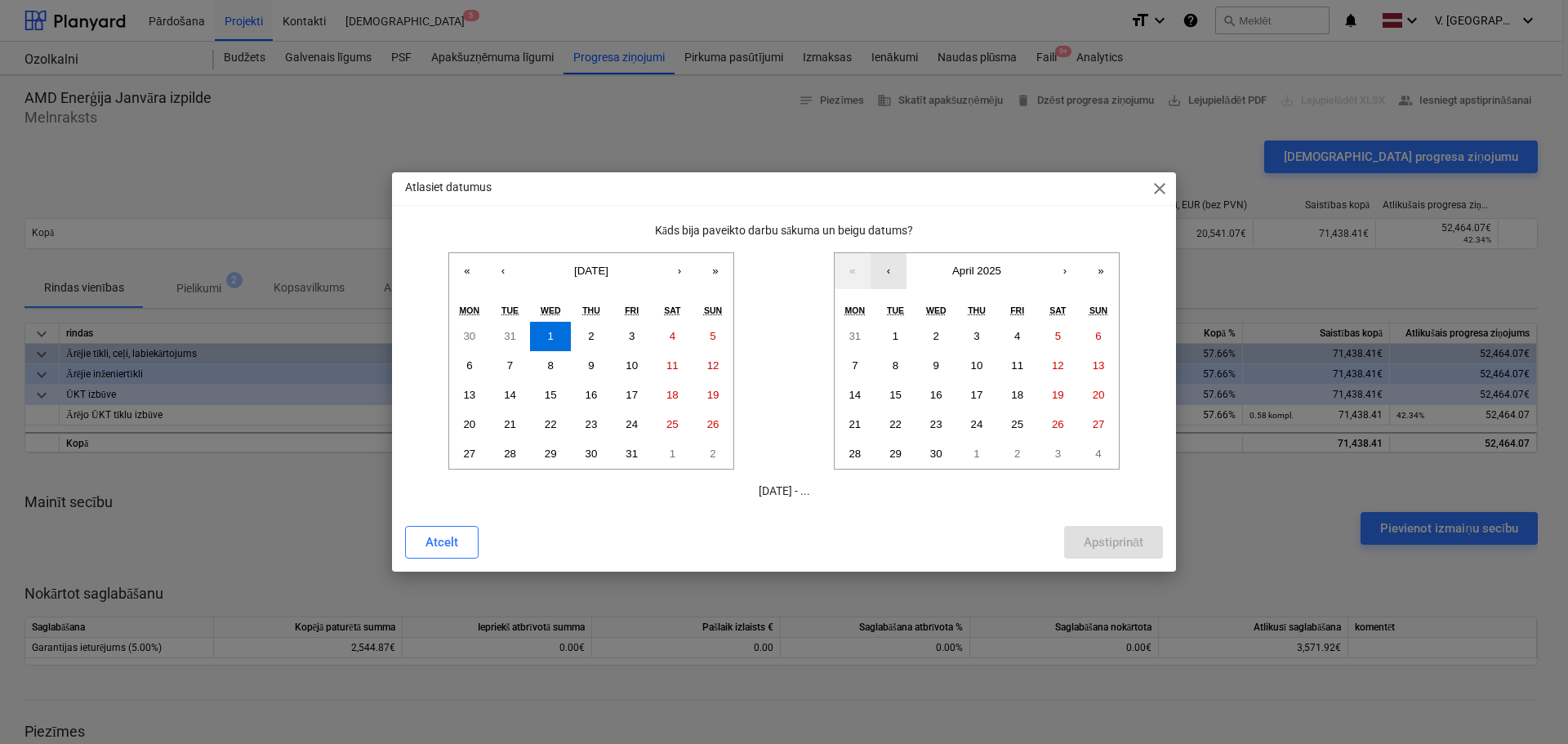 click on "‹" at bounding box center (889, 271) 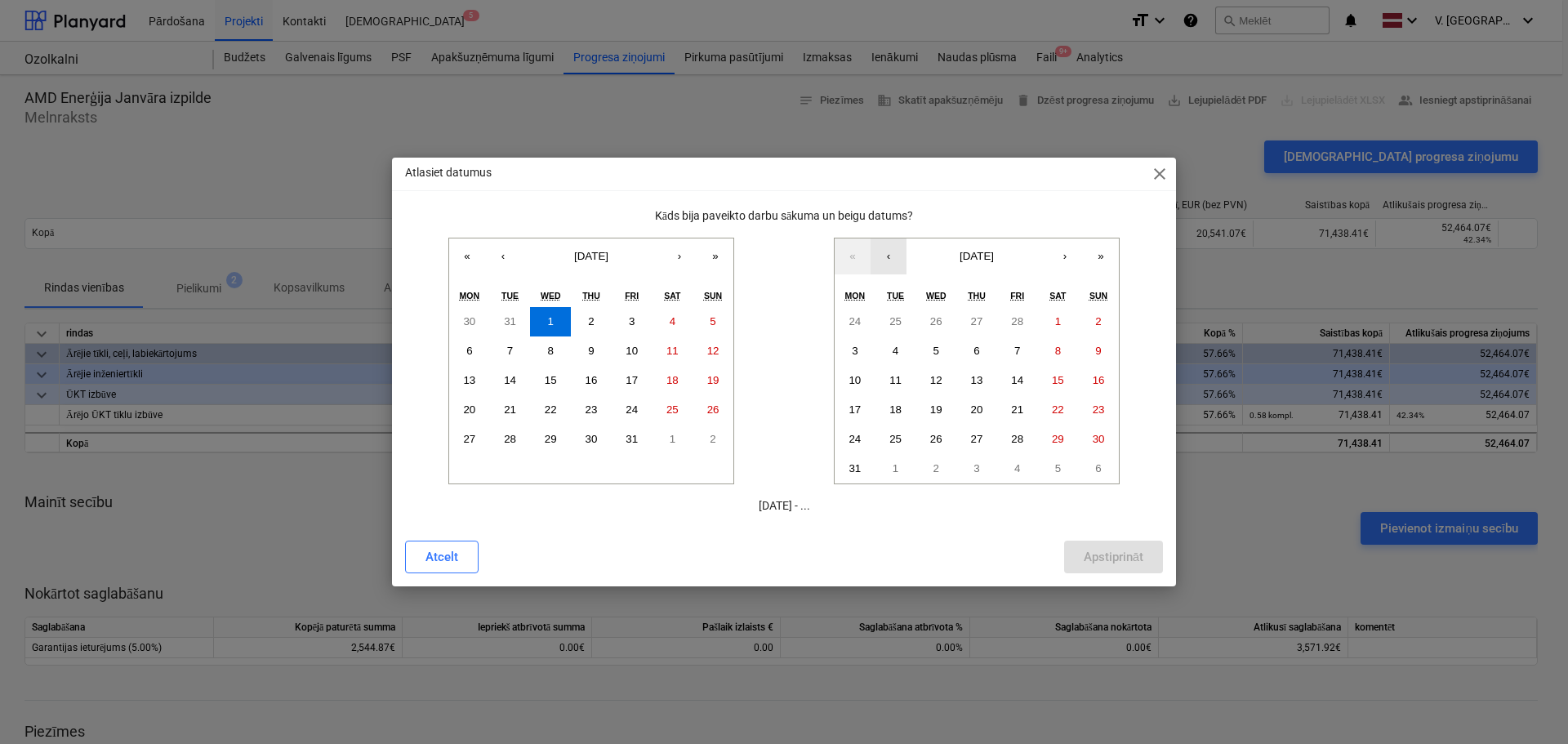 click on "‹" at bounding box center (889, 256) 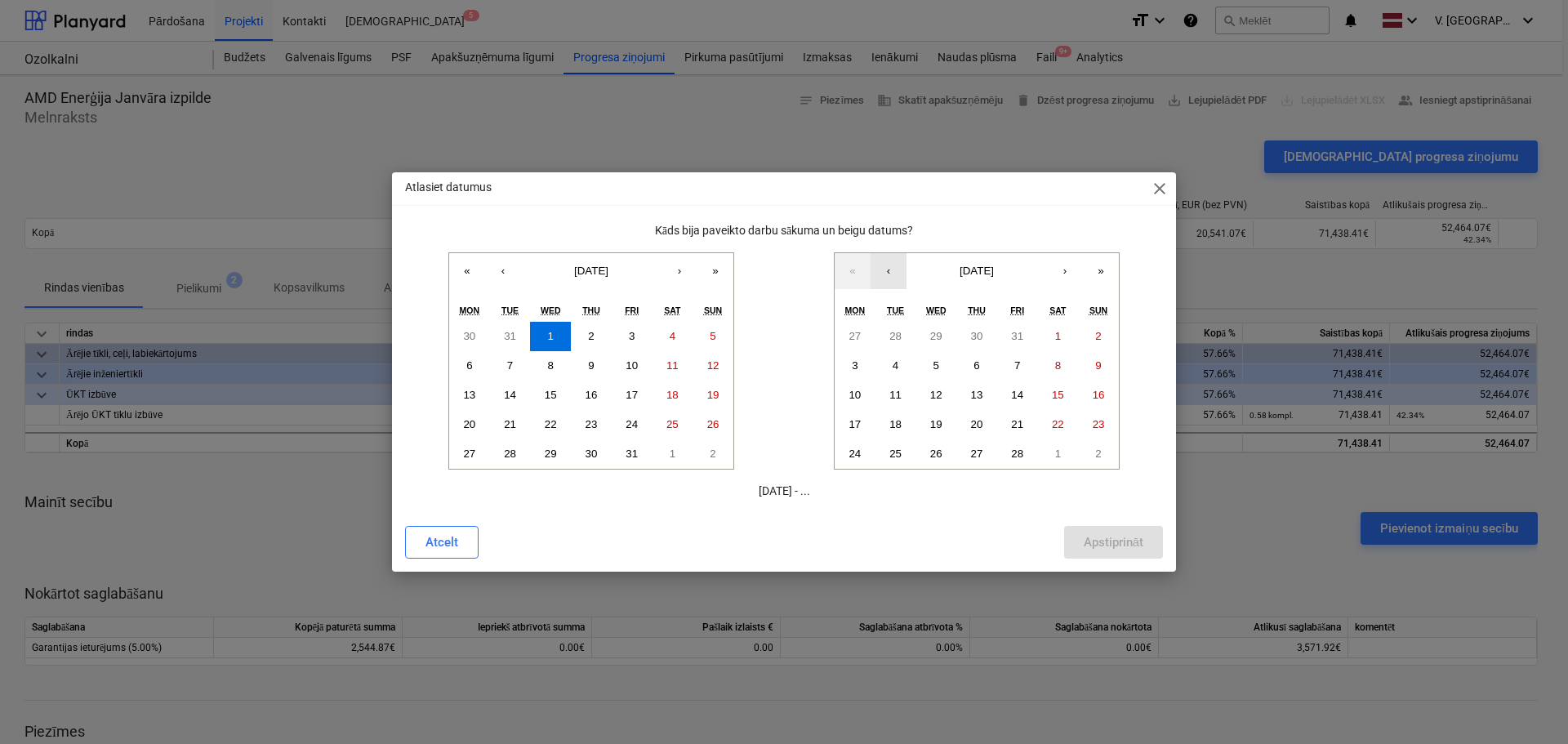 click on "‹" at bounding box center [889, 271] 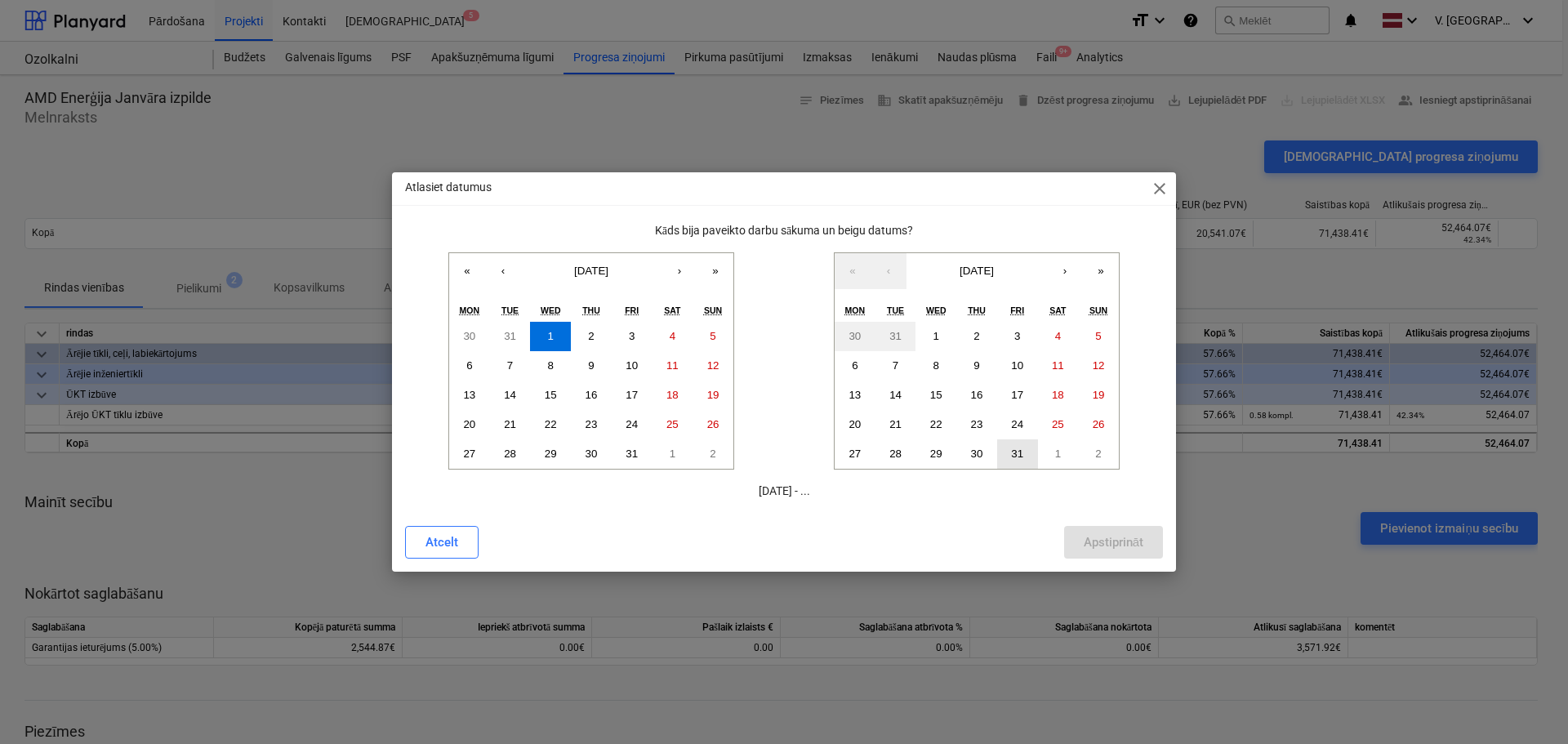 click on "31" at bounding box center (1017, 453) 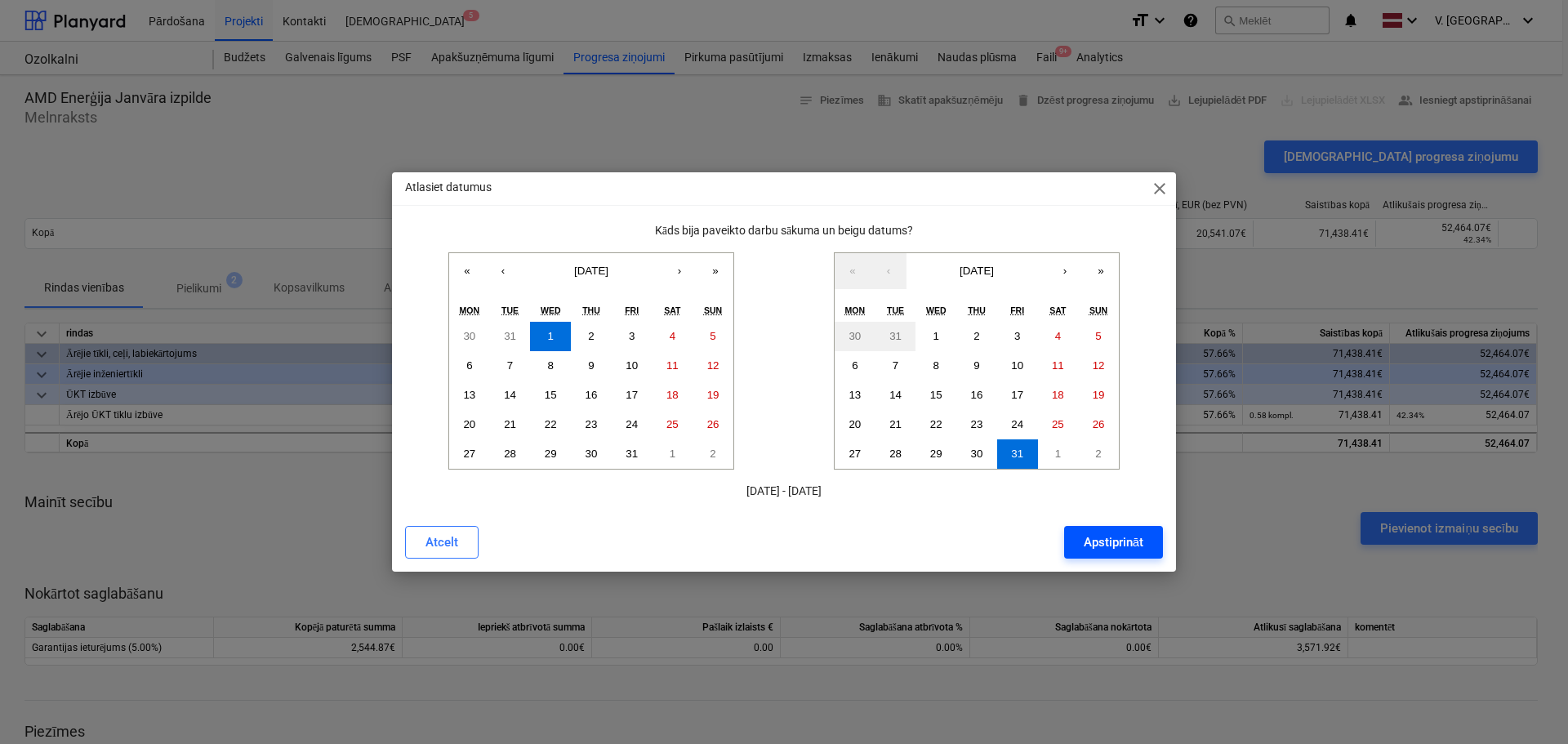click on "Apstiprināt" at bounding box center [1113, 542] 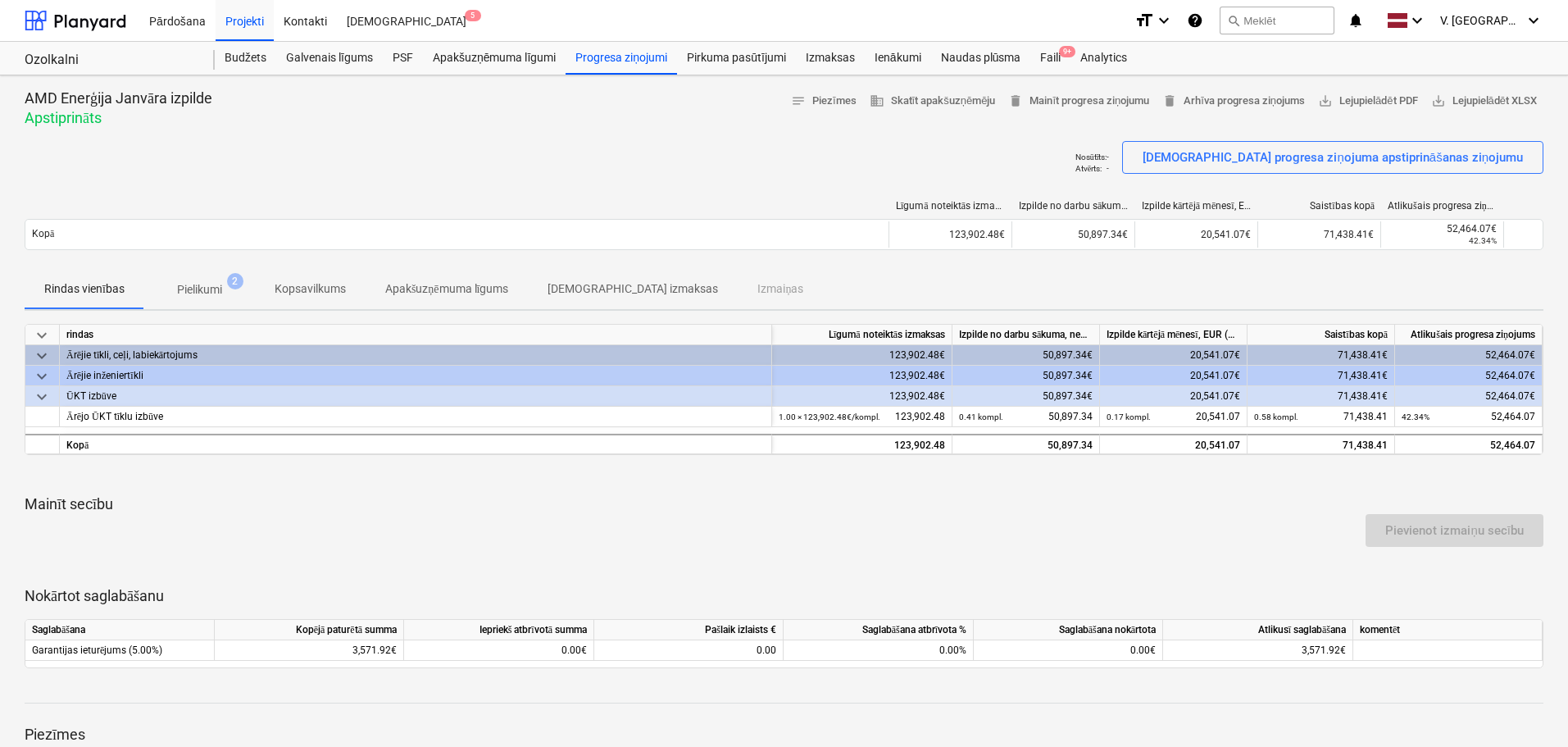 click on "Pielikumi 2" at bounding box center (199, 289) 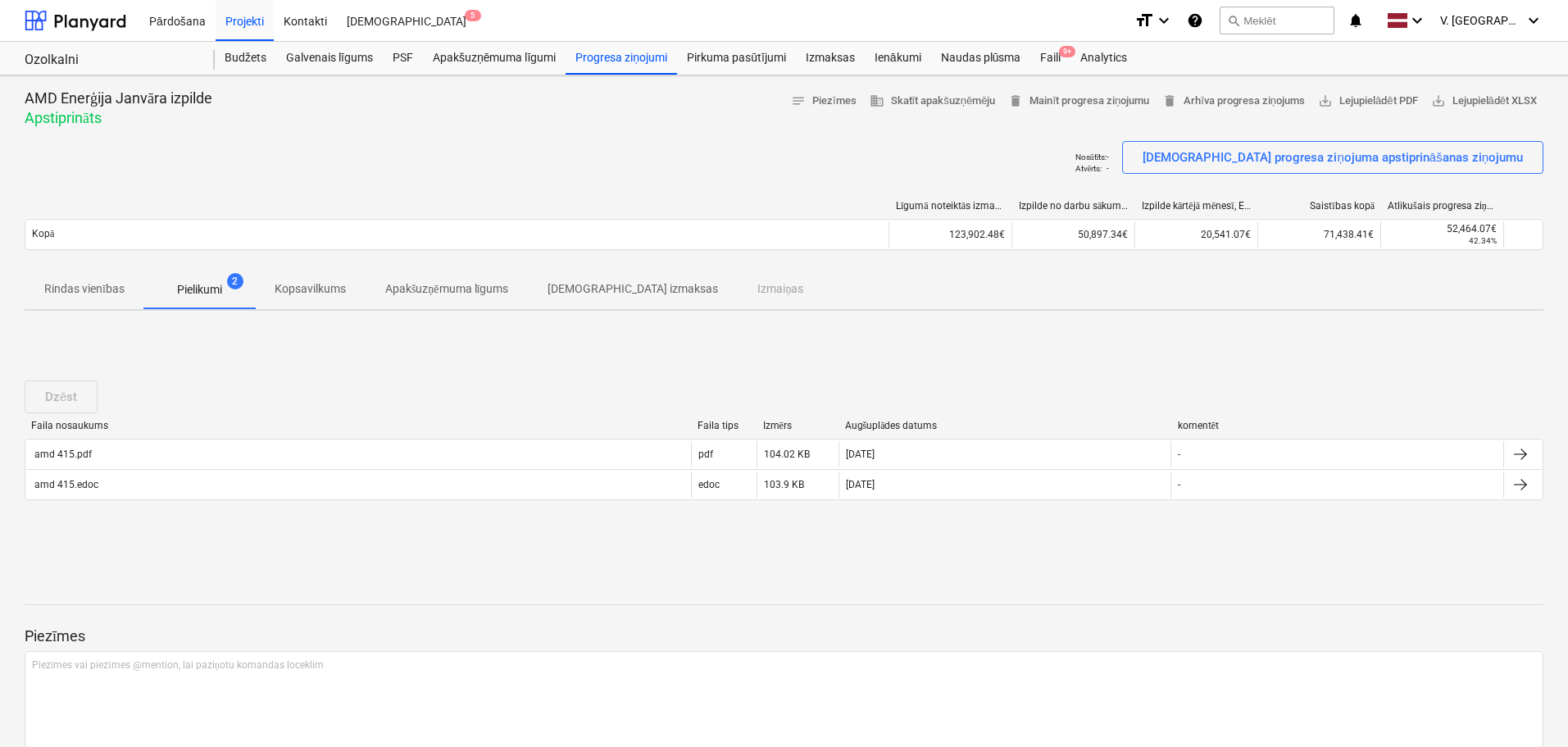 click on "Rindas vienības" at bounding box center (84, 289) 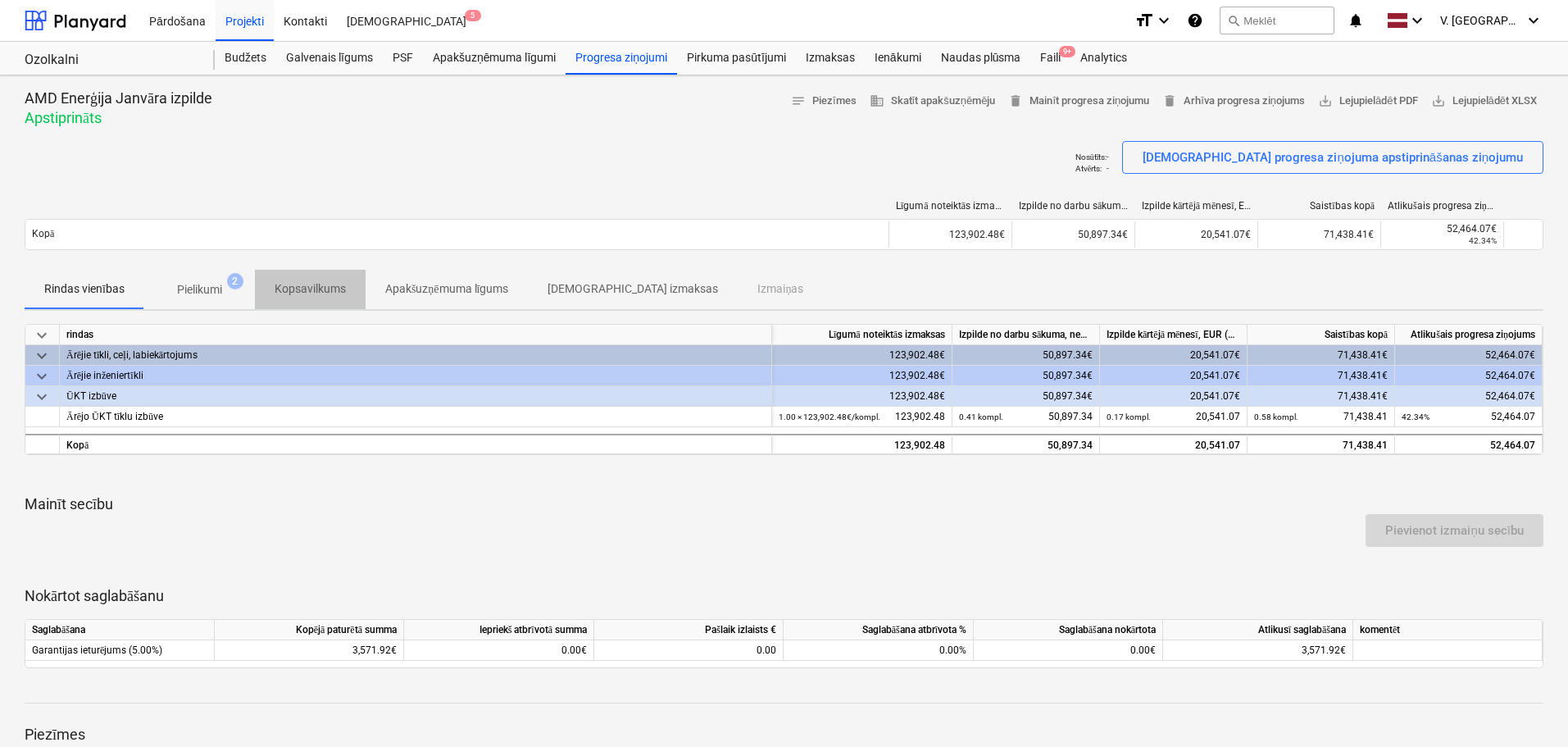 click on "Kopsavilkums" at bounding box center [310, 289] 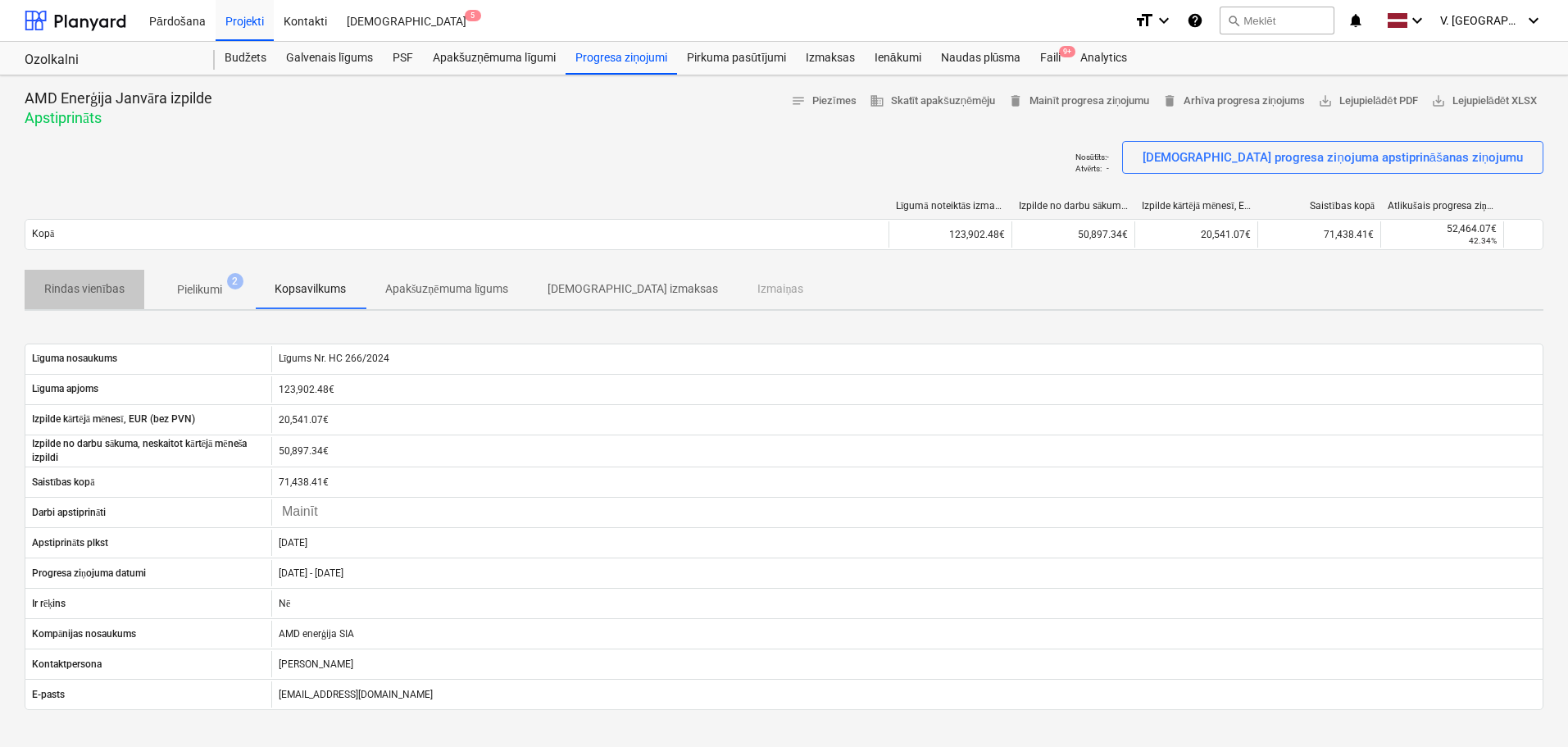 click on "Rindas vienības" at bounding box center (84, 289) 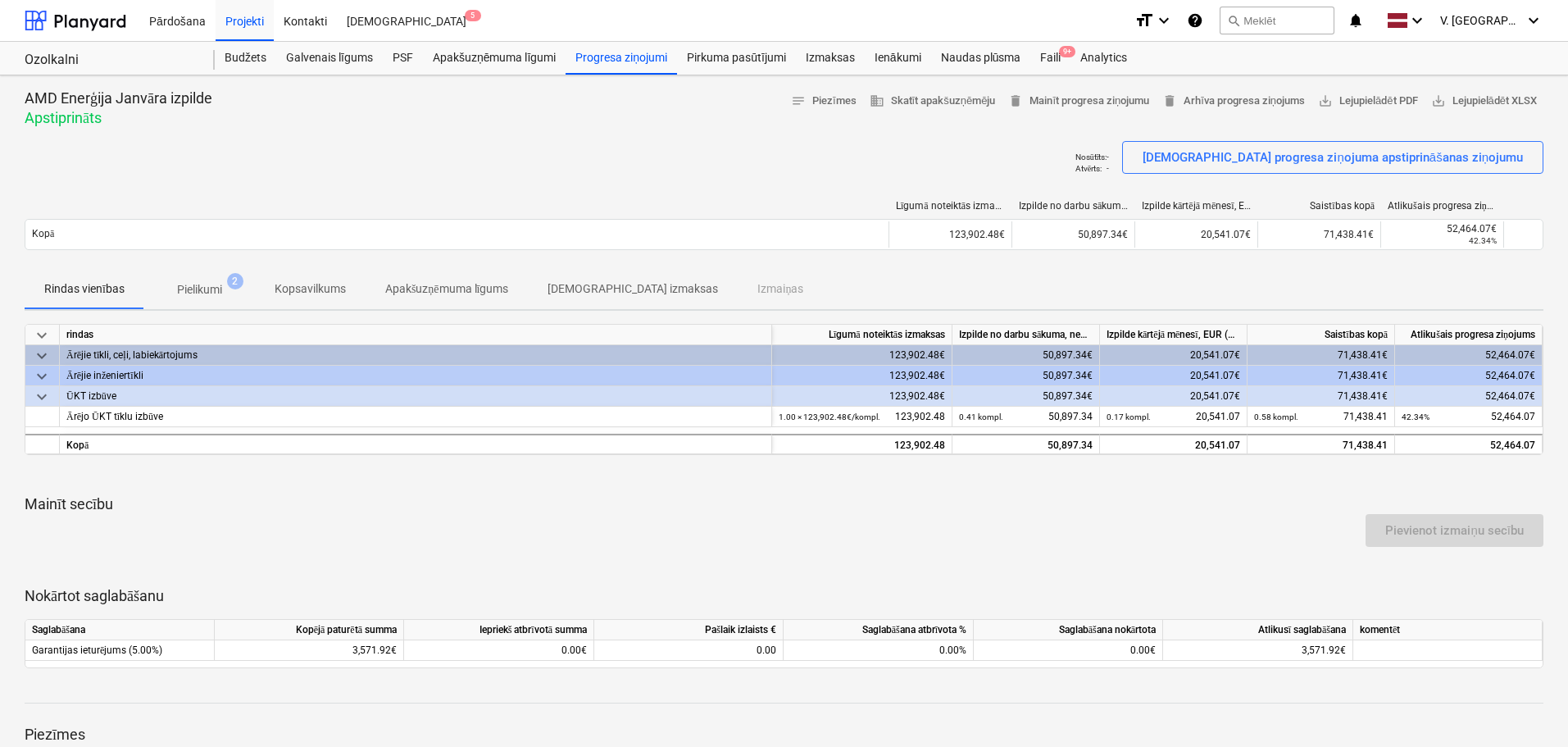 click on "Kopsavilkums" at bounding box center (310, 289) 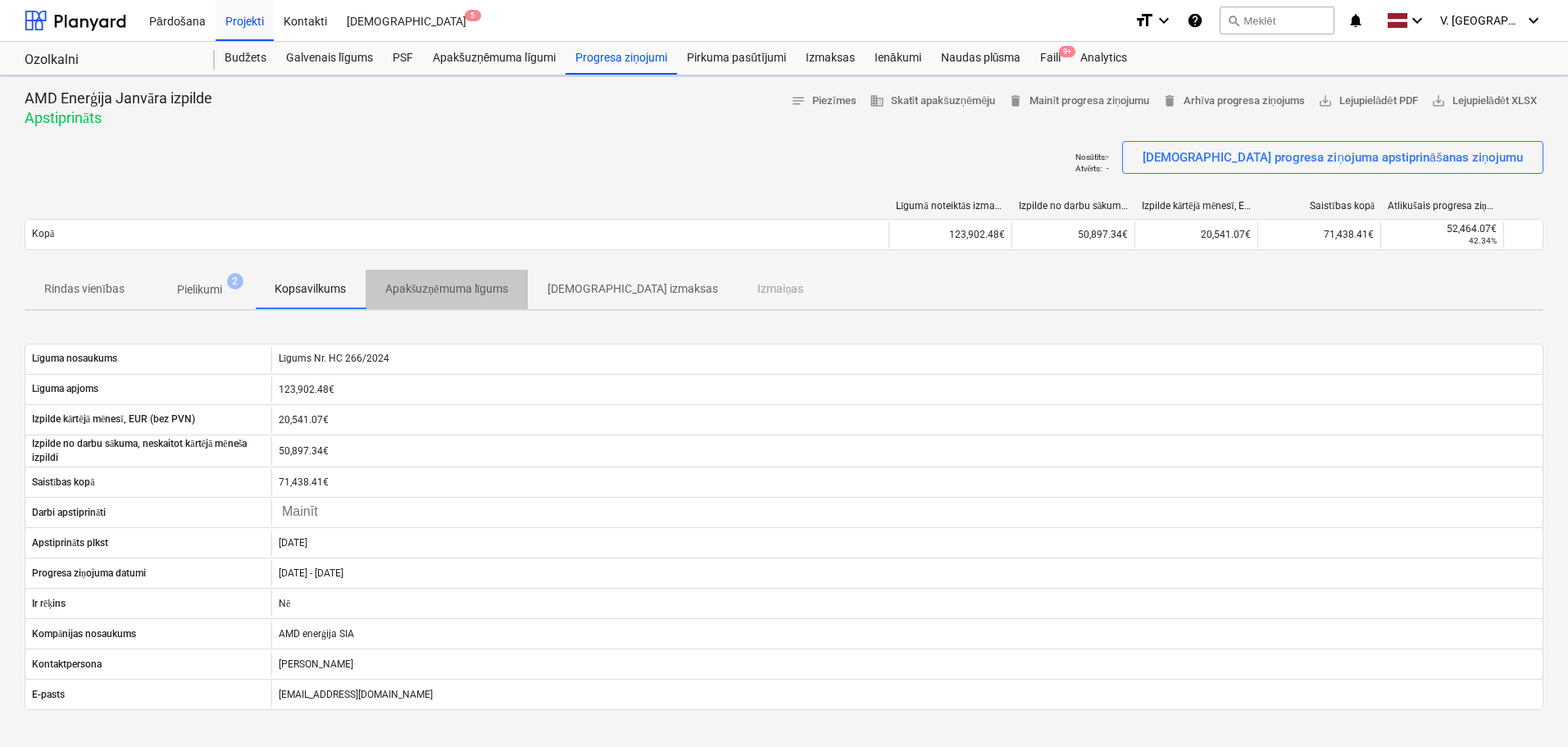 click on "Apakšuzņēmuma līgums" at bounding box center (447, 289) 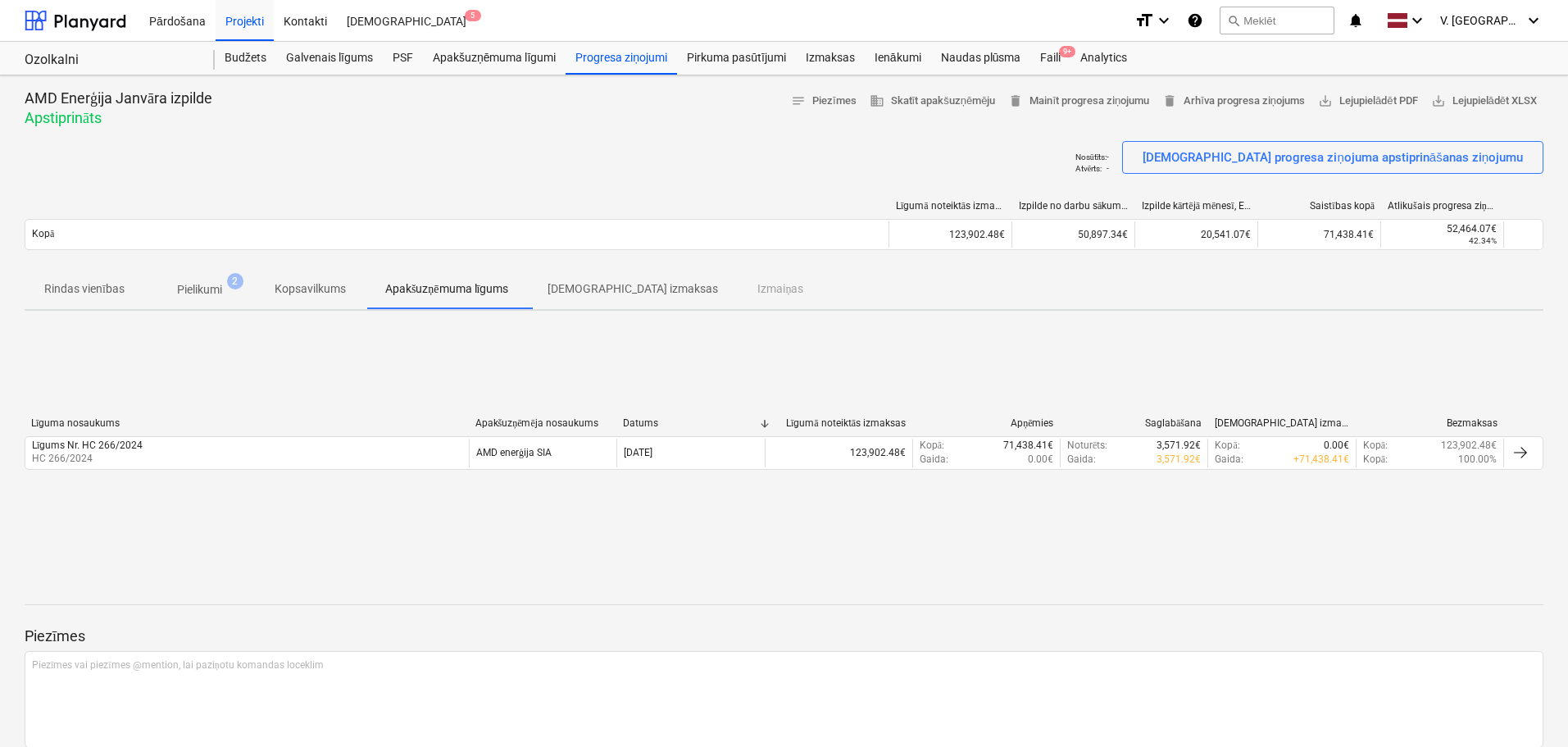 click on "[DEMOGRAPHIC_DATA] izmaksas" at bounding box center [633, 289] 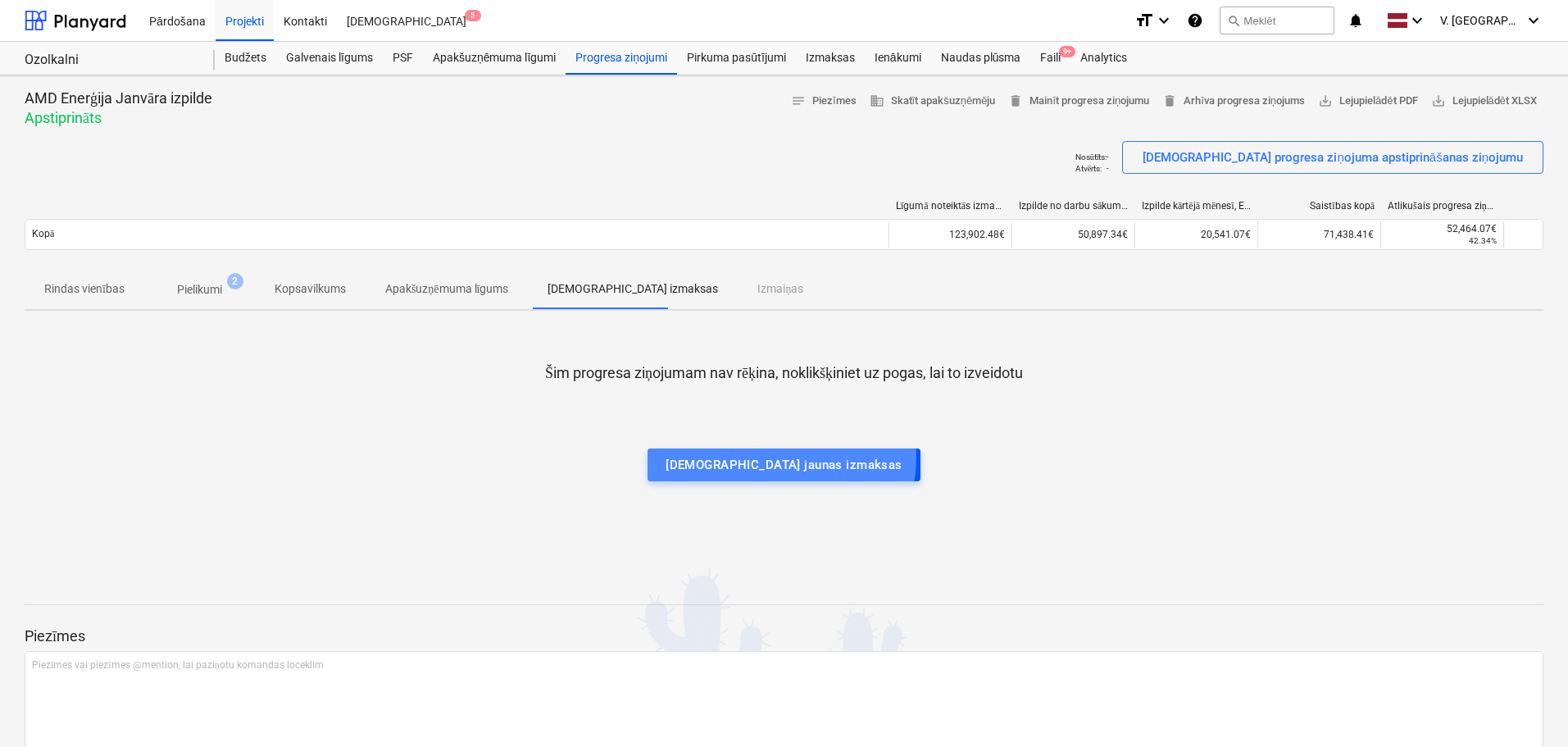 click on "[DEMOGRAPHIC_DATA] jaunas izmaksas" at bounding box center [784, 465] 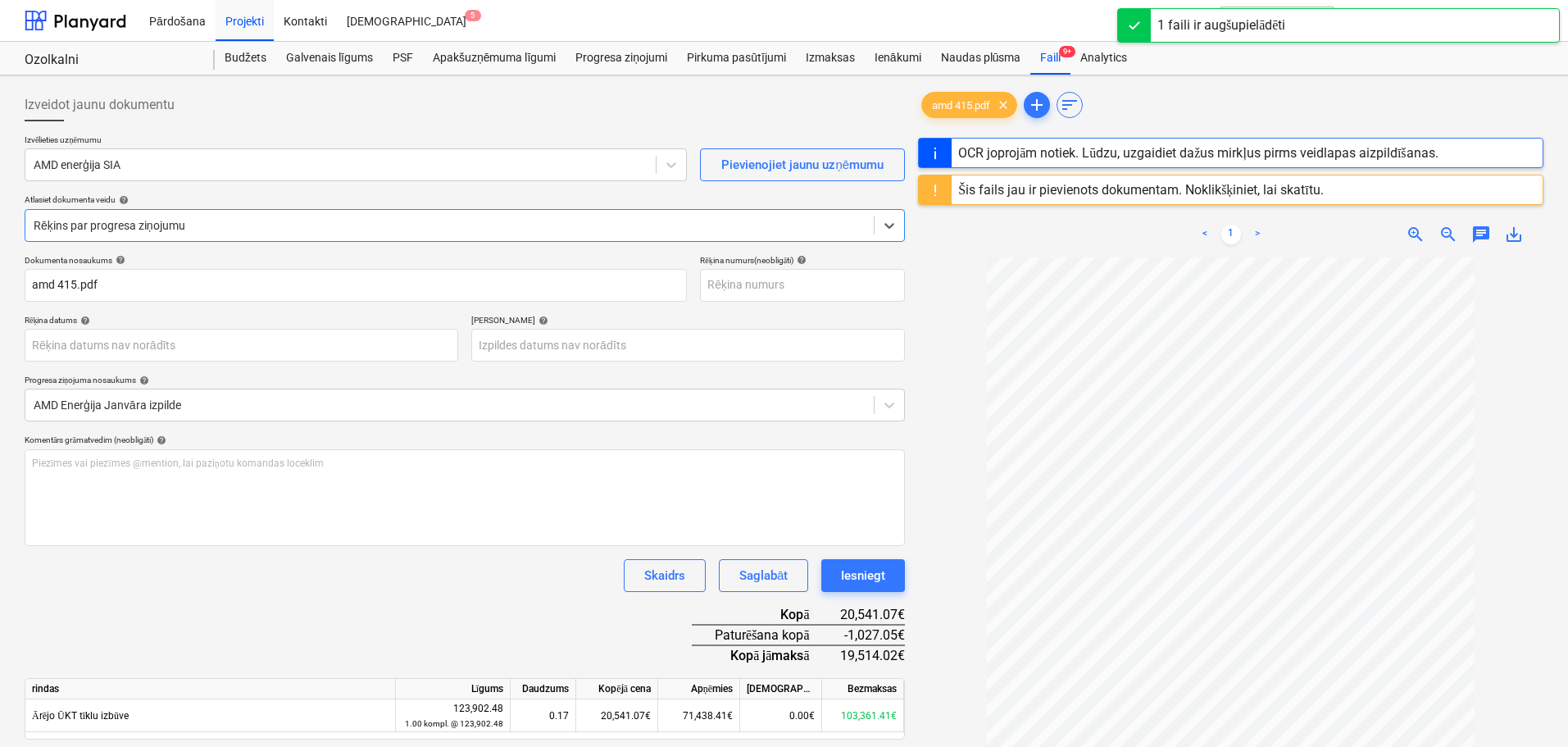 click at bounding box center (449, 225) 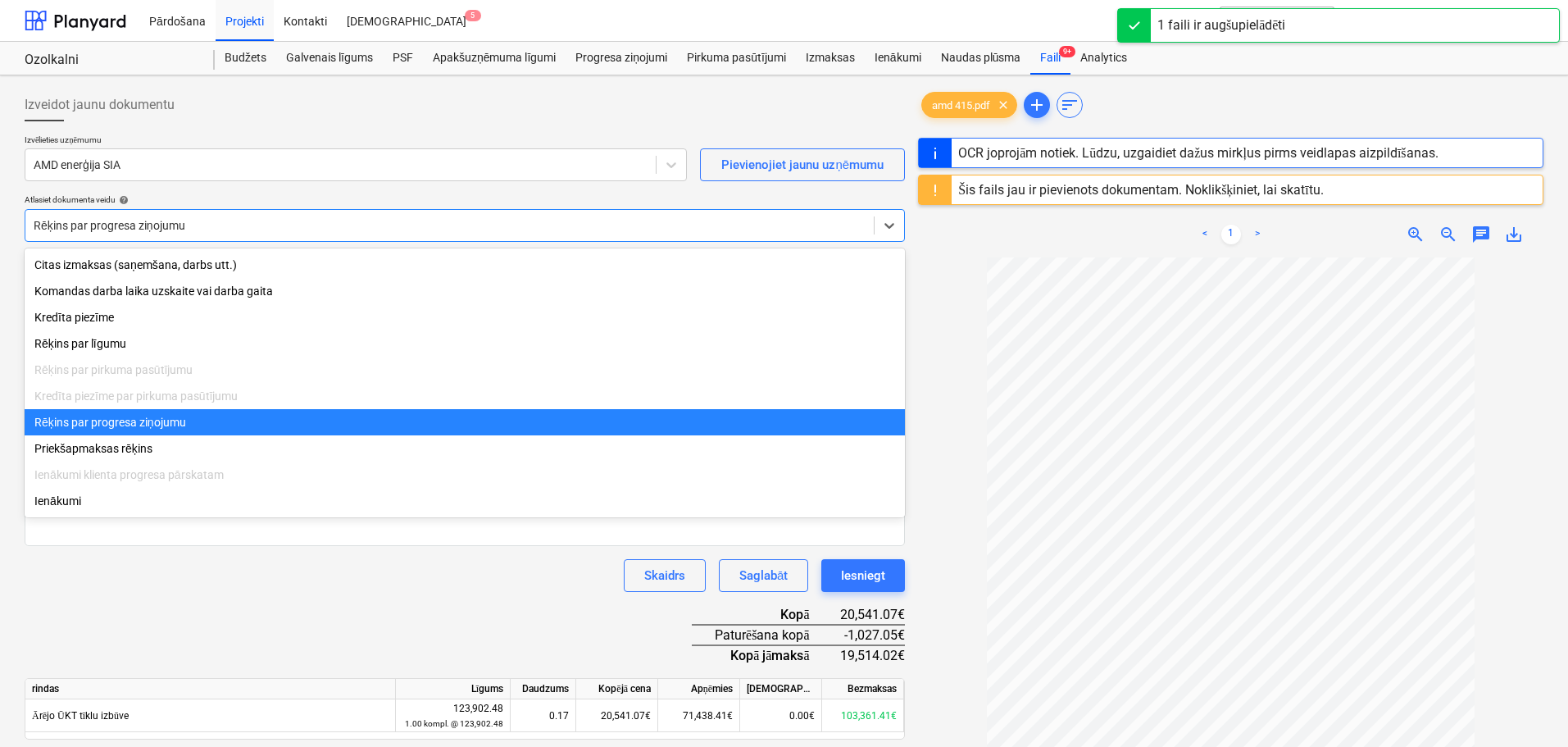 click at bounding box center [449, 225] 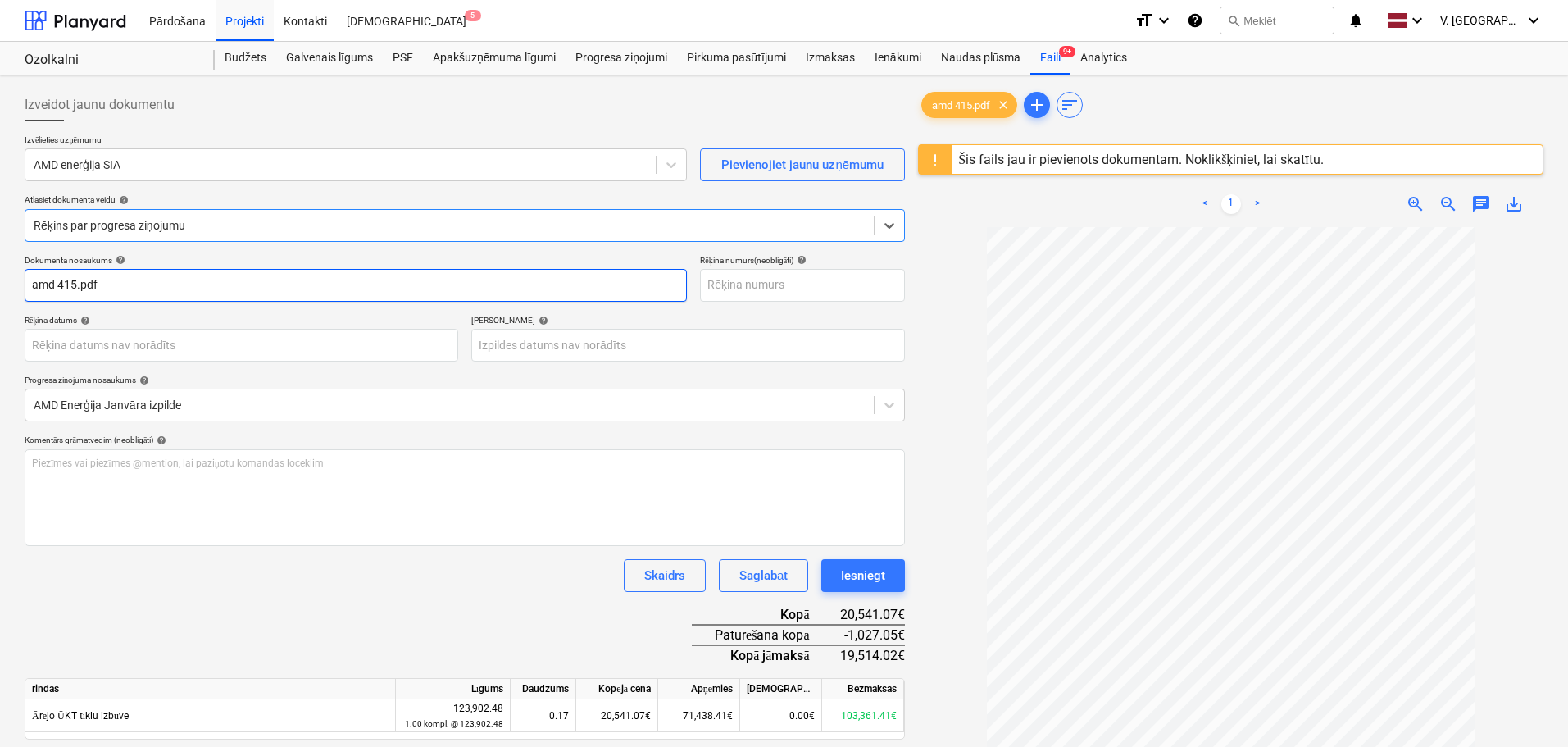 click on "amd 415.pdf" at bounding box center [356, 285] 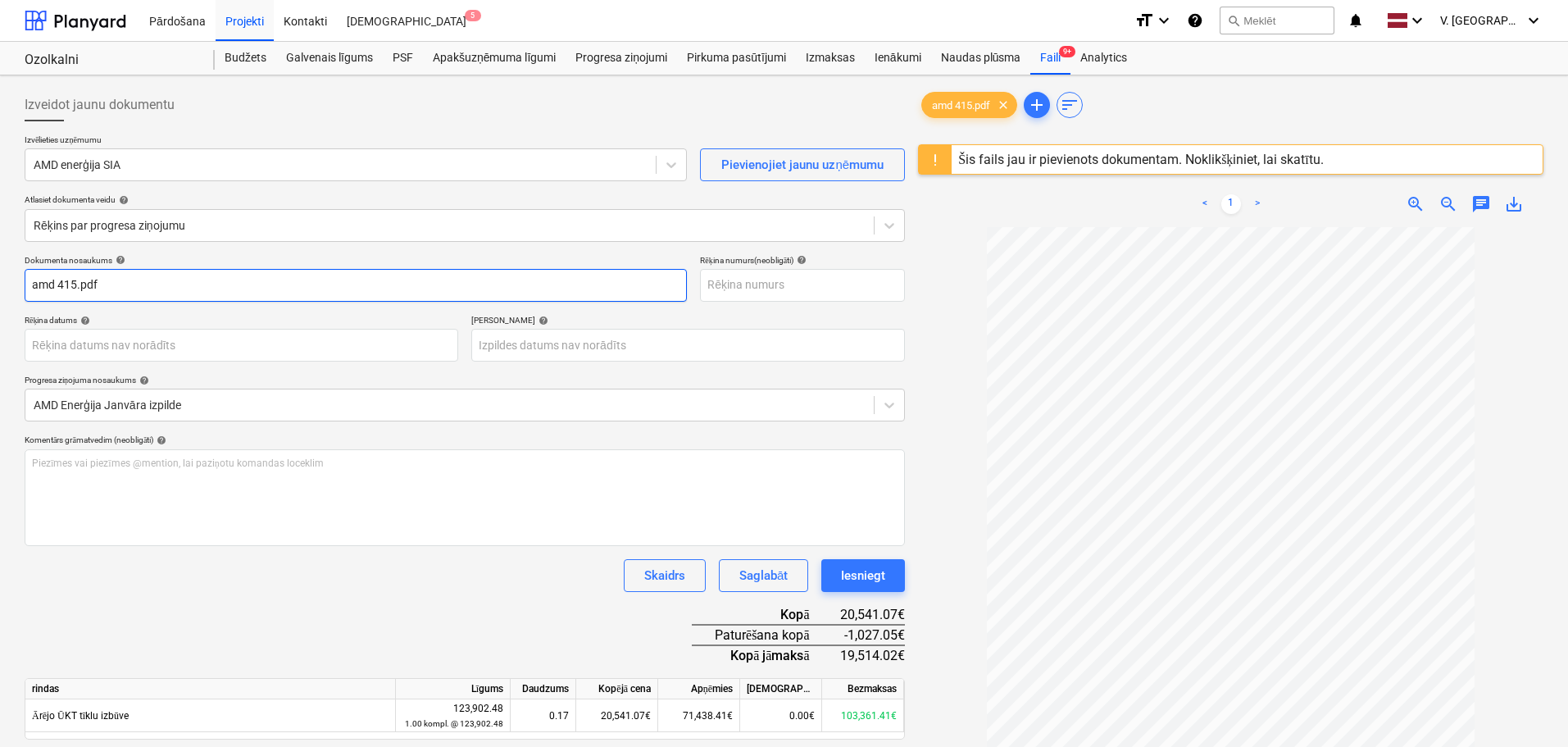click on "amd 415.pdf" at bounding box center (356, 285) 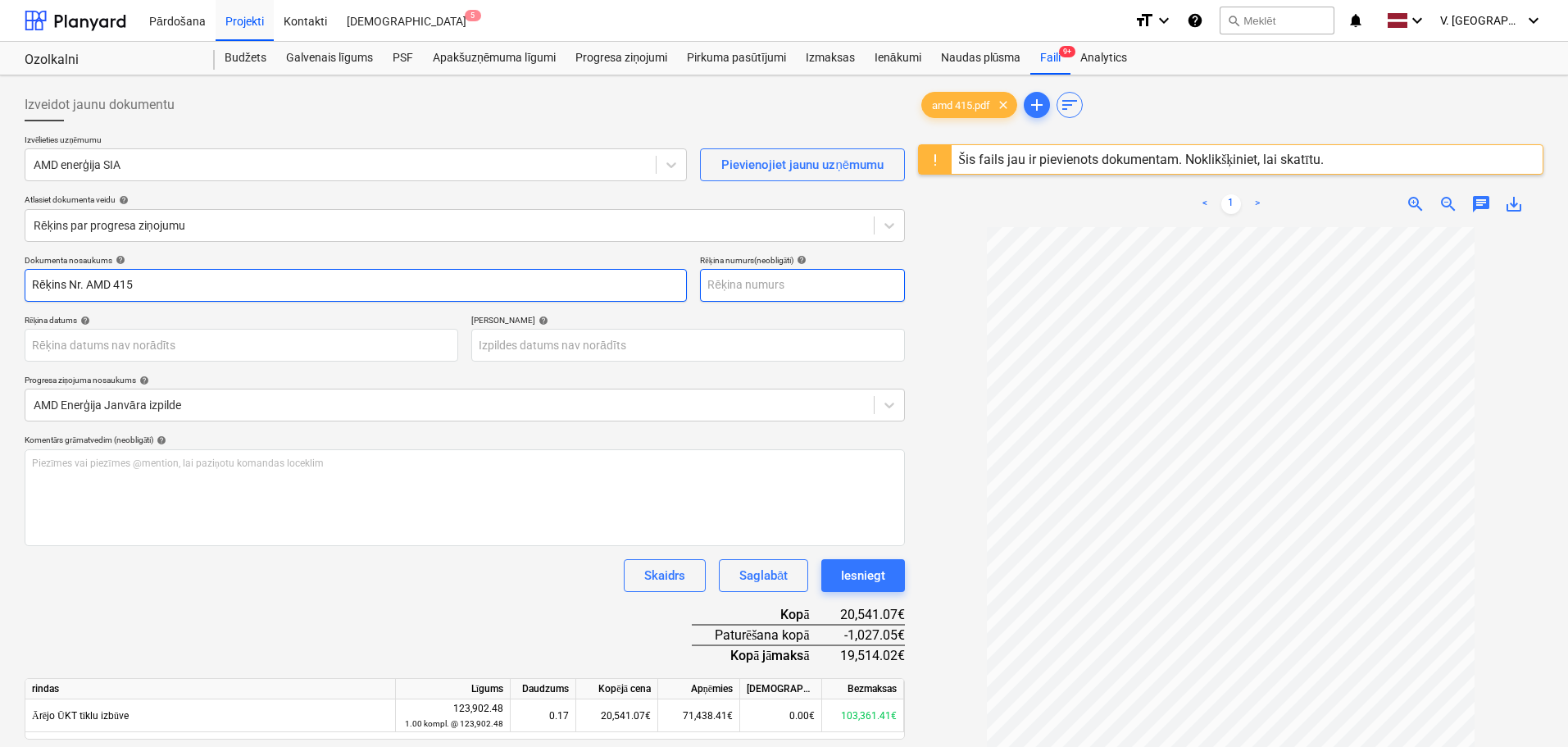 type on "Rēķins Nr. AMD 415" 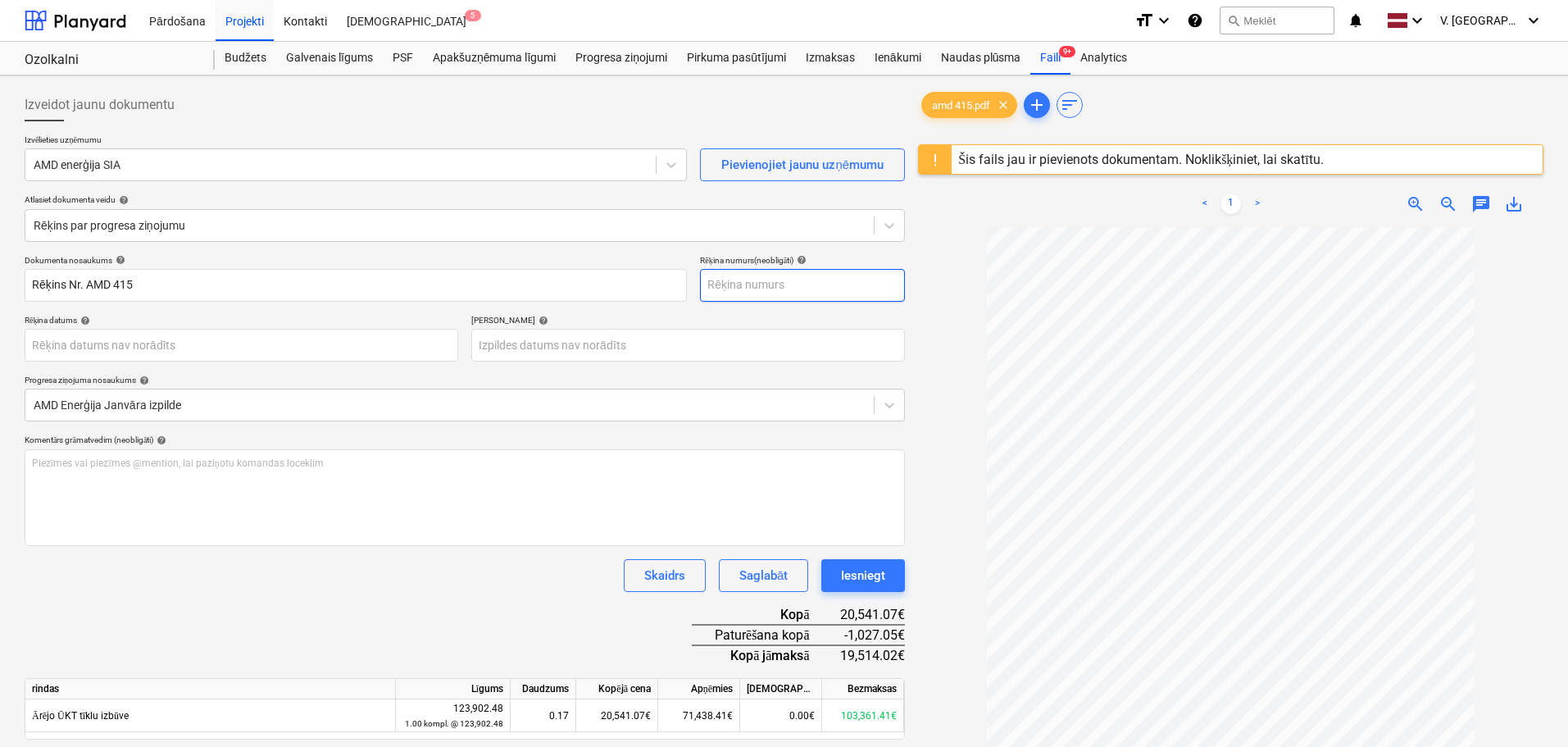click at bounding box center [802, 285] 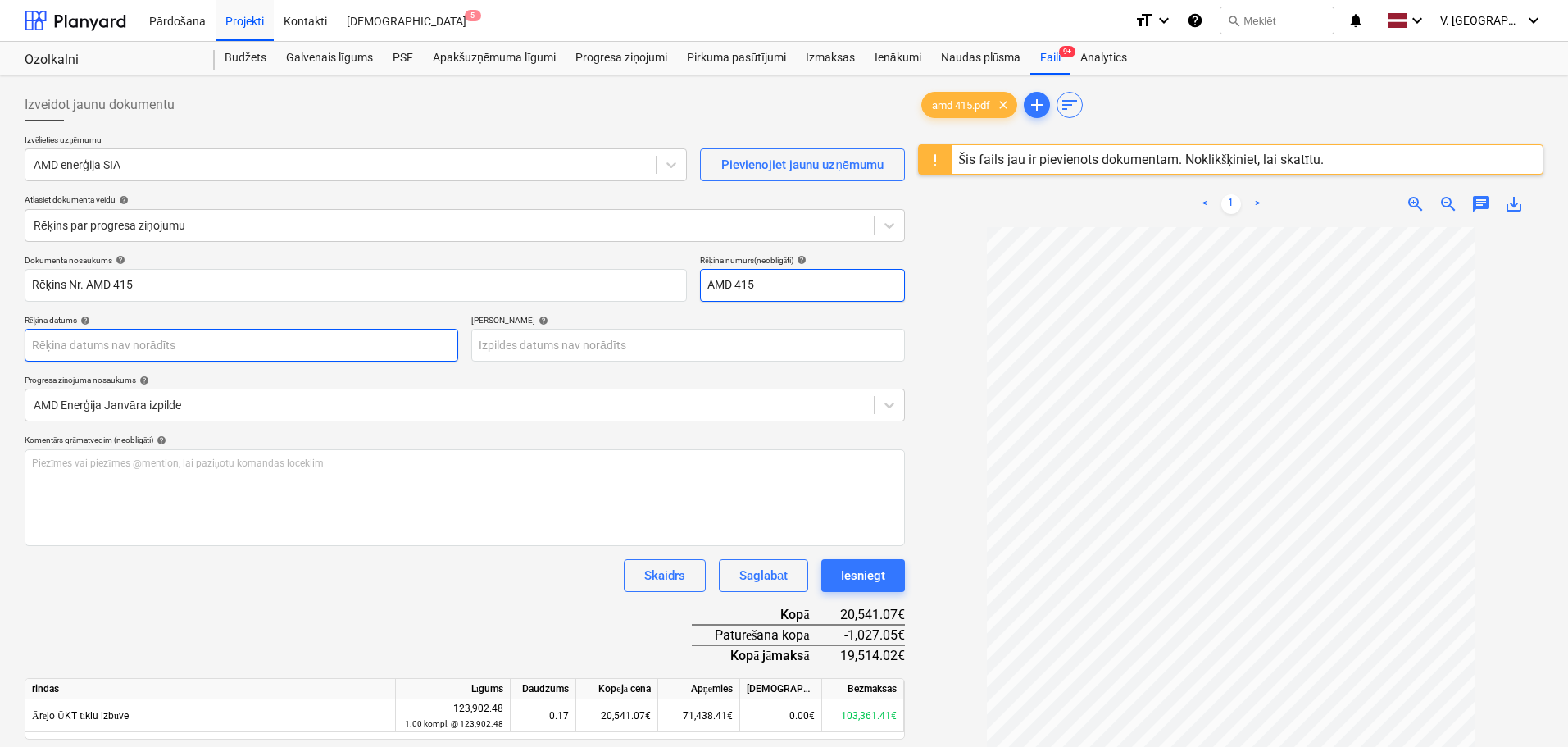 type on "AMD 415" 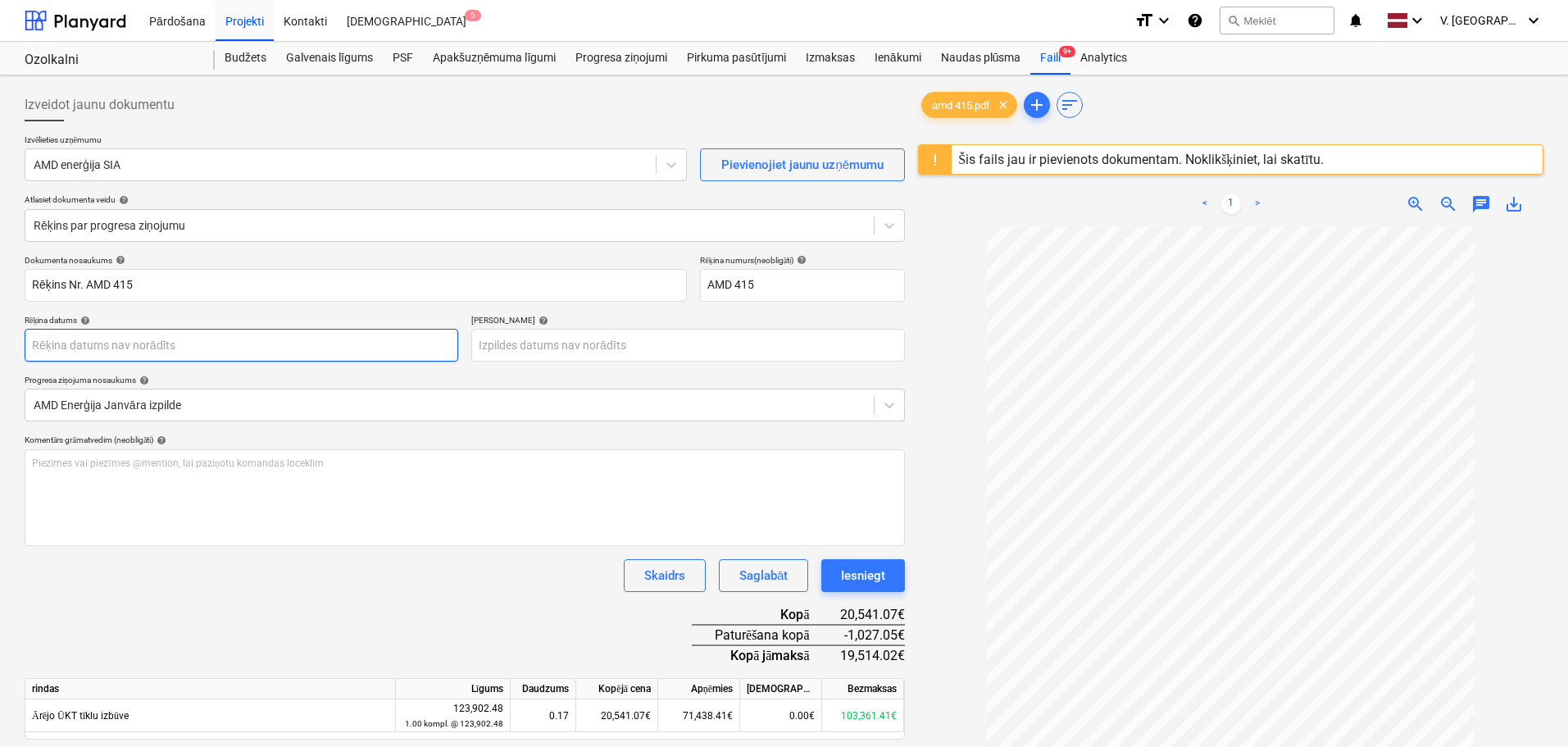 click on "Pārdošana Projekti Kontakti Iesūtne 5 format_size keyboard_arrow_down help search Meklēt notifications 0 keyboard_arrow_down V. Filipčenko keyboard_arrow_down Ozolkalni Budžets Galvenais līgums PSF Apakšuzņēmuma līgumi Progresa ziņojumi Pirkuma pasūtījumi Izmaksas Ienākumi Naudas plūsma Faili 9+ Analytics Izveidot jaunu dokumentu Izvēlieties uzņēmumu AMD enerģija SIA   Pievienojiet jaunu uzņēmumu Atlasiet dokumenta veidu help Rēķins par progresa ziņojumu Dokumenta nosaukums help Rēķins Nr. AMD 415 Rēķina numurs  (neobligāti) help AMD 415 Rēķina datums help Press the down arrow key to interact with the calendar and
select a date. Press the question mark key to get the keyboard shortcuts for changing dates. Termiņš help Press the down arrow key to interact with the calendar and
select a date. Press the question mark key to get the keyboard shortcuts for changing dates. Progresa ziņojuma nosaukums help AMD Enerģija Janvāra izpilde help ﻿ Skaidrs Saglabāt Iesniegt" at bounding box center (784, 373) 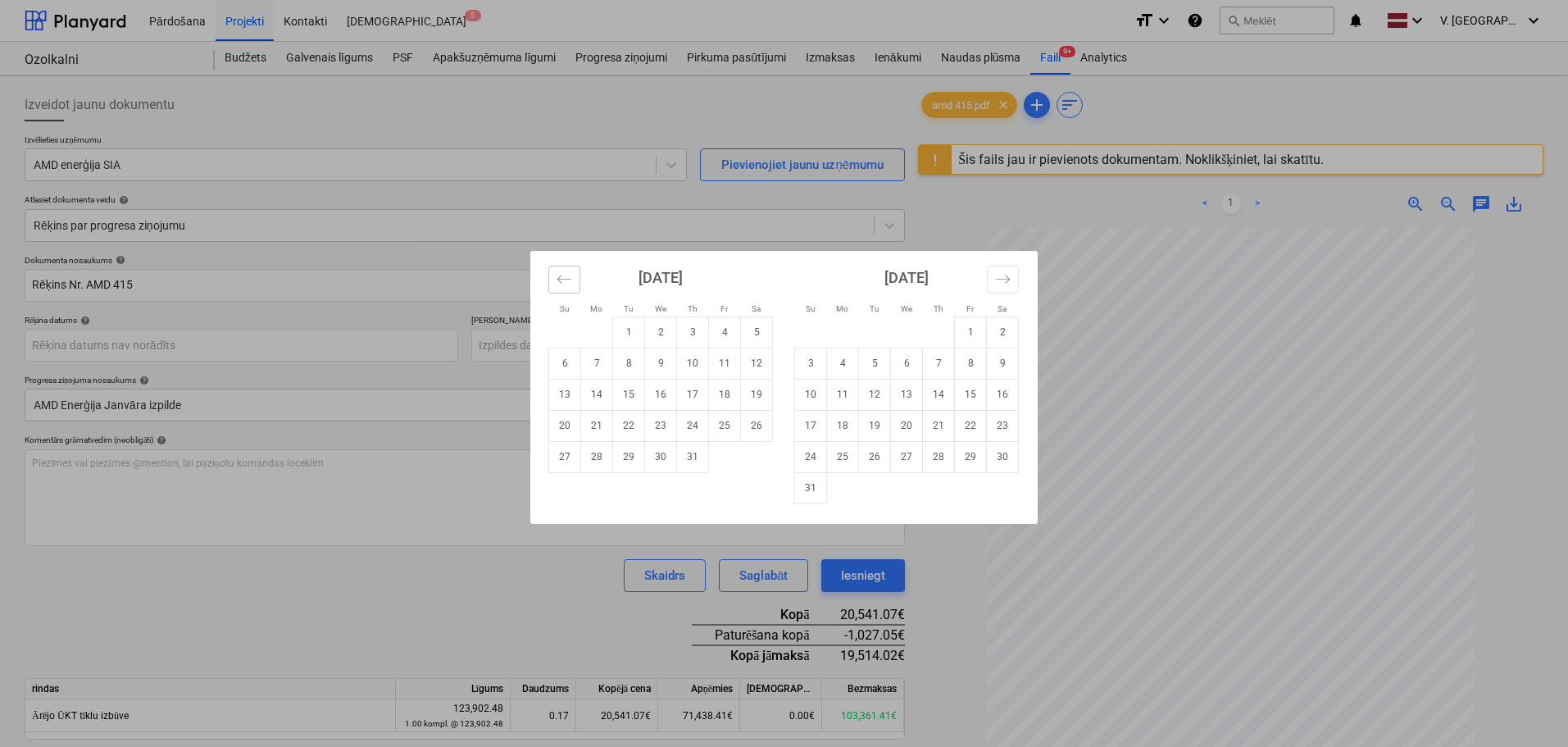 click 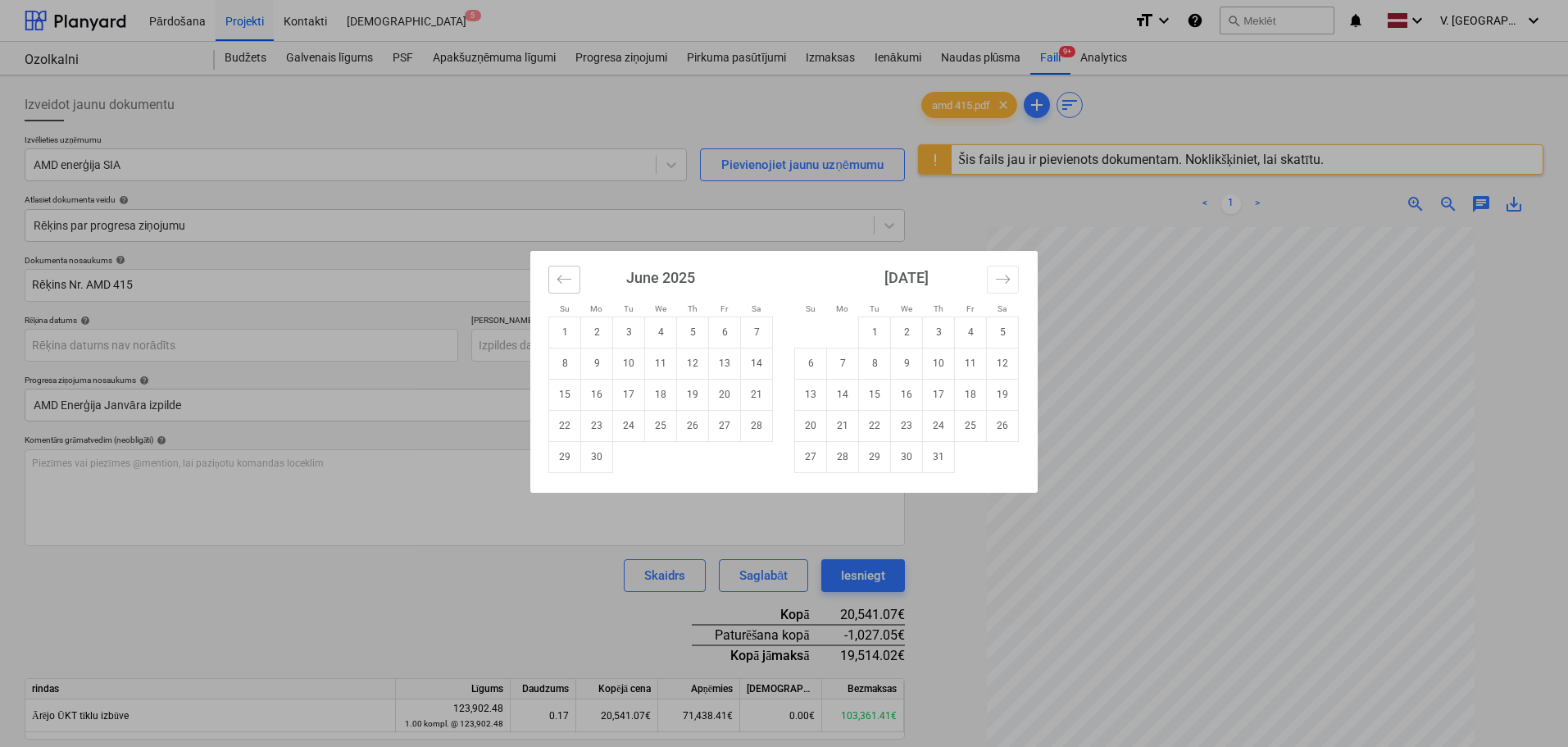 click 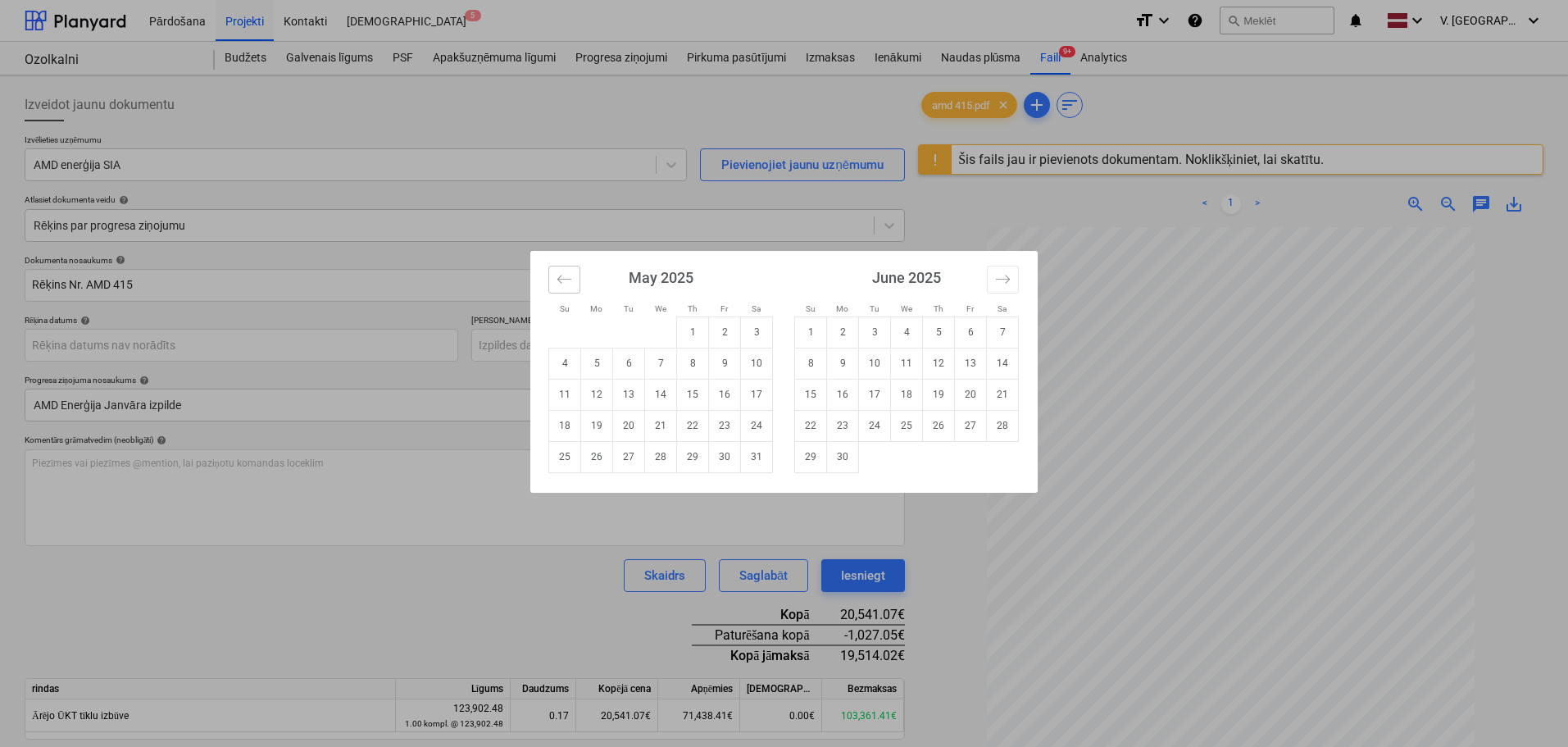 click 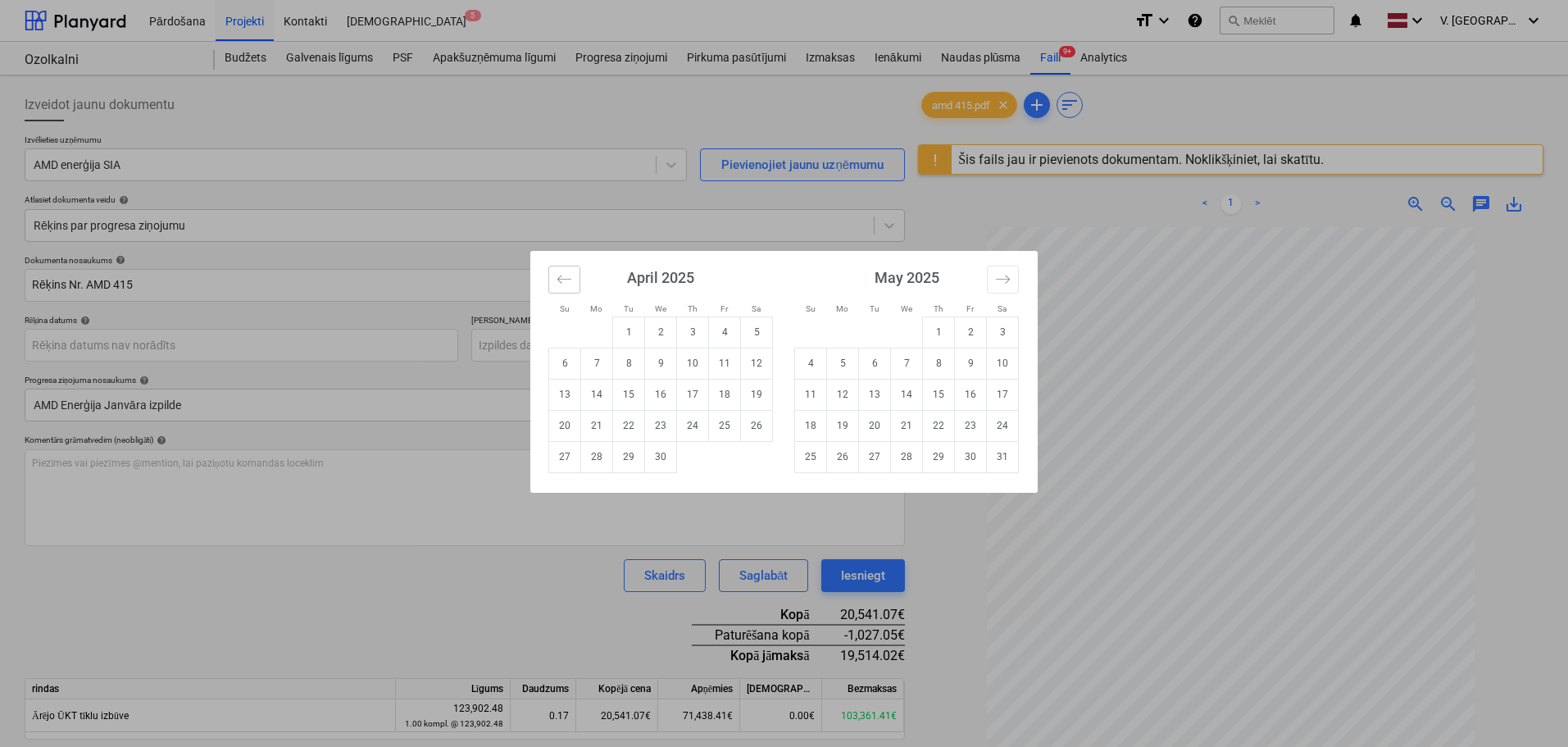 click 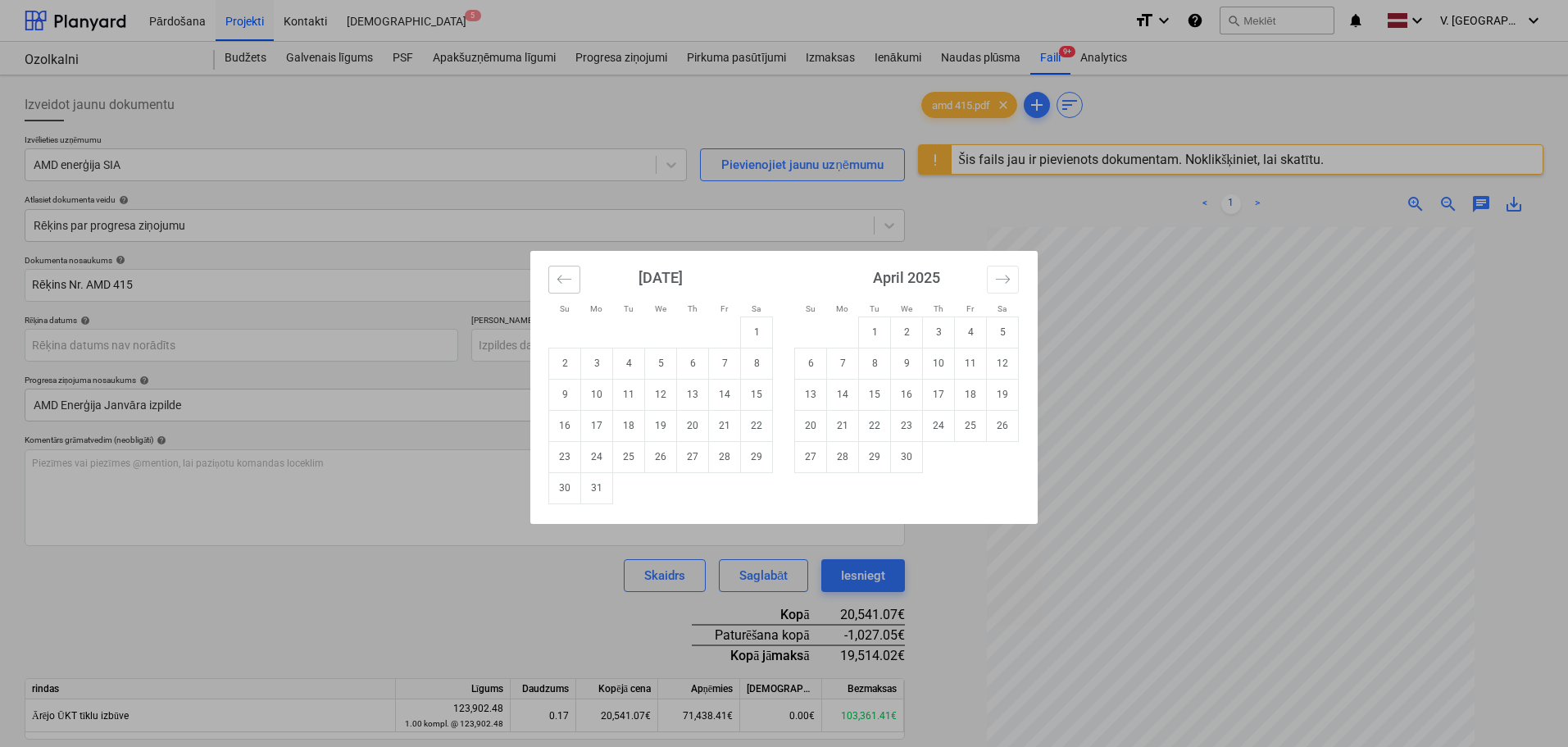 click 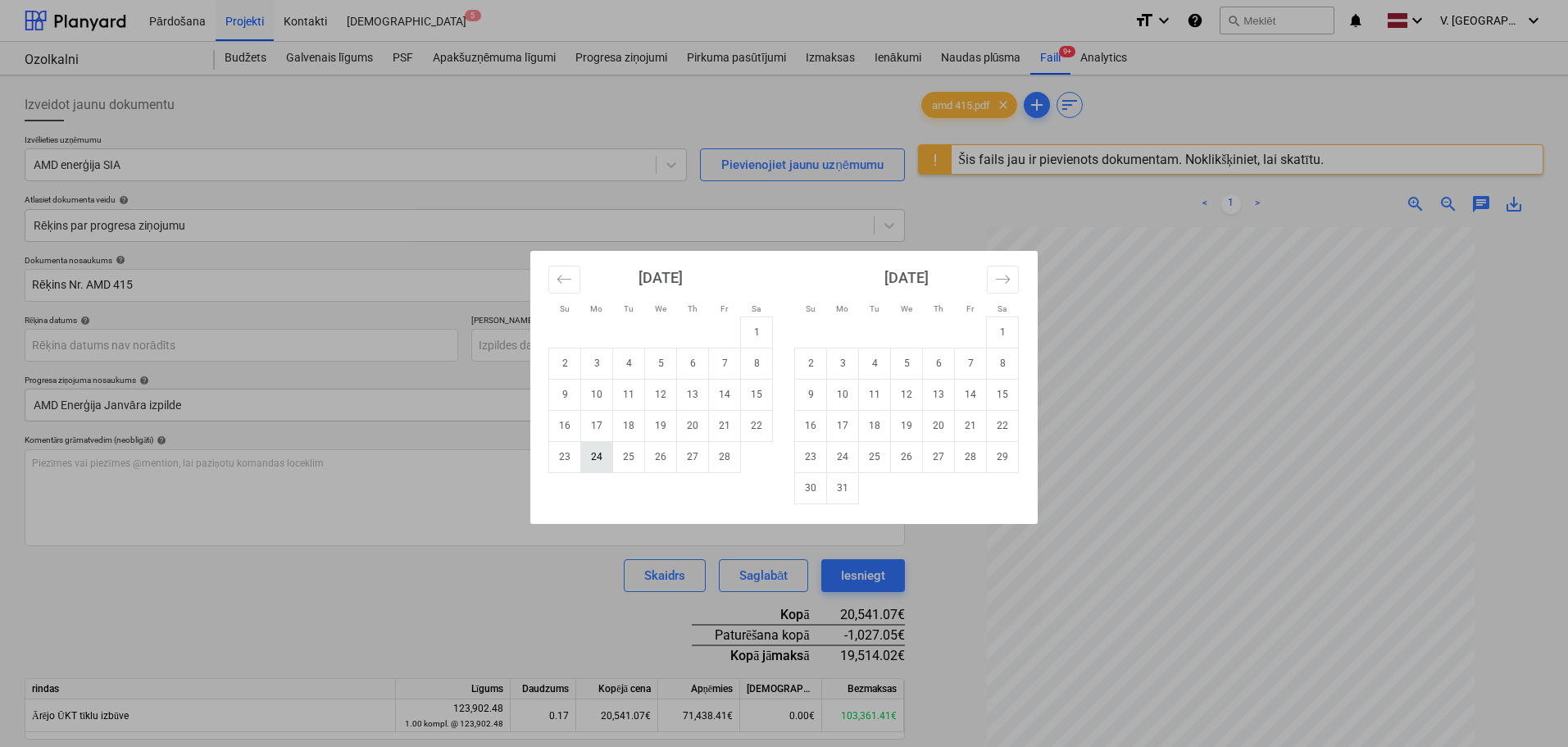click on "24" at bounding box center (597, 457) 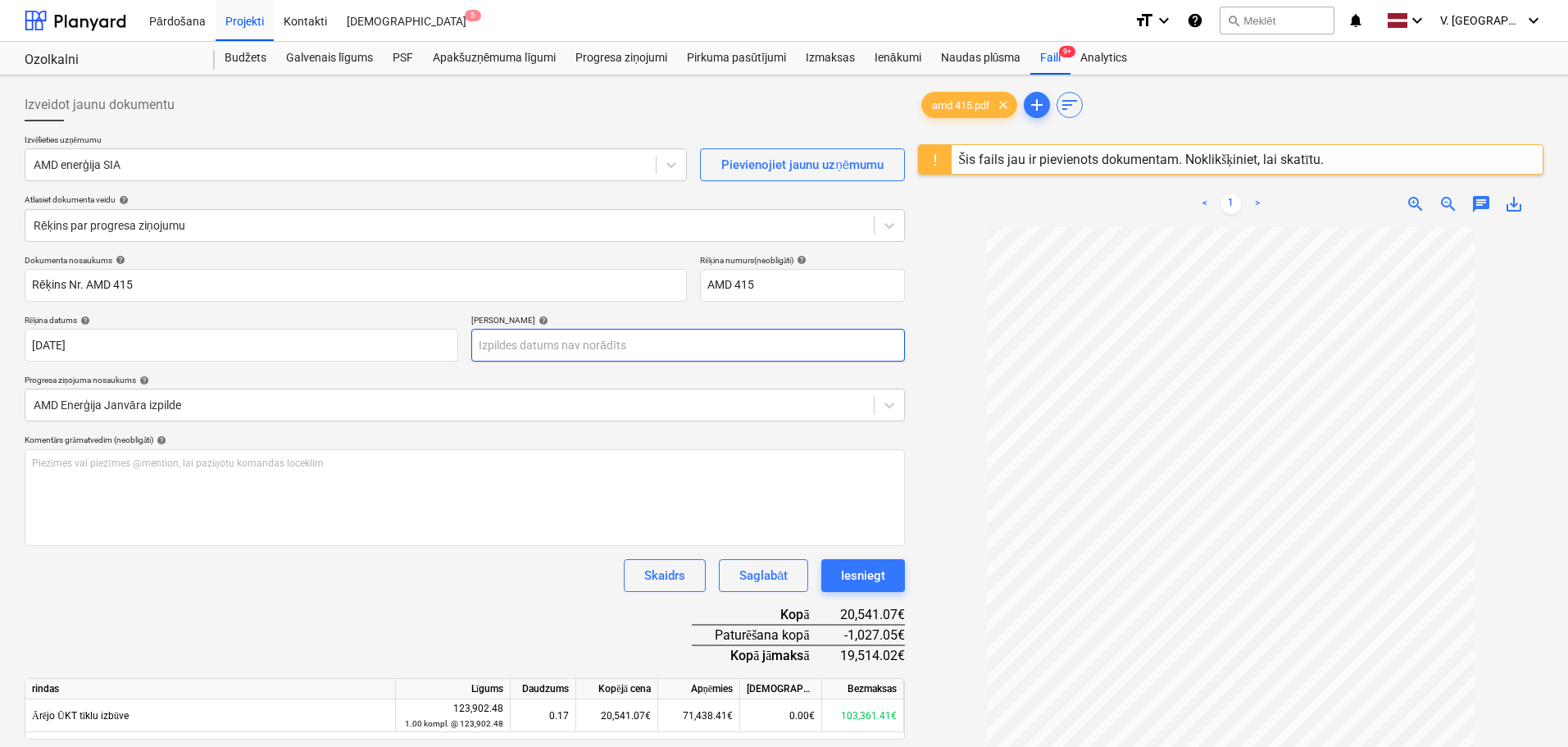 click on "Pārdošana Projekti Kontakti Iesūtne 5 format_size keyboard_arrow_down help search Meklēt notifications 0 keyboard_arrow_down V. Filipčenko keyboard_arrow_down Ozolkalni Budžets Galvenais līgums PSF Apakšuzņēmuma līgumi Progresa ziņojumi Pirkuma pasūtījumi Izmaksas Ienākumi Naudas plūsma Faili 9+ Analytics Izveidot jaunu dokumentu Izvēlieties uzņēmumu AMD enerģija SIA   Pievienojiet jaunu uzņēmumu Atlasiet dokumenta veidu help Rēķins par progresa ziņojumu Dokumenta nosaukums help Rēķins Nr. AMD 415 Rēķina numurs  (neobligāti) help AMD 415 Rēķina datums help 24 Feb 2025 24.02.2025 Press the down arrow key to interact with the calendar and
select a date. Press the question mark key to get the keyboard shortcuts for changing dates. Termiņš help Press the down arrow key to interact with the calendar and
select a date. Press the question mark key to get the keyboard shortcuts for changing dates. Progresa ziņojuma nosaukums help AMD Enerģija Janvāra izpilde help ﻿ add" at bounding box center (784, 373) 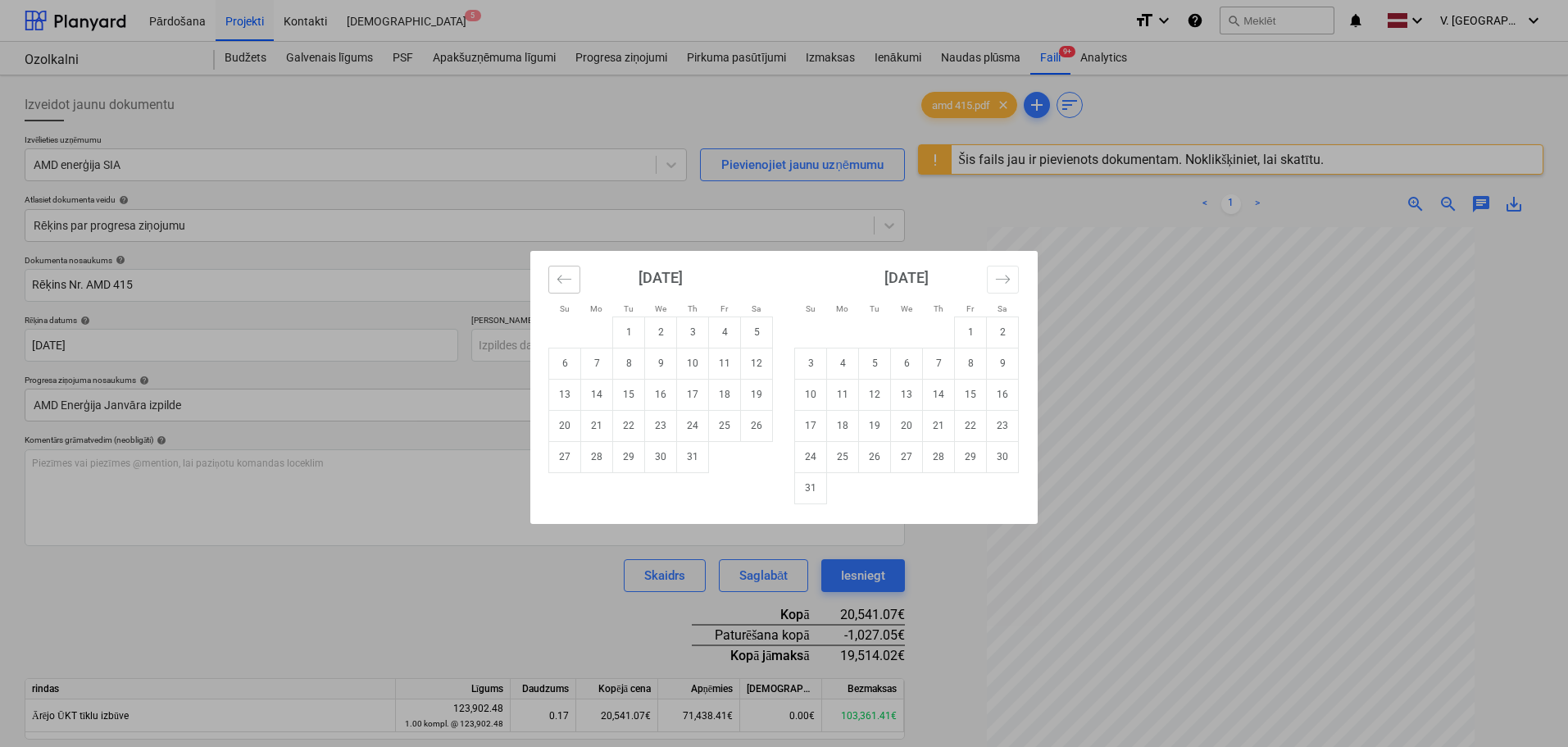 click 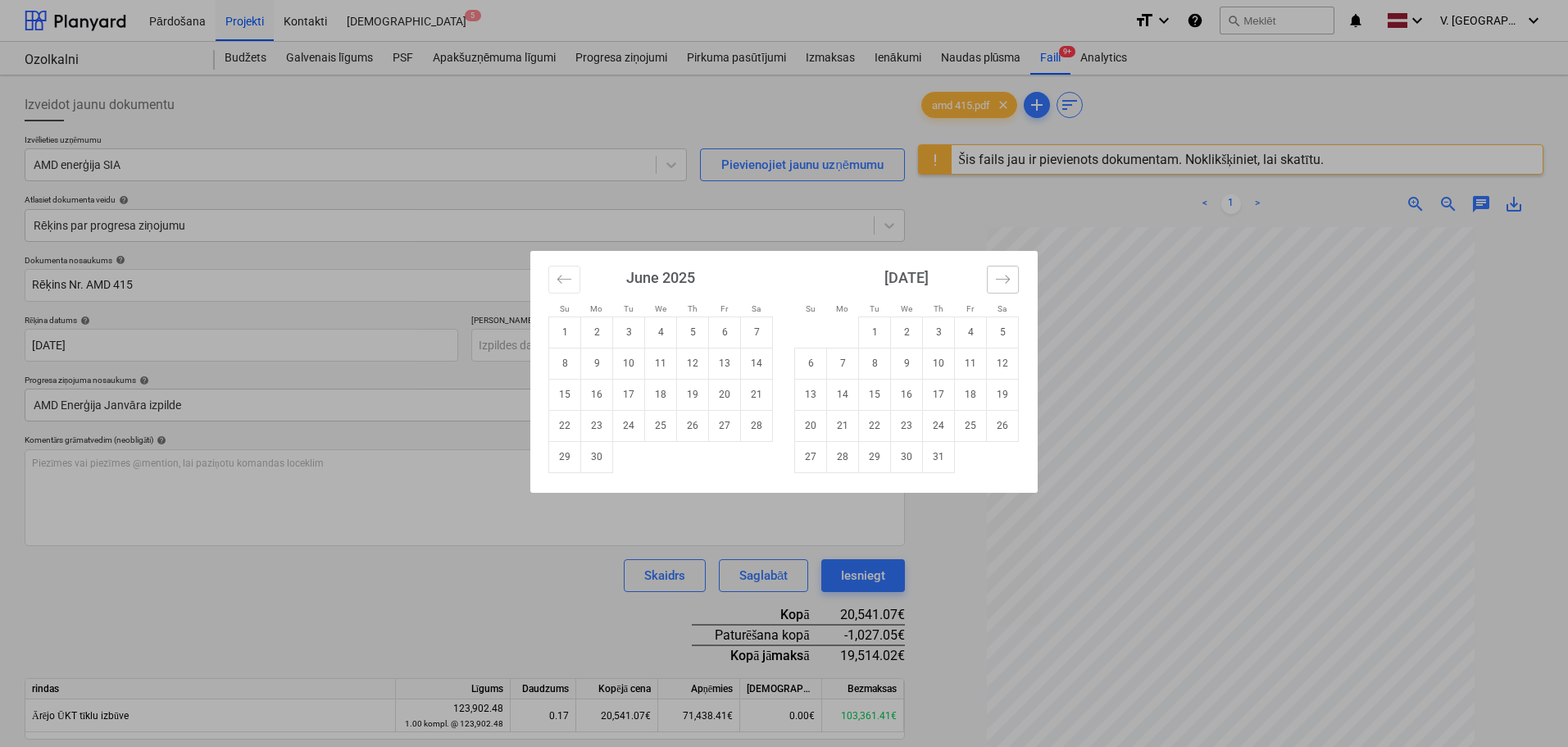 click at bounding box center (1002, 280) 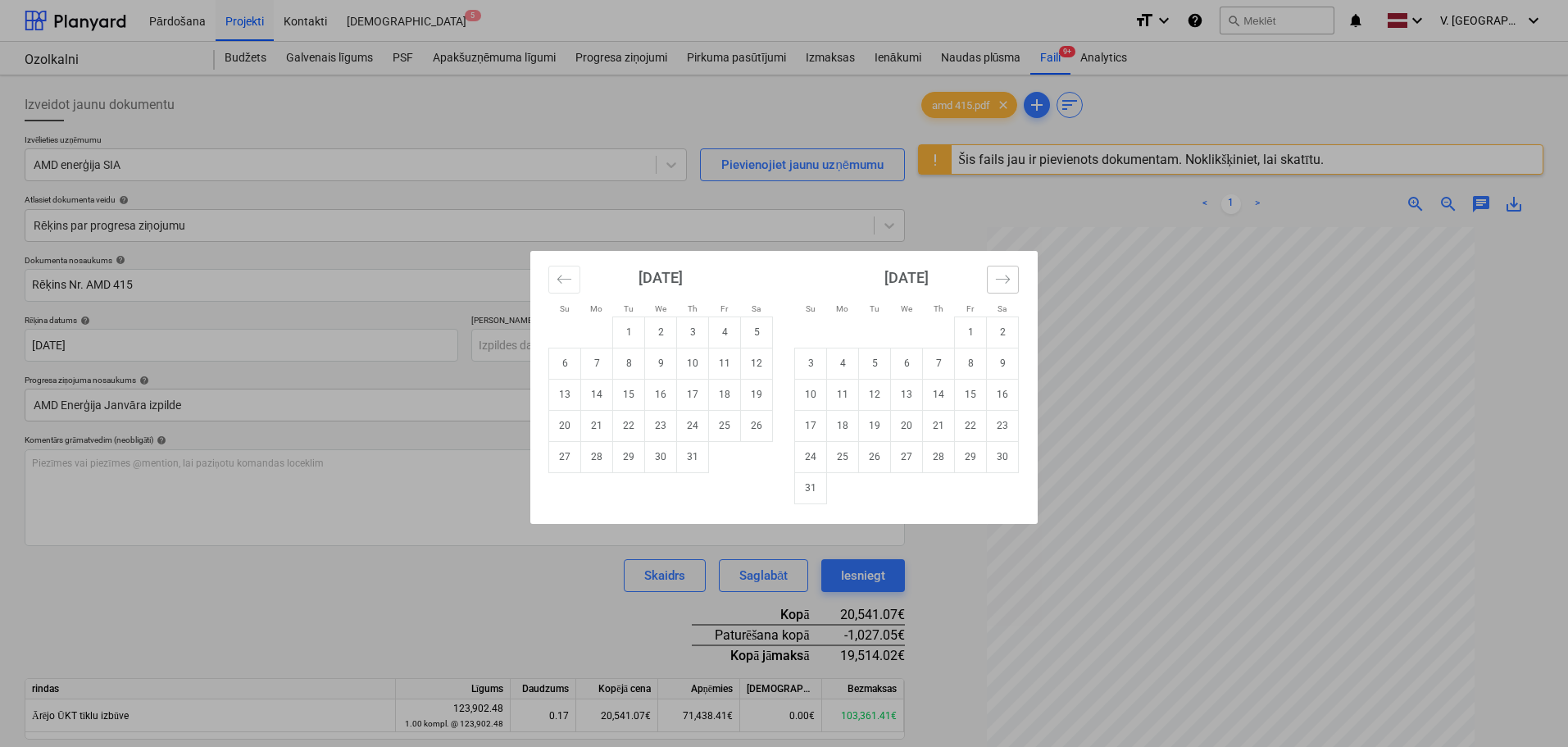 click at bounding box center (1002, 280) 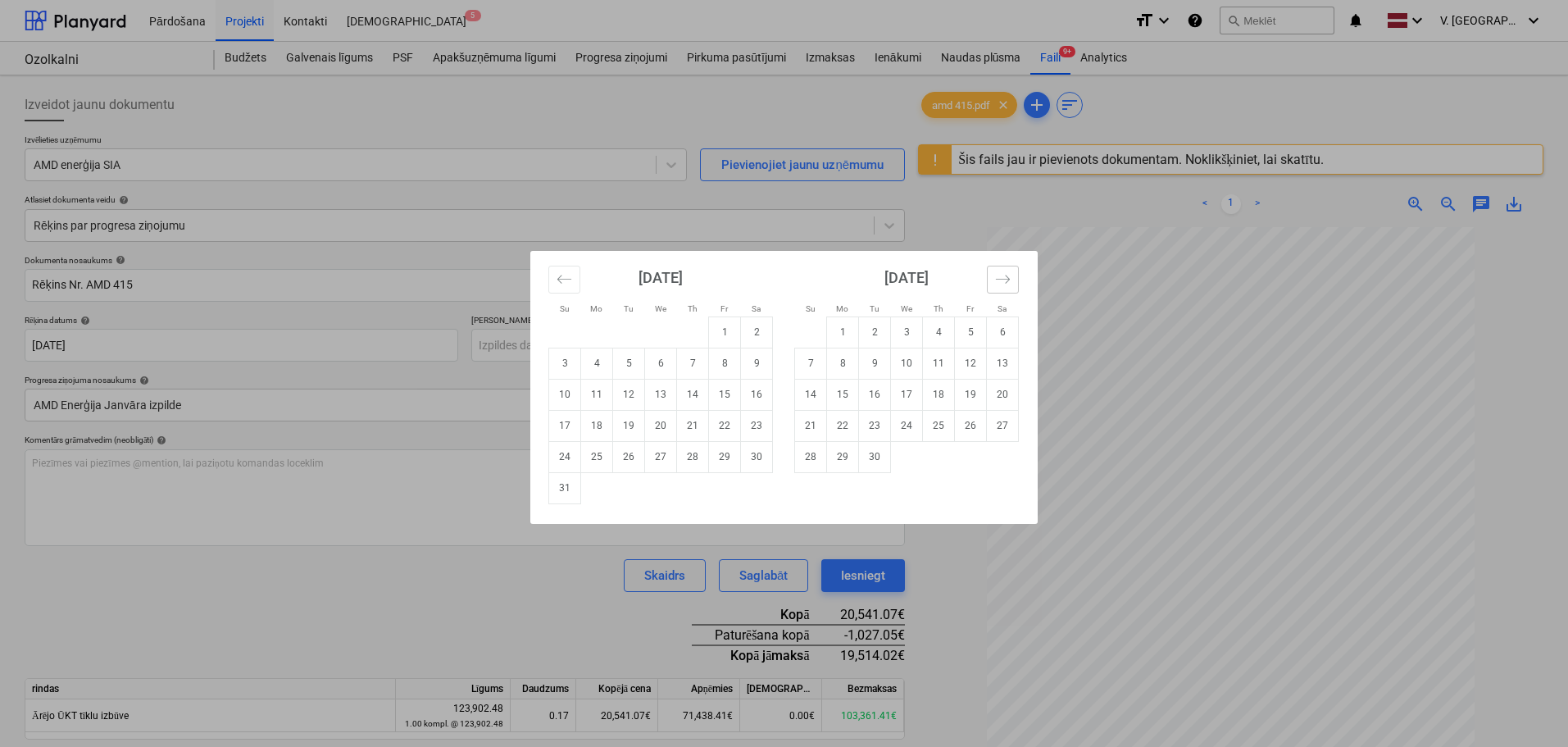 click at bounding box center (1002, 280) 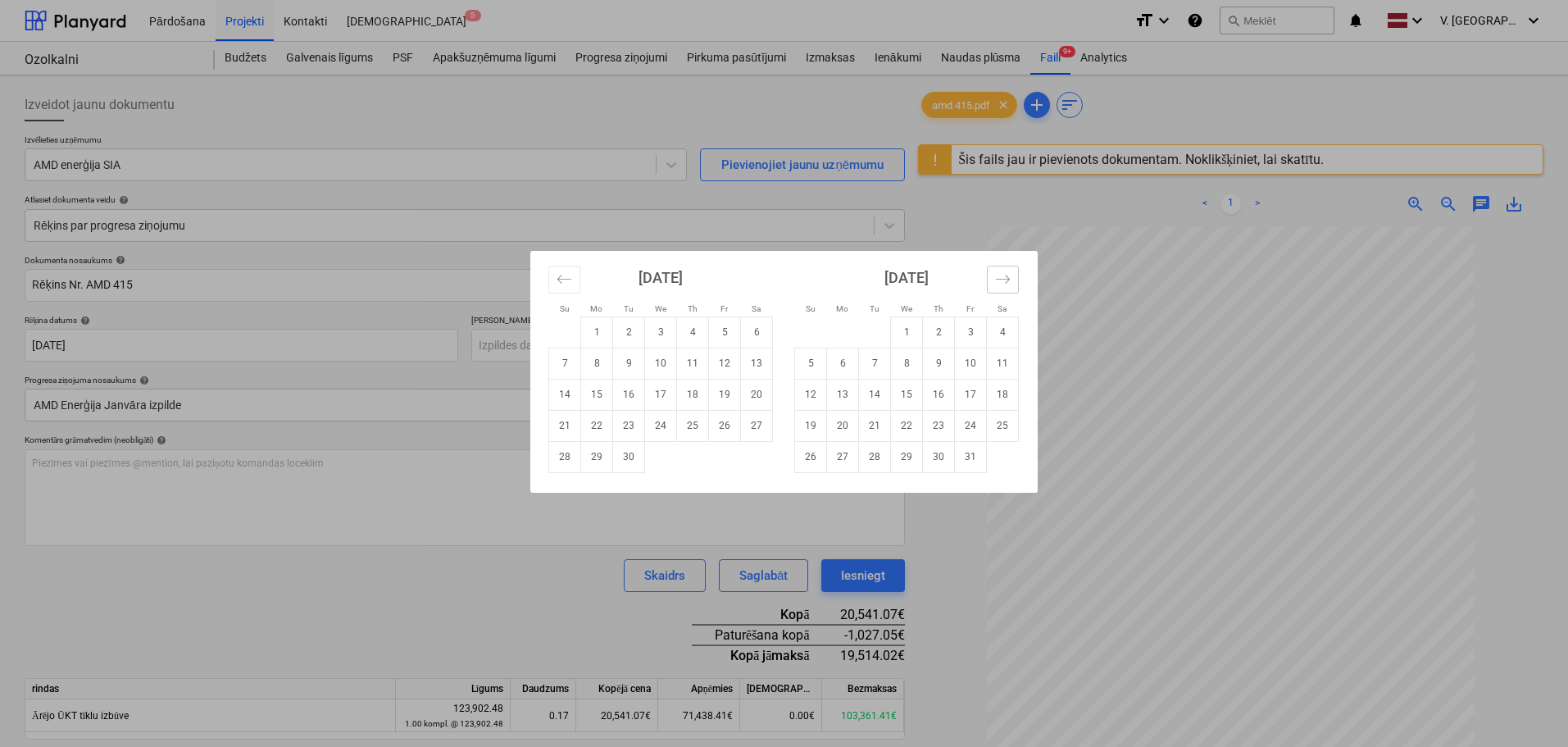 click at bounding box center [1002, 280] 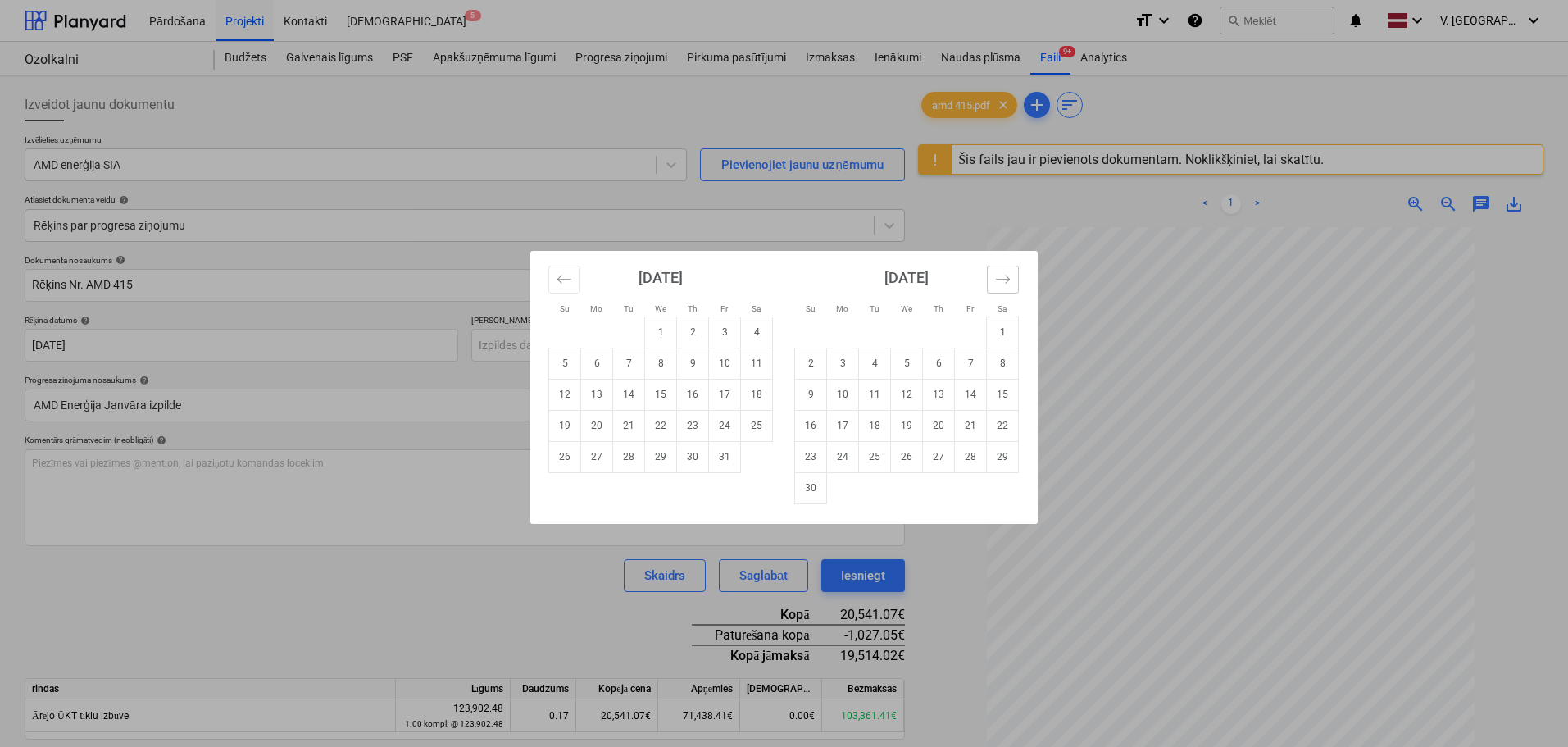 click at bounding box center (1002, 280) 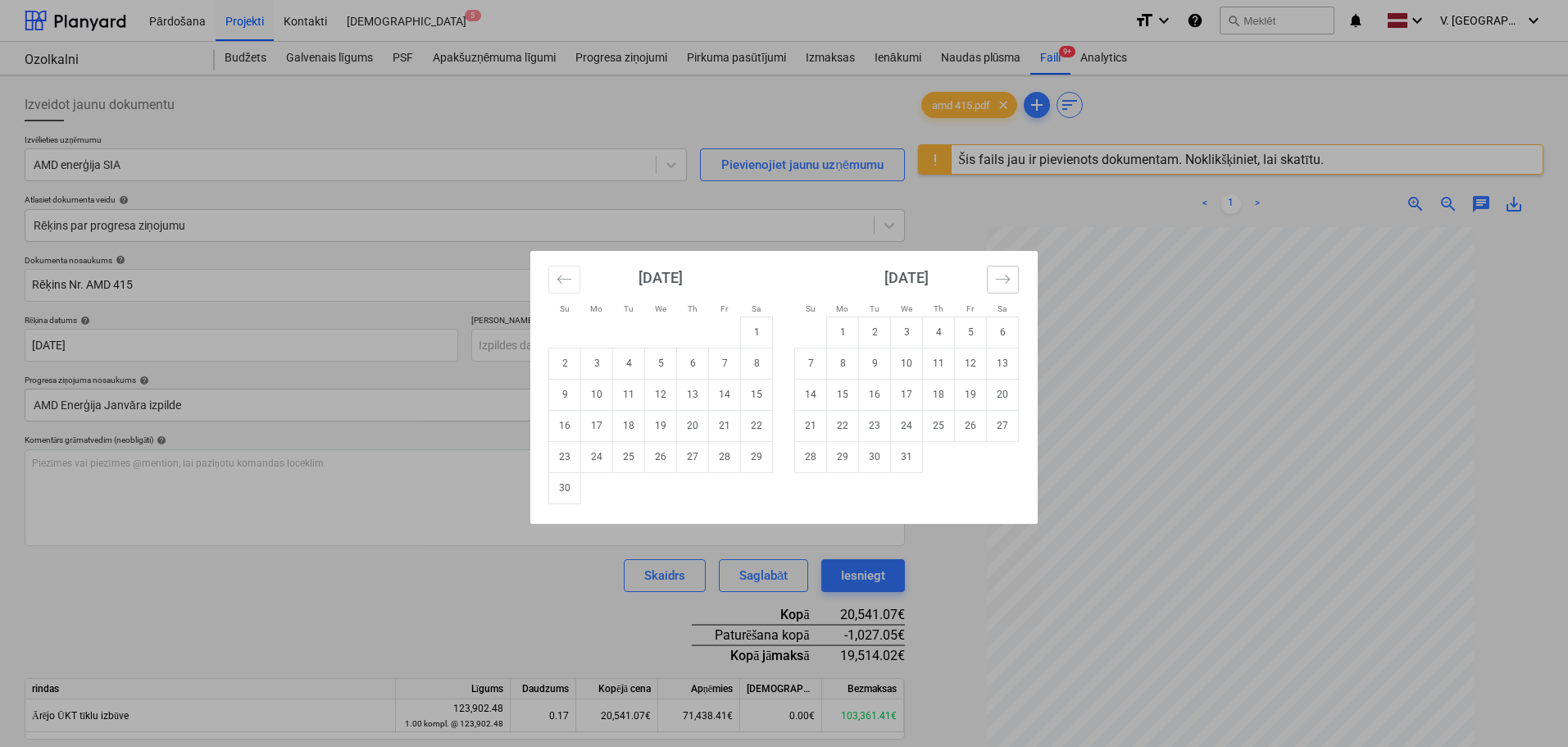 click at bounding box center [1002, 280] 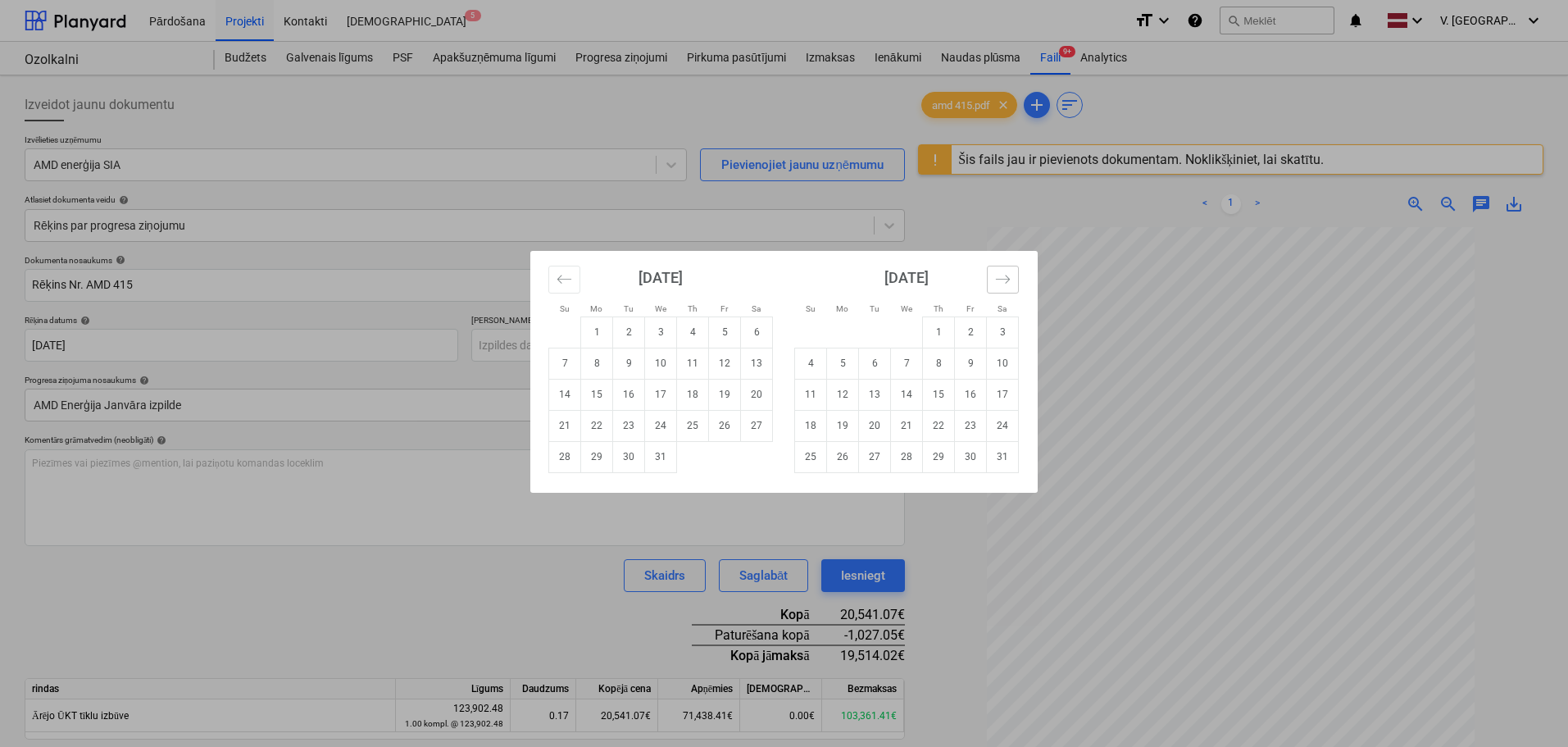 click at bounding box center [1002, 280] 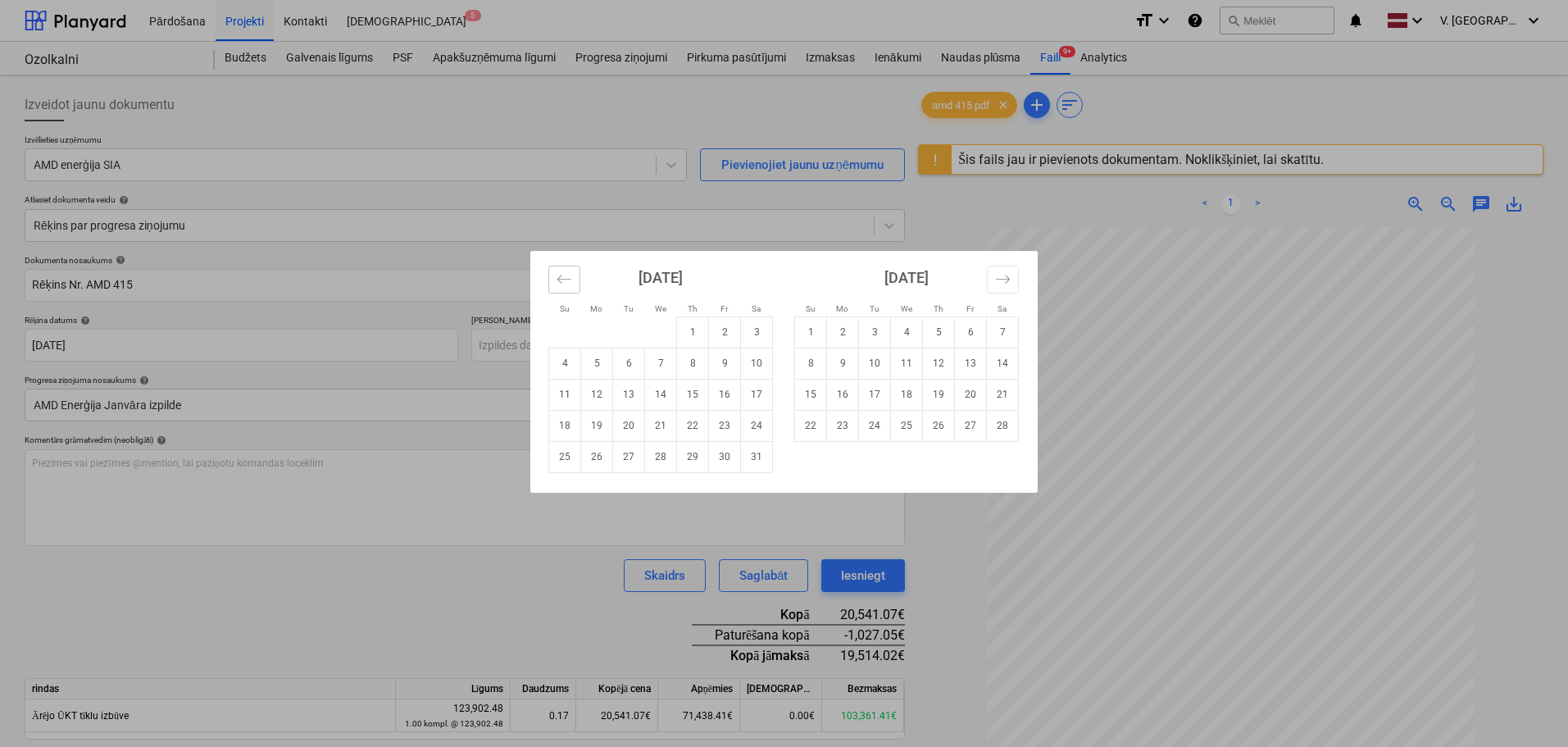click 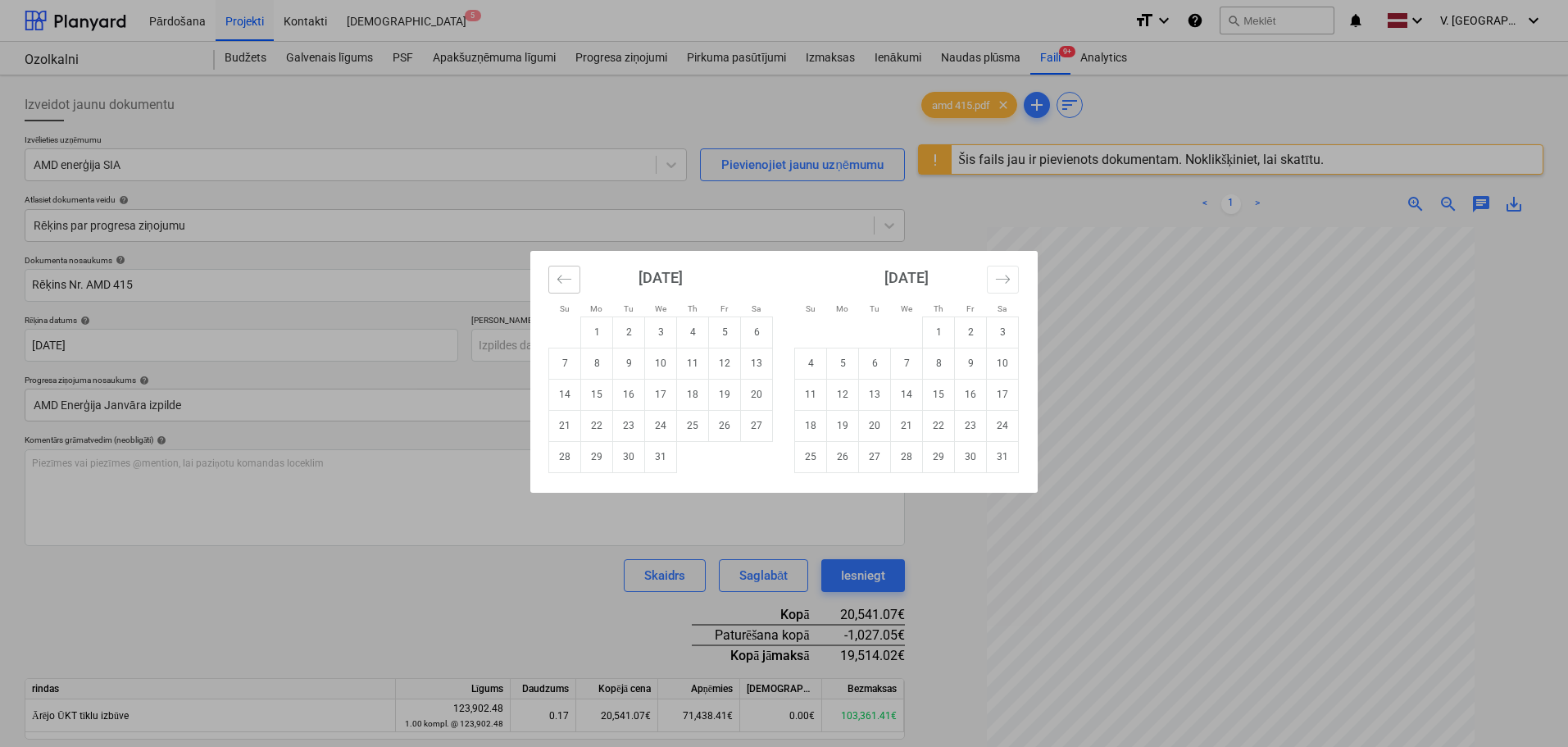 click 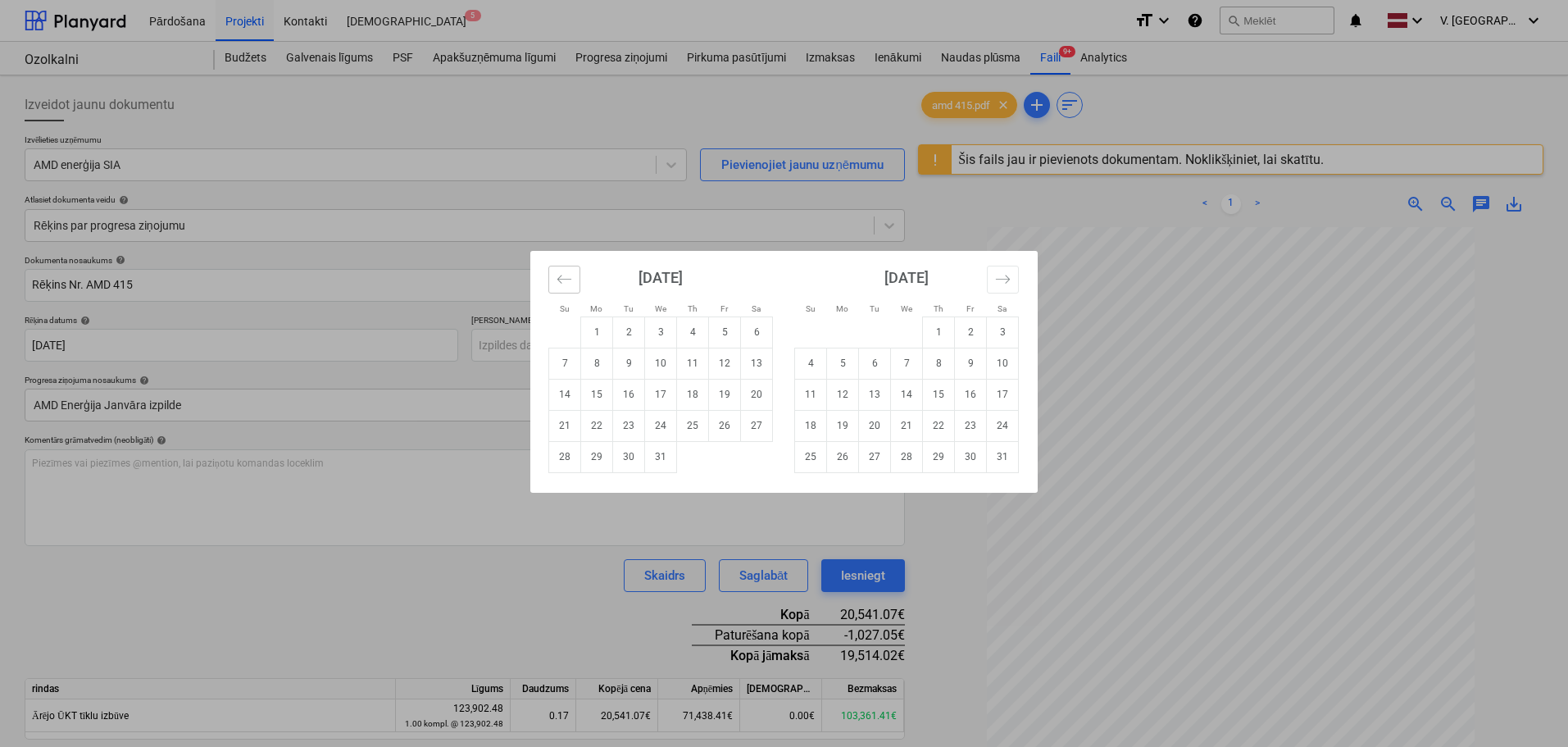 click 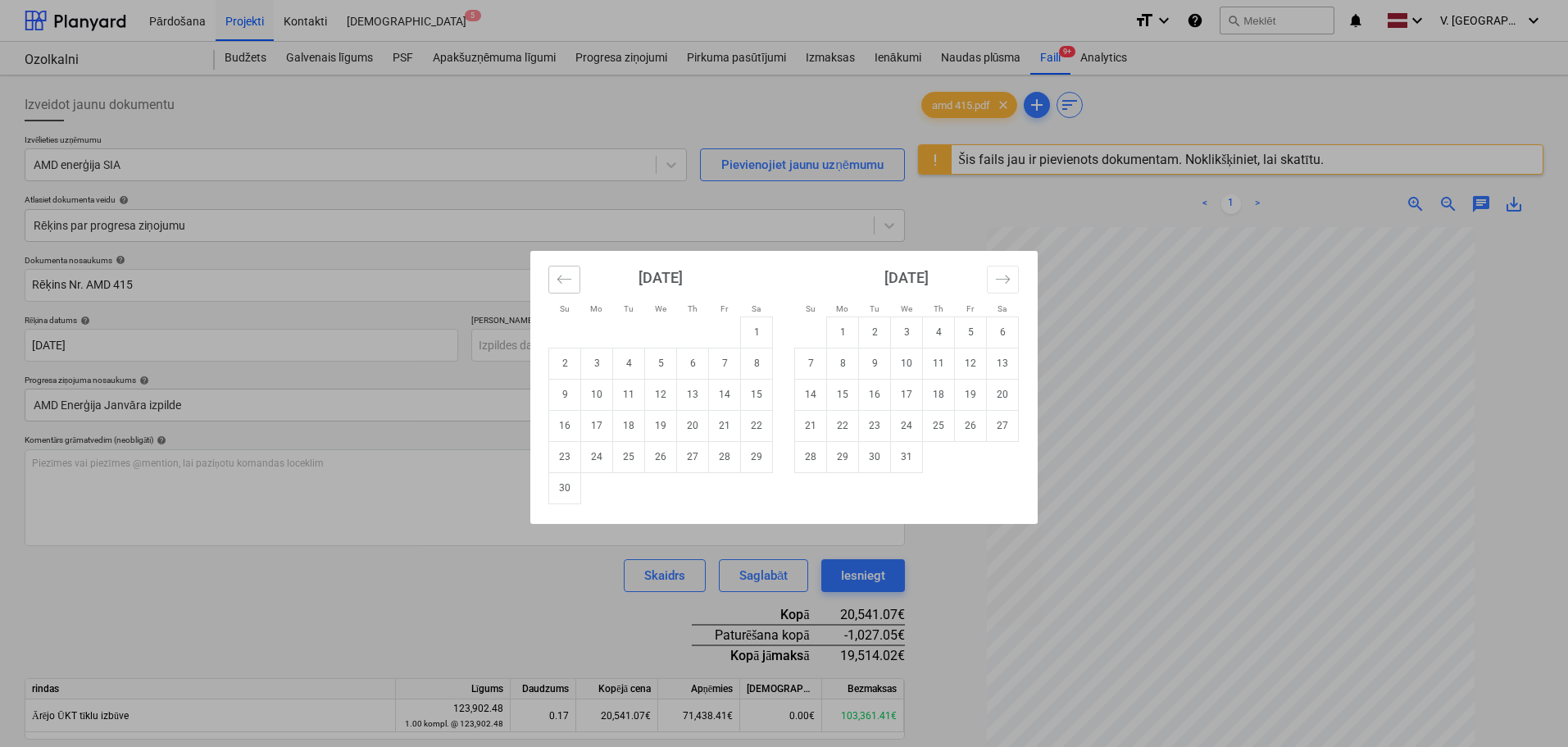click 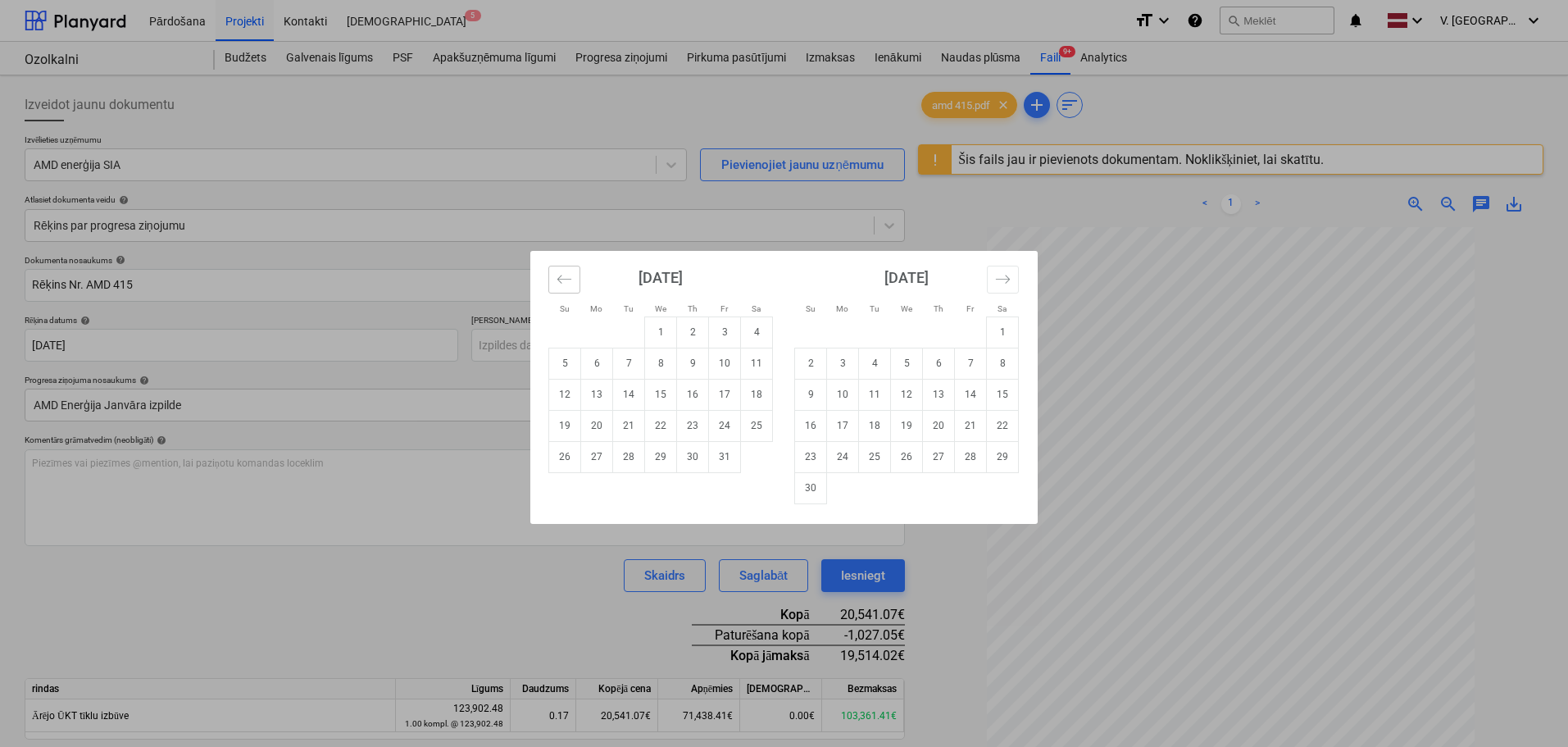 click 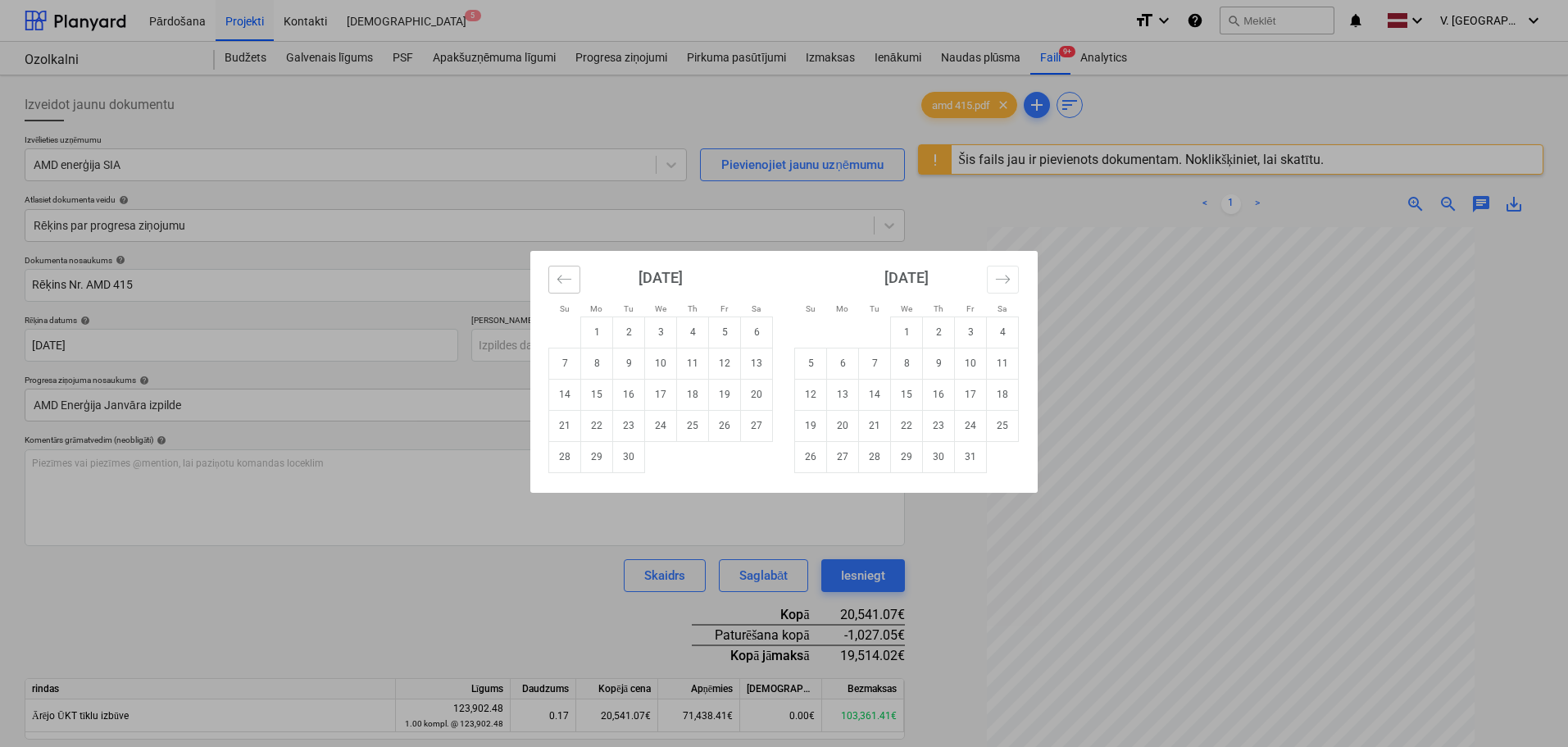 click 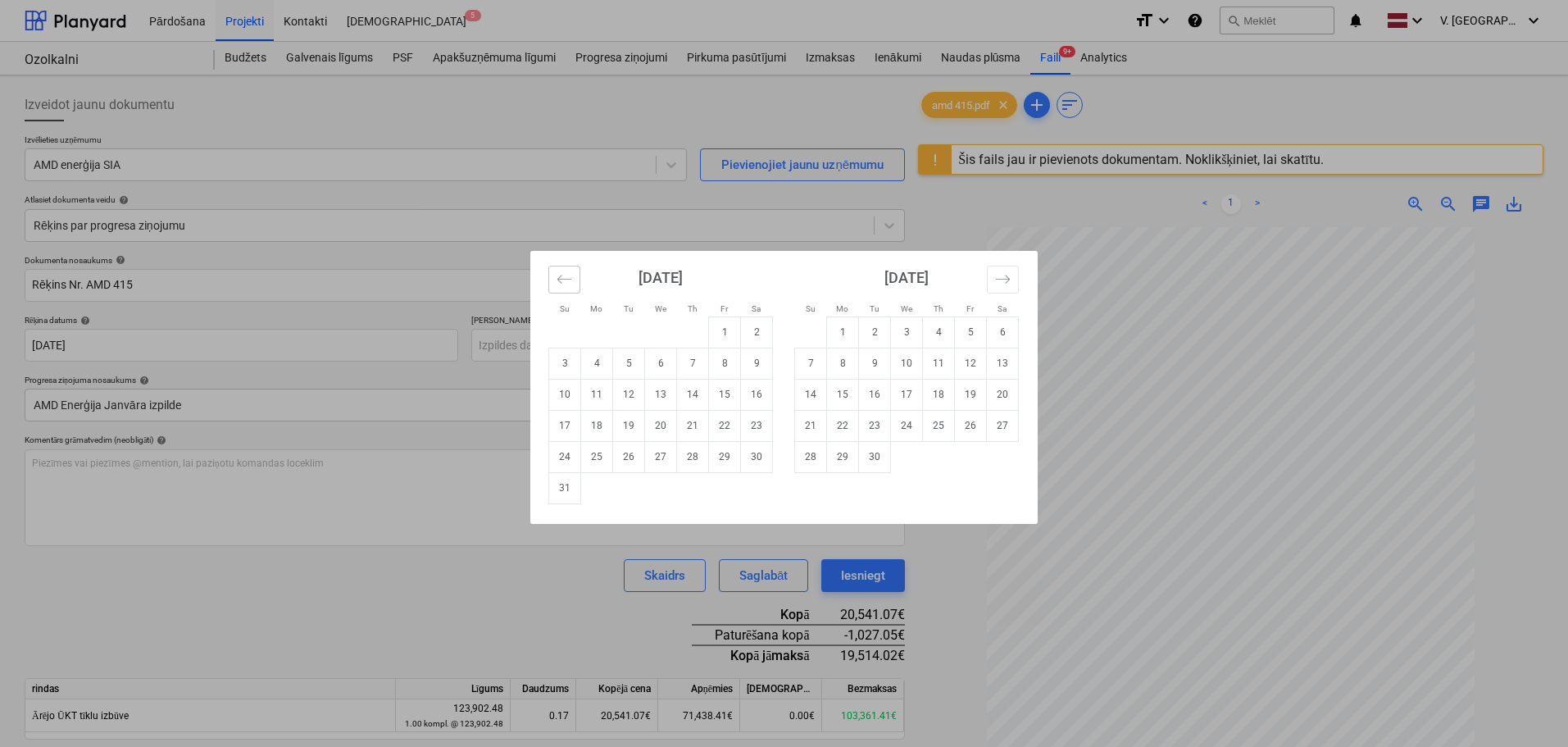 click 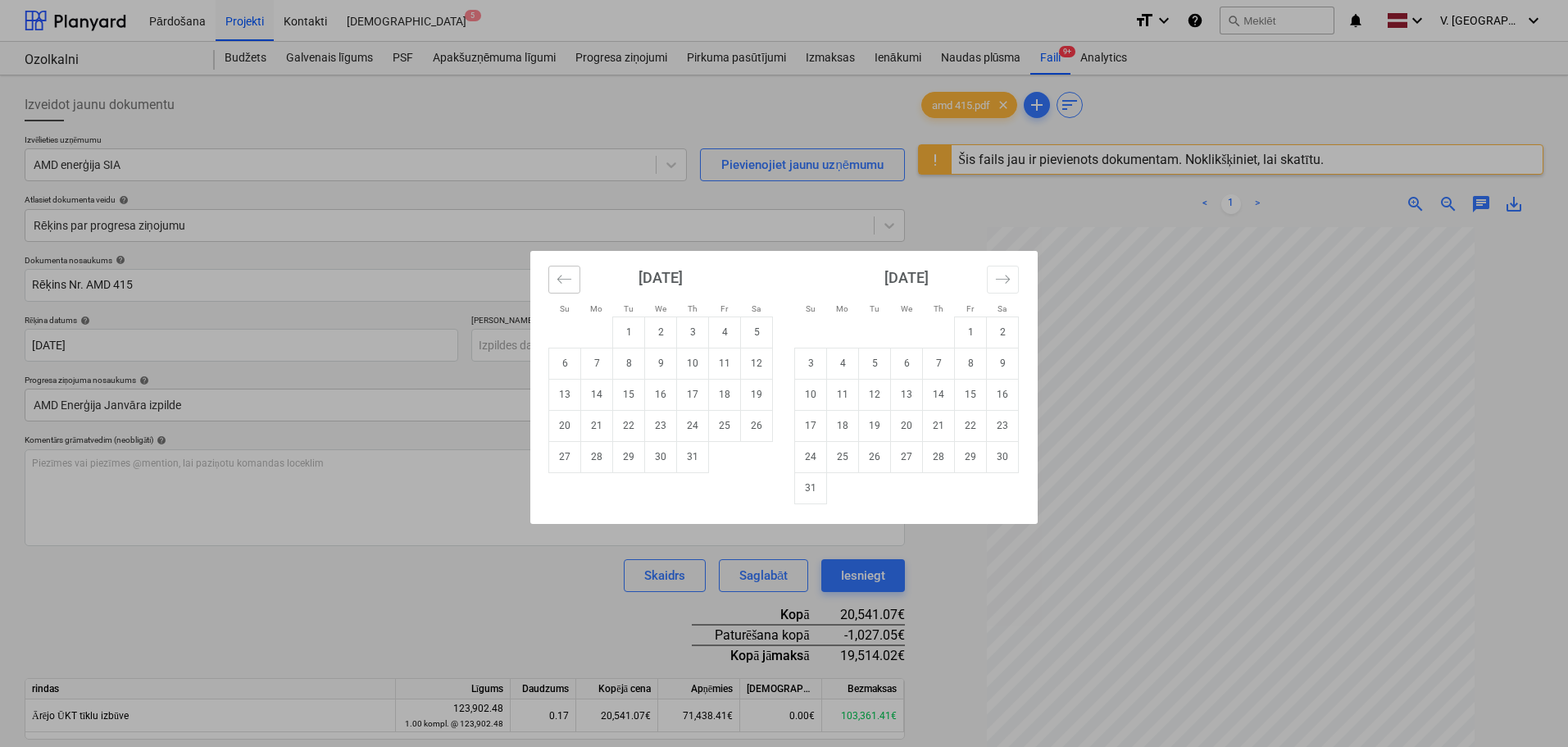 click 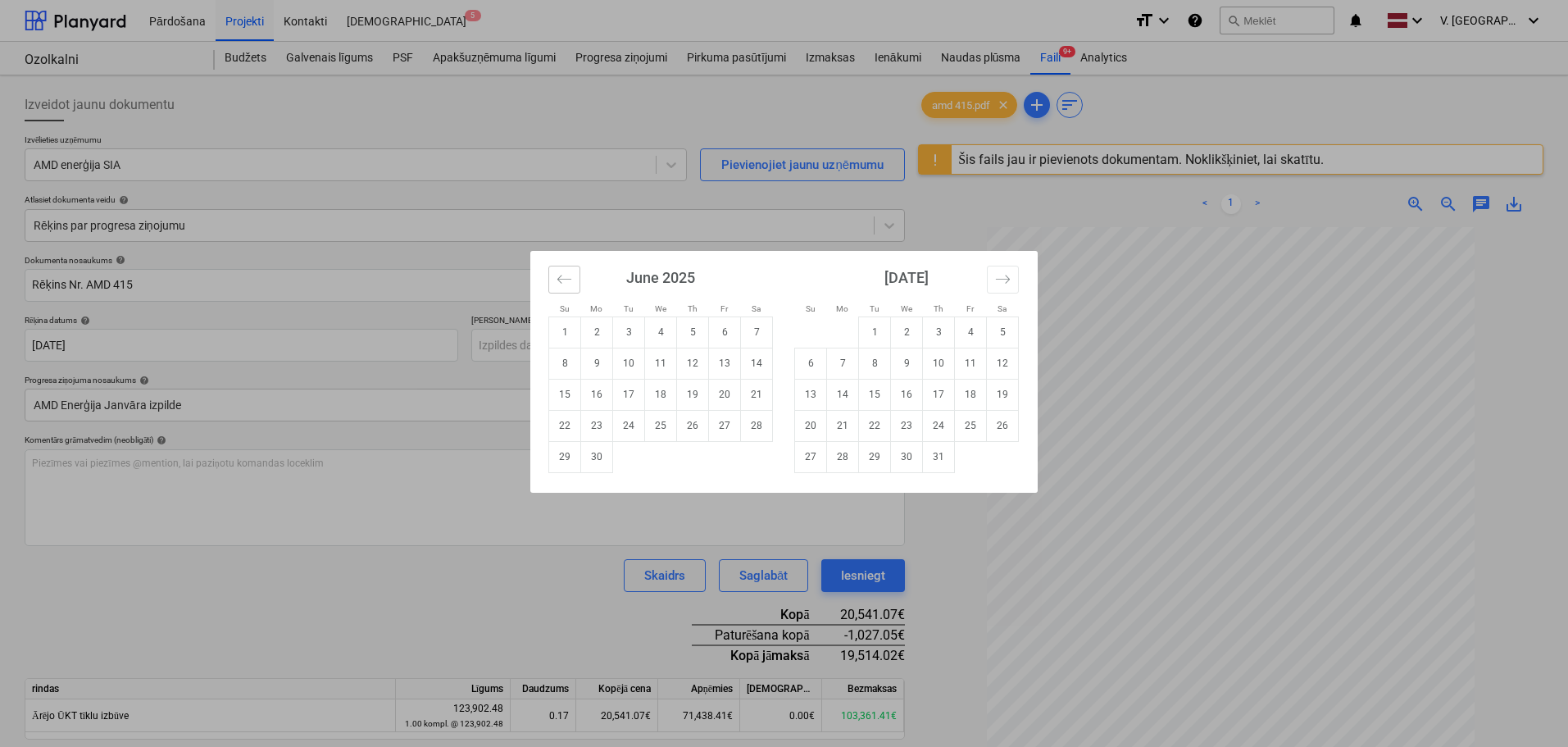 click 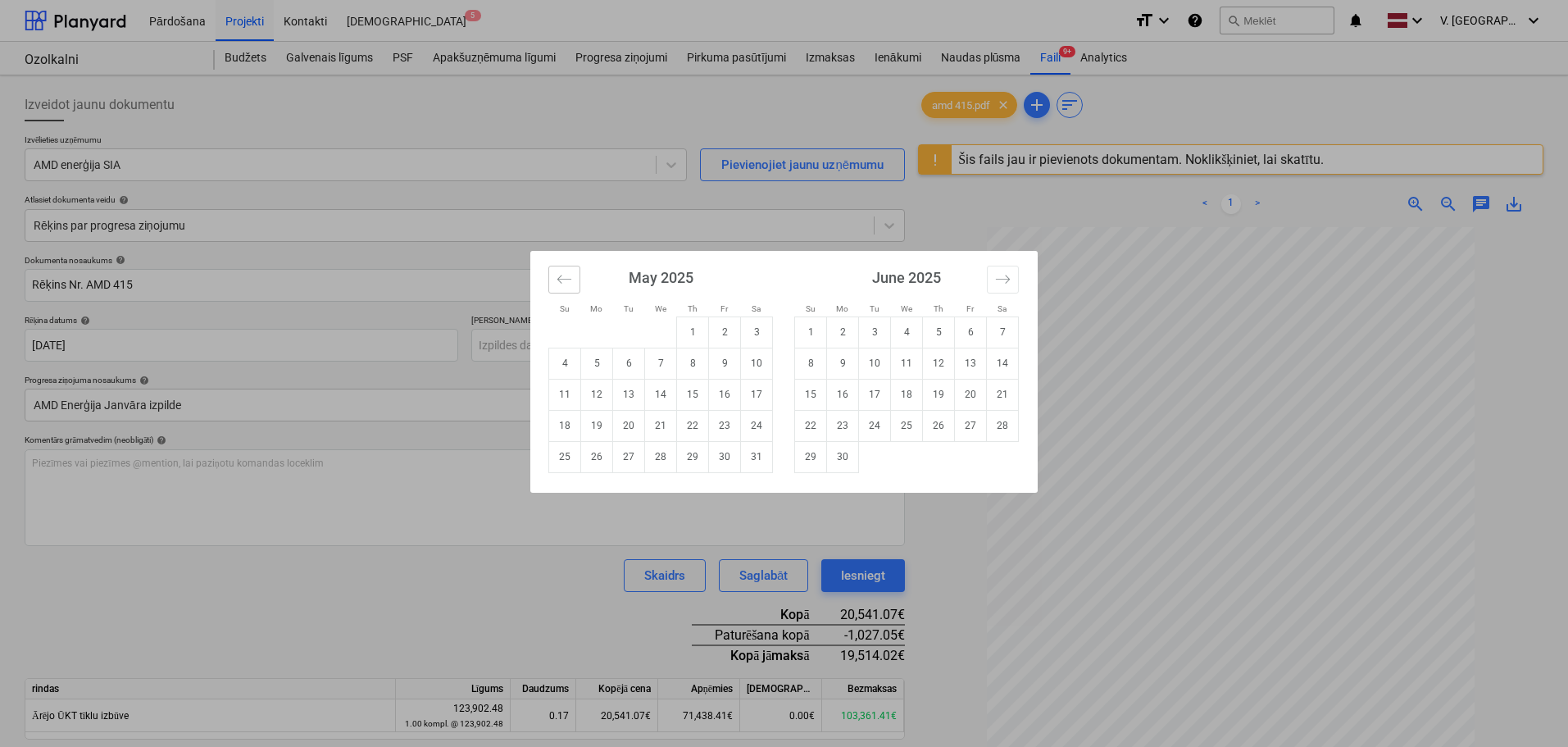 click 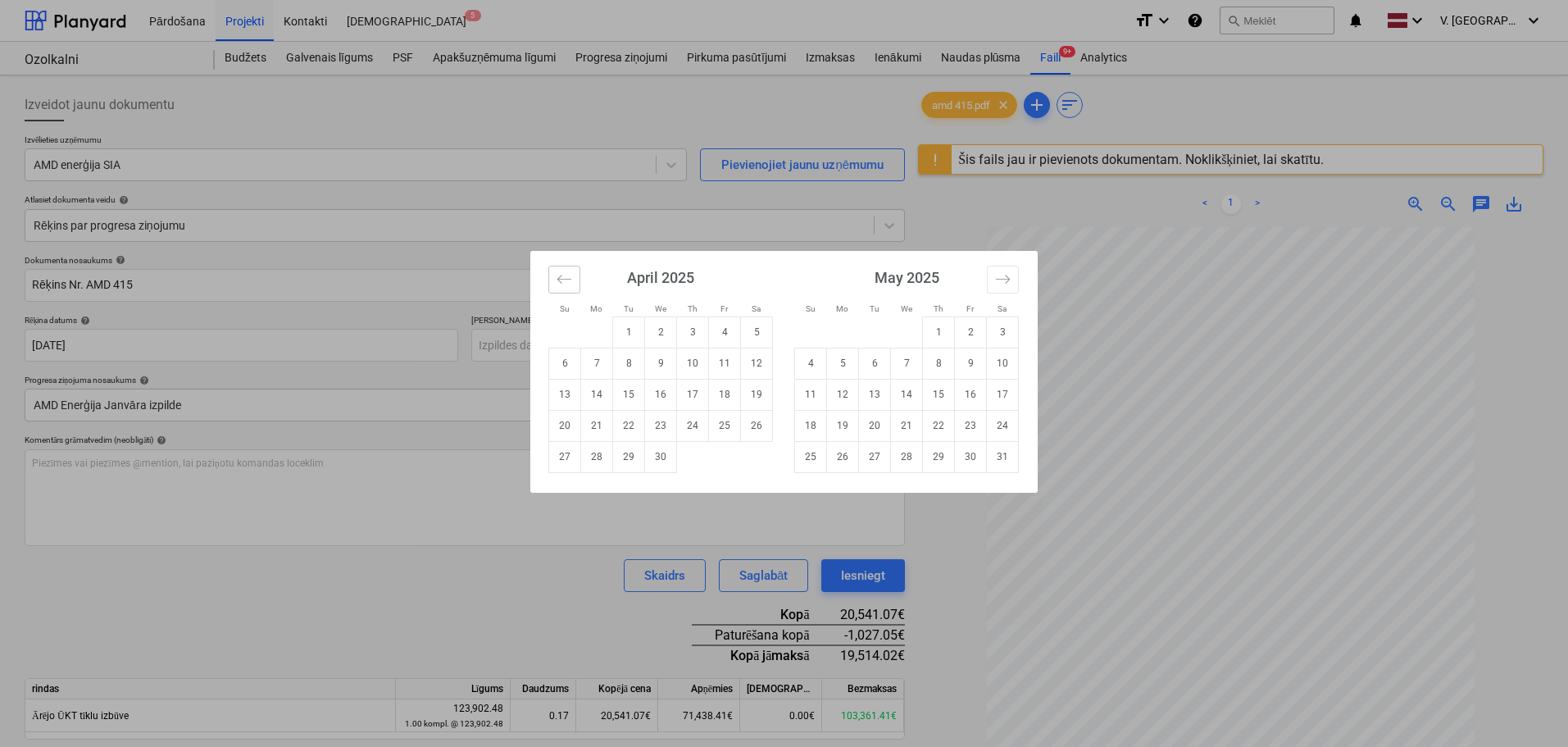 click 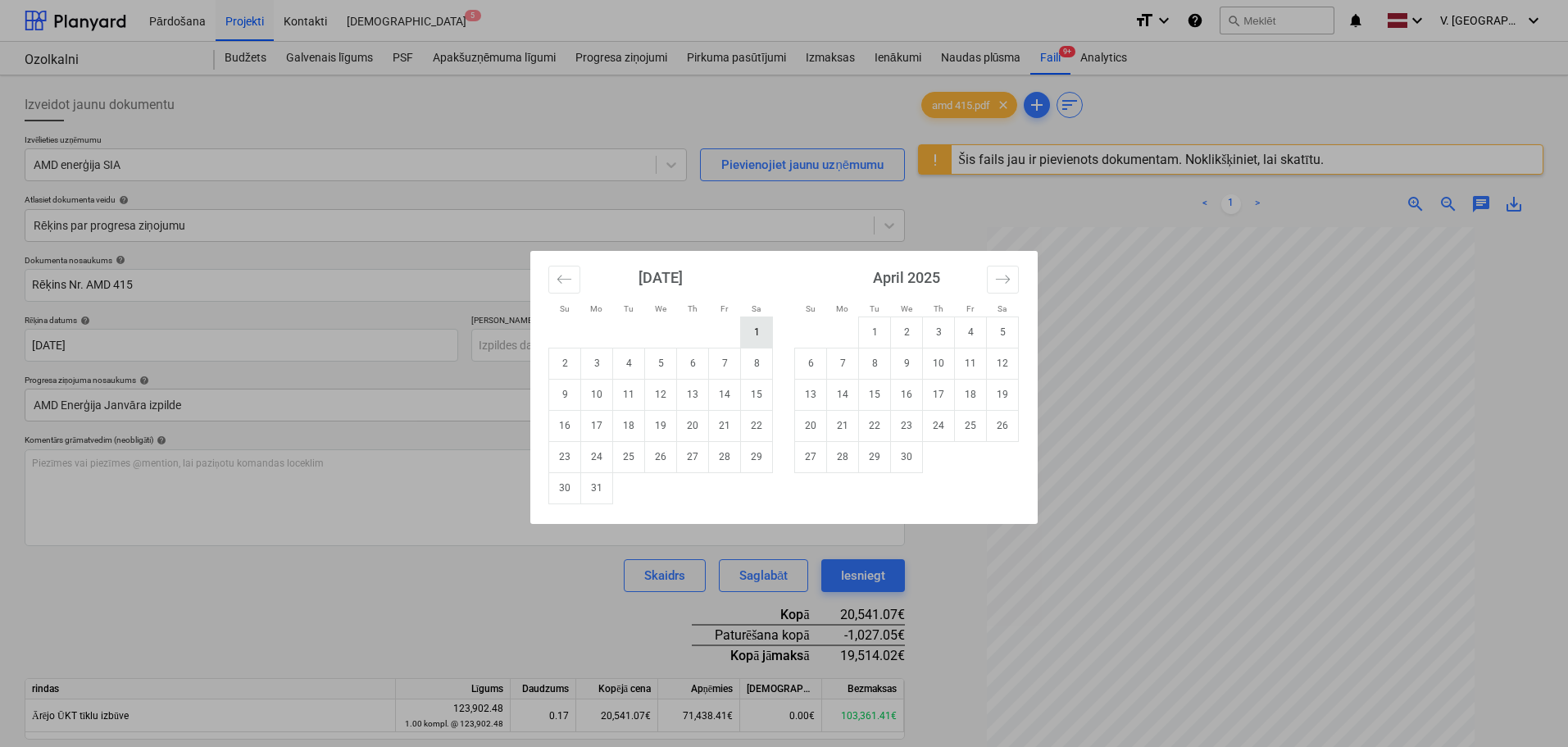 click on "1" at bounding box center [757, 332] 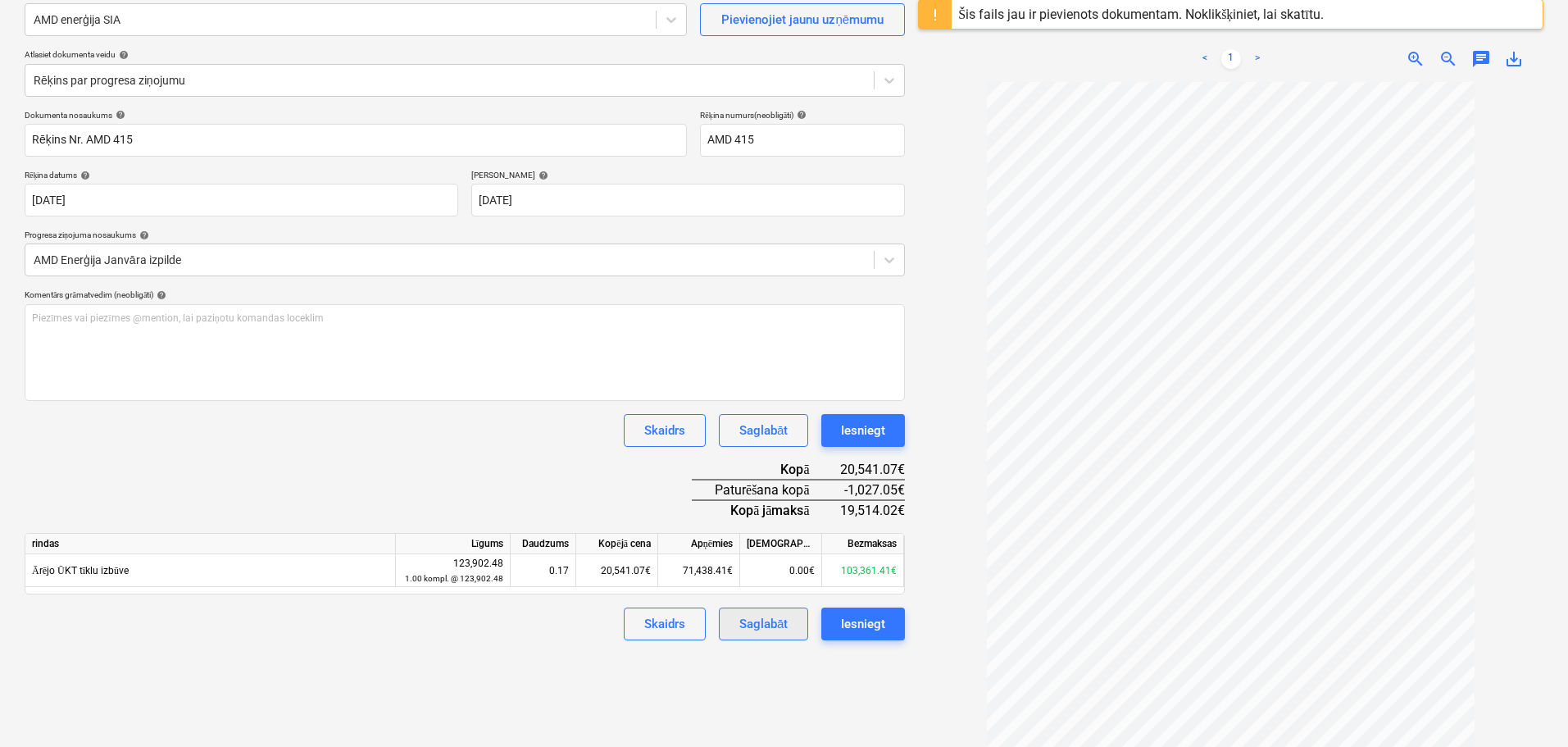 scroll, scrollTop: 164, scrollLeft: 0, axis: vertical 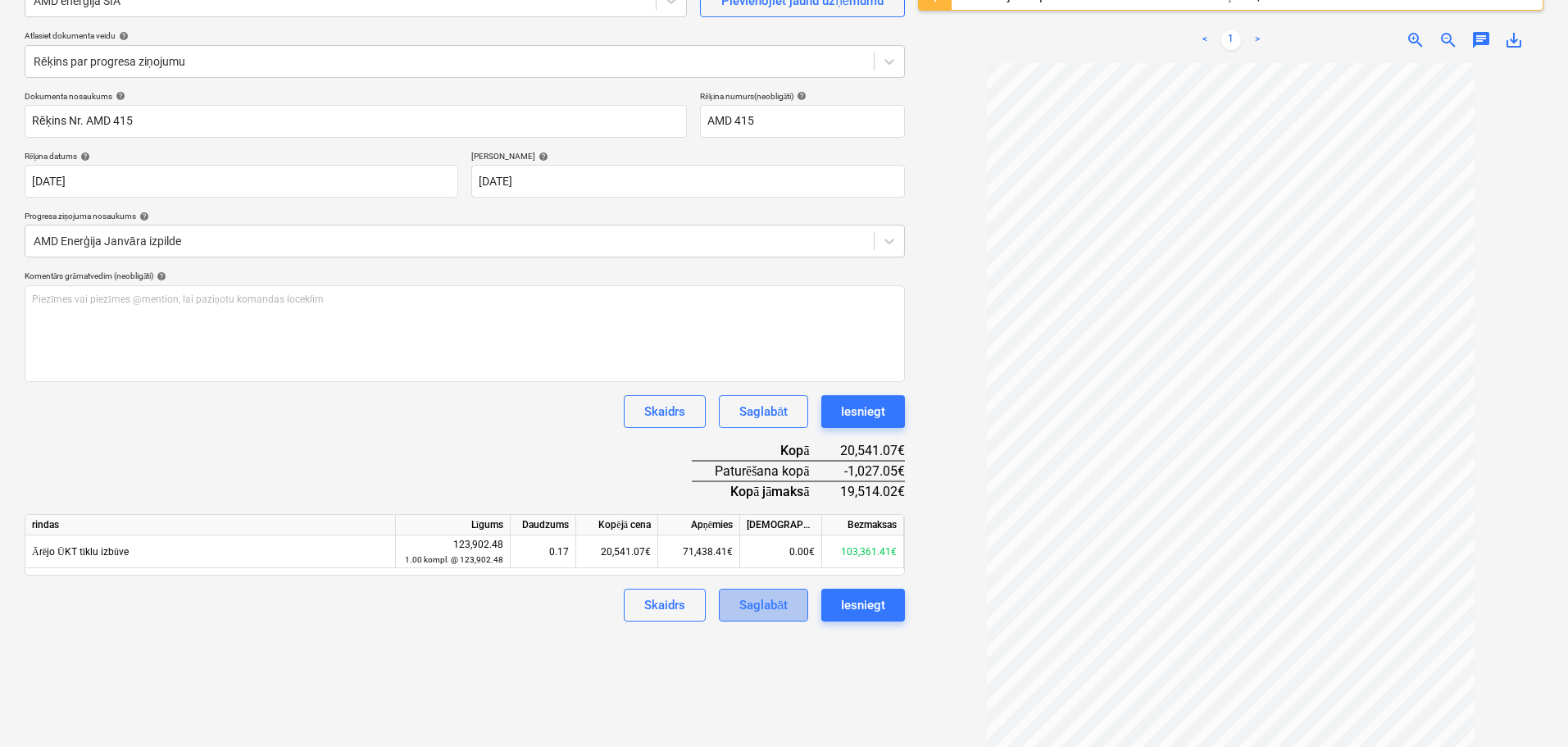 click on "Saglabāt" at bounding box center (763, 605) 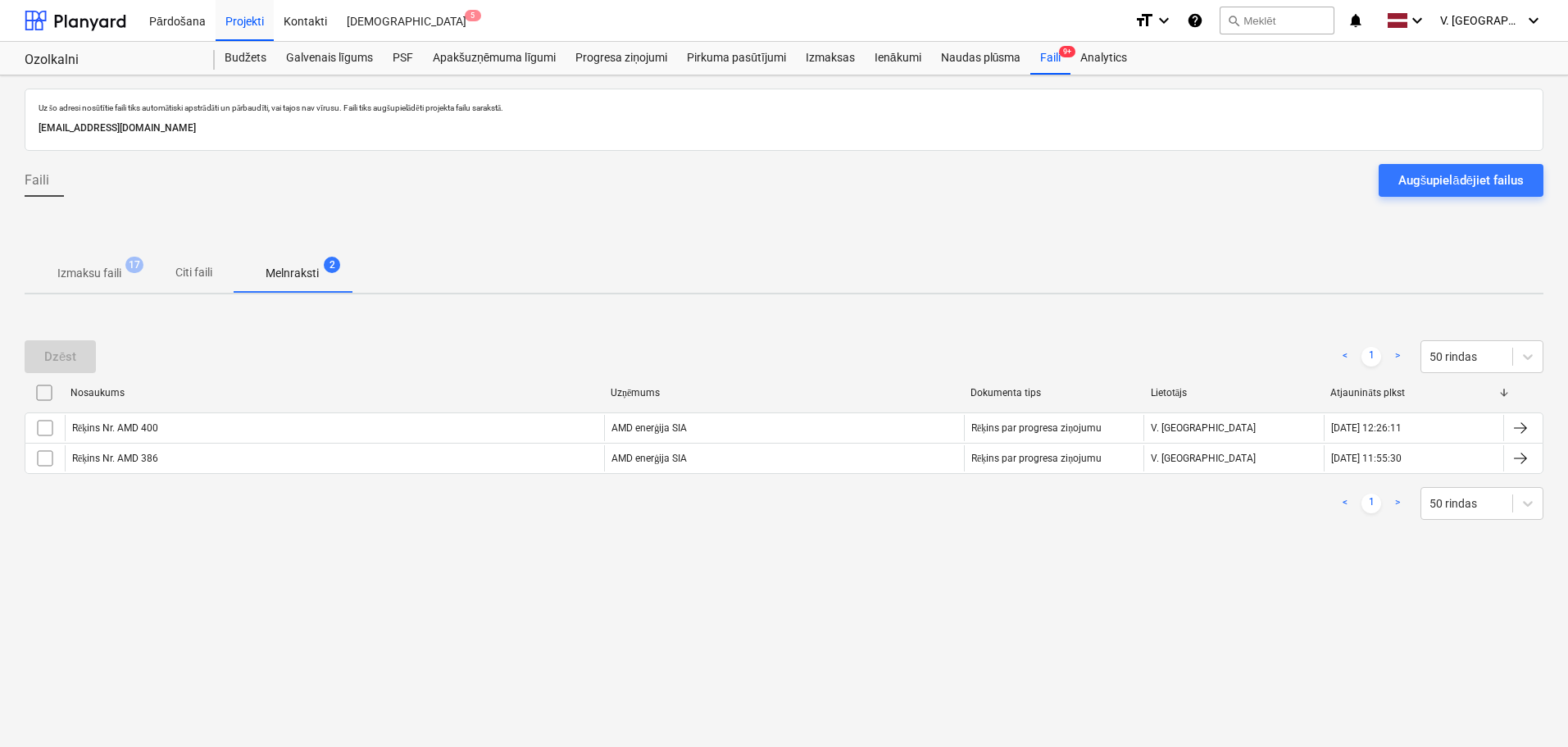 scroll, scrollTop: 0, scrollLeft: 0, axis: both 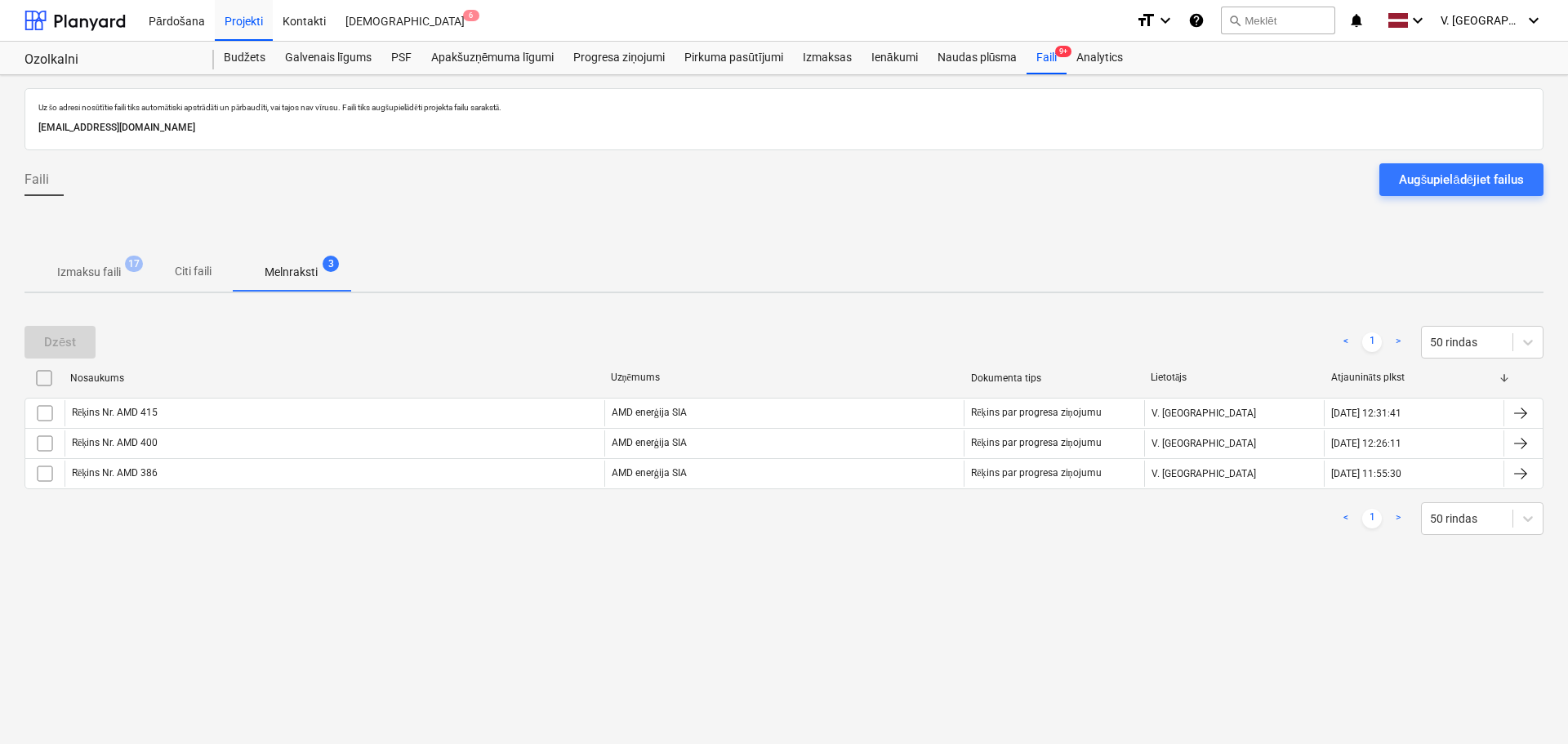 click on "Izmaksu faili" at bounding box center [89, 272] 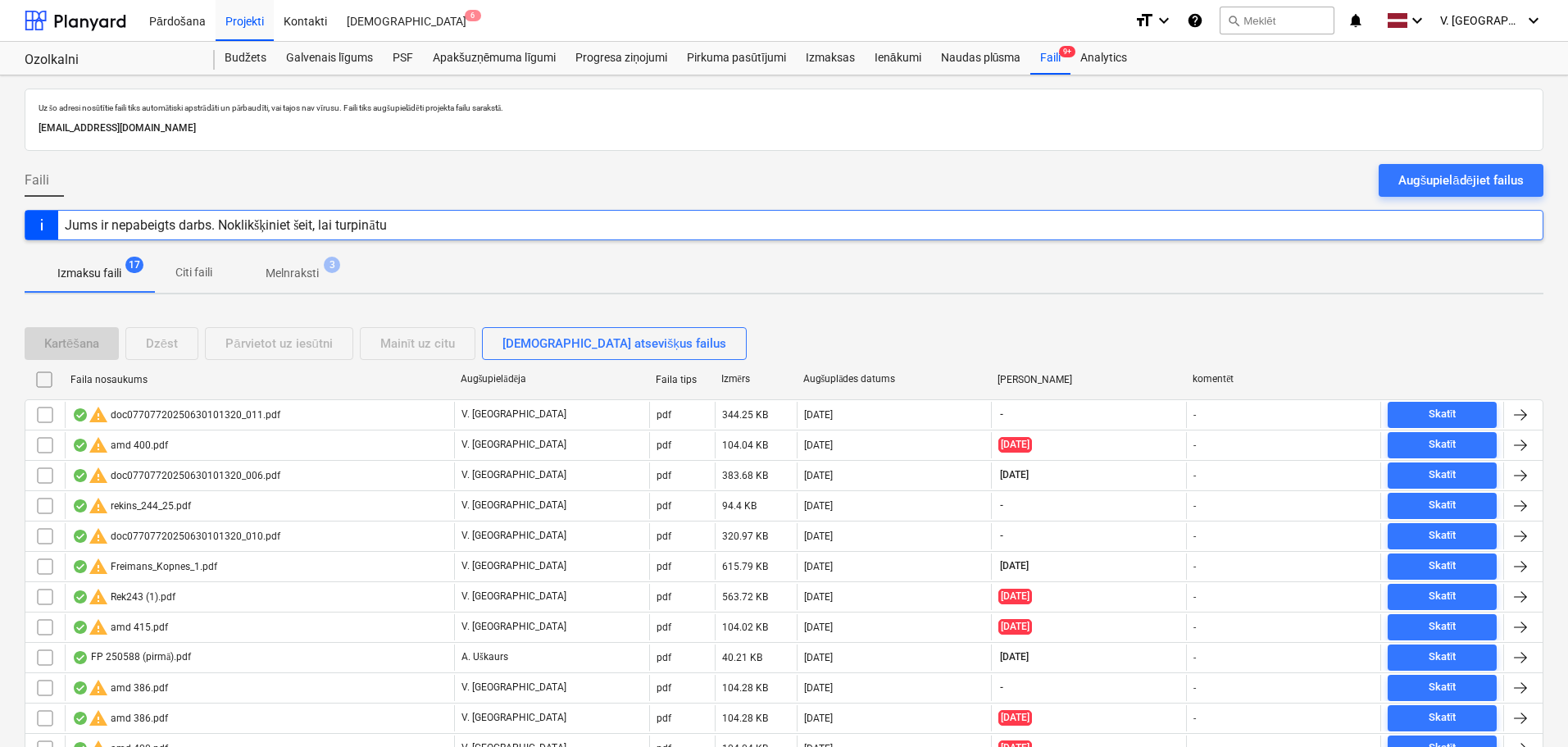 click on "Citi faili" at bounding box center [193, 272] 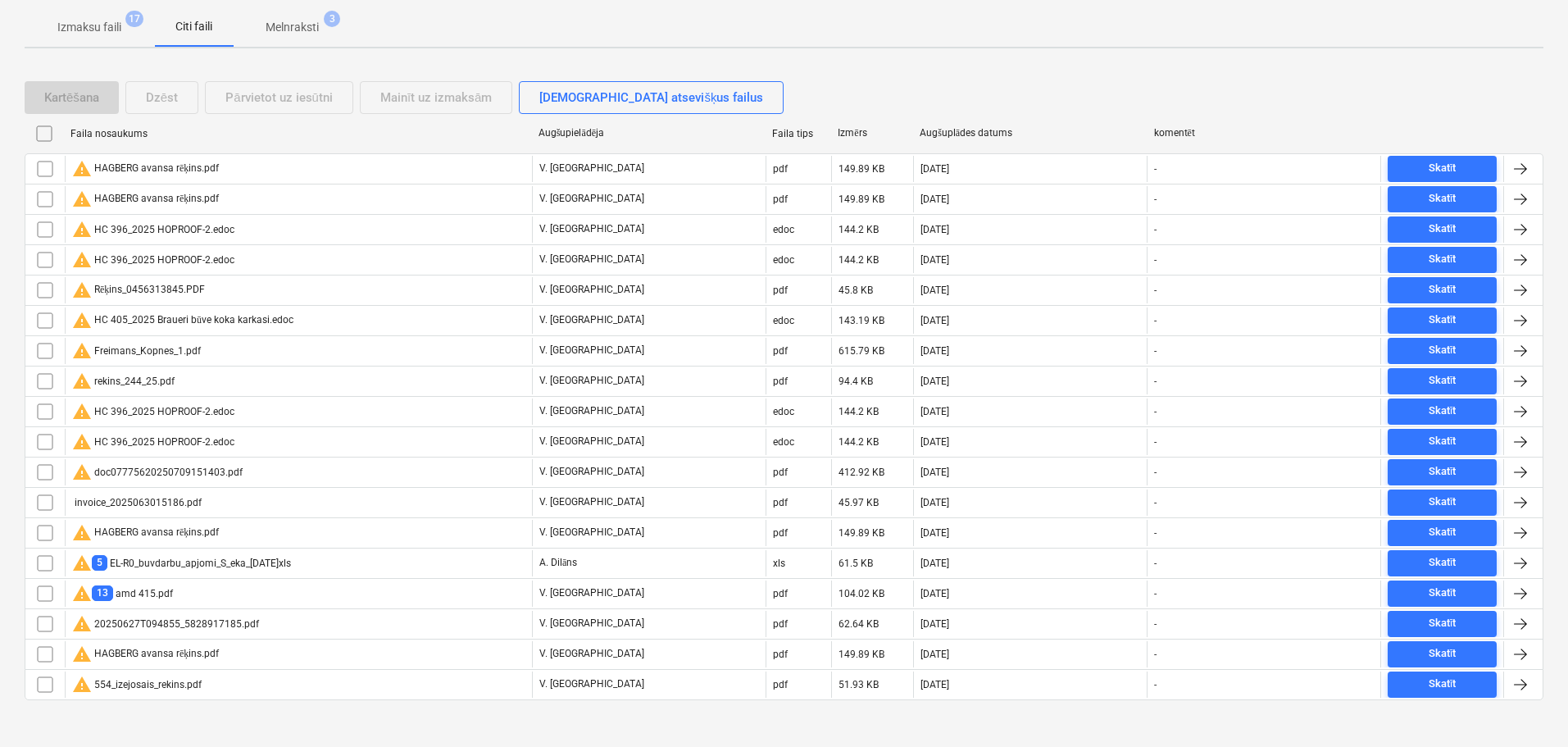 scroll, scrollTop: 0, scrollLeft: 0, axis: both 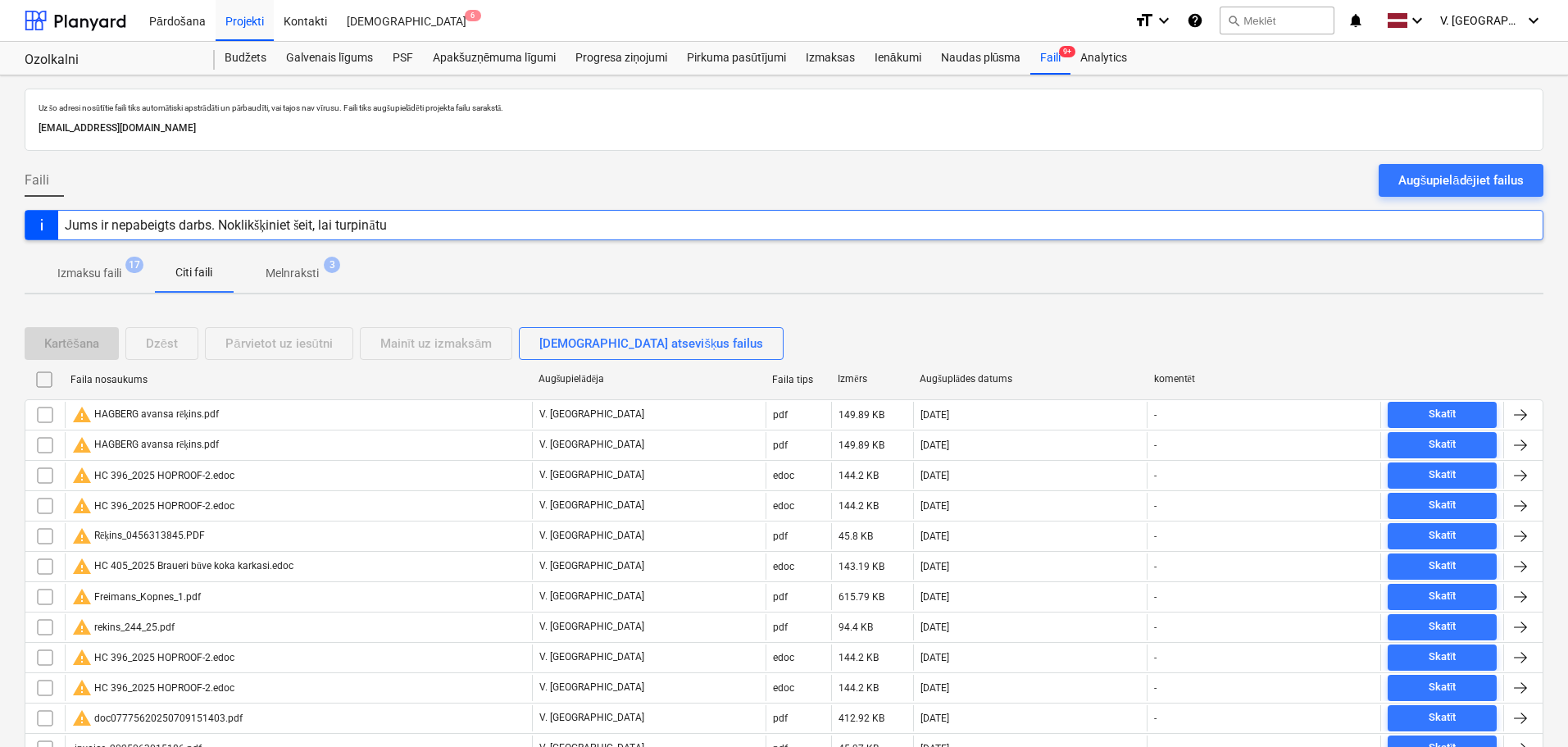 click on "Melnraksti 3" at bounding box center [292, 273] 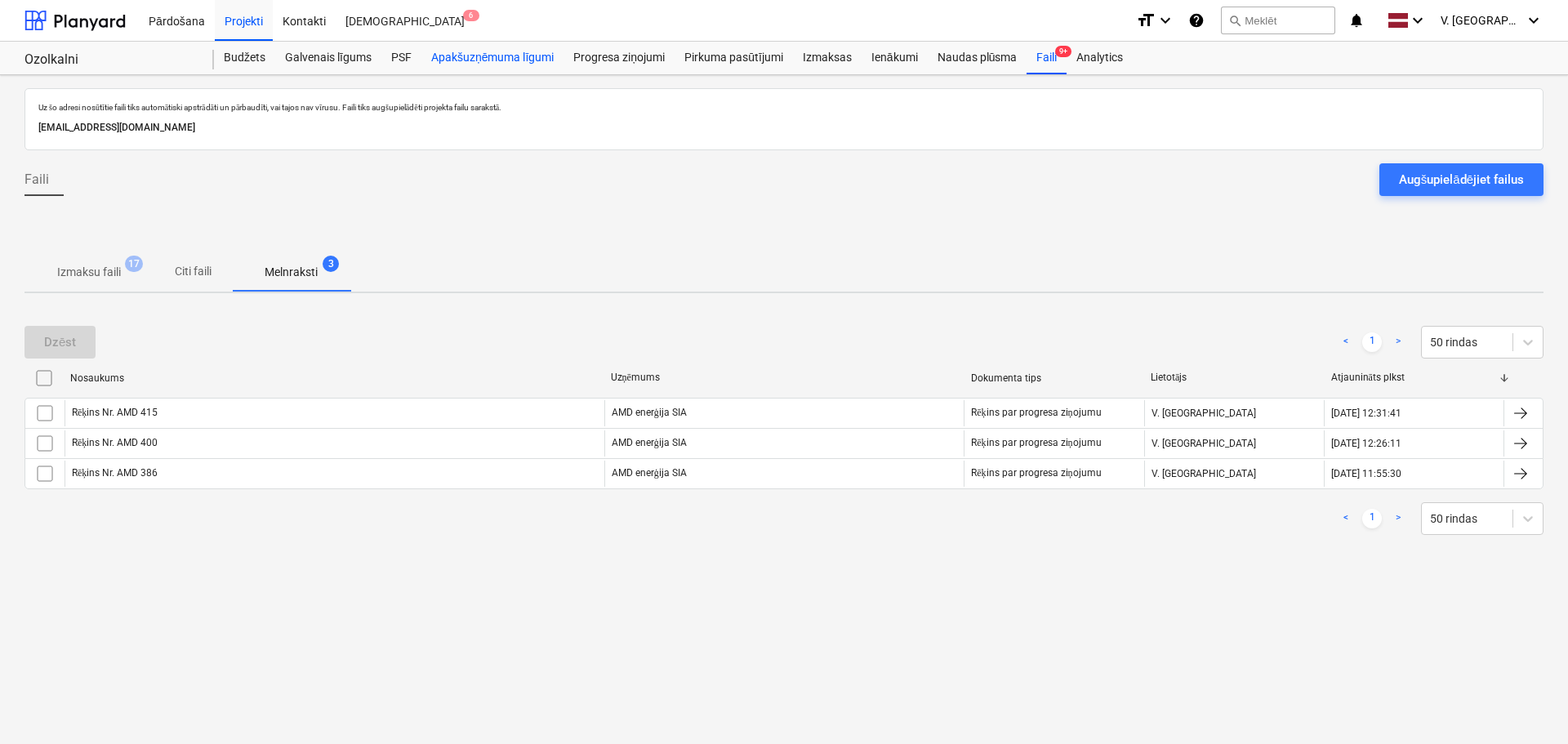 click on "Apakšuzņēmuma līgumi" at bounding box center [492, 58] 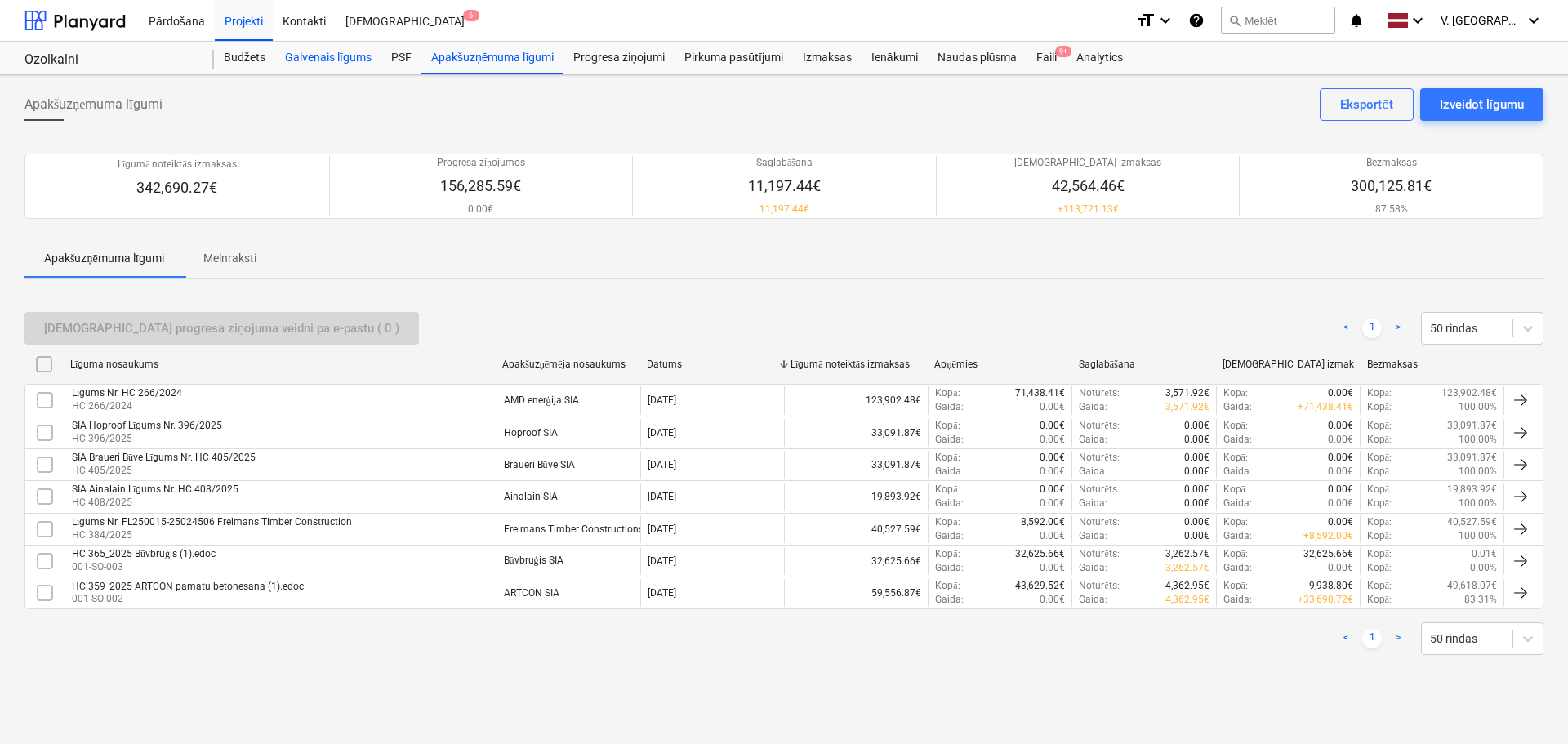 click on "Galvenais līgums" at bounding box center (328, 58) 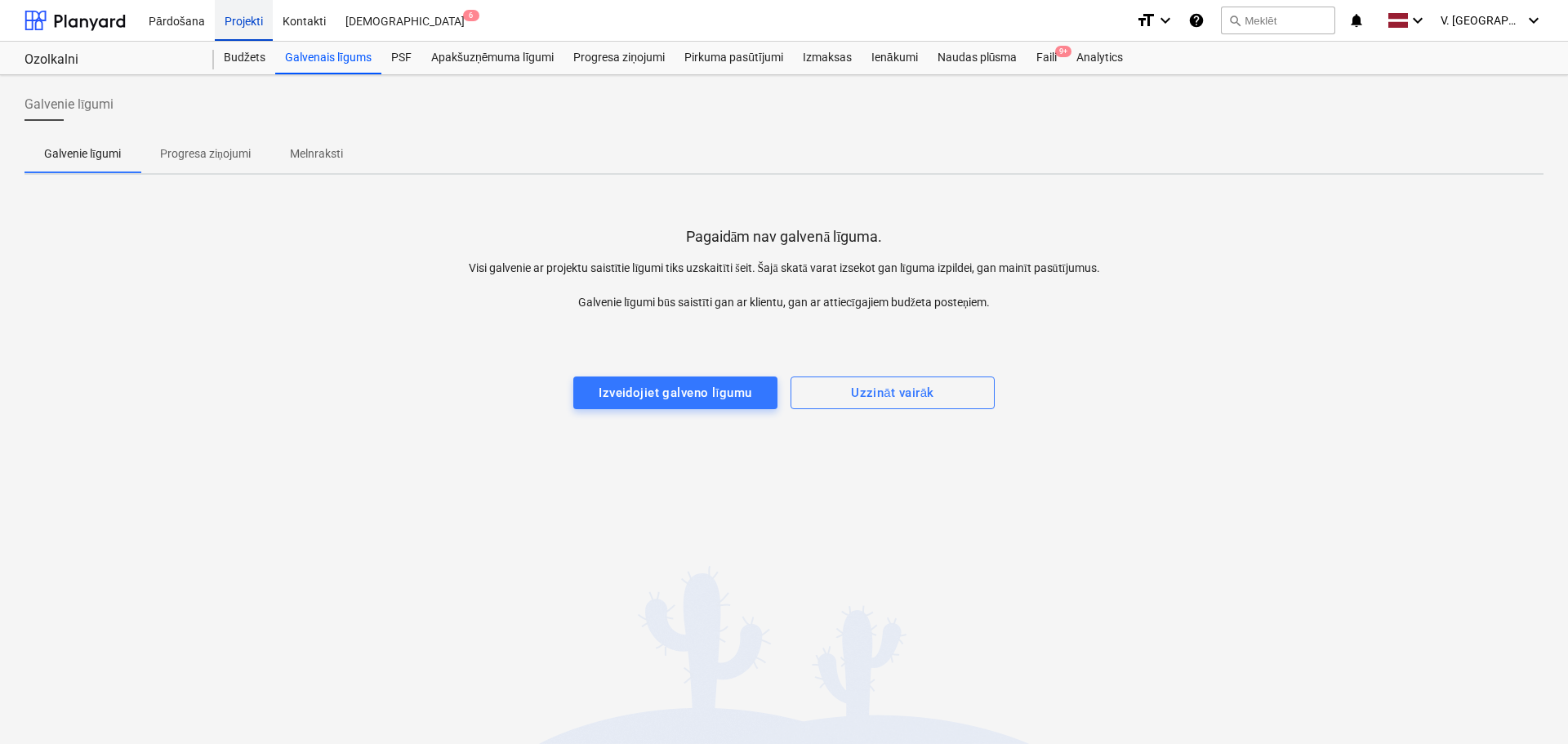 click on "Projekti" at bounding box center (243, 20) 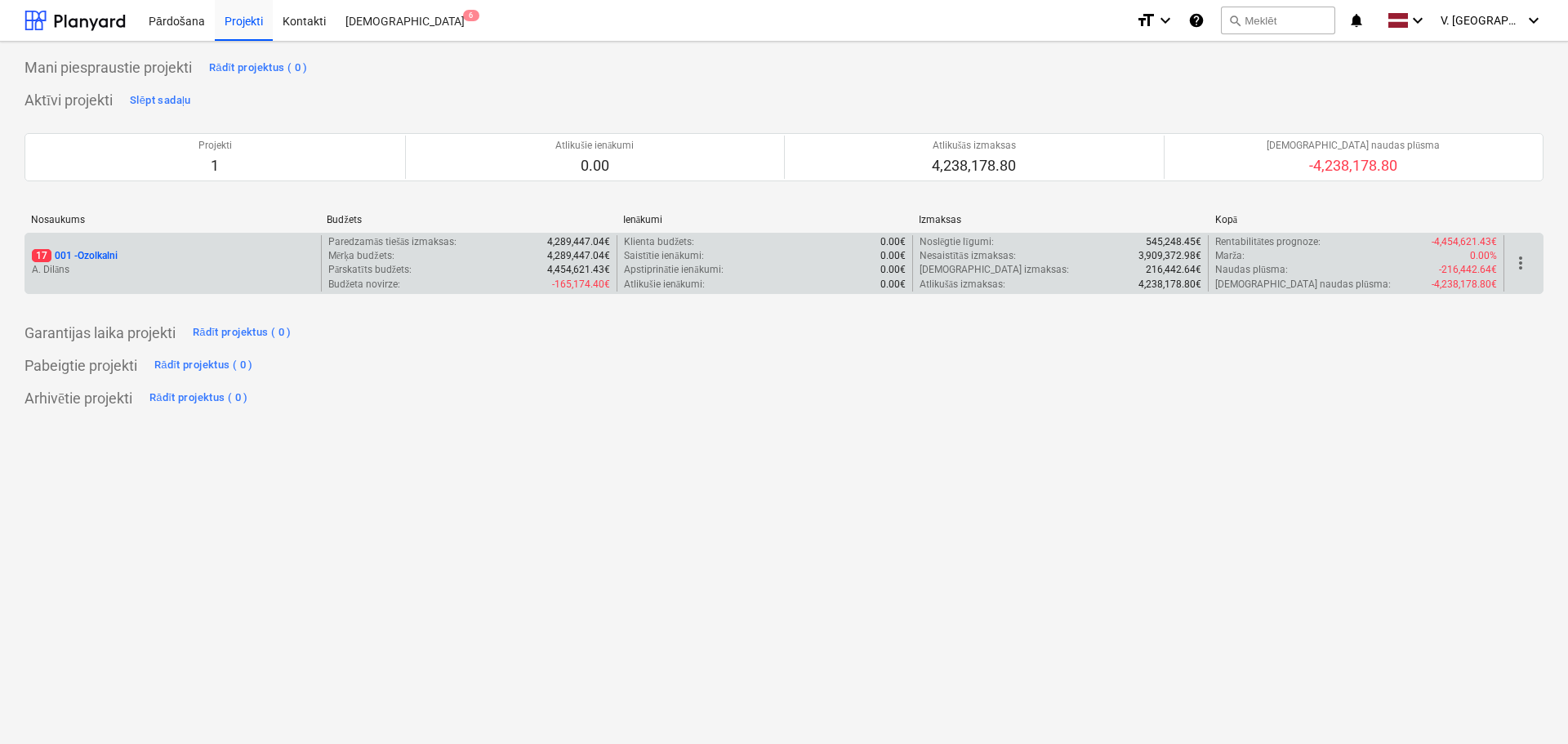 click on "A. Dilāns" at bounding box center [173, 270] 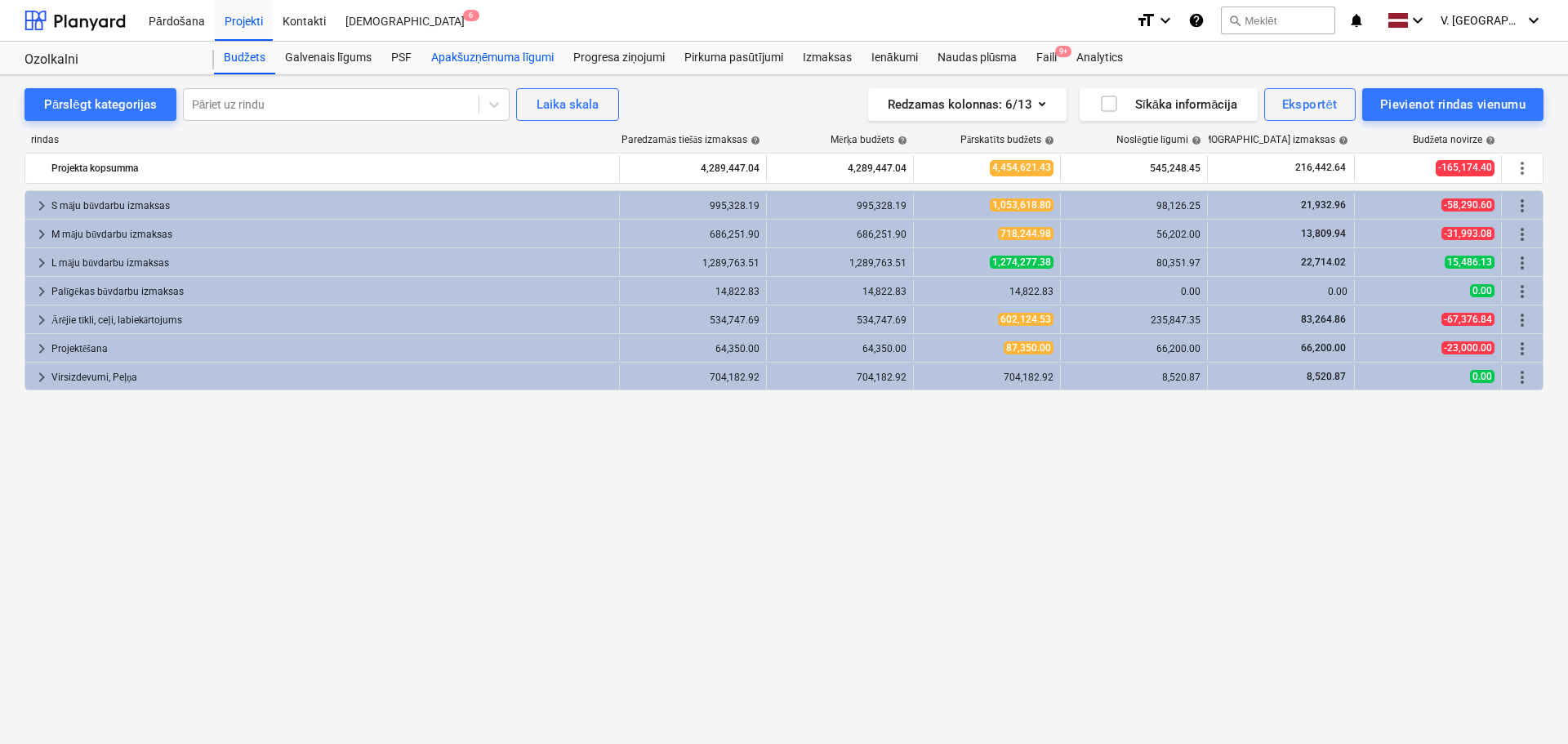 click on "Apakšuzņēmuma līgumi" at bounding box center (492, 58) 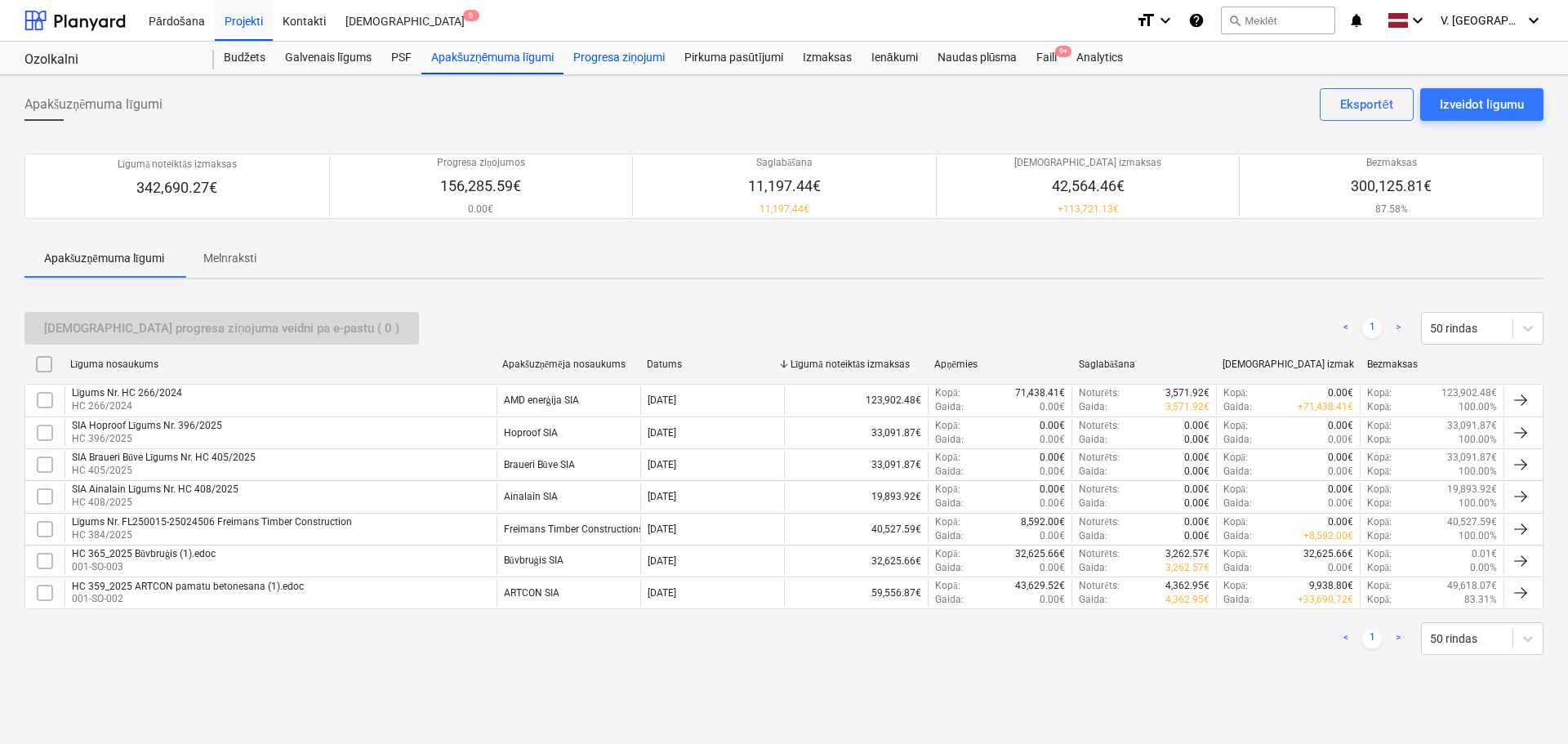 click on "Progresa ziņojumi" at bounding box center (619, 58) 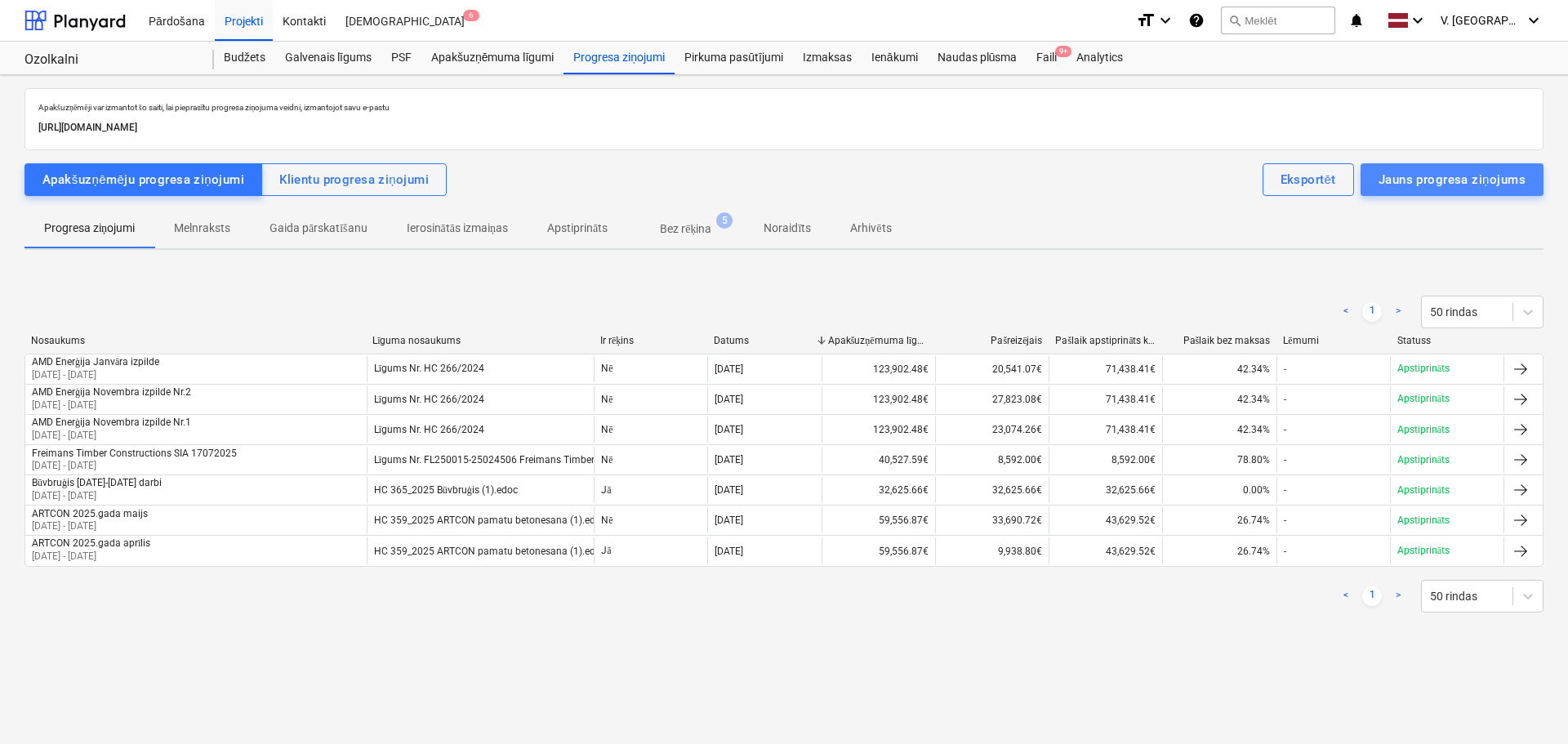 click on "Jauns progresa ziņojums" at bounding box center (1452, 180) 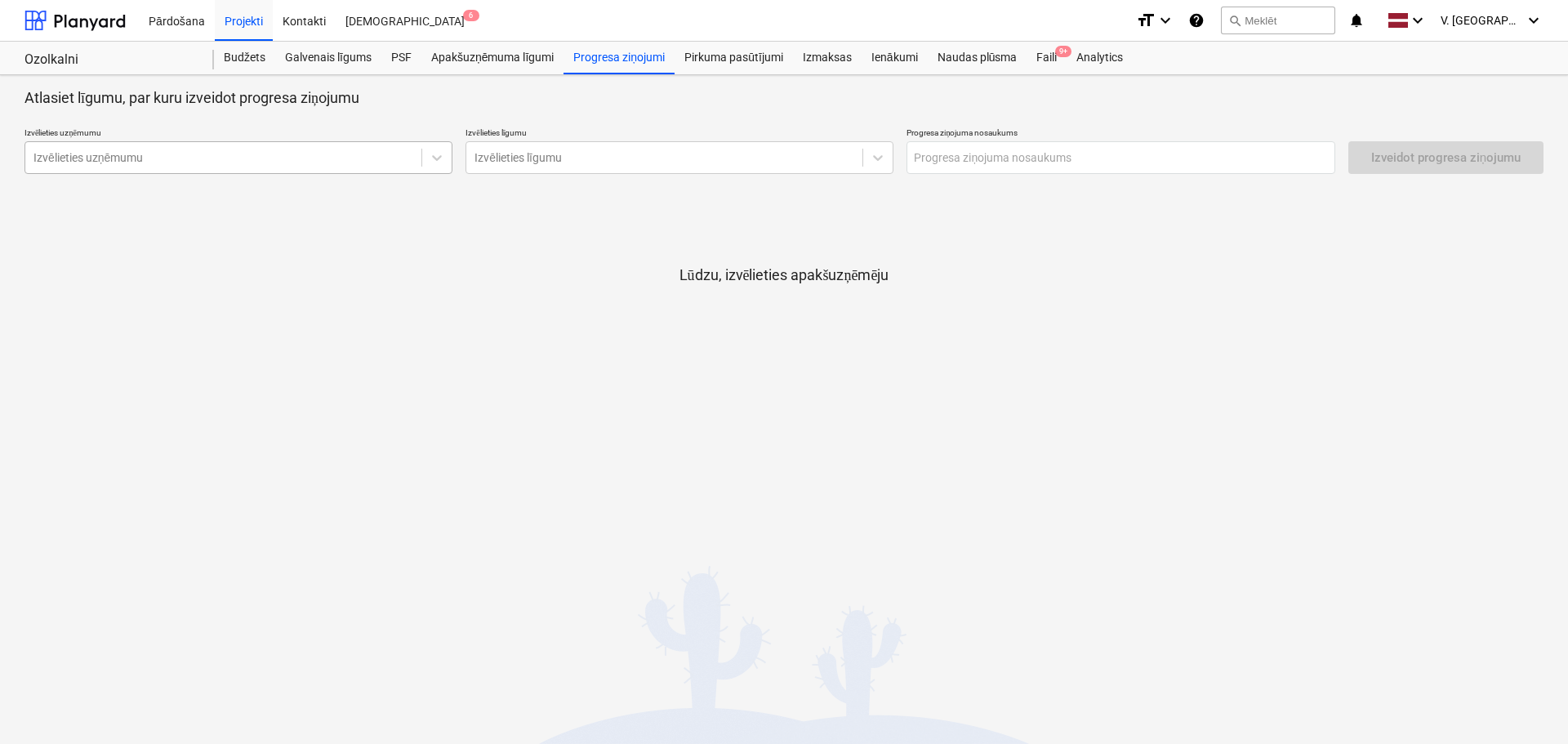 click at bounding box center (223, 158) 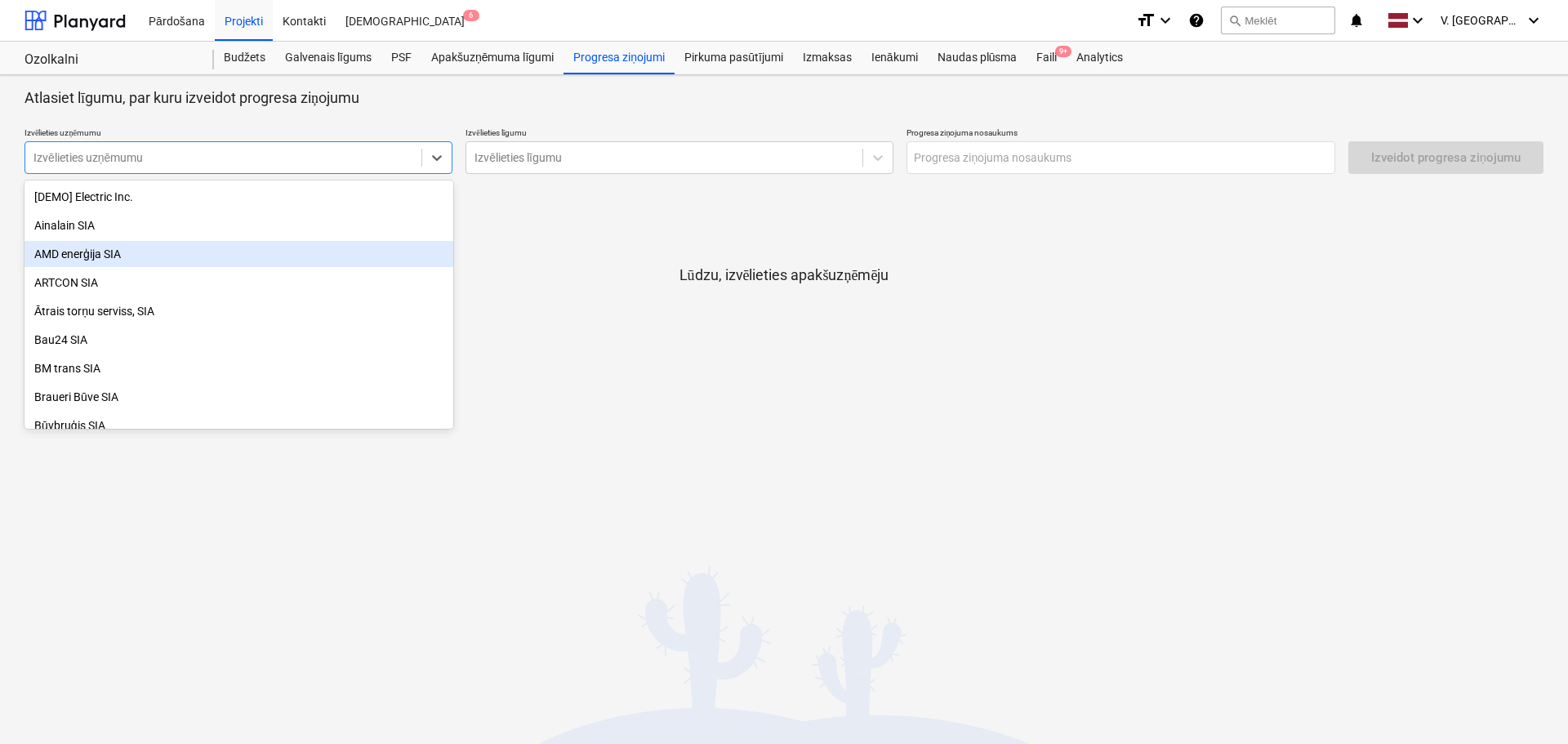 click on "AMD enerģija SIA" at bounding box center [238, 254] 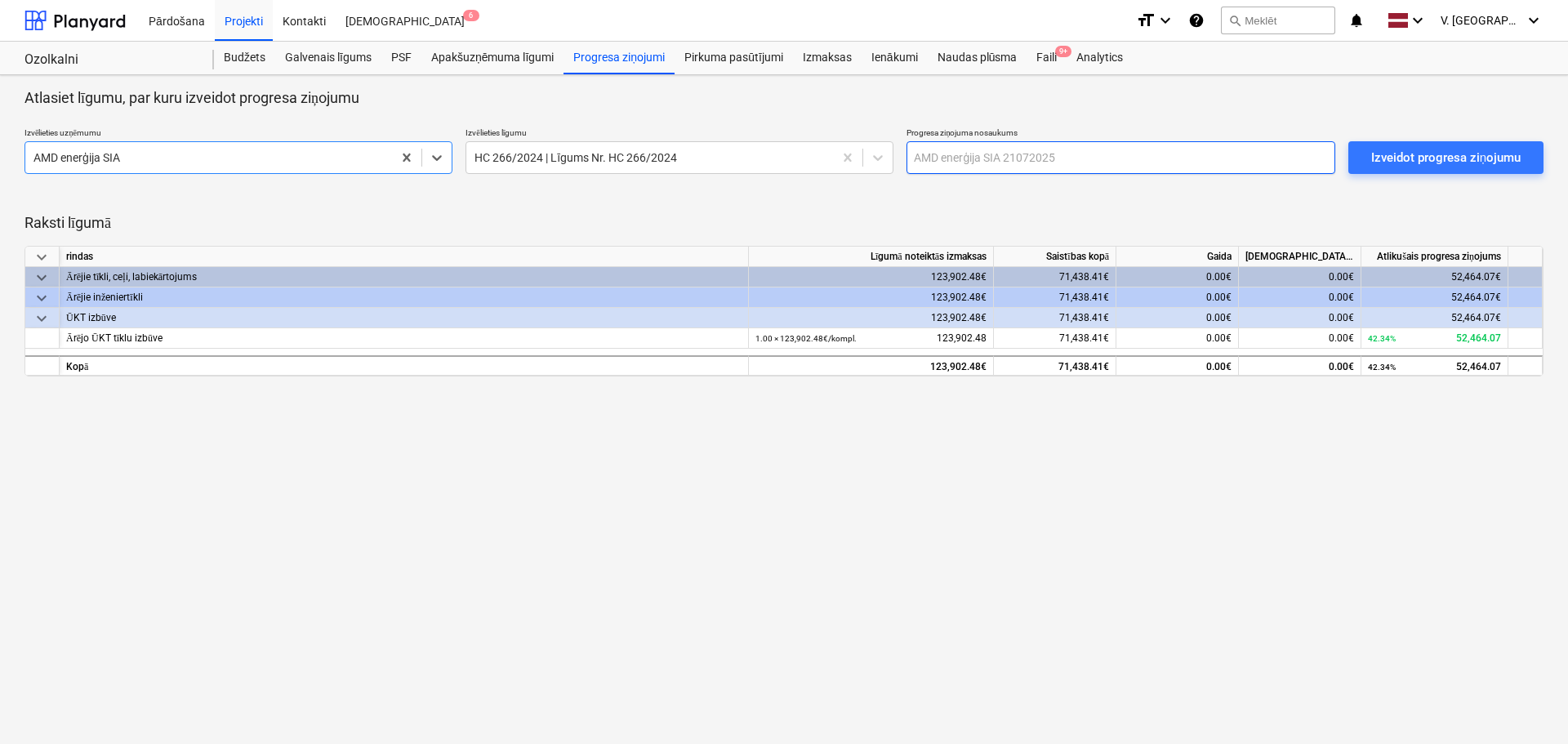 click at bounding box center [1120, 158] 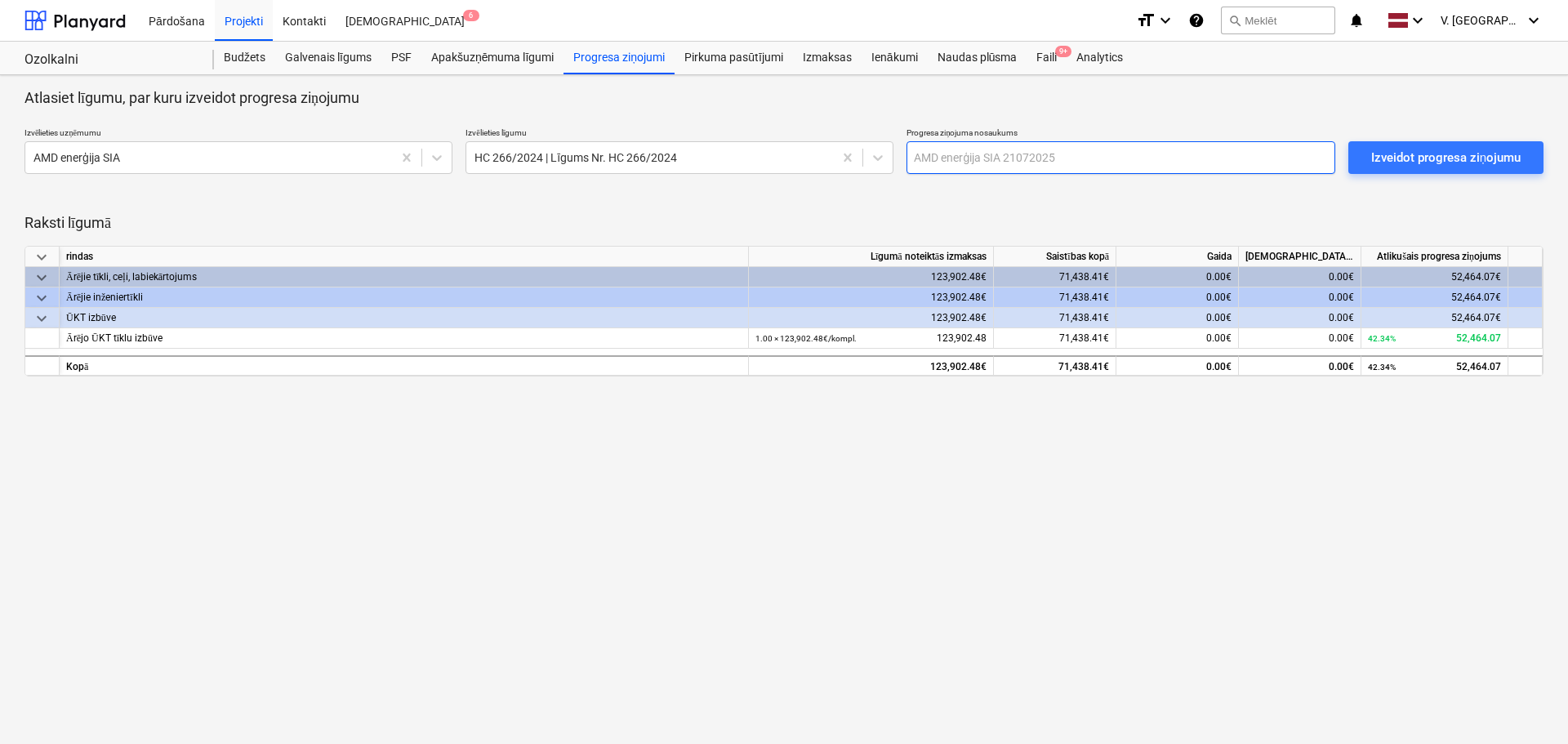 click at bounding box center [1120, 158] 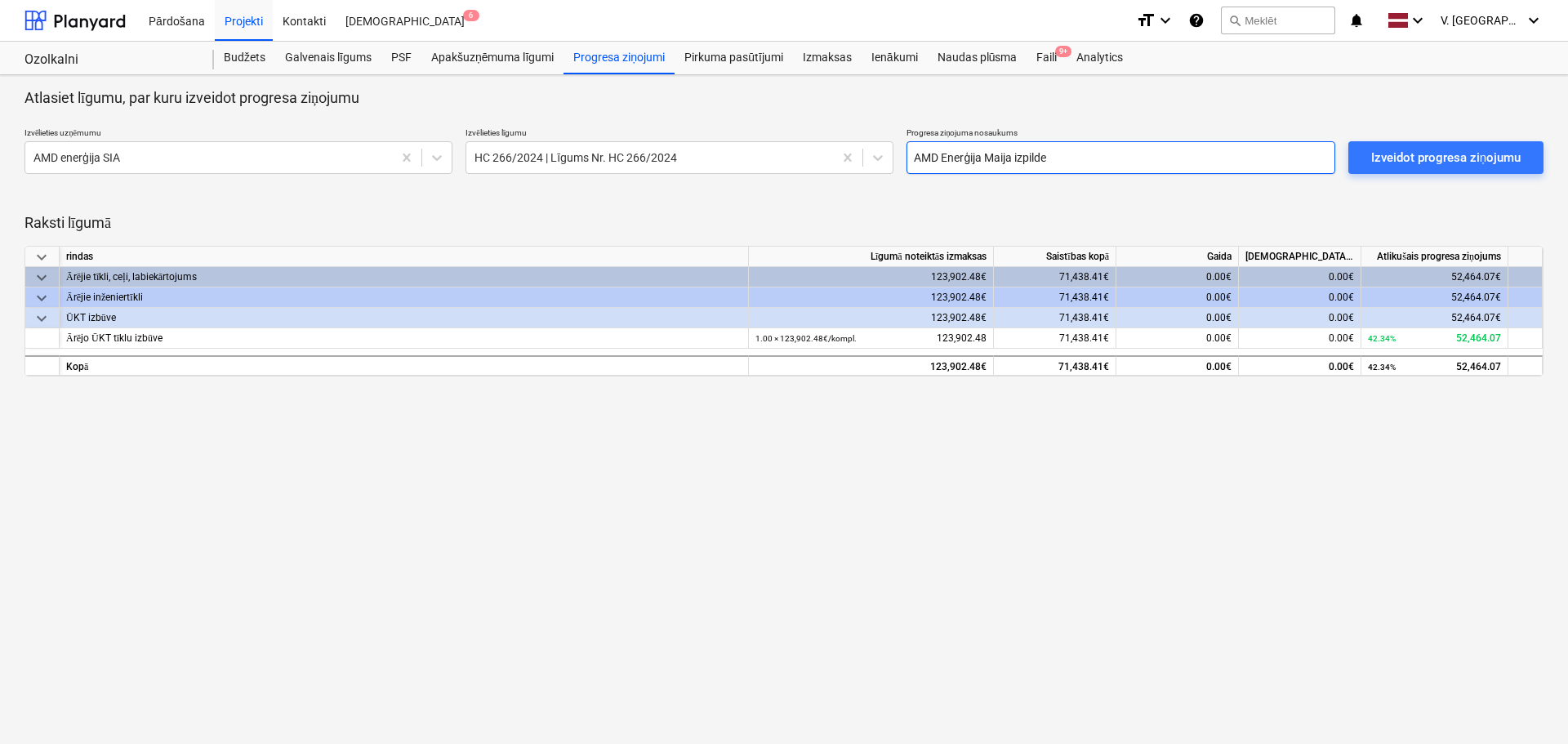 type on "AMD Enerģija Maija izpilde" 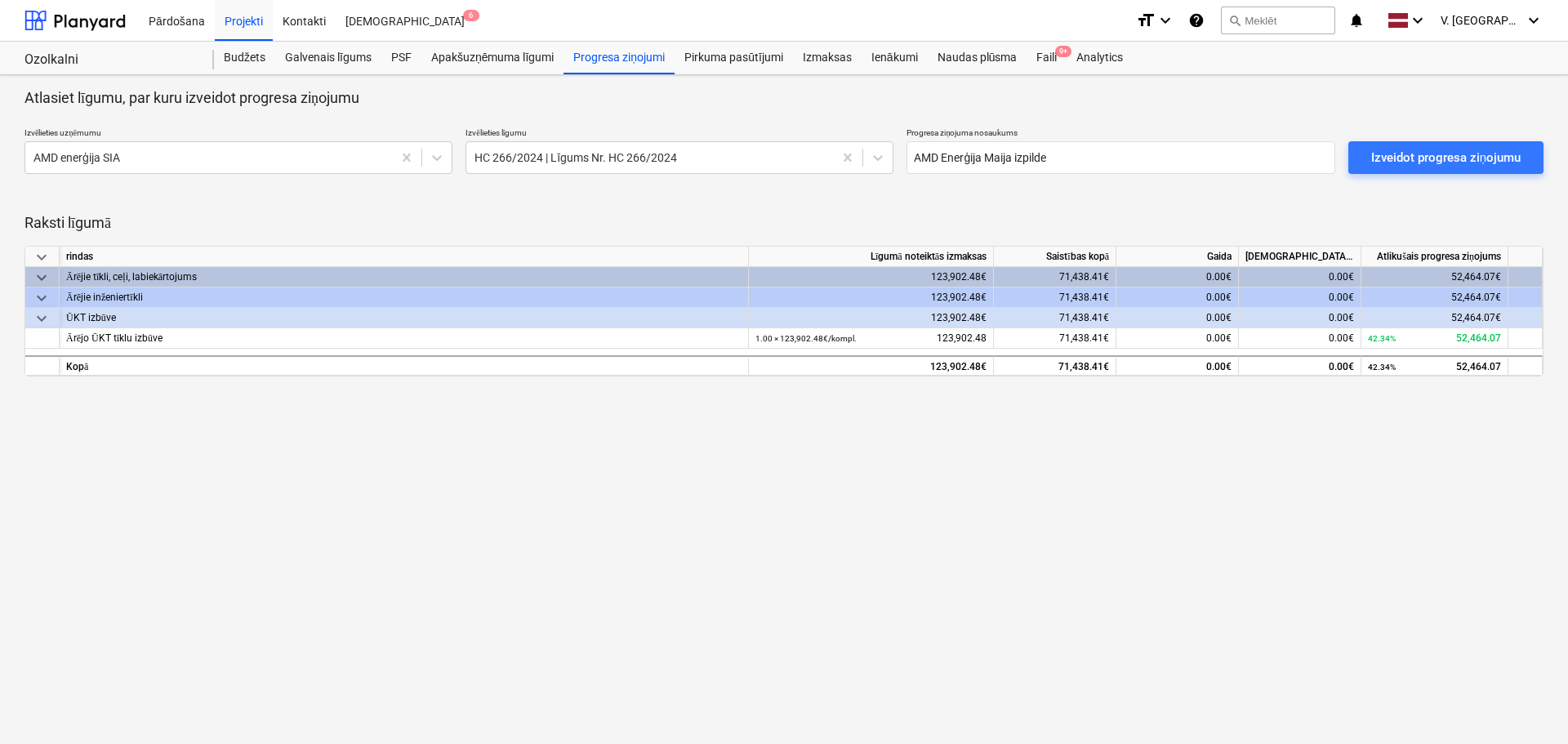 click on "Raksti līgumā" at bounding box center (784, 223) 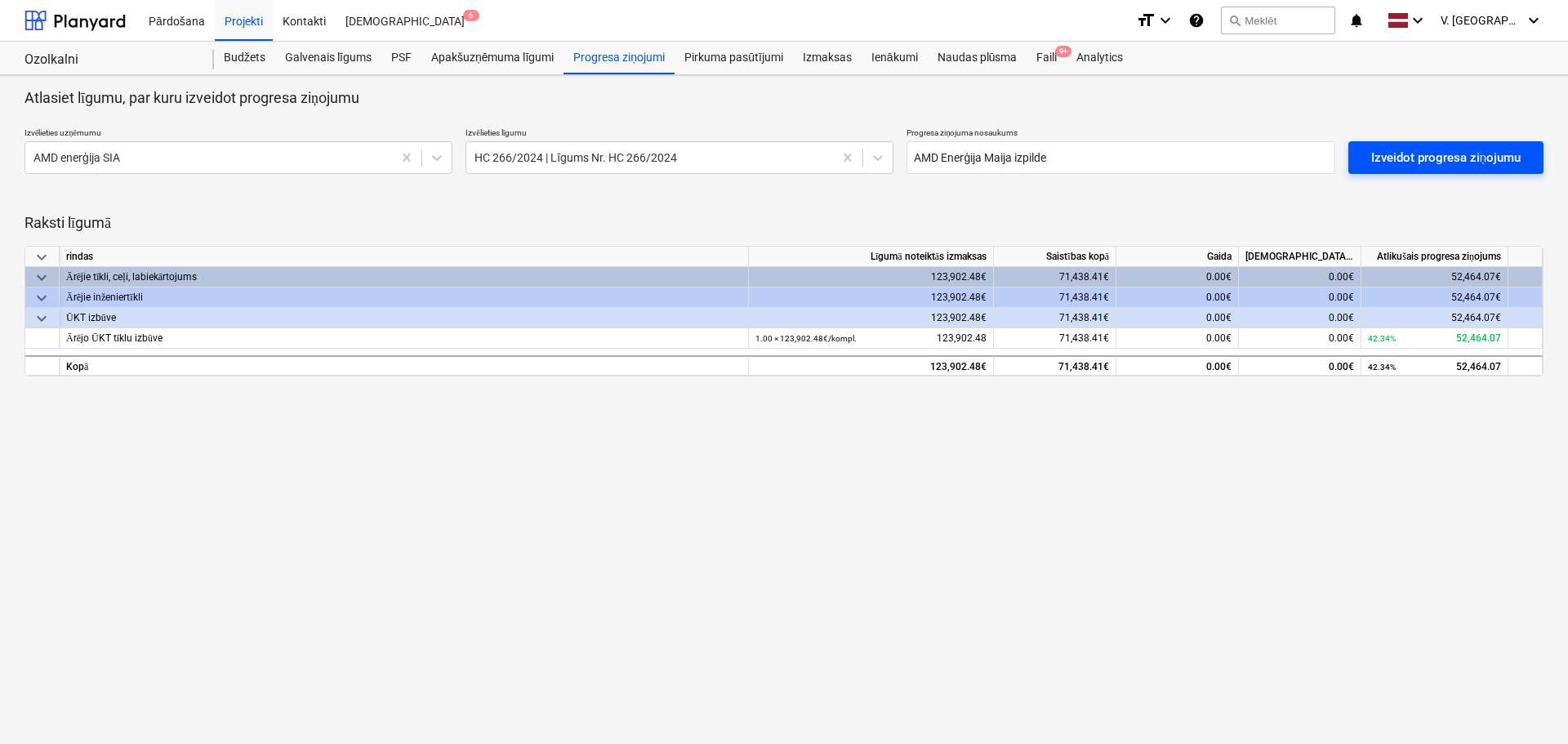 click on "Izveidot progresa ziņojumu" at bounding box center (1446, 158) 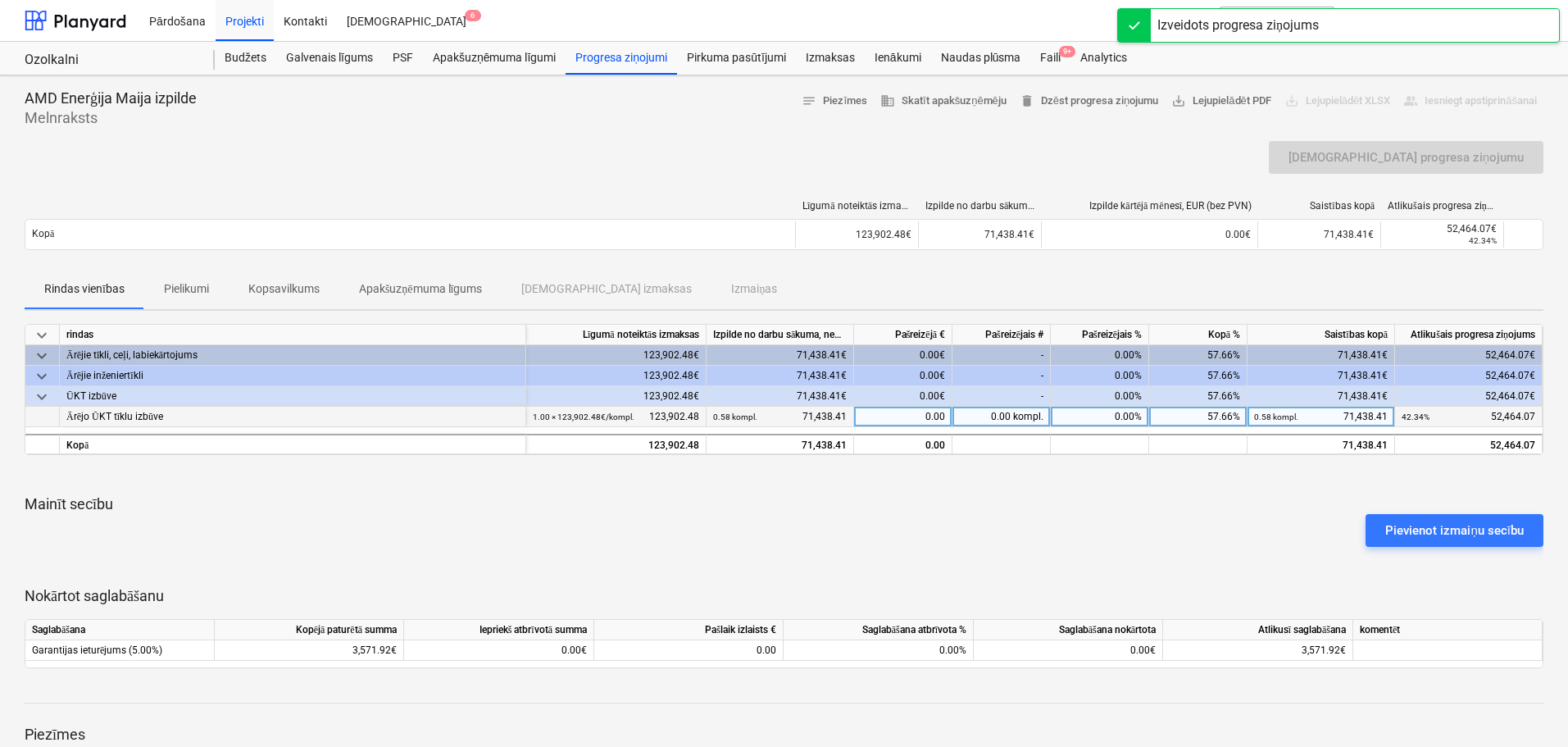 click on "0.00" at bounding box center [903, 417] 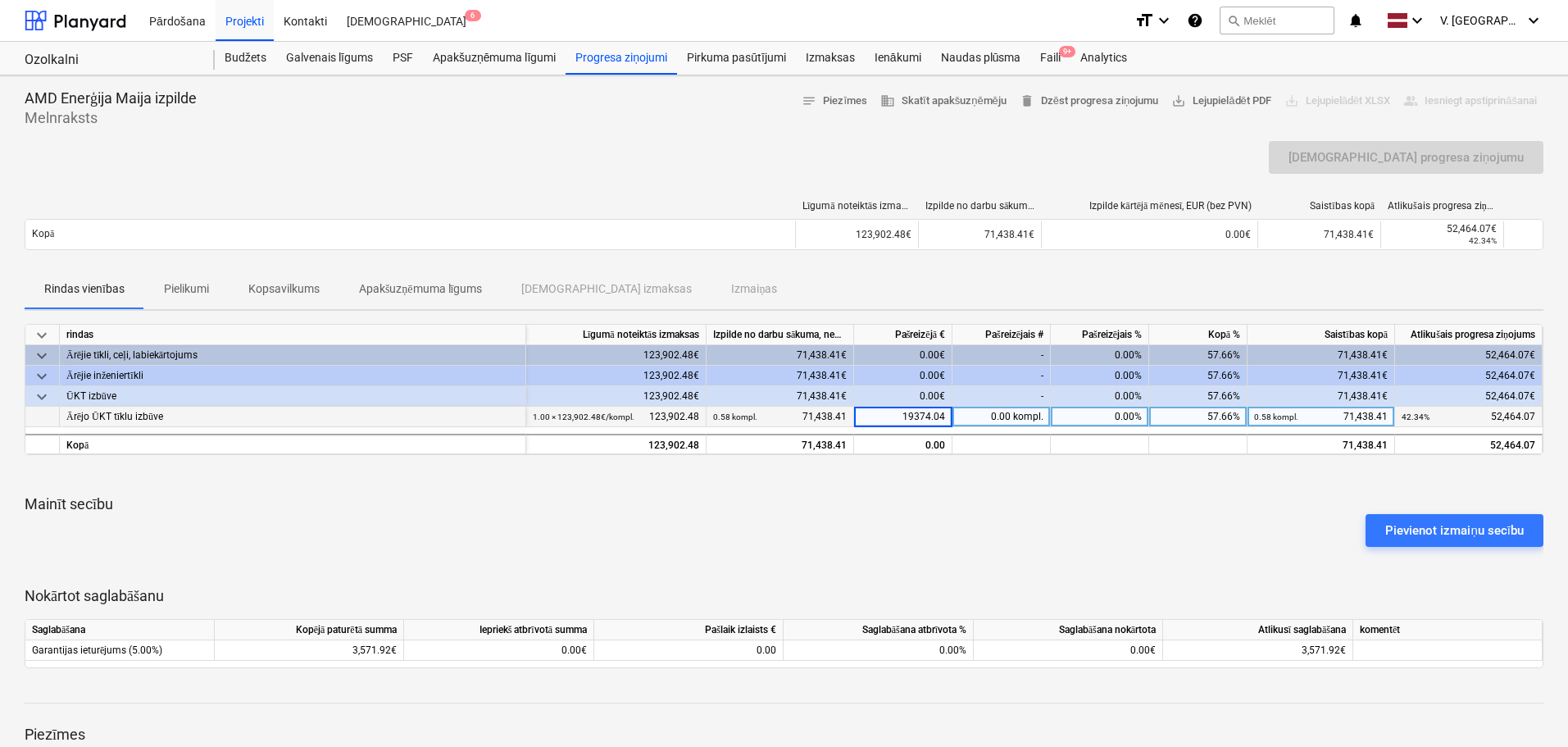 type on "19374.040" 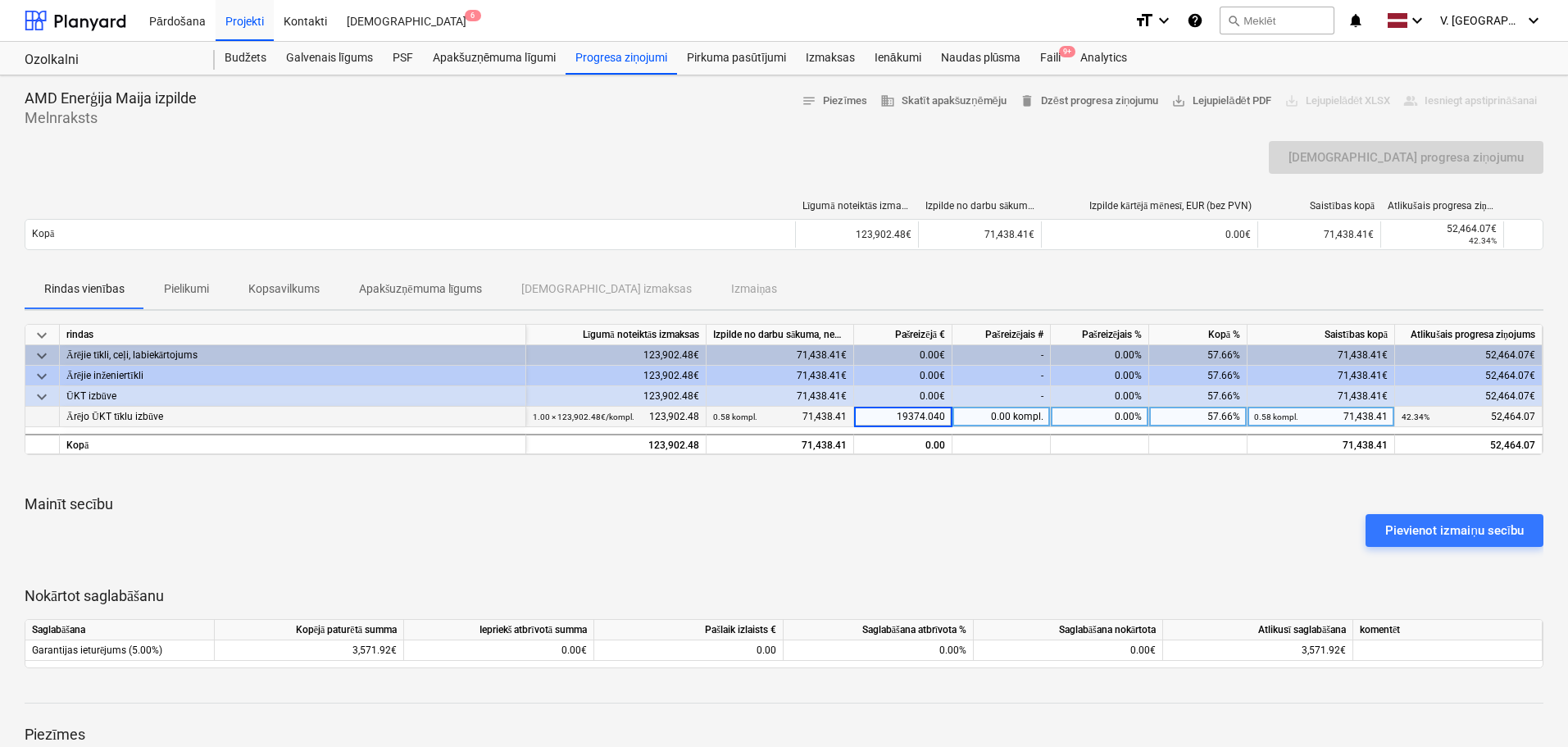 click on "Pievienot izmaiņu secību" at bounding box center (784, 531) 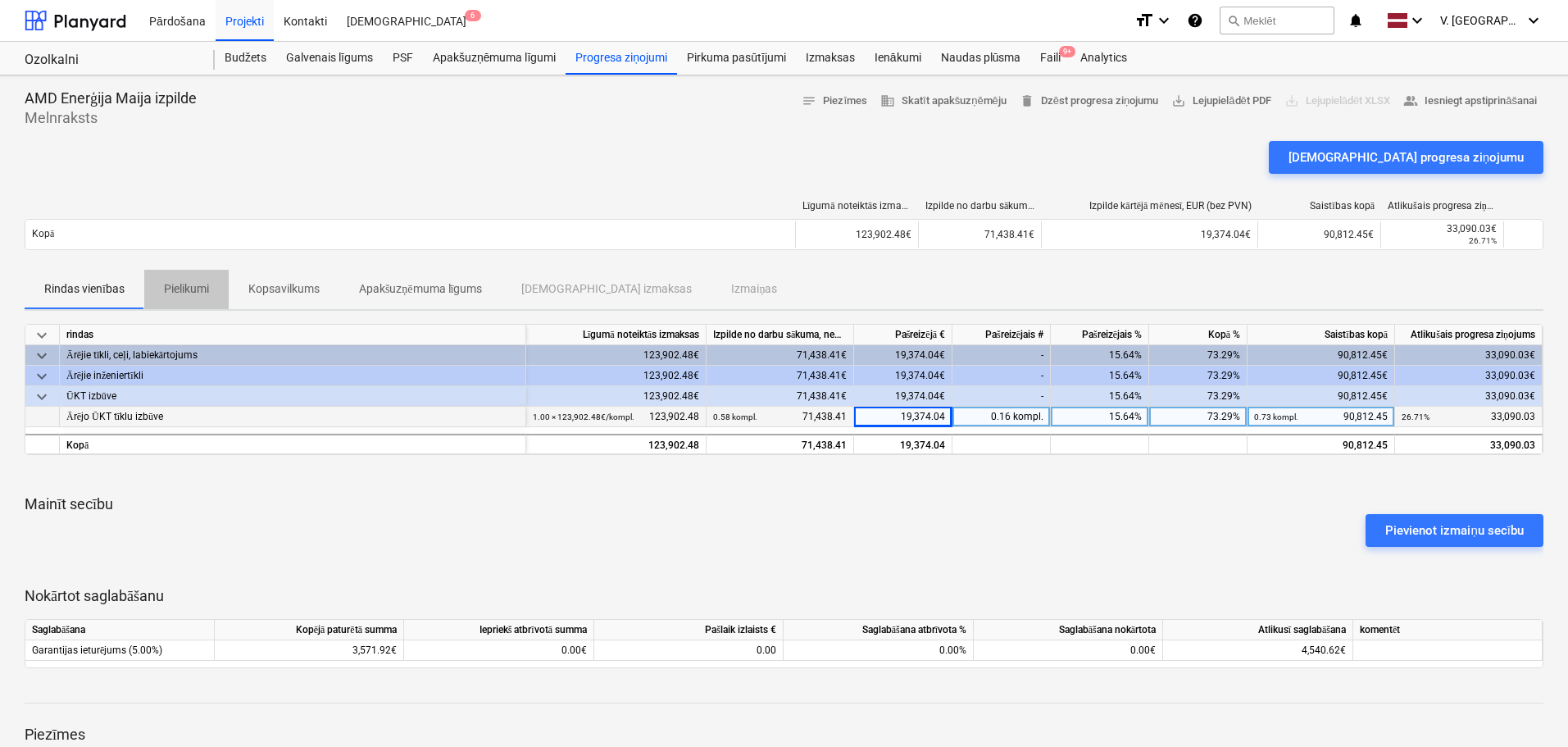 click on "Pielikumi" at bounding box center (186, 289) 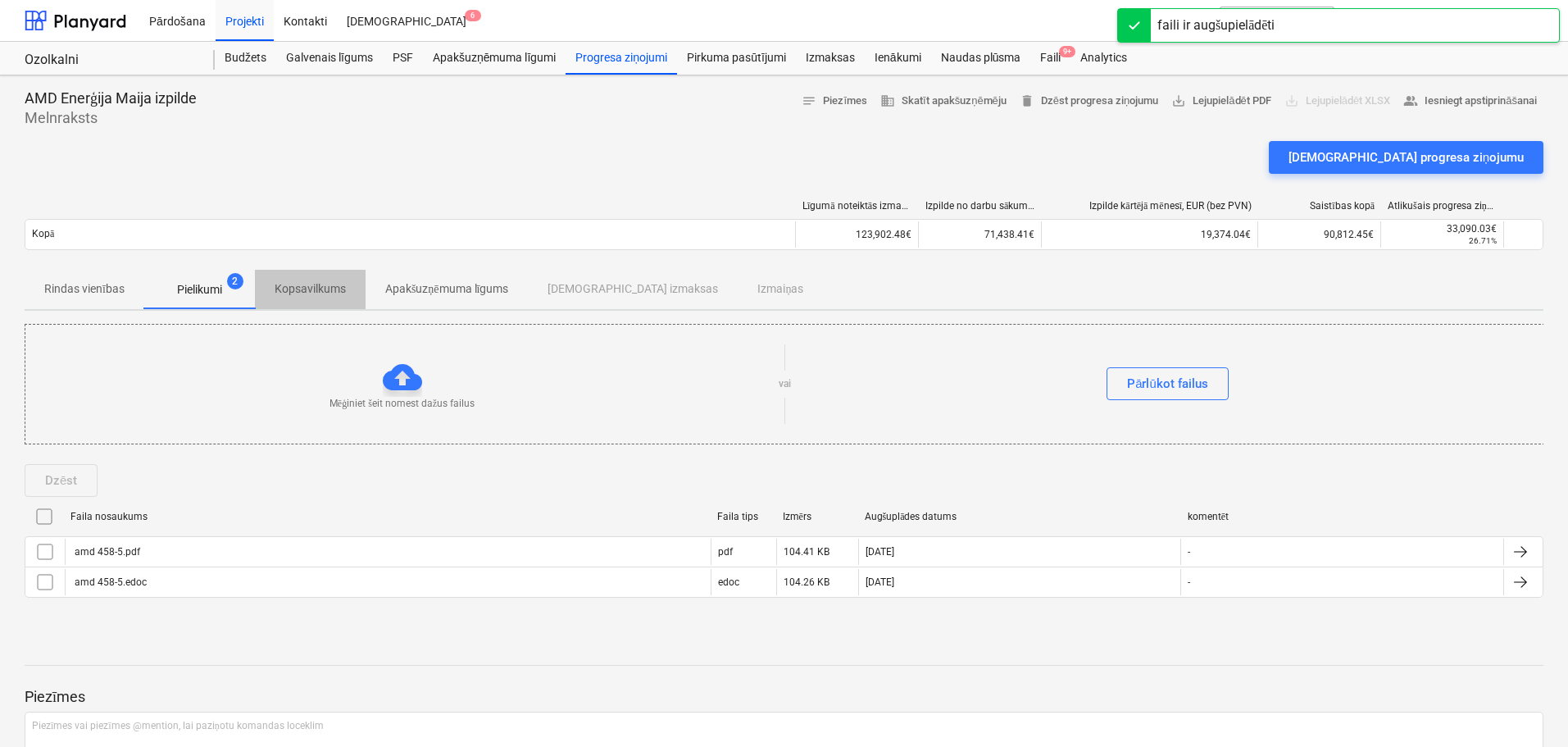 click on "Kopsavilkums" at bounding box center [310, 289] 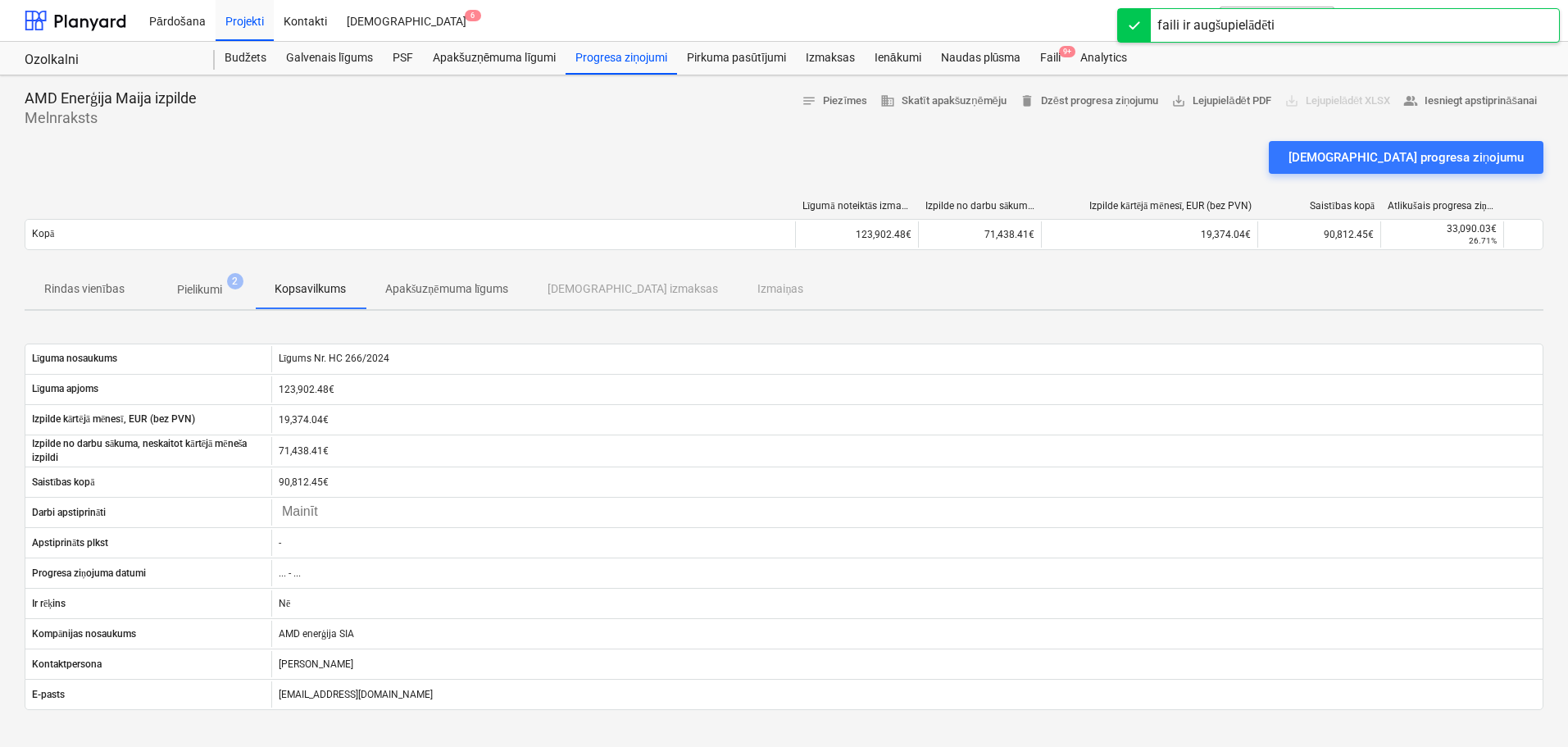 click on "Apakšuzņēmuma līgums" at bounding box center [447, 289] 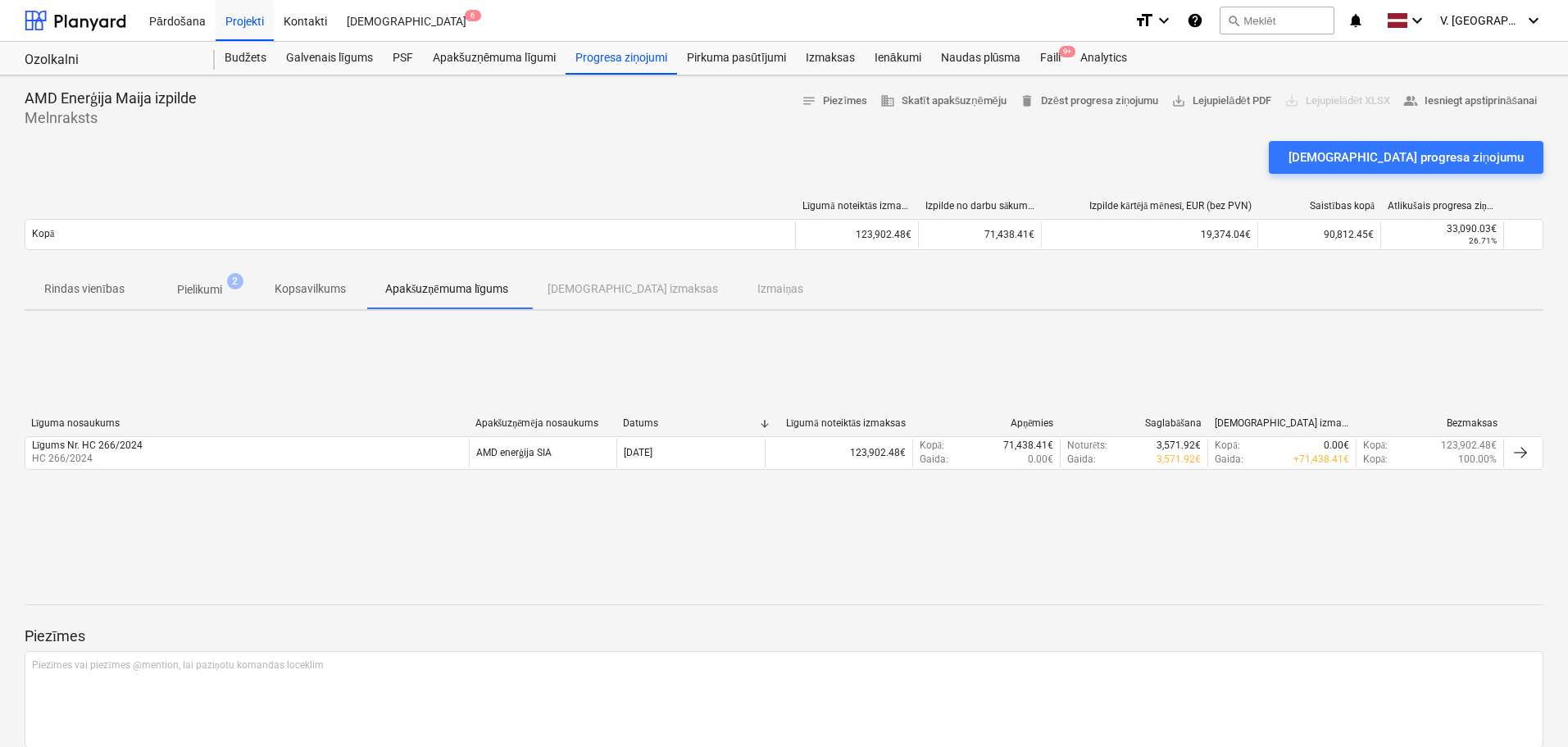 click on "Rindas vienības Pielikumi 2 Kopsavilkums Apakšuzņēmuma līgums Saistītās izmaksas Izmaiņas" at bounding box center (784, 289) 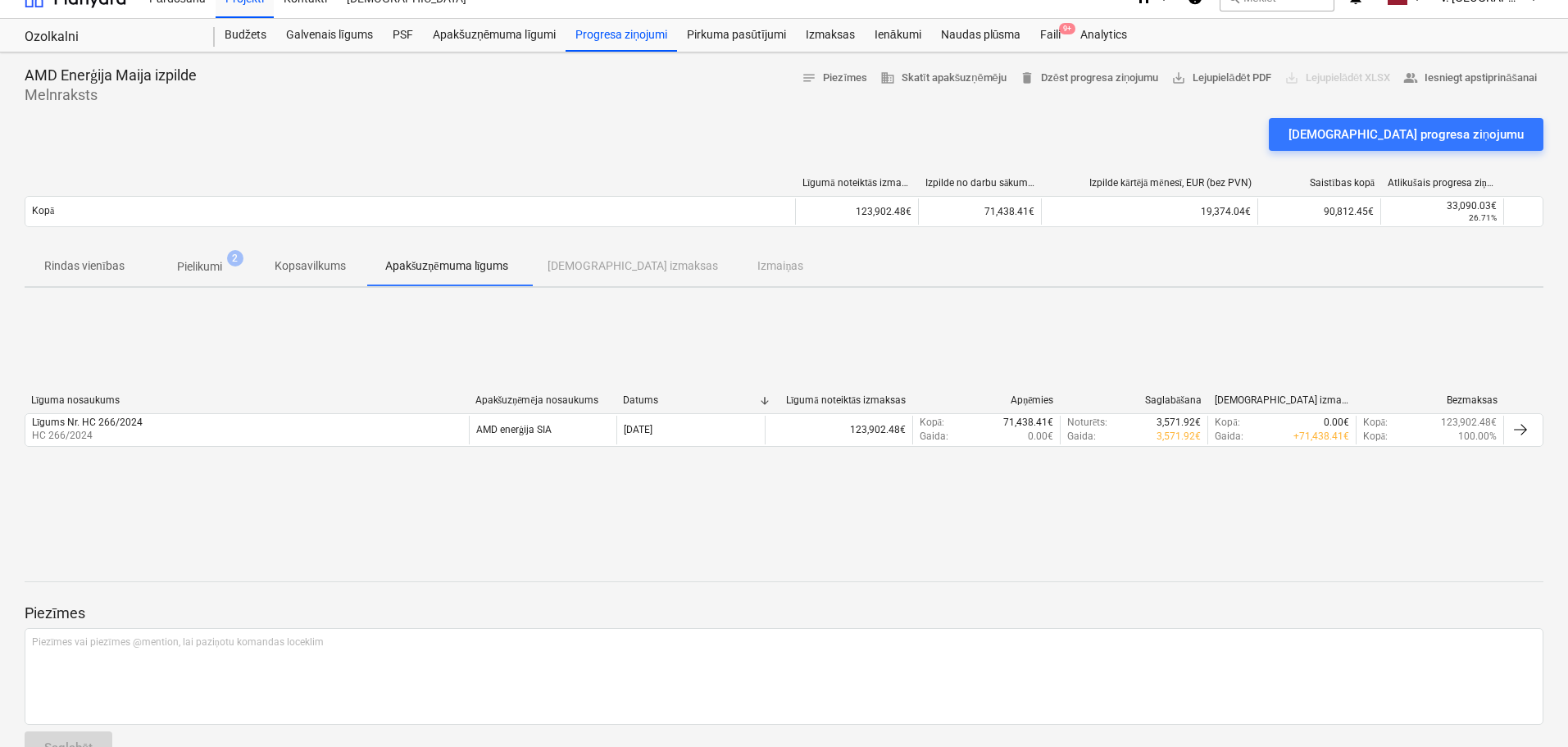 scroll, scrollTop: 0, scrollLeft: 0, axis: both 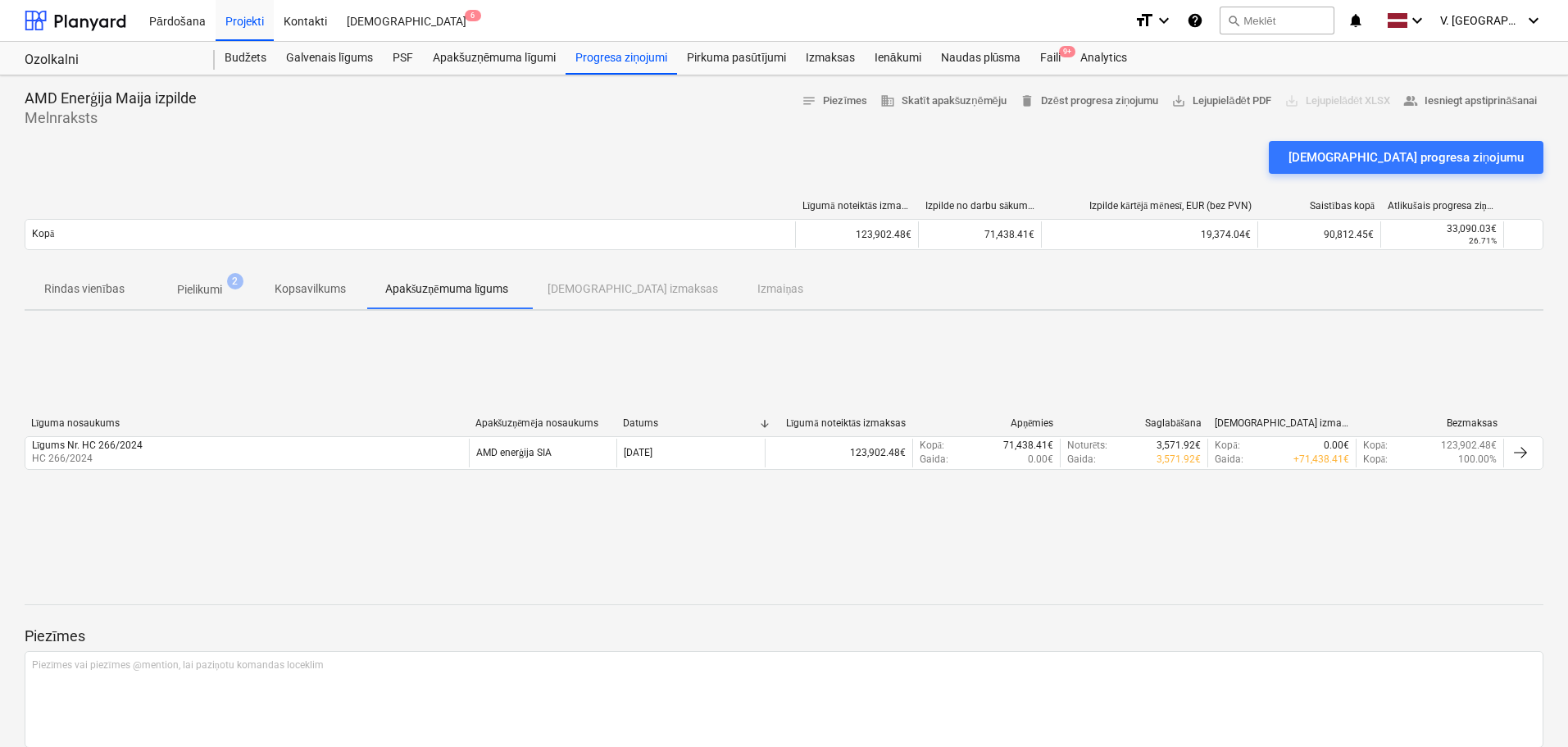 click on "Kopsavilkums" at bounding box center [310, 289] 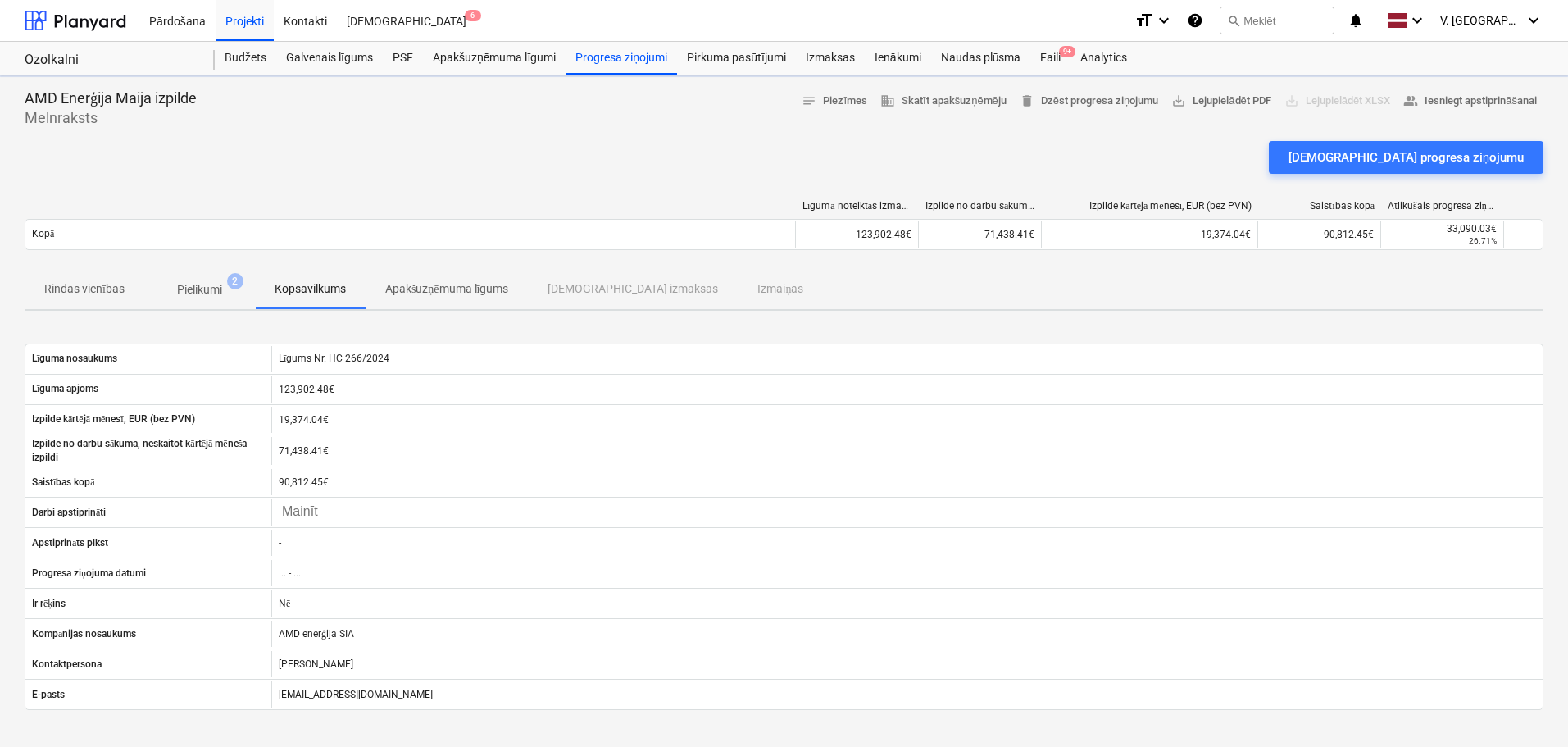 click on "Apakšuzņēmuma līgums" at bounding box center (447, 289) 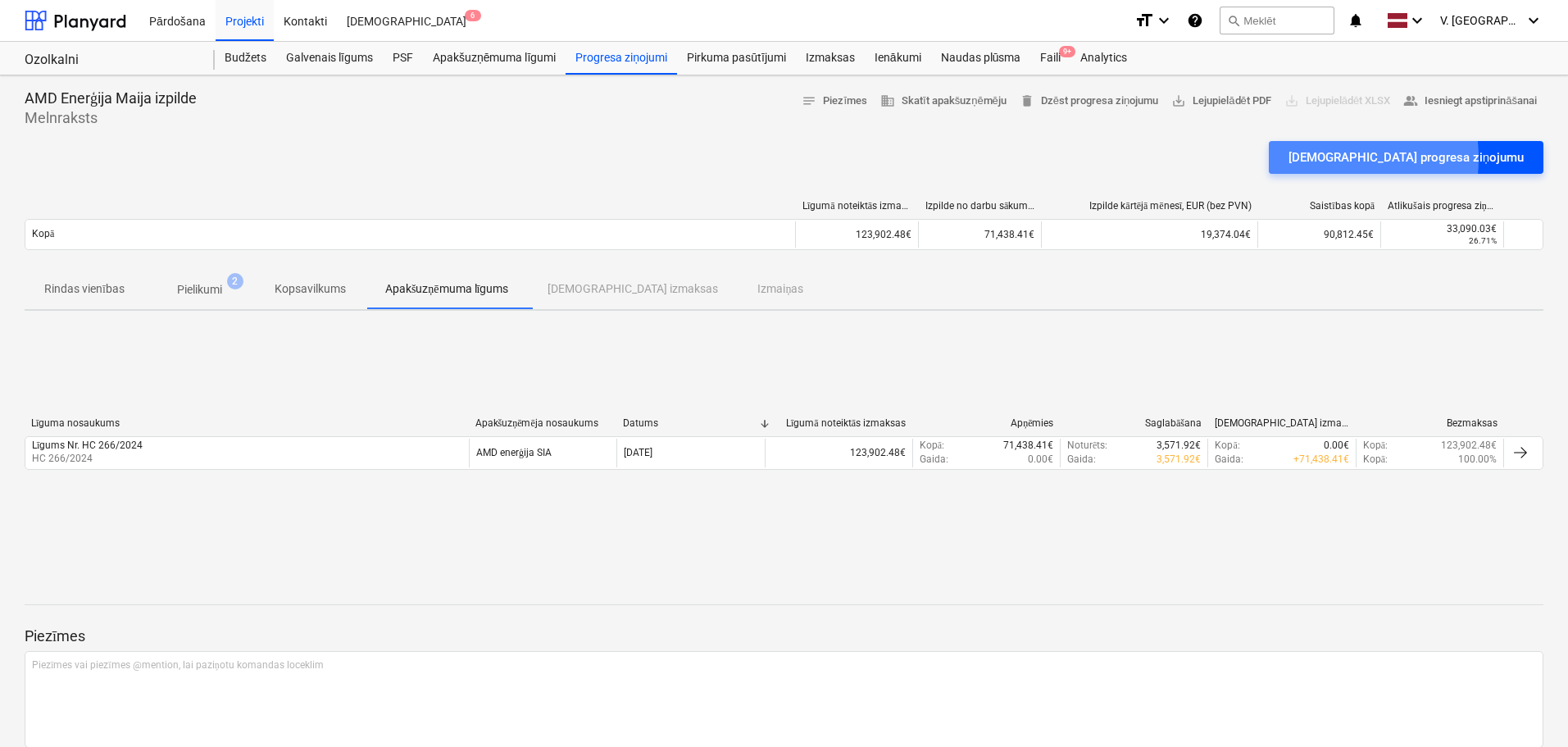 click on "[DEMOGRAPHIC_DATA] progresa ziņojumu" at bounding box center (1406, 157) 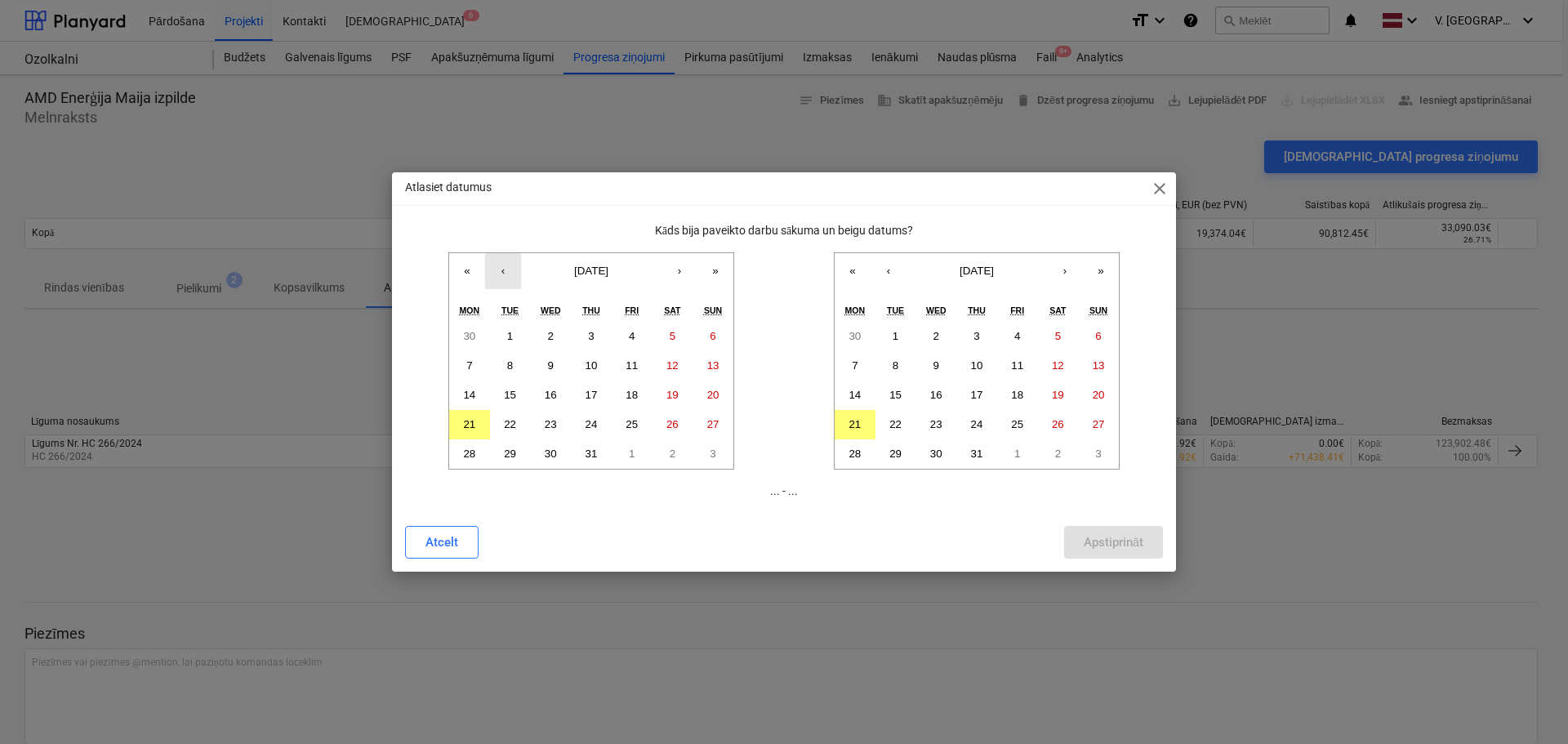 click on "‹" at bounding box center (503, 271) 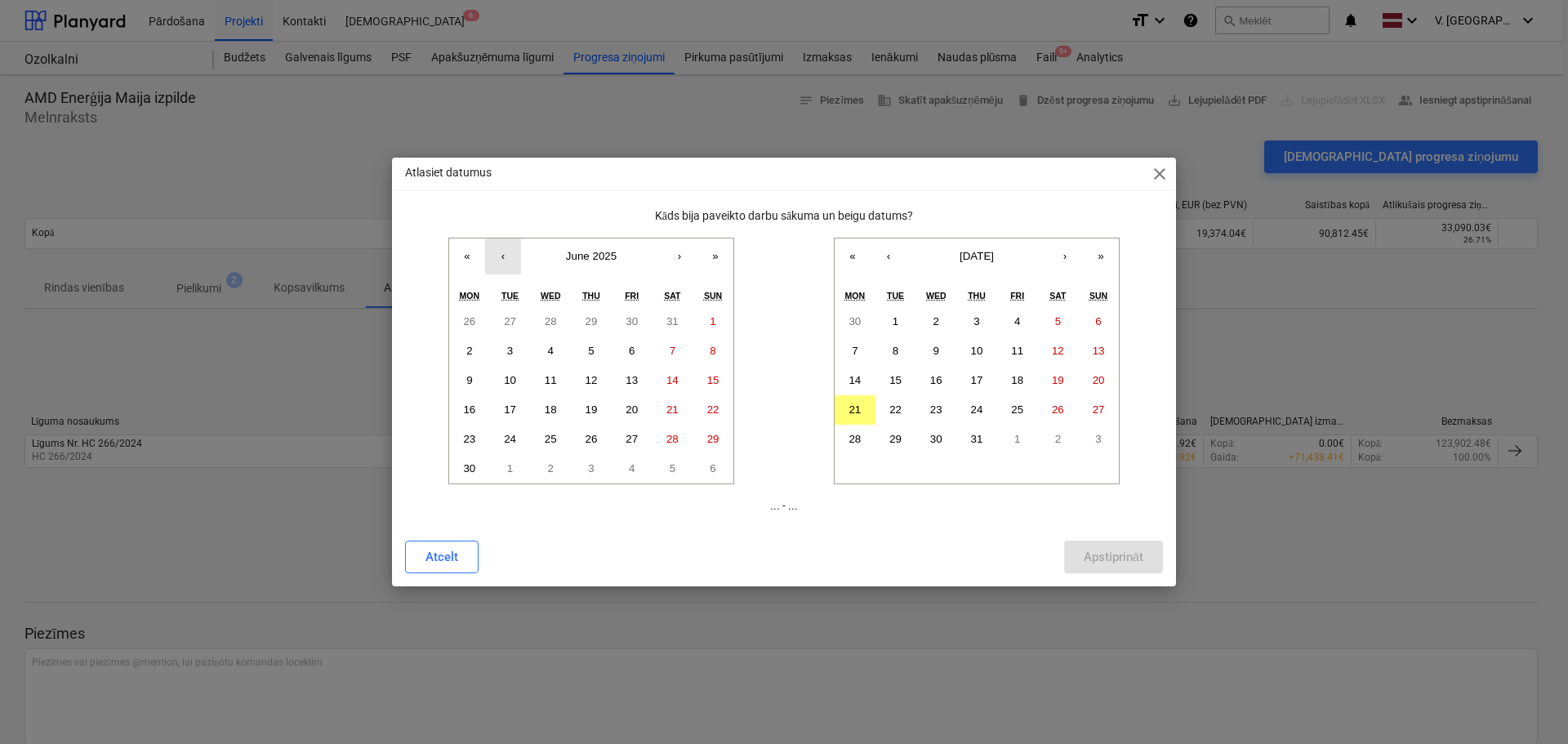 click on "‹" at bounding box center [503, 256] 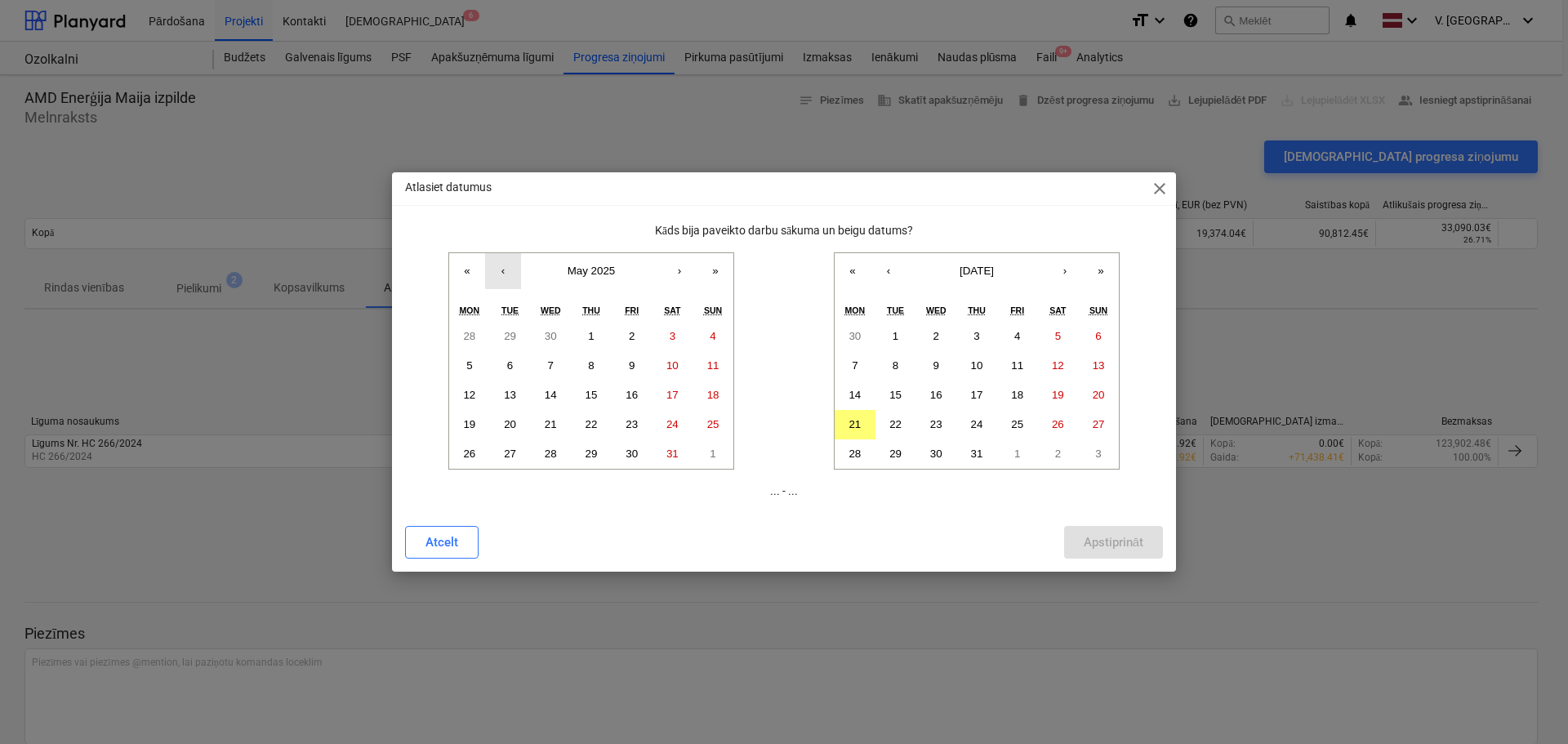 click on "‹" at bounding box center [503, 271] 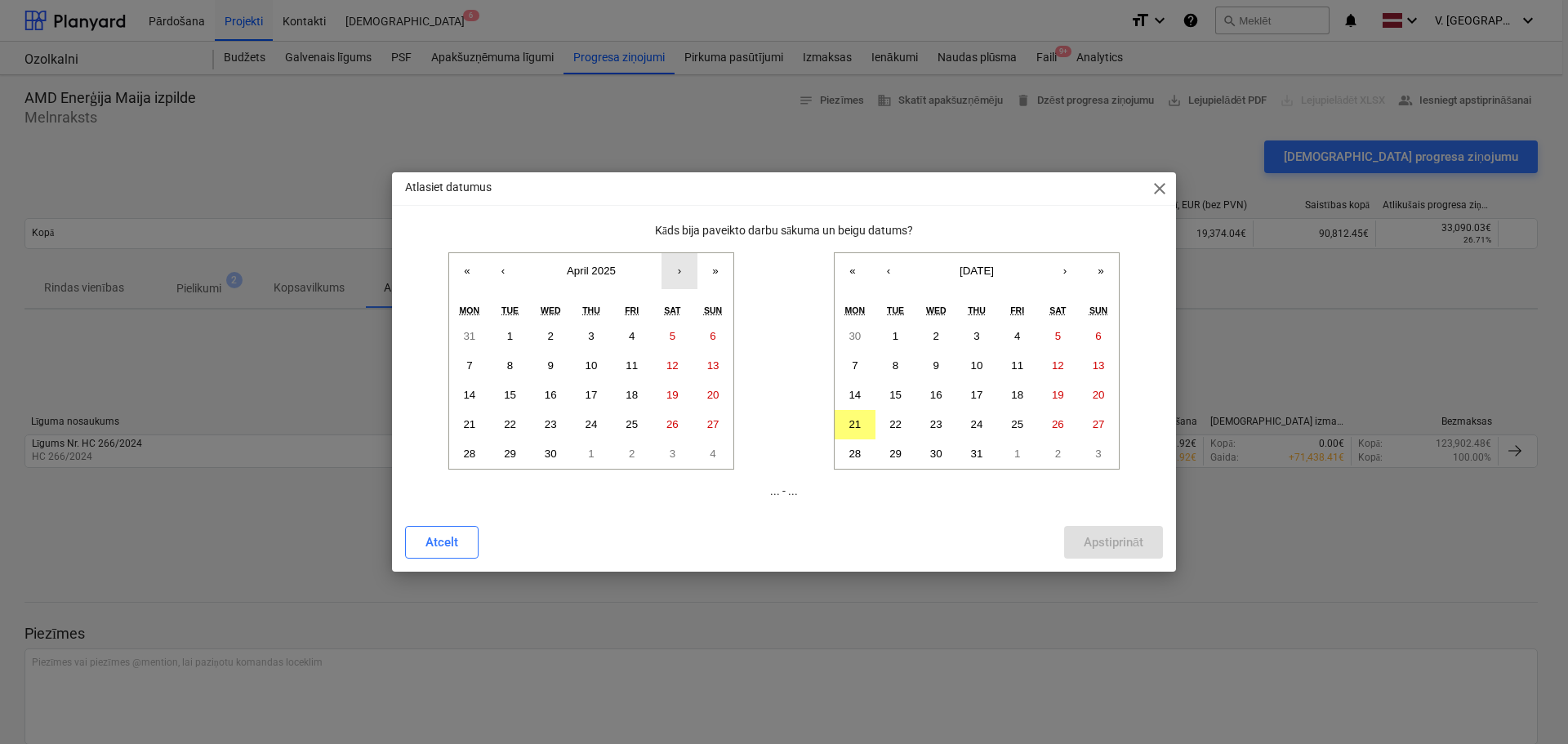click on "›" at bounding box center (679, 271) 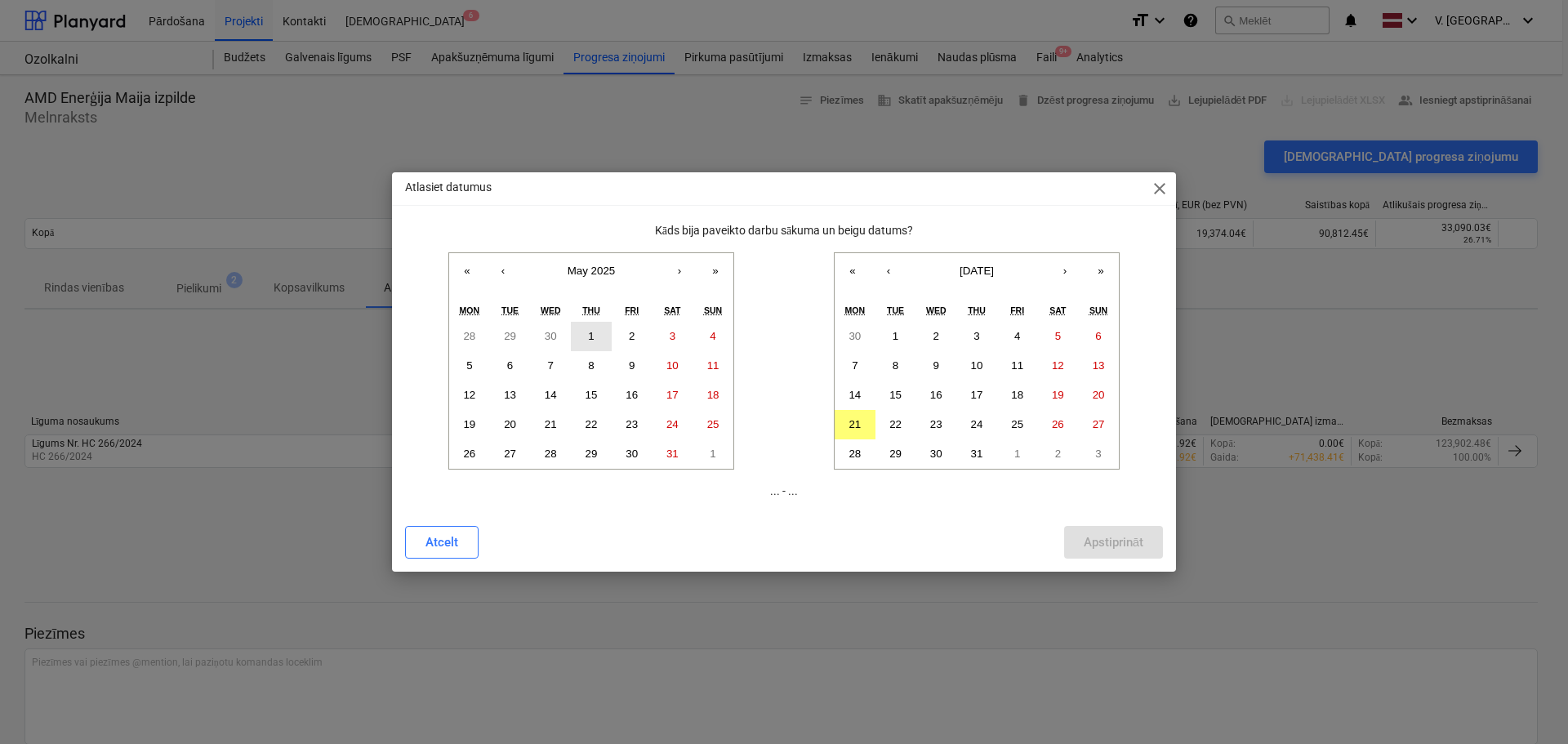 click on "1" at bounding box center (590, 336) 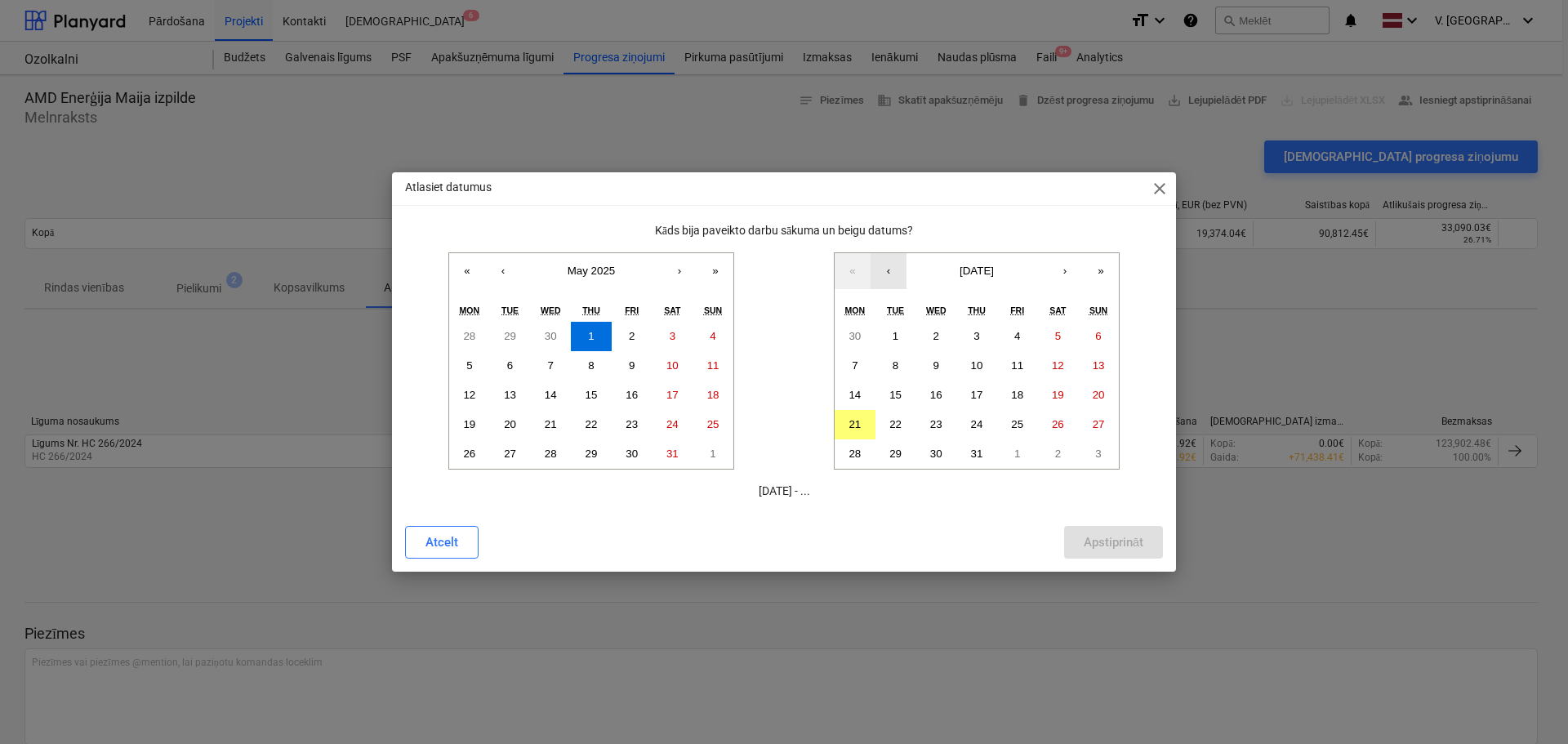 click on "‹" at bounding box center [889, 271] 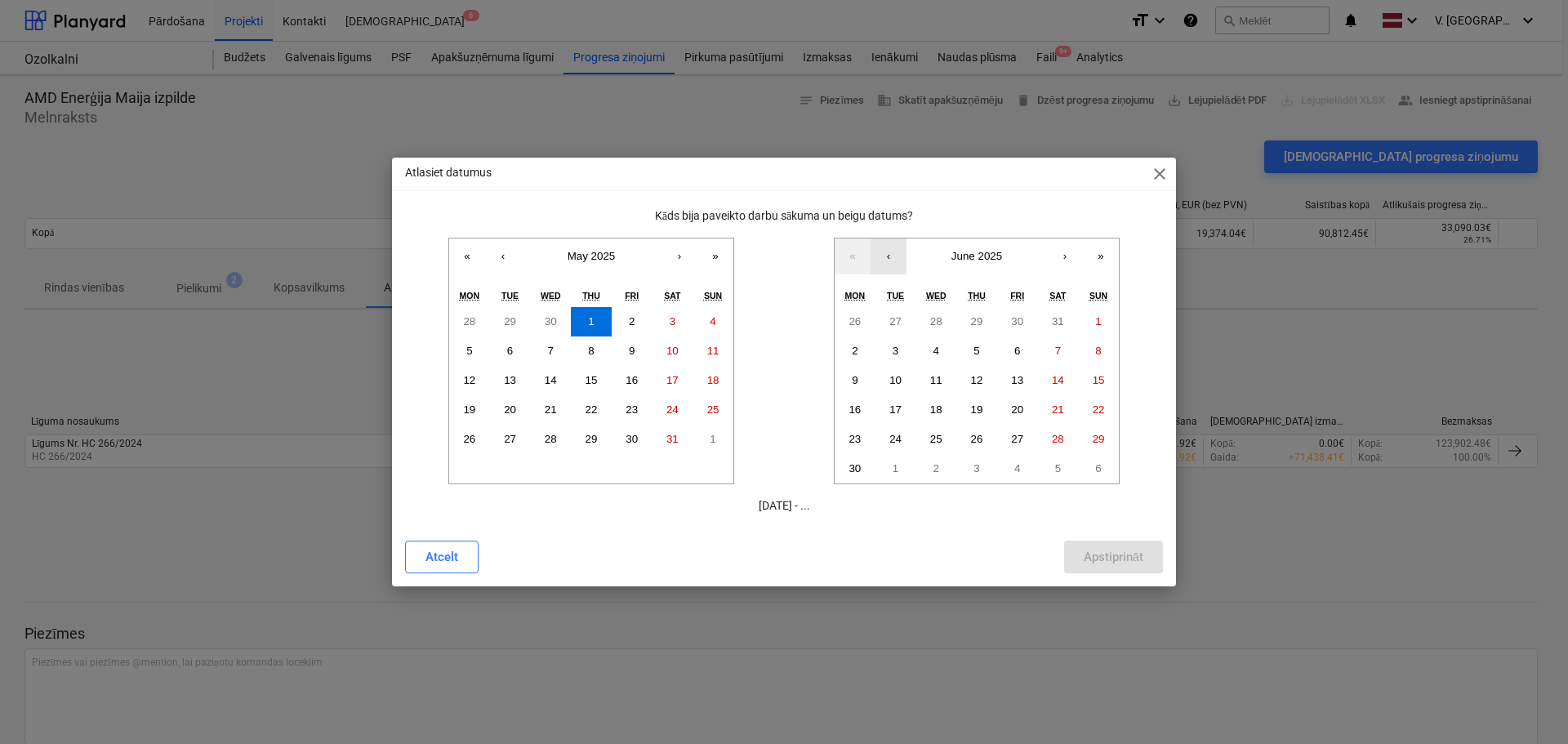 click on "‹" at bounding box center (889, 256) 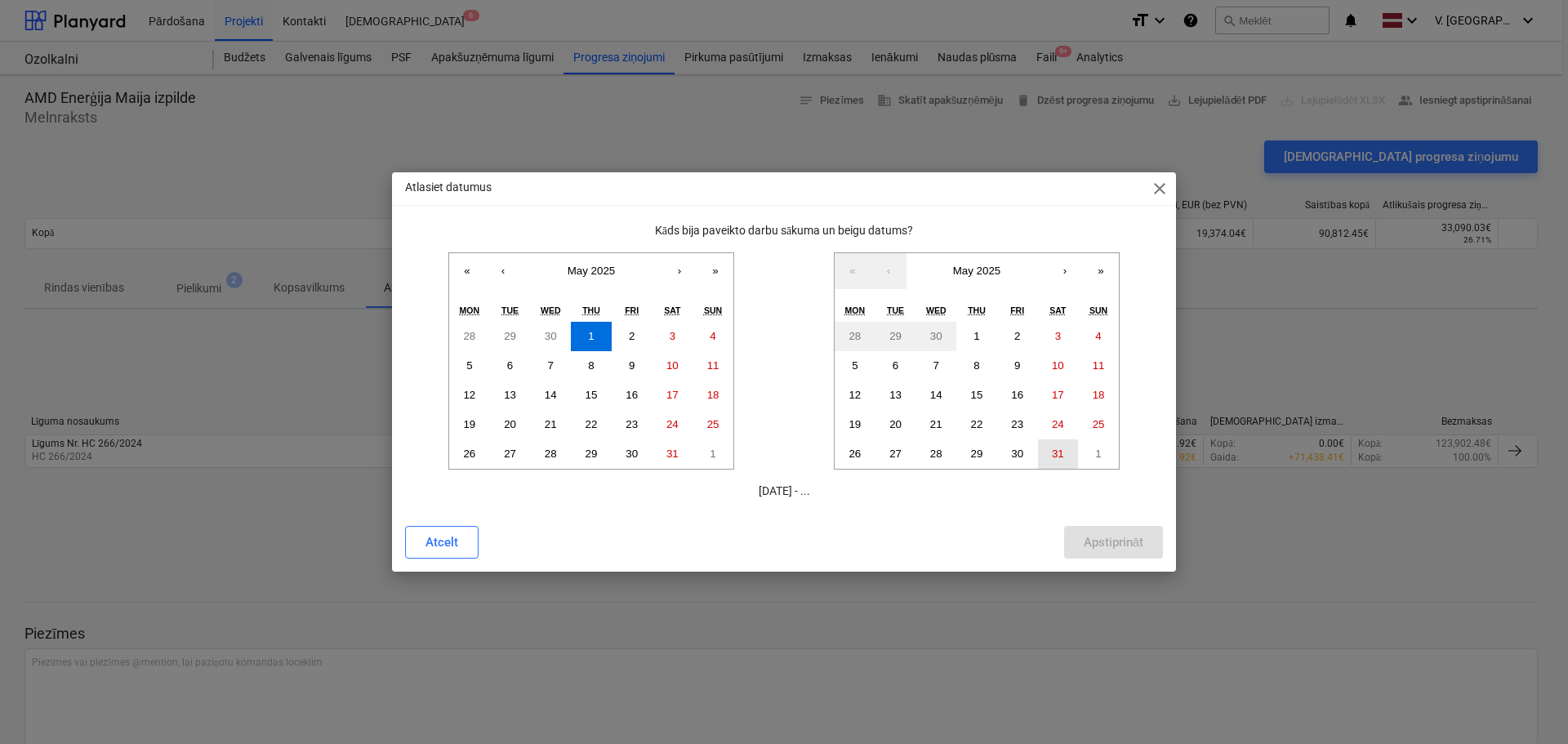 click on "31" at bounding box center (1058, 453) 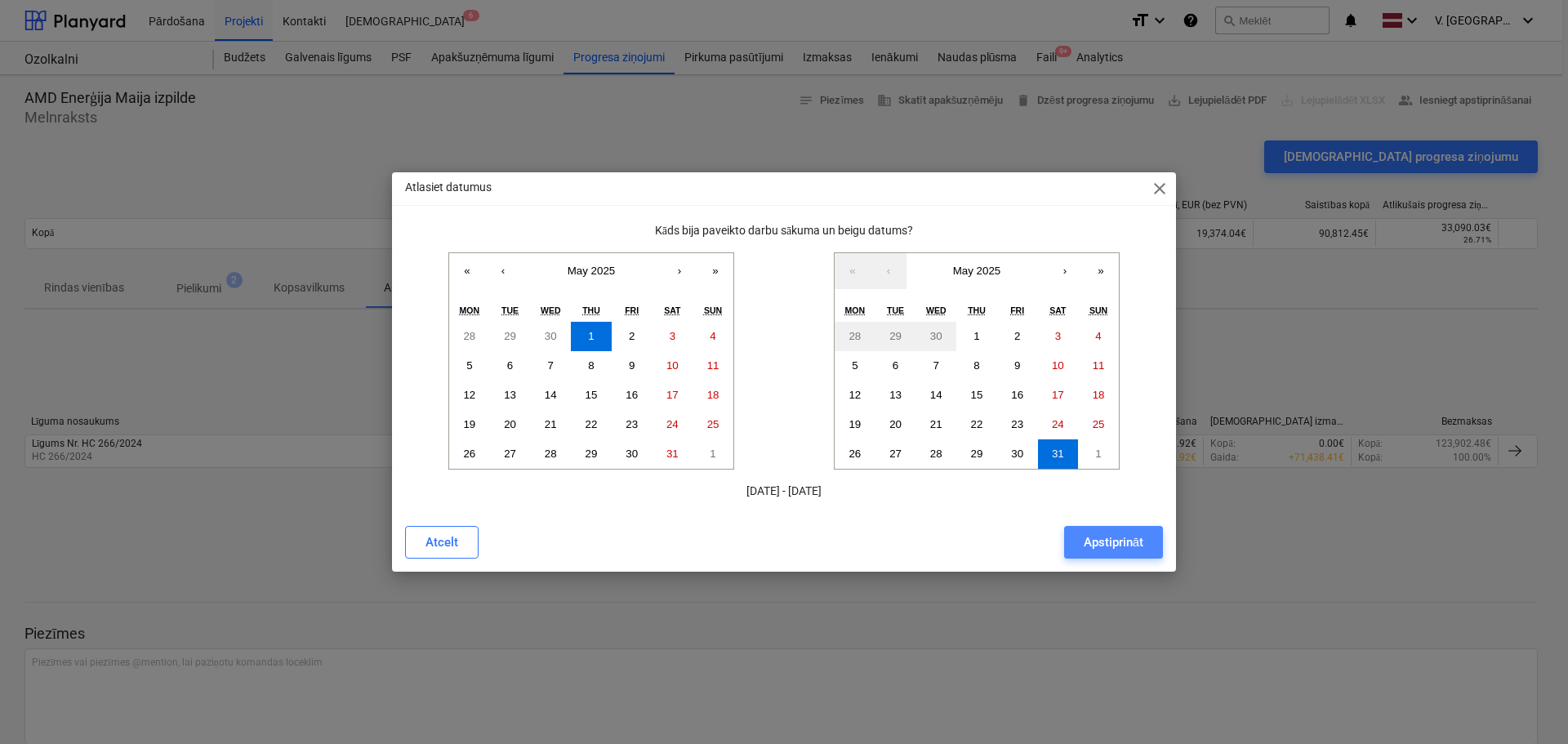 click on "Apstiprināt" at bounding box center (1113, 542) 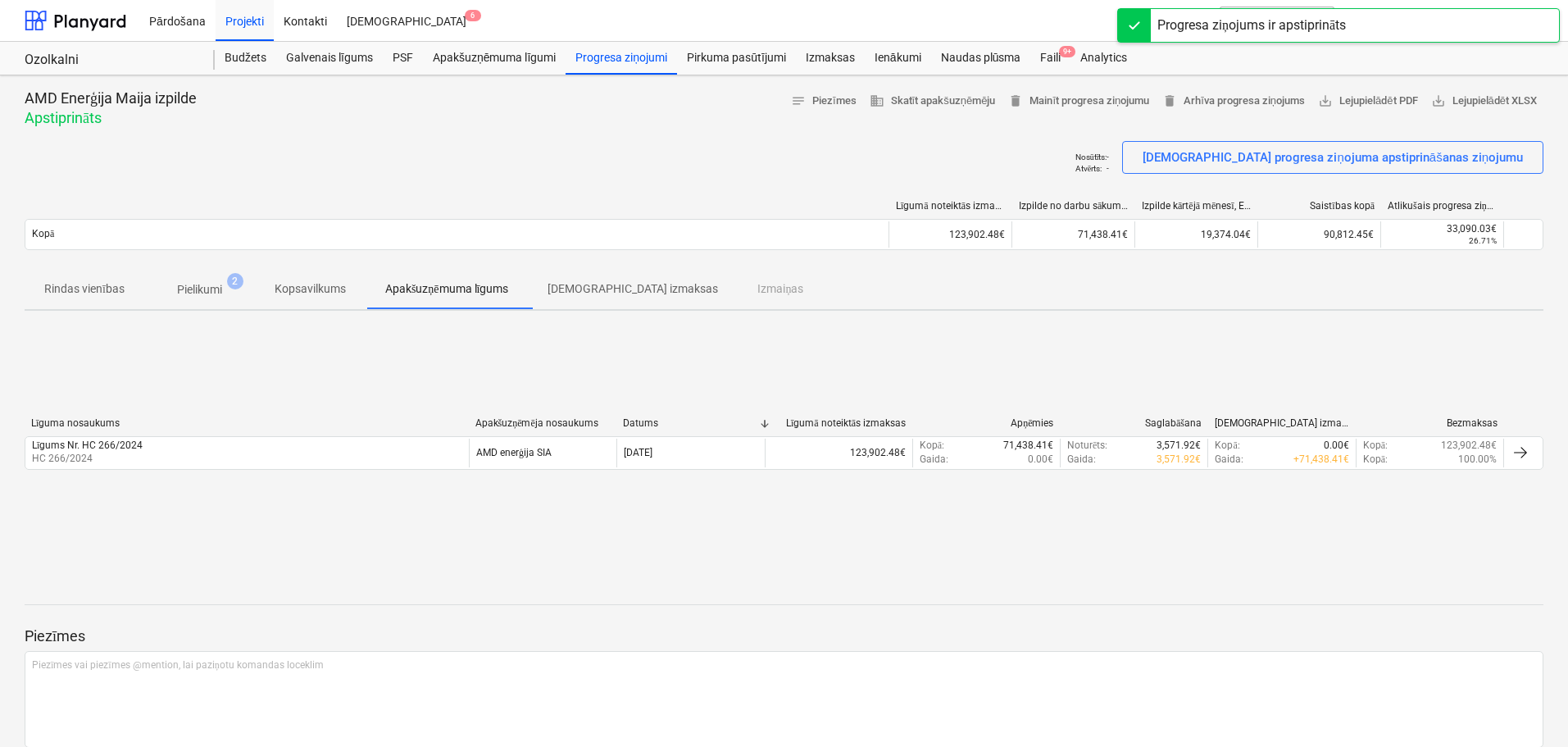 drag, startPoint x: 628, startPoint y: 289, endPoint x: 584, endPoint y: 277, distance: 45.607017 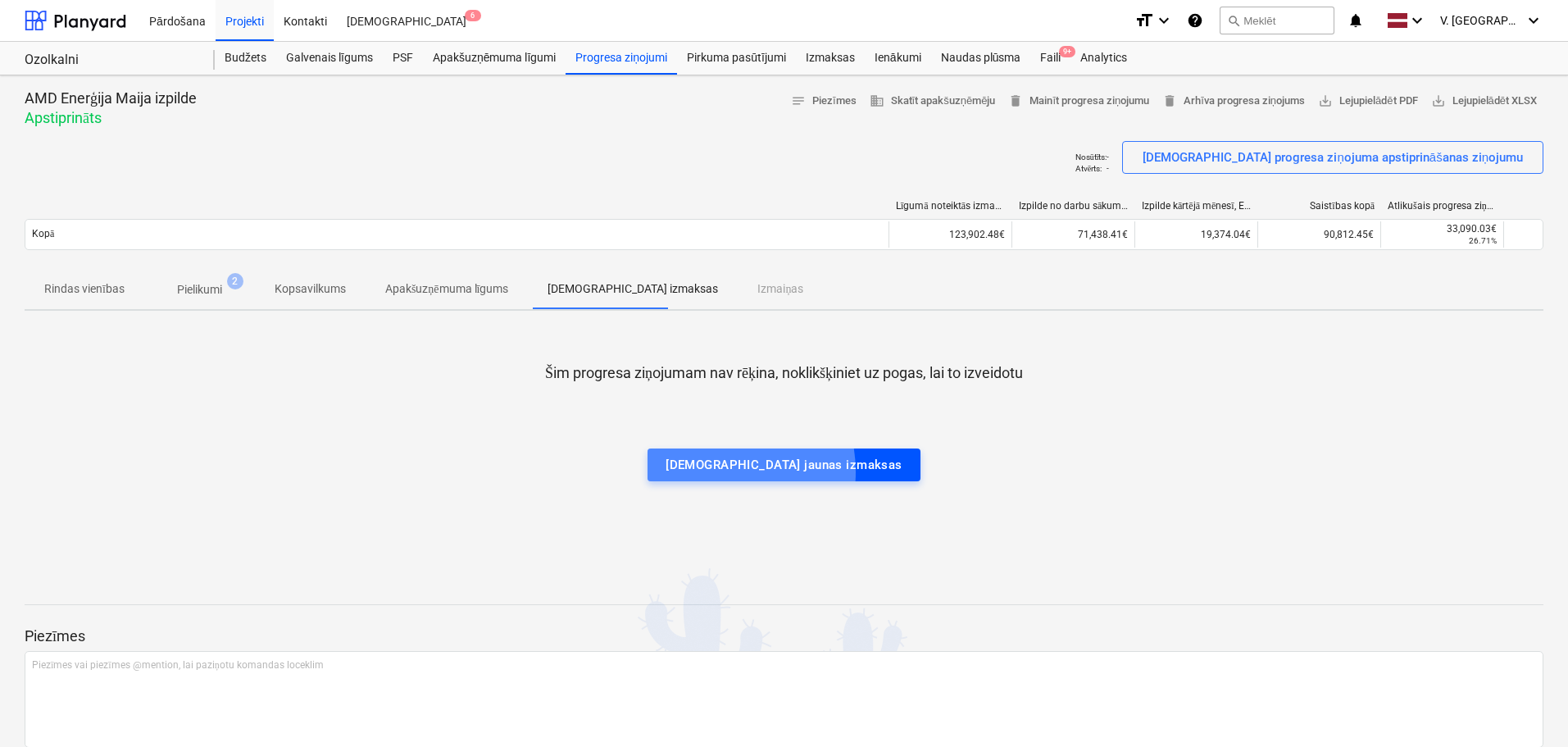 click on "[DEMOGRAPHIC_DATA] jaunas izmaksas" at bounding box center (784, 465) 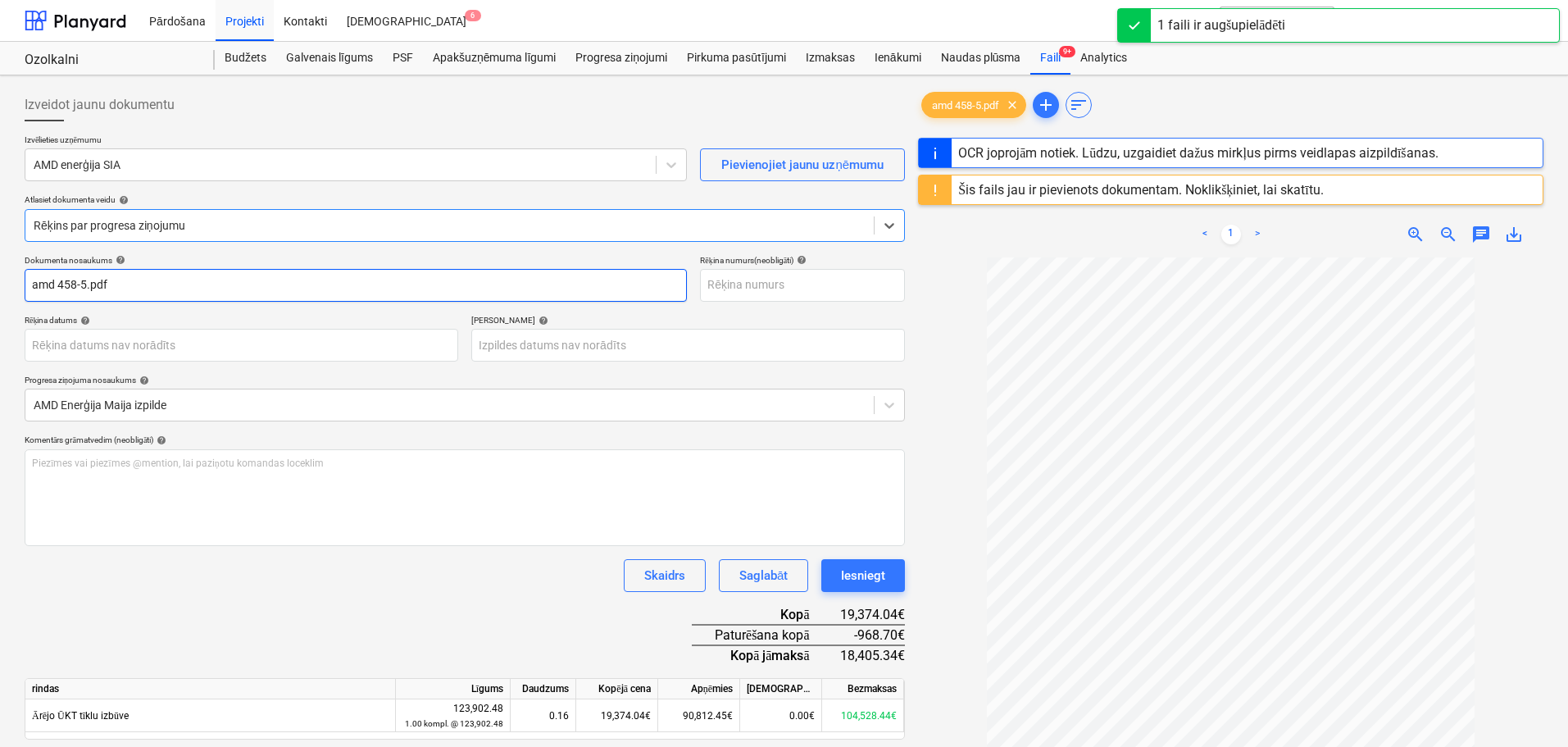 click on "amd 458-5.pdf" at bounding box center [356, 285] 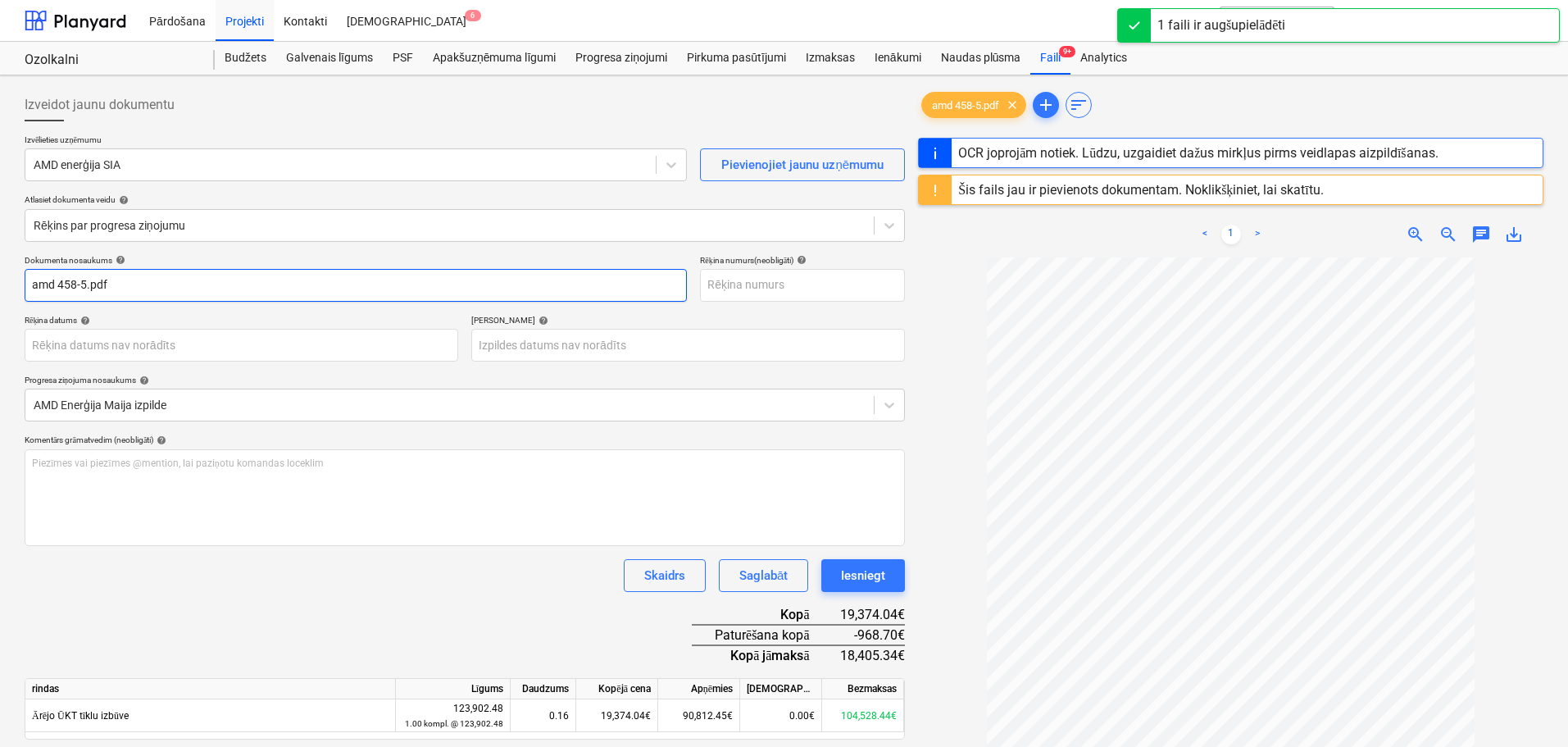 click on "amd 458-5.pdf" at bounding box center [356, 285] 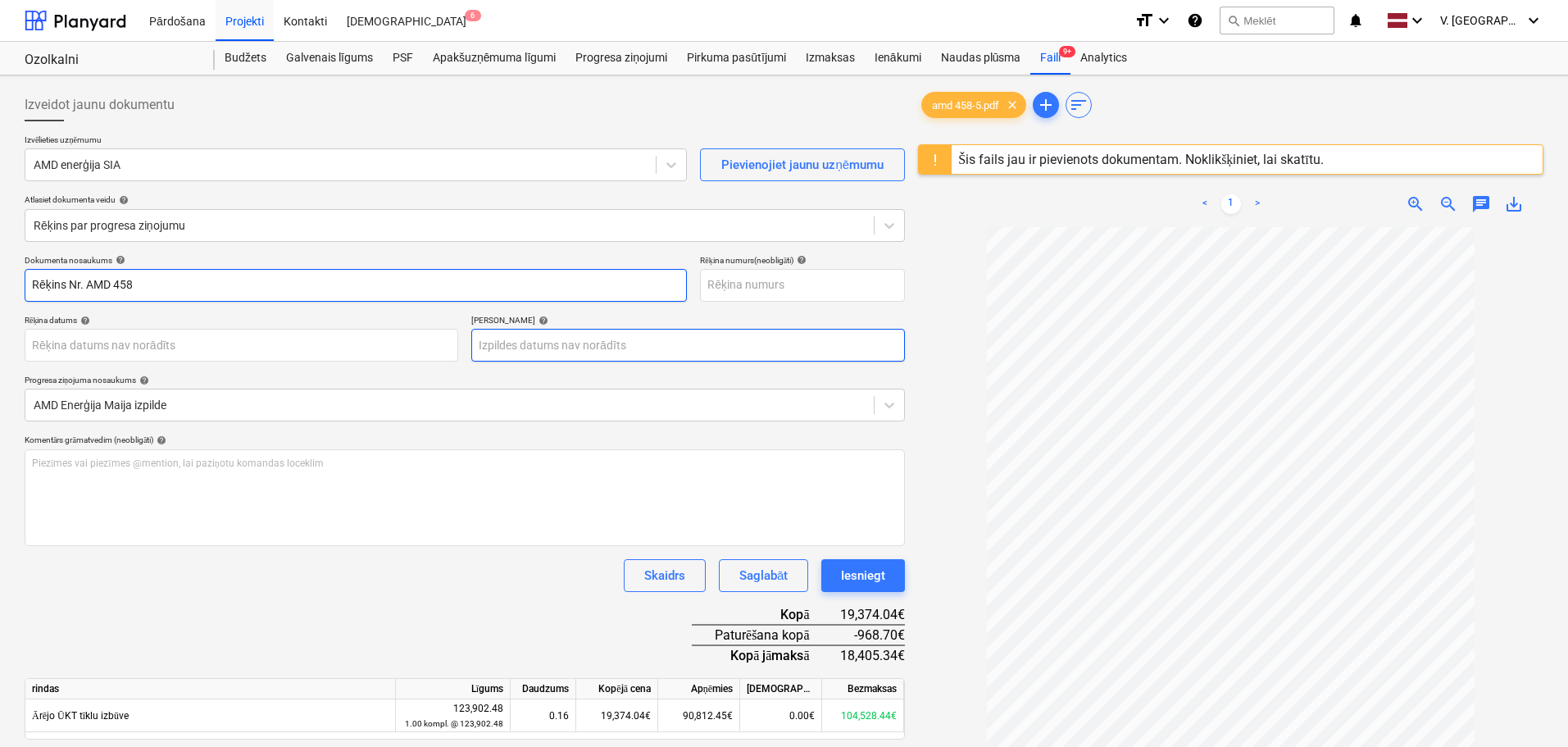 type on "Rēķins Nr. AMD 458" 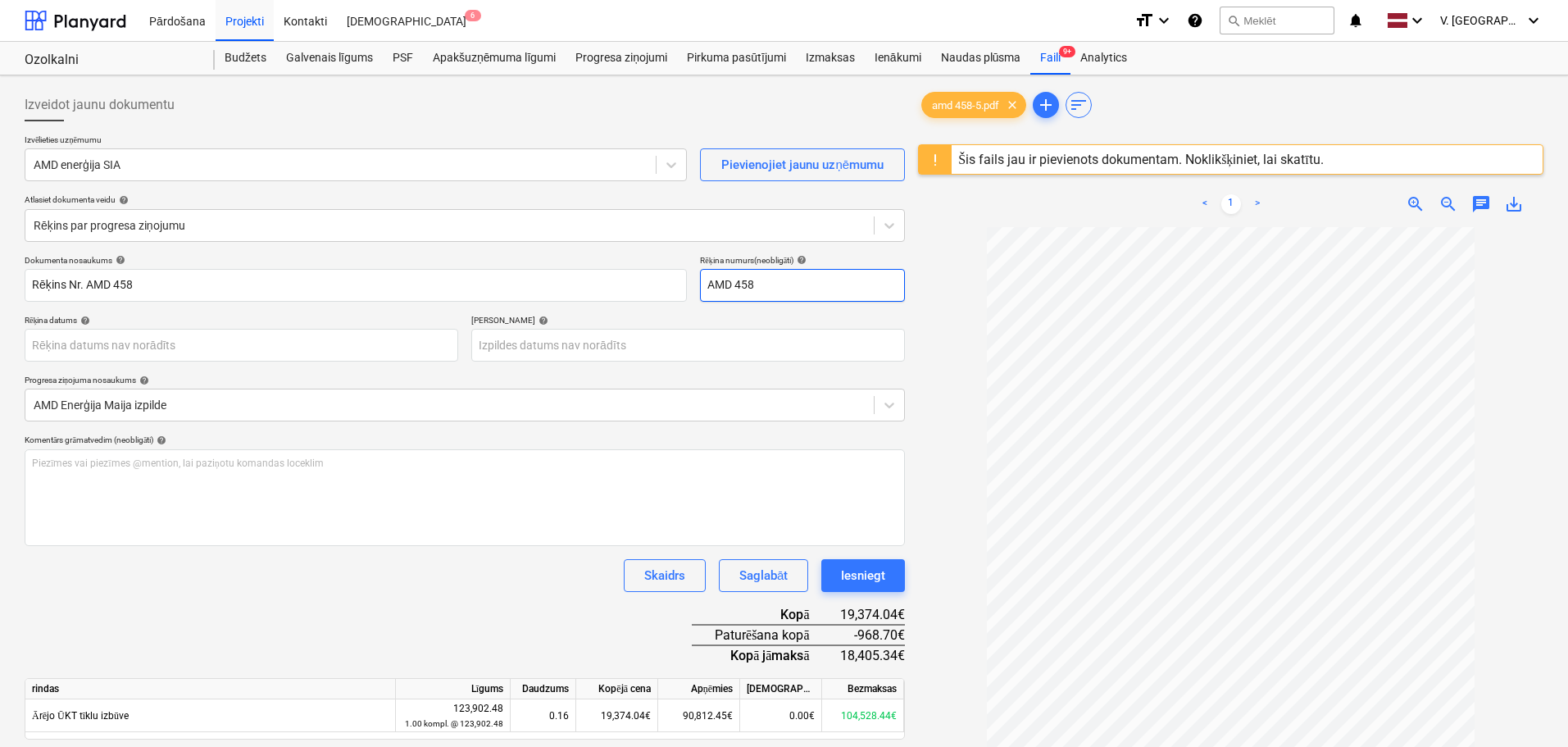 type on "AMD 458" 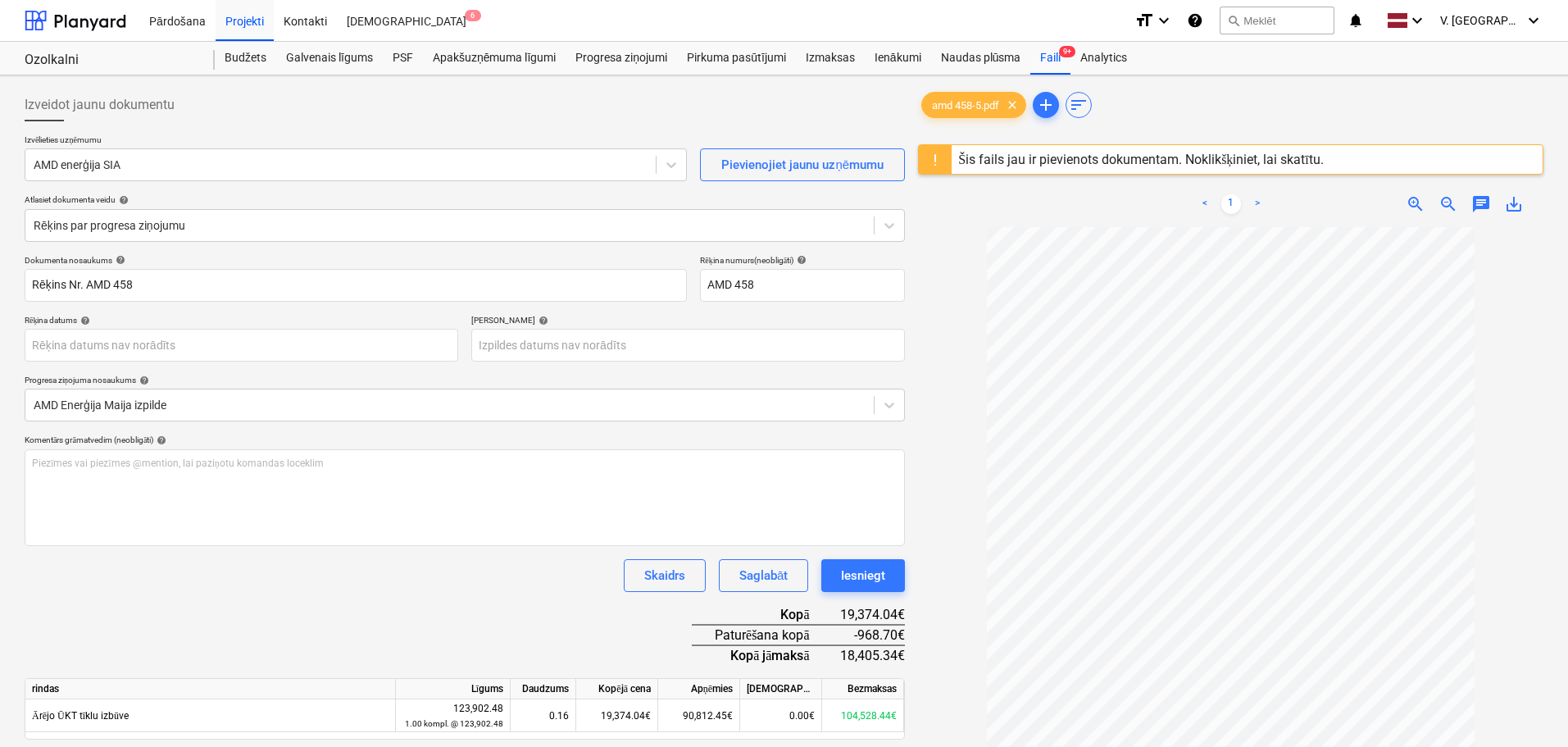 click at bounding box center [1230, 577] 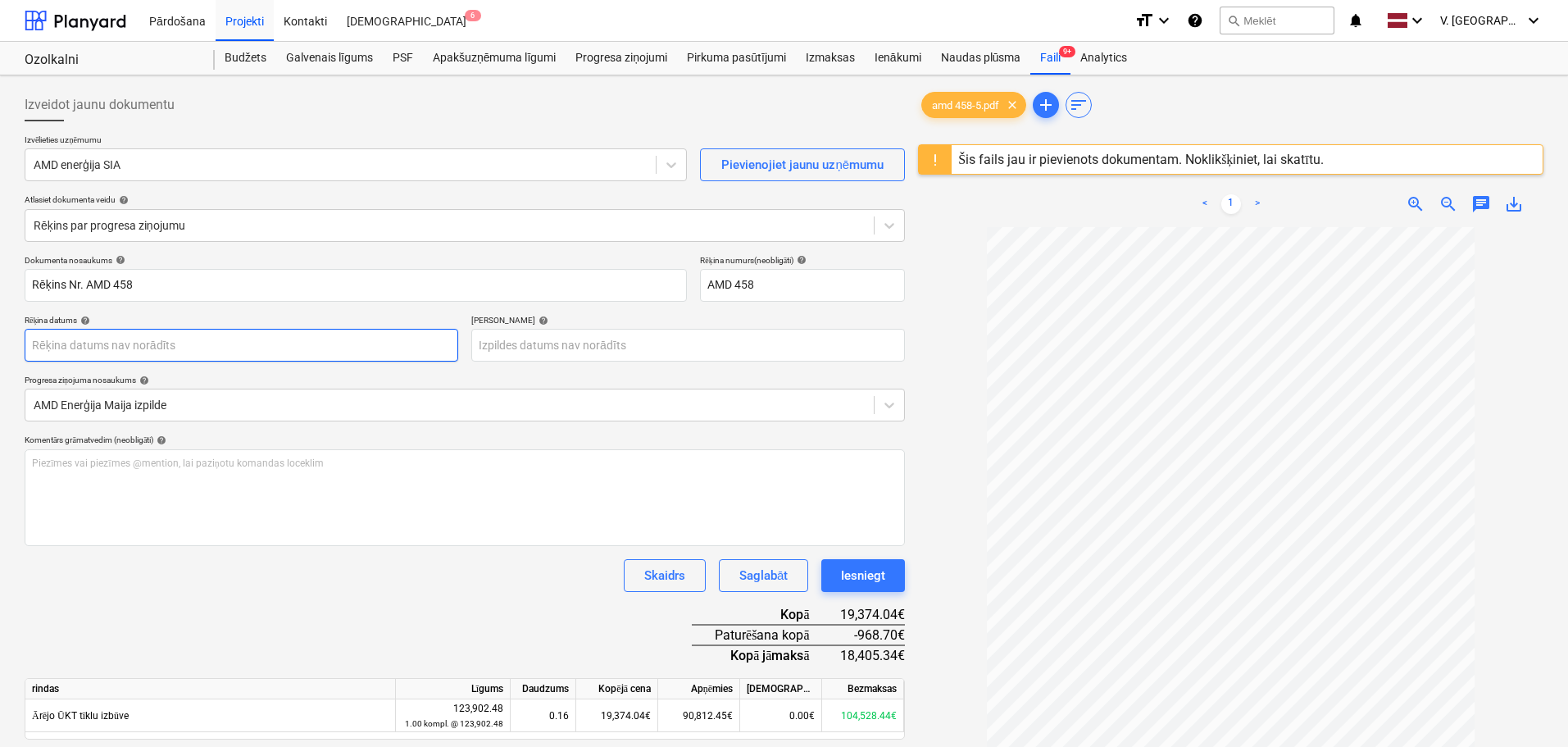 click on "Pārdošana Projekti Kontakti Iesūtne 6 format_size keyboard_arrow_down help search Meklēt notifications 0 keyboard_arrow_down V. Filipčenko keyboard_arrow_down Ozolkalni Ozolkalni Budžets Galvenais līgums PSF Apakšuzņēmuma līgumi Progresa ziņojumi Pirkuma pasūtījumi Izmaksas Ienākumi Naudas plūsma Faili 9+ Analytics Izveidot jaunu dokumentu Izvēlieties uzņēmumu AMD enerģija SIA   Pievienojiet jaunu uzņēmumu Atlasiet dokumenta veidu help Rēķins par progresa ziņojumu Dokumenta nosaukums help Rēķins Nr. AMD 458 Rēķina numurs  (neobligāti) help AMD 458 Rēķina datums help Press the down arrow key to interact with the calendar and
select a date. Press the question mark key to get the keyboard shortcuts for changing dates. Termiņš help Press the down arrow key to interact with the calendar and
select a date. Press the question mark key to get the keyboard shortcuts for changing dates. Progresa ziņojuma nosaukums help AMD Enerģija Maija izpilde help ﻿ Skaidrs Saglabāt <" at bounding box center [784, 373] 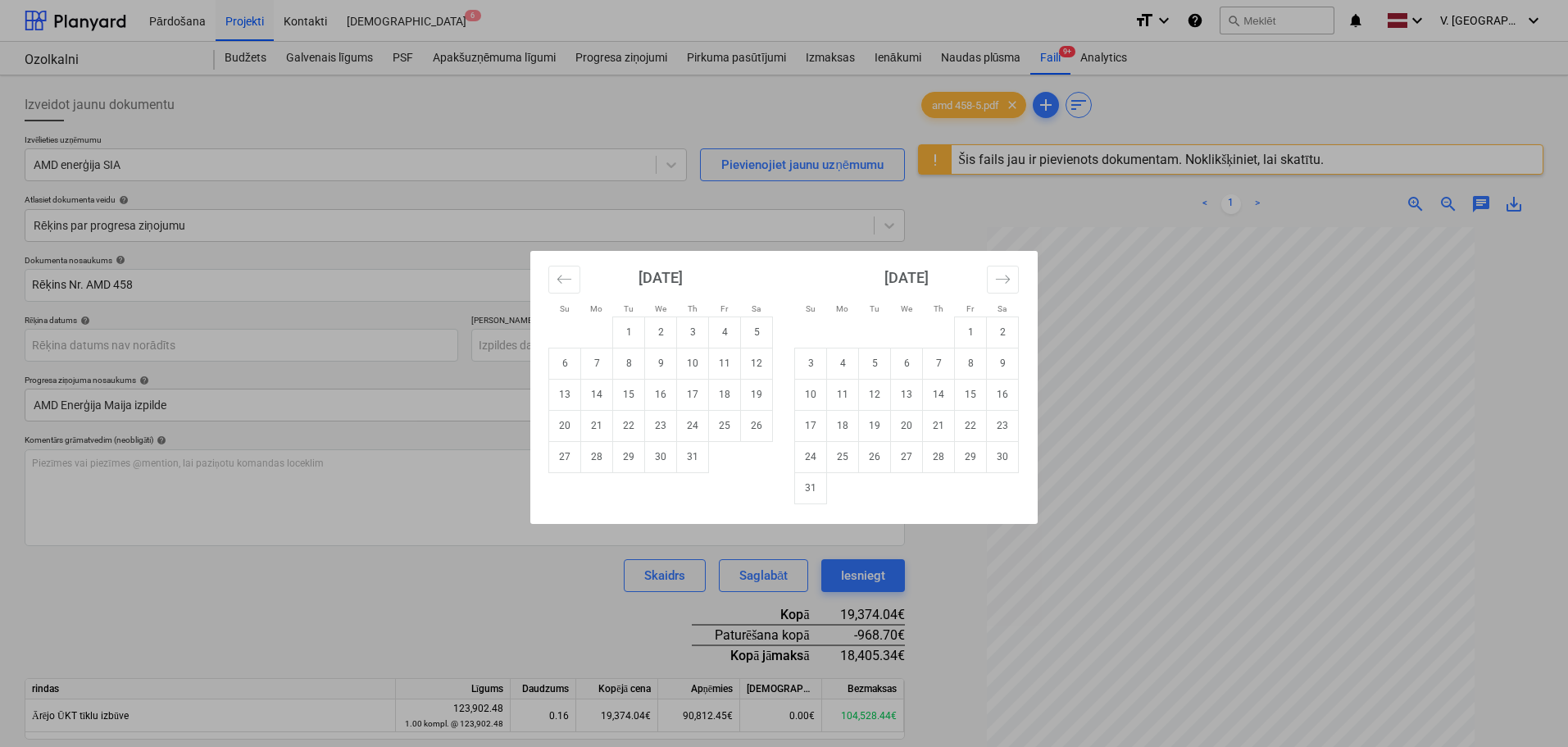 click on "Su Mo Tu We Th Fr Sa Su Mo Tu We Th Fr Sa June 2025 1 2 3 4 5 6 7 8 9 10 11 12 13 14 15 16 17 18 19 20 21 22 23 24 25 26 27 28 29 30 July 2025 1 2 3 4 5 6 7 8 9 10 11 12 13 14 15 16 17 18 19 20 21 22 23 24 25 26 27 28 29 30 31 August 2025 1 2 3 4 5 6 7 8 9 10 11 12 13 14 15 16 17 18 19 20 21 22 23 24 25 26 27 28 29 30 31 September 2025 1 2 3 4 5 6 7 8 9 10 11 12 13 14 15 16 17 18 19 20 21 22 23 24 25 26 27 28 29 30" at bounding box center (784, 373) 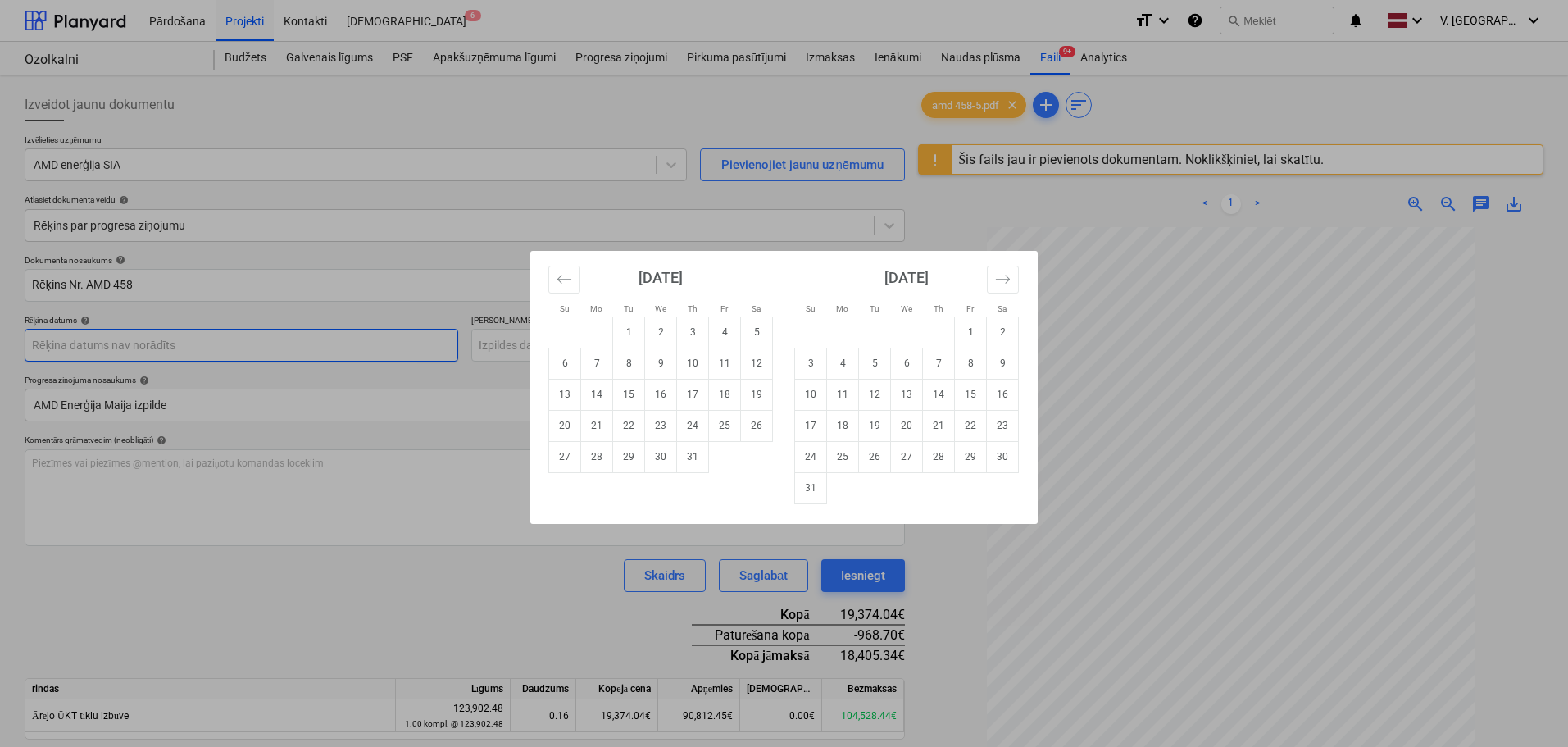 click on "Pārdošana Projekti Kontakti Iesūtne 6 format_size keyboard_arrow_down help search Meklēt notifications 0 keyboard_arrow_down V. Filipčenko keyboard_arrow_down Ozolkalni Ozolkalni Budžets Galvenais līgums PSF Apakšuzņēmuma līgumi Progresa ziņojumi Pirkuma pasūtījumi Izmaksas Ienākumi Naudas plūsma Faili 9+ Analytics Izveidot jaunu dokumentu Izvēlieties uzņēmumu AMD enerģija SIA   Pievienojiet jaunu uzņēmumu Atlasiet dokumenta veidu help Rēķins par progresa ziņojumu Dokumenta nosaukums help Rēķins Nr. AMD 458 Rēķina numurs  (neobligāti) help AMD 458 Rēķina datums help Press the down arrow key to interact with the calendar and
select a date. Press the question mark key to get the keyboard shortcuts for changing dates. Termiņš help Press the down arrow key to interact with the calendar and
select a date. Press the question mark key to get the keyboard shortcuts for changing dates. Progresa ziņojuma nosaukums help AMD Enerģija Maija izpilde help ﻿ Skaidrs Saglabāt <" at bounding box center (784, 373) 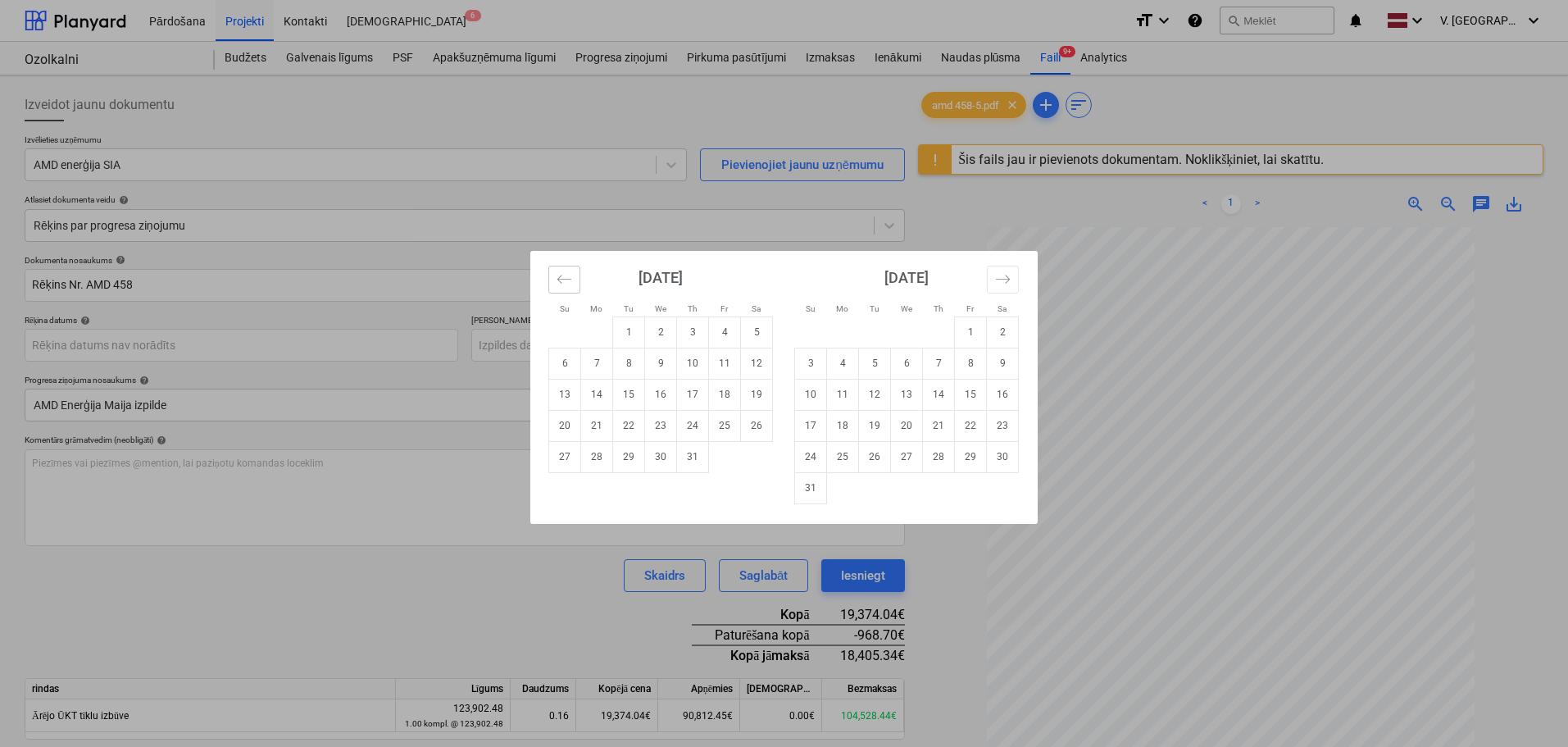 click 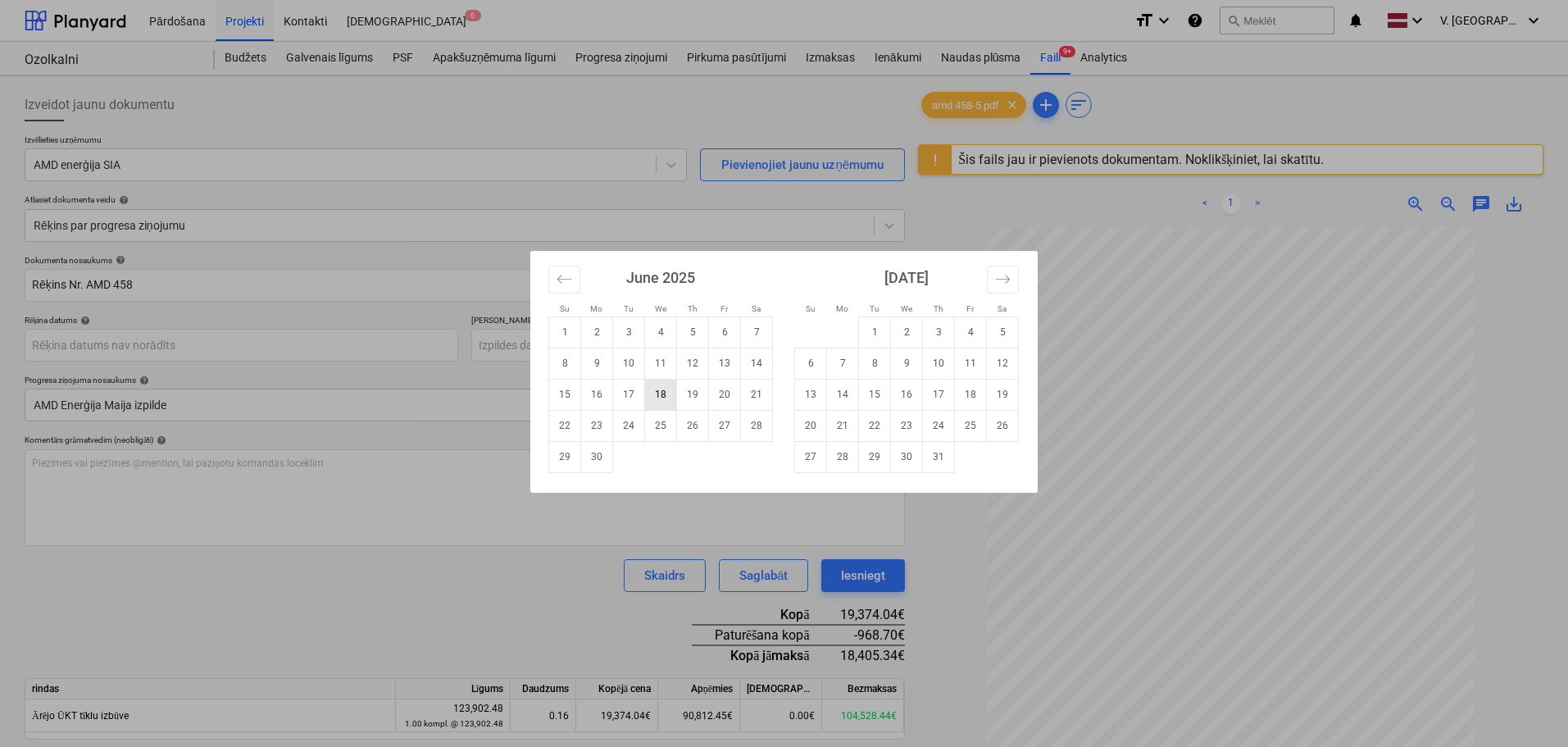click on "18" at bounding box center [661, 394] 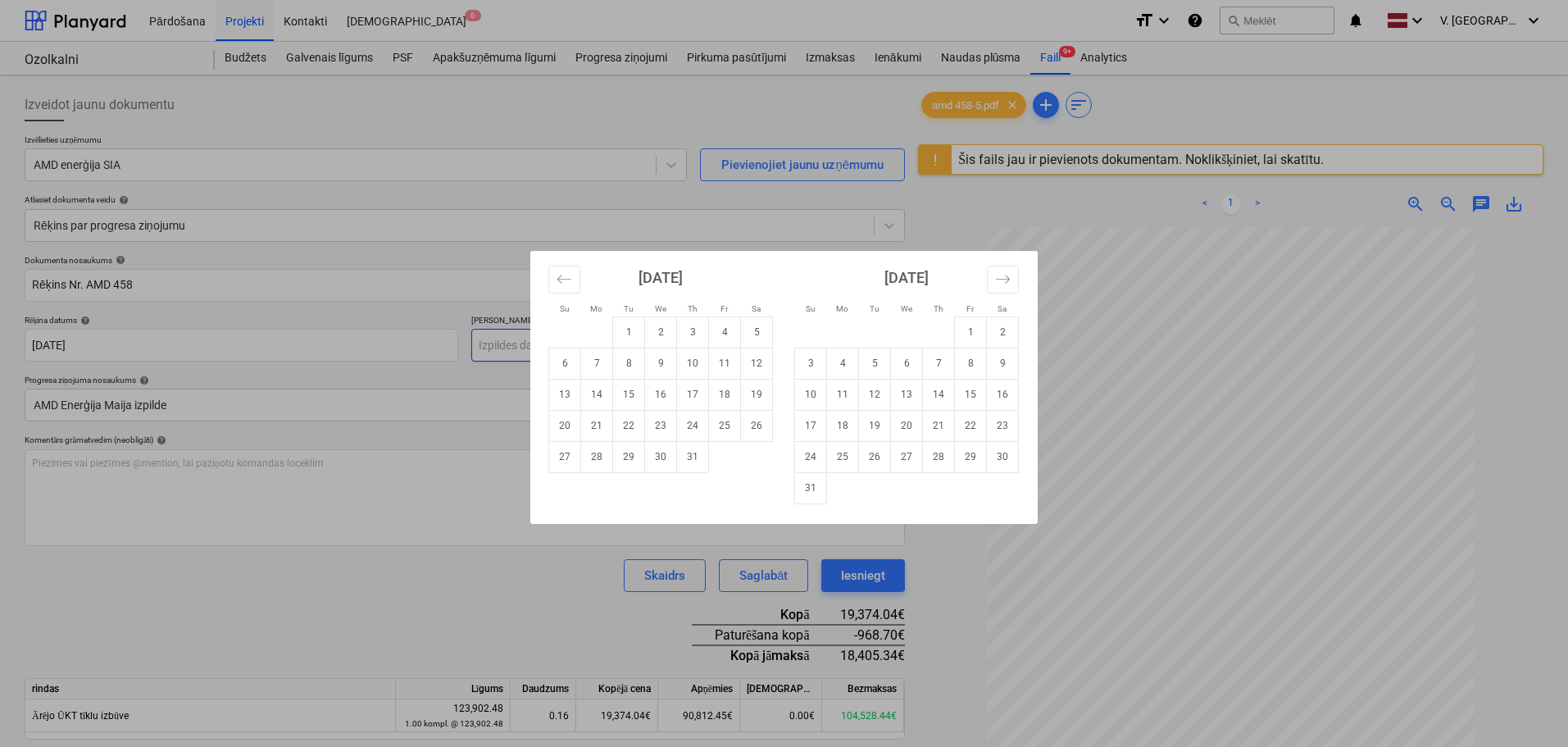click on "Pārdošana Projekti Kontakti Iesūtne 6 format_size keyboard_arrow_down help search Meklēt notifications 0 keyboard_arrow_down V. Filipčenko keyboard_arrow_down Ozolkalni Ozolkalni Budžets Galvenais līgums PSF Apakšuzņēmuma līgumi Progresa ziņojumi Pirkuma pasūtījumi Izmaksas Ienākumi Naudas plūsma Faili 9+ Analytics Izveidot jaunu dokumentu Izvēlieties uzņēmumu AMD enerģija SIA   Pievienojiet jaunu uzņēmumu Atlasiet dokumenta veidu help Rēķins par progresa ziņojumu Dokumenta nosaukums help Rēķins Nr. AMD 458 Rēķina numurs  (neobligāti) help AMD 458 Rēķina datums help 18 Jun 2025 18.06.2025 Press the down arrow key to interact with the calendar and
select a date. Press the question mark key to get the keyboard shortcuts for changing dates. Termiņš help Press the down arrow key to interact with the calendar and
select a date. Press the question mark key to get the keyboard shortcuts for changing dates. Progresa ziņojuma nosaukums help AMD Enerģija Maija izpilde help" at bounding box center [784, 373] 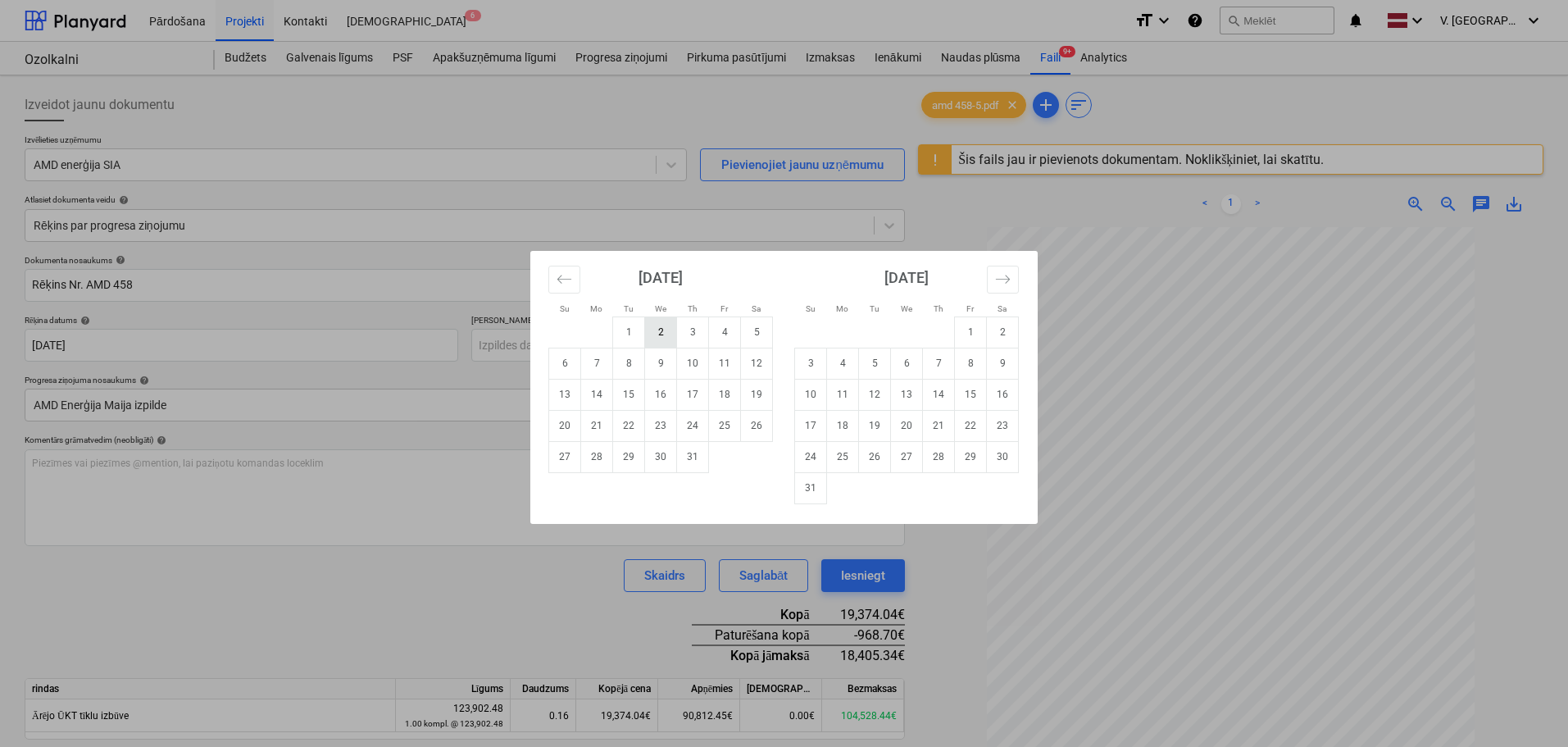 click on "2" at bounding box center [661, 332] 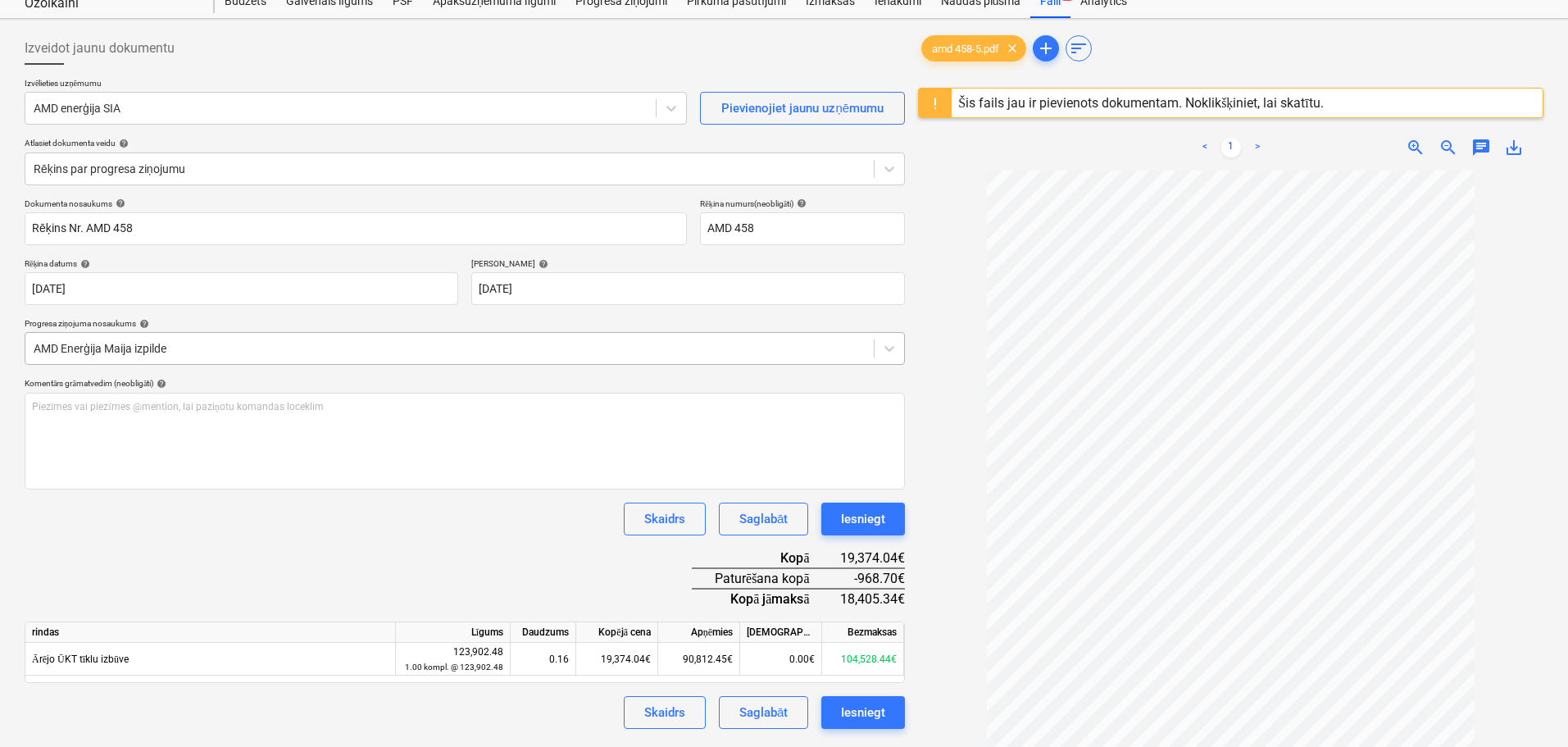 scroll, scrollTop: 194, scrollLeft: 0, axis: vertical 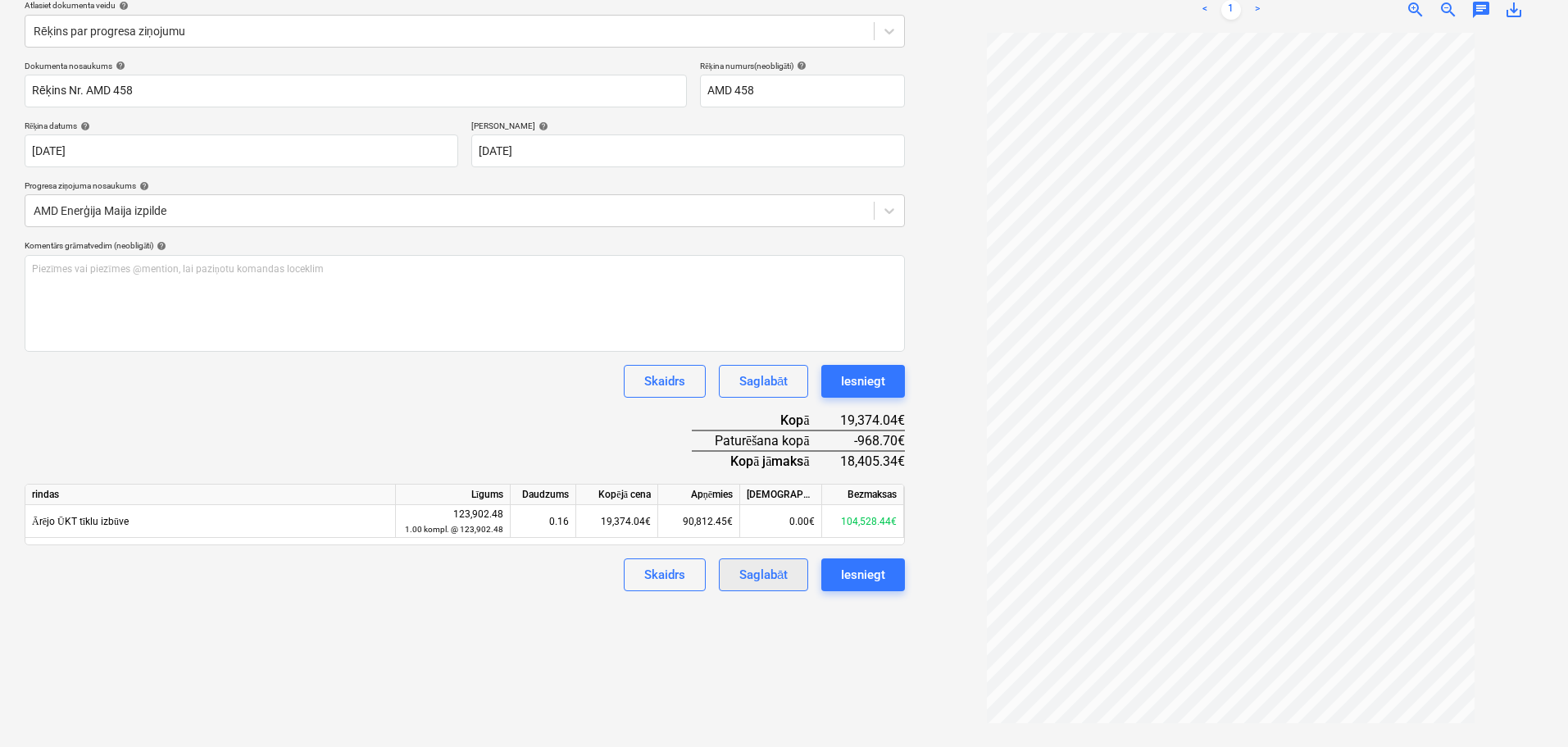 click on "Saglabāt" at bounding box center [763, 575] 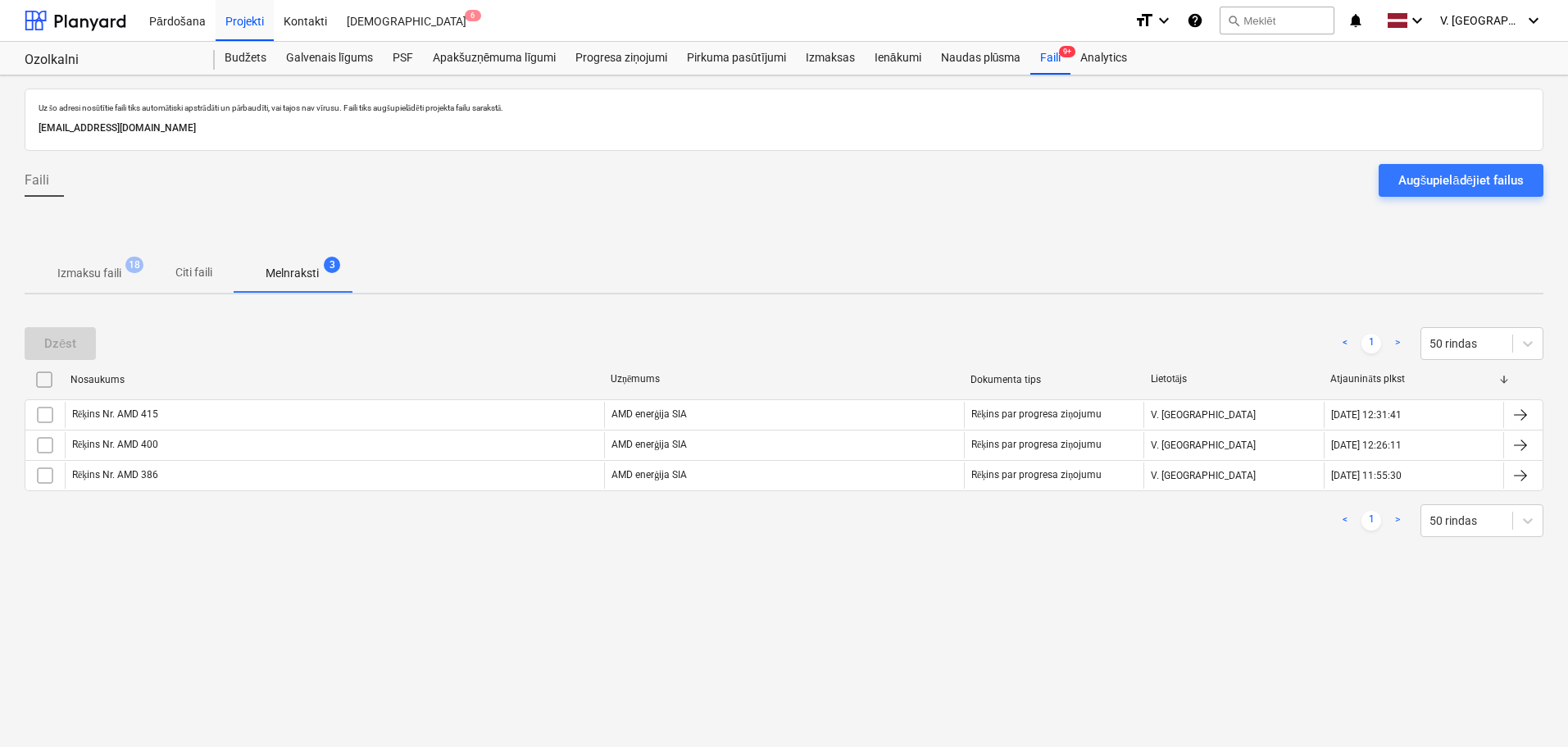 scroll, scrollTop: 0, scrollLeft: 0, axis: both 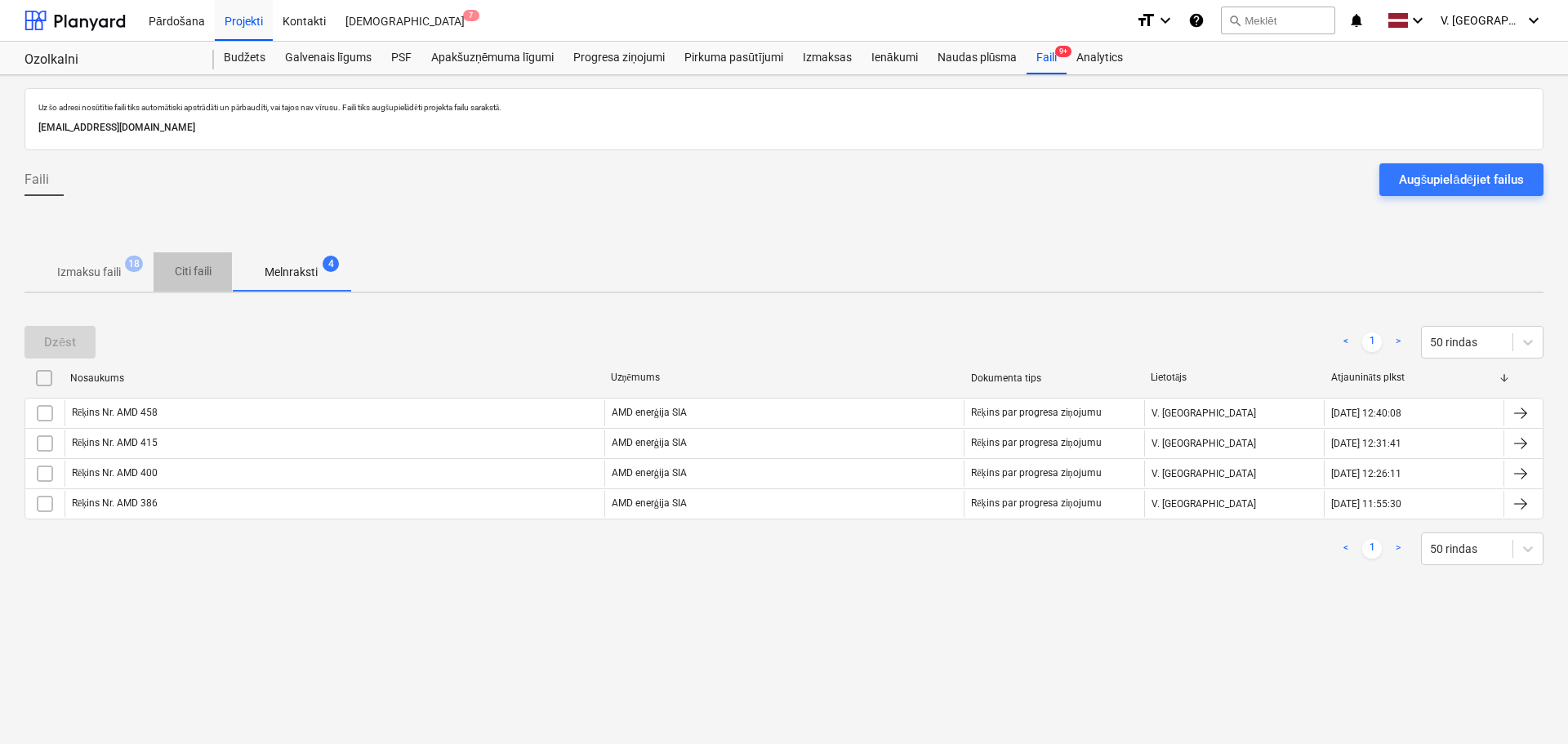 click on "Citi faili" at bounding box center [193, 271] 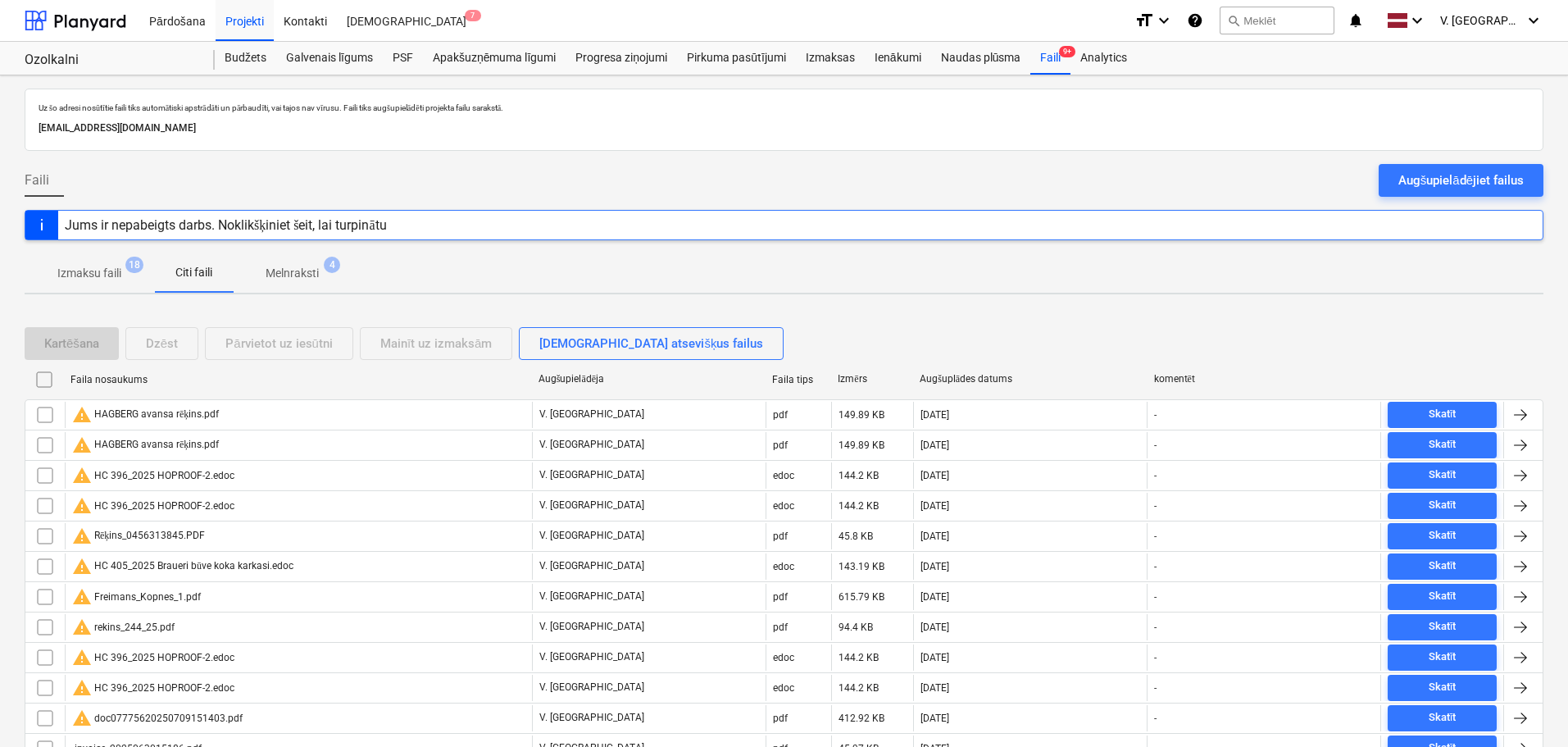 click on "Izmaksu faili" at bounding box center [89, 273] 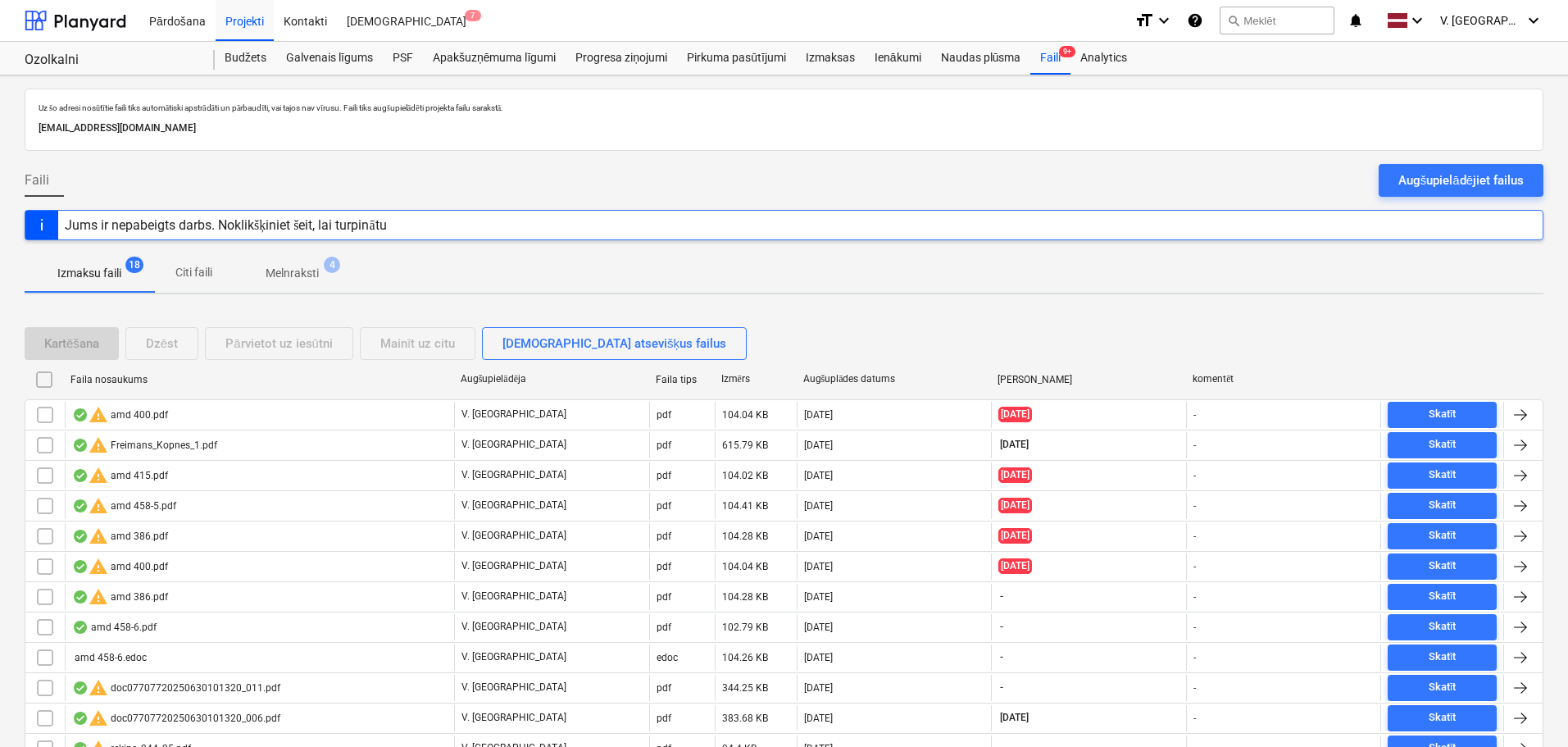click on "Citi faili" at bounding box center [193, 272] 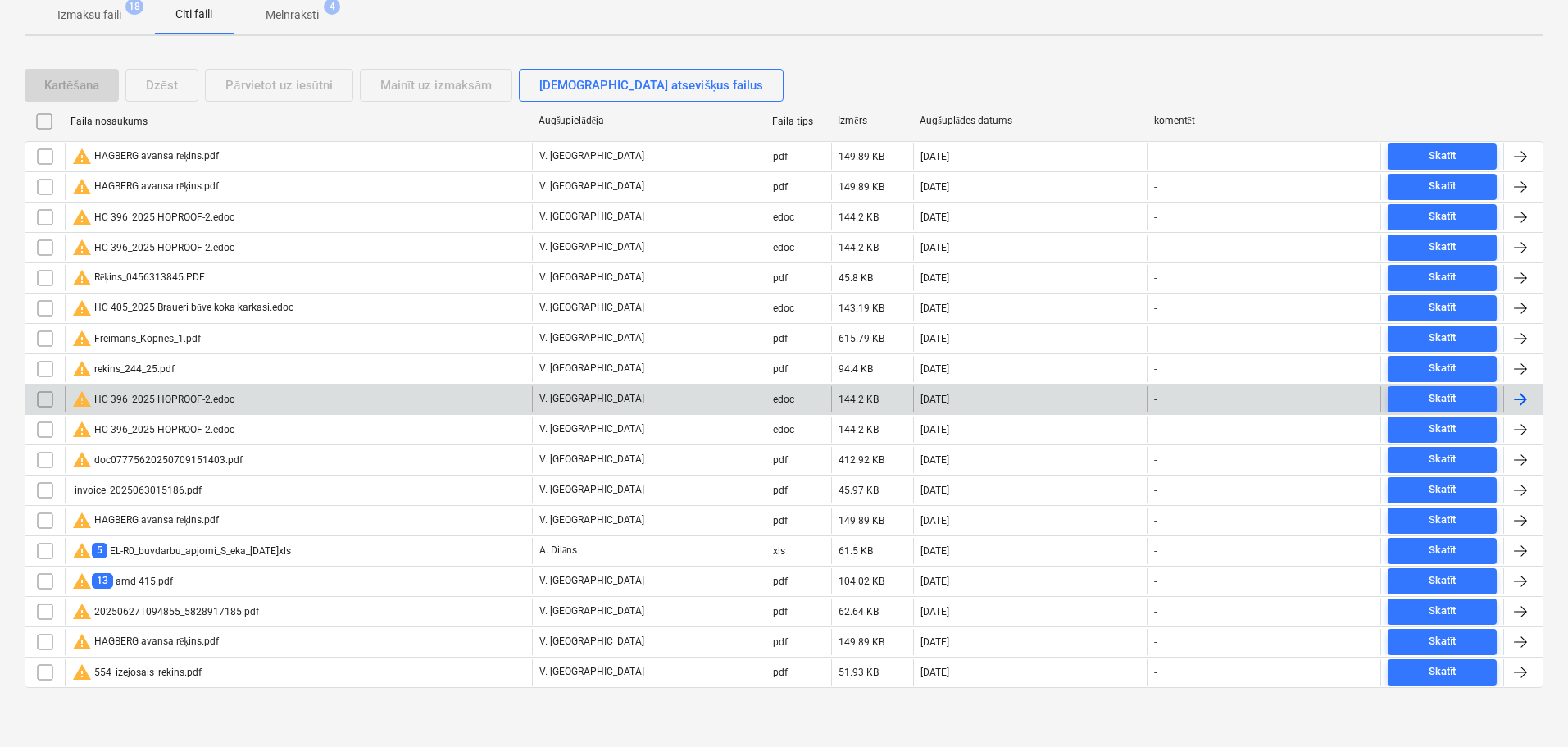 scroll, scrollTop: 0, scrollLeft: 0, axis: both 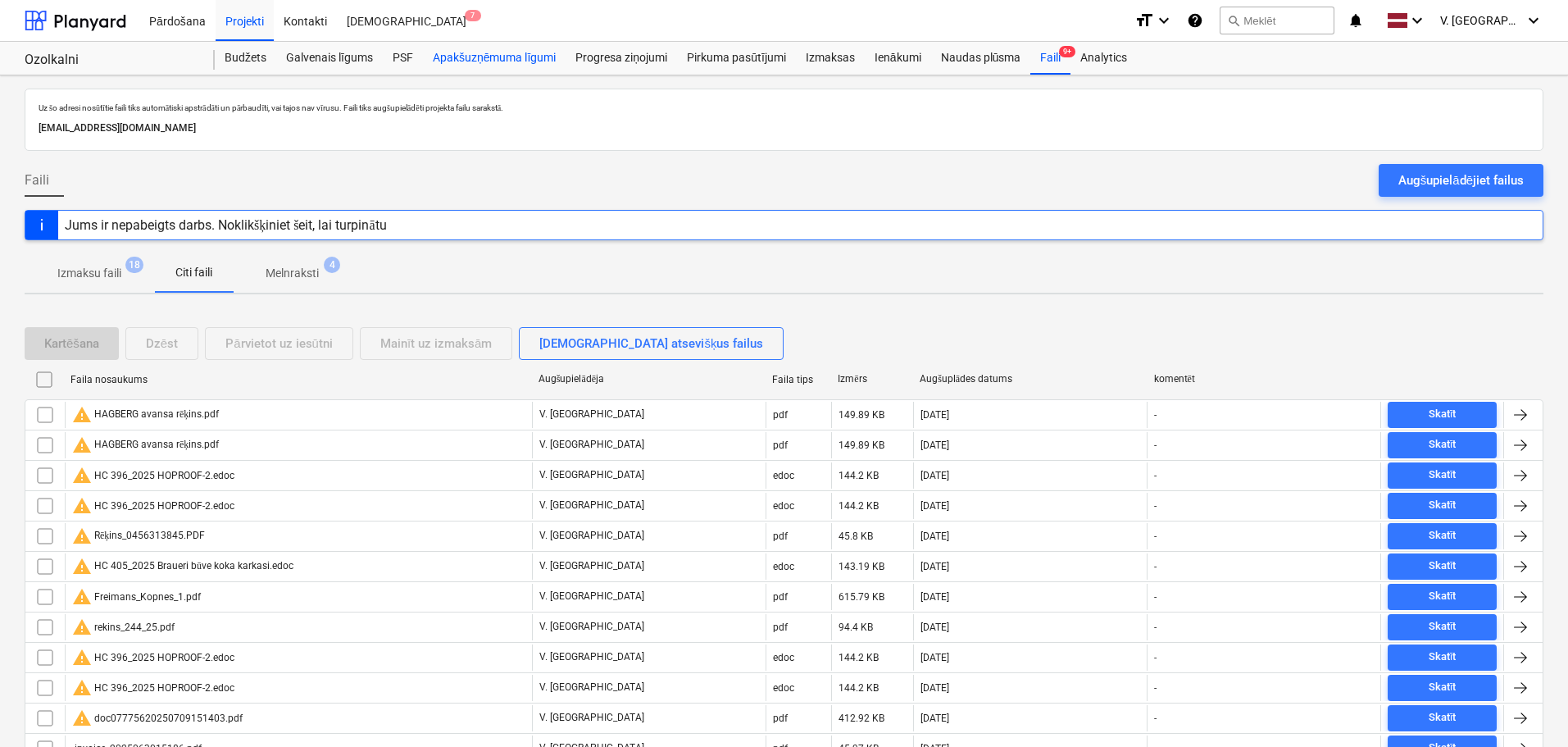 click on "Apakšuzņēmuma līgumi" at bounding box center (494, 58) 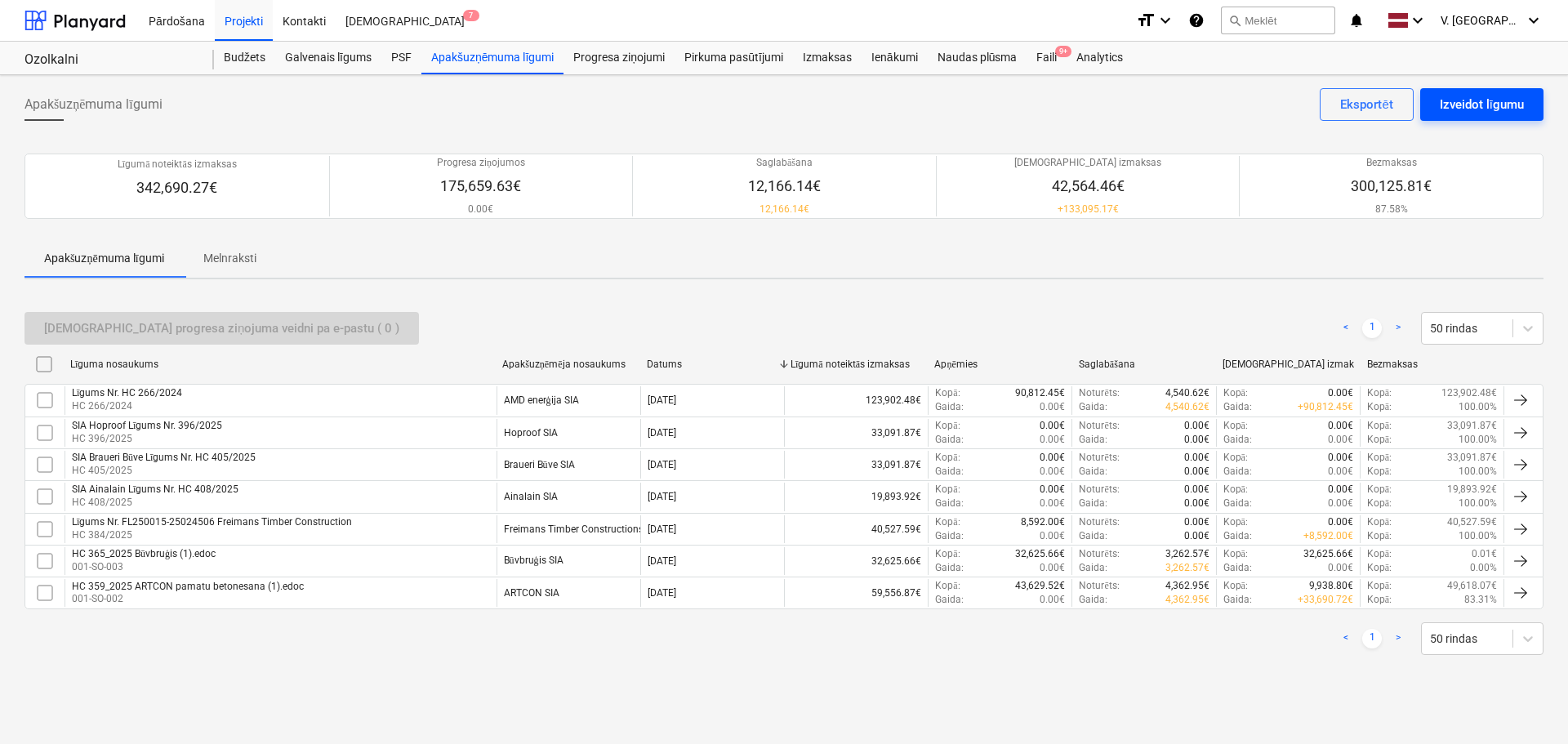 click on "Izveidot līgumu" at bounding box center (1481, 105) 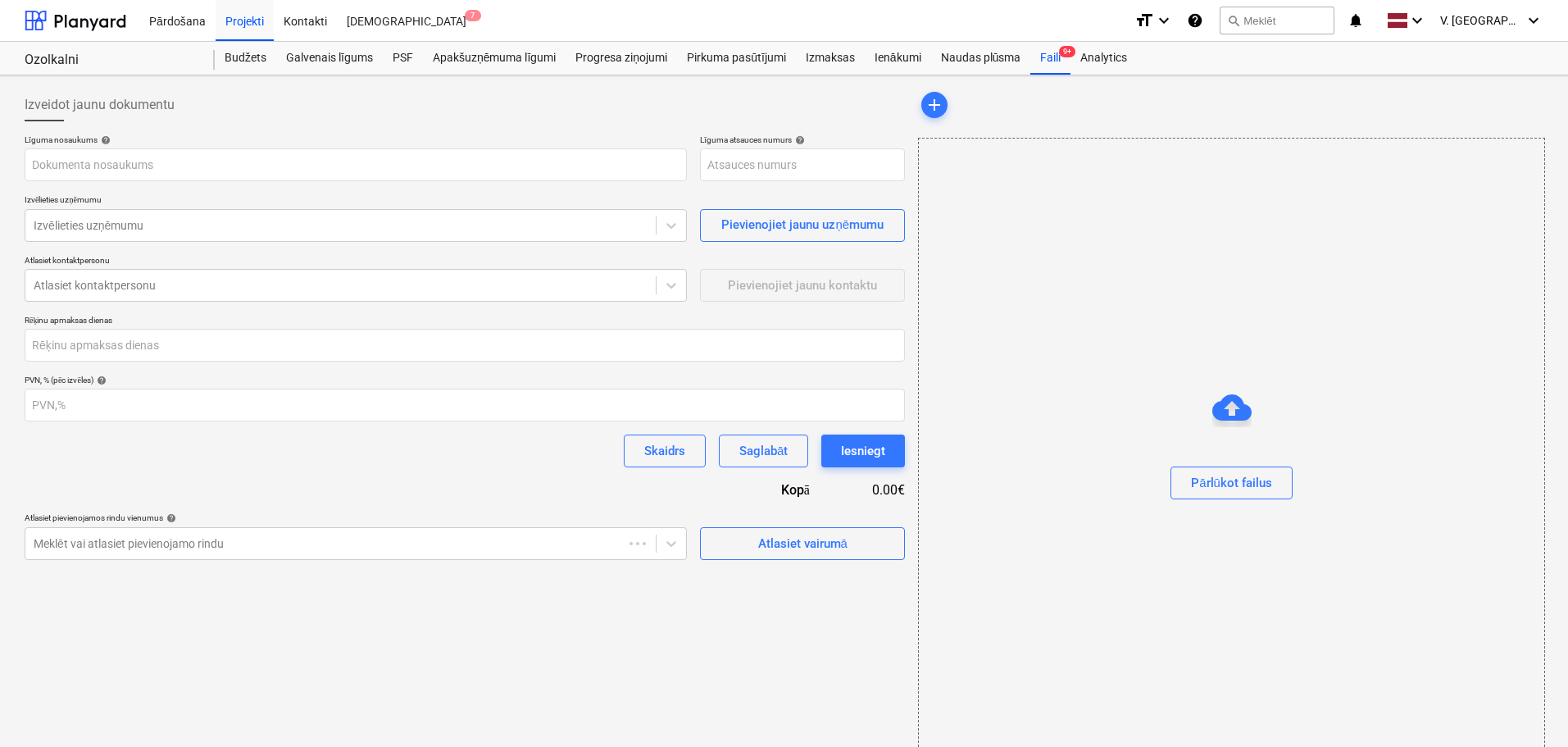 type on "001-SO-013" 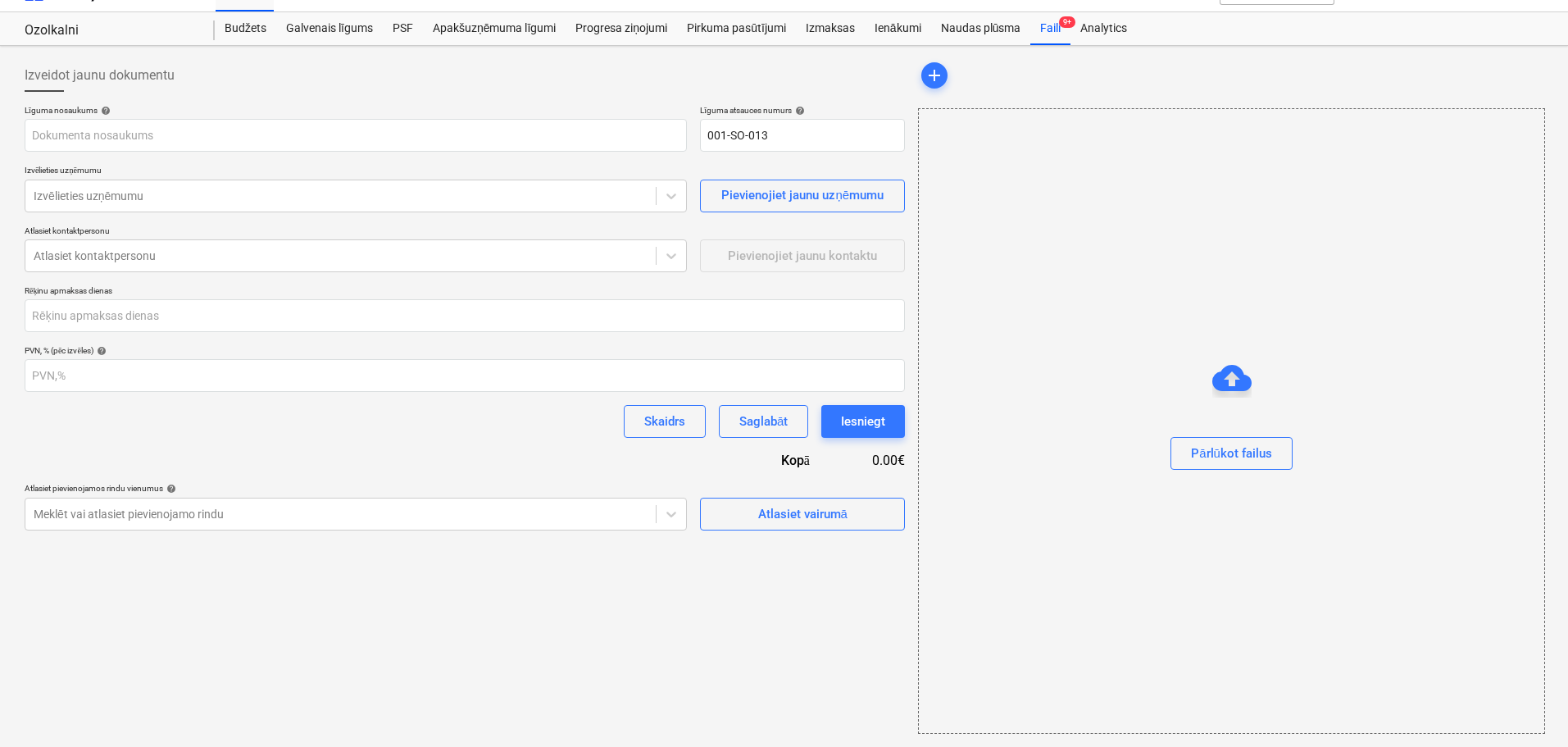 scroll, scrollTop: 0, scrollLeft: 0, axis: both 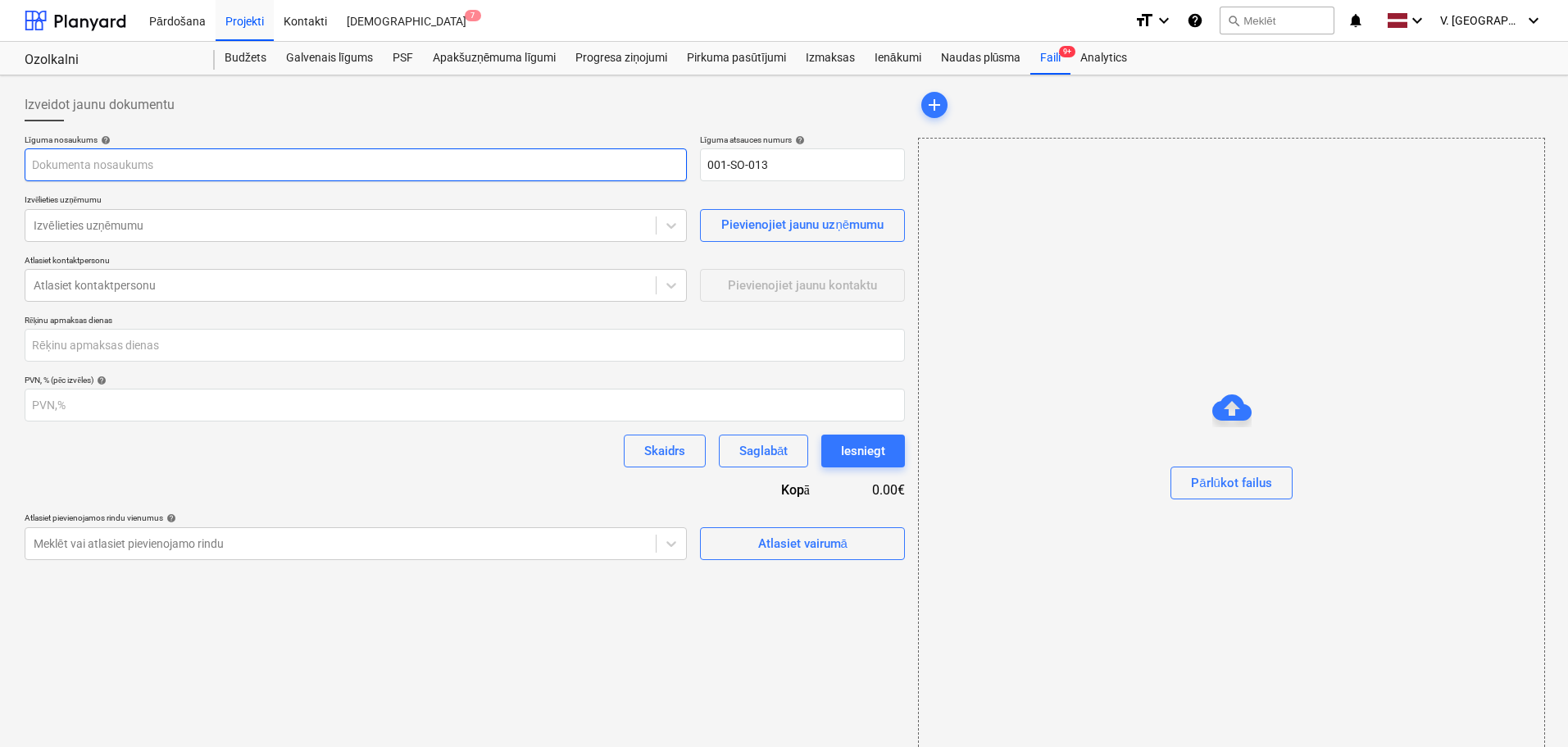 click at bounding box center [356, 165] 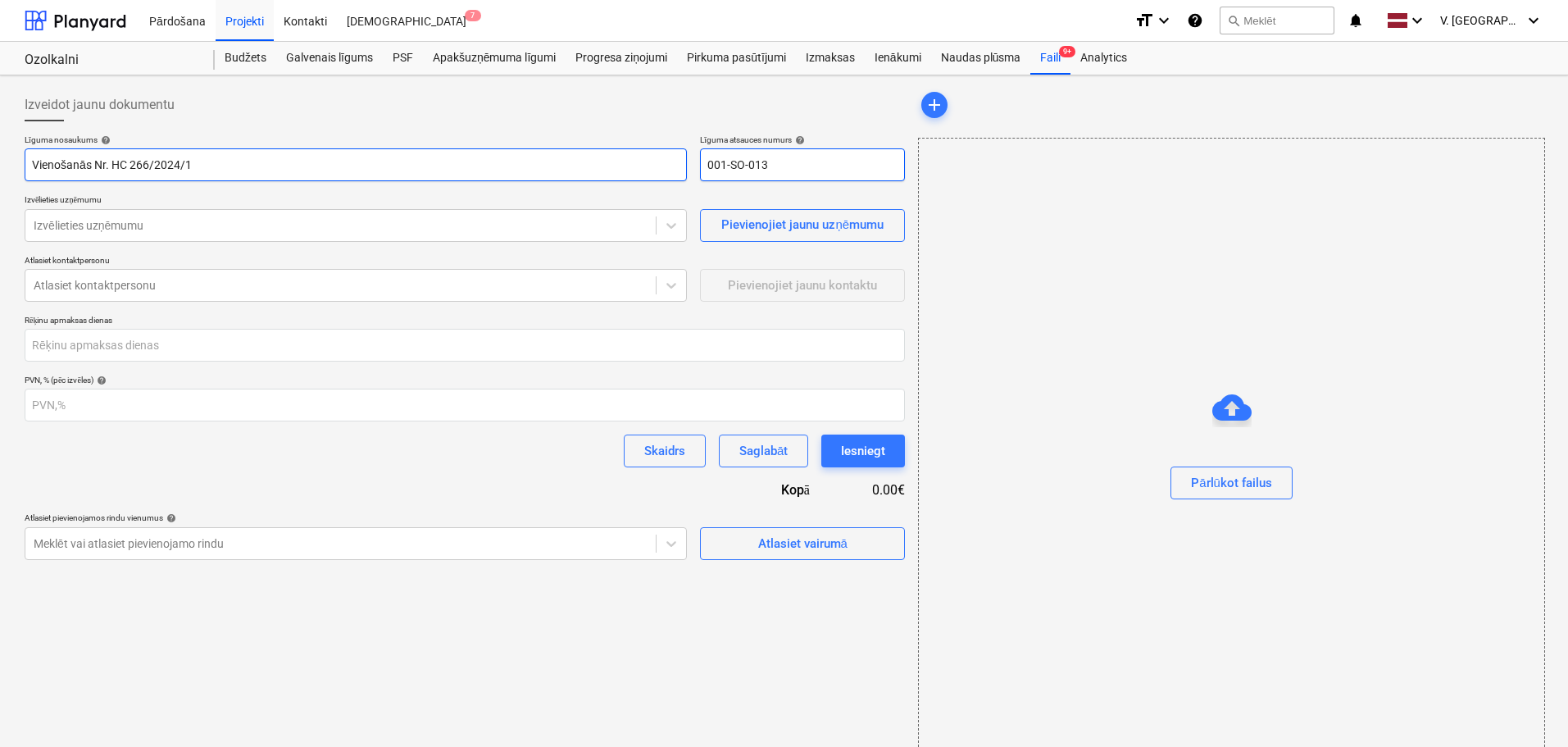 type on "Vienošanās Nr. HC 266/2024/1" 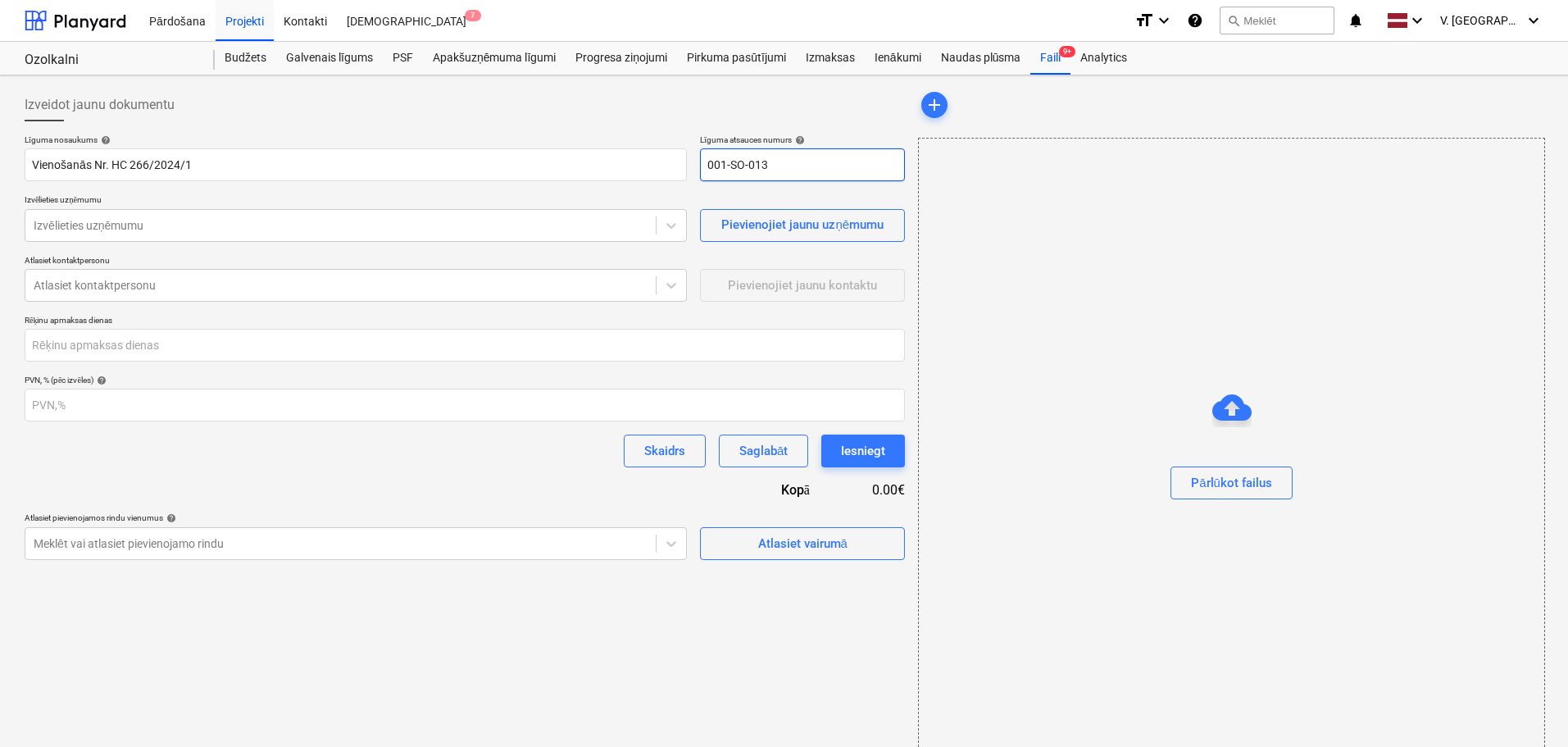 click on "001-SO-013" at bounding box center (802, 165) 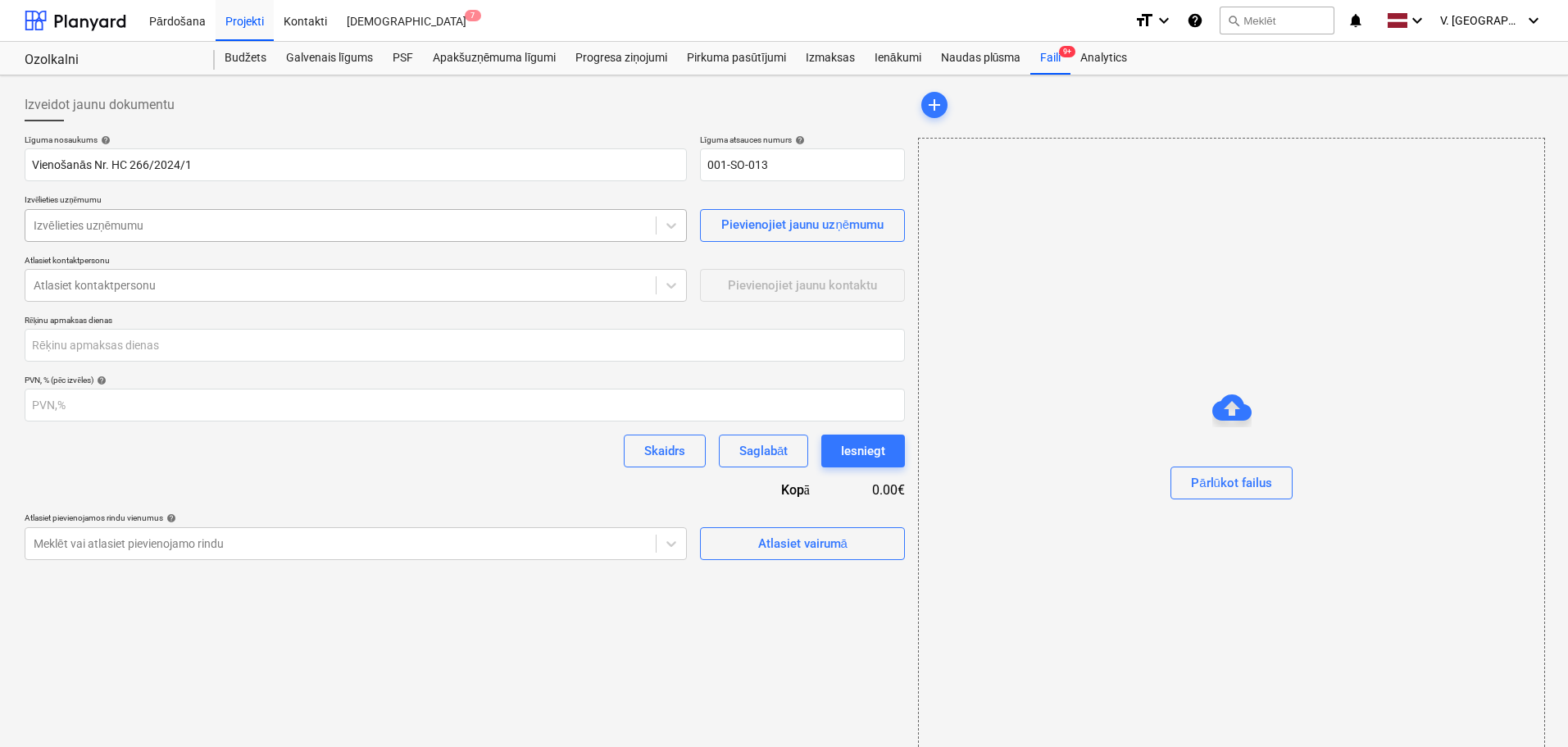 click on "Izvēlieties uzņēmumu" at bounding box center (340, 225) 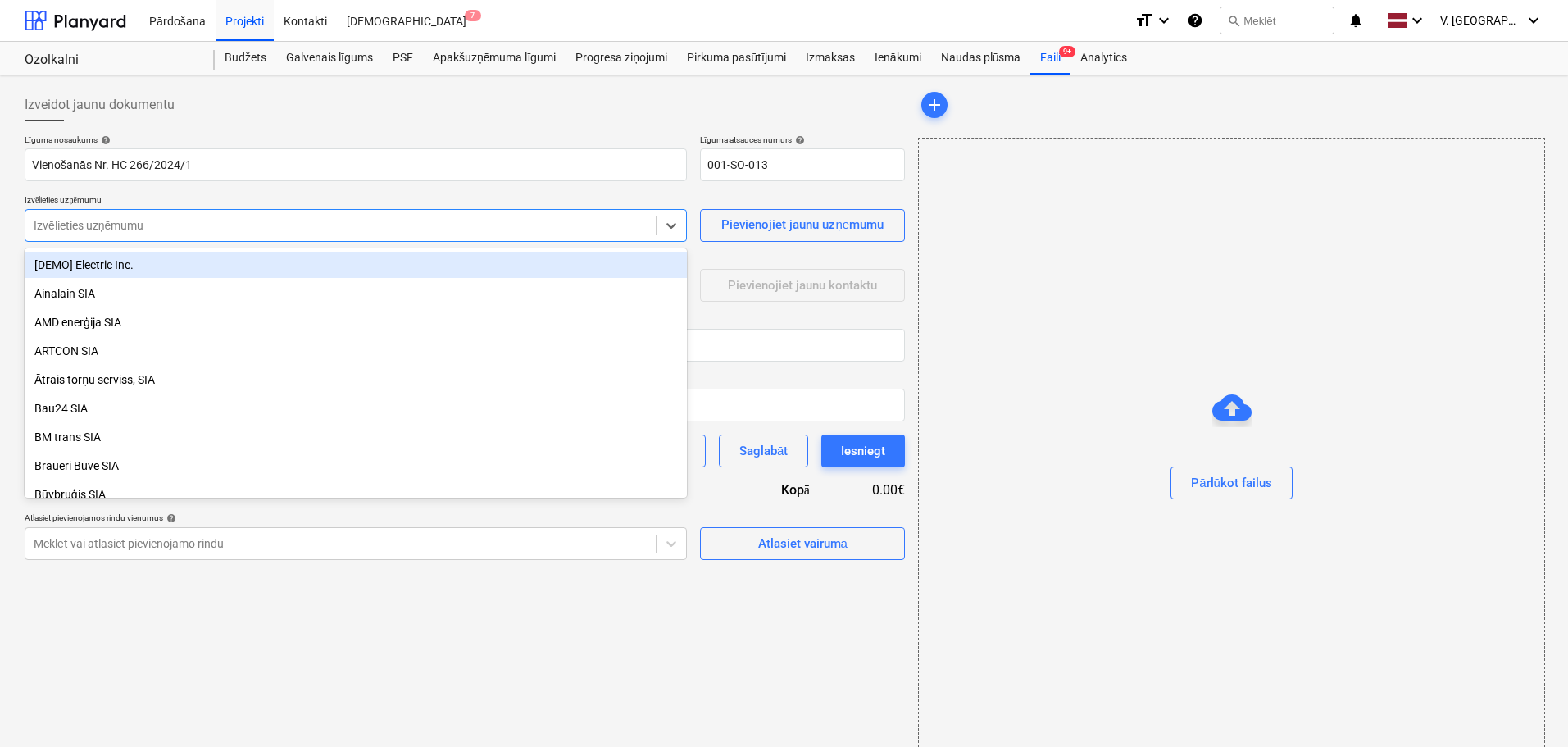 click at bounding box center [340, 225] 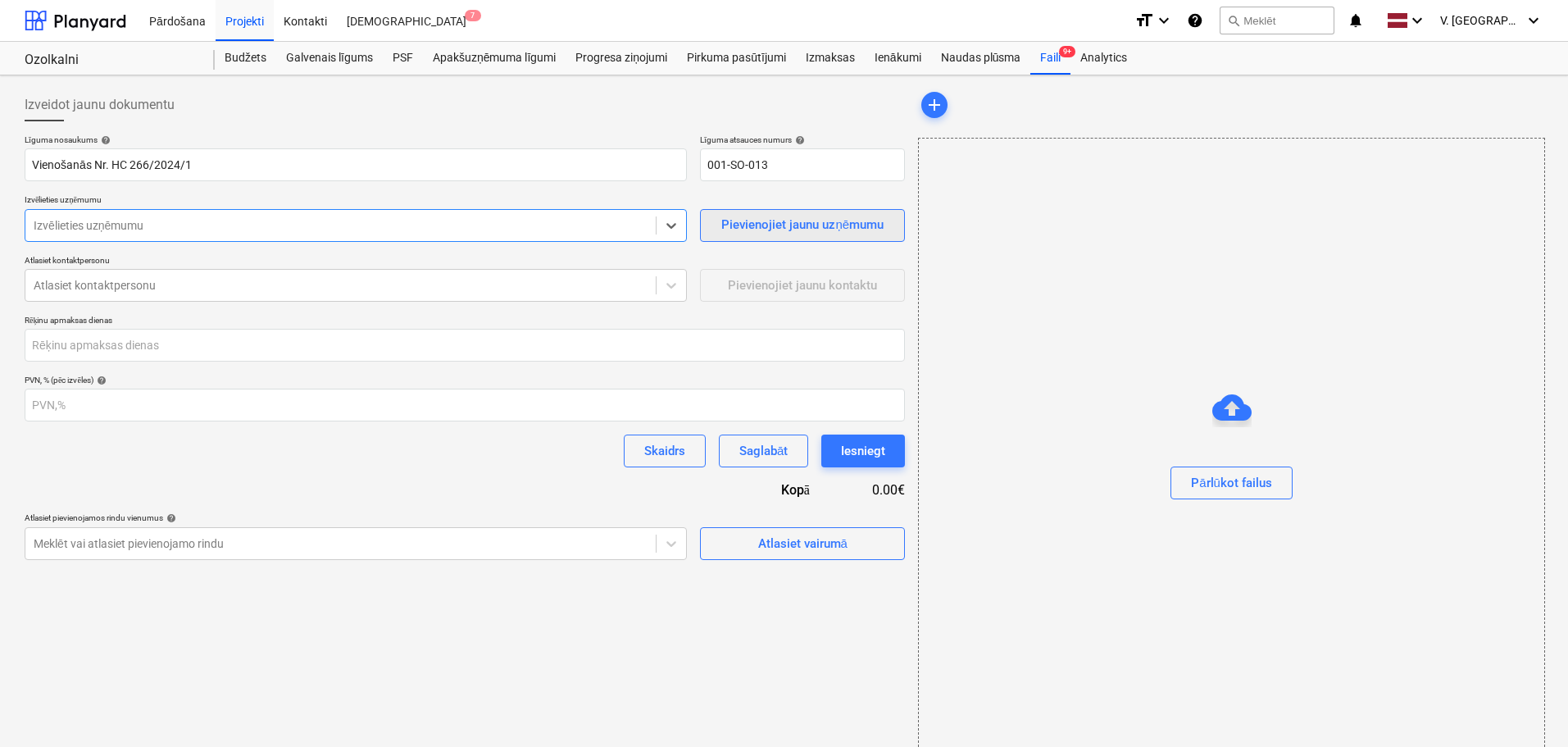 click on "Pievienojiet jaunu uzņēmumu" at bounding box center [802, 225] 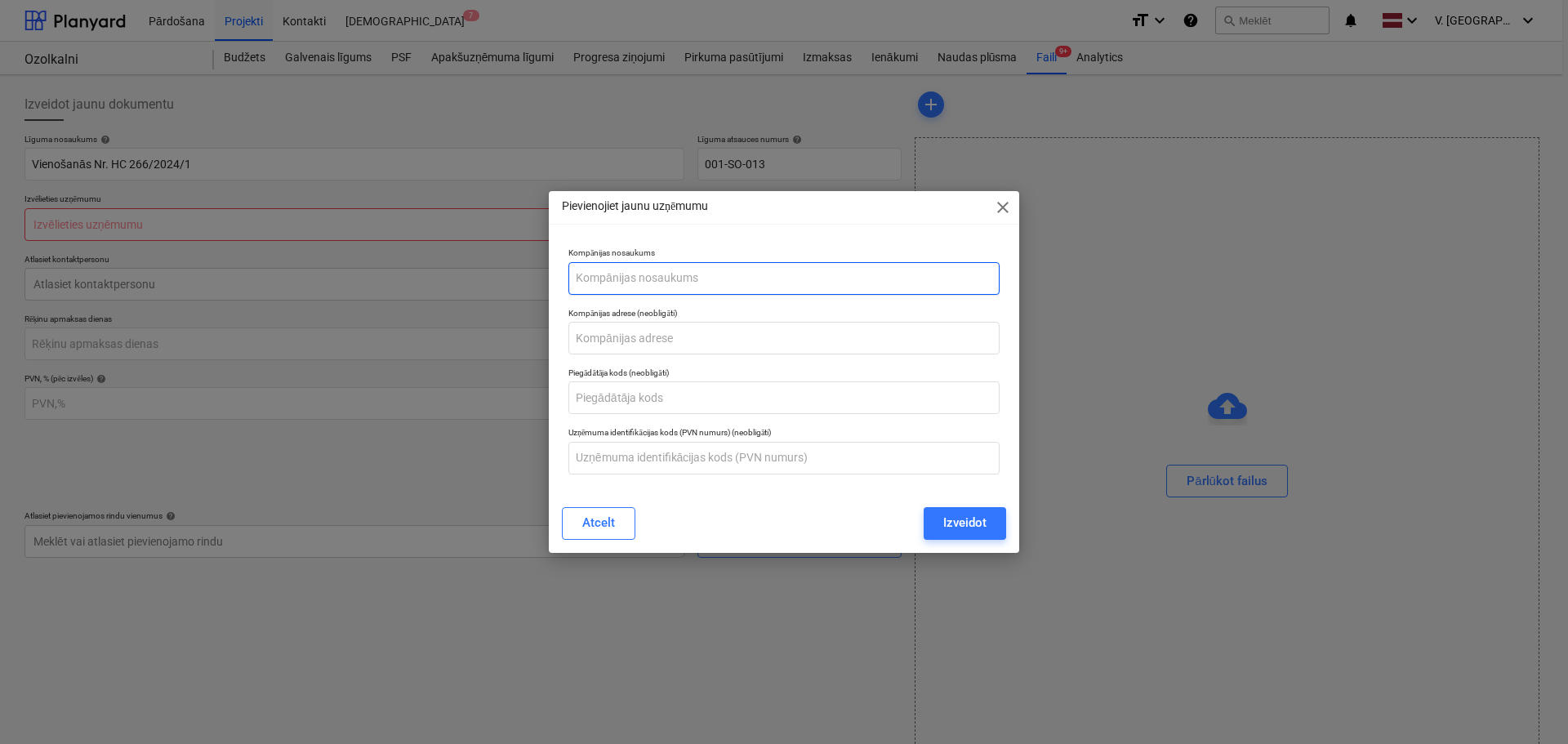 click at bounding box center (784, 278) 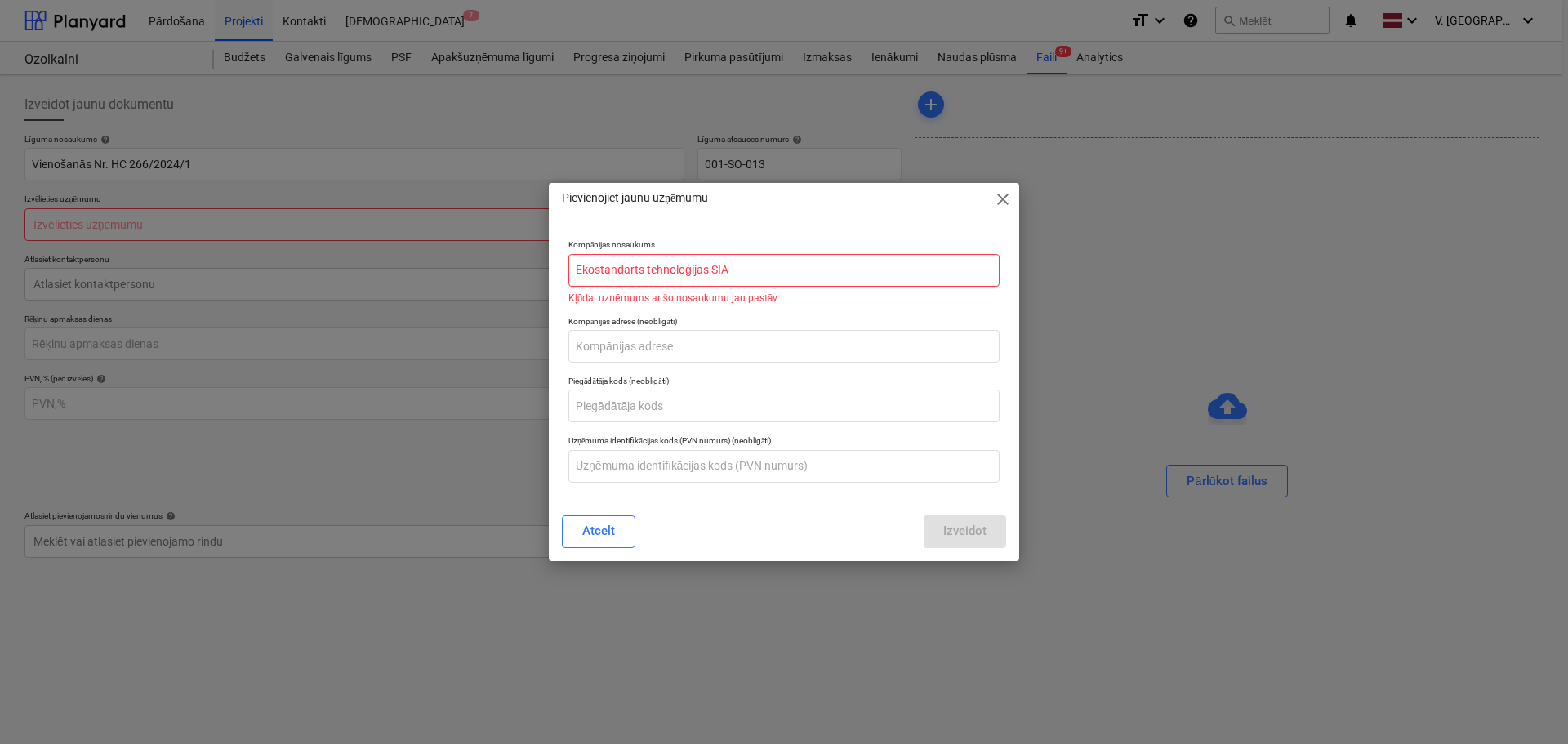 type on "Ekostandarts tehnoloģijas SIA" 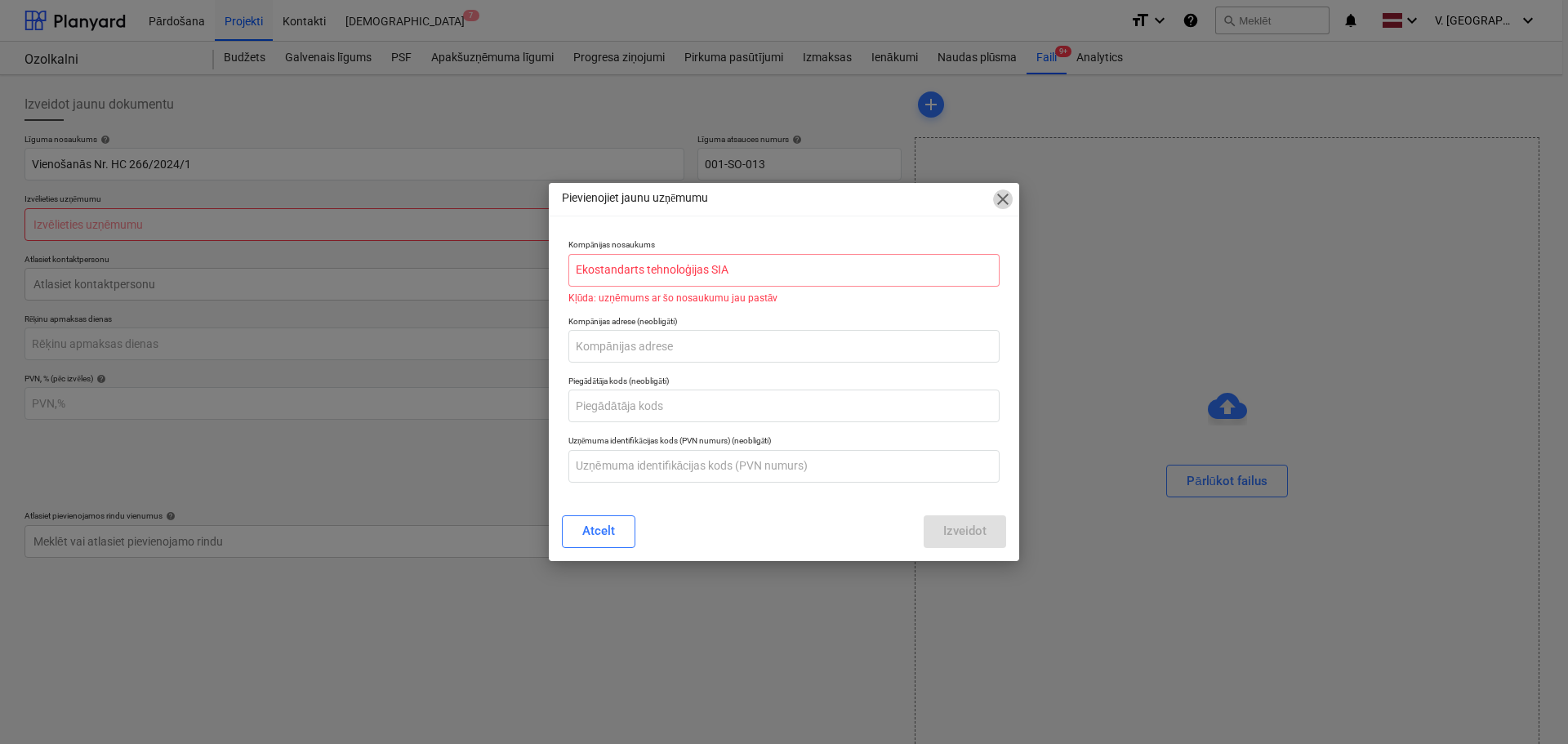 click on "close" at bounding box center (1003, 199) 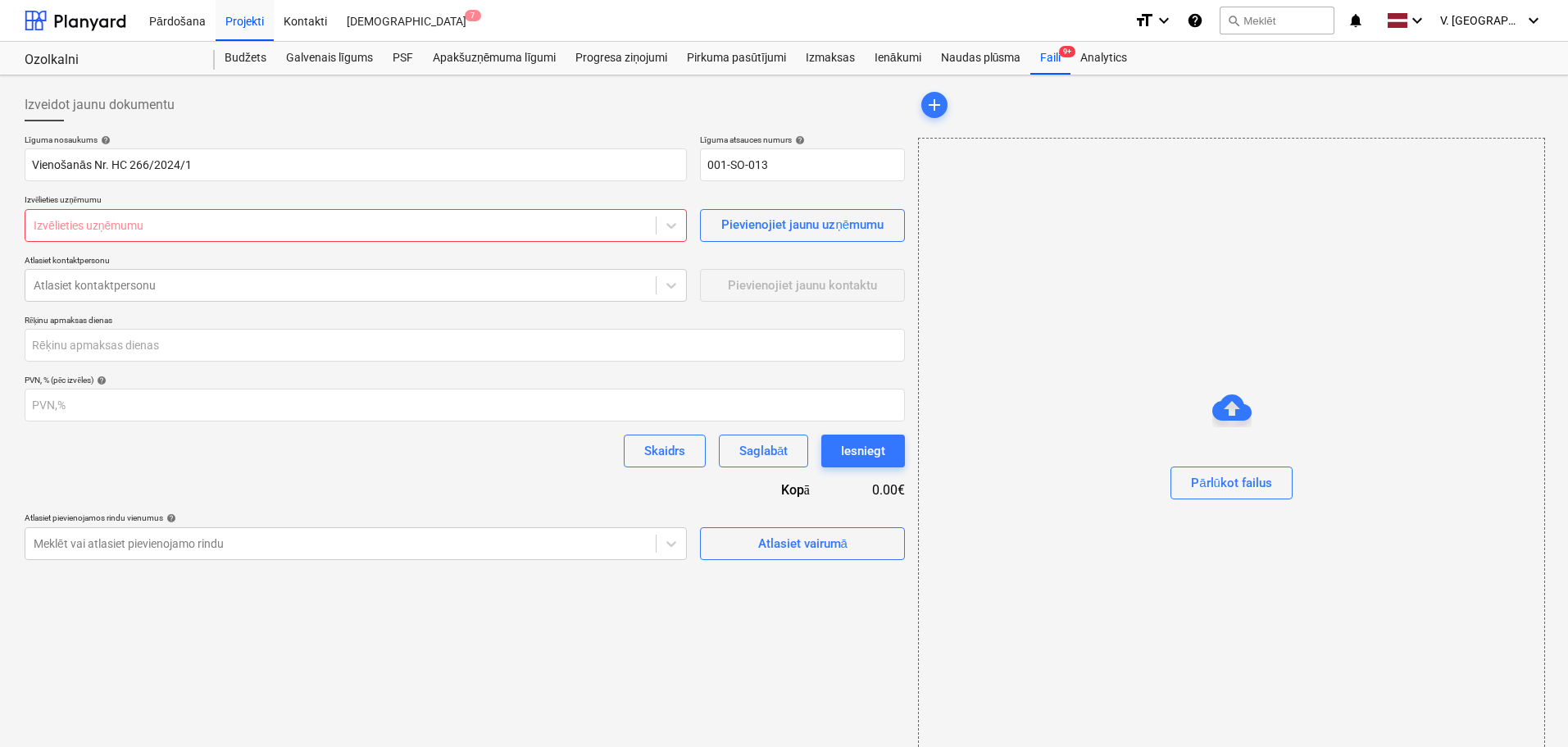 click at bounding box center [340, 225] 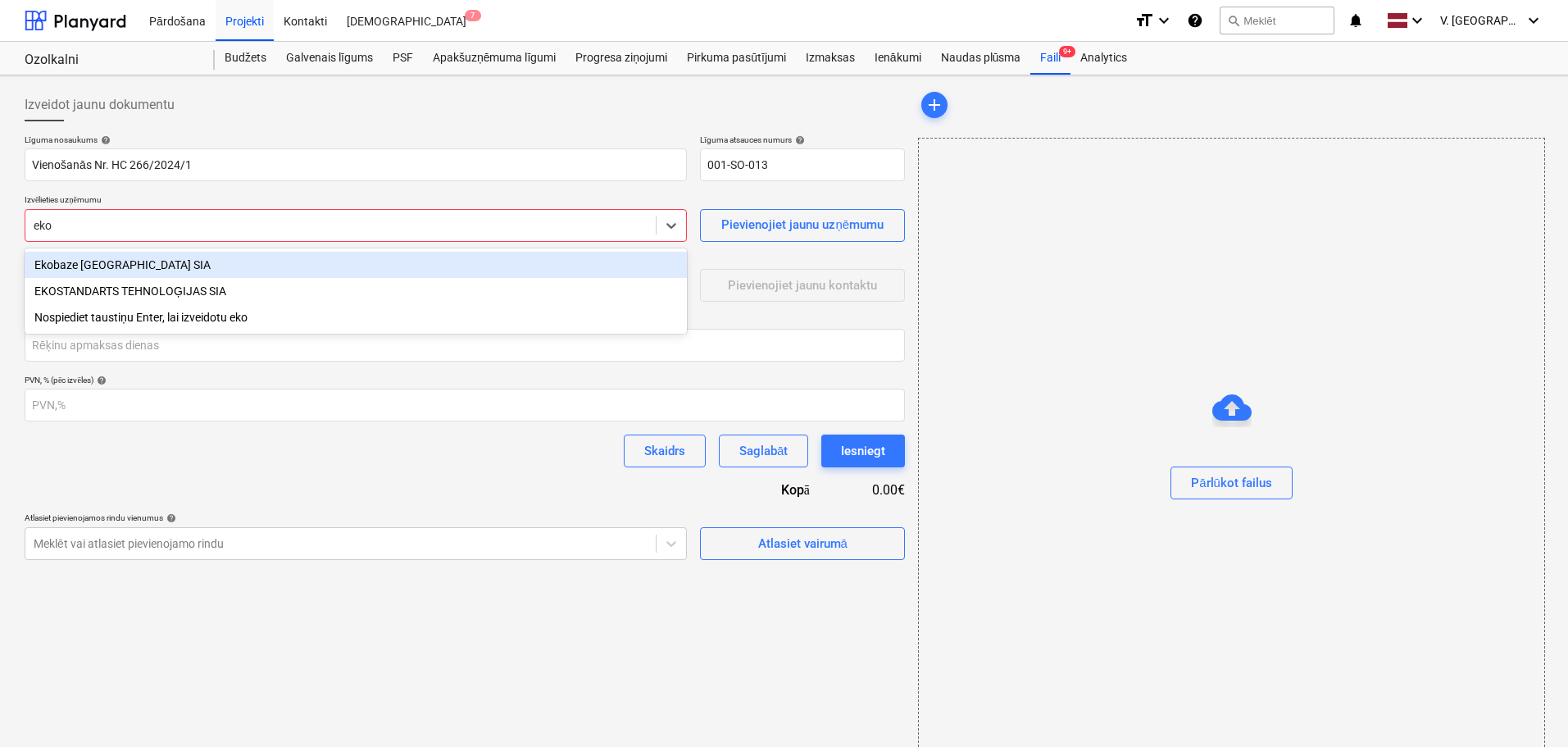 type on "ekos" 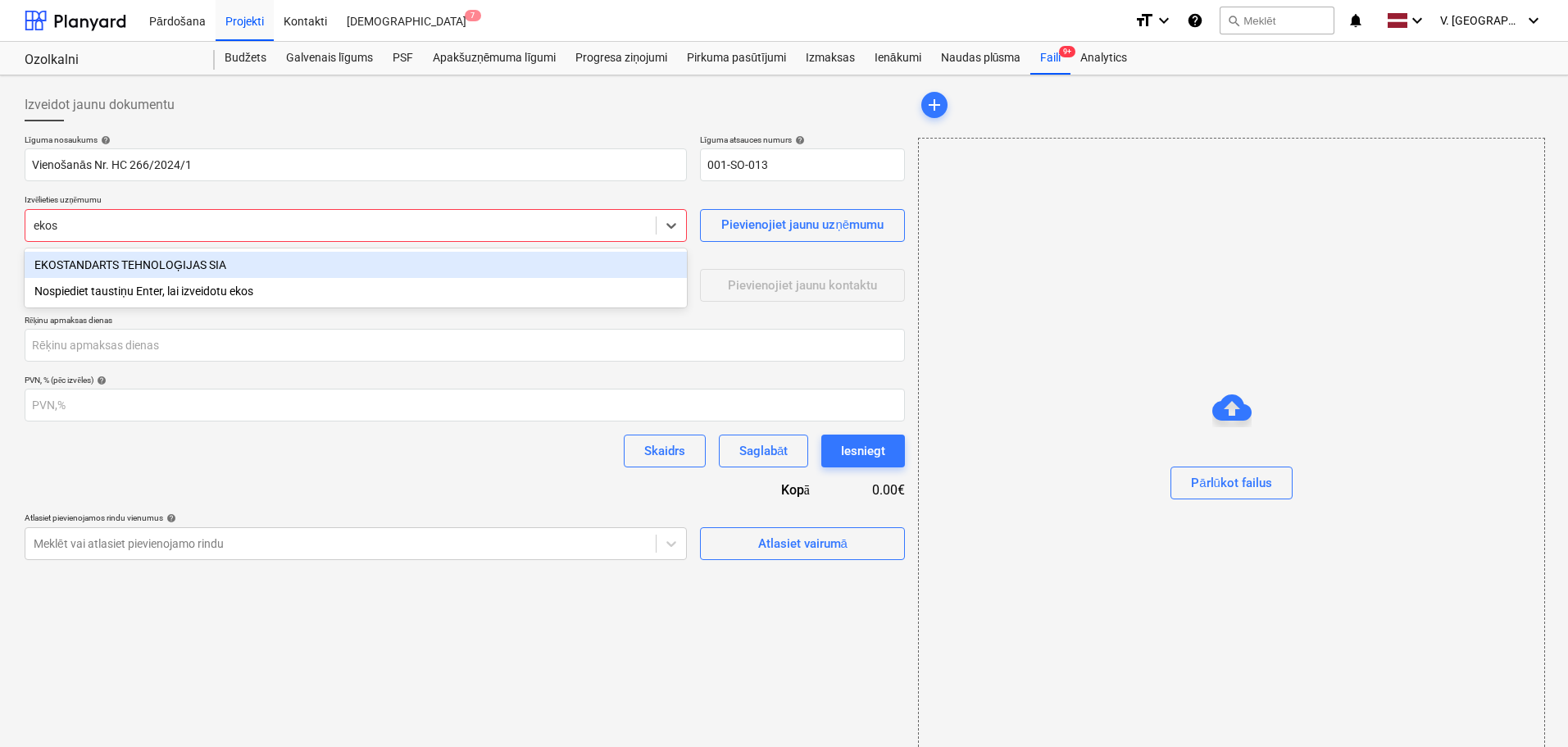 click on "EKOSTANDARTS TEHNOLOĢIJAS SIA" at bounding box center (356, 265) 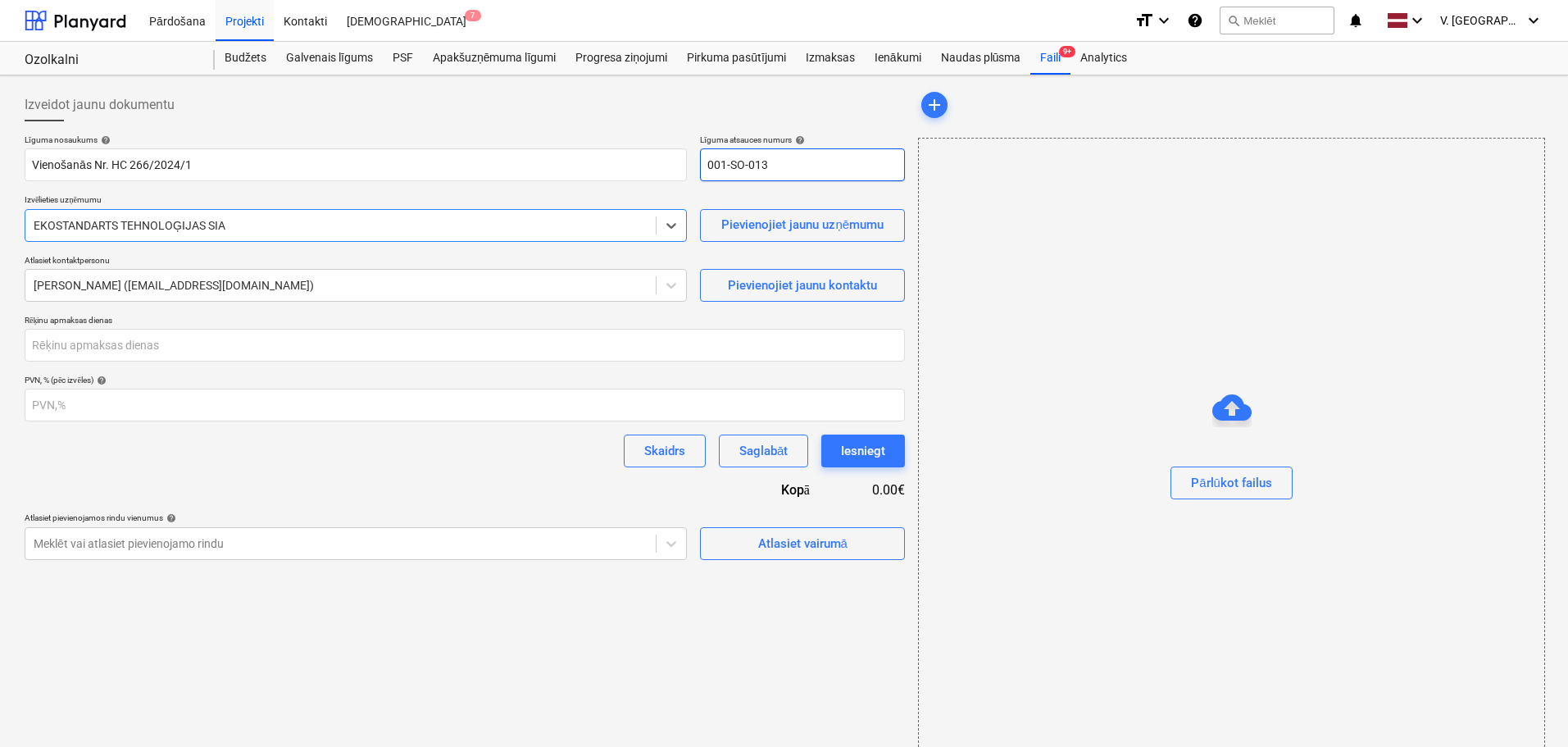 click on "001-SO-013" at bounding box center [802, 165] 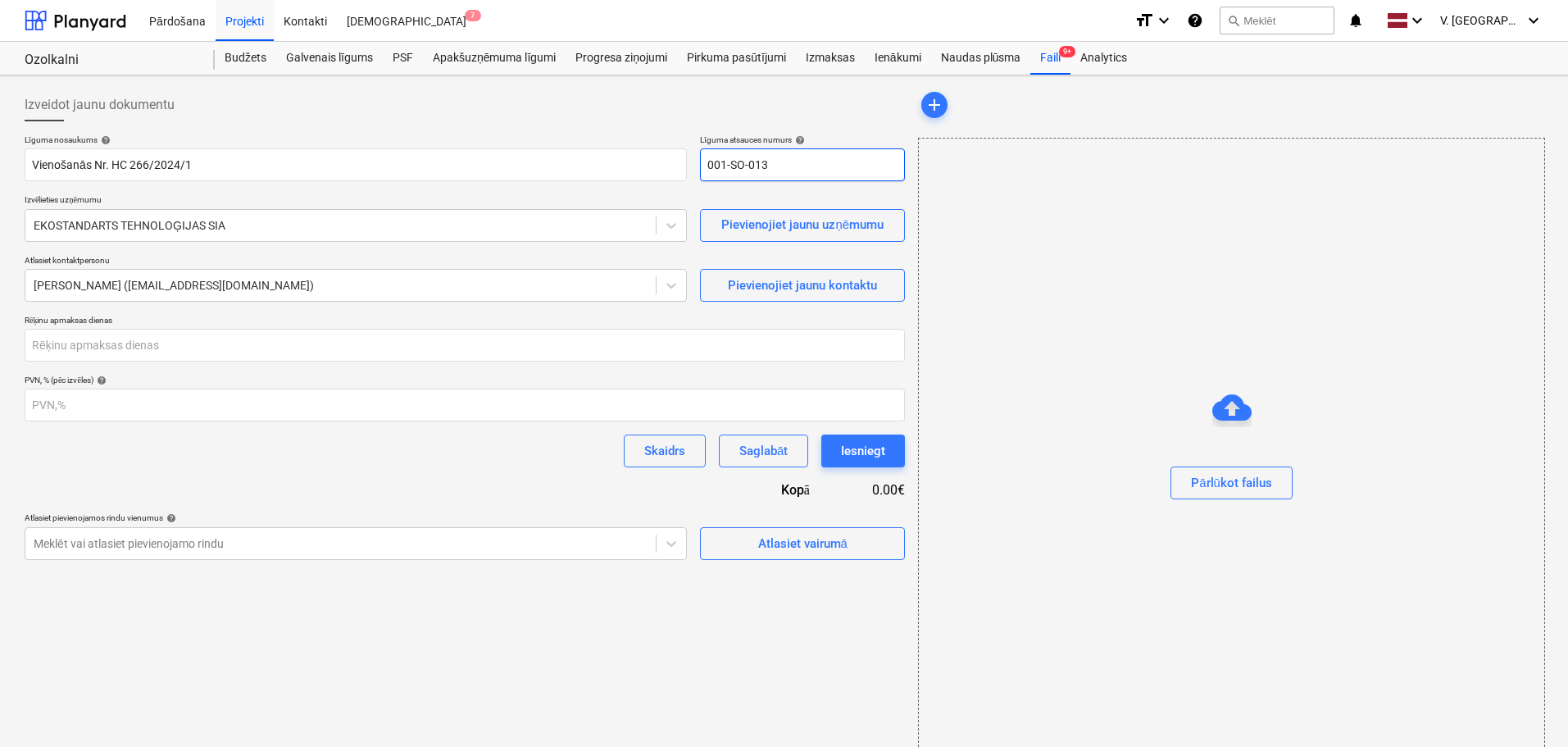 drag, startPoint x: 804, startPoint y: 160, endPoint x: 695, endPoint y: 161, distance: 109.00459 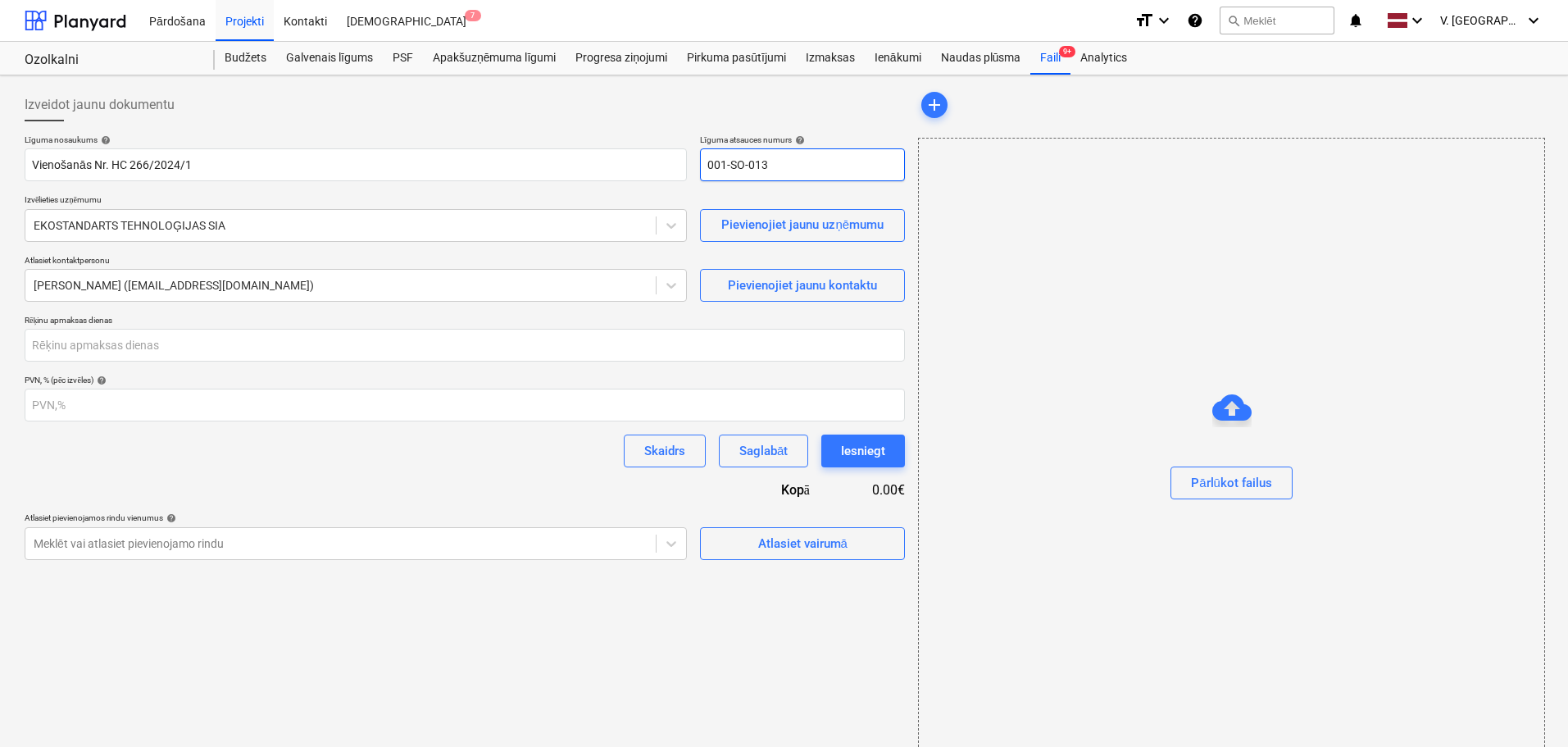 click on "Līguma nosaukums help Vienošanās Nr. HC 266/2024/1 Līguma atsauces numurs help 001-SO-013" at bounding box center [465, 157] 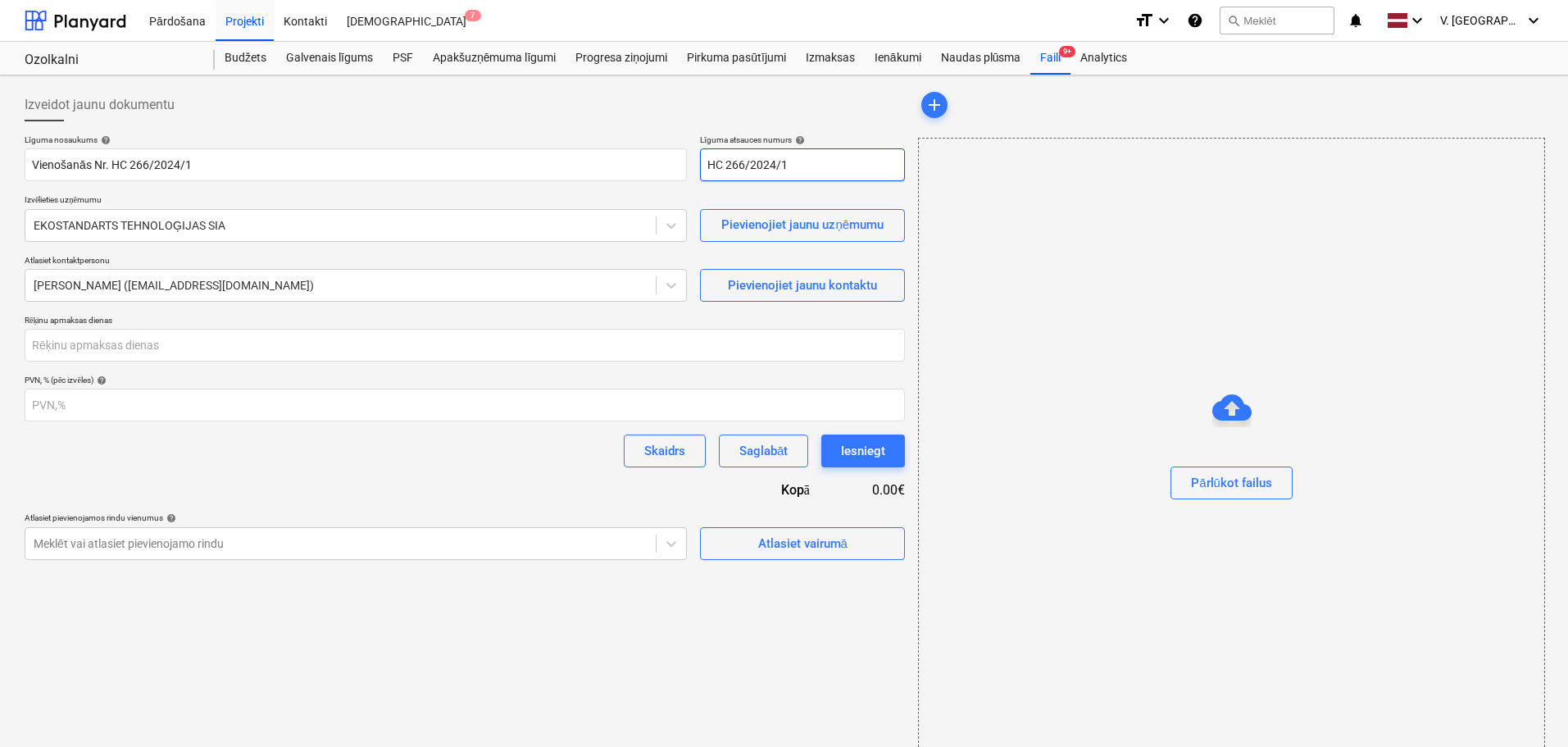 type on "HC 266/2024/1" 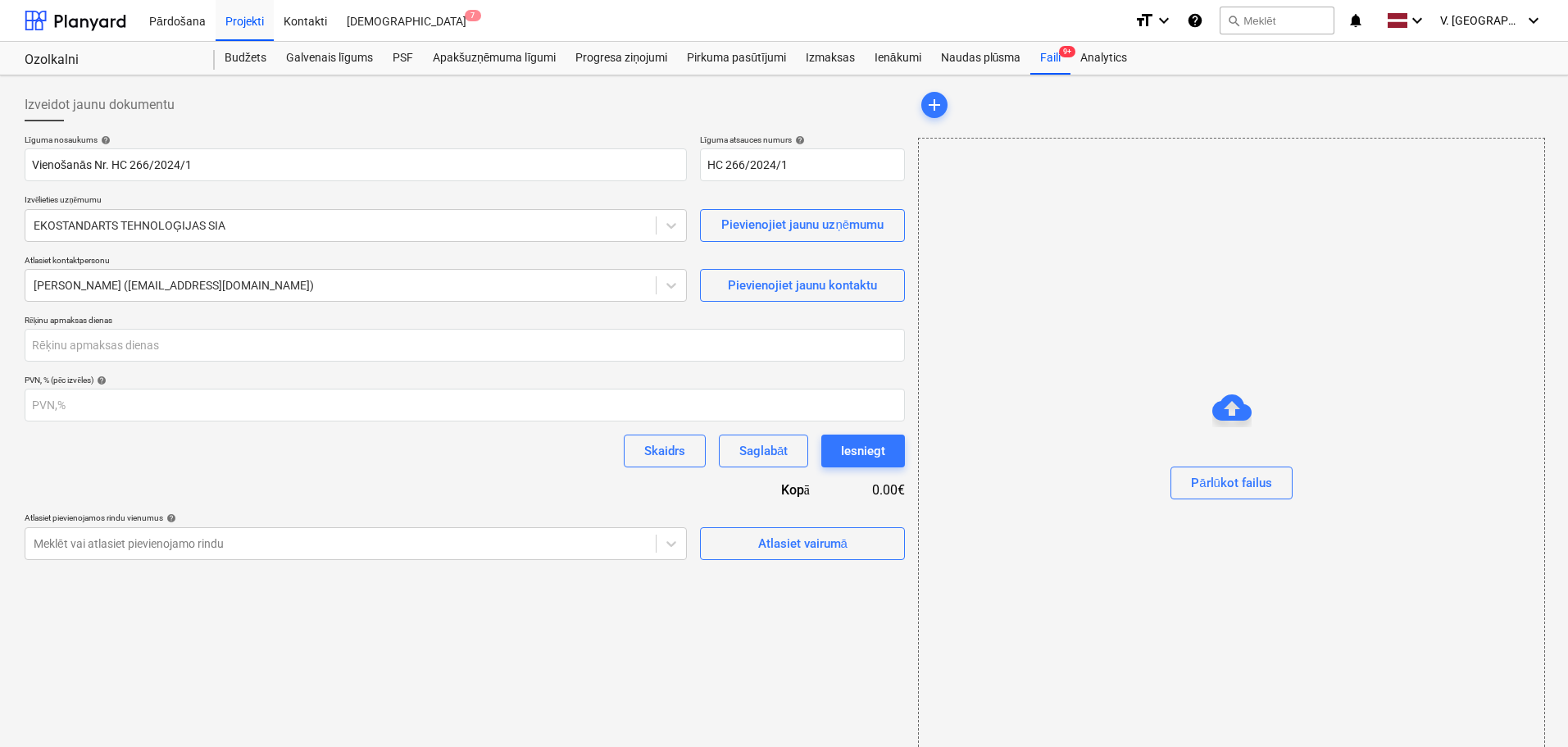 click on "Izveidot jaunu dokumentu Līguma nosaukums help Vienošanās Nr. HC 266/2024/1 Līguma atsauces numurs help HC 266/2024/1 Izvēlieties uzņēmumu EKOSTANDARTS TEHNOLOĢIJAS SIA   Pievienojiet jaunu uzņēmumu Atlasiet kontaktpersonu Uldis  Kašs (projekti@ekostandarts.lv) Pievienojiet jaunu kontaktu Rēķinu apmaksas dienas PVN, % (pēc izvēles) help Skaidrs Saglabāt Iesniegt Kopā 0.00€ Atlasiet pievienojamos rindu vienumus help Meklēt vai atlasiet pievienojamo rindu Atlasiet vairumā" at bounding box center [465, 426] 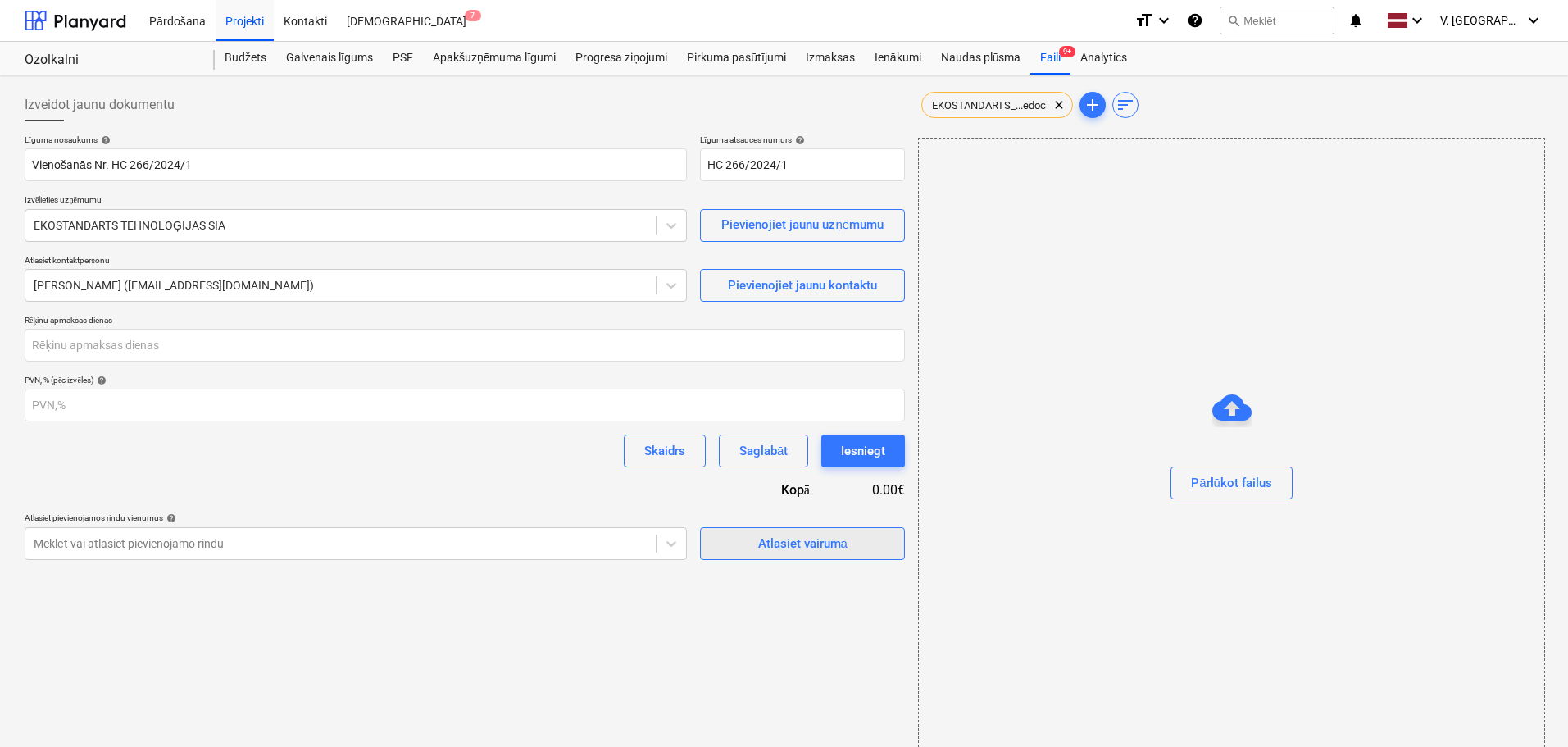 click on "Atlasiet vairumā" at bounding box center (802, 544) 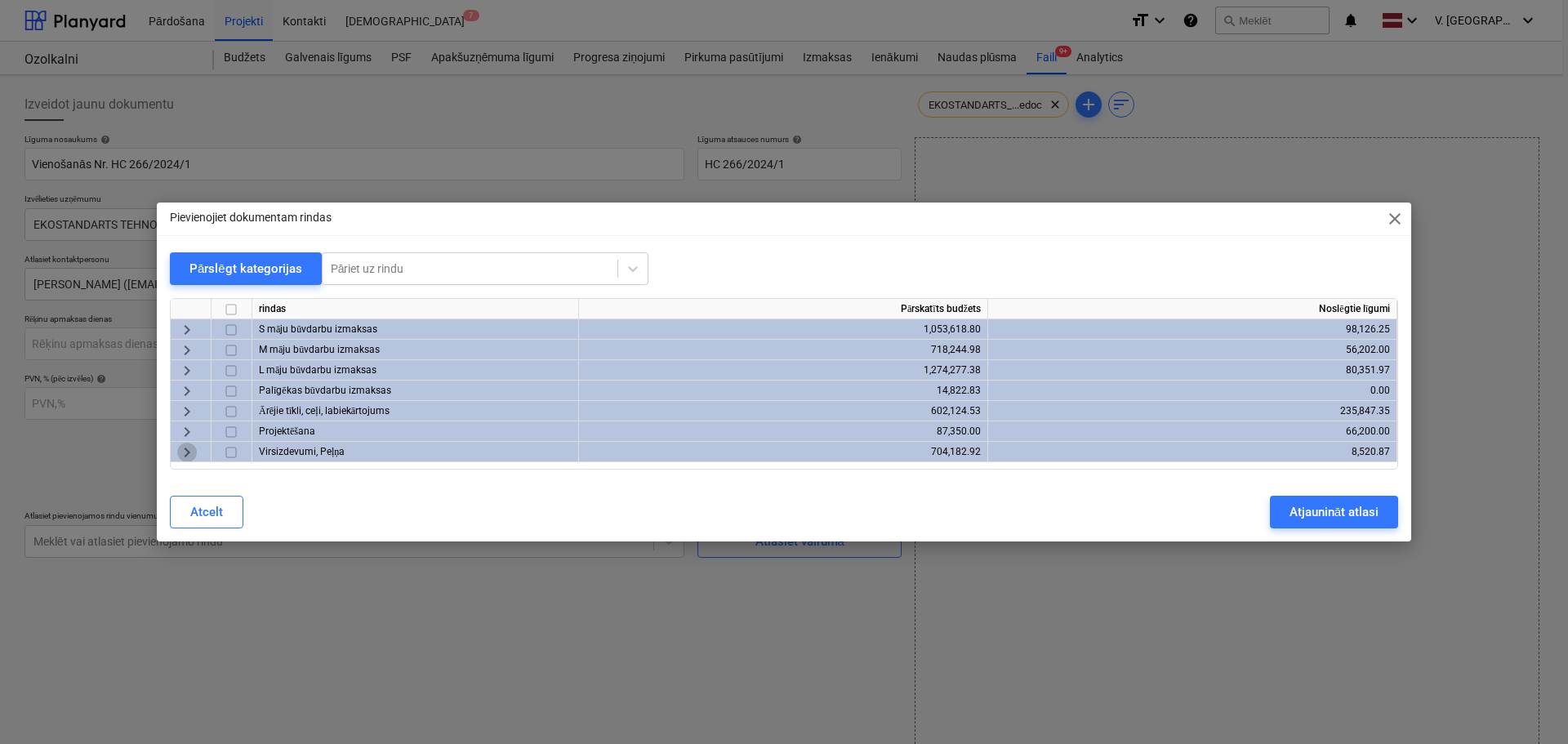 click on "keyboard_arrow_right" at bounding box center [187, 452] 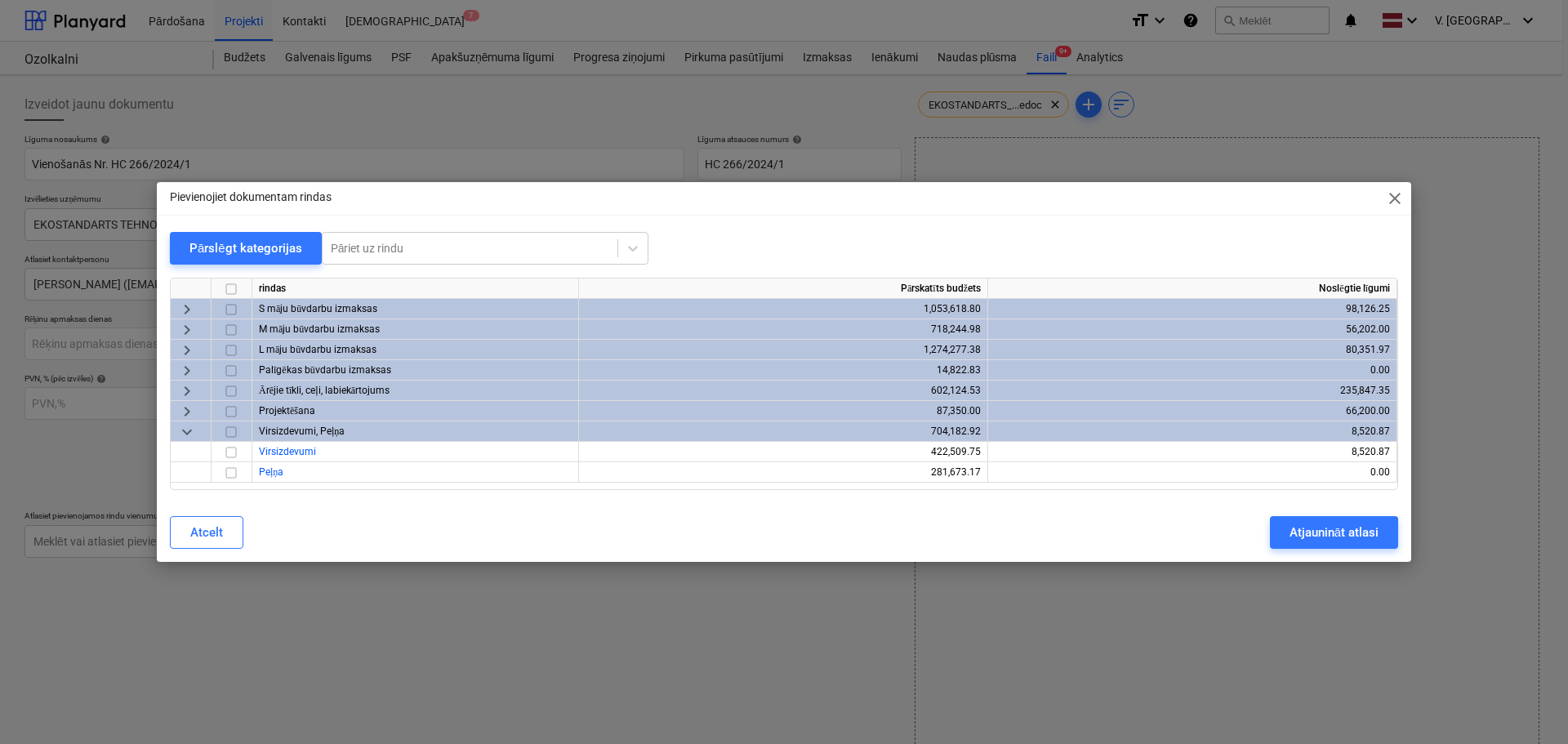 click on "keyboard_arrow_down" at bounding box center [187, 432] 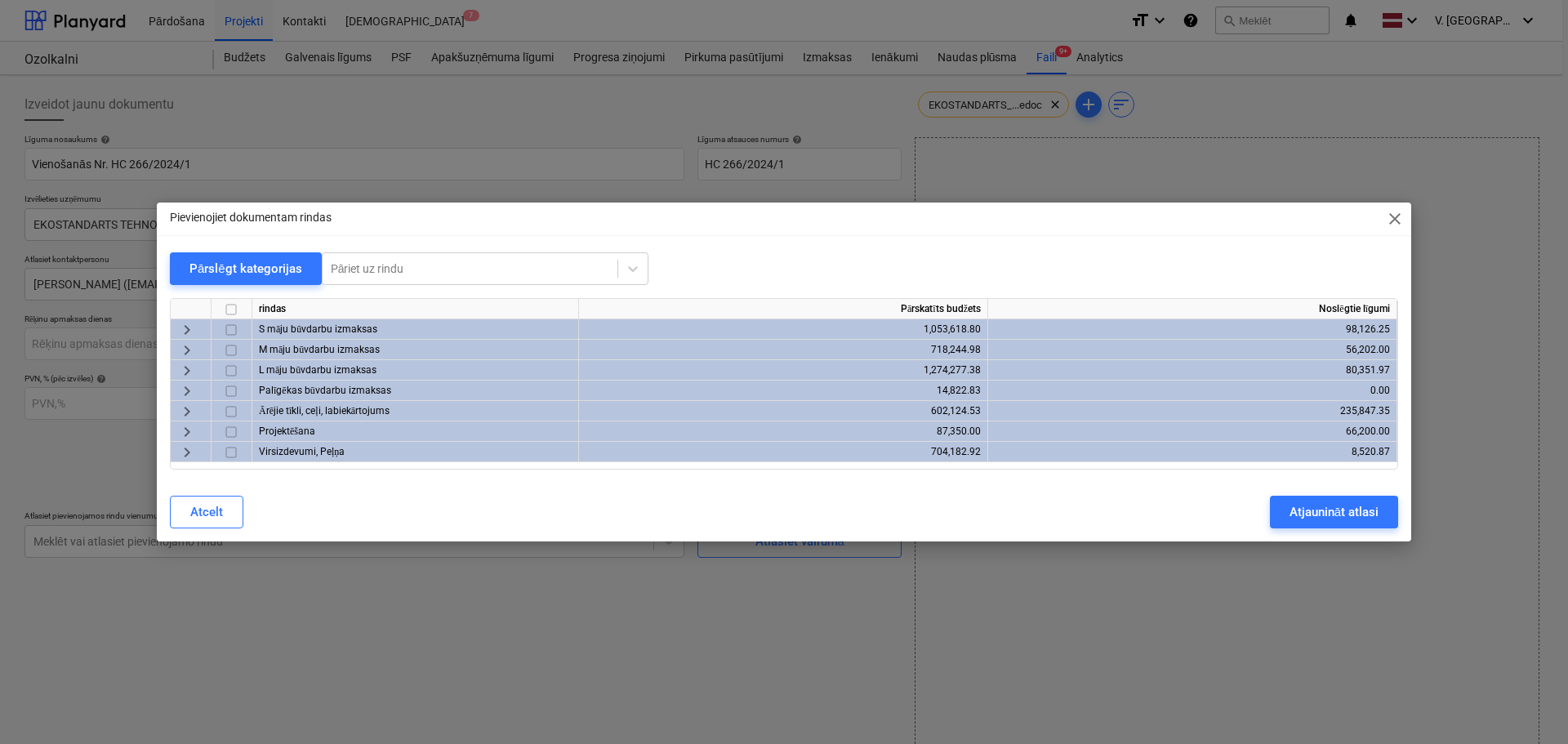 click on "keyboard_arrow_right" at bounding box center (191, 411) 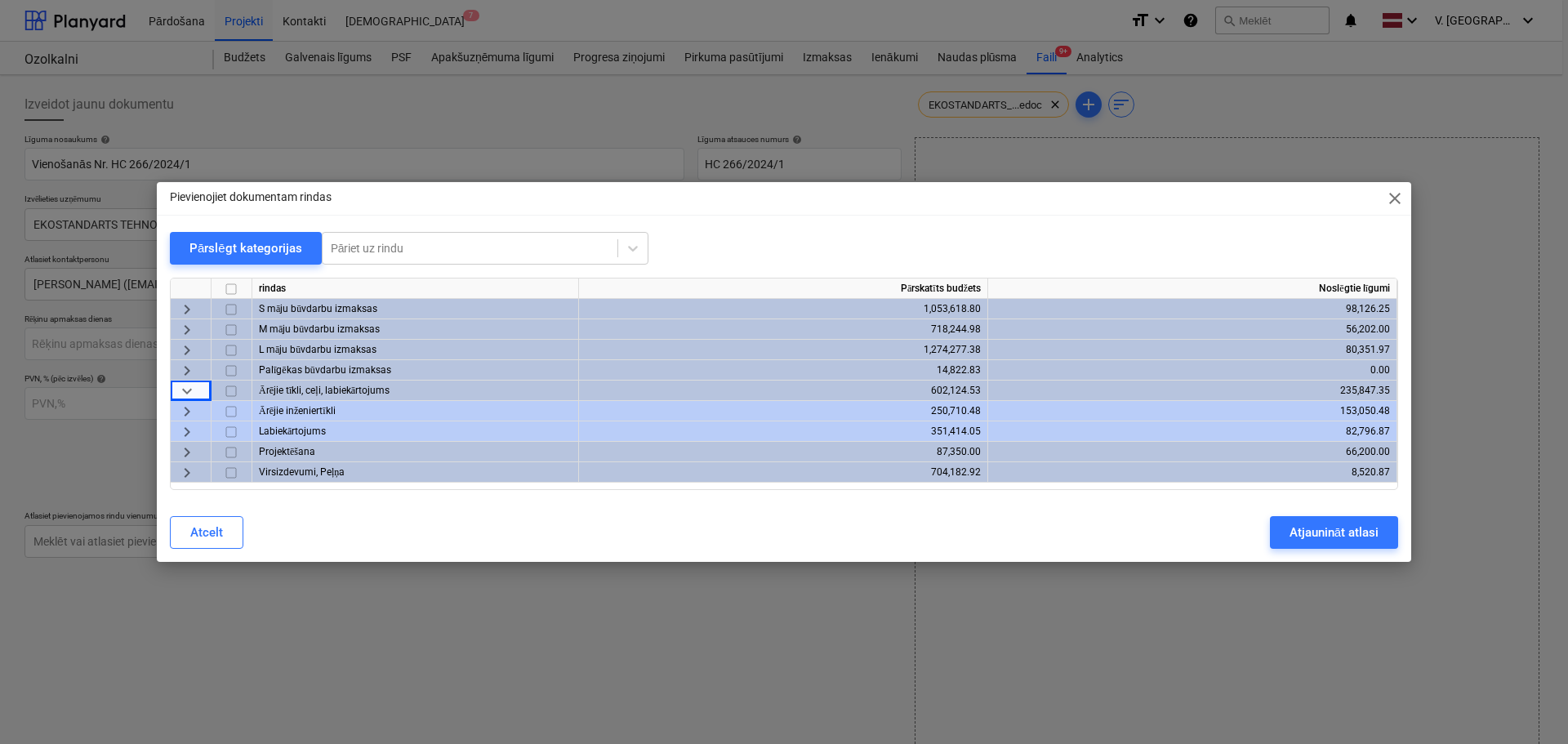 click on "keyboard_arrow_right" at bounding box center (187, 412) 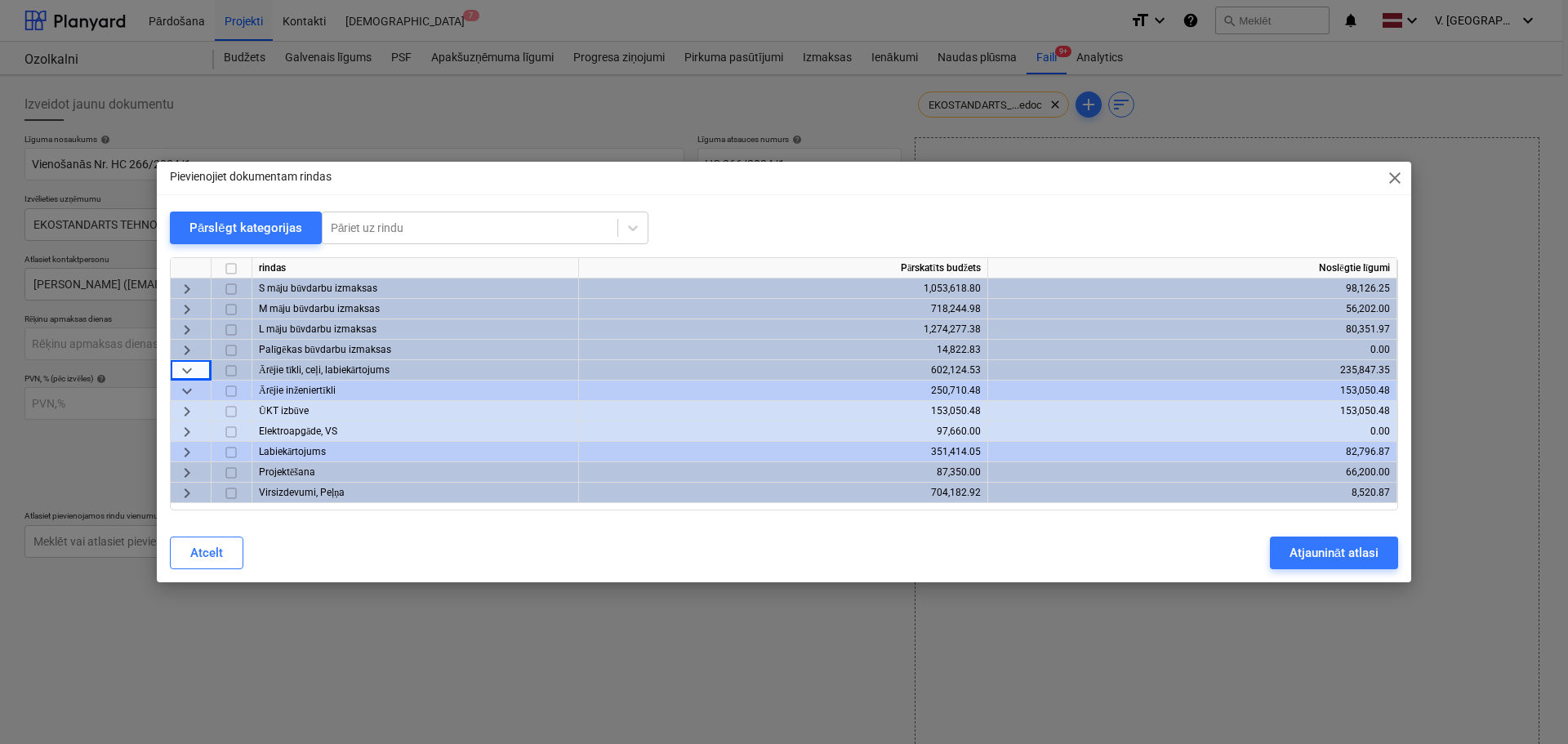 click on "keyboard_arrow_right" at bounding box center [187, 412] 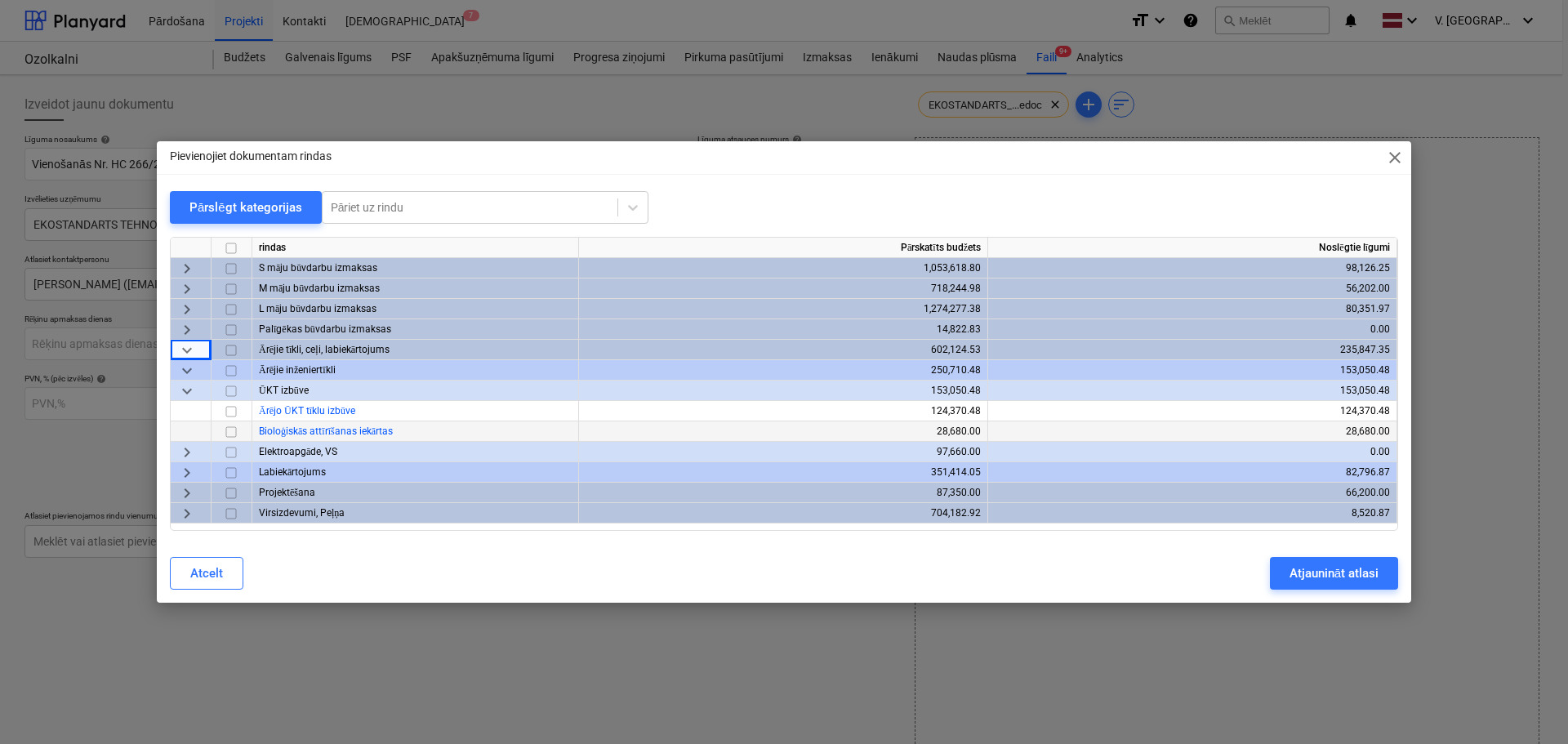 click at bounding box center (231, 432) 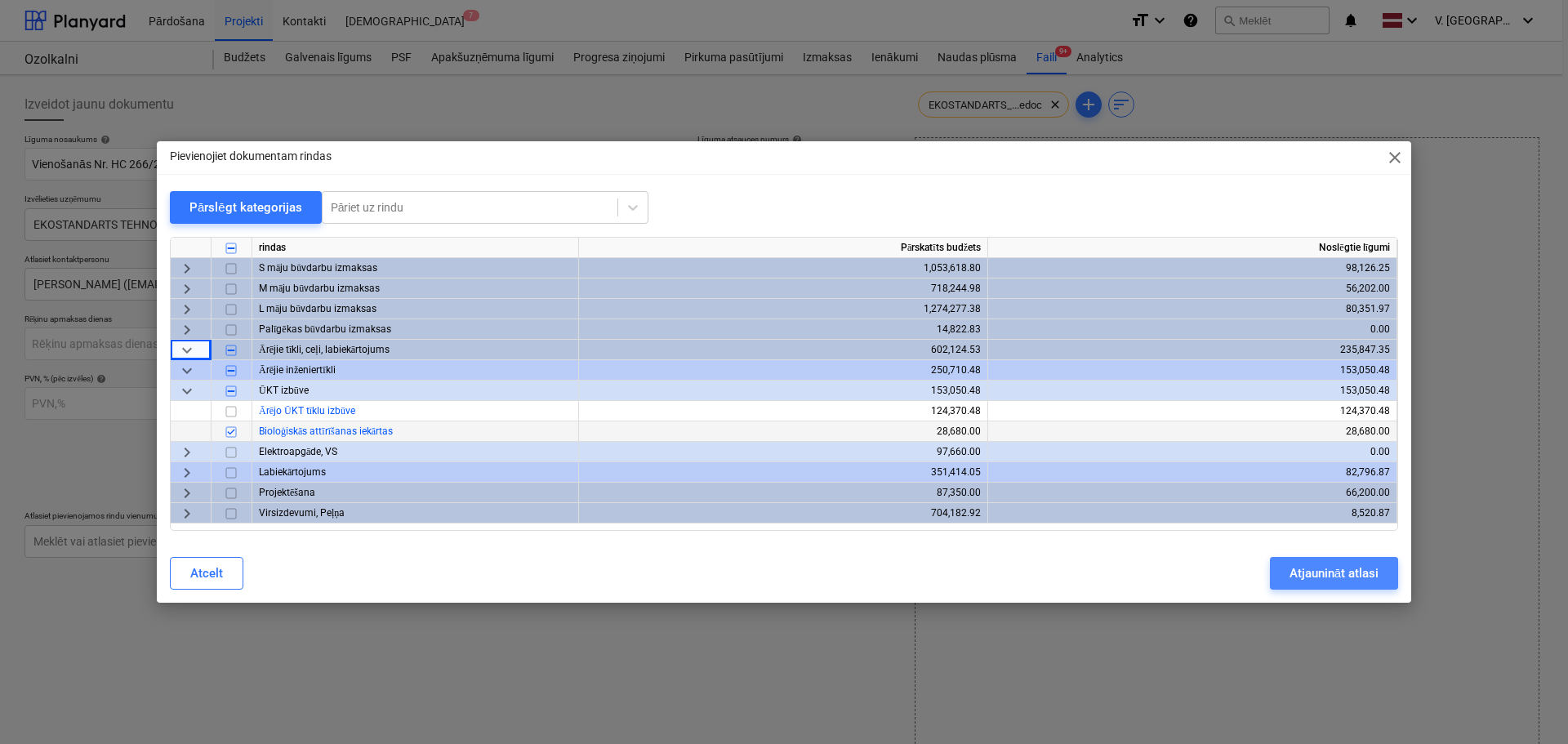 click on "Atjaunināt atlasi" at bounding box center (1334, 573) 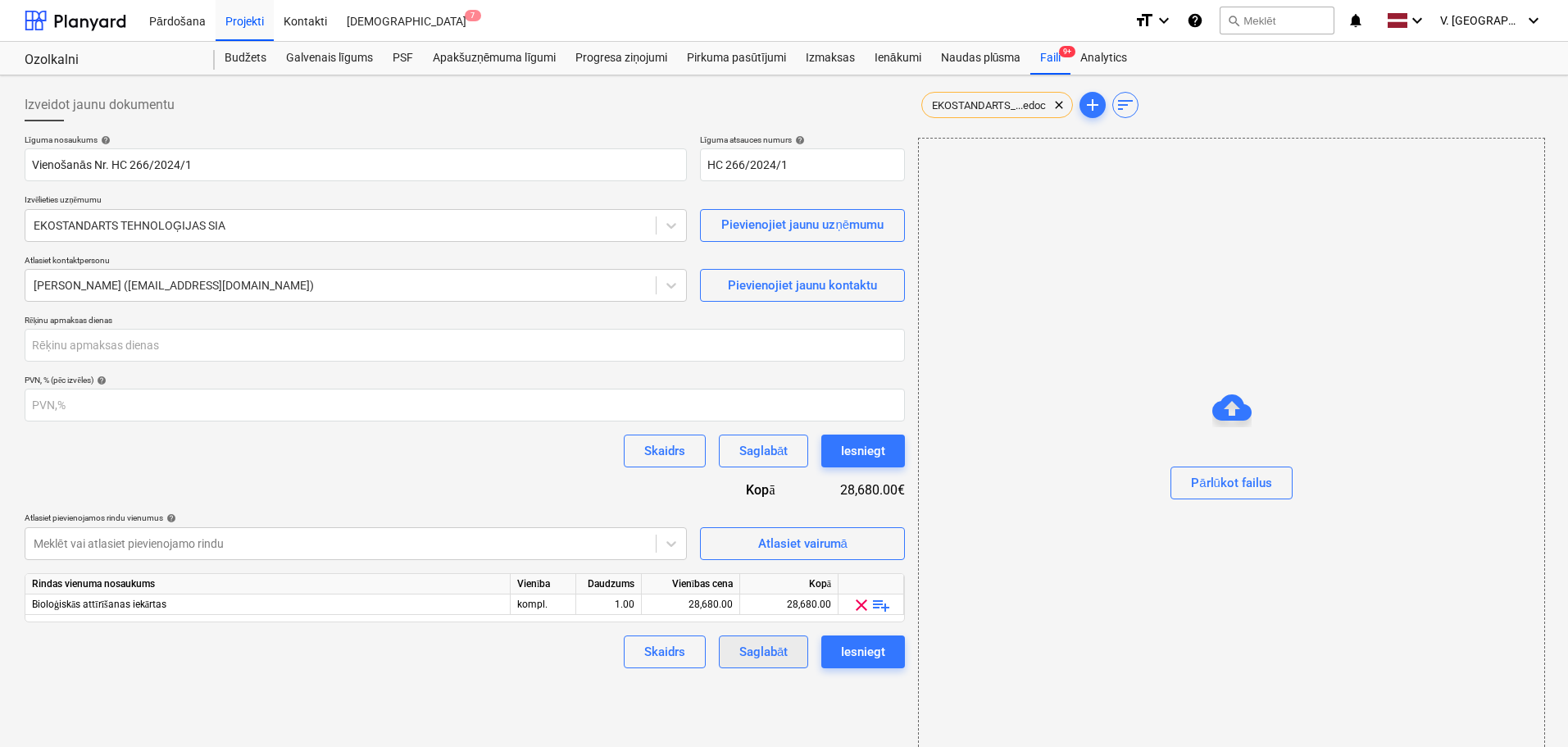 click on "Saglabāt" at bounding box center (763, 652) 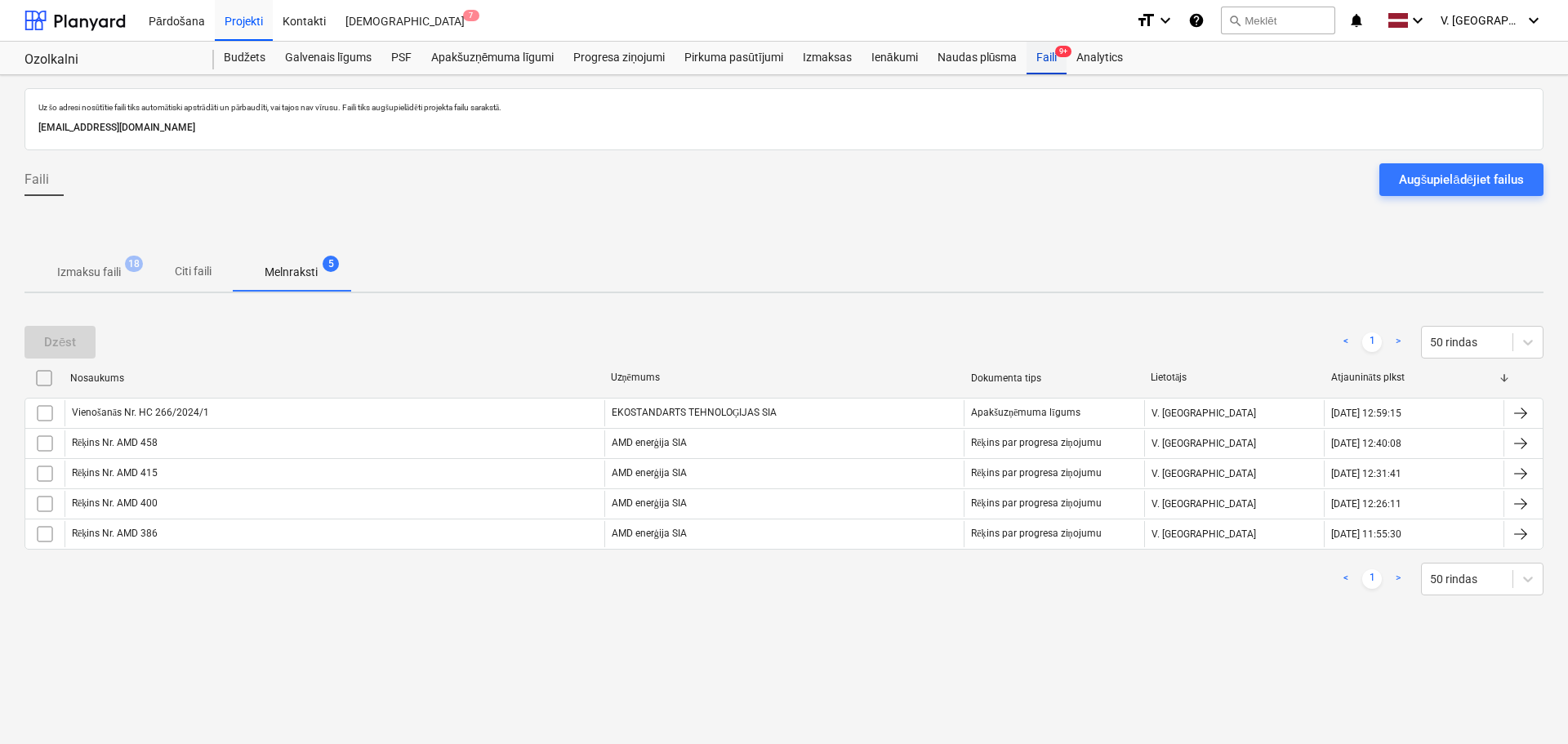 click on "Faili 9+" at bounding box center (1046, 58) 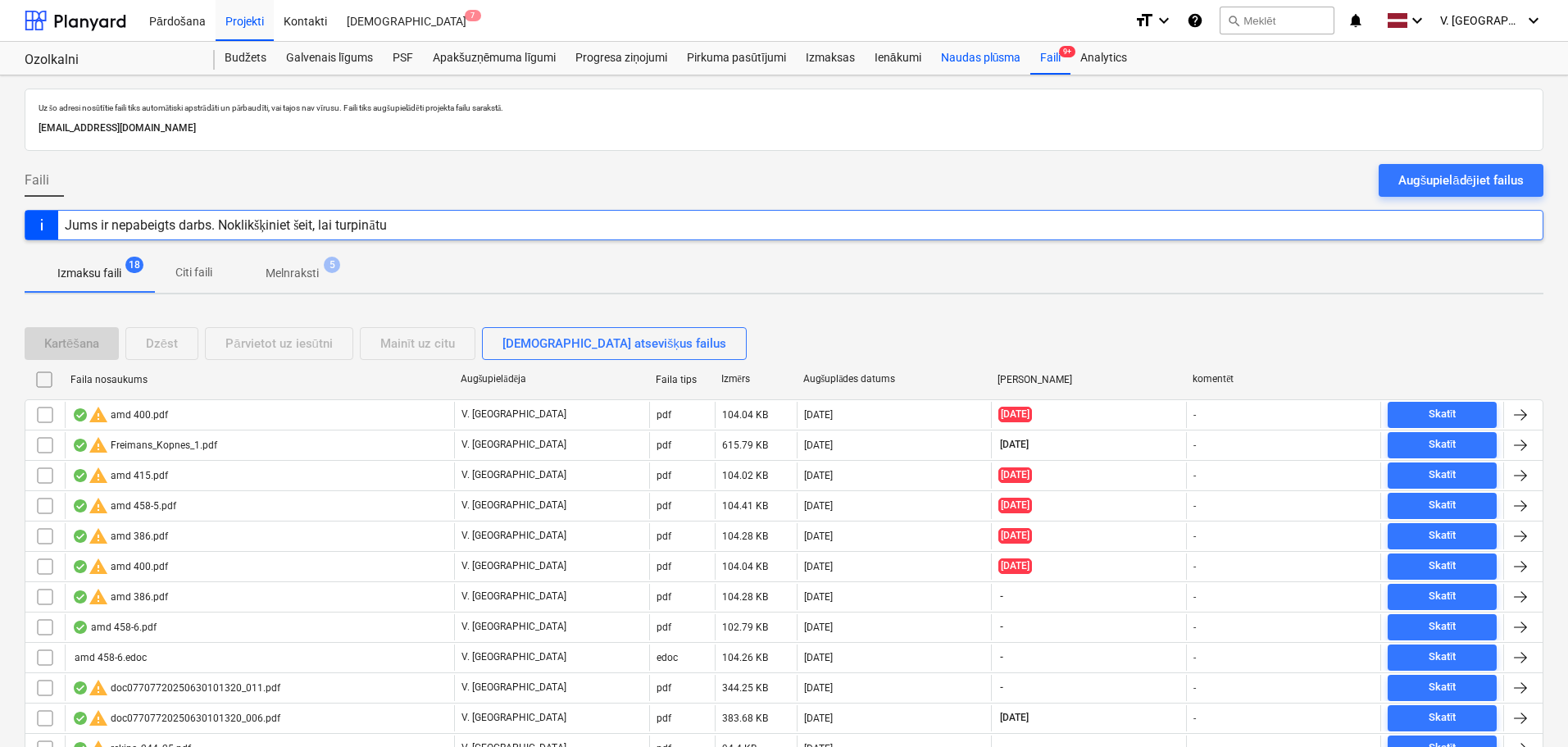 click on "Naudas plūsma" at bounding box center [981, 58] 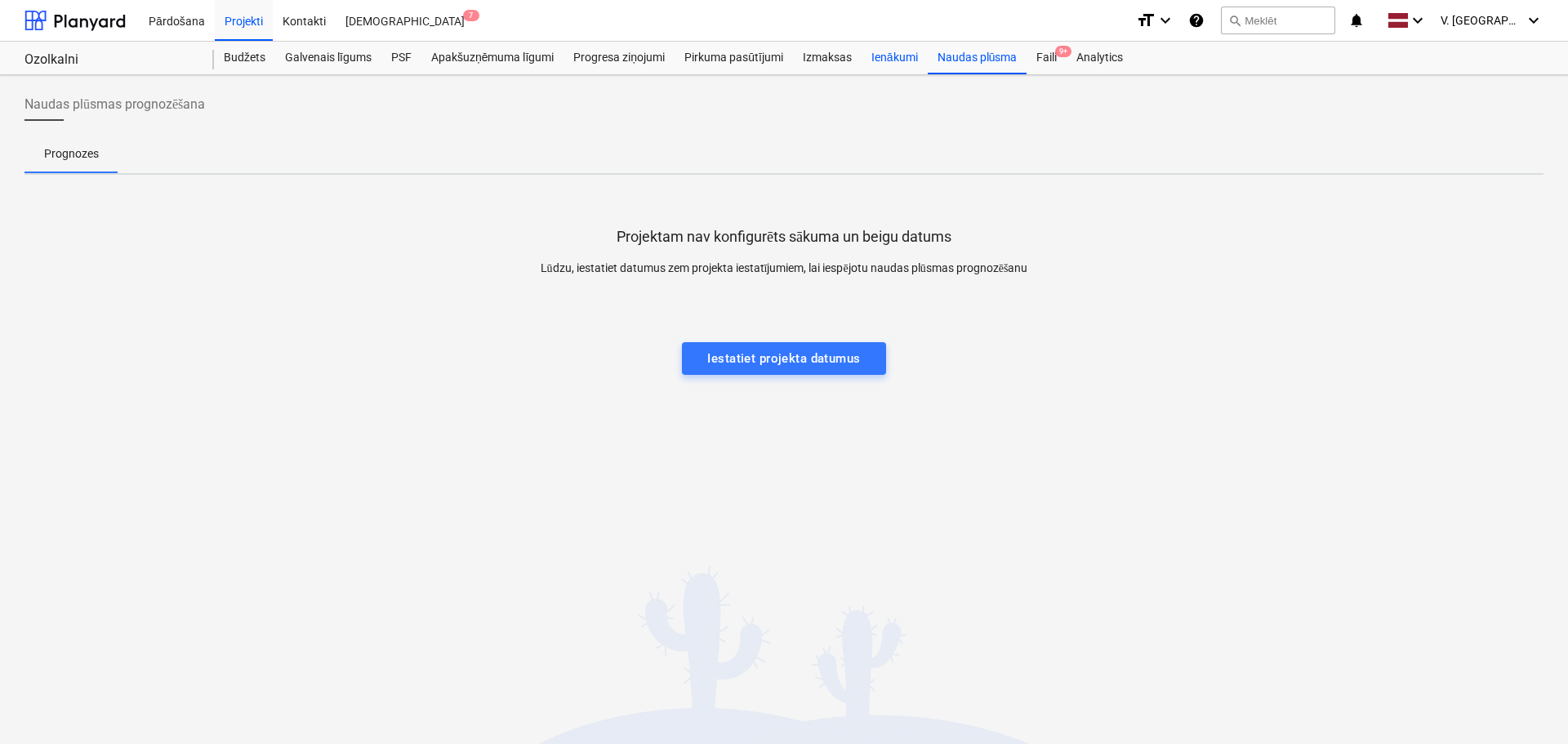 click on "Ienākumi" at bounding box center (894, 58) 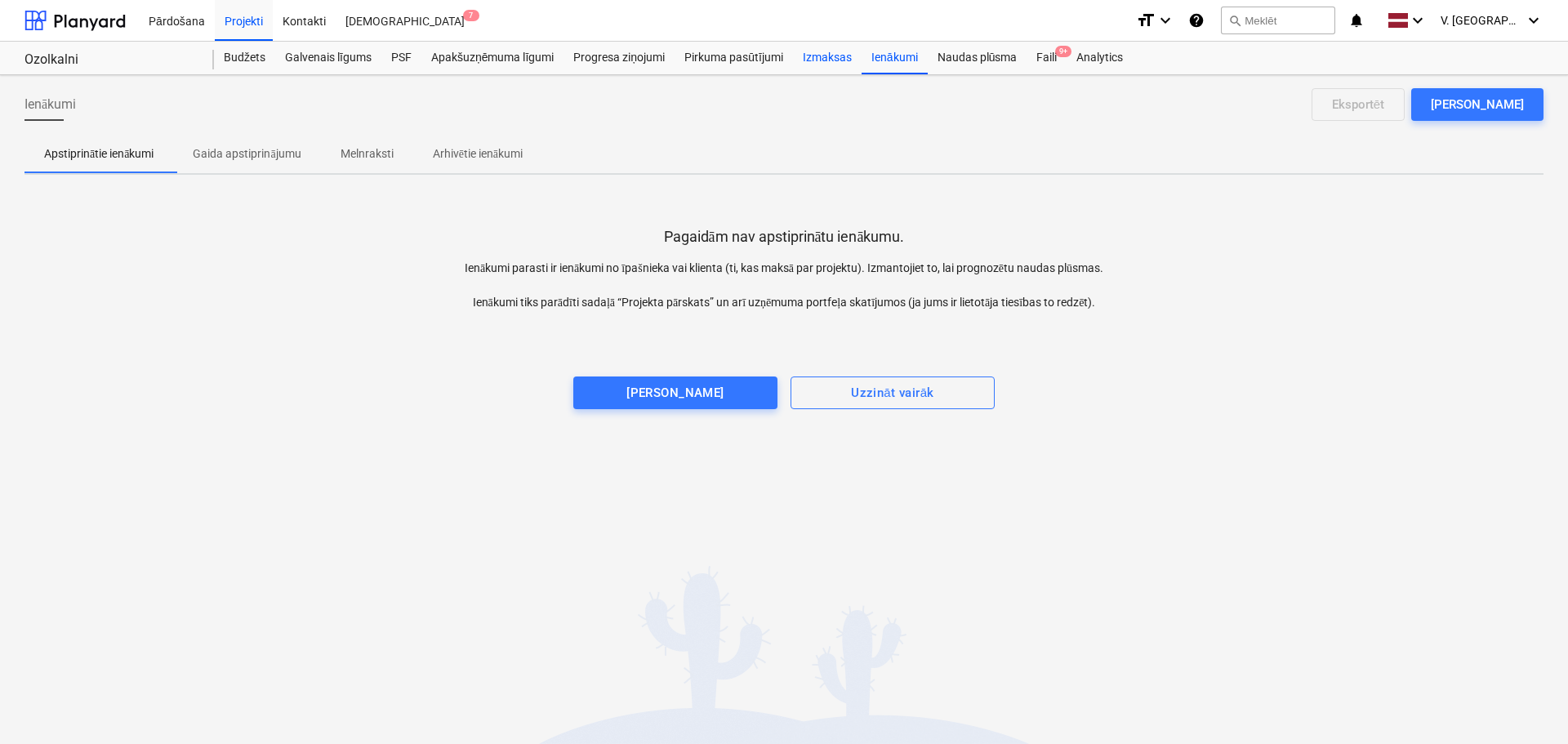 click on "Izmaksas" at bounding box center (827, 58) 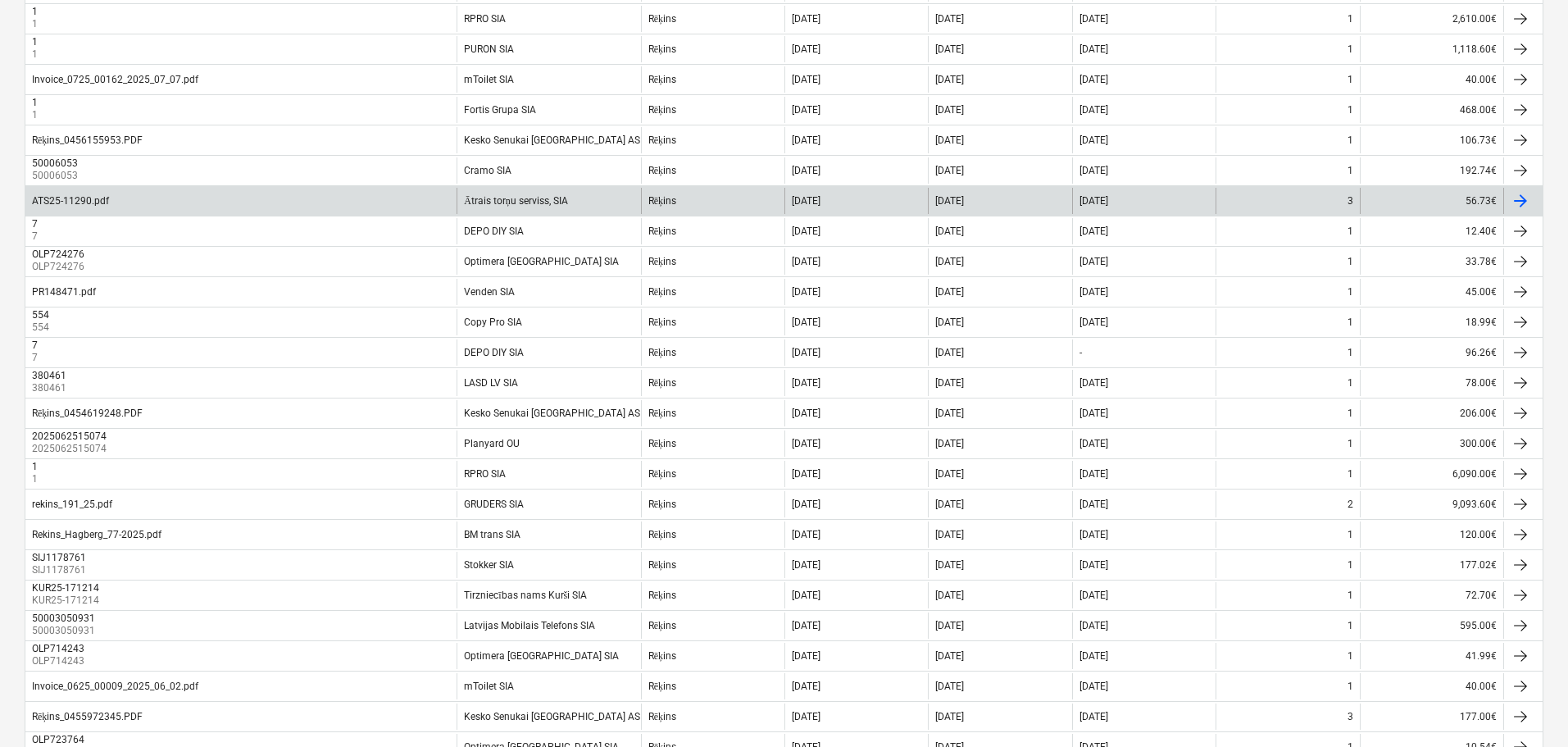 scroll, scrollTop: 1148, scrollLeft: 0, axis: vertical 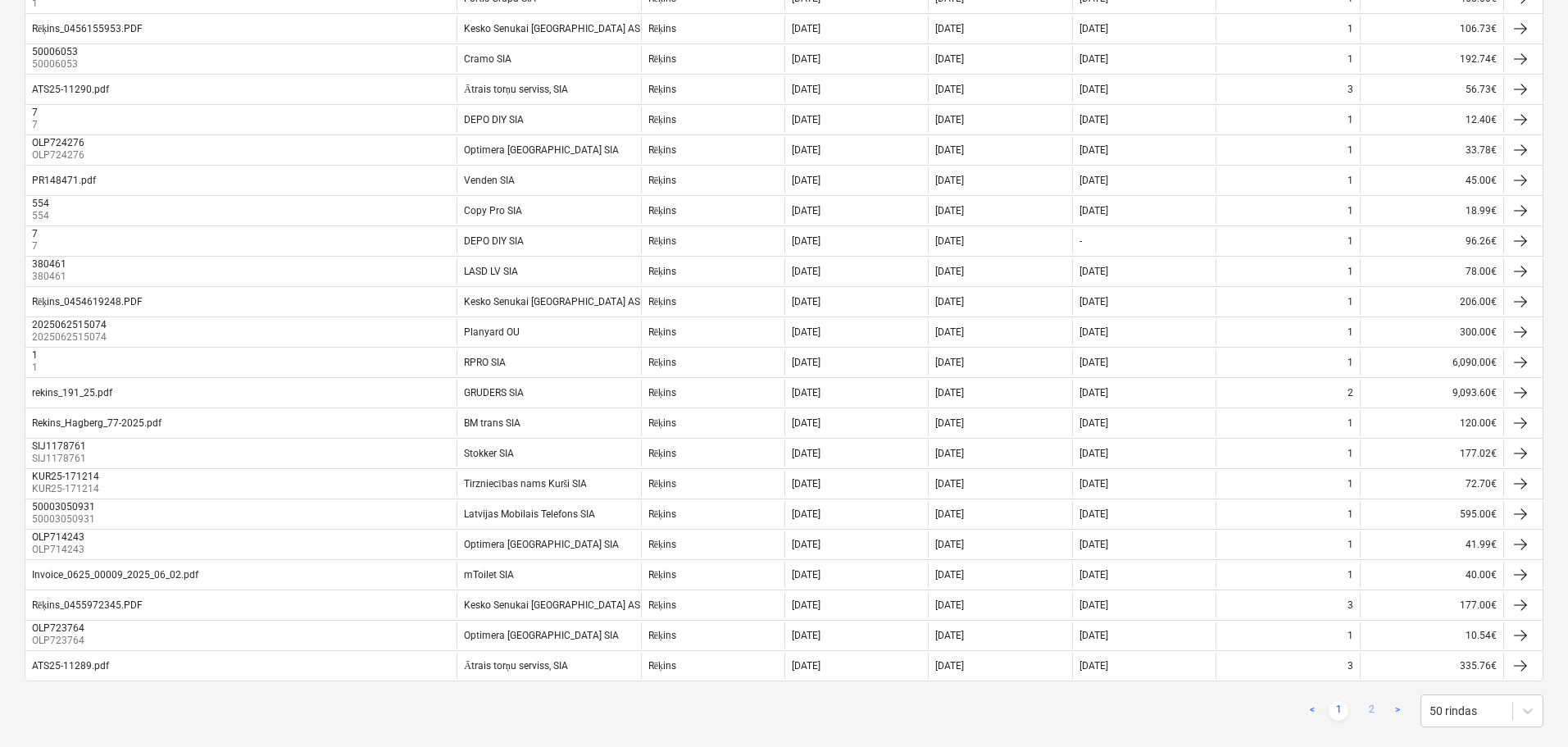 click on "2" at bounding box center [1371, 711] 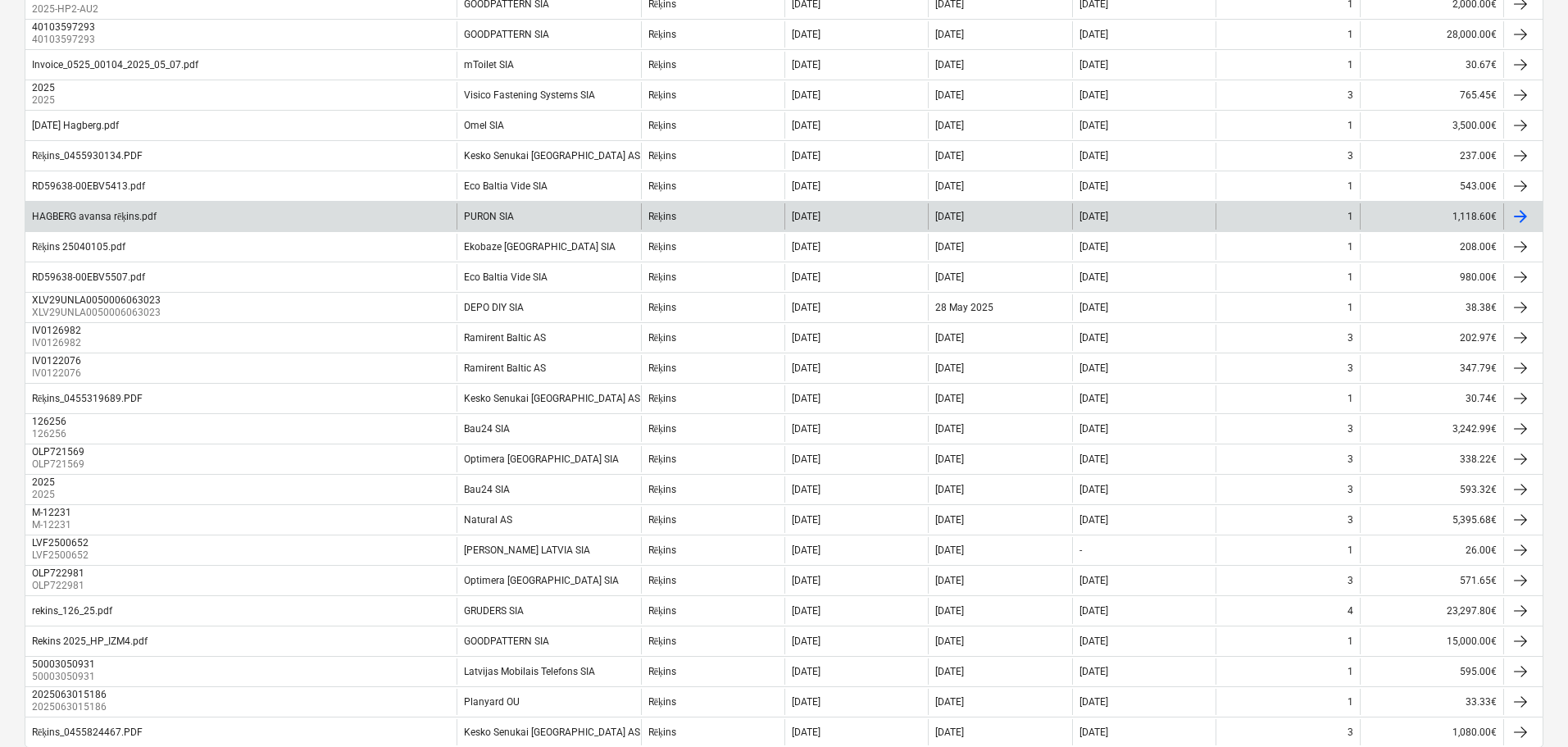 scroll, scrollTop: 686, scrollLeft: 0, axis: vertical 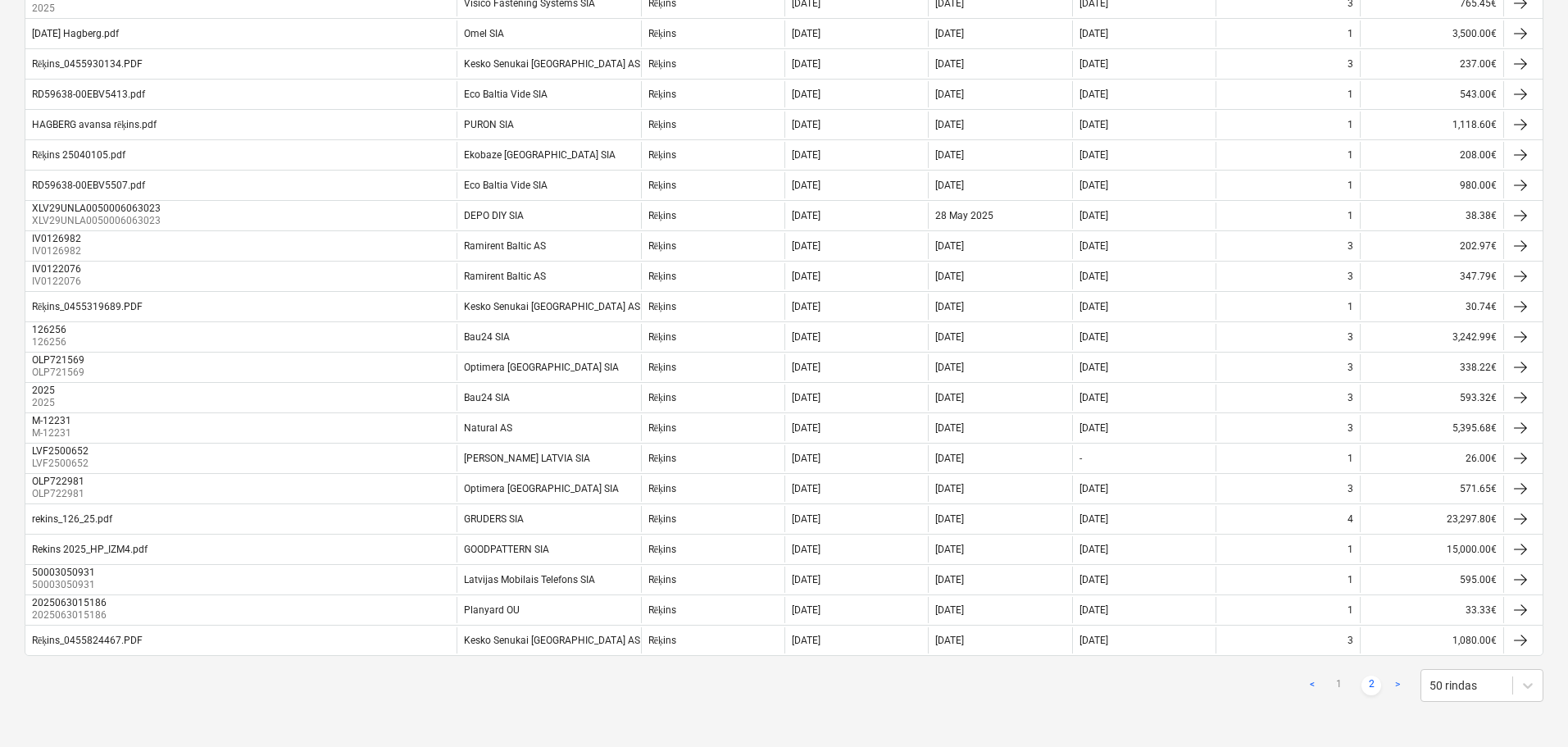 click on ">" at bounding box center (1398, 686) 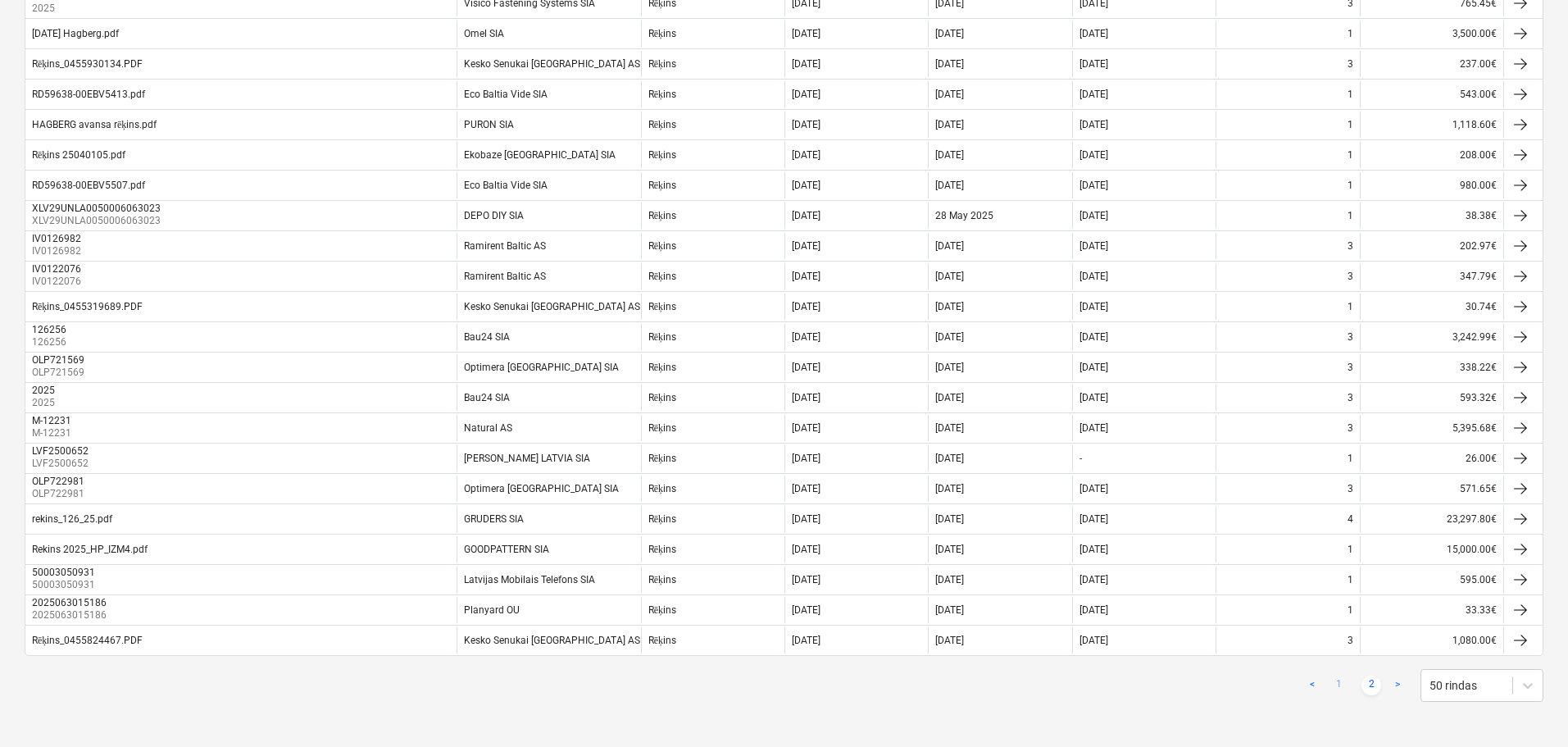 click on "1" at bounding box center [1338, 686] 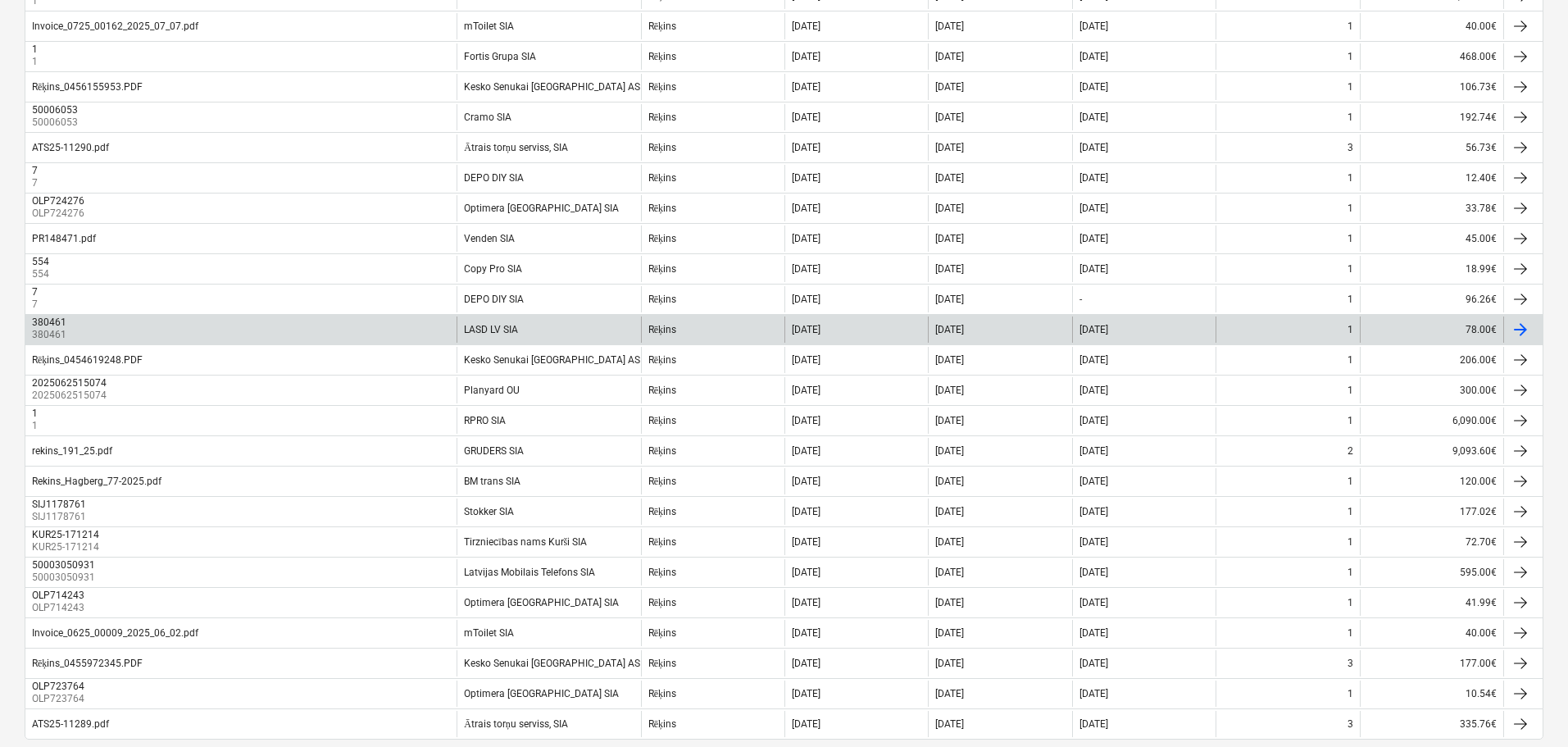 scroll, scrollTop: 1172, scrollLeft: 0, axis: vertical 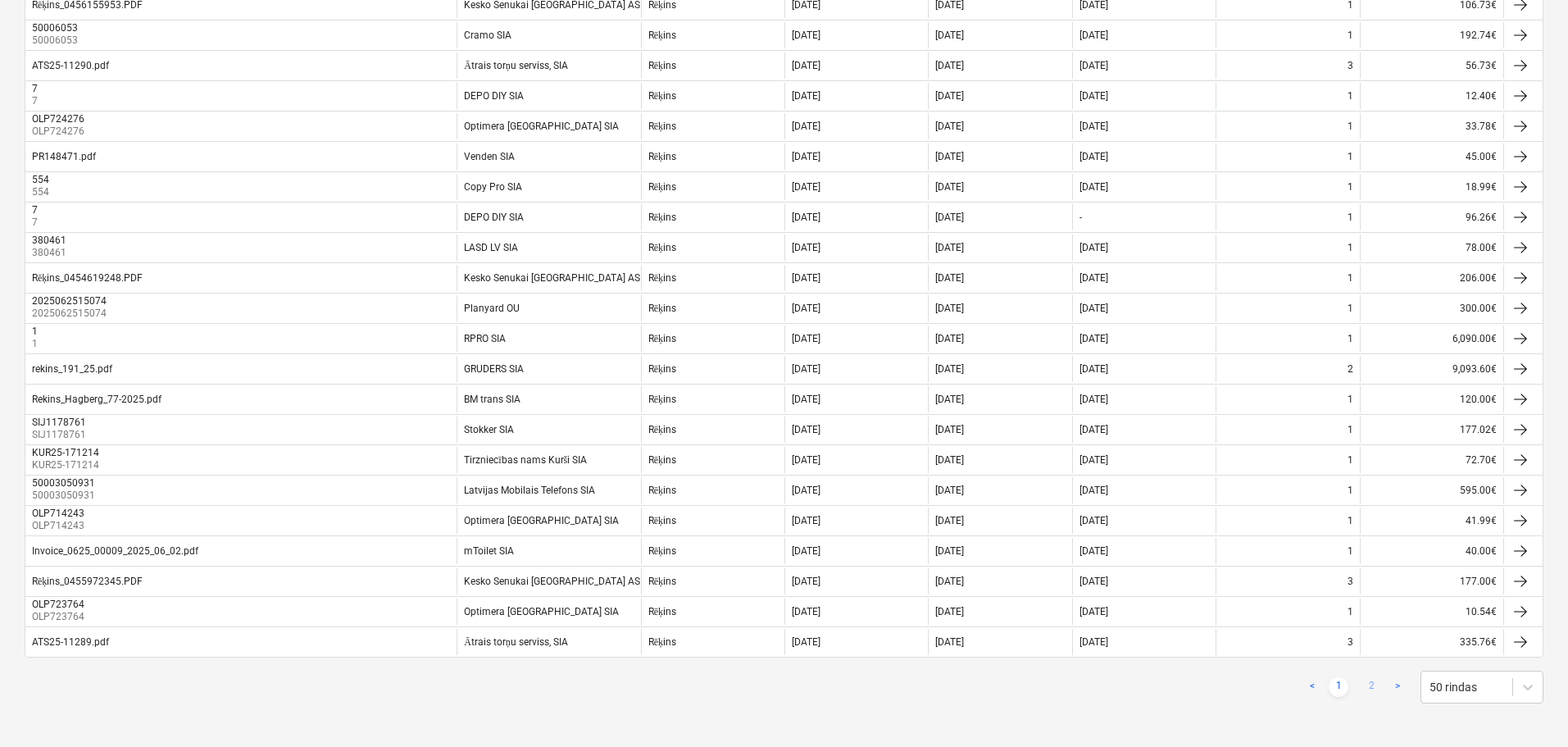 click on "2" at bounding box center (1371, 687) 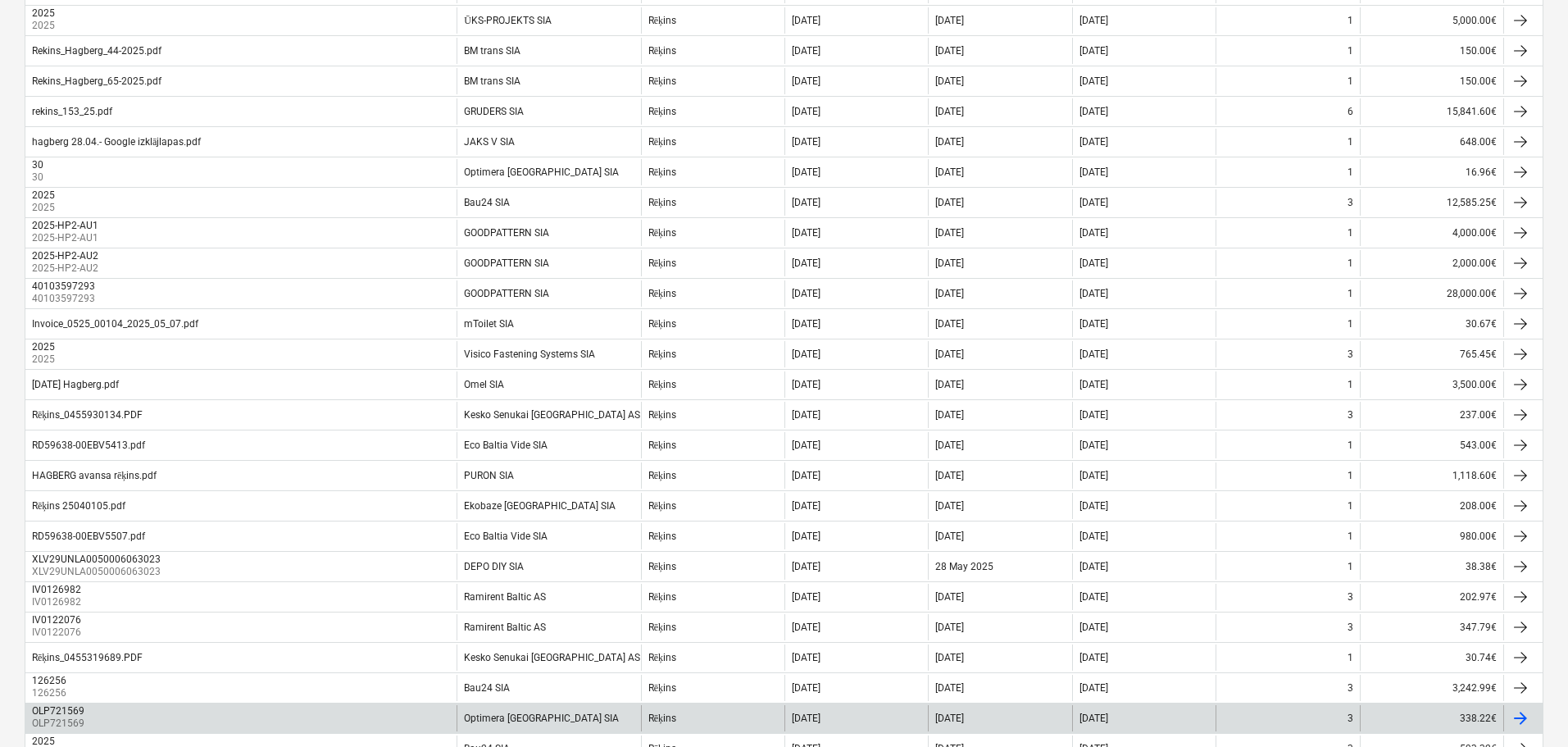 scroll, scrollTop: 686, scrollLeft: 0, axis: vertical 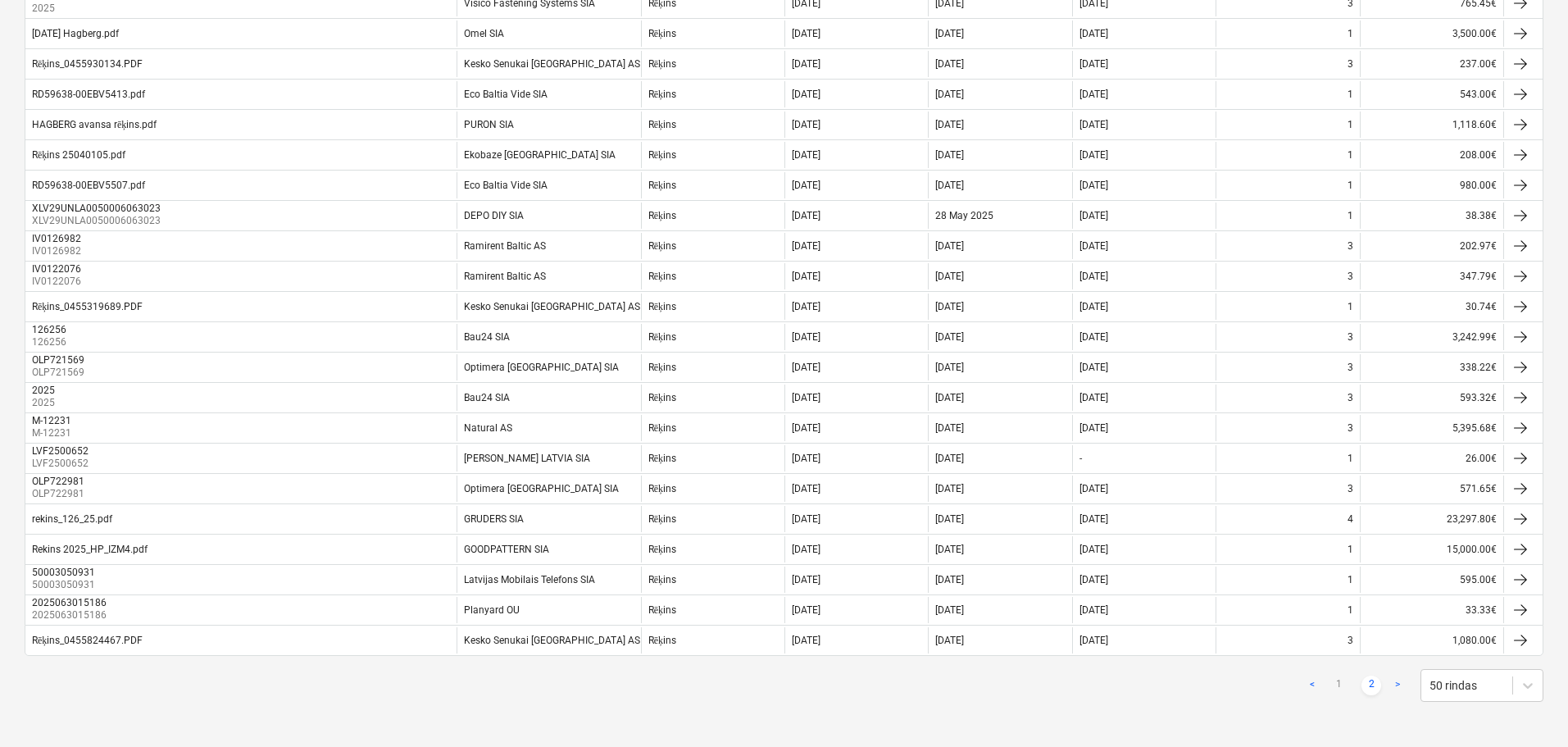 click on ">" at bounding box center (1398, 686) 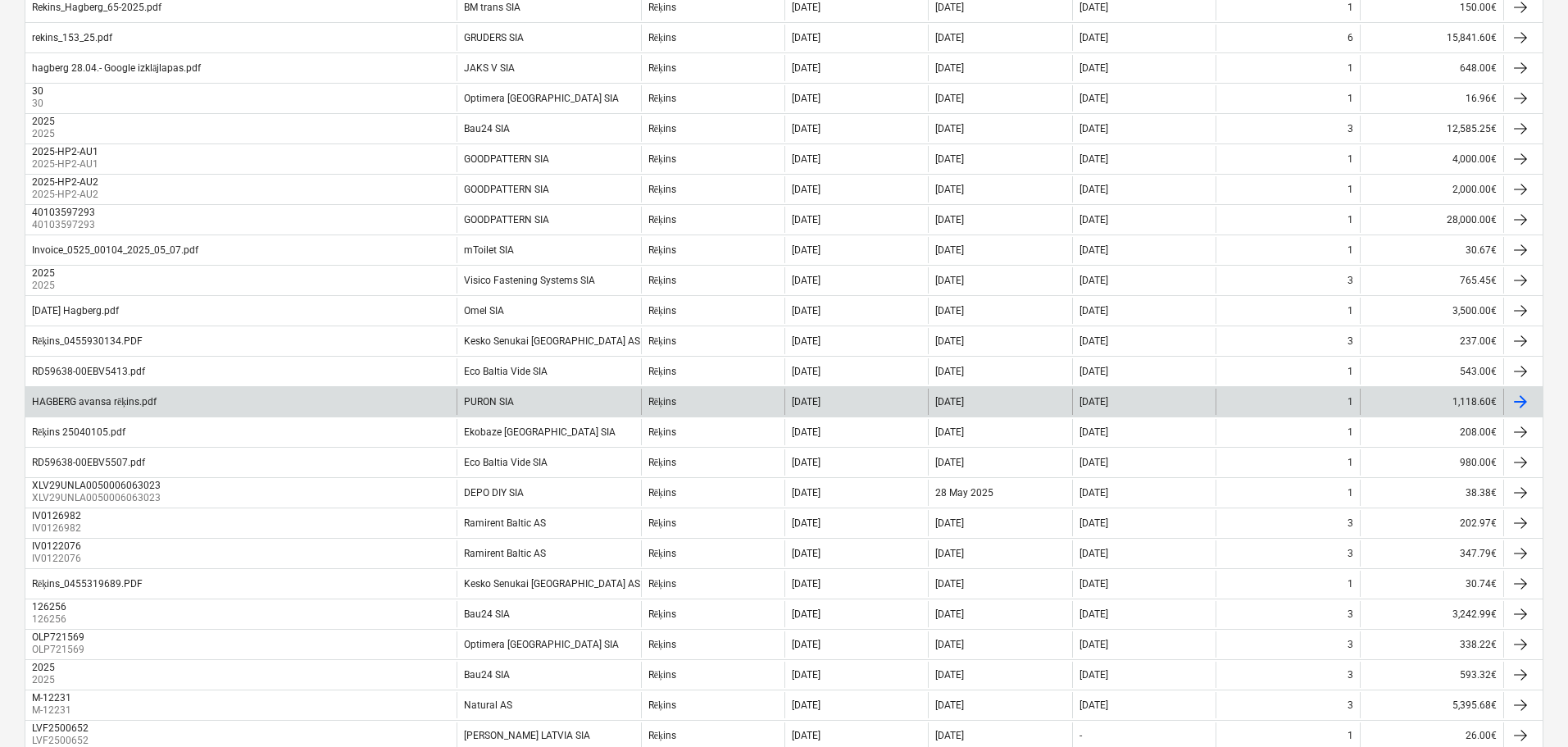 scroll, scrollTop: 410, scrollLeft: 0, axis: vertical 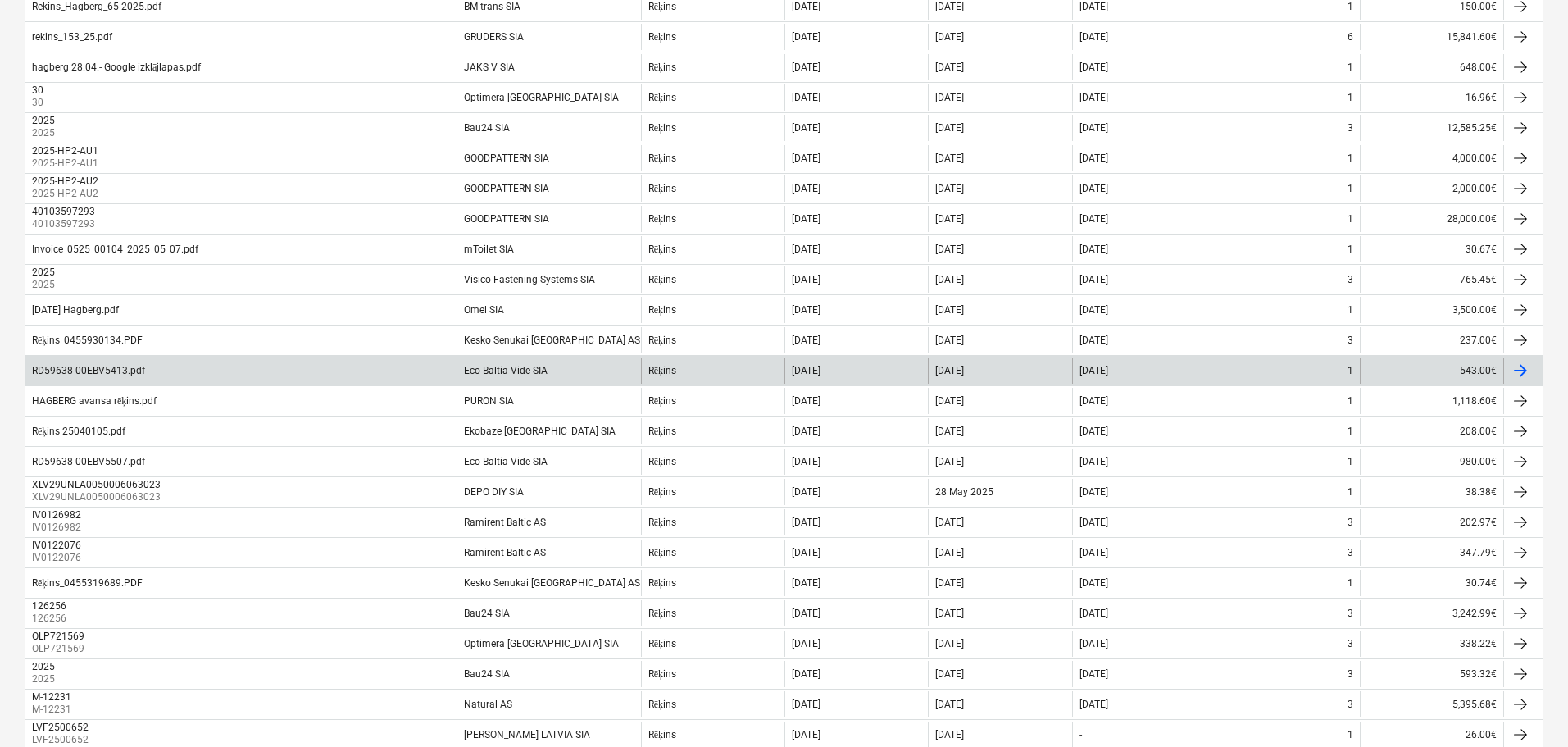 click on "Eco Baltia Vide SIA" at bounding box center [548, 371] 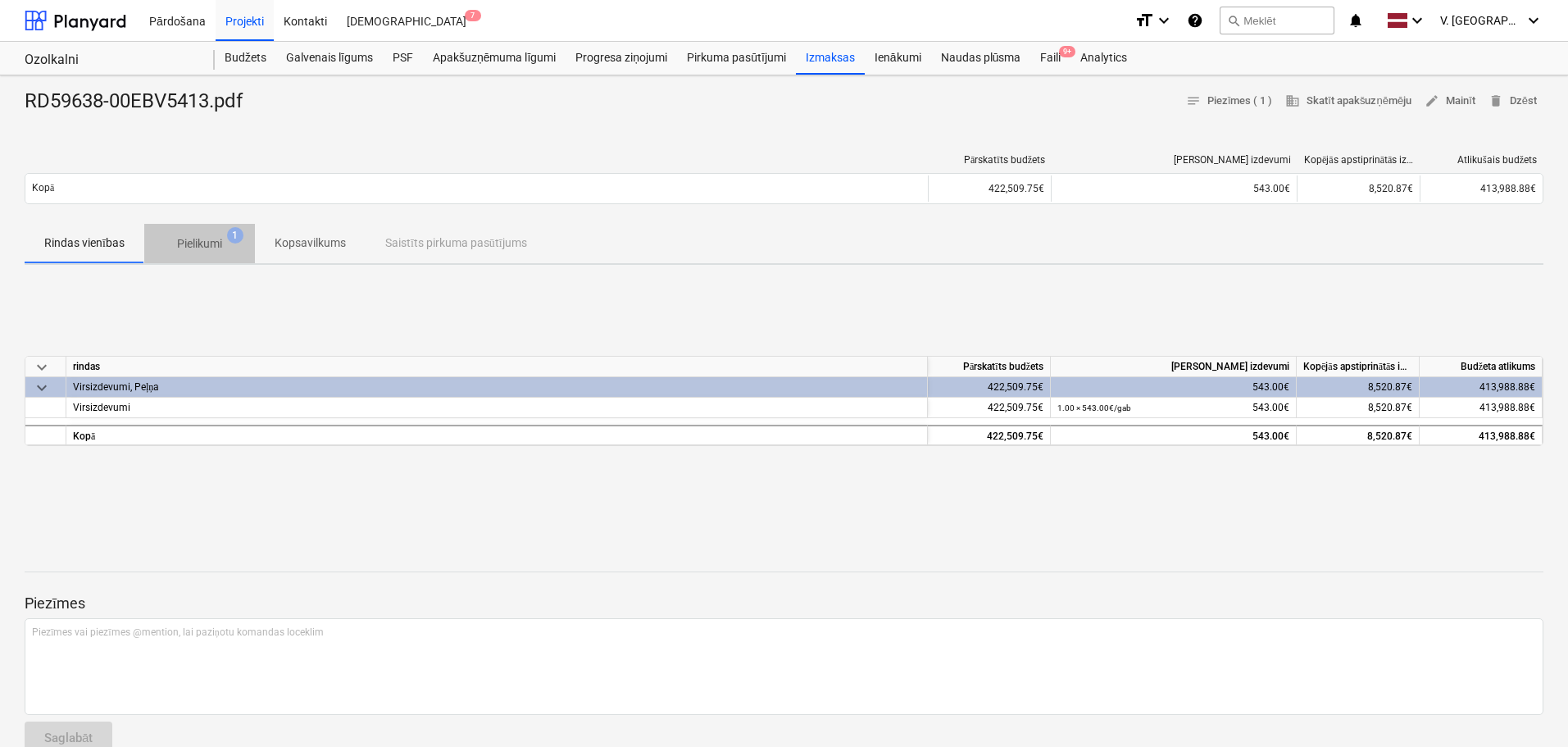click on "Pielikumi" at bounding box center [199, 244] 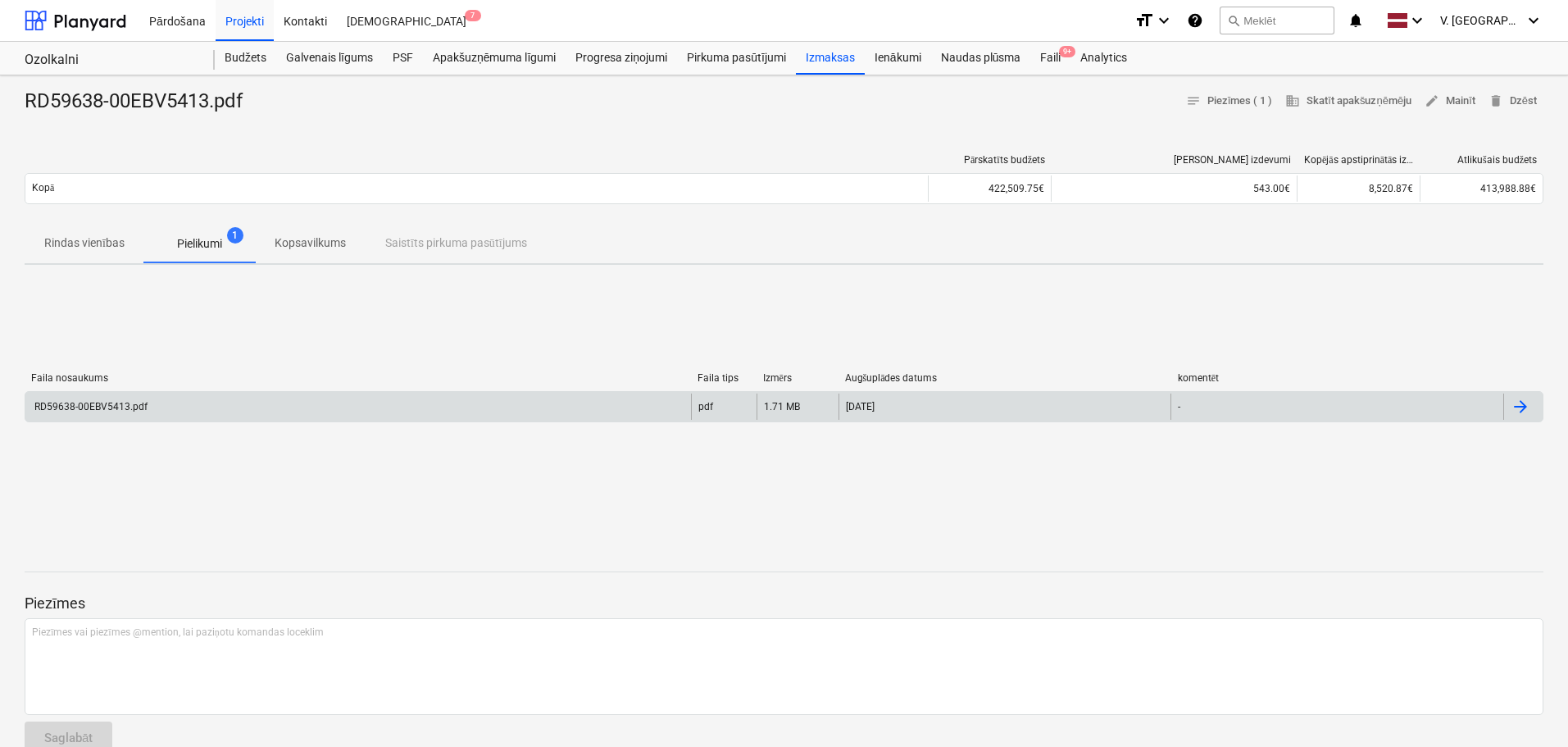 click on "RD59638-00EBV5413.pdf" at bounding box center (358, 407) 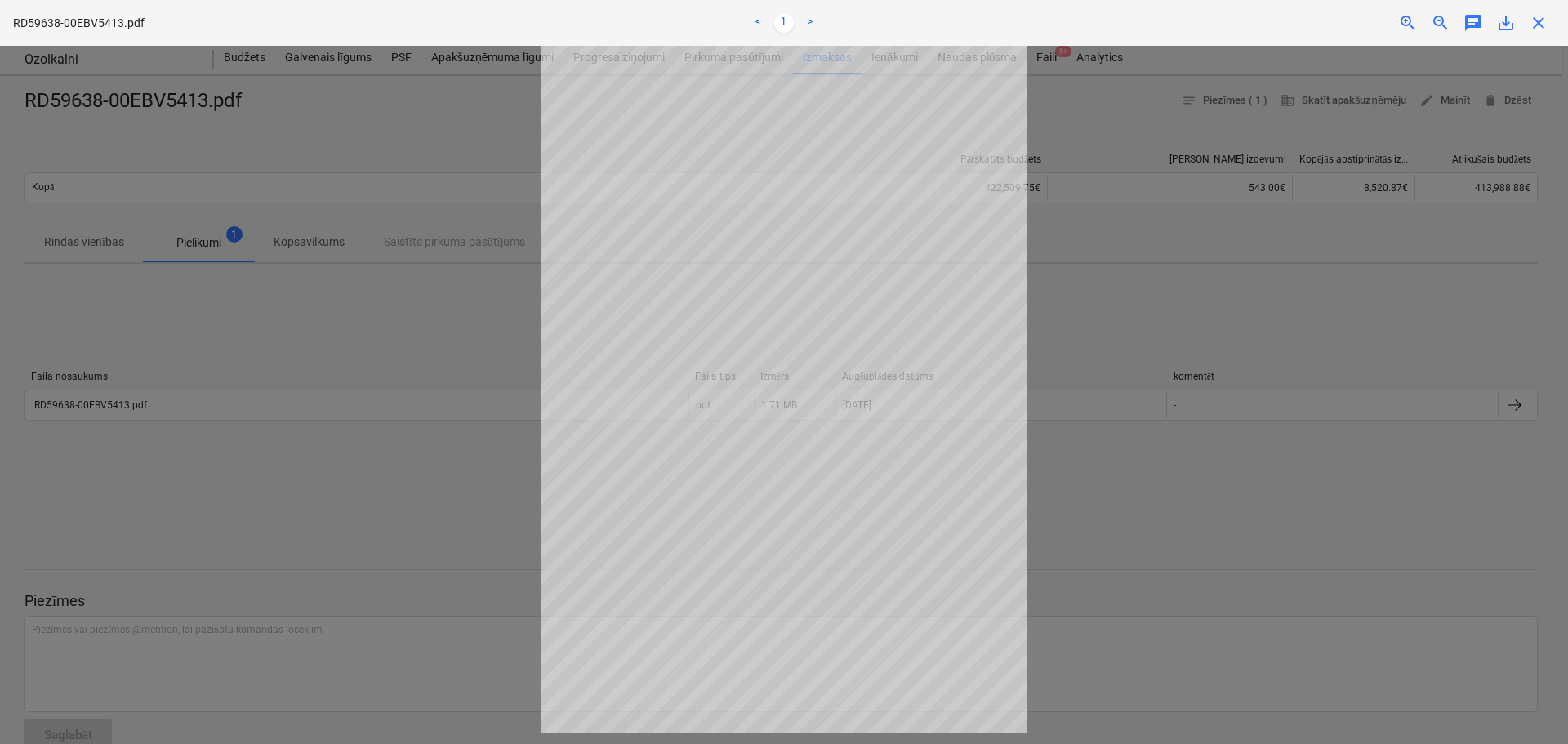 click at bounding box center [784, 394] 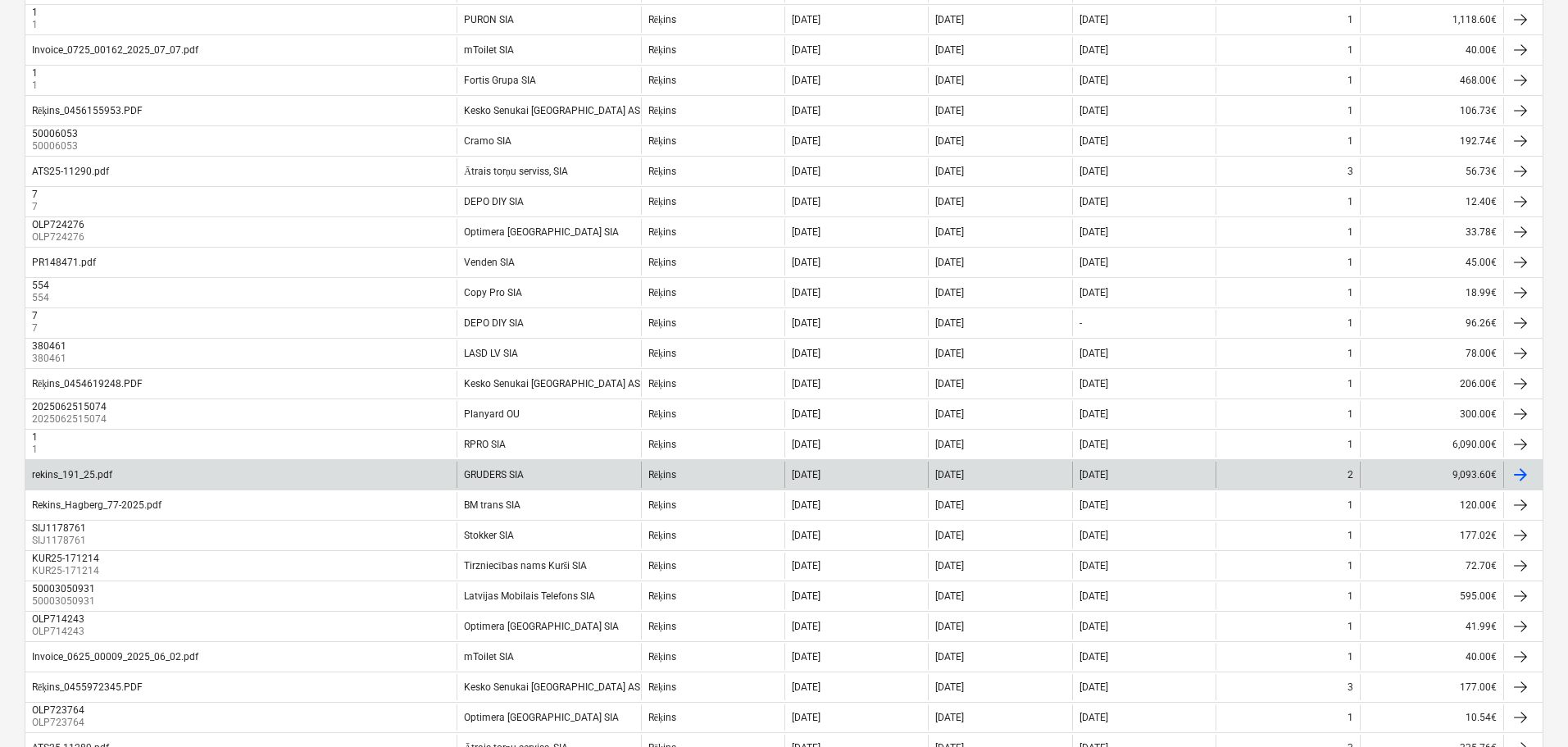 scroll, scrollTop: 1148, scrollLeft: 0, axis: vertical 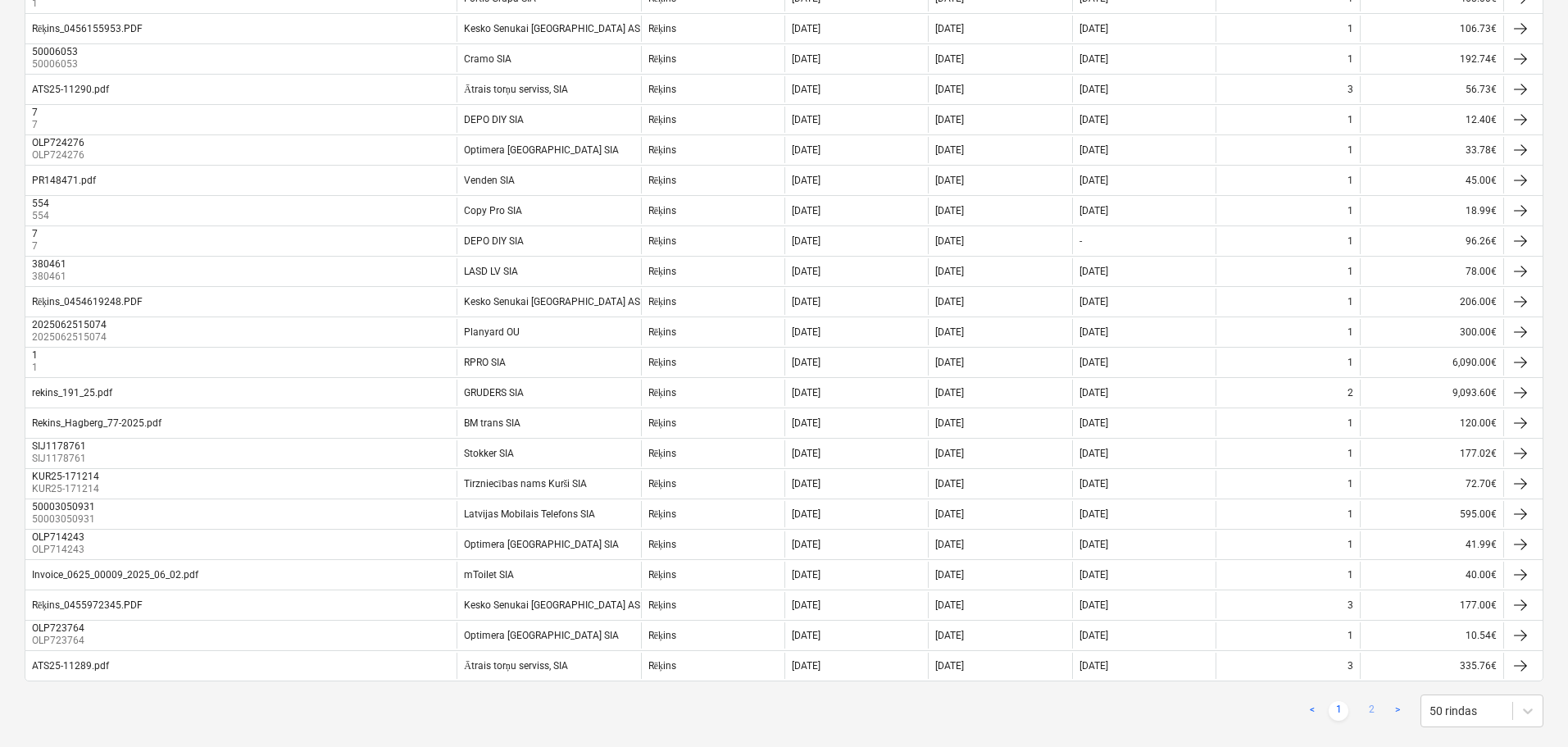 click on "2" at bounding box center [1371, 711] 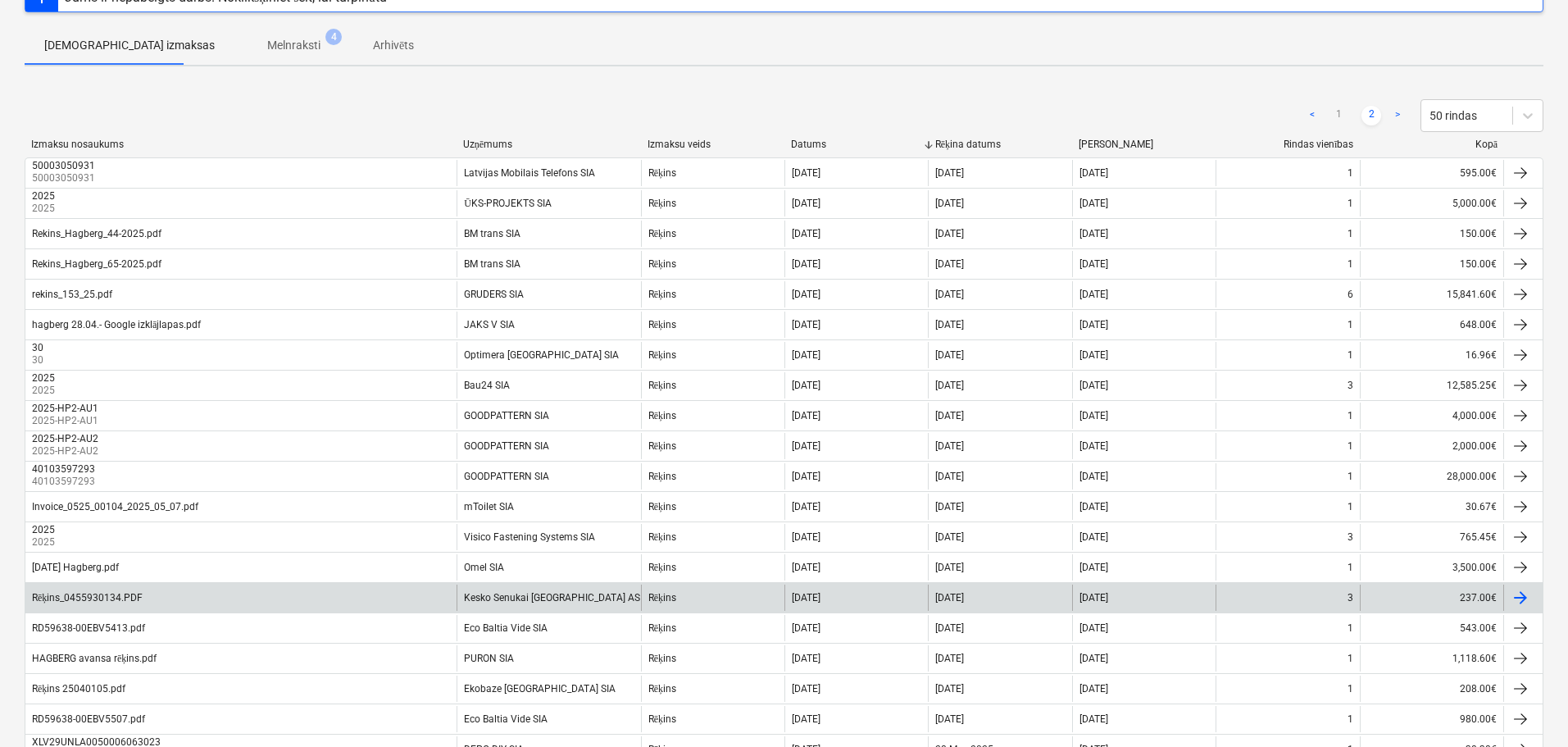 scroll, scrollTop: 112, scrollLeft: 0, axis: vertical 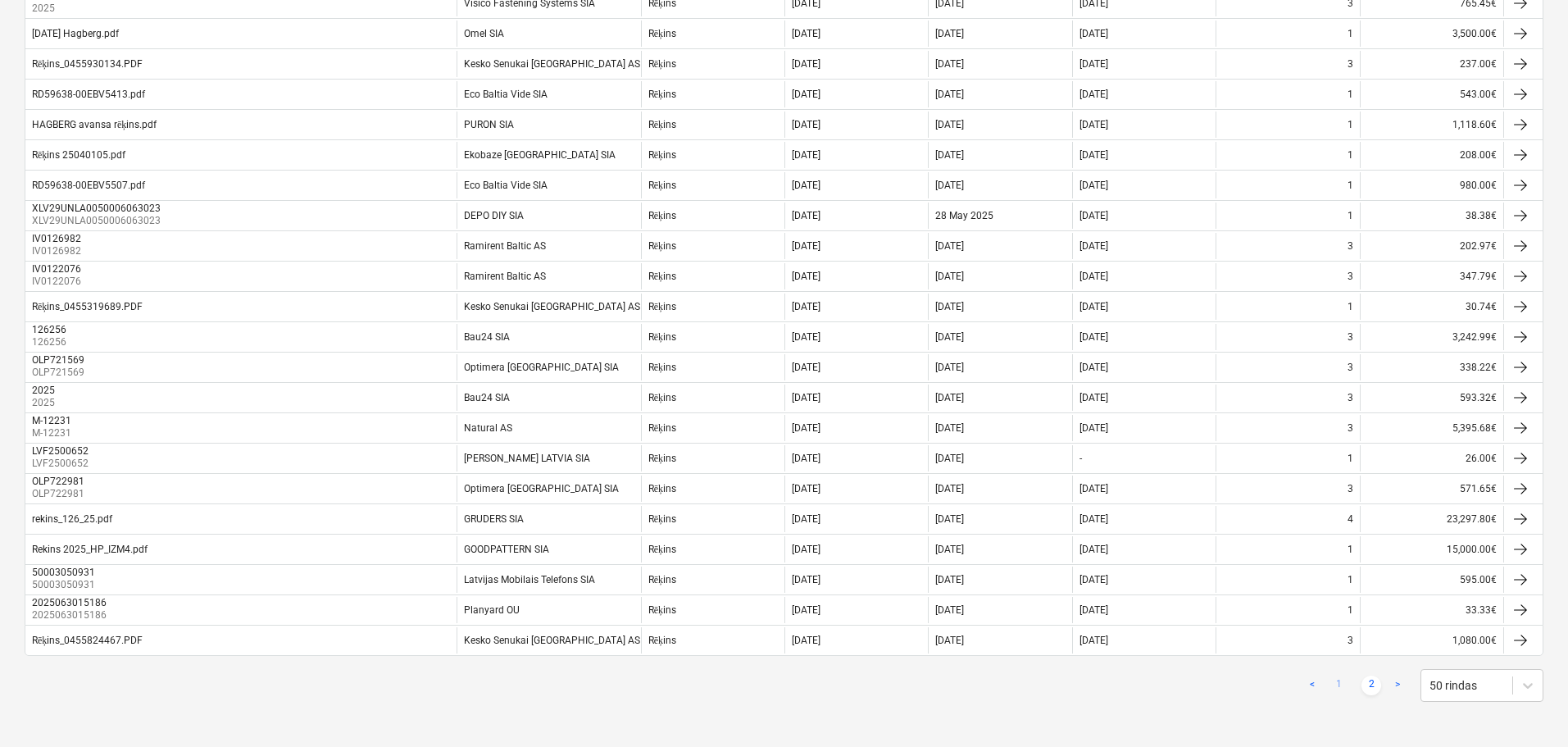 click on "1" at bounding box center (1338, 686) 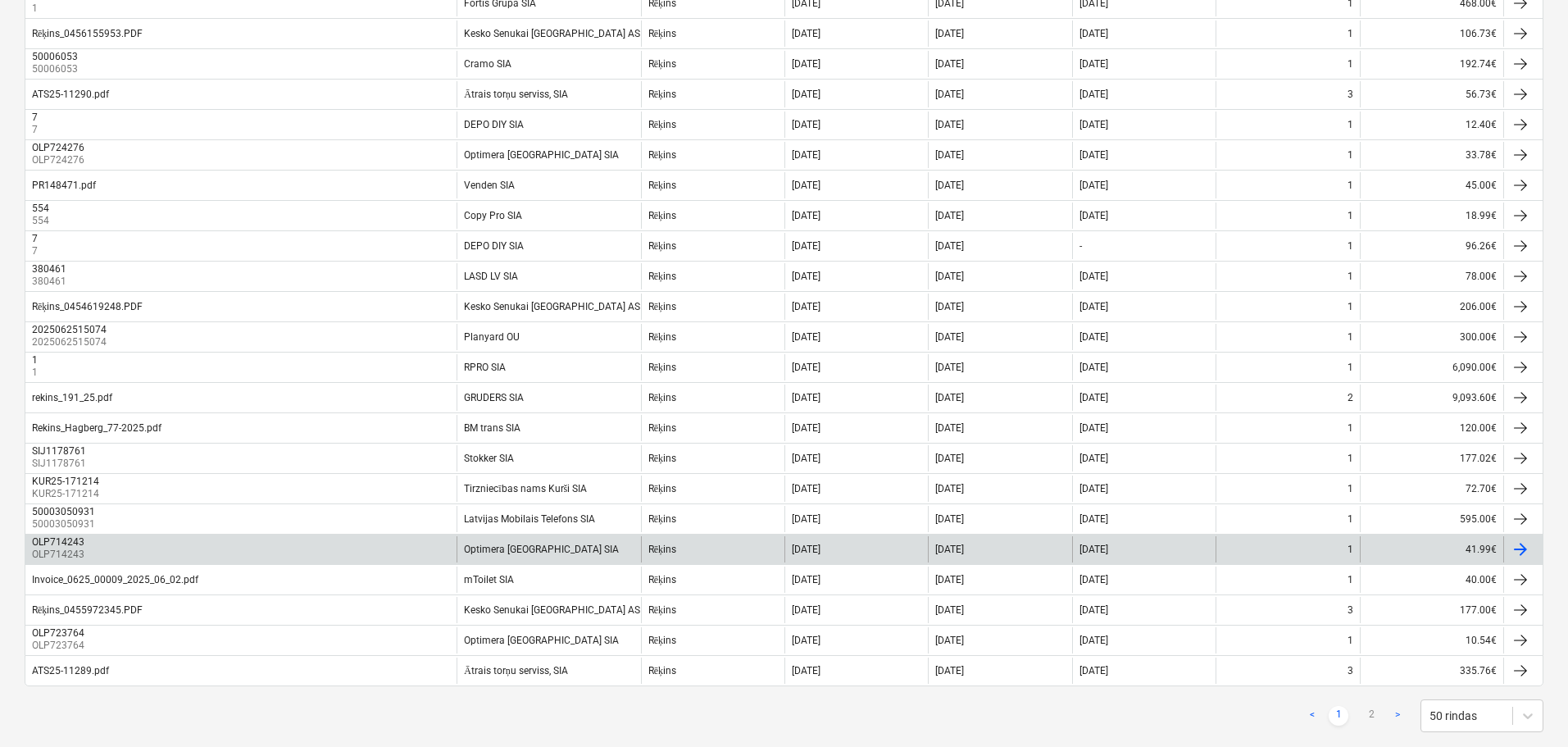 scroll, scrollTop: 1172, scrollLeft: 0, axis: vertical 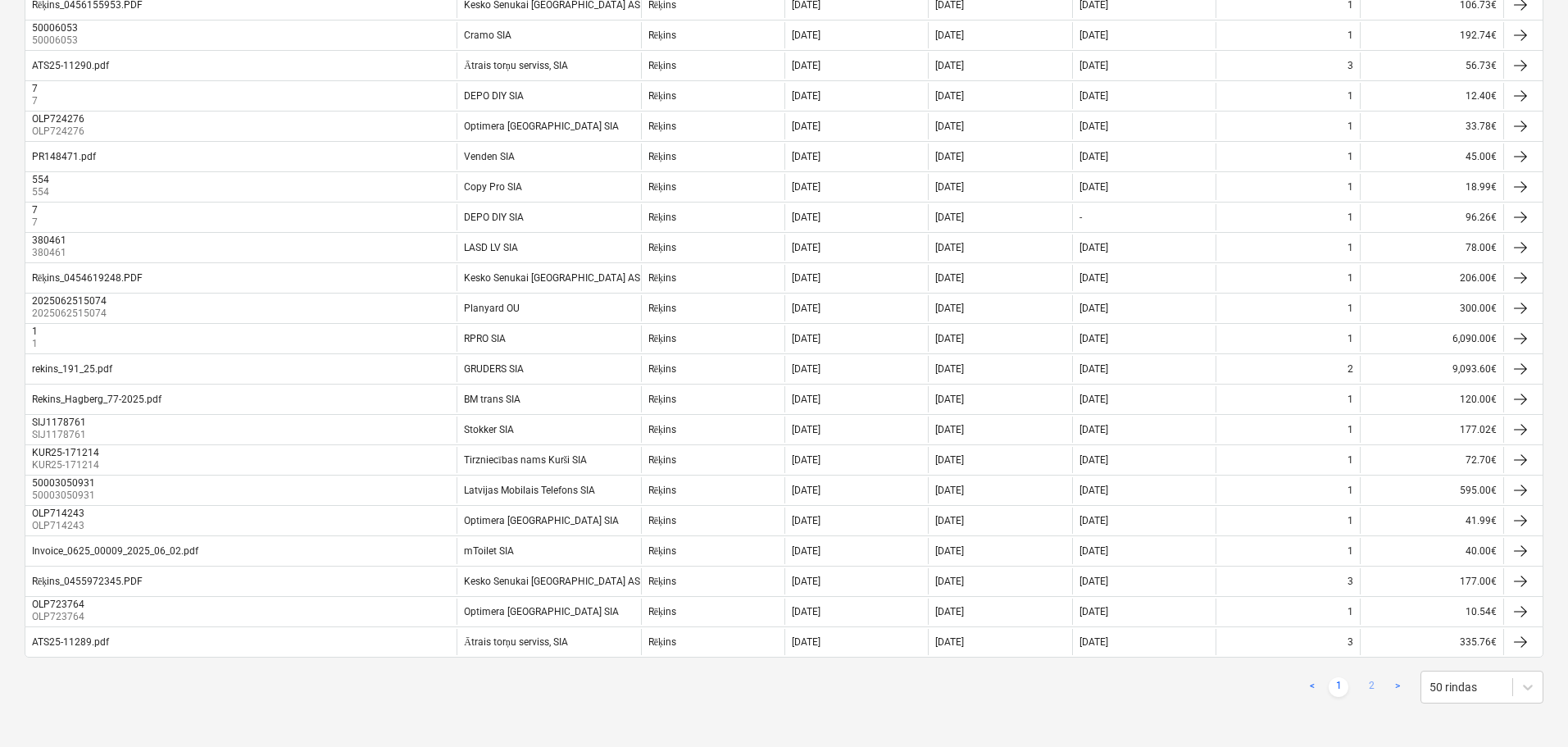 click on "2" at bounding box center [1371, 687] 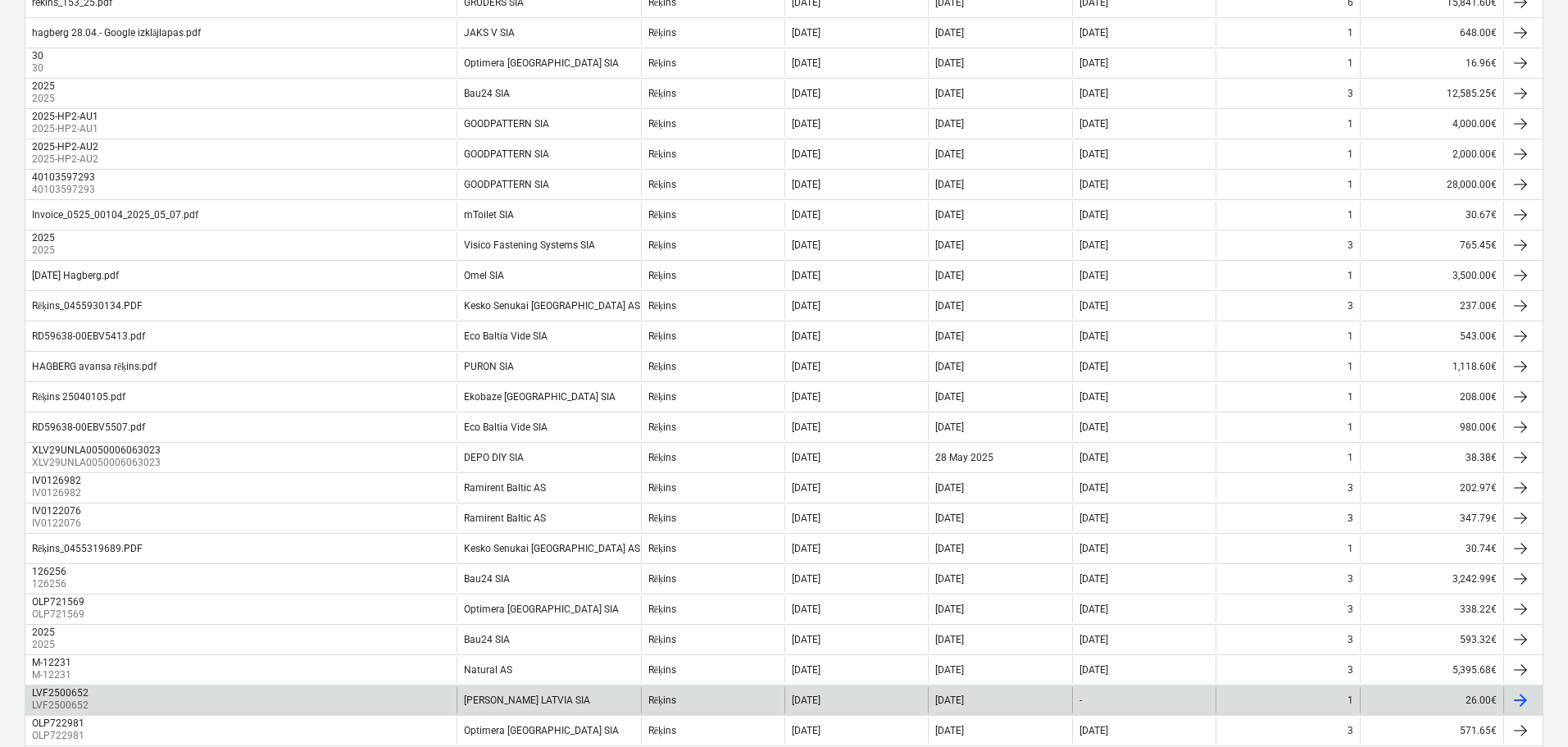 scroll, scrollTop: 440, scrollLeft: 0, axis: vertical 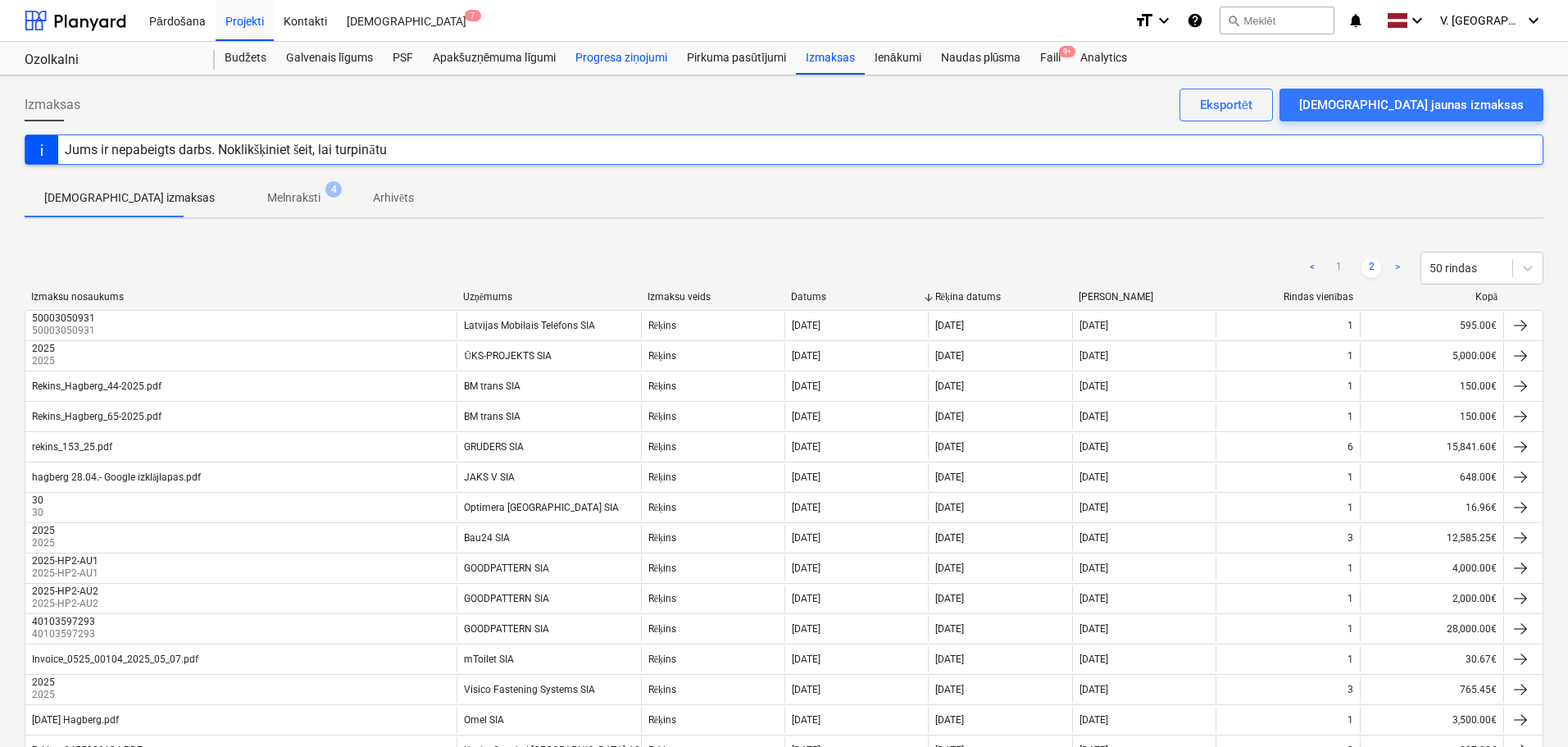 click on "Progresa ziņojumi" at bounding box center (621, 58) 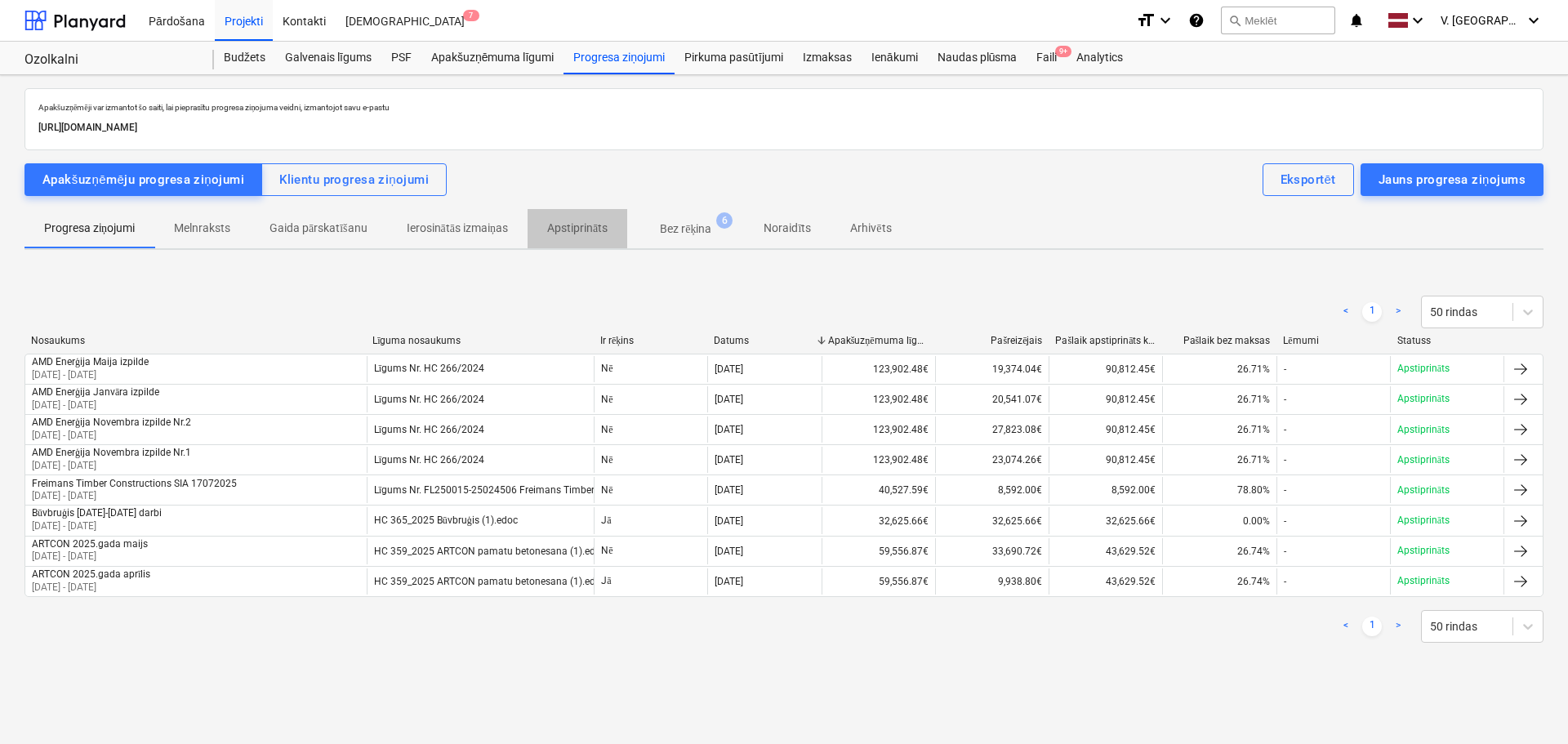 click on "Apstiprināts" at bounding box center [577, 228] 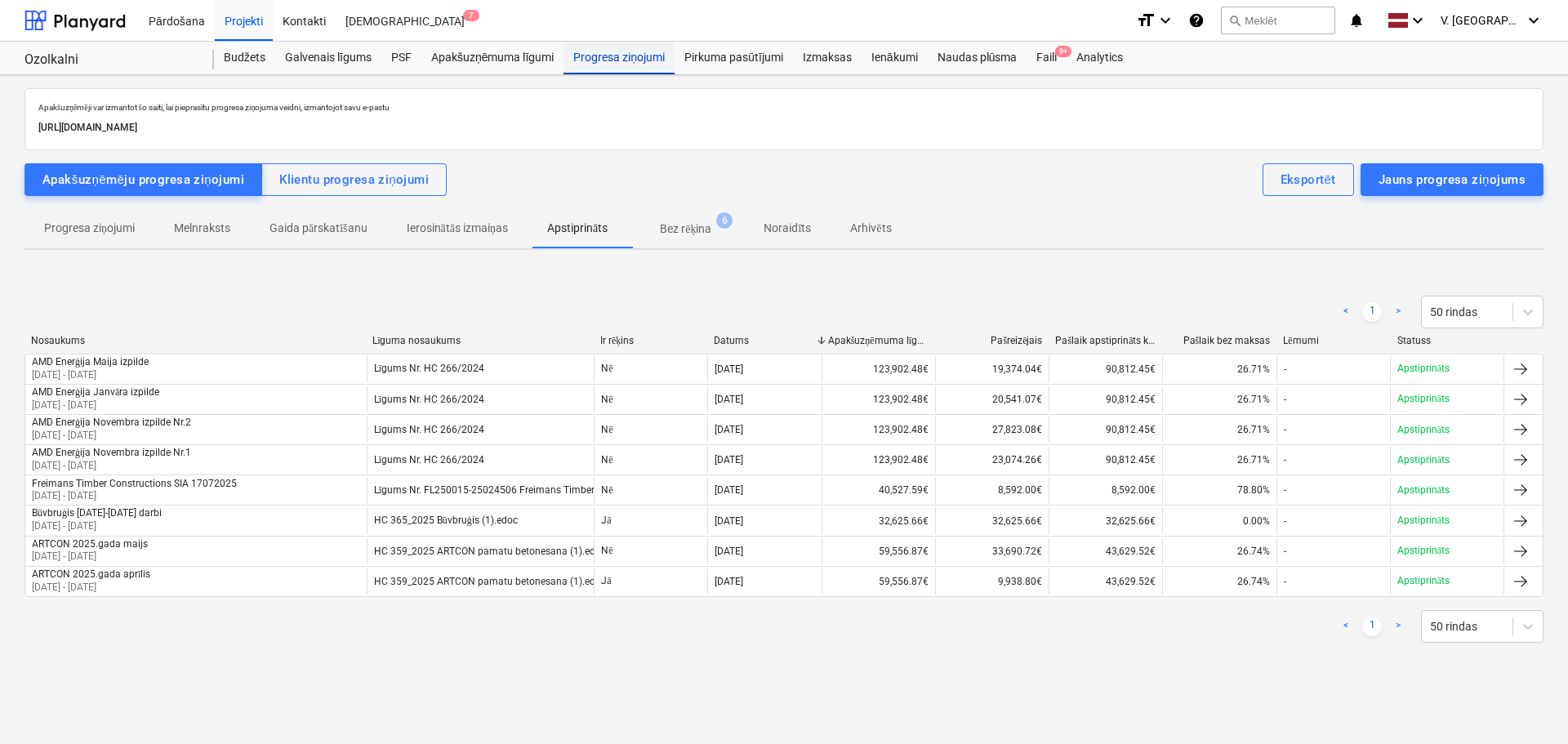 click on "Progresa ziņojumi" at bounding box center (619, 58) 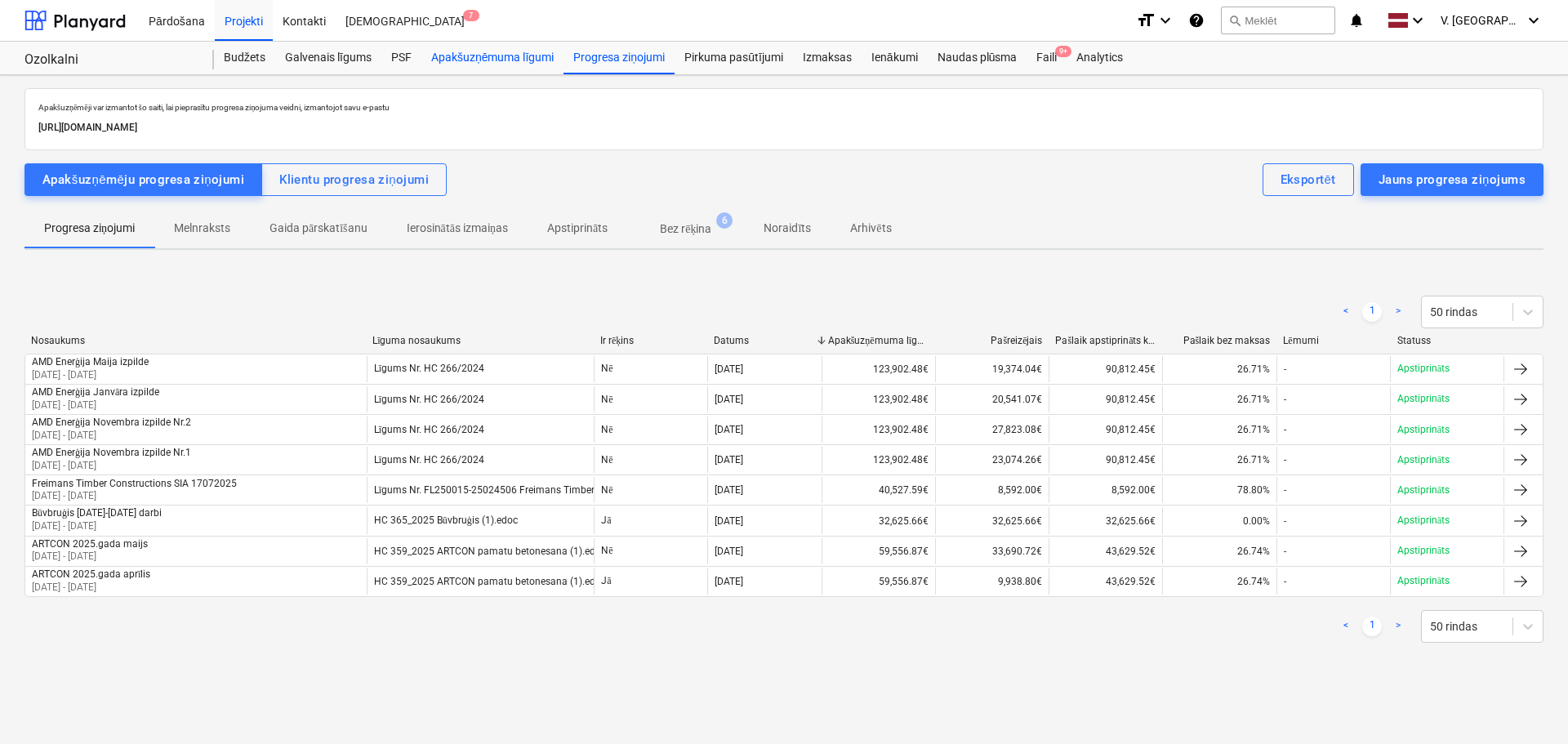 click on "Apakšuzņēmuma līgumi" at bounding box center [492, 58] 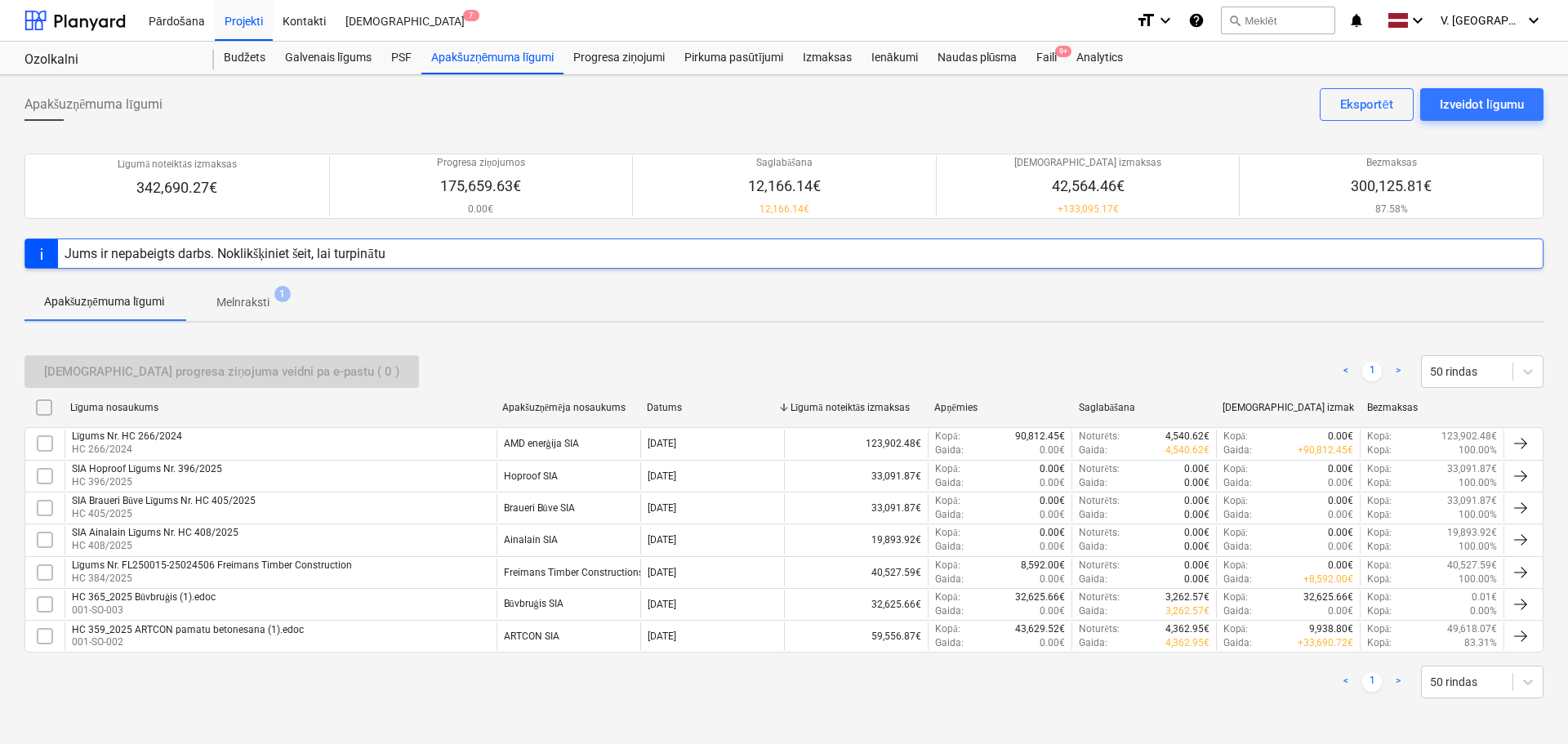 click on "Melnraksti" at bounding box center [243, 302] 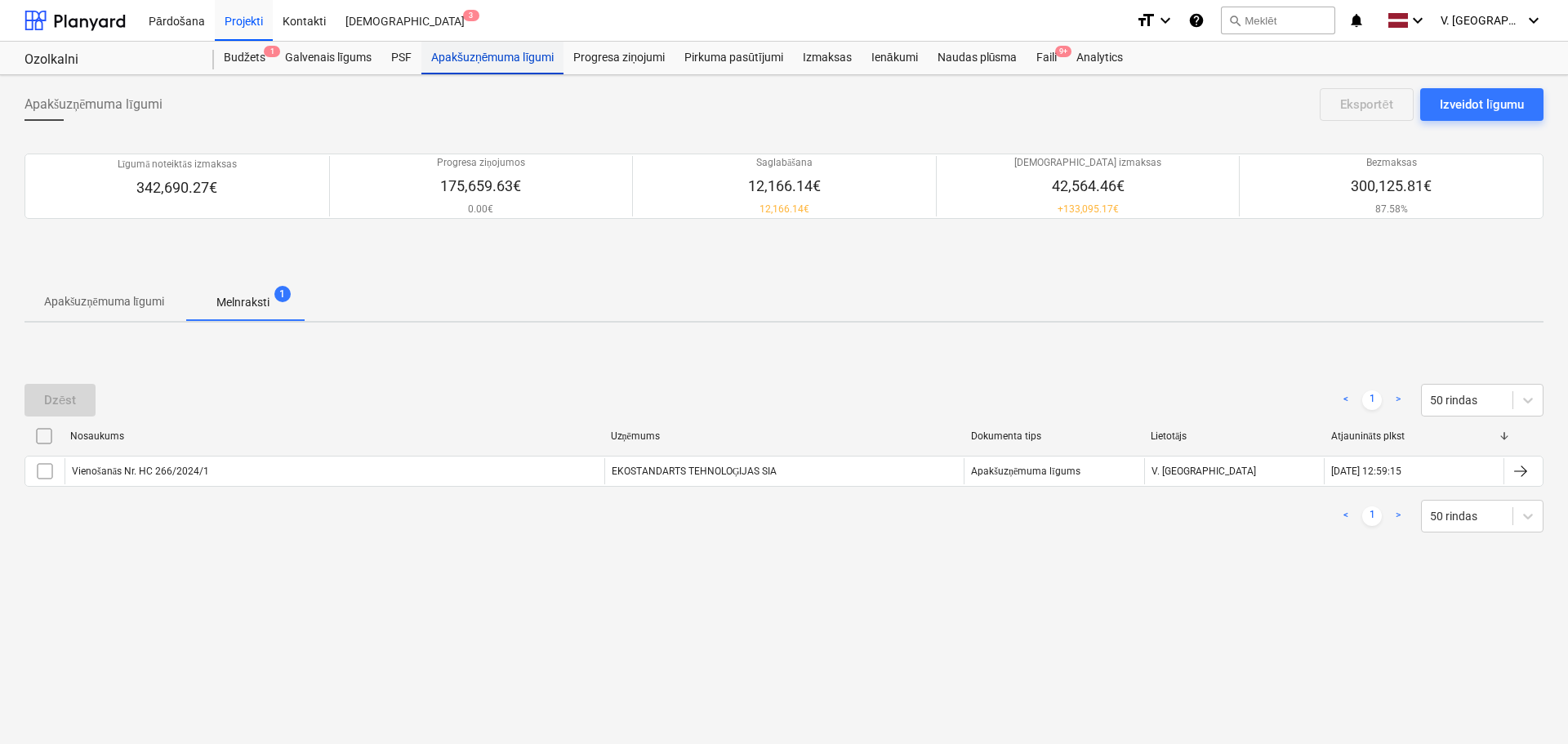 click on "Apakšuzņēmuma līgumi" at bounding box center (492, 58) 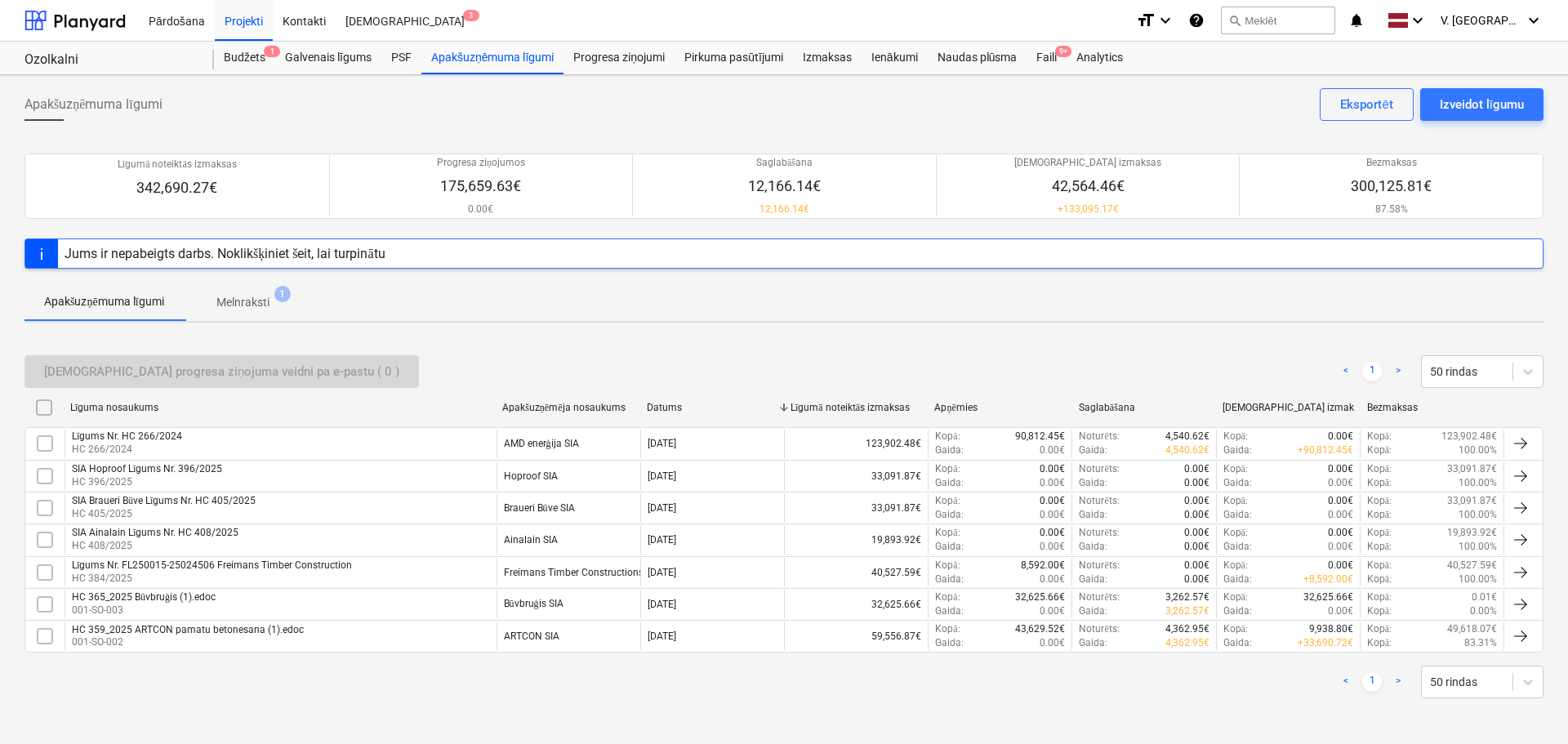click on "Līgums Nr. HC 266/2024 HC 266/2024" at bounding box center (280, 443) 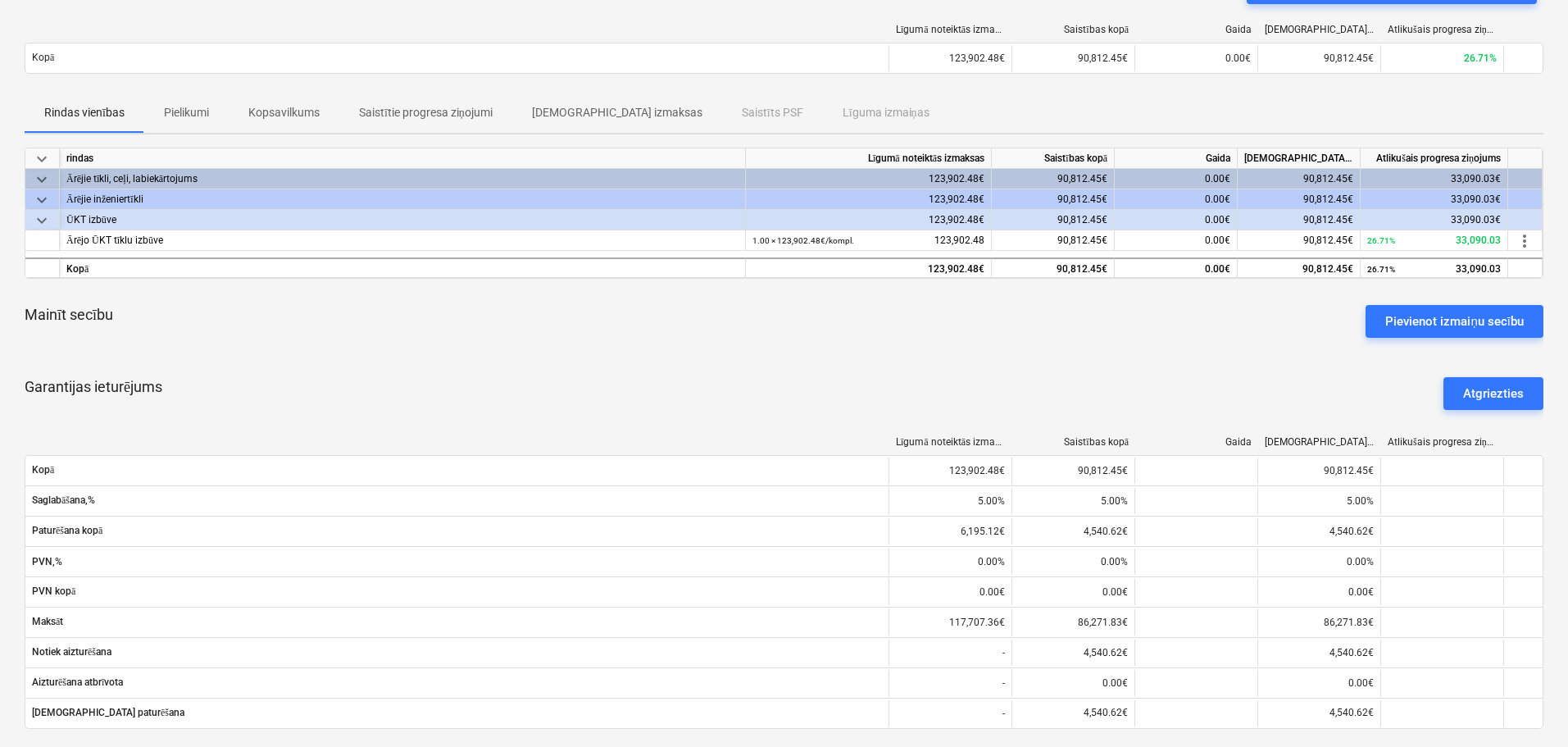 scroll, scrollTop: 164, scrollLeft: 0, axis: vertical 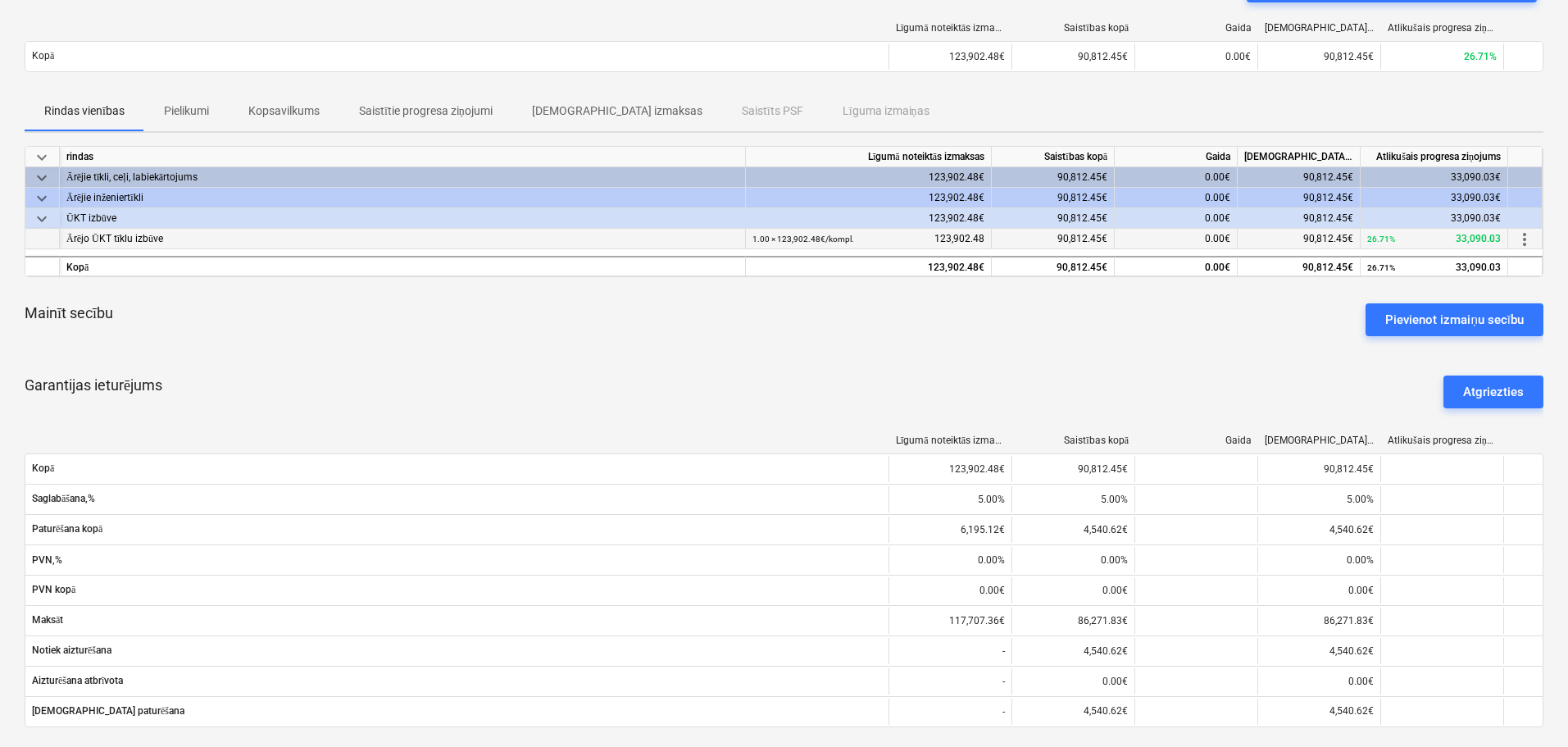 click on "Ārējo ŪKT tīklu izbūve" at bounding box center [402, 239] 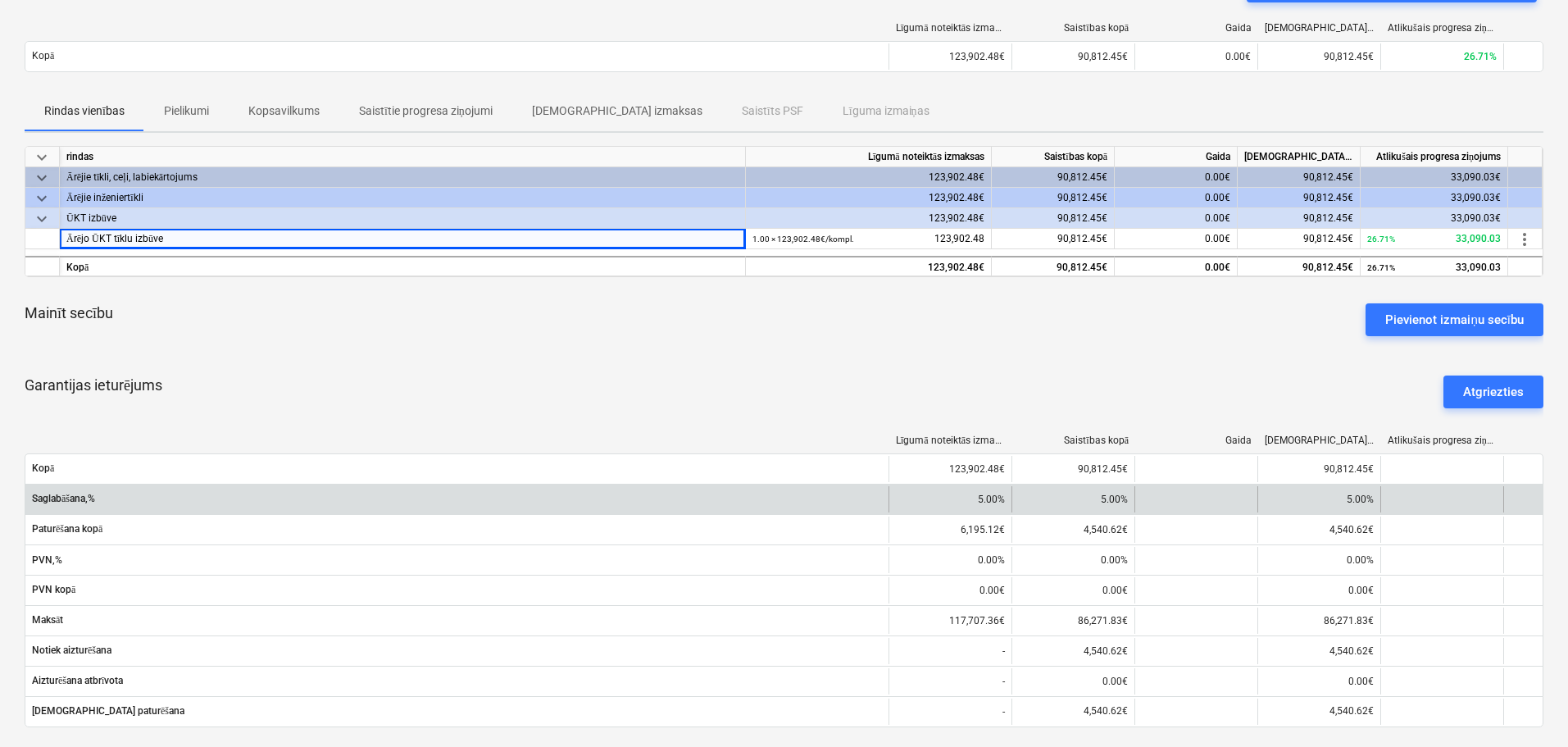 click on "Saglabāšana,%" at bounding box center (457, 499) 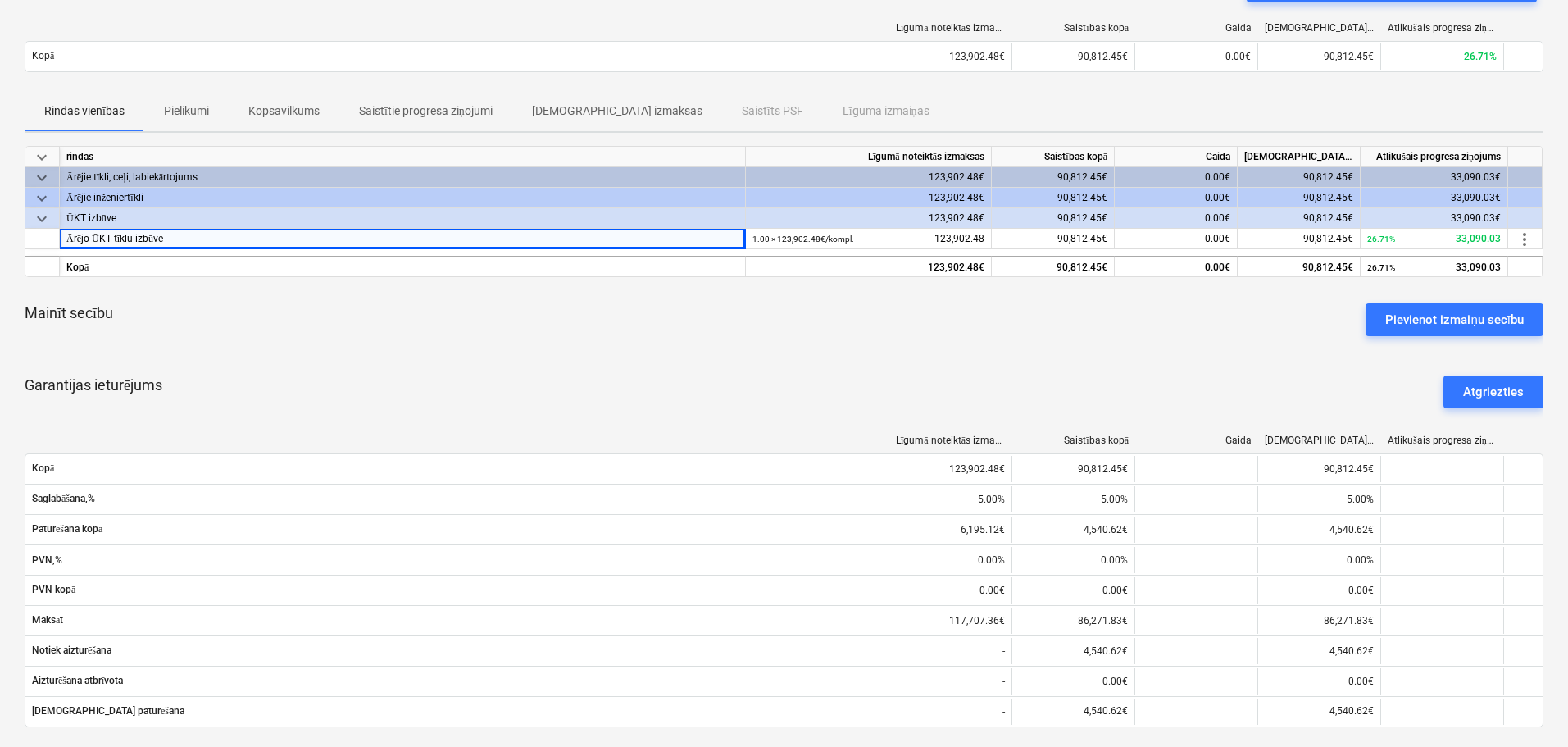 click on "Garantijas ieturējums Atgriezties" at bounding box center (784, 392) 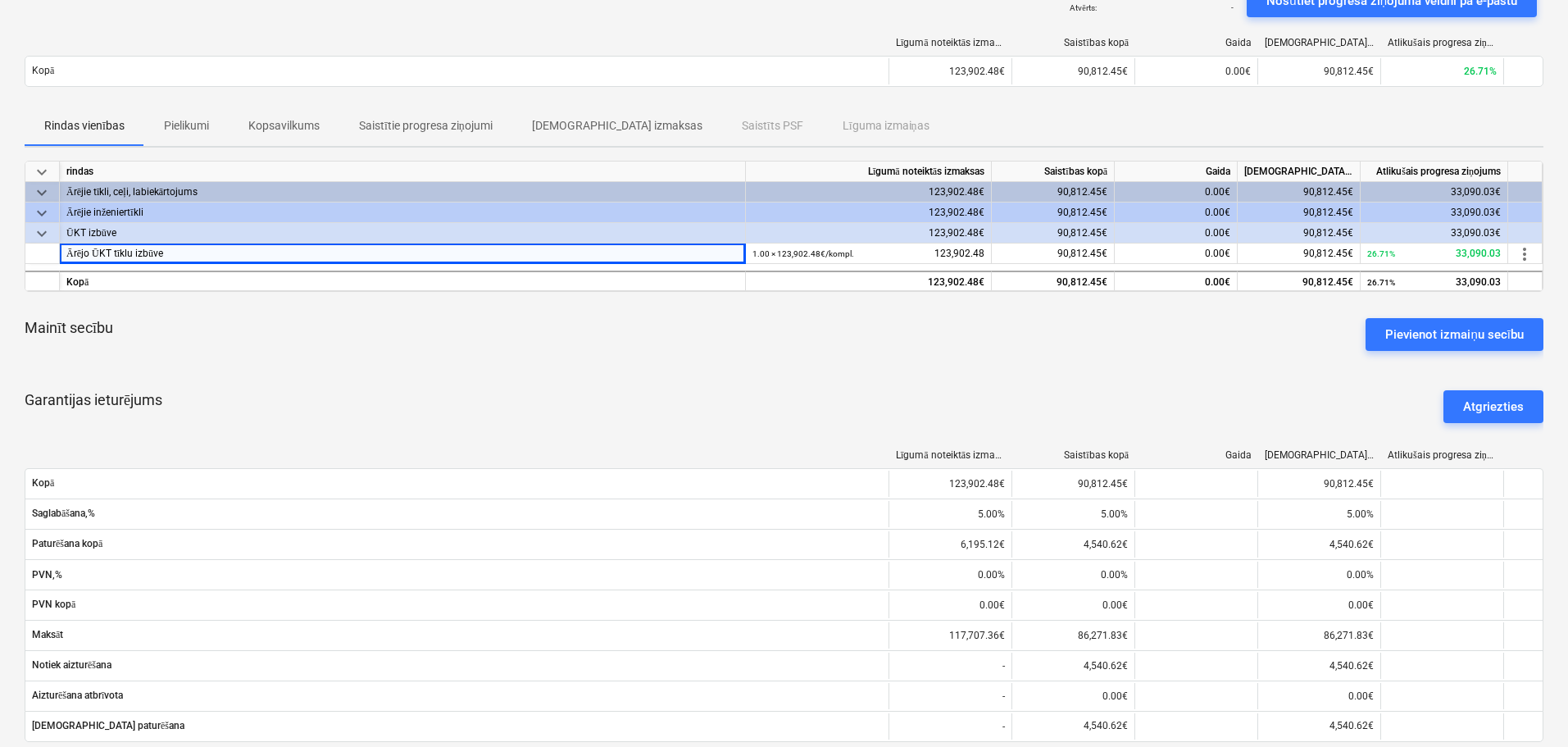 scroll, scrollTop: 0, scrollLeft: 0, axis: both 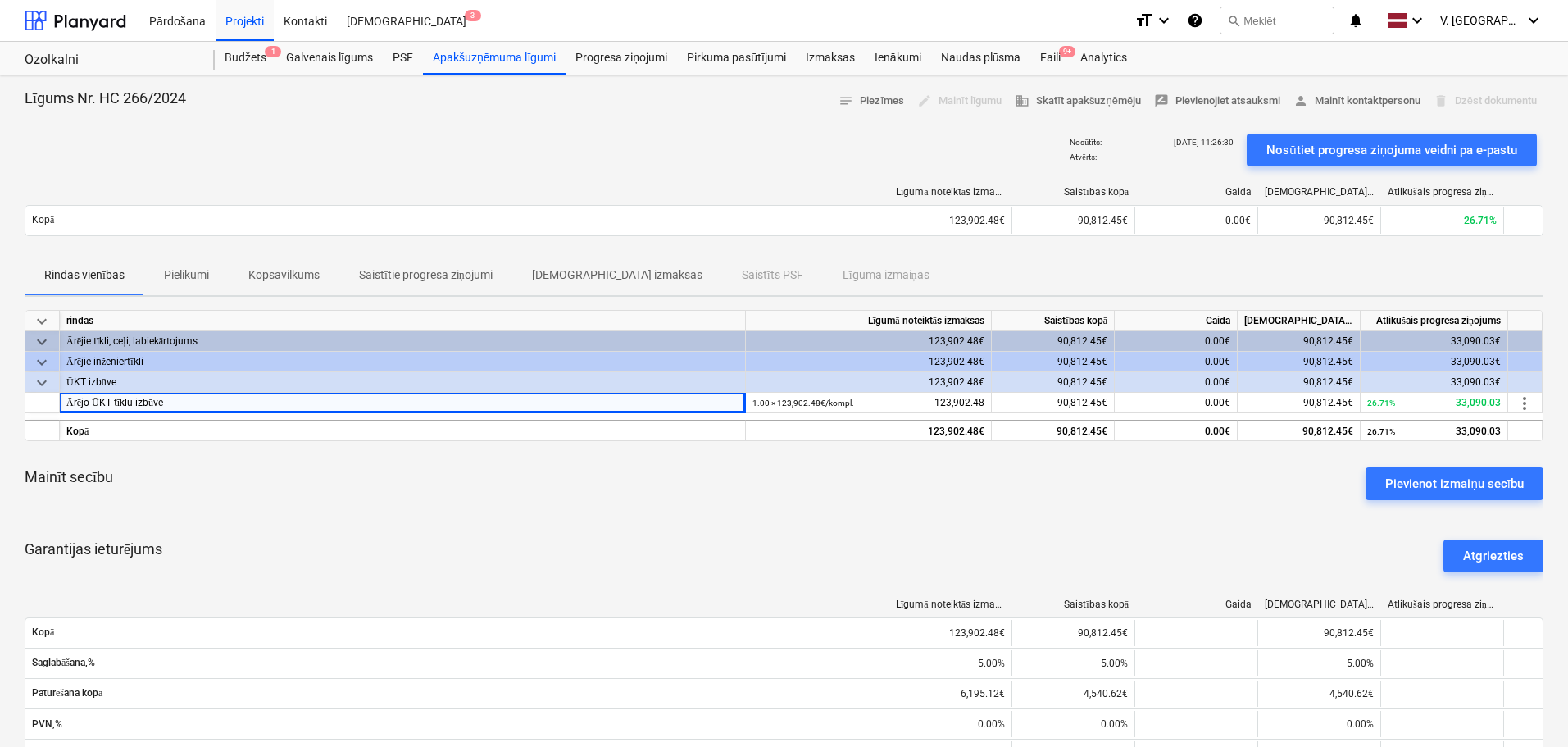 click on "Mainīt secību Pievienot izmaiņu secību" at bounding box center [784, 484] 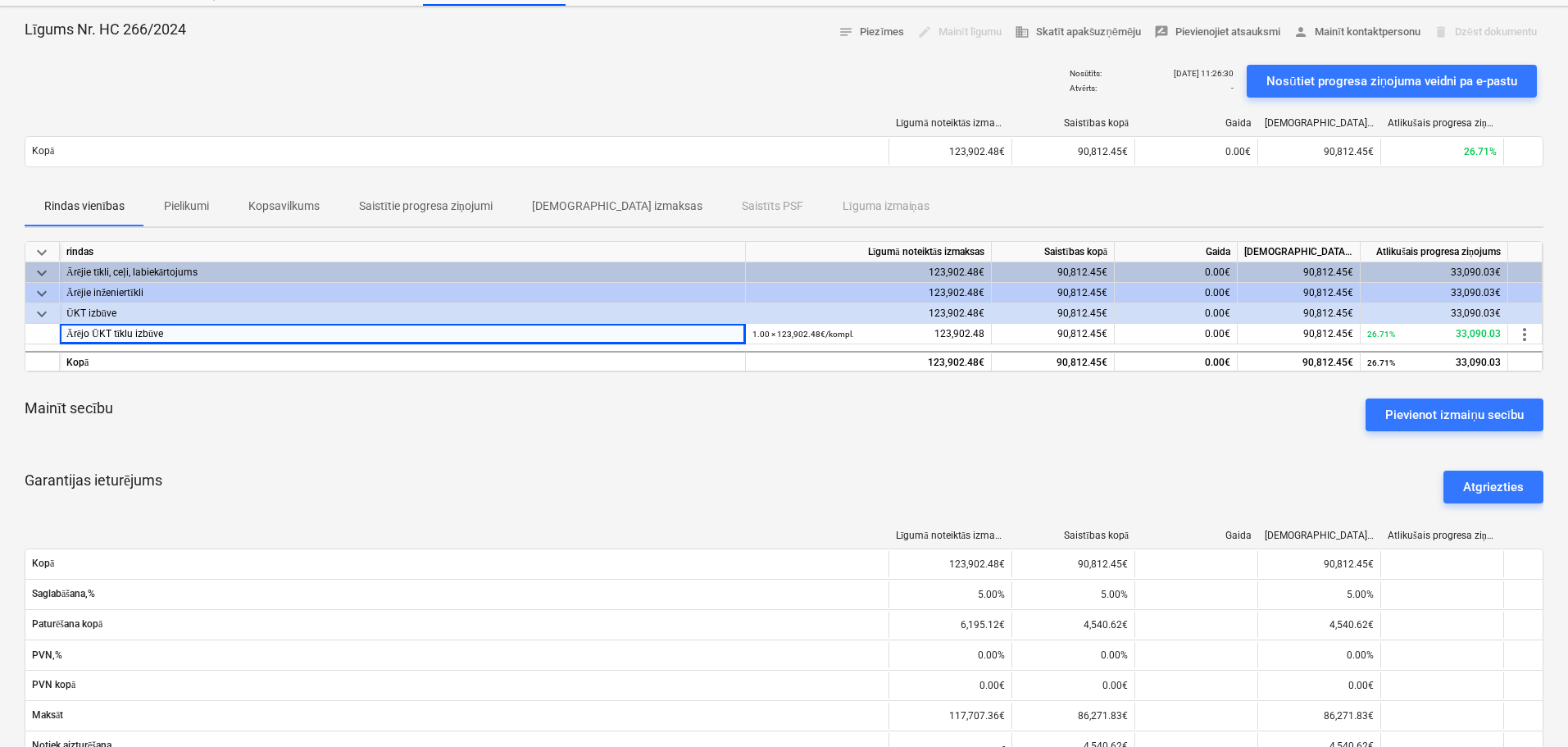 scroll, scrollTop: 68, scrollLeft: 0, axis: vertical 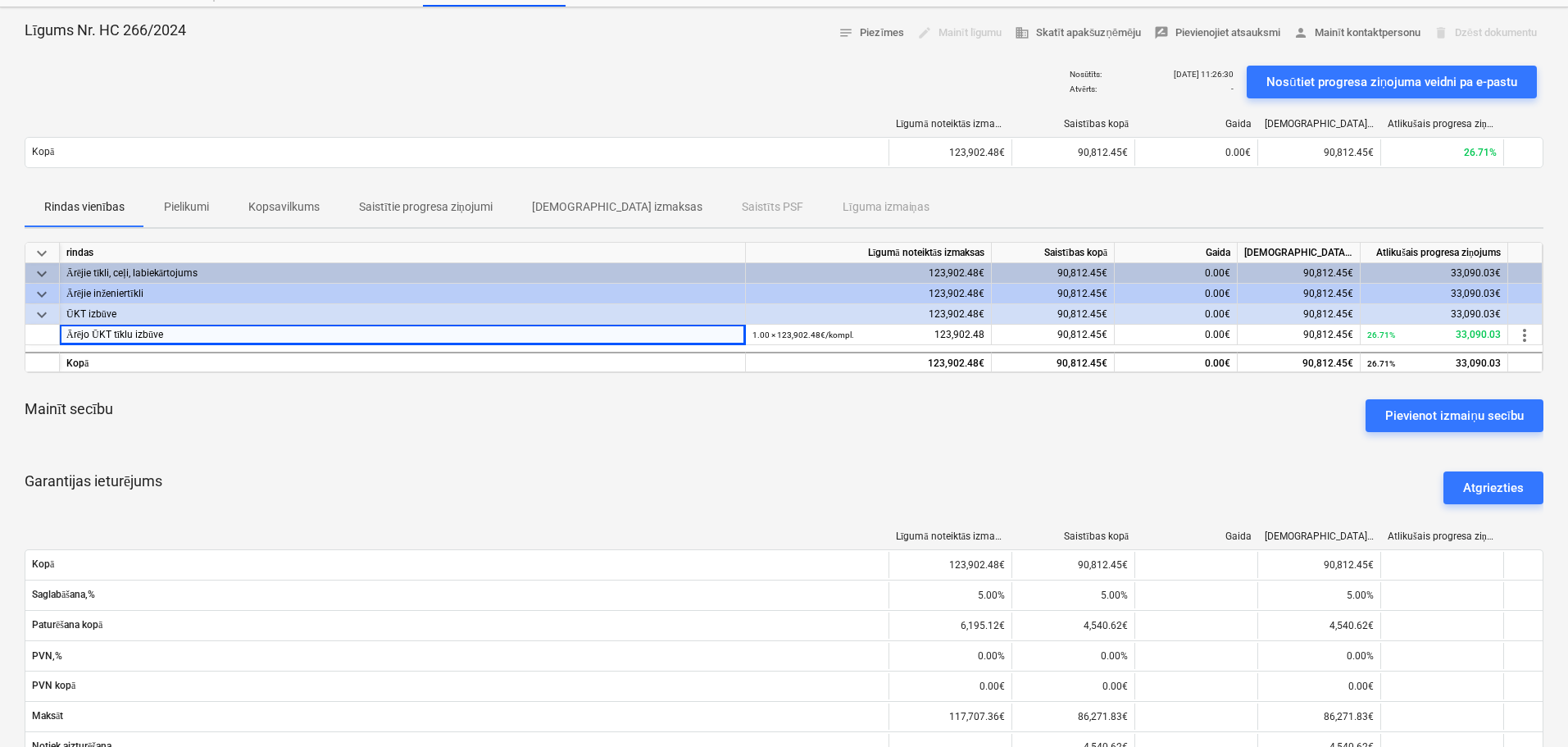 click on "Mainīt secību Pievienot izmaiņu secību" at bounding box center (784, 416) 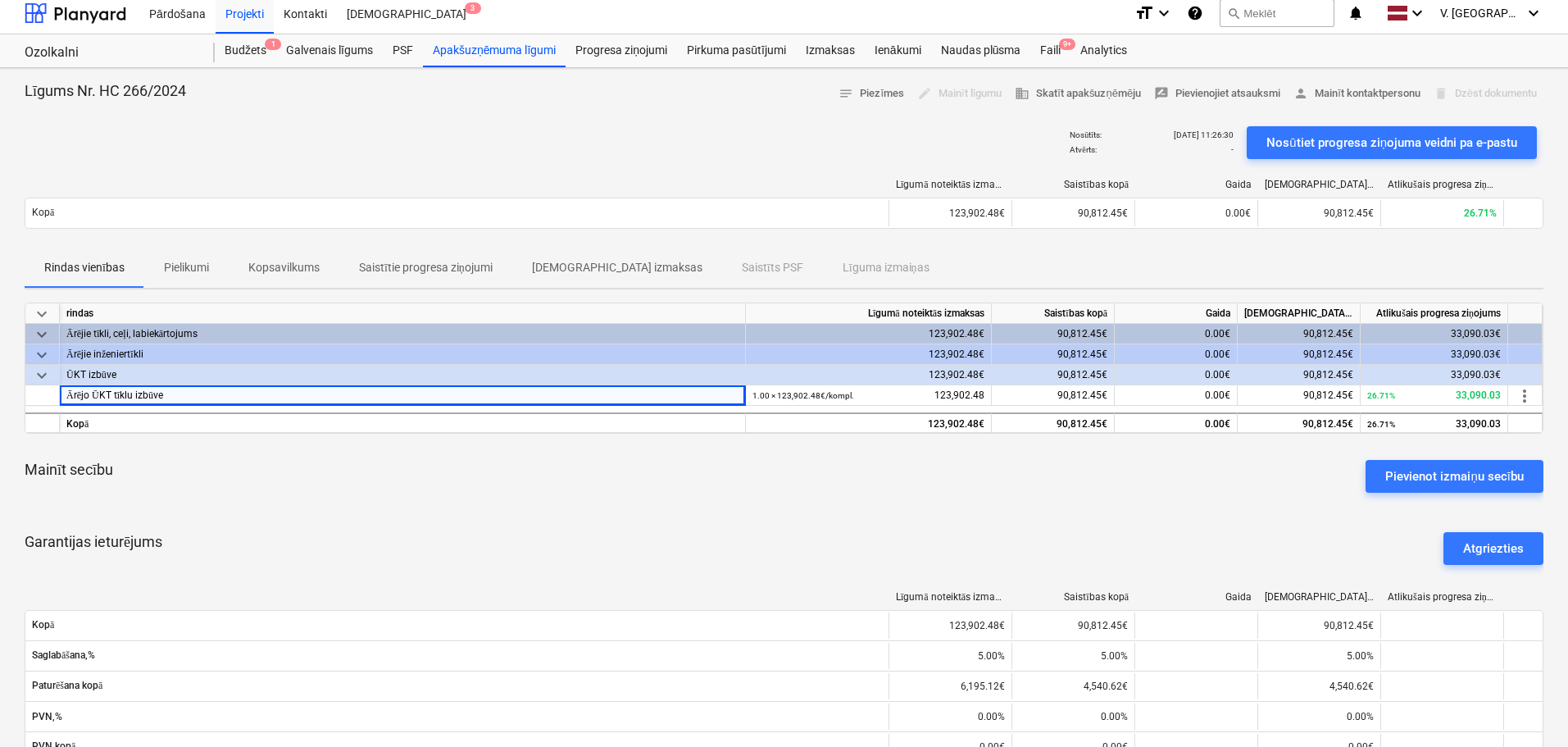 scroll, scrollTop: 0, scrollLeft: 0, axis: both 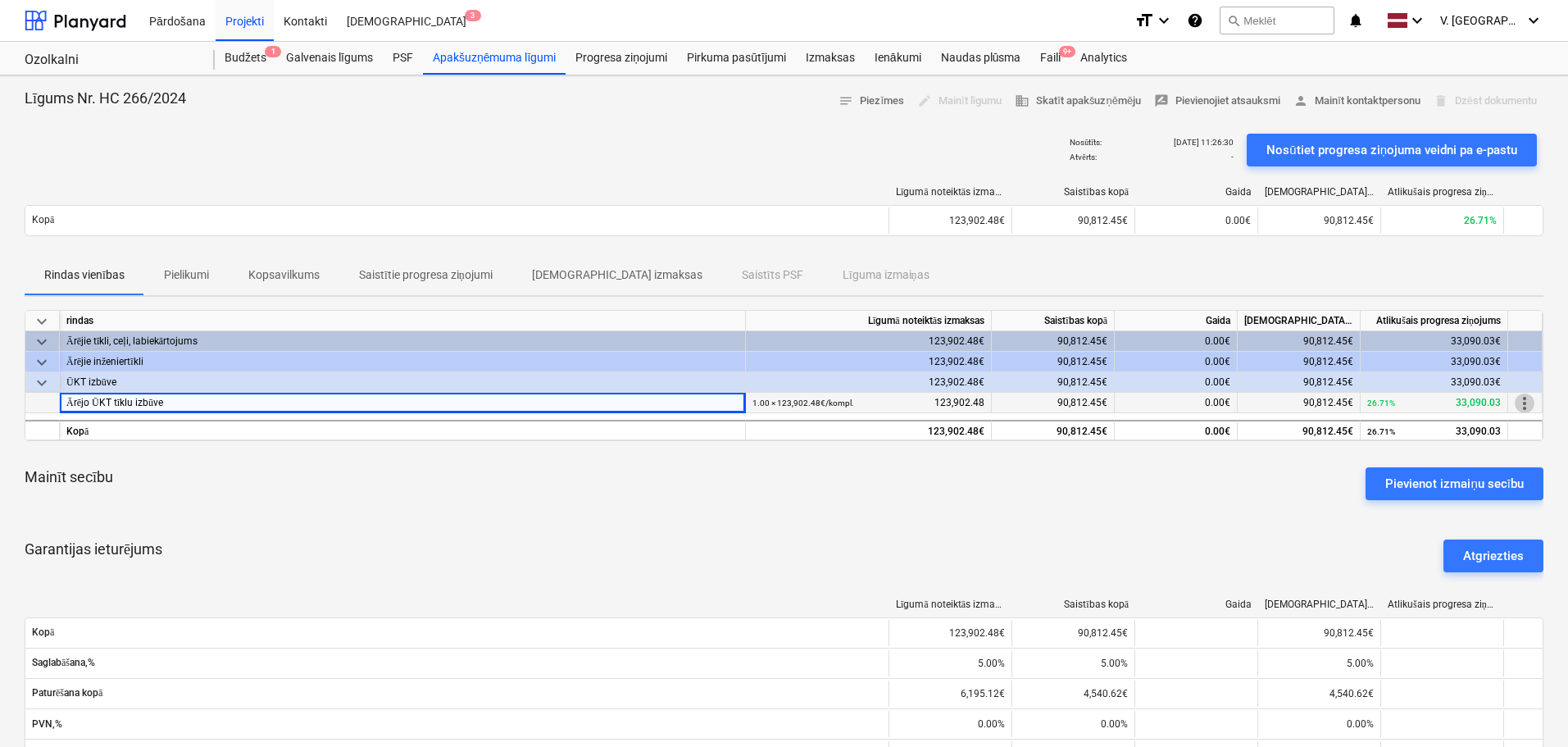 click on "more_vert" at bounding box center [1525, 403] 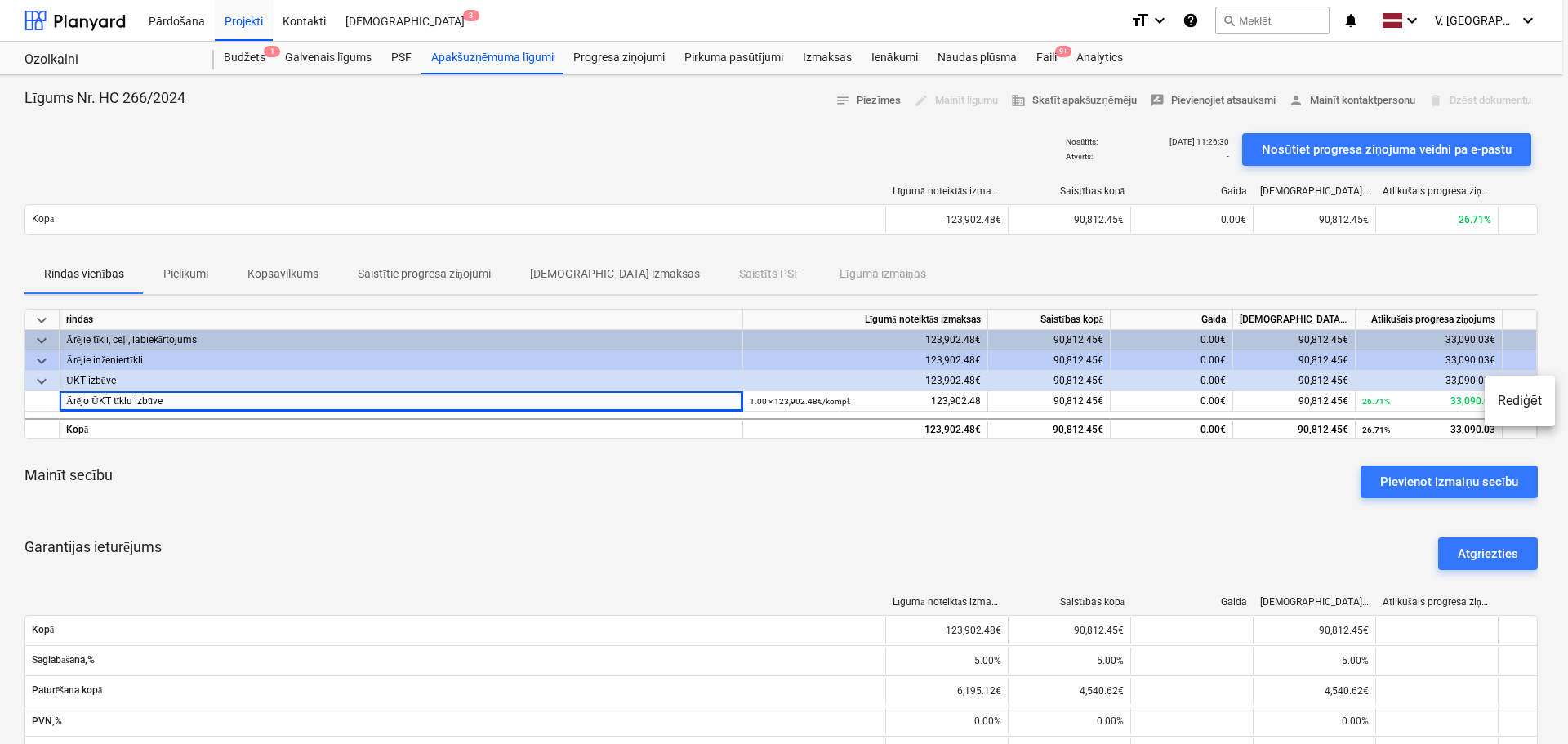 click on "Rediģēt" at bounding box center [1520, 401] 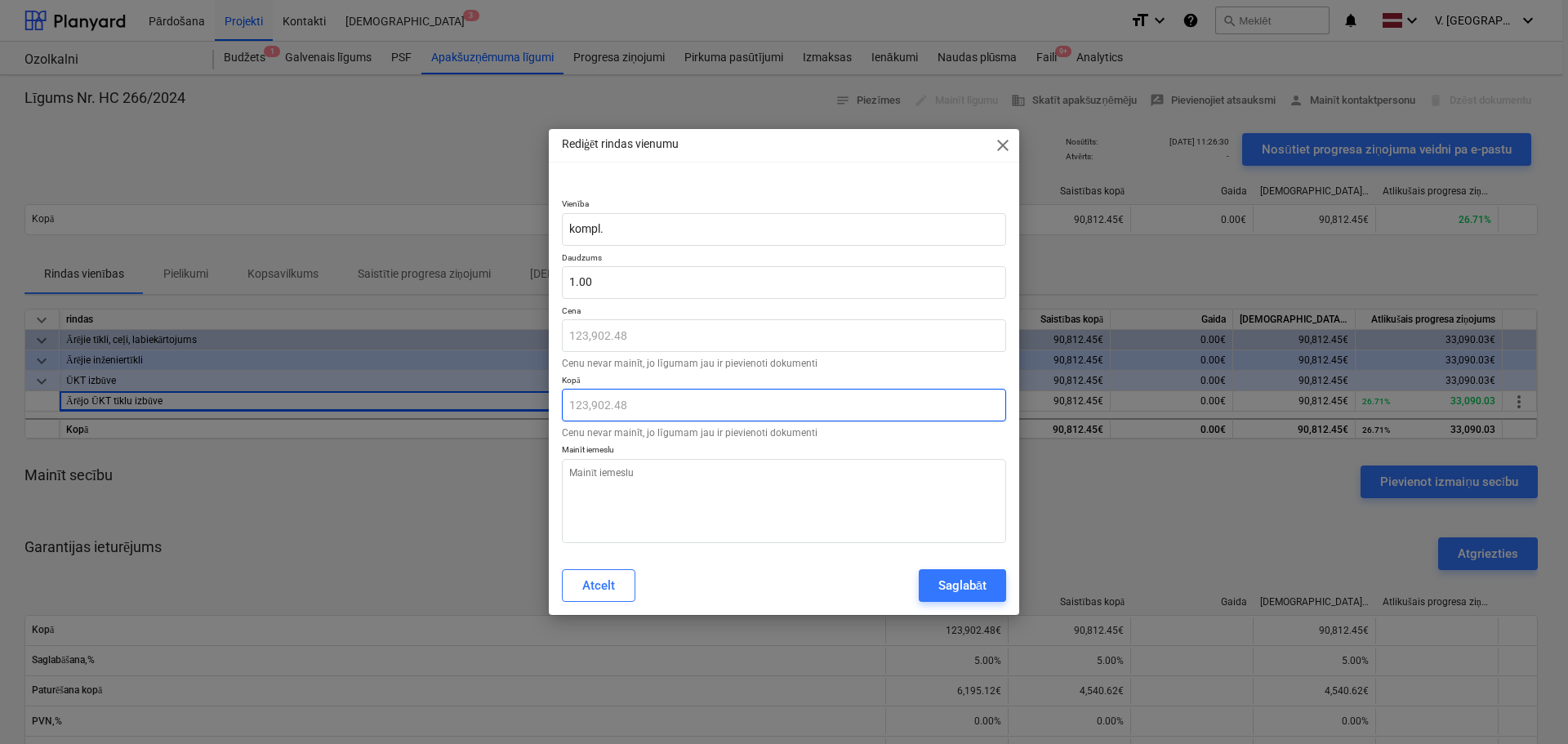 type on "x" 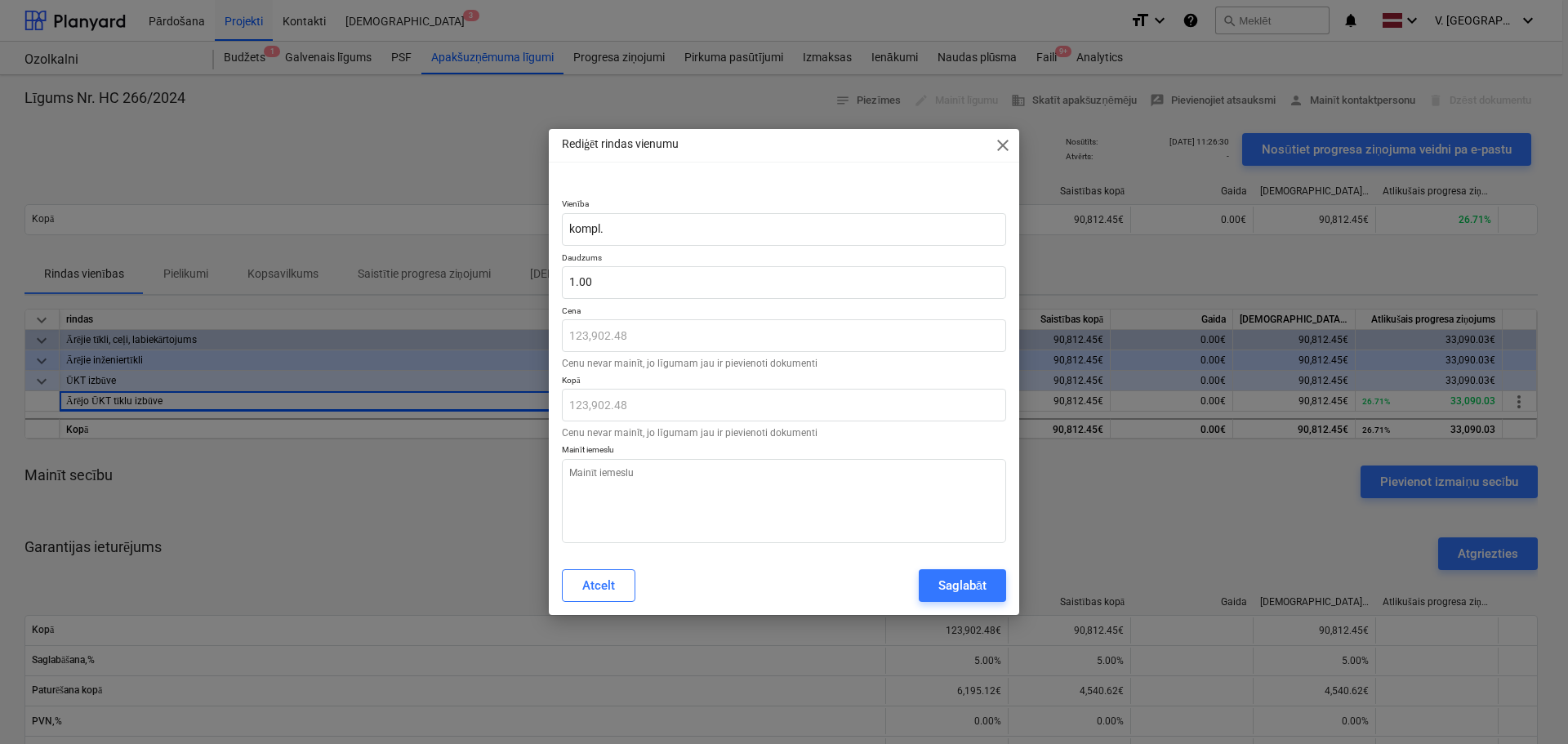 click on "close" at bounding box center (1003, 145) 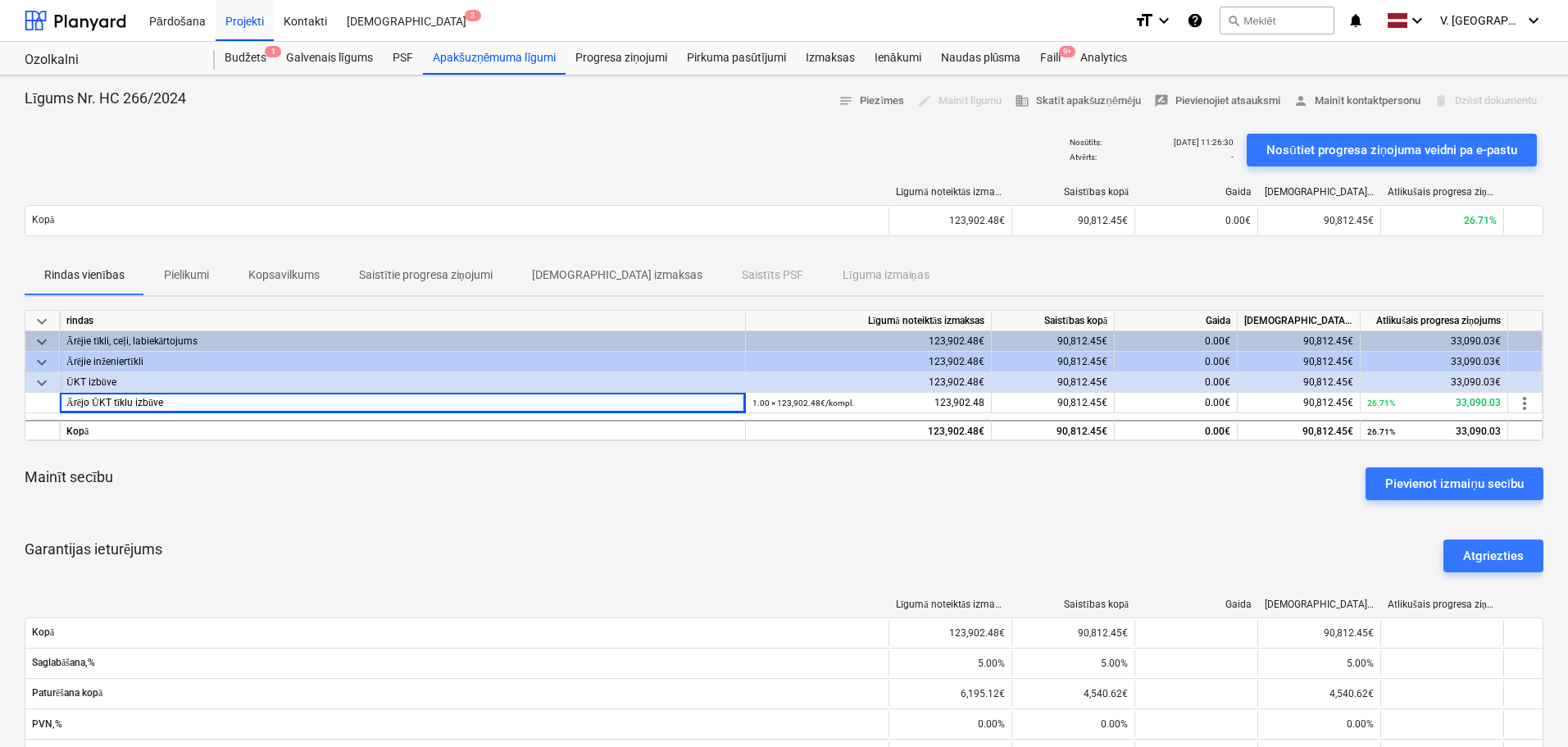 click on "keyboard_arrow_down" at bounding box center [42, 383] 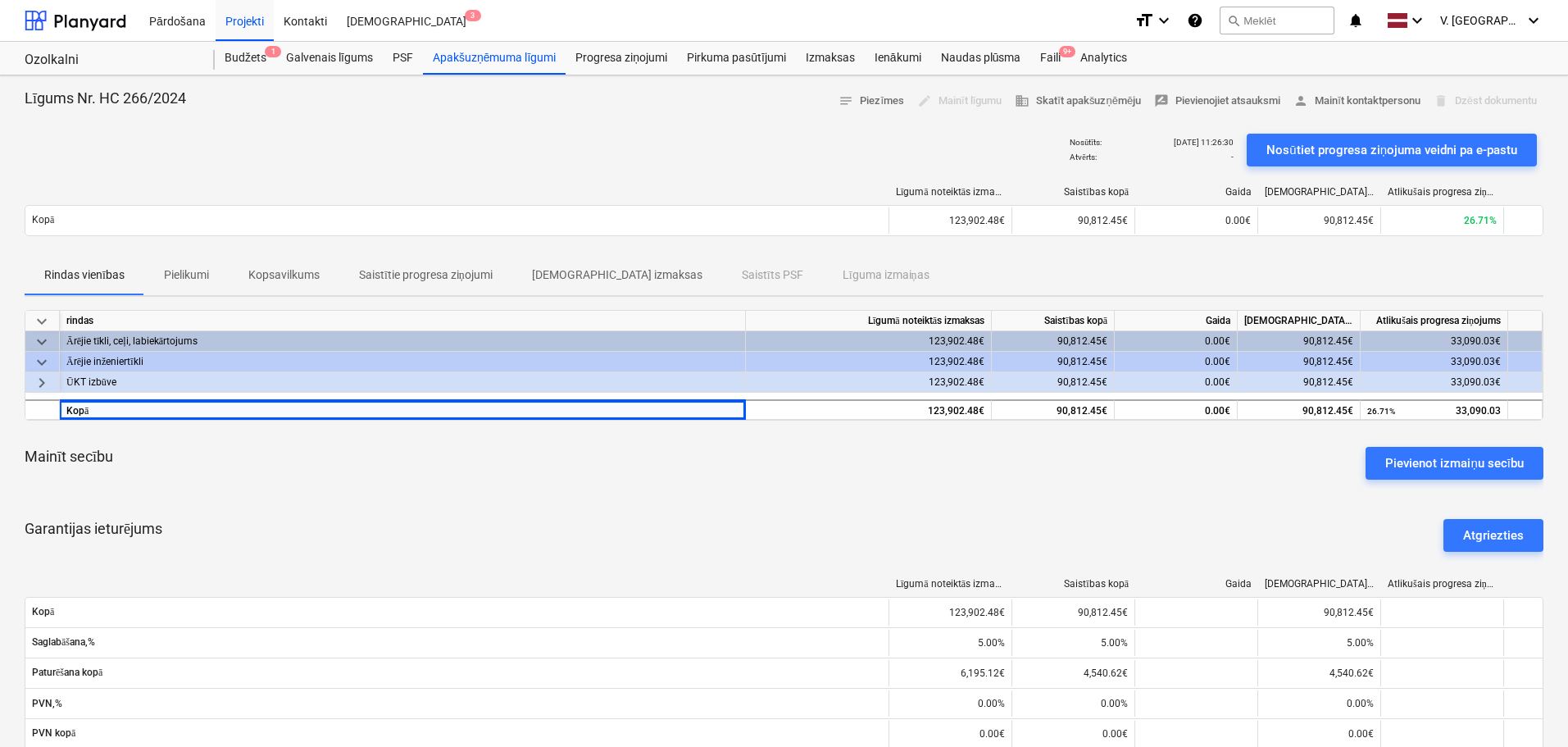 click on "keyboard_arrow_right" at bounding box center (42, 383) 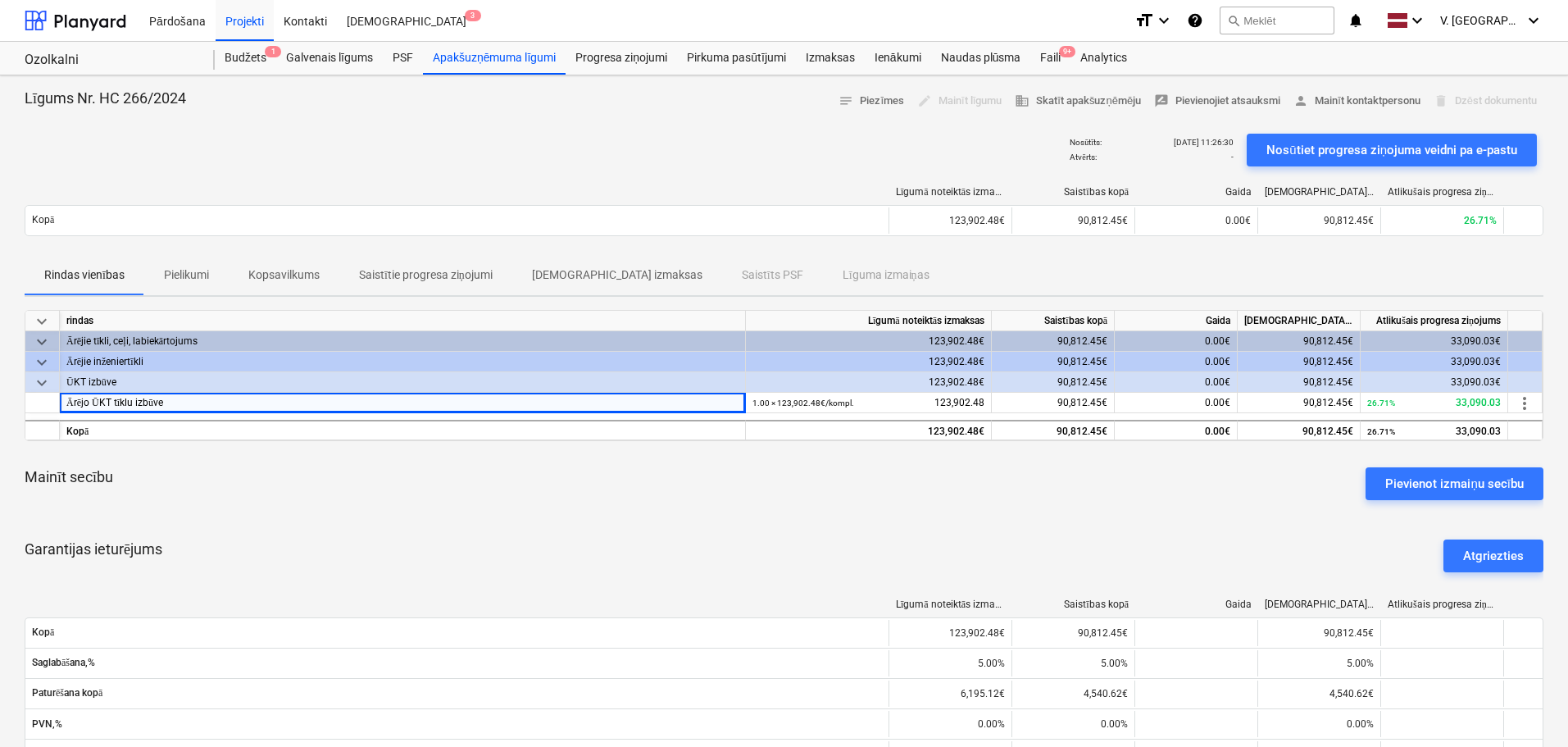 click on "ŪKT izbūve" at bounding box center (402, 382) 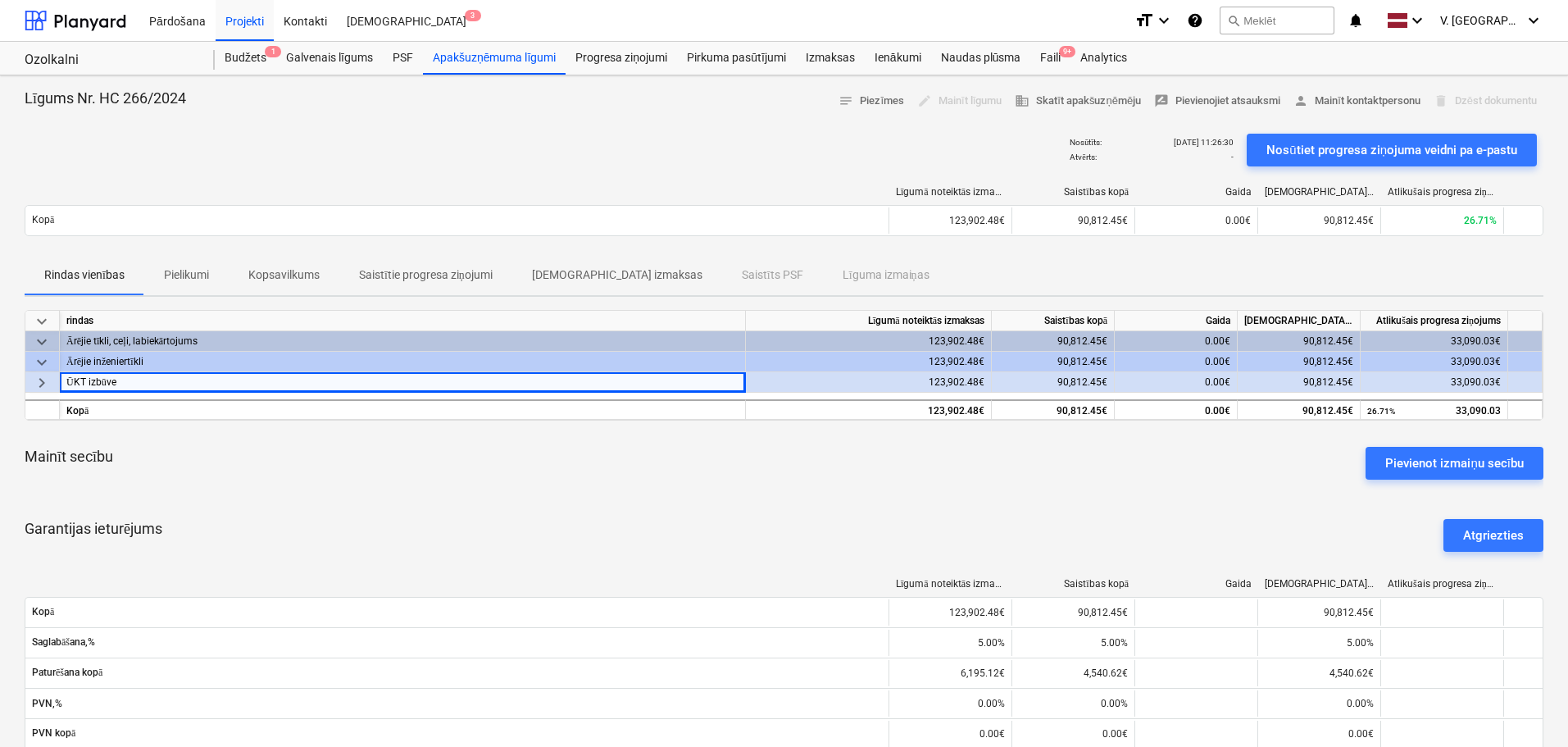 click on "ŪKT izbūve" at bounding box center [402, 382] 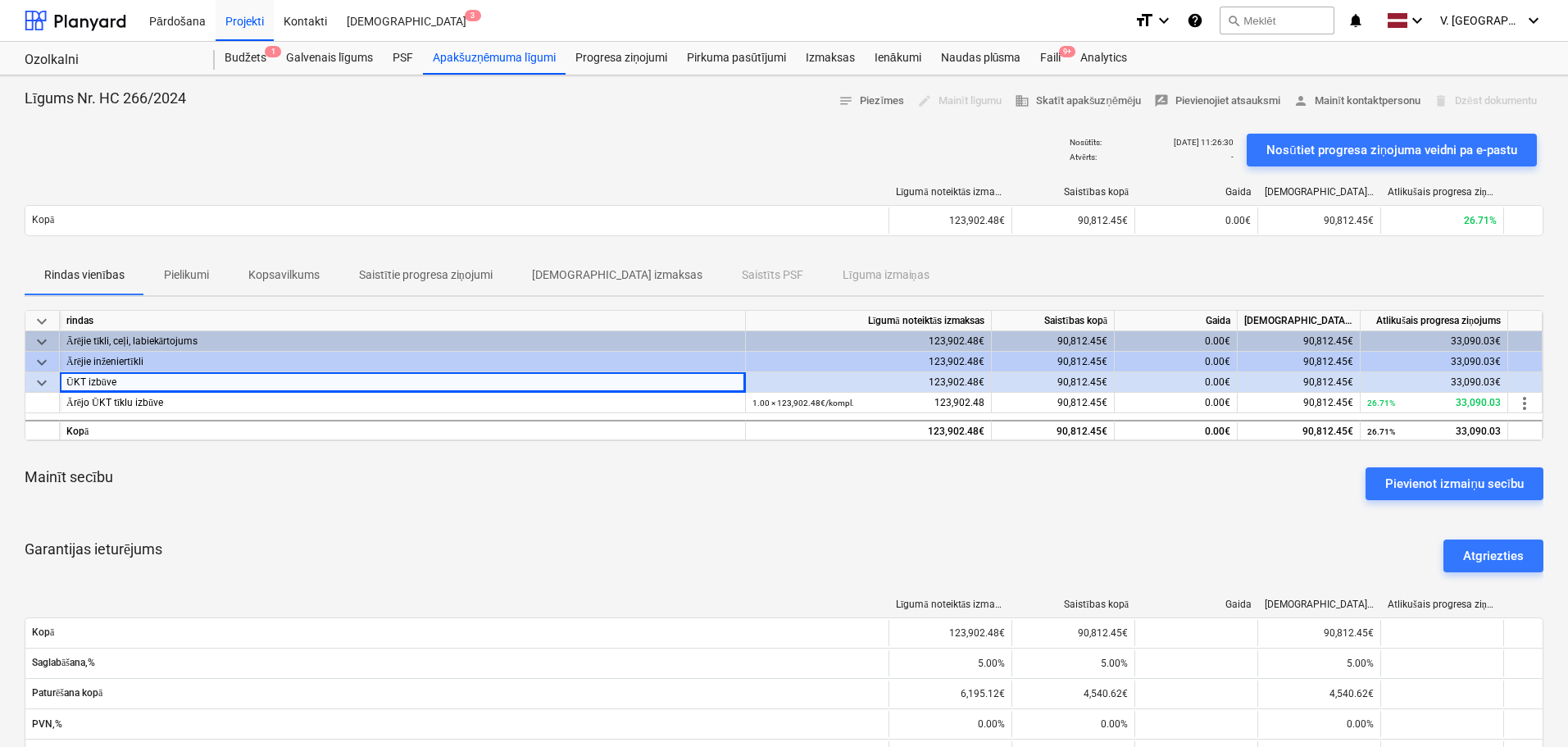 click on "Mainīt secību Pievienot izmaiņu secību" at bounding box center (784, 484) 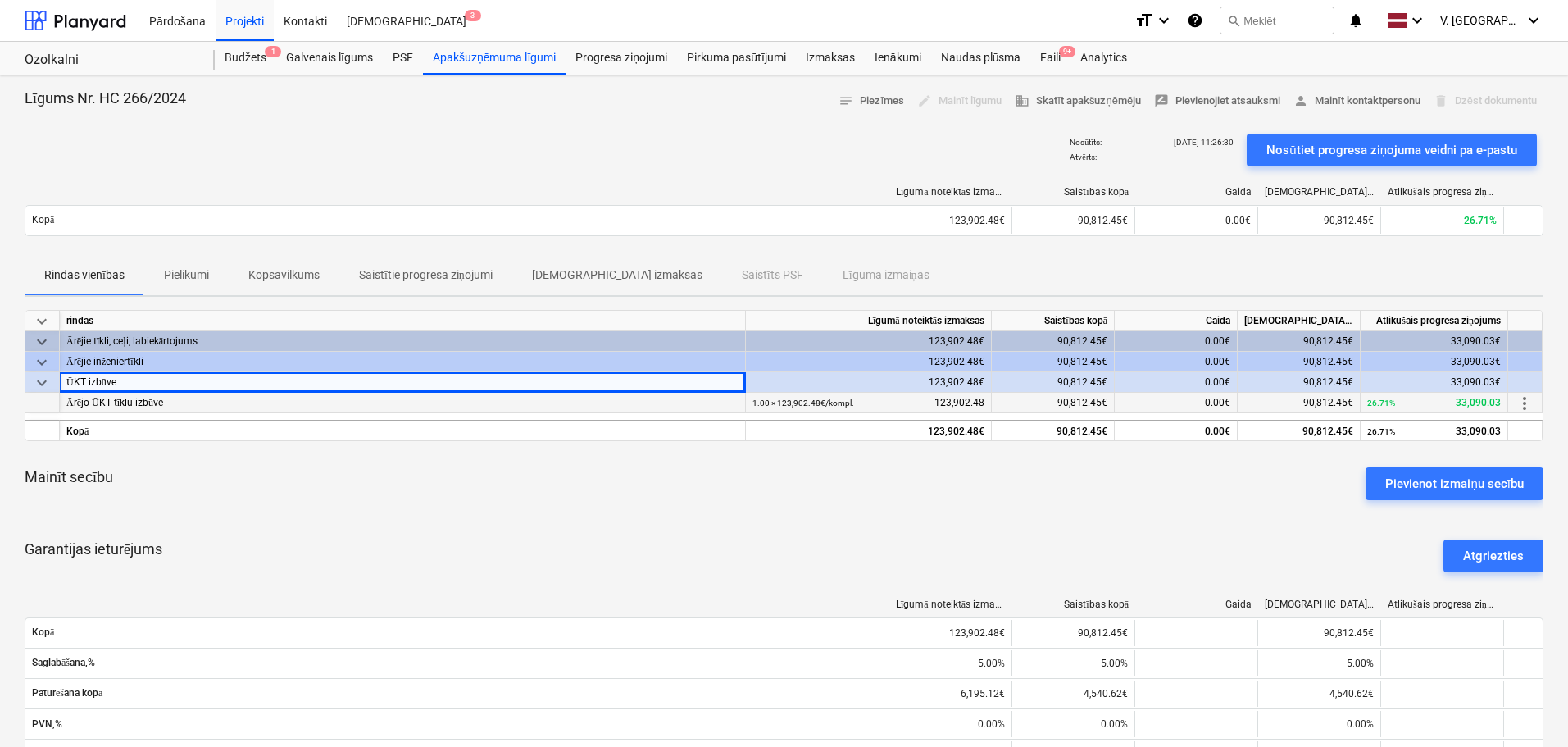 click on "1.00   ×   123,902.48€ / kompl. 123,902.48" at bounding box center [868, 403] 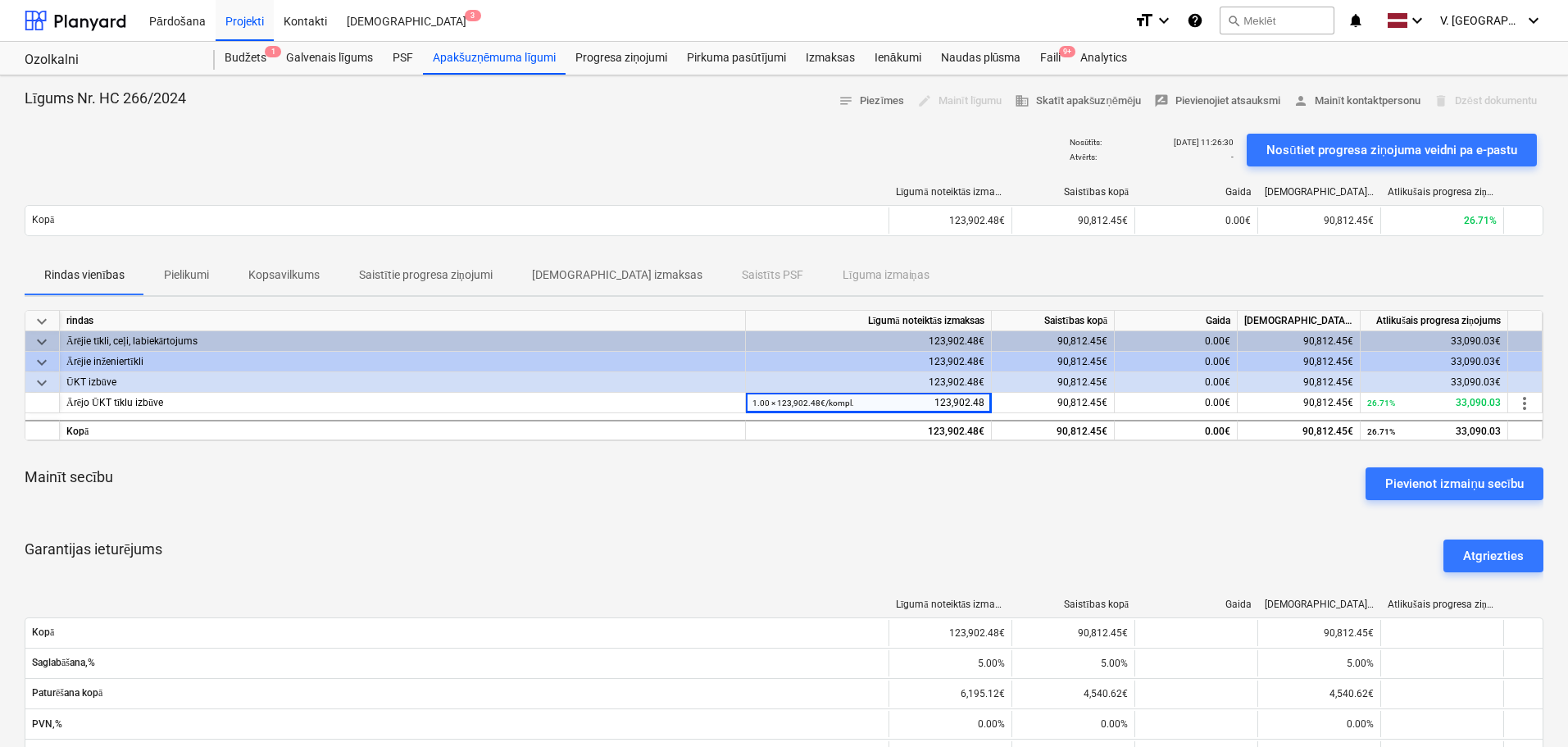 click on "Mainīt secību Pievienot izmaiņu secību" at bounding box center [784, 484] 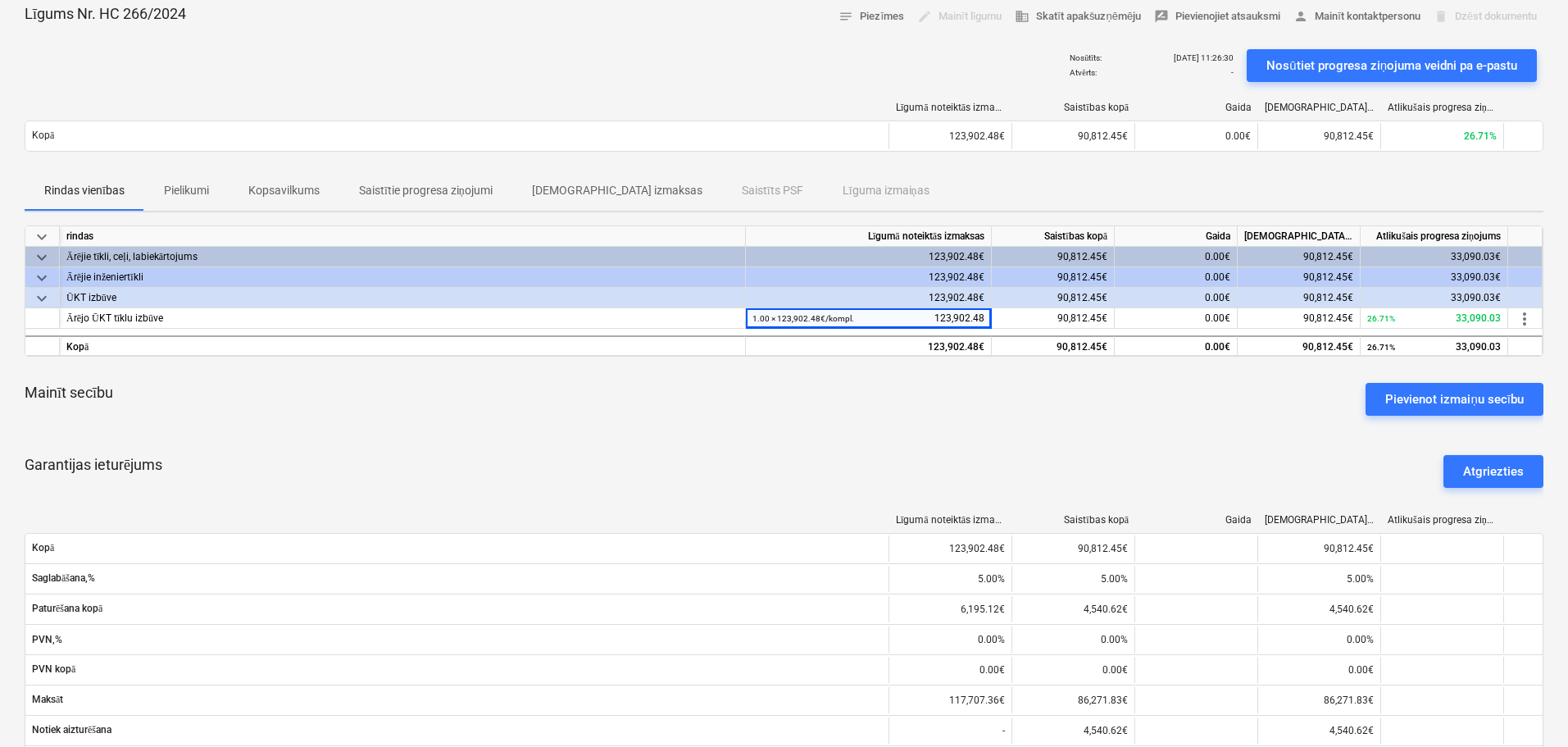 scroll, scrollTop: 82, scrollLeft: 0, axis: vertical 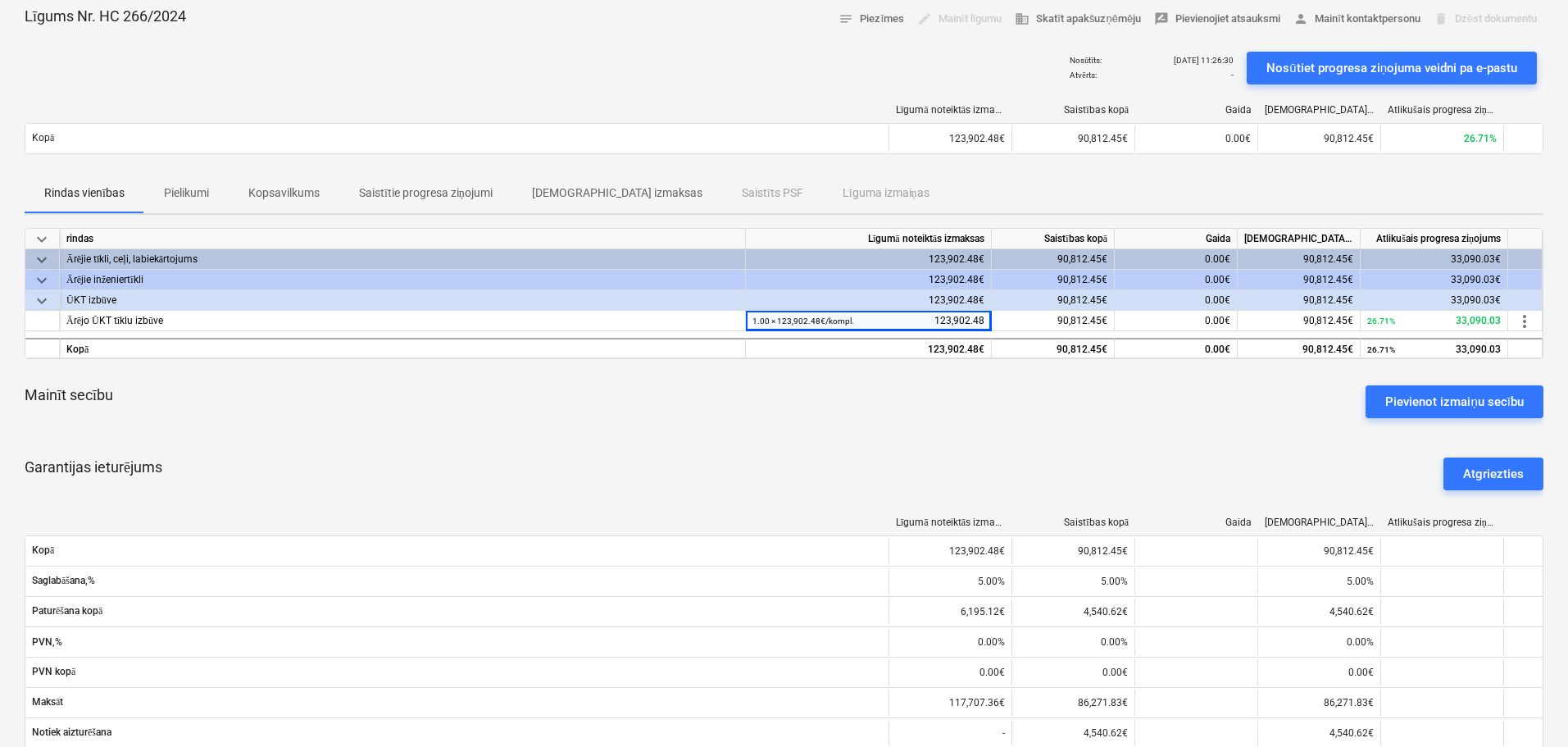click on "Mainīt secību Pievienot izmaiņu secību" at bounding box center [784, 402] 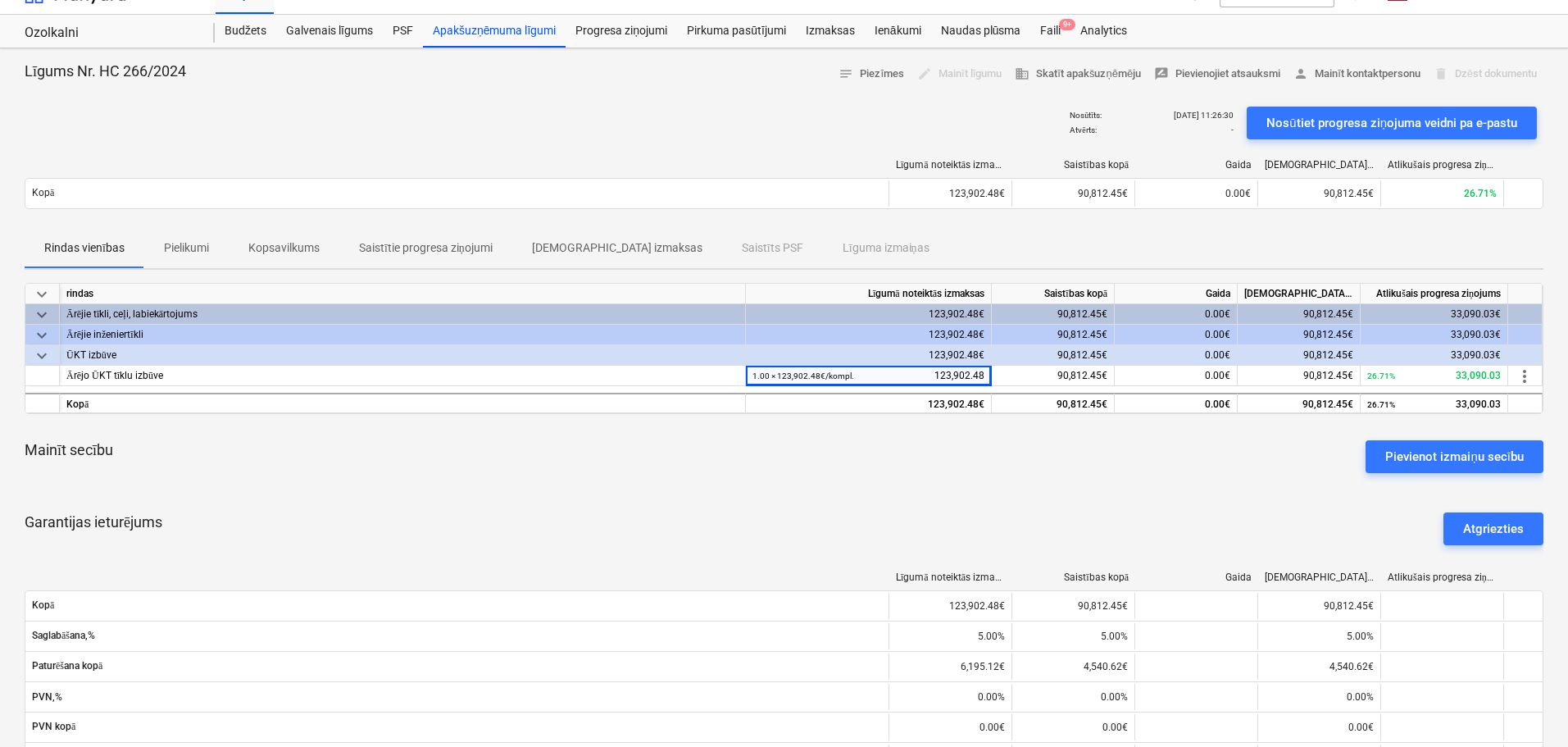 scroll, scrollTop: 0, scrollLeft: 0, axis: both 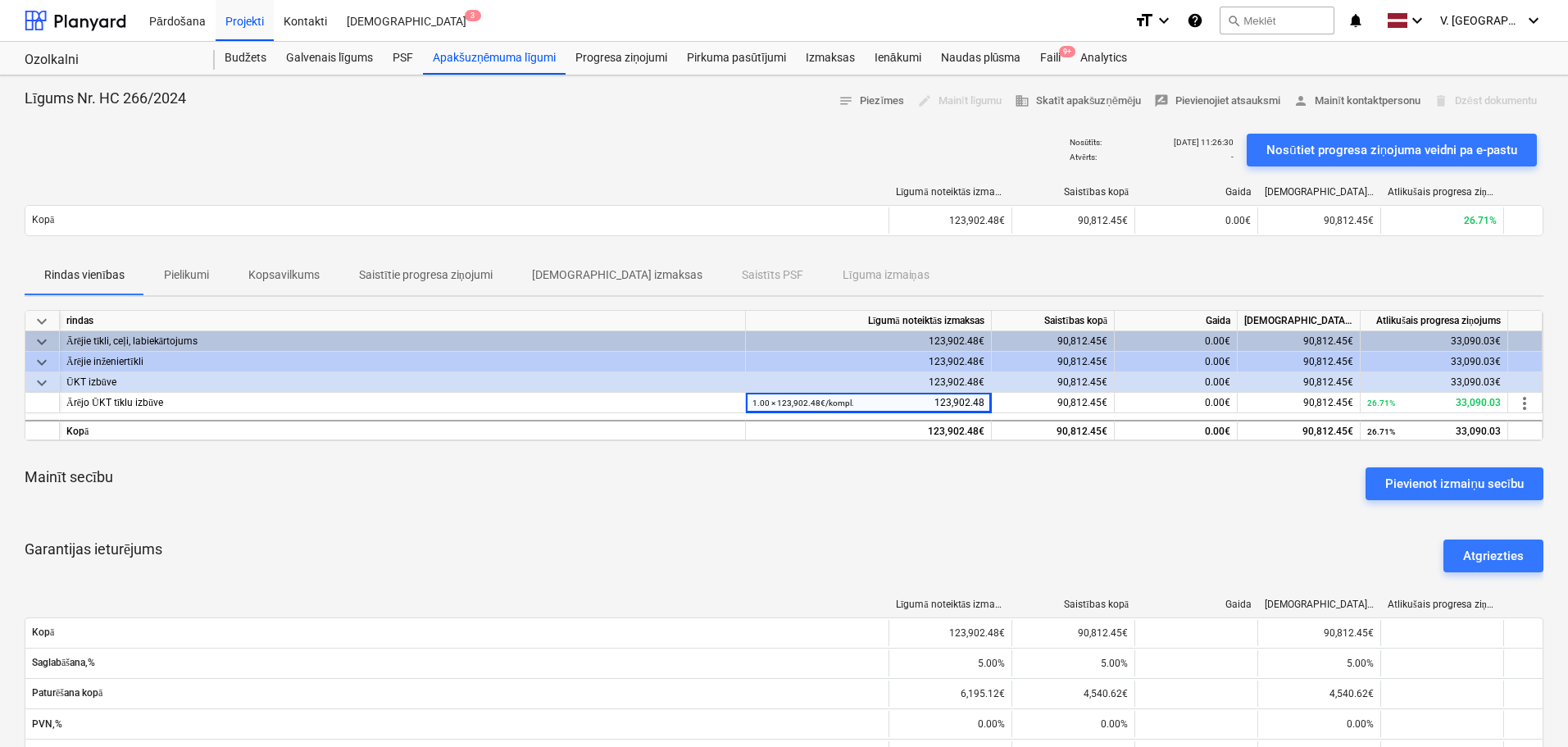 click on "Nosūtīts : 21.07.2025 11:26:30 Atvērts : - Nosūtiet progresa ziņojuma veidni pa e-pastu" at bounding box center [784, 150] 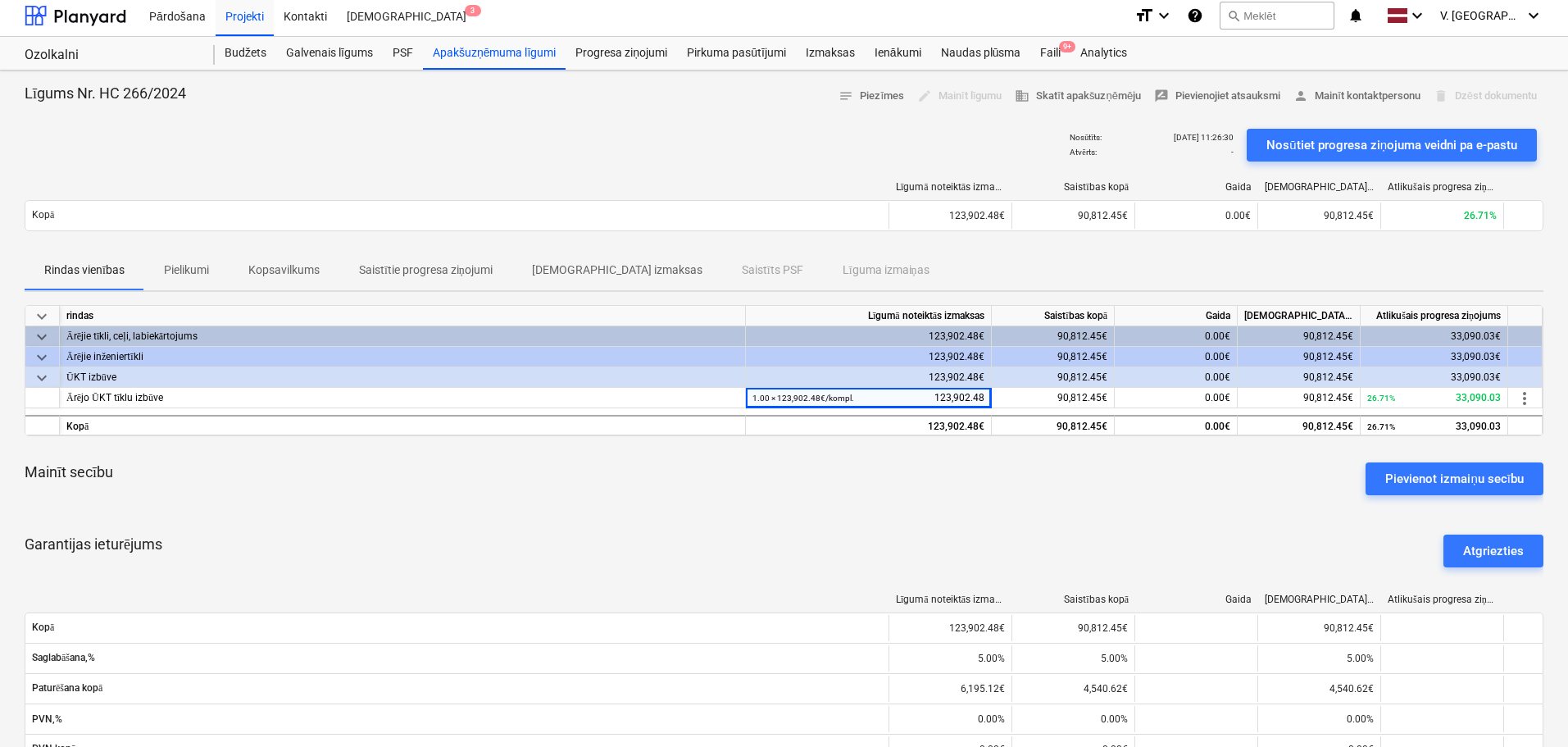 scroll, scrollTop: 0, scrollLeft: 0, axis: both 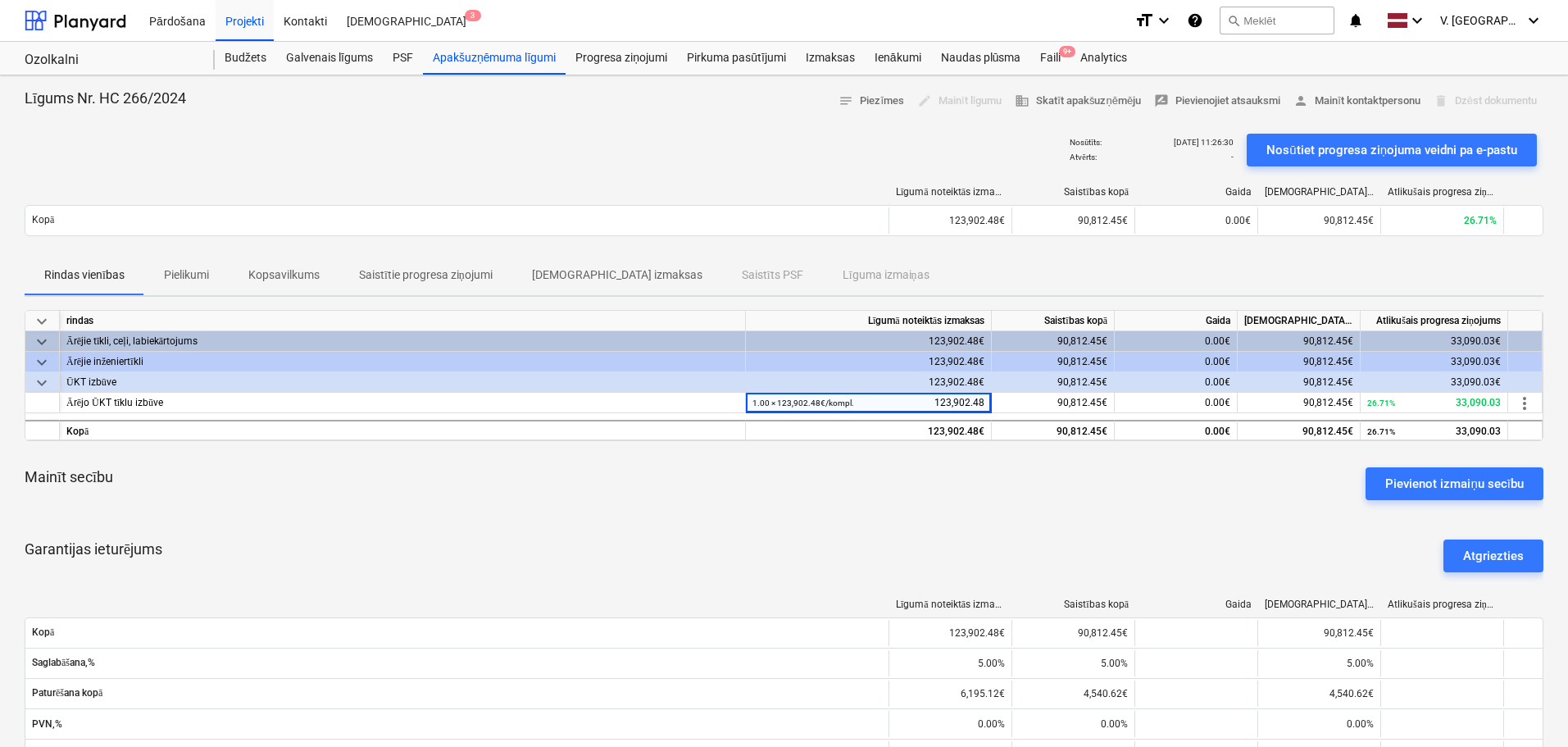 click on "Nosūtīts : 21.07.2025 11:26:30 Atvērts : - Nosūtiet progresa ziņojuma veidni pa e-pastu" at bounding box center (784, 150) 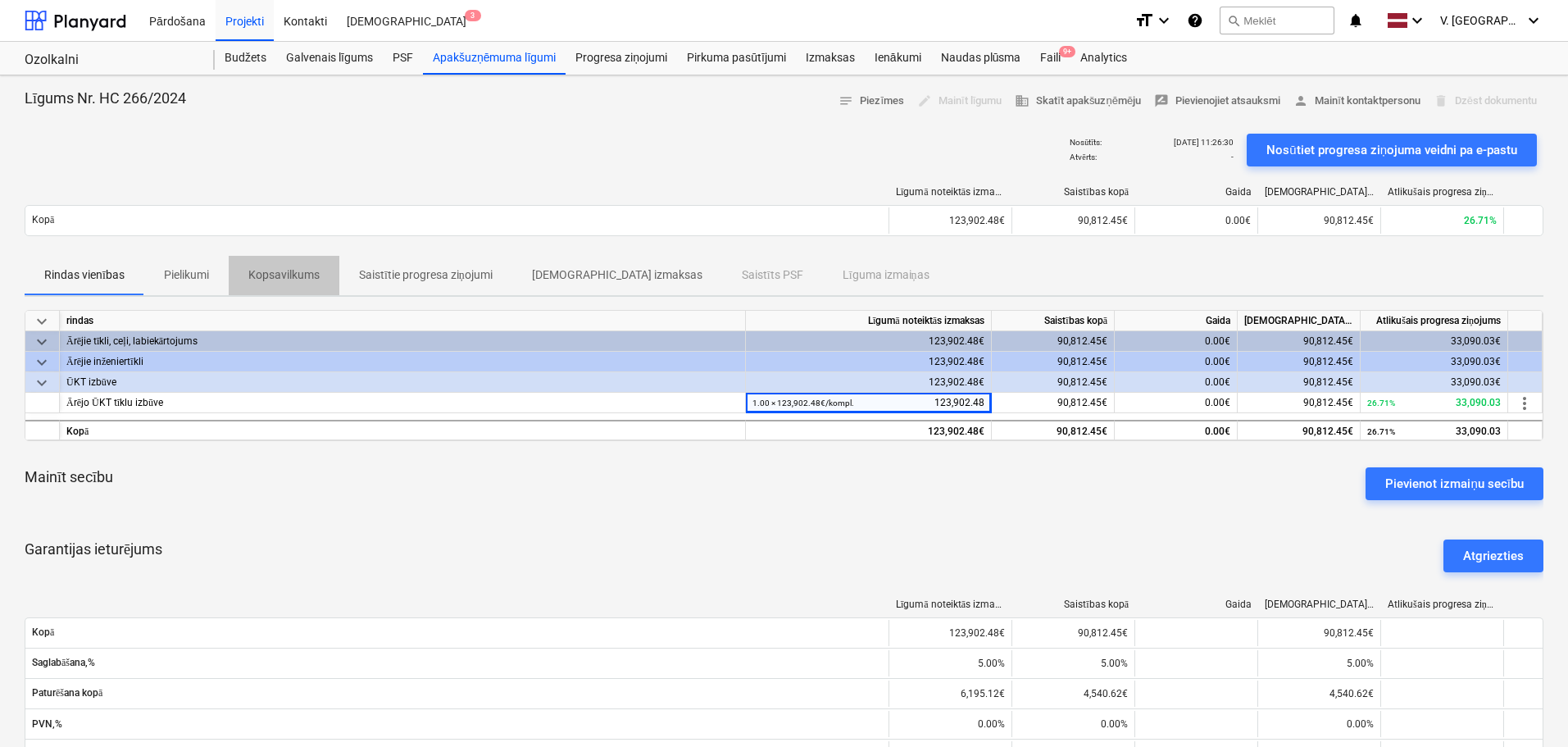 click on "Kopsavilkums" at bounding box center [284, 275] 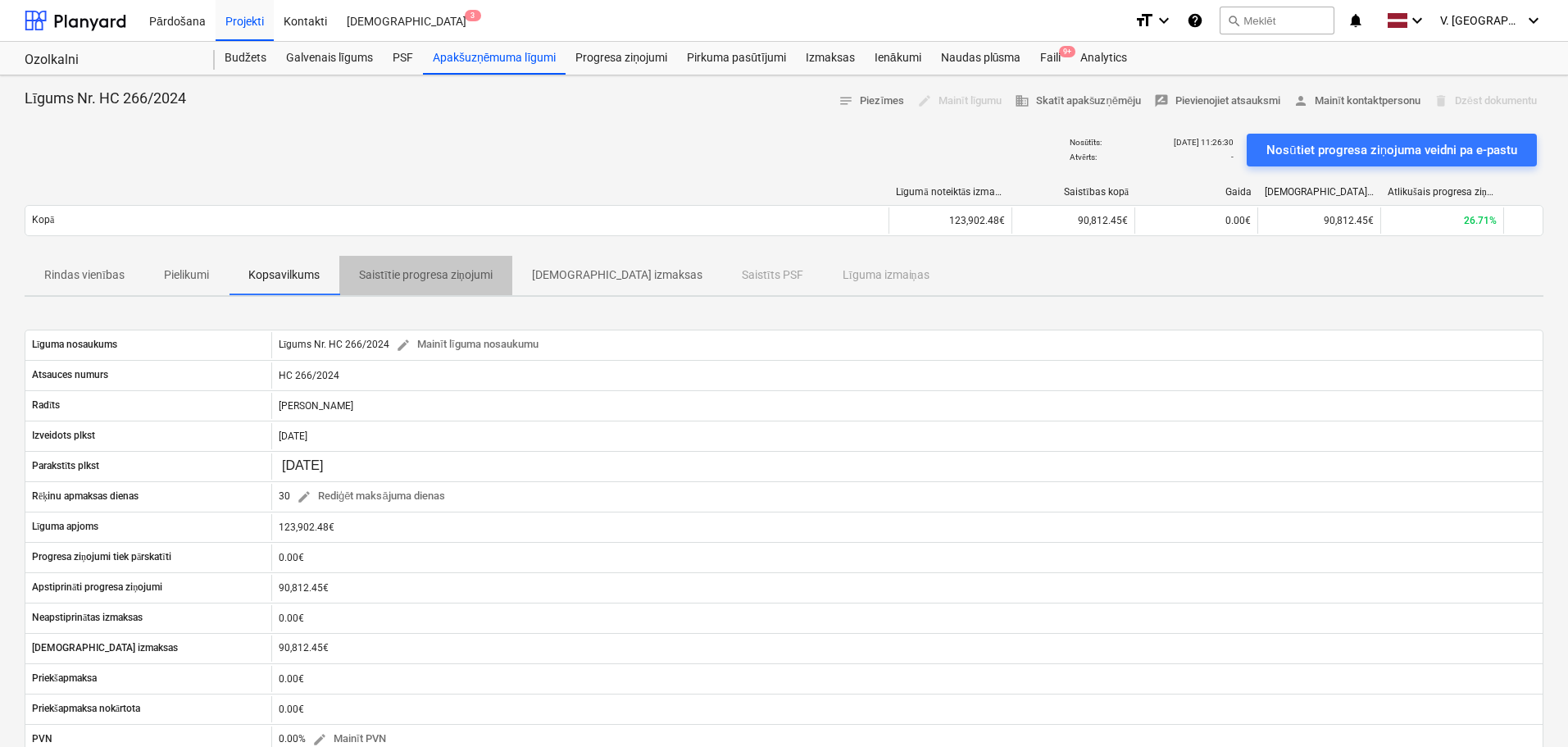 click on "Saistītie progresa ziņojumi" at bounding box center [425, 275] 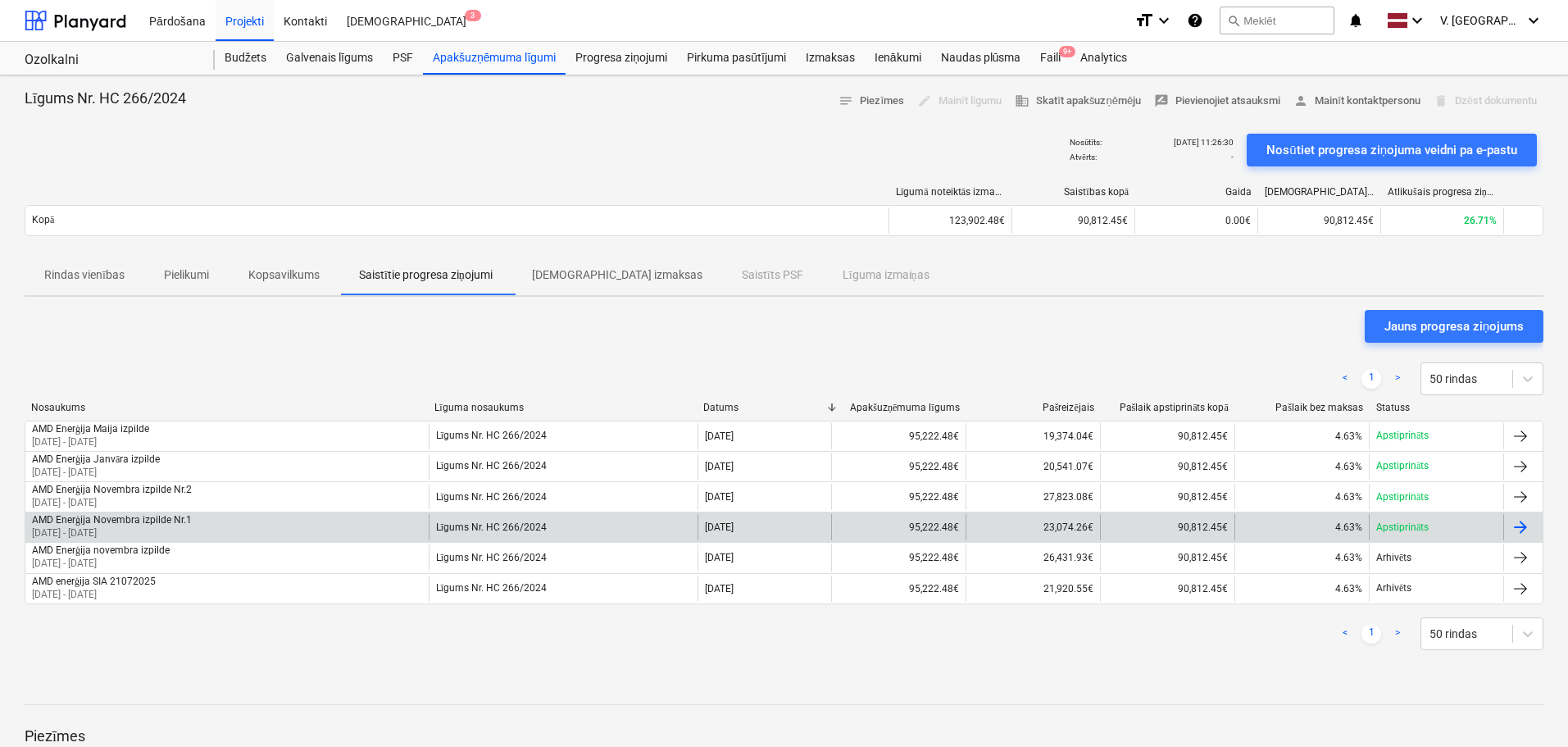click on "Līgums Nr. HC 266/2024" at bounding box center [563, 527] 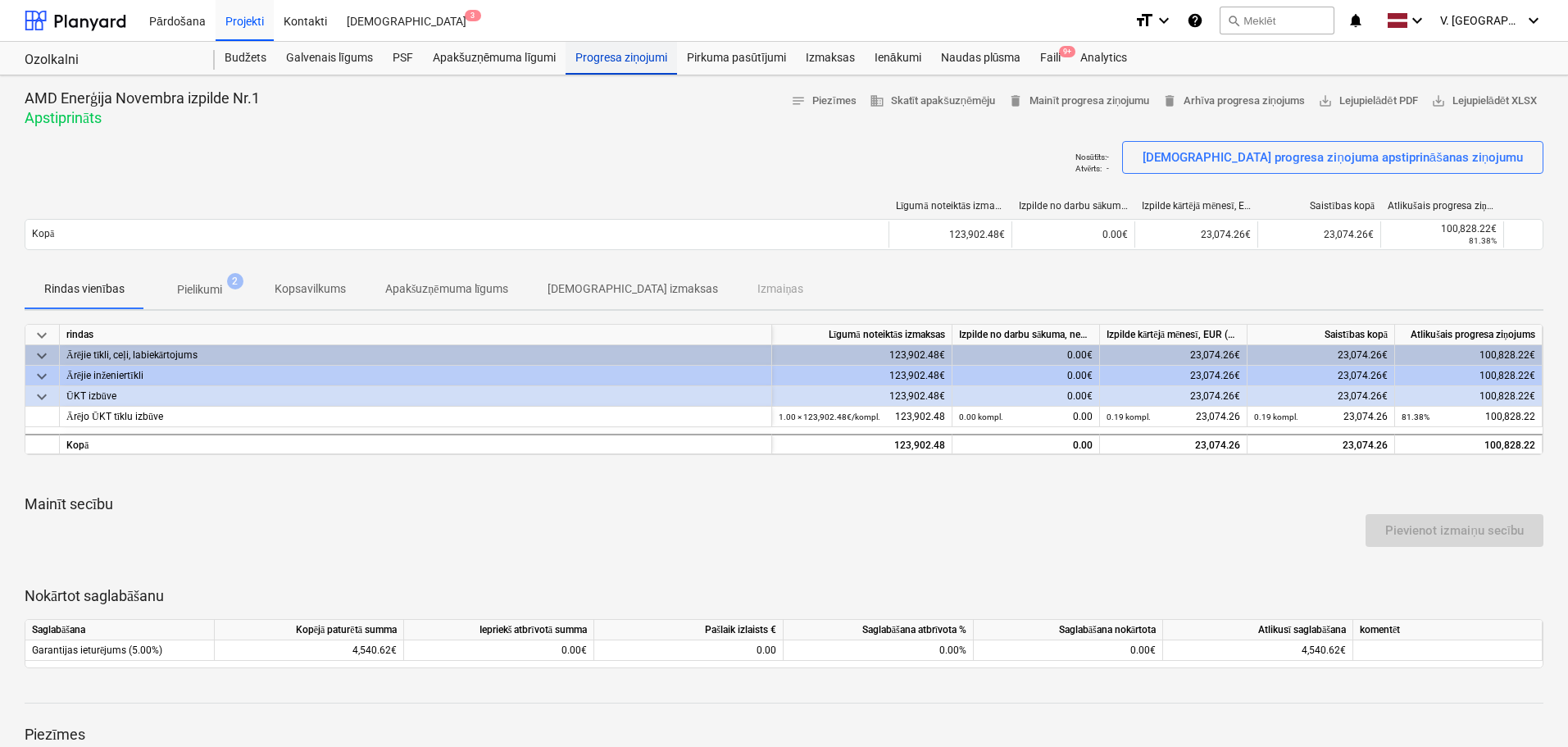 click on "Progresa ziņojumi" at bounding box center [621, 58] 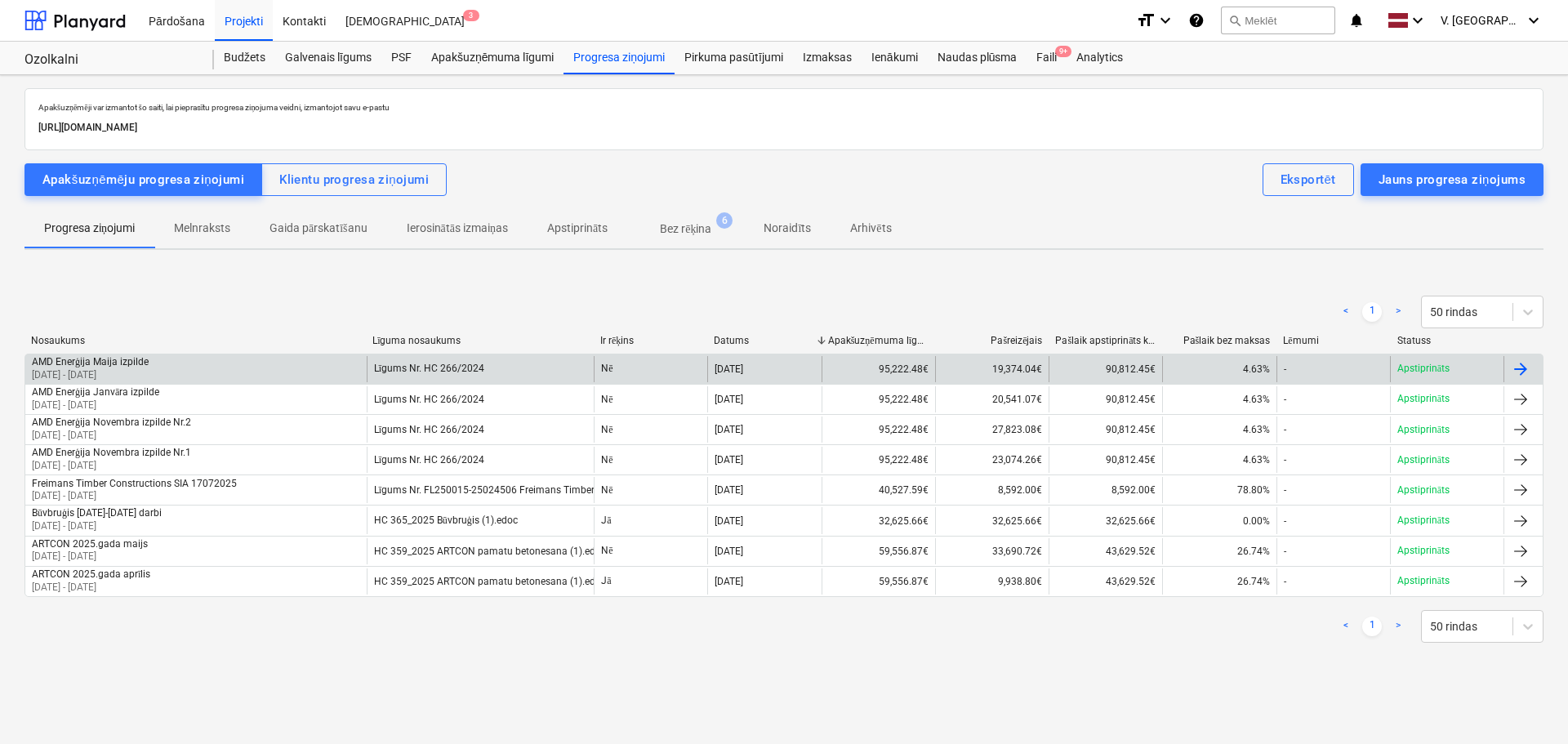 click on "AMD Enerģija Maija izpilde 01 May 2025 - 31 May 2025" at bounding box center [196, 369] 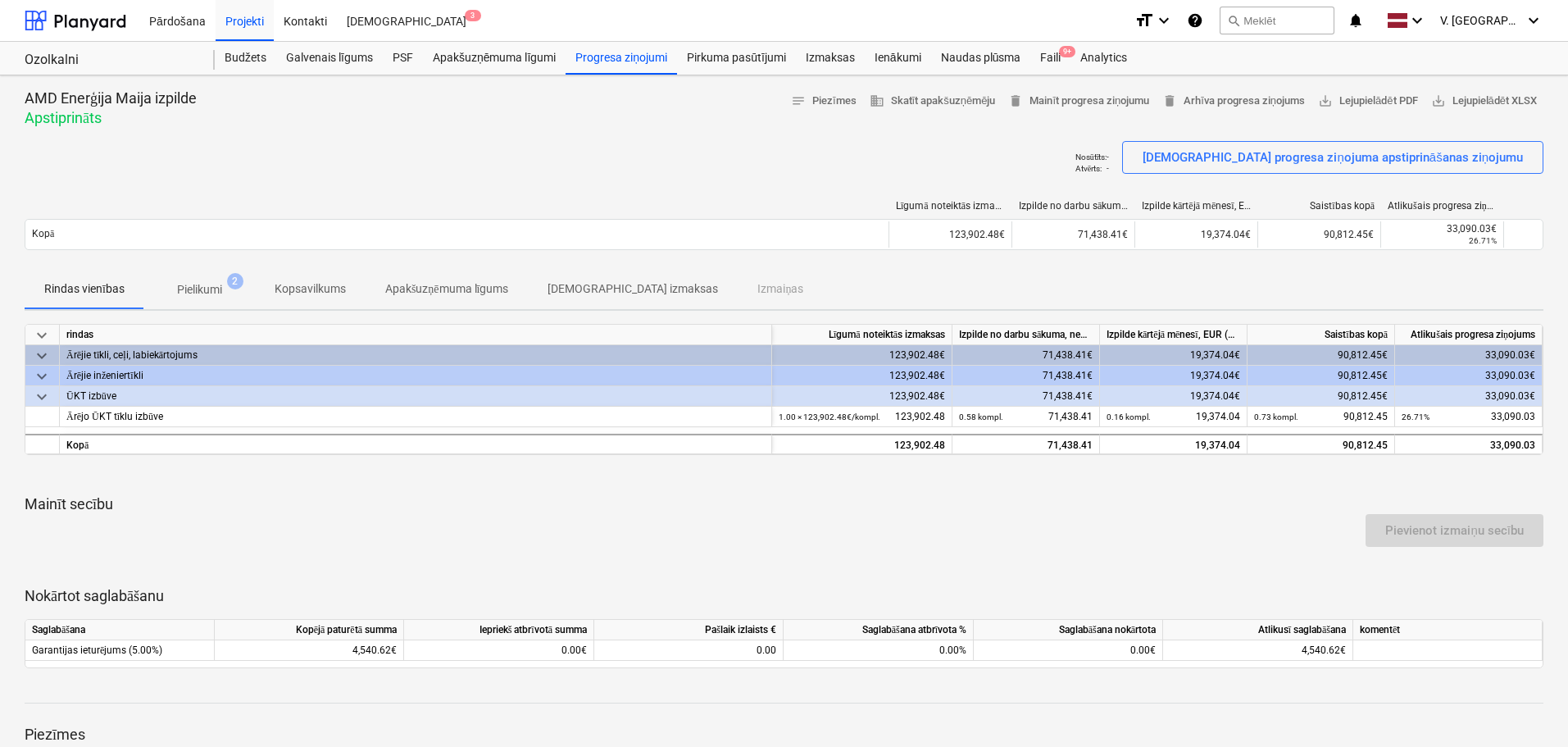 click on "[DEMOGRAPHIC_DATA] izmaksas" at bounding box center [633, 289] 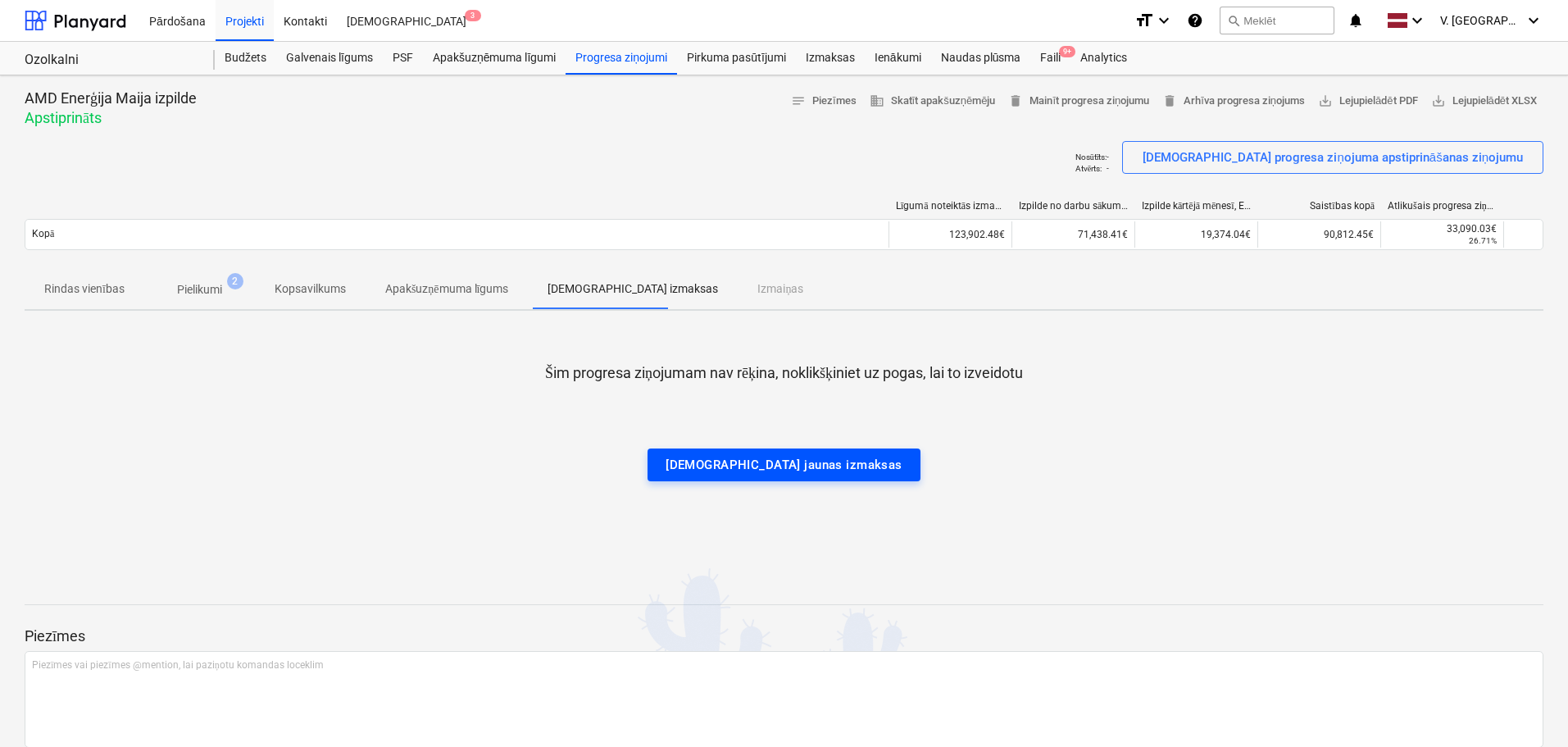 click on "[DEMOGRAPHIC_DATA] jaunas izmaksas" at bounding box center [784, 465] 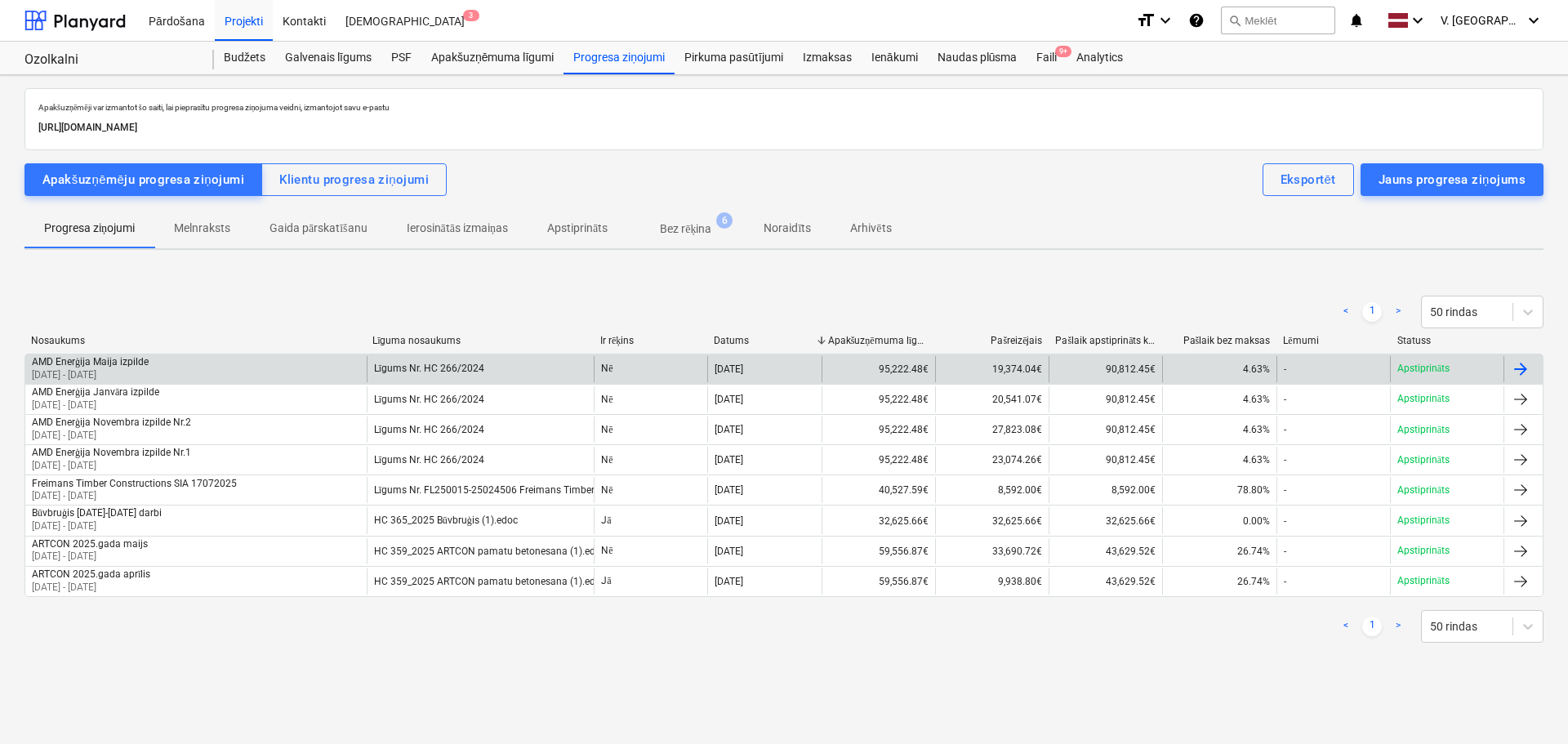 click on "AMD Enerģija Maija izpilde 01 May 2025 - 31 May 2025" at bounding box center (196, 369) 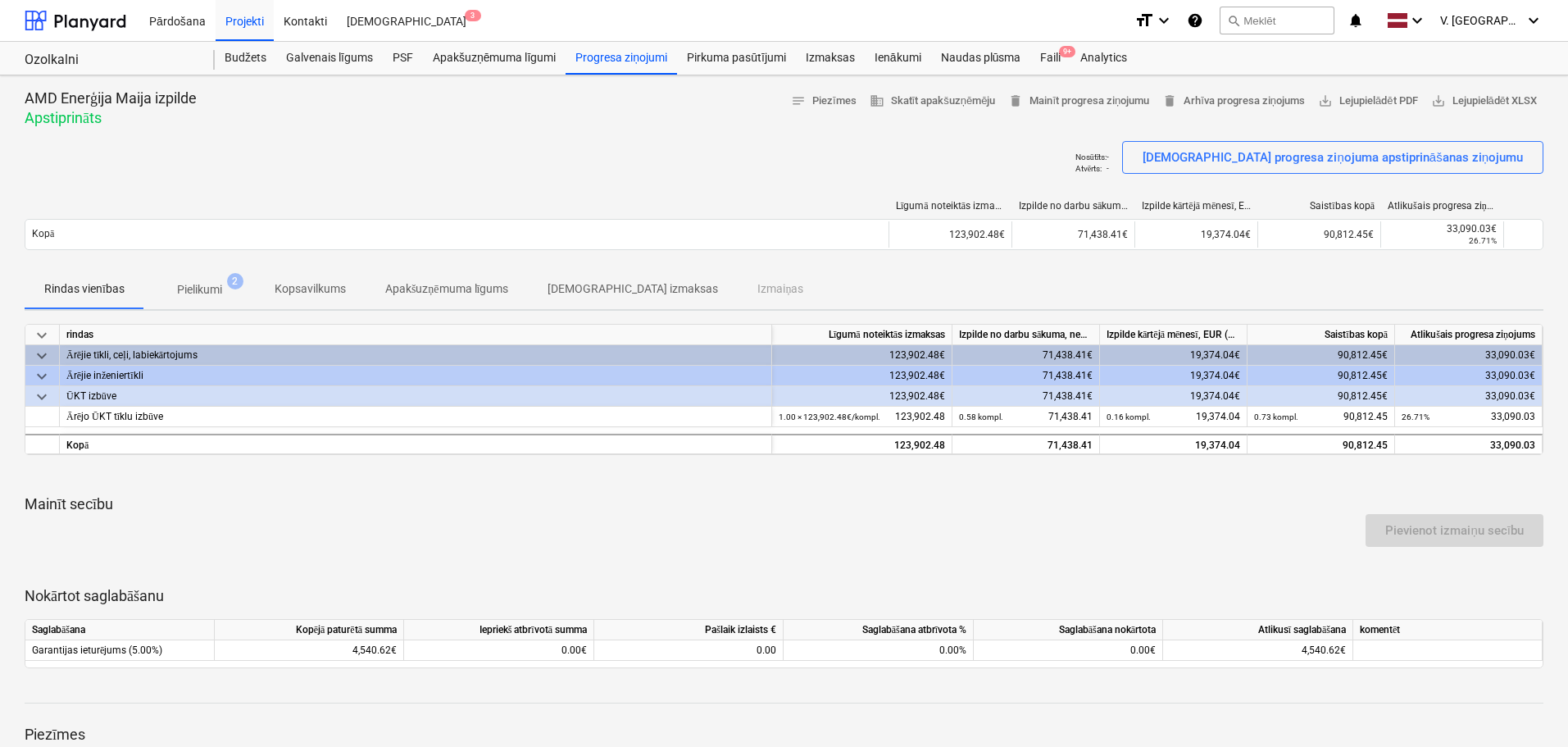 click on "[DEMOGRAPHIC_DATA] izmaksas" at bounding box center [633, 289] 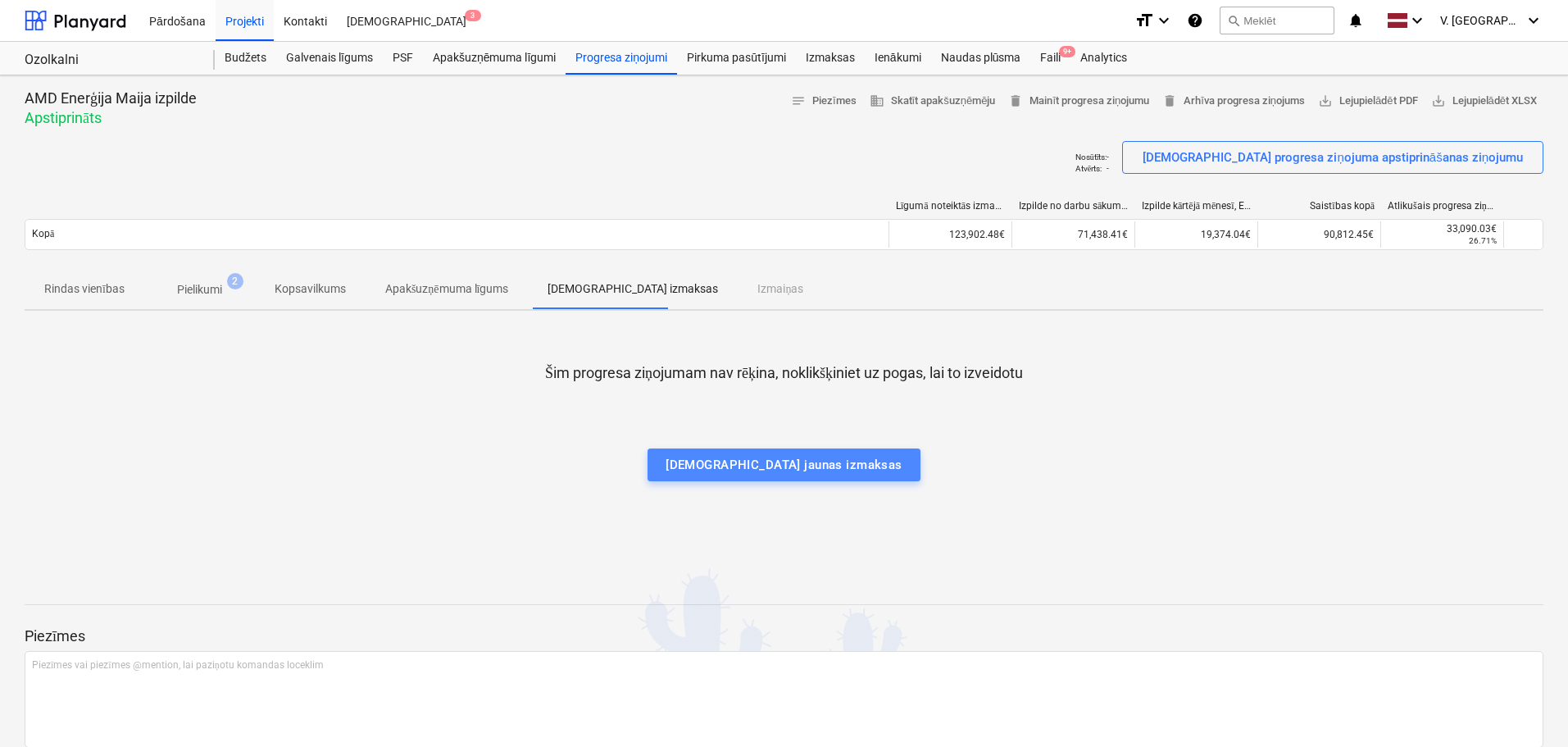 click on "[DEMOGRAPHIC_DATA] jaunas izmaksas" at bounding box center [784, 465] 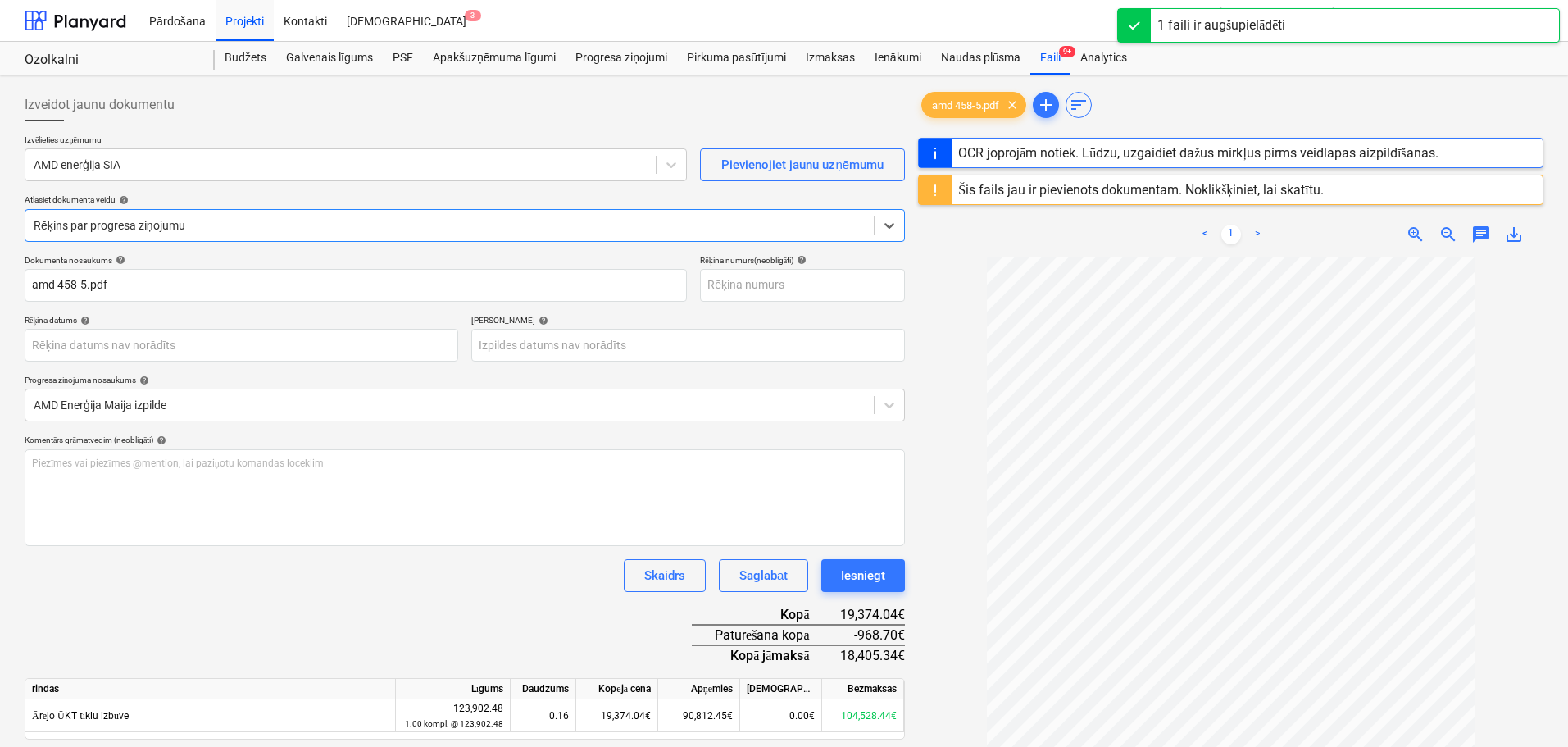 click at bounding box center [449, 225] 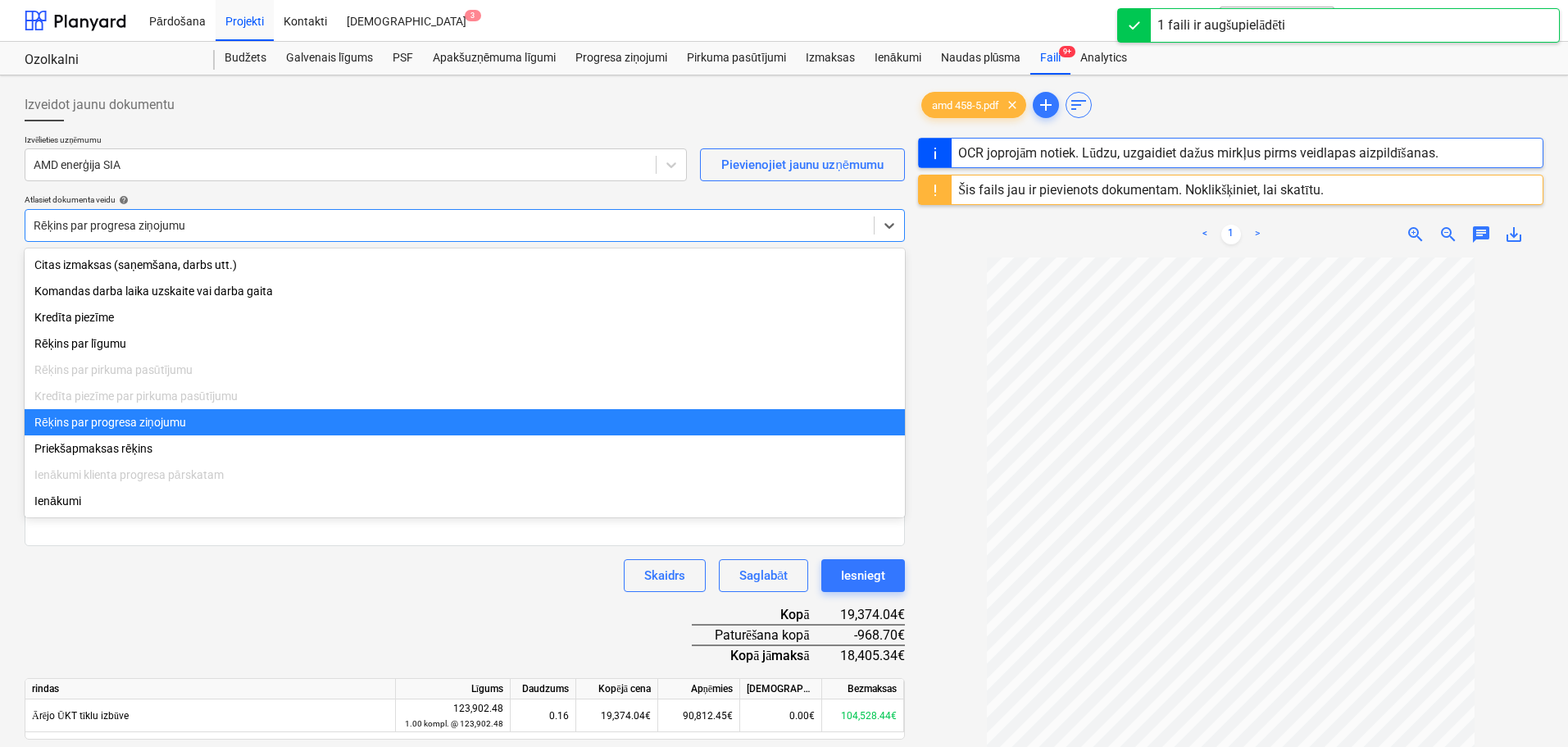 click at bounding box center [449, 225] 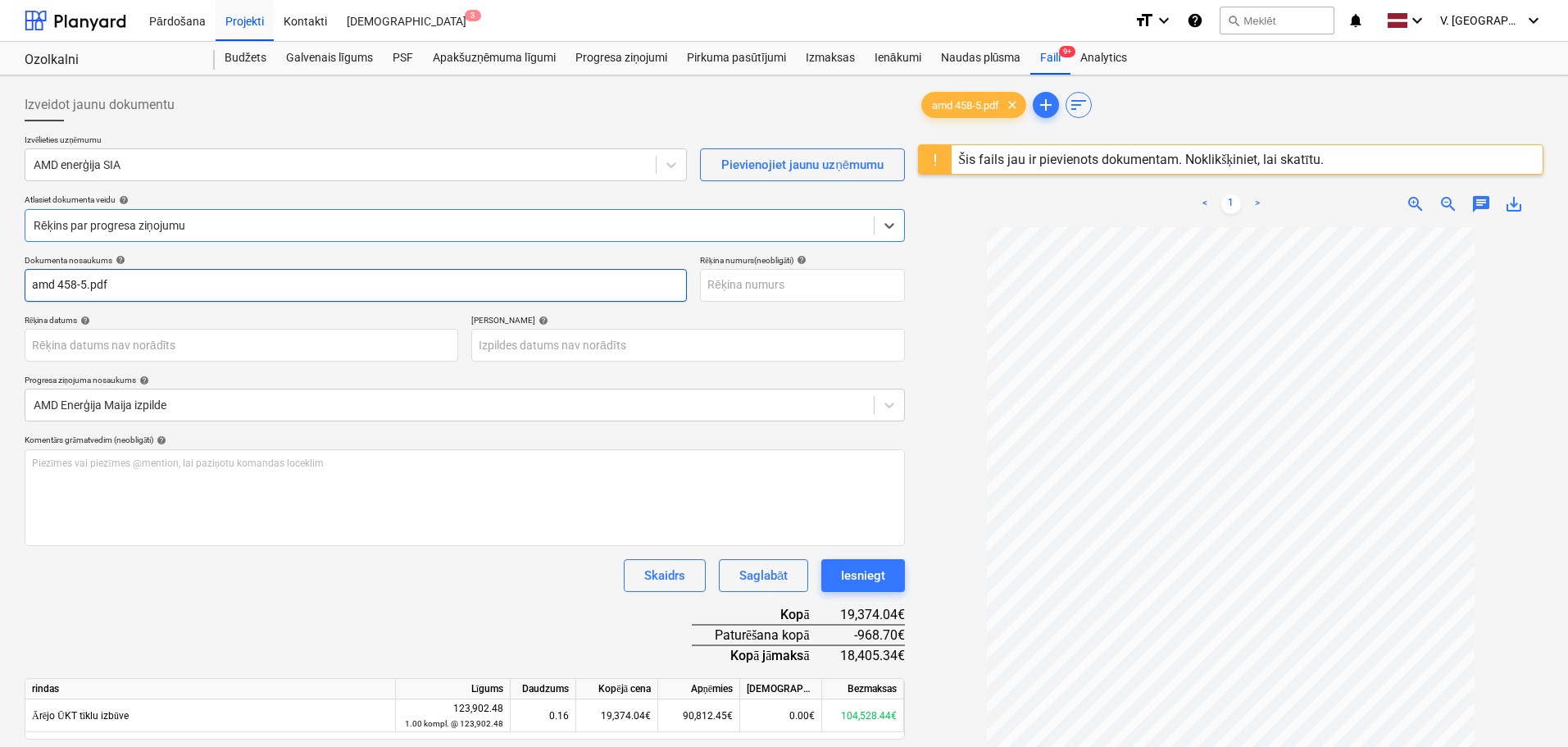click on "amd 458-5.pdf" at bounding box center [356, 285] 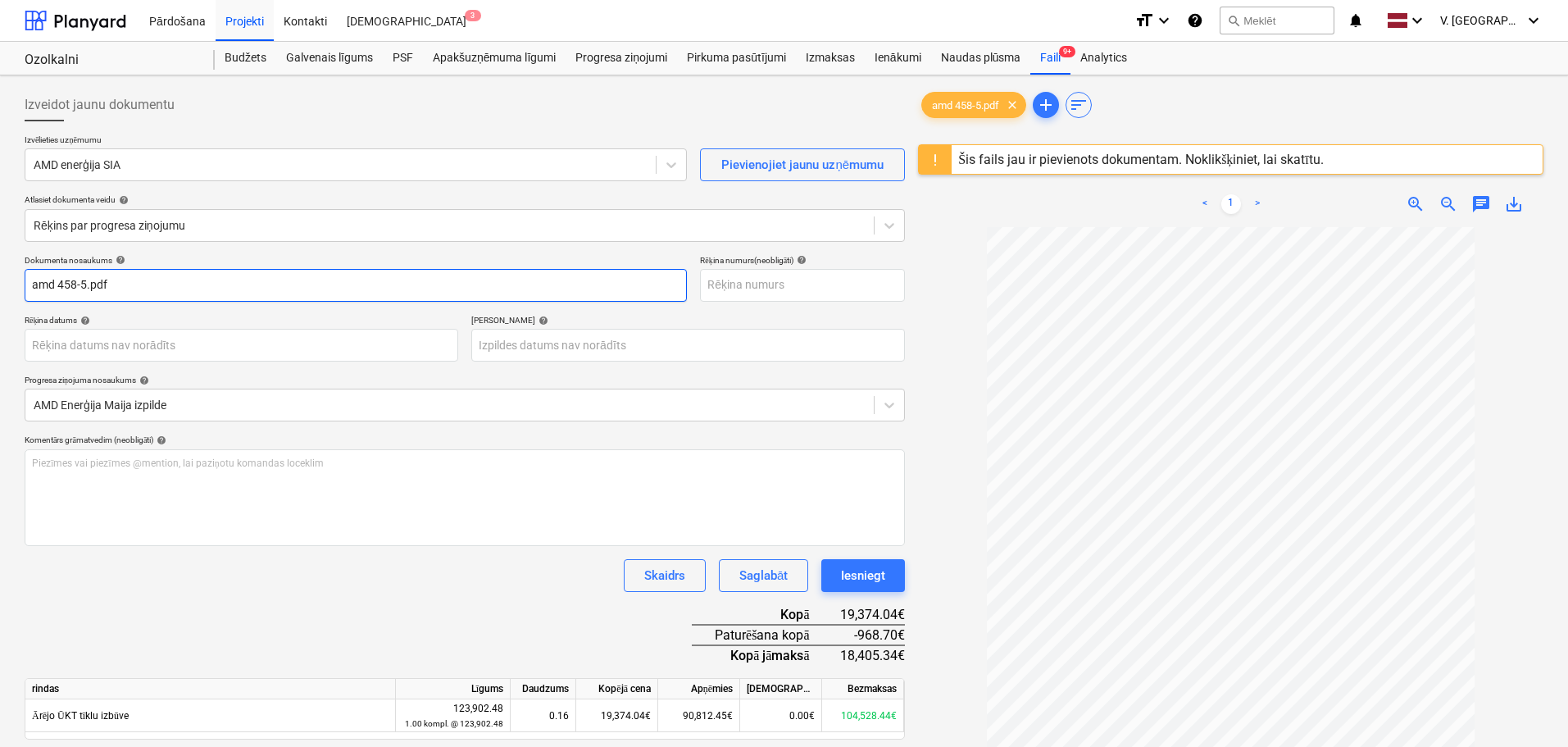 click on "amd 458-5.pdf" at bounding box center [356, 285] 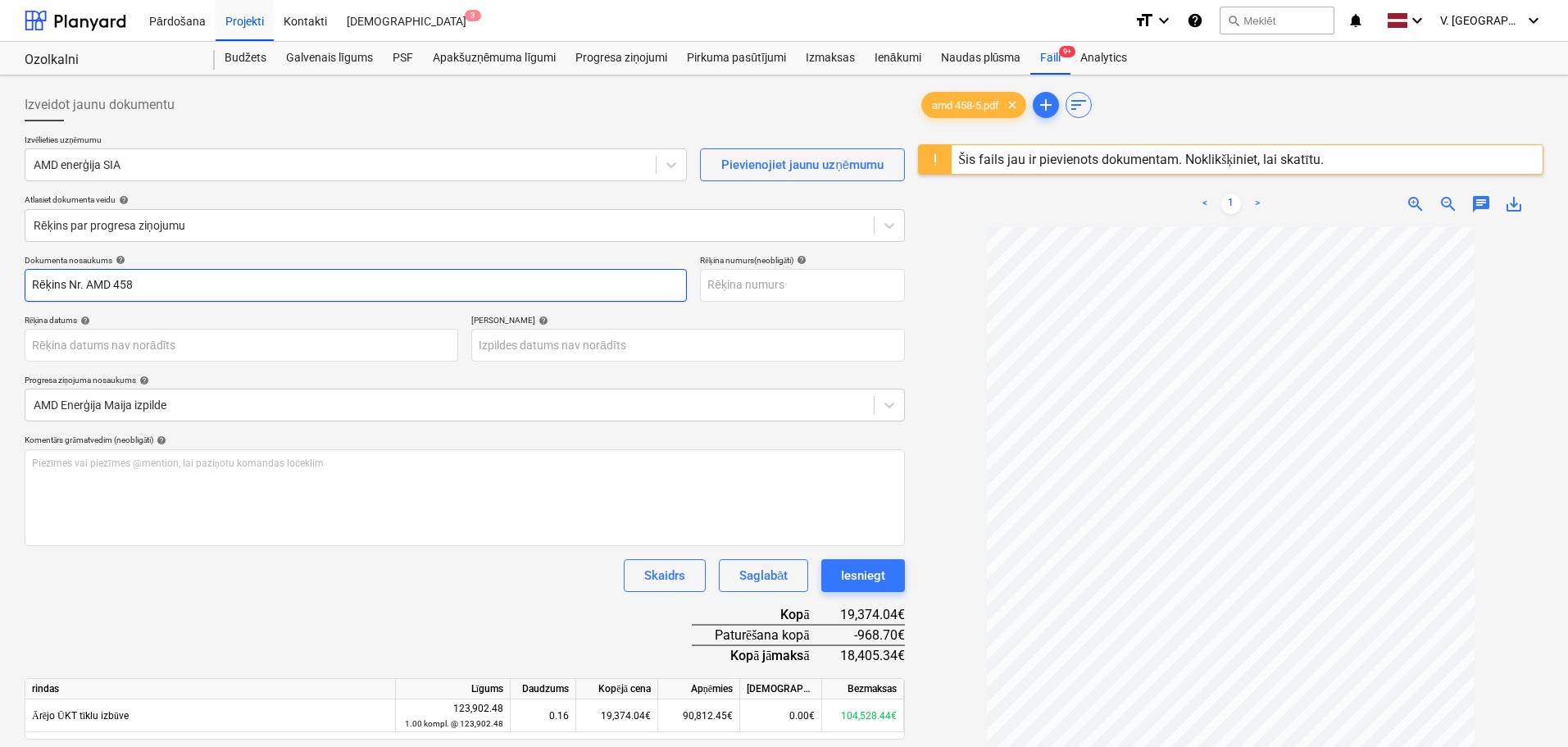 type on "Rēķins Nr. AMD 458" 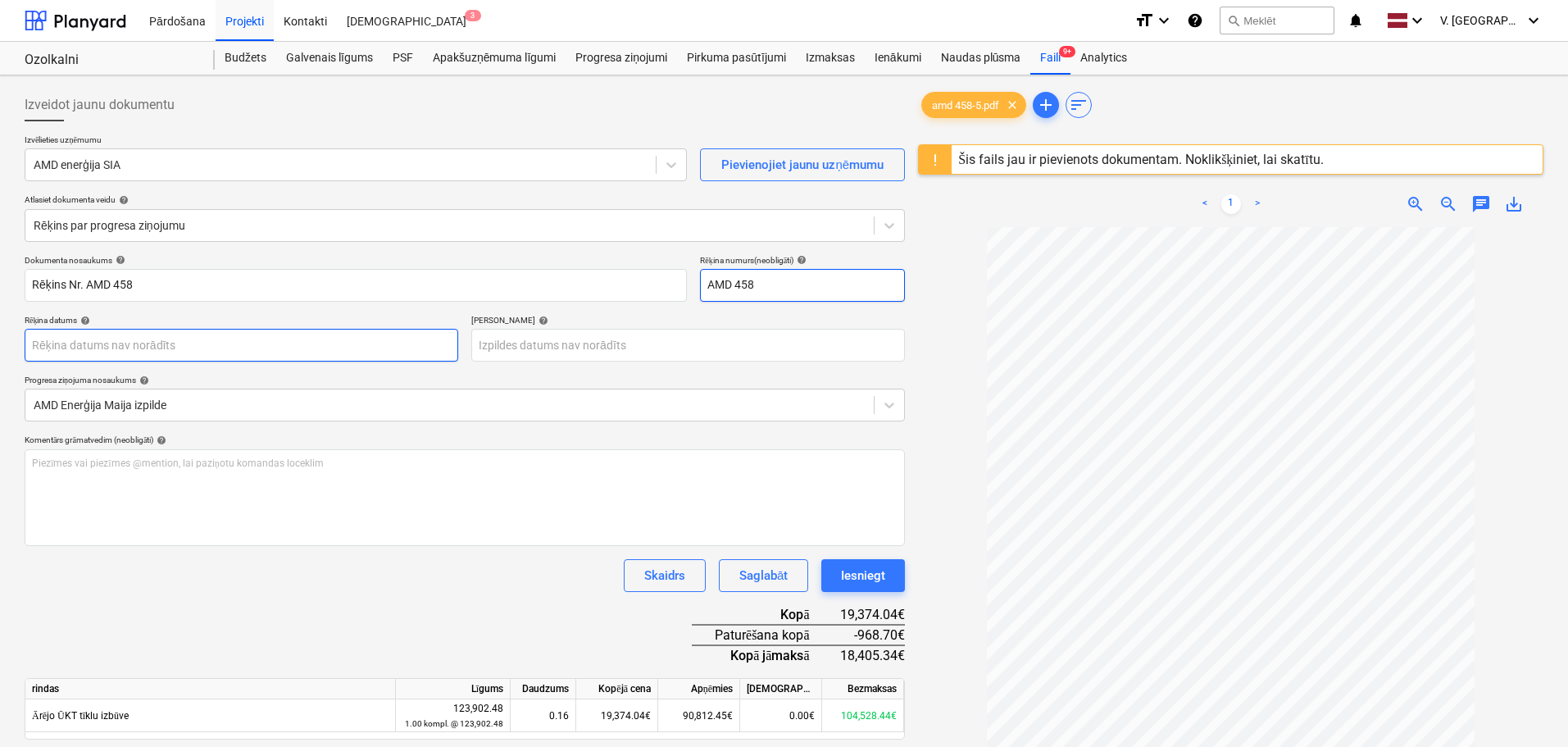 type on "AMD 458" 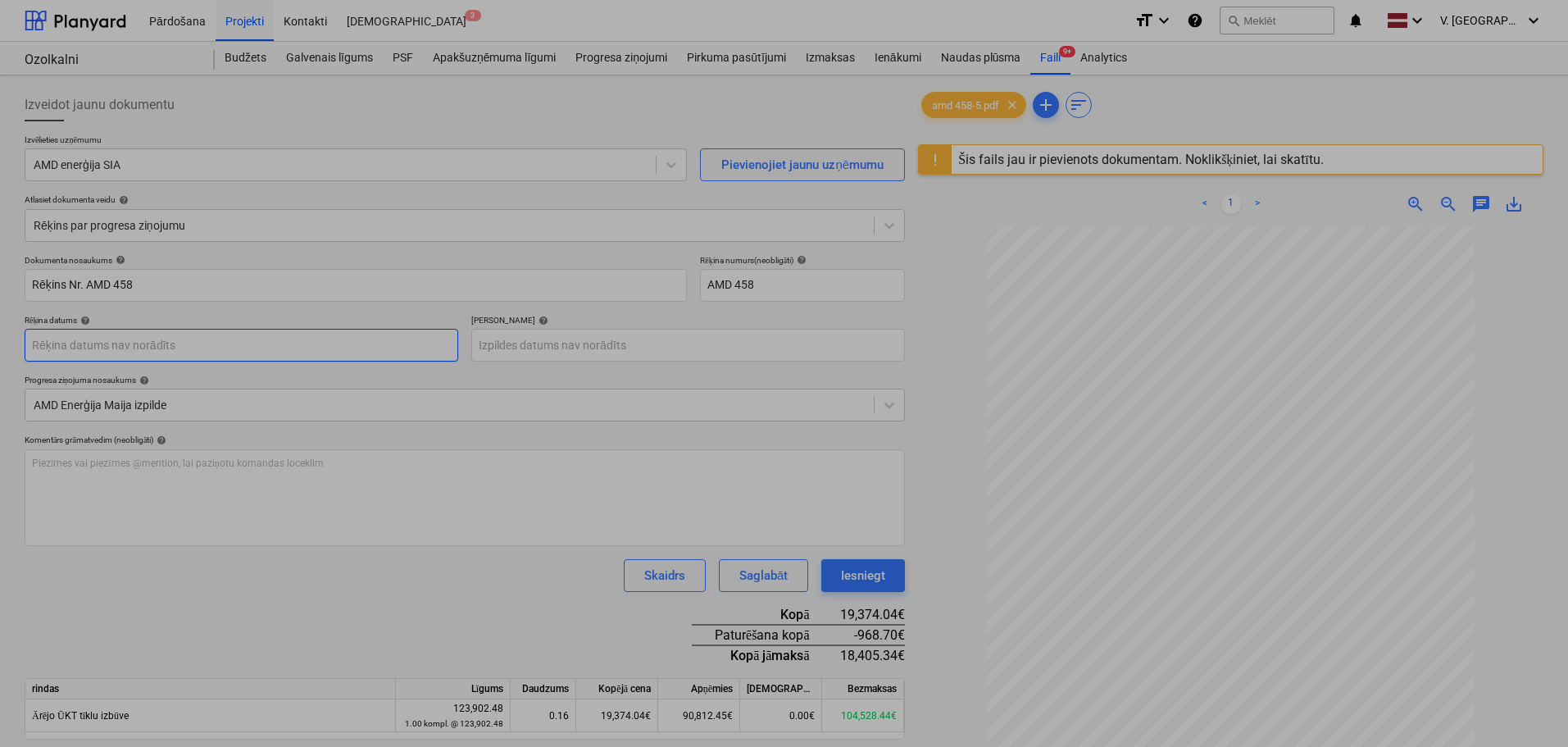 click on "Pārdošana Projekti Kontakti Iesūtne 3 format_size keyboard_arrow_down help search Meklēt notifications 0 keyboard_arrow_down V. Filipčenko keyboard_arrow_down Ozolkalni Ozolkalni Budžets Galvenais līgums PSF Apakšuzņēmuma līgumi Progresa ziņojumi Pirkuma pasūtījumi Izmaksas Ienākumi Naudas plūsma Faili 9+ Analytics Izveidot jaunu dokumentu Izvēlieties uzņēmumu AMD enerģija SIA   Pievienojiet jaunu uzņēmumu Atlasiet dokumenta veidu help Rēķins par progresa ziņojumu Dokumenta nosaukums help Rēķins Nr. AMD 458 Rēķina numurs  (neobligāti) help AMD 458 Rēķina datums help Press the down arrow key to interact with the calendar and
select a date. Press the question mark key to get the keyboard shortcuts for changing dates. Termiņš help Press the down arrow key to interact with the calendar and
select a date. Press the question mark key to get the keyboard shortcuts for changing dates. Progresa ziņojuma nosaukums help AMD Enerģija Maija izpilde help ﻿ Skaidrs Saglabāt <" at bounding box center (784, 373) 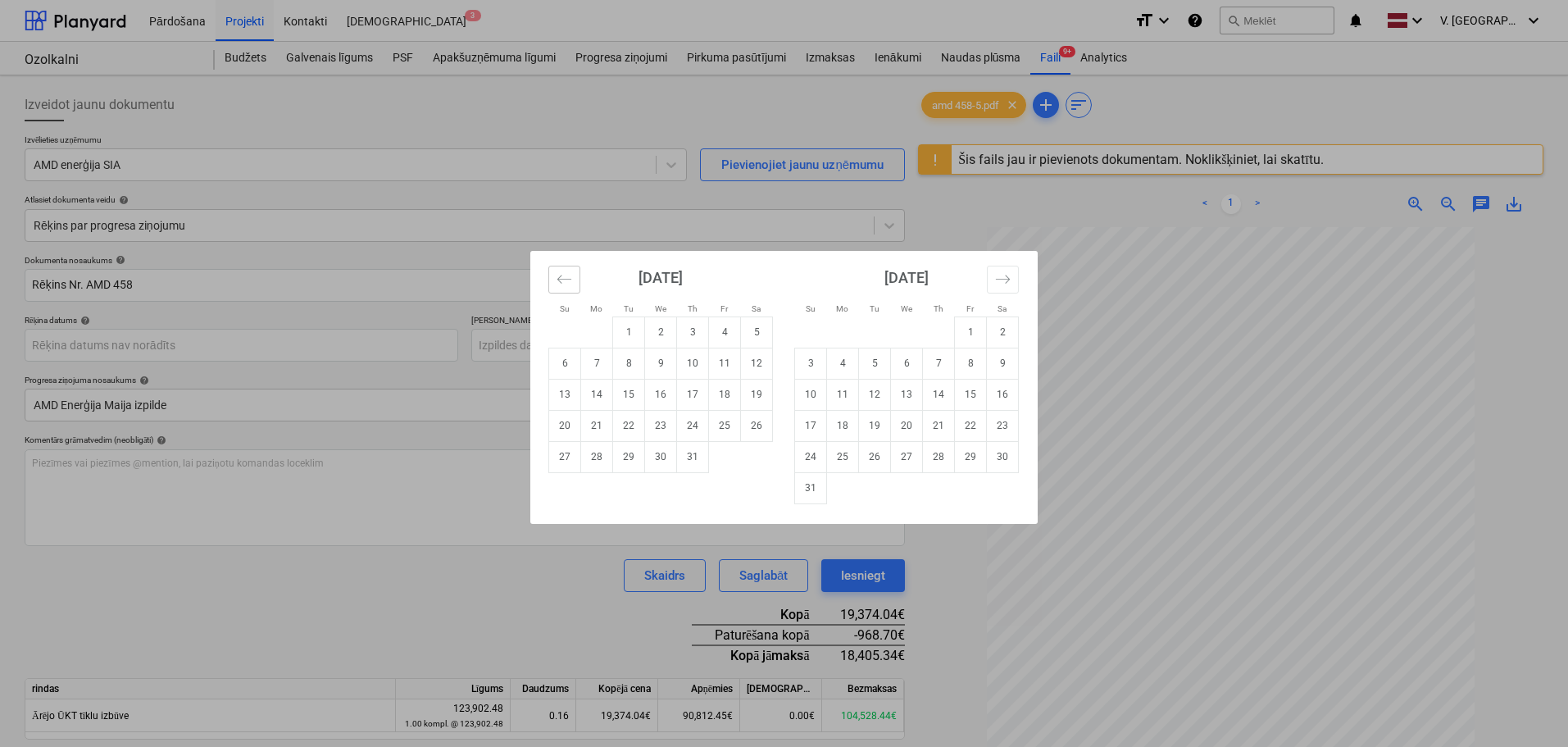 click 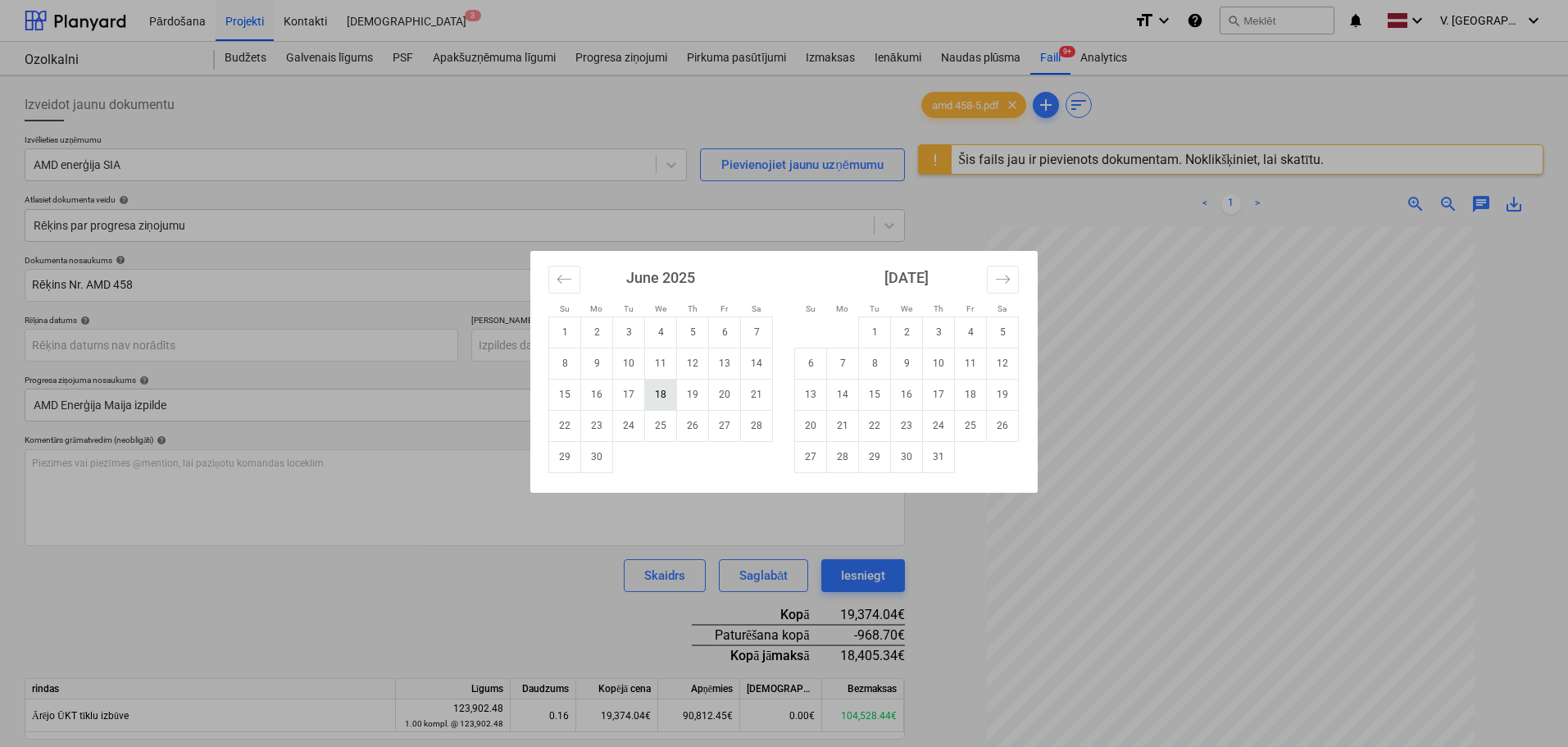 click on "18" at bounding box center [661, 394] 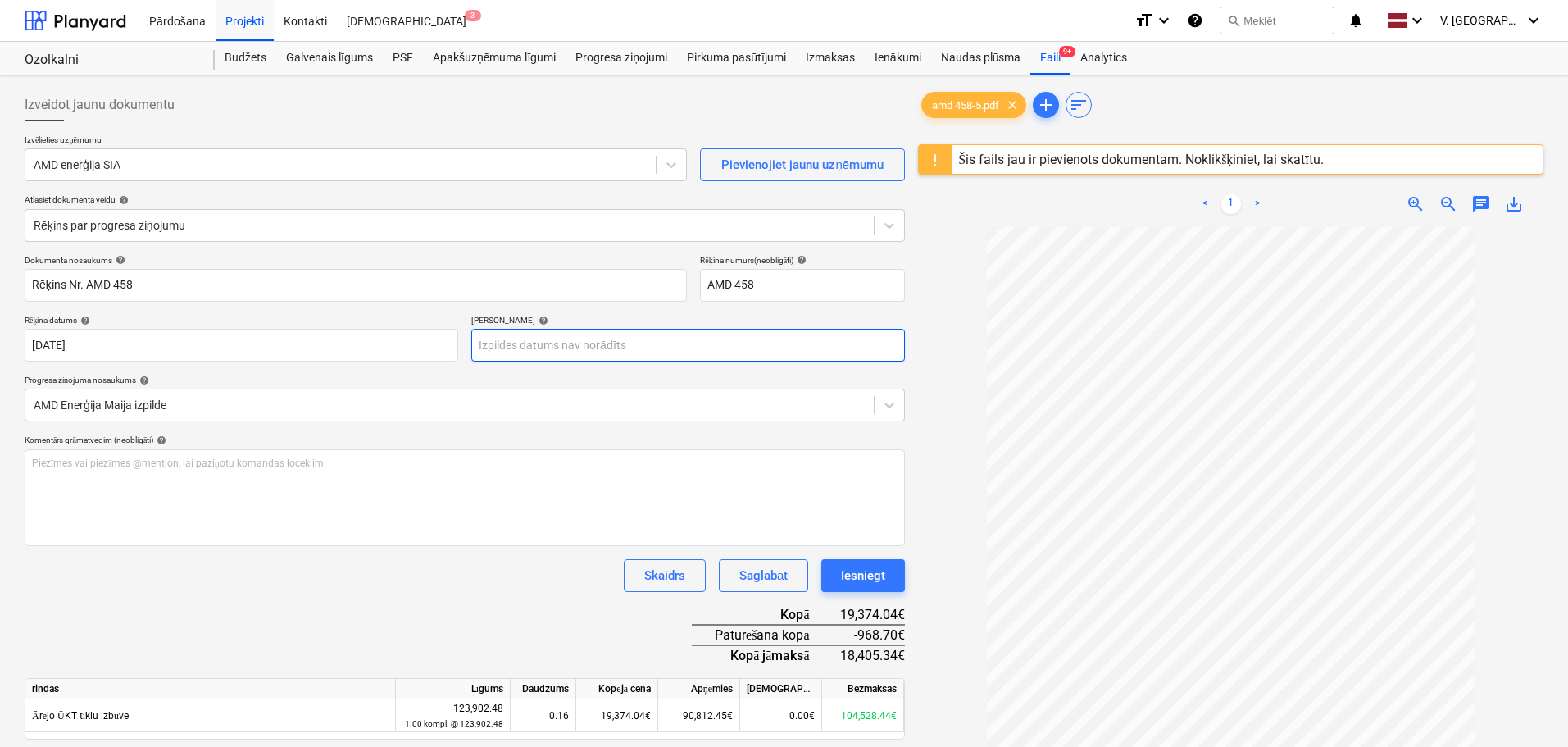 click on "Pārdošana Projekti Kontakti Iesūtne 3 format_size keyboard_arrow_down help search Meklēt notifications 0 keyboard_arrow_down V. Filipčenko keyboard_arrow_down Ozolkalni Ozolkalni Budžets Galvenais līgums PSF Apakšuzņēmuma līgumi Progresa ziņojumi Pirkuma pasūtījumi Izmaksas Ienākumi Naudas plūsma Faili 9+ Analytics Izveidot jaunu dokumentu Izvēlieties uzņēmumu AMD enerģija SIA   Pievienojiet jaunu uzņēmumu Atlasiet dokumenta veidu help Rēķins par progresa ziņojumu Dokumenta nosaukums help Rēķins Nr. AMD 458 Rēķina numurs  (neobligāti) help AMD 458 Rēķina datums help 18 Jun 2025 18.06.2025 Press the down arrow key to interact with the calendar and
select a date. Press the question mark key to get the keyboard shortcuts for changing dates. Termiņš help Press the down arrow key to interact with the calendar and
select a date. Press the question mark key to get the keyboard shortcuts for changing dates. Progresa ziņojuma nosaukums help AMD Enerģija Maija izpilde help" at bounding box center (784, 373) 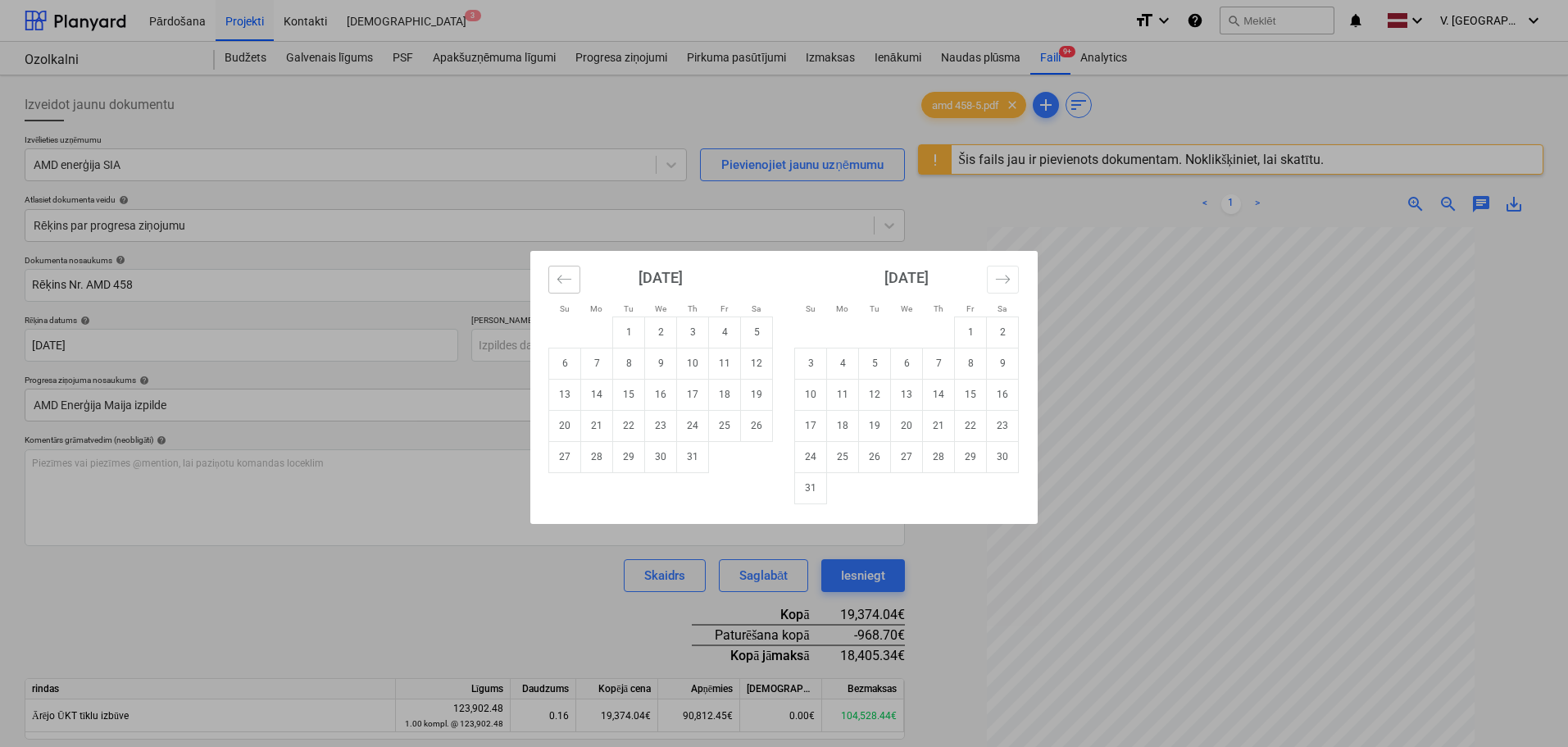 click 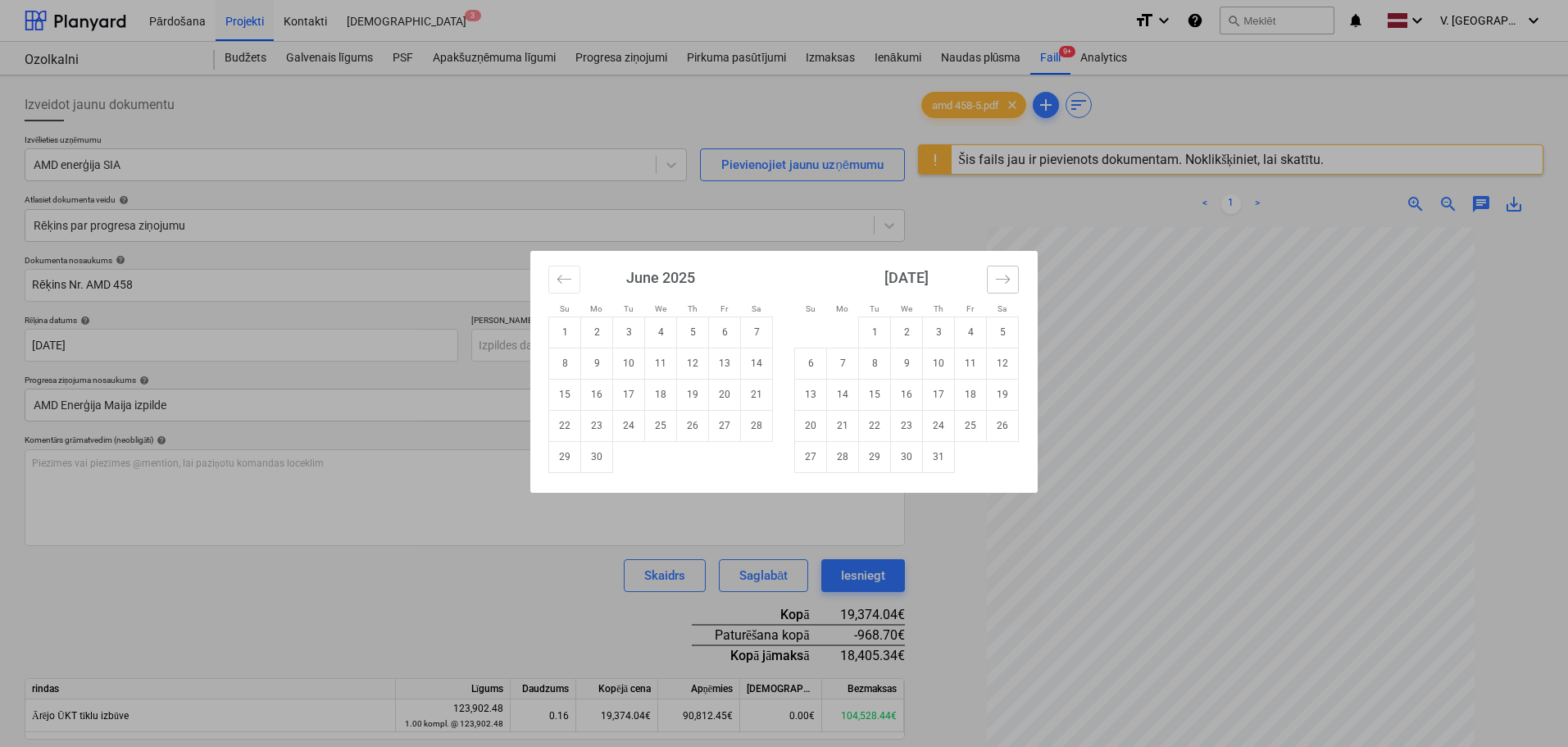 click 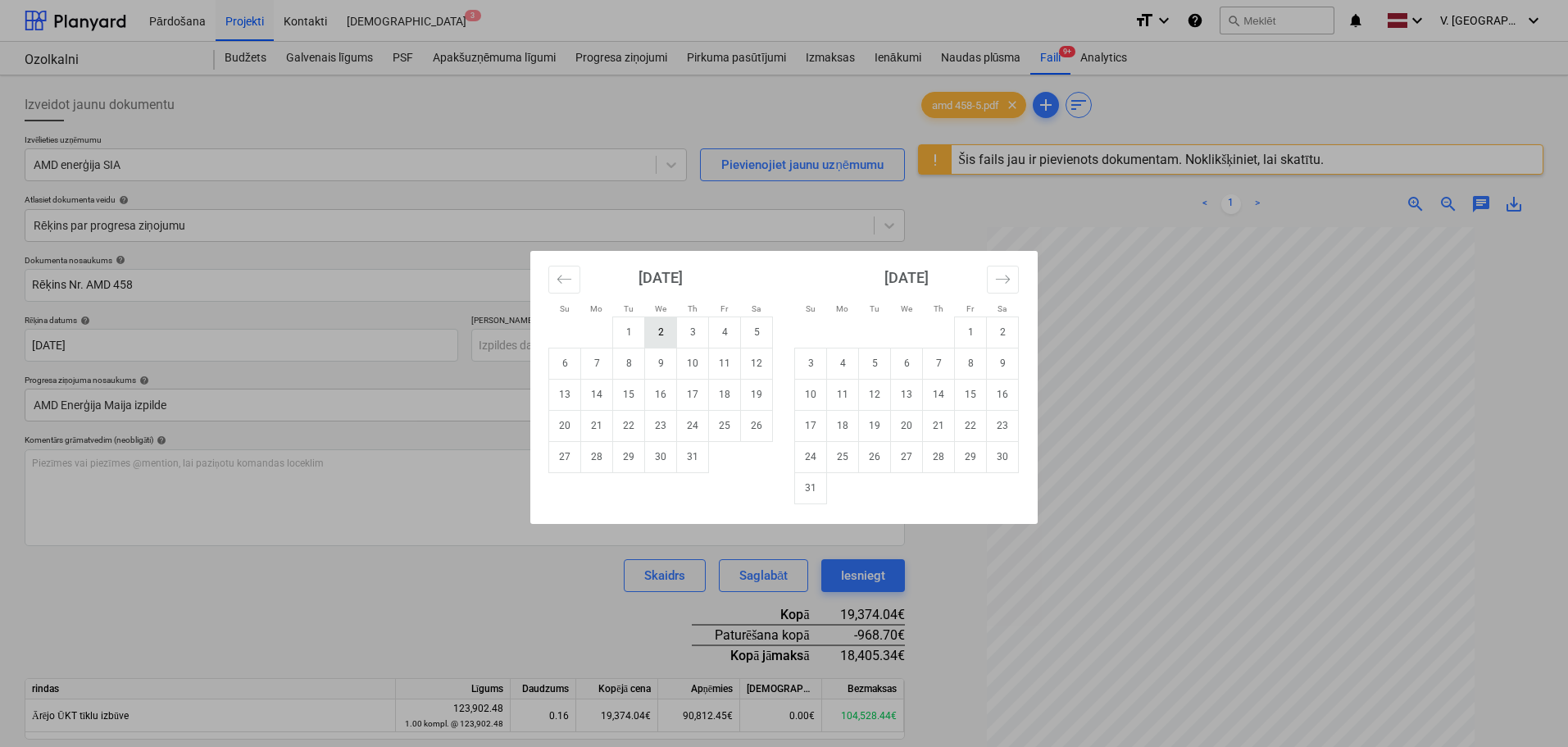 click on "2" at bounding box center (661, 332) 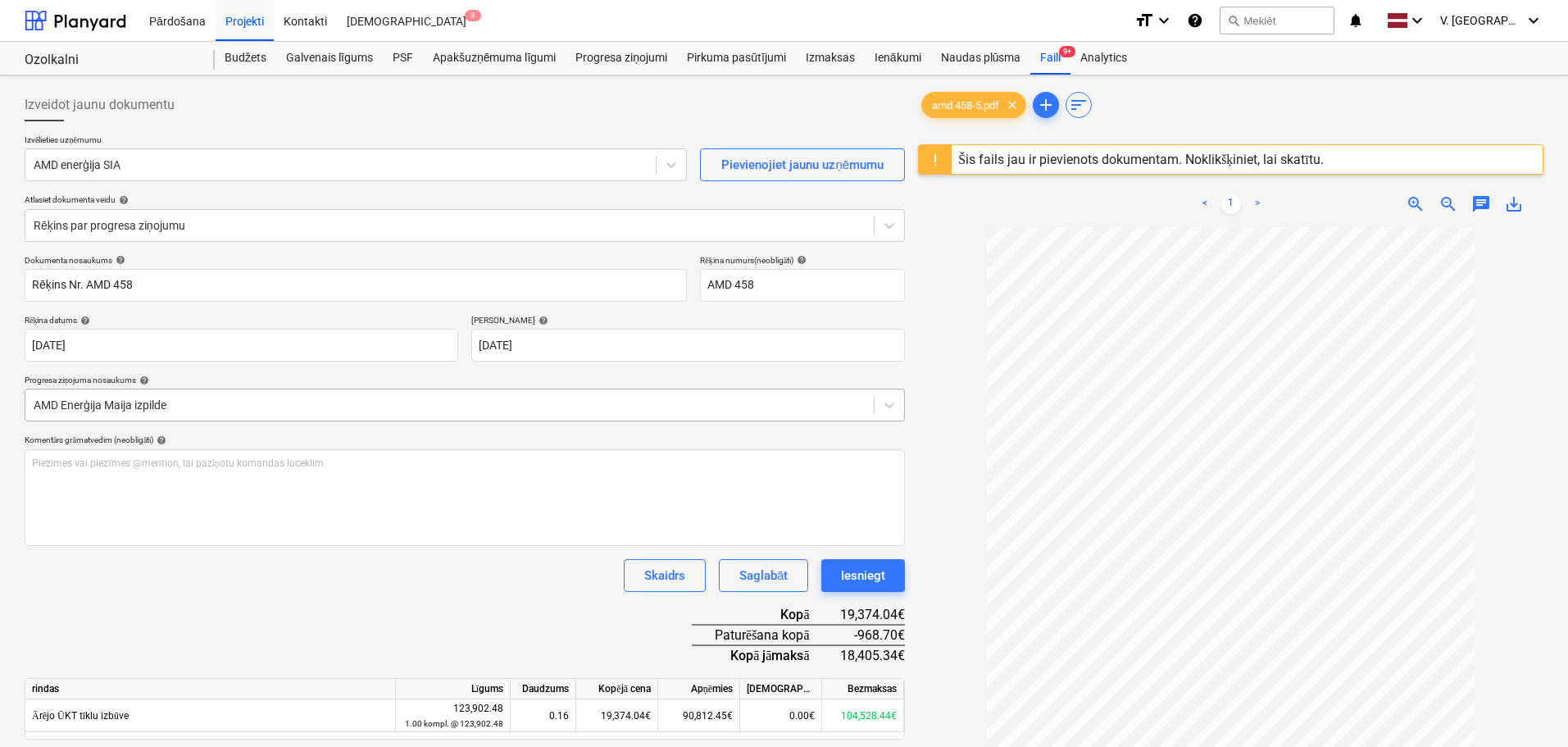 click at bounding box center (449, 405) 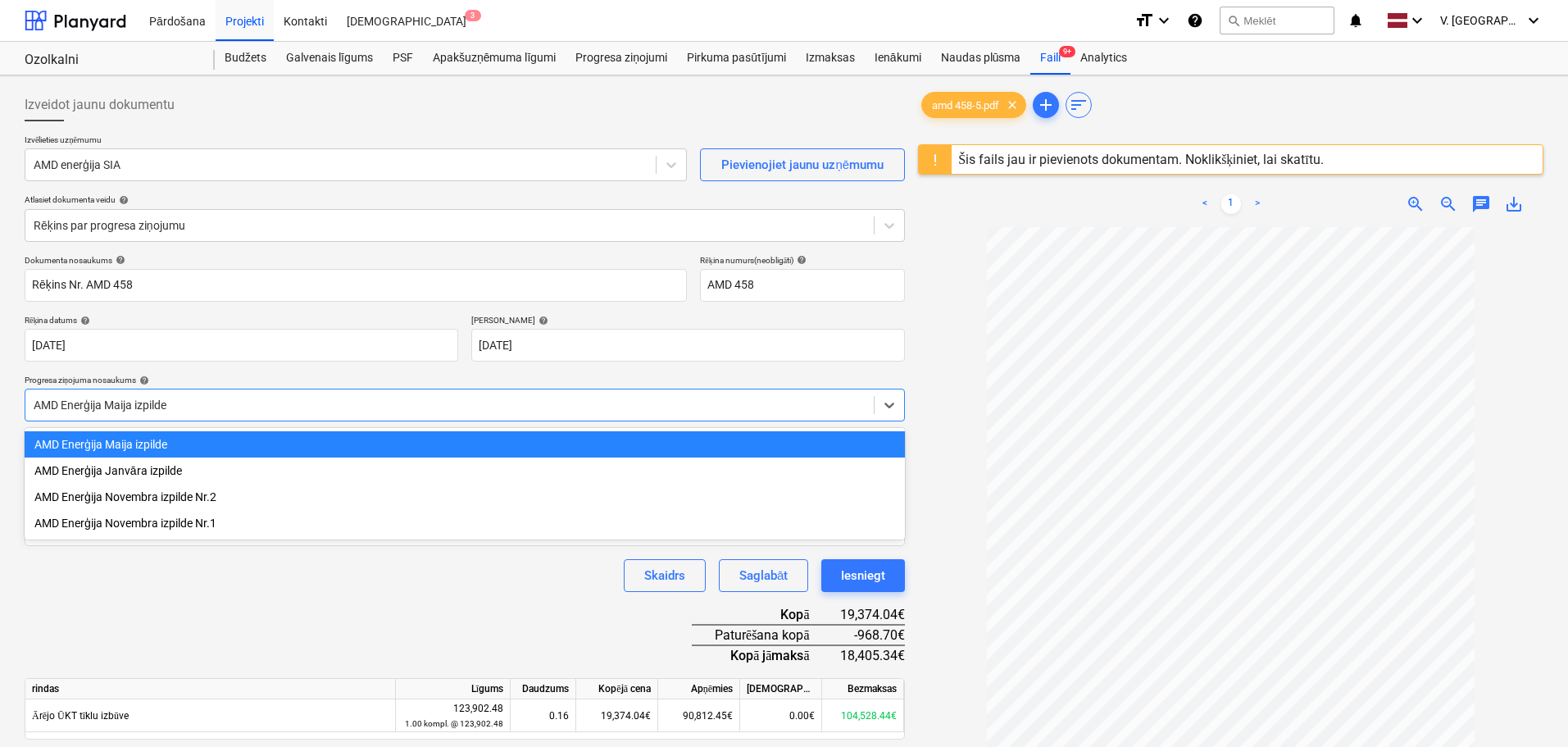 click at bounding box center (449, 405) 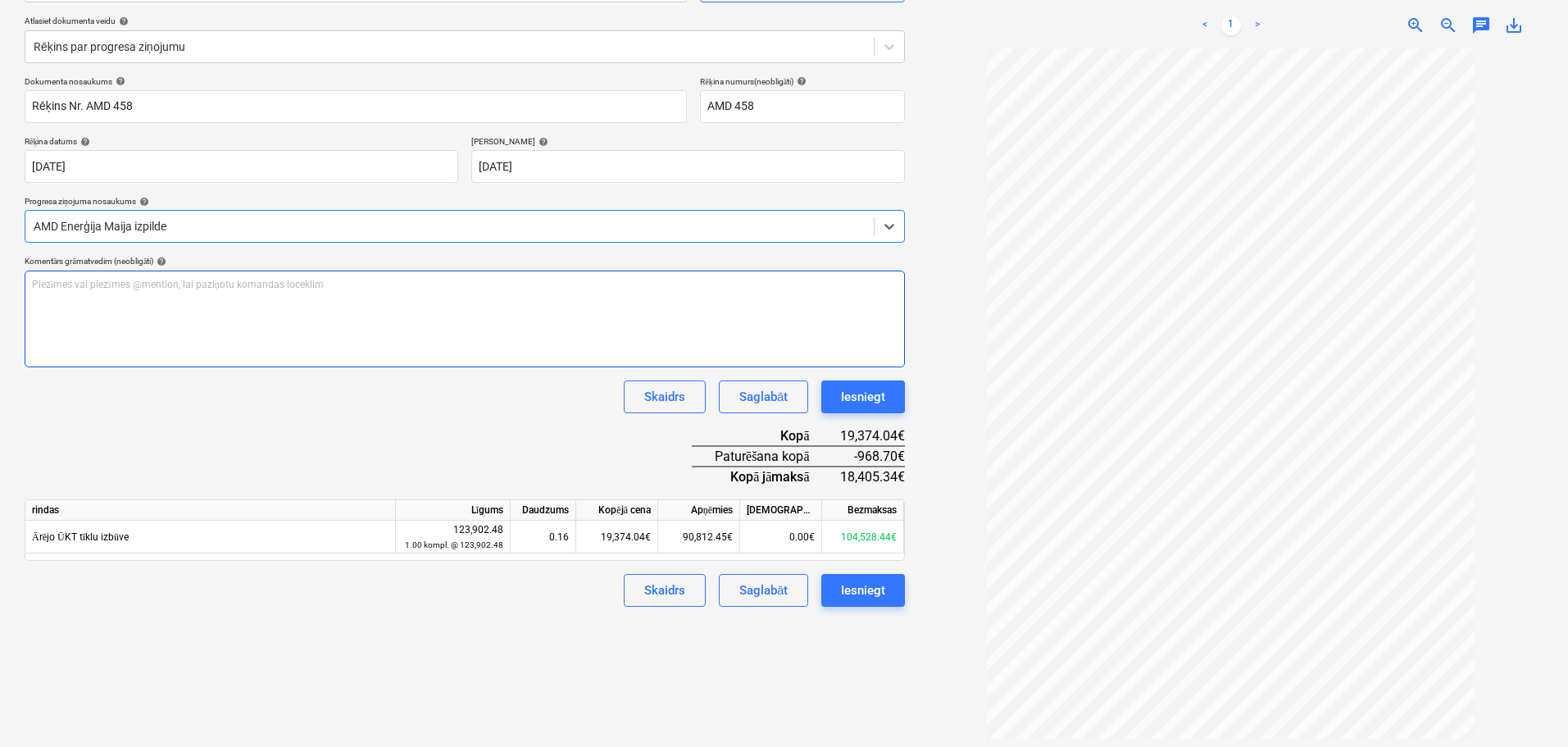 scroll, scrollTop: 194, scrollLeft: 0, axis: vertical 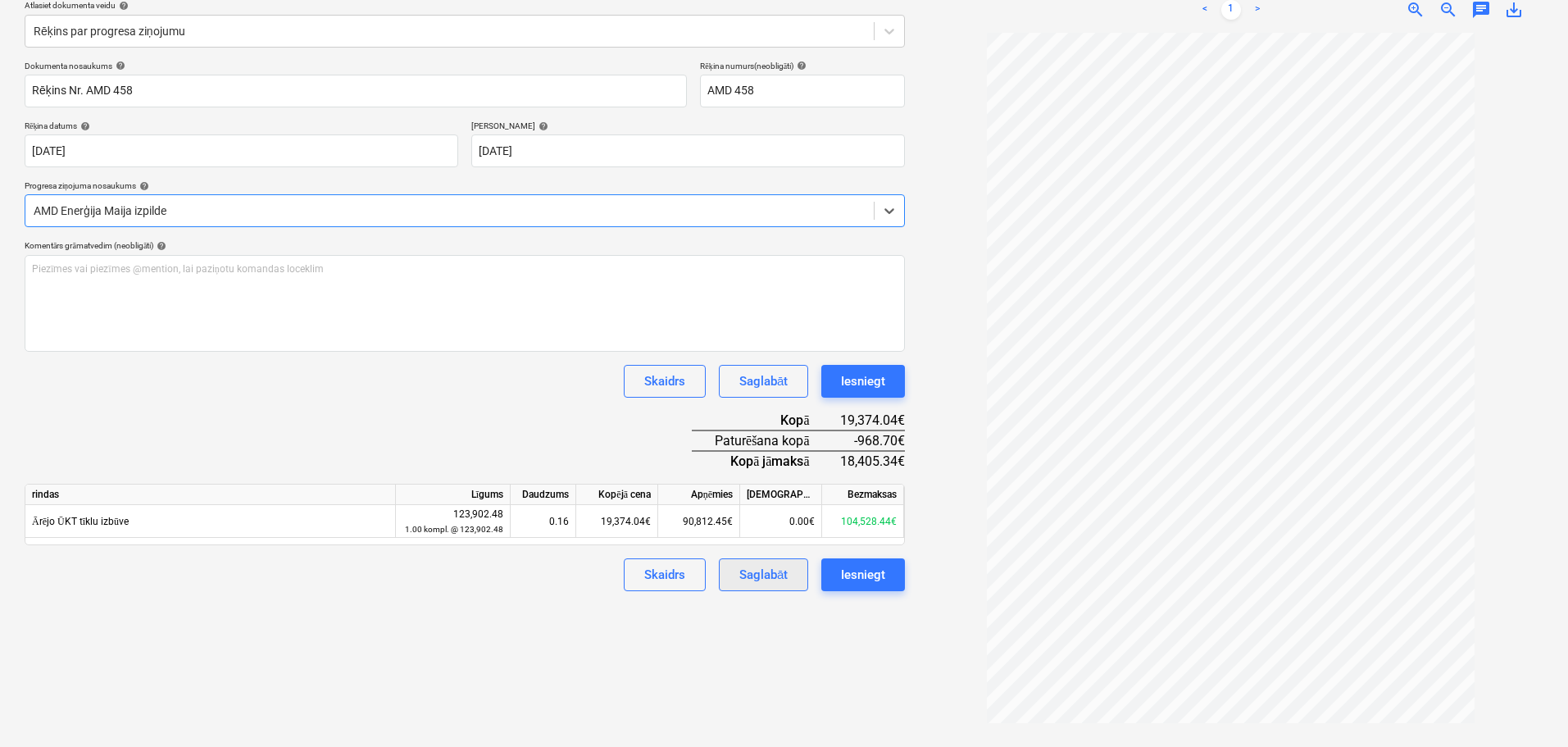 click on "Saglabāt" at bounding box center [763, 575] 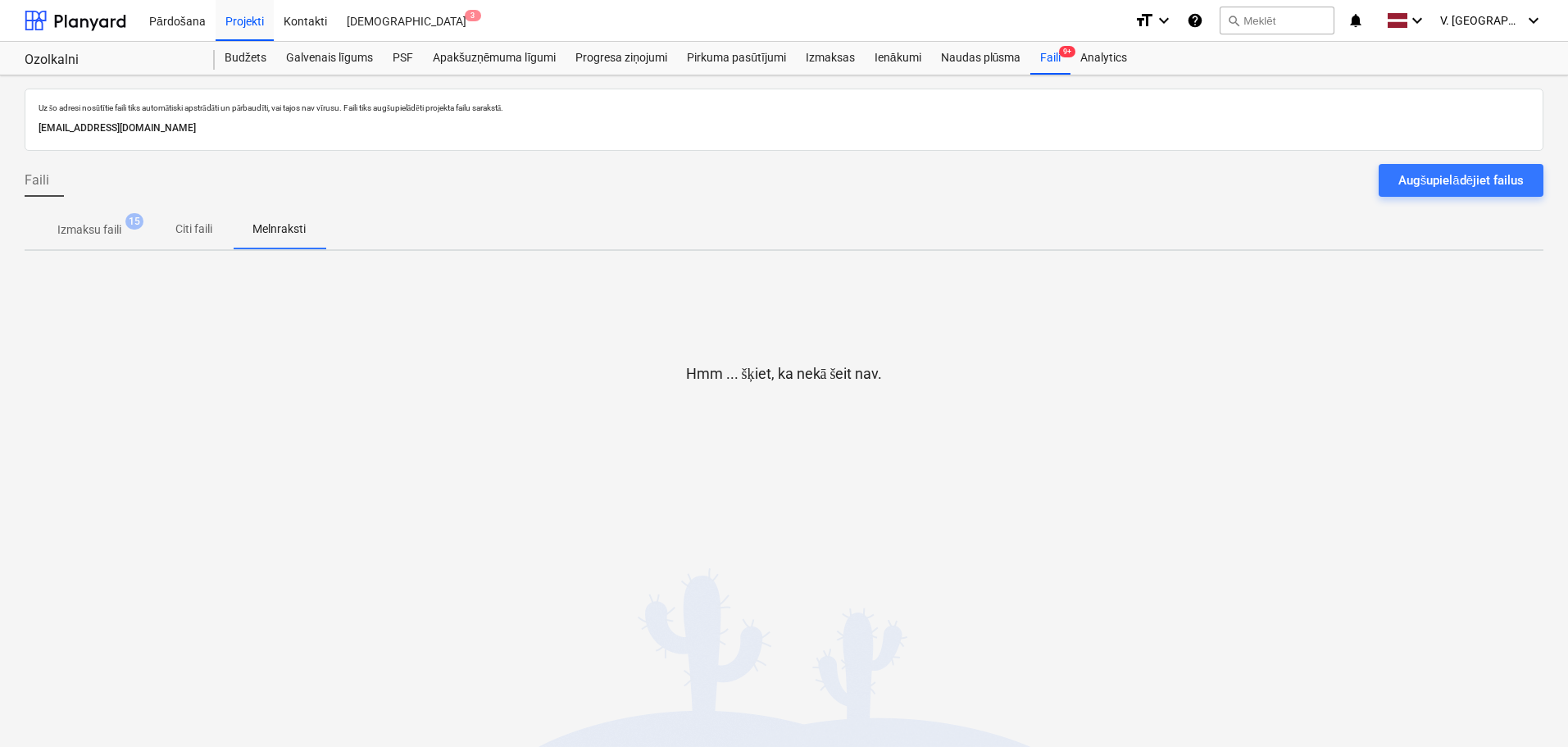 scroll, scrollTop: 0, scrollLeft: 0, axis: both 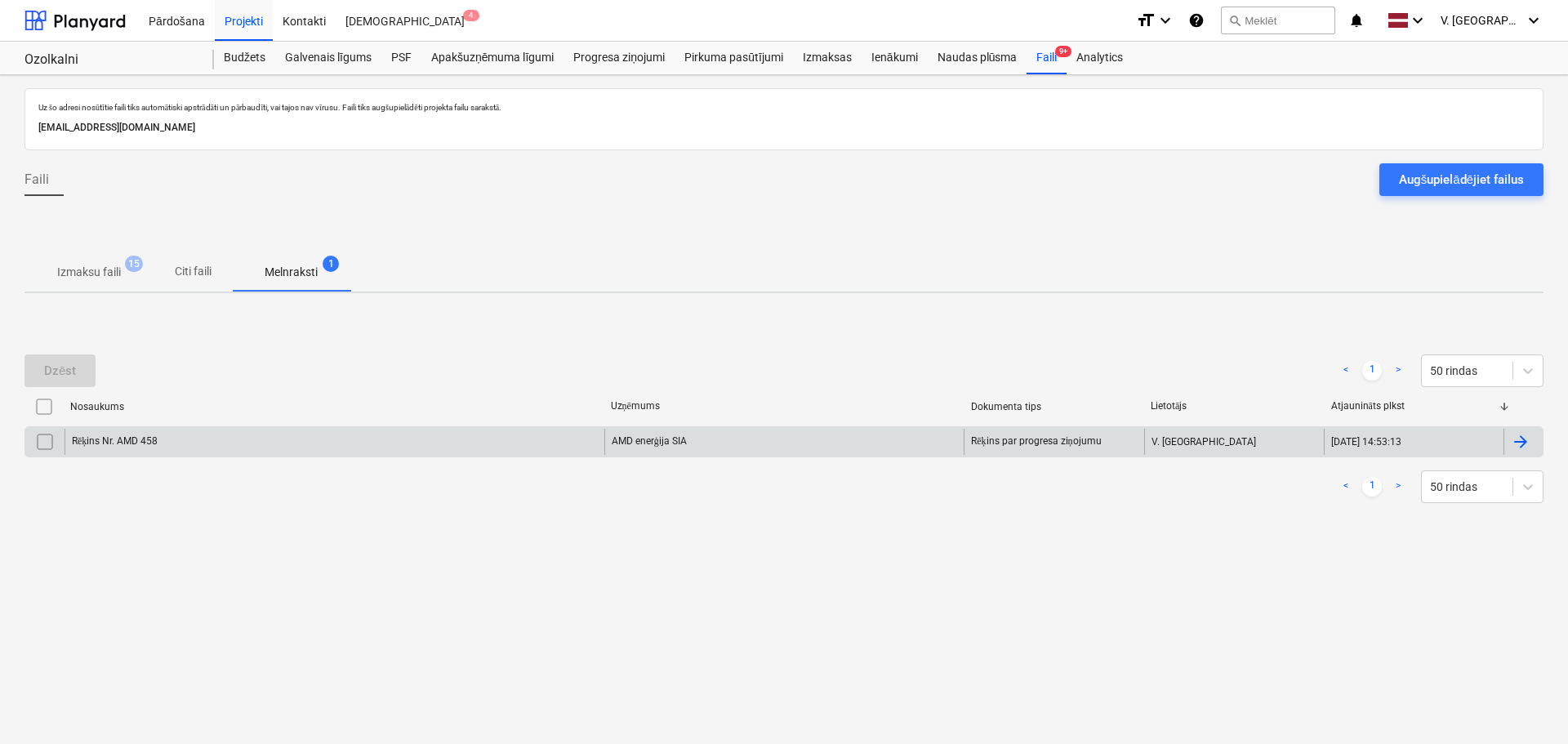 click on "AMD enerģija SIA" at bounding box center [784, 442] 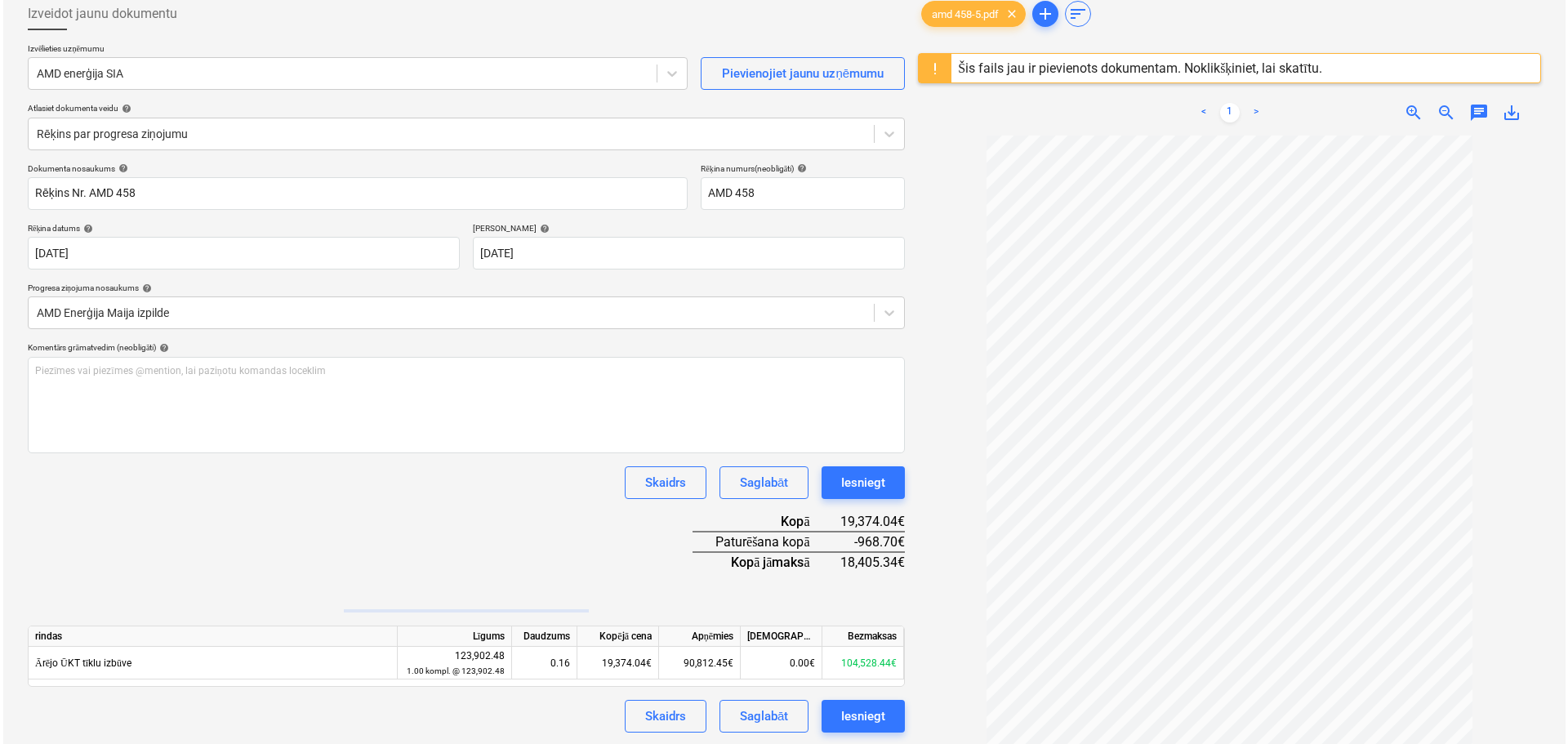 scroll, scrollTop: 194, scrollLeft: 0, axis: vertical 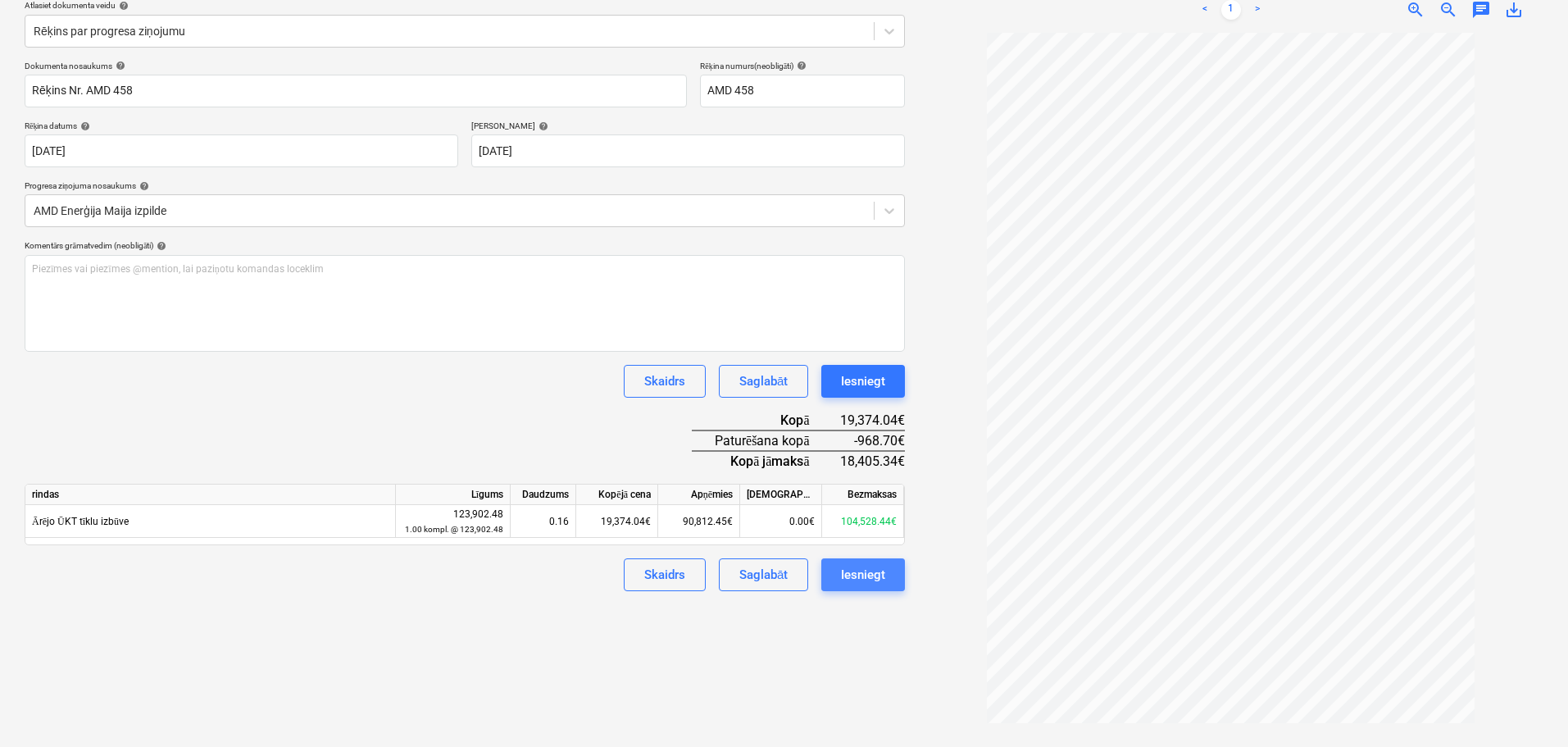 click on "Iesniegt" at bounding box center (863, 575) 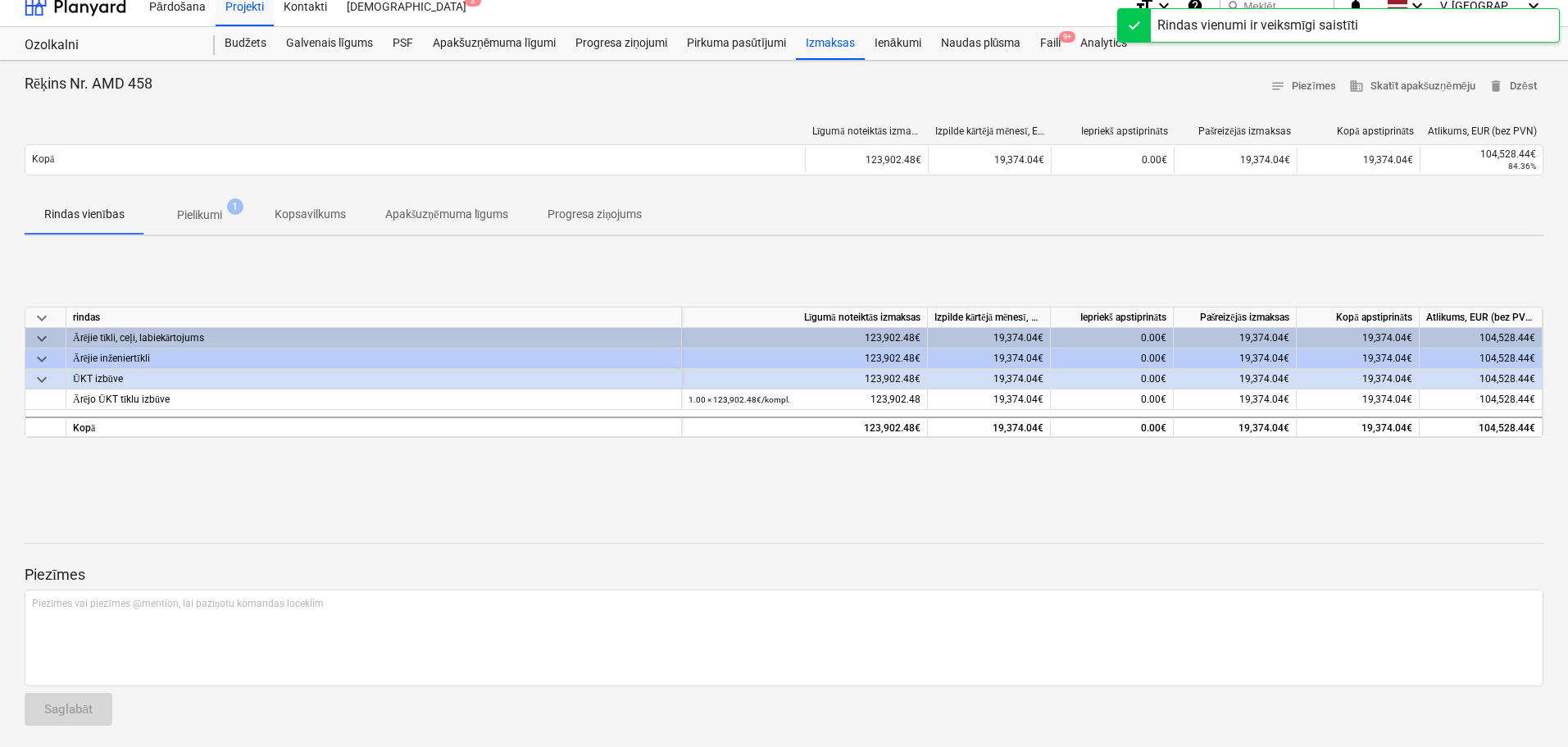 scroll, scrollTop: 19, scrollLeft: 0, axis: vertical 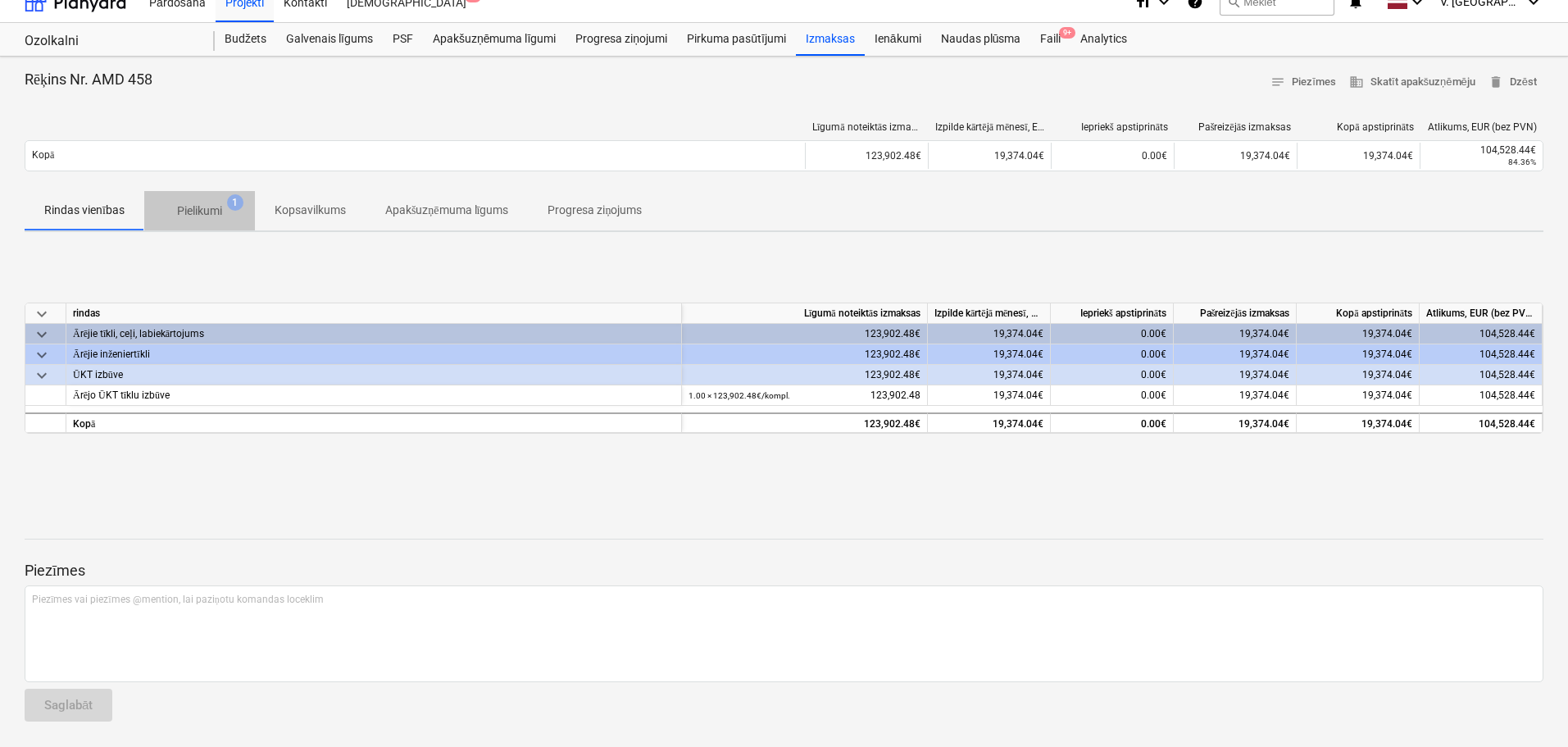 click on "Pielikumi" at bounding box center [199, 211] 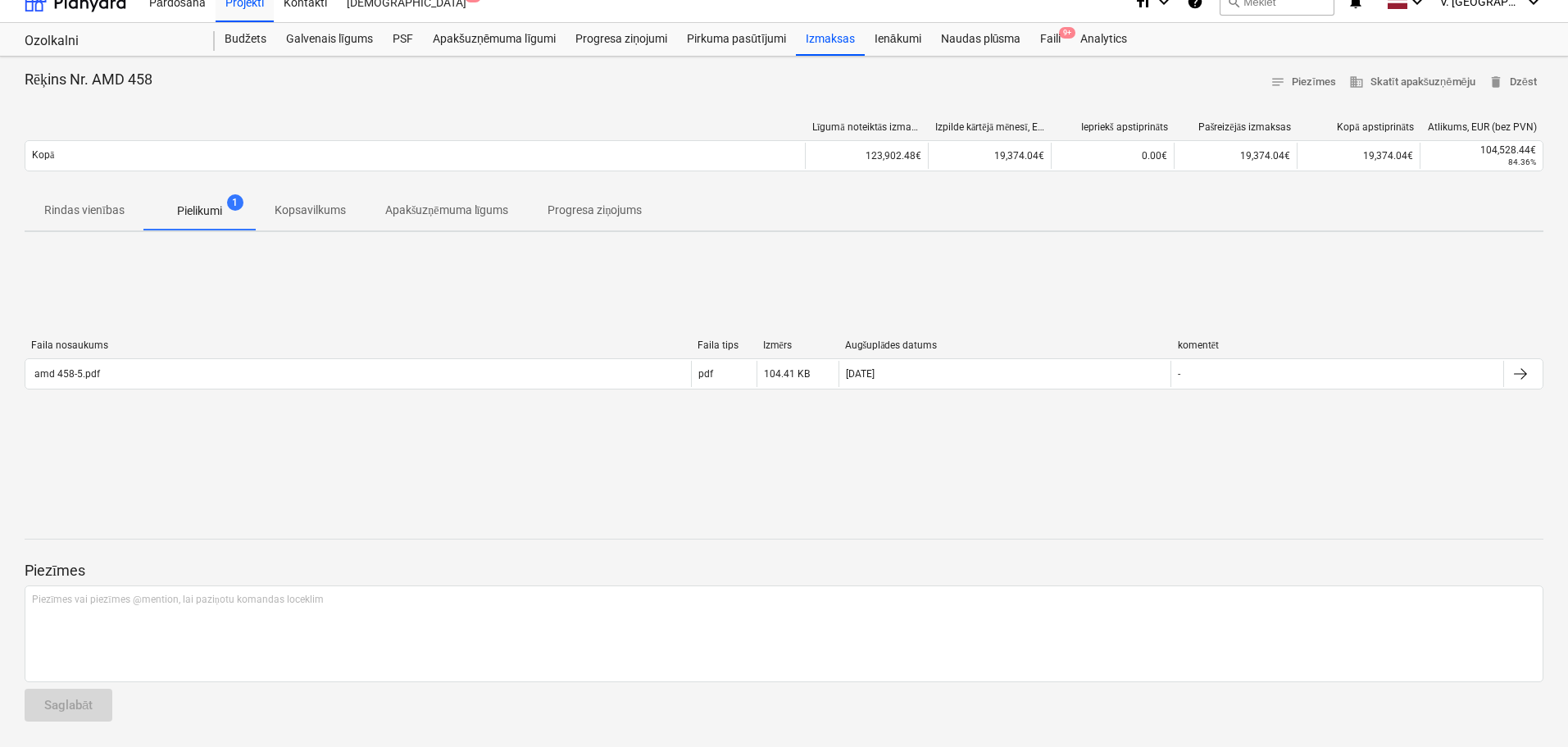 click on "Kopsavilkums" at bounding box center [310, 210] 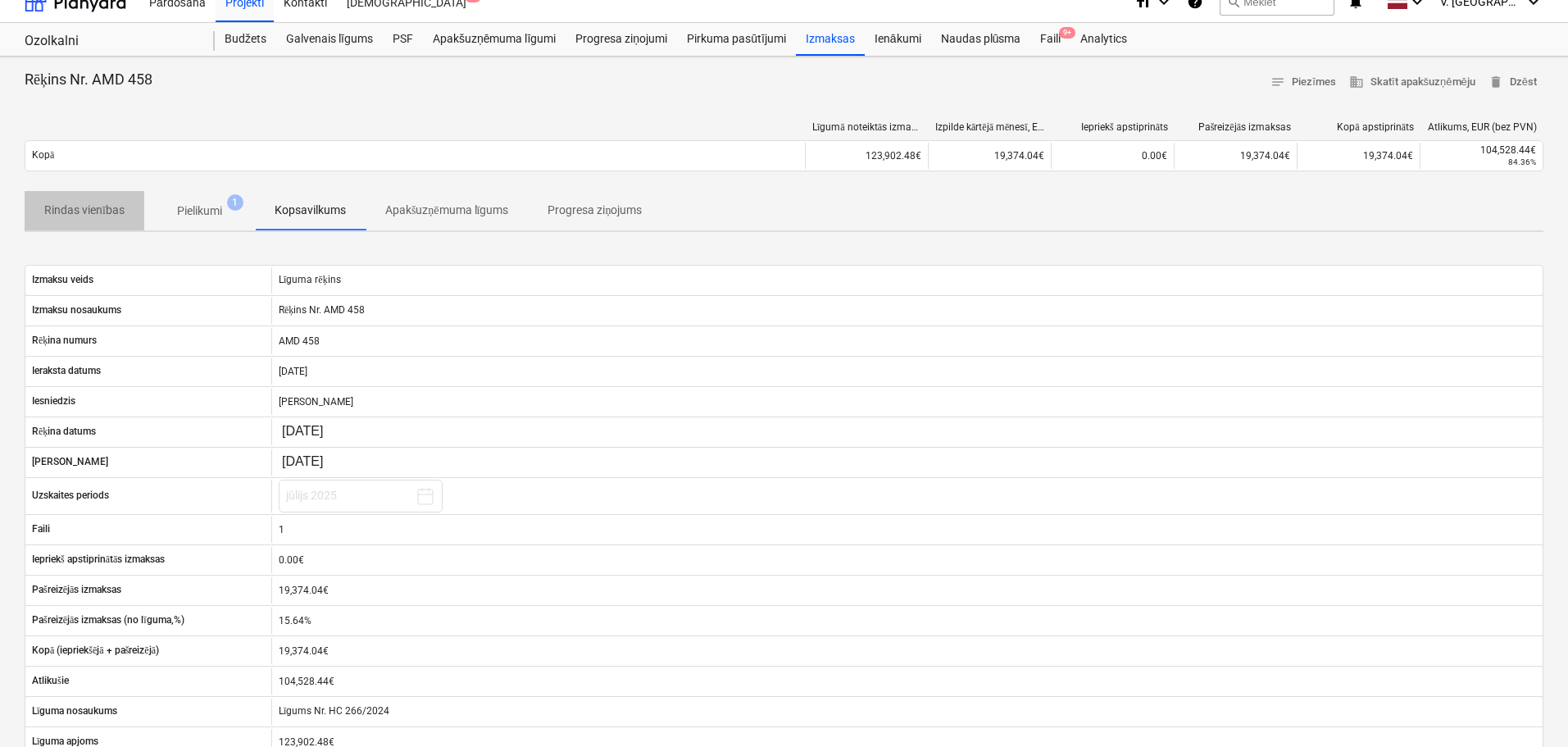 click on "Rindas vienības" at bounding box center (84, 210) 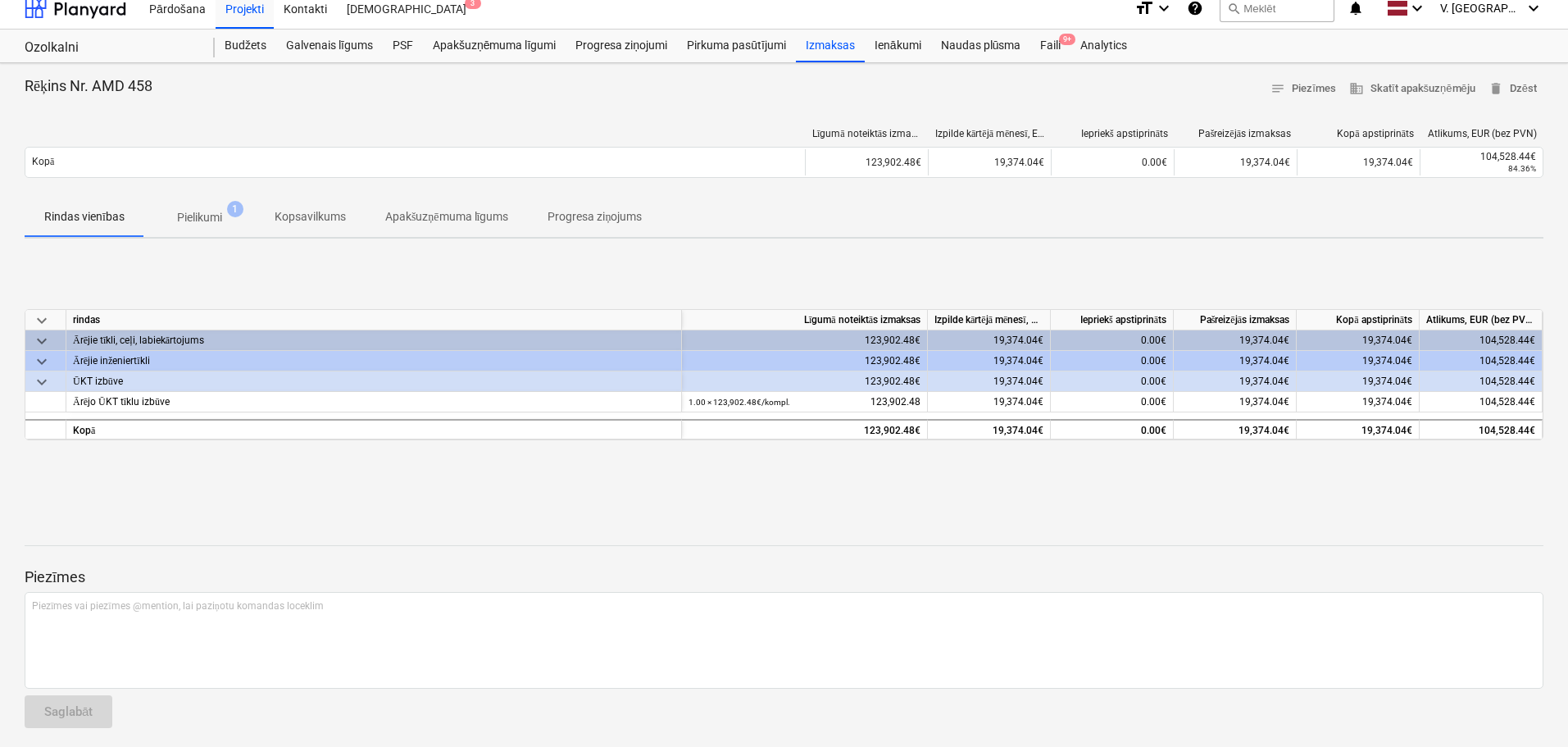 scroll, scrollTop: 0, scrollLeft: 0, axis: both 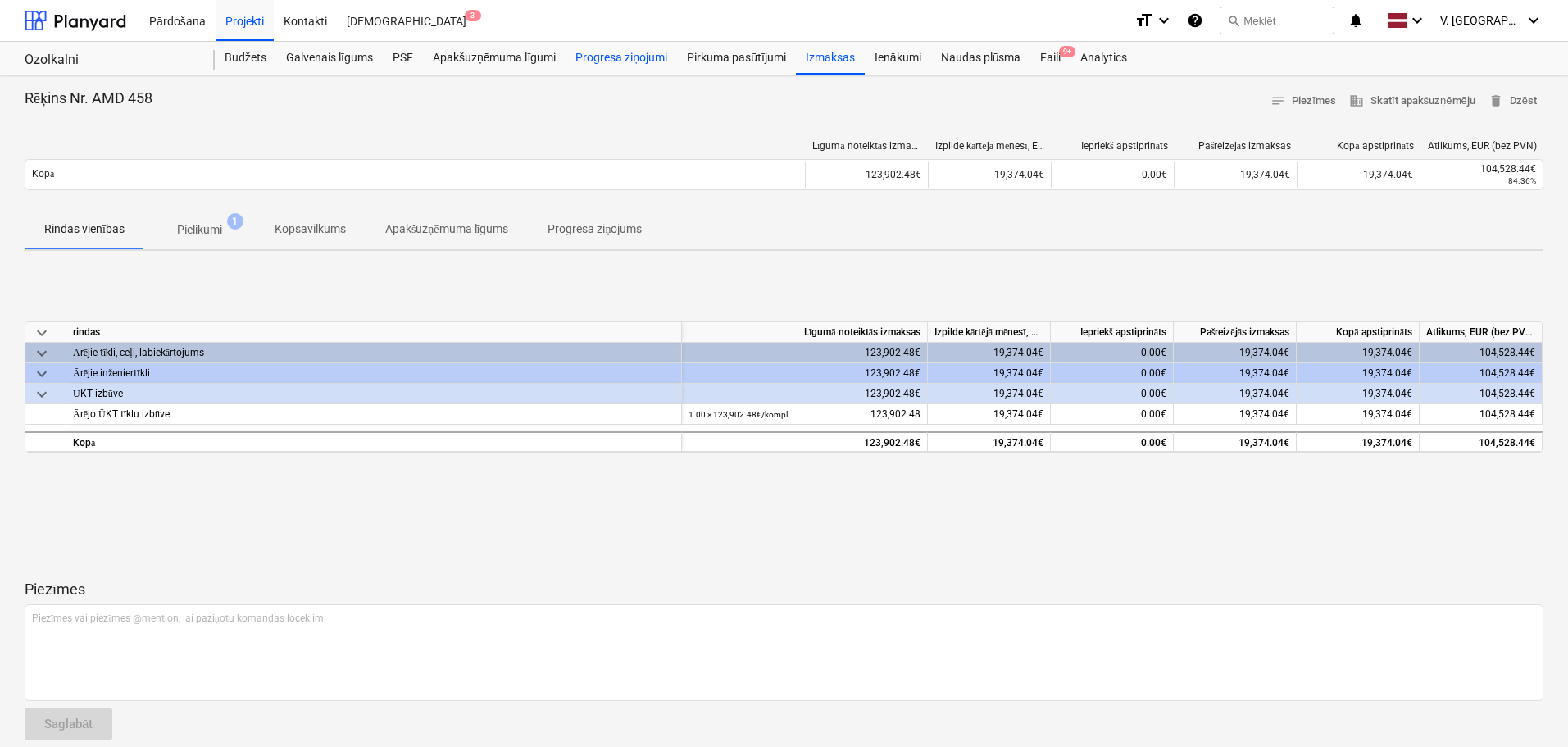 click on "Progresa ziņojumi" at bounding box center [621, 58] 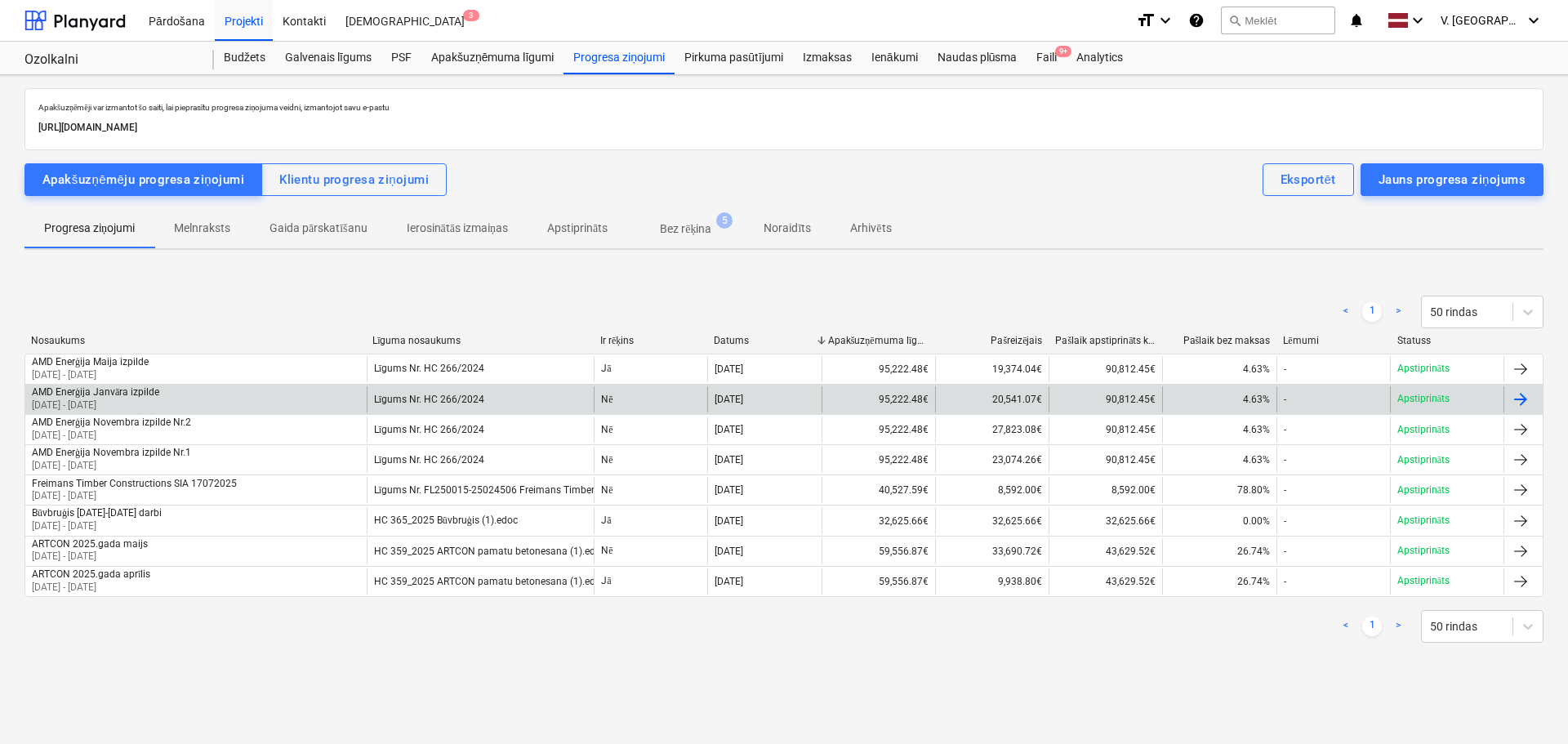 click on "AMD Enerģija Janvāra izpilde 01 Jan 2025 - 31 Jan 2025" at bounding box center (196, 399) 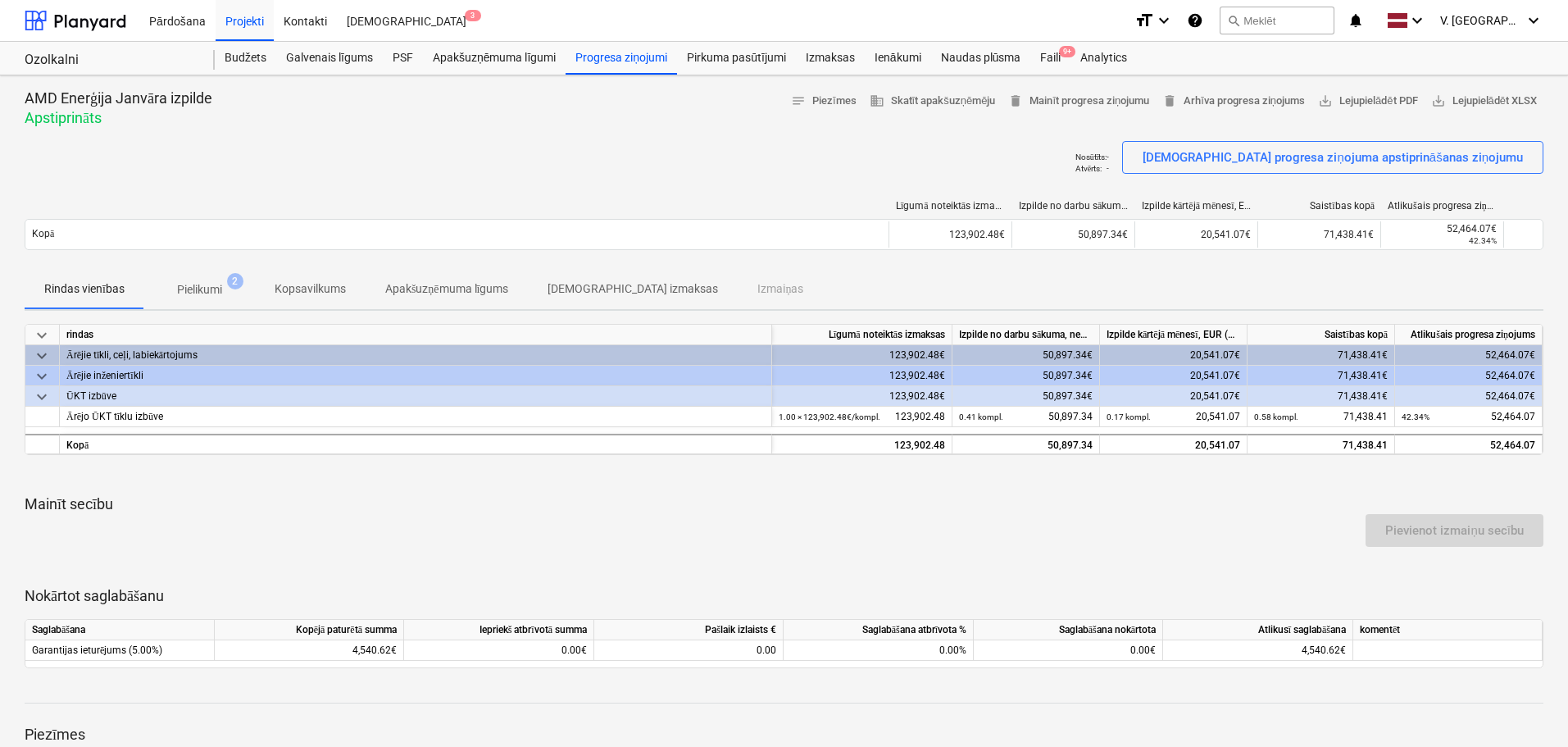 click on "[DEMOGRAPHIC_DATA] izmaksas" at bounding box center (633, 289) 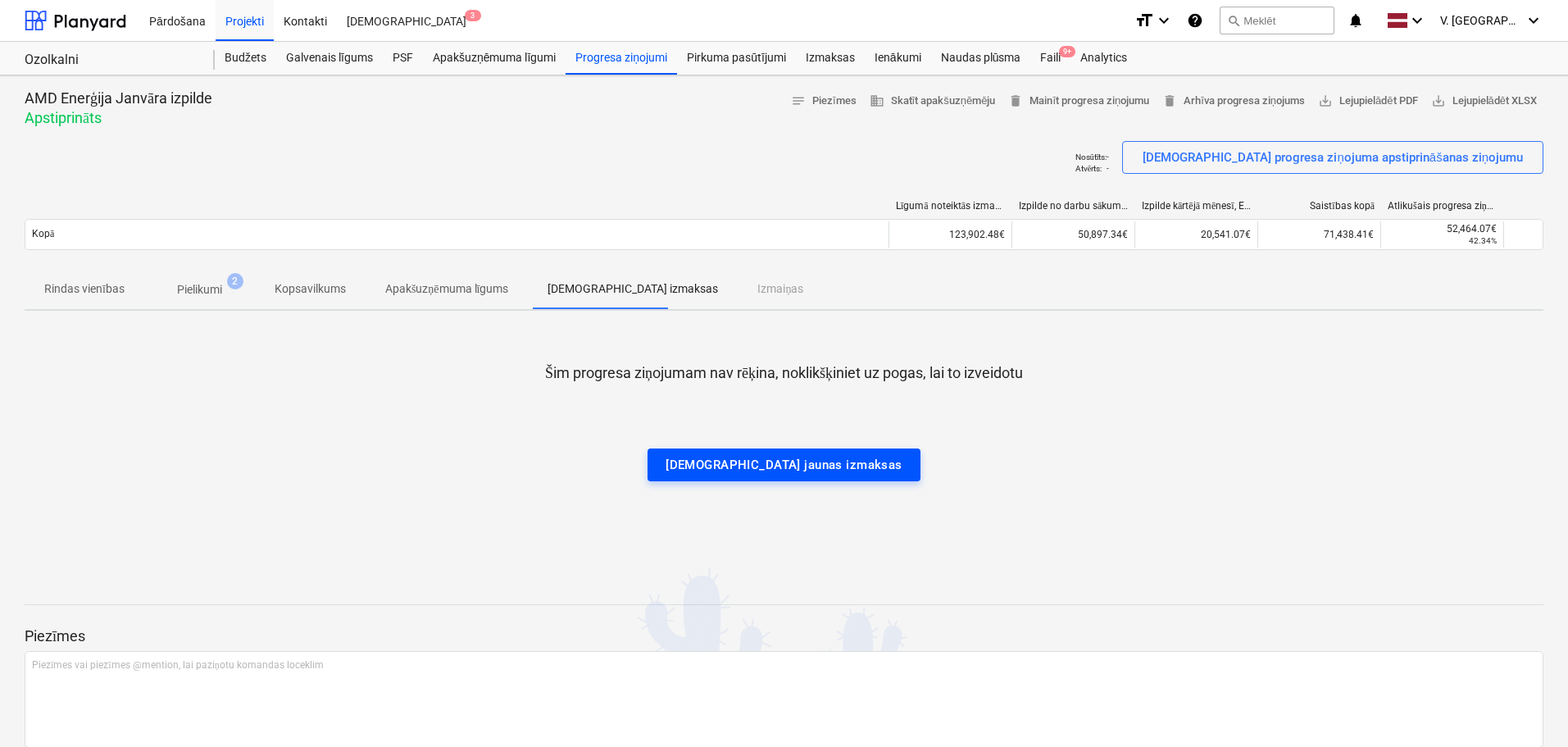 click on "[DEMOGRAPHIC_DATA] jaunas izmaksas" at bounding box center [784, 465] 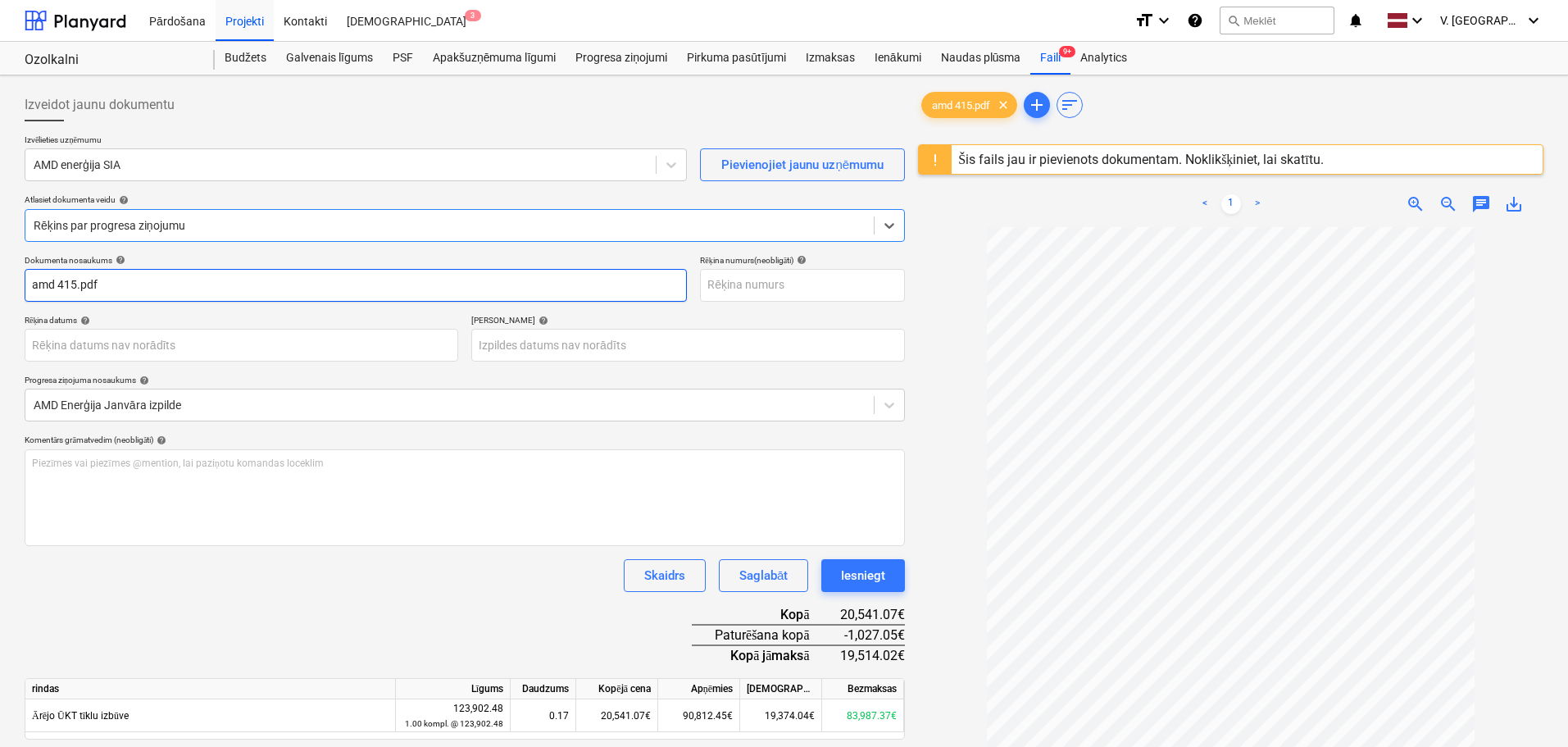 click on "amd 415.pdf" at bounding box center (356, 285) 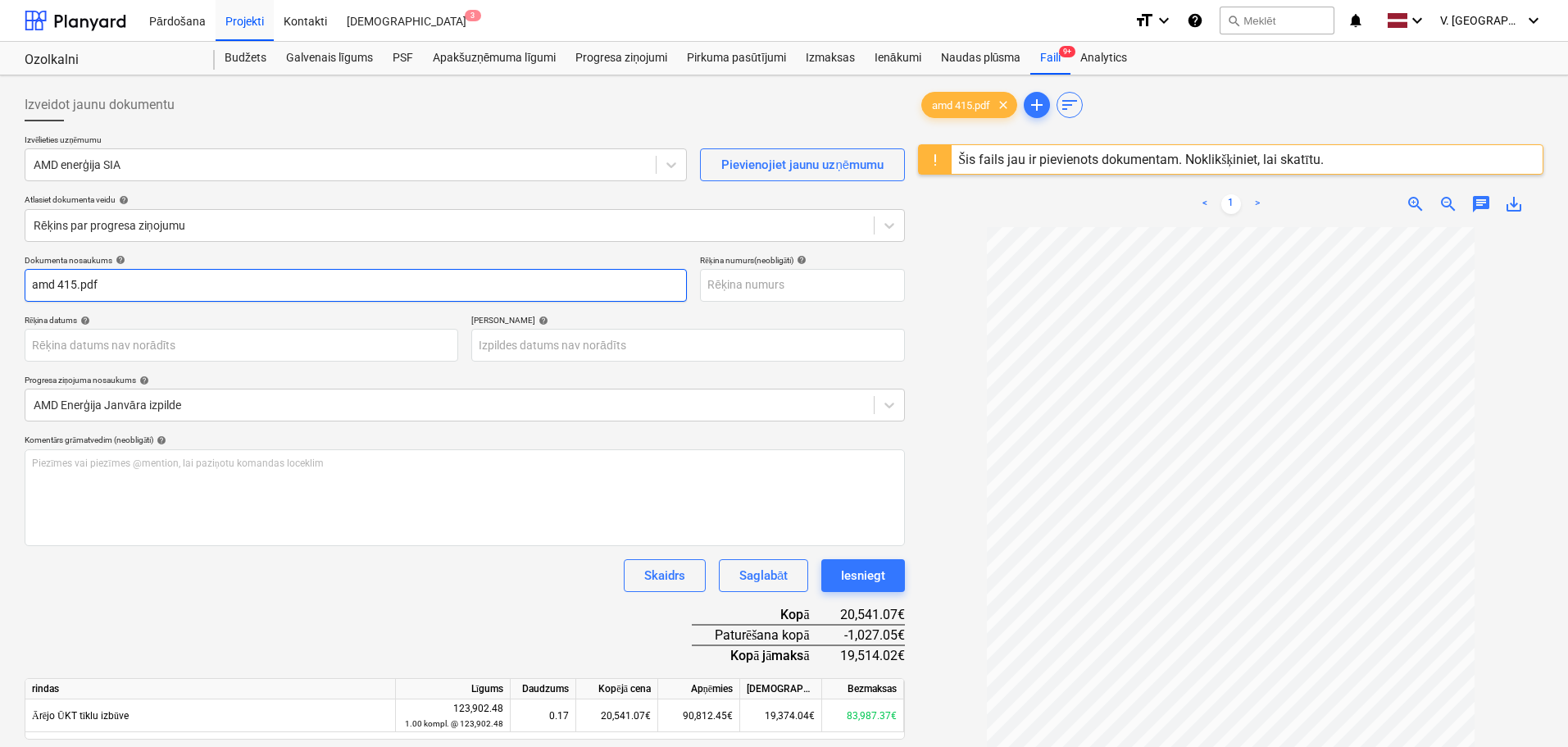 click on "amd 415.pdf" at bounding box center (356, 285) 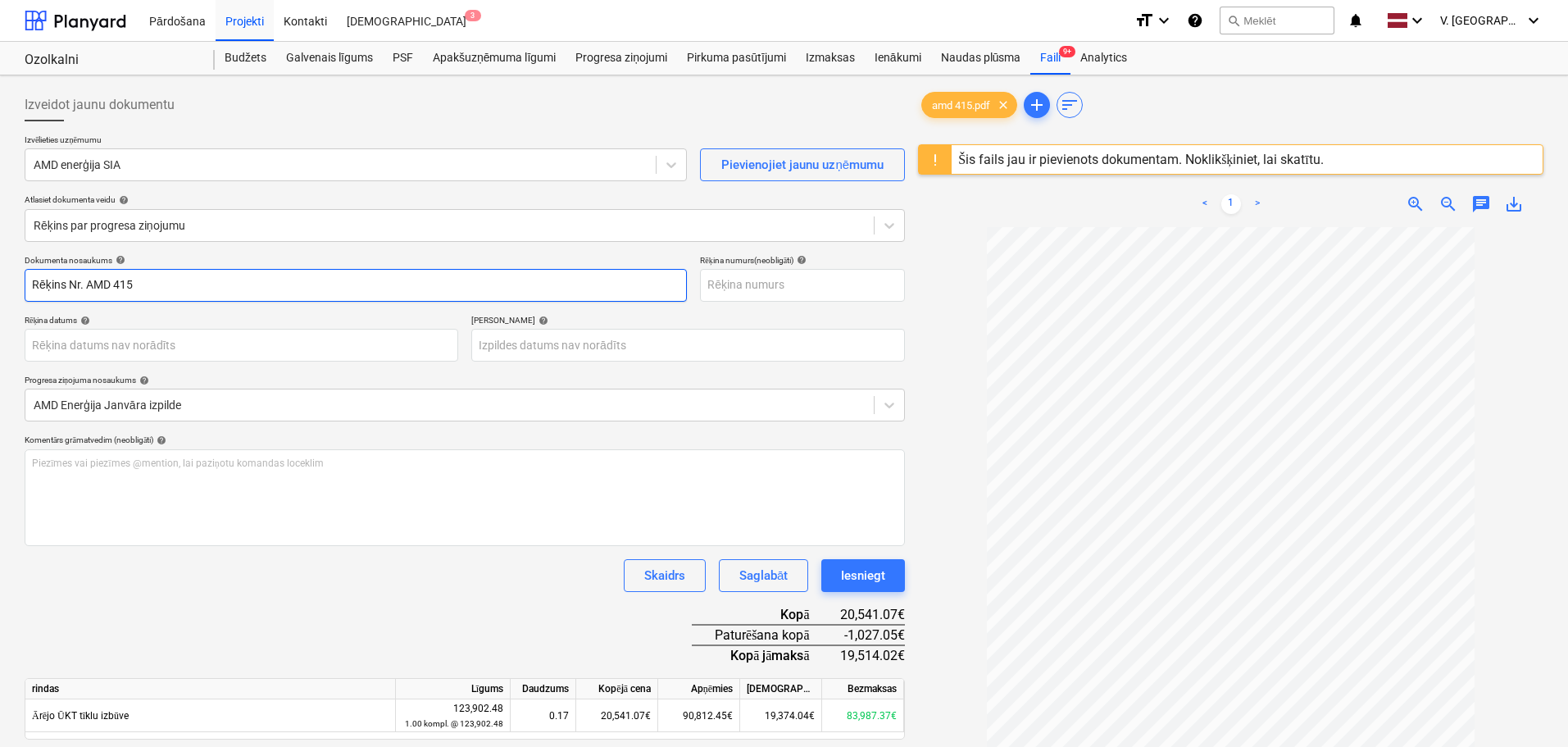 type on "Rēķins Nr. AMD 415" 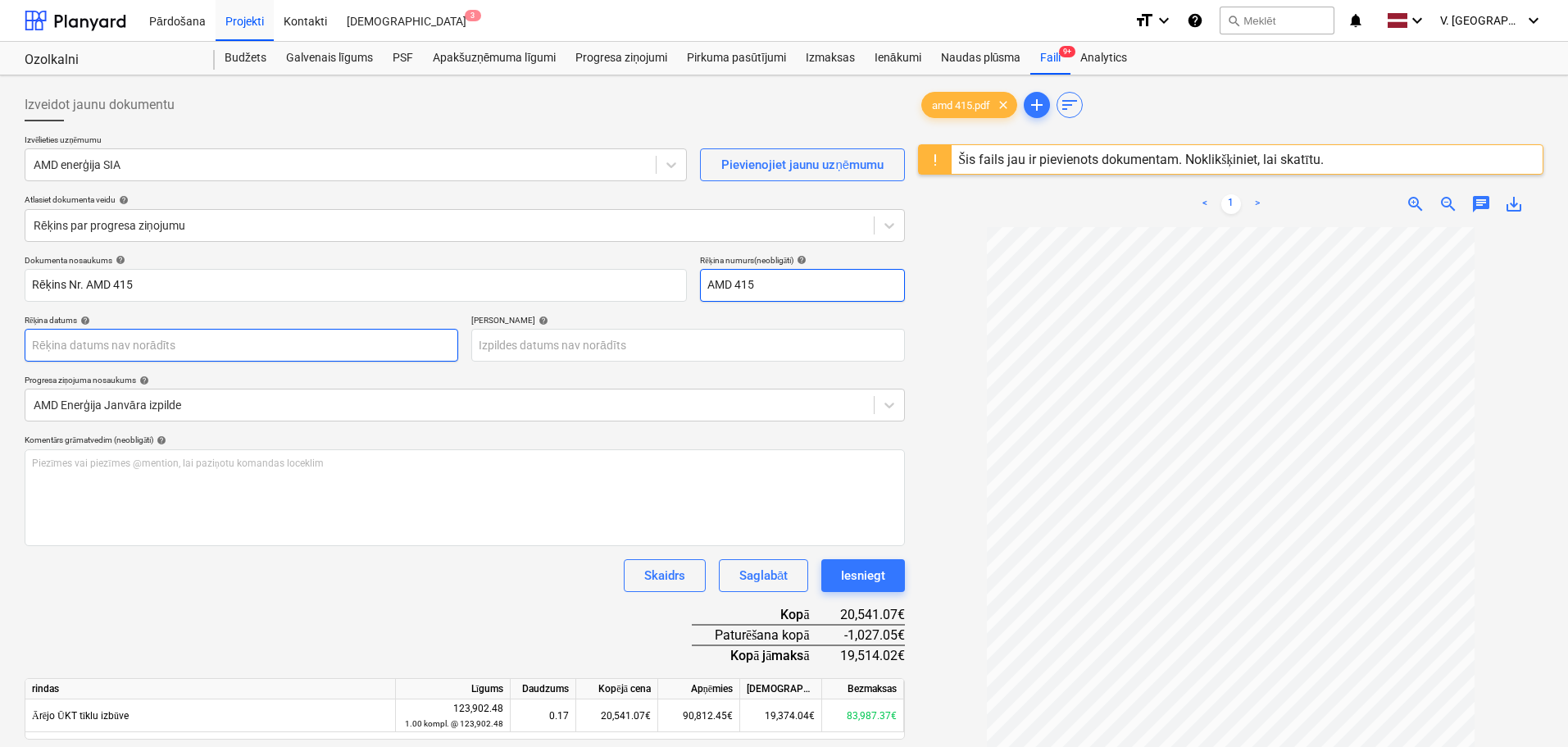 type on "AMD 415" 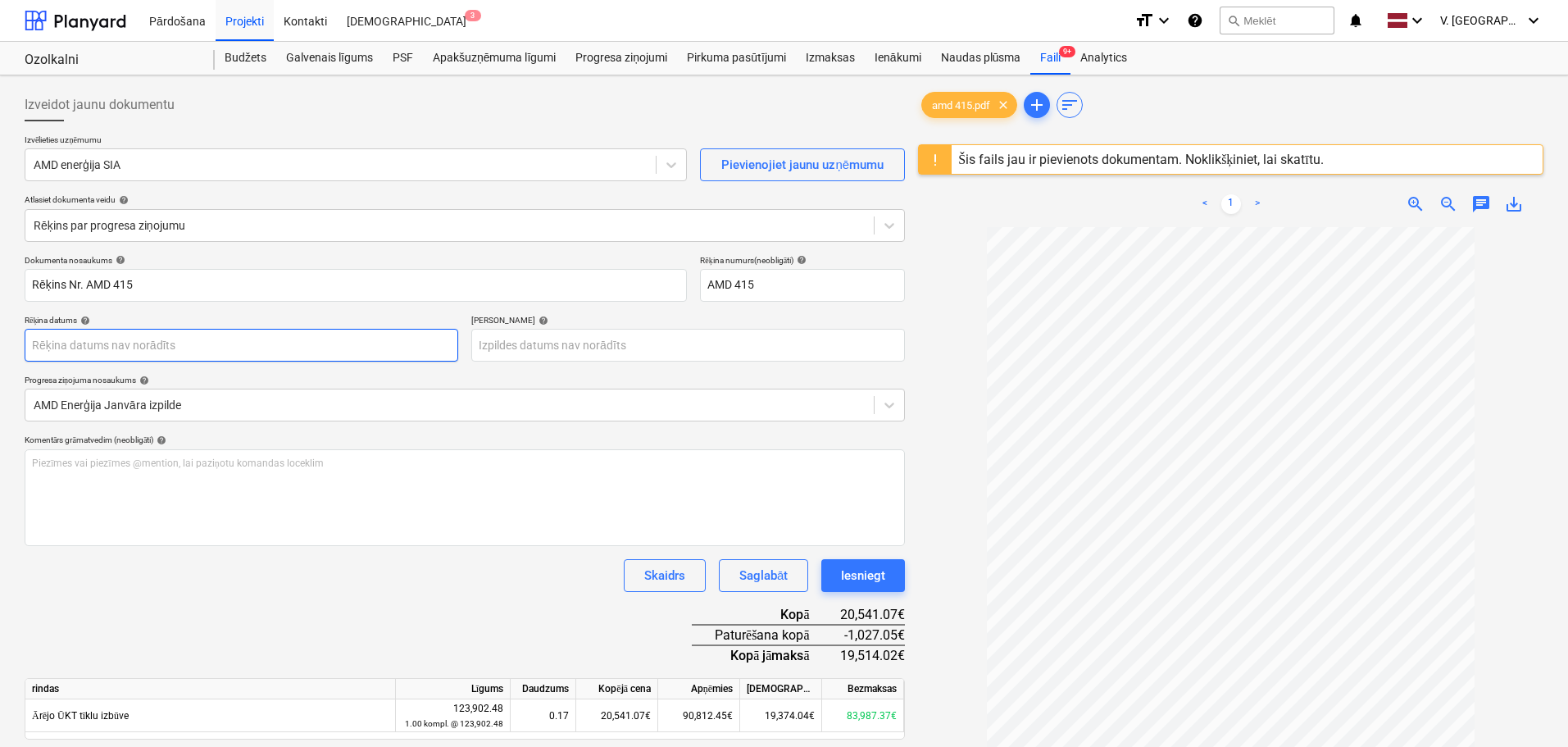 click on "Pārdošana Projekti Kontakti Iesūtne 3 format_size keyboard_arrow_down help search Meklēt notifications 0 keyboard_arrow_down V. Filipčenko keyboard_arrow_down Ozolkalni Ozolkalni Budžets Galvenais līgums PSF Apakšuzņēmuma līgumi Progresa ziņojumi Pirkuma pasūtījumi Izmaksas Ienākumi Naudas plūsma Faili 9+ Analytics Izveidot jaunu dokumentu Izvēlieties uzņēmumu AMD enerģija SIA   Pievienojiet jaunu uzņēmumu Atlasiet dokumenta veidu help Rēķins par progresa ziņojumu Dokumenta nosaukums help Rēķins Nr. AMD 415 Rēķina numurs  (neobligāti) help AMD 415 Rēķina datums help Press the down arrow key to interact with the calendar and
select a date. Press the question mark key to get the keyboard shortcuts for changing dates. Termiņš help Press the down arrow key to interact with the calendar and
select a date. Press the question mark key to get the keyboard shortcuts for changing dates. Progresa ziņojuma nosaukums help AMD Enerģija Janvāra izpilde help ﻿ Skaidrs Iesniegt" at bounding box center [784, 373] 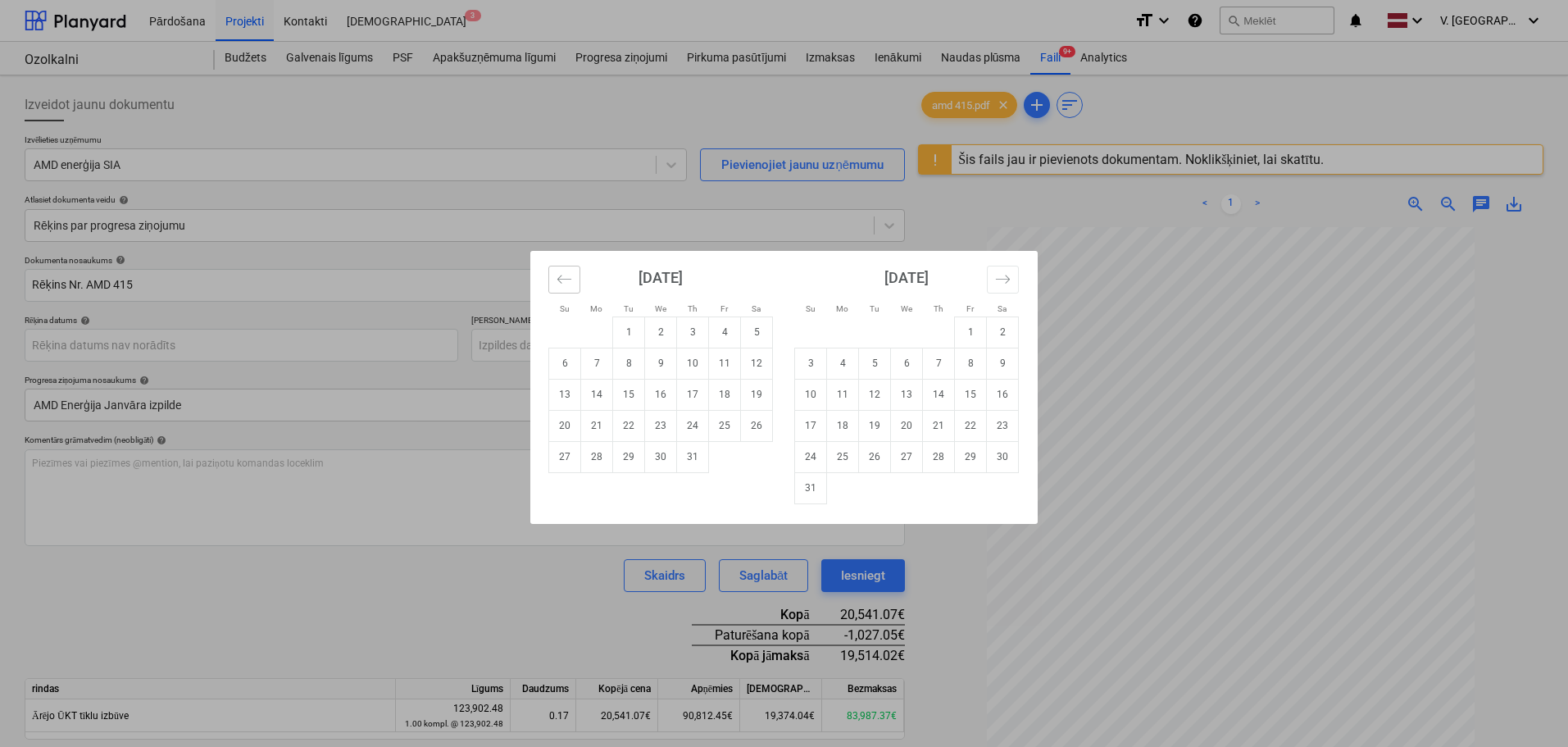 click 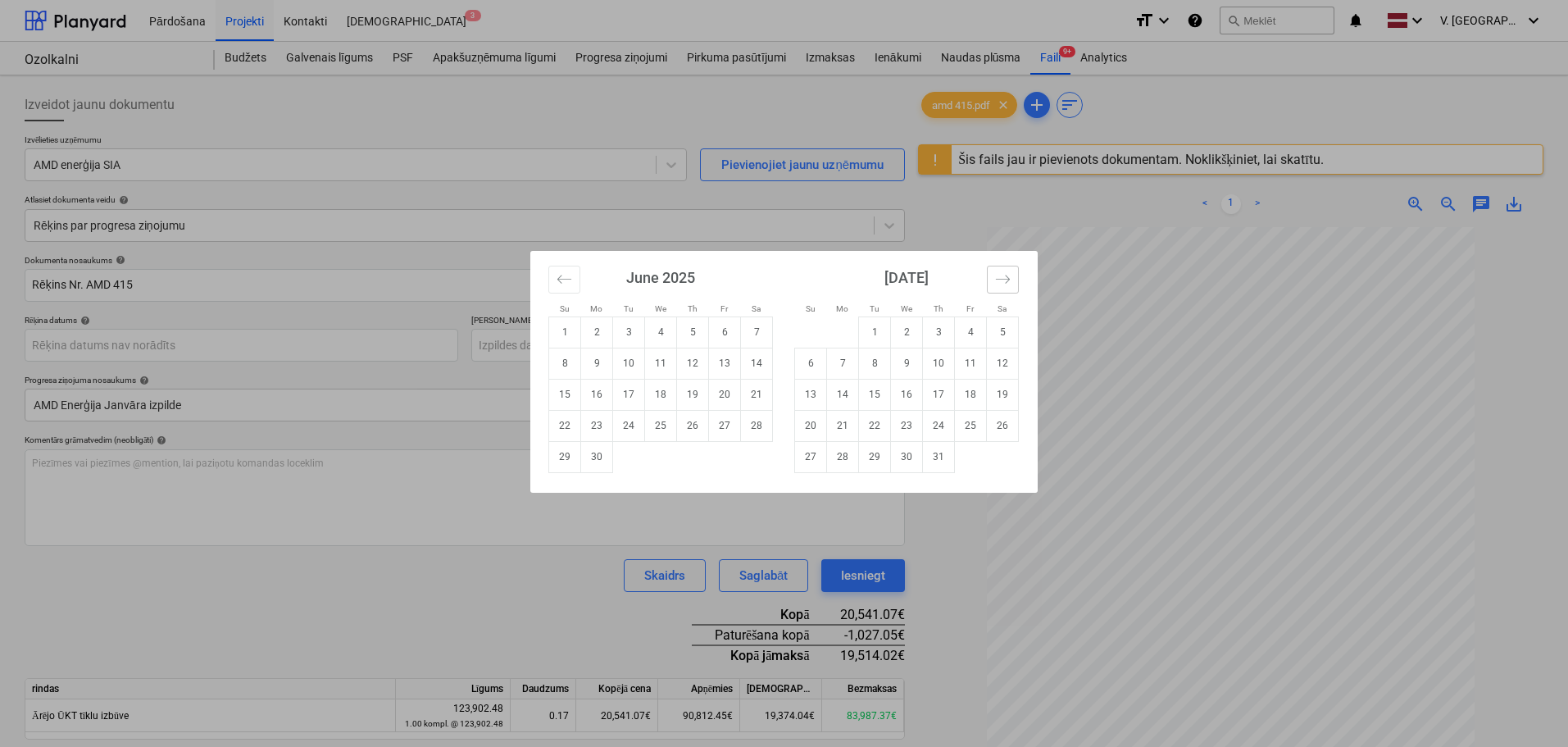 click 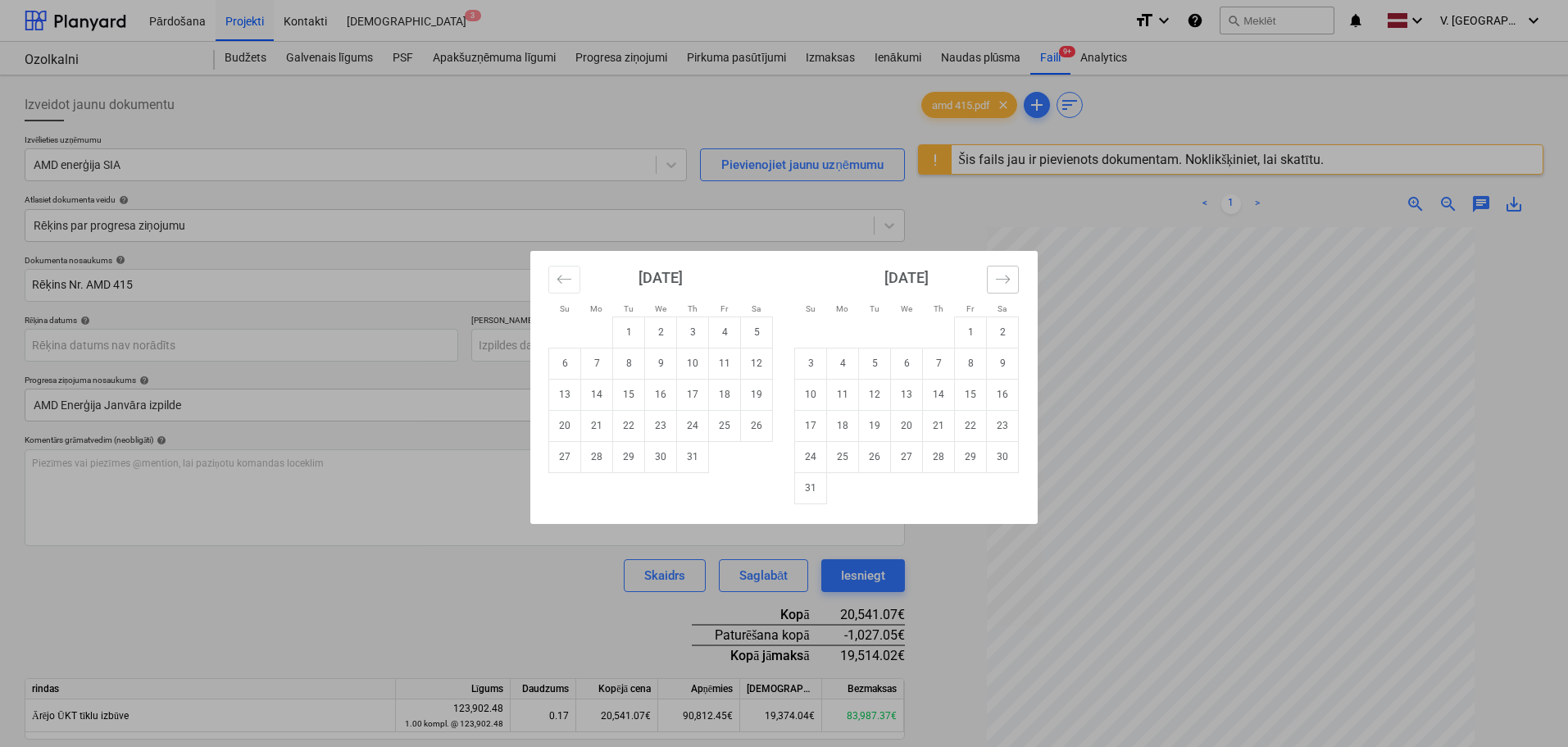 click 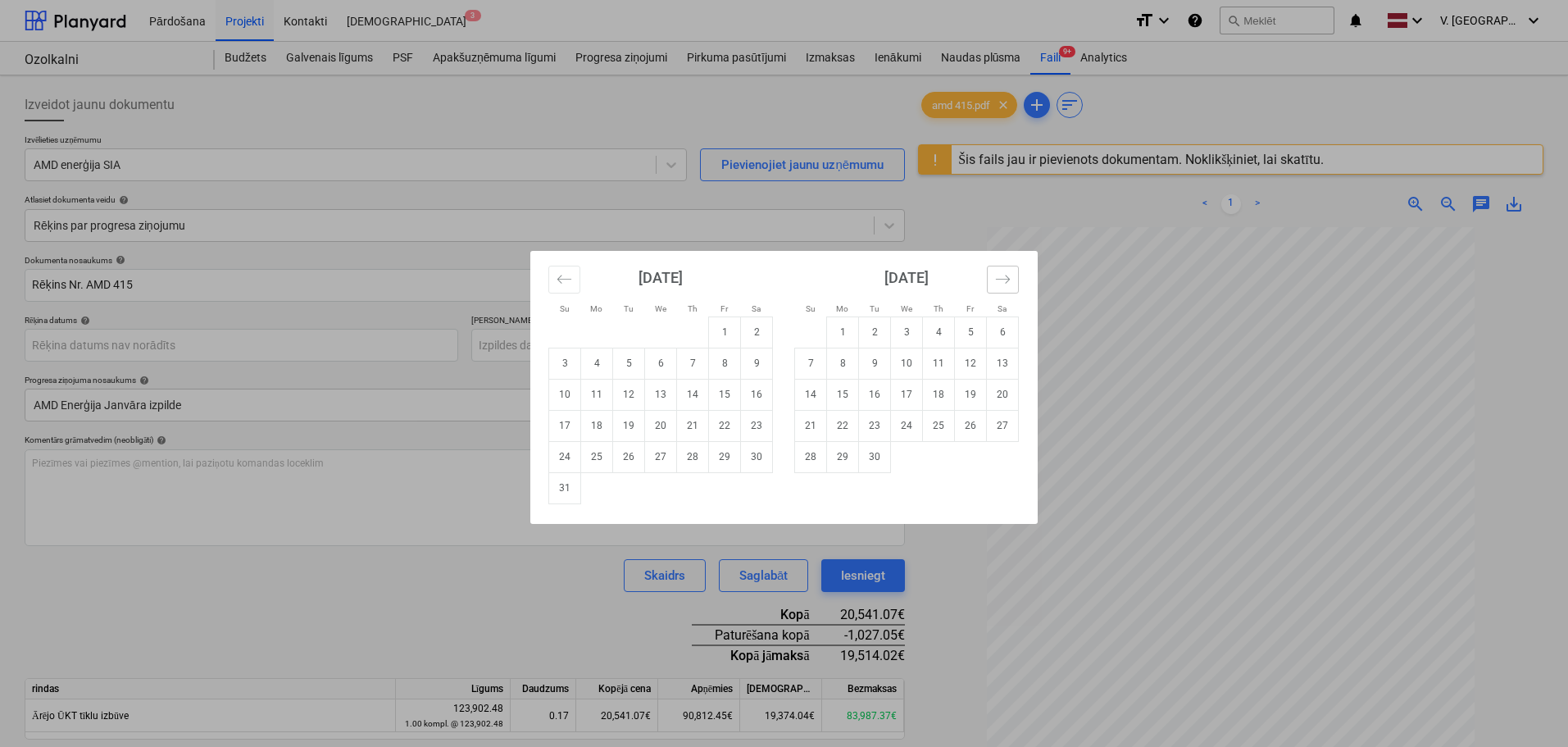 click 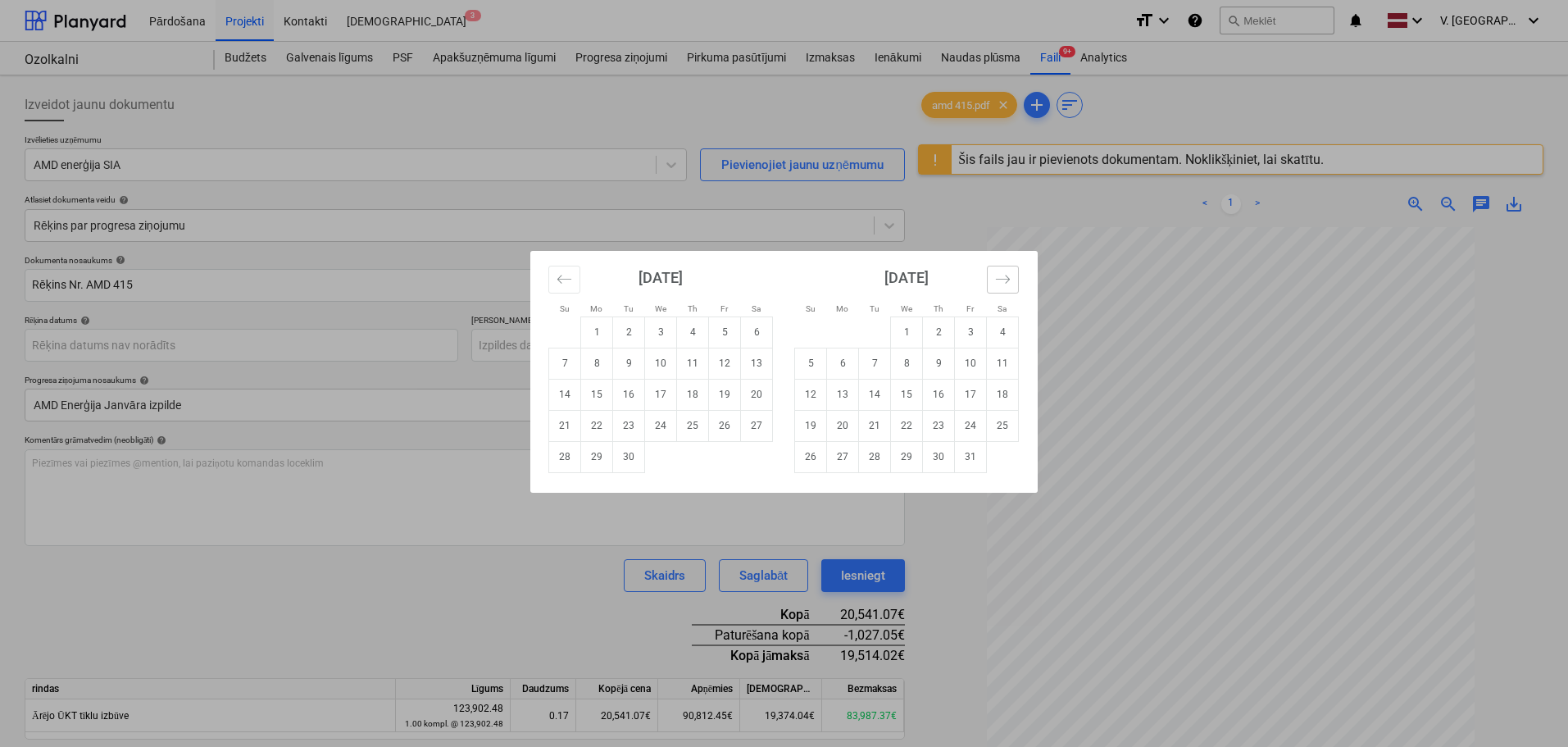 click 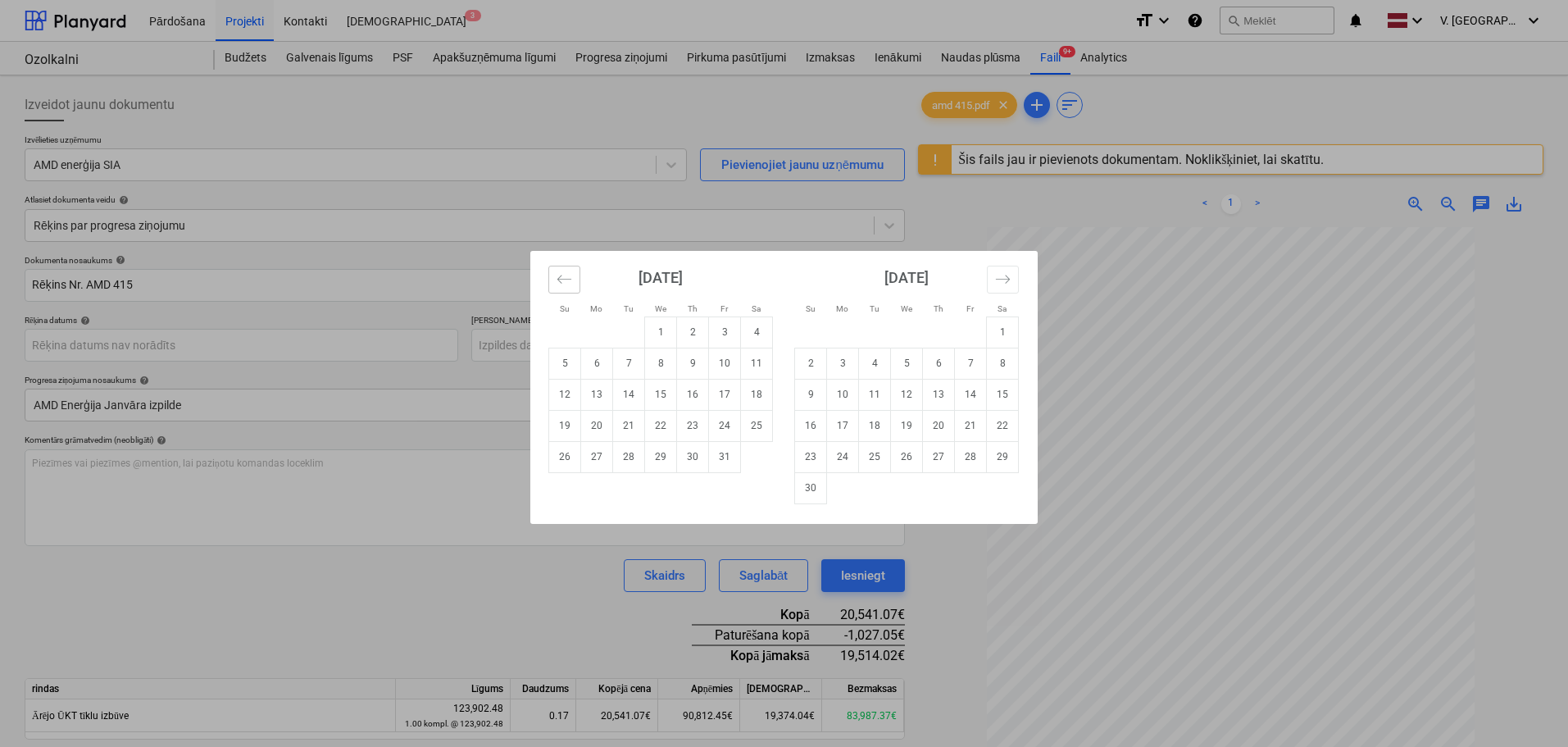 click 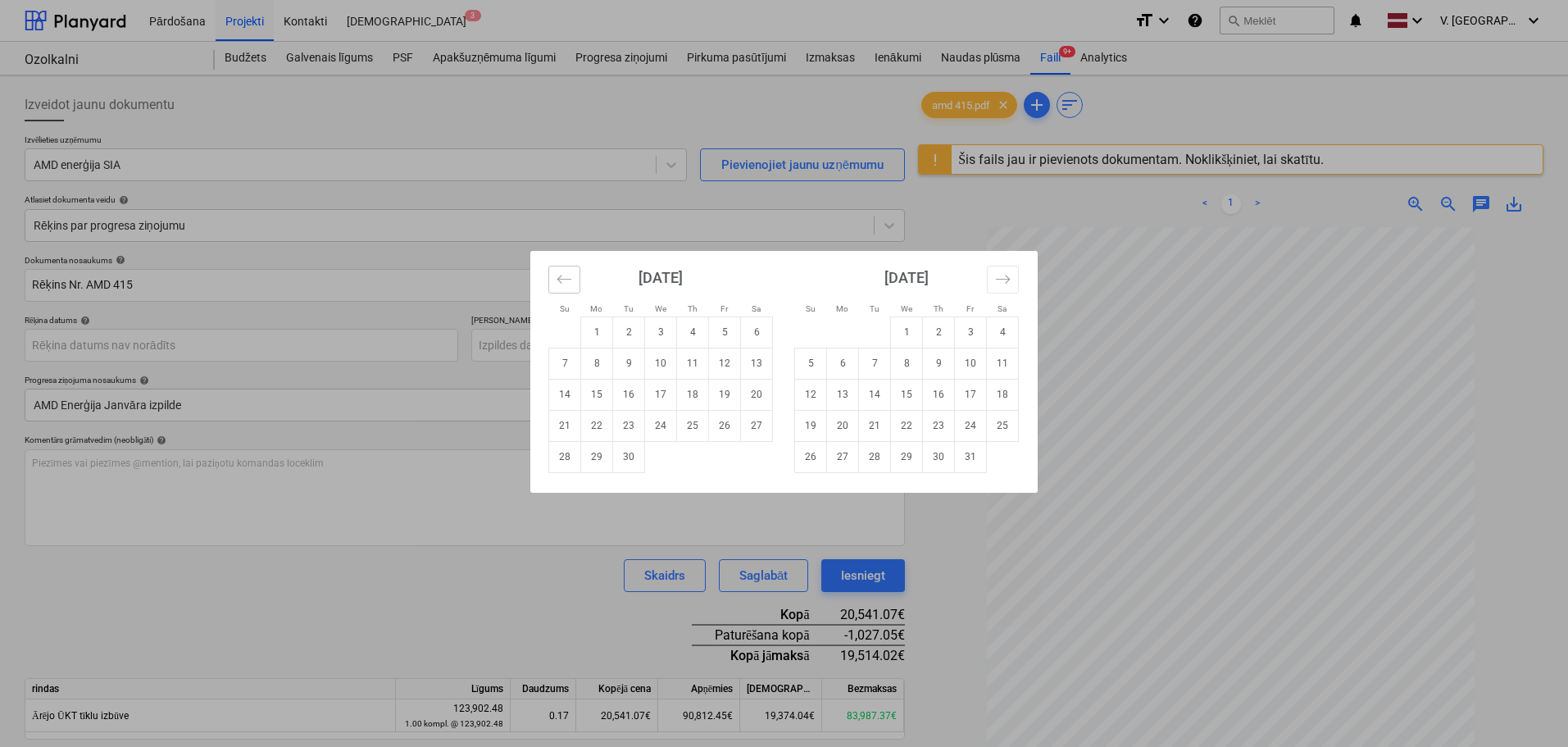 click 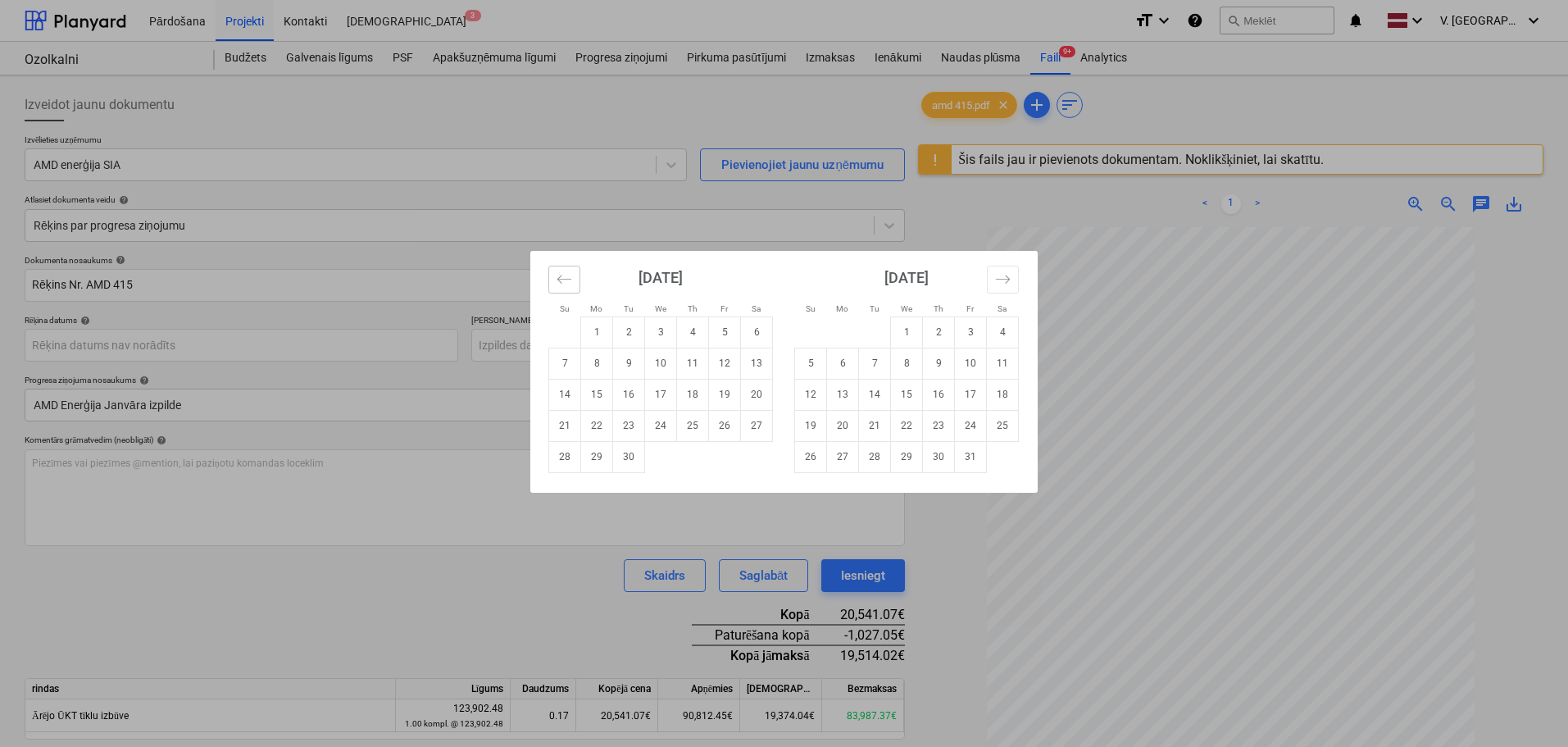 click 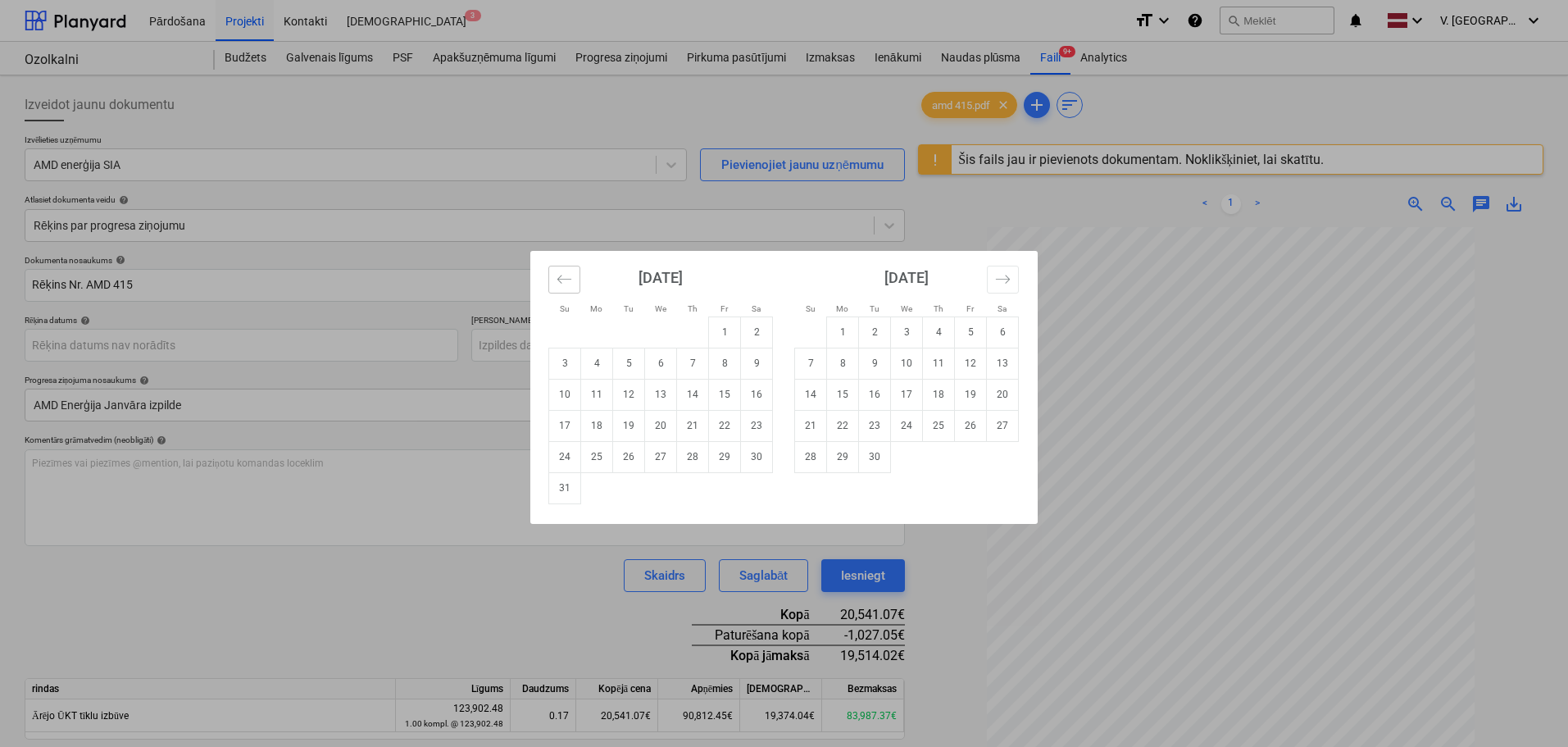 click 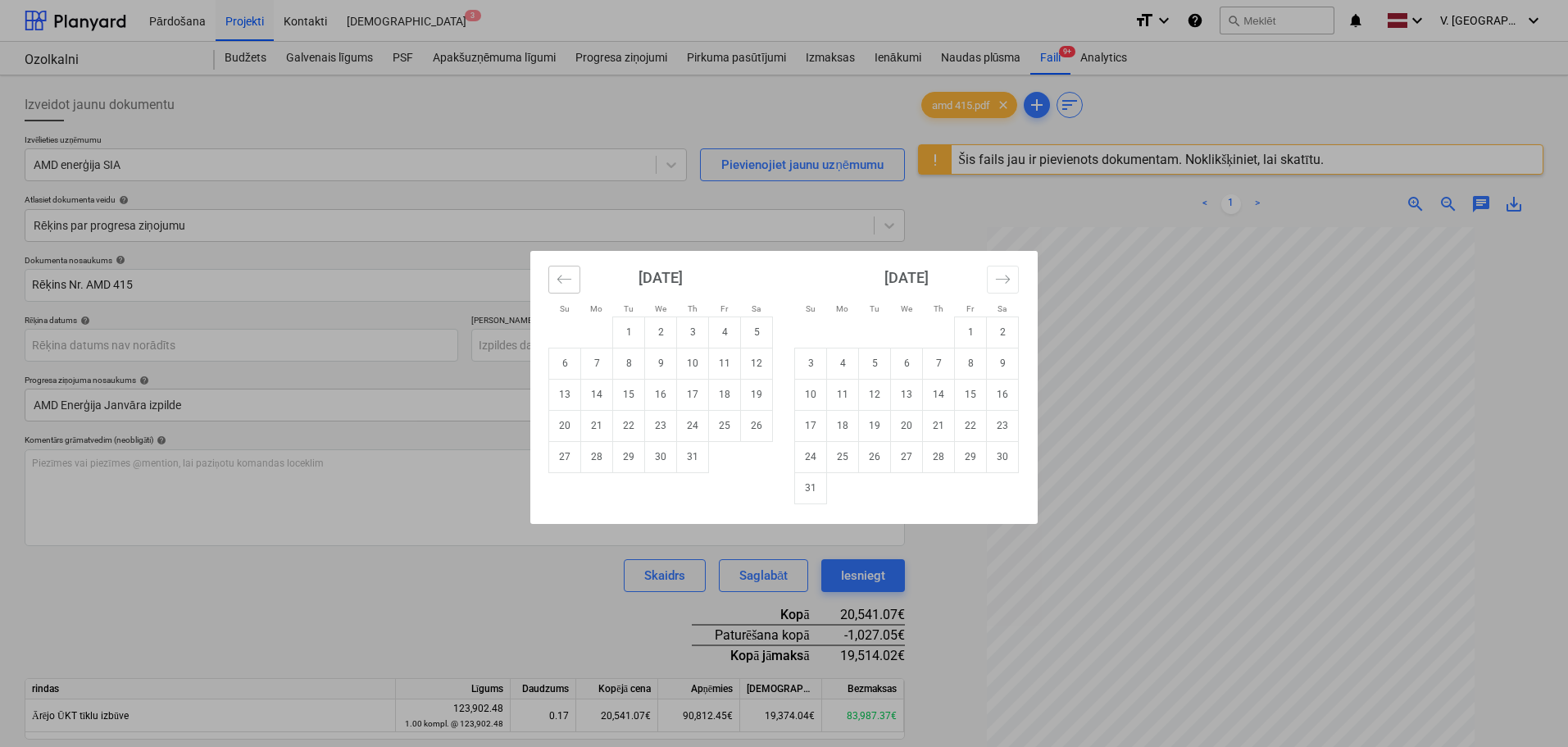 click 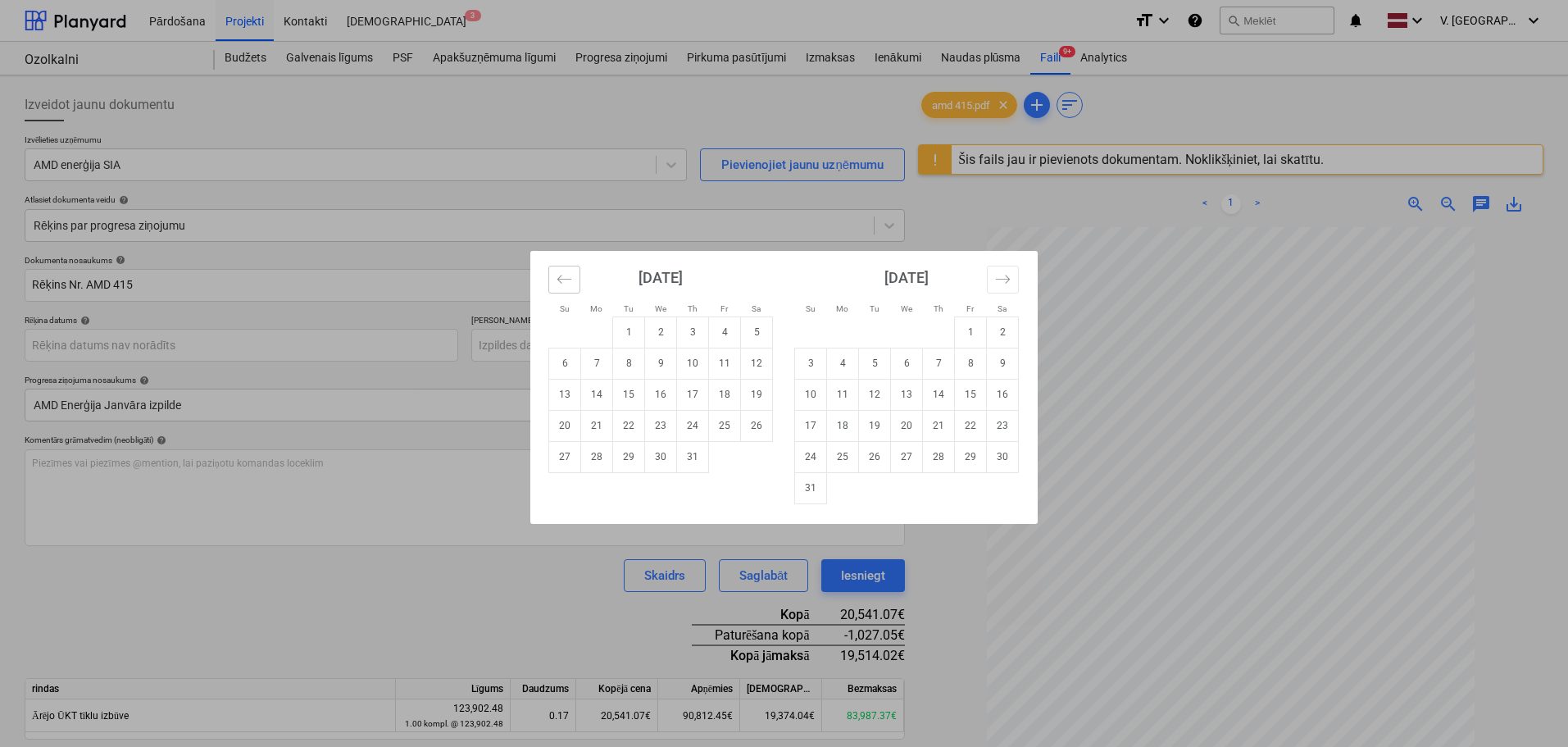 click 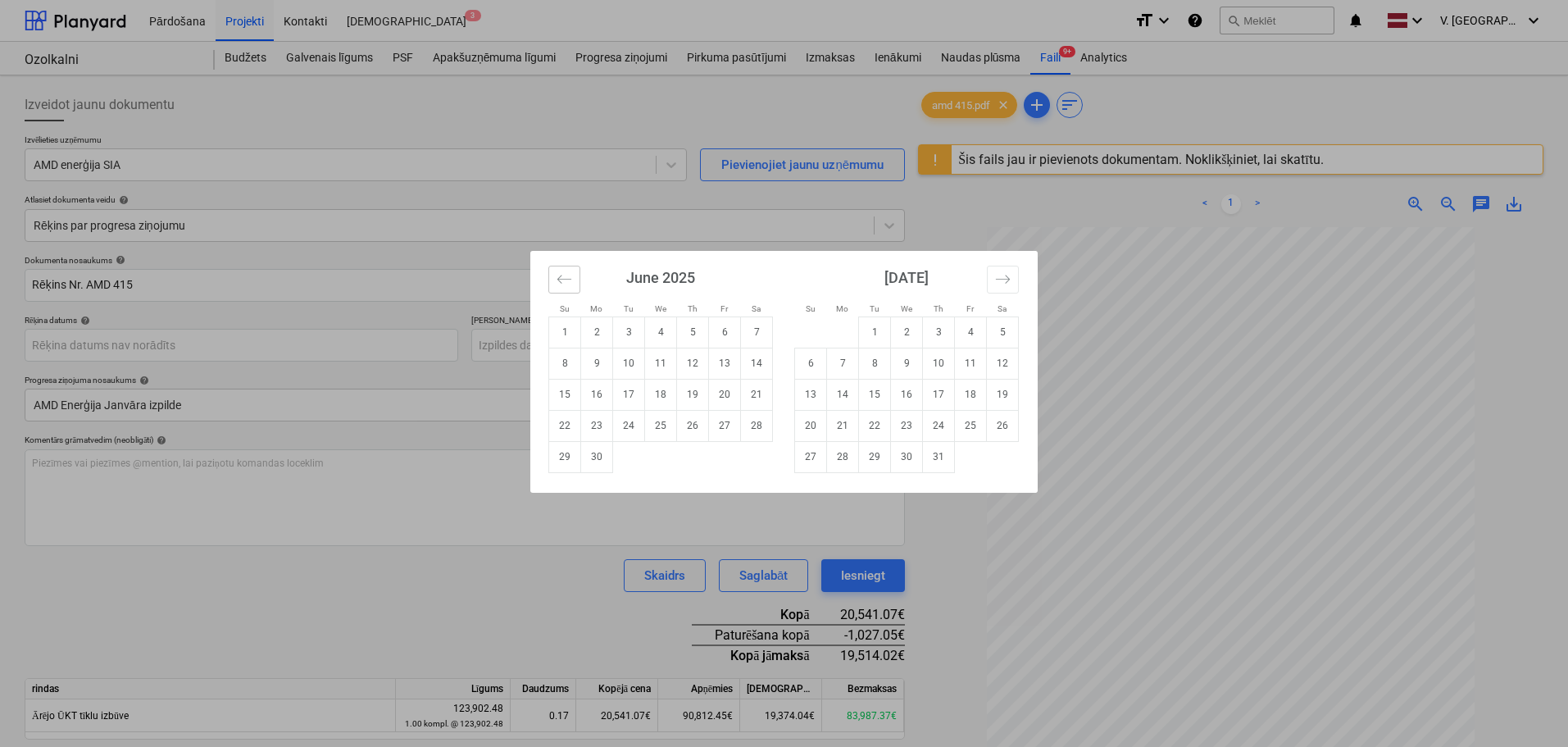 click 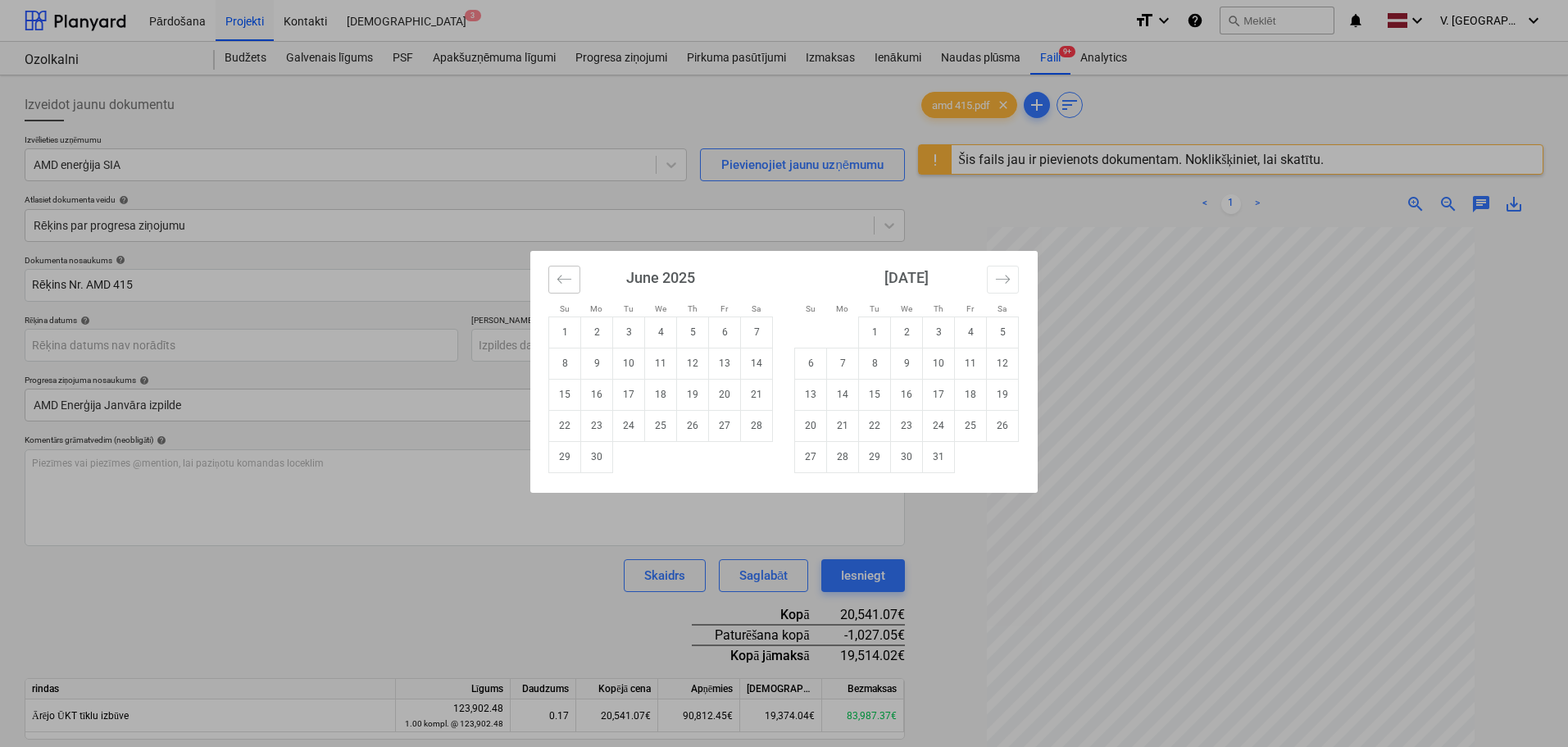 click 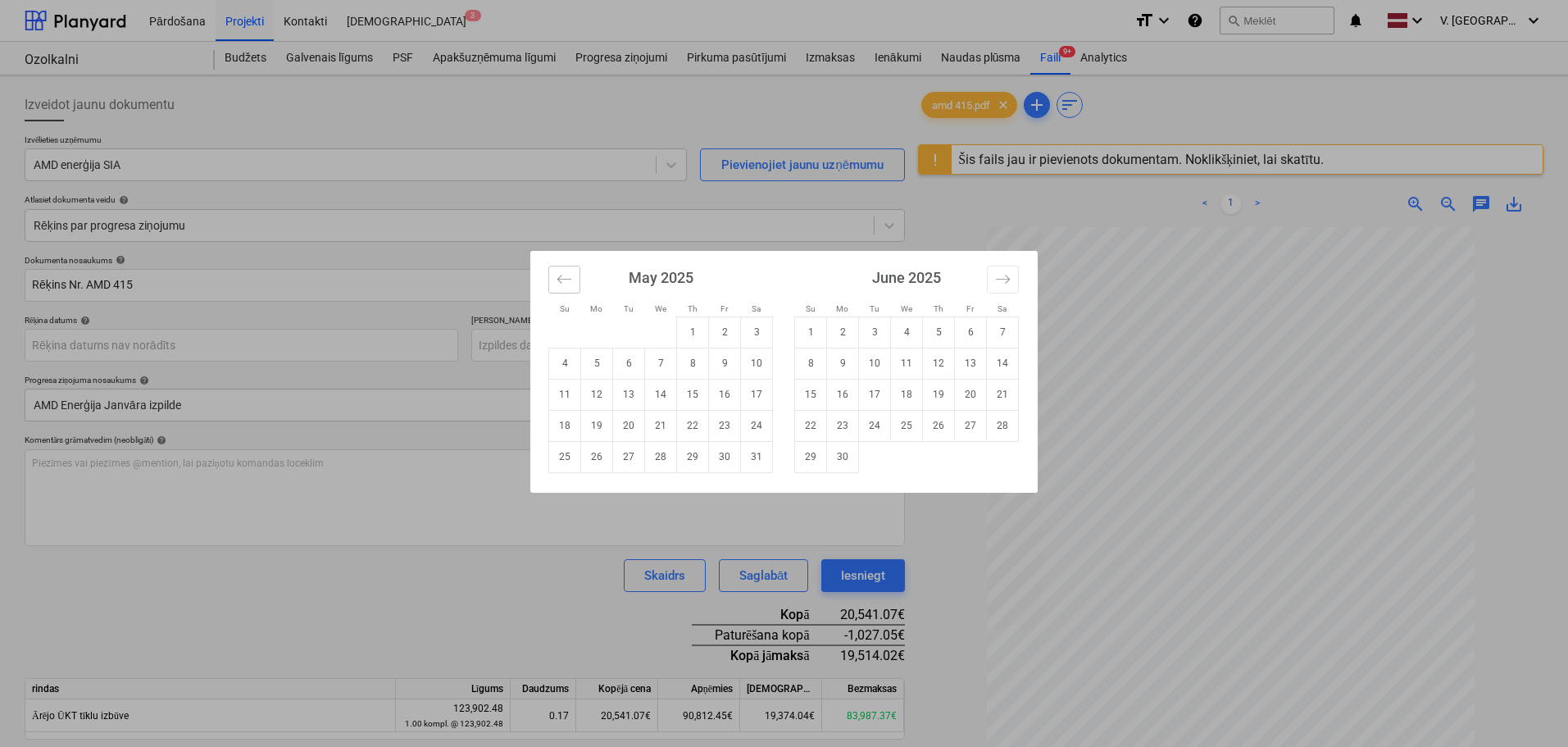 click 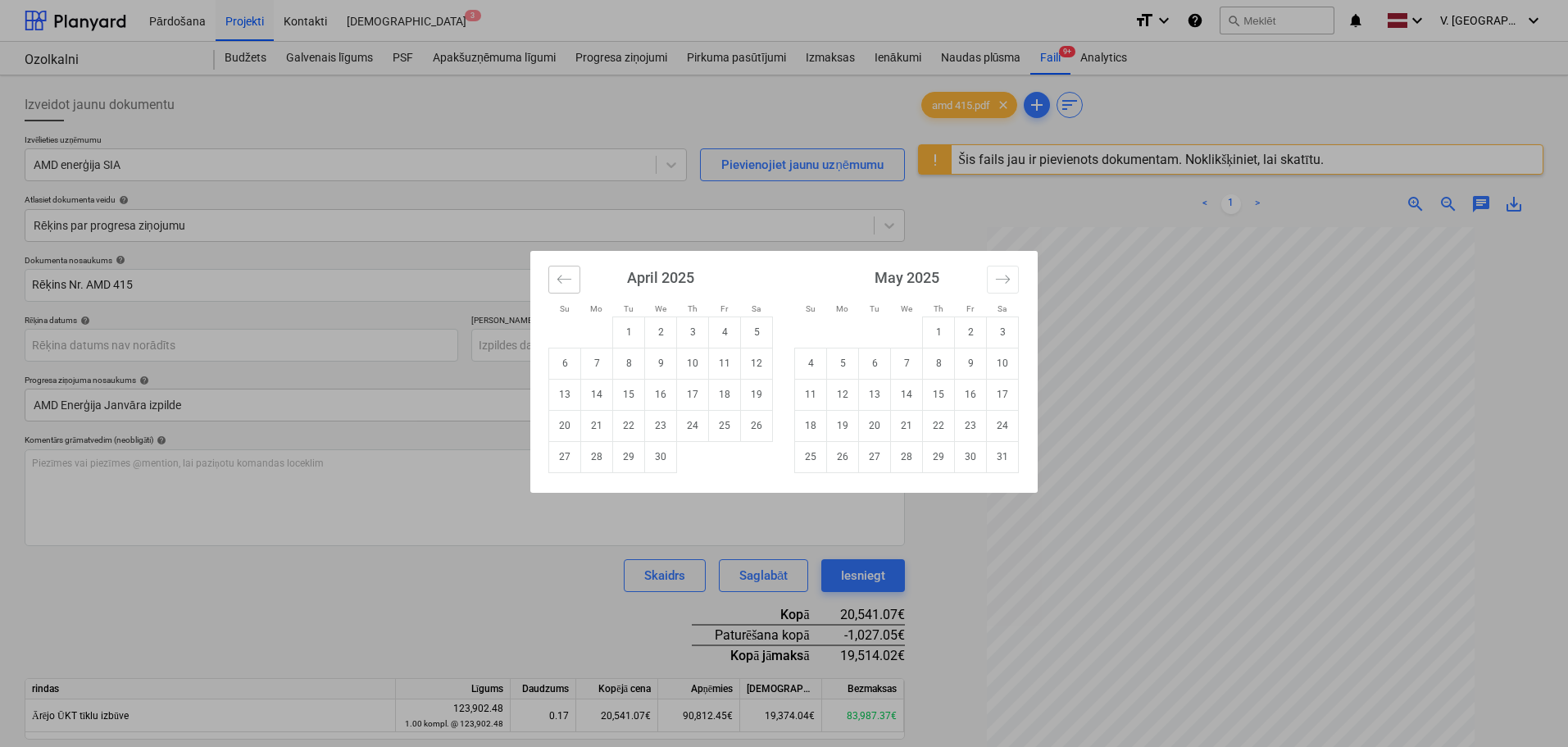 click 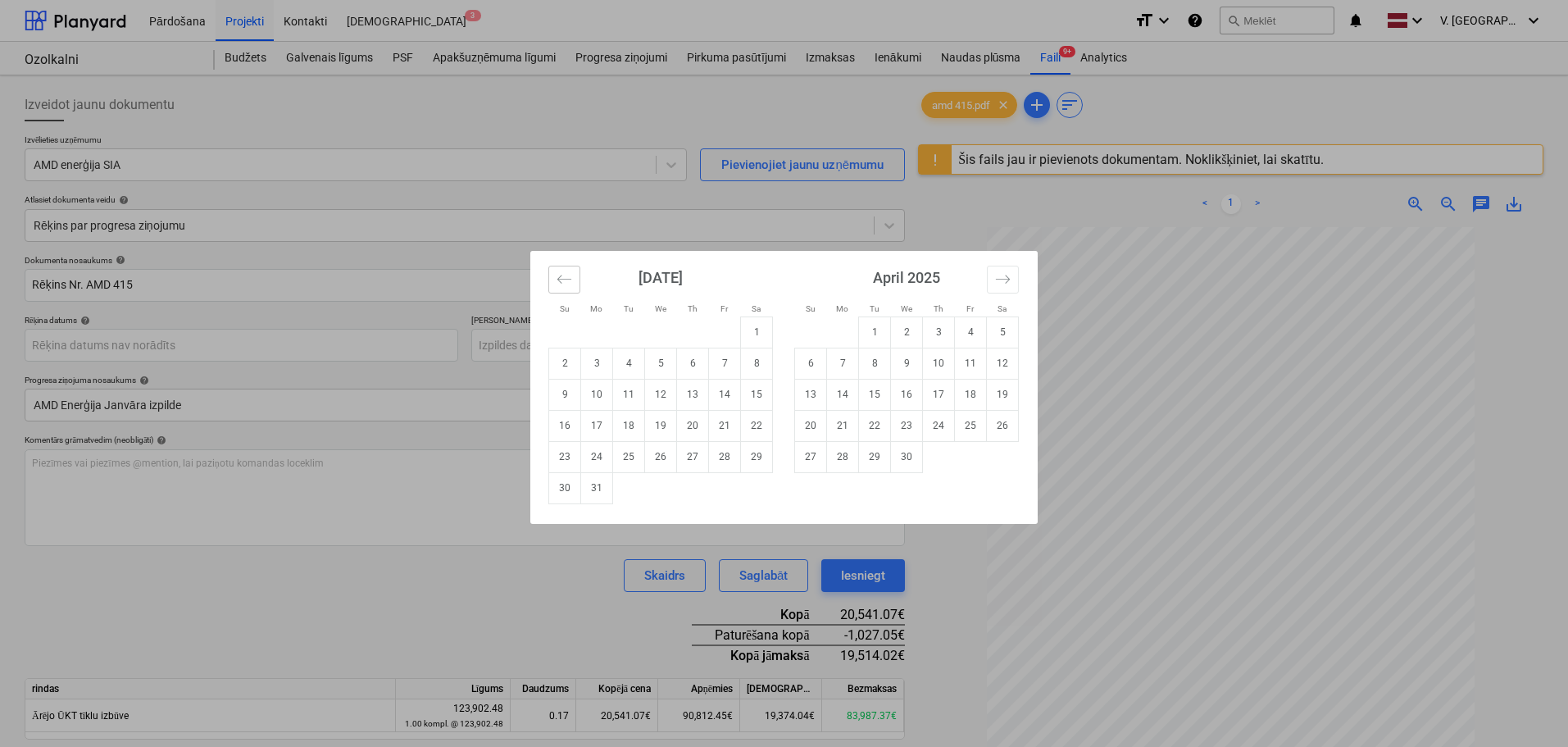 click 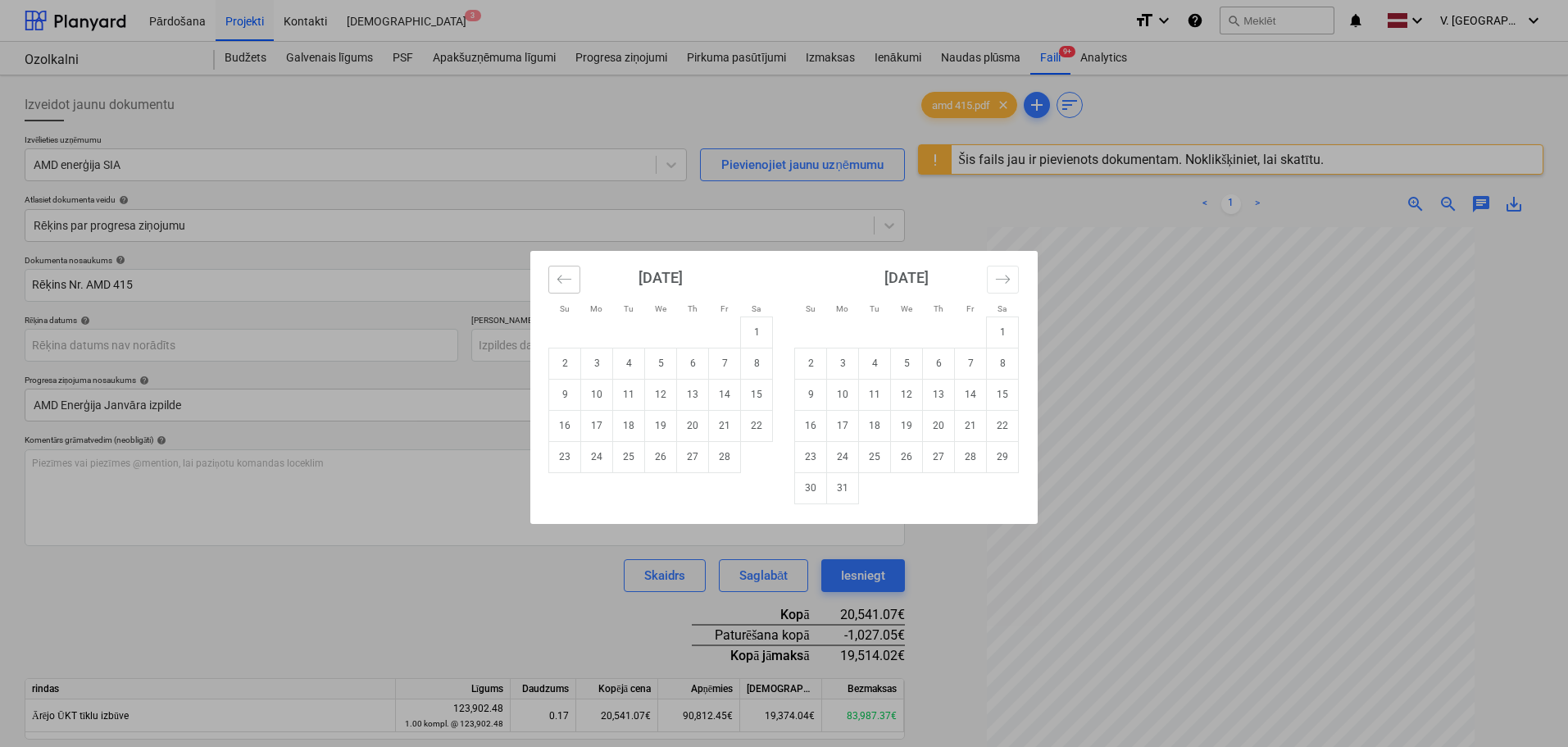 click 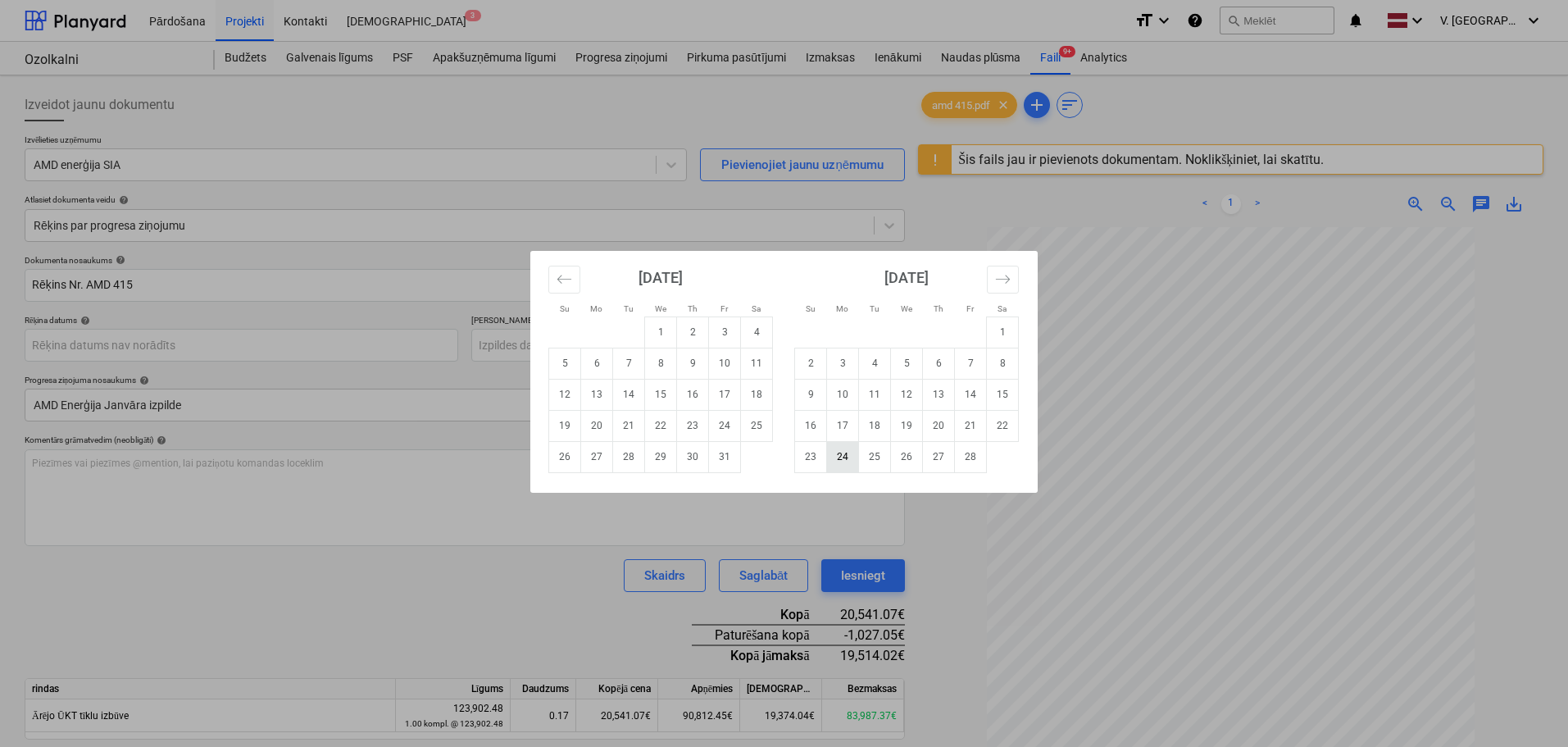 click on "24" at bounding box center (843, 457) 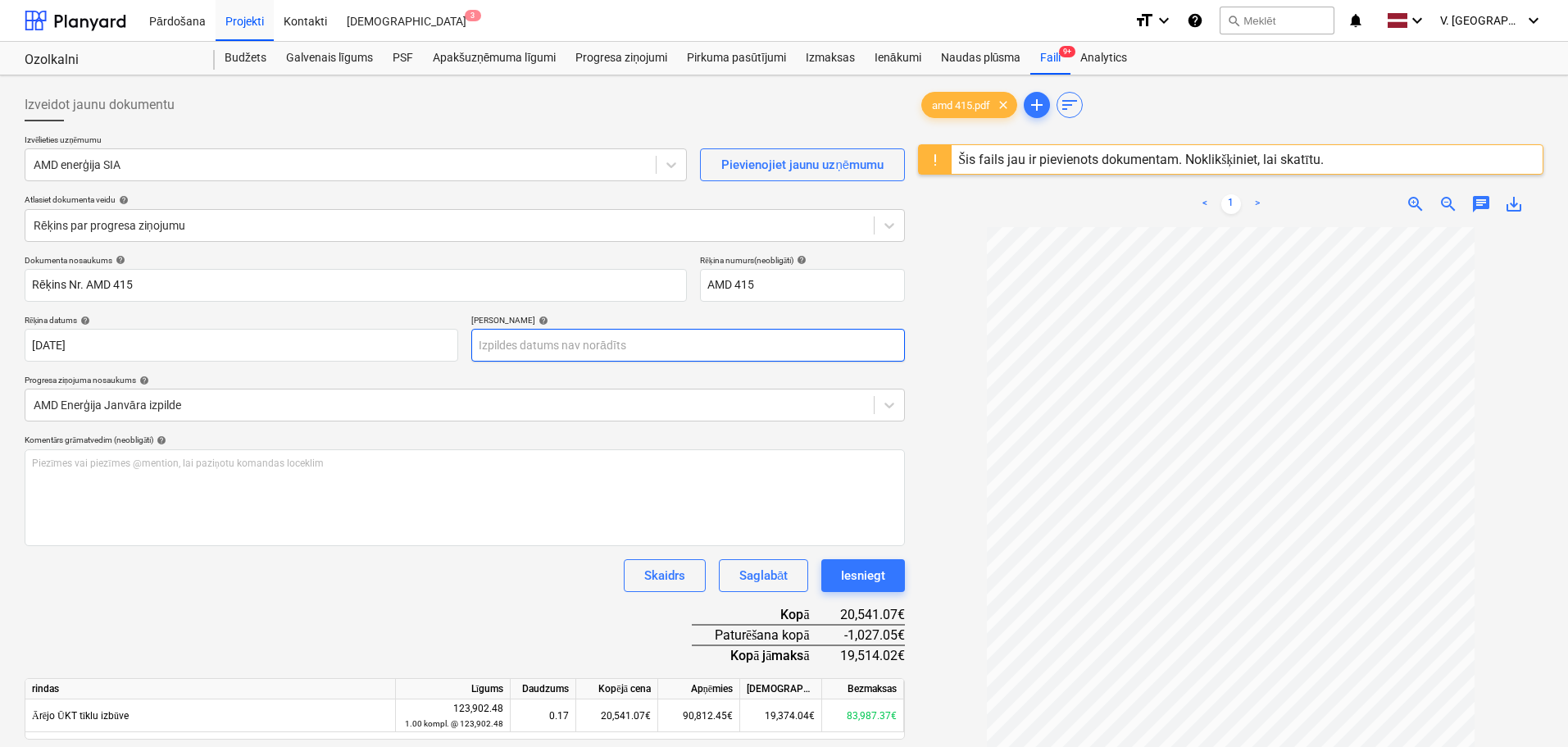 click on "Pārdošana Projekti Kontakti Iesūtne 3 format_size keyboard_arrow_down help search Meklēt notifications 0 keyboard_arrow_down V. Filipčenko keyboard_arrow_down Ozolkalni Ozolkalni Budžets Galvenais līgums PSF Apakšuzņēmuma līgumi Progresa ziņojumi Pirkuma pasūtījumi Izmaksas Ienākumi Naudas plūsma Faili 9+ Analytics Izveidot jaunu dokumentu Izvēlieties uzņēmumu AMD enerģija SIA   Pievienojiet jaunu uzņēmumu Atlasiet dokumenta veidu help Rēķins par progresa ziņojumu Dokumenta nosaukums help Rēķins Nr. AMD 415 Rēķina numurs  (neobligāti) help AMD 415 Rēķina datums help 24 Feb 2025 24.02.2025 Press the down arrow key to interact with the calendar and
select a date. Press the question mark key to get the keyboard shortcuts for changing dates. Termiņš help Press the down arrow key to interact with the calendar and
select a date. Press the question mark key to get the keyboard shortcuts for changing dates. Progresa ziņojuma nosaukums help AMD Enerģija Janvāra izpilde <" at bounding box center (784, 373) 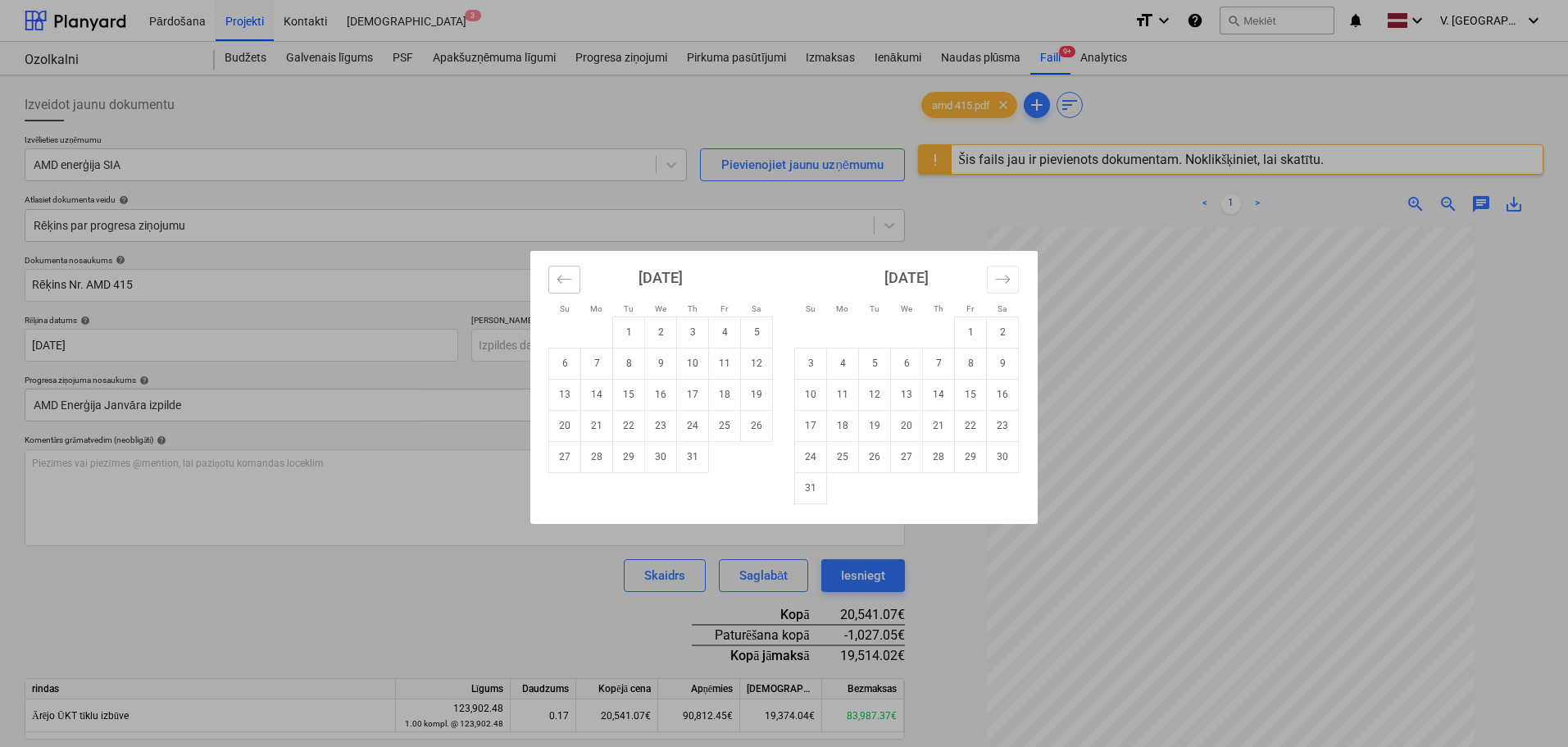 click 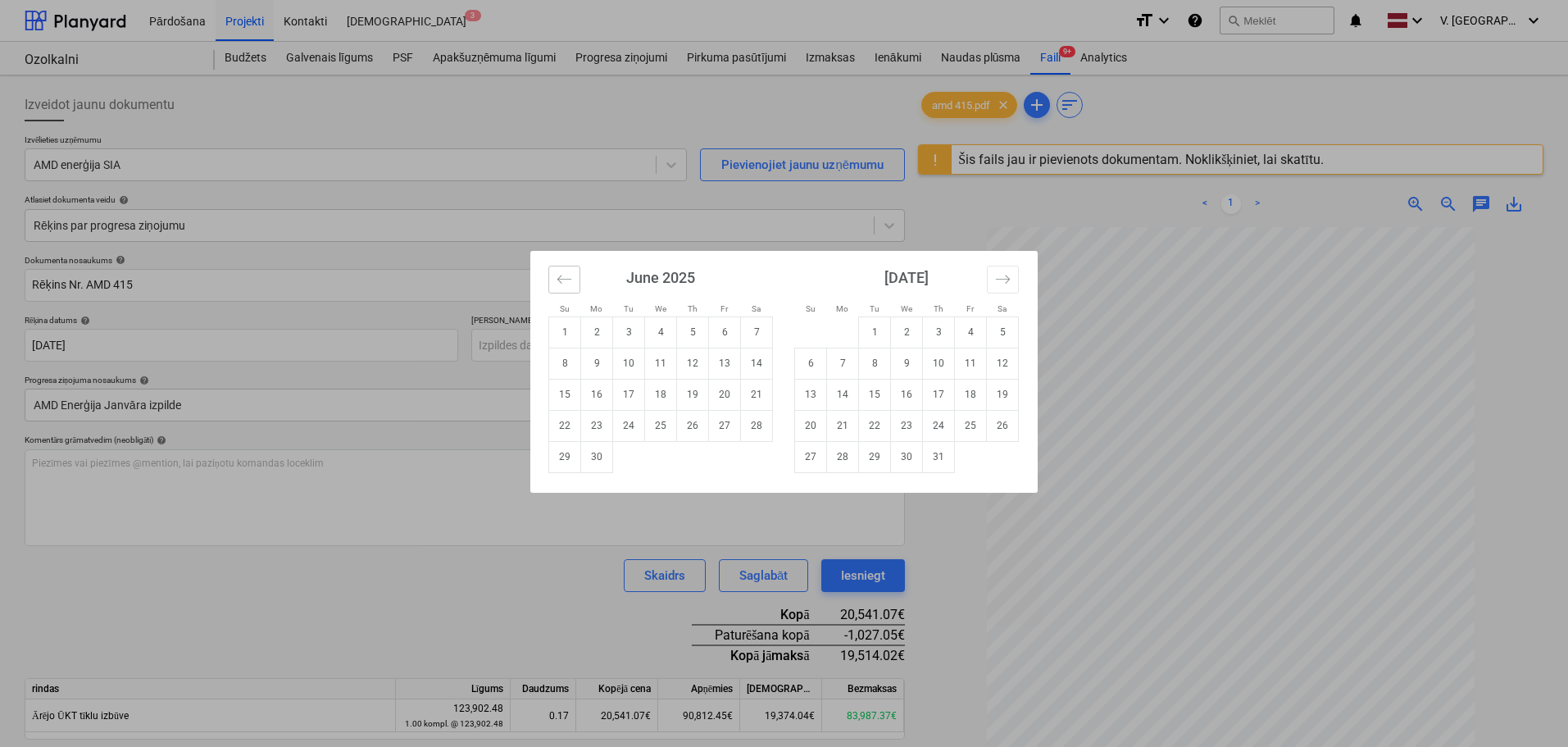 click 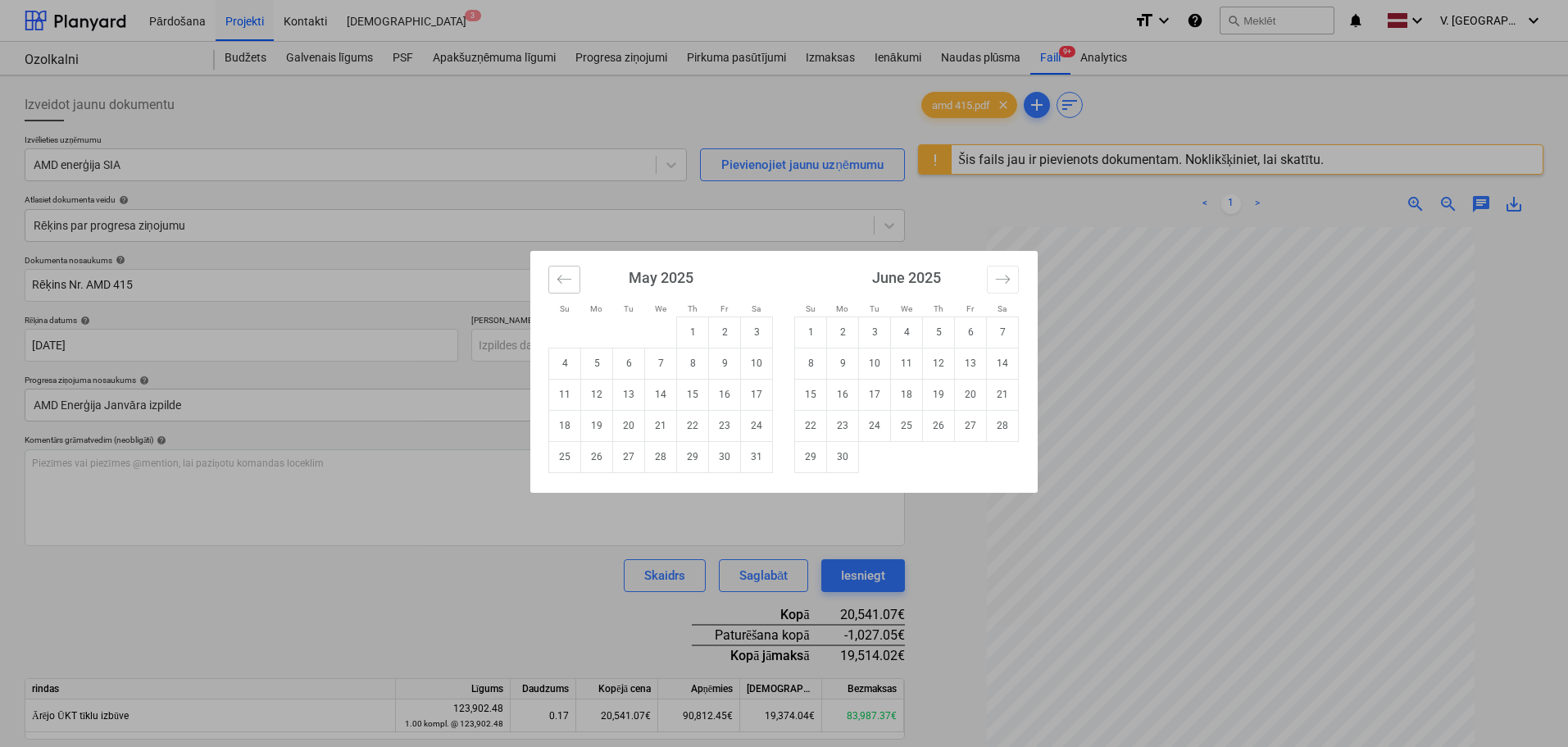click 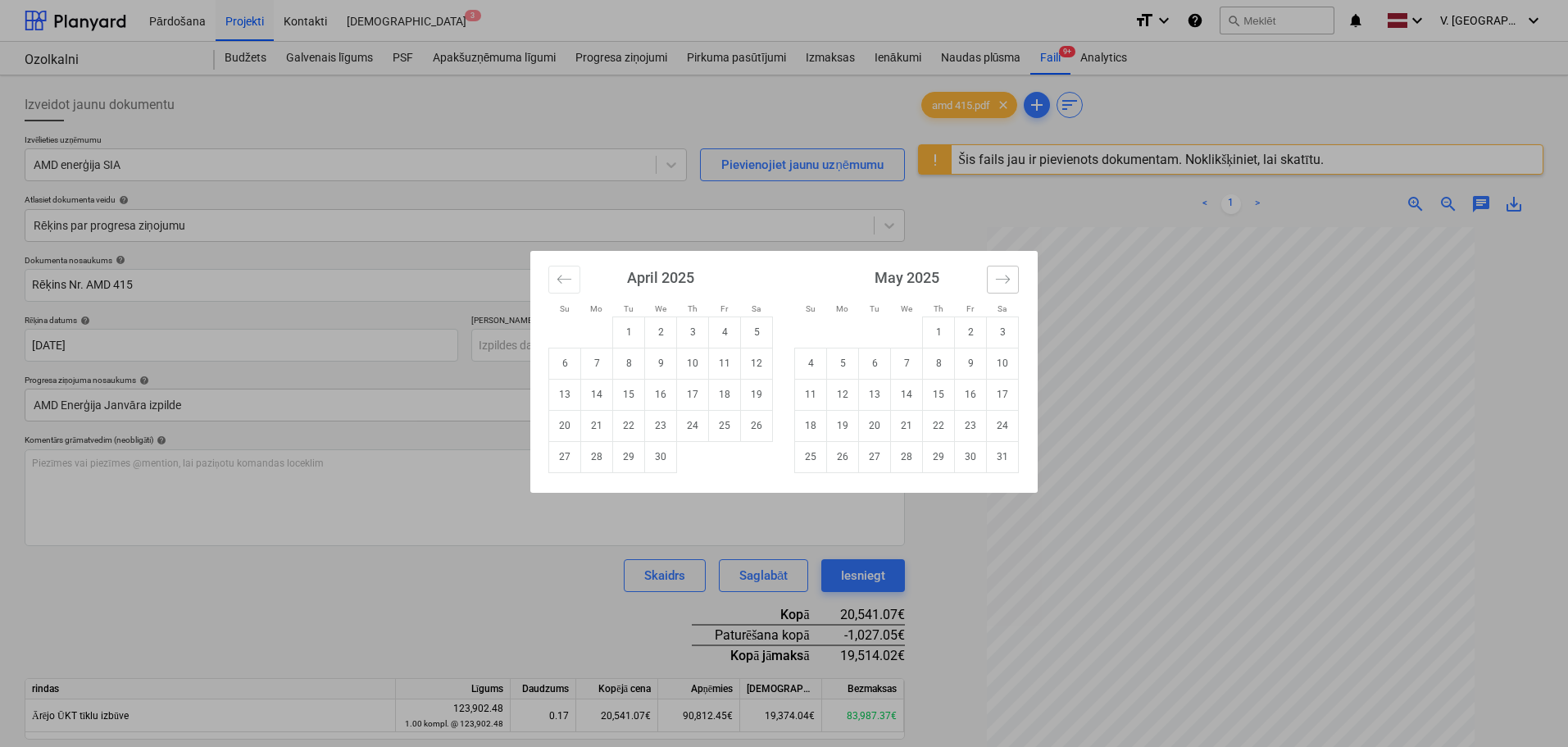 click at bounding box center [1002, 280] 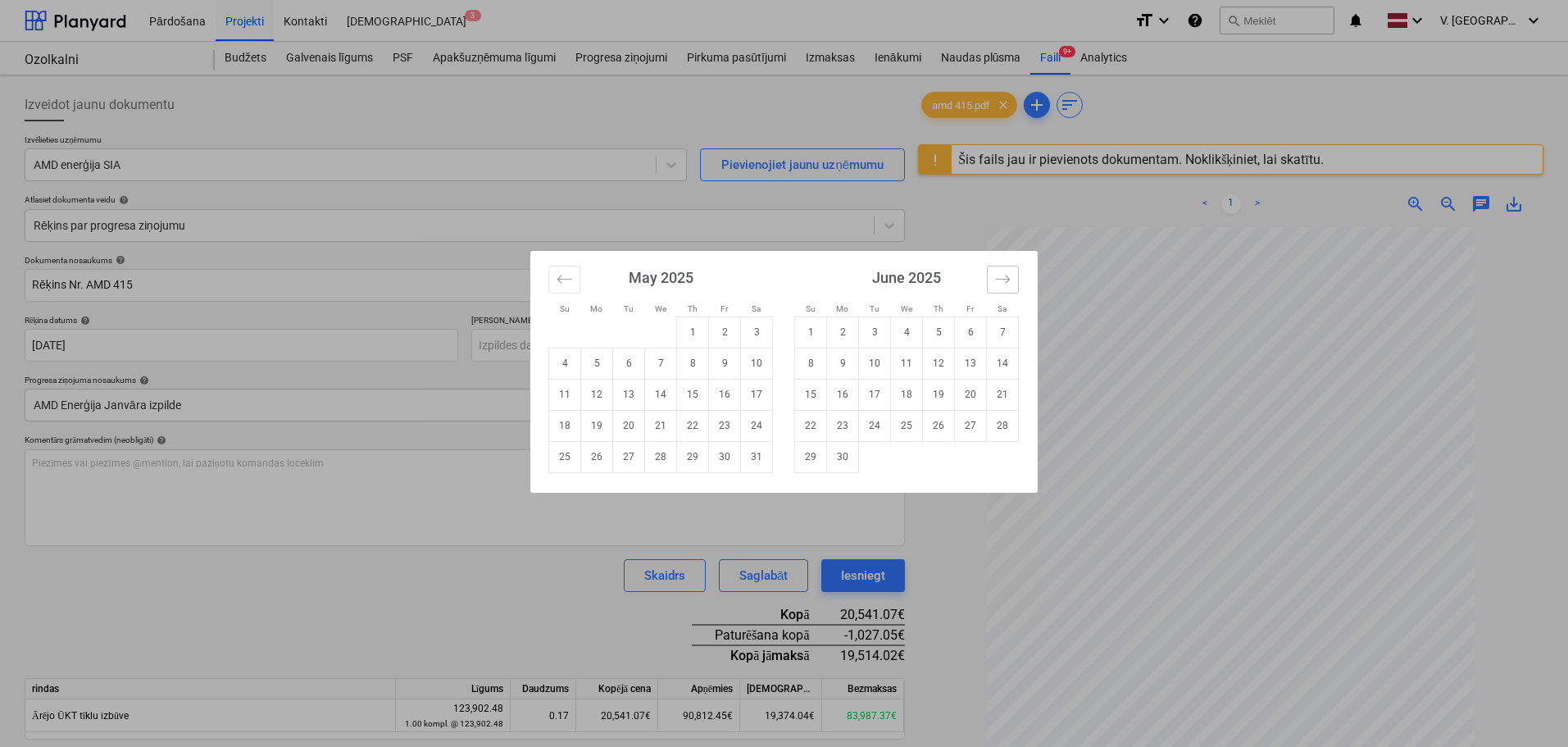click at bounding box center [1002, 280] 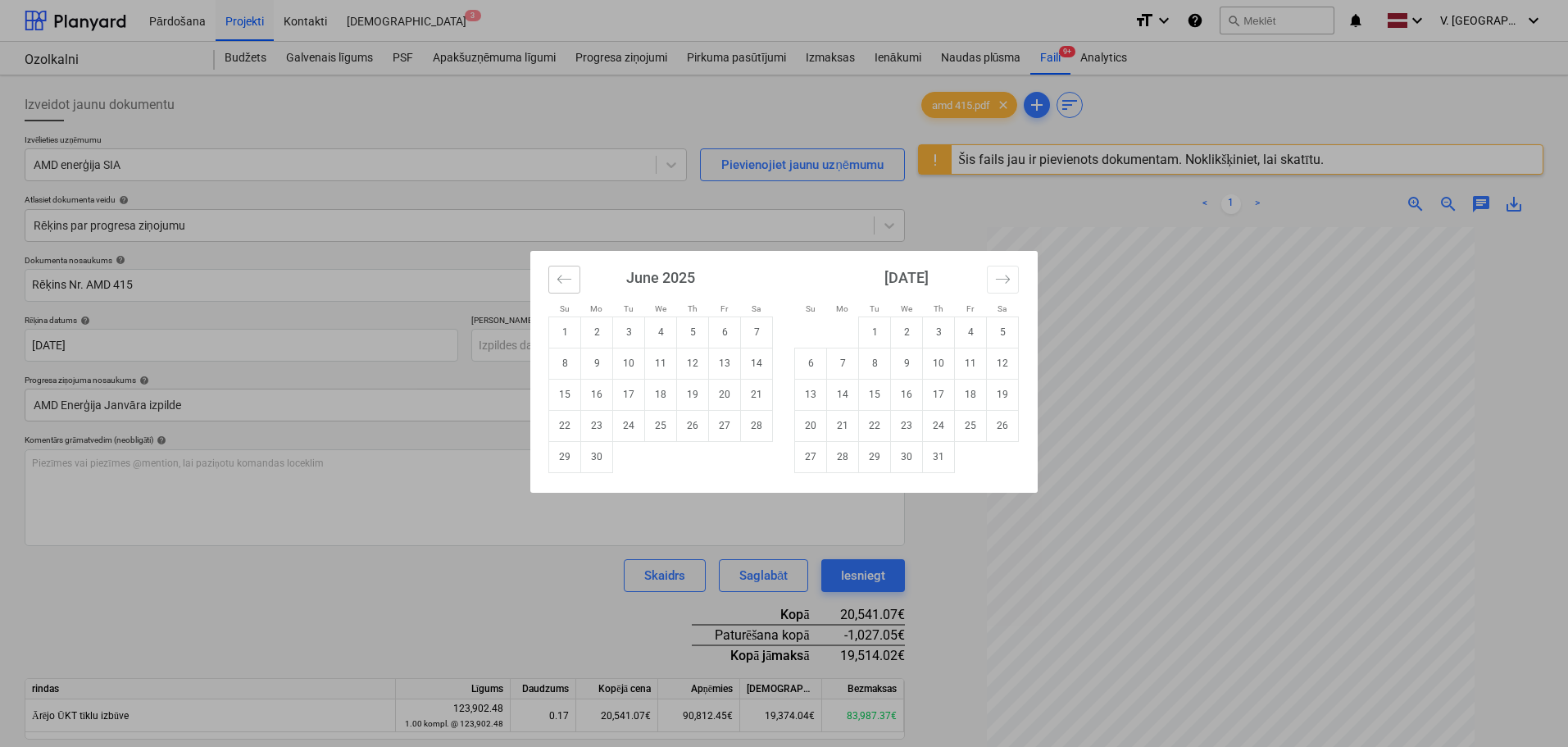 click 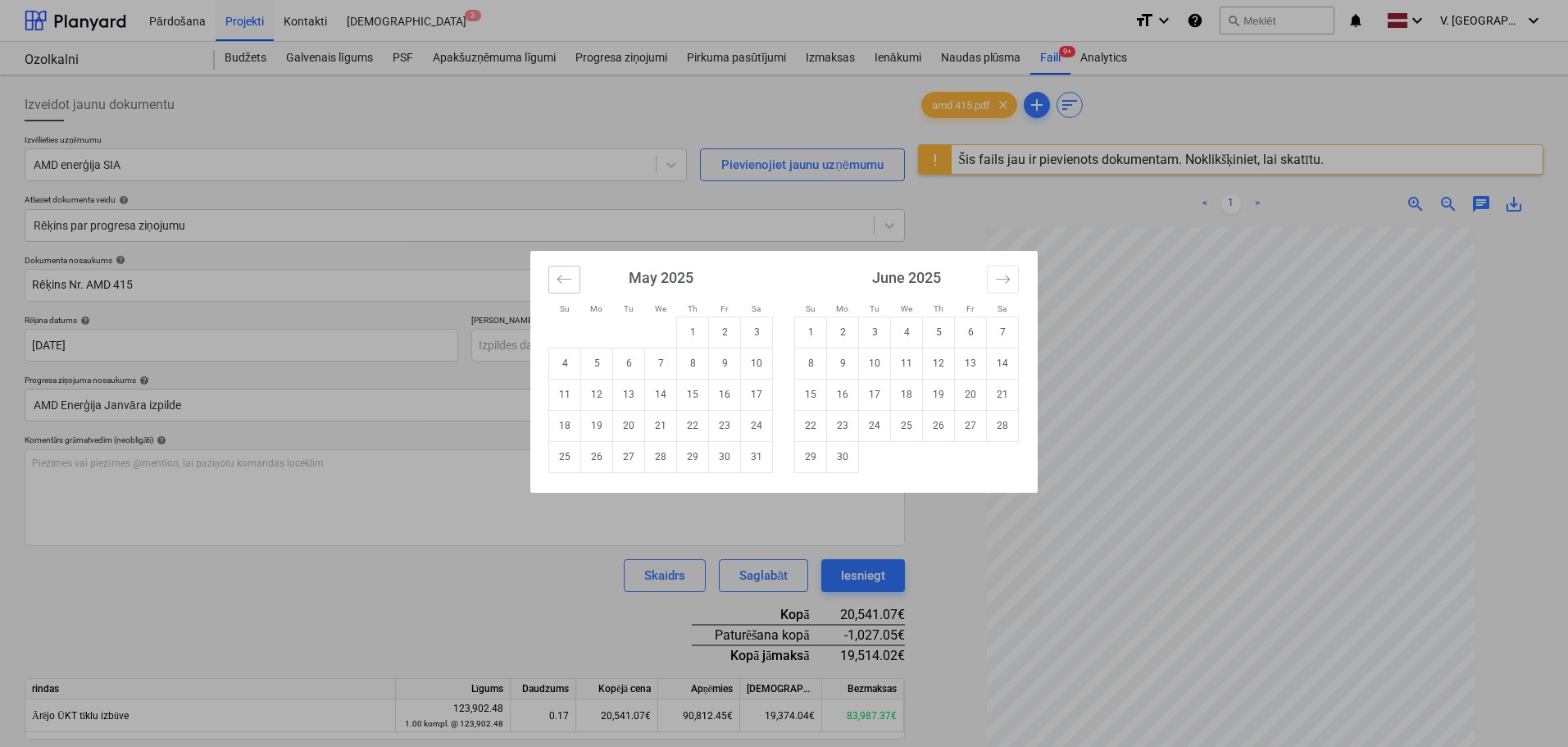 click 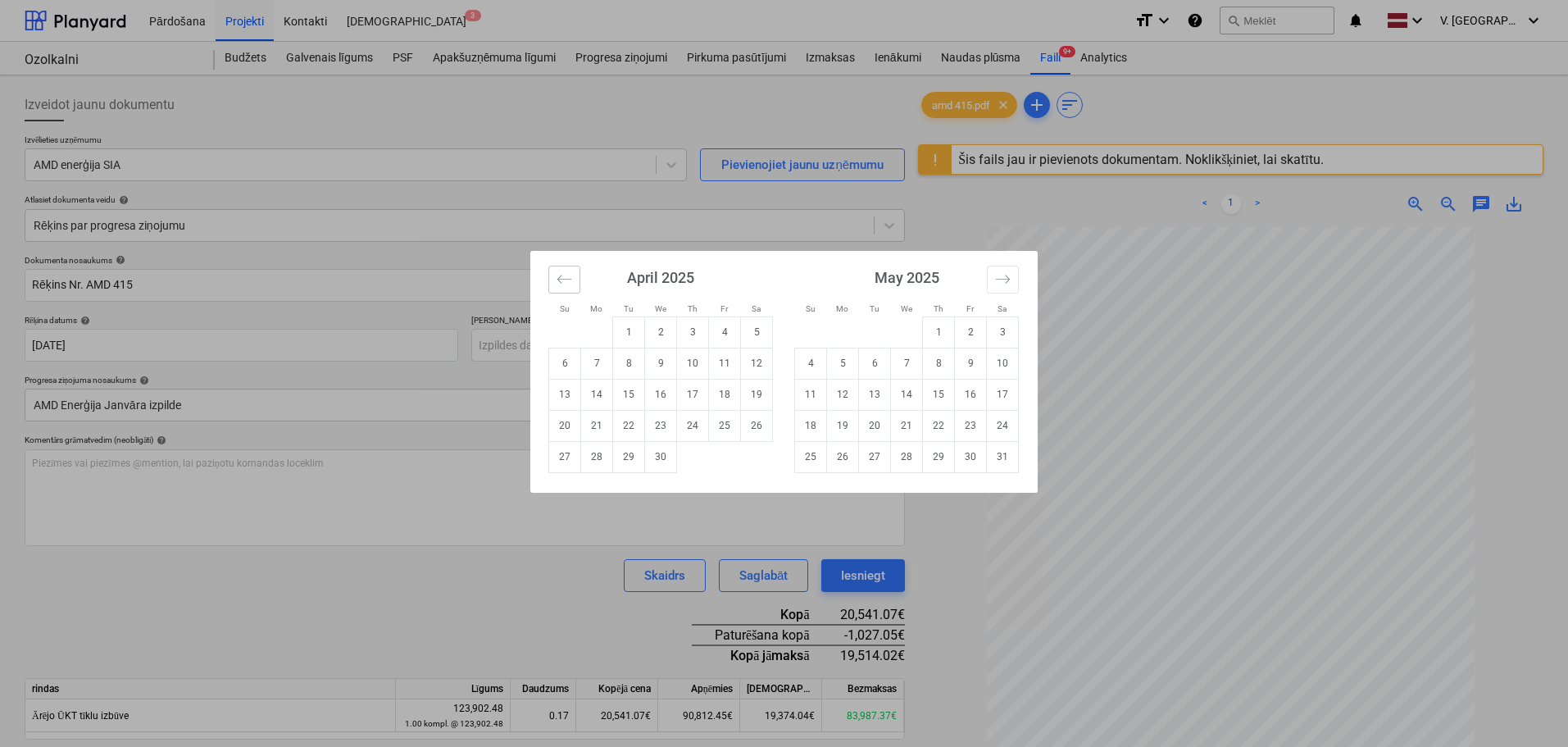 click 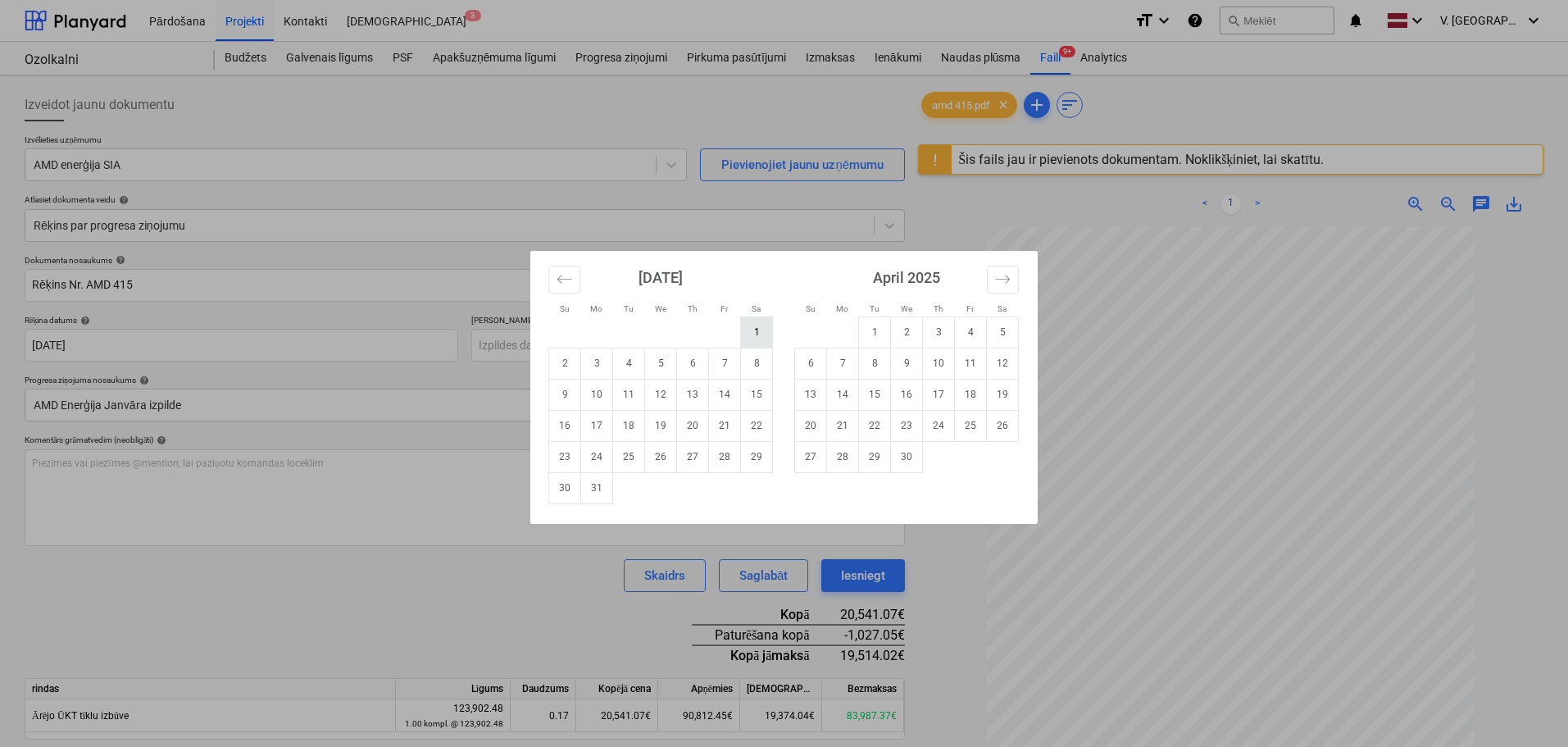 click on "1" at bounding box center [757, 332] 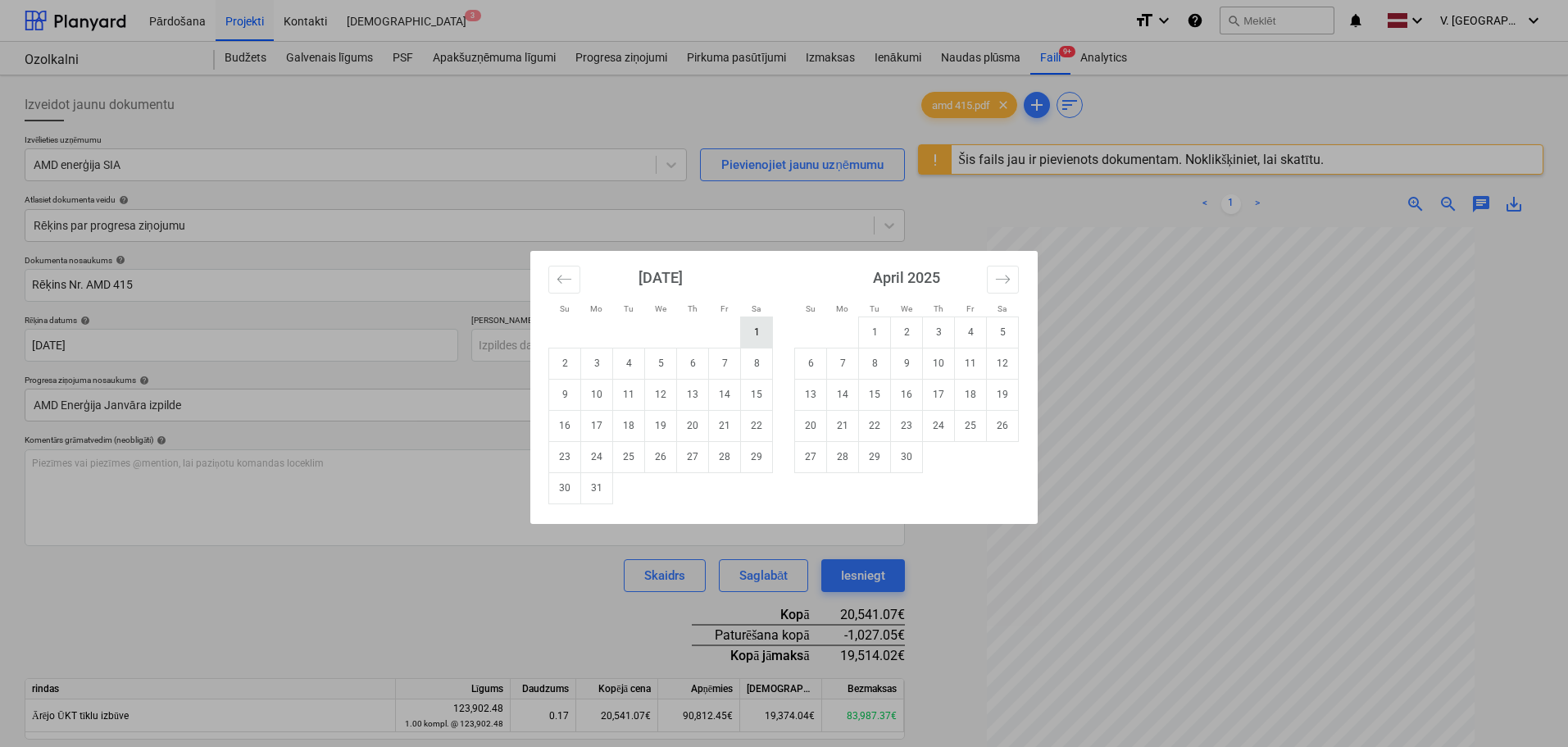 type on "01 Mar 2025" 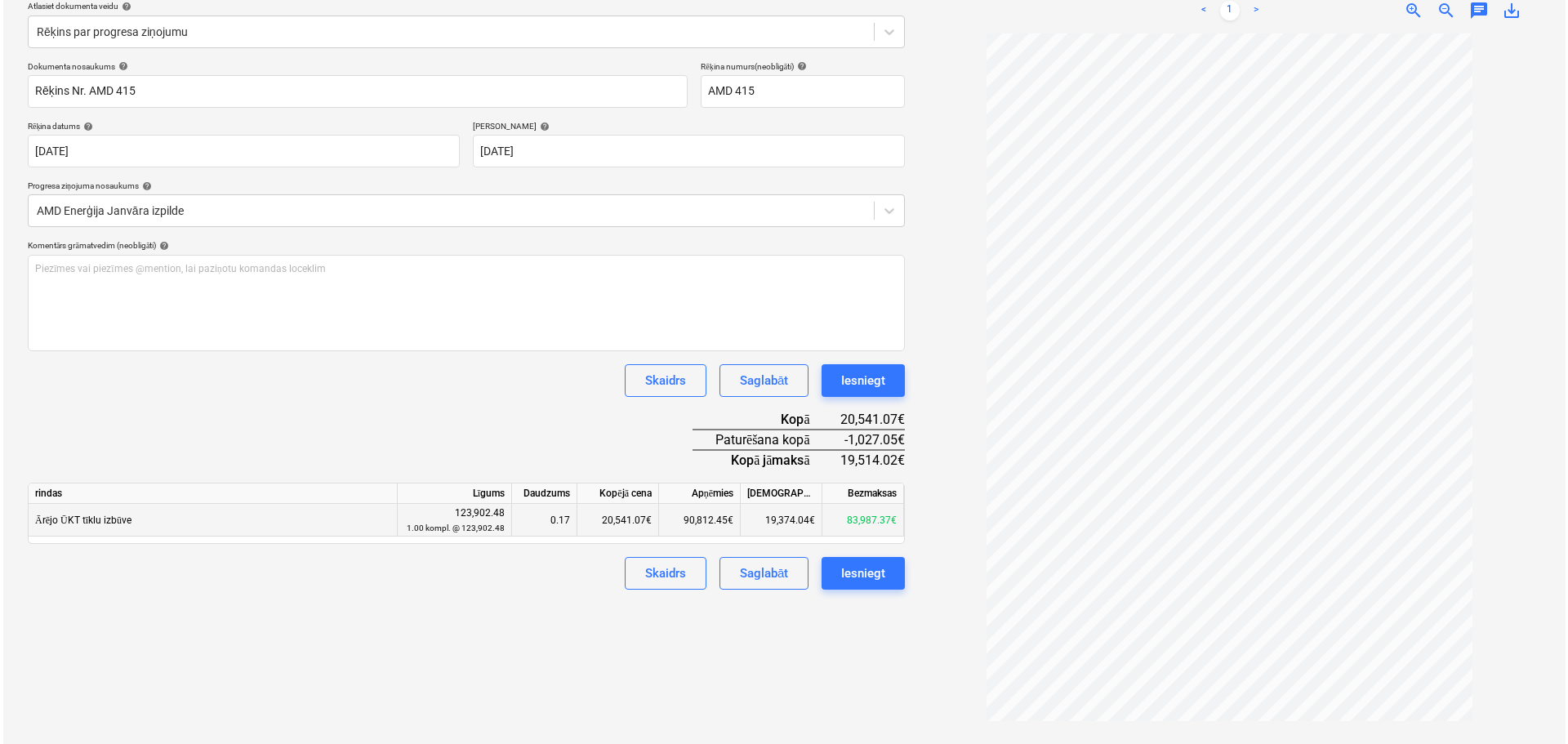 scroll, scrollTop: 194, scrollLeft: 0, axis: vertical 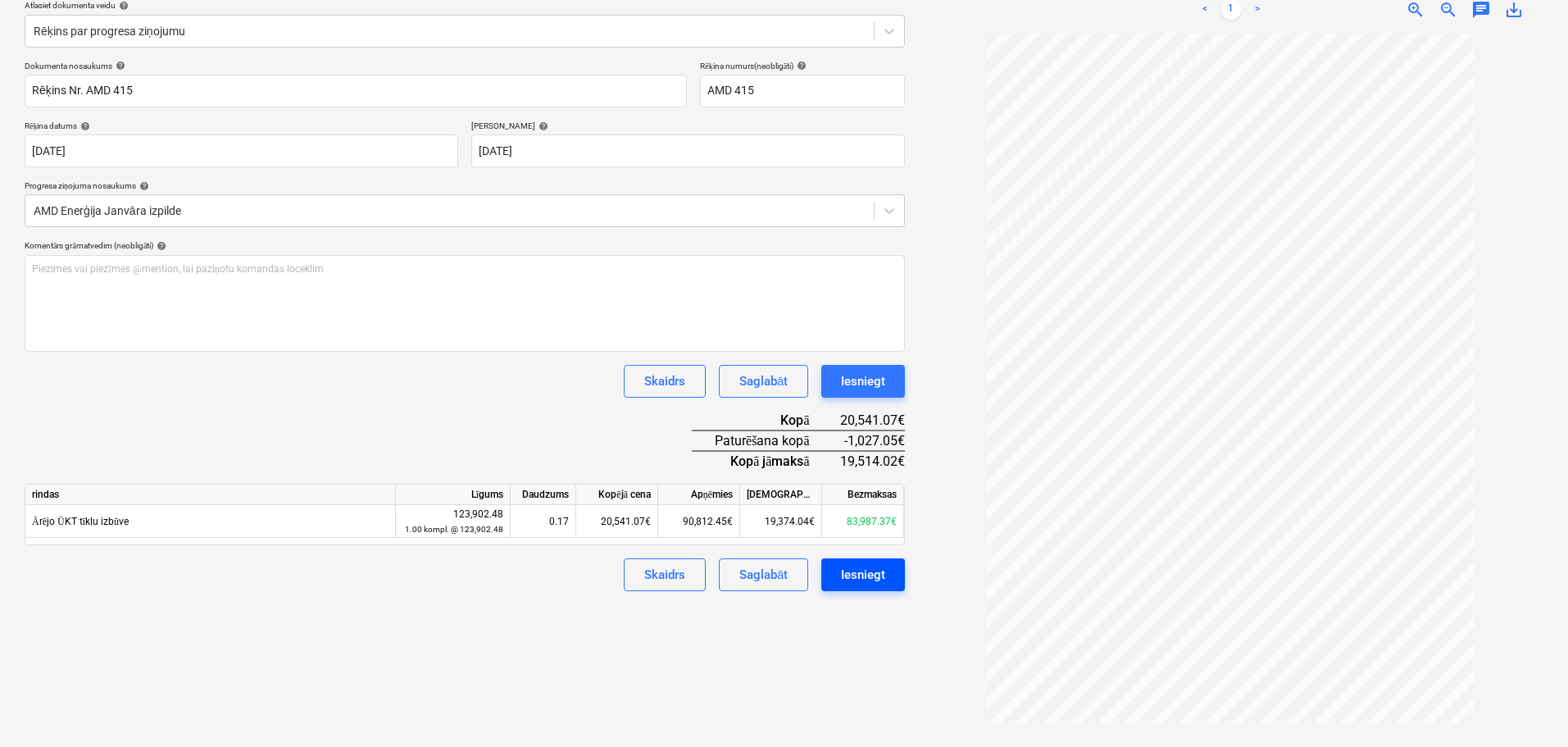 click on "Iesniegt" at bounding box center (863, 575) 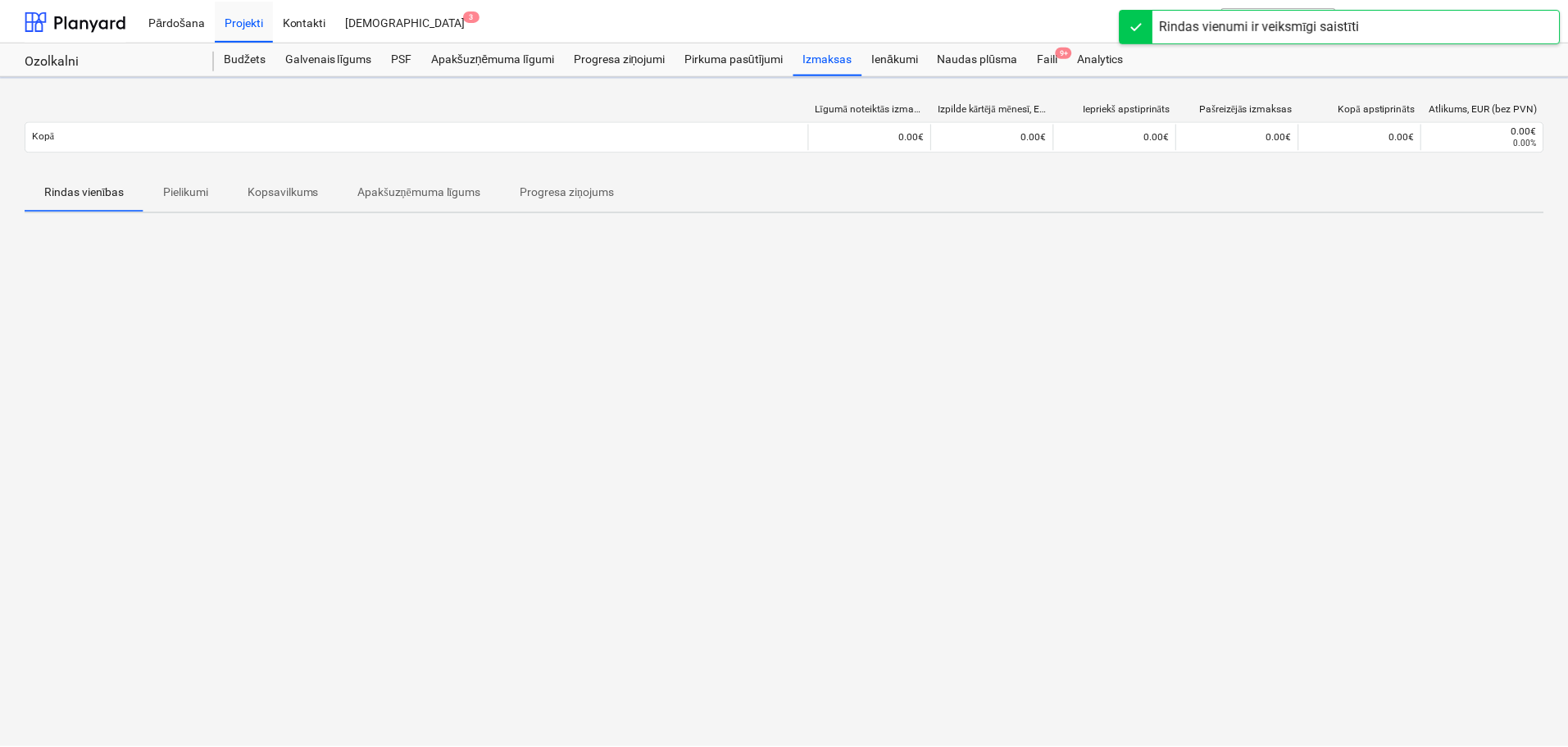 scroll, scrollTop: 0, scrollLeft: 0, axis: both 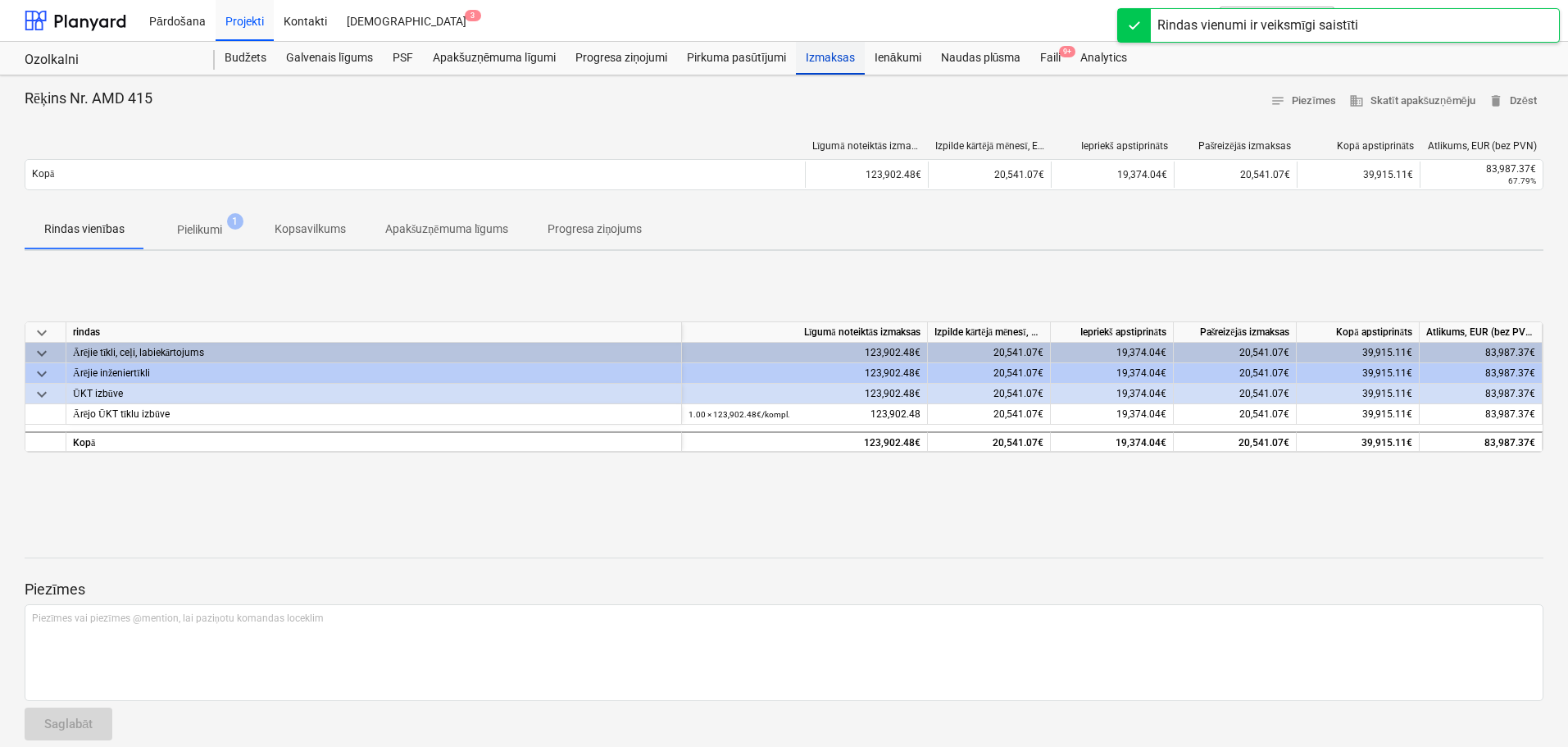 click on "Izmaksas" at bounding box center (830, 58) 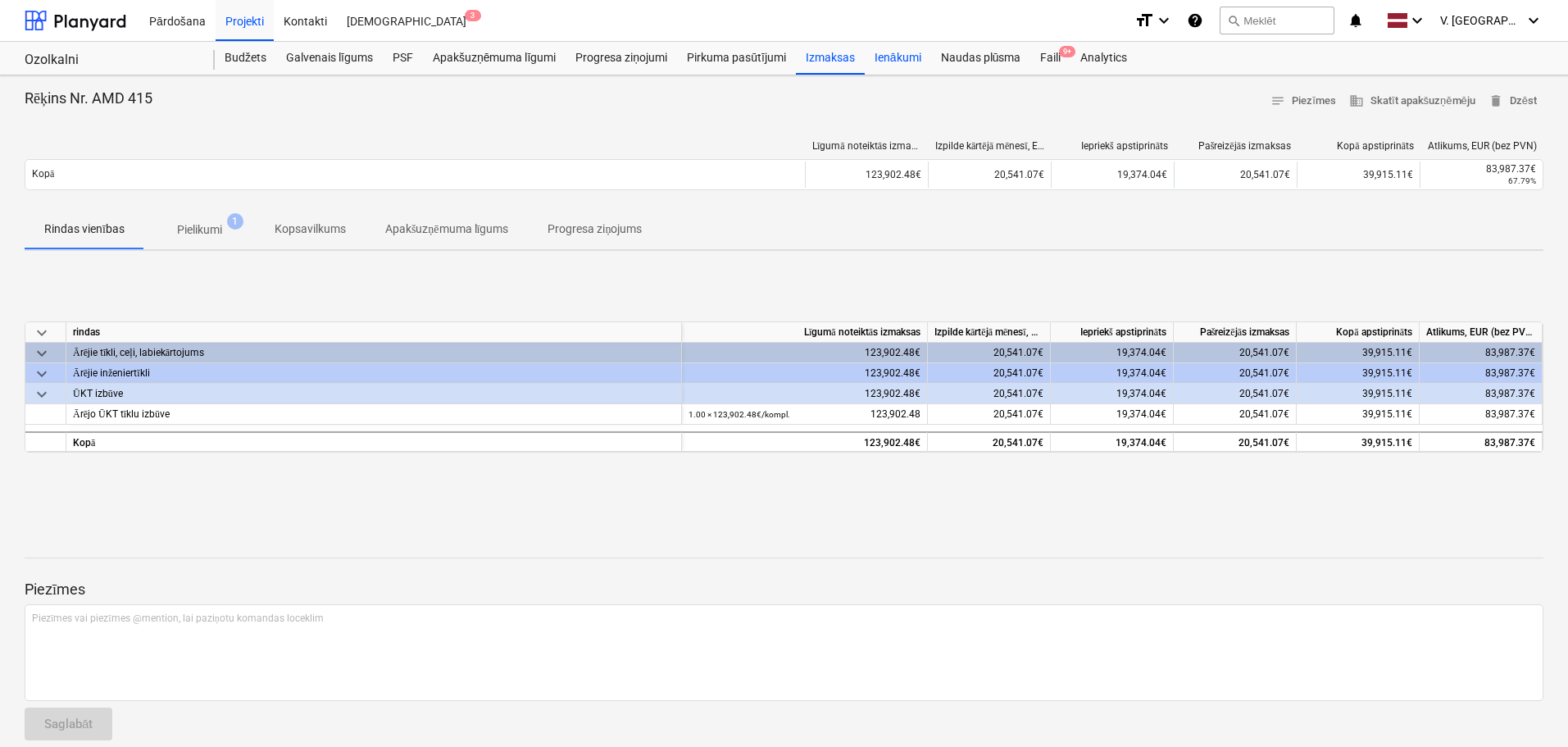 click on "Ienākumi" at bounding box center [898, 58] 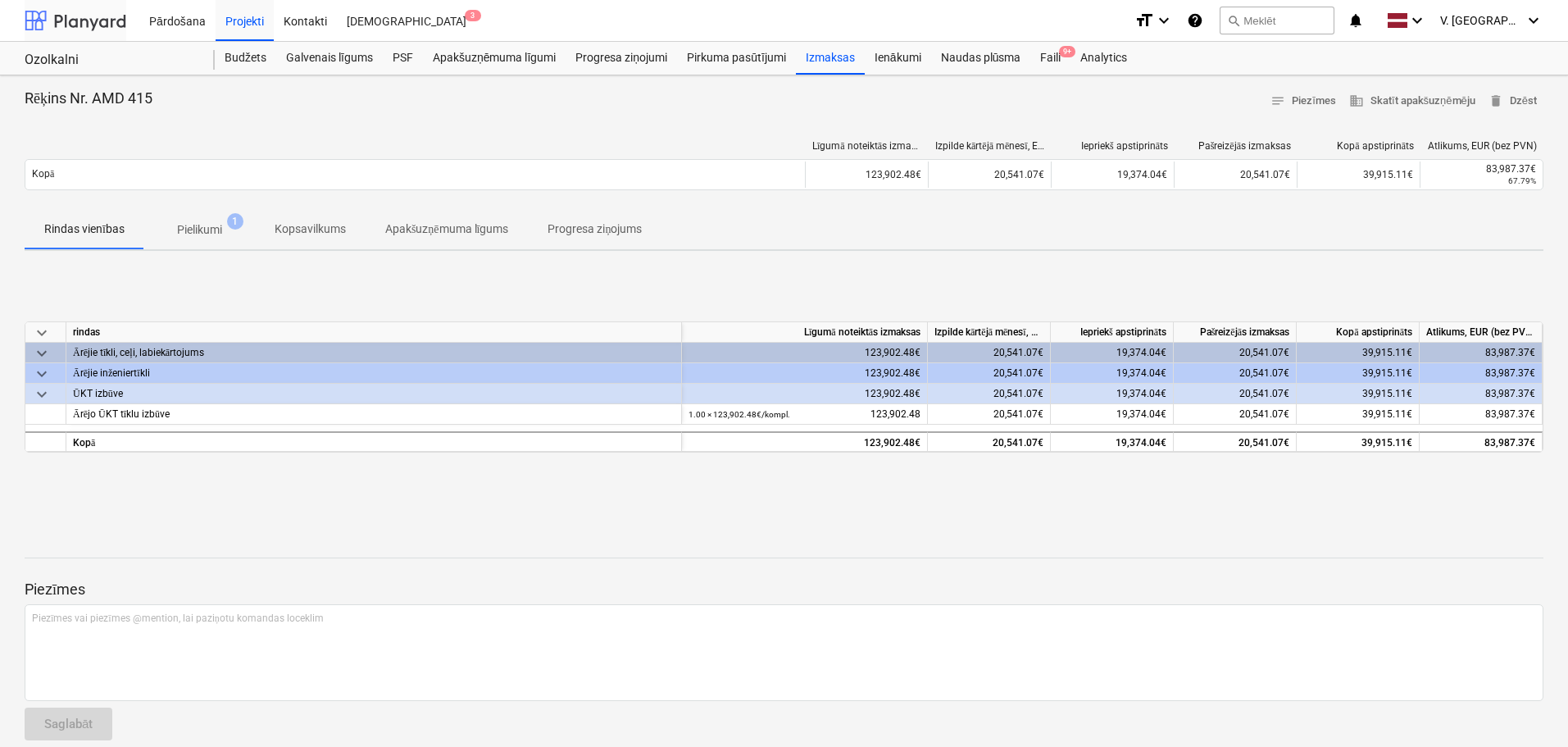 scroll, scrollTop: 52, scrollLeft: 0, axis: vertical 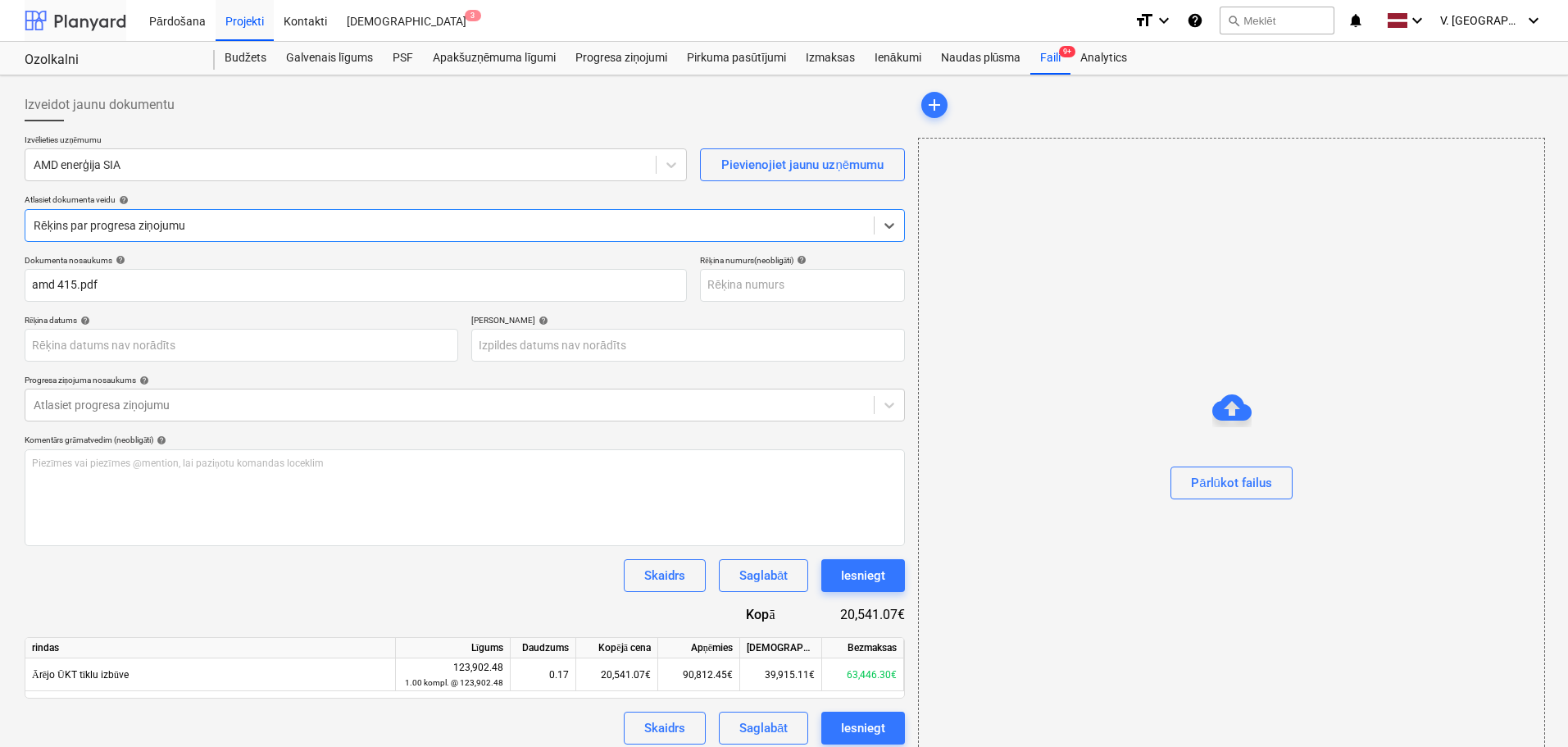 click at bounding box center [75, 20] 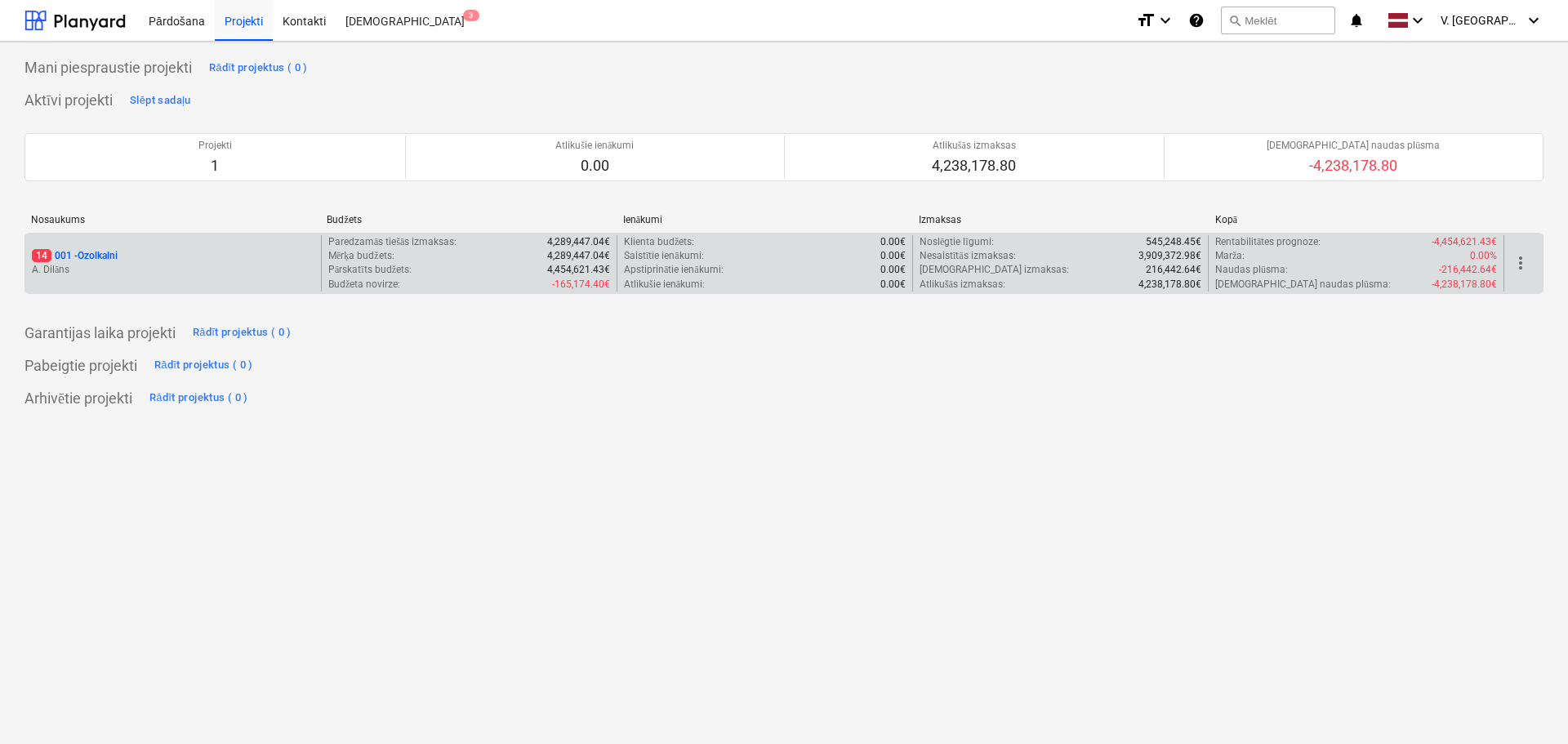 click on "14  001 -  Ozolkalni" at bounding box center [173, 256] 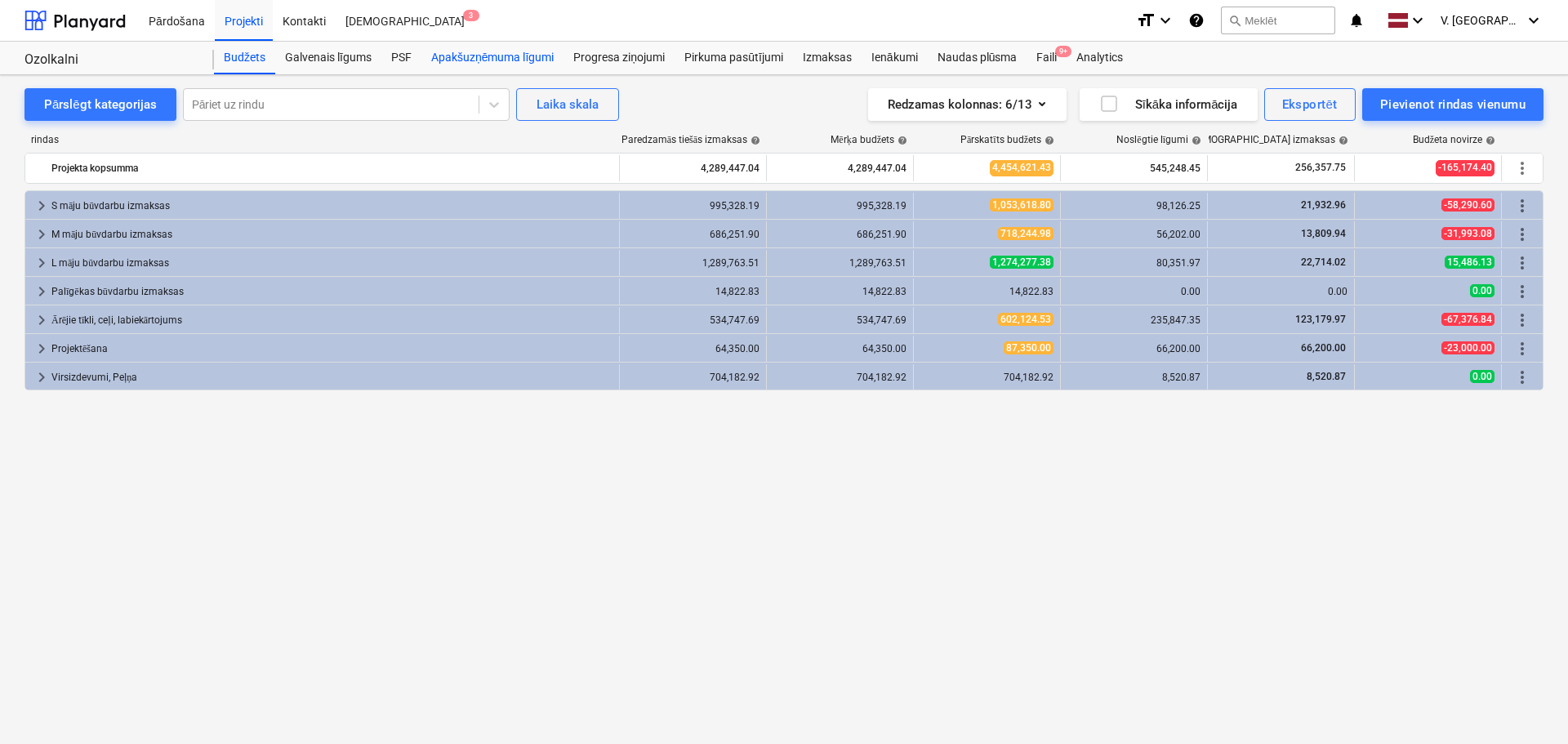 click on "Apakšuzņēmuma līgumi" at bounding box center (492, 58) 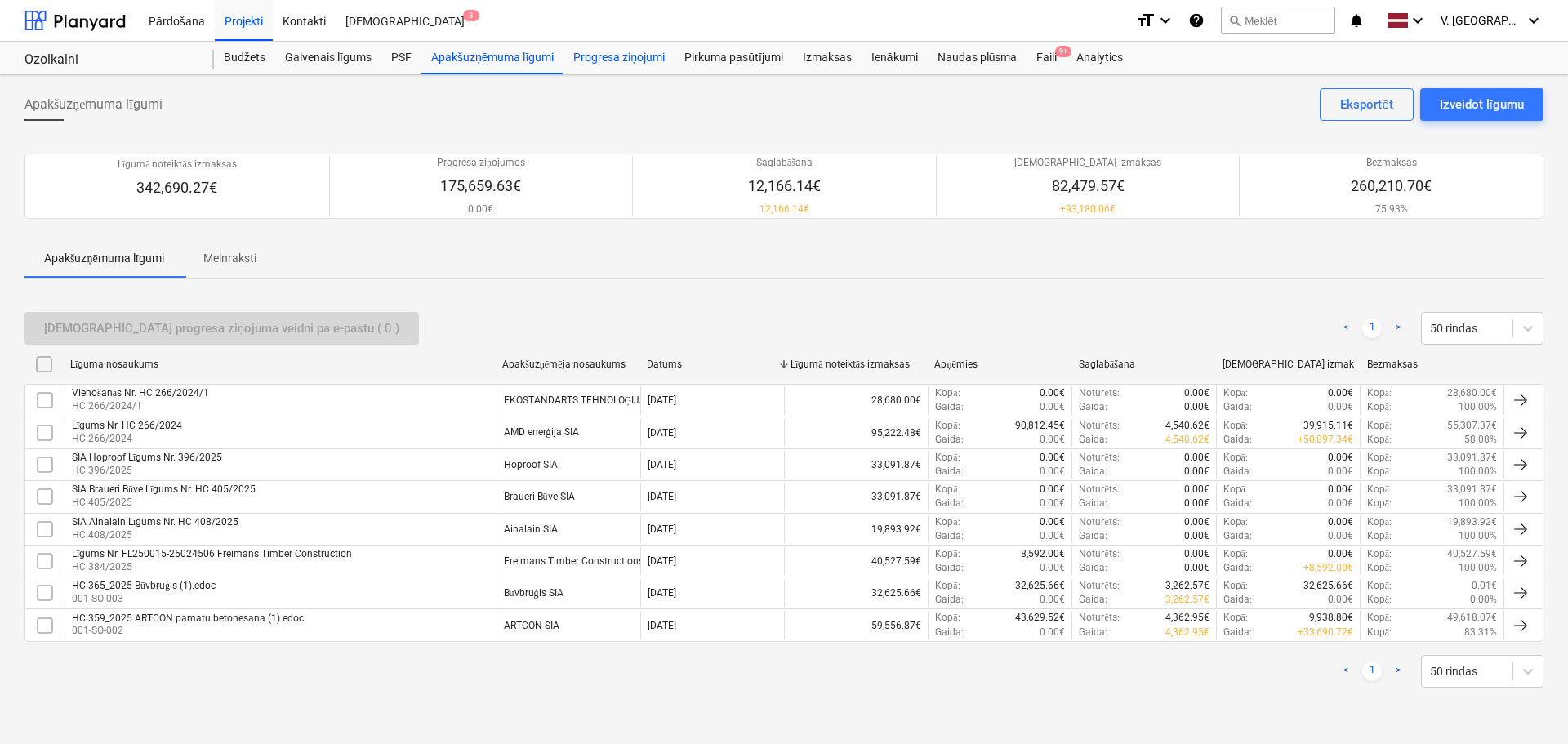 click on "Progresa ziņojumi" at bounding box center (619, 58) 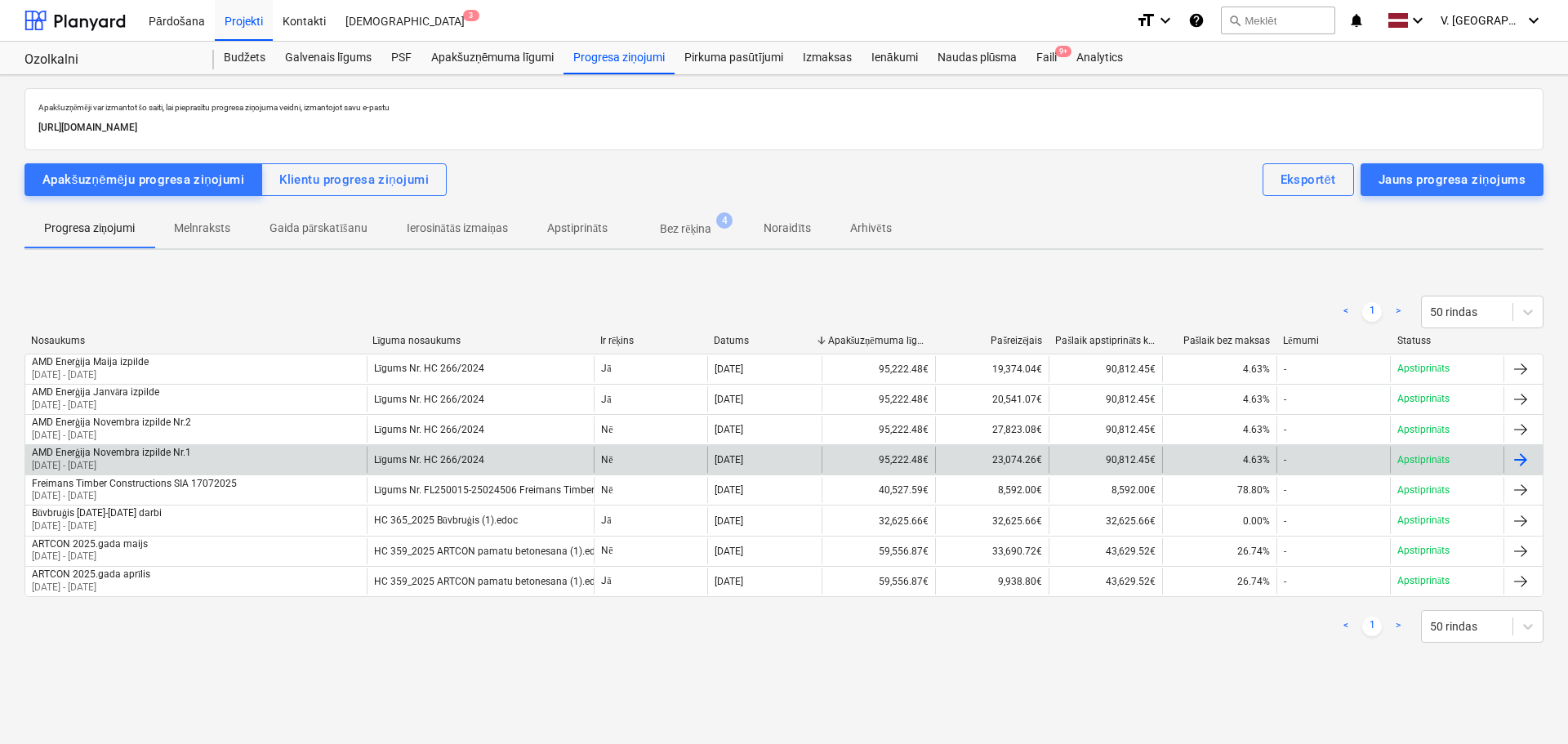 click on "AMD Enerģija Novembra izpilde Nr.1 01 Nov 2024 - 30 Nov 2024" at bounding box center (196, 460) 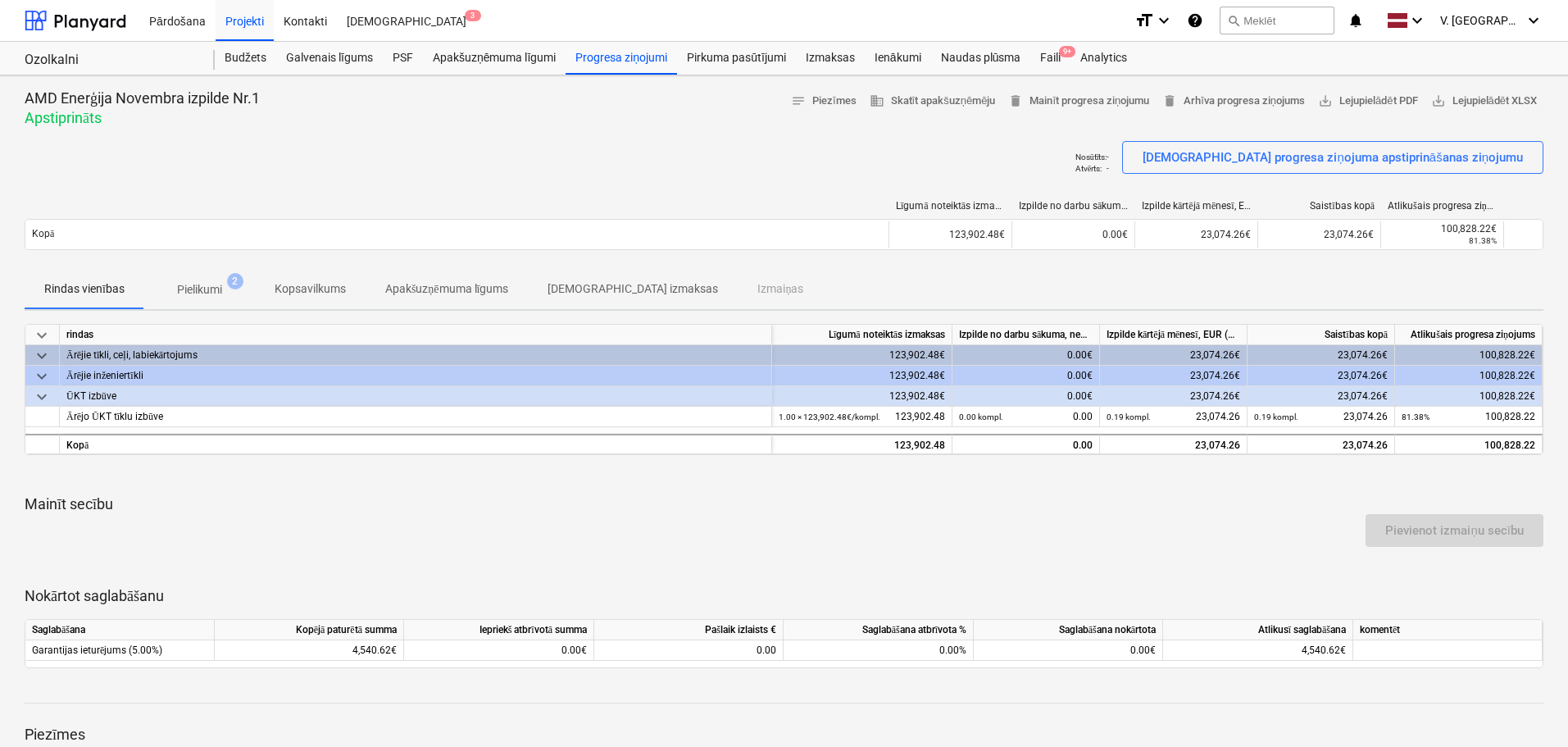 click on "[DEMOGRAPHIC_DATA] izmaksas" at bounding box center (633, 289) 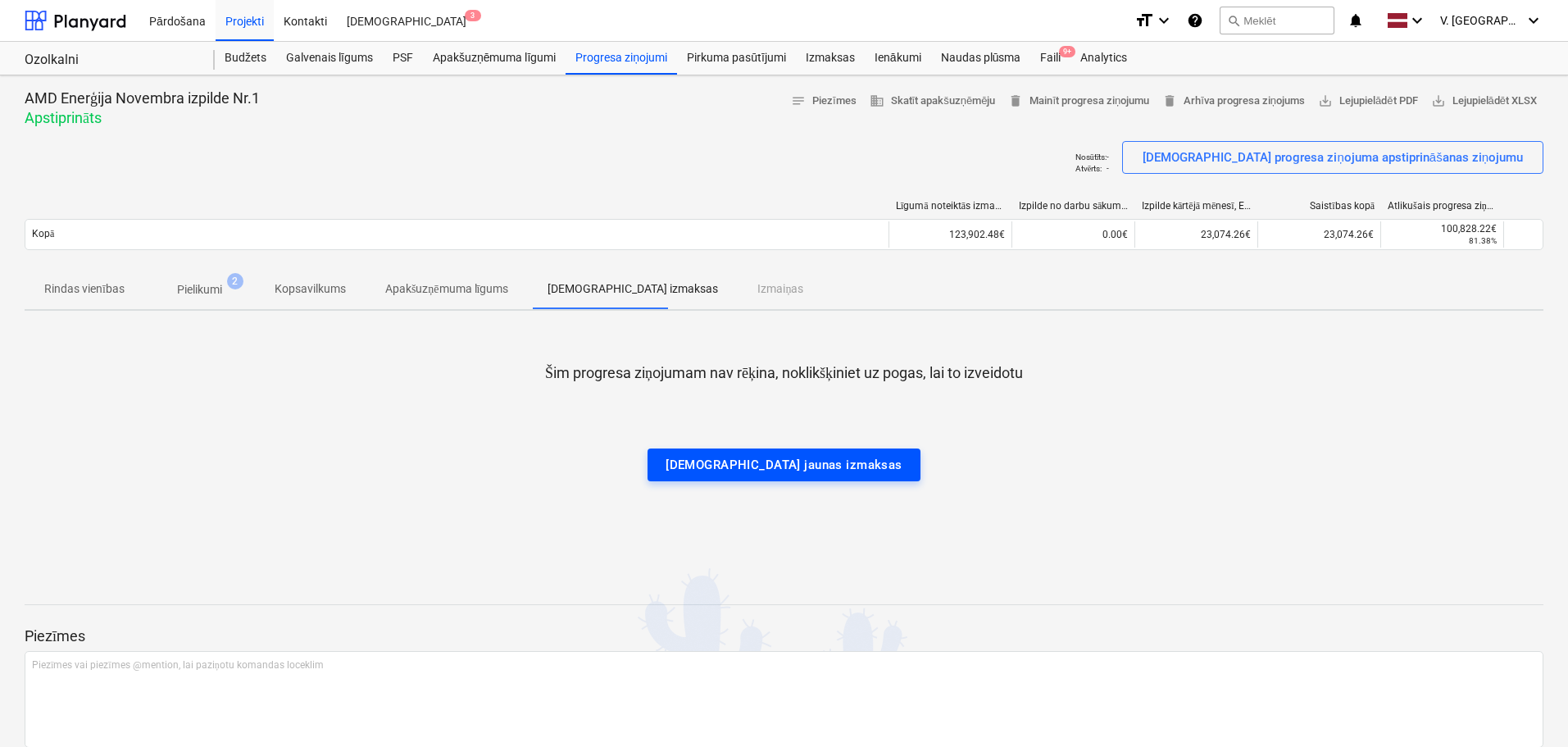 click on "[DEMOGRAPHIC_DATA] jaunas izmaksas" at bounding box center [784, 465] 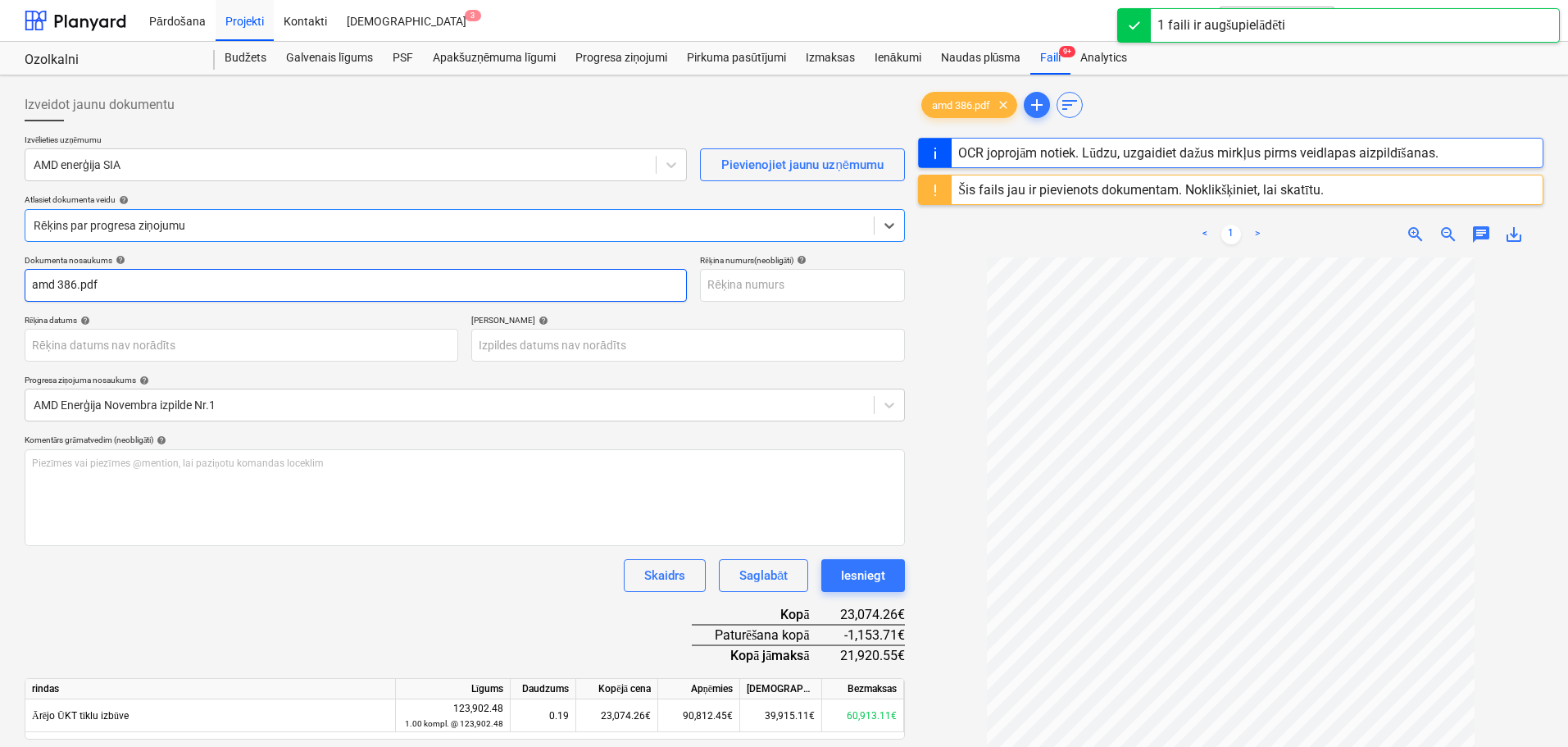 click on "amd 386.pdf" at bounding box center (356, 285) 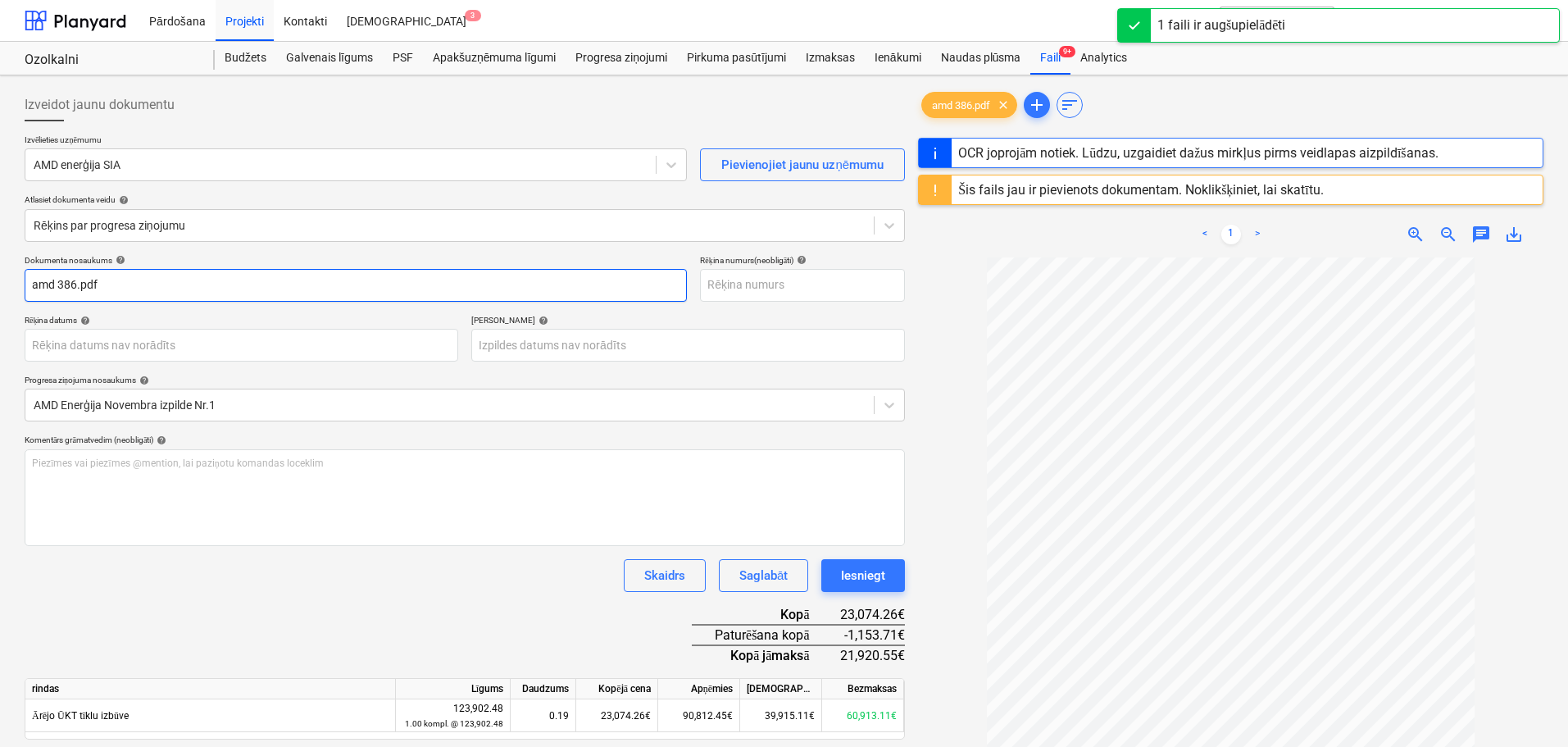 click on "amd 386.pdf" at bounding box center (356, 285) 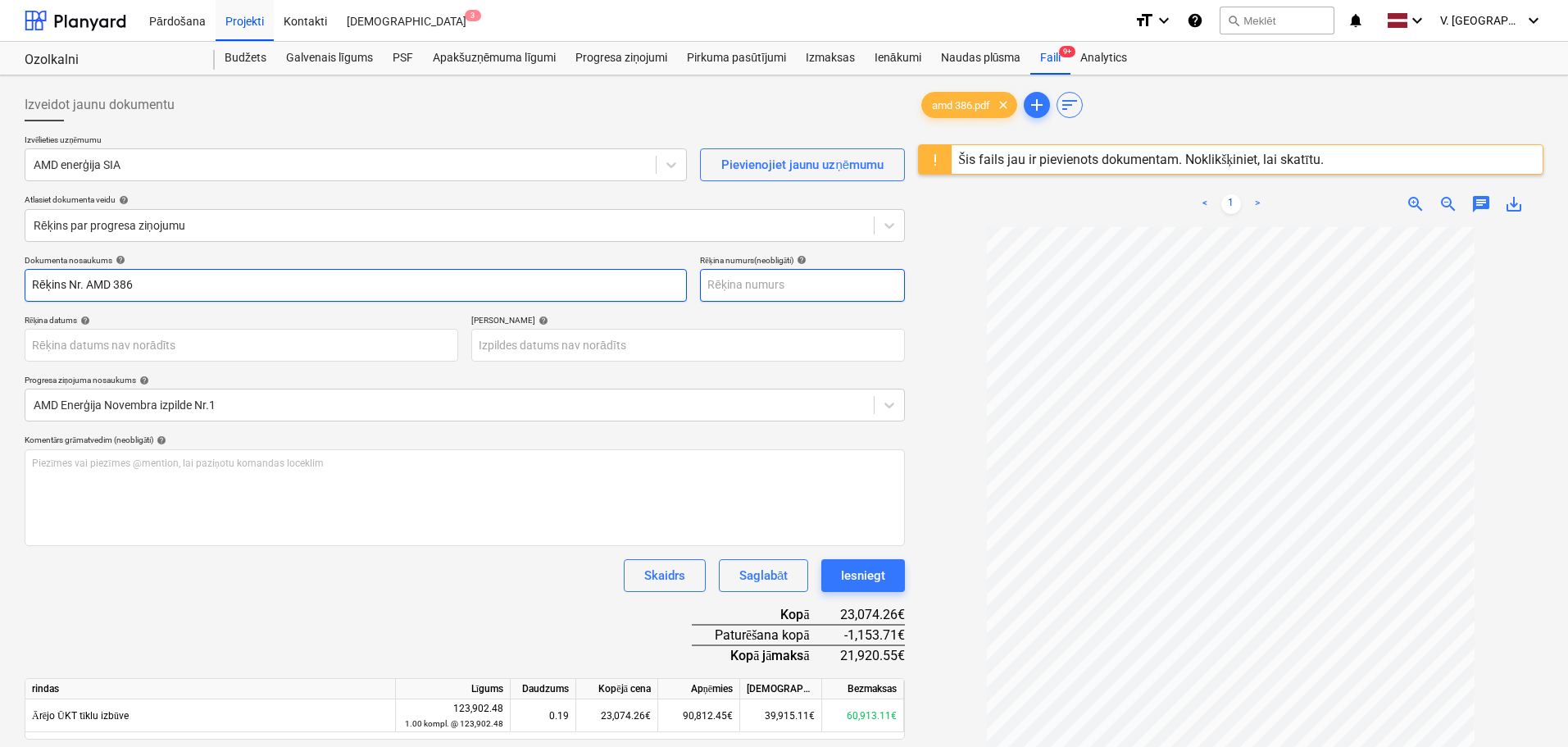 type on "Rēķins Nr. AMD 386" 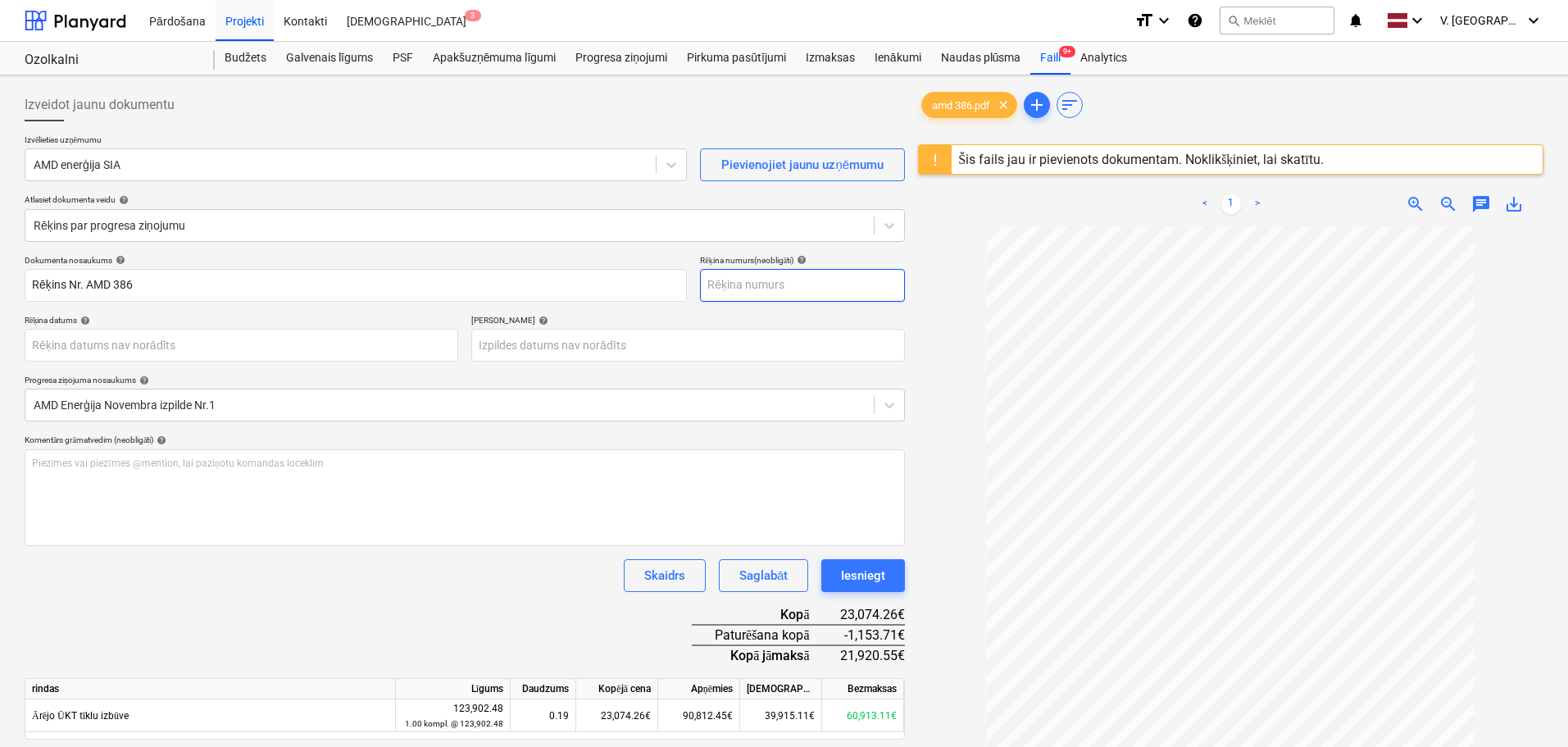 click at bounding box center [802, 285] 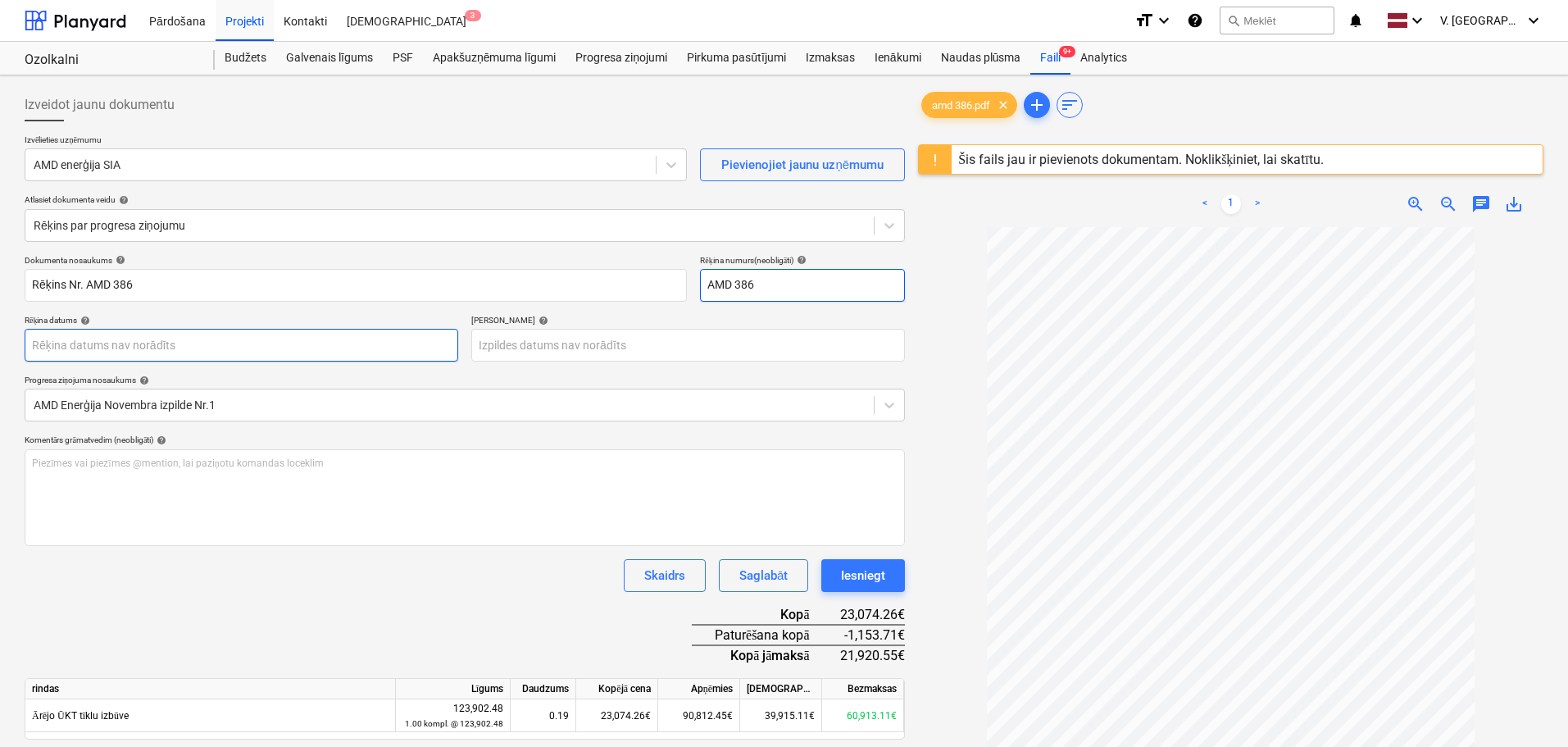 type on "AMD 386" 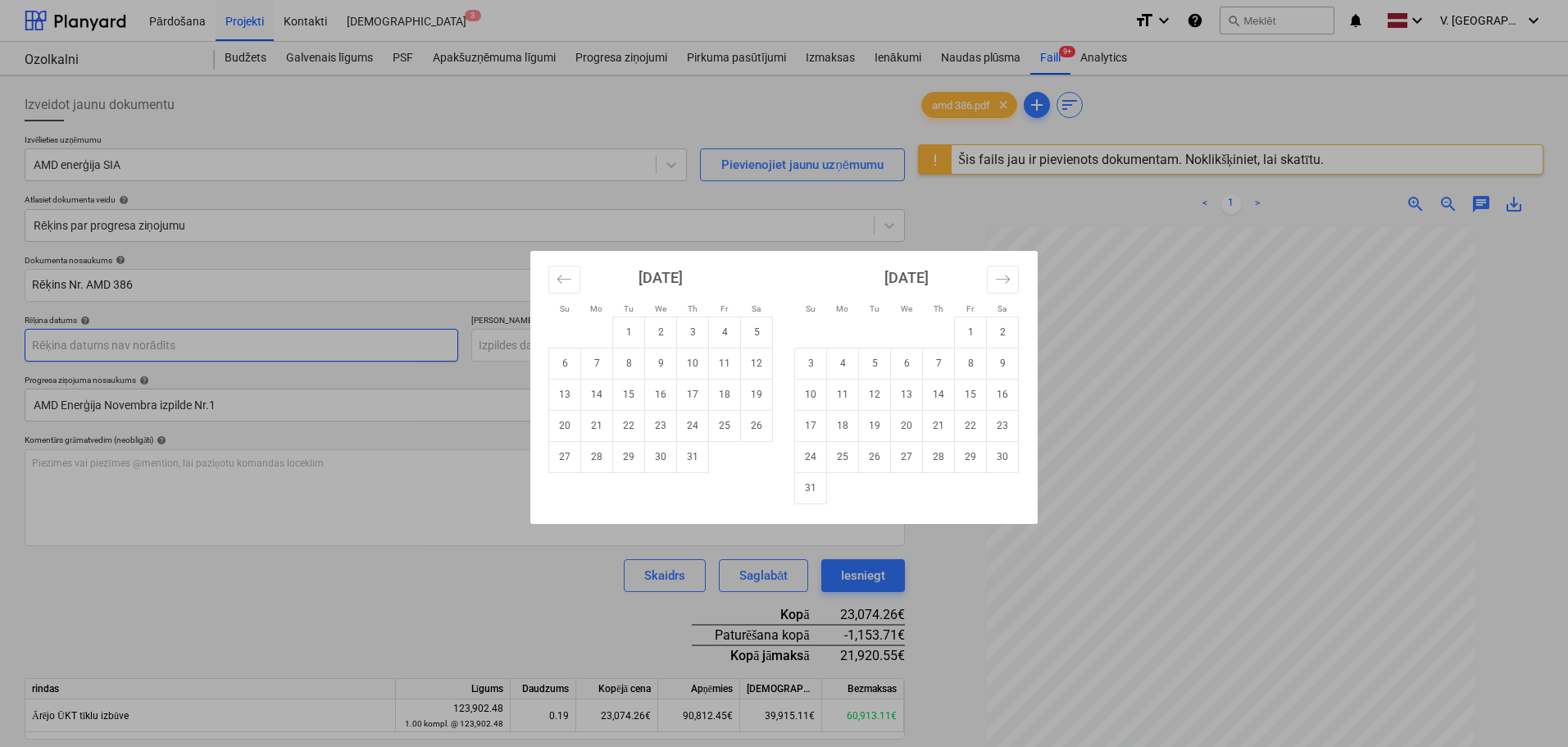 click on "Pārdošana Projekti Kontakti Iesūtne 3 format_size keyboard_arrow_down help search Meklēt notifications 0 keyboard_arrow_down V. Filipčenko keyboard_arrow_down Ozolkalni Budžets Galvenais līgums PSF Apakšuzņēmuma līgumi Progresa ziņojumi Pirkuma pasūtījumi Izmaksas Ienākumi Naudas plūsma Faili 9+ Analytics Izveidot jaunu dokumentu Izvēlieties uzņēmumu AMD enerģija SIA   Pievienojiet jaunu uzņēmumu Atlasiet dokumenta veidu help Rēķins par progresa ziņojumu Dokumenta nosaukums help Rēķins Nr. AMD 386 Rēķina numurs  (neobligāti) help AMD 386 Rēķina datums help Press the down arrow key to interact with the calendar and
select a date. Press the question mark key to get the keyboard shortcuts for changing dates. Termiņš help Press the down arrow key to interact with the calendar and
select a date. Press the question mark key to get the keyboard shortcuts for changing dates. Progresa ziņojuma nosaukums help AMD Enerģija Novembra izpilde Nr.1 help ﻿ Skaidrs Saglabāt add" at bounding box center (784, 373) 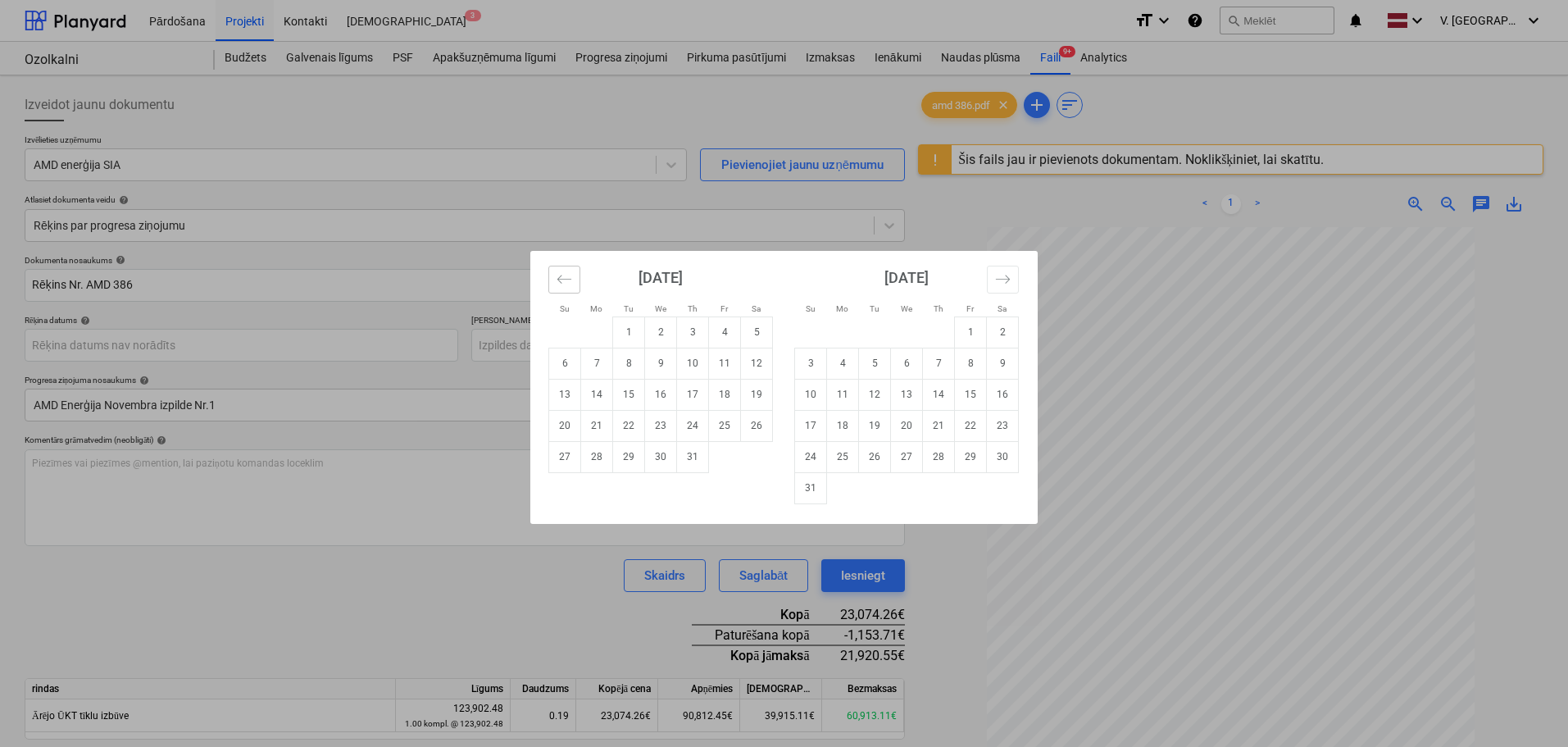 click at bounding box center (564, 280) 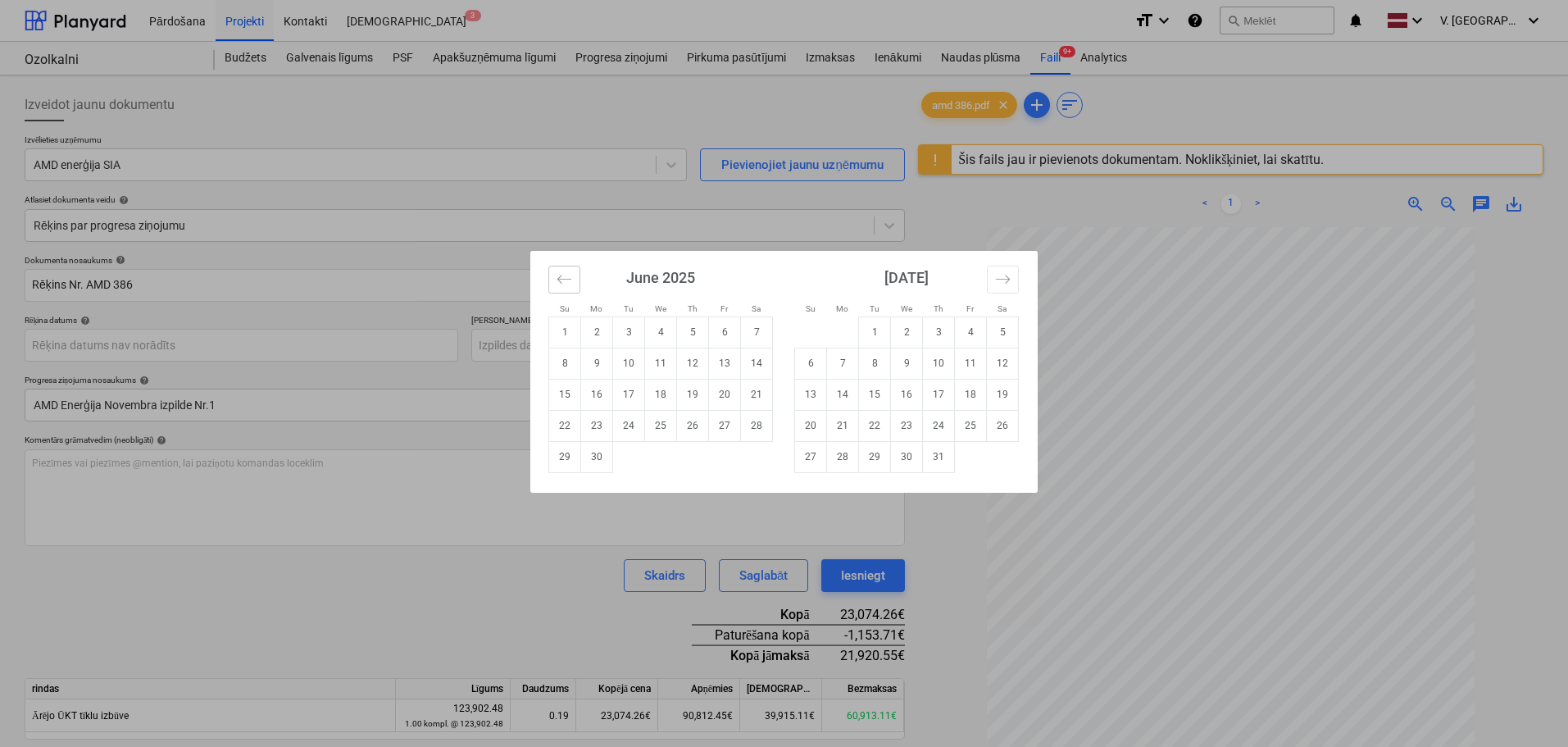 click 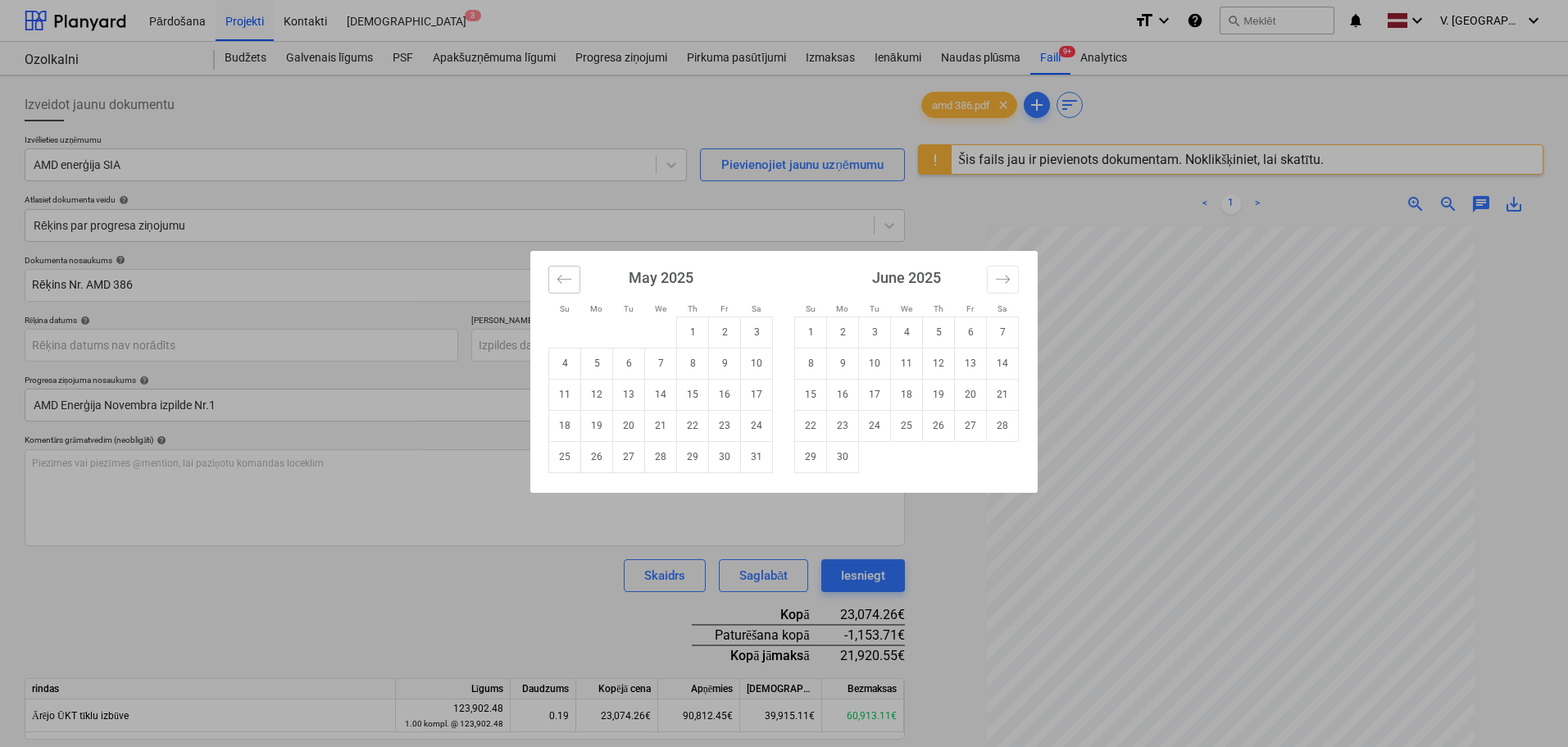 click 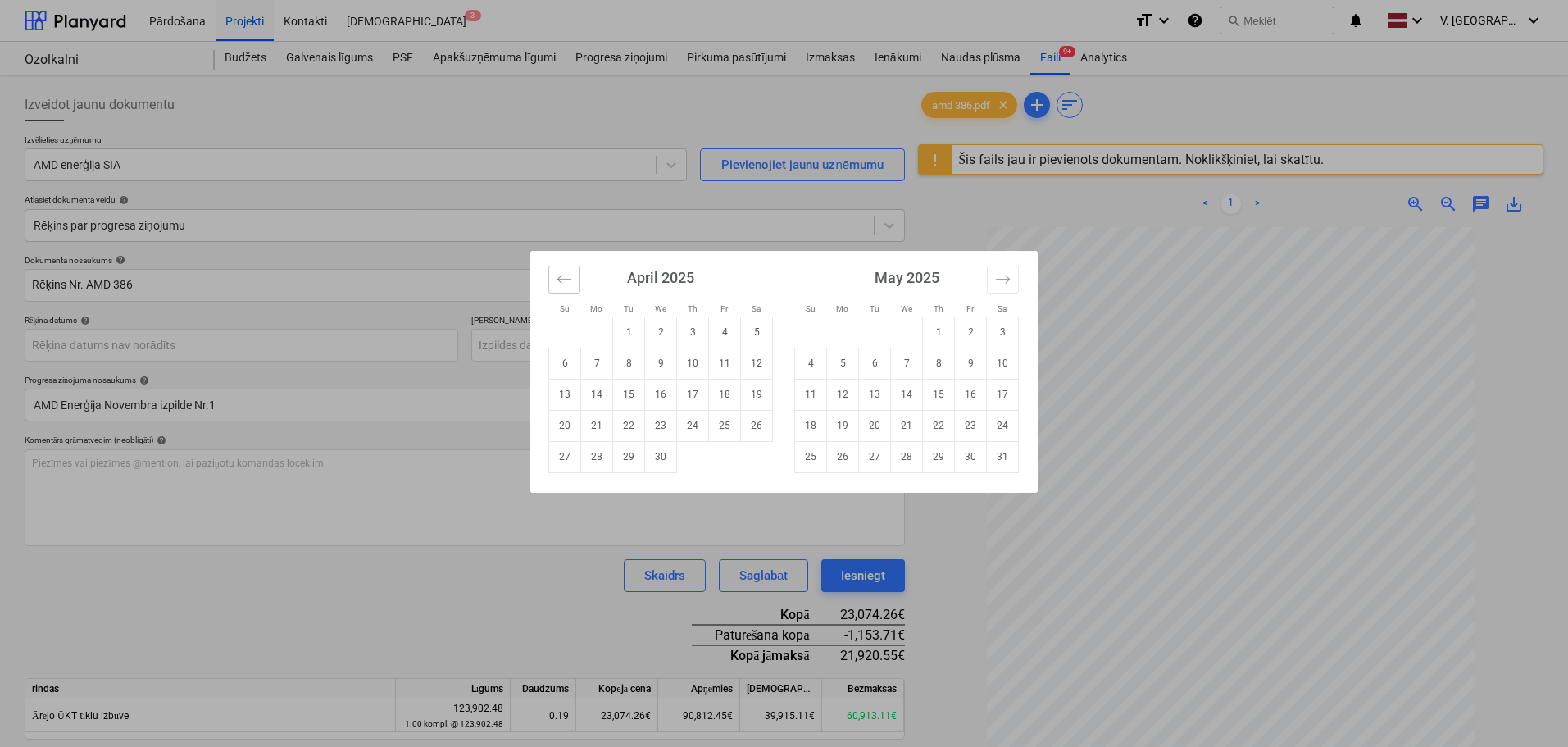 click 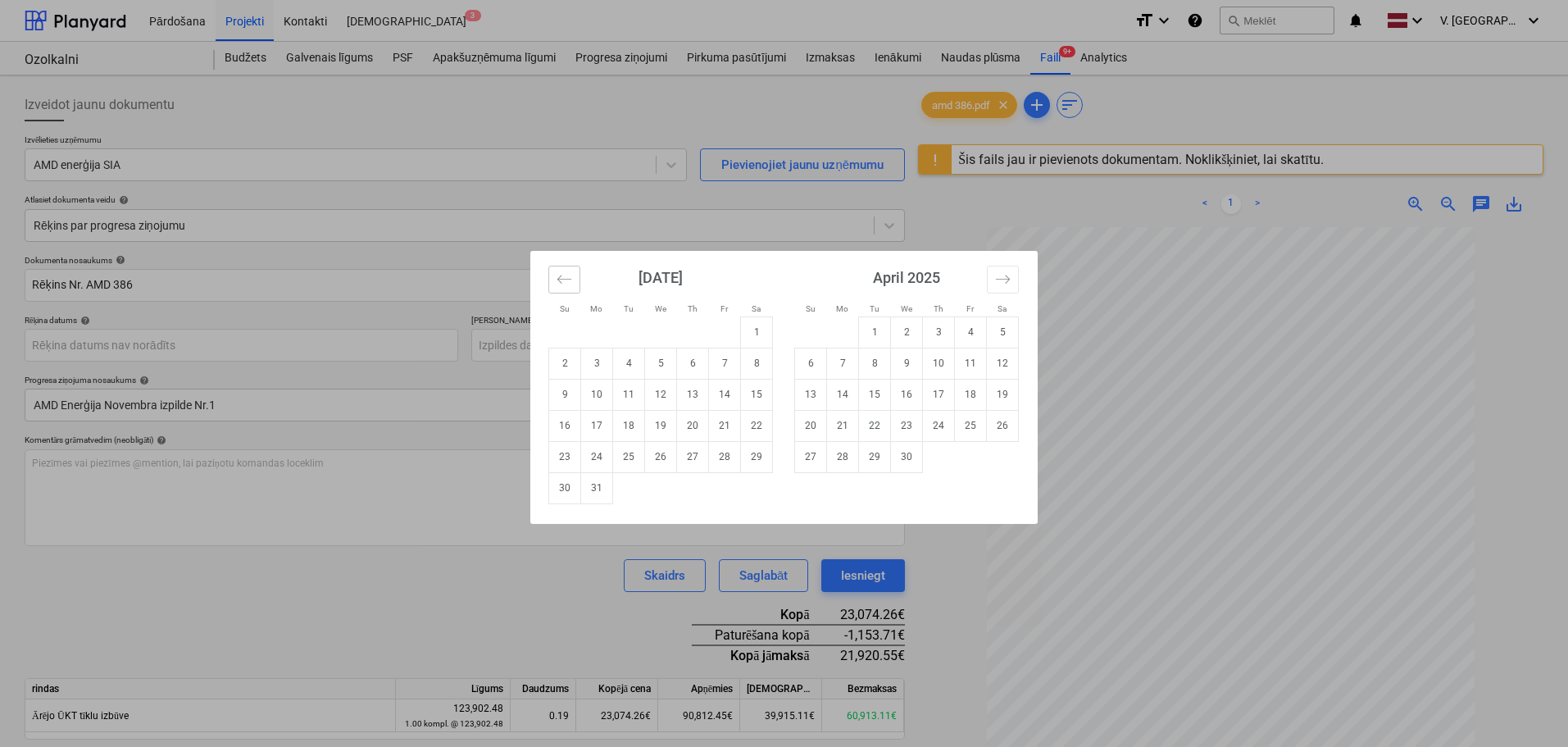 click 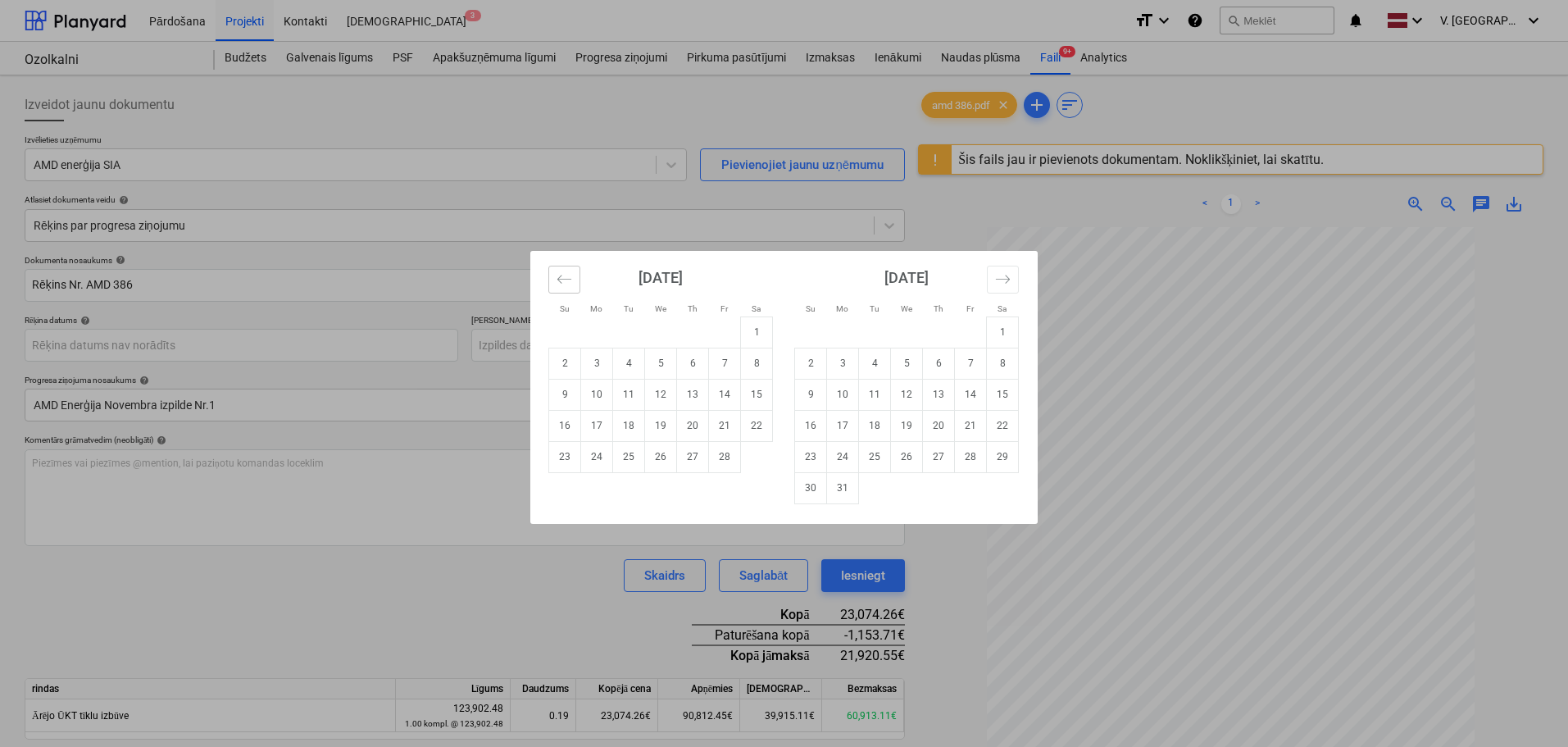 click 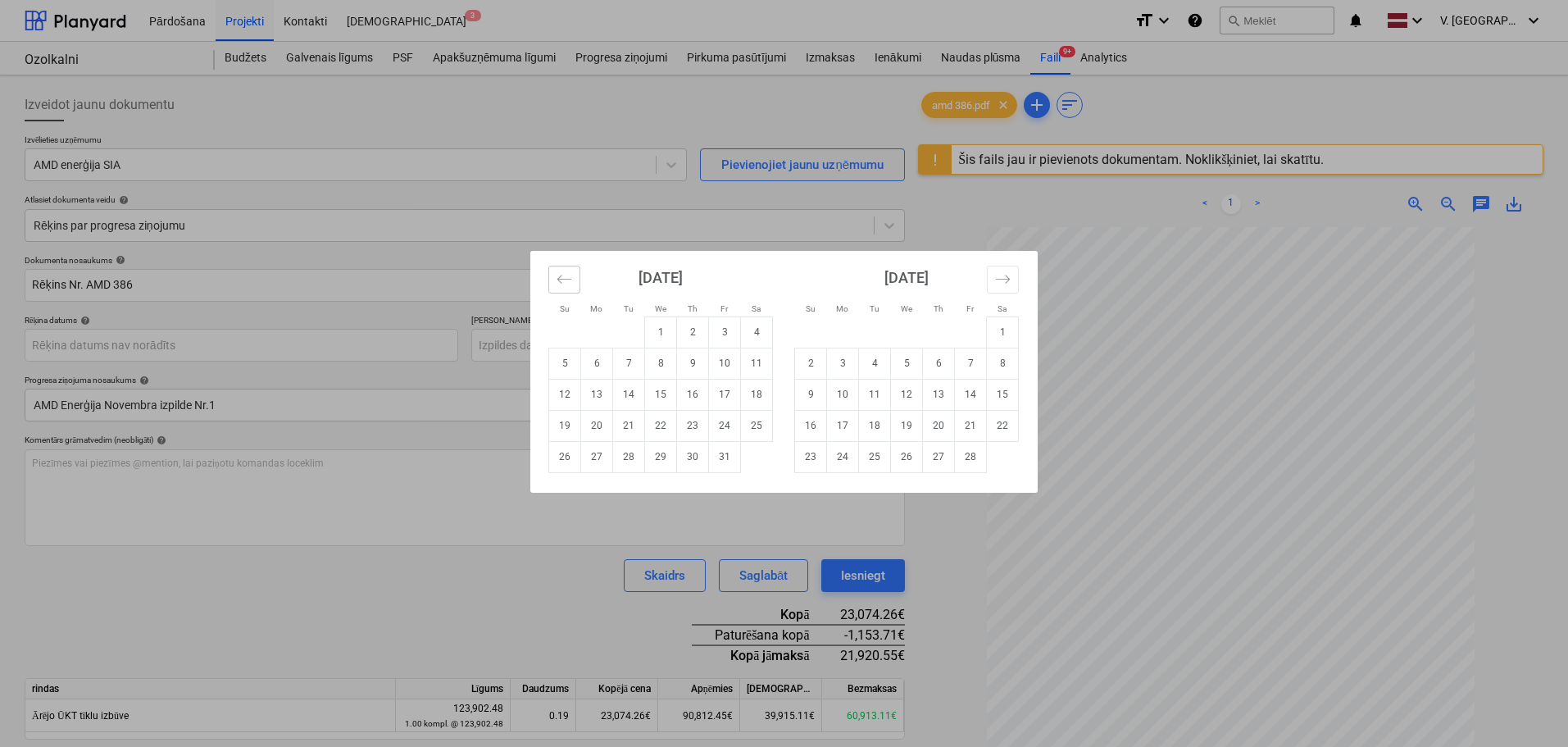 click 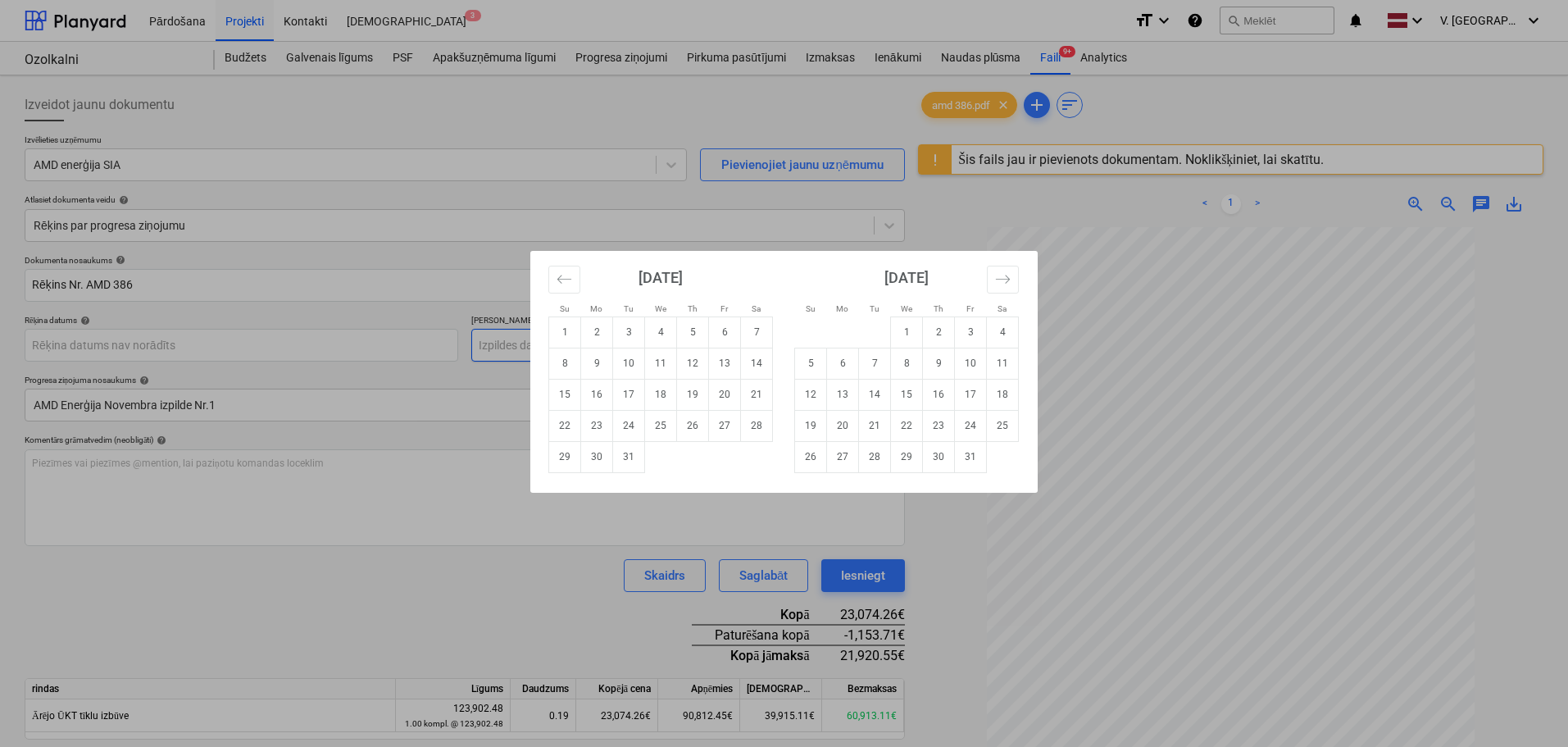 click on "5" at bounding box center [693, 332] 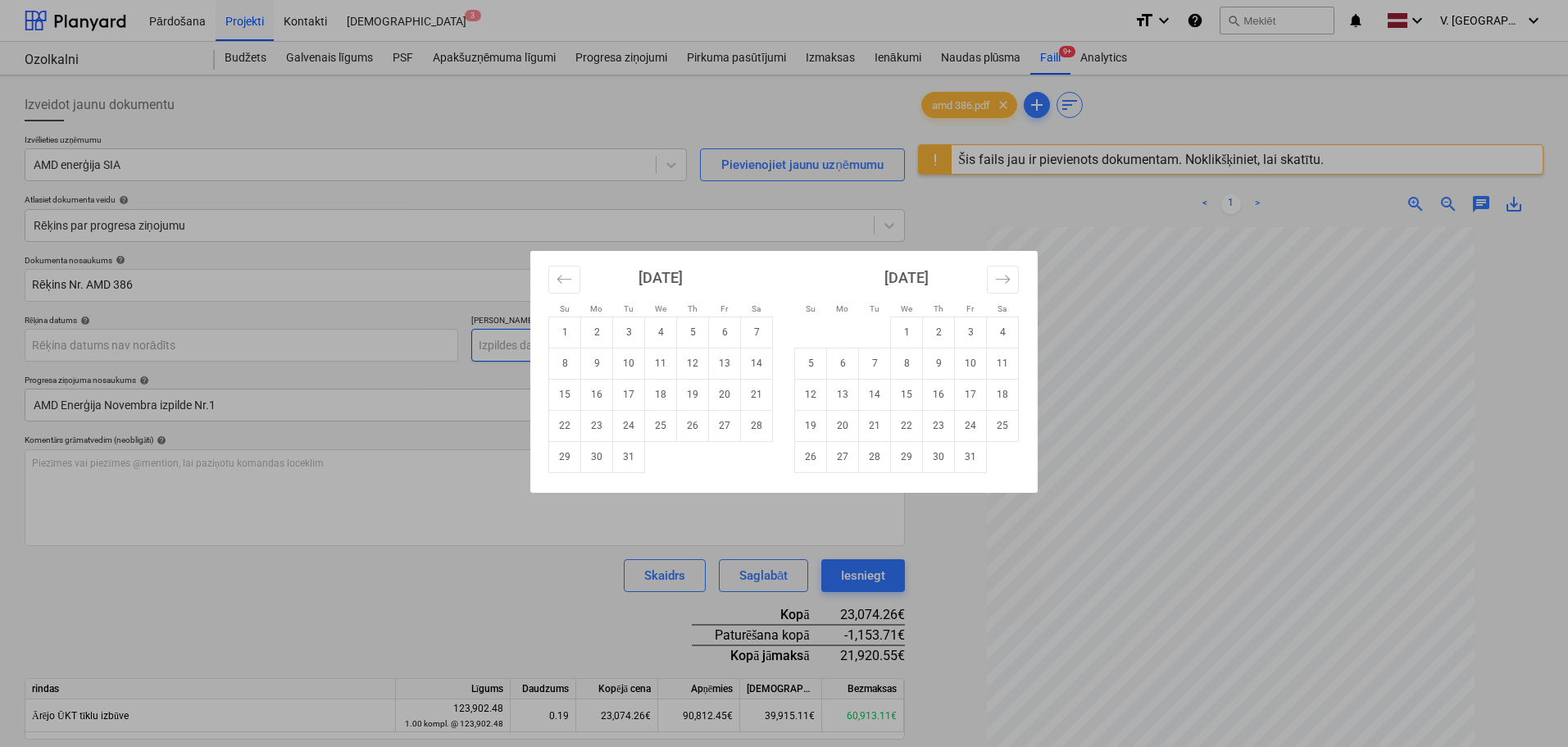 type on "05 Dec 2024" 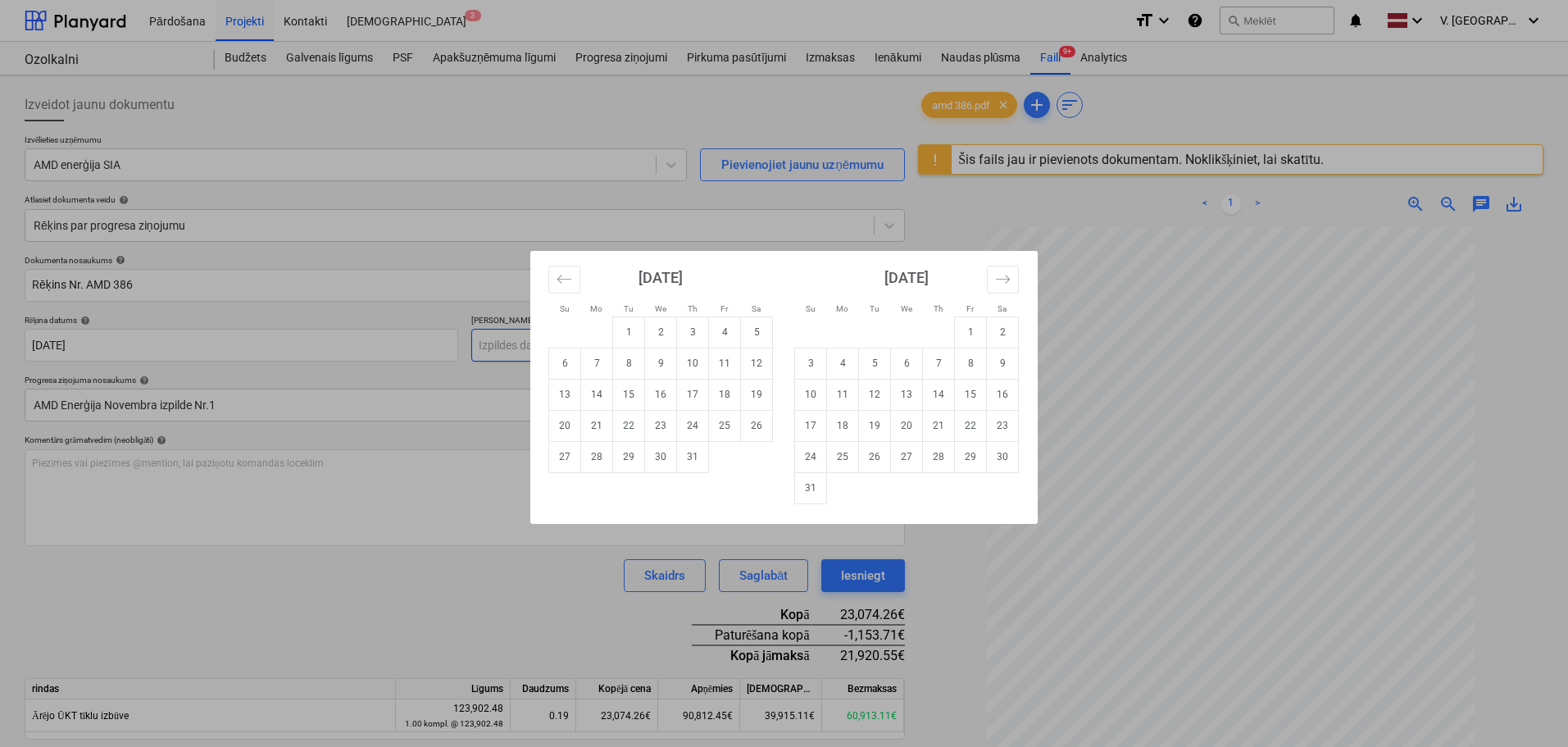 click on "Pārdošana Projekti Kontakti Iesūtne 3 format_size keyboard_arrow_down help search Meklēt notifications 0 keyboard_arrow_down V. Filipčenko keyboard_arrow_down Ozolkalni Budžets Galvenais līgums PSF Apakšuzņēmuma līgumi Progresa ziņojumi Pirkuma pasūtījumi Izmaksas Ienākumi Naudas plūsma Faili 9+ Analytics Izveidot jaunu dokumentu Izvēlieties uzņēmumu AMD enerģija SIA   Pievienojiet jaunu uzņēmumu Atlasiet dokumenta veidu help Rēķins par progresa ziņojumu Dokumenta nosaukums help Rēķins Nr. AMD 386 Rēķina numurs  (neobligāti) help AMD 386 Rēķina datums help 05 Dec 2024 05.12.2024 Press the down arrow key to interact with the calendar and
select a date. Press the question mark key to get the keyboard shortcuts for changing dates. Termiņš help Press the down arrow key to interact with the calendar and
select a date. Press the question mark key to get the keyboard shortcuts for changing dates. Progresa ziņojuma nosaukums help AMD Enerģija Novembra izpilde Nr.1 help <" at bounding box center [784, 373] 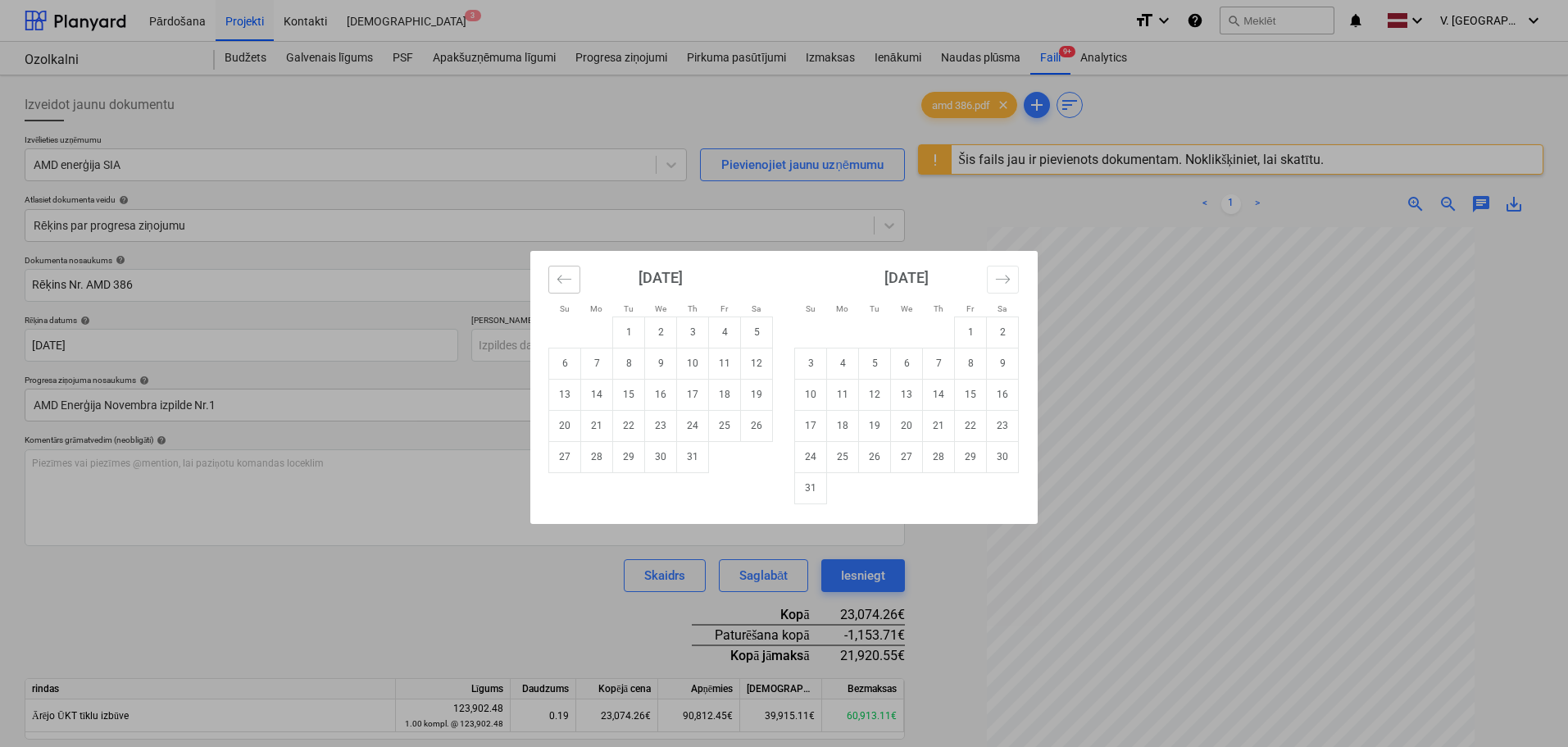 click 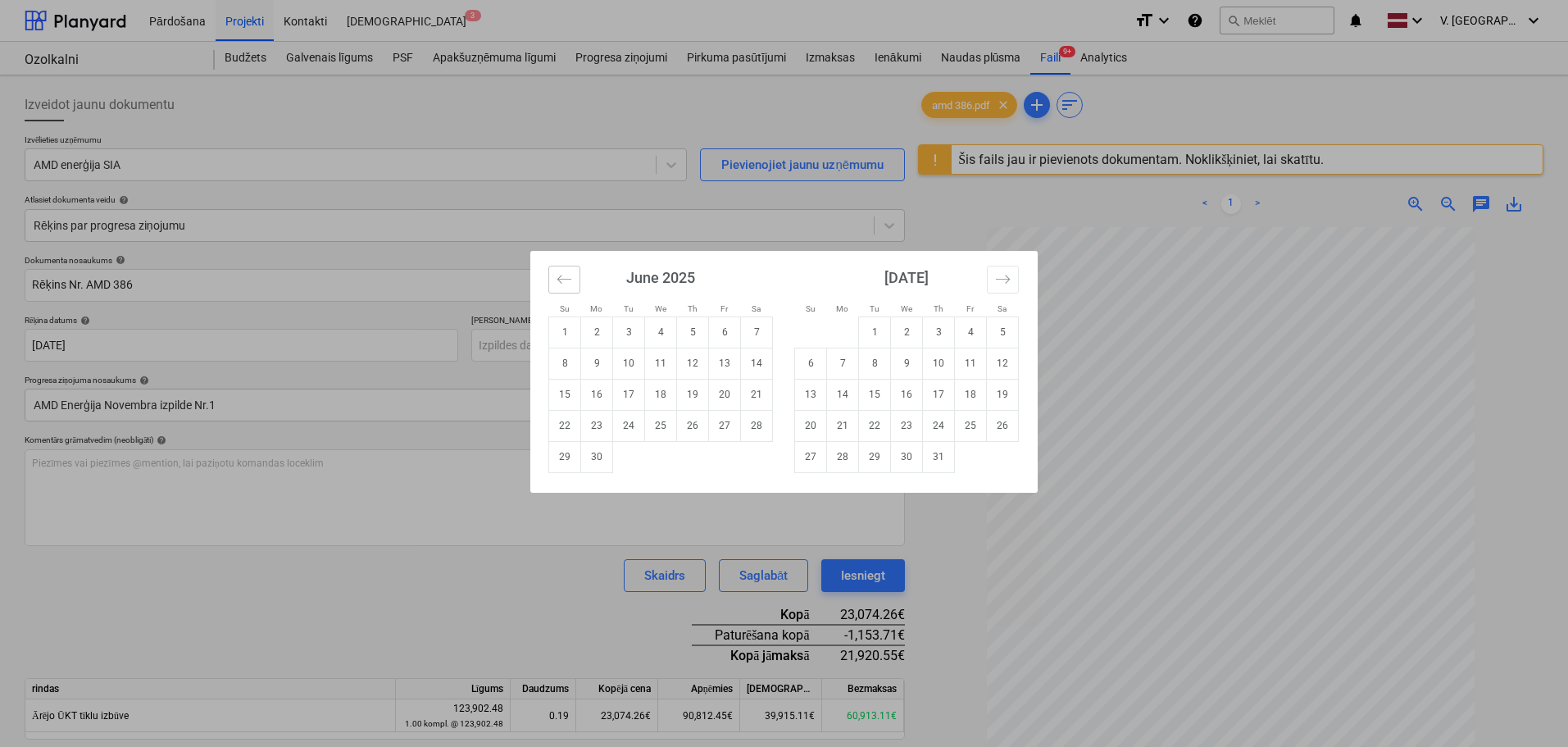 click 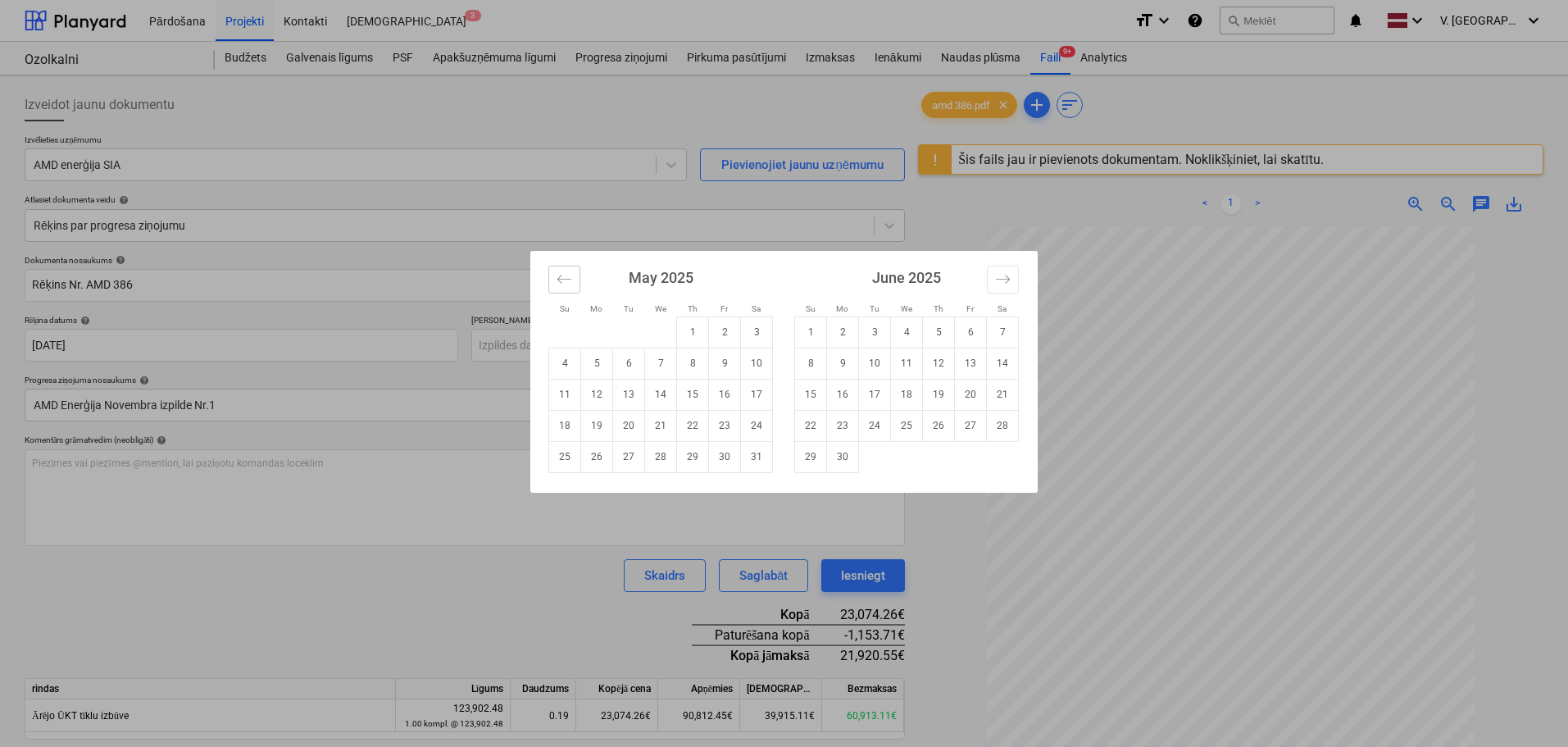 click 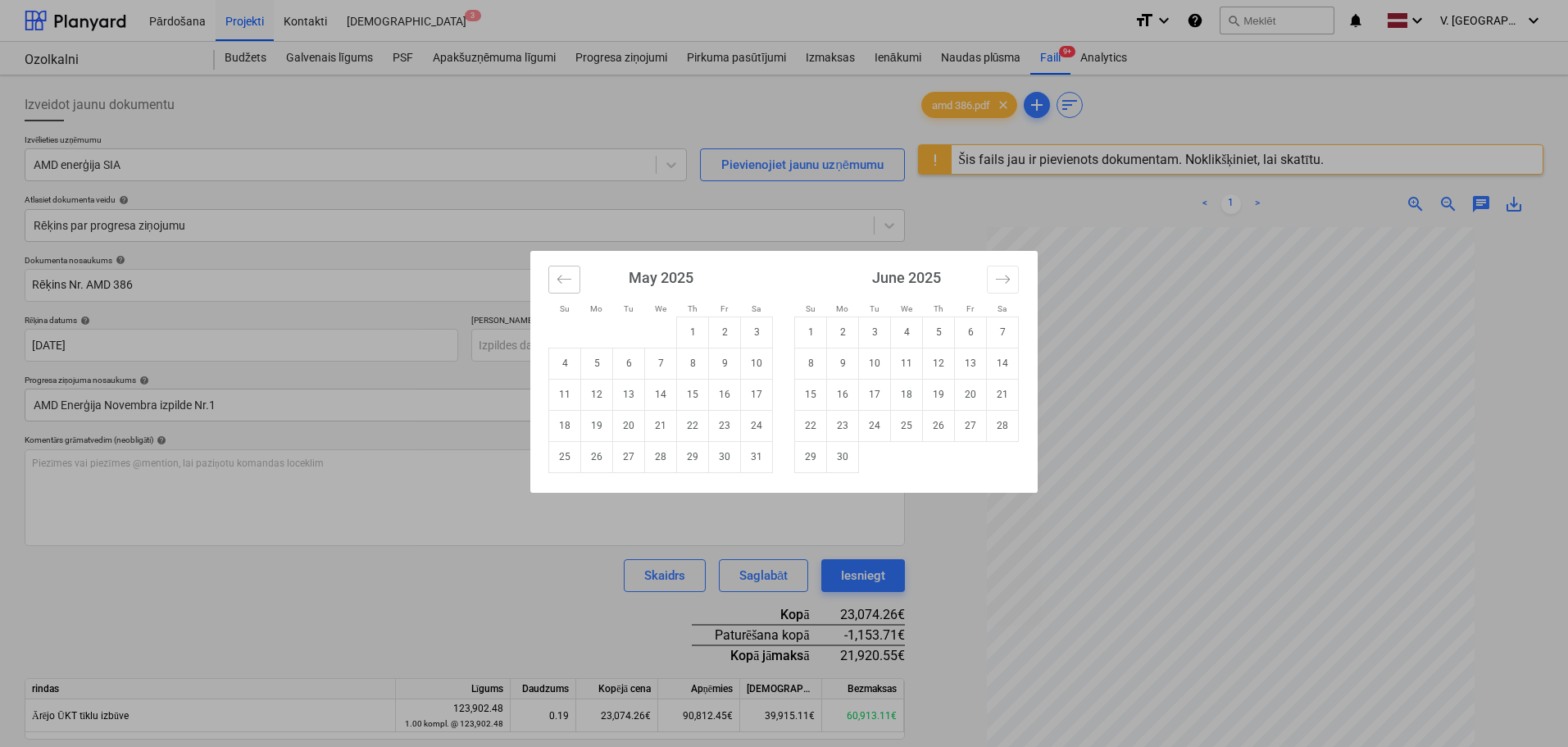 click 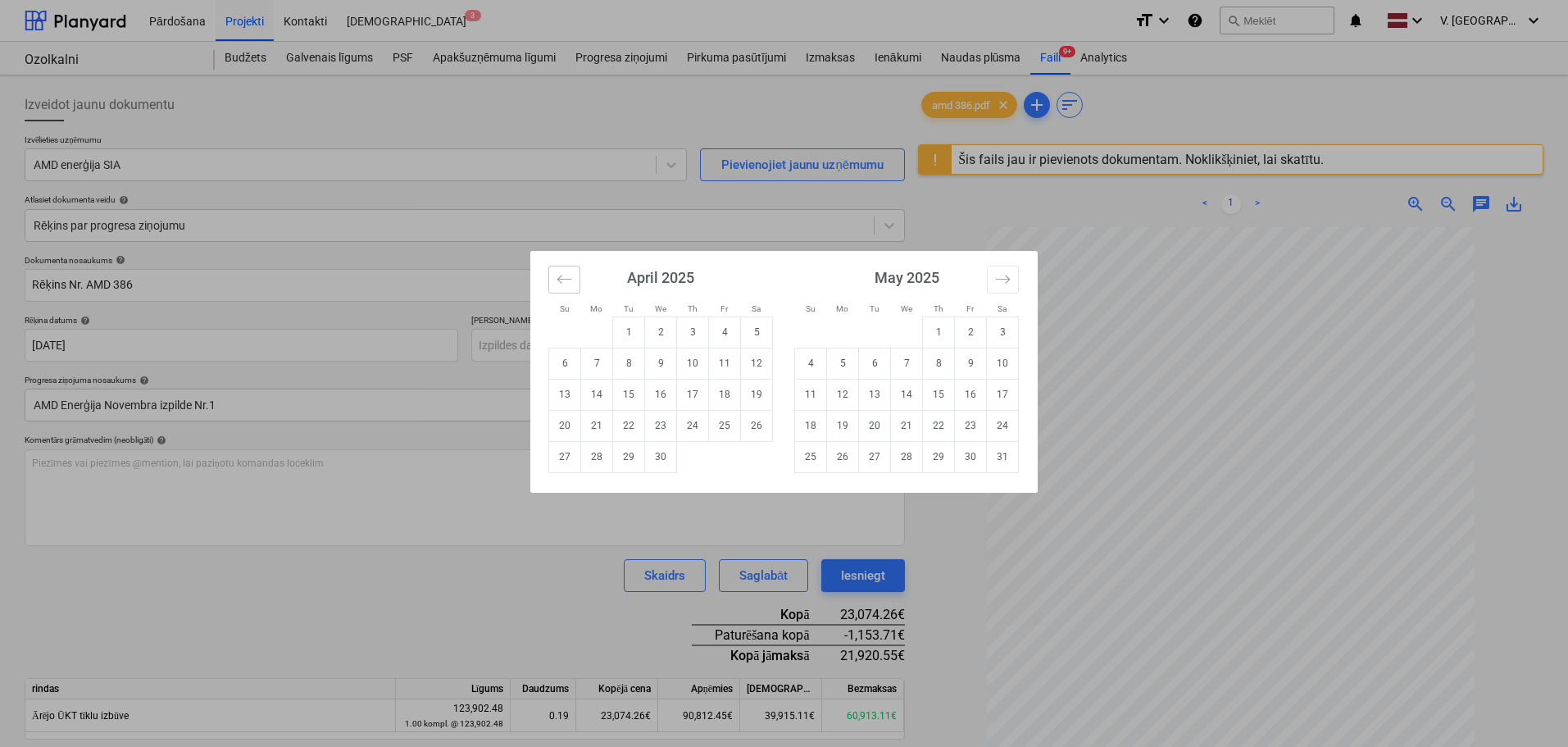 click 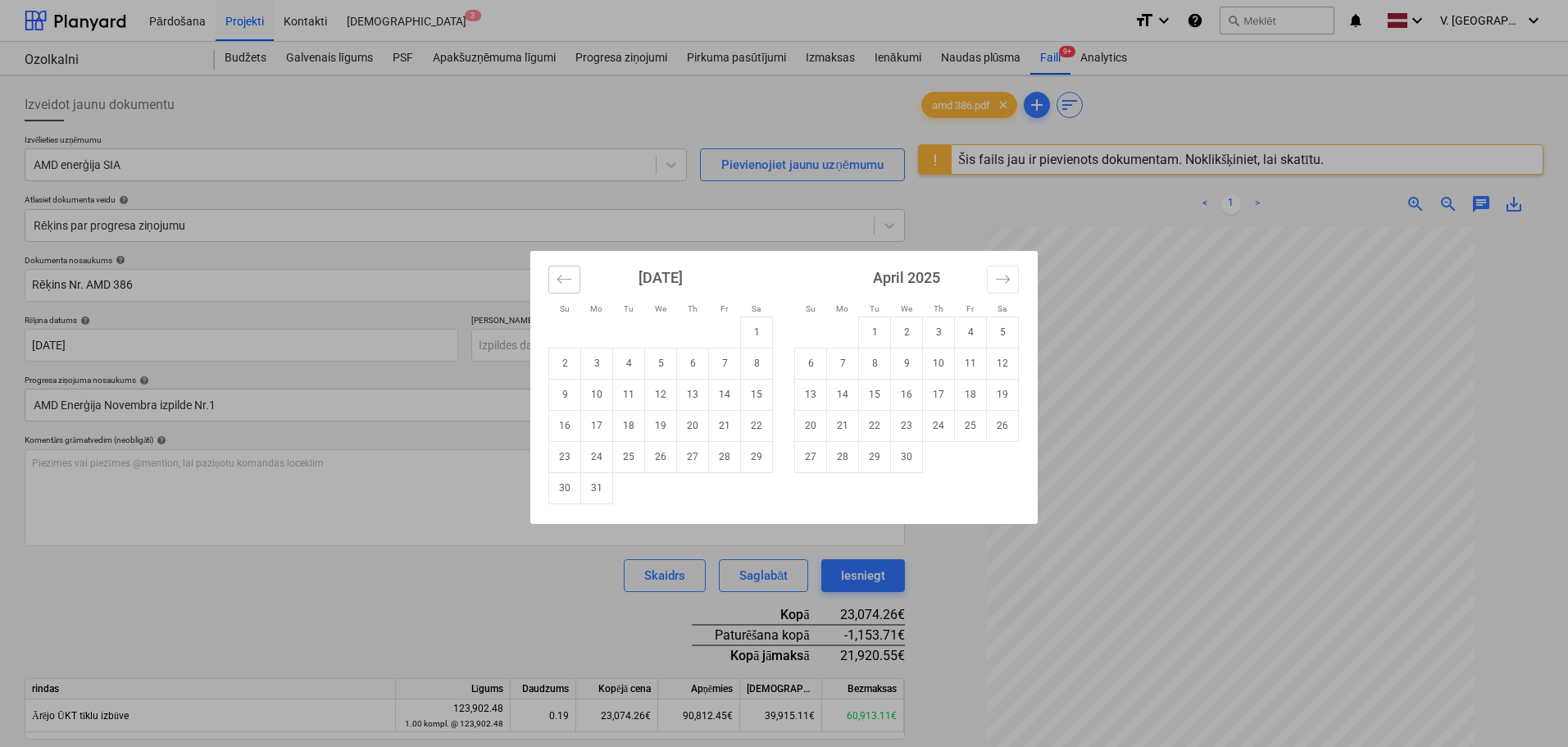 click 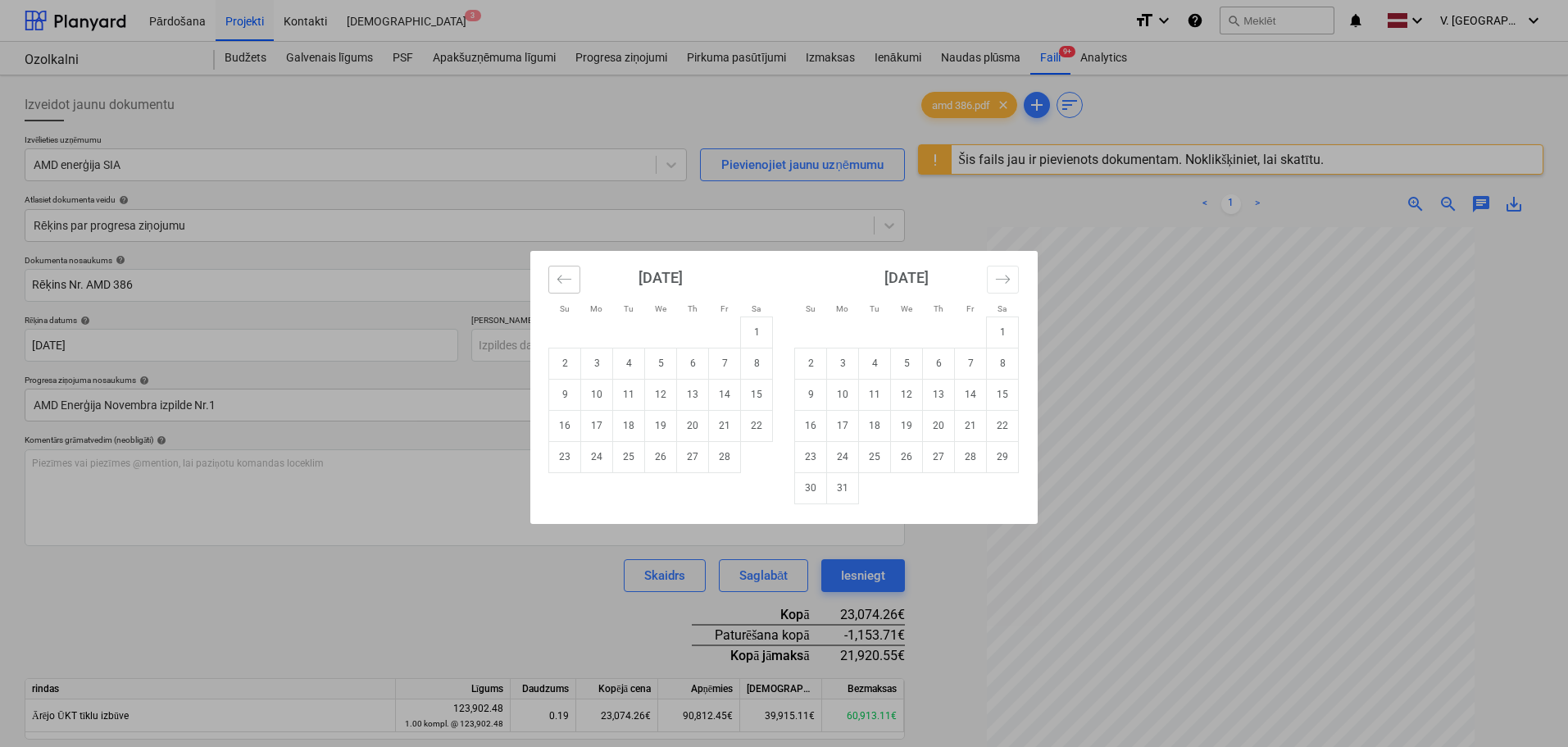 click 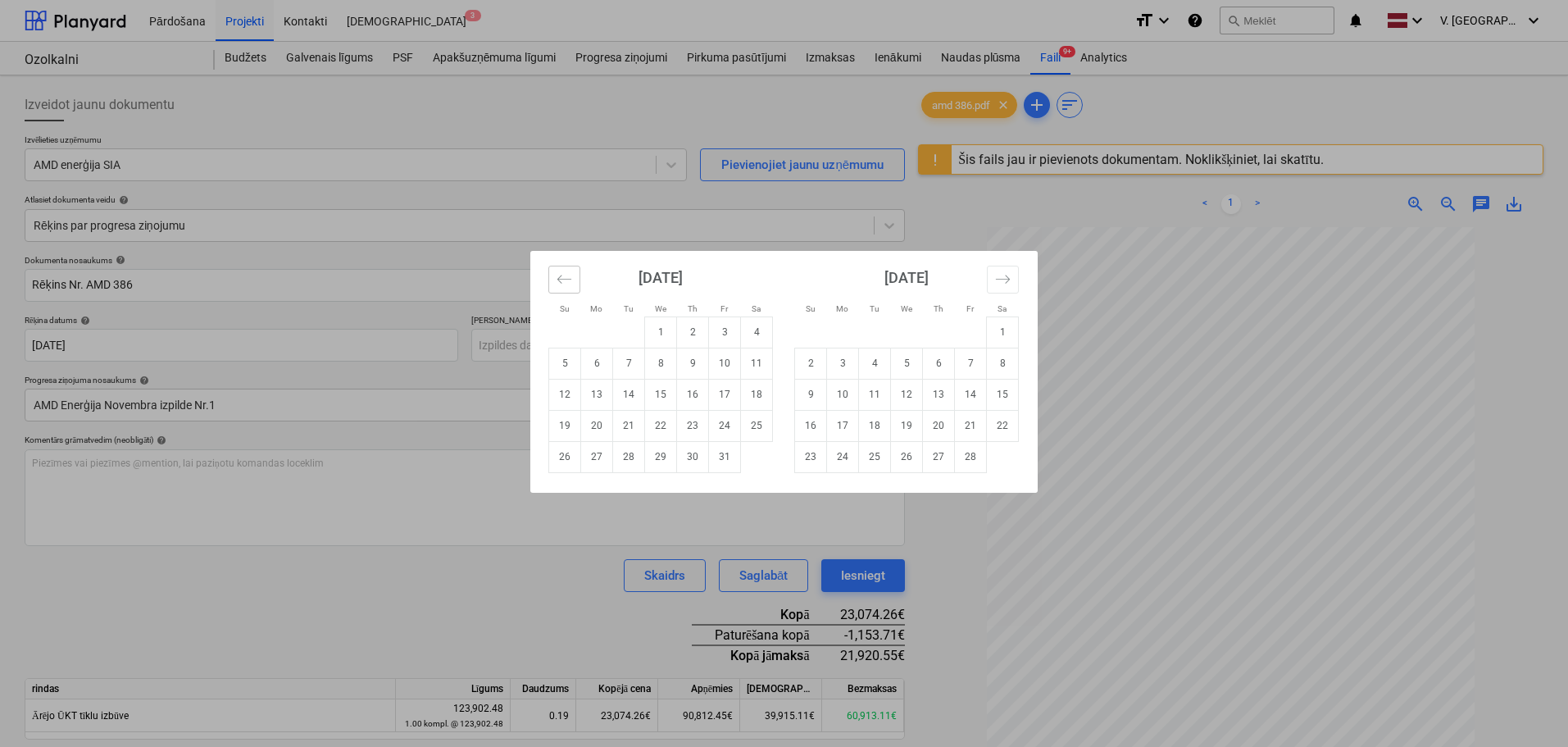click 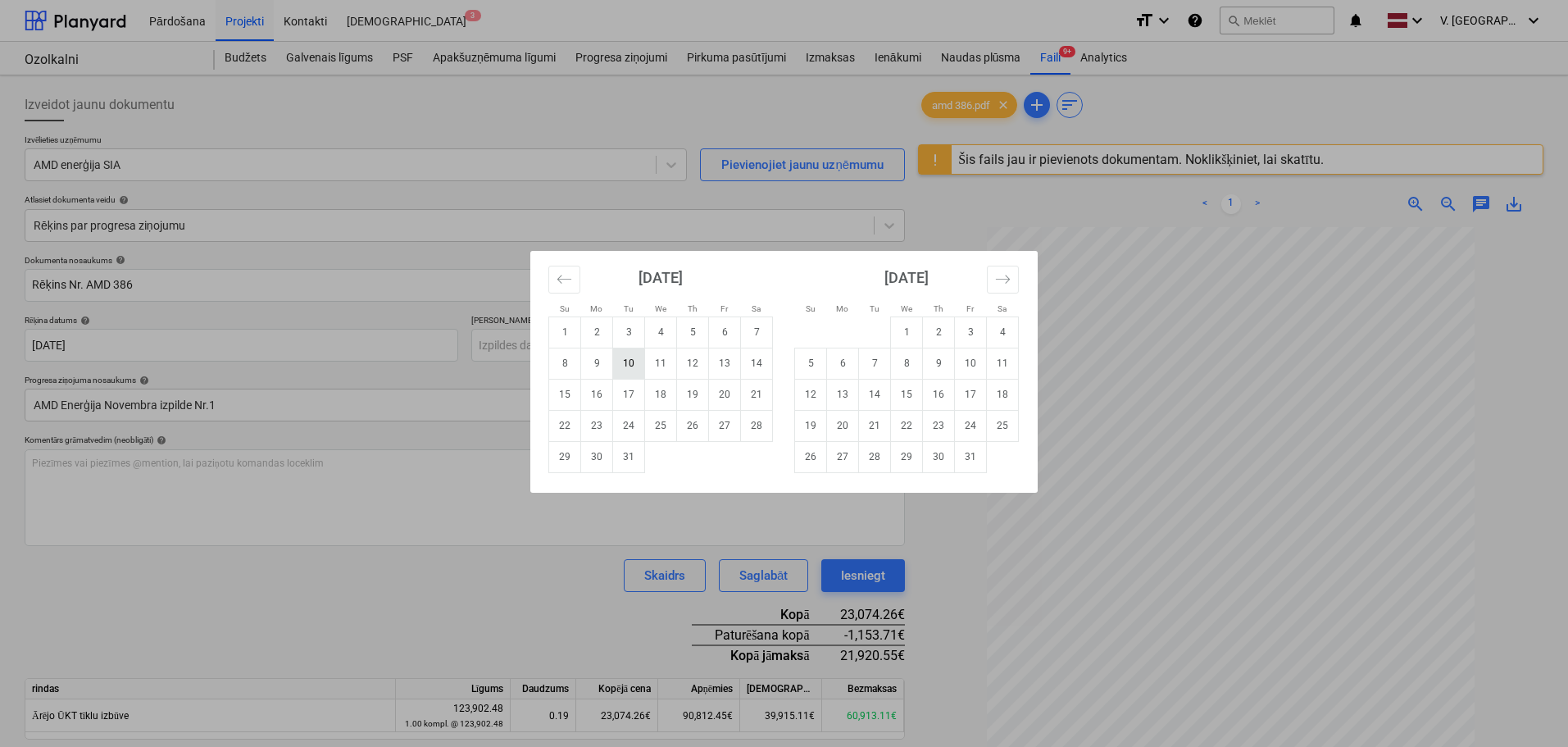 click on "10" at bounding box center [629, 363] 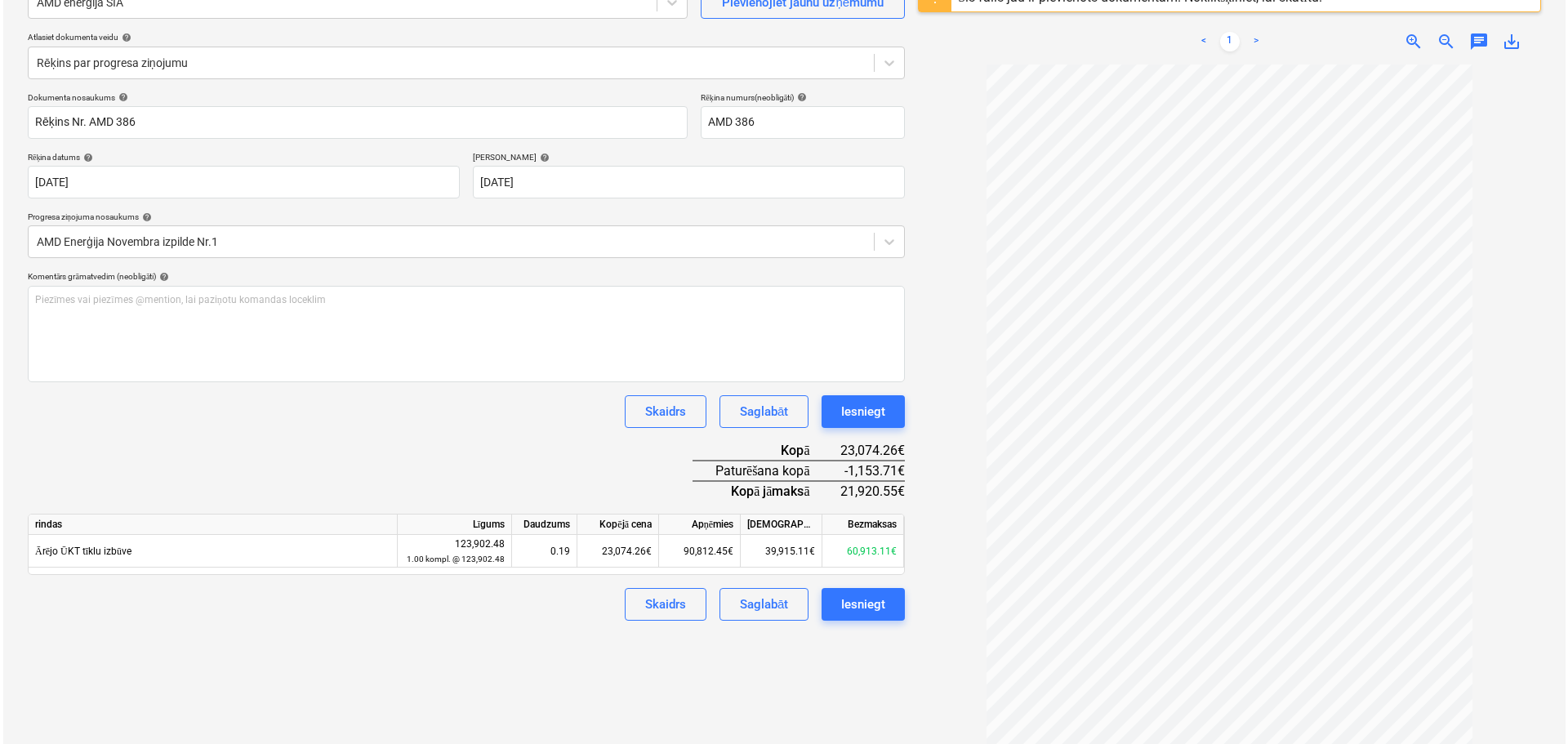 scroll, scrollTop: 163, scrollLeft: 0, axis: vertical 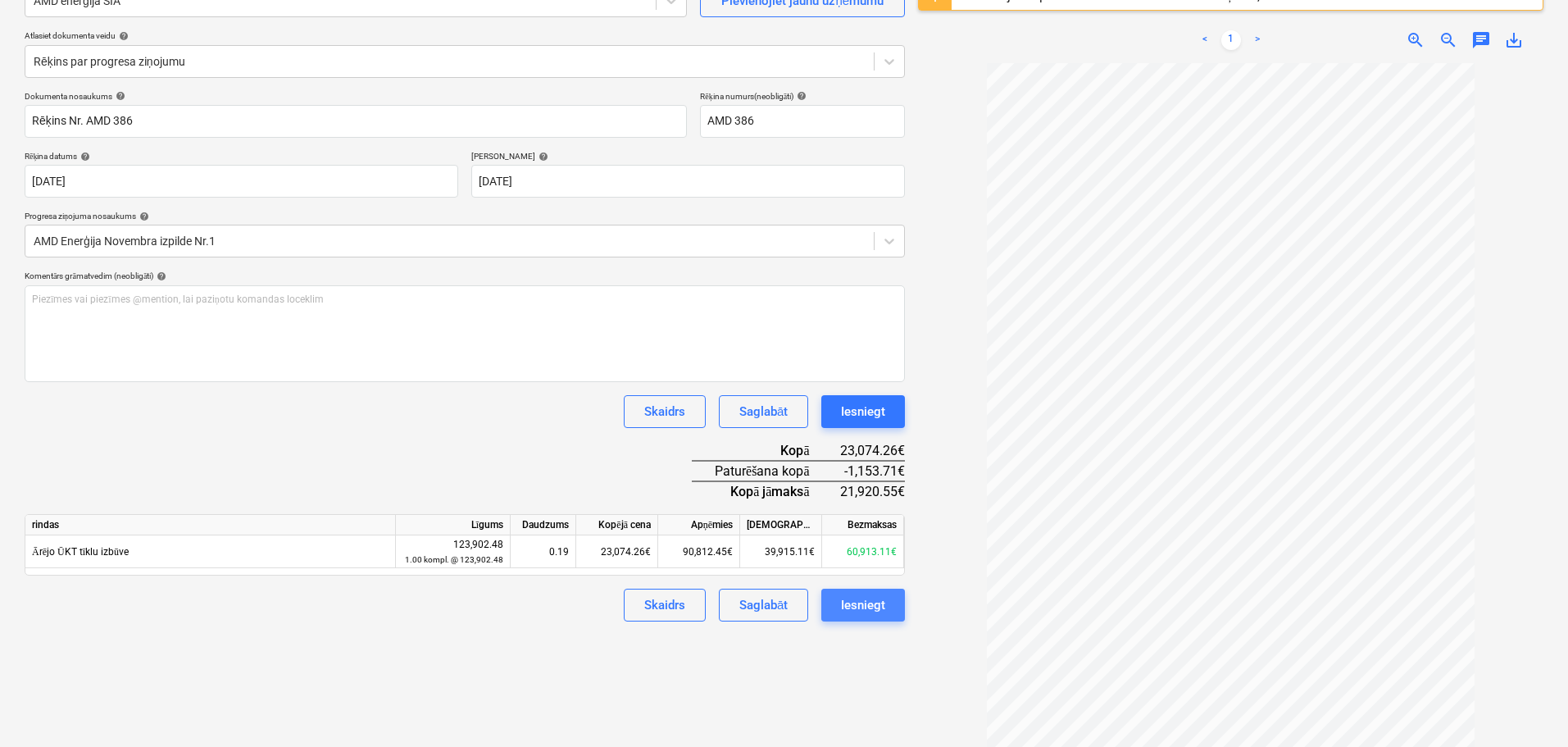 click on "Iesniegt" at bounding box center (863, 605) 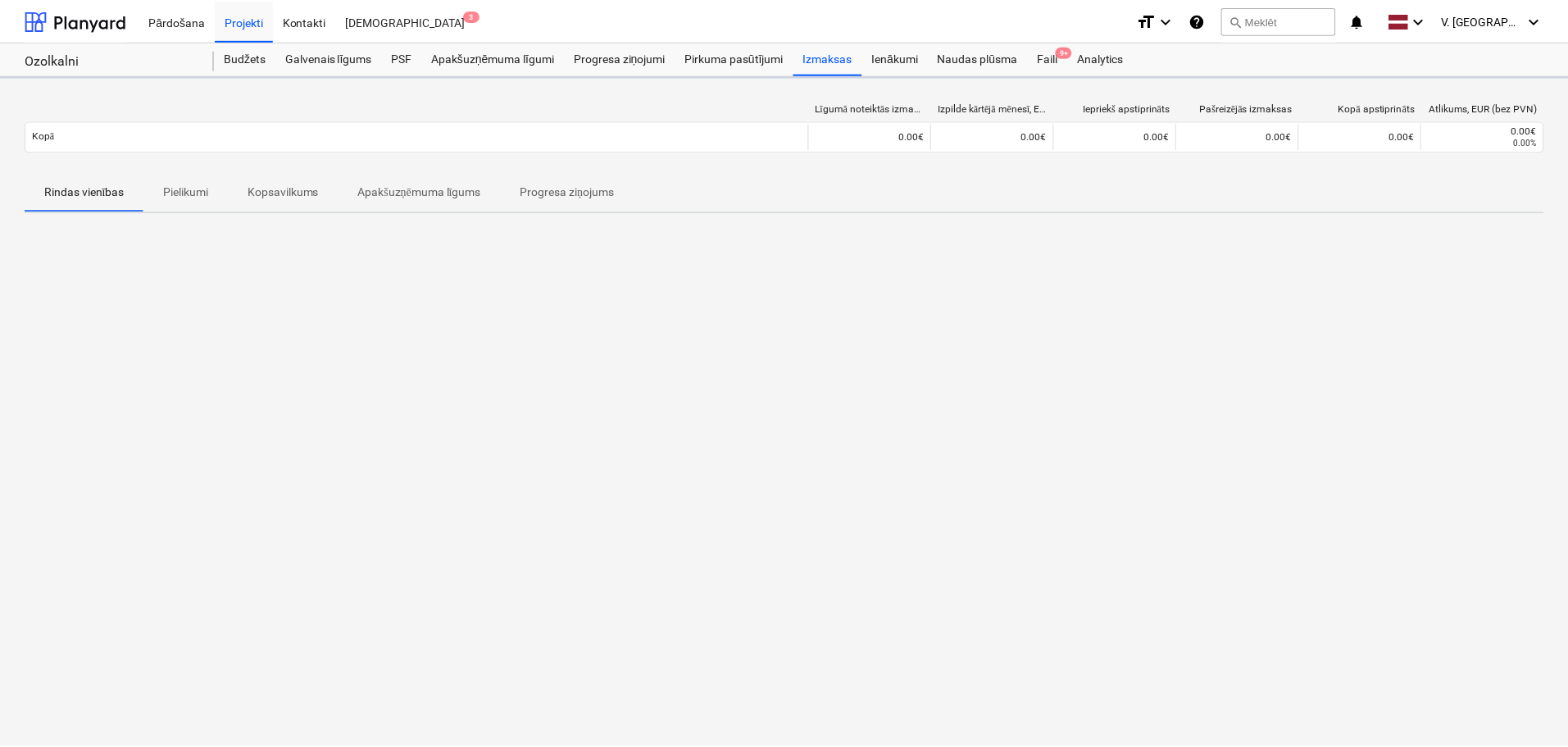 scroll, scrollTop: 0, scrollLeft: 0, axis: both 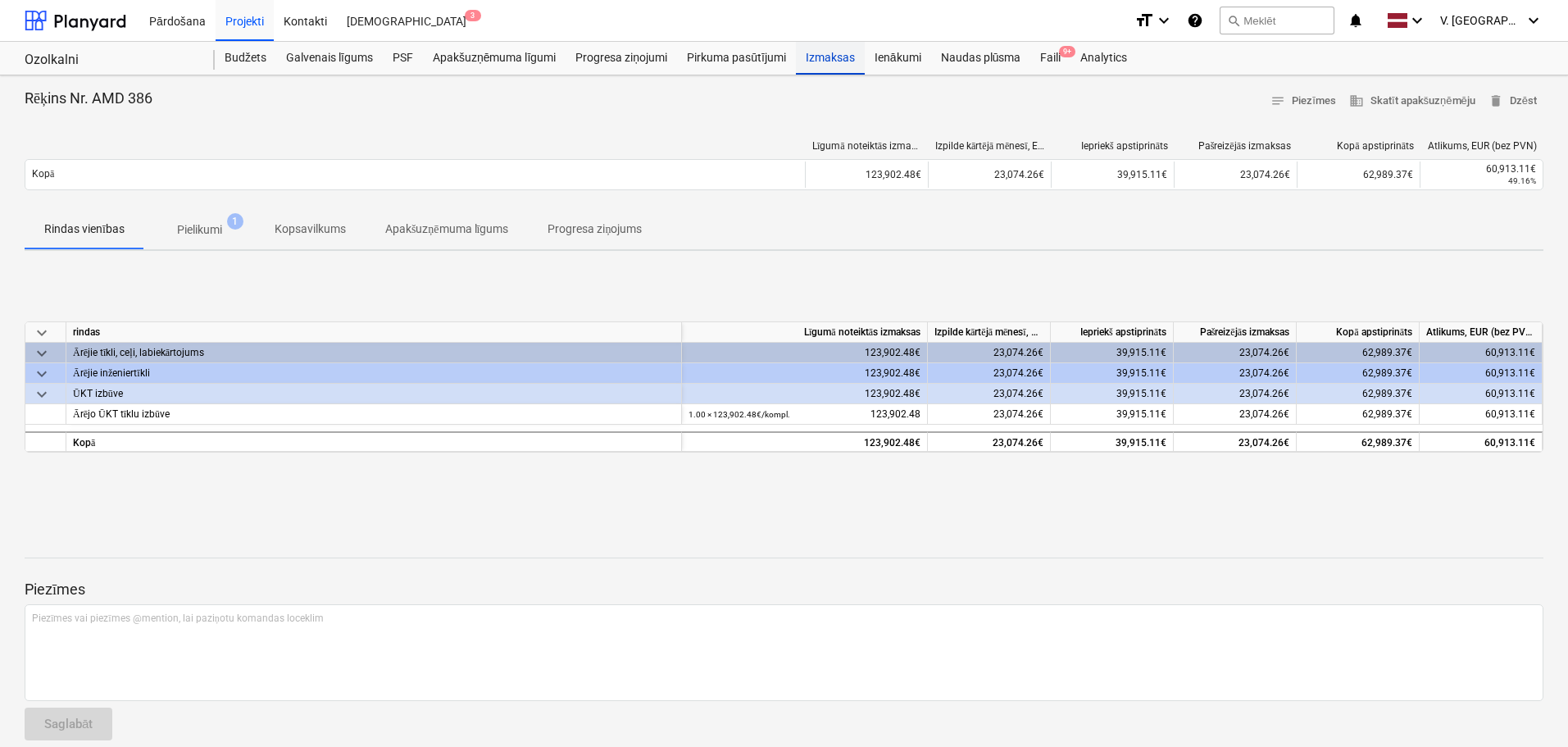 click on "Izmaksas" at bounding box center (830, 58) 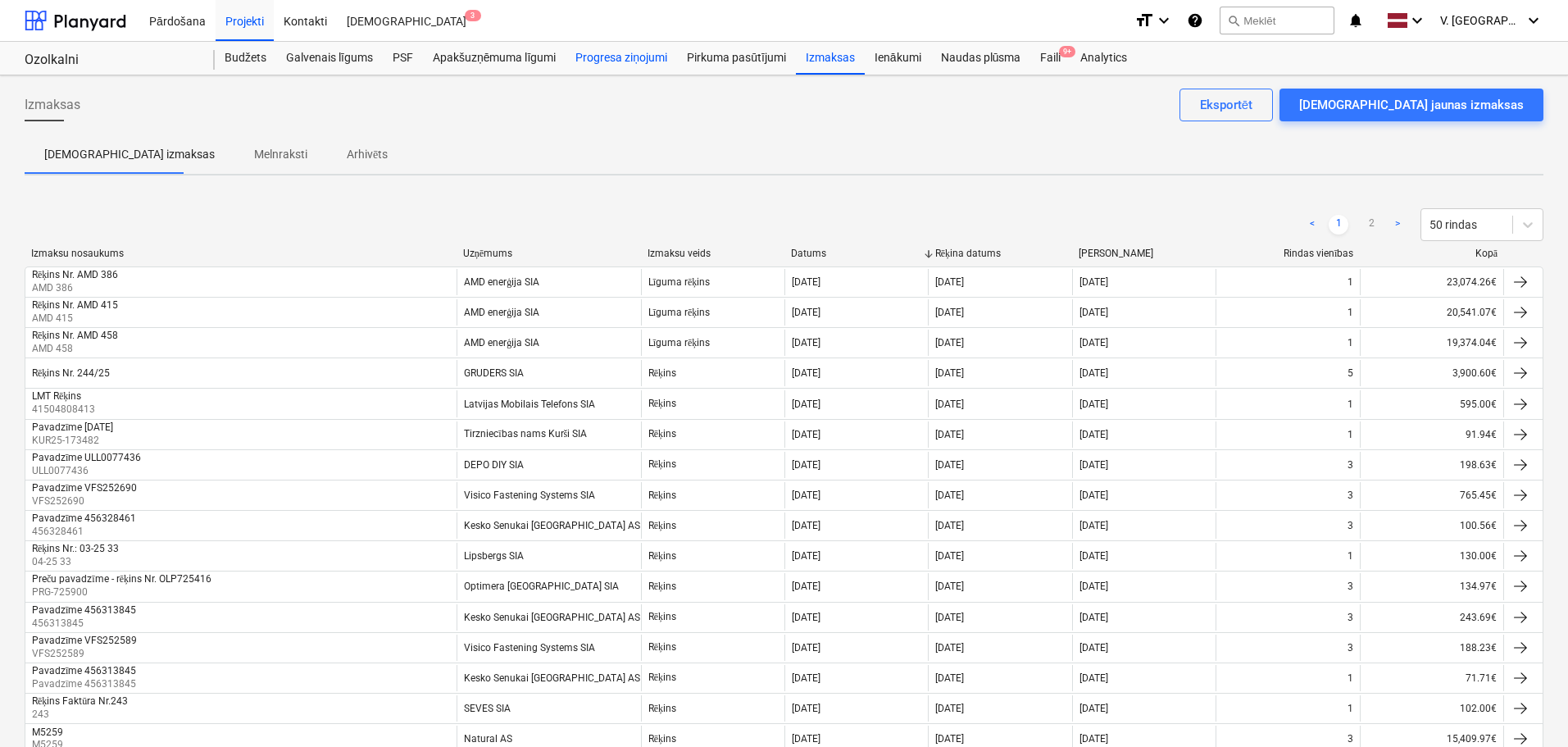 click on "Progresa ziņojumi" at bounding box center (621, 58) 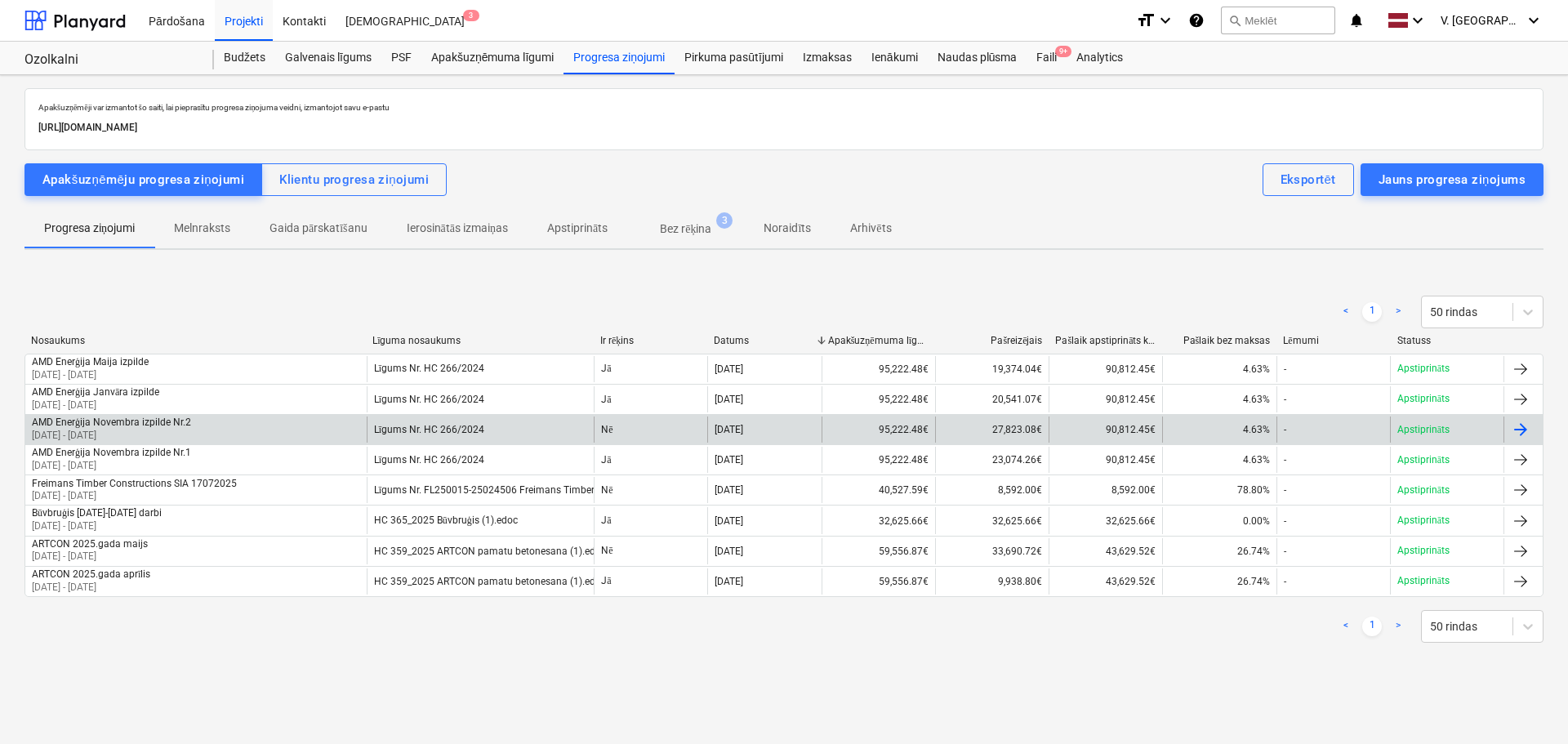 click on "AMD Enerģija Novembra izpilde Nr.2 01 Nov 2024 - 30 Nov 2024" at bounding box center (196, 430) 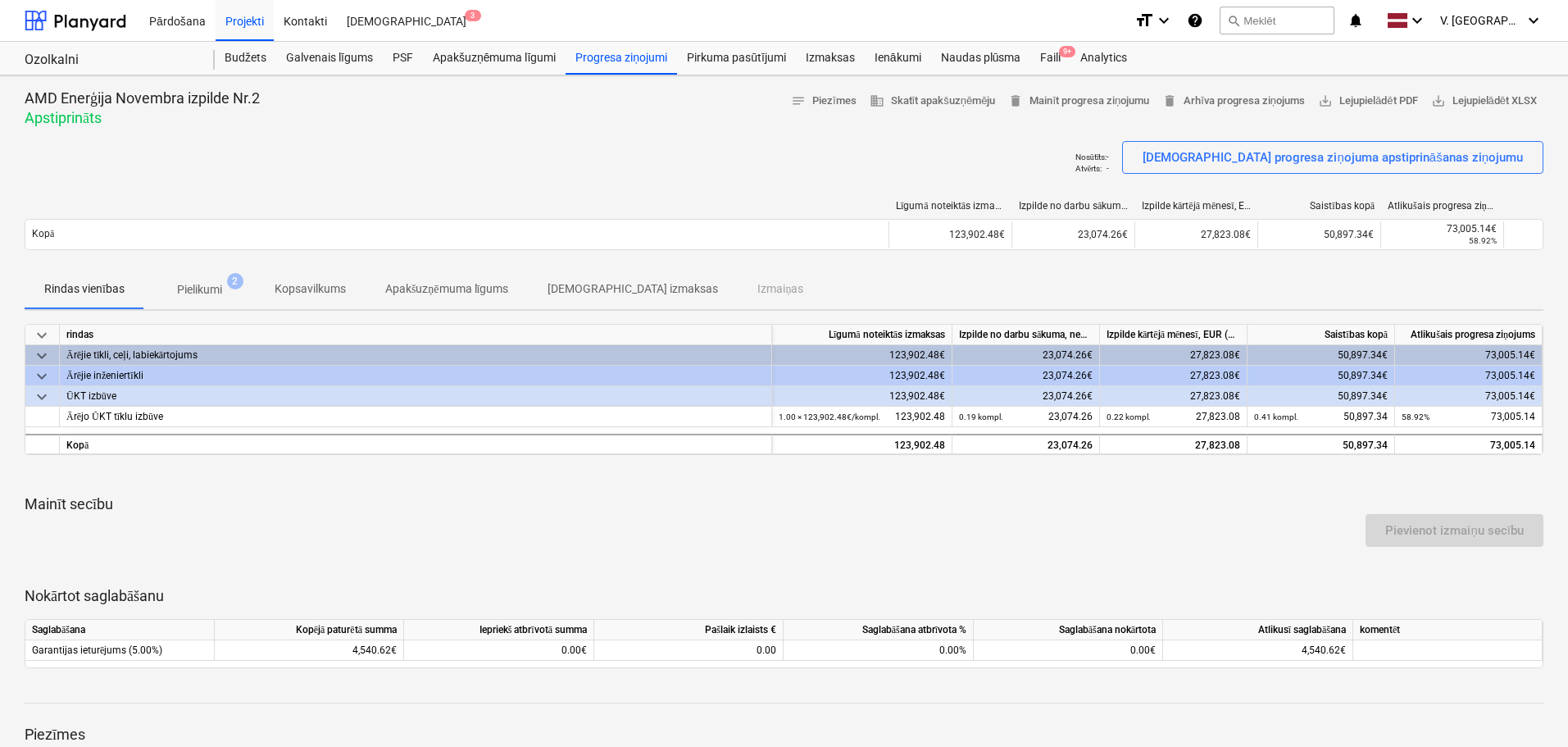 click on "[DEMOGRAPHIC_DATA] izmaksas" at bounding box center [633, 289] 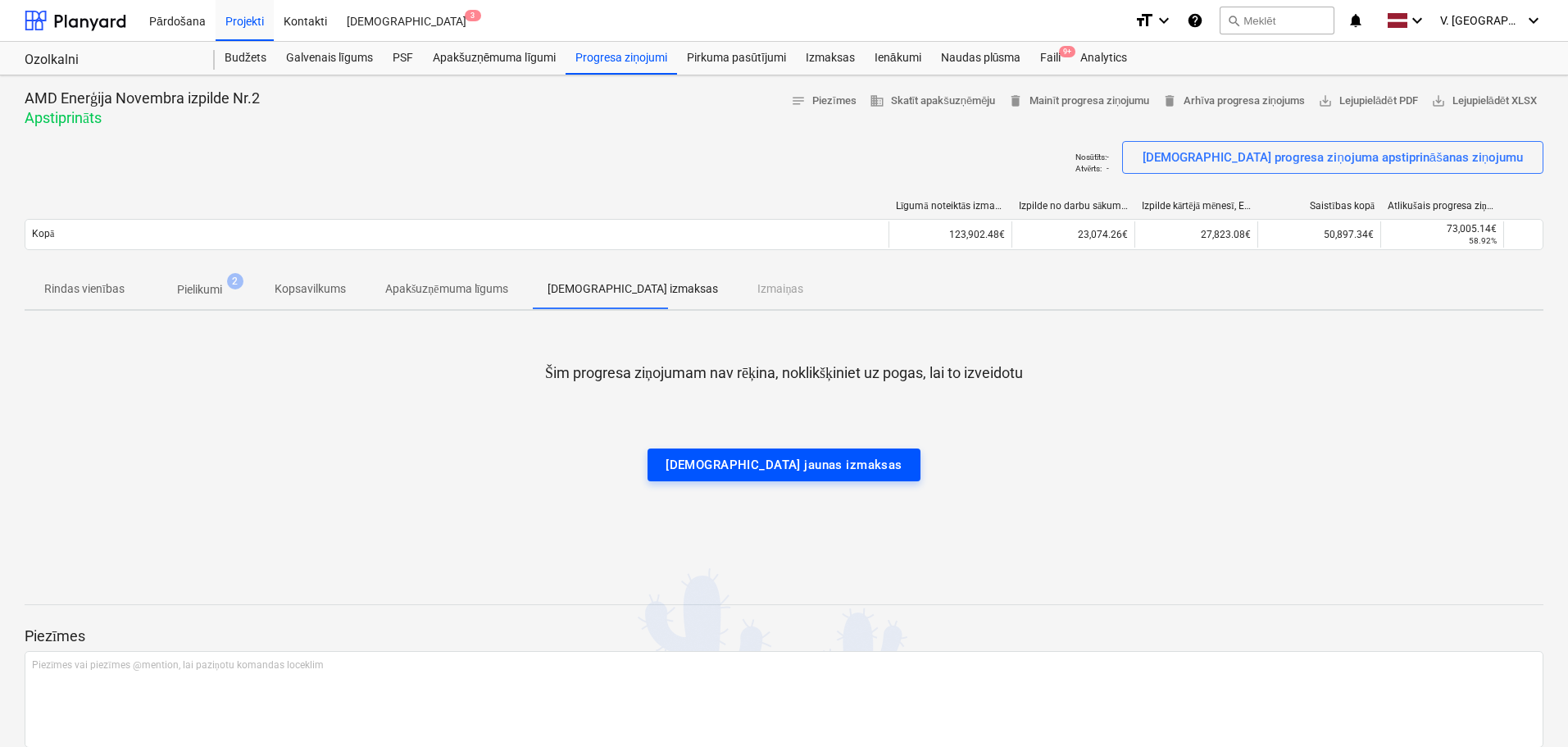 click on "[DEMOGRAPHIC_DATA] jaunas izmaksas" at bounding box center (784, 465) 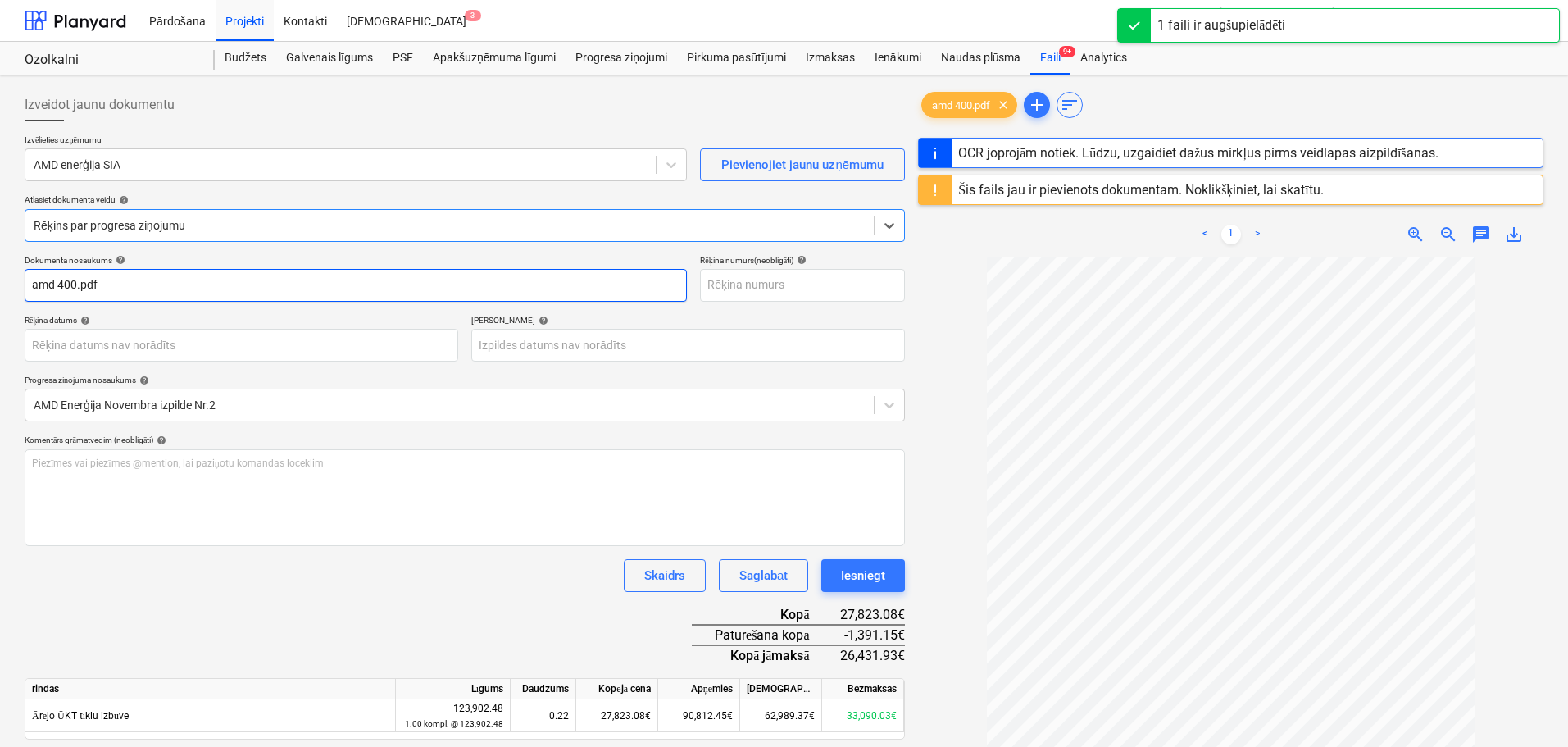 click on "amd 400.pdf" at bounding box center (356, 285) 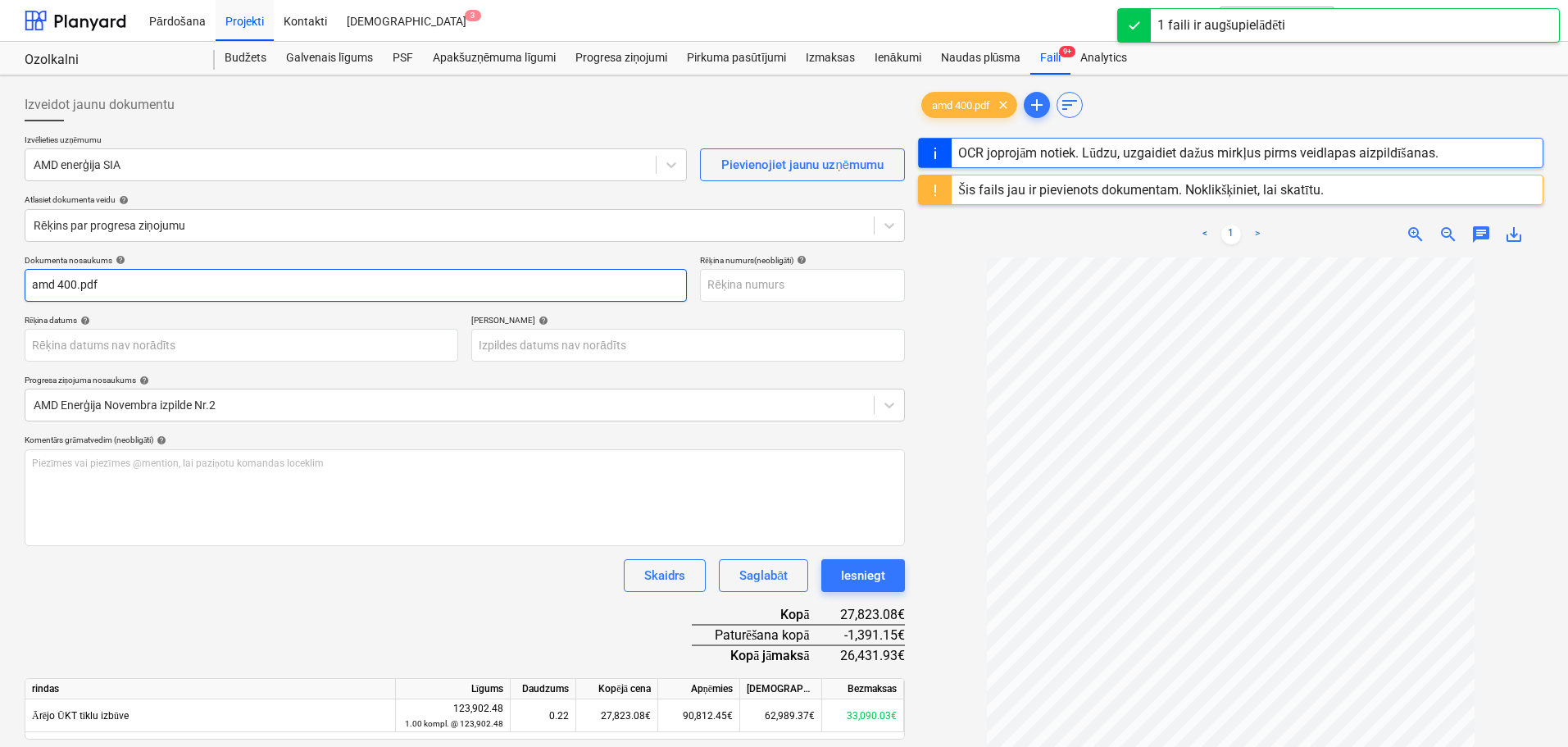 click on "amd 400.pdf" at bounding box center [356, 285] 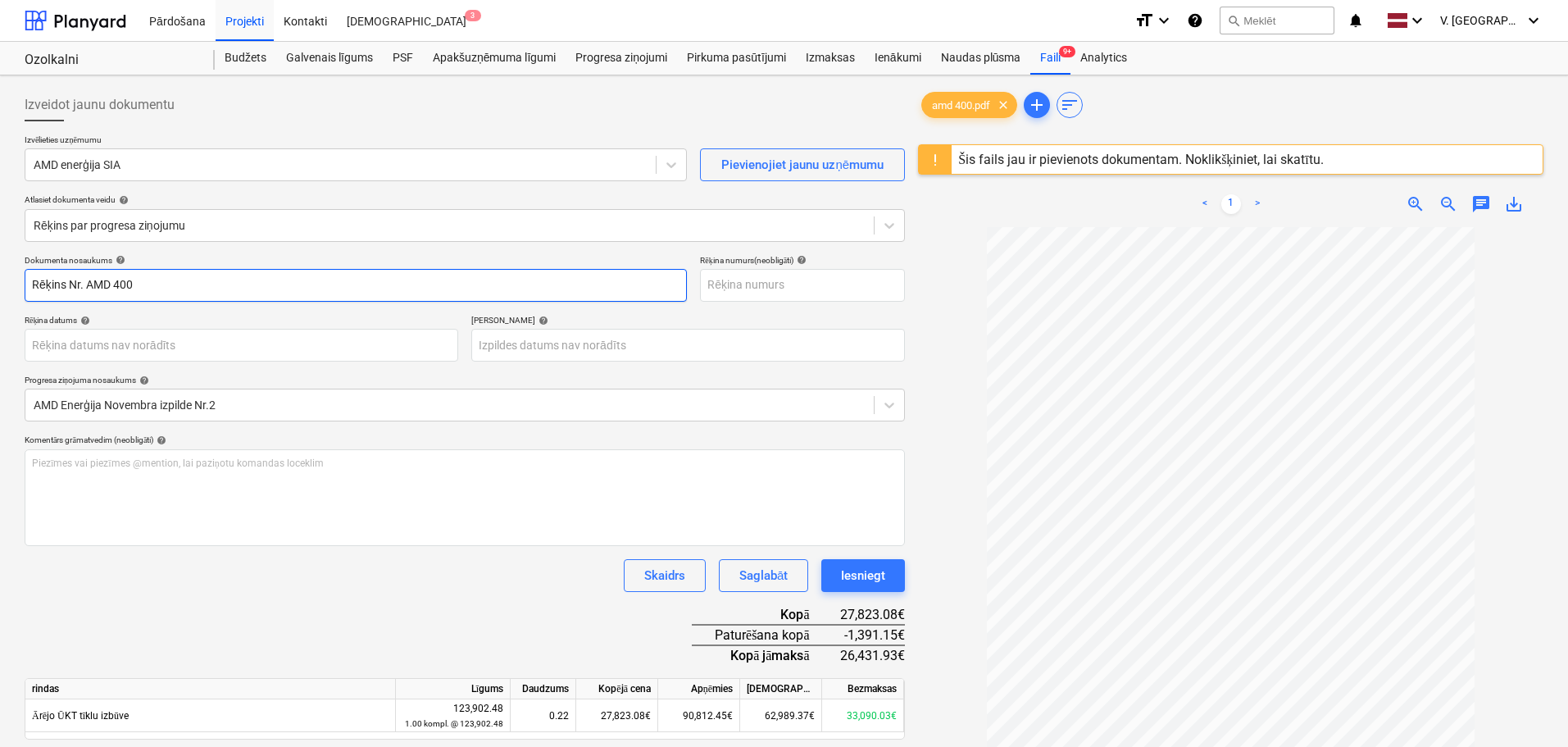 type on "Rēķins Nr. AMD 400" 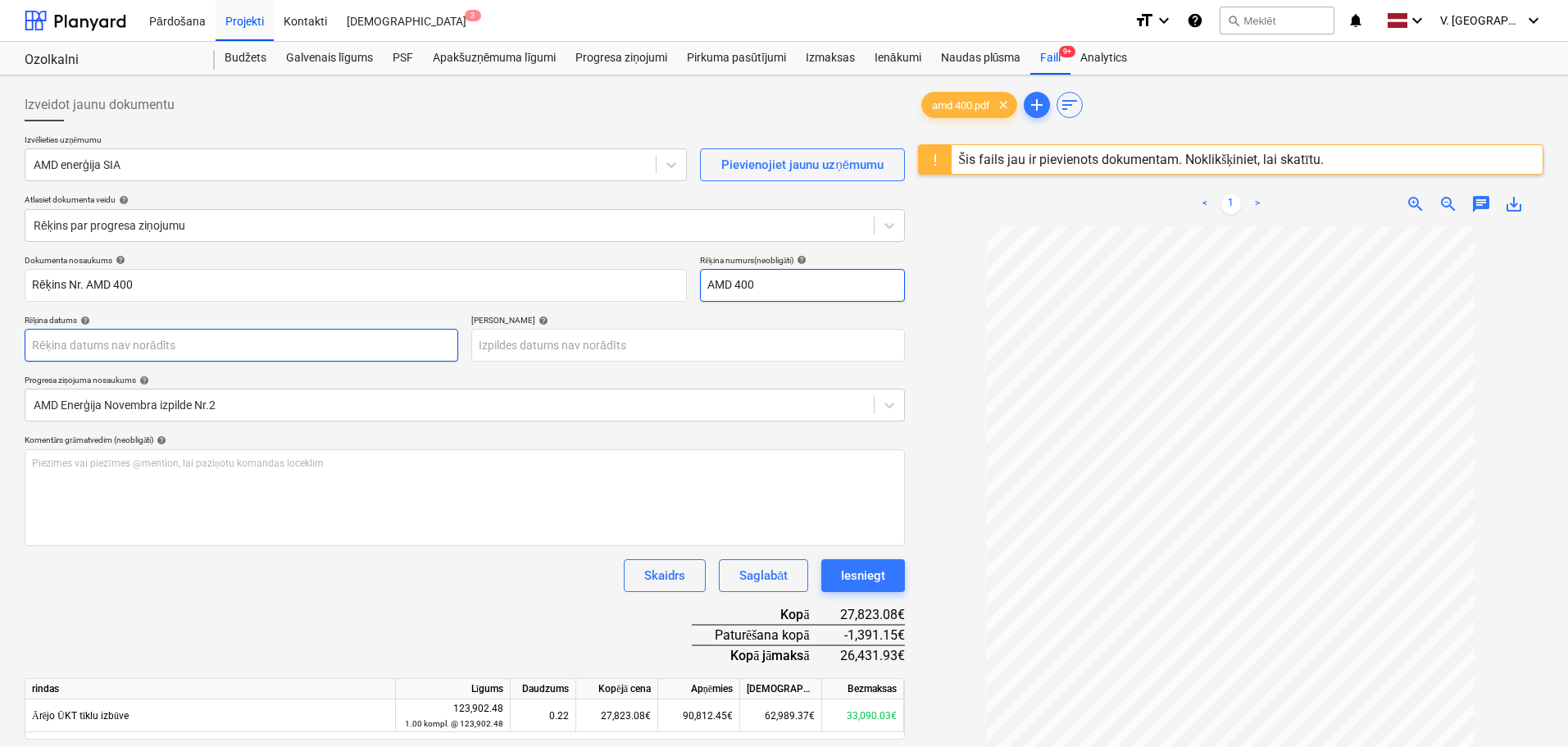 type on "AMD 400" 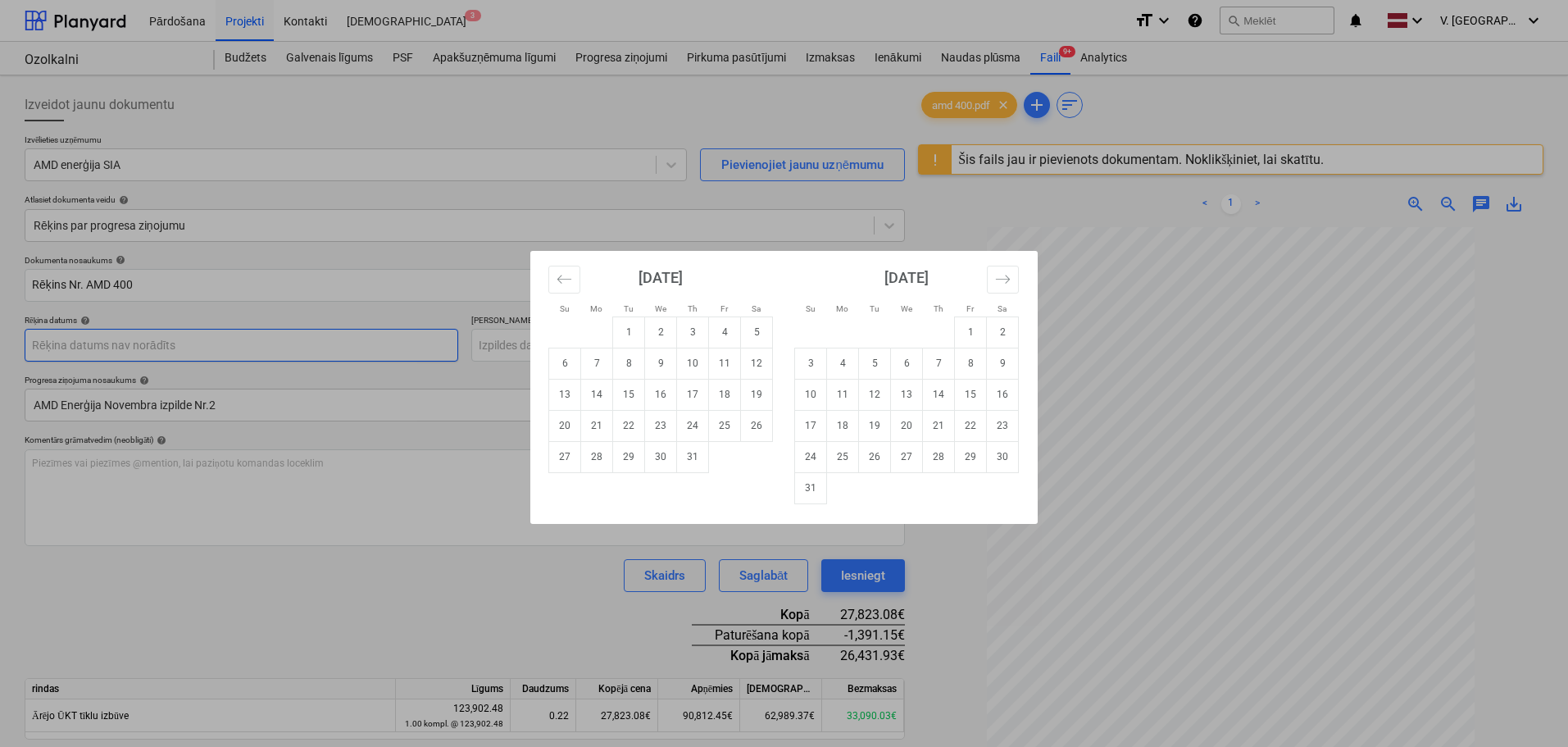 click on "Pārdošana Projekti Kontakti Iesūtne 3 format_size keyboard_arrow_down help search Meklēt notifications 0 keyboard_arrow_down V. Filipčenko keyboard_arrow_down Ozolkalni Ozolkalni Budžets Galvenais līgums PSF Apakšuzņēmuma līgumi Progresa ziņojumi Pirkuma pasūtījumi Izmaksas Ienākumi Naudas plūsma Faili 9+ Analytics Izveidot jaunu dokumentu Izvēlieties uzņēmumu AMD enerģija SIA   Pievienojiet jaunu uzņēmumu Atlasiet dokumenta veidu help Rēķins par progresa ziņojumu Dokumenta nosaukums help Rēķins Nr. AMD 400 Rēķina numurs  (neobligāti) help AMD 400 Rēķina datums help Press the down arrow key to interact with the calendar and
select a date. Press the question mark key to get the keyboard shortcuts for changing dates. Termiņš help Press the down arrow key to interact with the calendar and
select a date. Press the question mark key to get the keyboard shortcuts for changing dates. Progresa ziņojuma nosaukums help AMD Enerģija Novembra izpilde Nr.2 help ﻿ Skaidrs add" at bounding box center [784, 373] 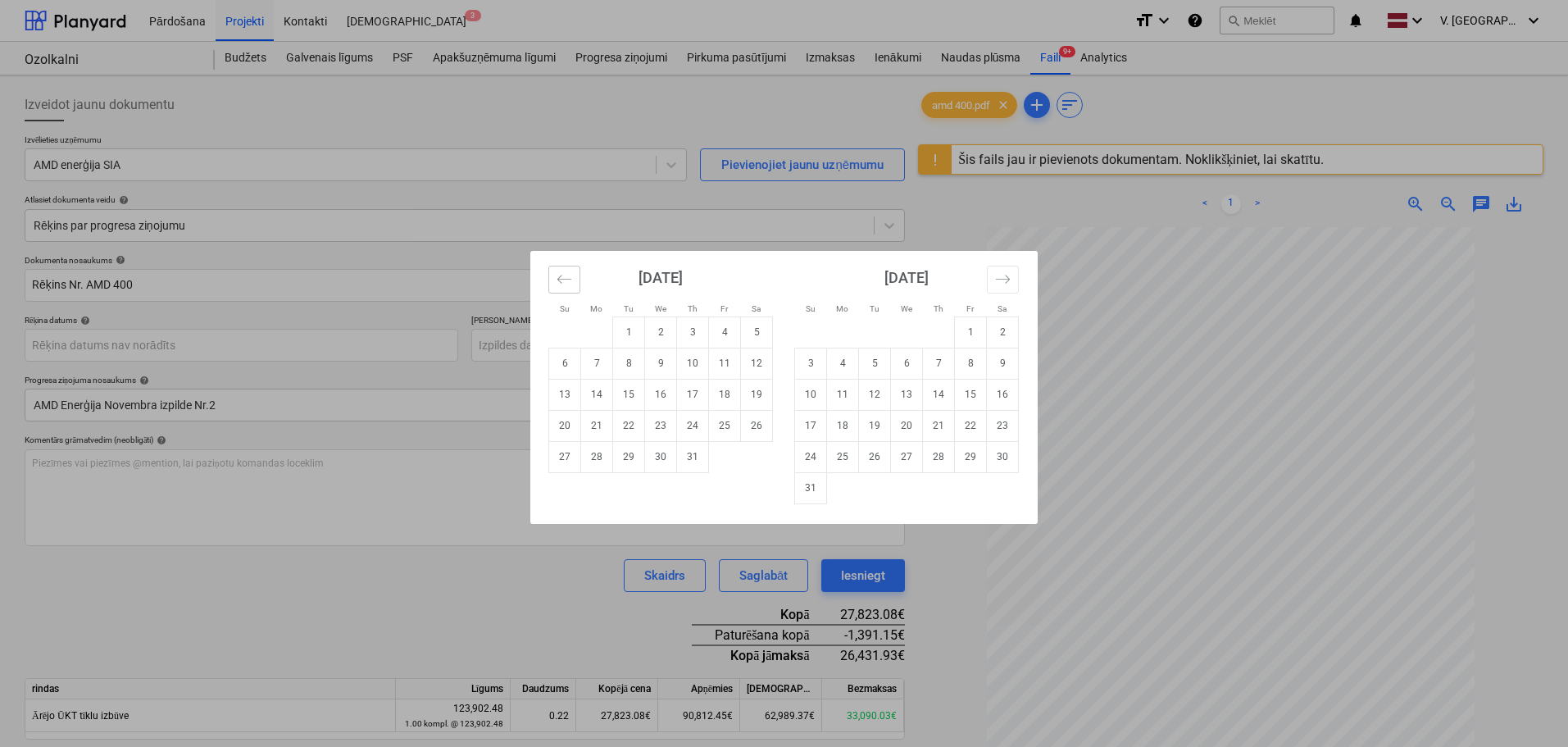click 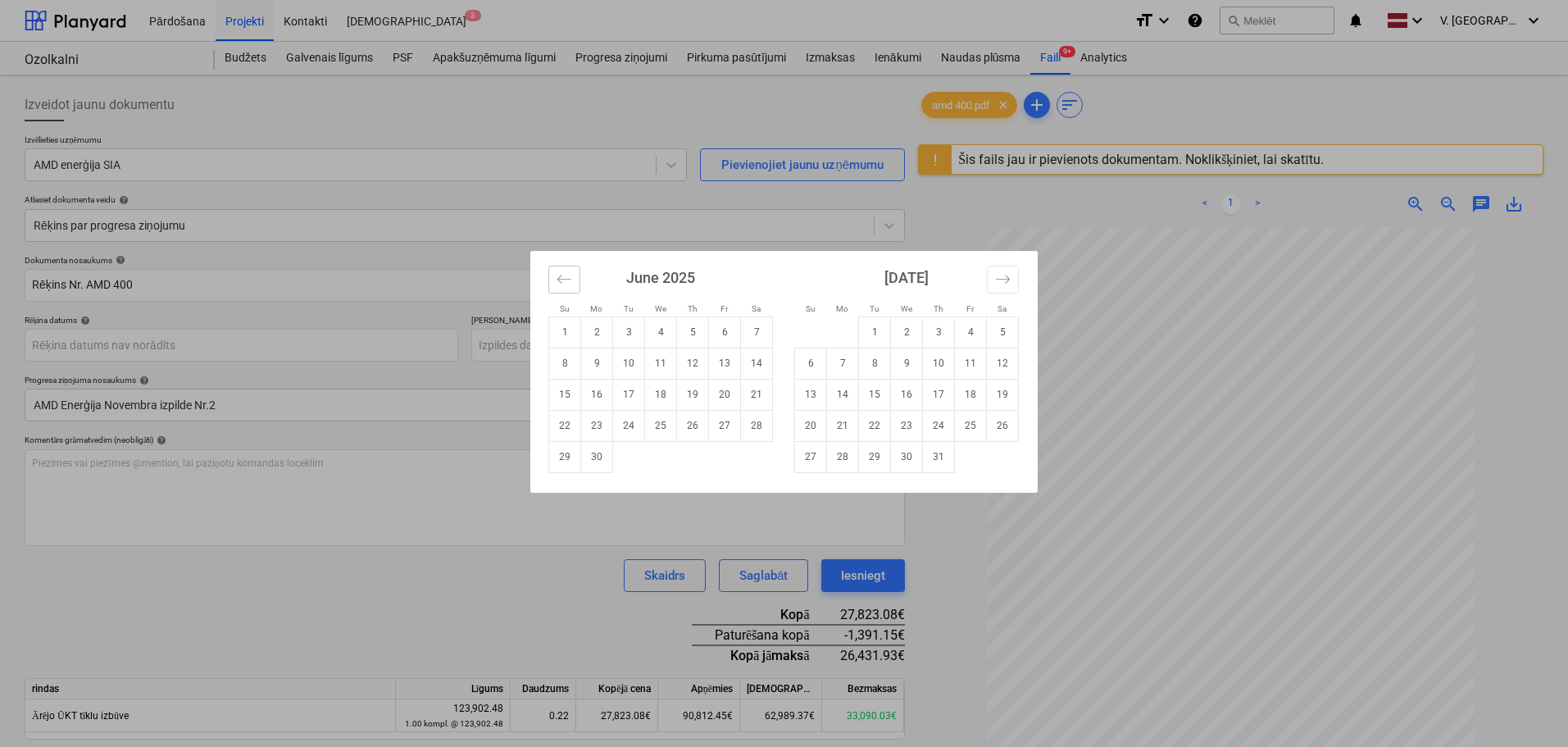 click 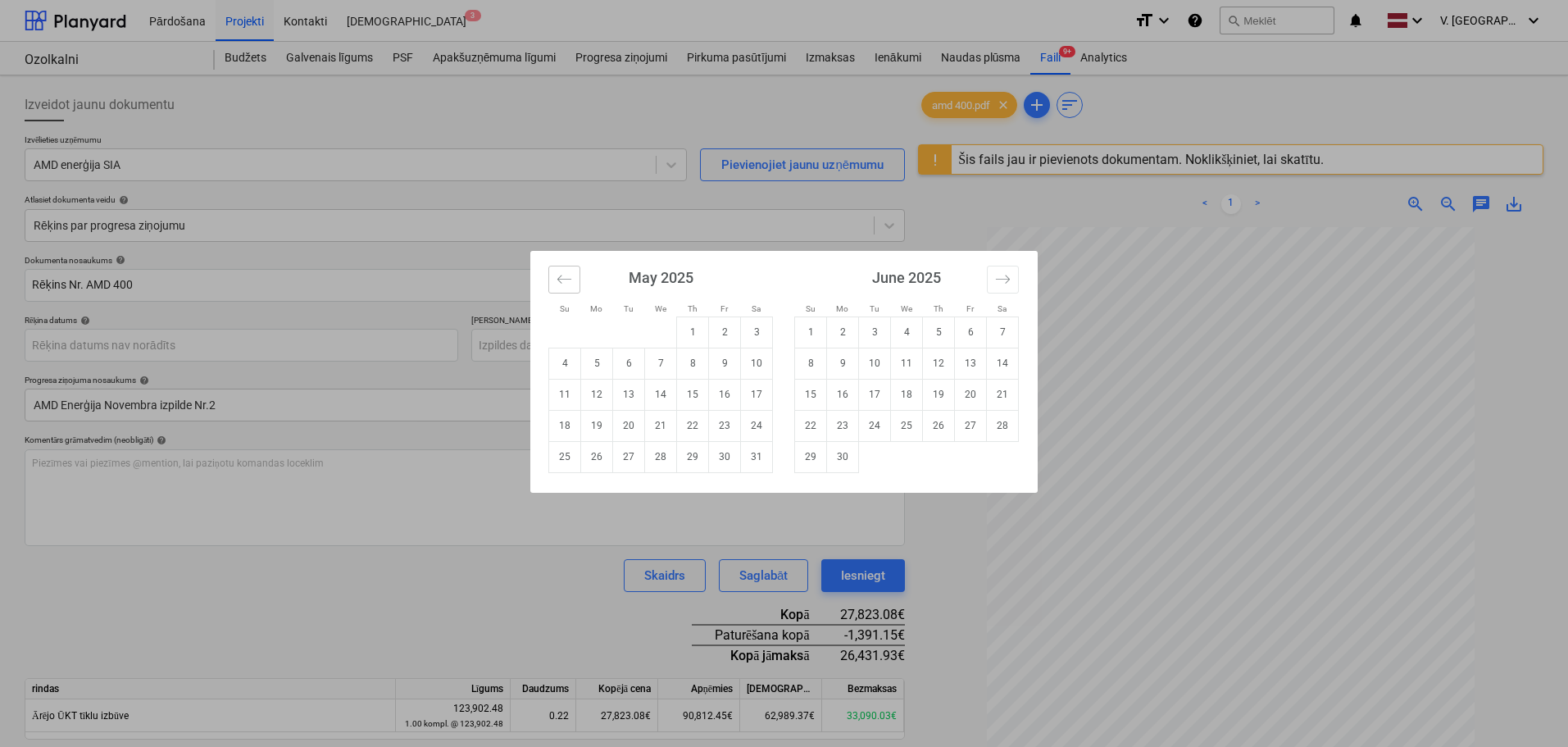 click 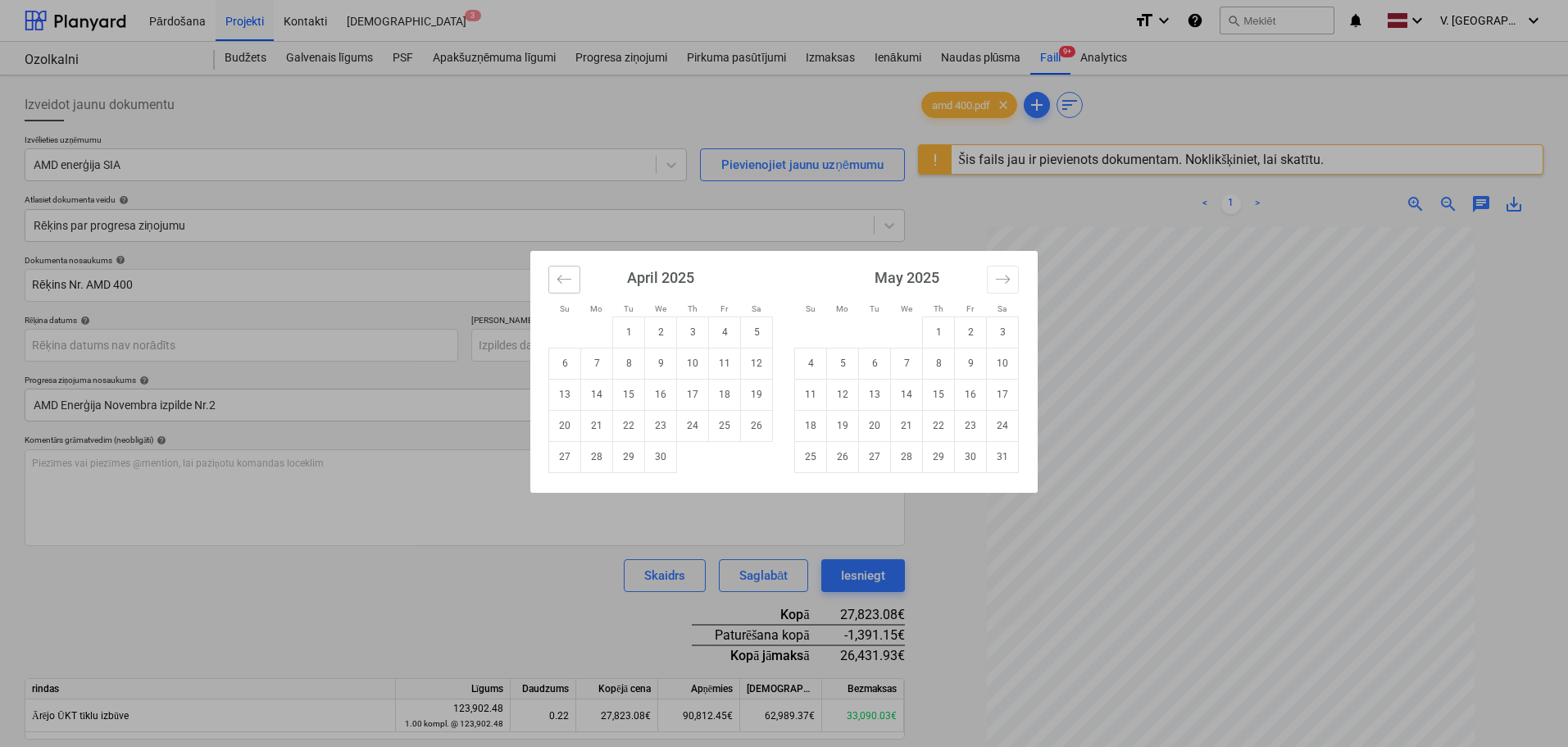 click 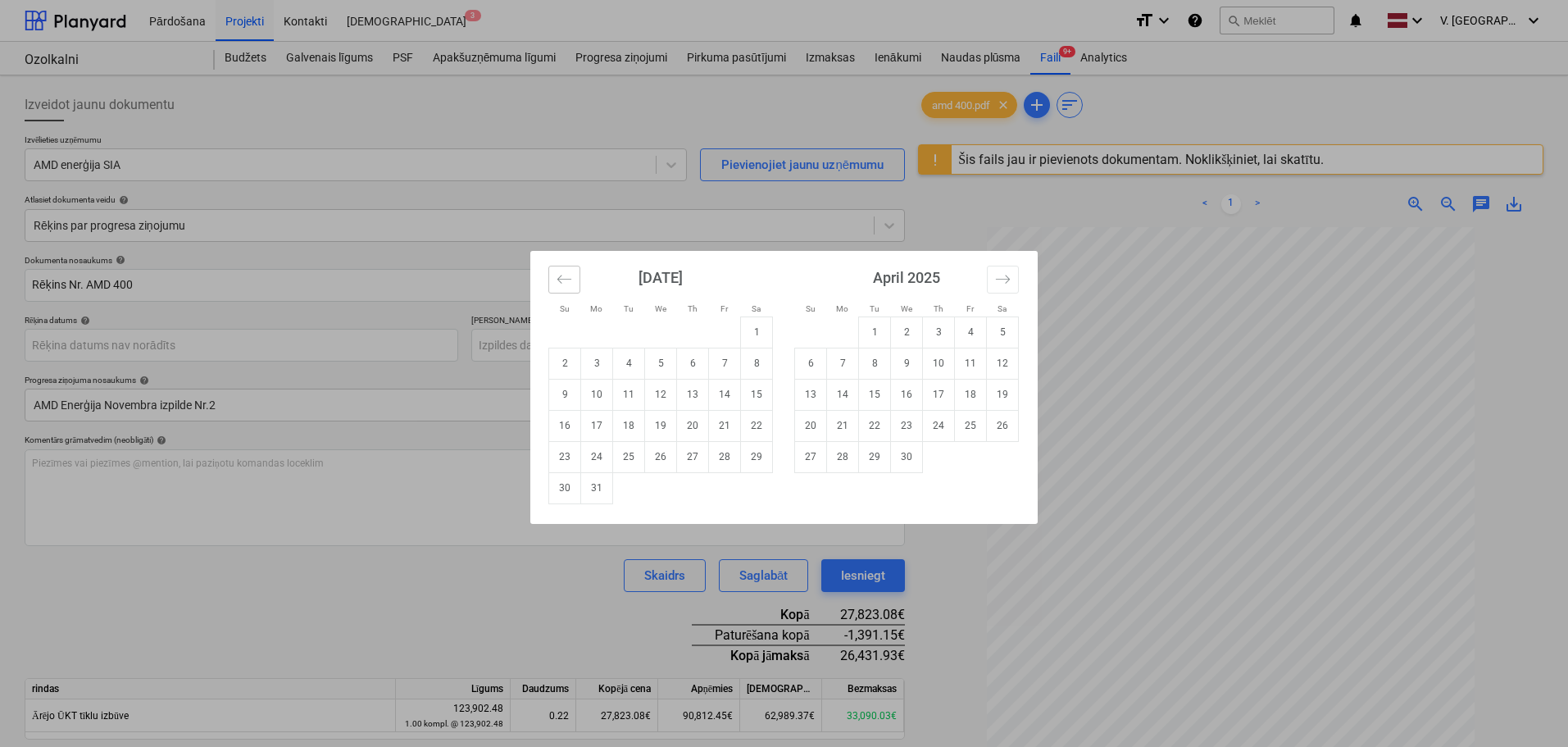 click 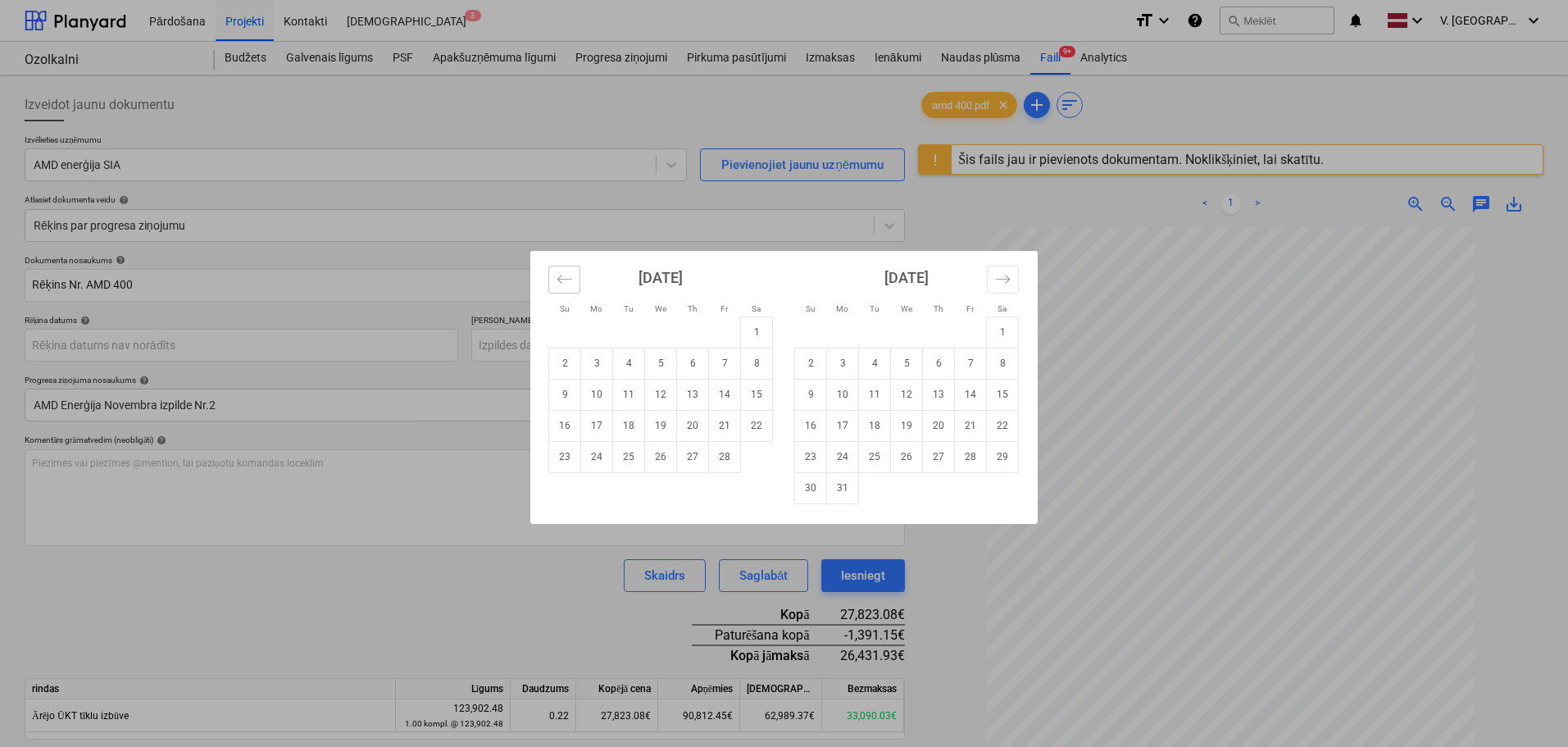 click 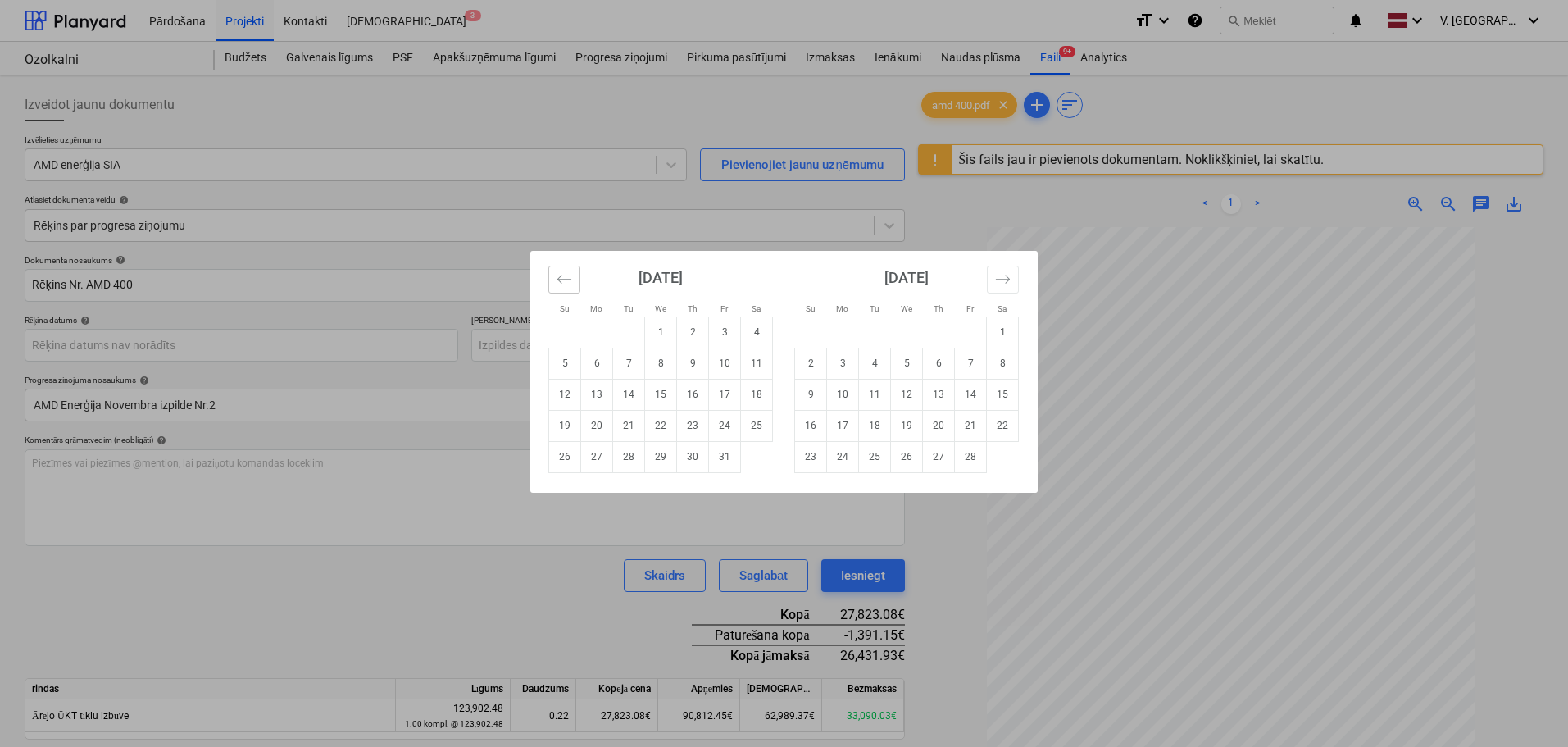click 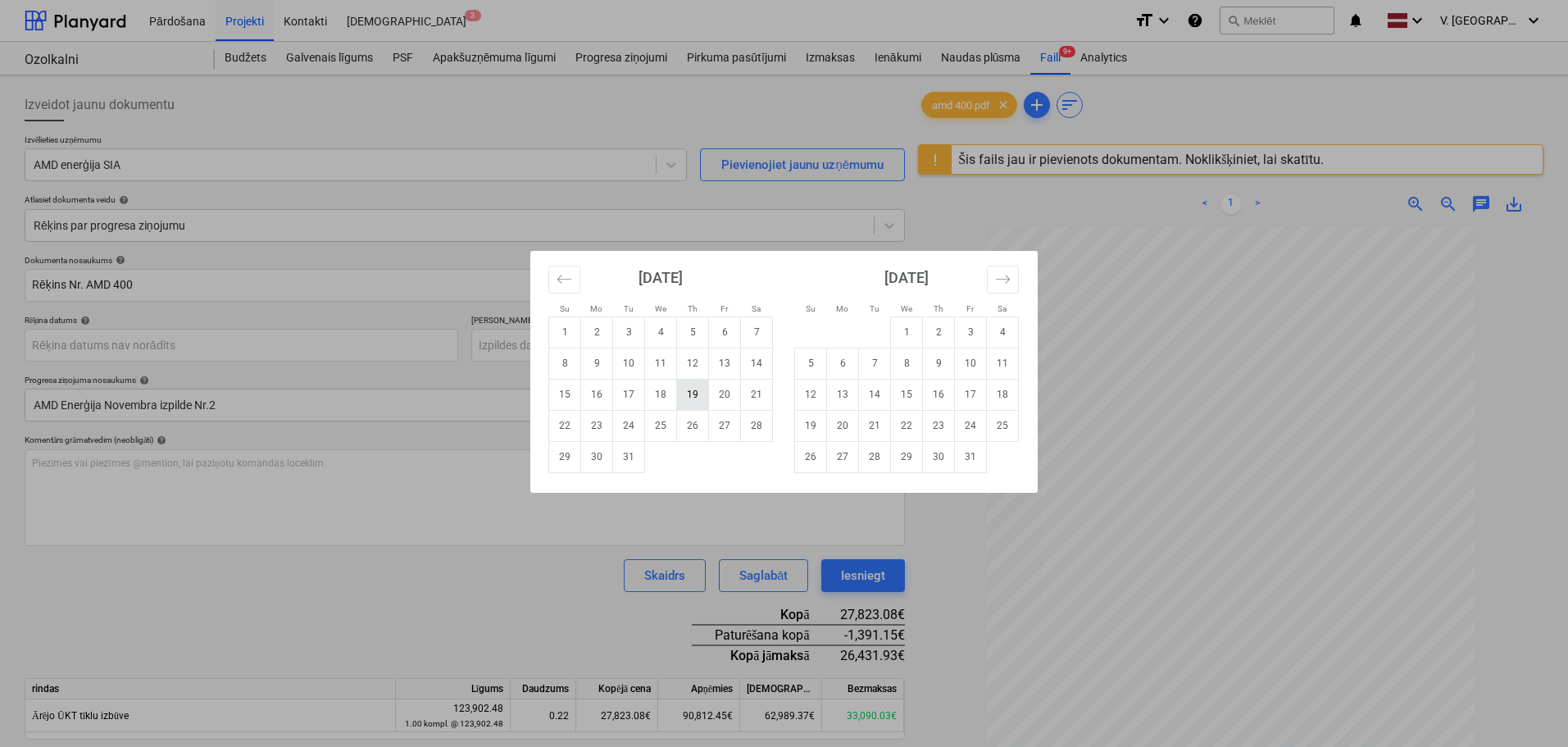 click on "19" at bounding box center [693, 394] 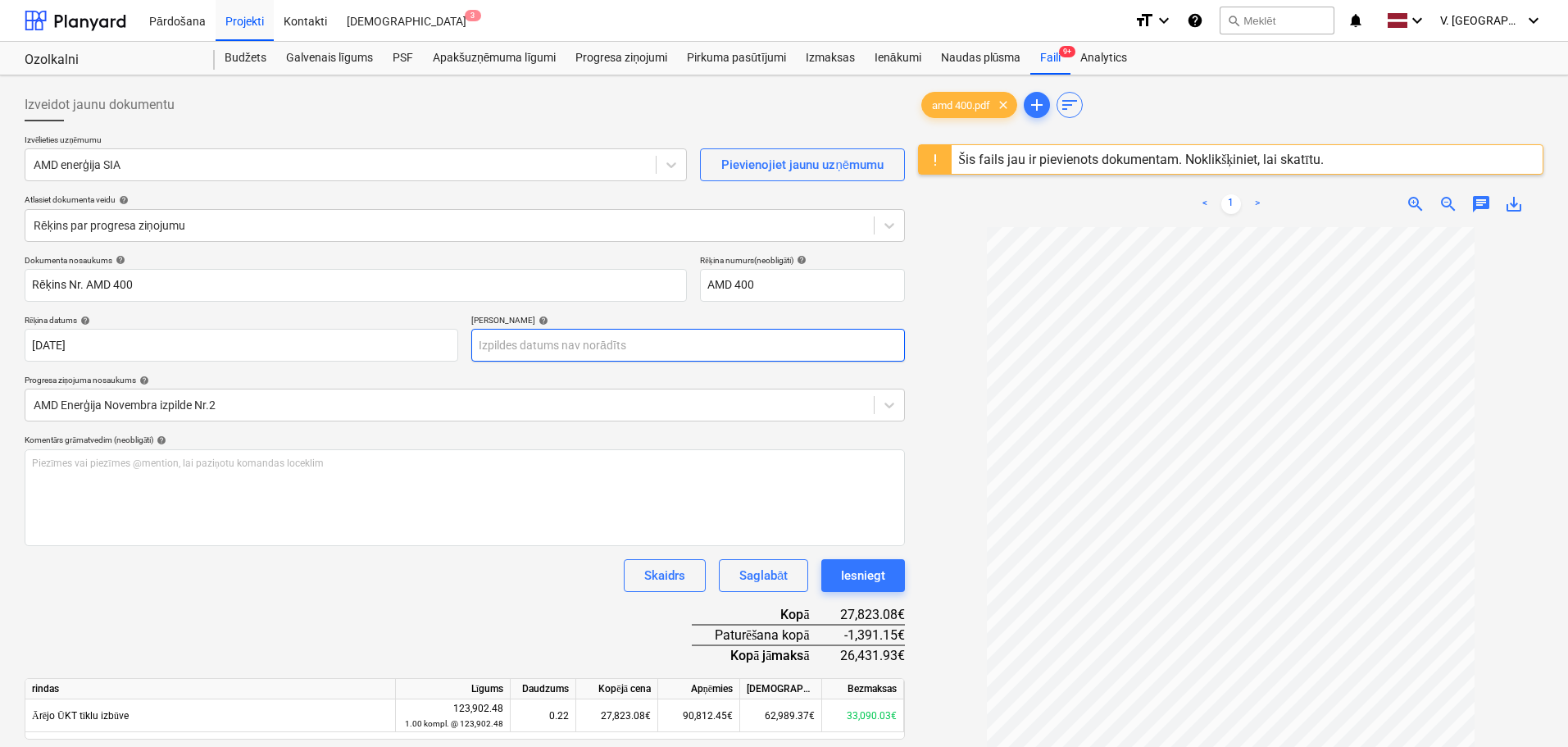 click on "Pārdošana Projekti Kontakti Iesūtne 3 format_size keyboard_arrow_down help search Meklēt notifications 0 keyboard_arrow_down V. Filipčenko keyboard_arrow_down Ozolkalni Ozolkalni Budžets Galvenais līgums PSF Apakšuzņēmuma līgumi Progresa ziņojumi Pirkuma pasūtījumi Izmaksas Ienākumi Naudas plūsma Faili 9+ Analytics Izveidot jaunu dokumentu Izvēlieties uzņēmumu AMD enerģija SIA   Pievienojiet jaunu uzņēmumu Atlasiet dokumenta veidu help Rēķins par progresa ziņojumu Dokumenta nosaukums help Rēķins Nr. AMD 400 Rēķina numurs  (neobligāti) help AMD 400 Rēķina datums help 19 Dec 2024 19.12.2024 Press the down arrow key to interact with the calendar and
select a date. Press the question mark key to get the keyboard shortcuts for changing dates. Termiņš help Press the down arrow key to interact with the calendar and
select a date. Press the question mark key to get the keyboard shortcuts for changing dates. Progresa ziņojuma nosaukums help help ﻿ Skaidrs Saglabāt Kopā" at bounding box center [784, 373] 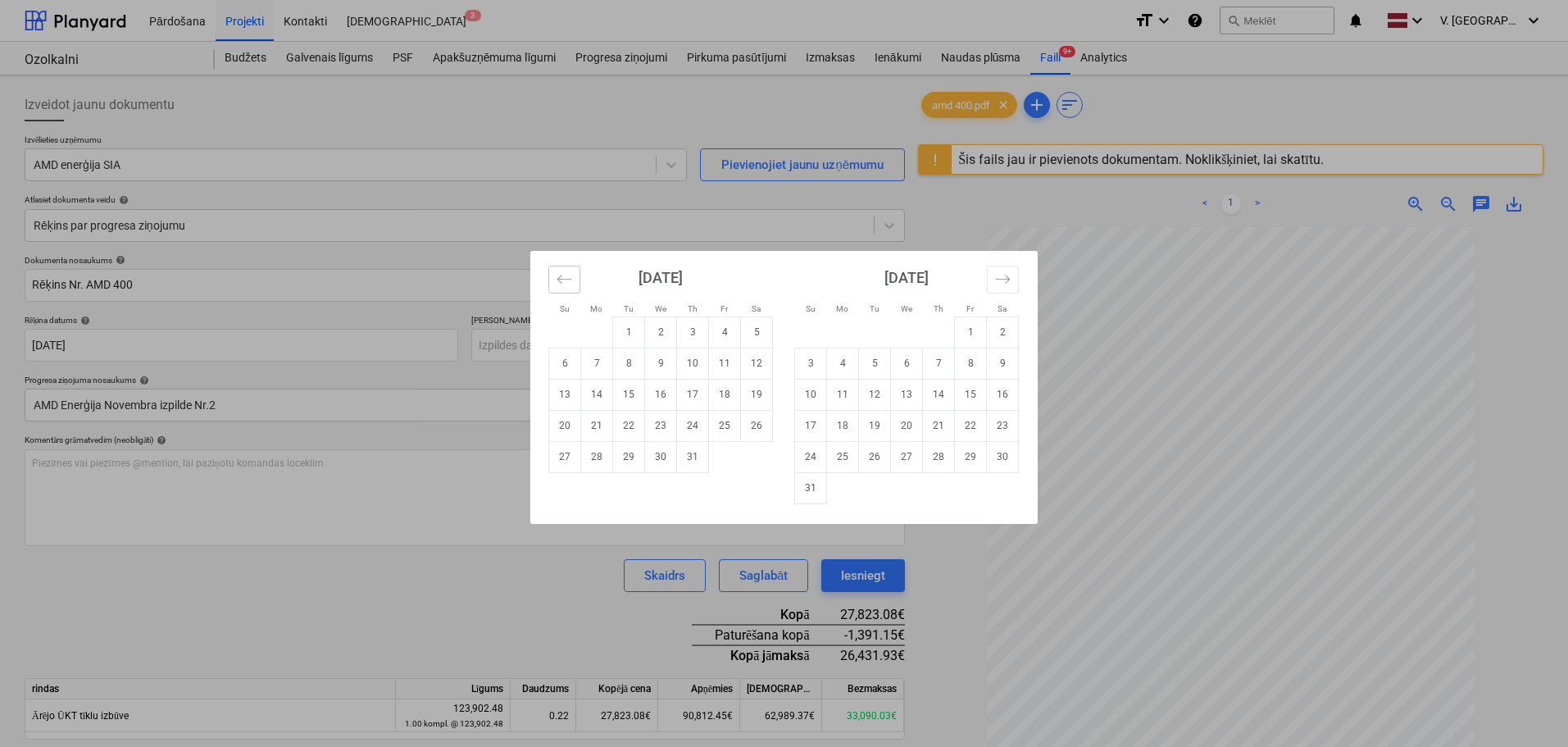 click at bounding box center [564, 280] 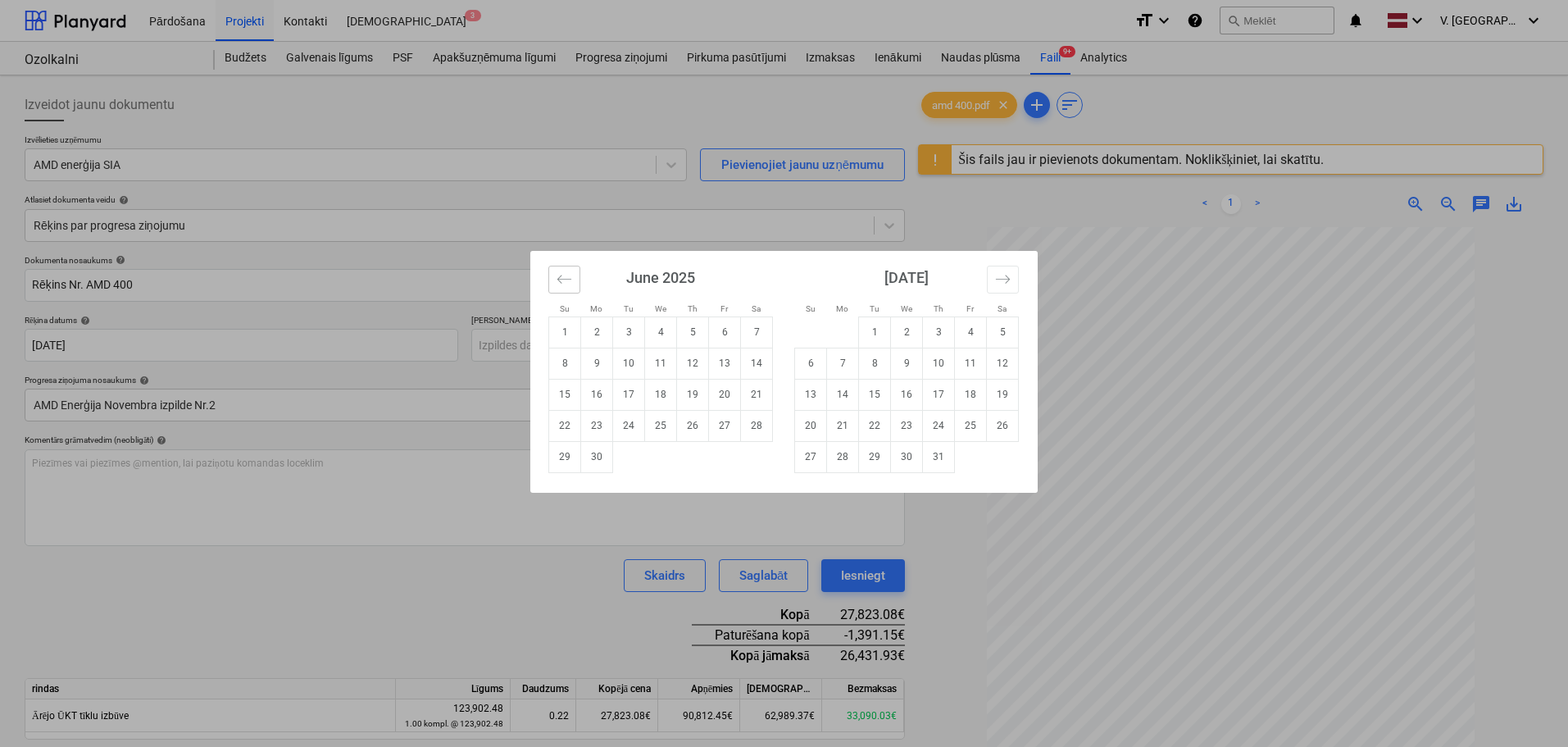 click at bounding box center [564, 280] 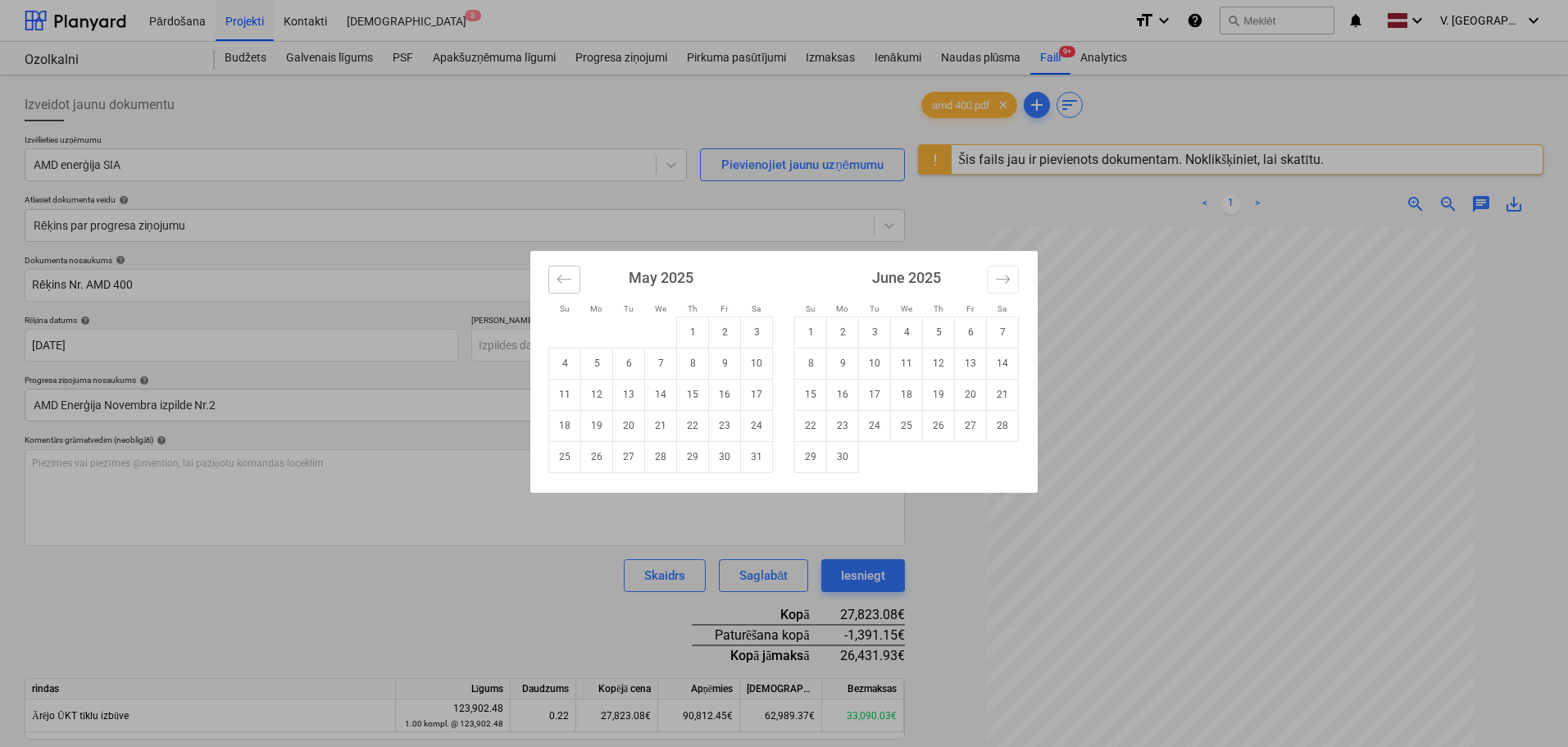 click at bounding box center (564, 280) 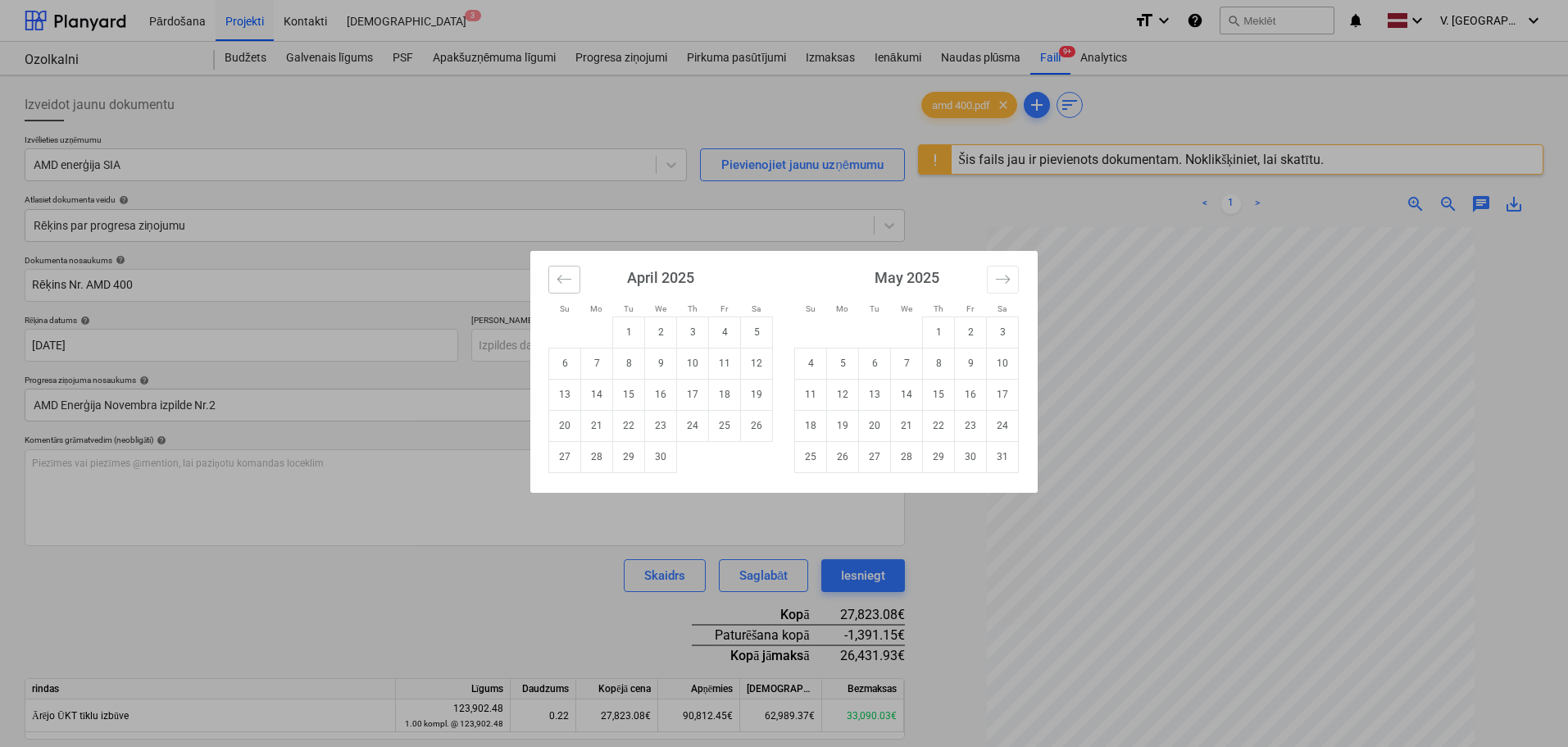 click at bounding box center [564, 280] 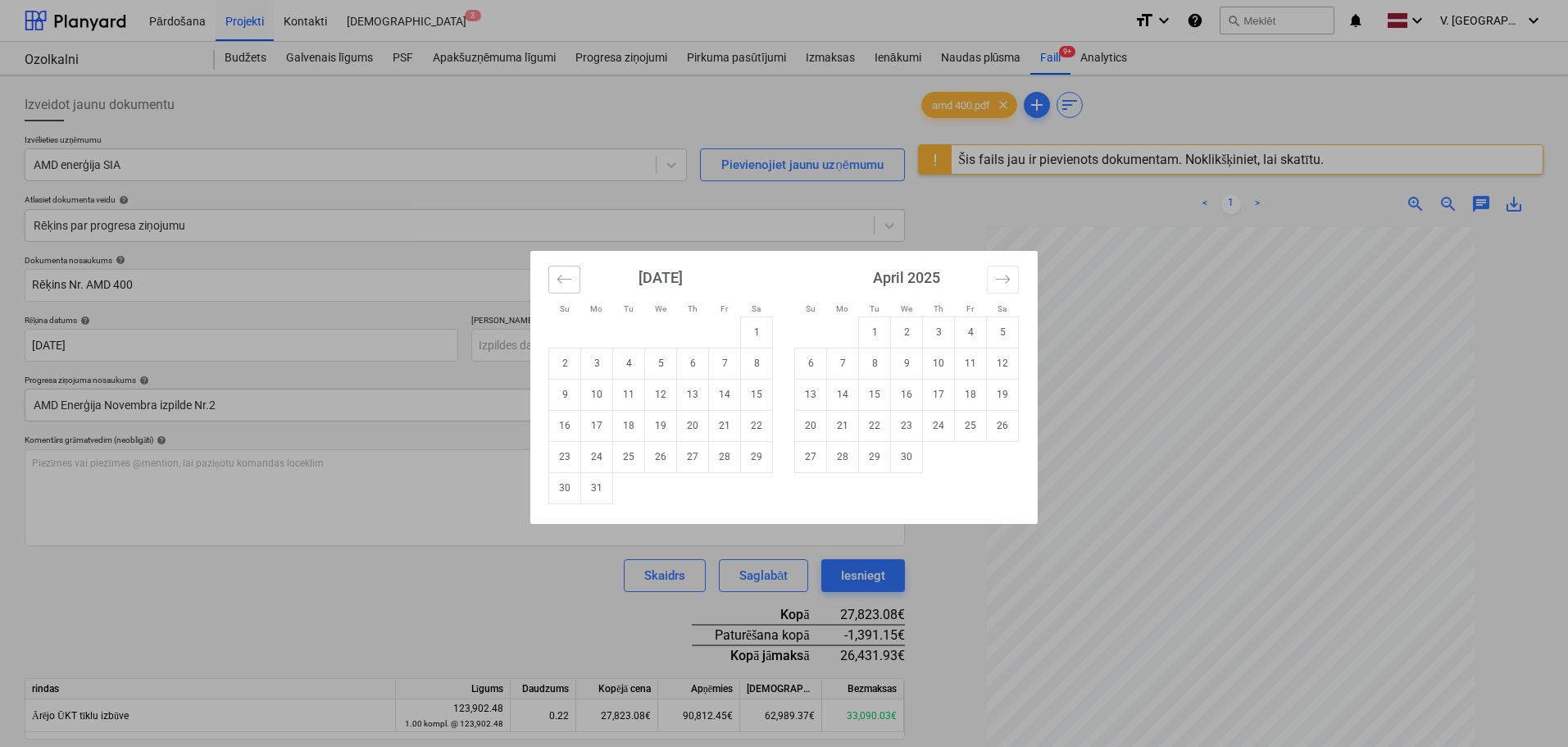 click at bounding box center [564, 280] 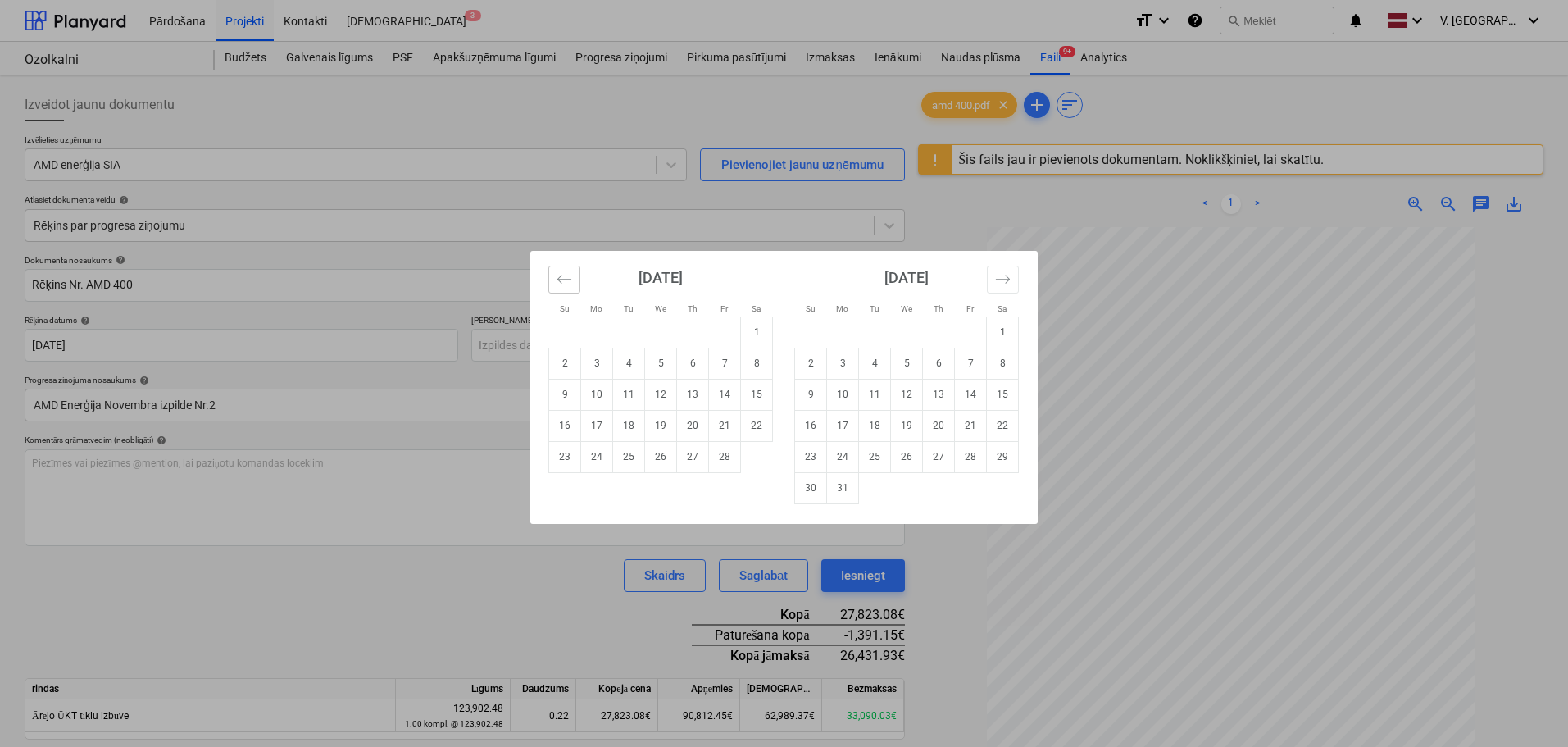click at bounding box center (564, 280) 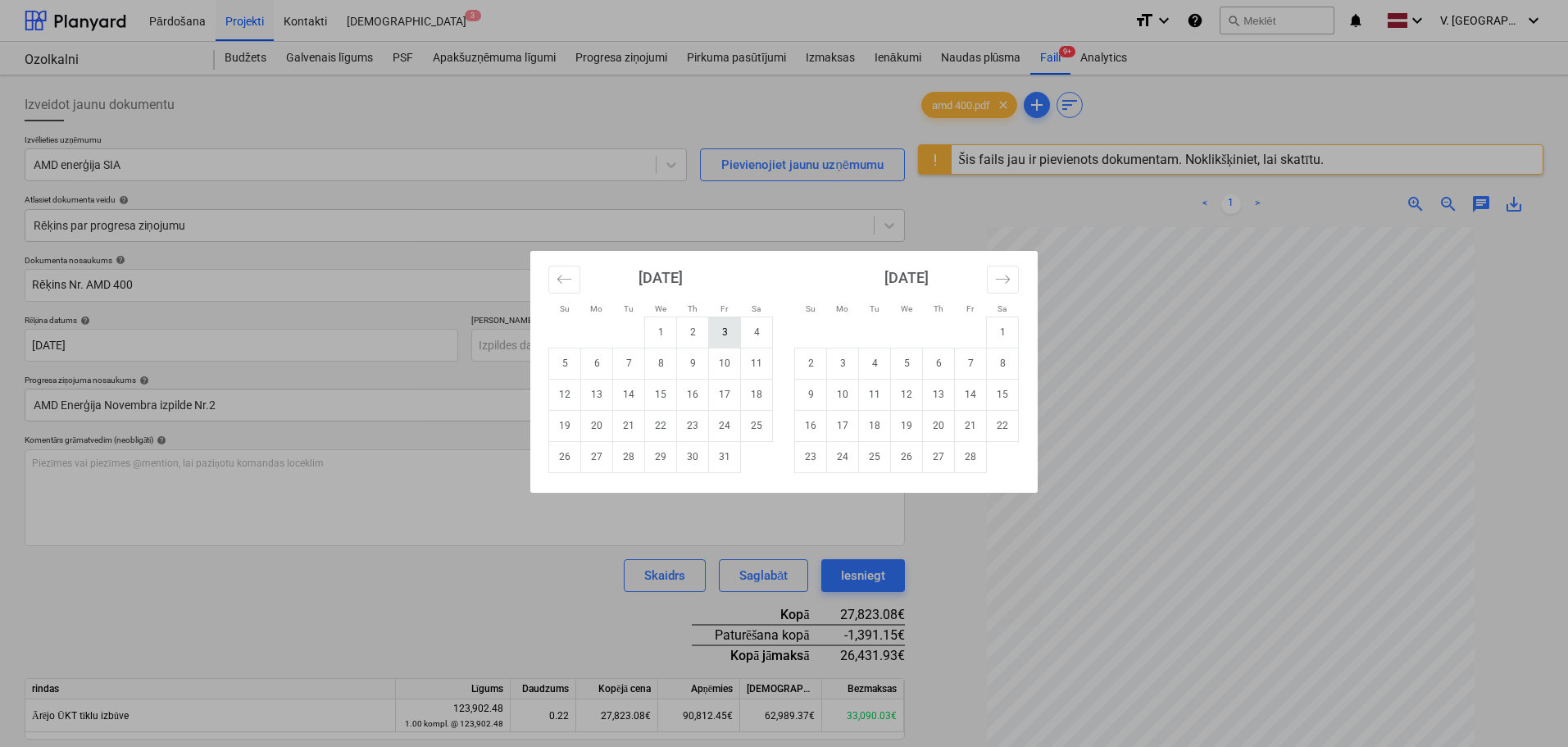 click on "3" at bounding box center (725, 332) 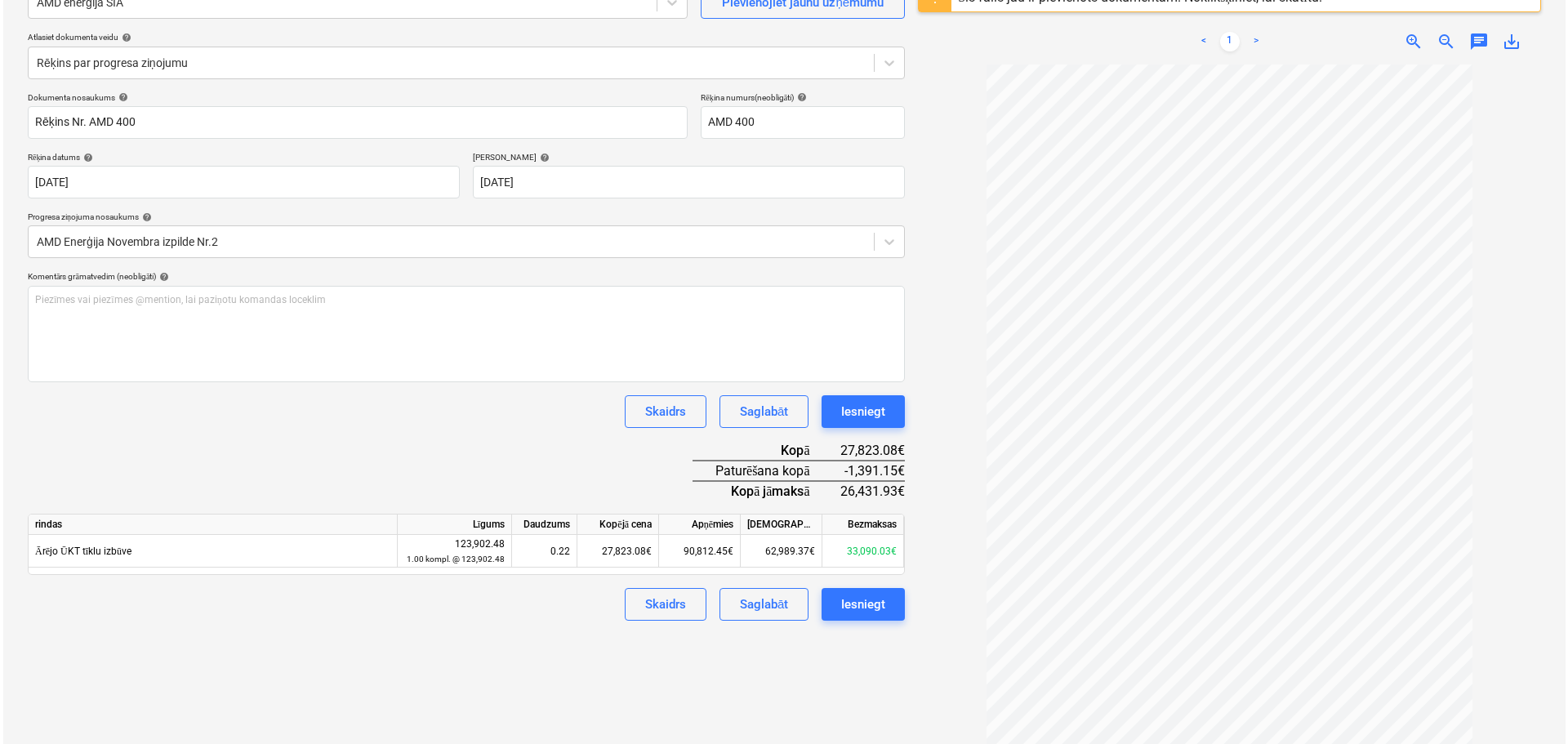 scroll, scrollTop: 163, scrollLeft: 0, axis: vertical 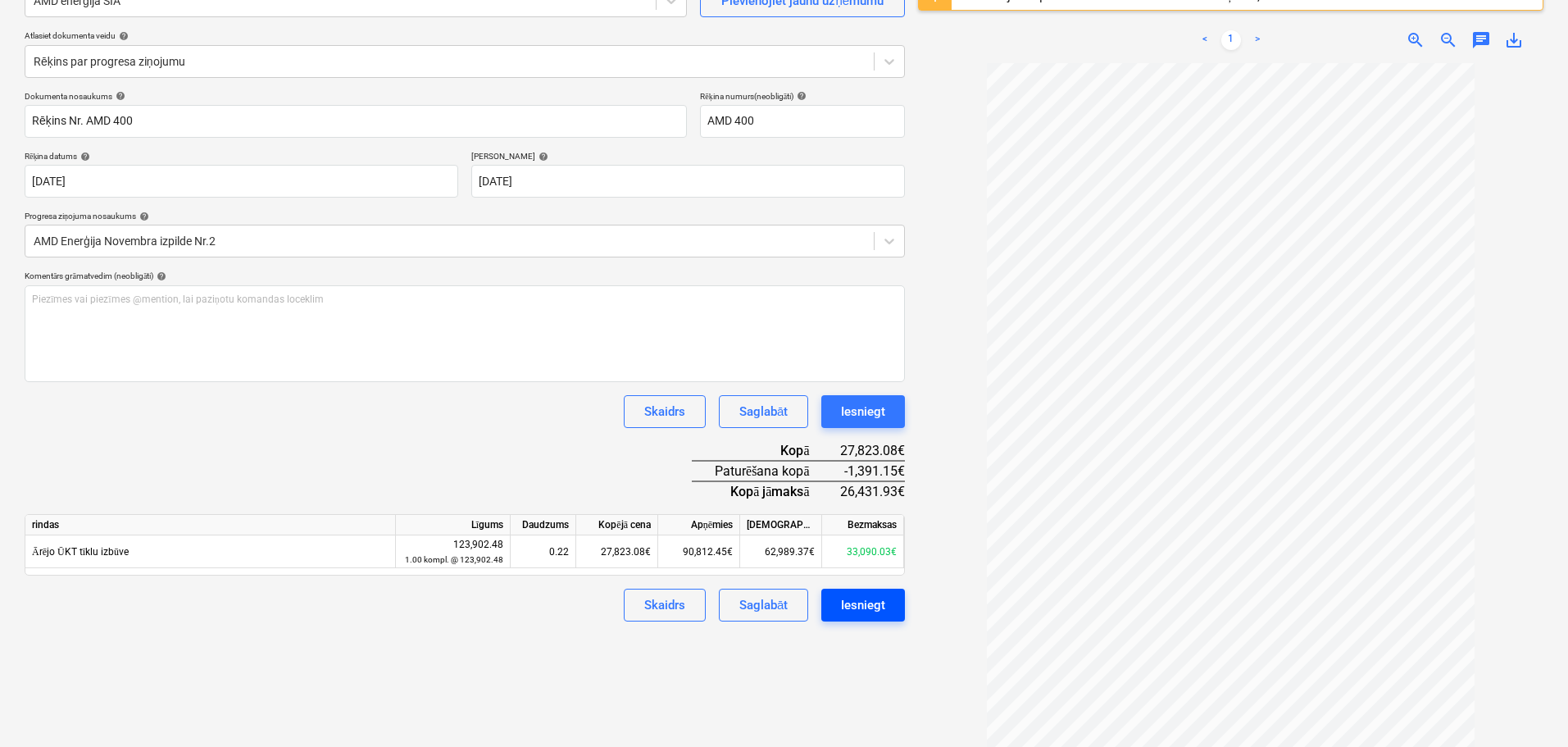click on "Iesniegt" at bounding box center [863, 605] 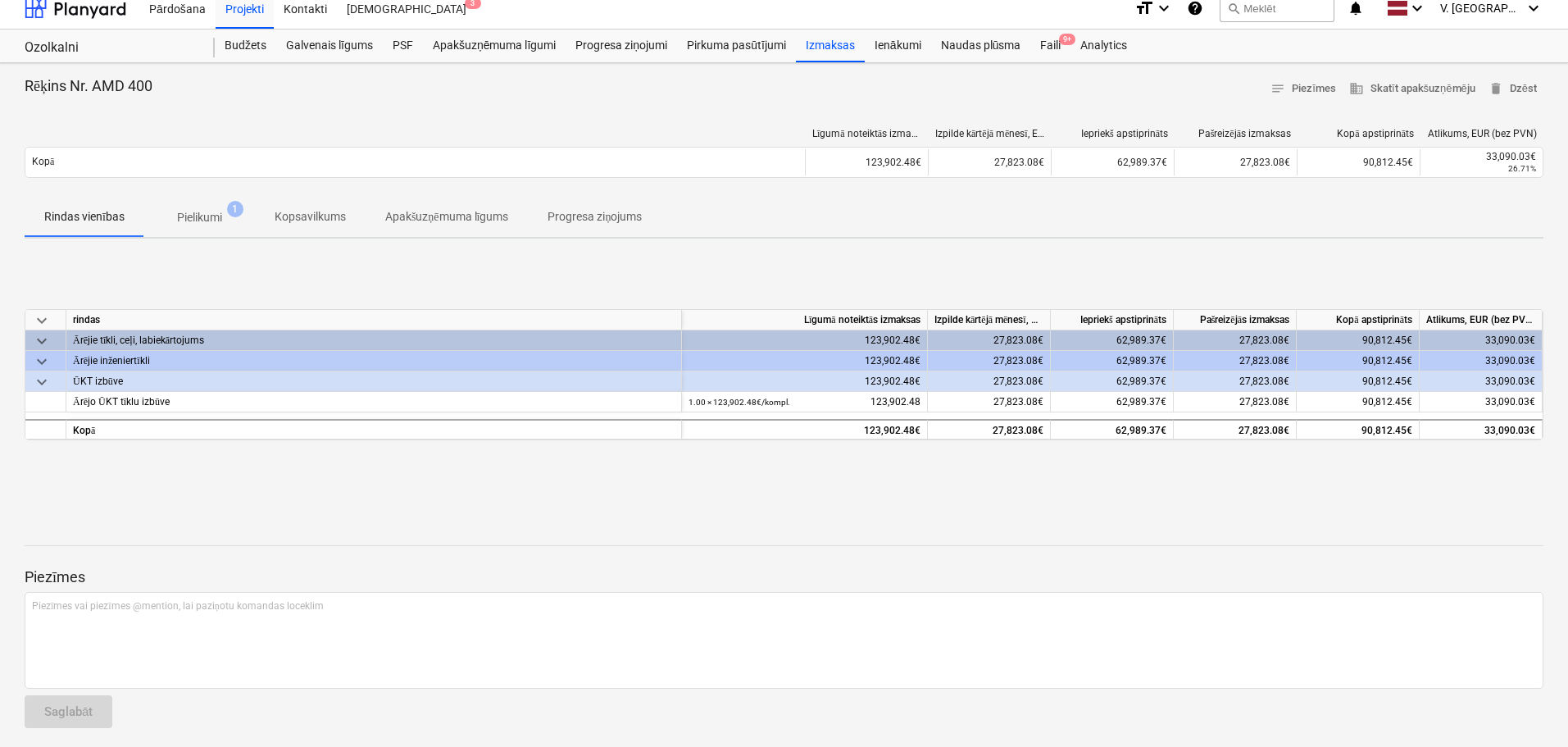 scroll, scrollTop: 19, scrollLeft: 0, axis: vertical 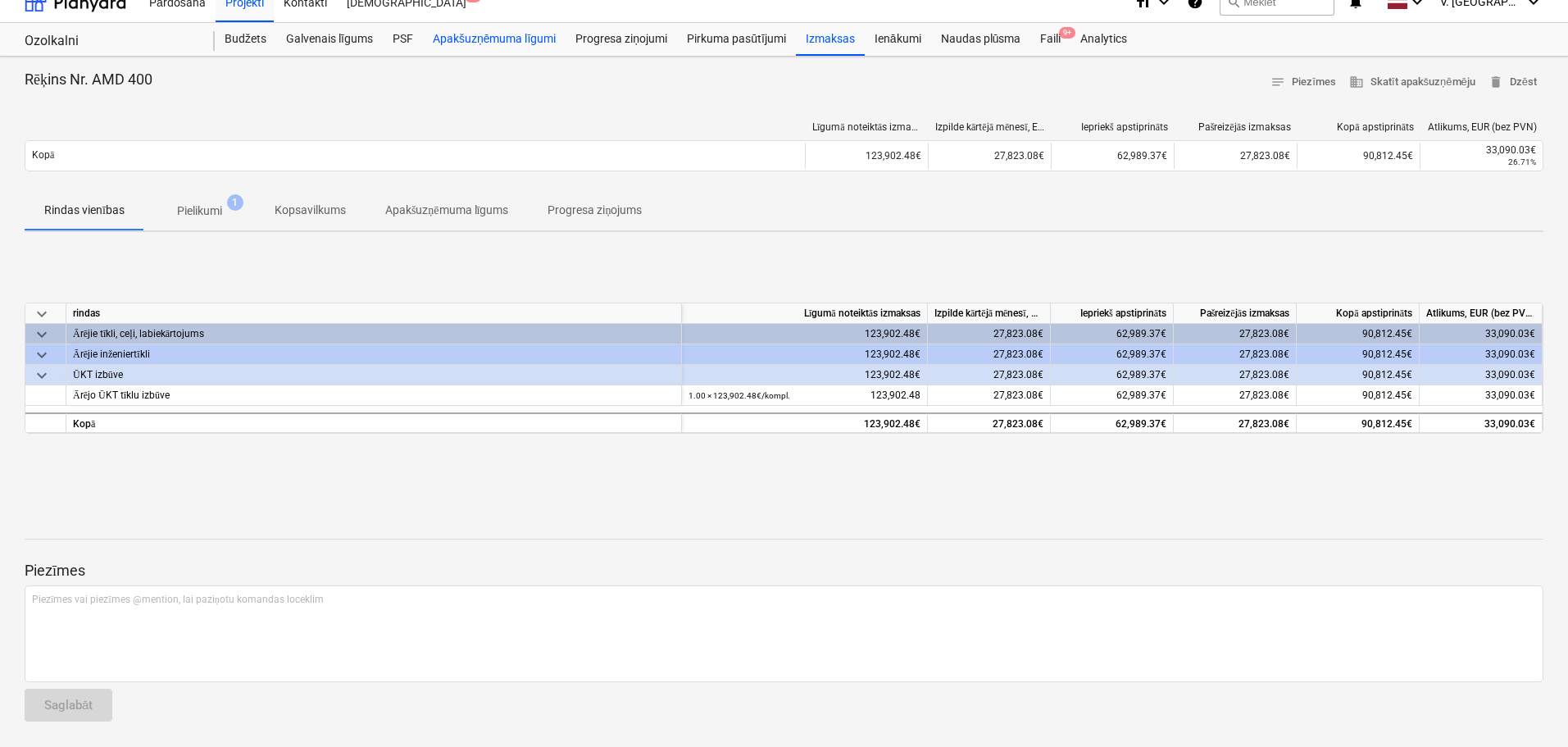 click on "Apakšuzņēmuma līgumi" at bounding box center (494, 39) 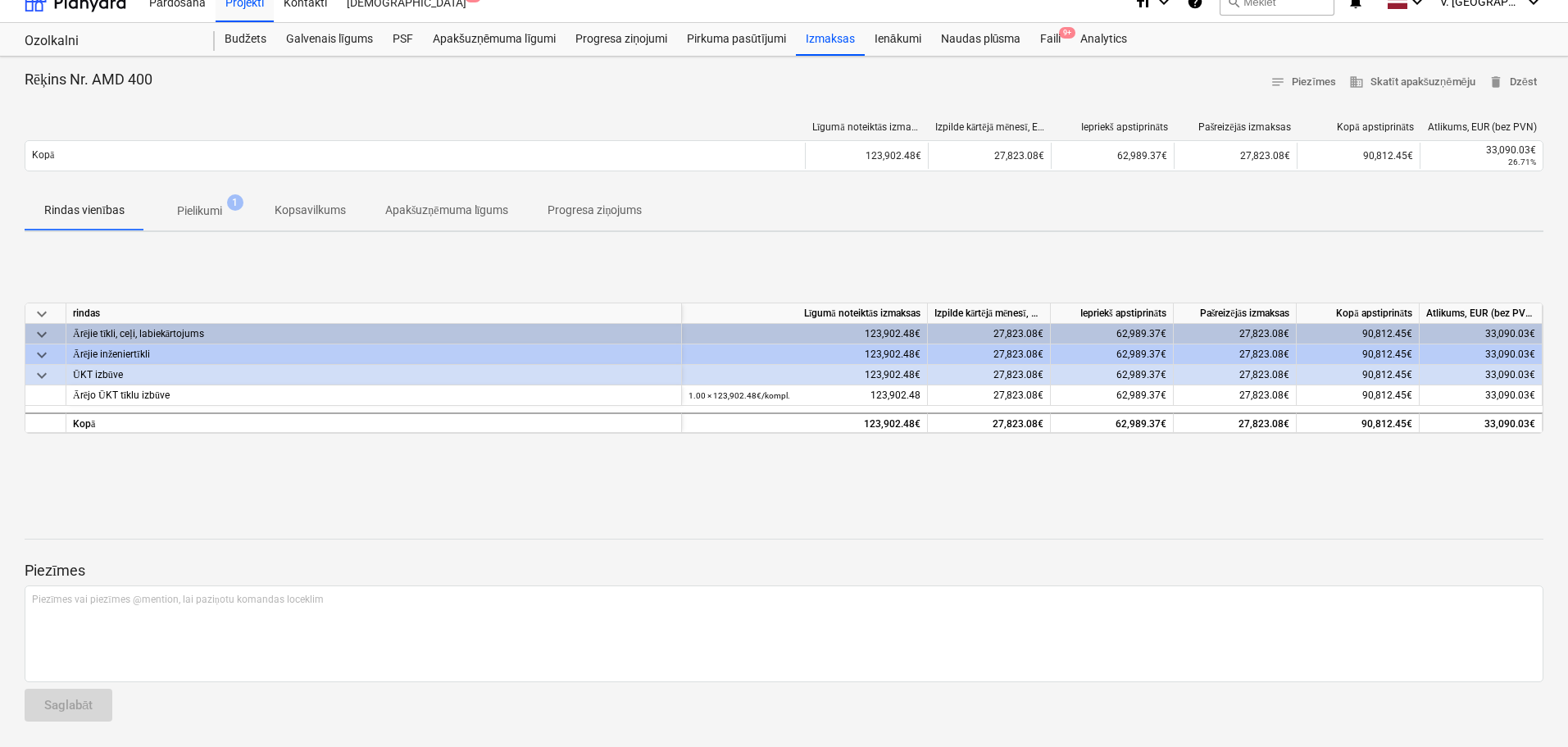 scroll, scrollTop: 0, scrollLeft: 0, axis: both 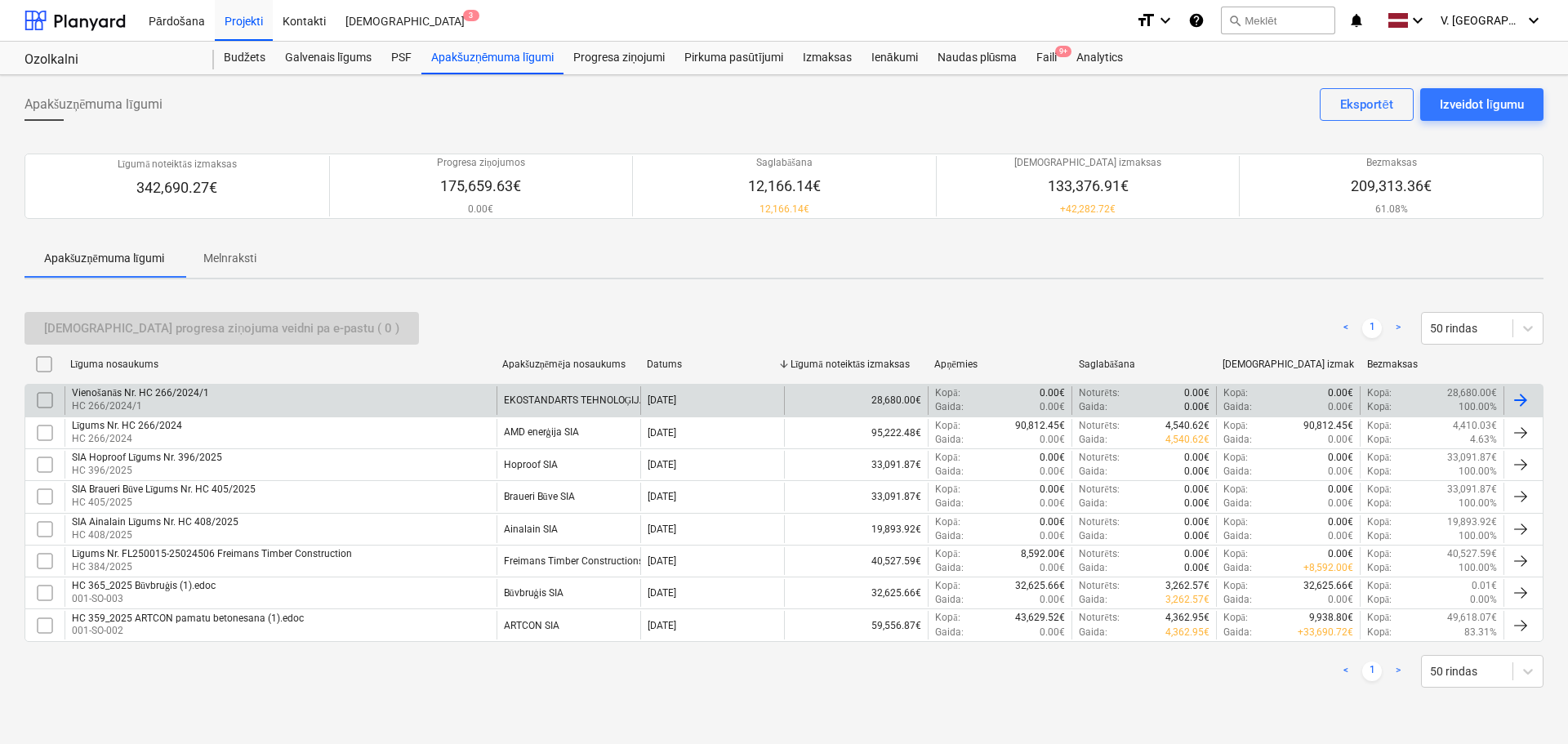click on "Vienošanās Nr. HC 266/2024/1 HC 266/2024/1" at bounding box center [280, 400] 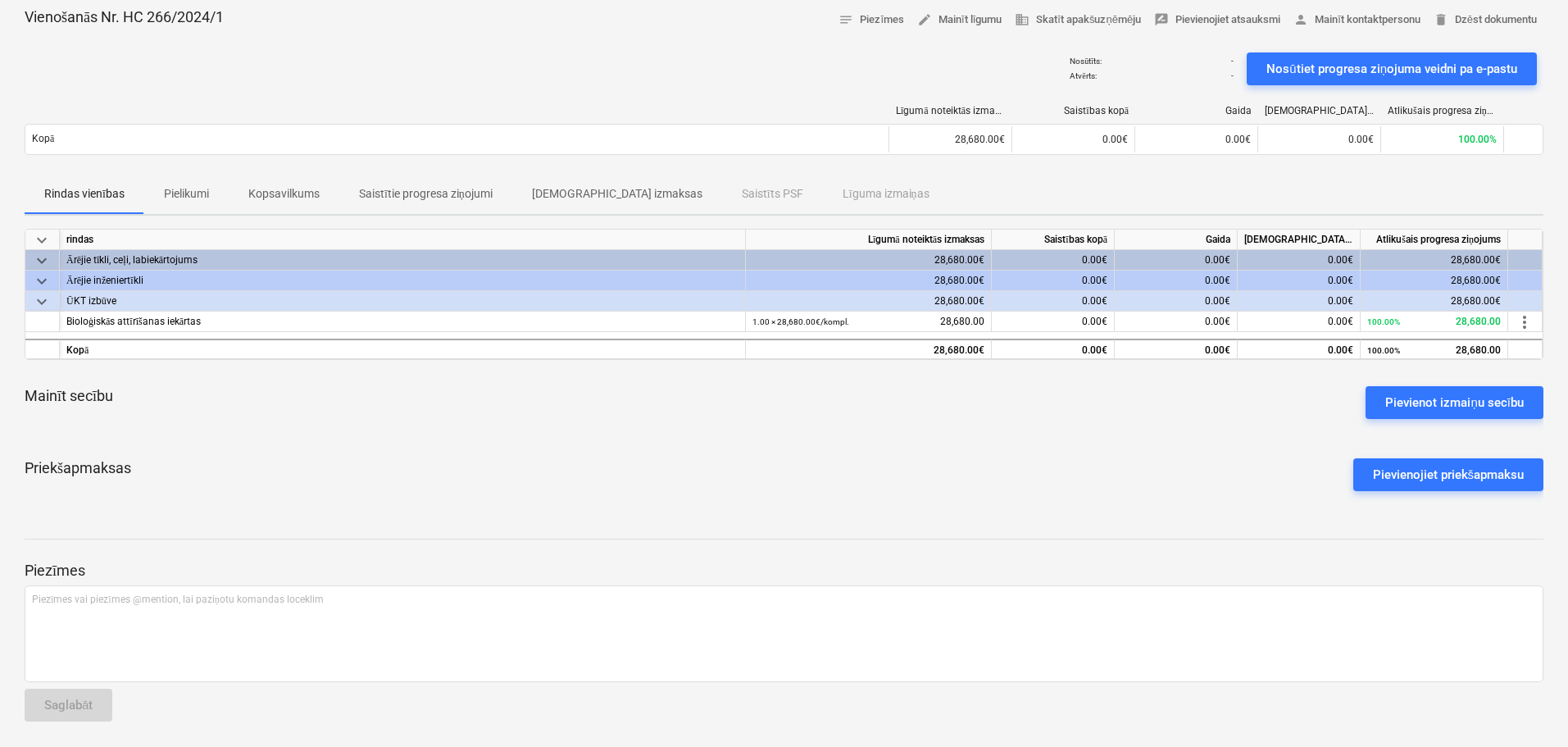 scroll, scrollTop: 0, scrollLeft: 0, axis: both 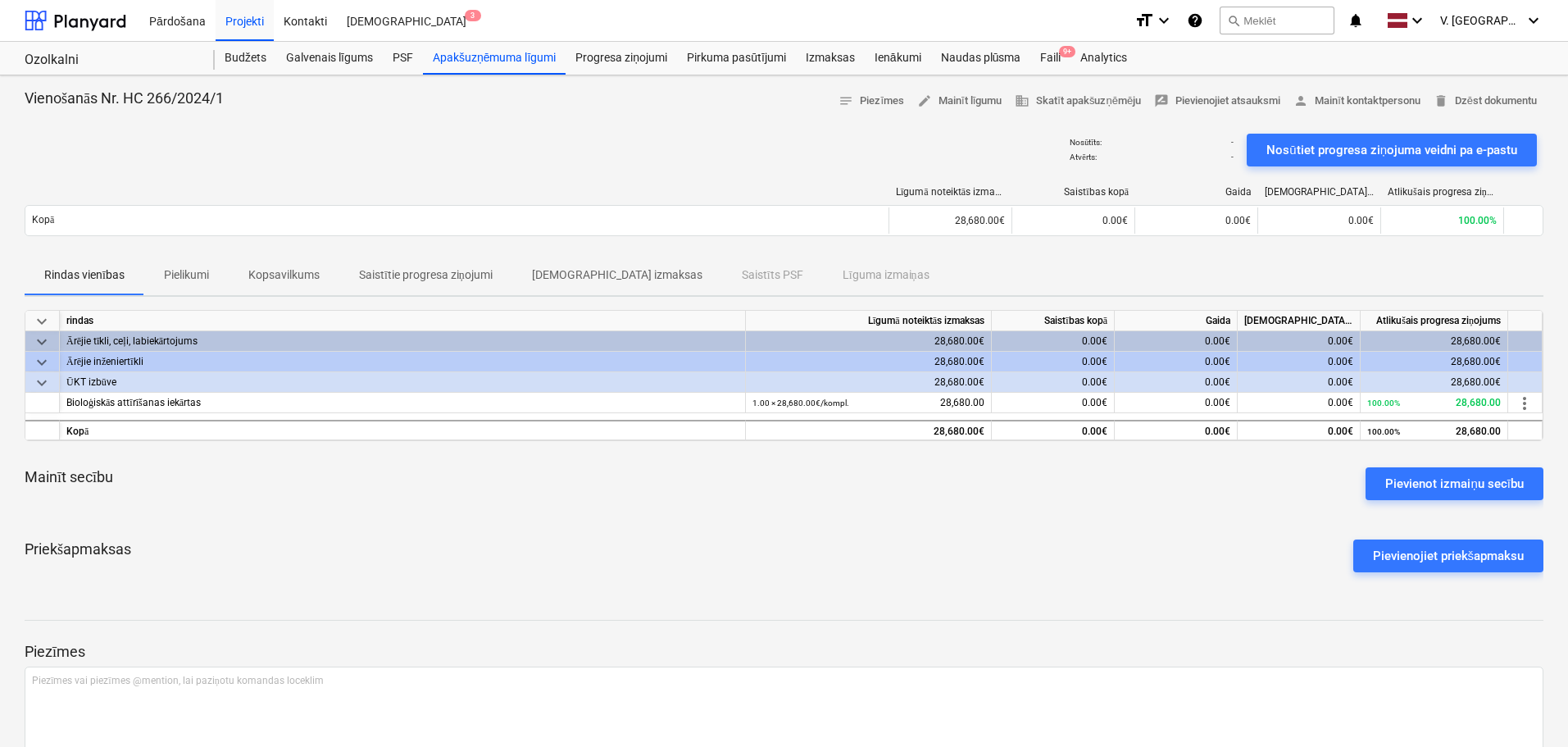 click on "Pielikumi" at bounding box center (186, 275) 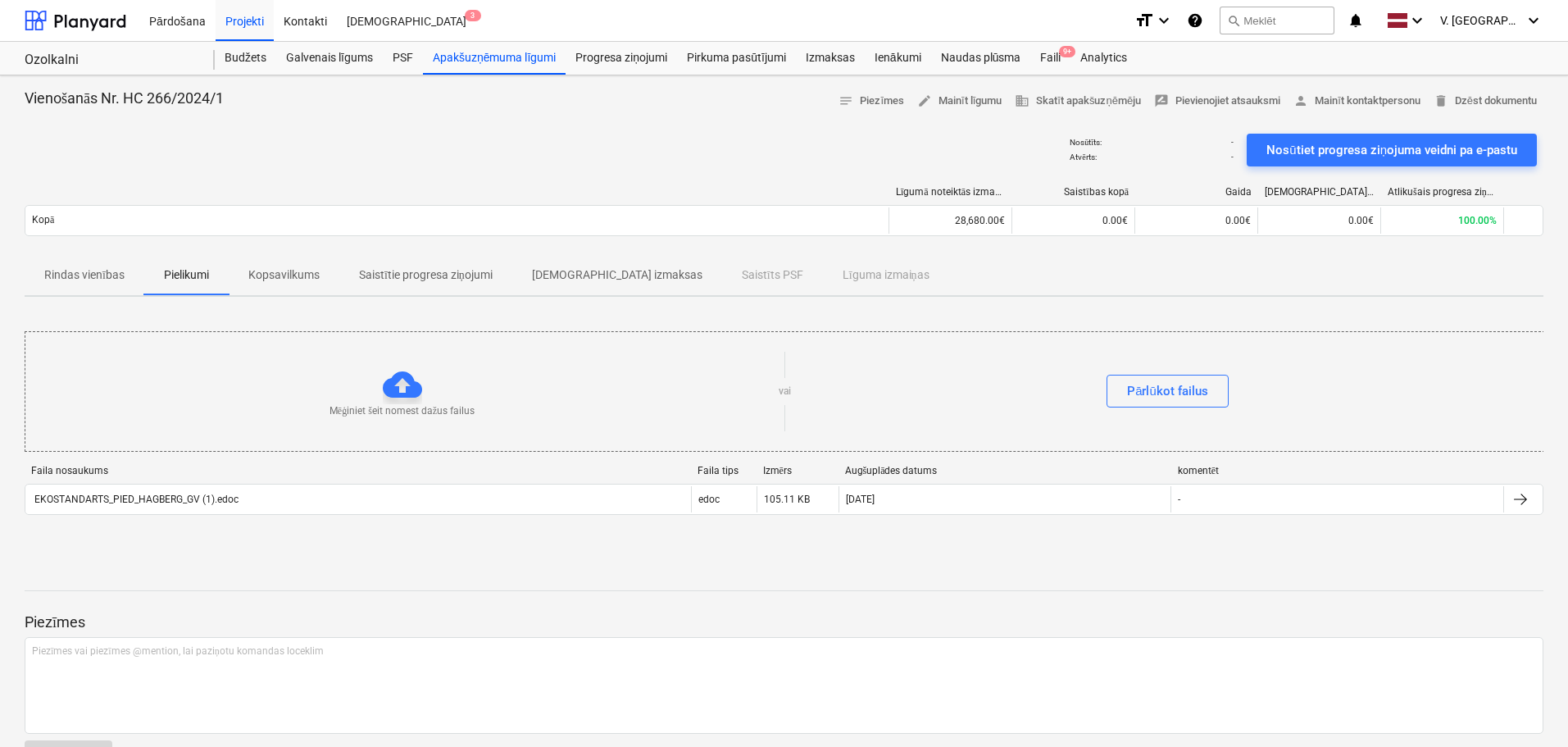 click on "Saistītie progresa ziņojumi" at bounding box center [425, 275] 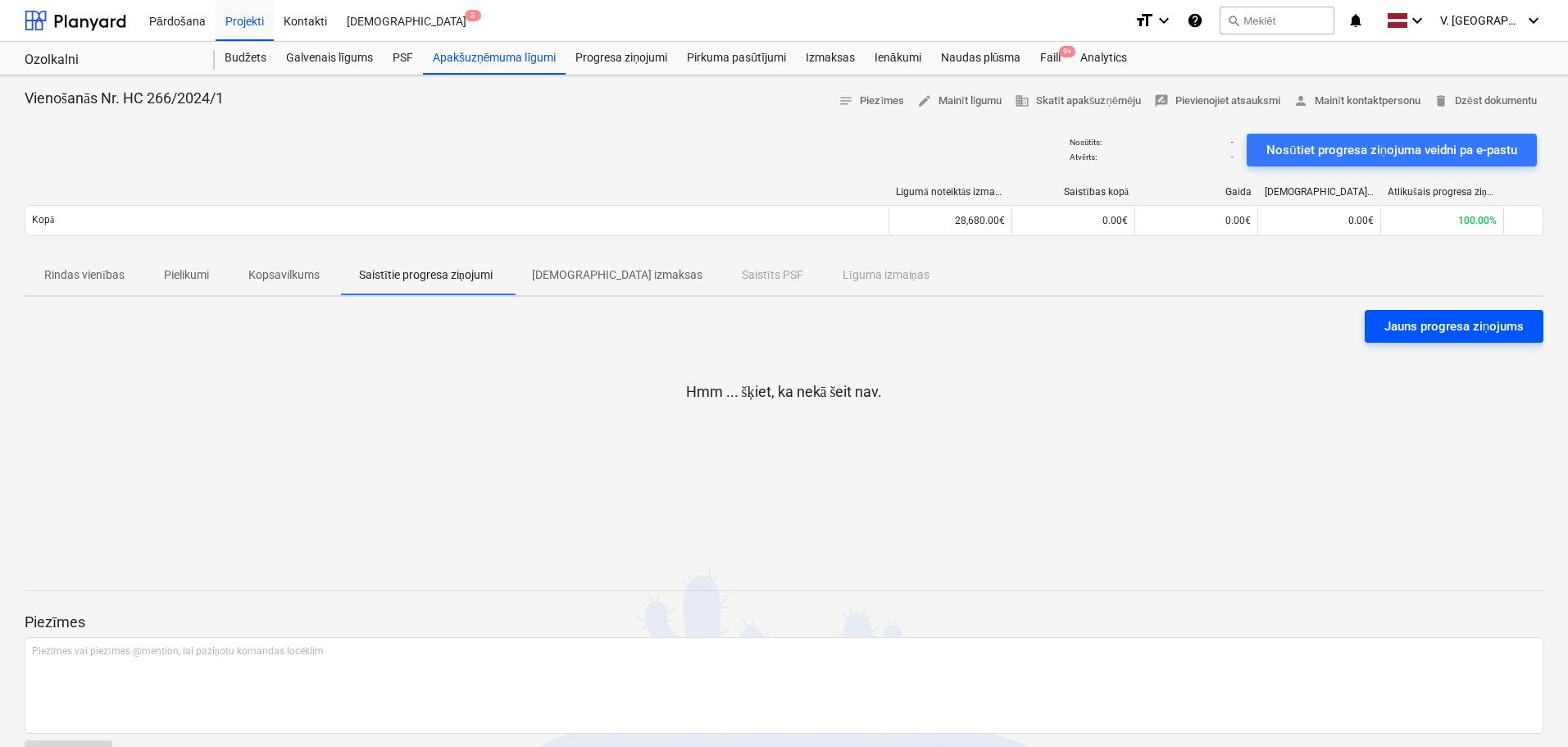 click on "Jauns progresa ziņojums" at bounding box center [1454, 326] 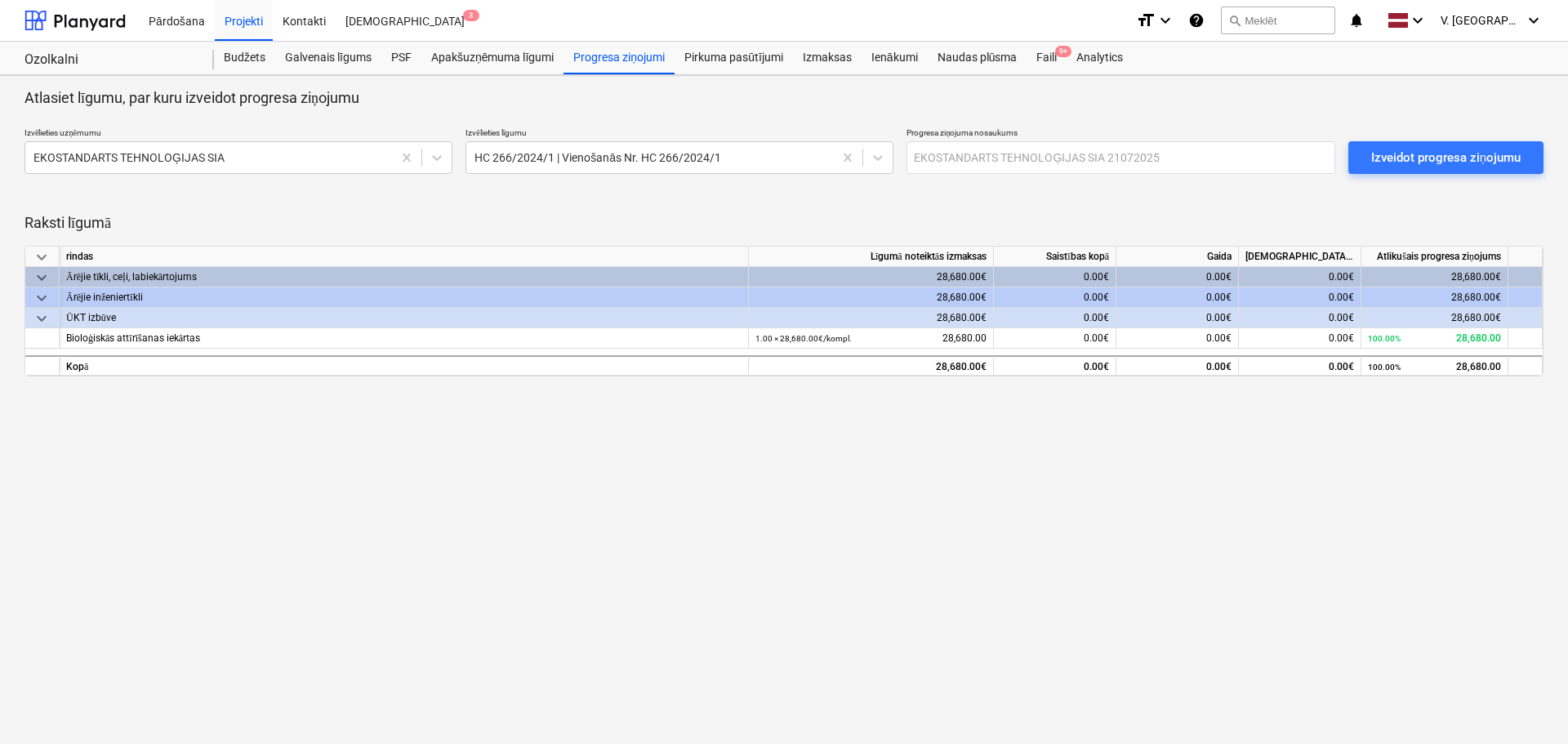 click on "Atlasiet līgumu, par kuru izveidot progresa ziņojumu Izvēlieties uzņēmumu EKOSTANDARTS TEHNOLOĢIJAS SIA   Izvēlieties līgumu HC 266/2024/1 | Vienošanās Nr. HC 266/2024/1 Progresa ziņojuma nosaukums Izveidot progresa ziņojumu Raksti līgumā keyboard_arrow_down rindas Līgumā noteiktās izmaksas Saistības kopā Gaida Apstiprinātas izmaksas Atlikušais progresa ziņojums keyboard_arrow_down  Ārējie tīkli, ceļi, labiekārtojums  28,680.00€ 0.00€ 0.00€ 0.00€ 28,680.00€ keyboard_arrow_down  Ārējie inženiertīkli  28,680.00€ 0.00€ 0.00€ 0.00€ 28,680.00€ keyboard_arrow_down  ŪKT izbūve  28,680.00€ 0.00€ 0.00€ 0.00€ 28,680.00€  Bioloģiskās attīrīšanas iekārtas  1.00   ×   28,680.00€ / kompl. 28,680.00 0.00€ 0.00€ 0.00€ 100.00% 28,680.00 Kopā 28,680.00€ 0.00€ 0.00€ 0.00€ 100.00% 28,680.00" at bounding box center (784, 409) 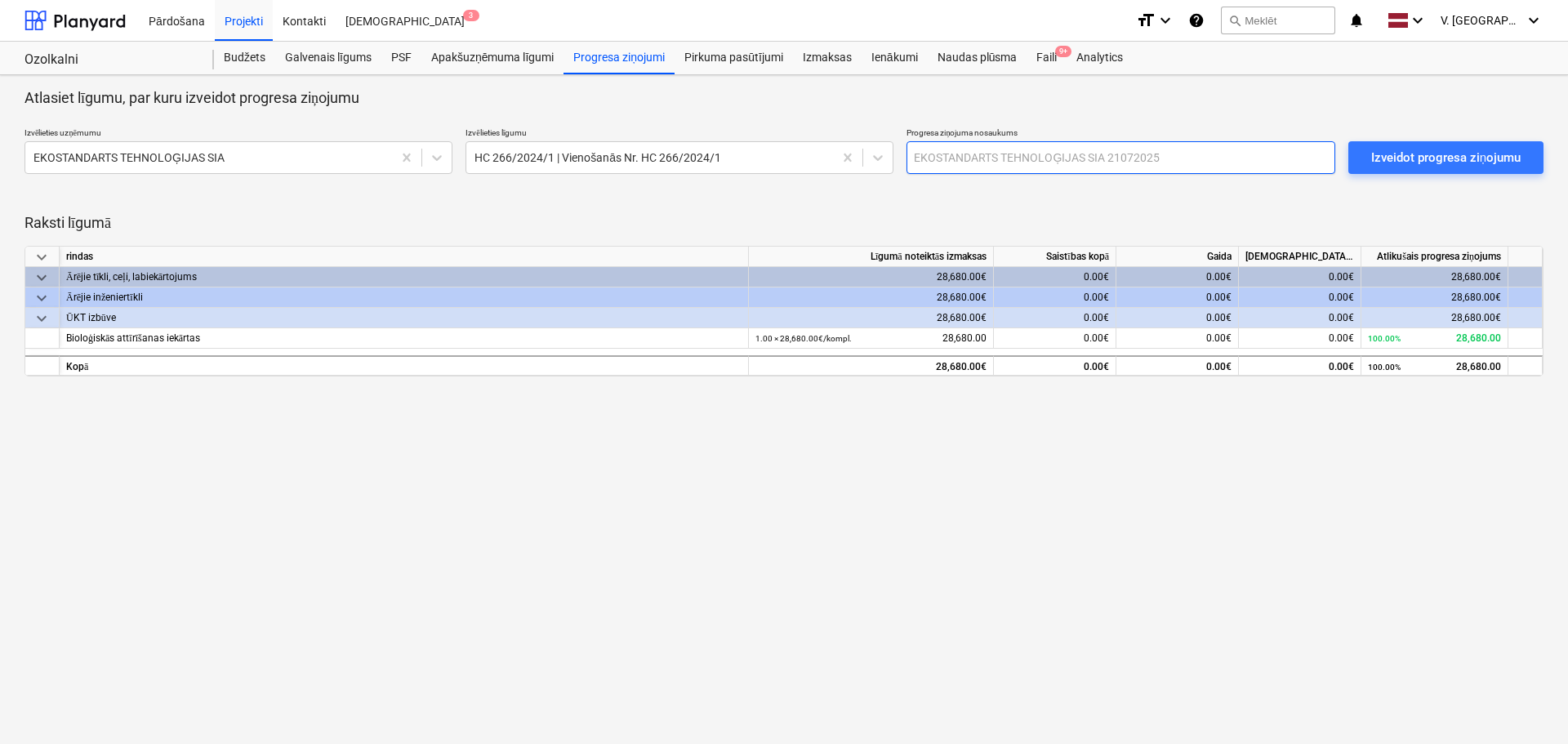 click at bounding box center [1120, 158] 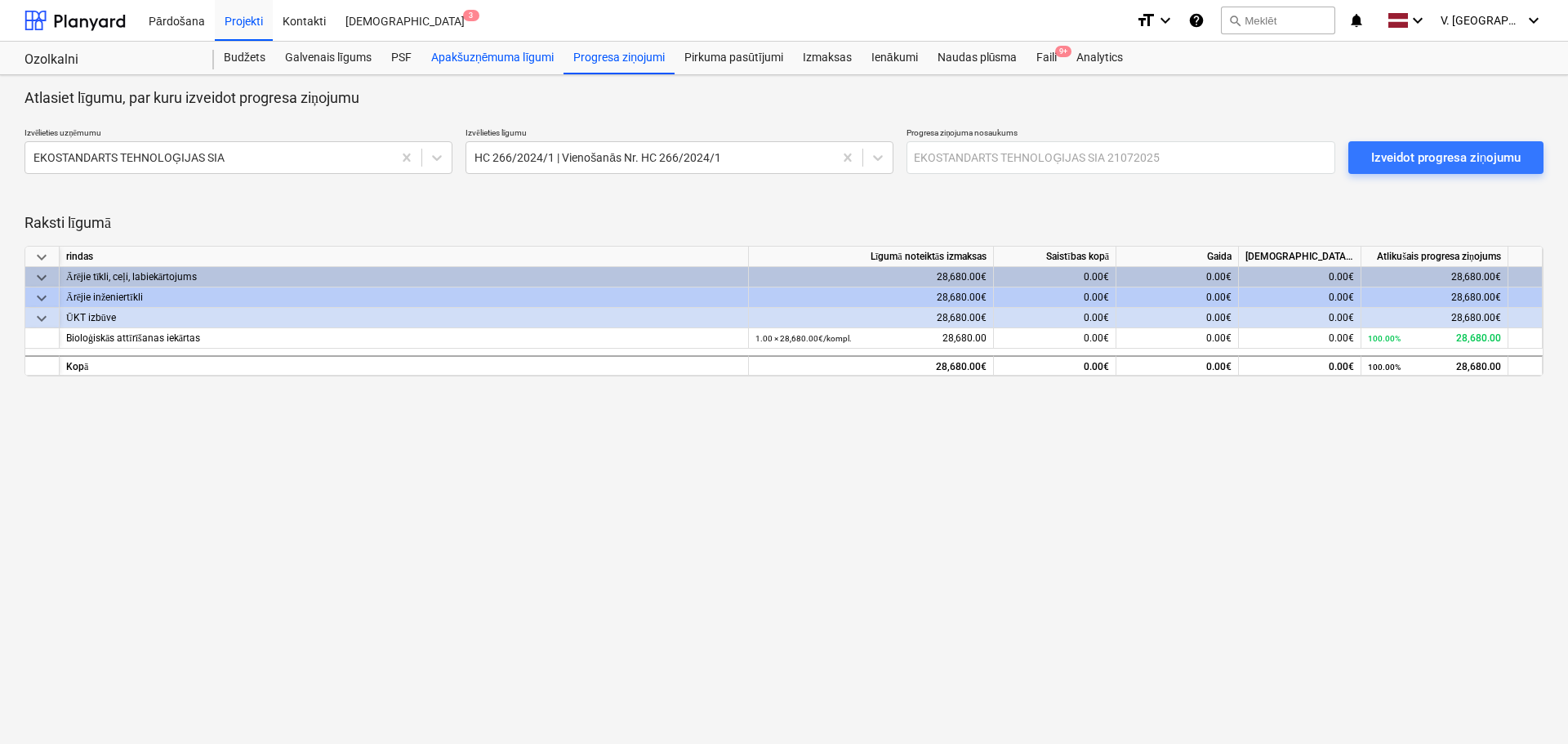 click on "Apakšuzņēmuma līgumi" at bounding box center [492, 58] 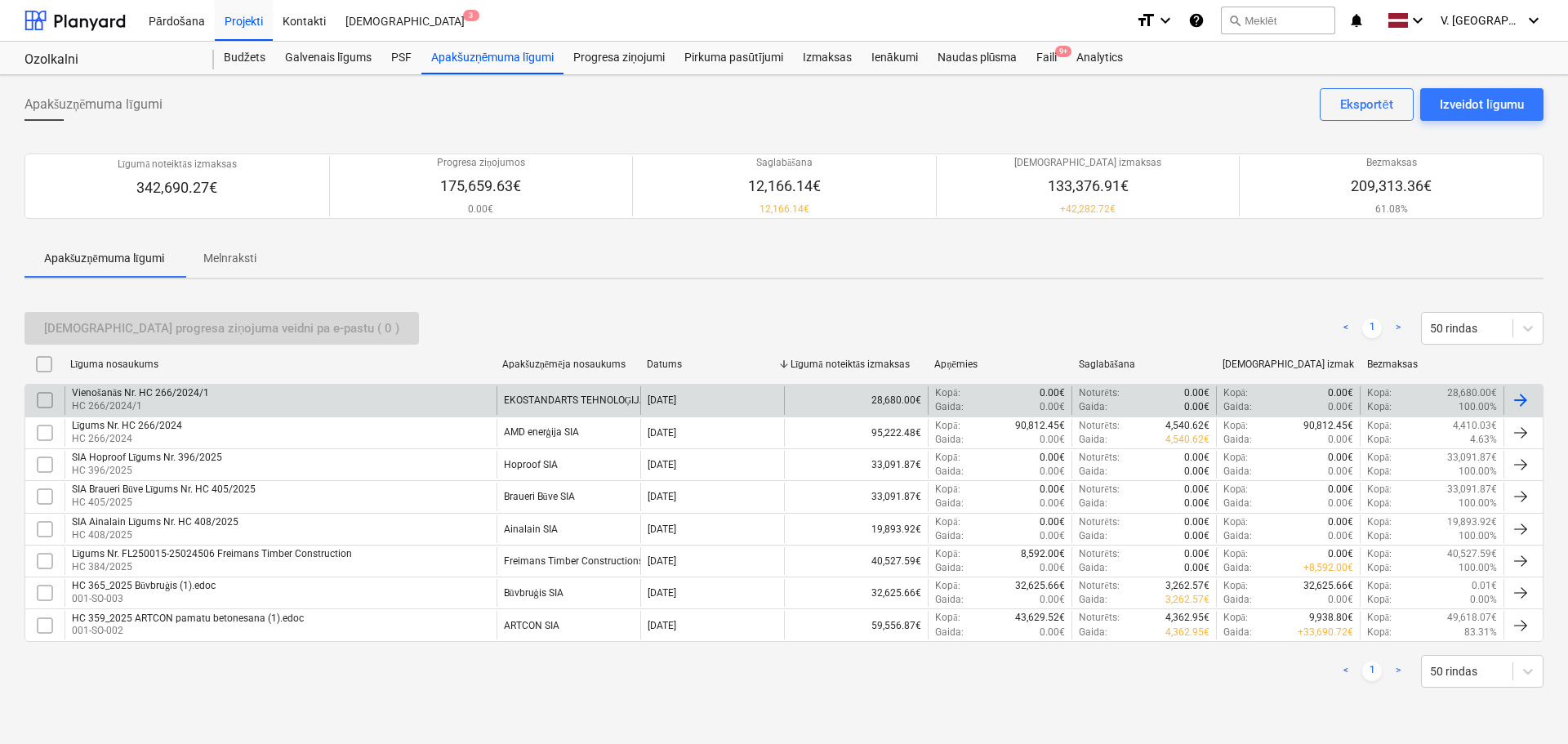 click on "Vienošanās Nr. HC 266/2024/1 HC 266/2024/1" at bounding box center (280, 400) 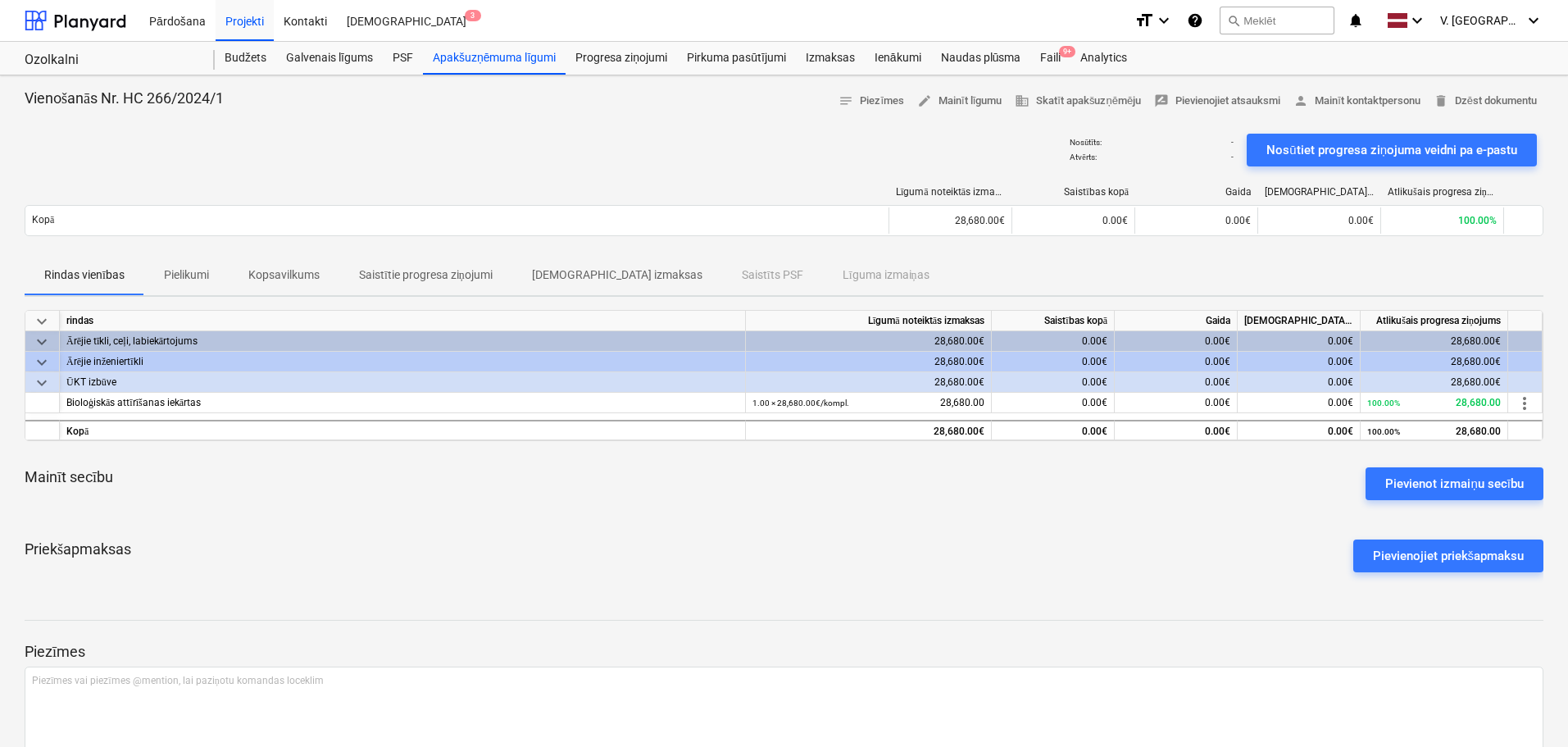 click on "Pielikumi" at bounding box center [186, 275] 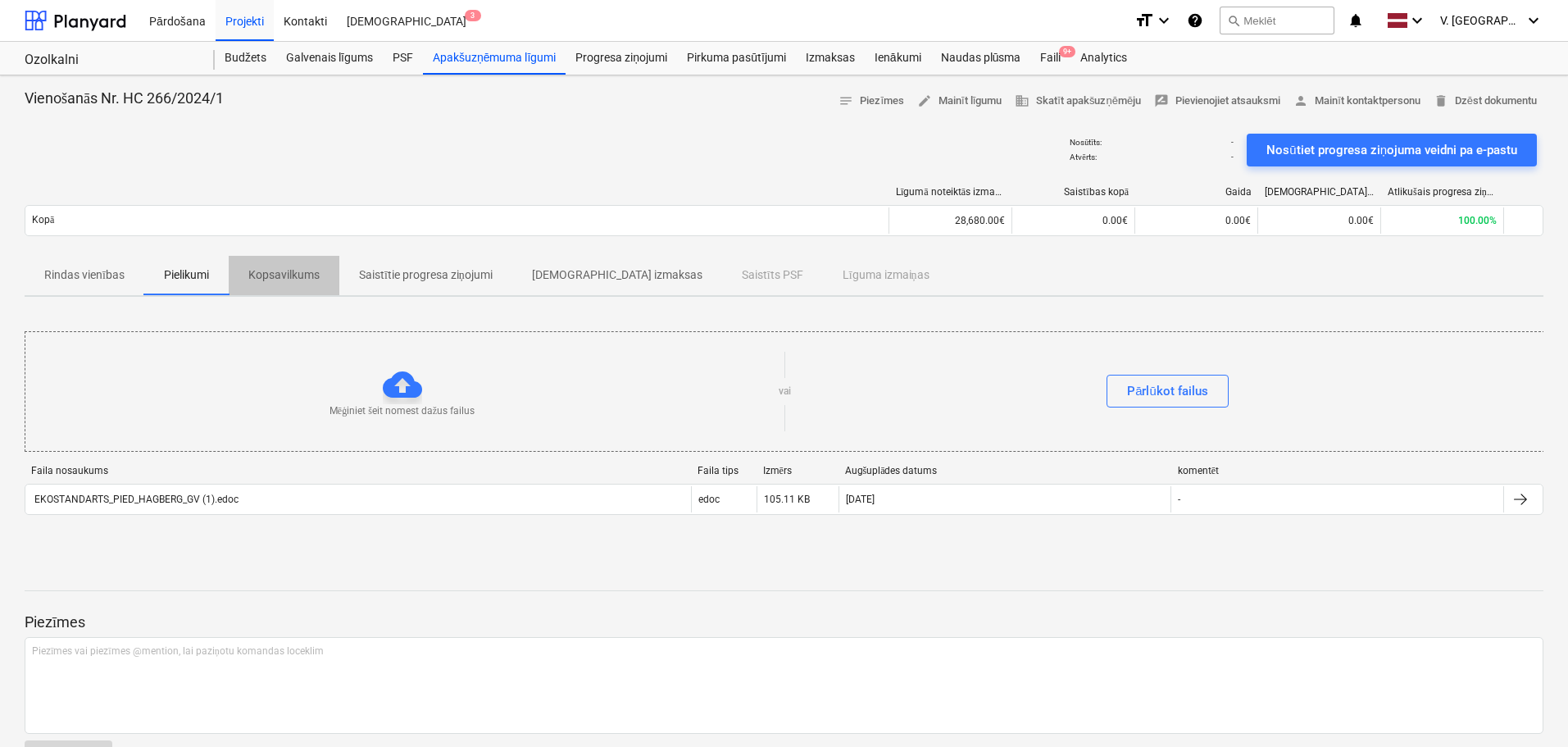 click on "Kopsavilkums" at bounding box center [284, 275] 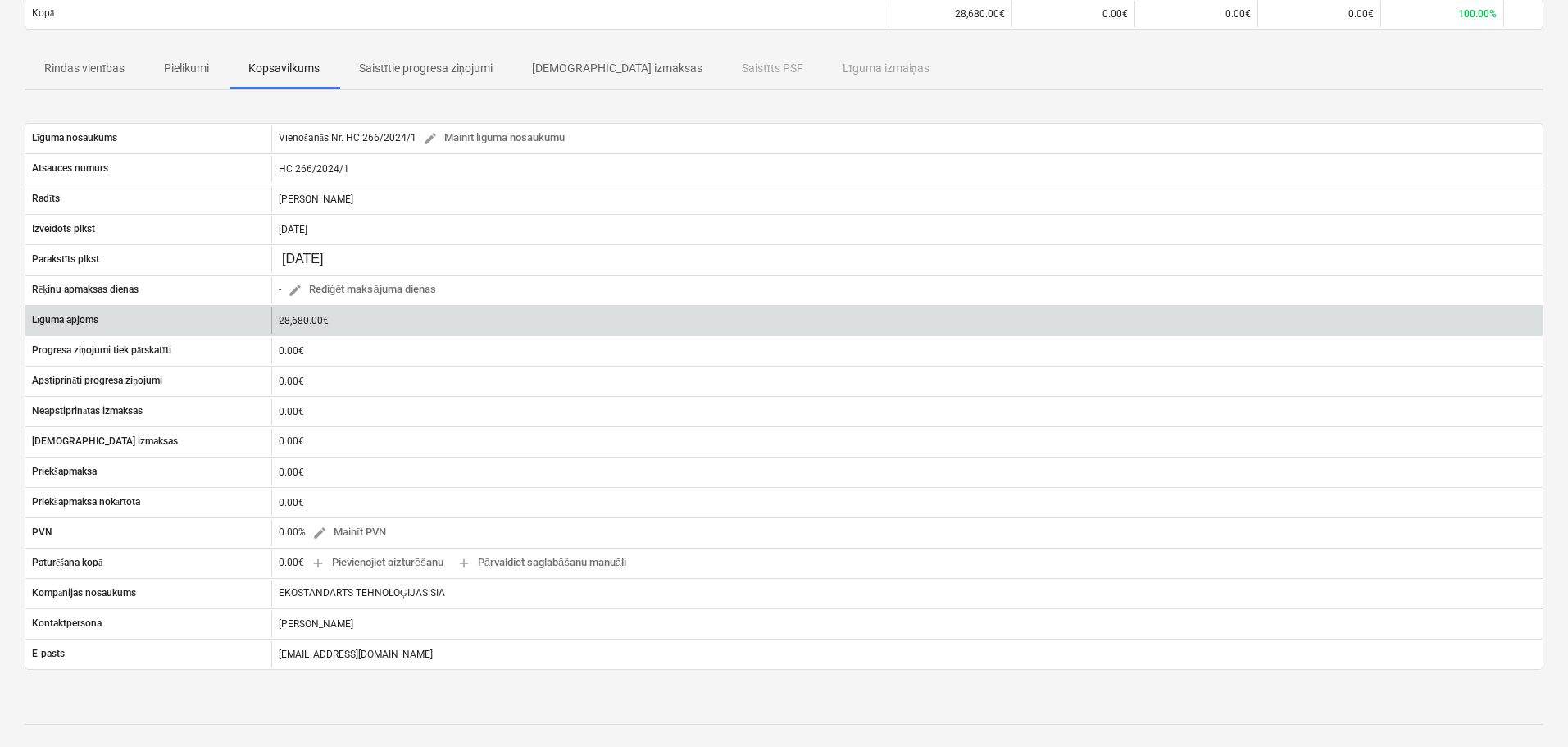 scroll, scrollTop: 246, scrollLeft: 0, axis: vertical 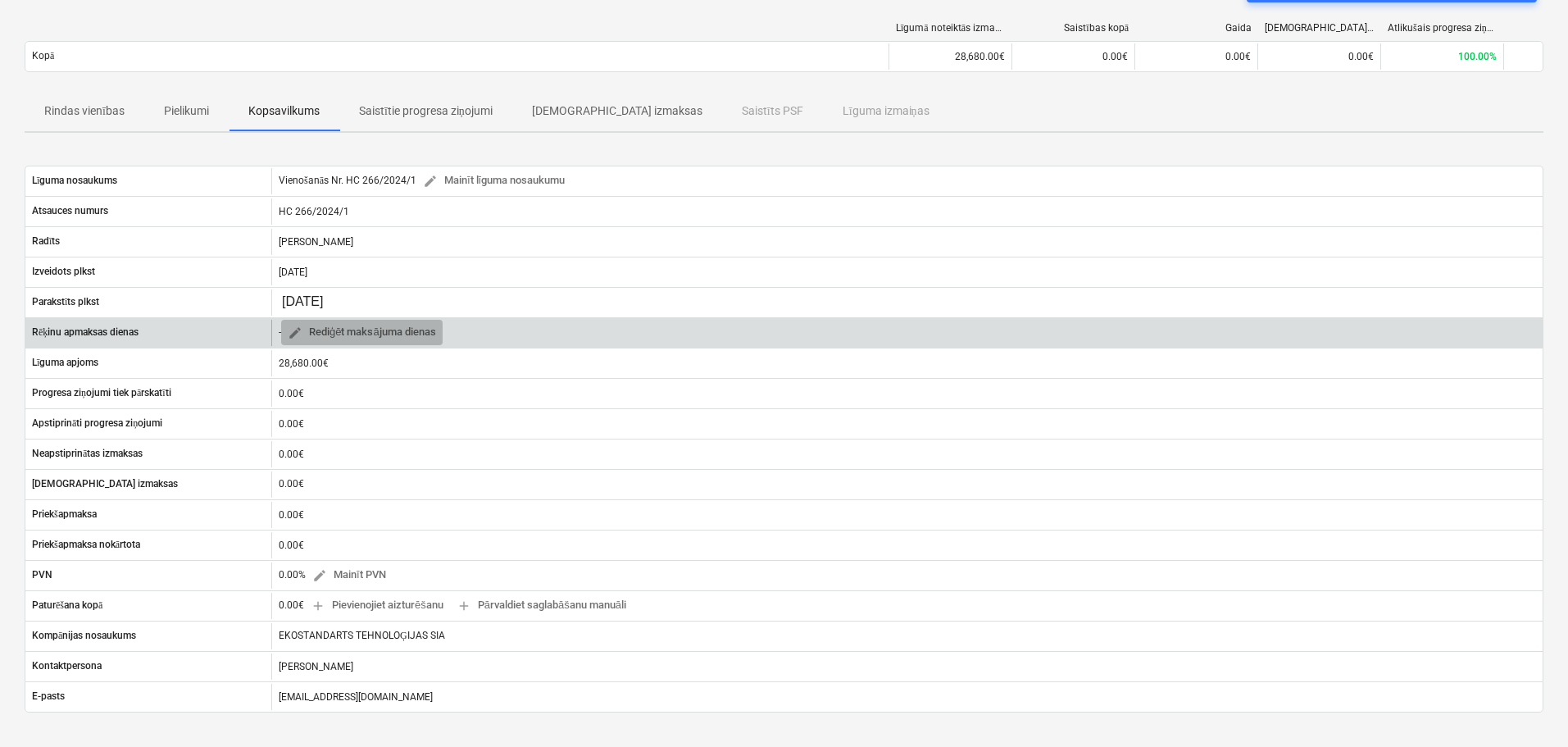 click on "edit Rediģēt maksājuma dienas" at bounding box center [361, 332] 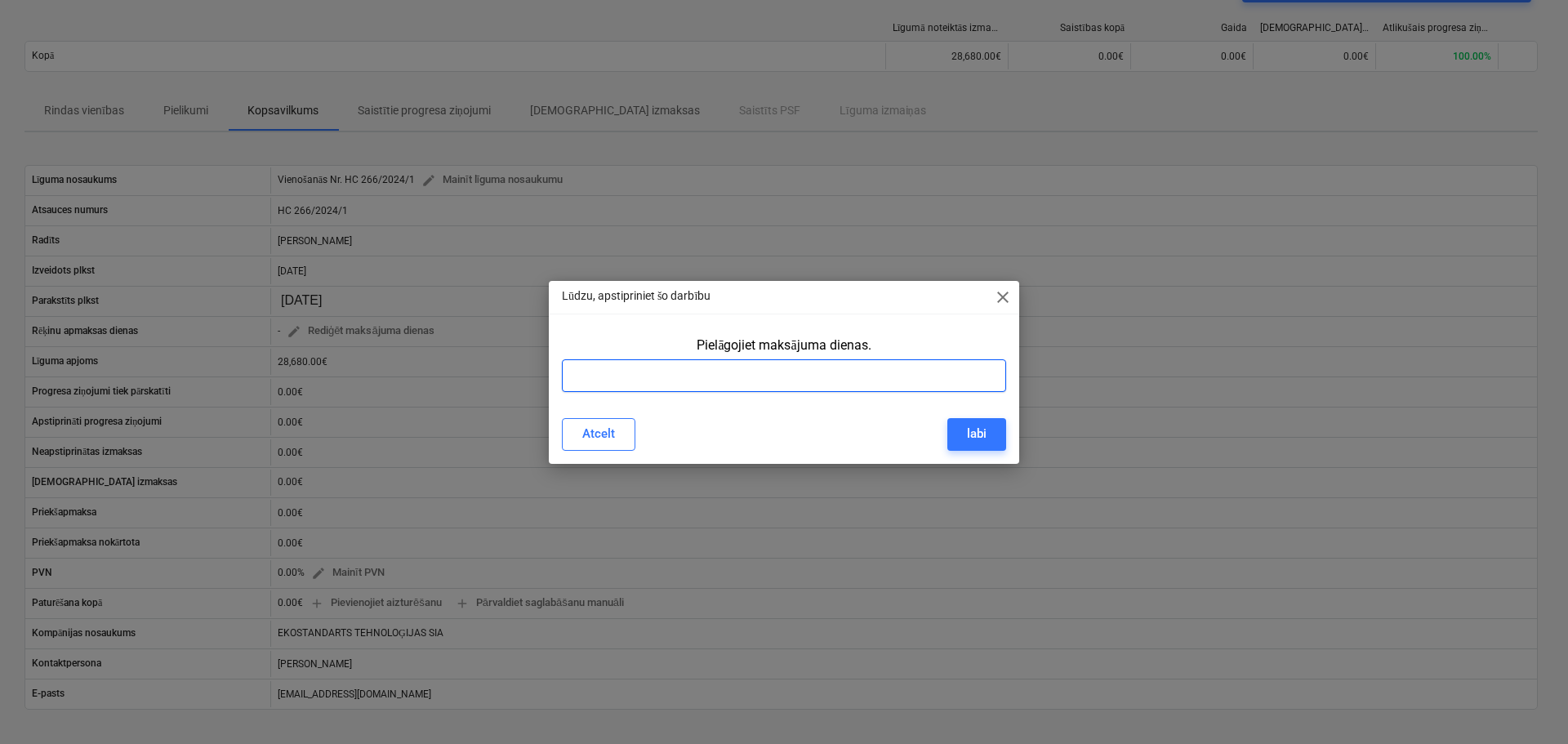 click at bounding box center [784, 376] 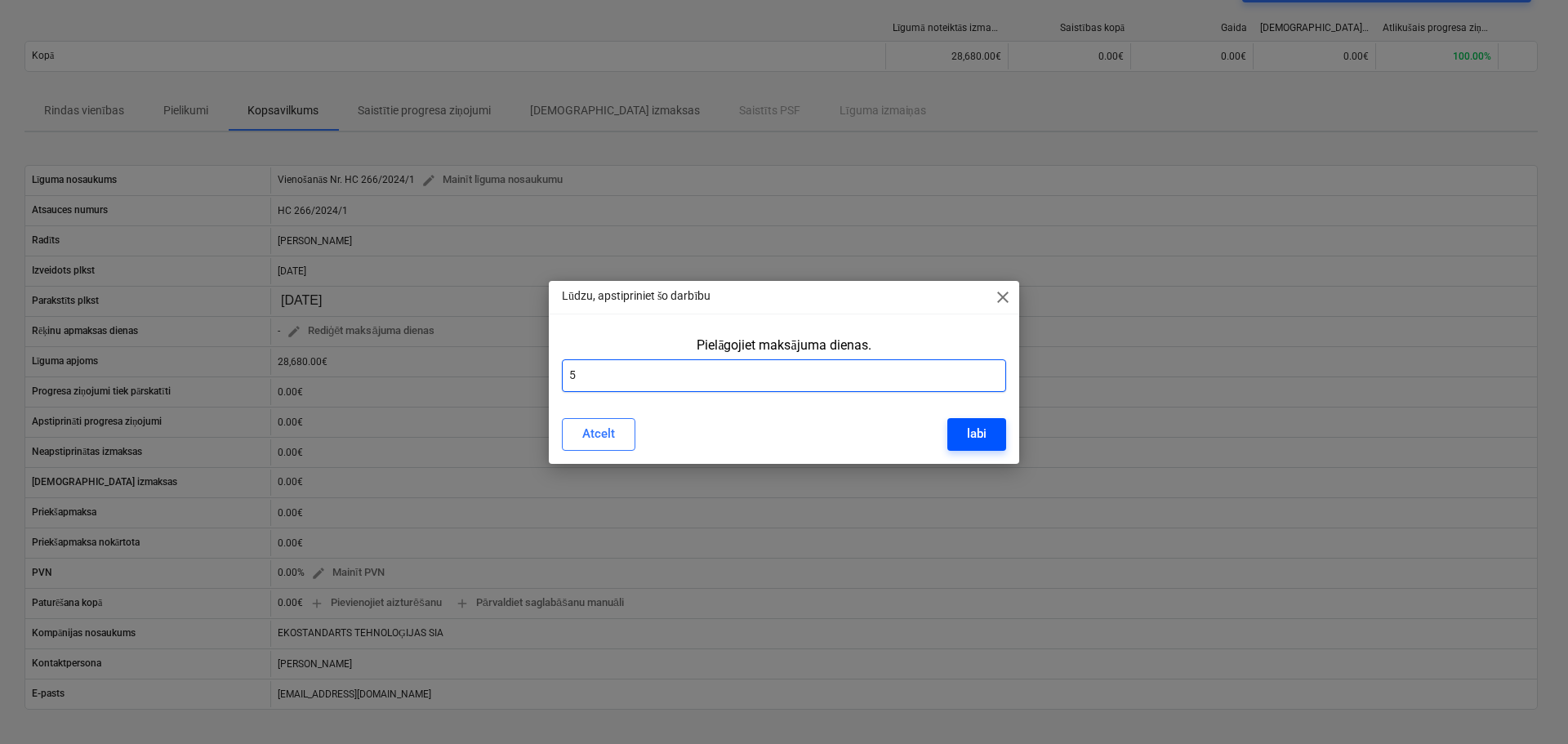 type on "5" 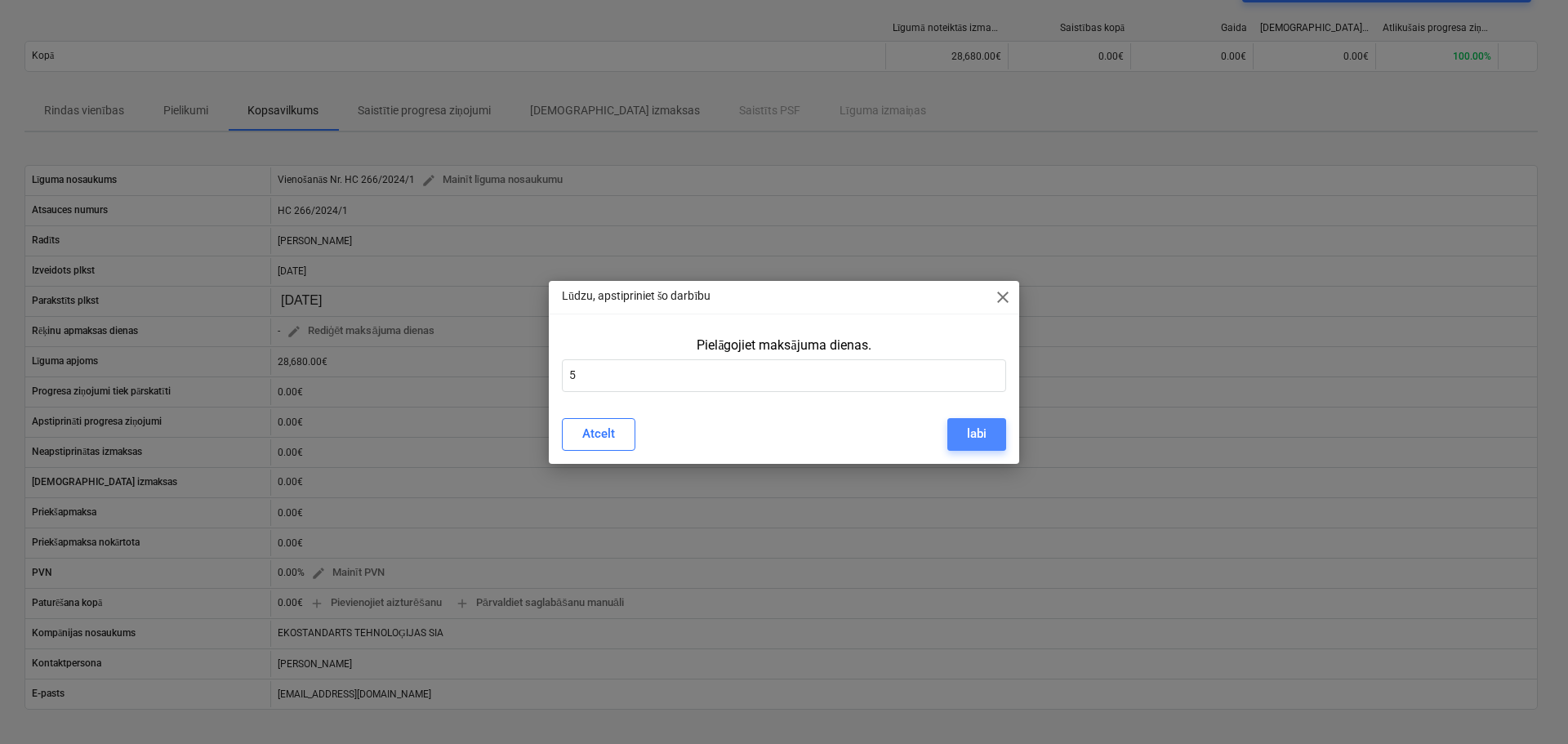 click on "labi" at bounding box center [977, 434] 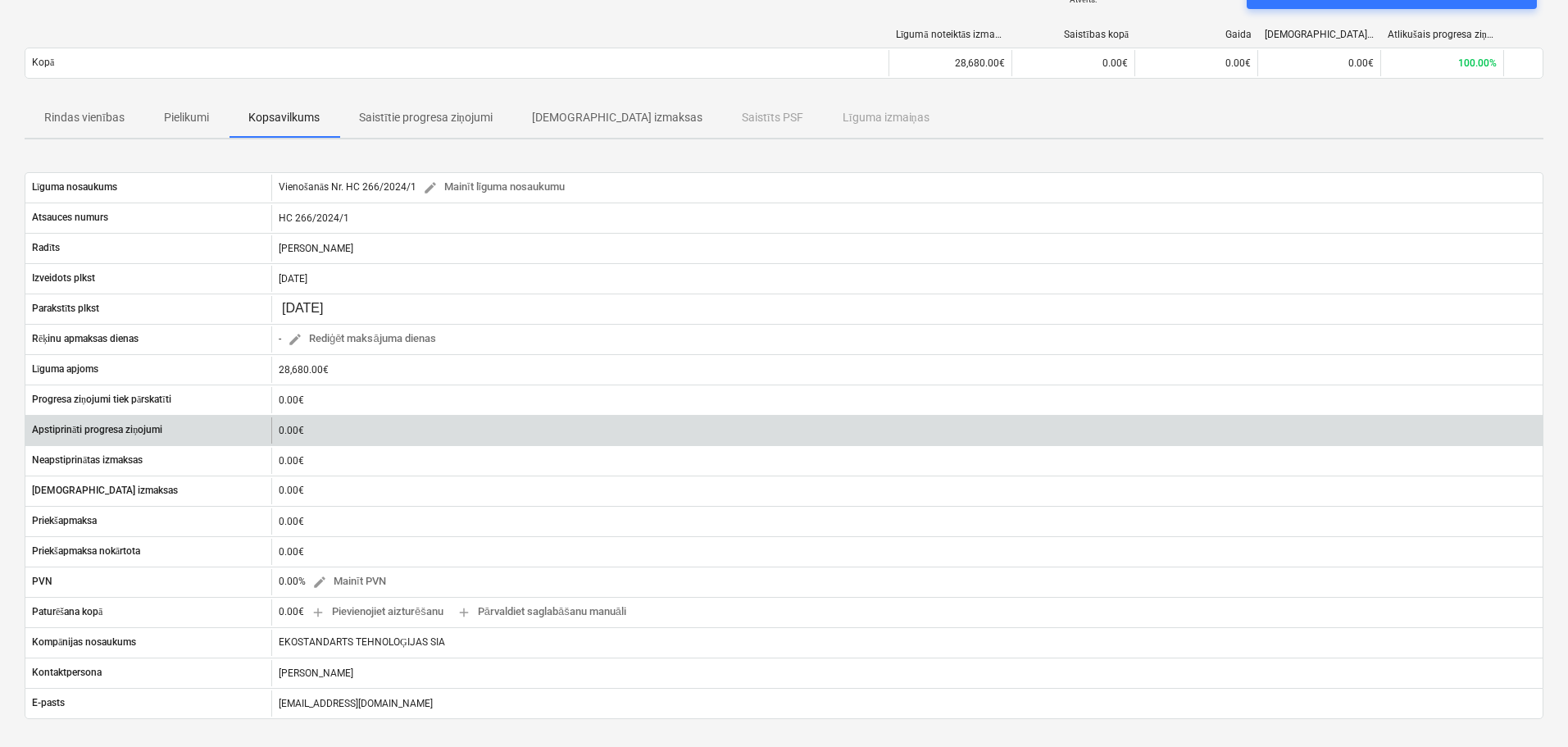 scroll, scrollTop: 164, scrollLeft: 0, axis: vertical 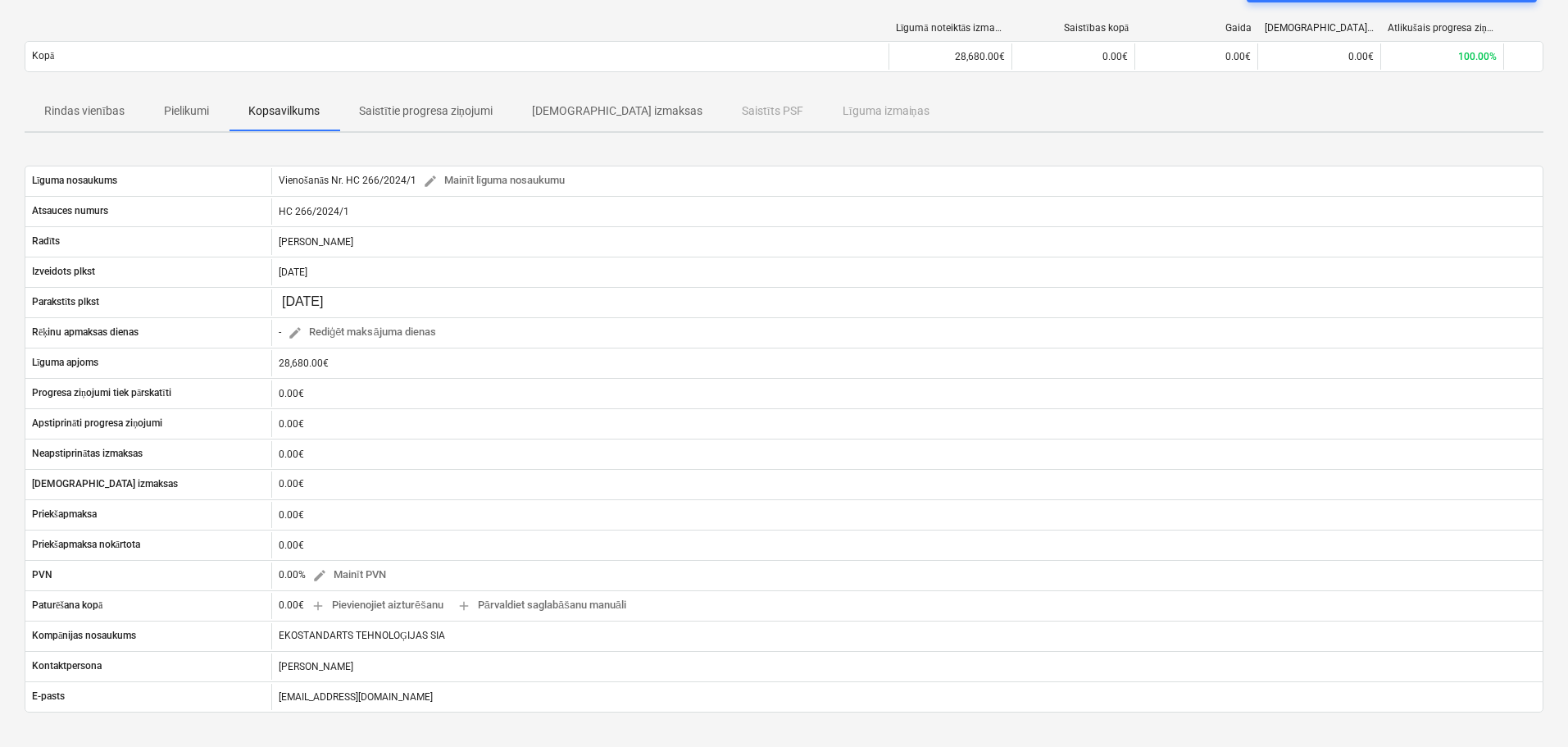 type 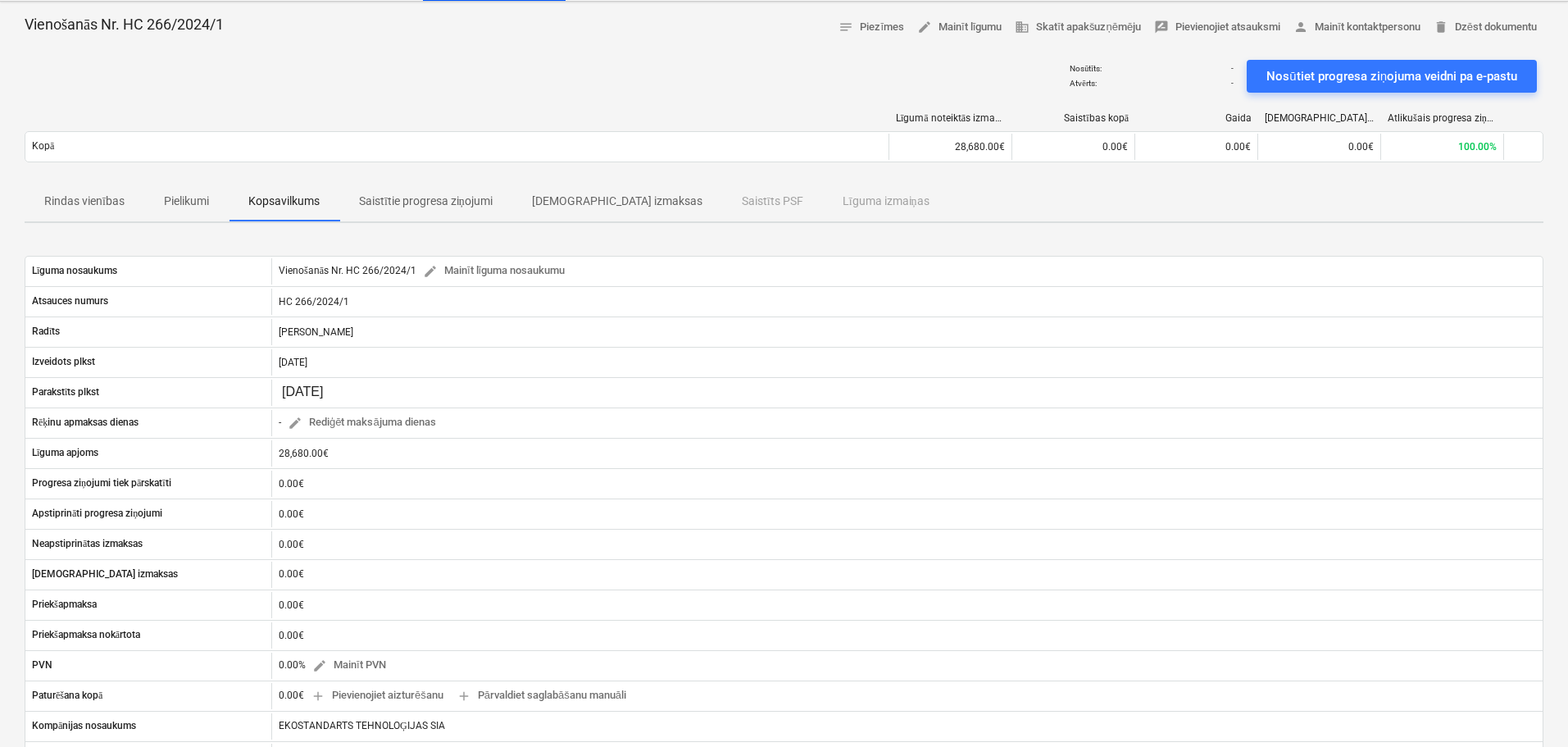 scroll, scrollTop: 0, scrollLeft: 0, axis: both 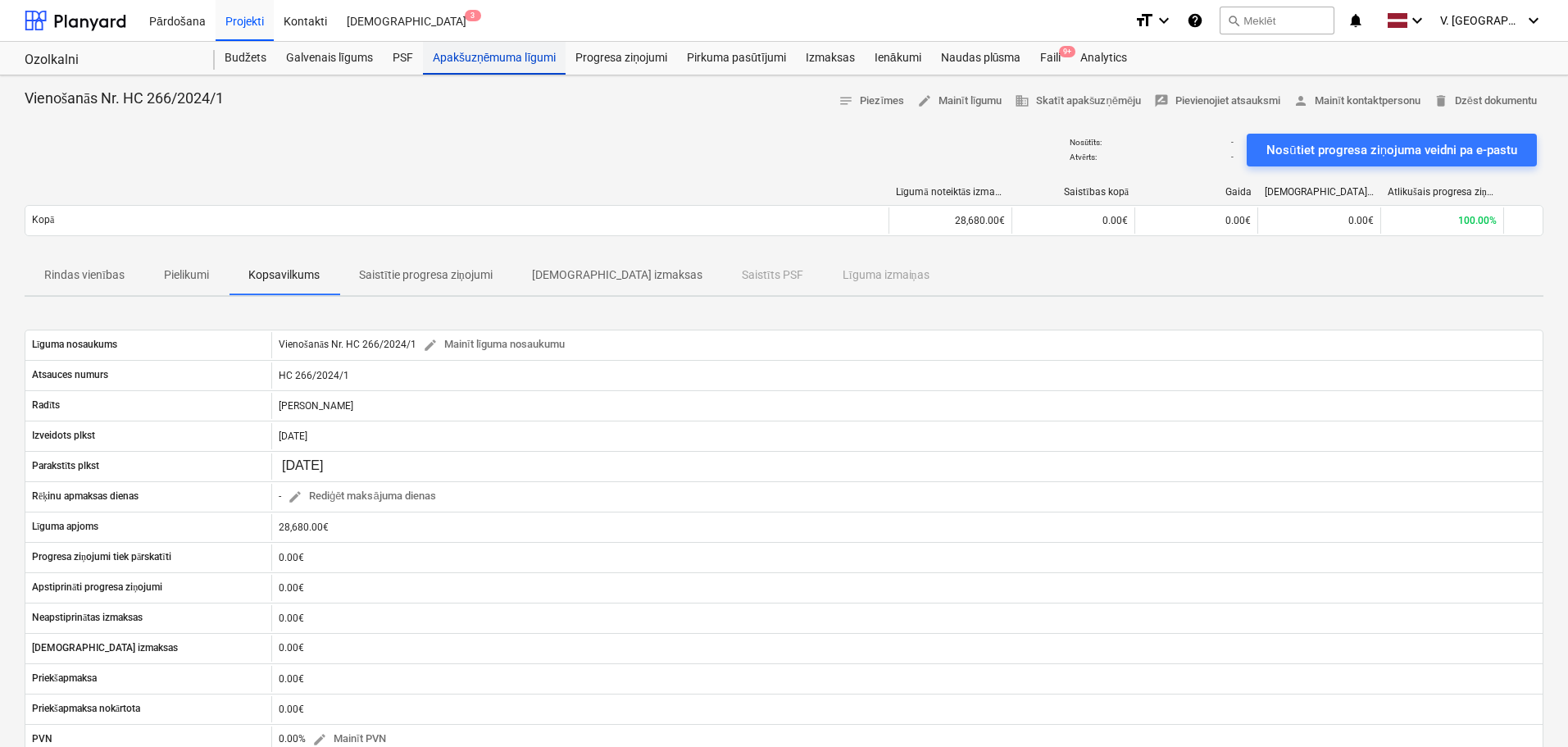 click on "Apakšuzņēmuma līgumi" at bounding box center (494, 58) 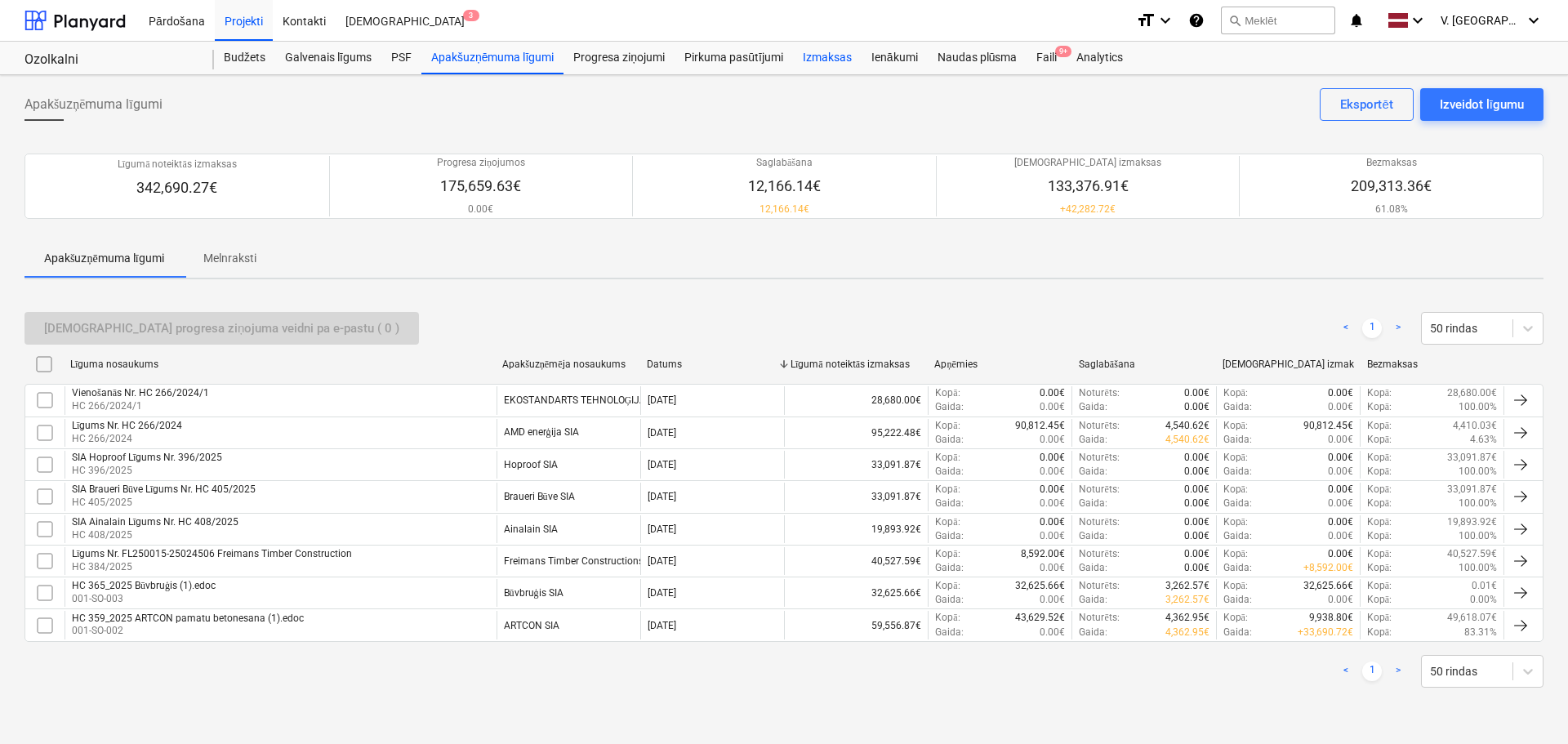 click on "Izmaksas" at bounding box center [827, 58] 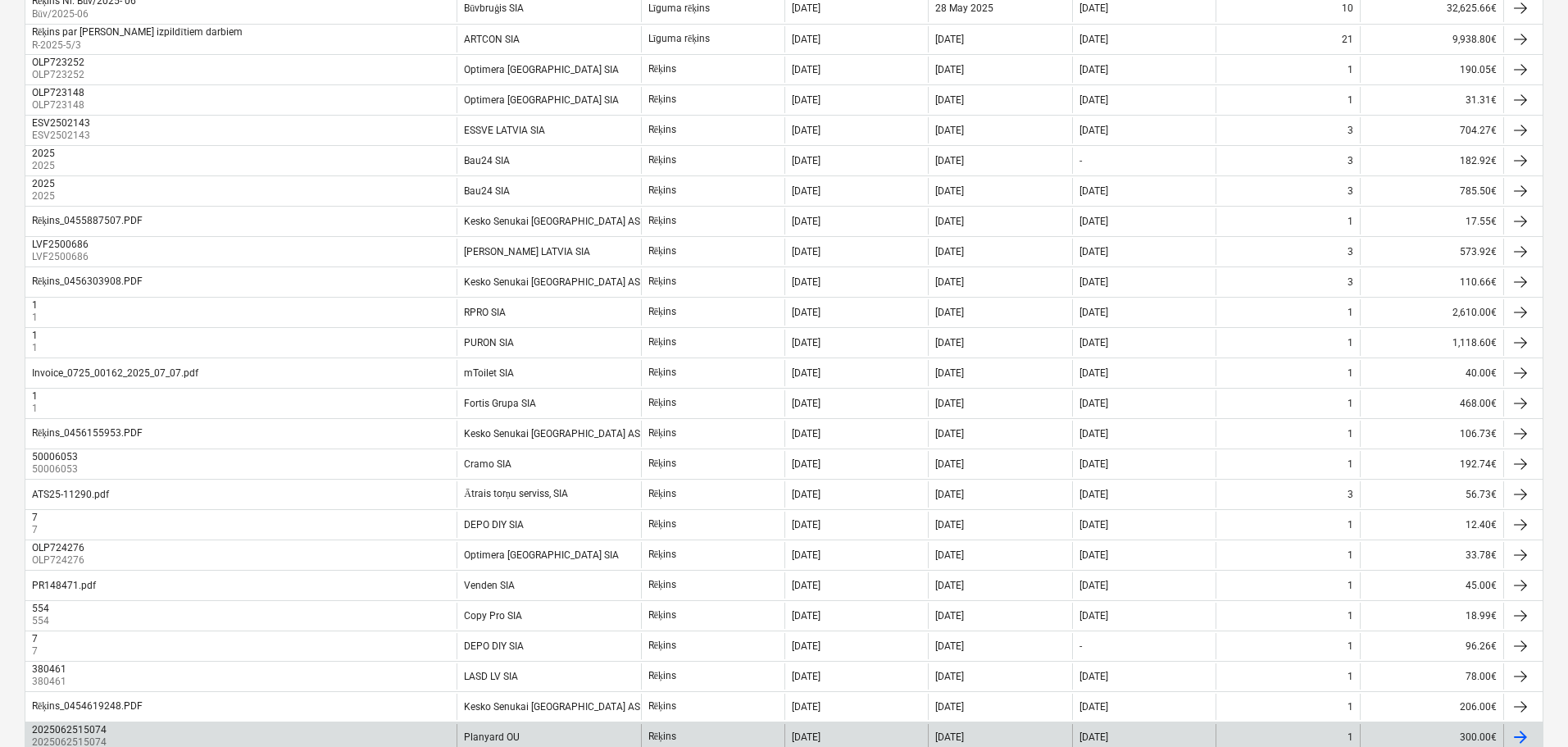 scroll, scrollTop: 1128, scrollLeft: 0, axis: vertical 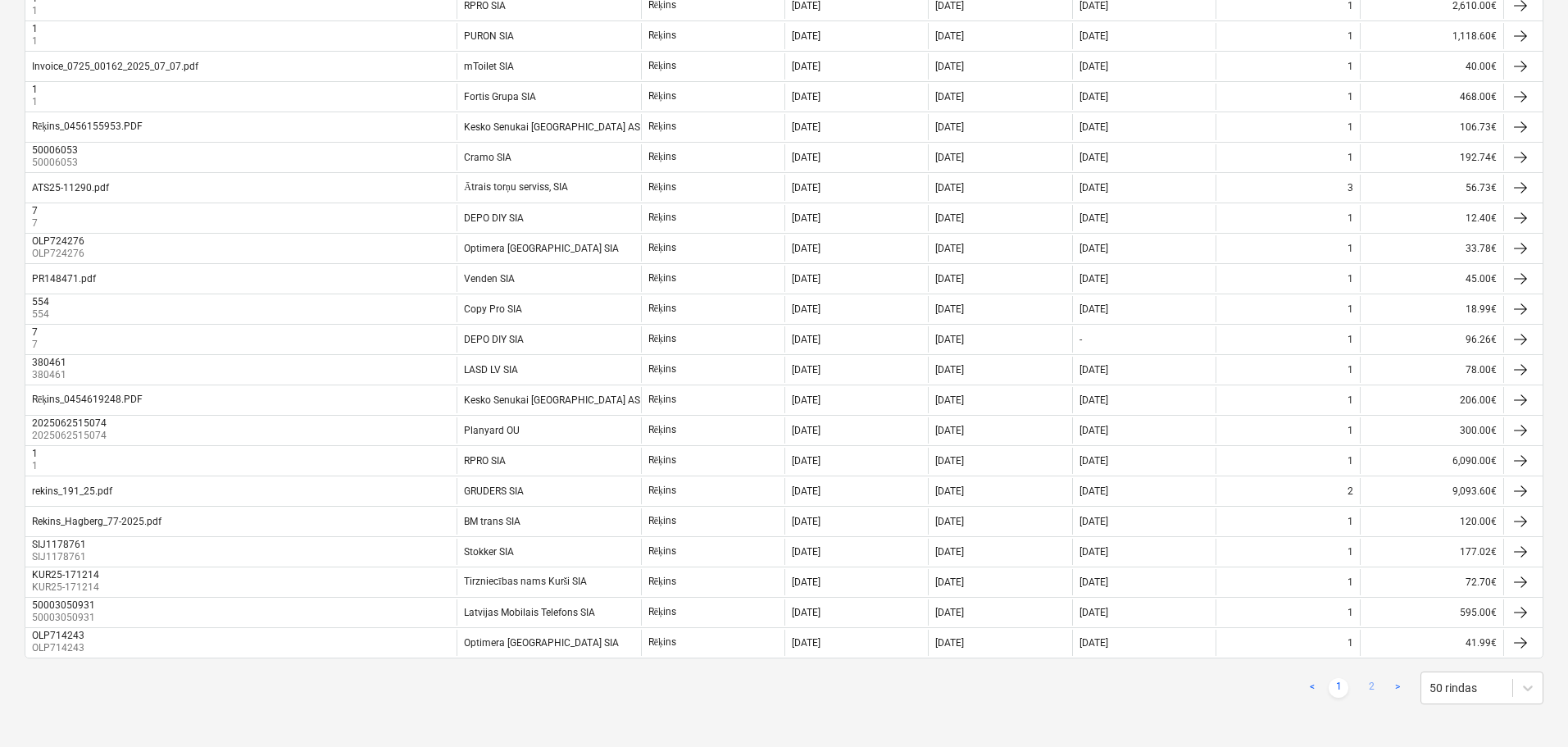 click on "2" at bounding box center (1371, 688) 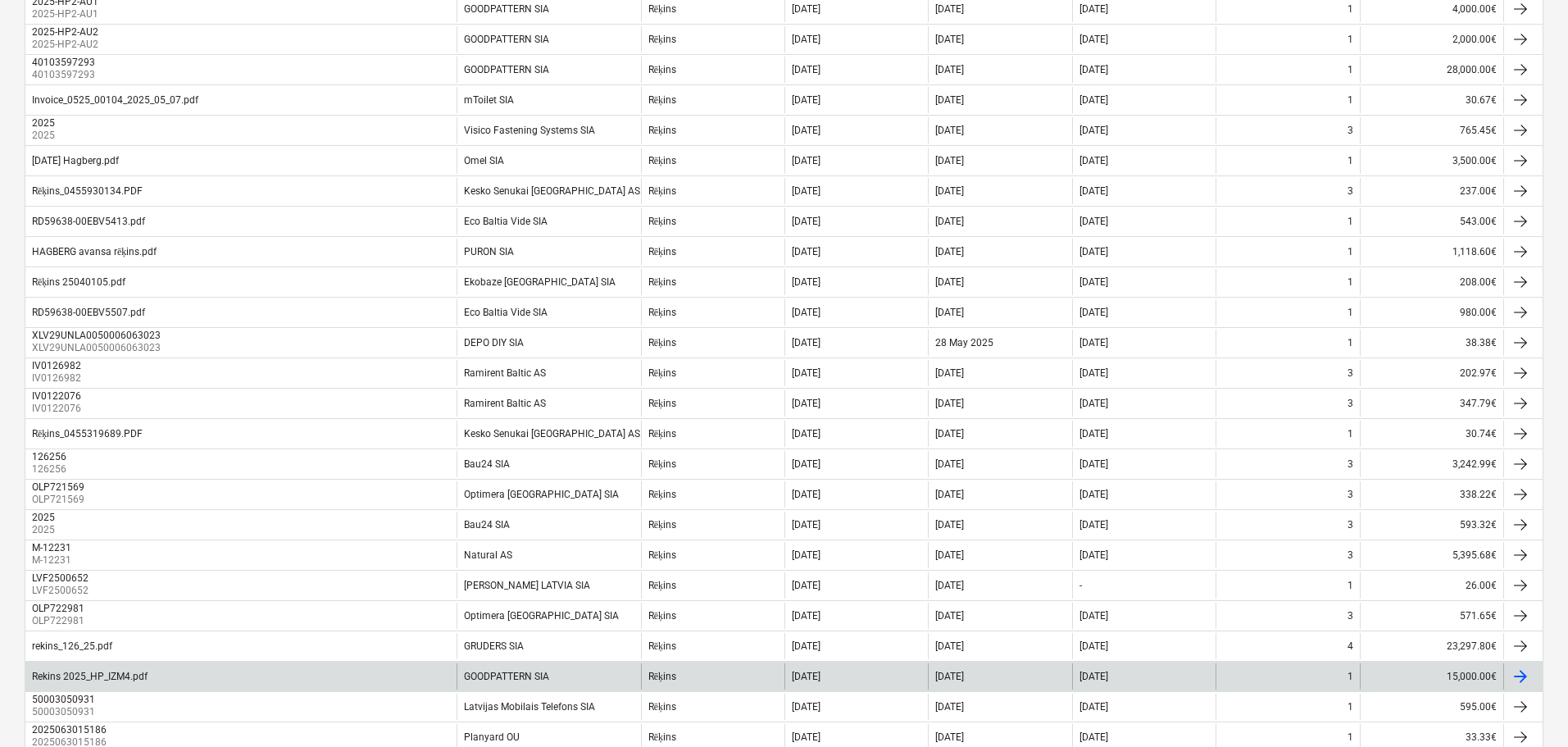 scroll, scrollTop: 600, scrollLeft: 0, axis: vertical 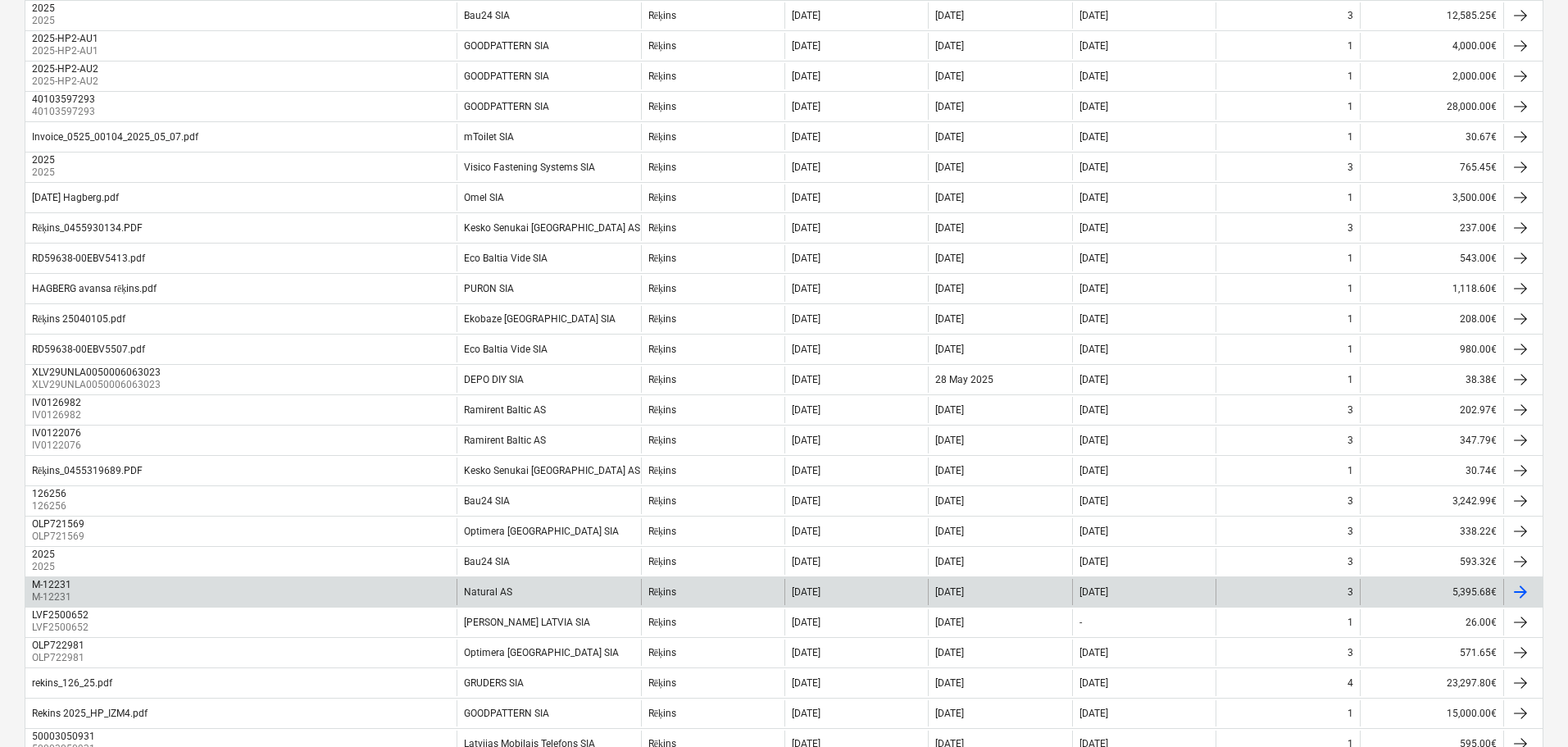 click on "Natural AS" at bounding box center (548, 592) 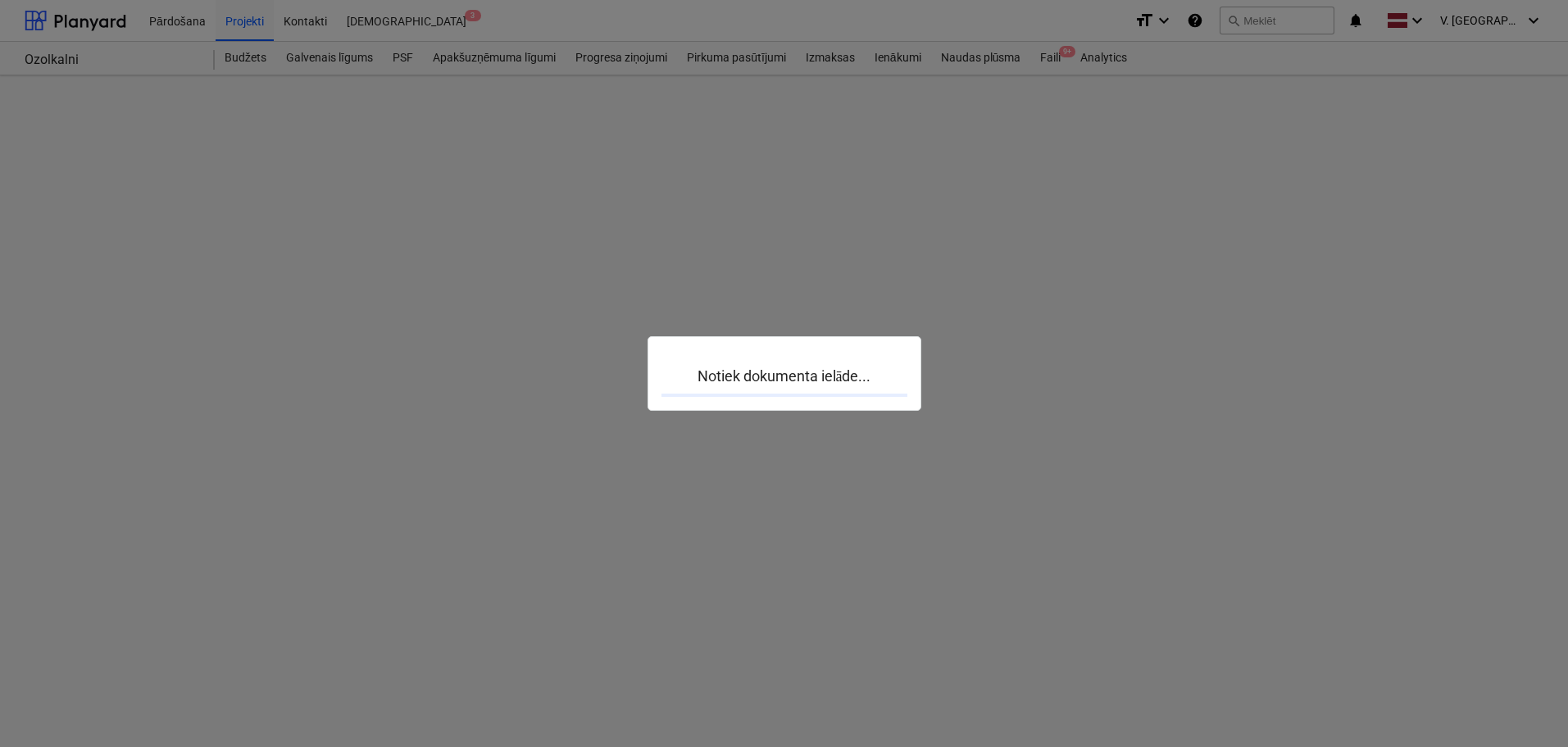 scroll, scrollTop: 0, scrollLeft: 0, axis: both 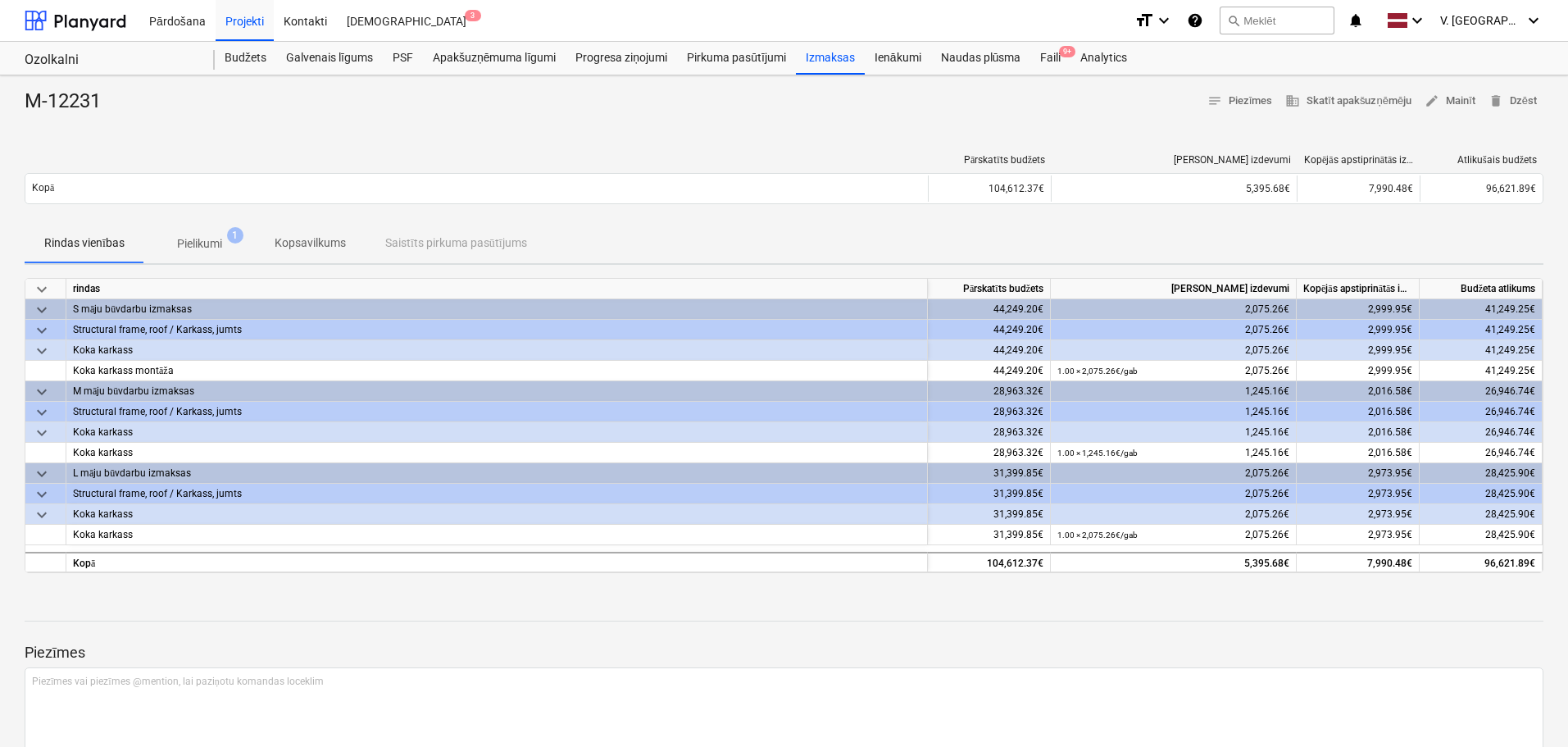 click on "Pielikumi 1" at bounding box center [199, 244] 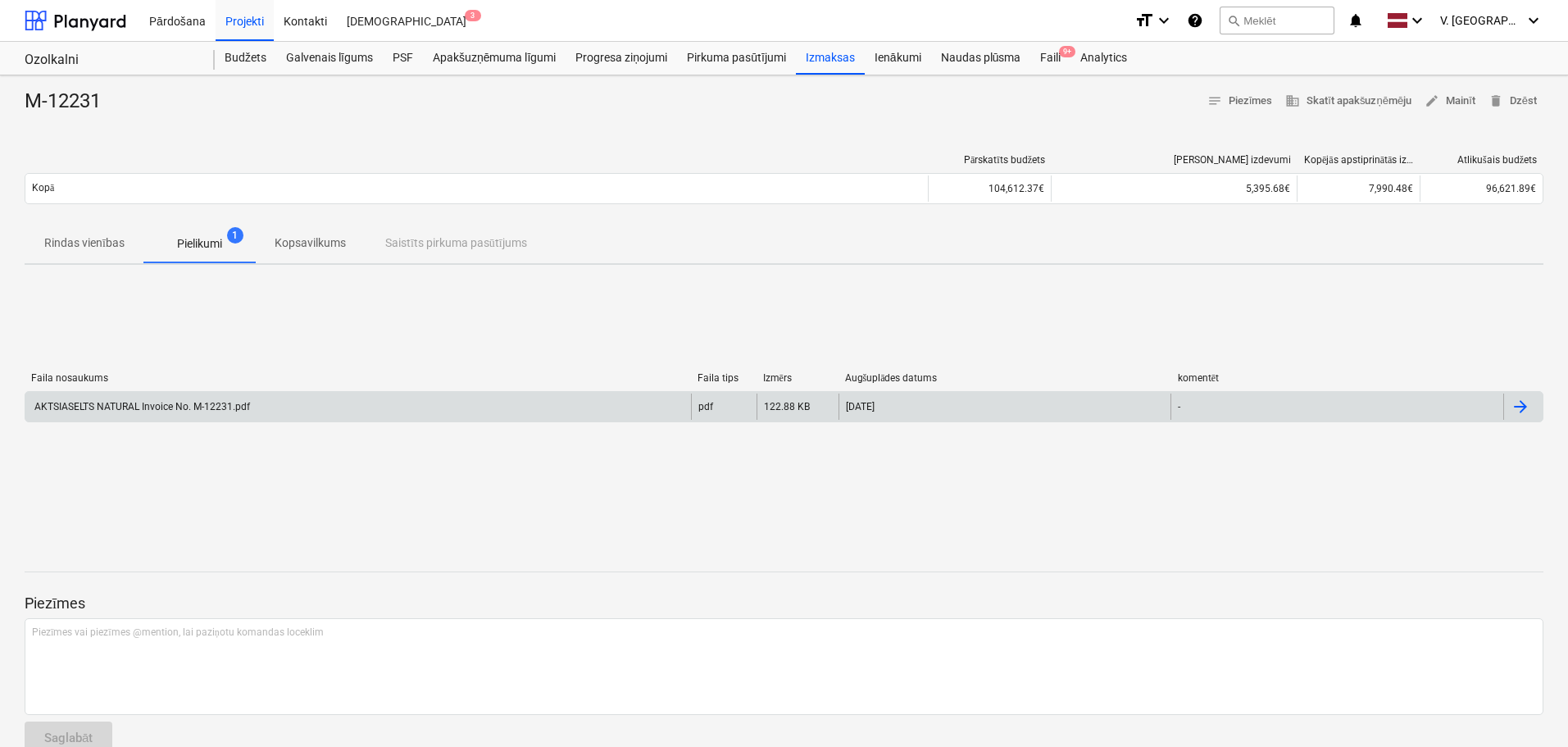 click on "AKTSIASELTS NATURAL Invoice No. M-12231.pdf" at bounding box center (358, 407) 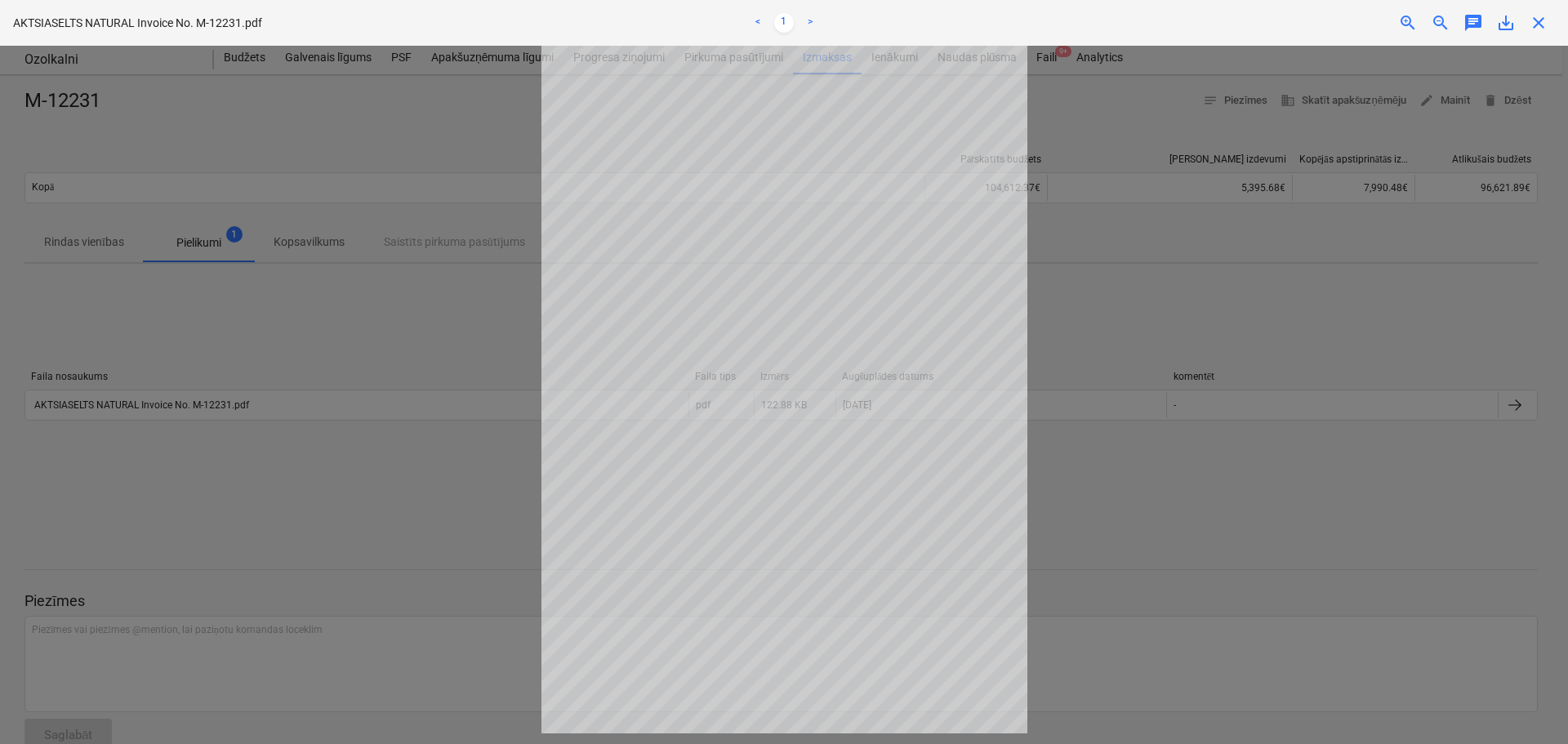 click at bounding box center (784, 394) 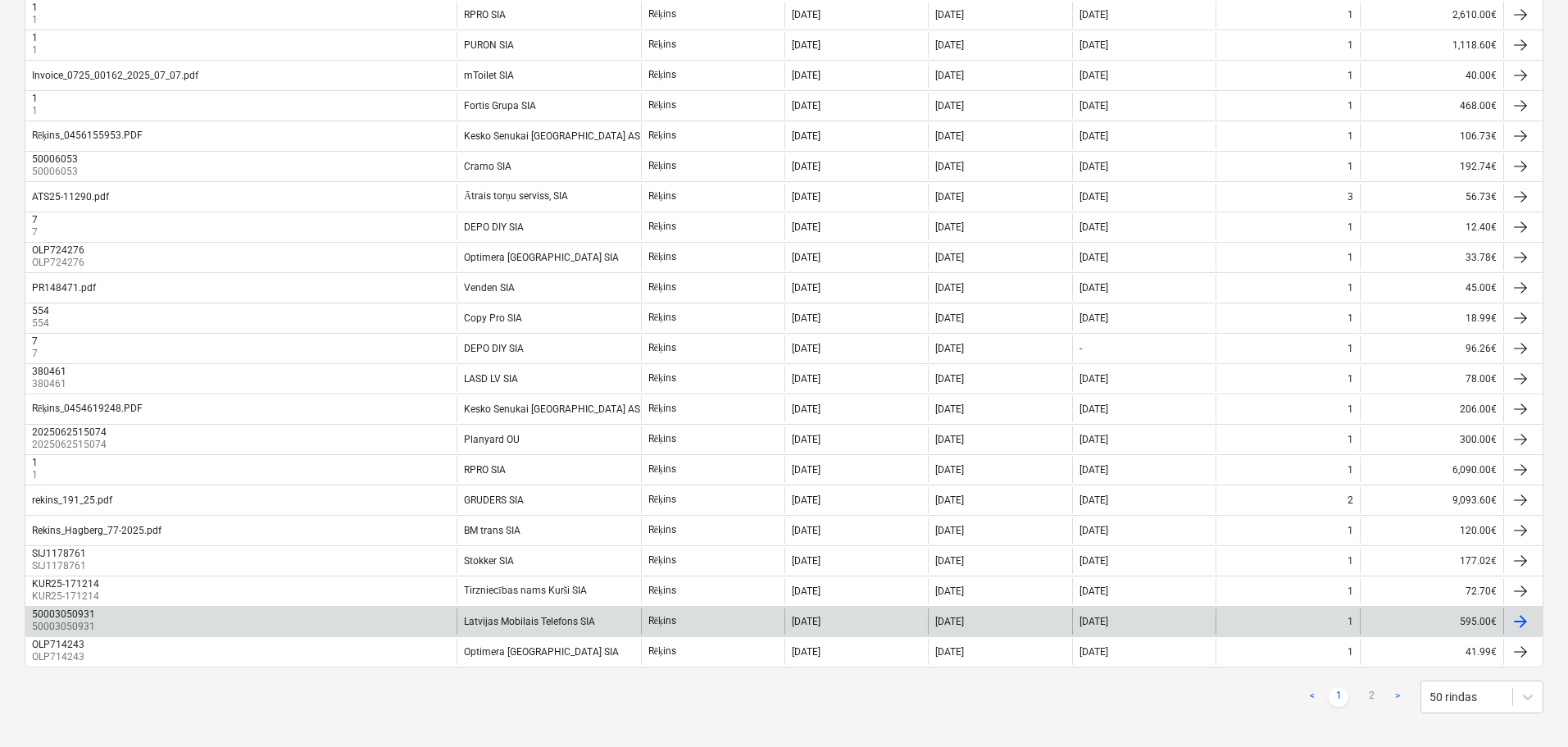 scroll, scrollTop: 1128, scrollLeft: 0, axis: vertical 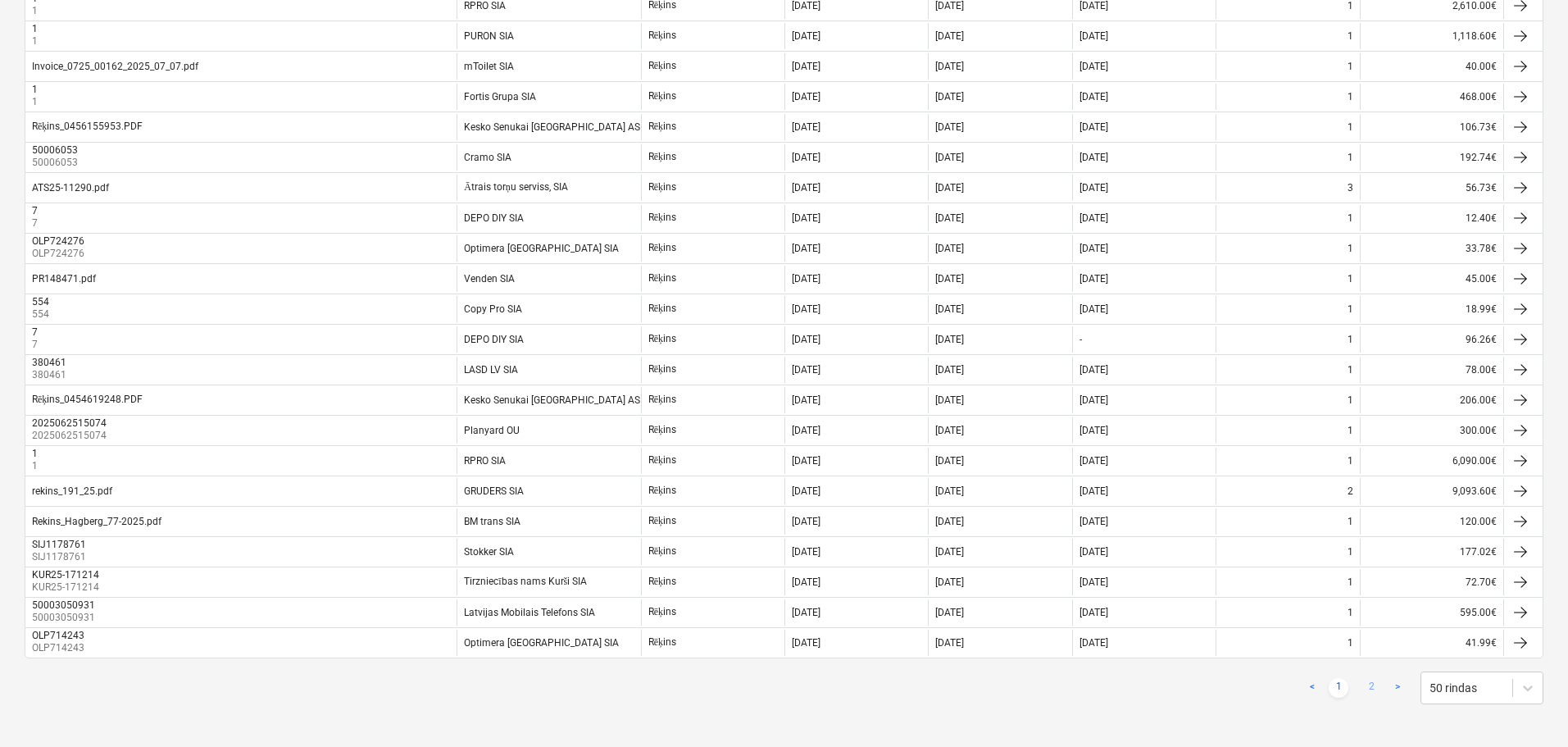 click on "2" at bounding box center (1371, 688) 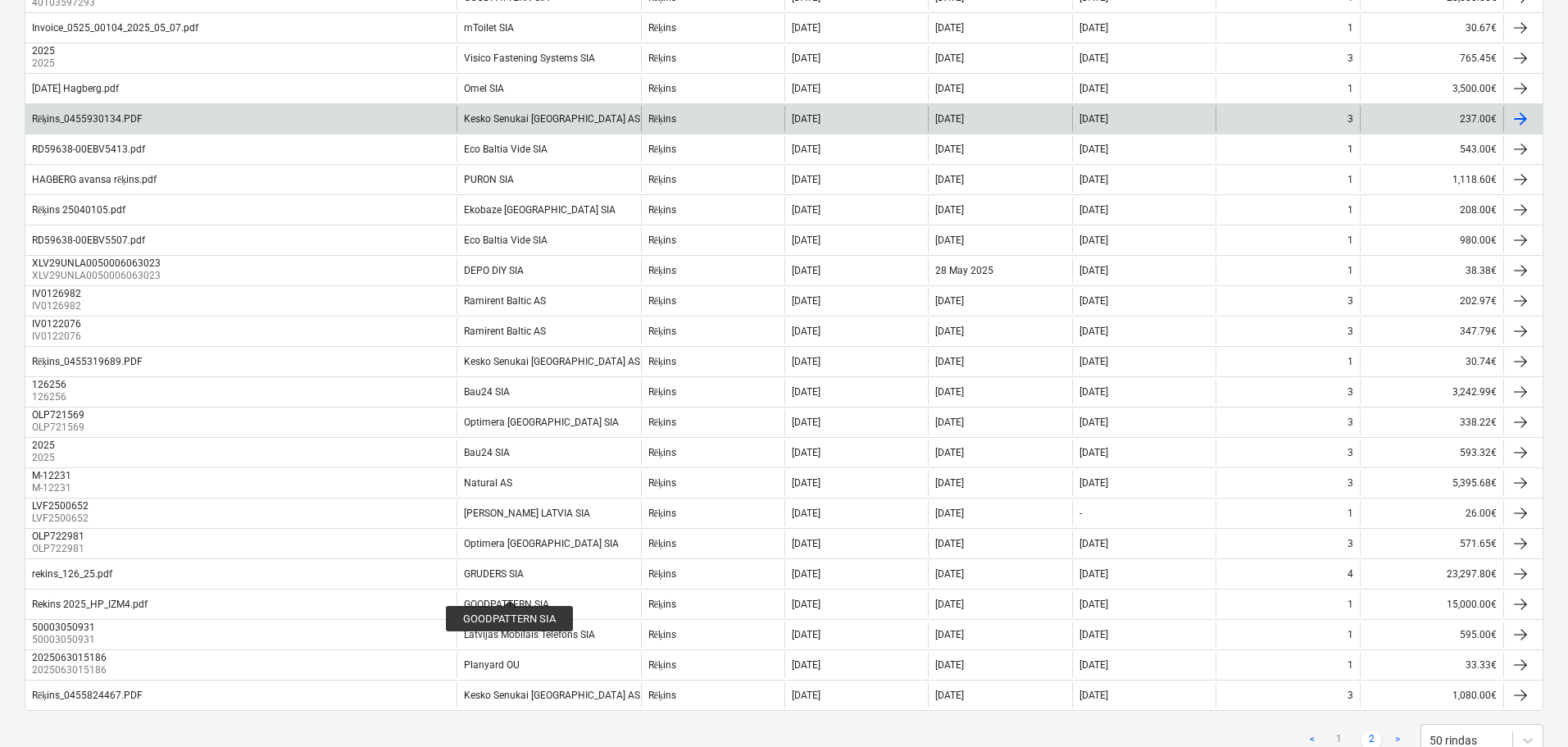 scroll, scrollTop: 738, scrollLeft: 0, axis: vertical 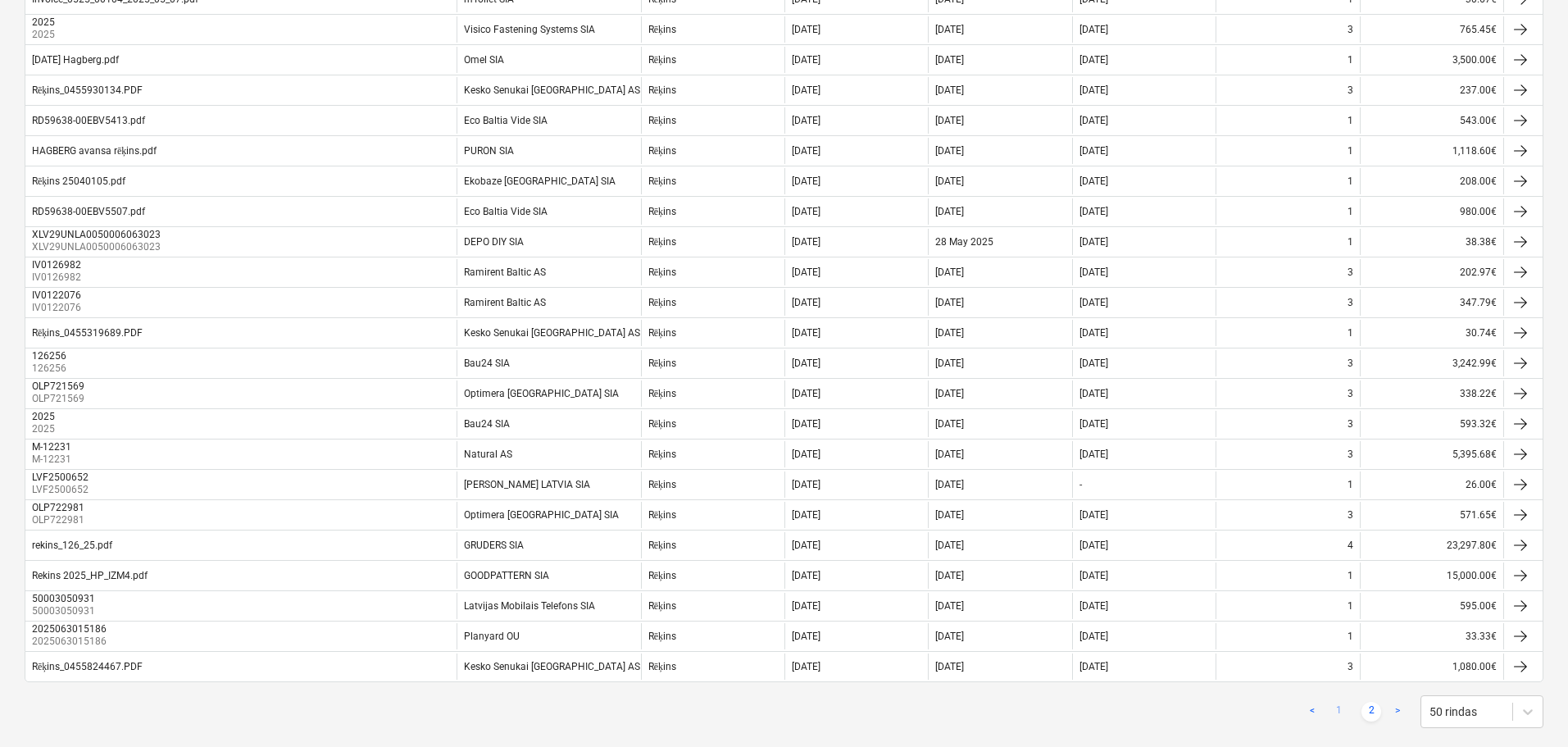 click on "1" at bounding box center [1338, 712] 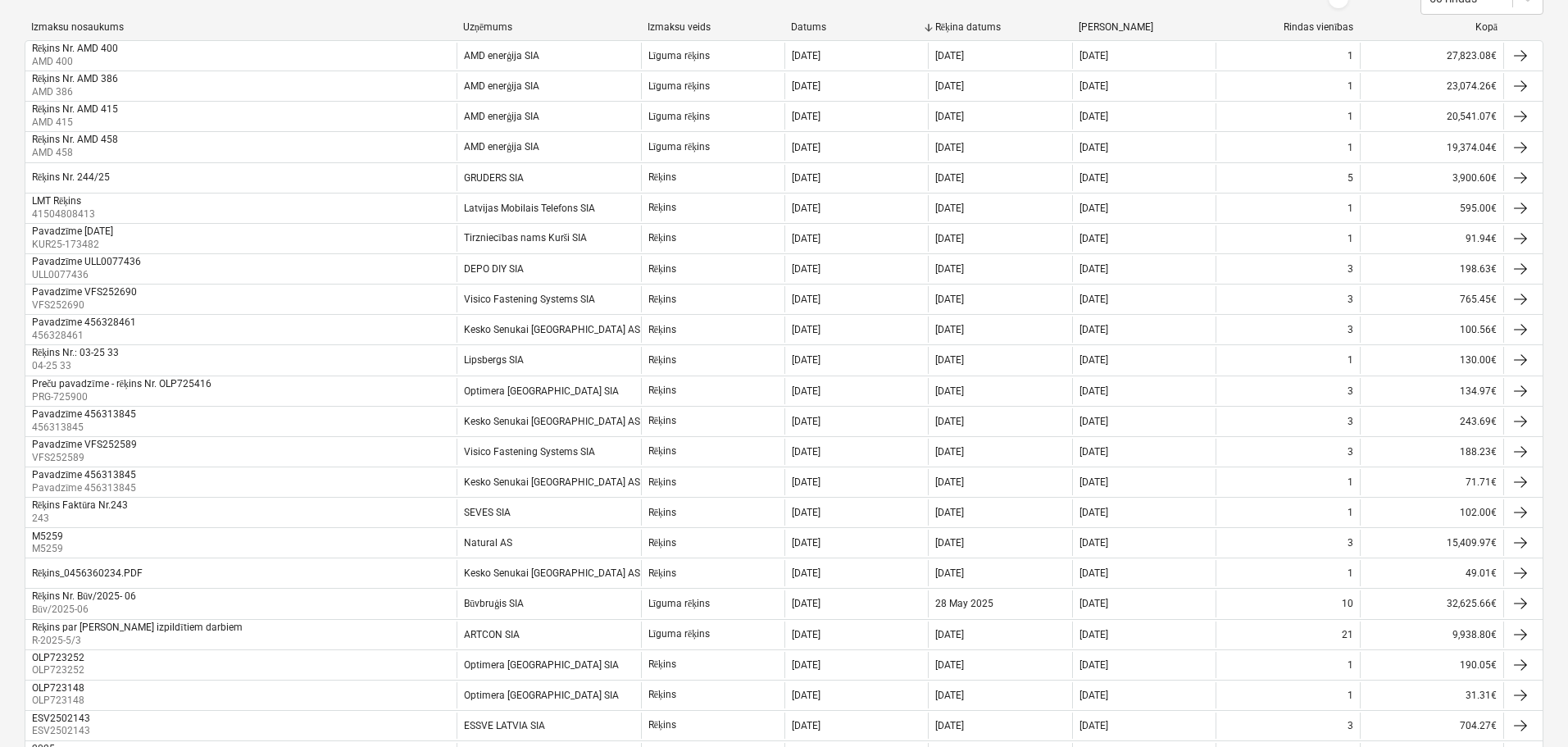 scroll, scrollTop: 144, scrollLeft: 0, axis: vertical 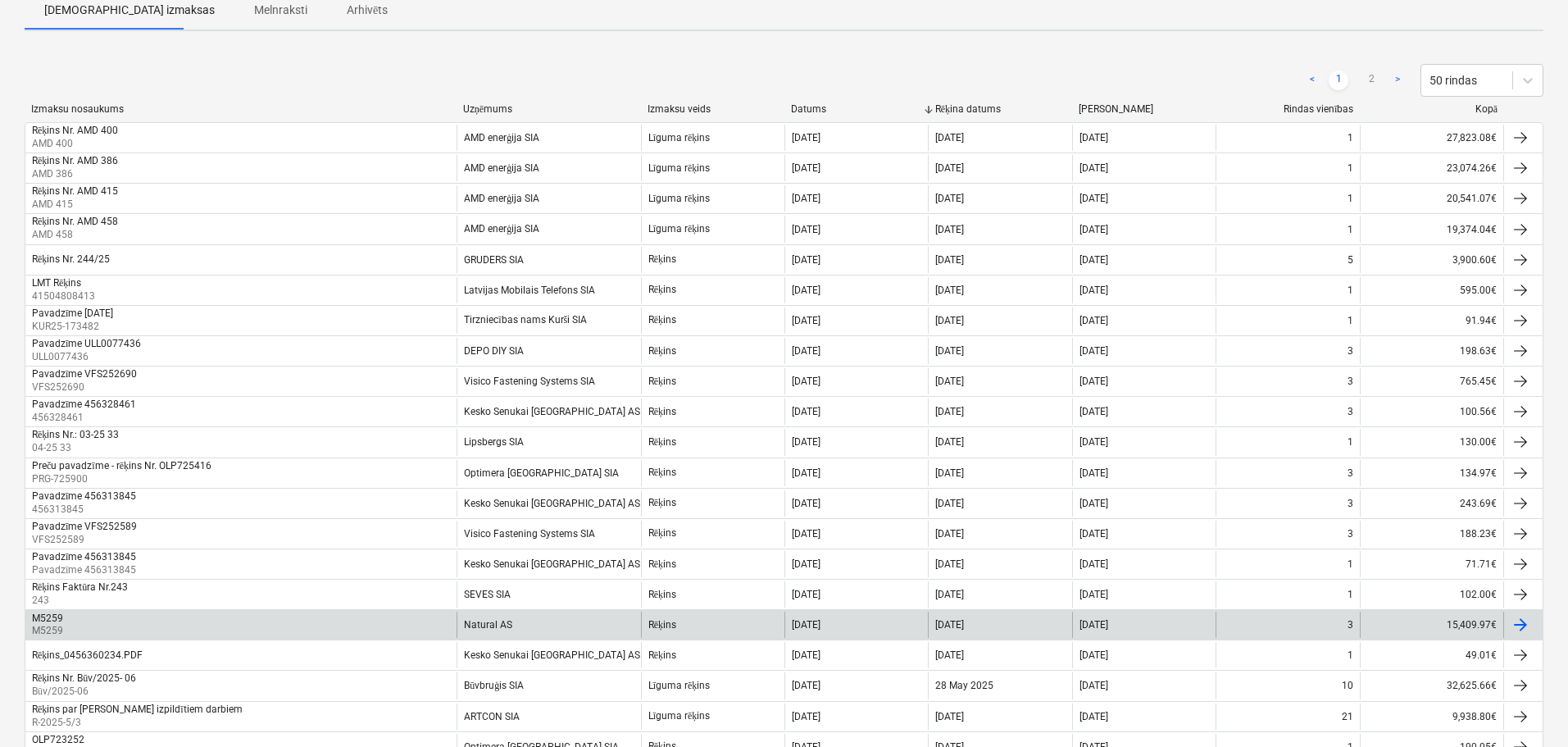 click on "Natural AS" at bounding box center (548, 625) 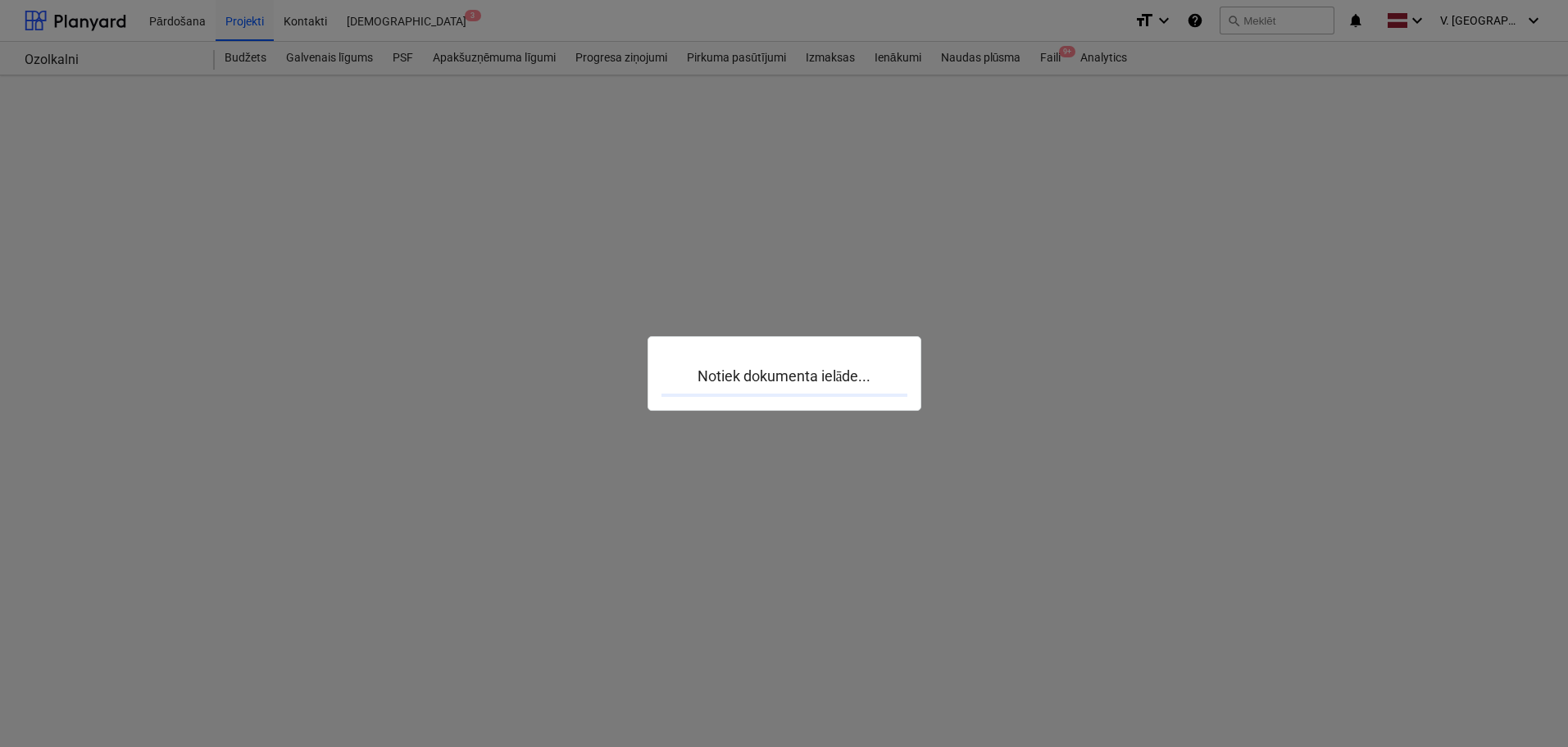 scroll, scrollTop: 0, scrollLeft: 0, axis: both 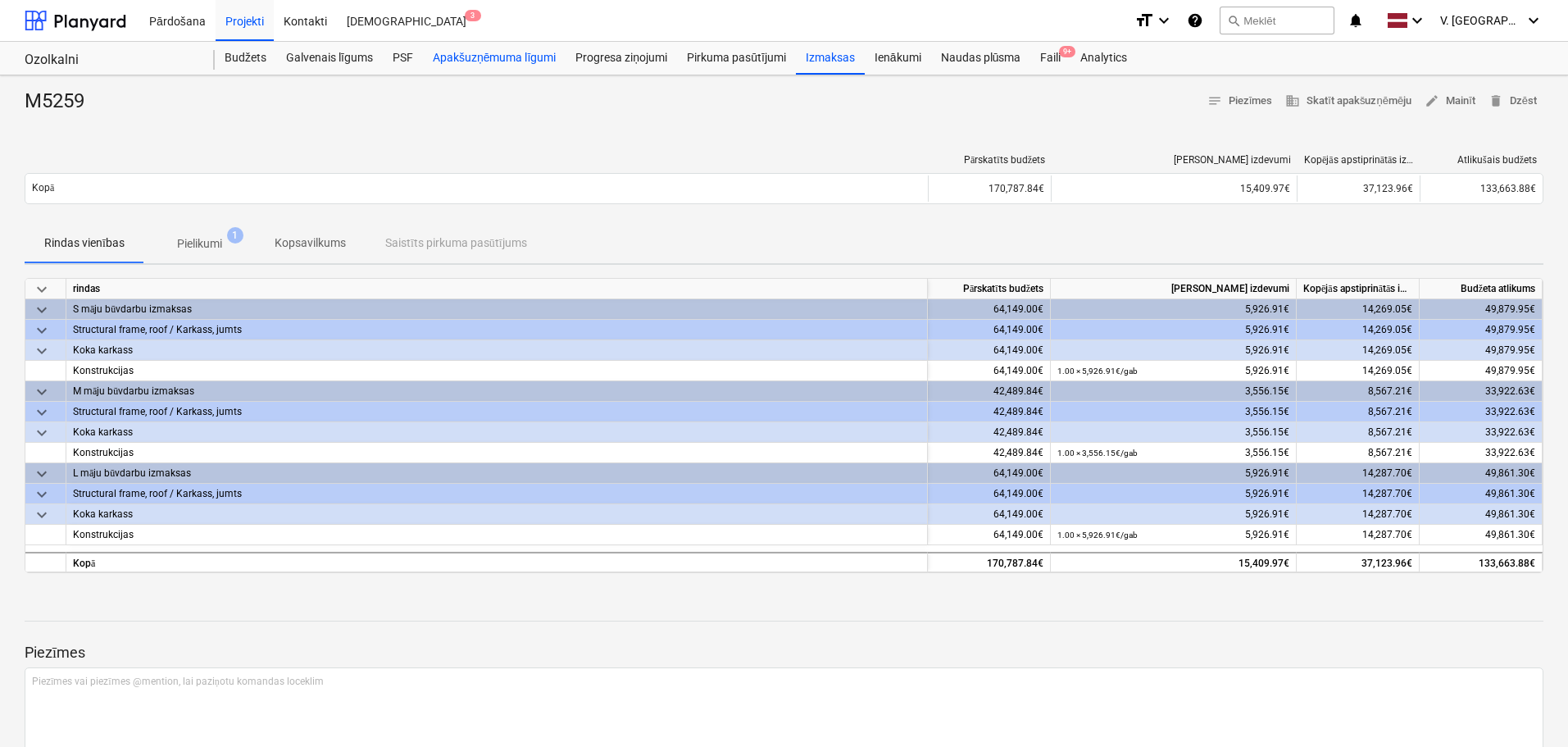 click on "Apakšuzņēmuma līgumi" at bounding box center (494, 58) 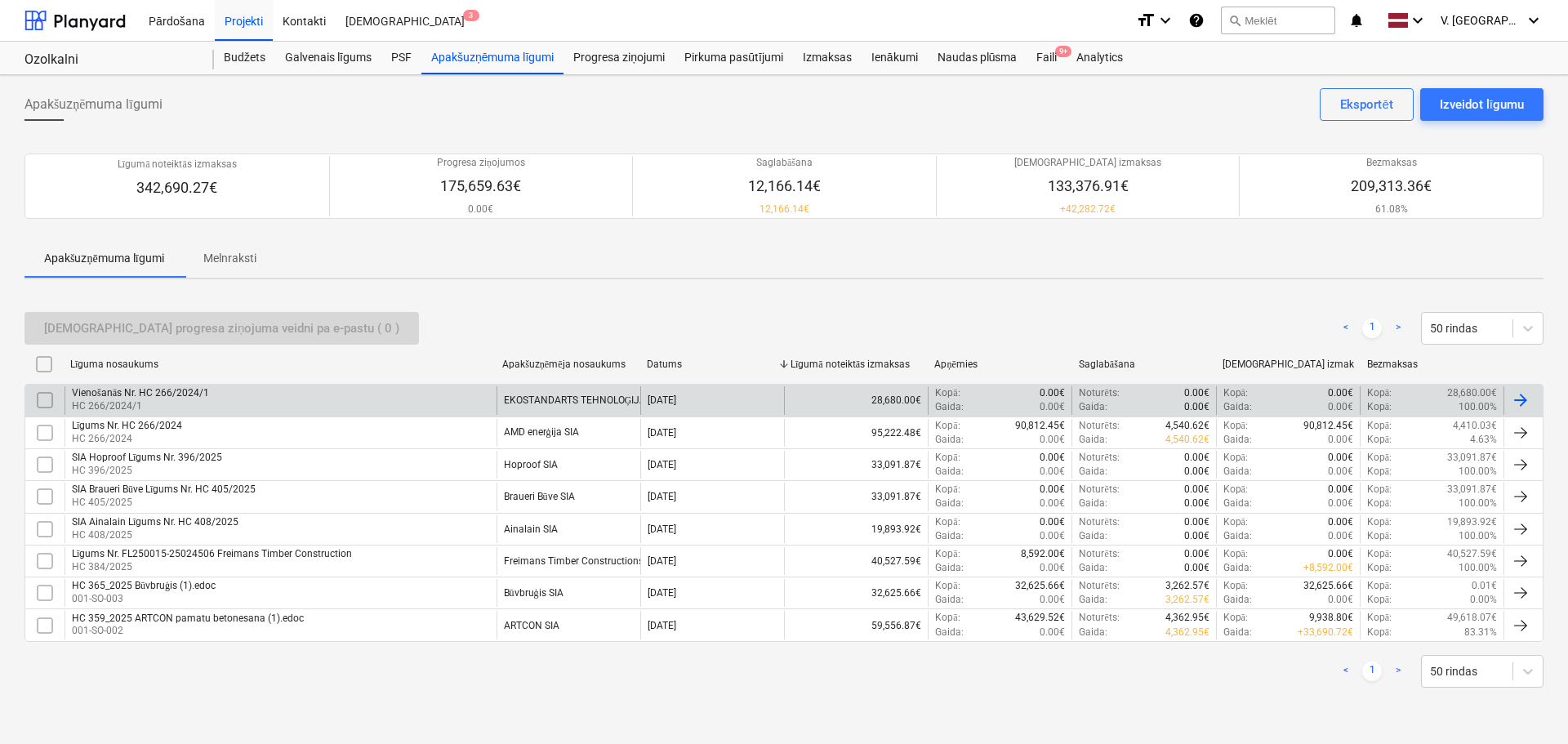 click on "Vienošanās Nr. HC 266/2024/1 HC 266/2024/1" at bounding box center (280, 400) 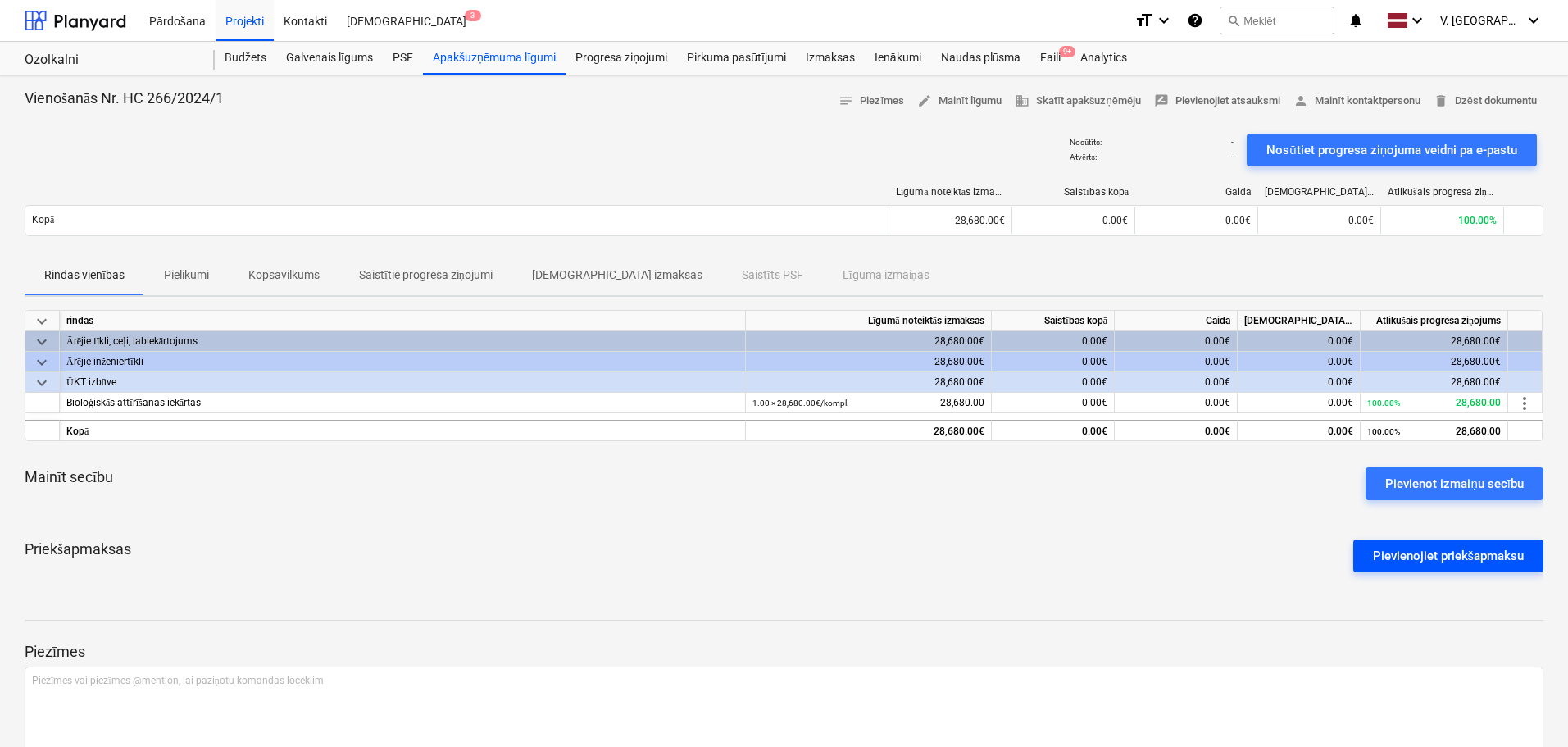 click on "Pievienojiet priekšapmaksu" at bounding box center (1448, 556) 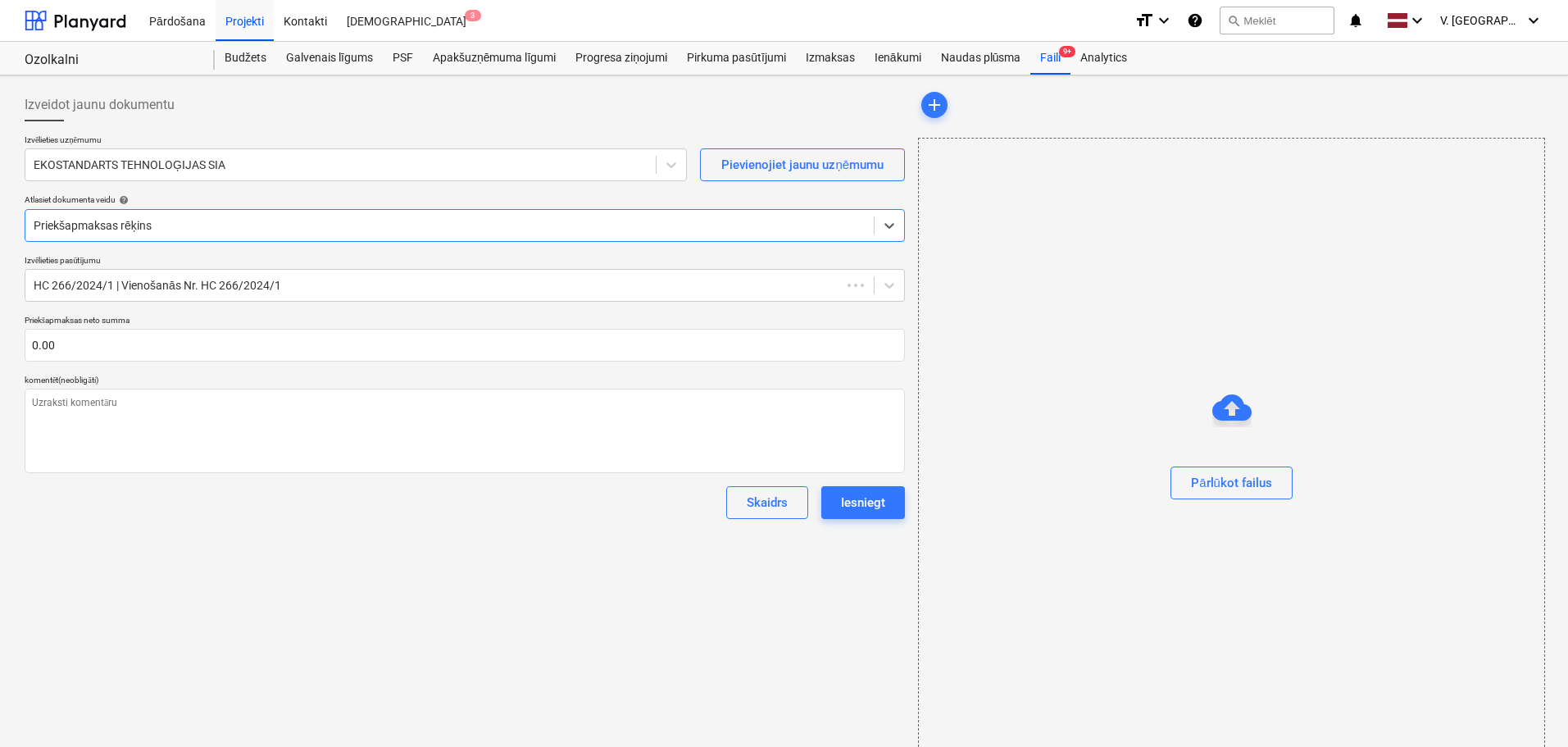type on "x" 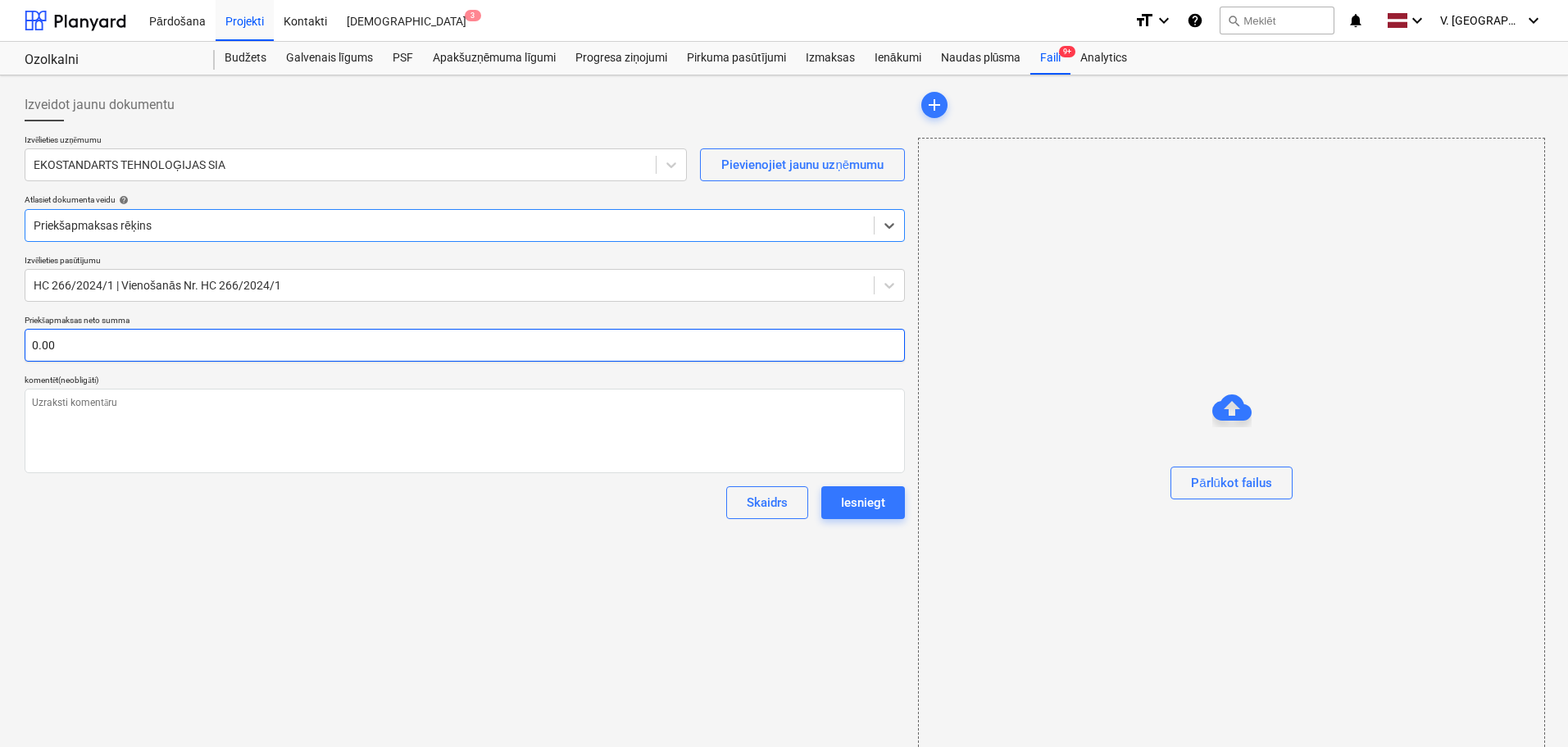 type 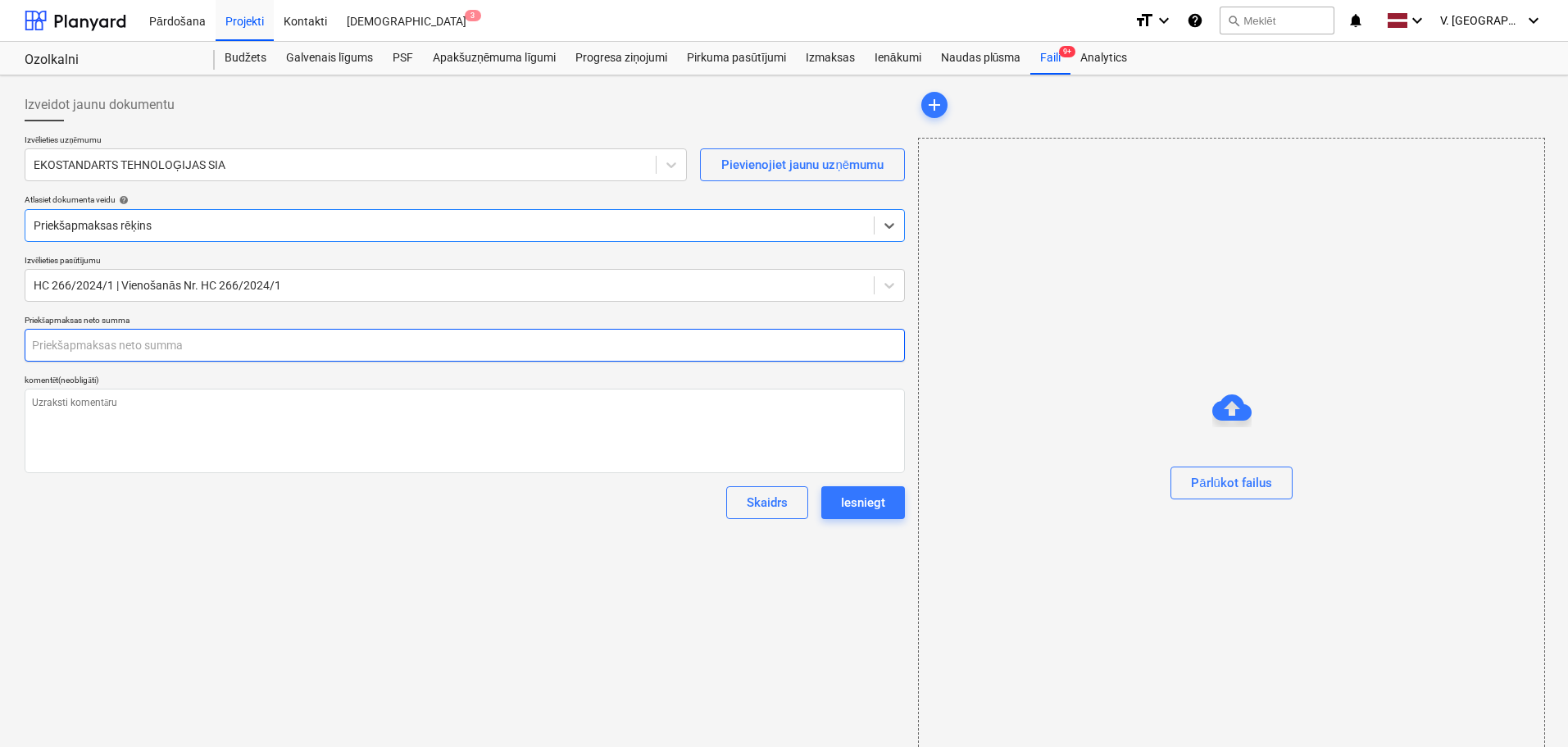 click at bounding box center [465, 345] 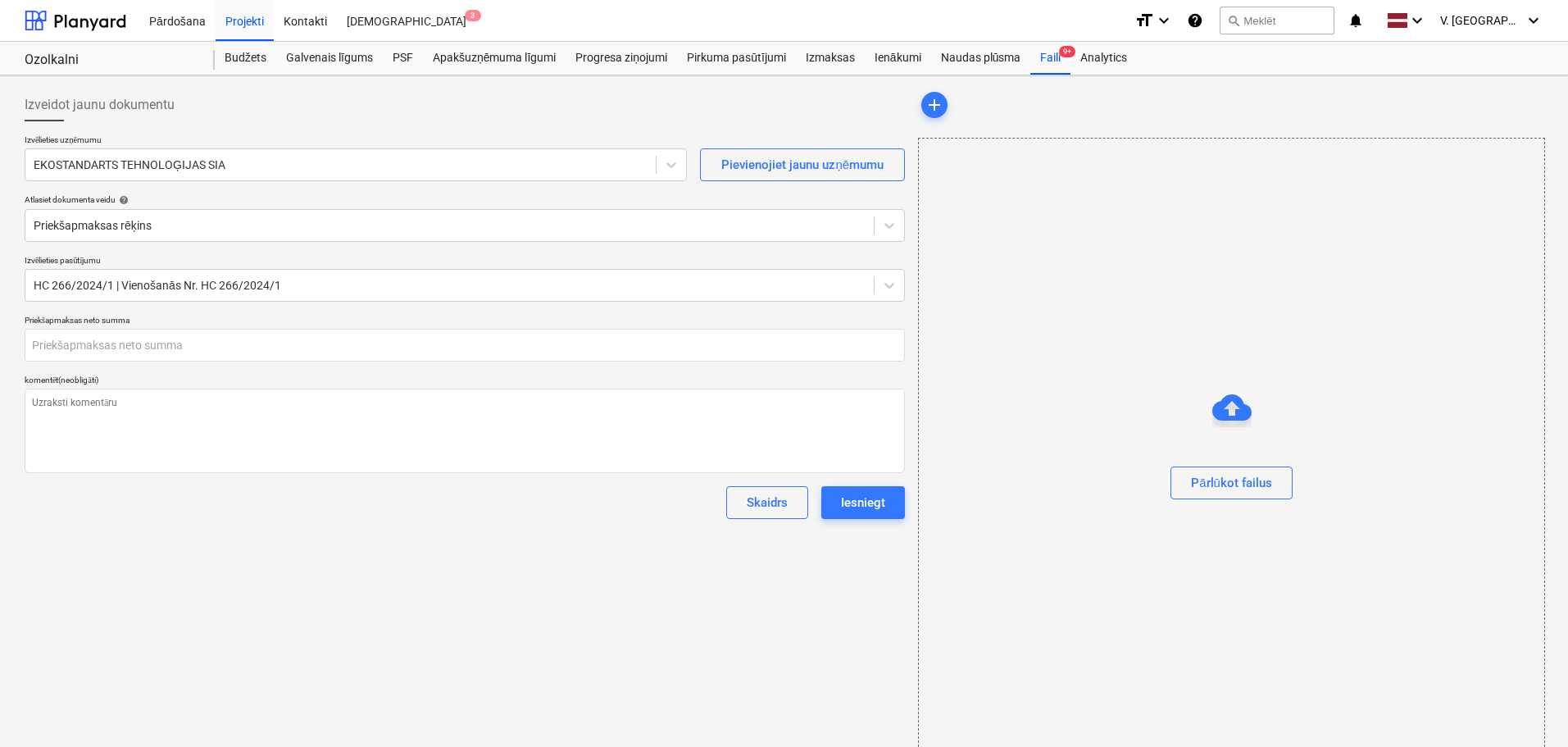 click on "Atlasiet dokumenta veidu help" at bounding box center (465, 199) 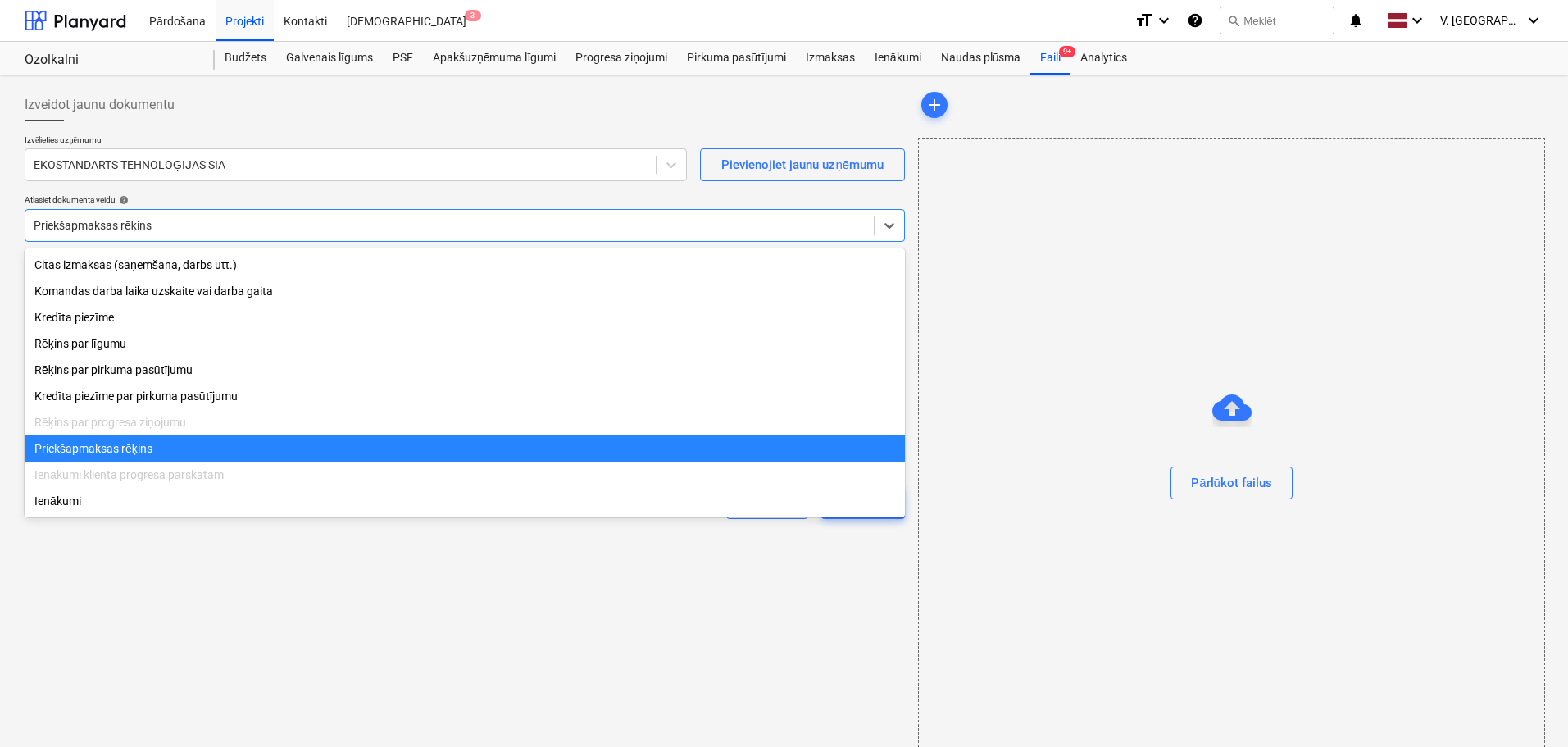 click at bounding box center (449, 225) 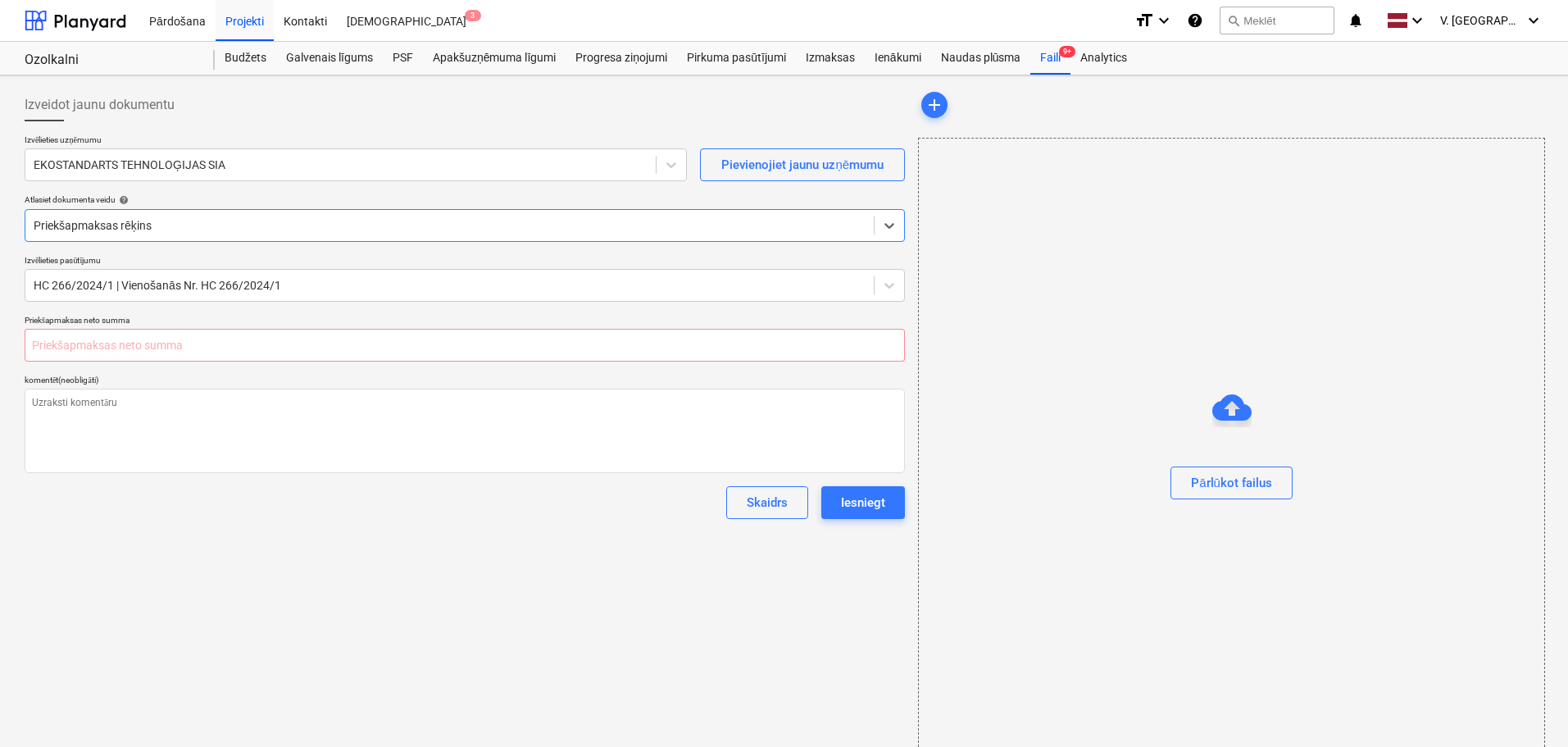 click at bounding box center [449, 225] 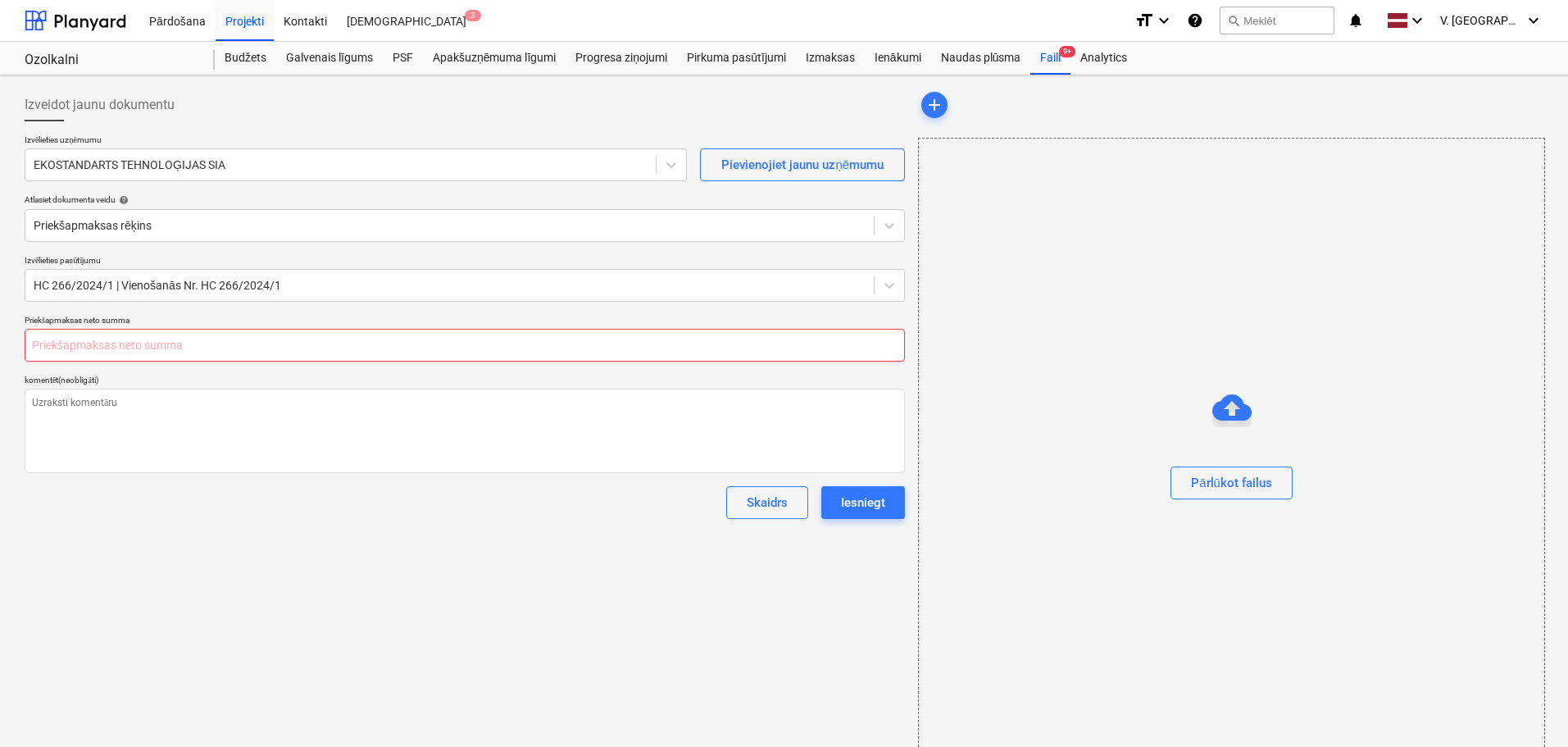 click at bounding box center (465, 345) 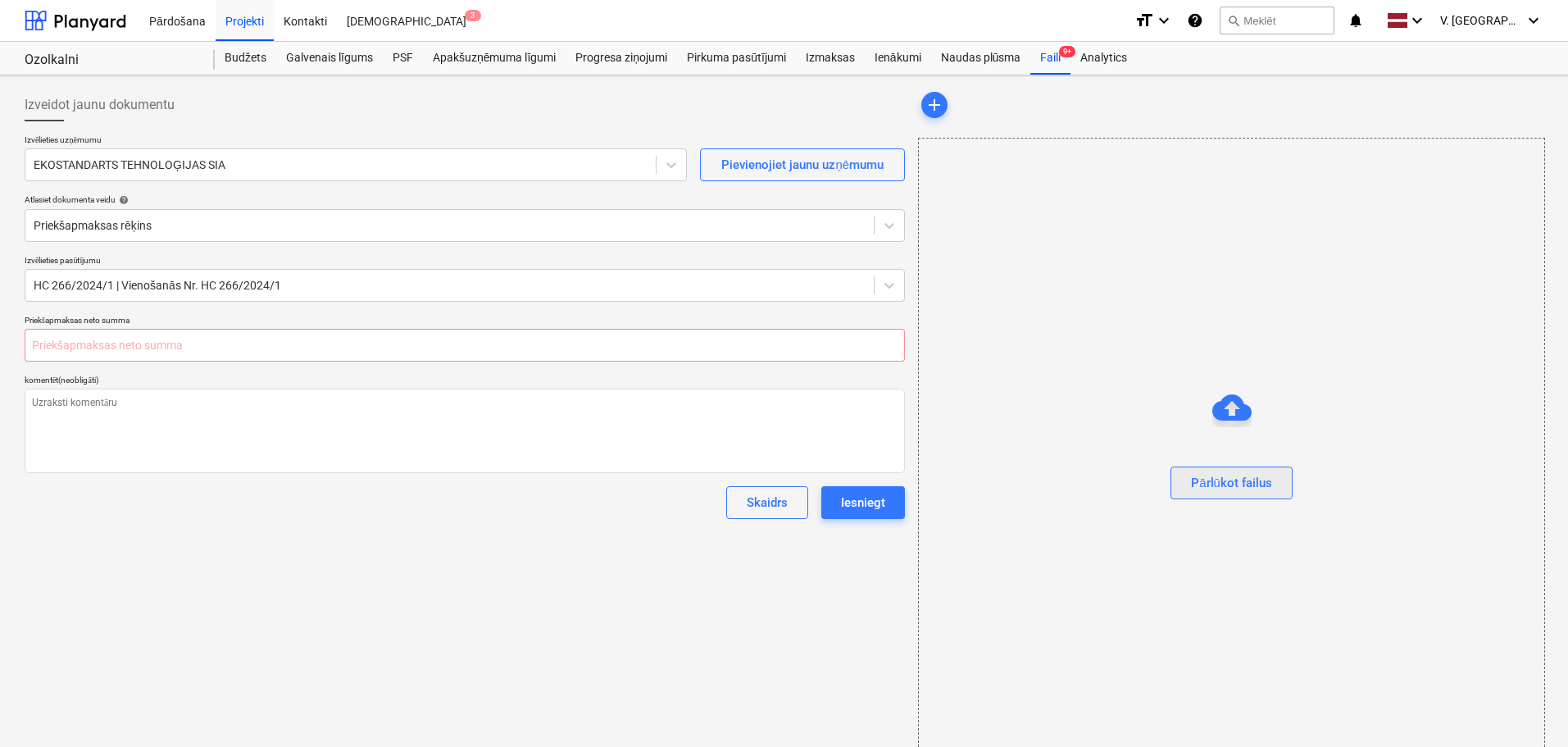 click on "Pārlūkot failus" at bounding box center [1231, 483] 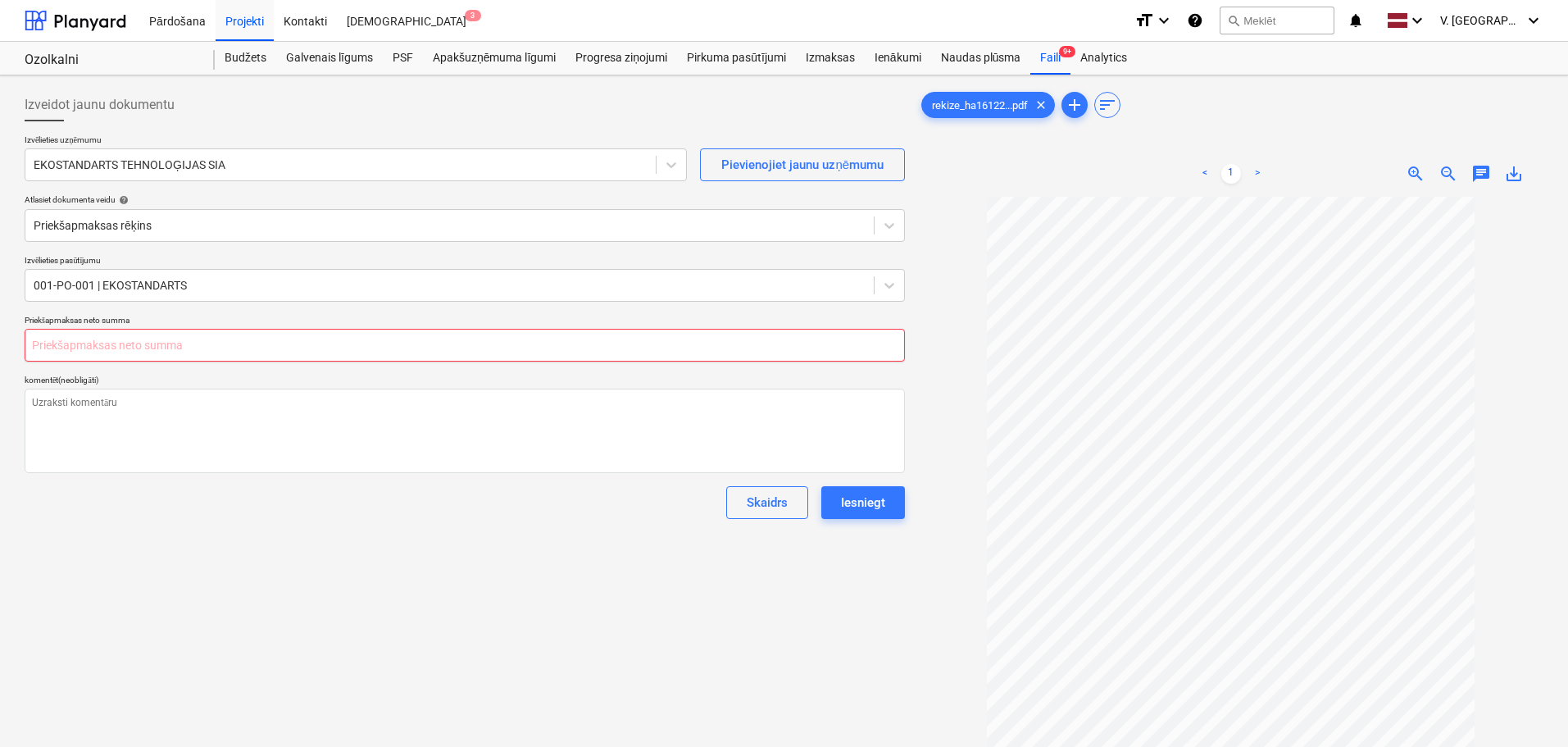 click at bounding box center [465, 345] 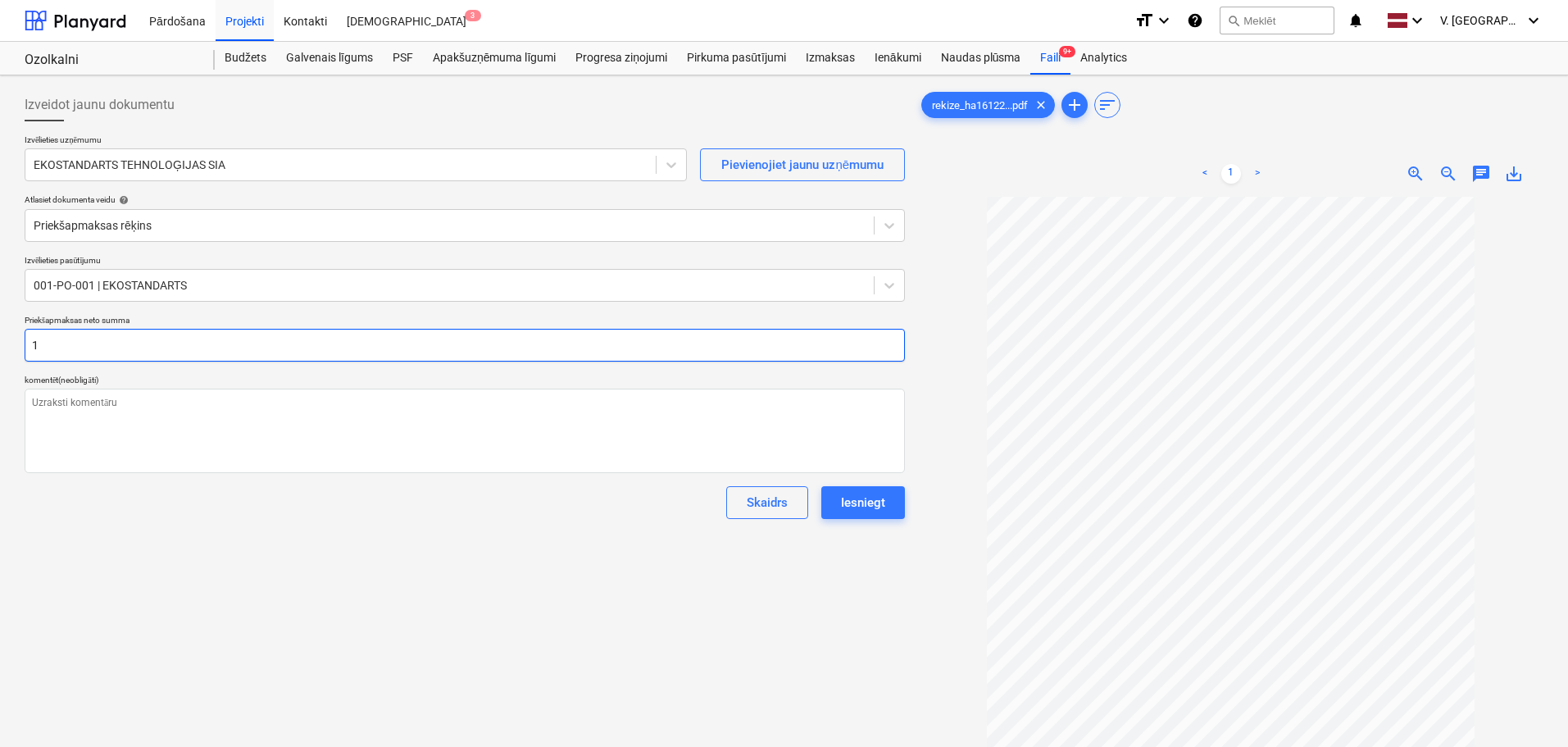 type on "x" 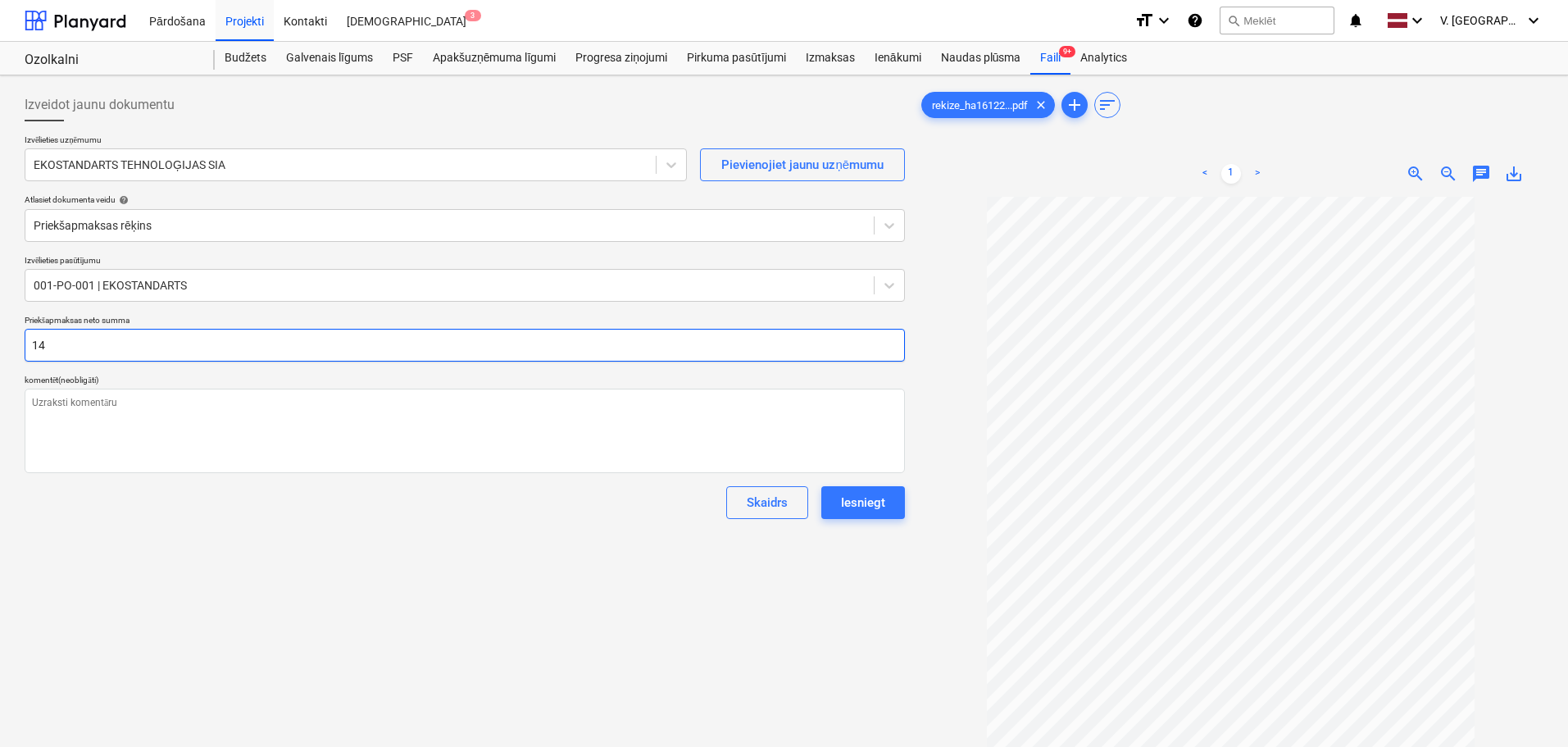 type on "x" 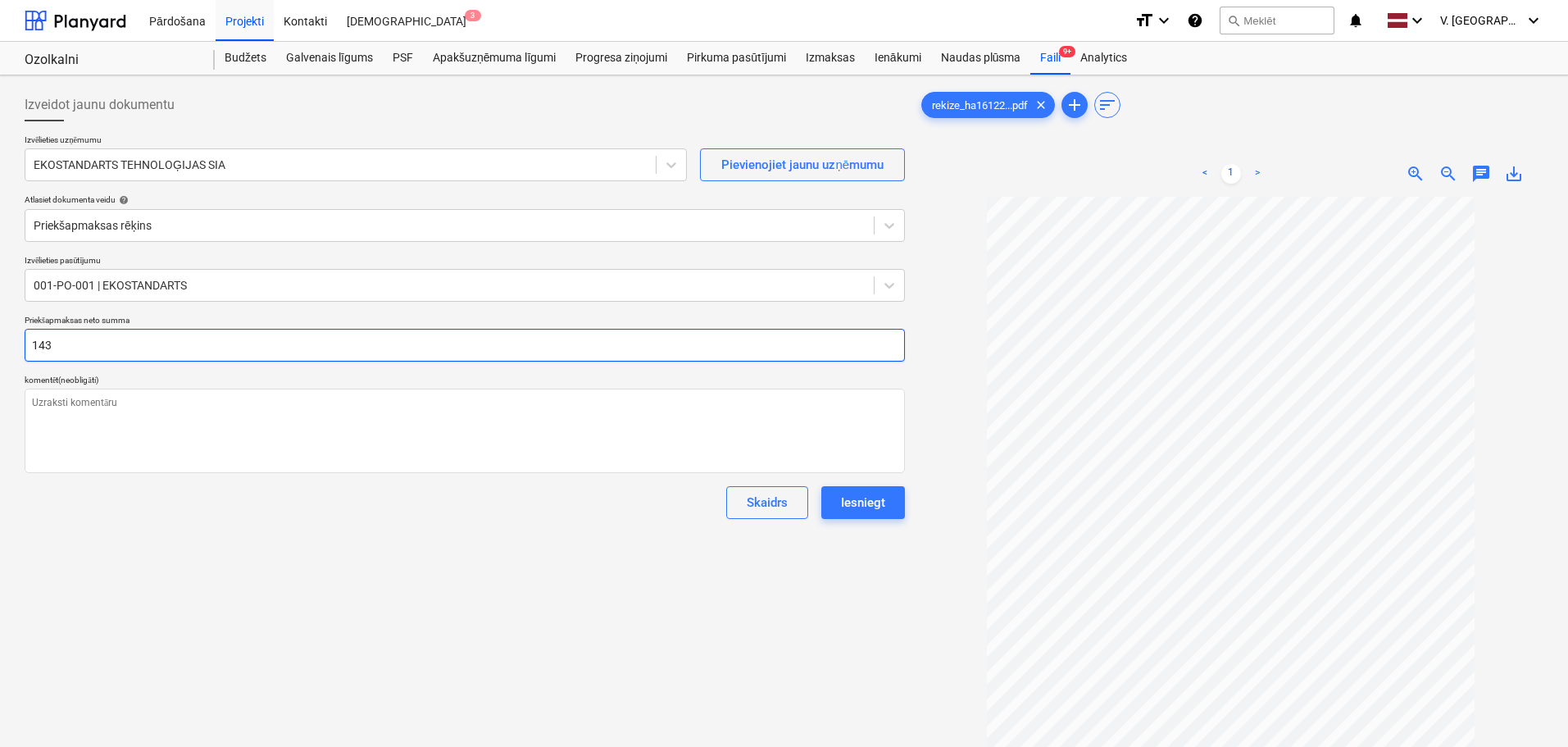 type on "x" 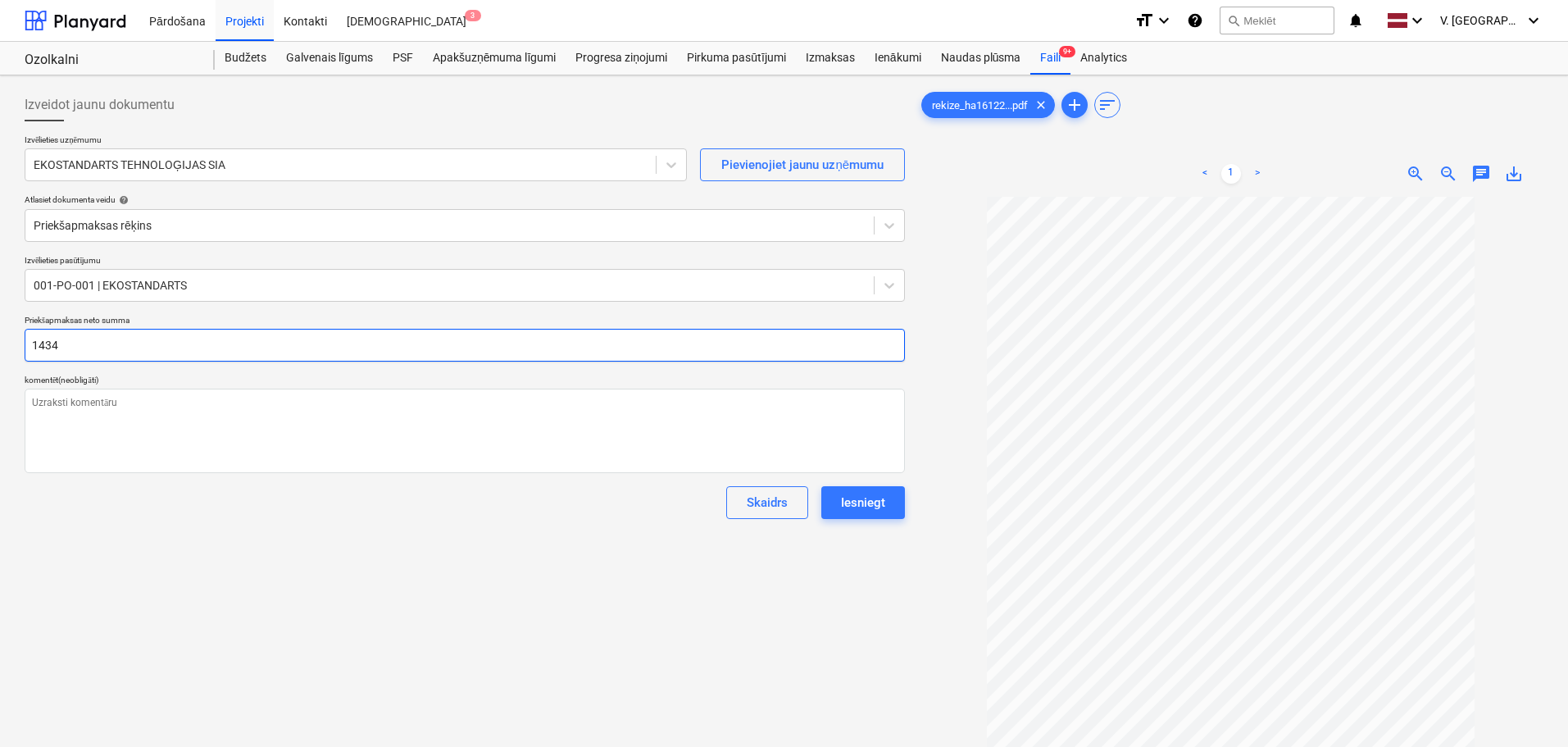 type on "x" 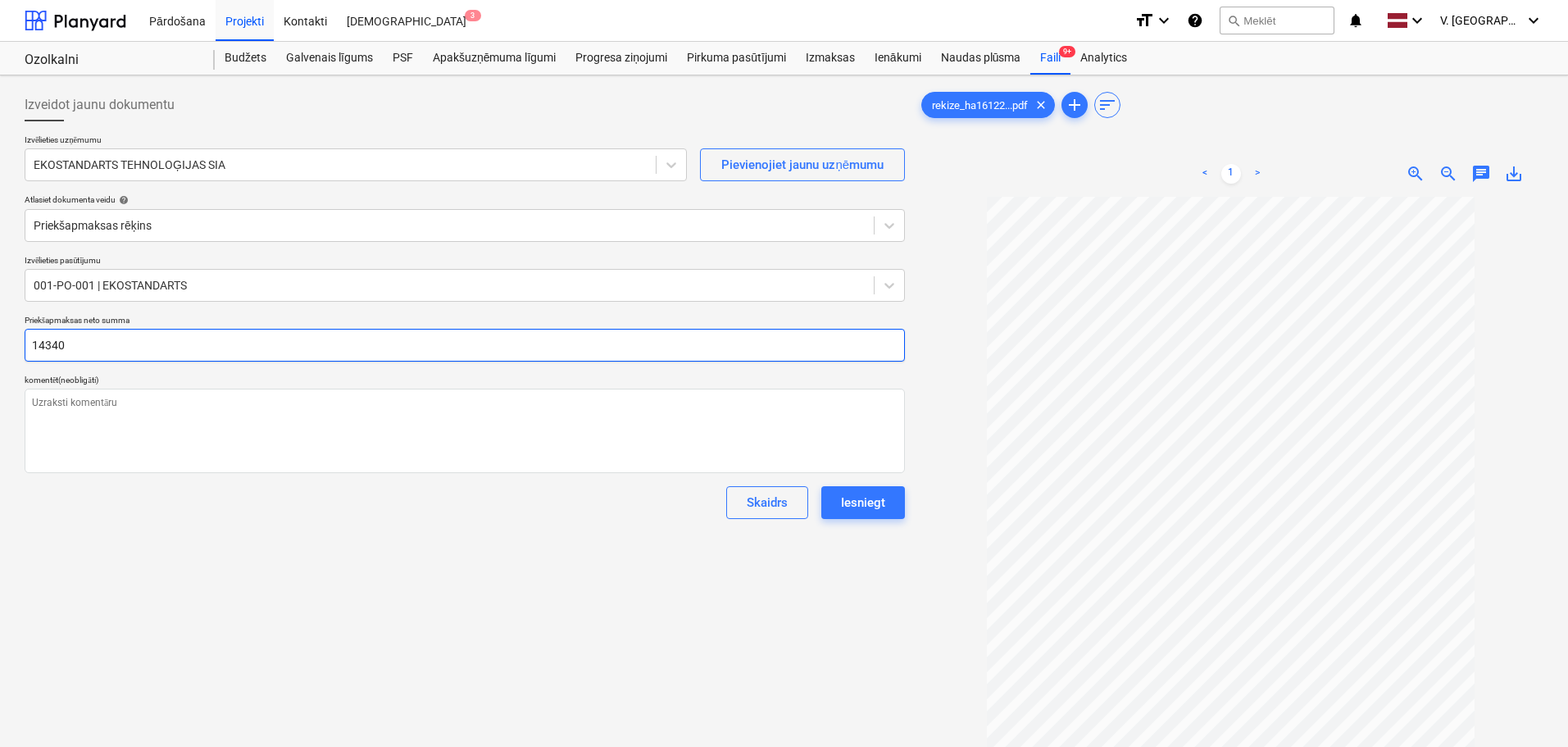 type on "x" 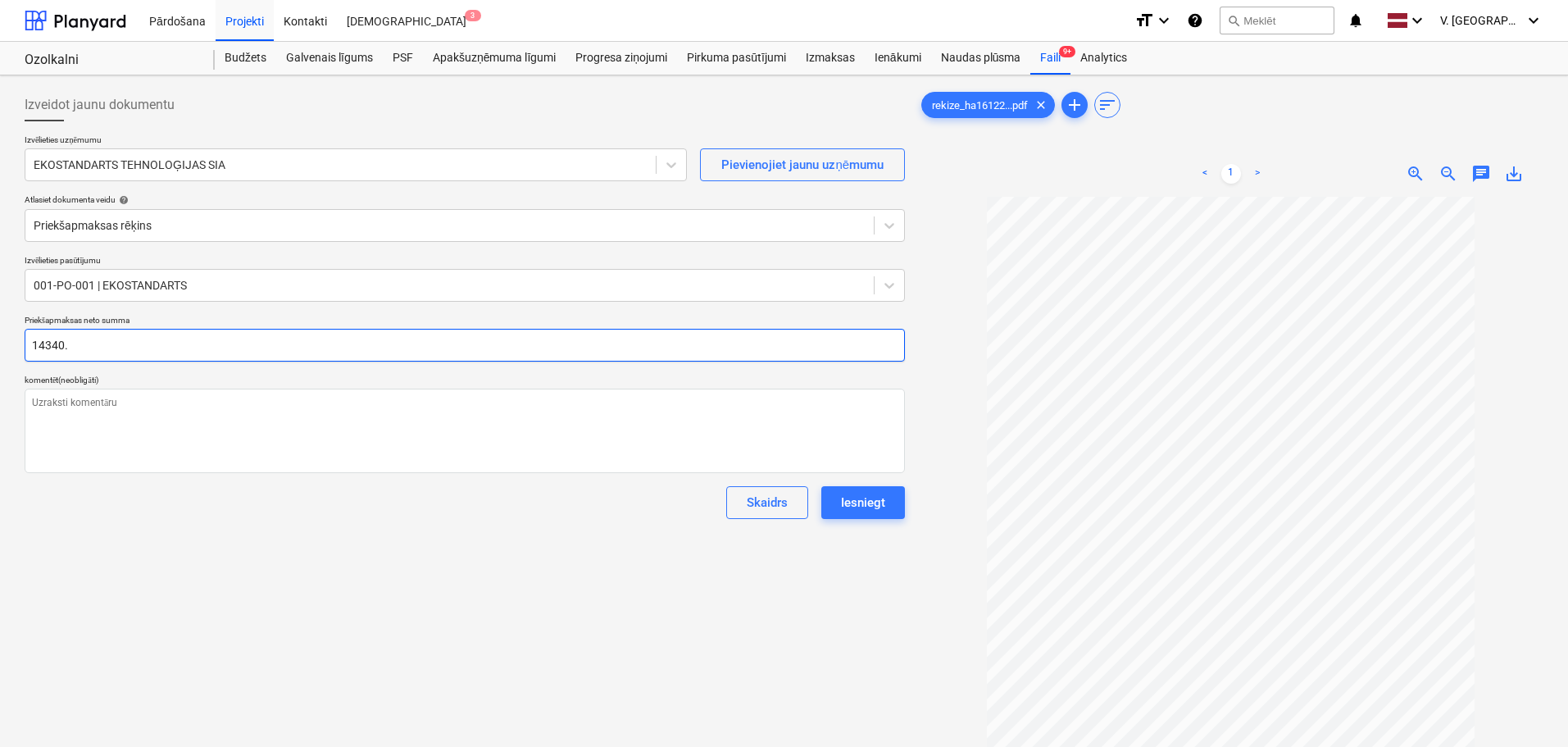 type on "x" 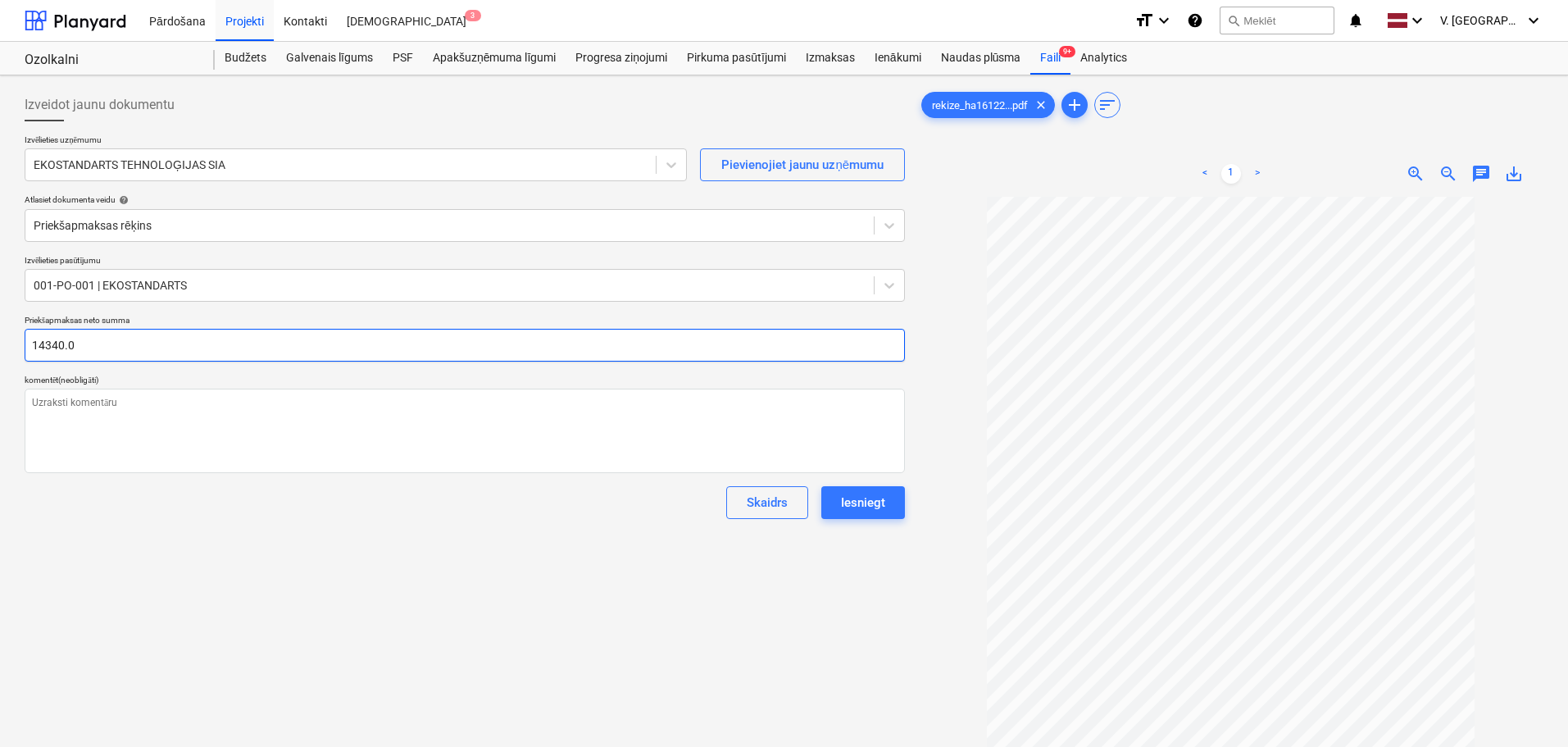 type on "x" 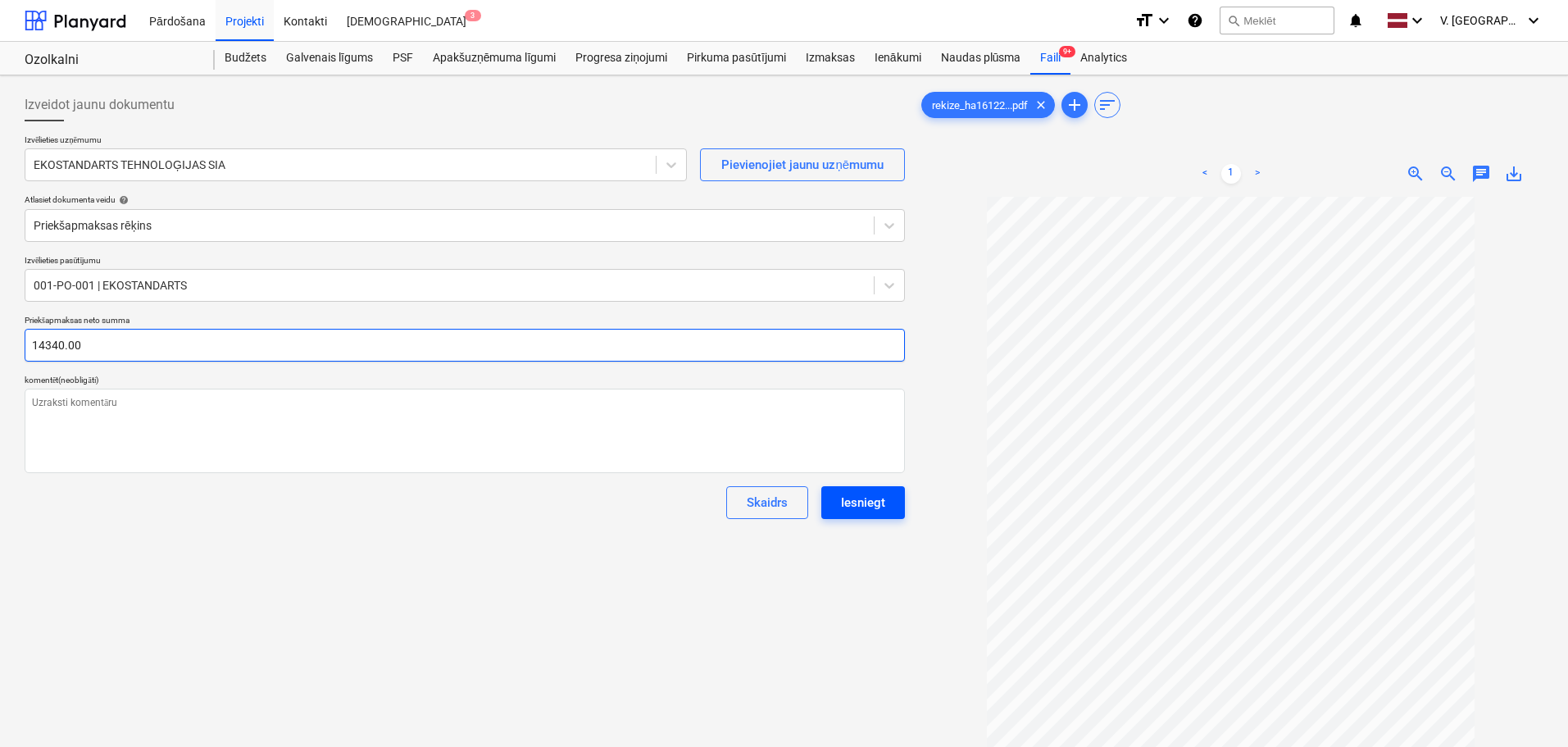 type on "14340.00" 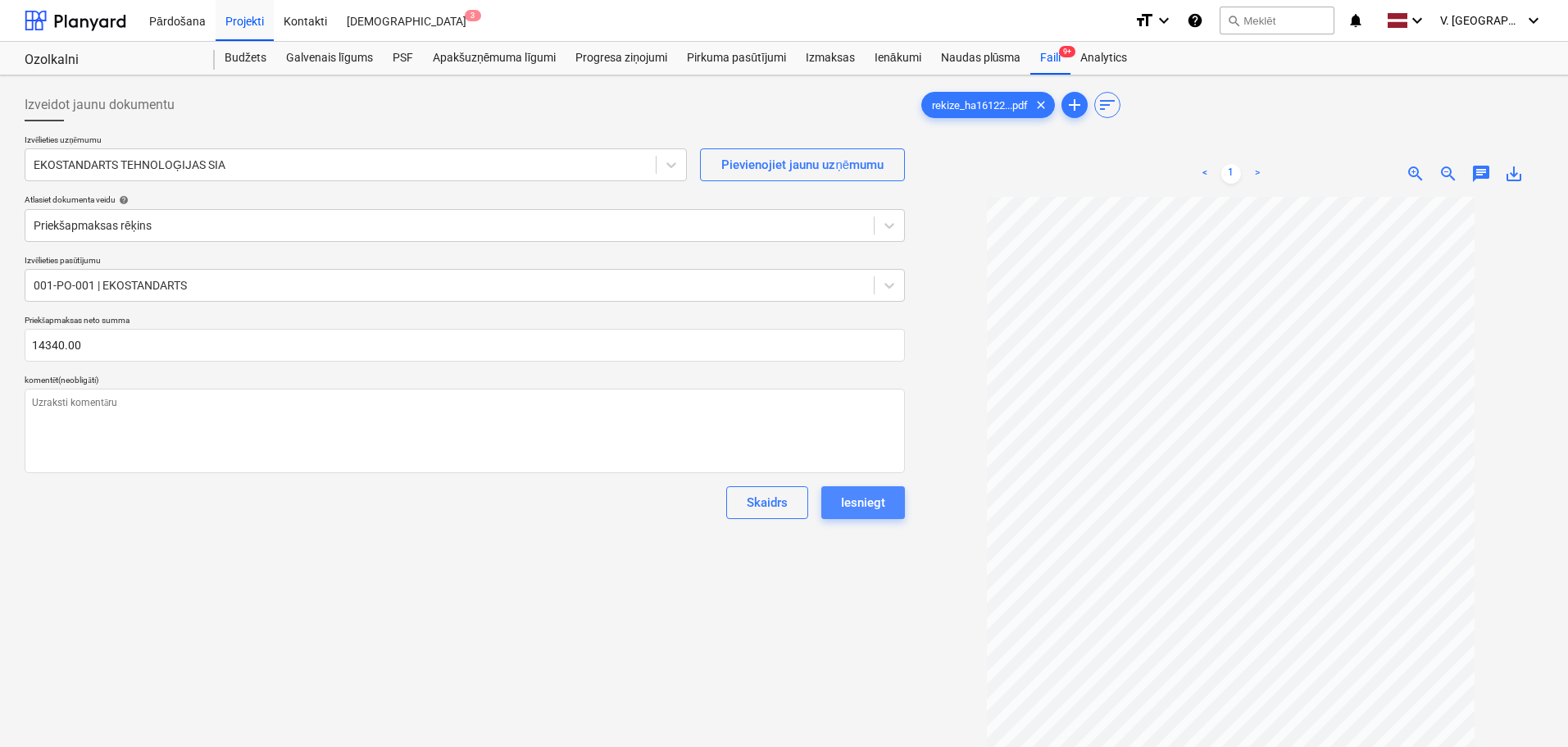 click on "Iesniegt" at bounding box center [863, 503] 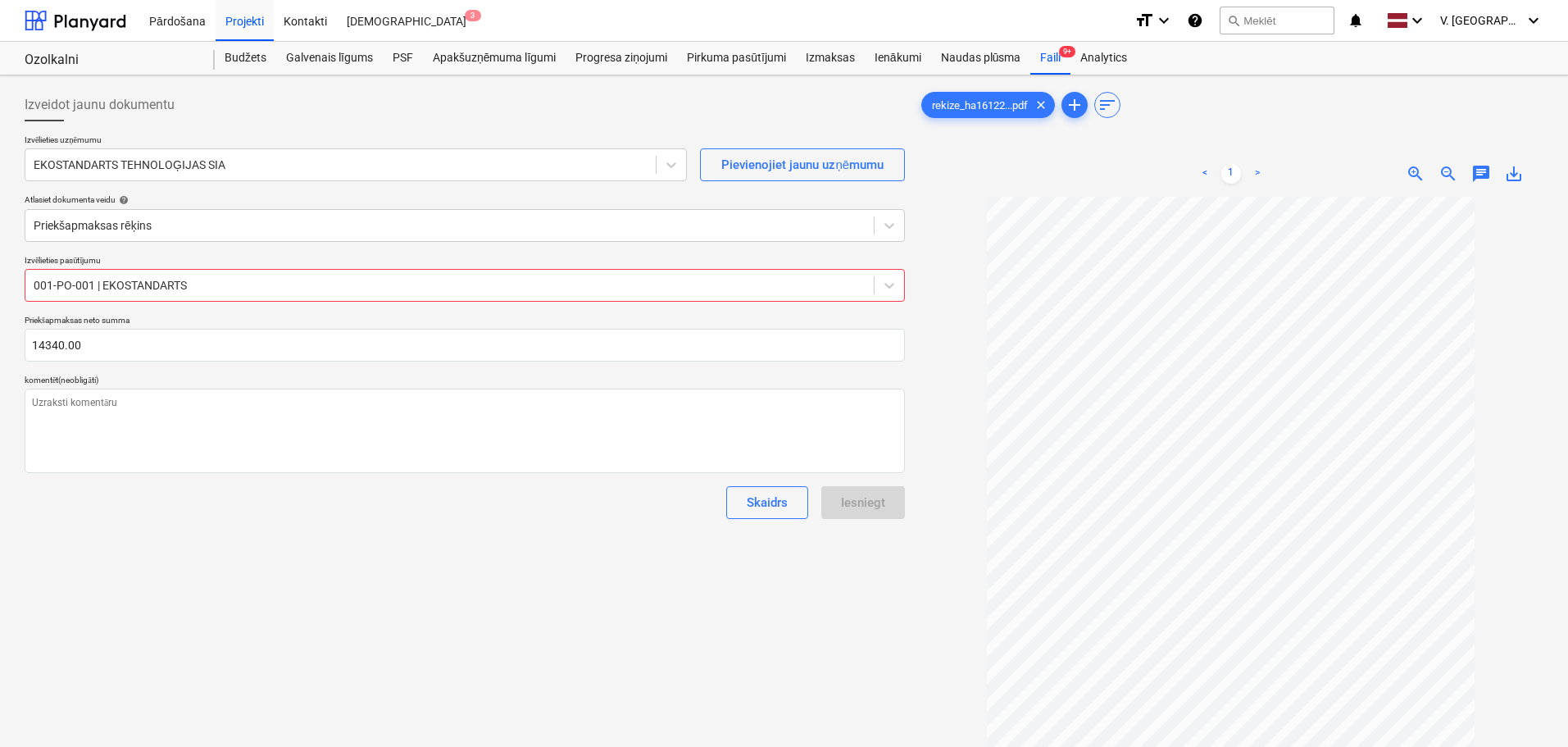 click at bounding box center (449, 285) 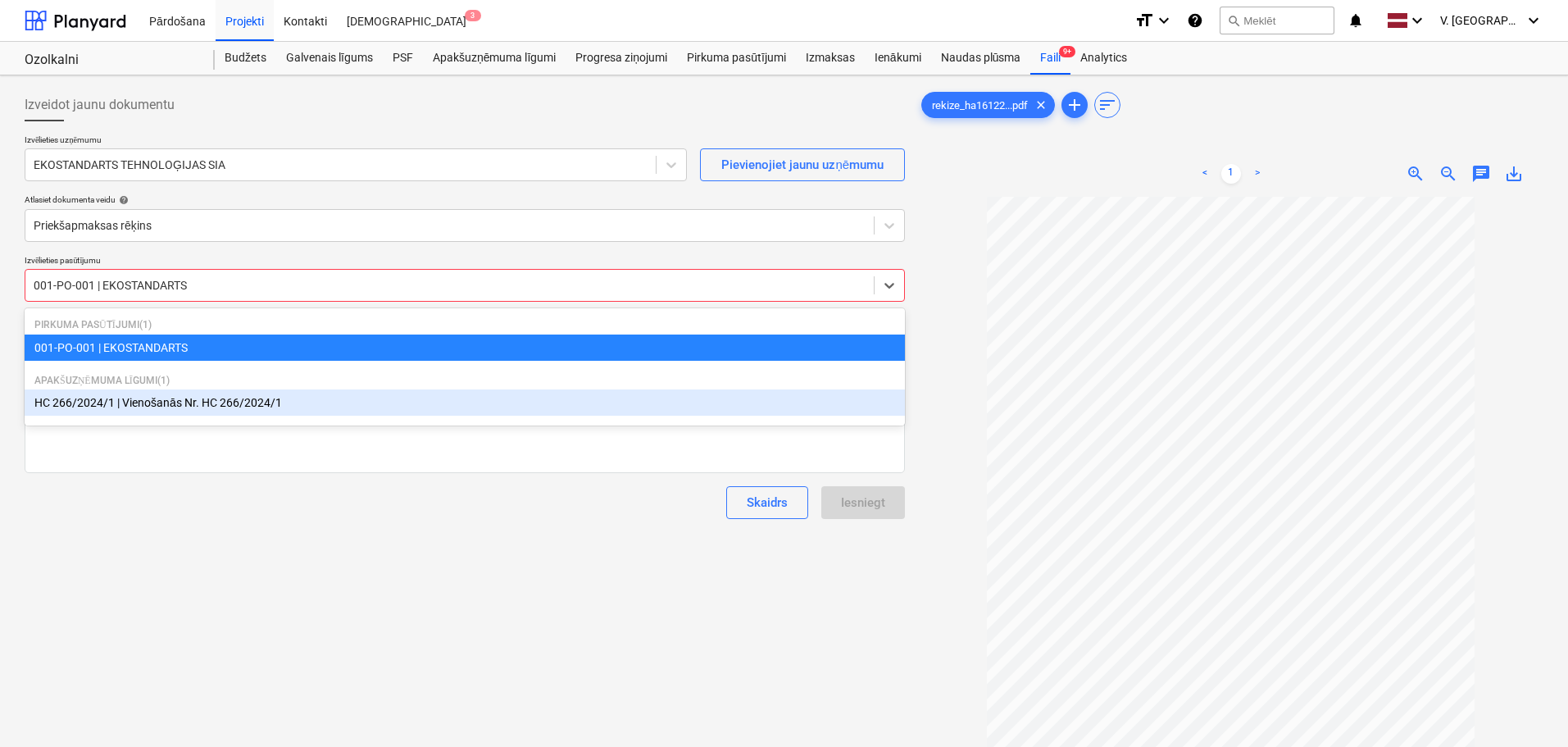 click on "HC 266/2024/1 | Vienošanās Nr. HC 266/2024/1" at bounding box center [465, 403] 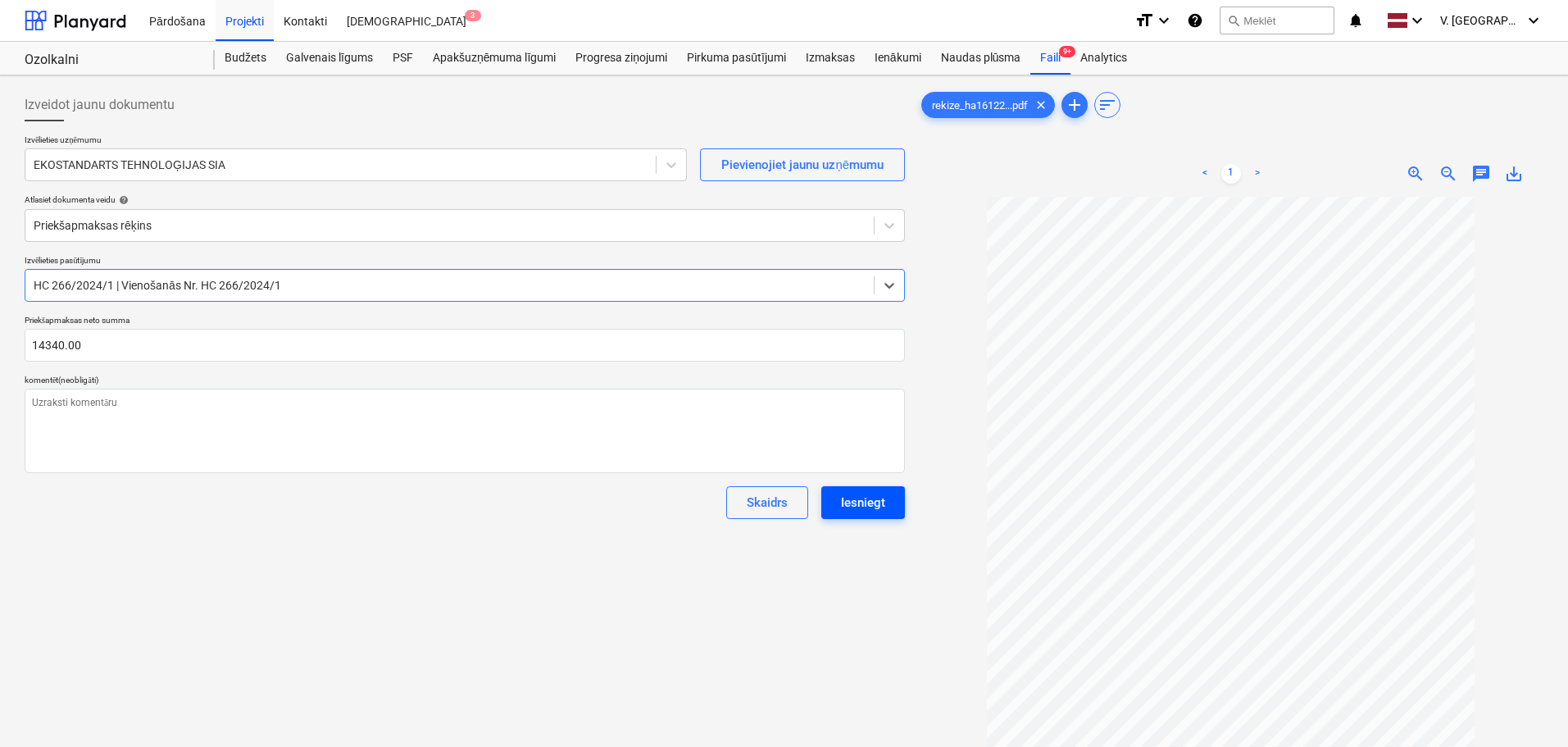 click on "Iesniegt" at bounding box center (863, 503) 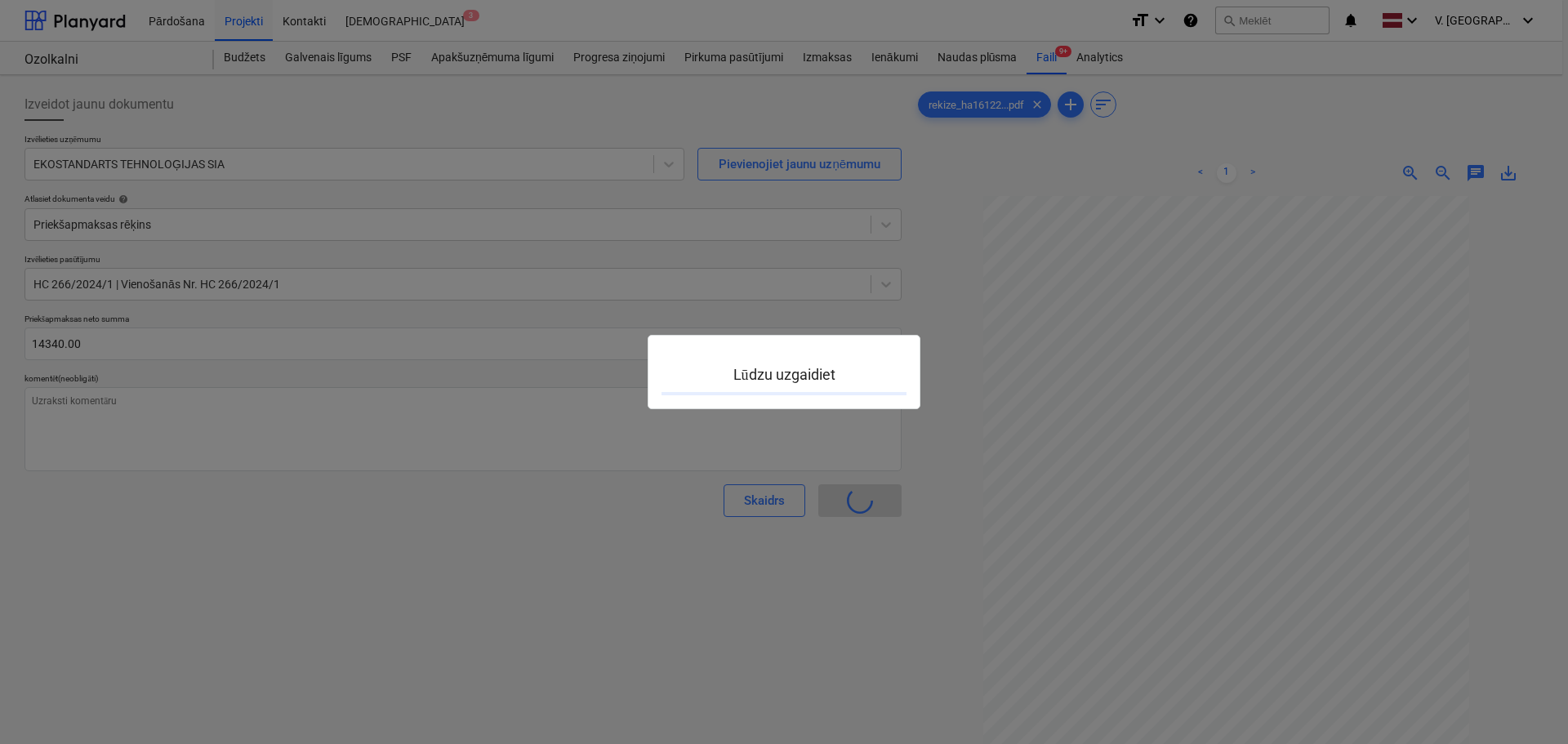 type on "x" 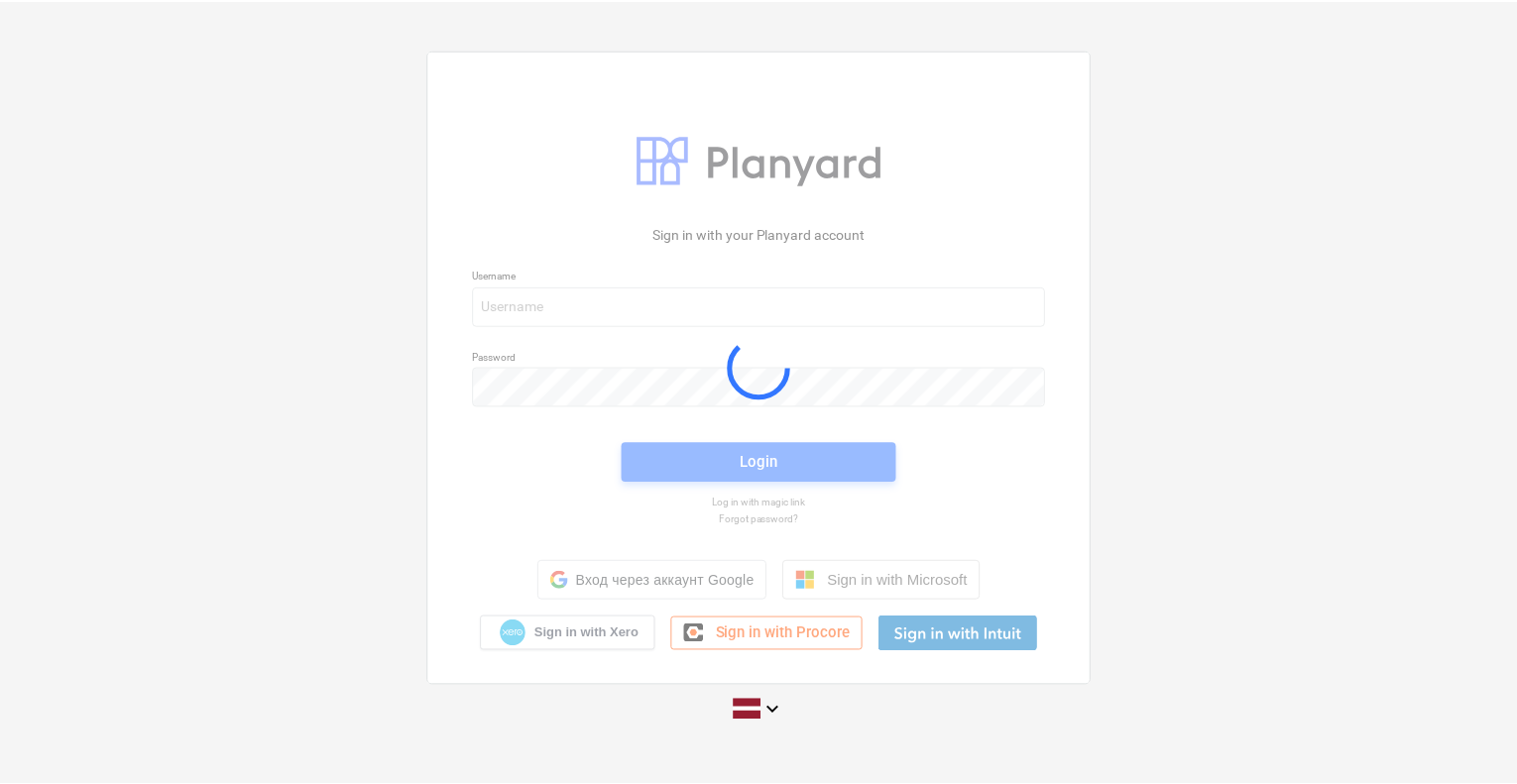 scroll, scrollTop: 0, scrollLeft: 0, axis: both 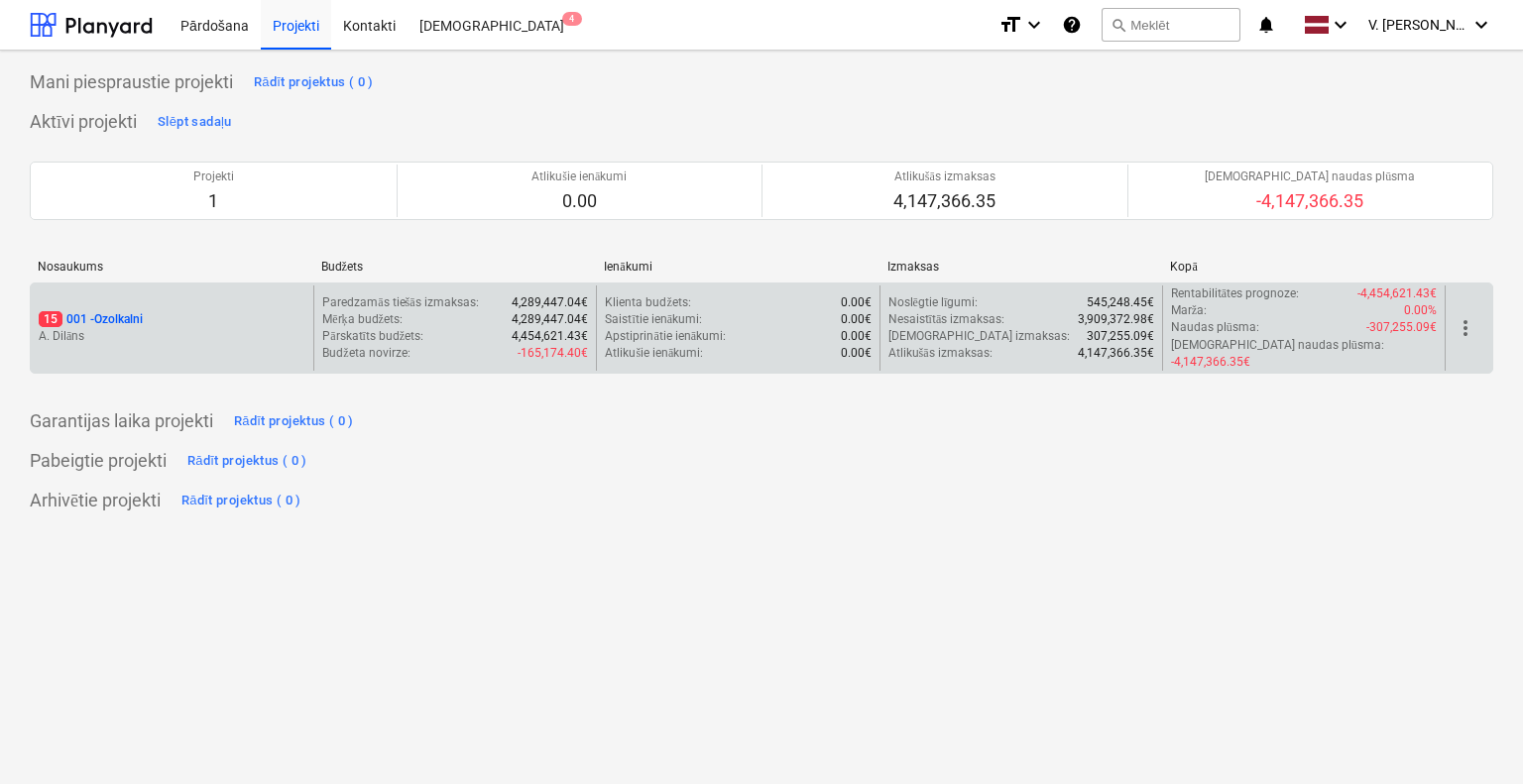 click on "A. Dilāns" at bounding box center [172, 336] 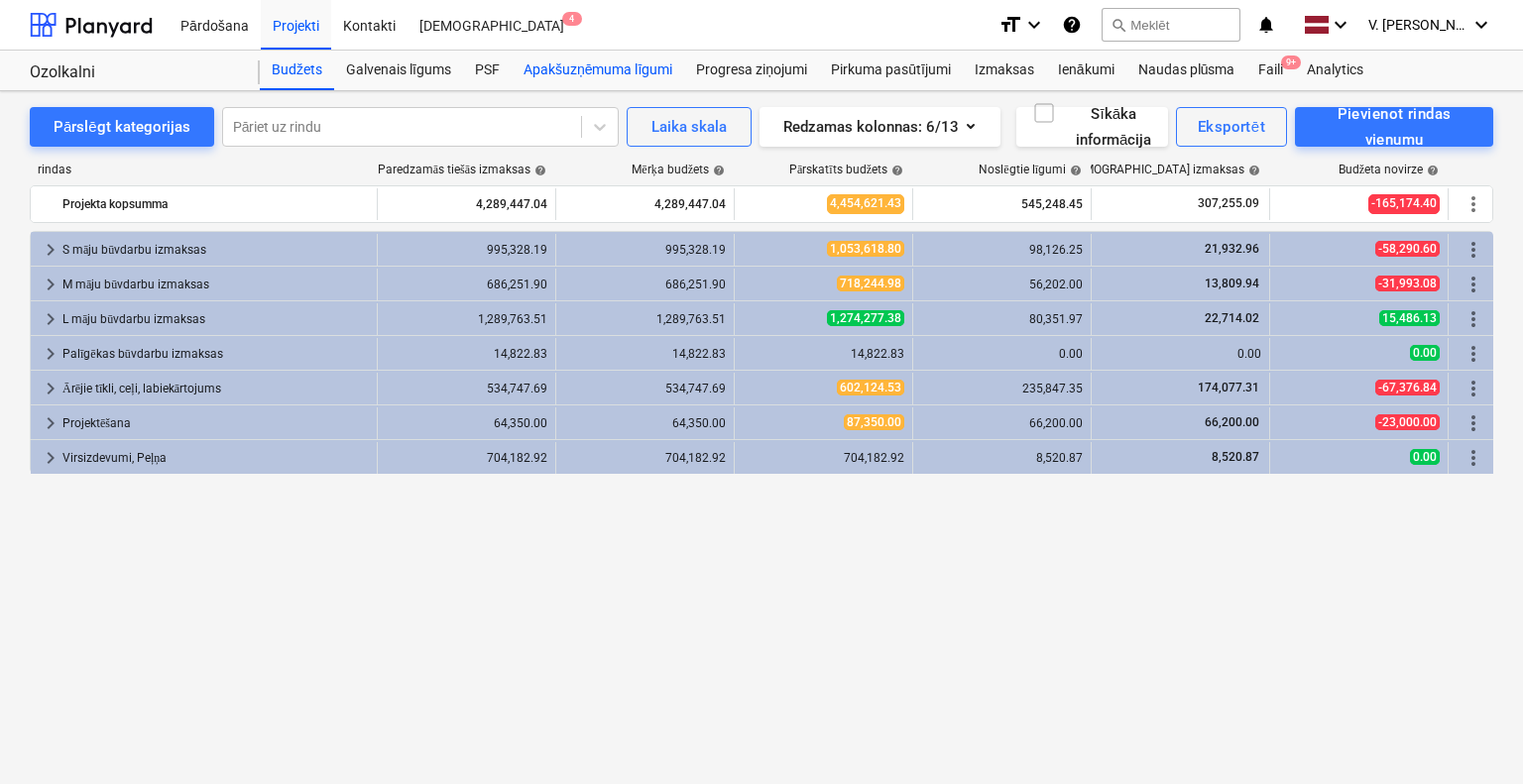 click on "Apakšuzņēmuma līgumi" at bounding box center [598, 70] 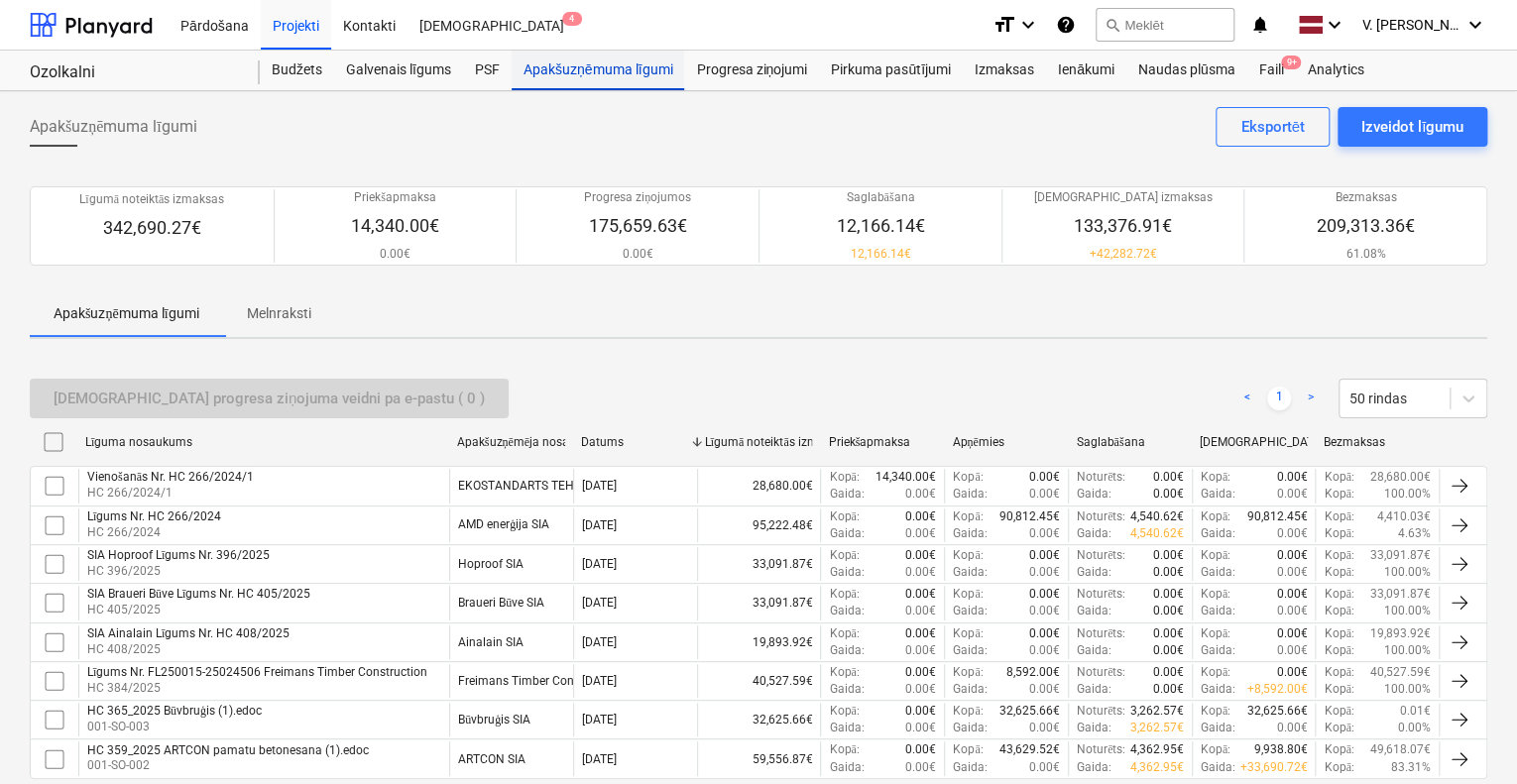 click on "Apakšuzņēmuma līgumi" at bounding box center (598, 70) 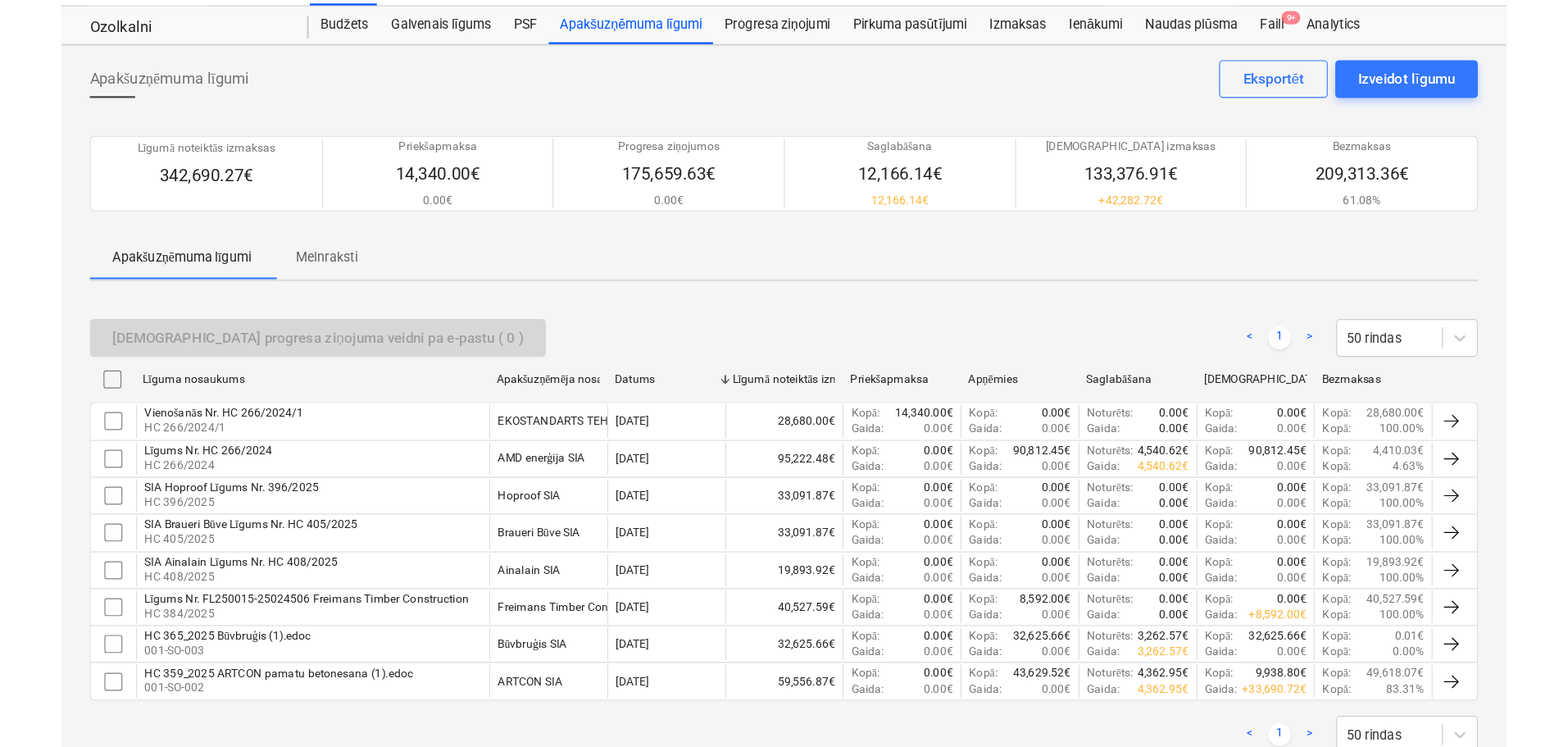 scroll, scrollTop: 0, scrollLeft: 0, axis: both 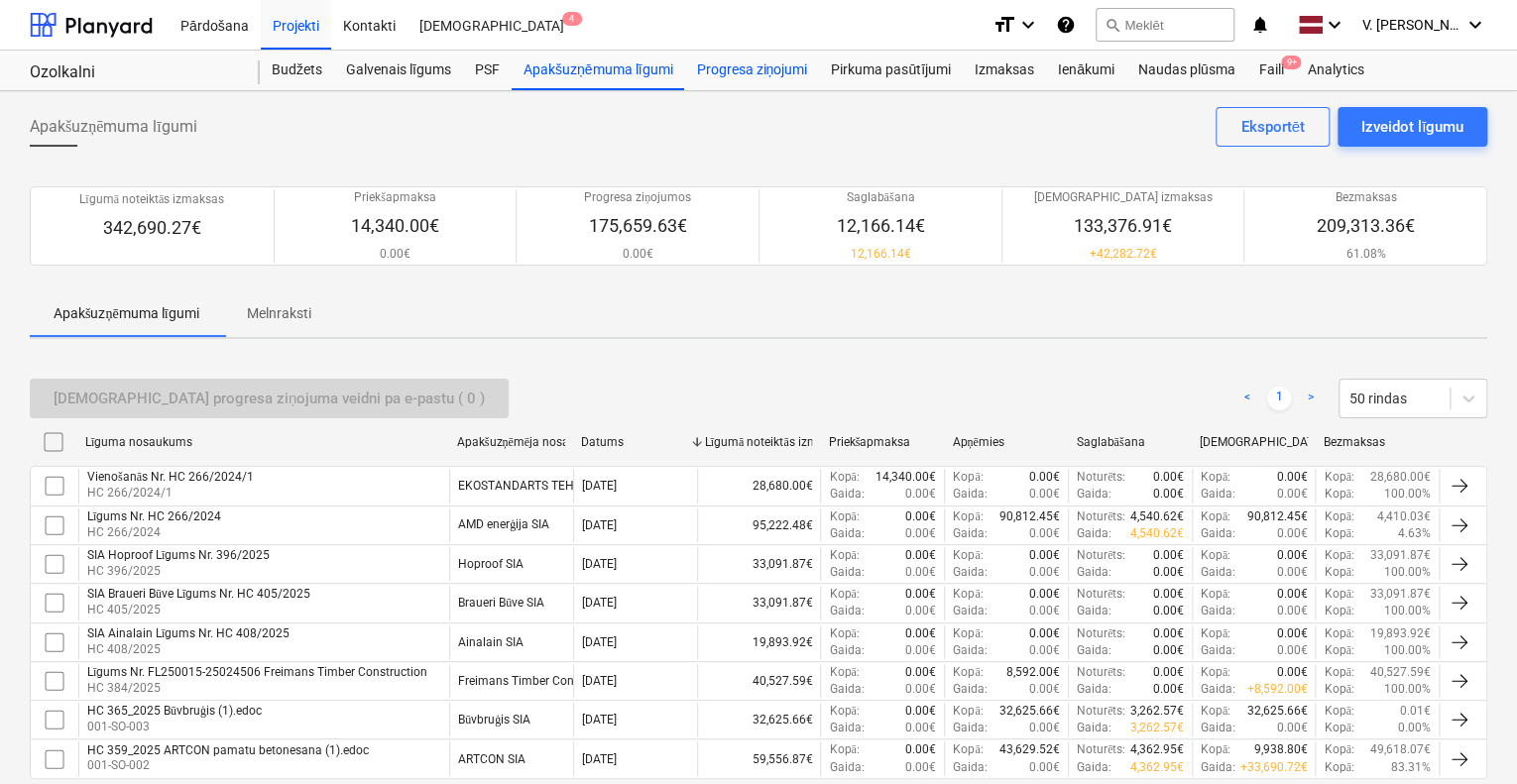 click on "Progresa ziņojumi" at bounding box center [752, 70] 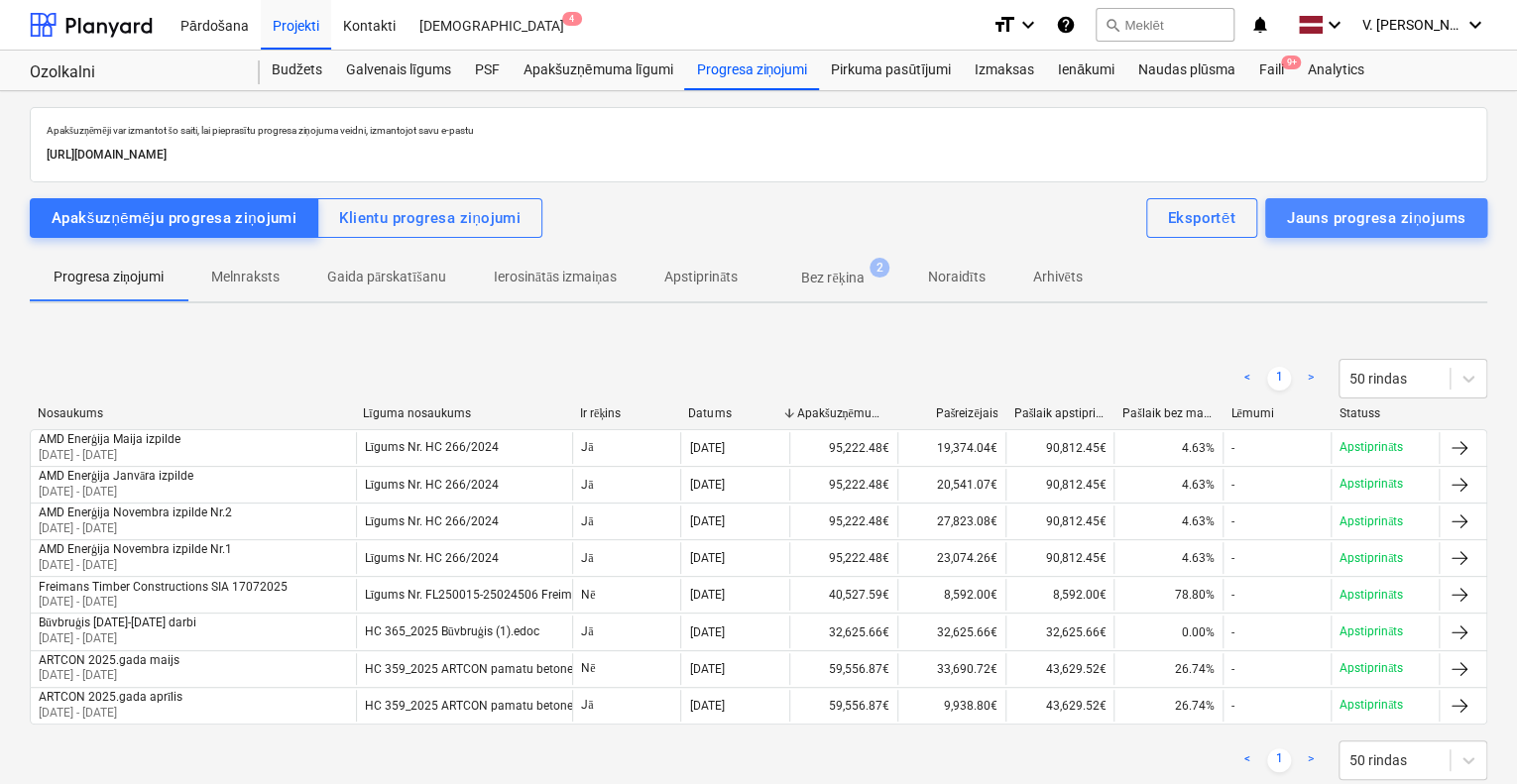 click on "Jauns progresa ziņojums" at bounding box center (1376, 218) 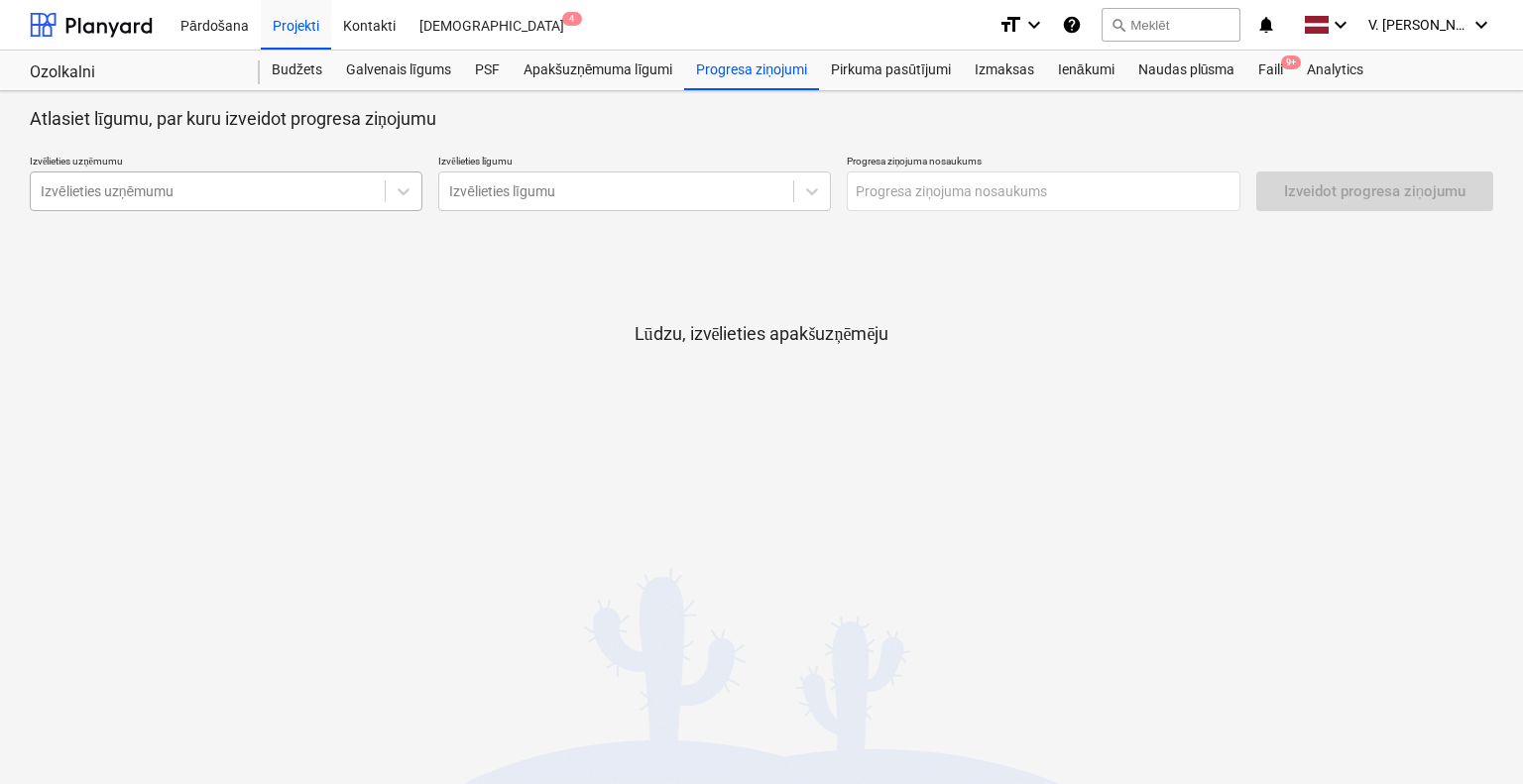 click at bounding box center [207, 191] 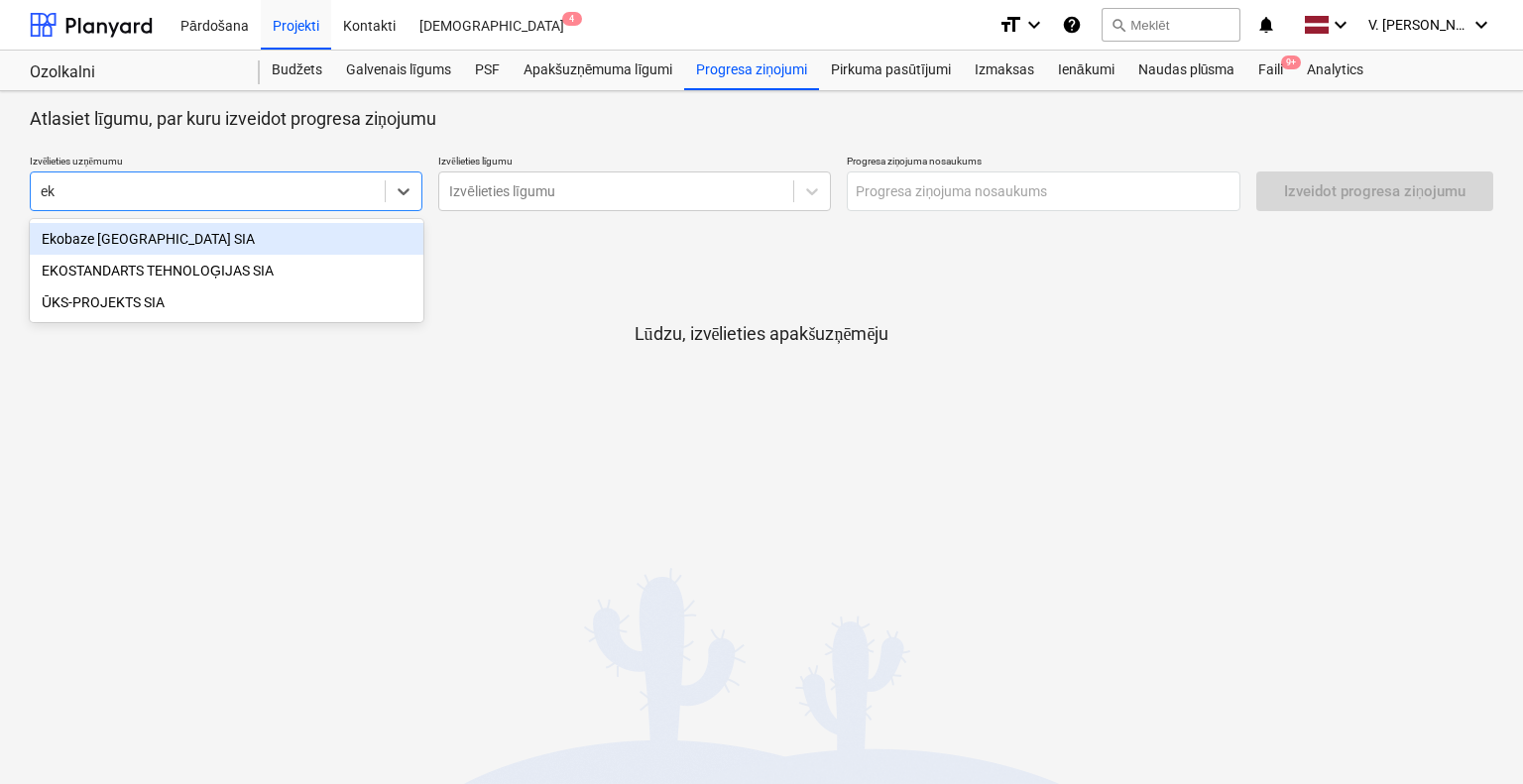 type on "eko" 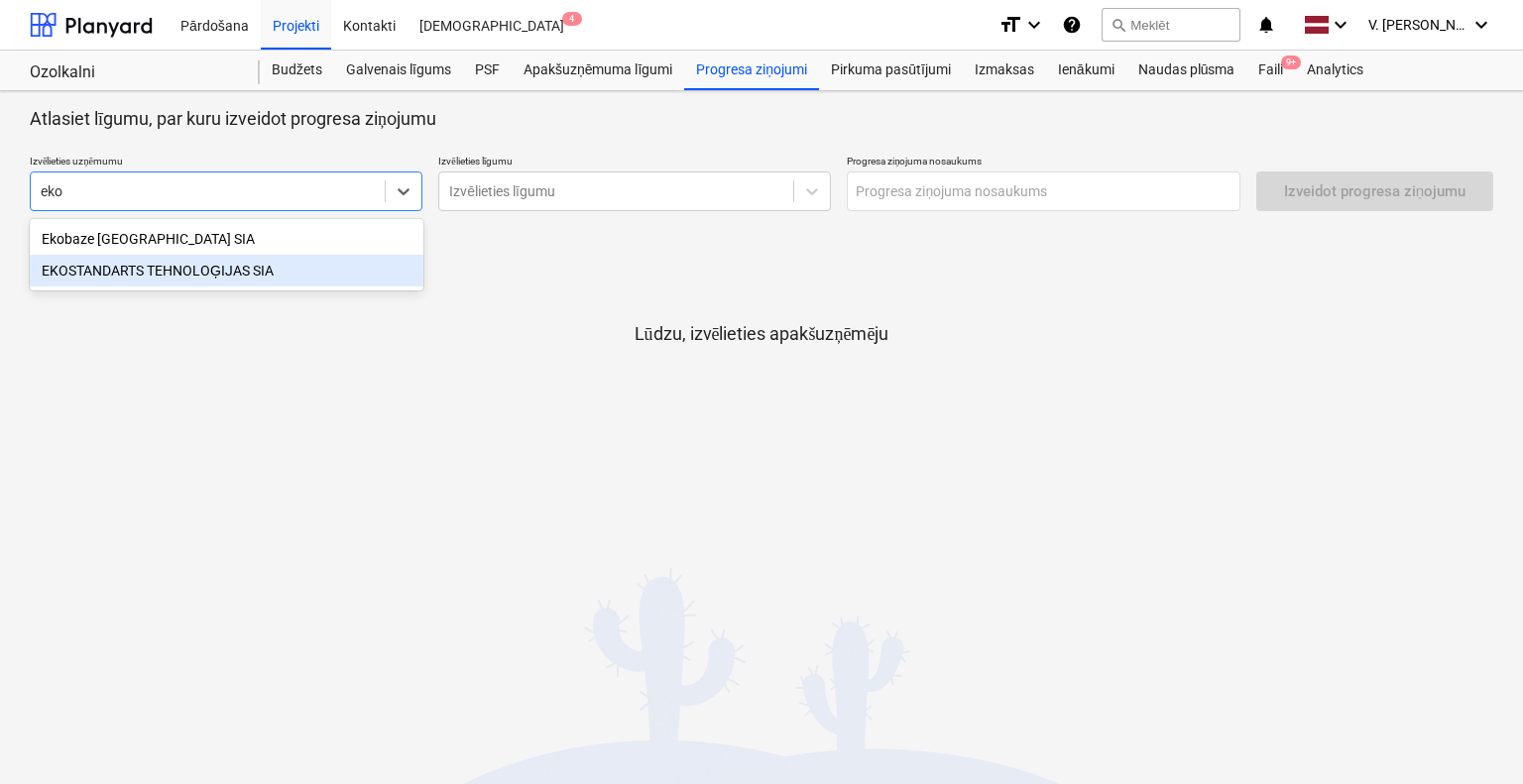 click on "EKOSTANDARTS TEHNOLOĢIJAS SIA" at bounding box center [226, 271] 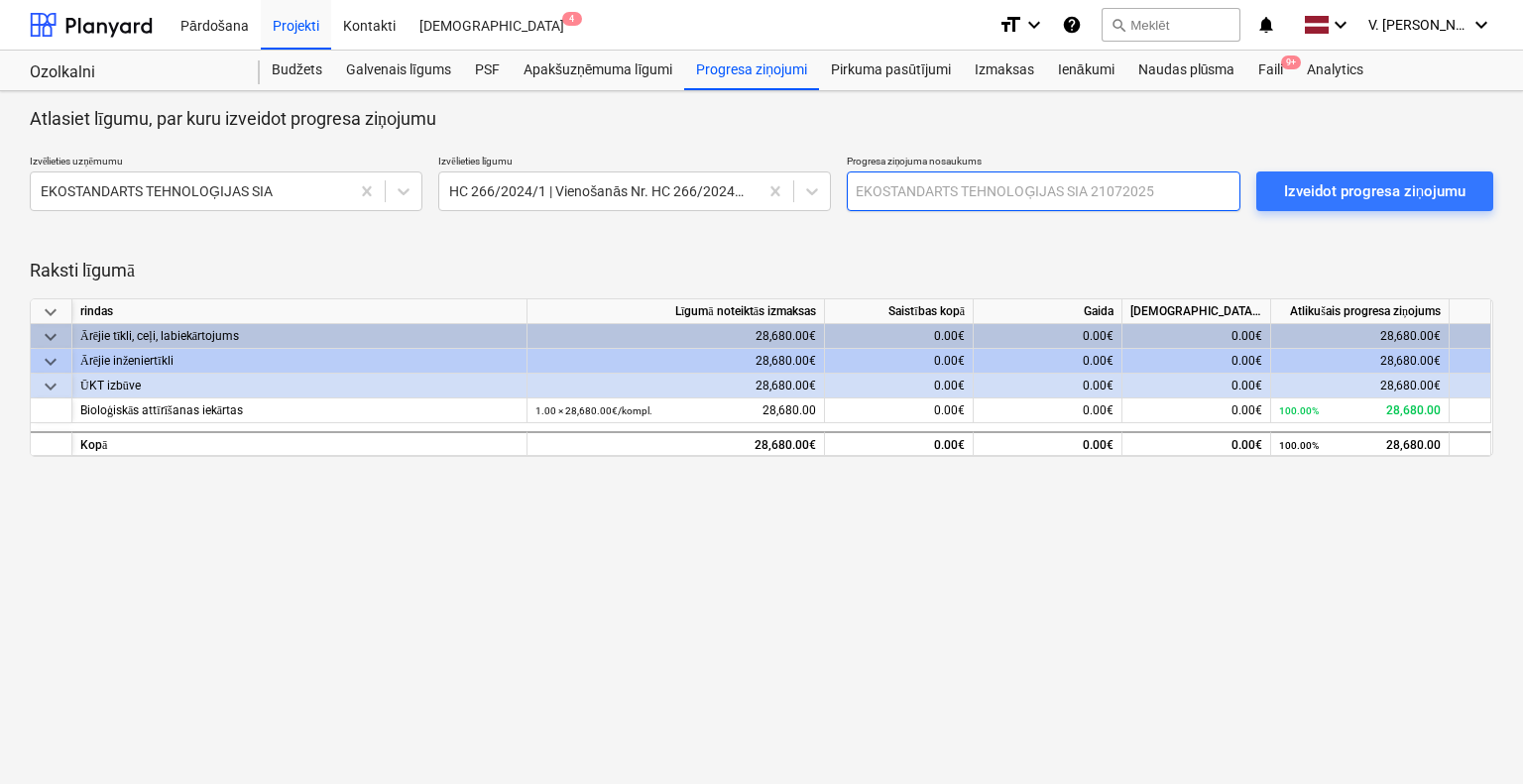 click at bounding box center (1043, 191) 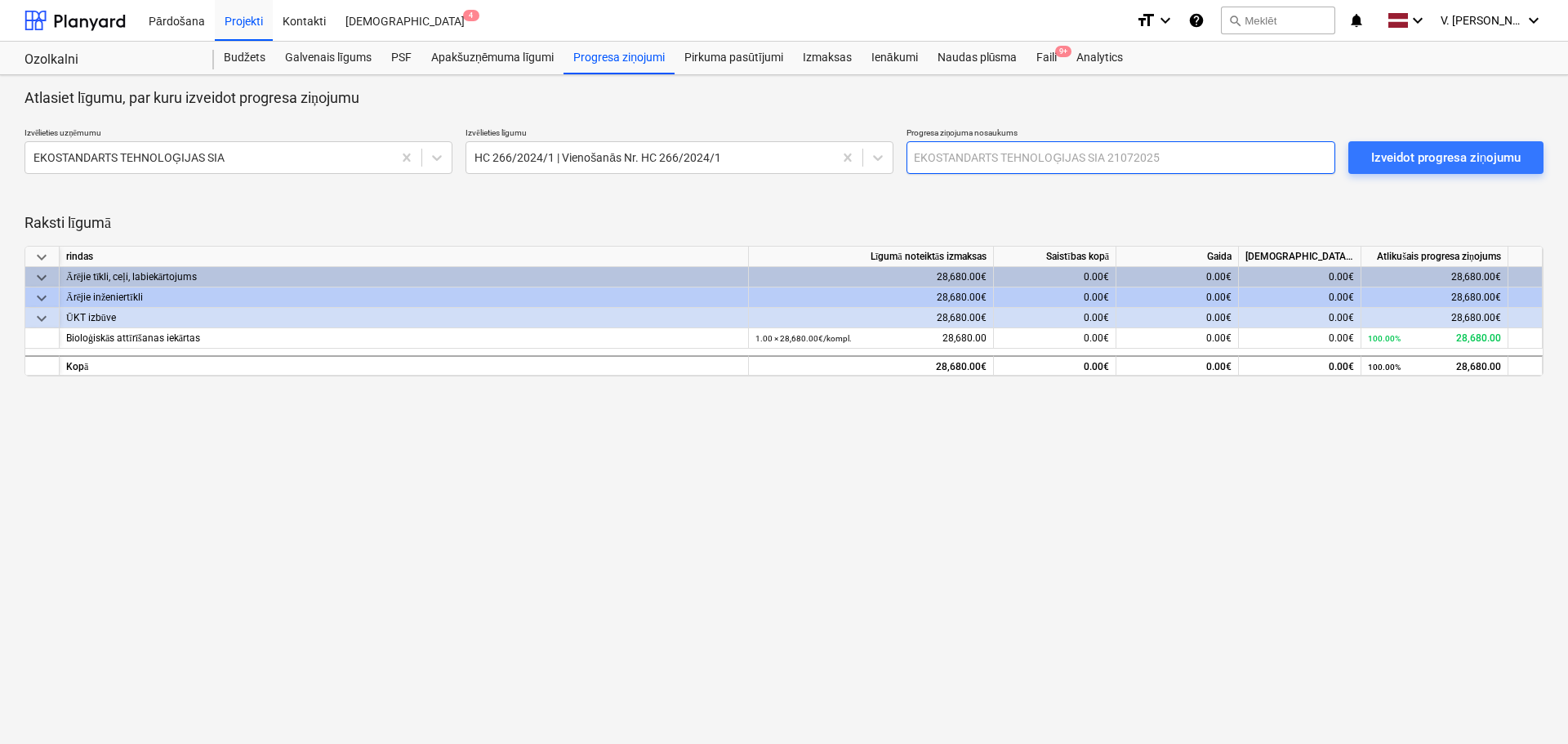 click at bounding box center [1120, 158] 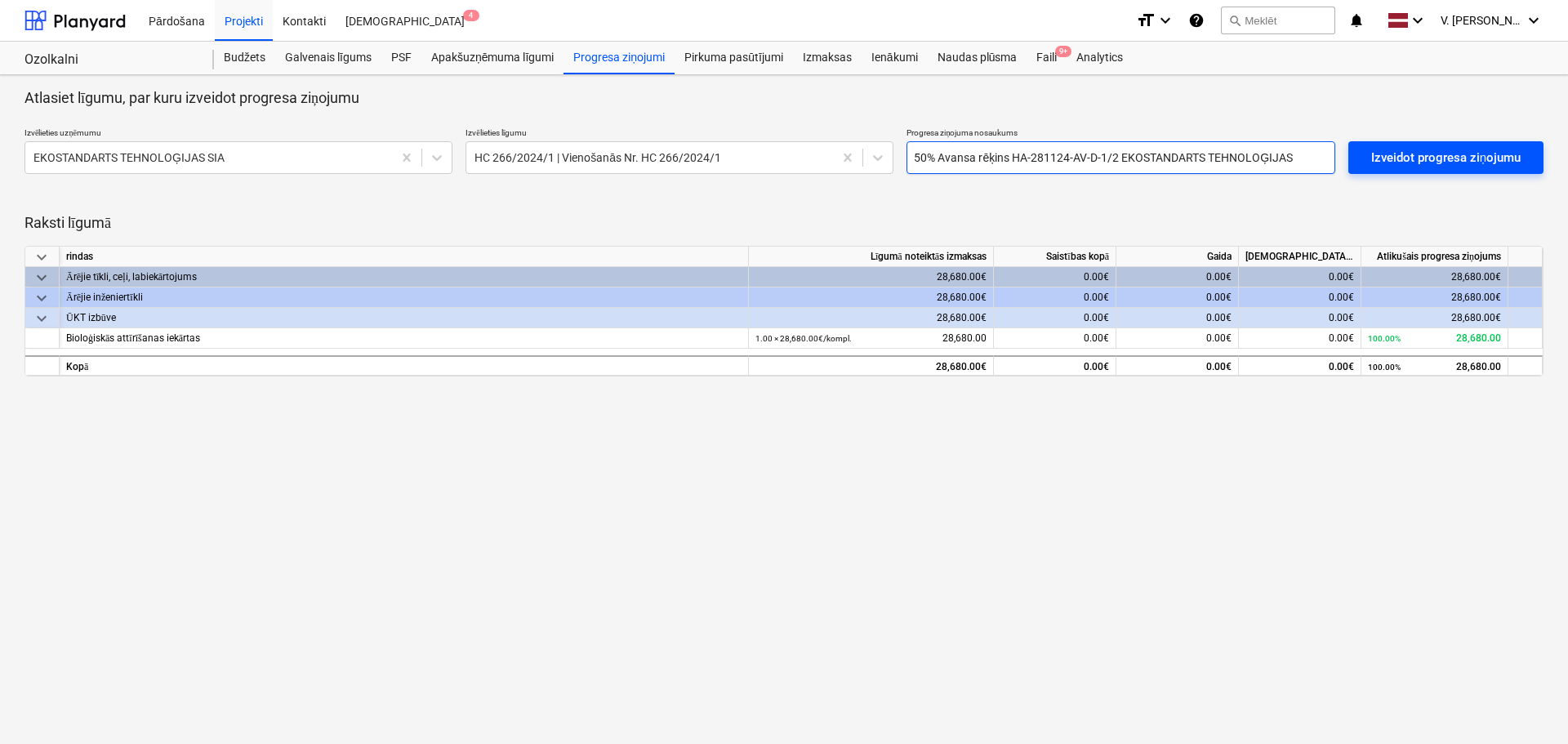 type on "50% Avansa rēķins HA-281124-AV-D-1/2 EKOSTANDARTS TEHNOLOĢIJAS" 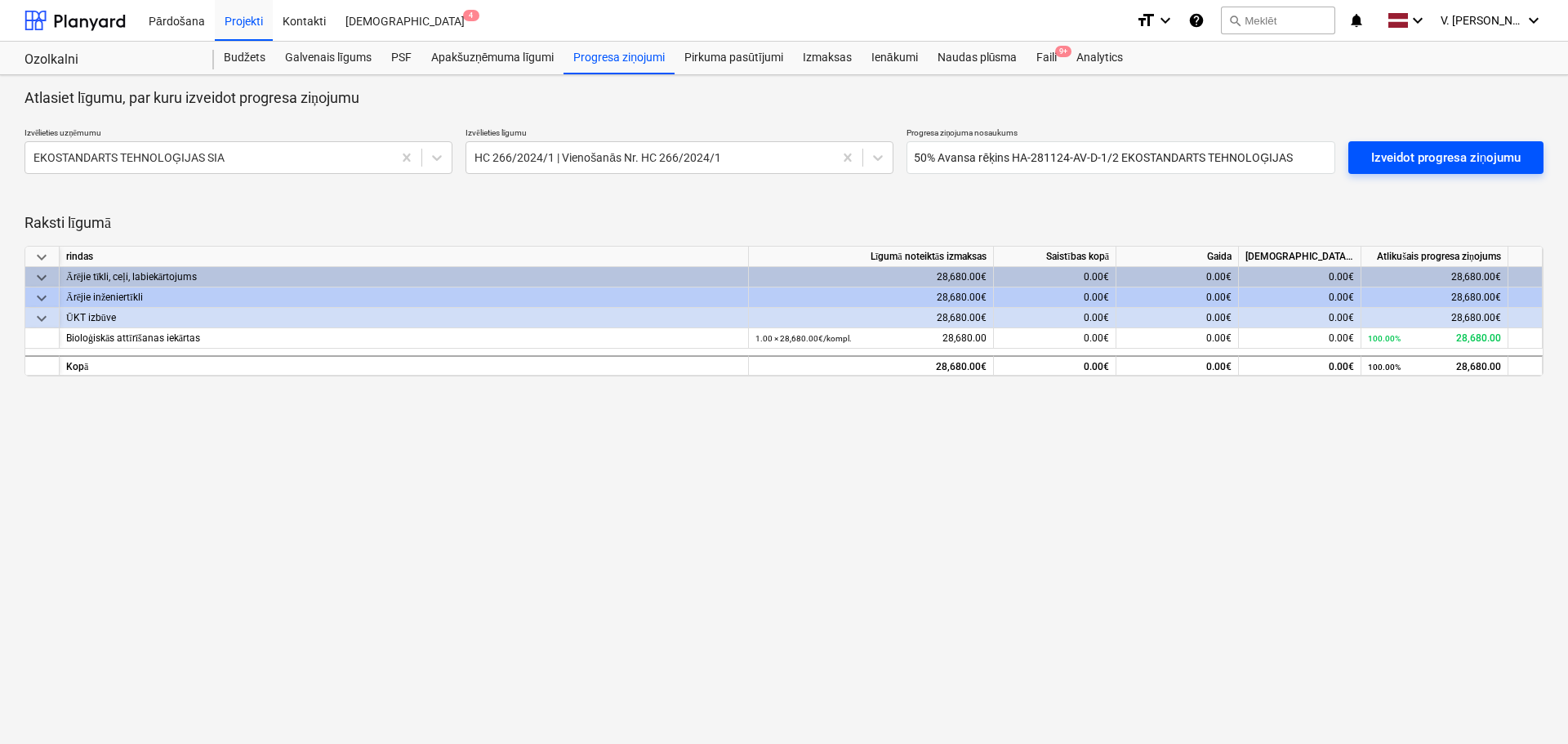 click on "Izveidot progresa ziņojumu" at bounding box center (1446, 158) 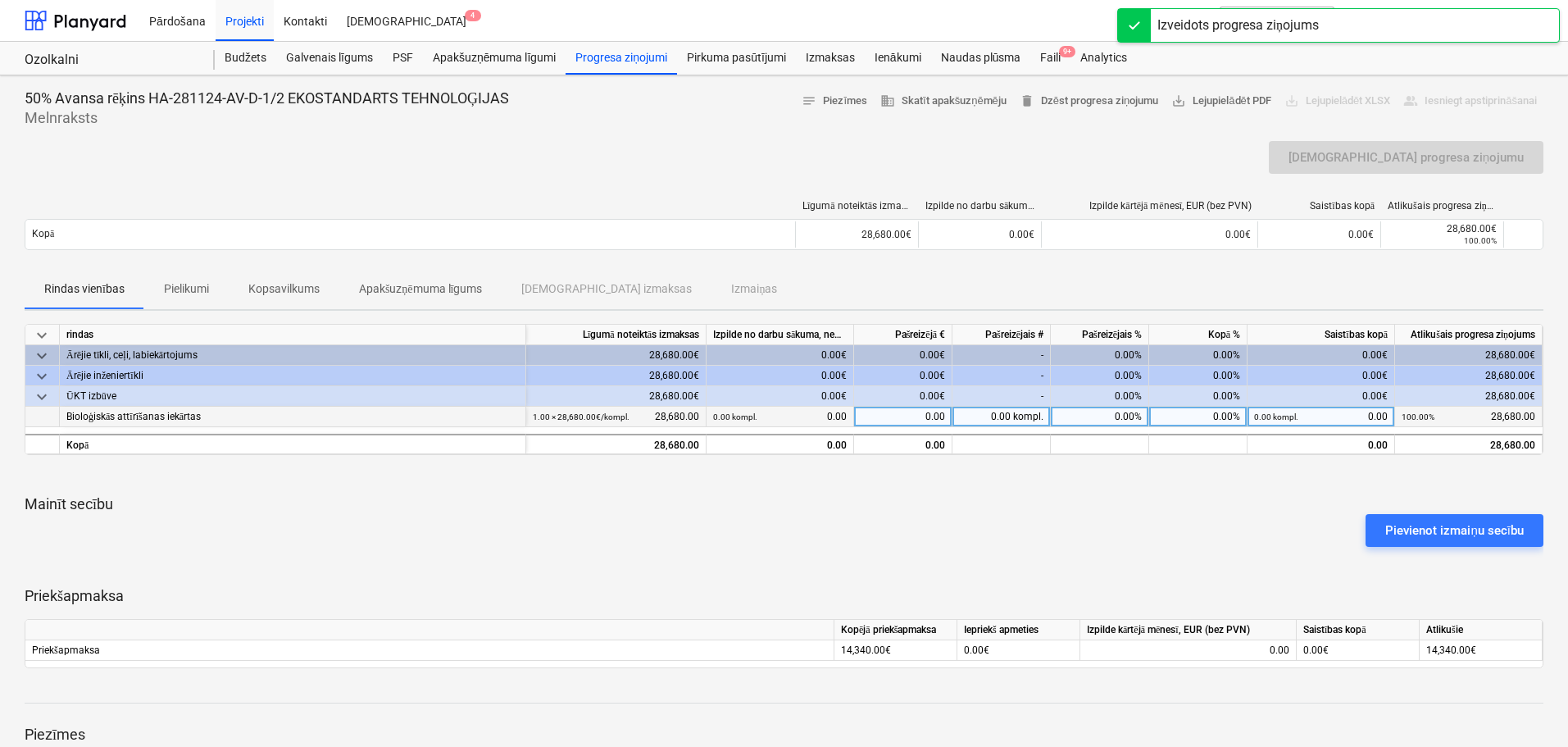 click on "0.00" at bounding box center [903, 417] 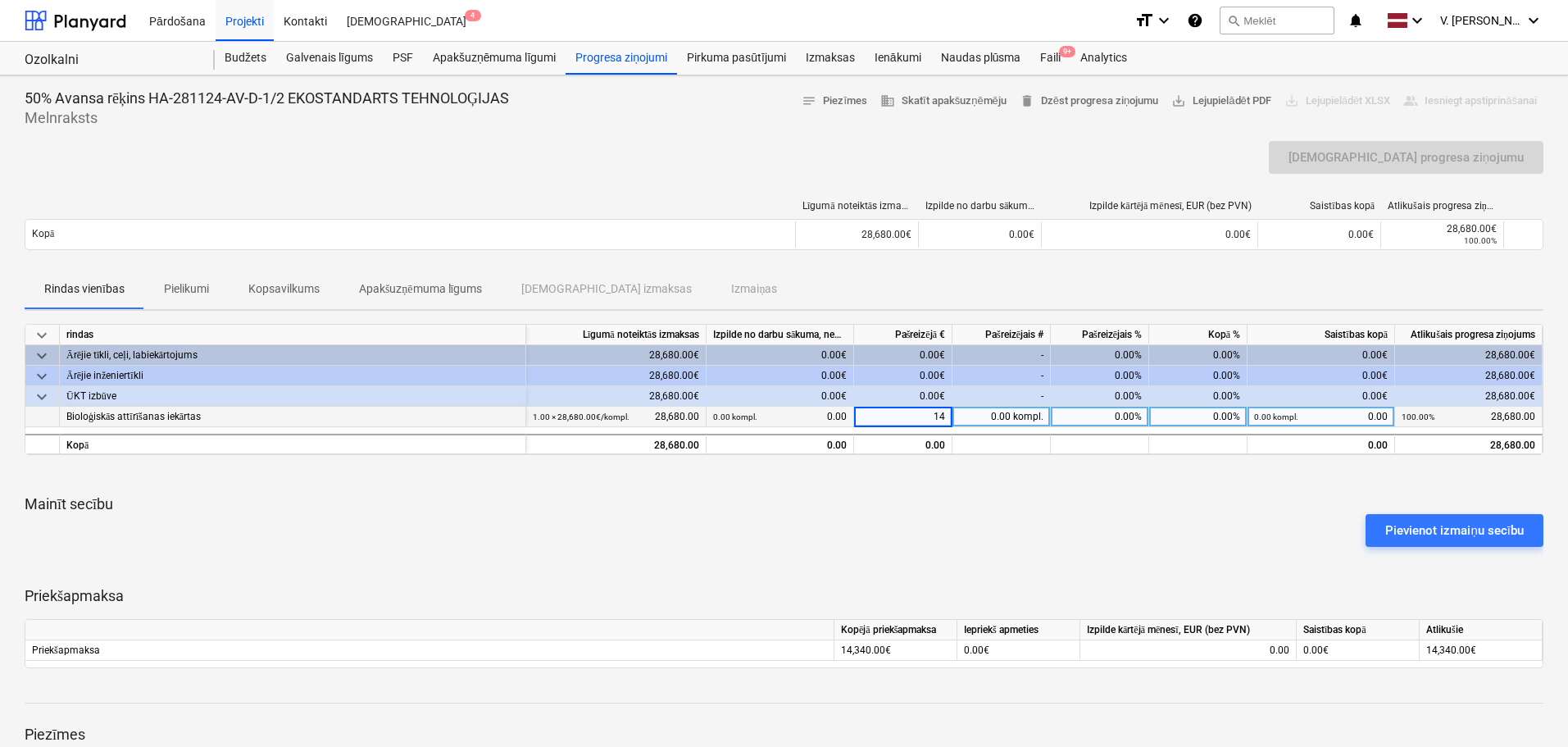 type on "1" 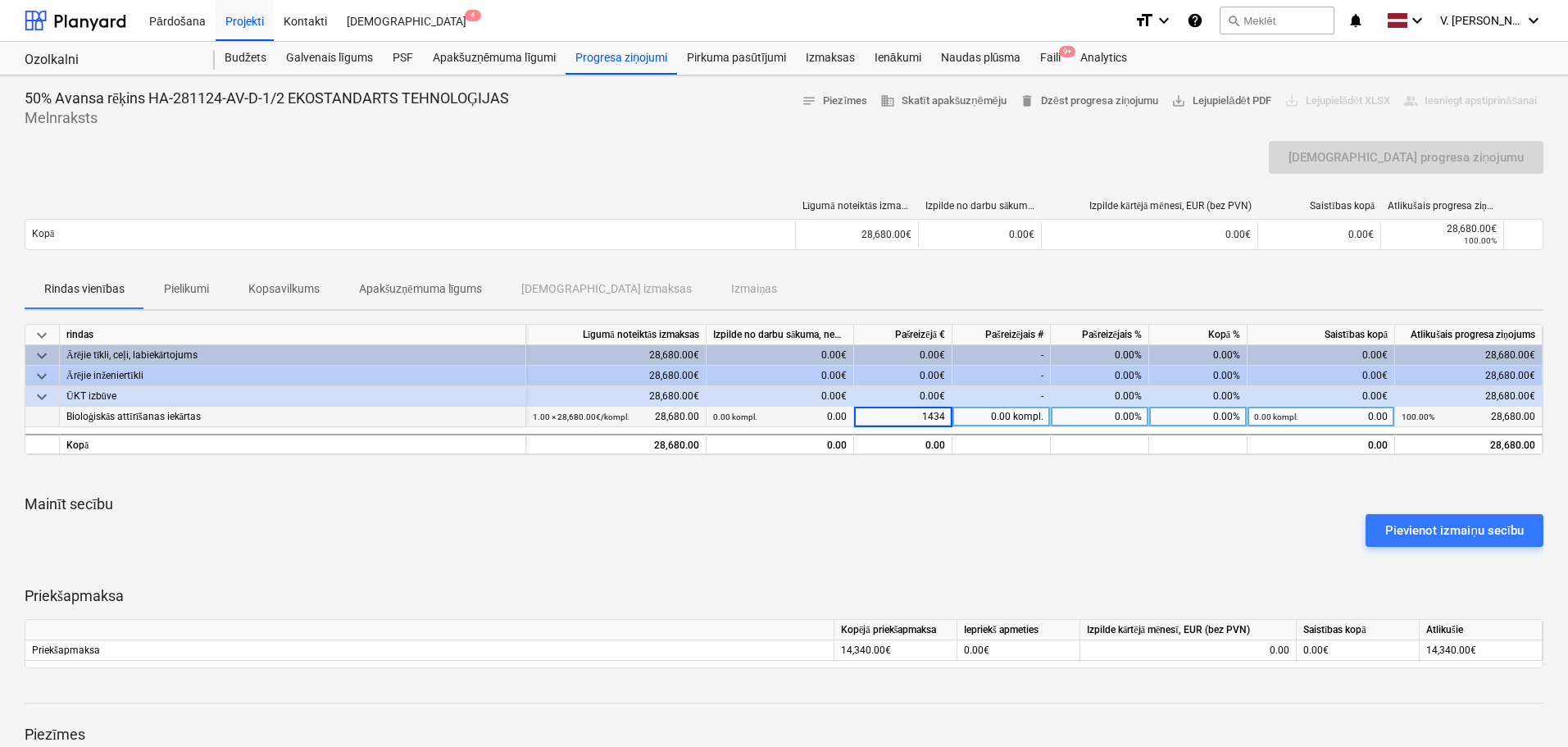 type on "14340" 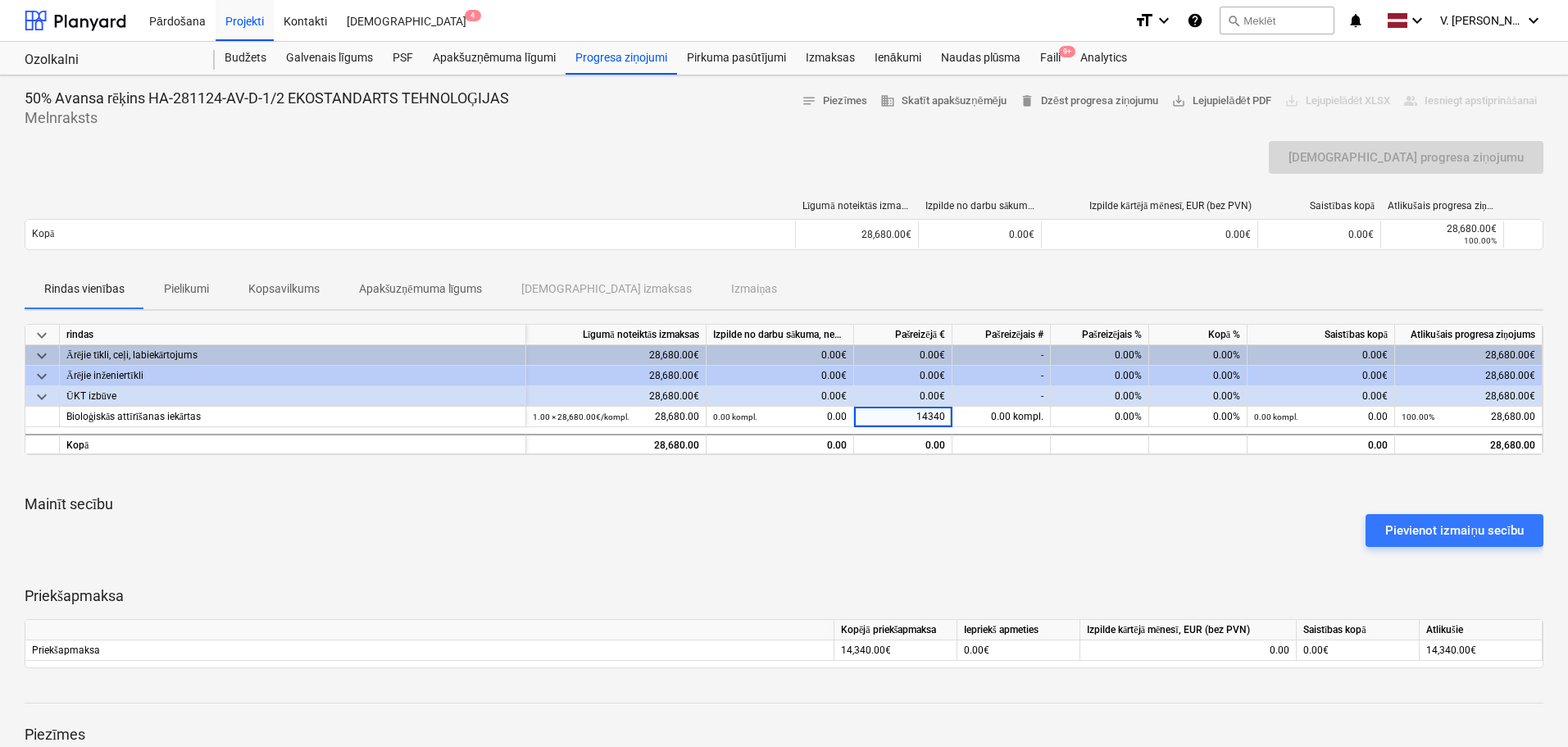 click on "Pievienot izmaiņu secību" at bounding box center (784, 531) 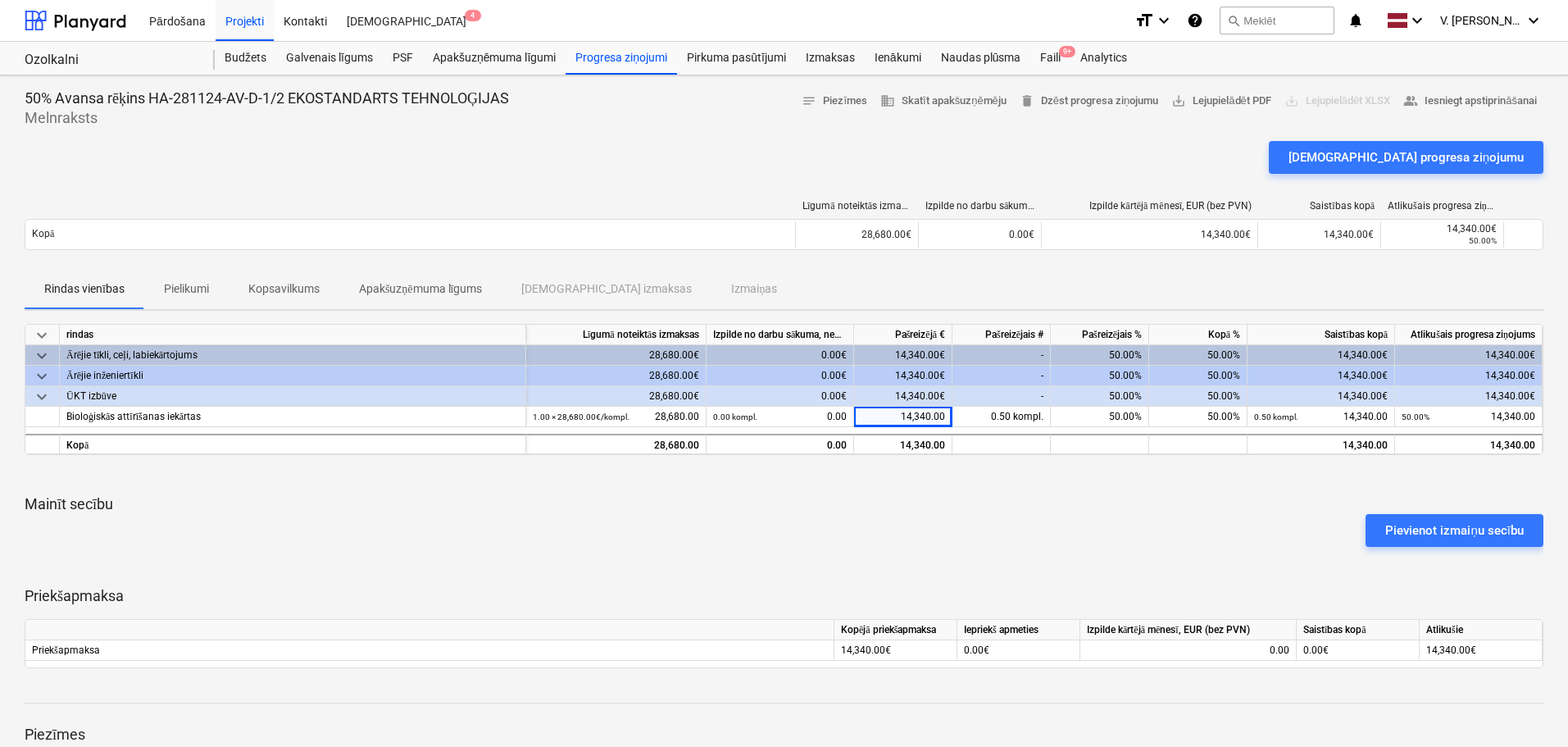 click on "Pielikumi" at bounding box center (186, 289) 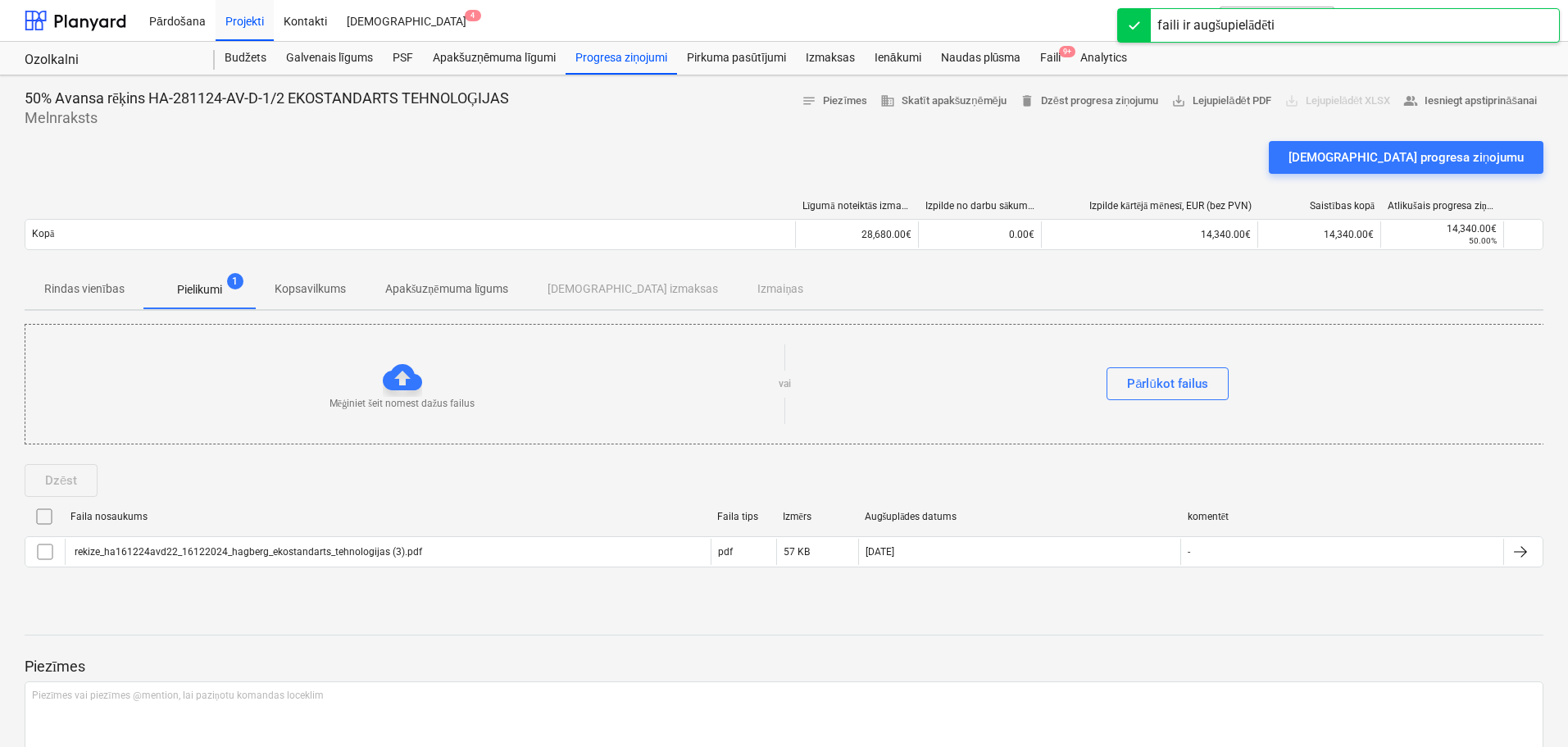 click on "Kopsavilkums" at bounding box center (310, 289) 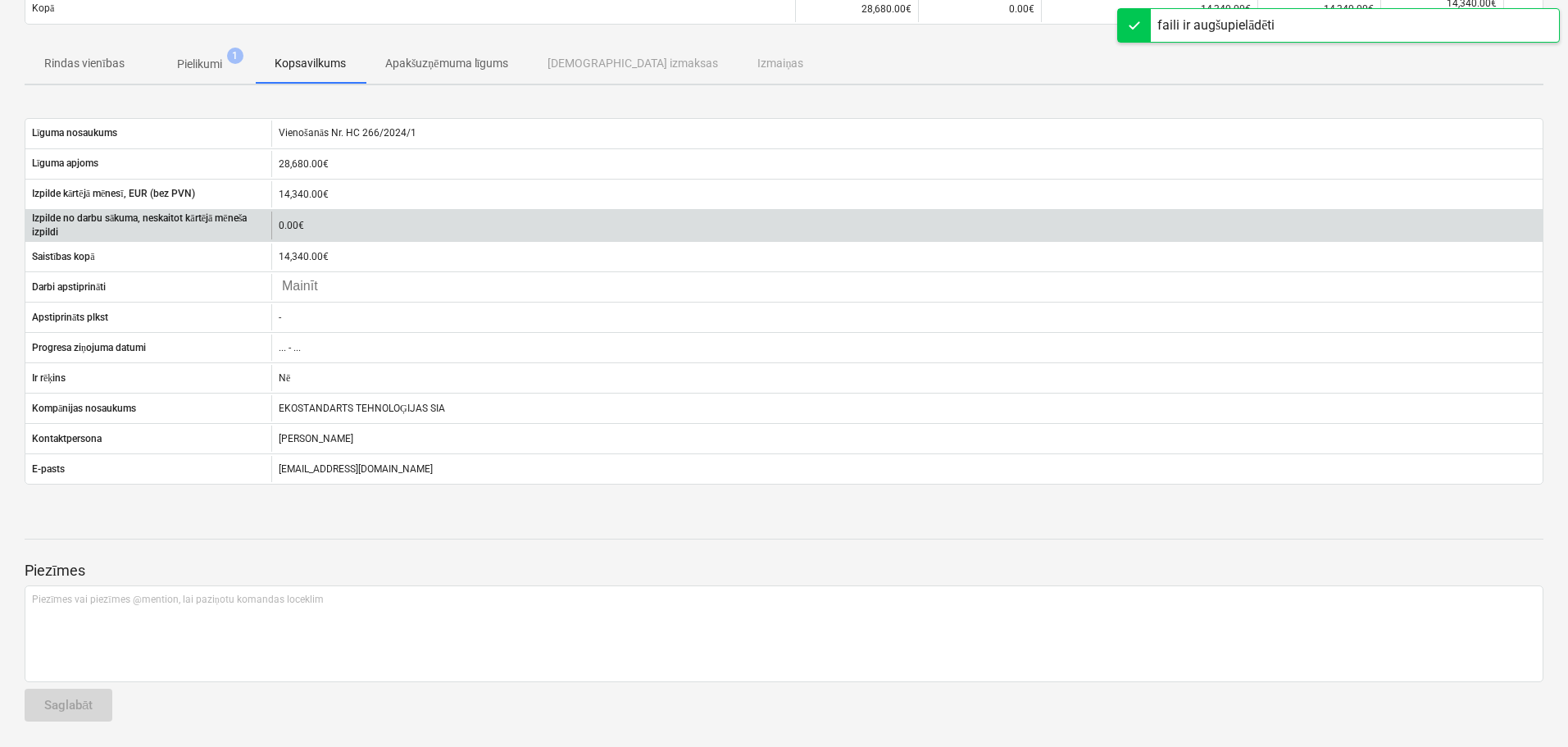 scroll, scrollTop: 0, scrollLeft: 0, axis: both 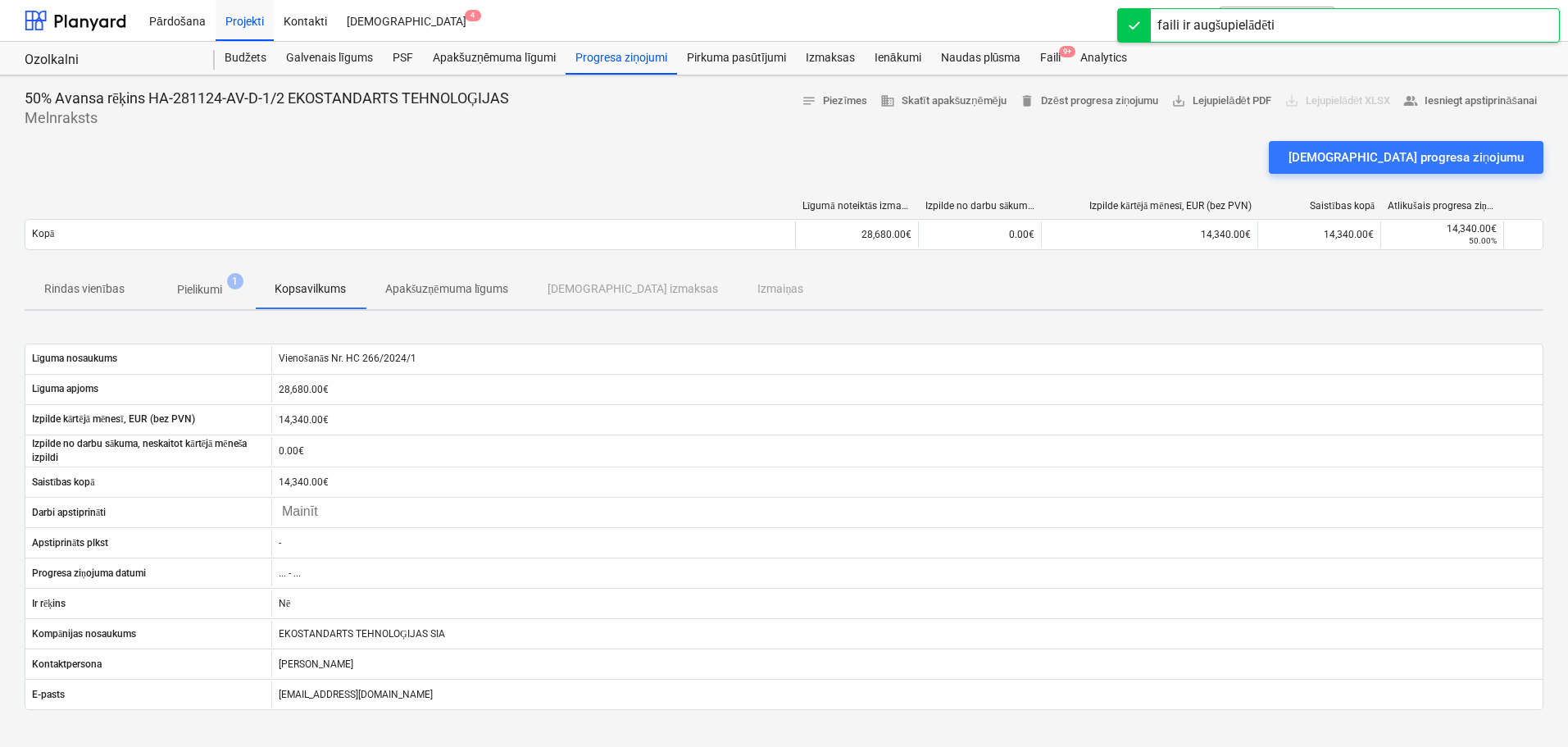 click on "Apakšuzņēmuma līgums" at bounding box center (447, 289) 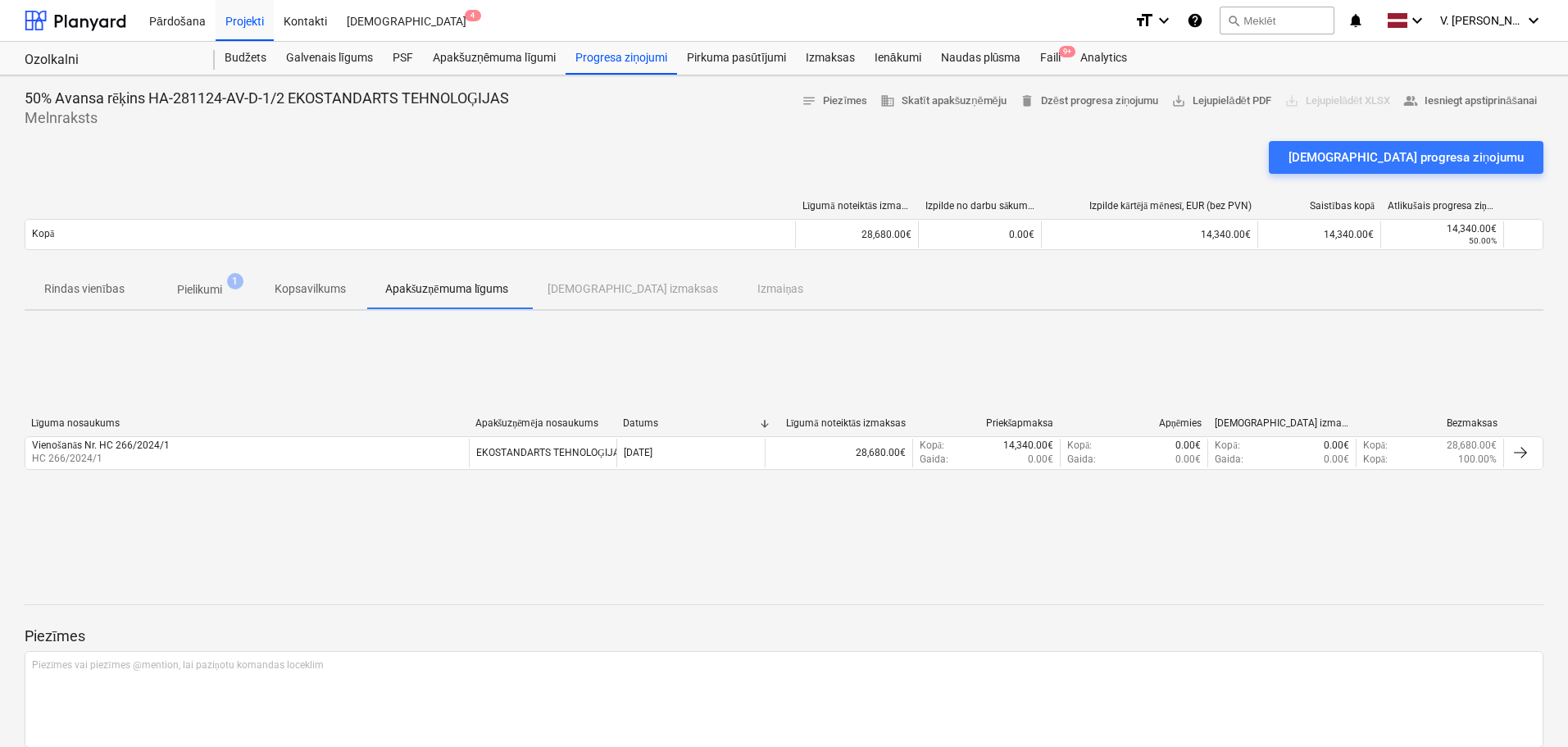 click on "Rindas vienības Pielikumi 1 Kopsavilkums Apakšuzņēmuma līgums Saistītās izmaksas Izmaiņas" at bounding box center (784, 289) 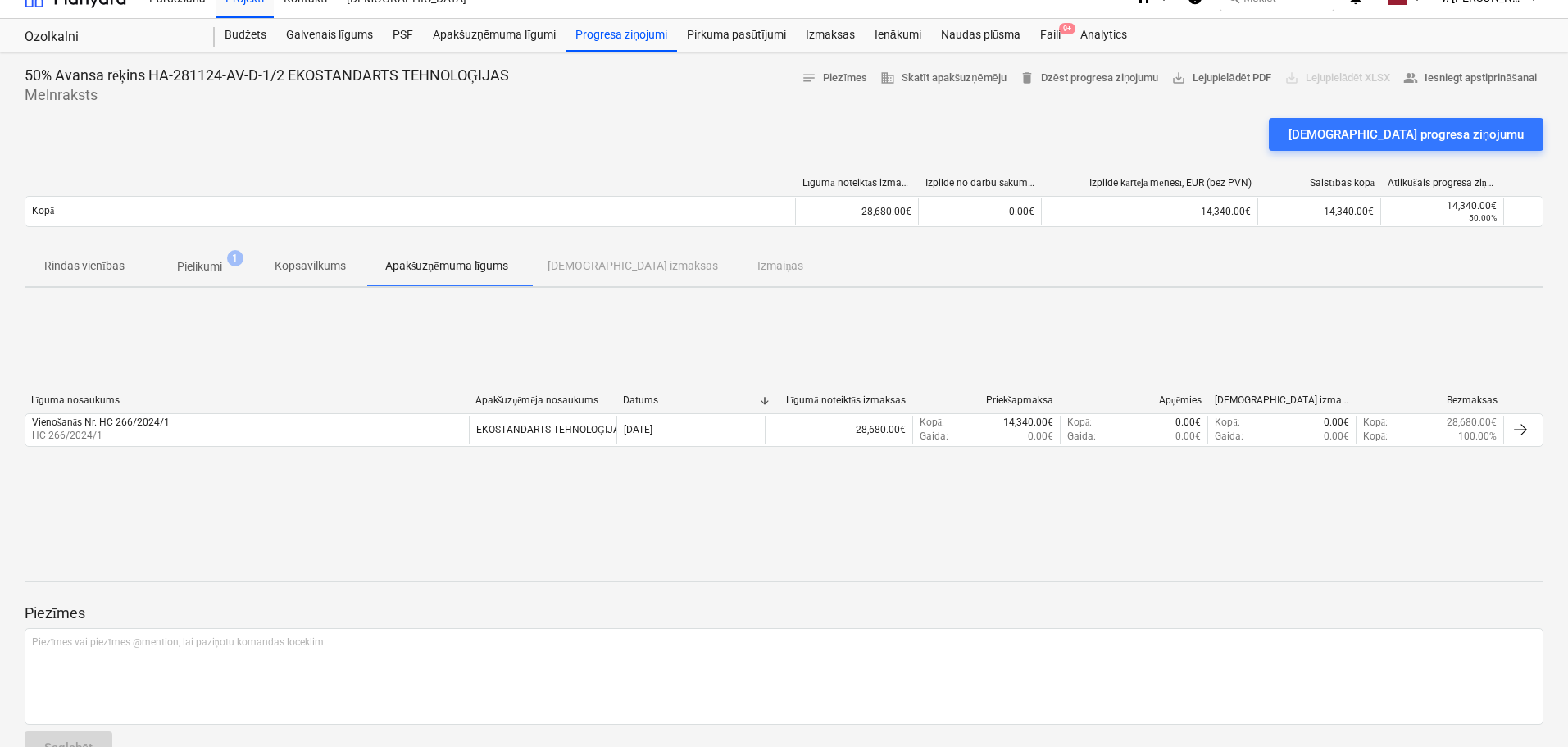 scroll, scrollTop: 0, scrollLeft: 0, axis: both 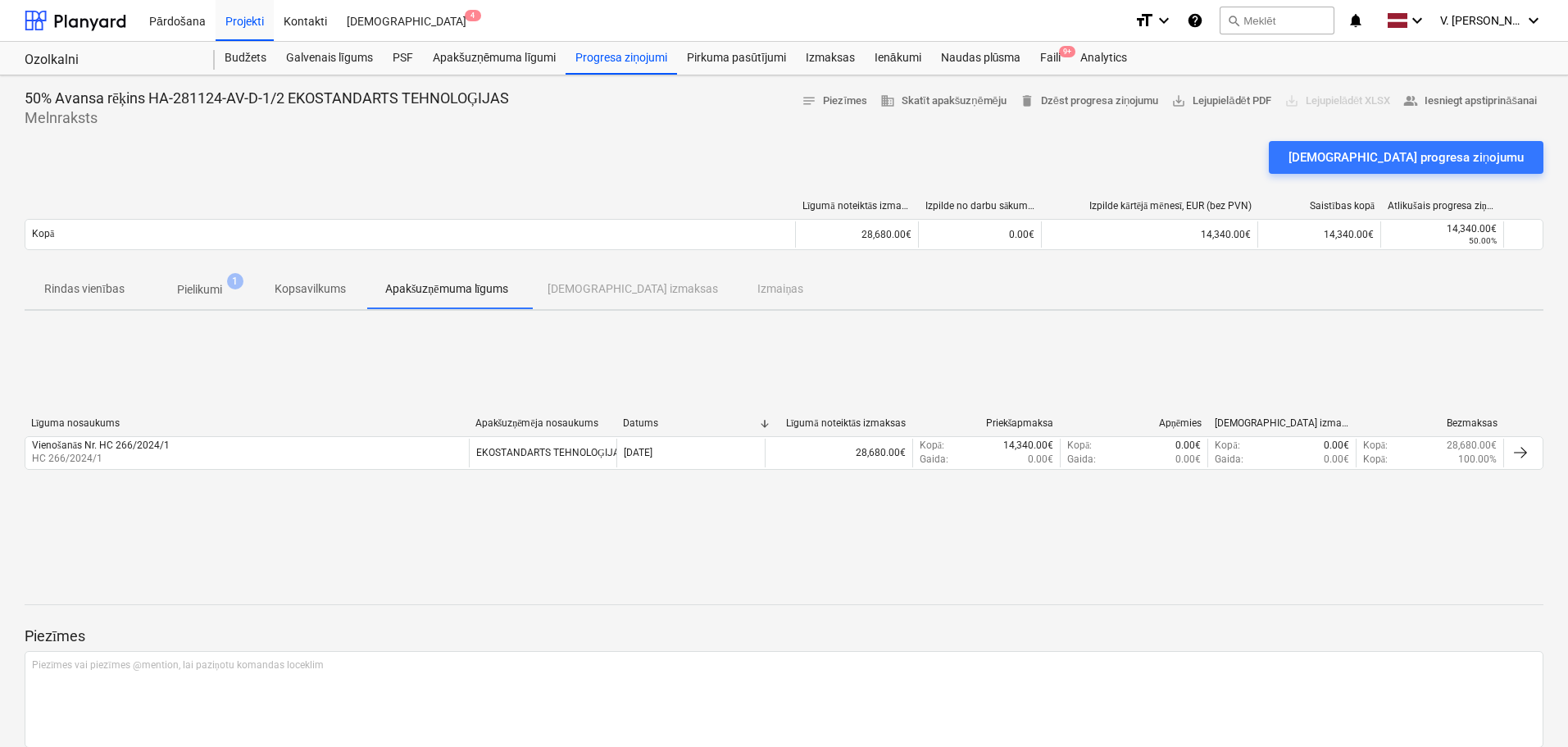 click on "Rindas vienības Pielikumi 1 Kopsavilkums Apakšuzņēmuma līgums Saistītās izmaksas Izmaiņas" at bounding box center [784, 289] 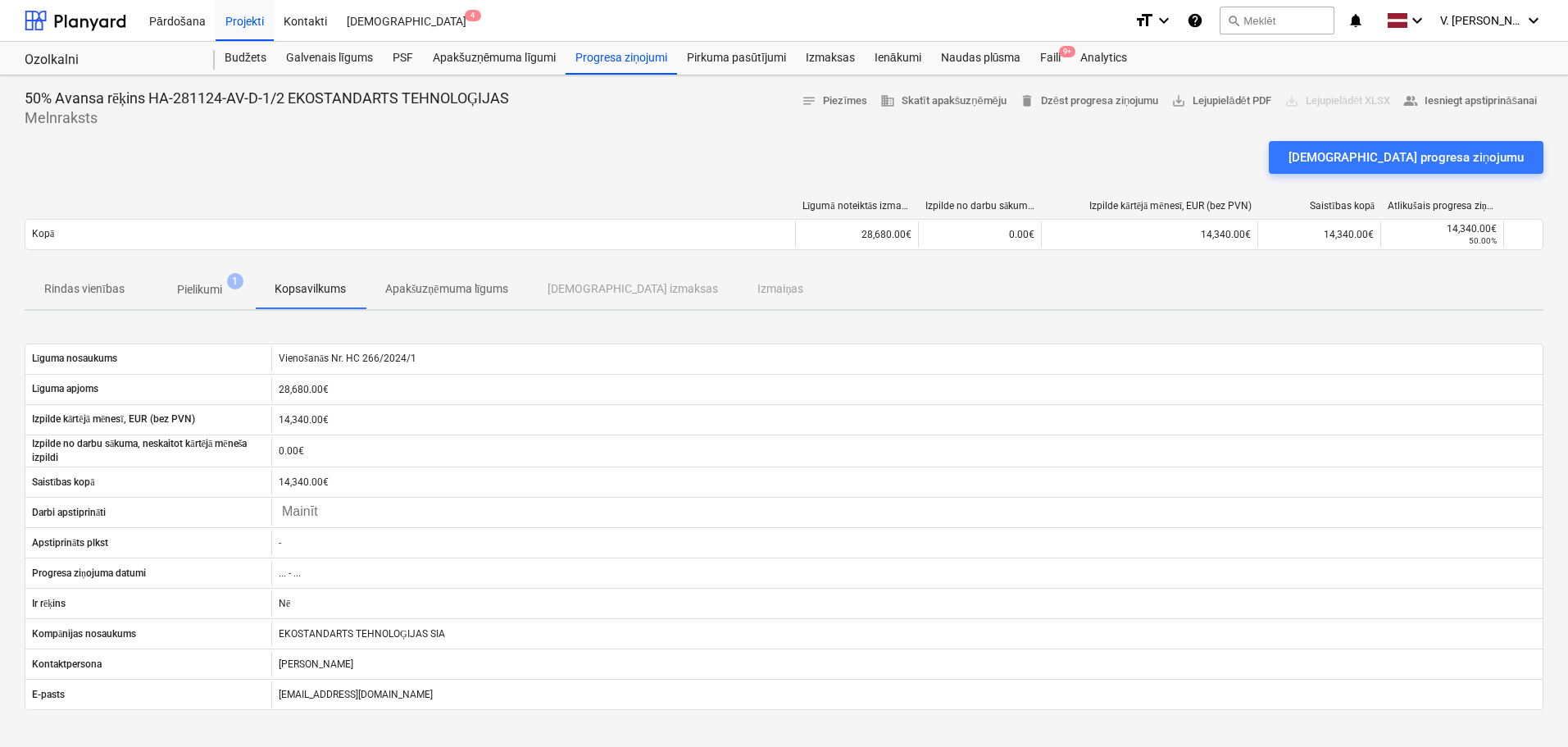 click on "Pielikumi" at bounding box center [199, 289] 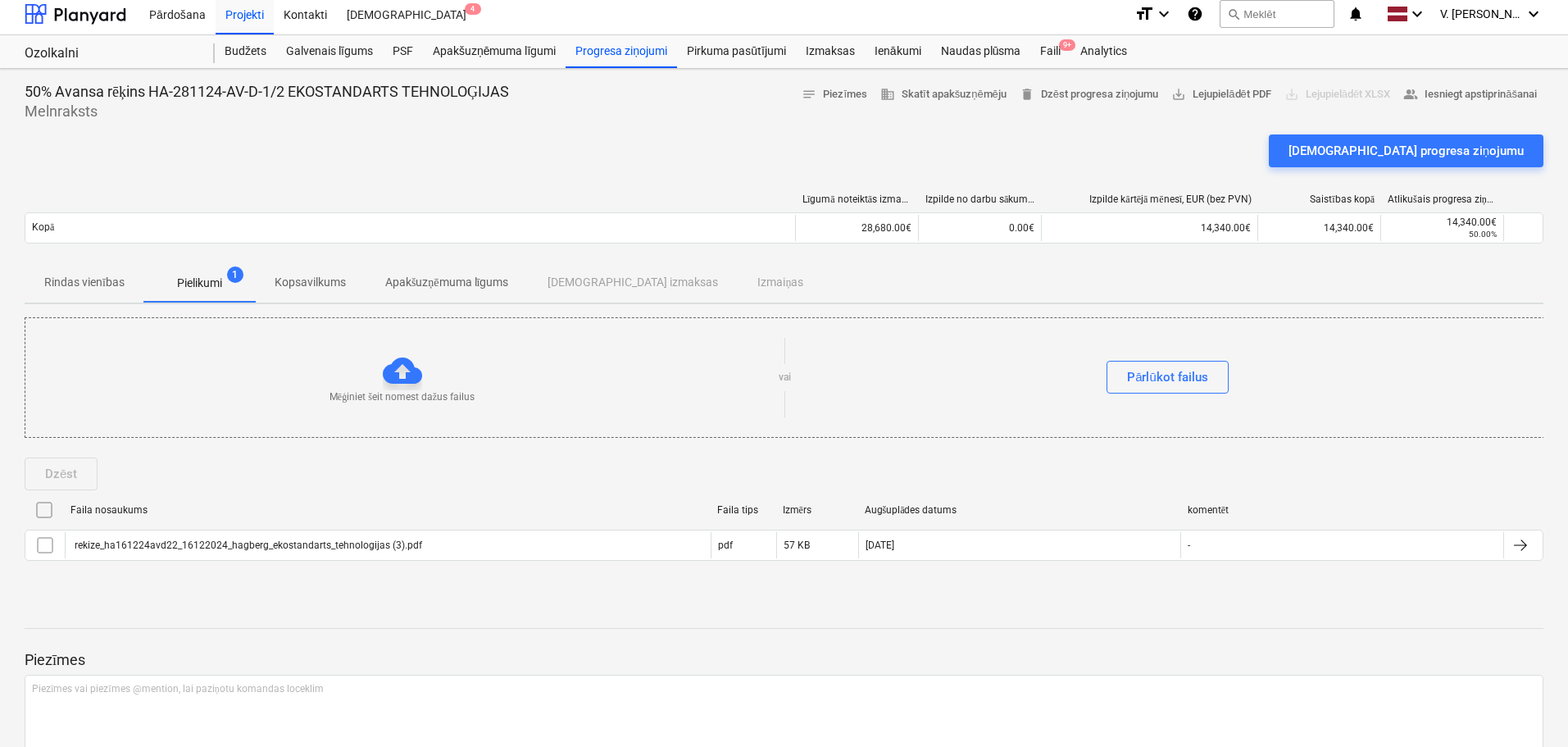 scroll, scrollTop: 0, scrollLeft: 0, axis: both 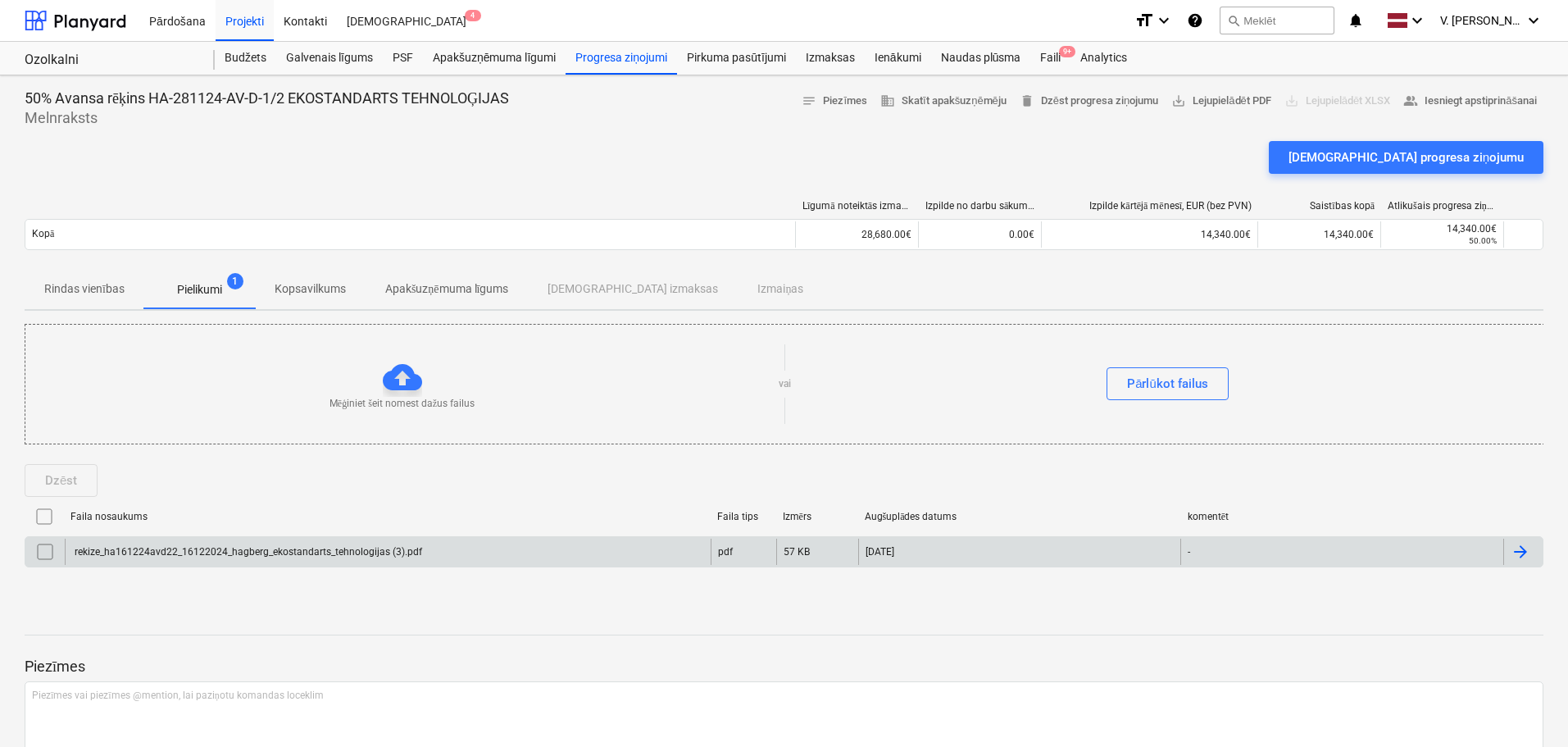 click at bounding box center (45, 552) 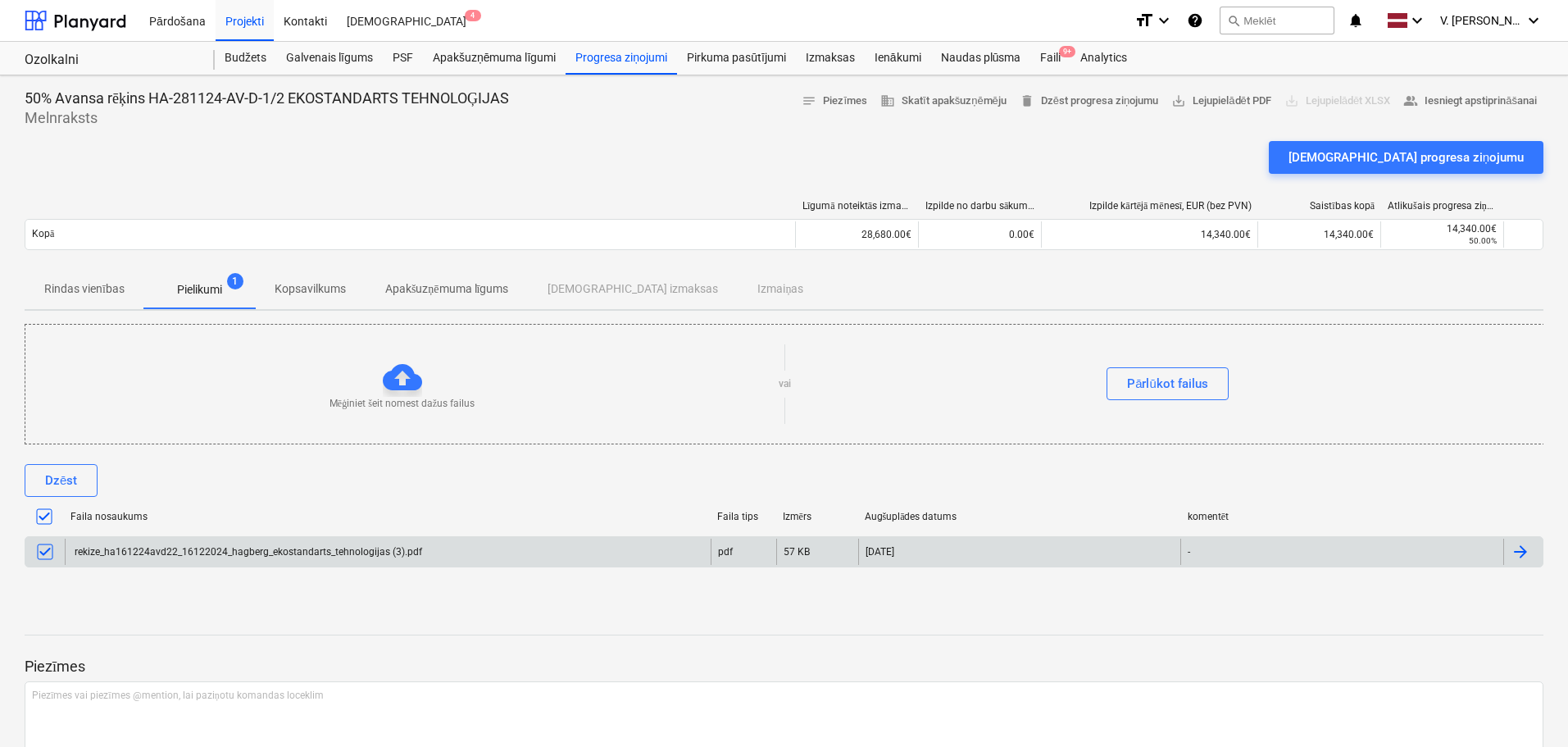 click on "Kopsavilkums" at bounding box center [310, 289] 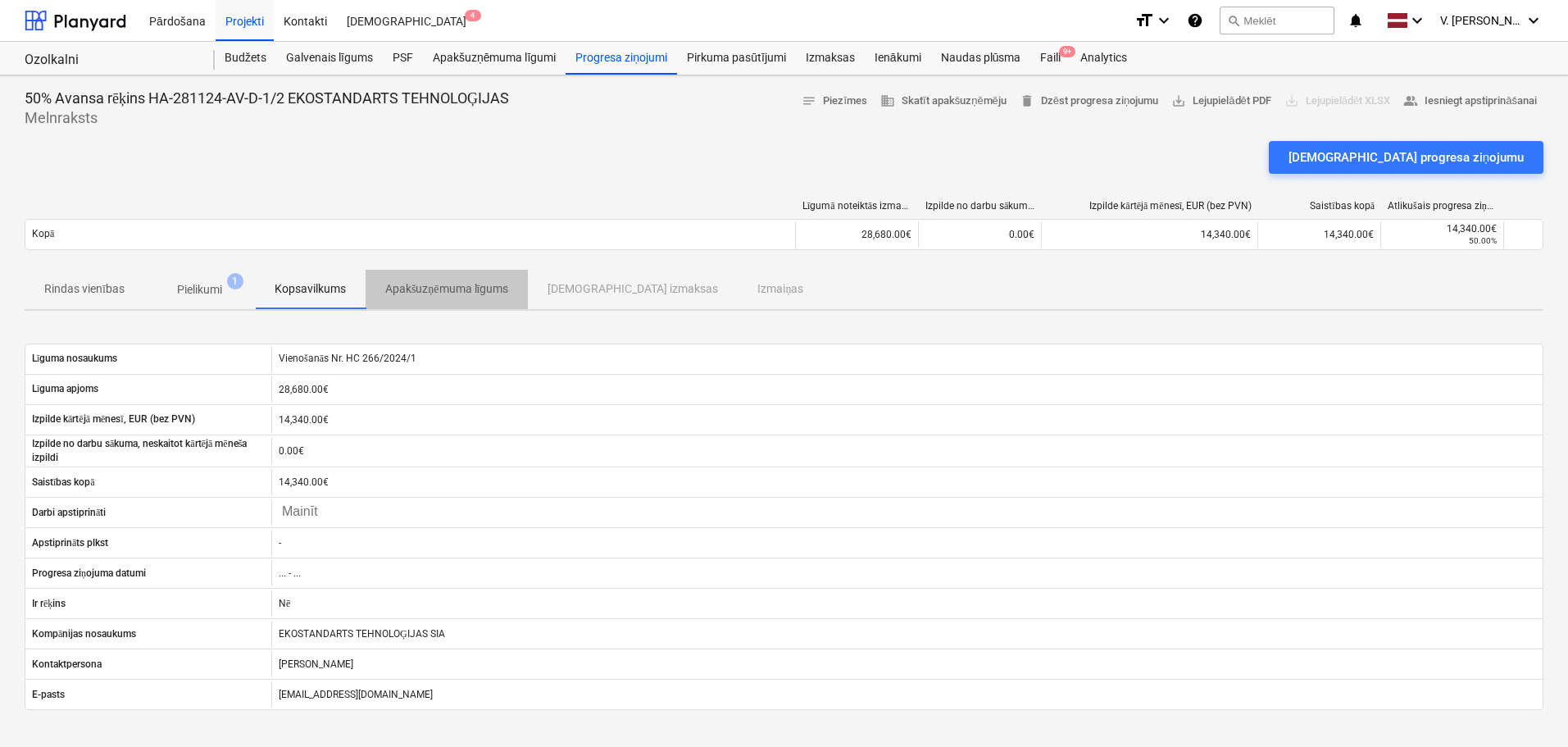 click on "Apakšuzņēmuma līgums" at bounding box center (447, 289) 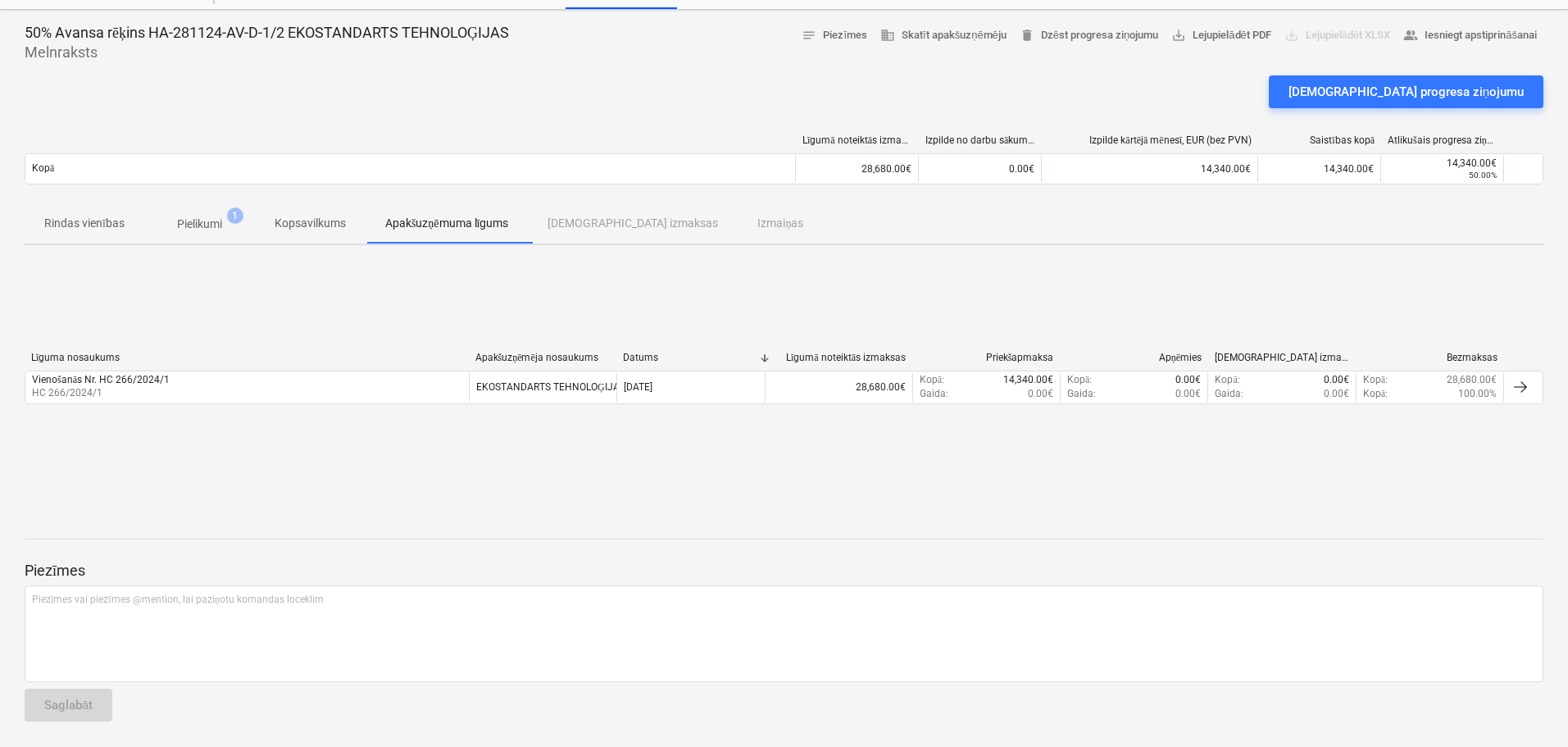 scroll, scrollTop: 0, scrollLeft: 0, axis: both 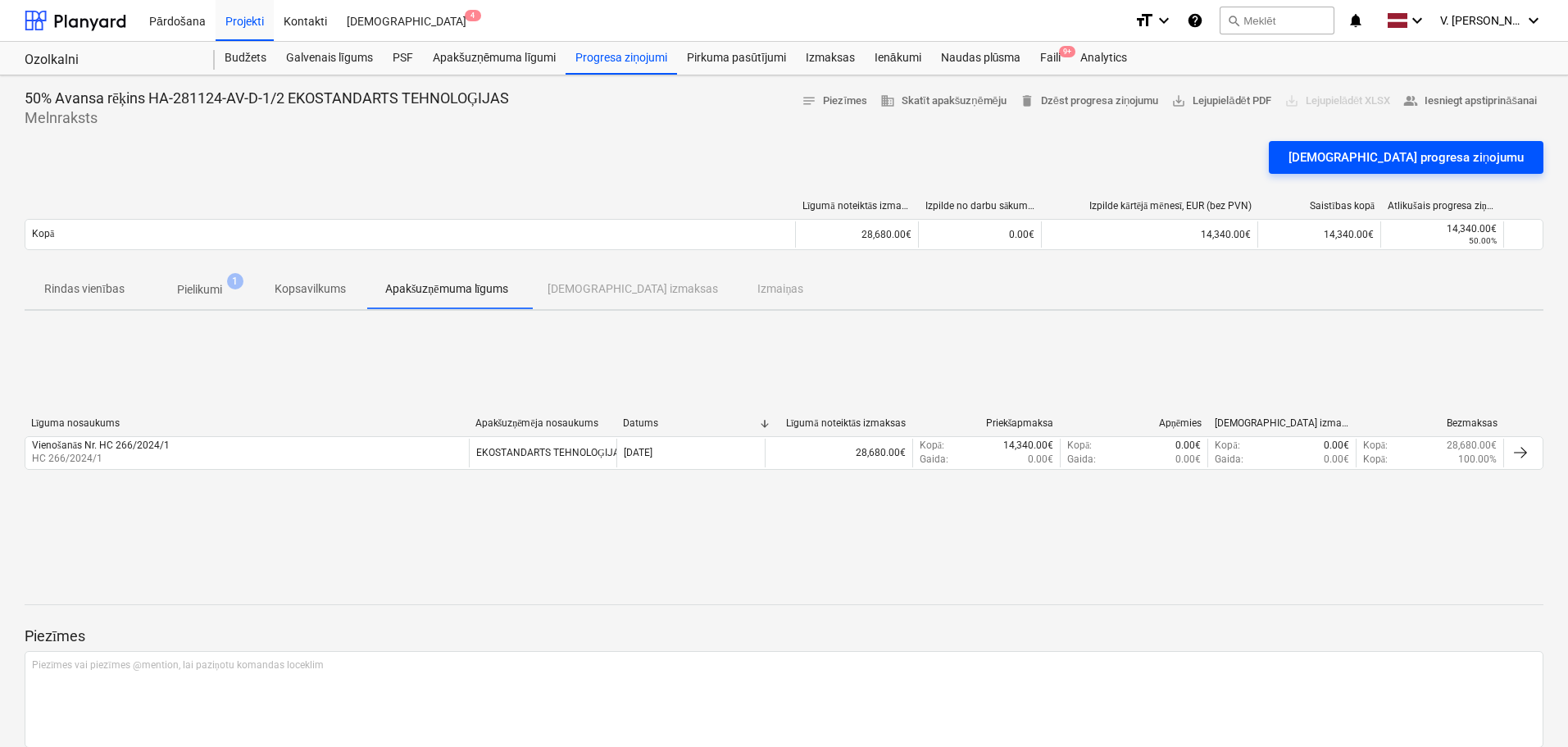 click on "[DEMOGRAPHIC_DATA] progresa ziņojumu" at bounding box center (1406, 157) 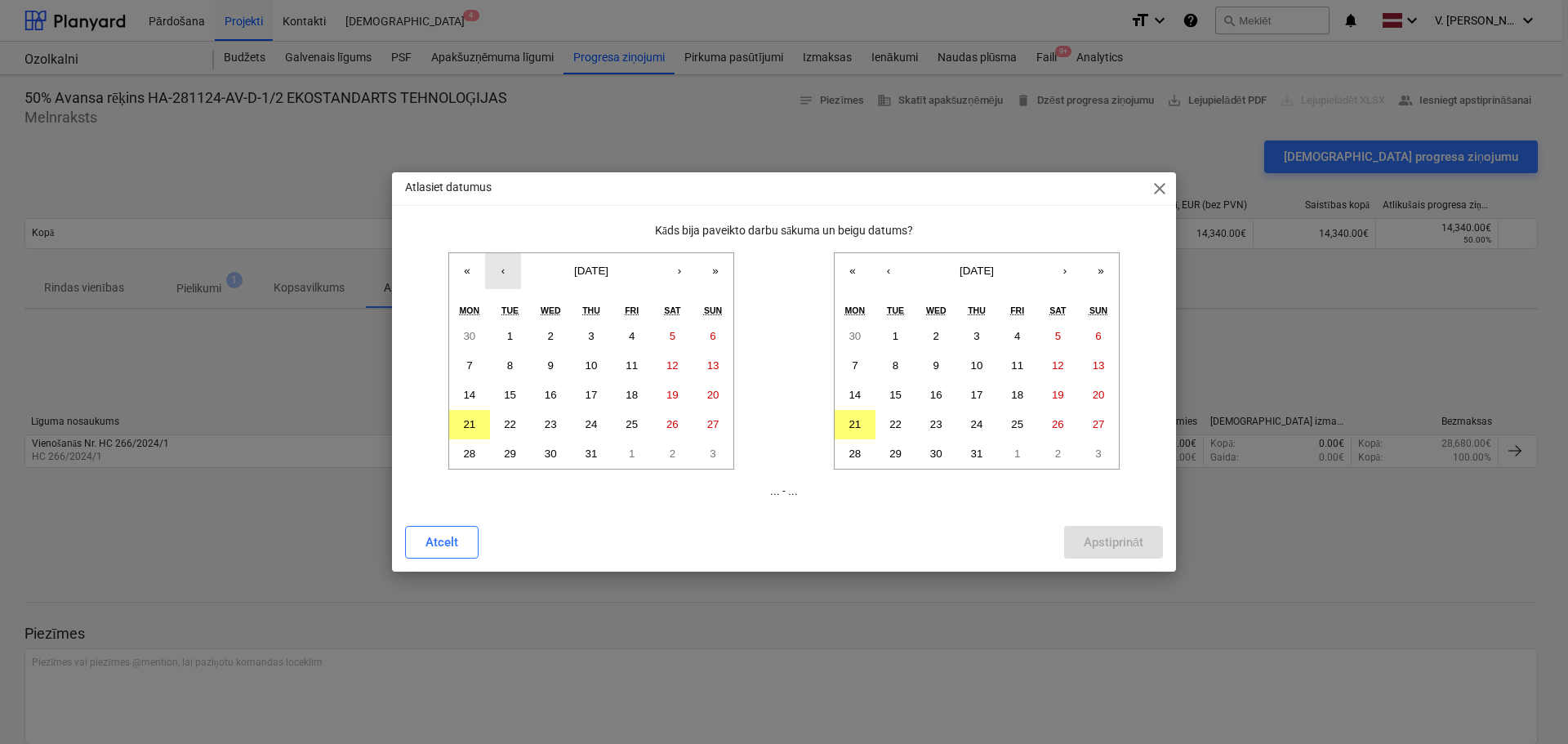 click on "‹" at bounding box center (503, 271) 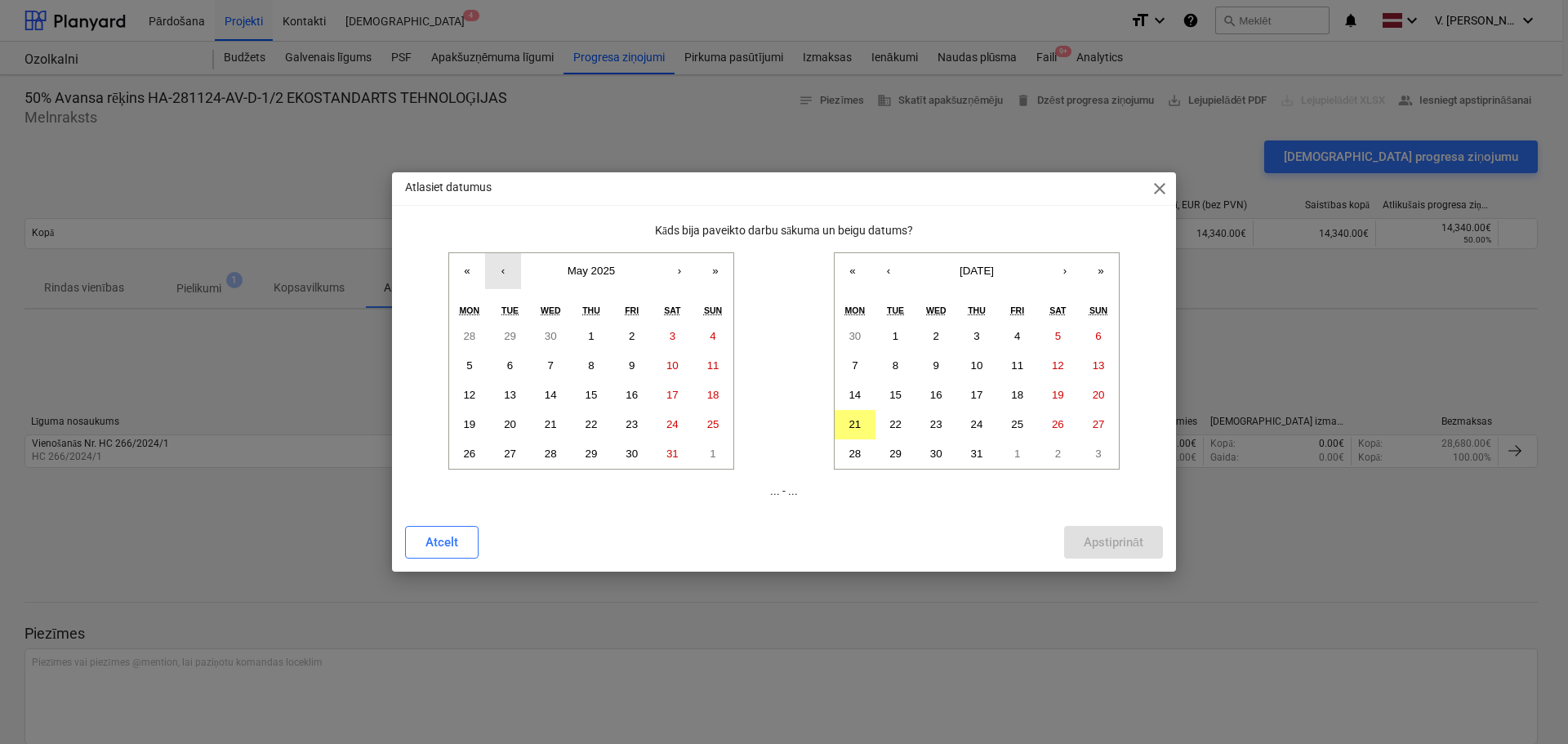 click on "‹" at bounding box center (503, 271) 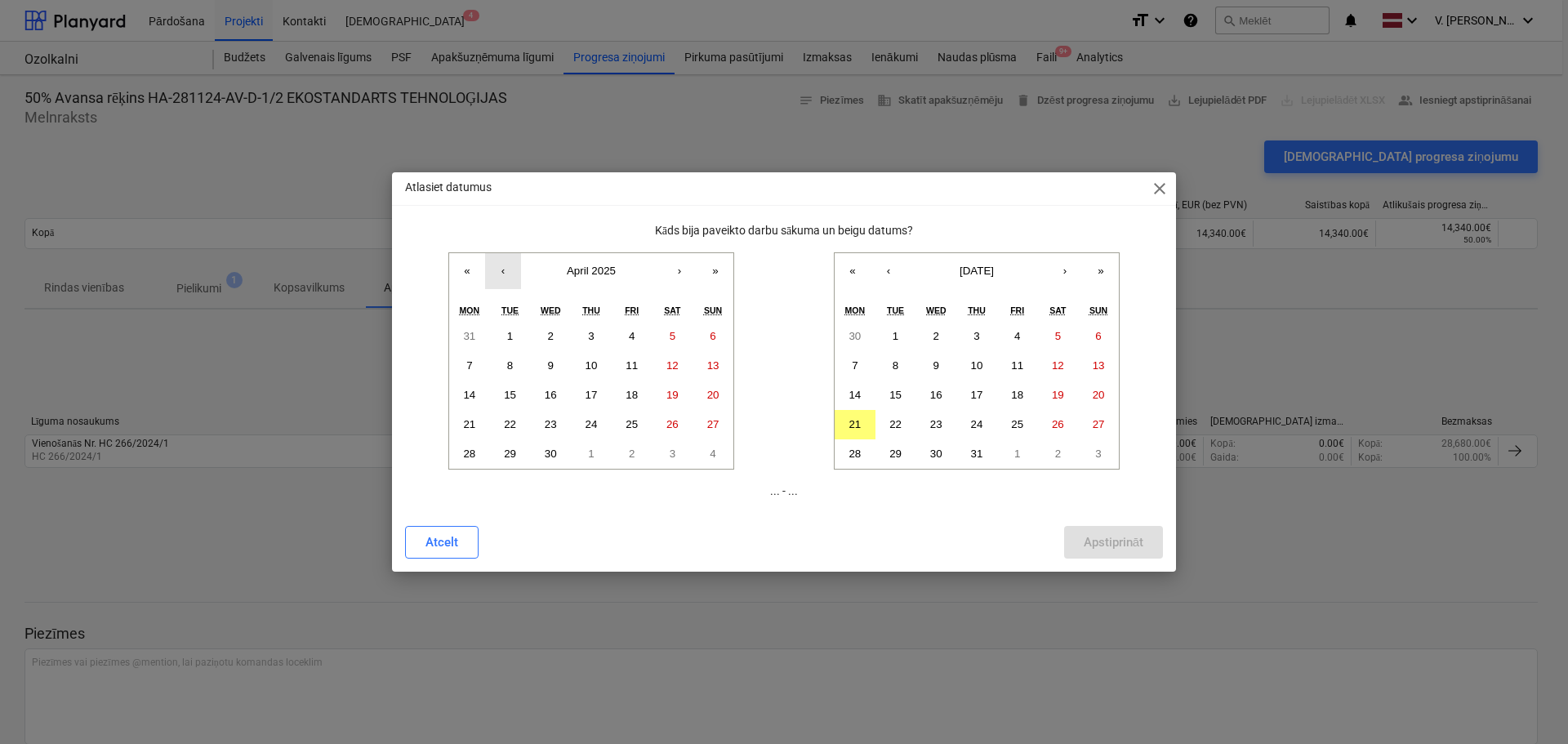 click on "‹" at bounding box center (503, 271) 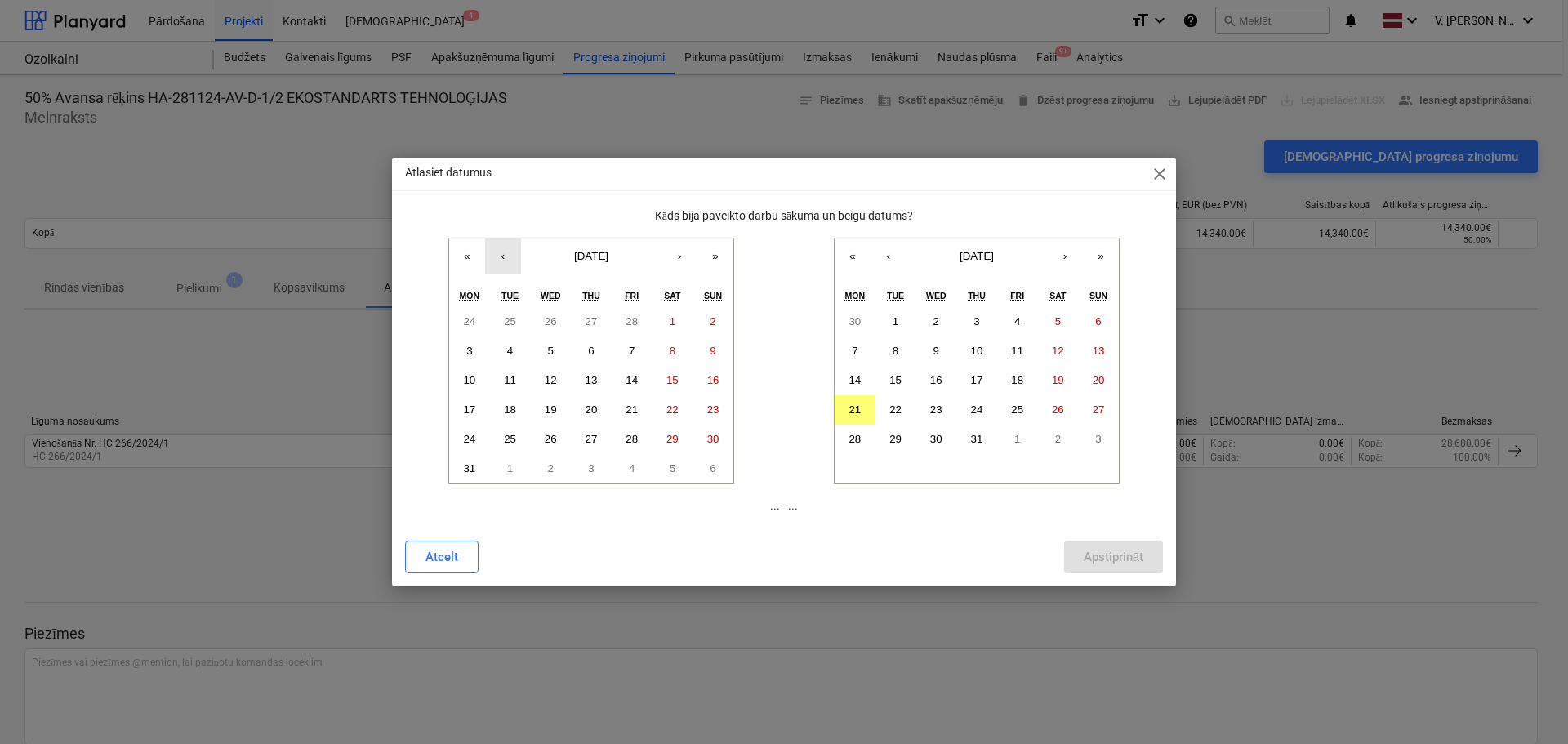 click on "‹" at bounding box center [503, 256] 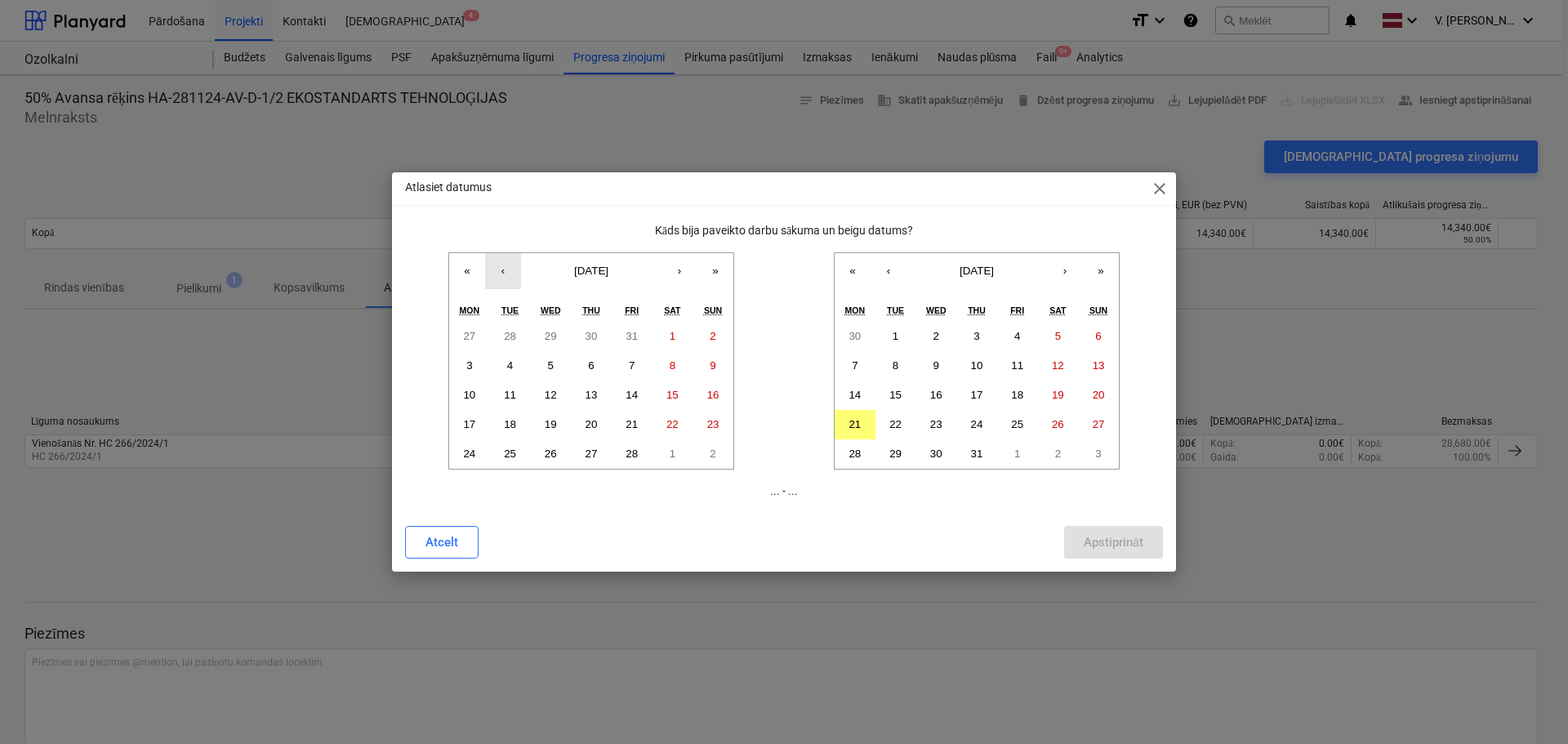 click on "‹" at bounding box center [503, 271] 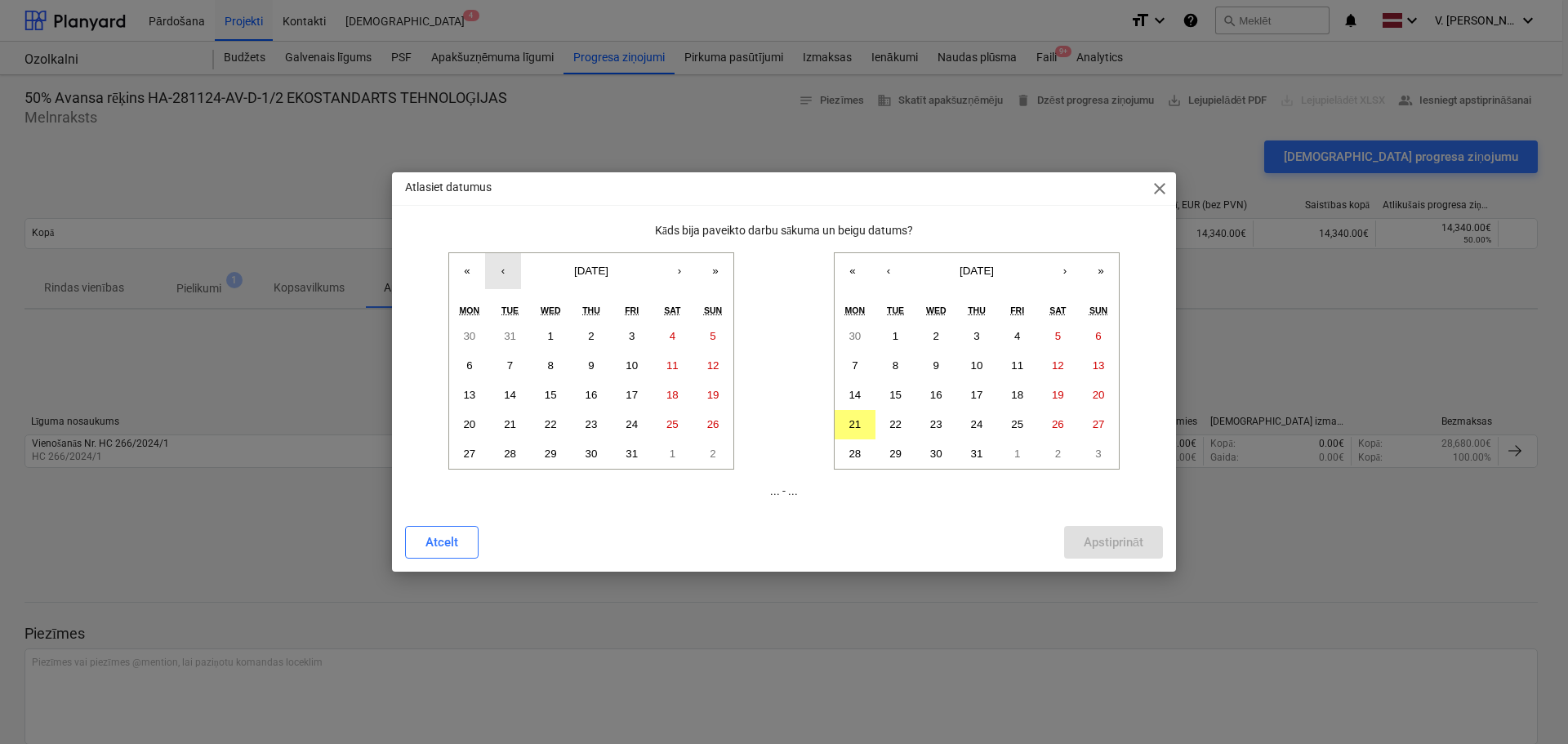 click on "‹" at bounding box center (503, 271) 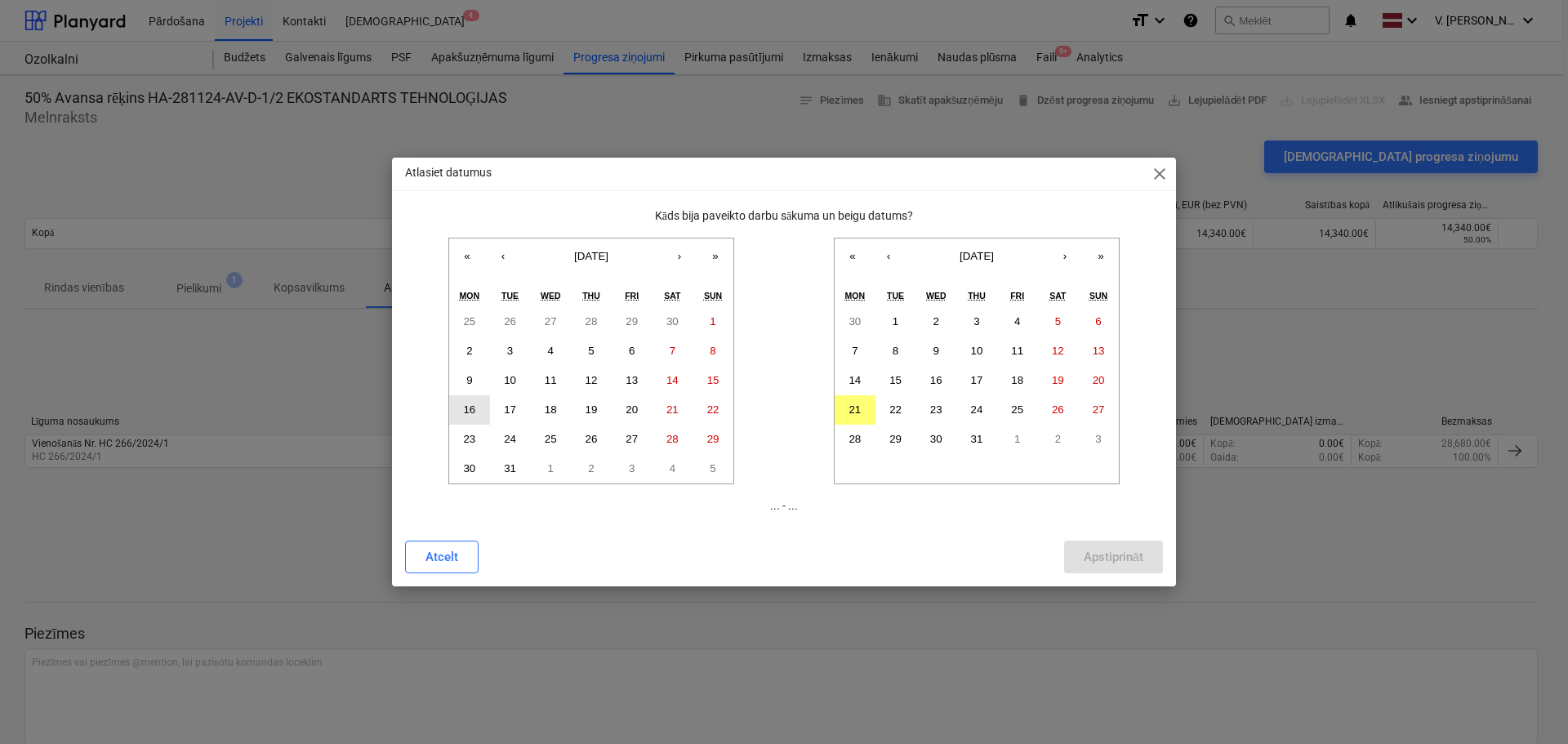 click on "16" at bounding box center [469, 409] 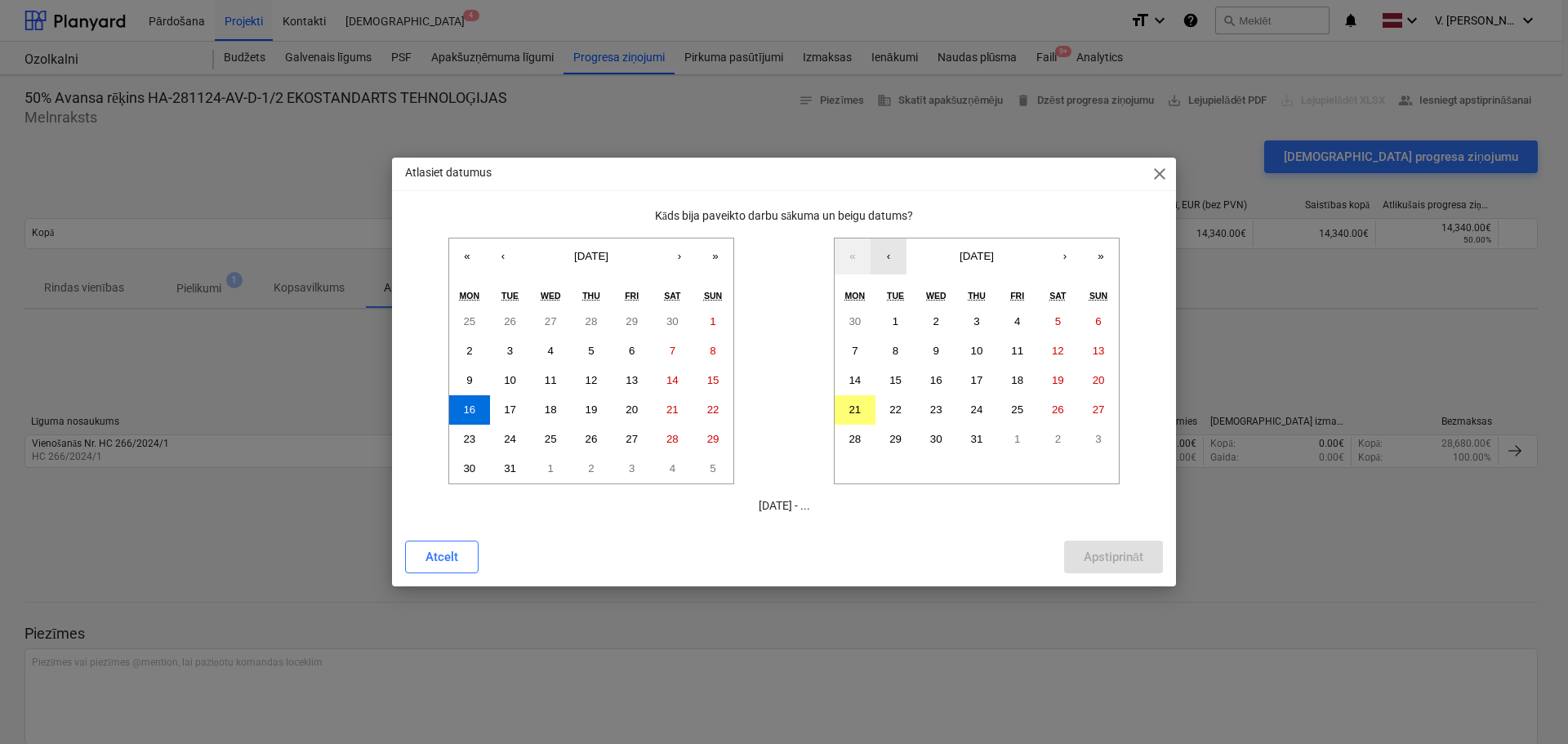 click on "‹" at bounding box center (889, 256) 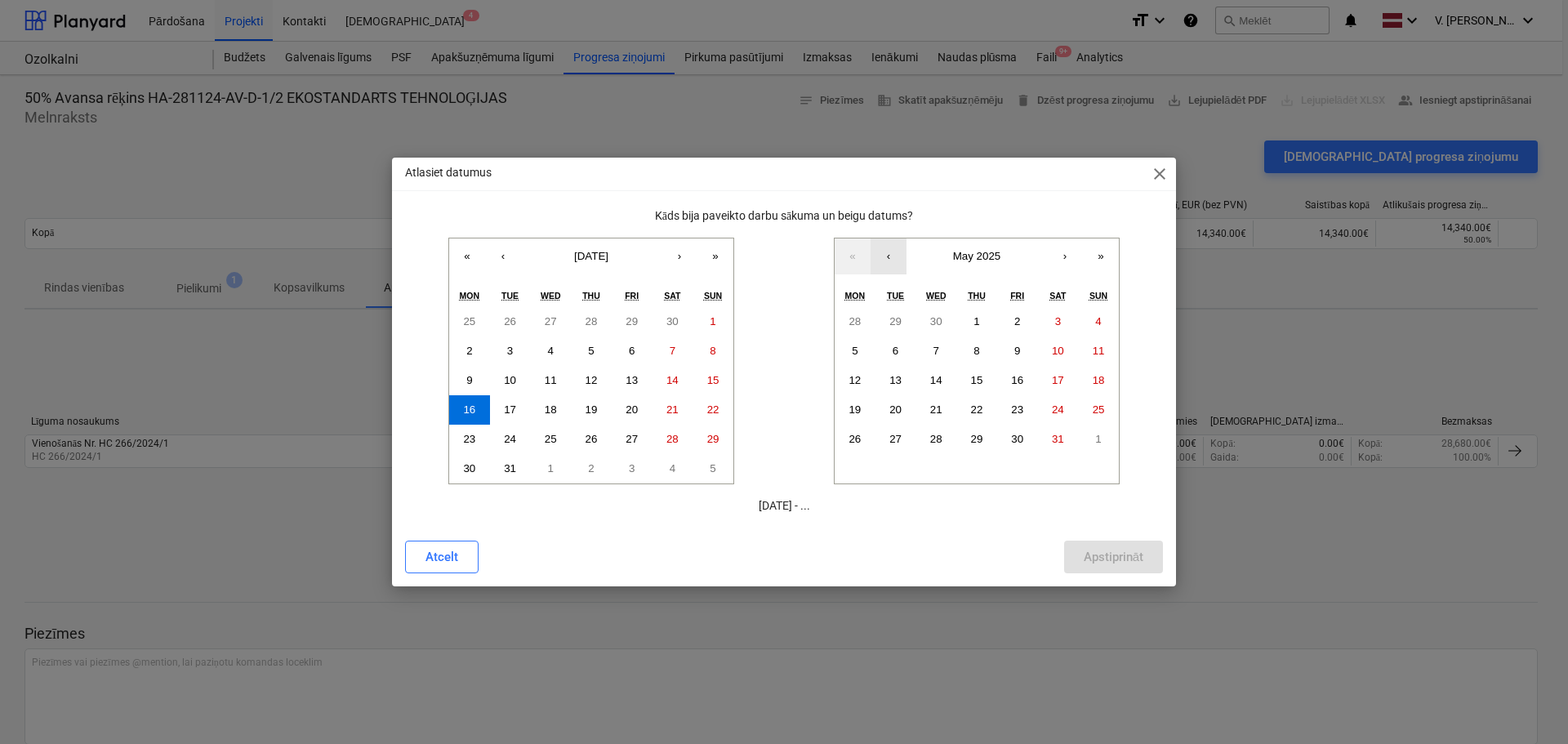 click on "‹" at bounding box center [889, 256] 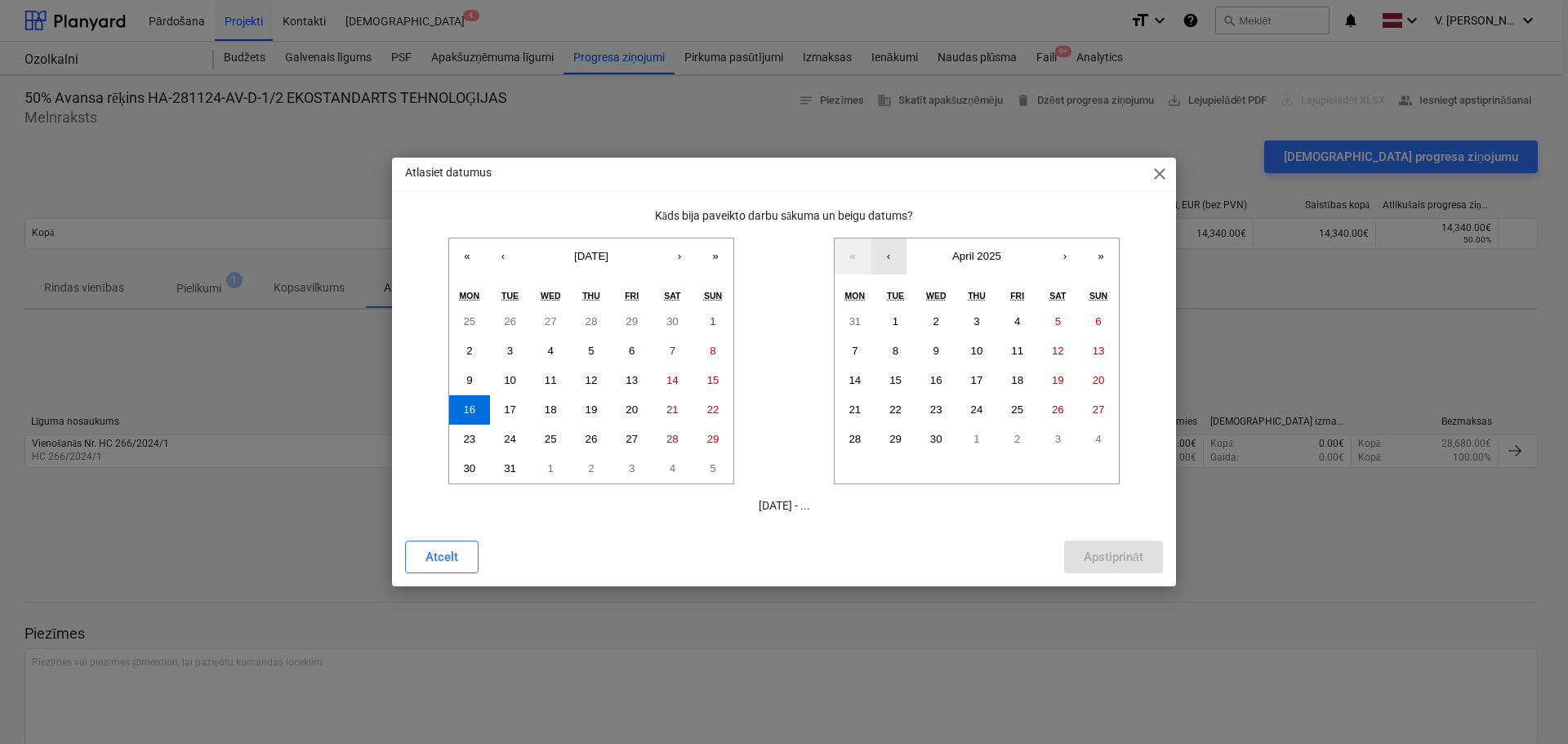 click on "‹" at bounding box center [889, 256] 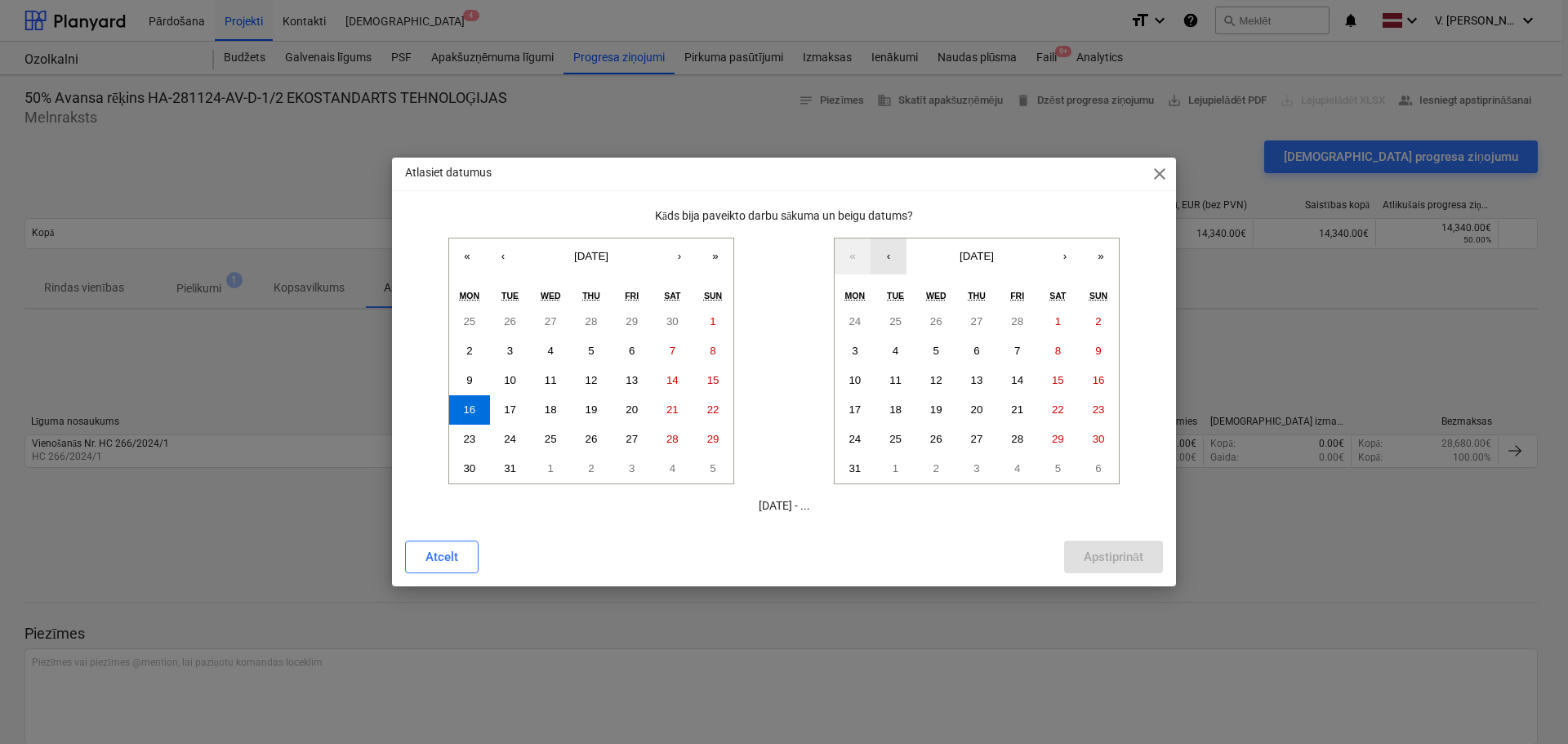click on "‹" at bounding box center (889, 256) 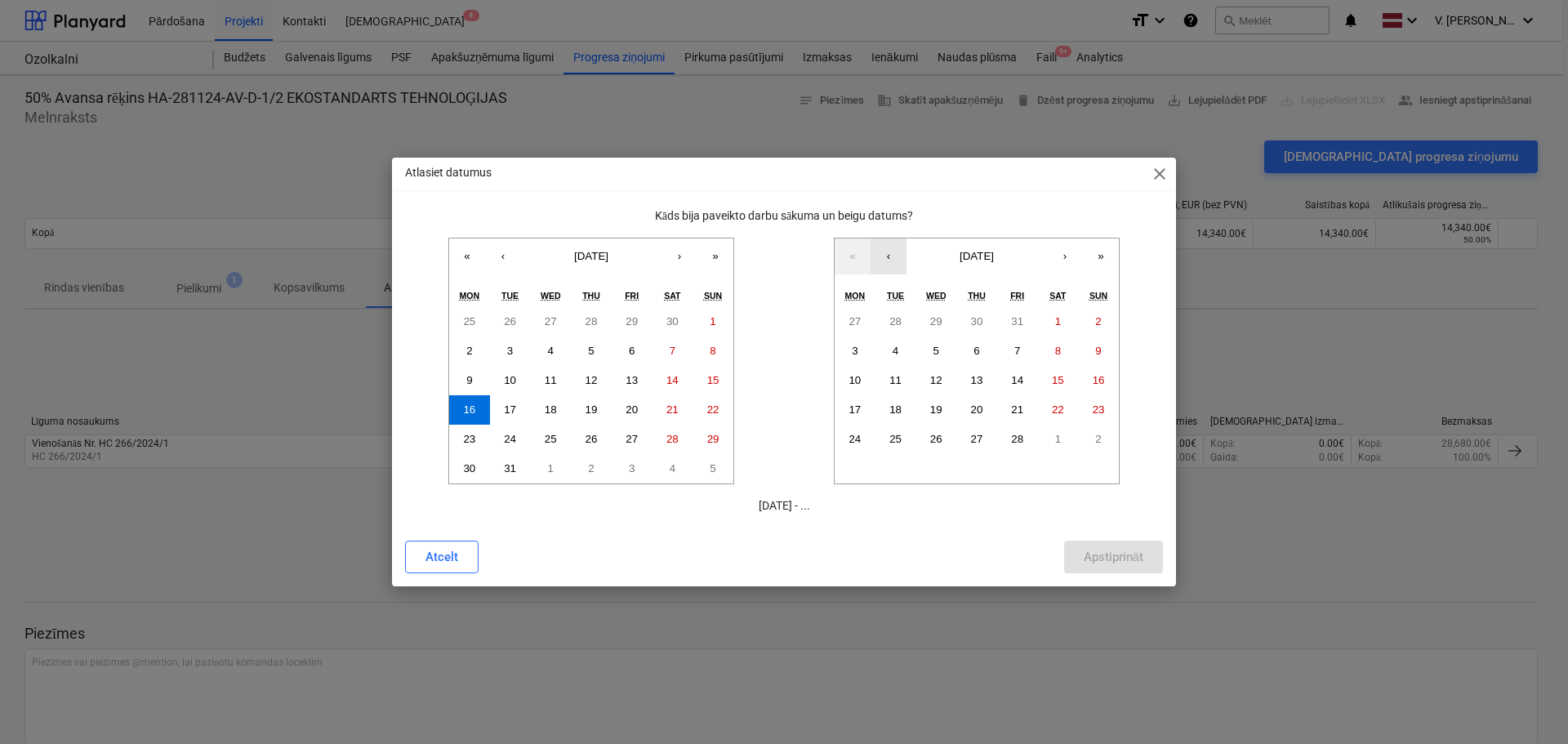 click on "‹" at bounding box center [889, 256] 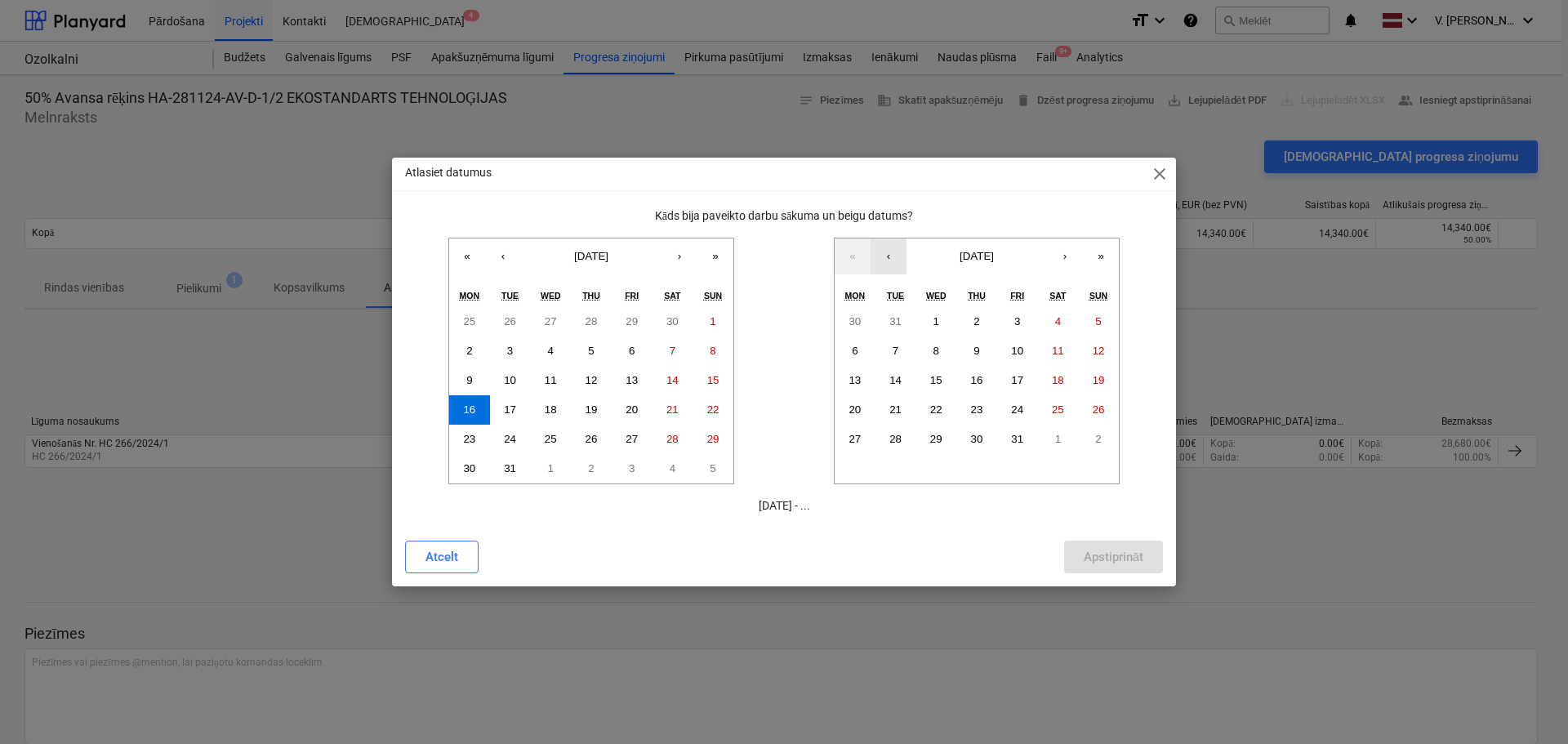 click on "‹" at bounding box center (889, 256) 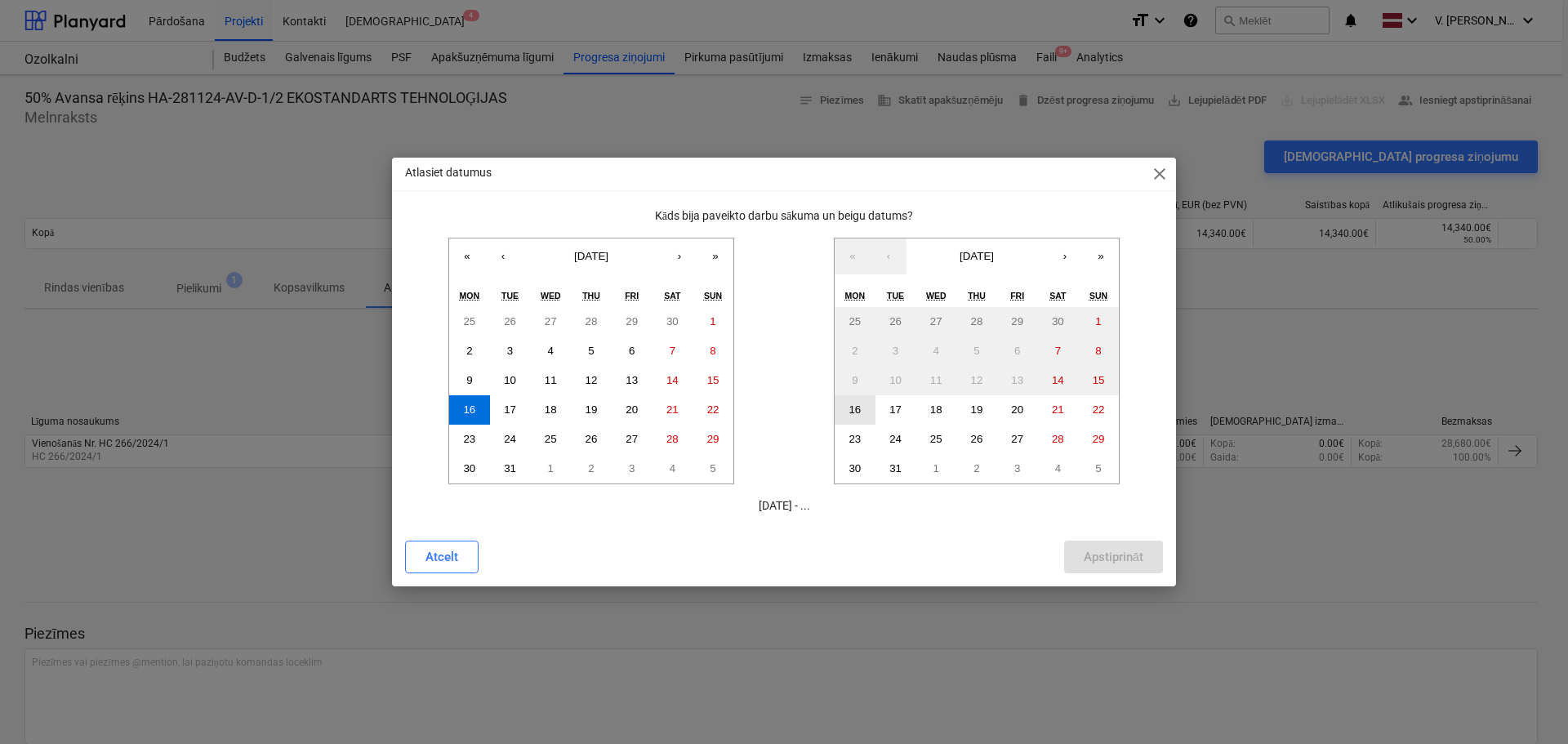 click on "16" at bounding box center (855, 410) 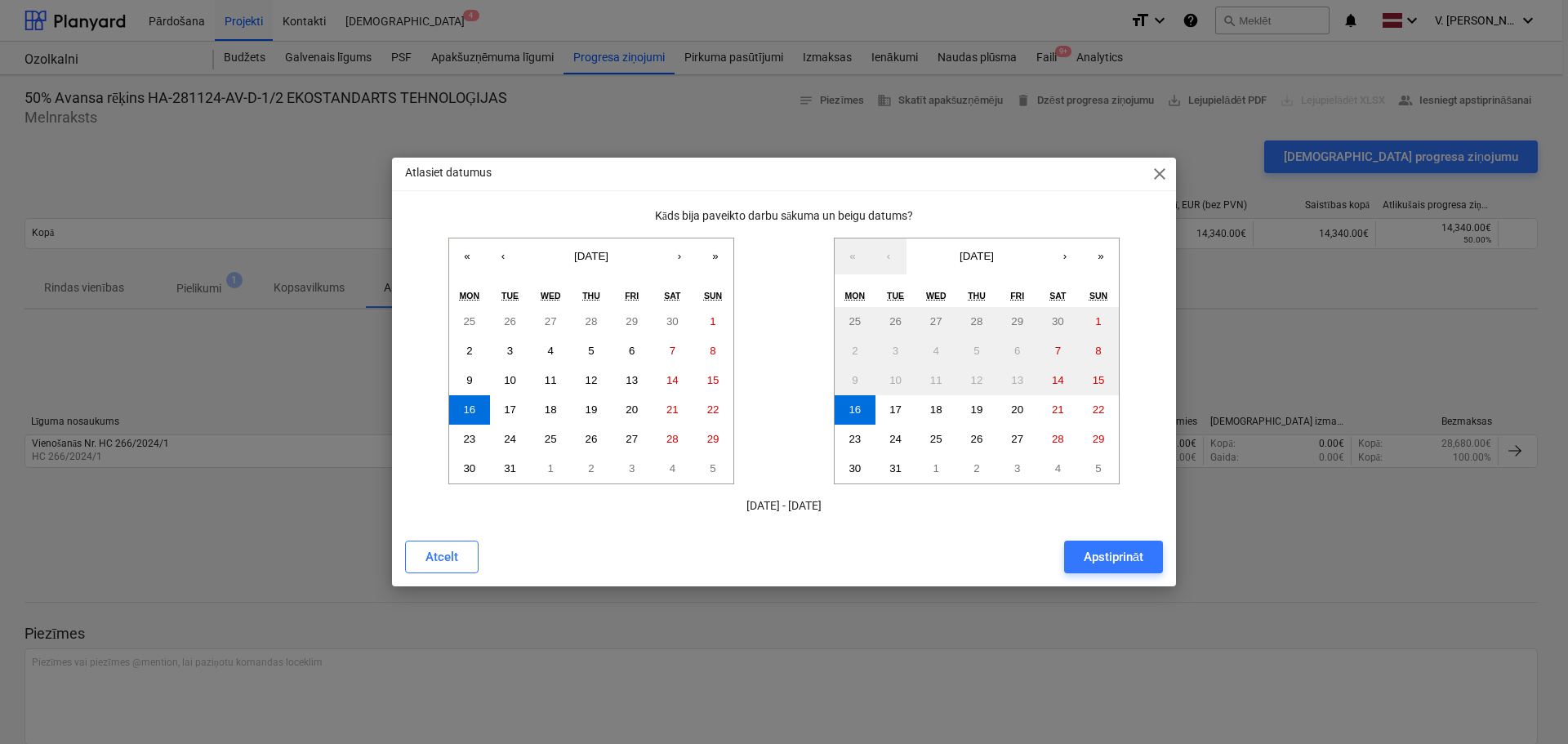click on "Atlasiet datumus close Kāds bija paveikto darbu sākuma un beigu datums? « ‹ [DATE] › » Mon Tue Wed Thu Fri Sat Sun 25 26 27 28 29 30 1 2 3 4 5 6 7 8 9 10 11 12 13 14 15 16 17 18 19 20 21 22 23 24 25 26 27 28 29 30 31 1 2 3 4 5 « ‹ [DATE] › » Mon Tue Wed Thu Fri Sat Sun 25 26 27 28 29 30 1 2 3 4 5 6 7 8 9 10 11 12 13 14 15 16 17 18 19 20 21 22 23 24 25 26 27 28 29 30 31 1 2 3 4 5 [DATE] - [DATE] Atcelt Apstiprināt" at bounding box center [784, 372] 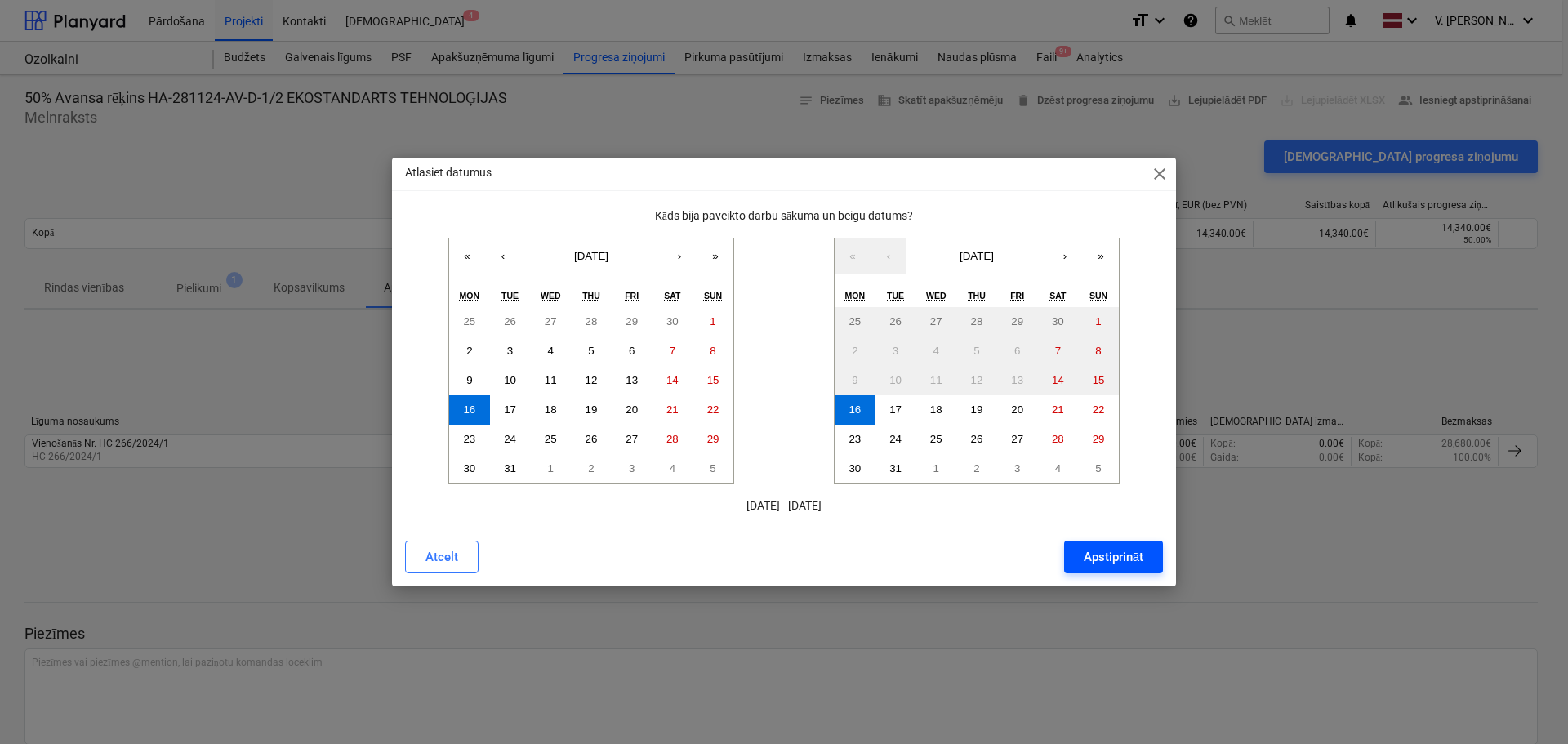 click on "Apstiprināt" at bounding box center [1113, 557] 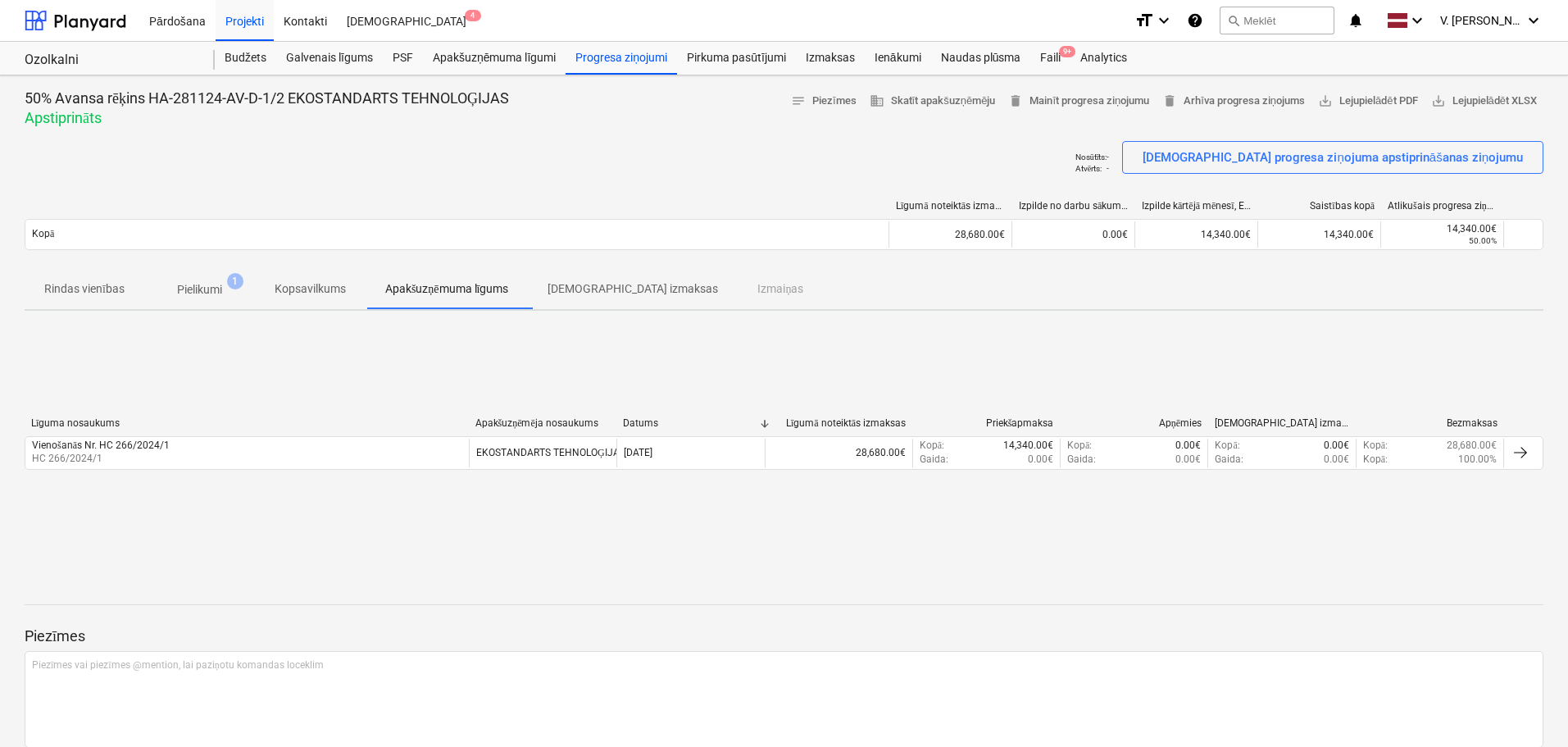 click on "[DEMOGRAPHIC_DATA] izmaksas" at bounding box center (633, 289) 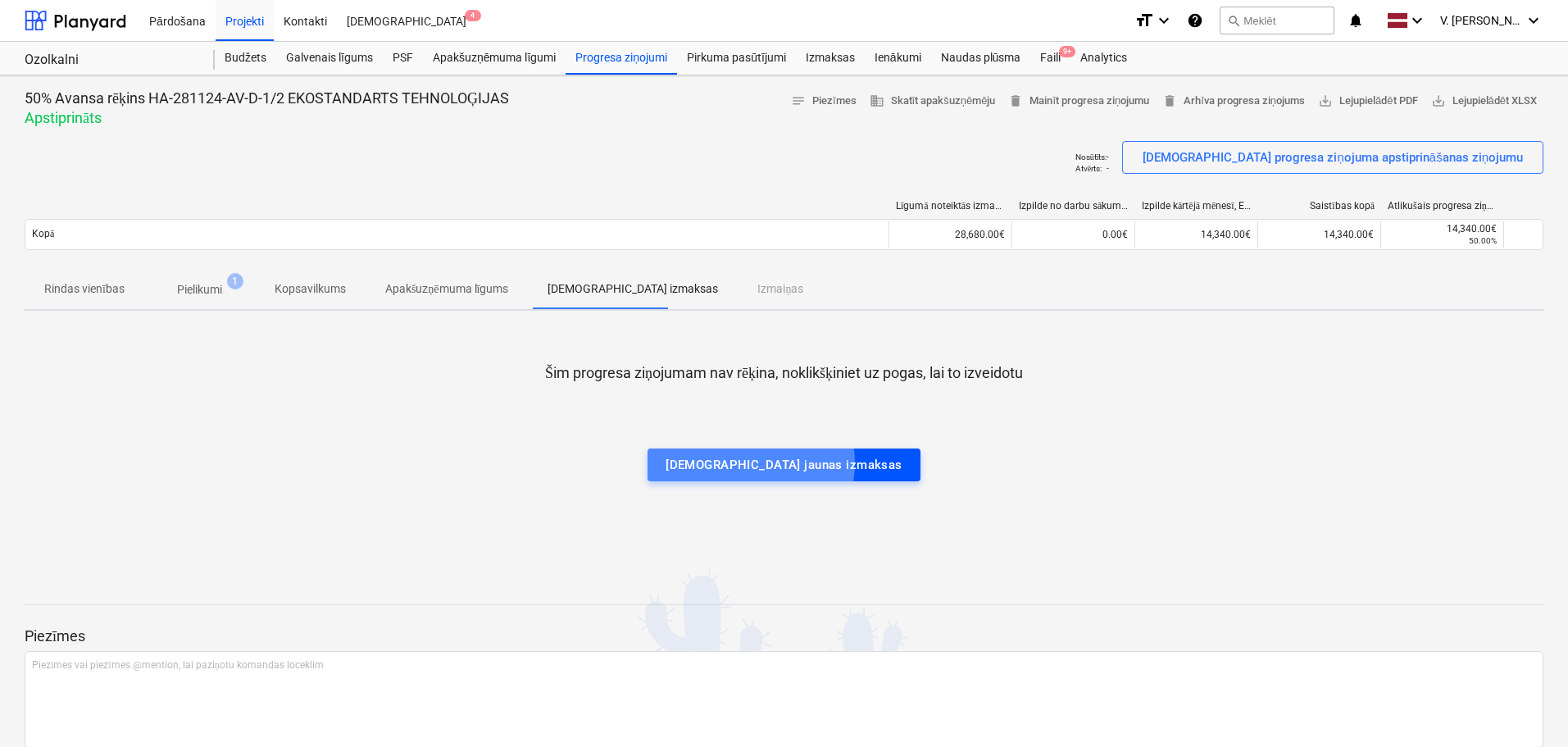click on "[DEMOGRAPHIC_DATA] jaunas izmaksas" at bounding box center (784, 465) 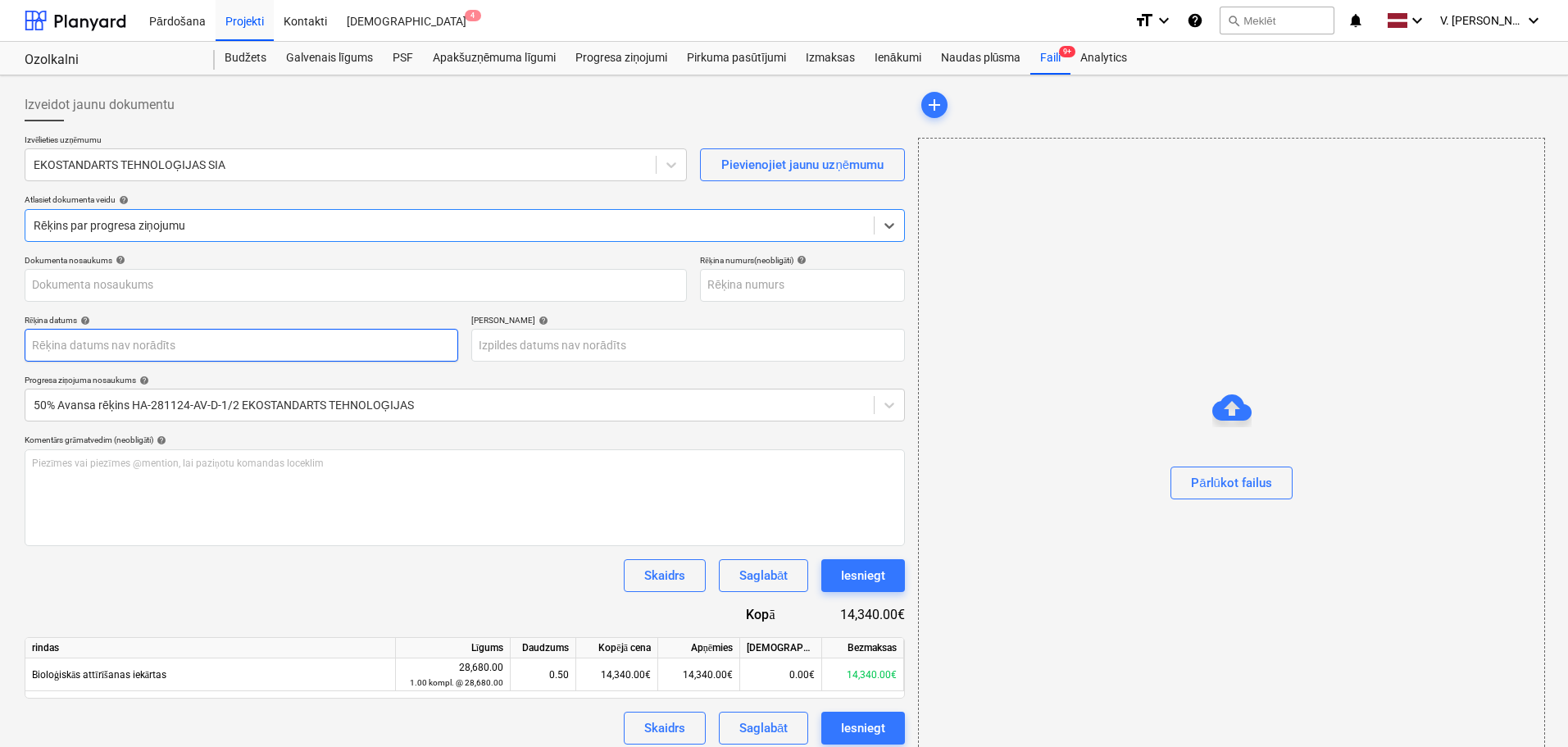 click on "Pārdošana Projekti Kontakti Iesūtne 4 format_size keyboard_arrow_down help search Meklēt notifications 0 keyboard_arrow_down V. Filipčenko keyboard_arrow_down Ozolkalni Budžets Galvenais līgums PSF Apakšuzņēmuma līgumi Progresa ziņojumi Pirkuma pasūtījumi Izmaksas Ienākumi Naudas plūsma Faili 9+ Analytics Izveidot jaunu dokumentu Izvēlieties uzņēmumu EKOSTANDARTS TEHNOLOĢIJAS SIA   Pievienojiet jaunu uzņēmumu Atlasiet dokumenta veidu help   Select is focused ,type to refine list, press Down to open the menu,  Rēķins par progresa ziņojumu Dokumenta nosaukums help Rēķina numurs  (neobligāti) help Rēķina datums help Press the down arrow key to interact with the calendar and
select a date. Press the question mark key to get the keyboard shortcuts for changing dates. Termiņš help Press the down arrow key to interact with the calendar and
select a date. Press the question mark key to get the keyboard shortcuts for changing dates. Progresa ziņojuma nosaukums help help ﻿" at bounding box center (784, 373) 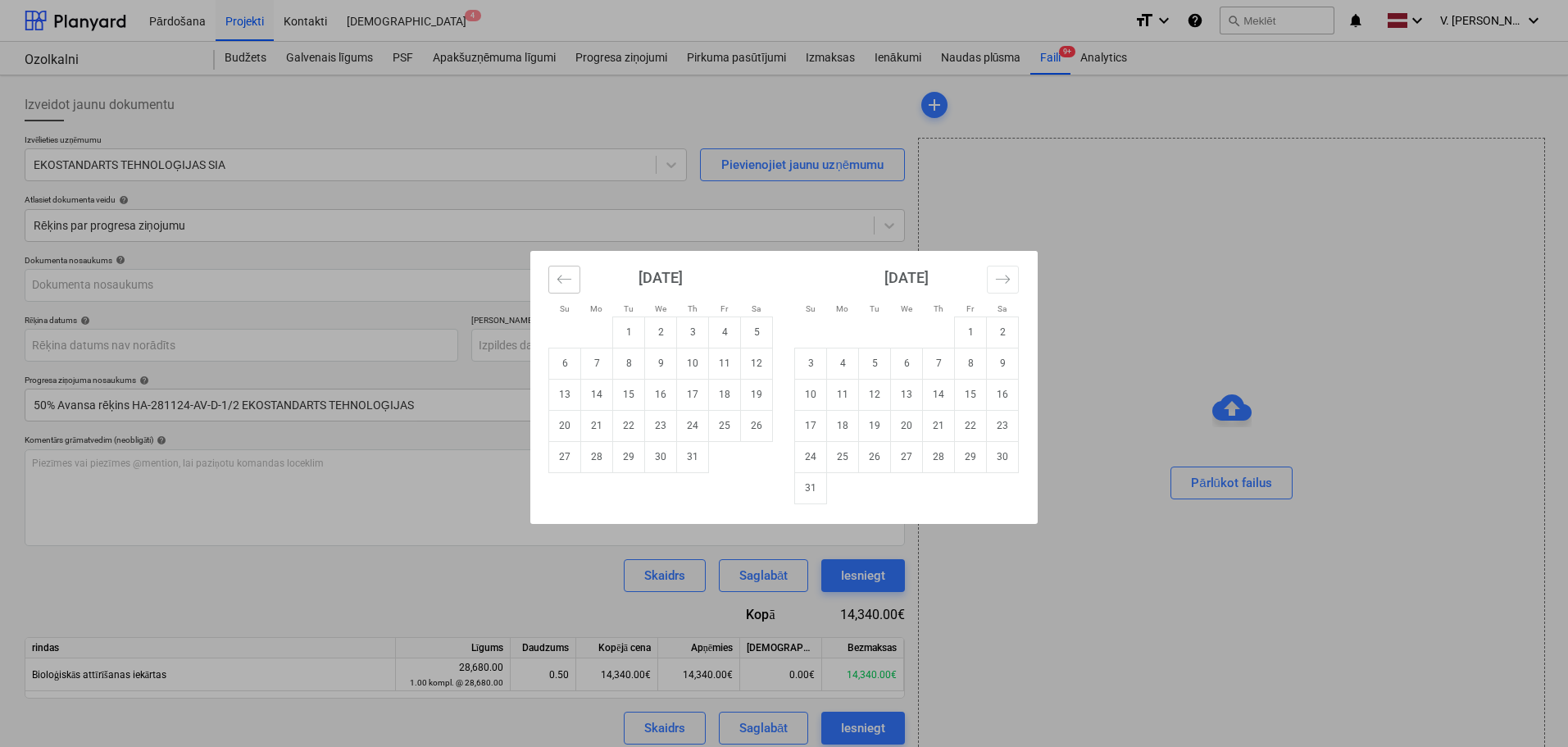 click at bounding box center [564, 280] 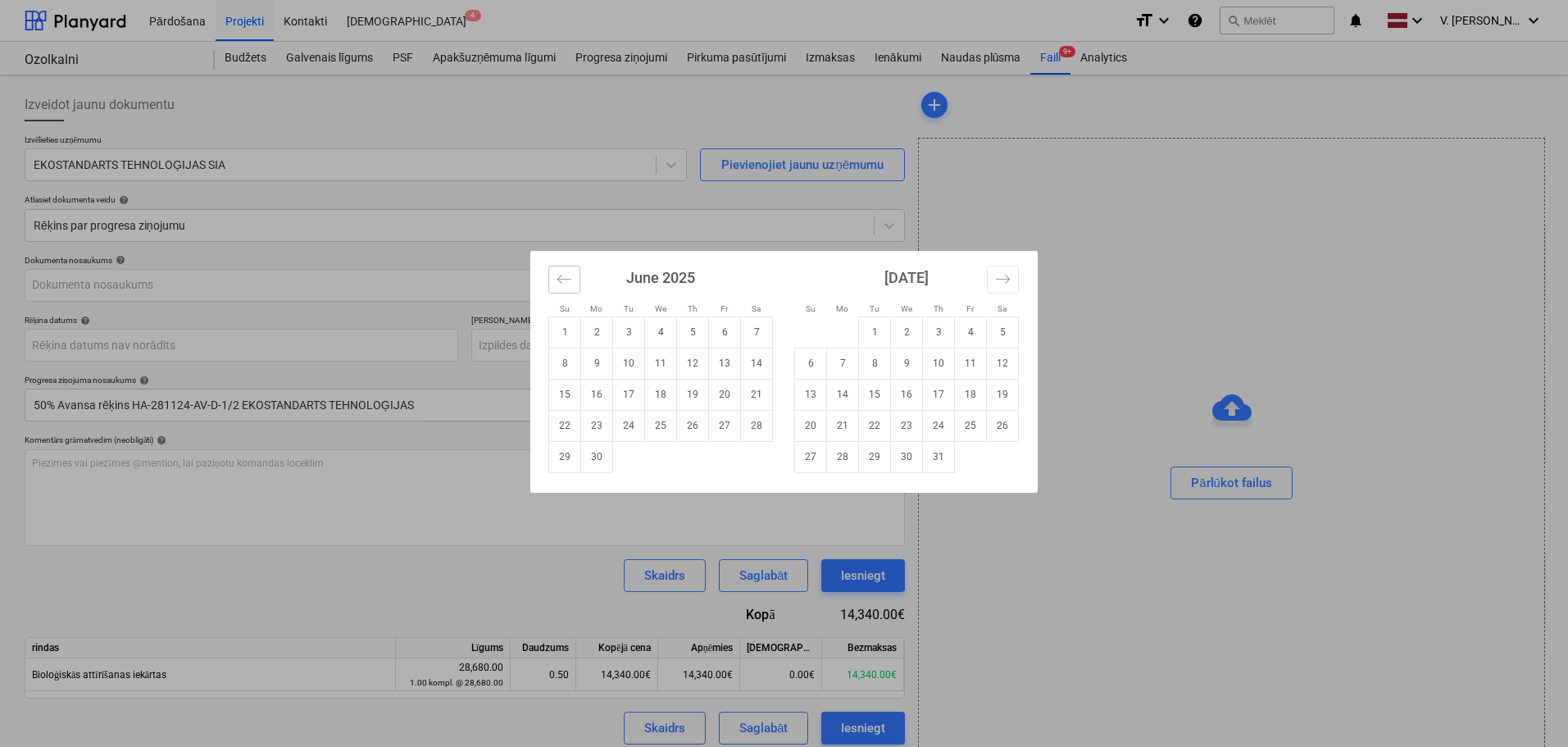 click 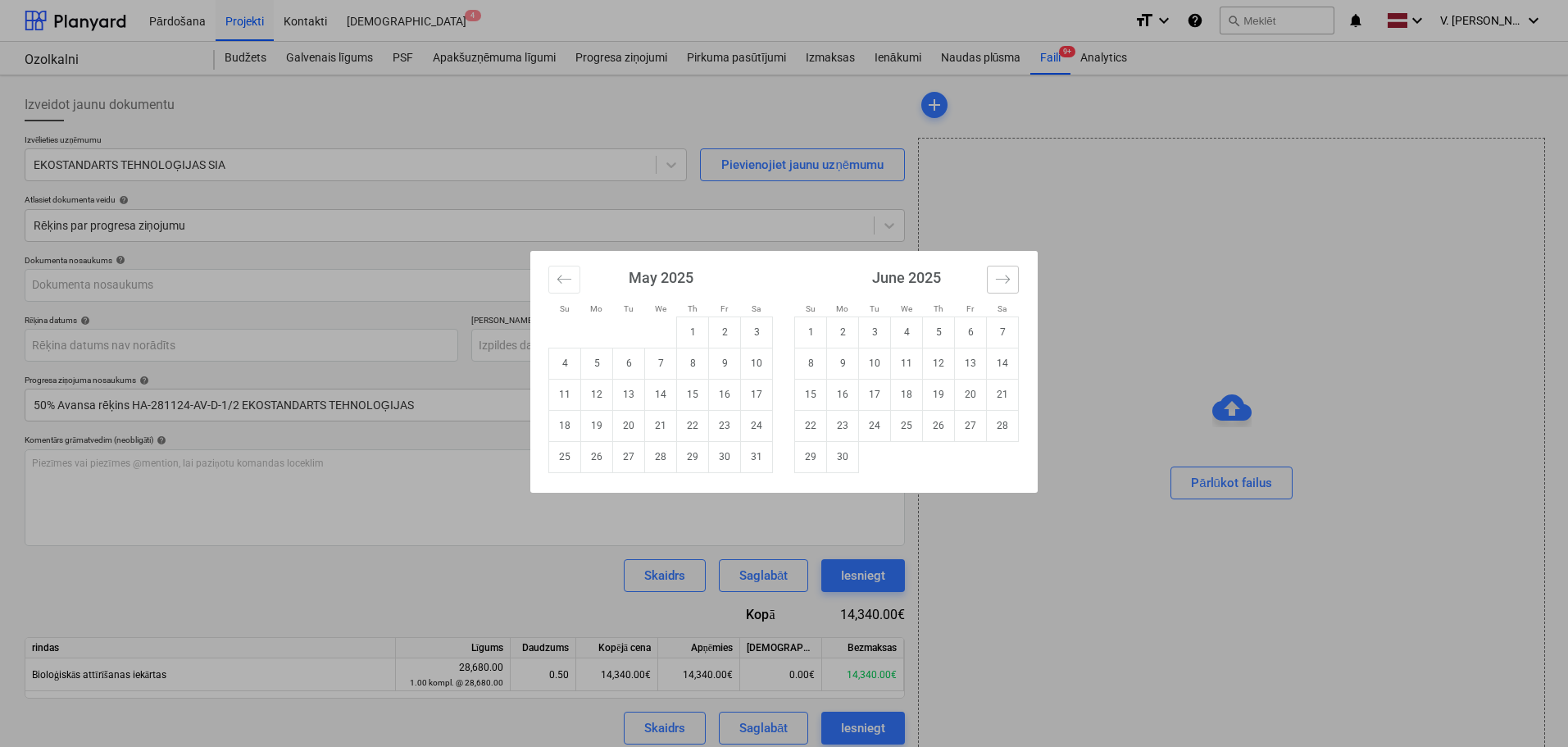 click 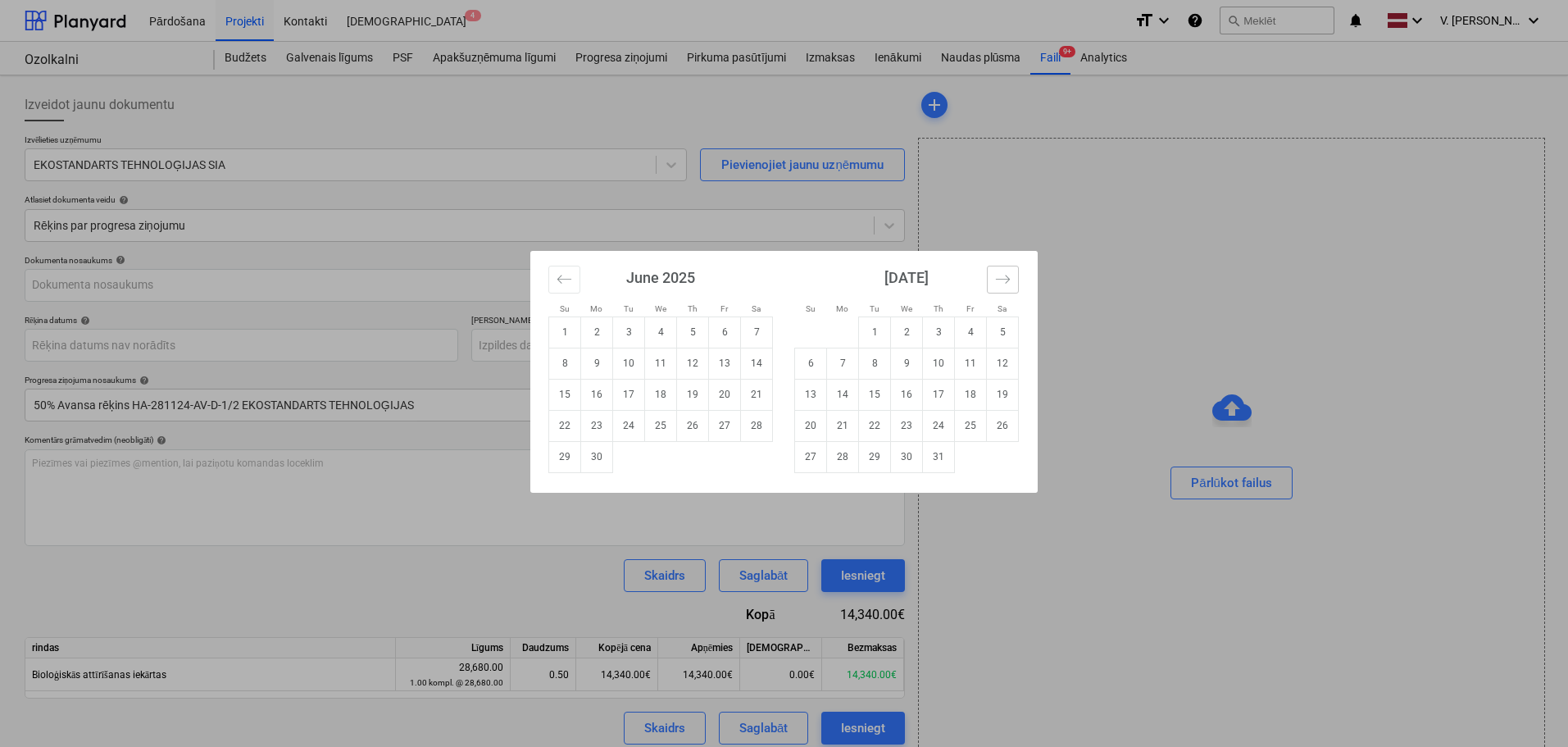 click 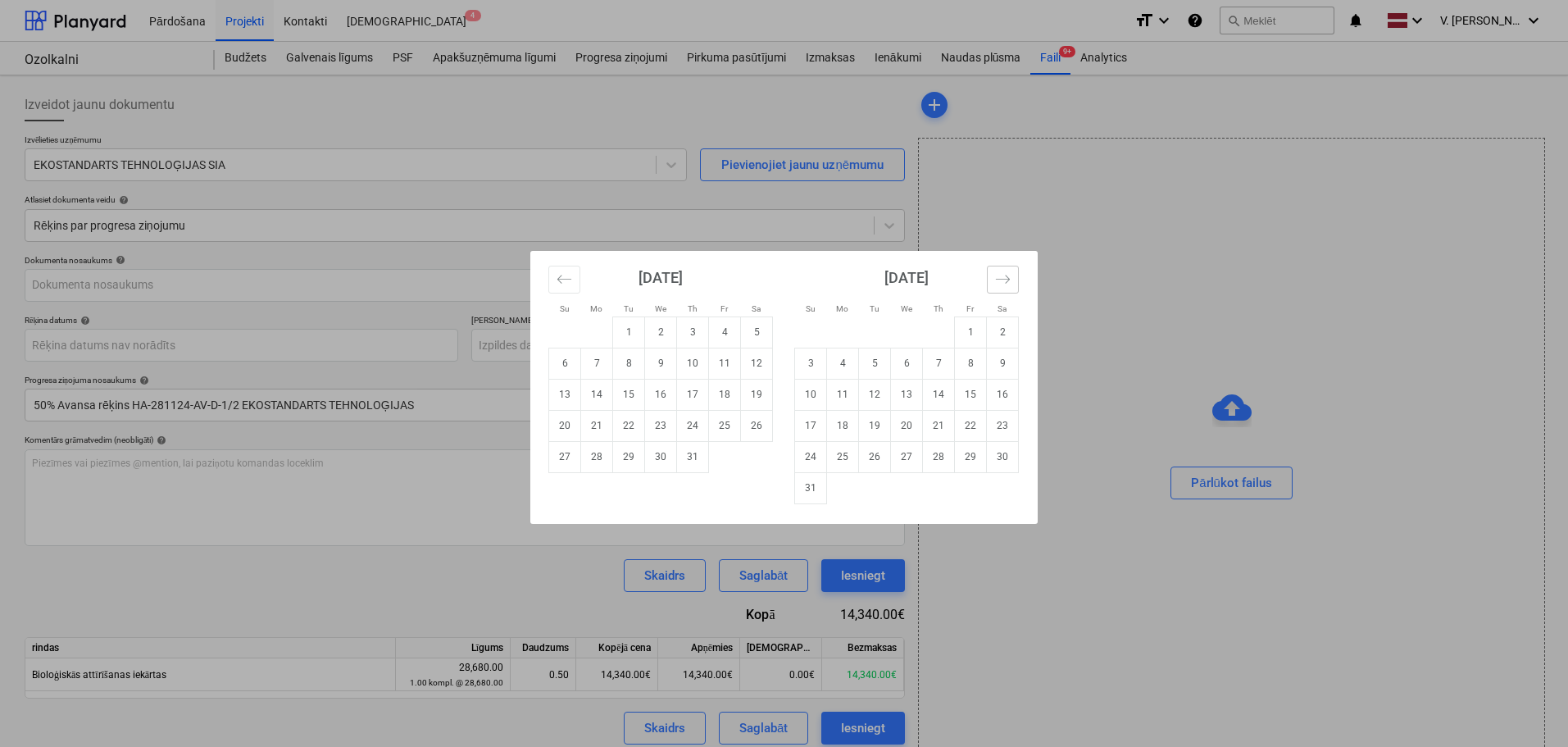 click at bounding box center (1002, 280) 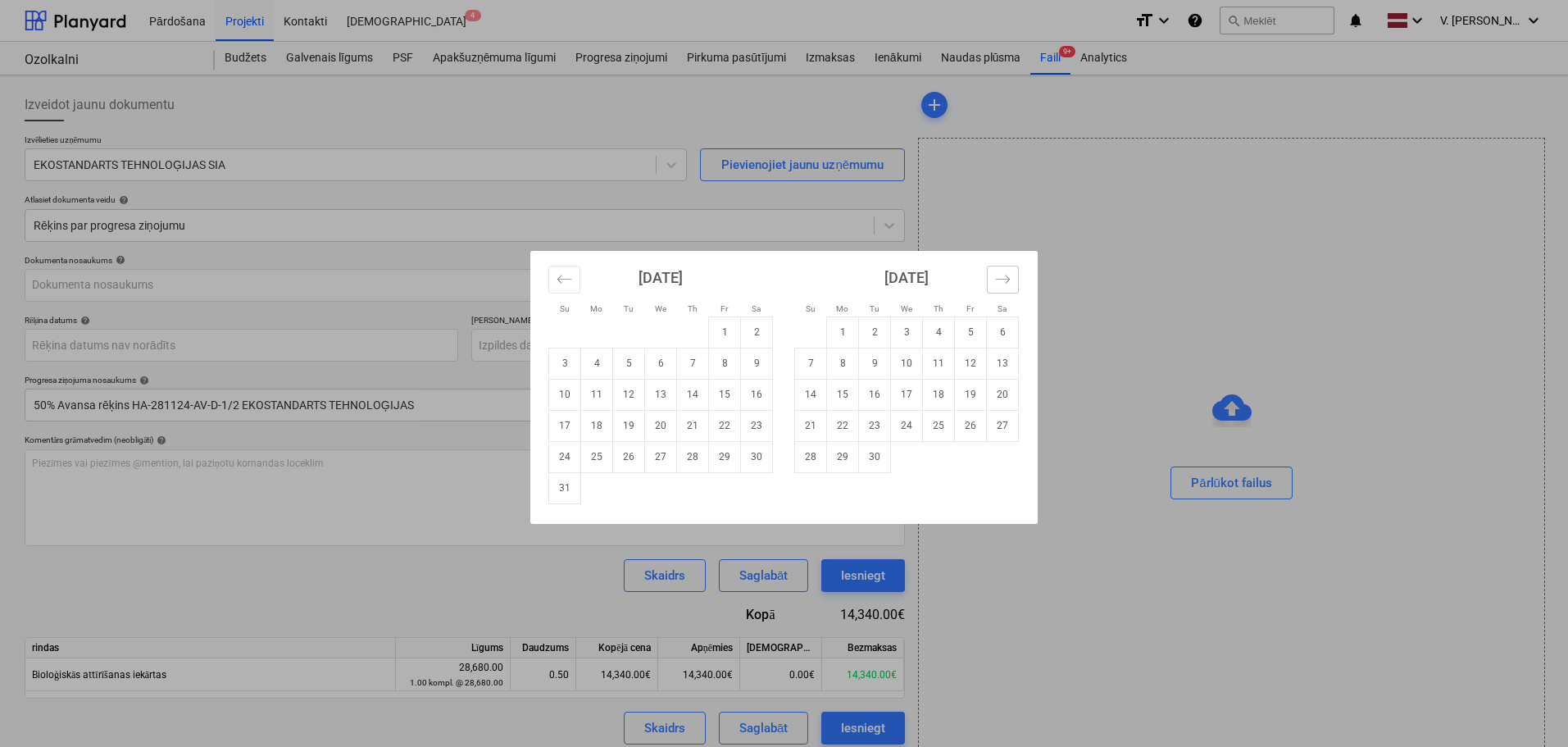 click at bounding box center [1002, 280] 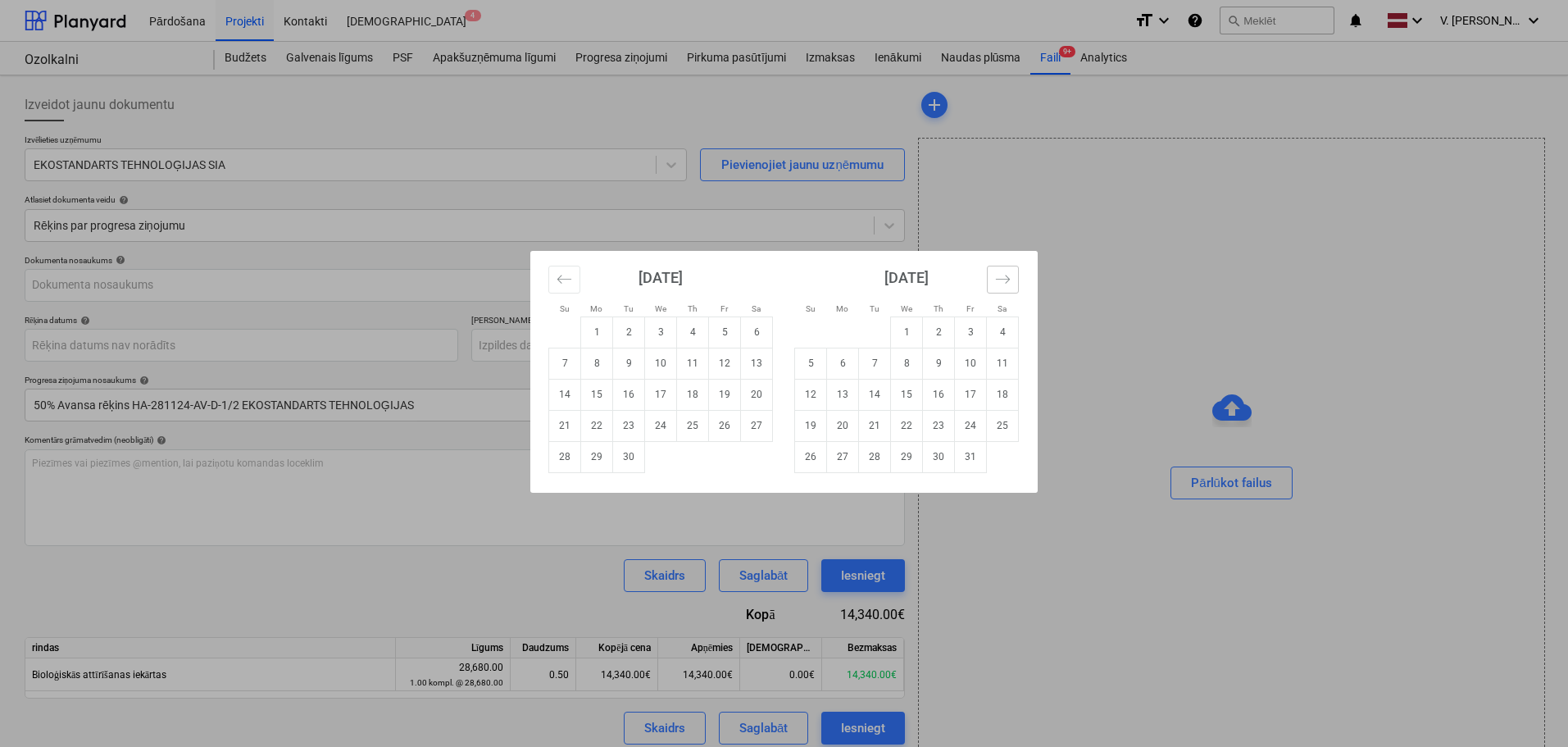 click at bounding box center (1002, 280) 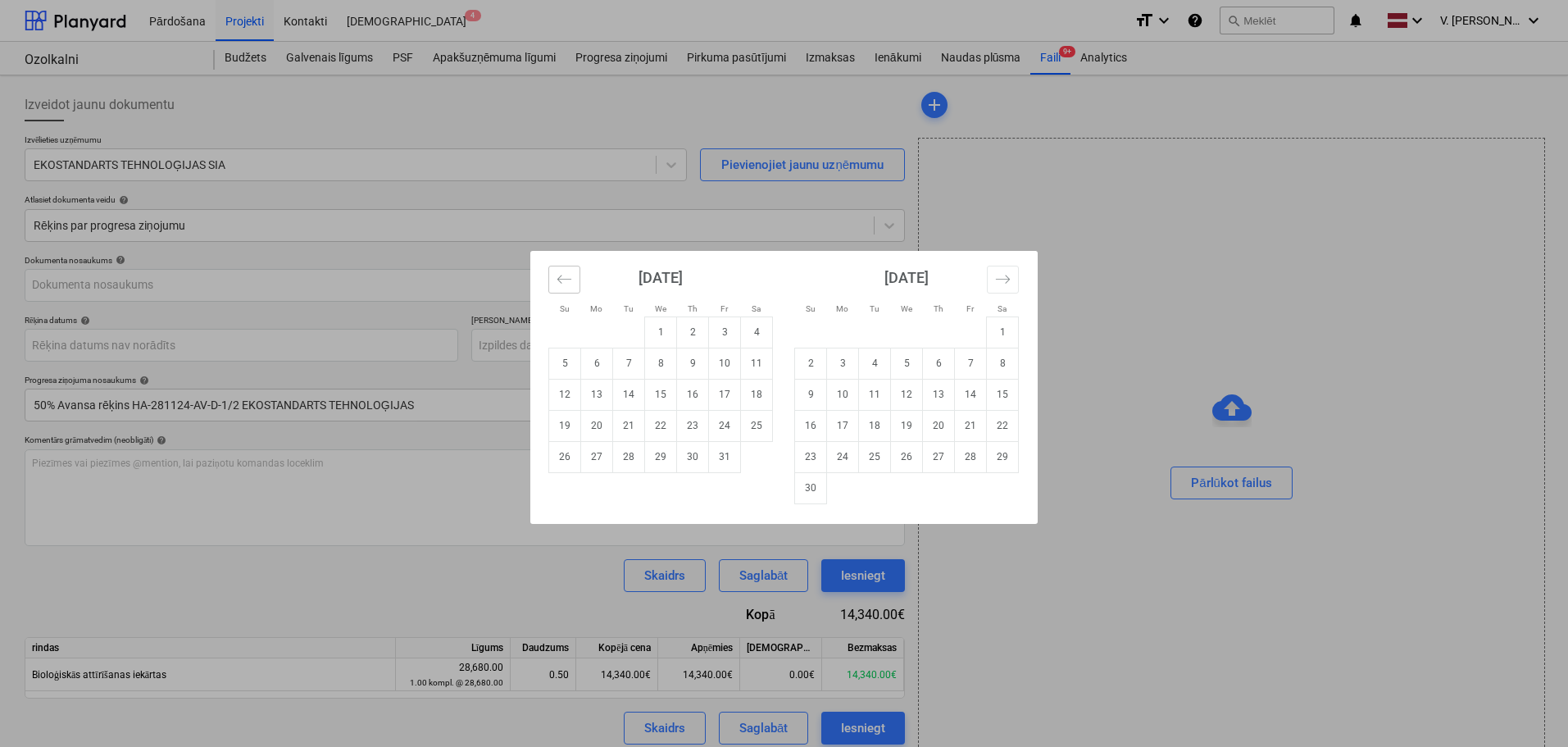 click at bounding box center (564, 280) 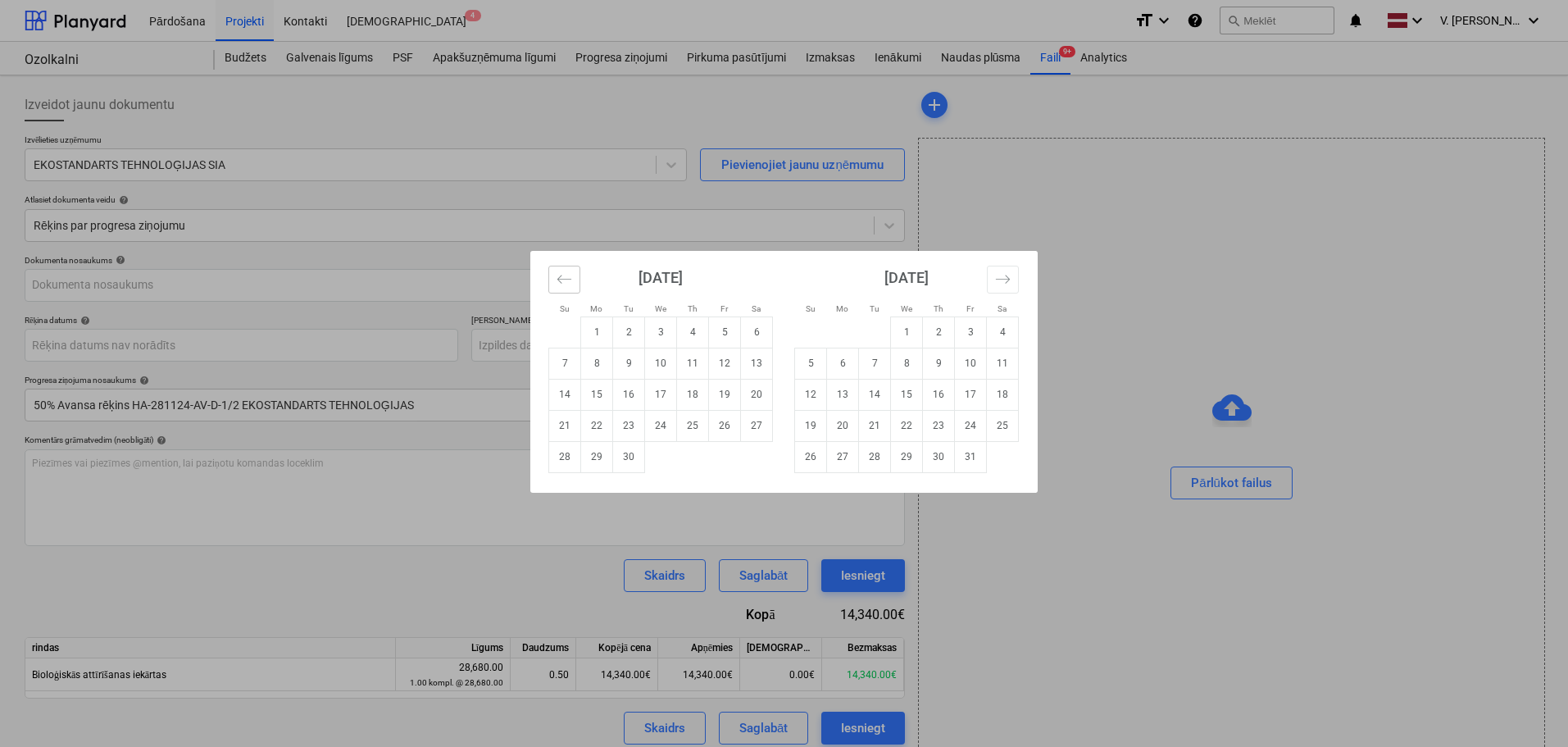 click at bounding box center (564, 280) 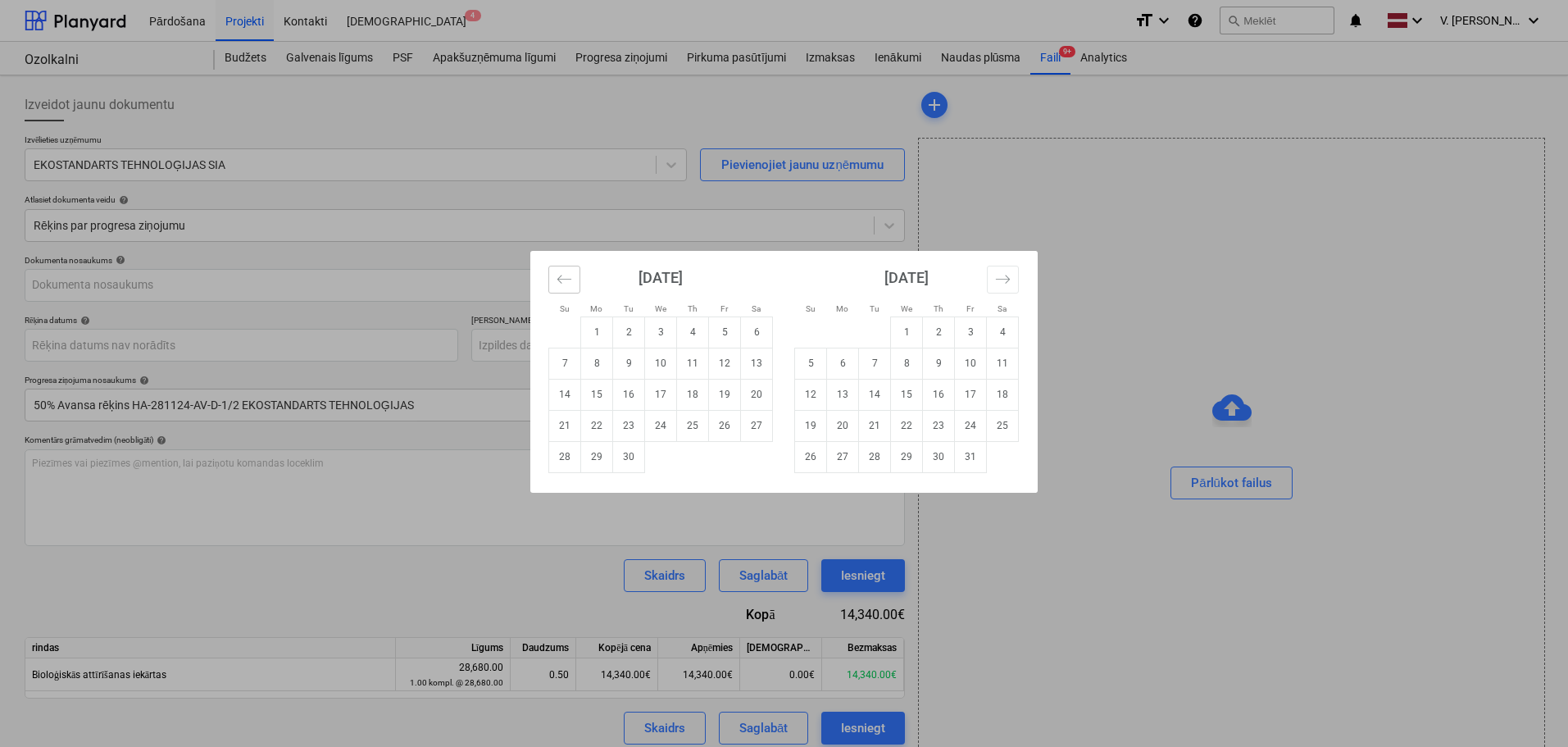 click at bounding box center [564, 280] 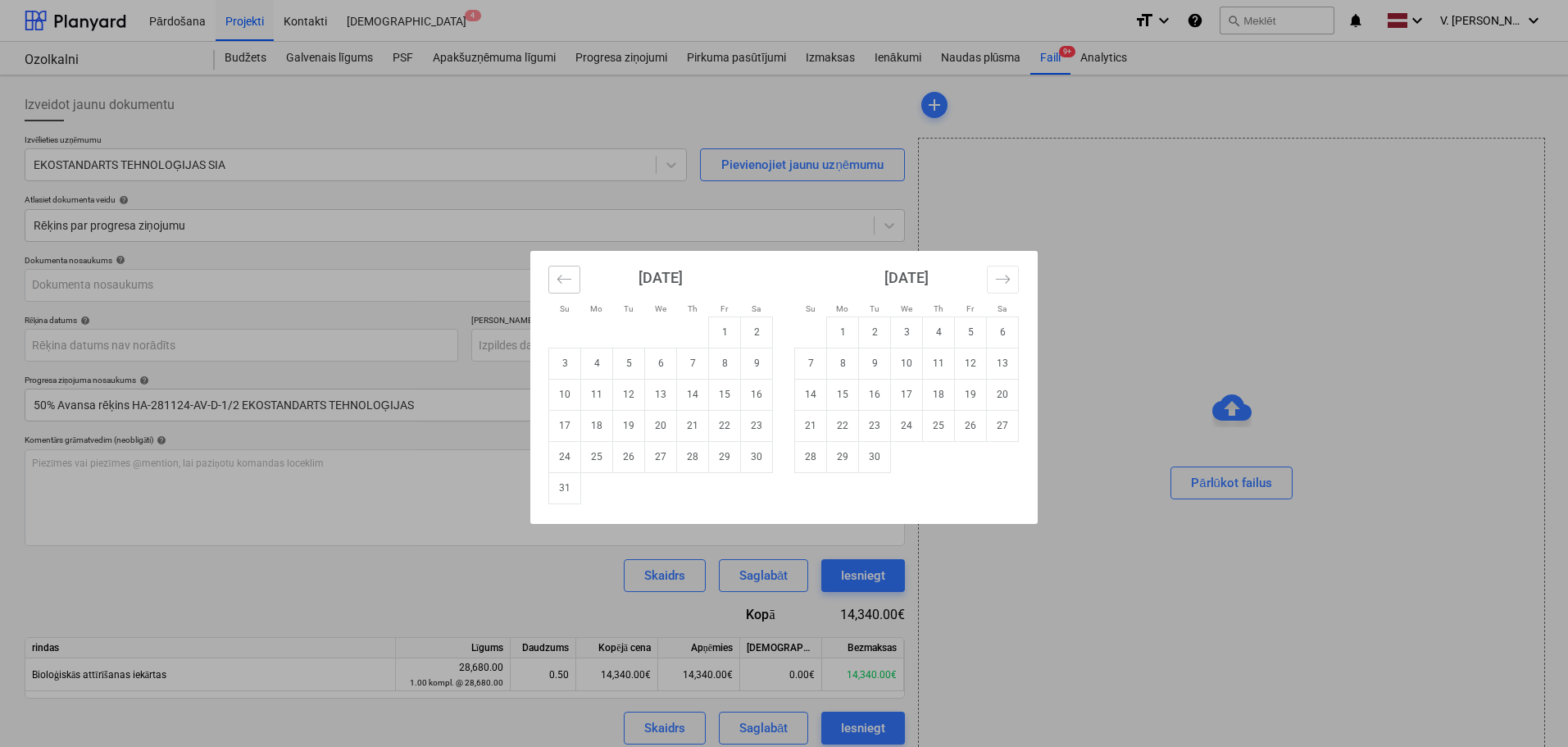 click at bounding box center (564, 280) 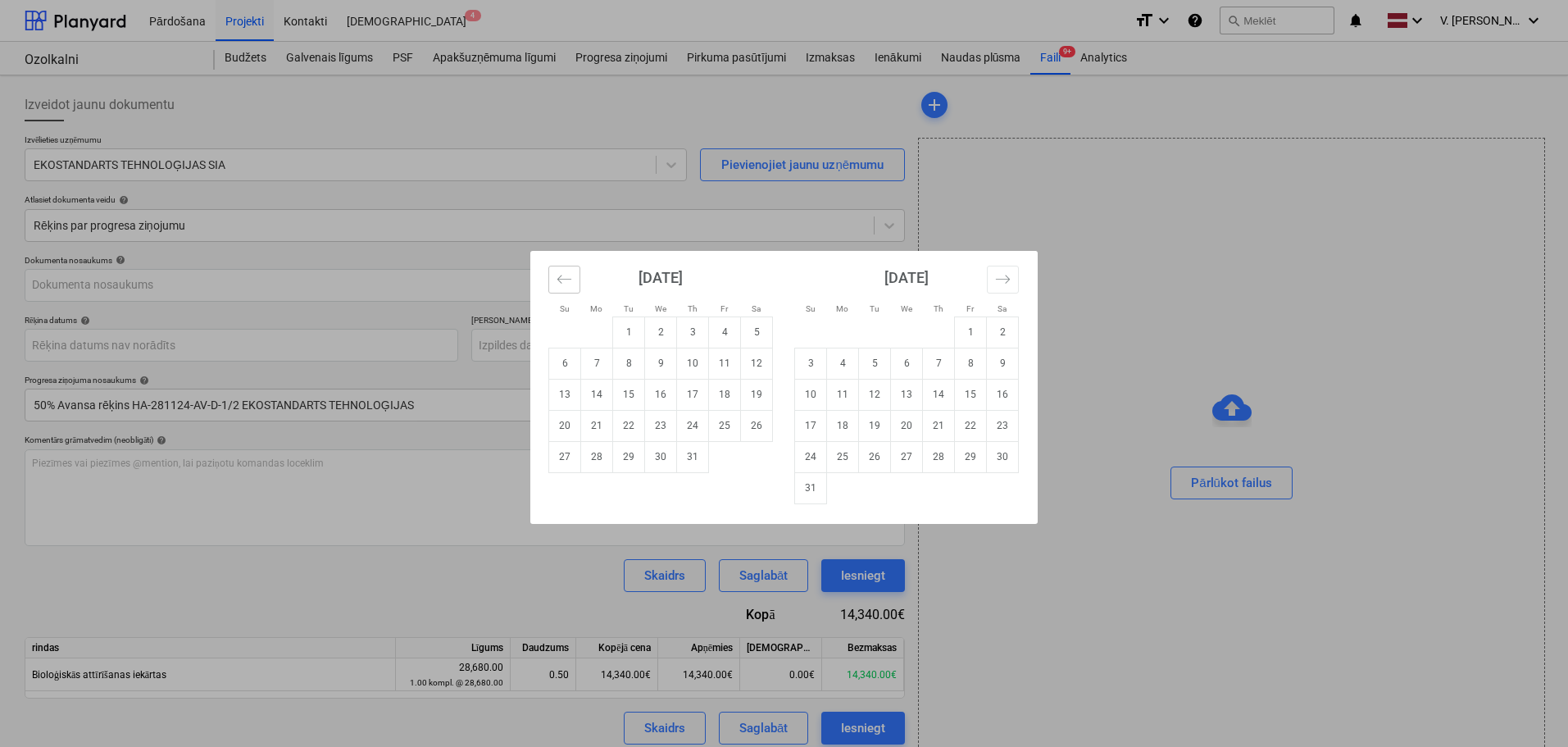 click at bounding box center (564, 280) 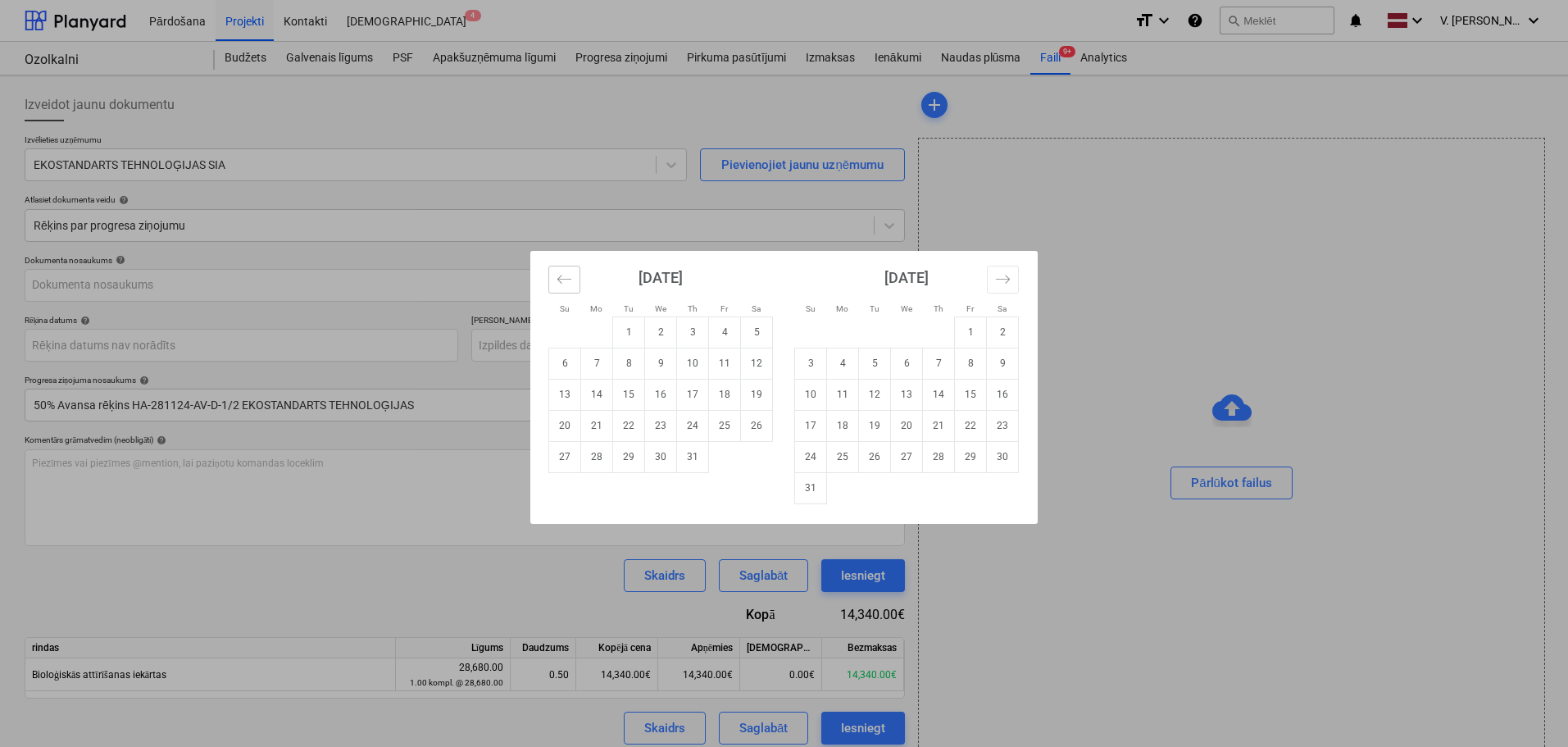 click at bounding box center (564, 280) 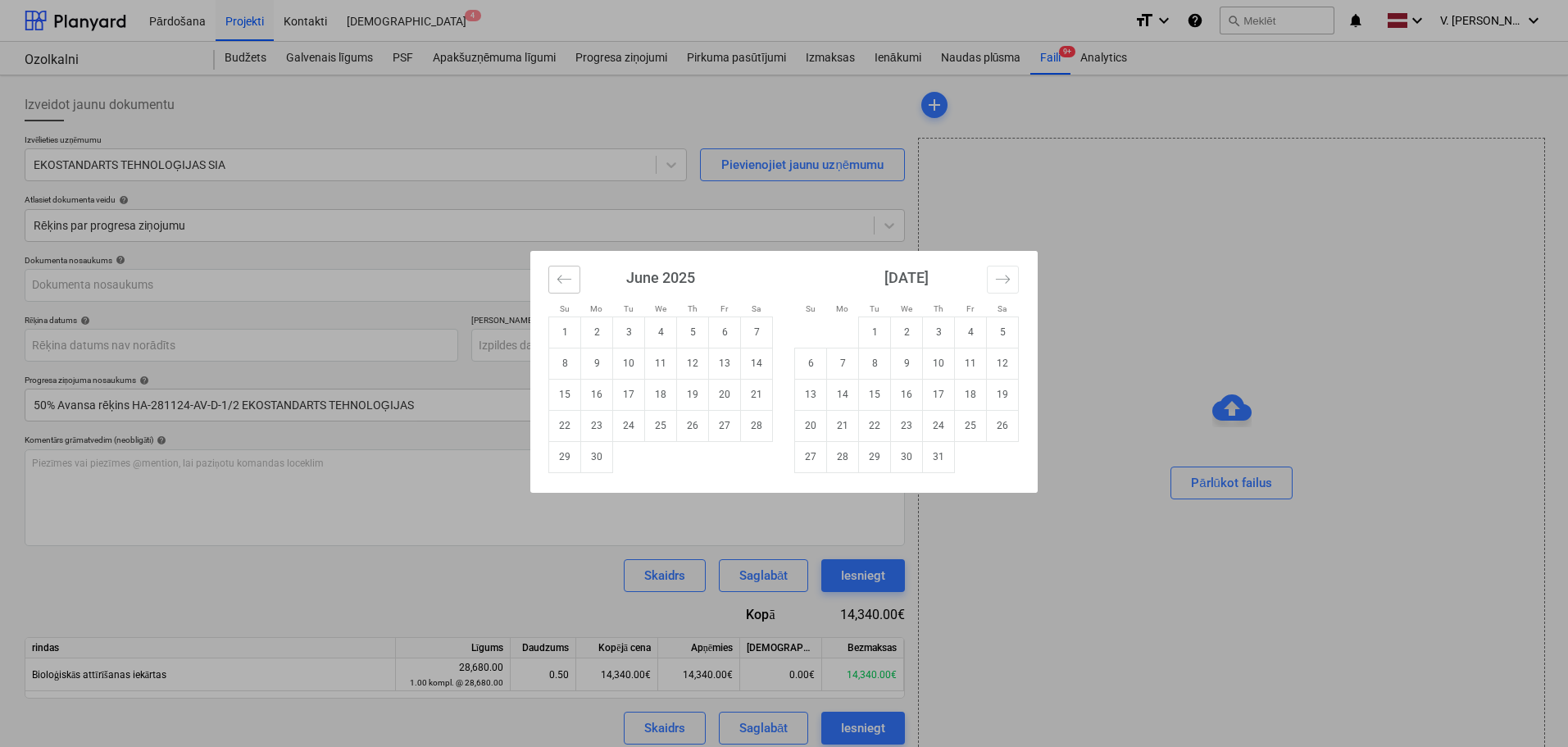 click at bounding box center [564, 280] 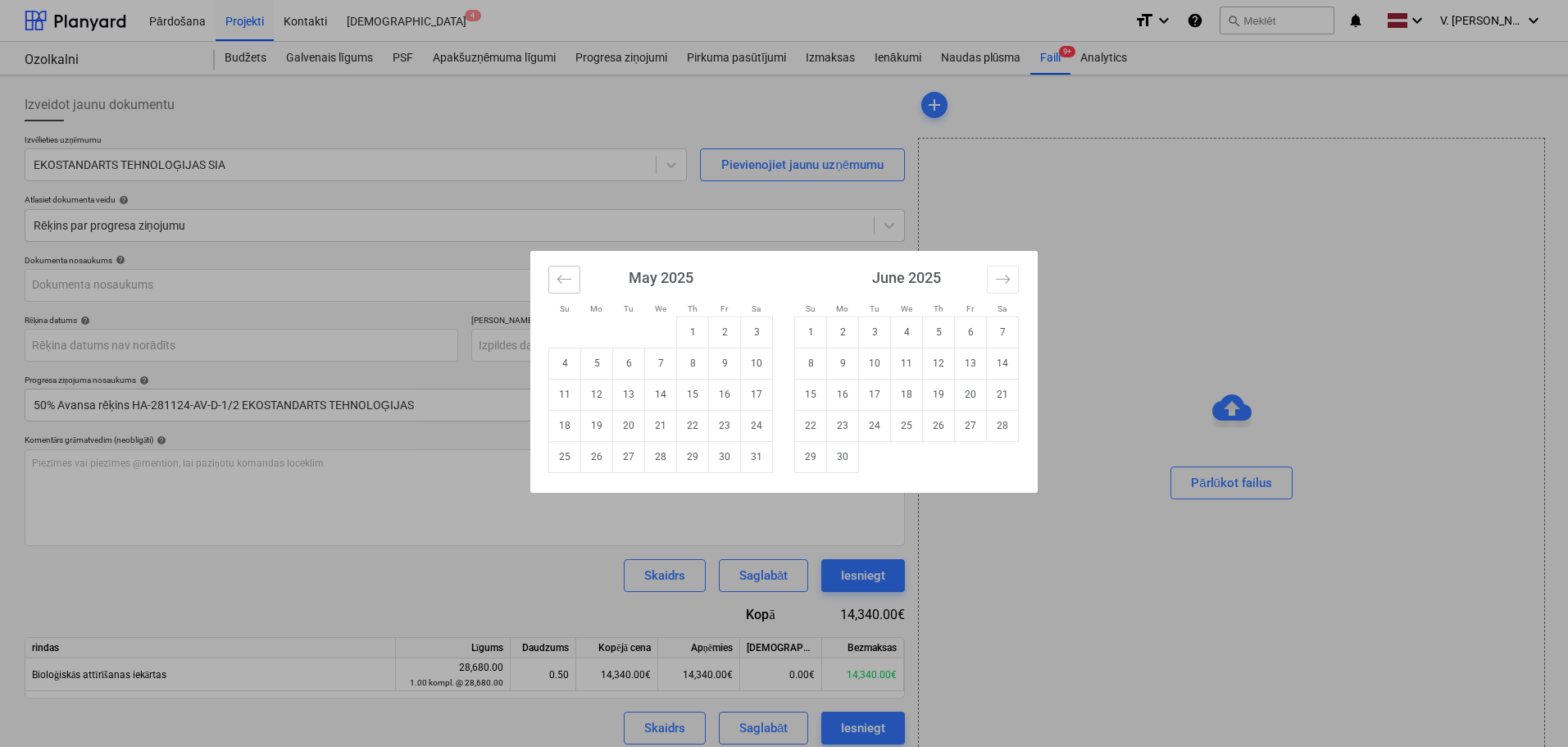 click at bounding box center (564, 280) 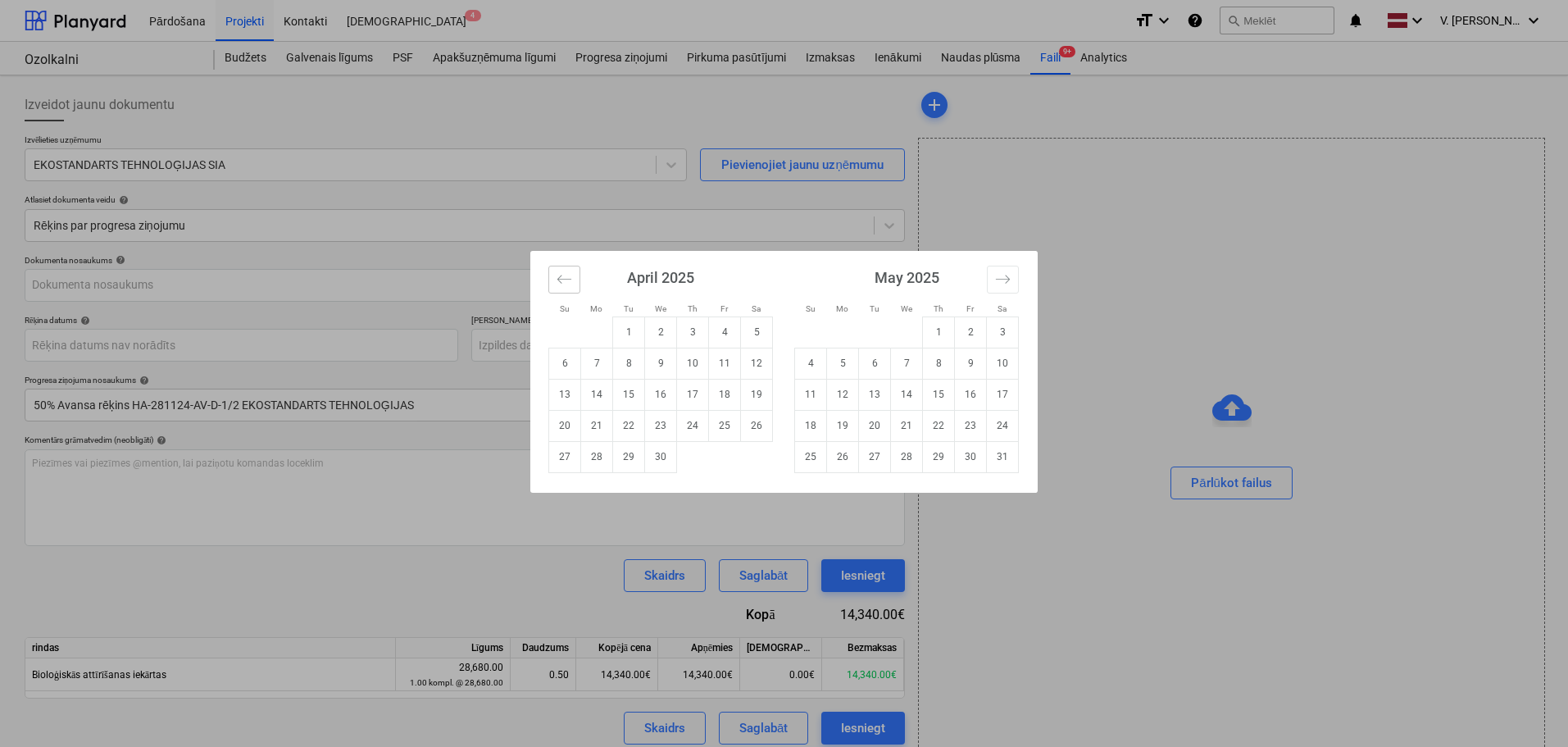 click at bounding box center [564, 280] 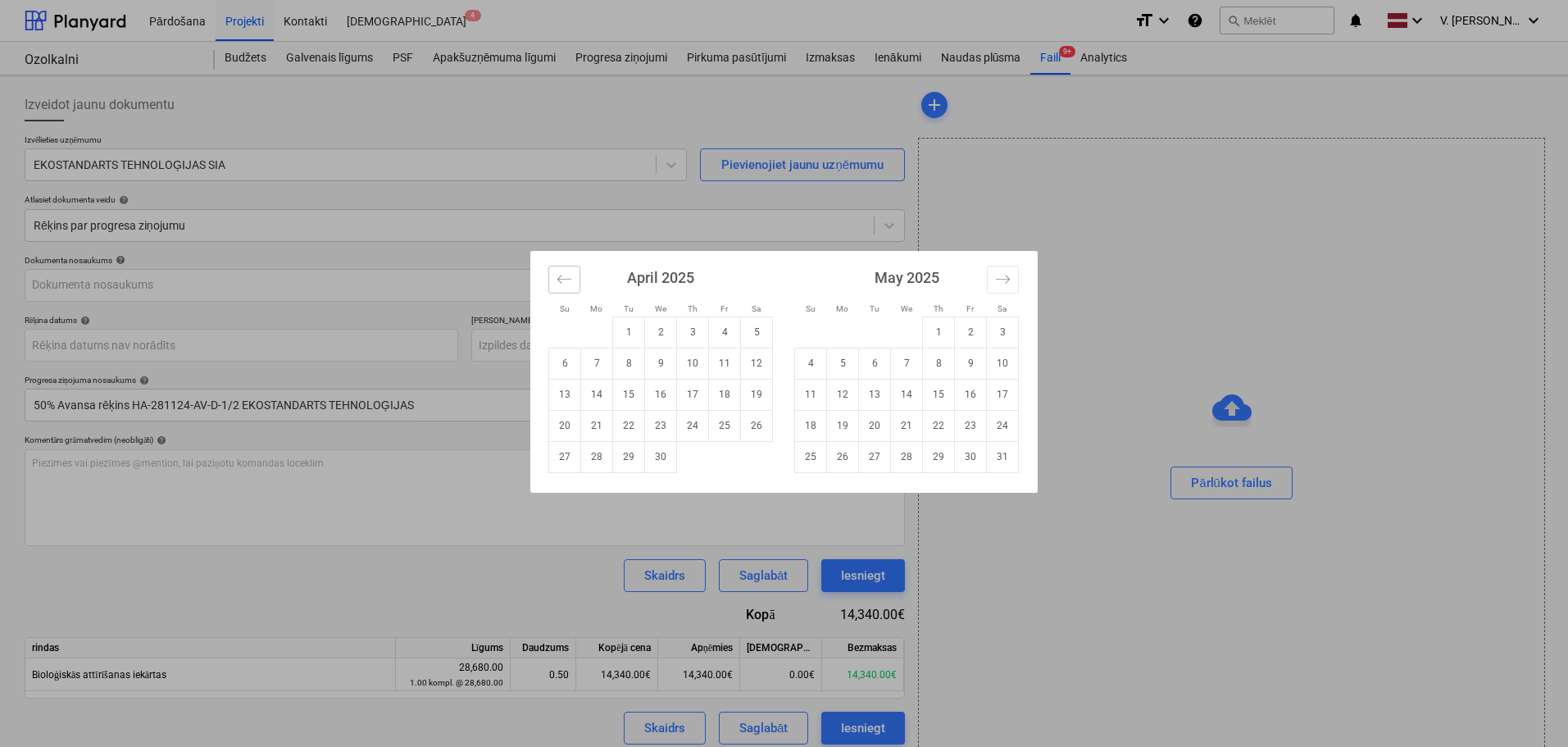 click at bounding box center [564, 280] 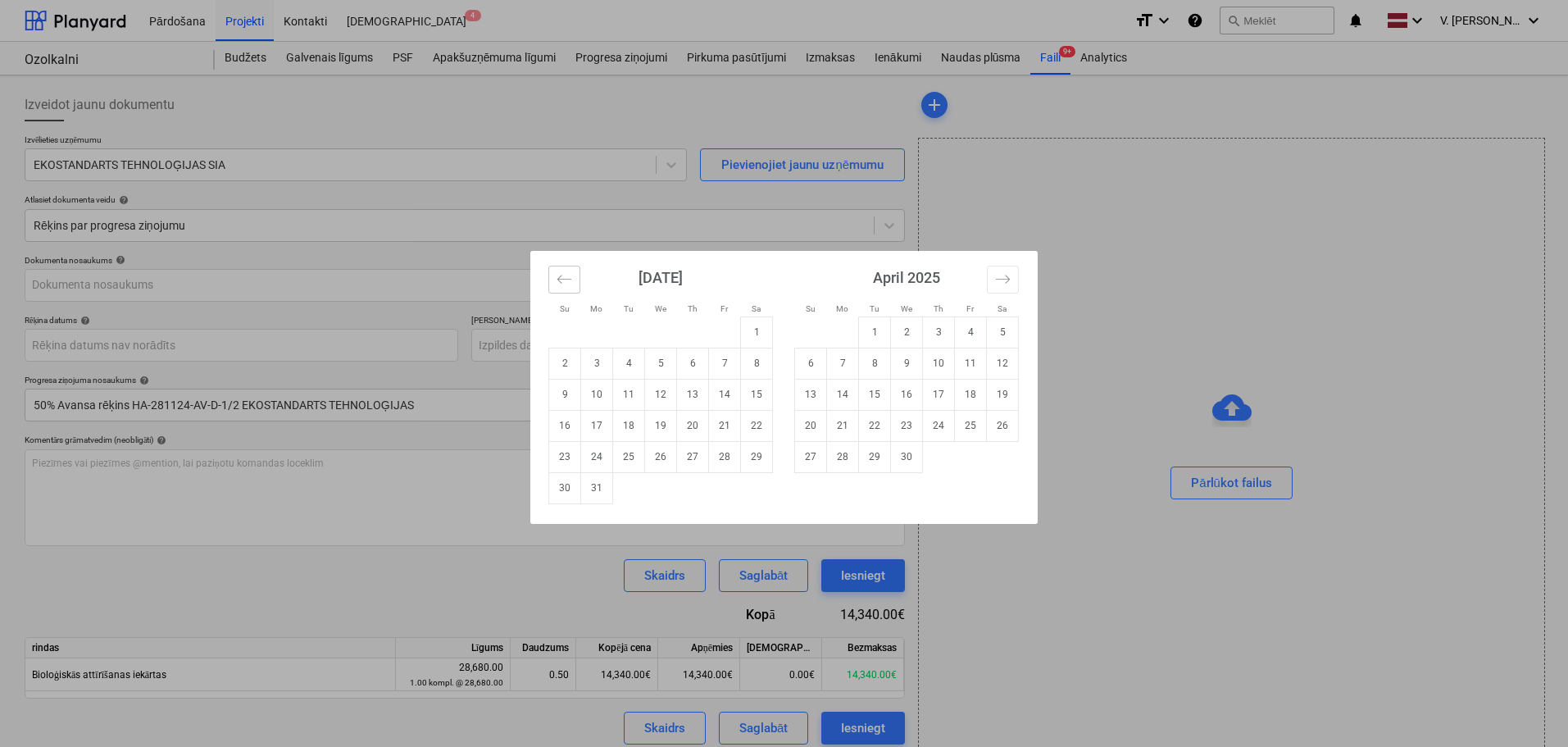 click at bounding box center (564, 280) 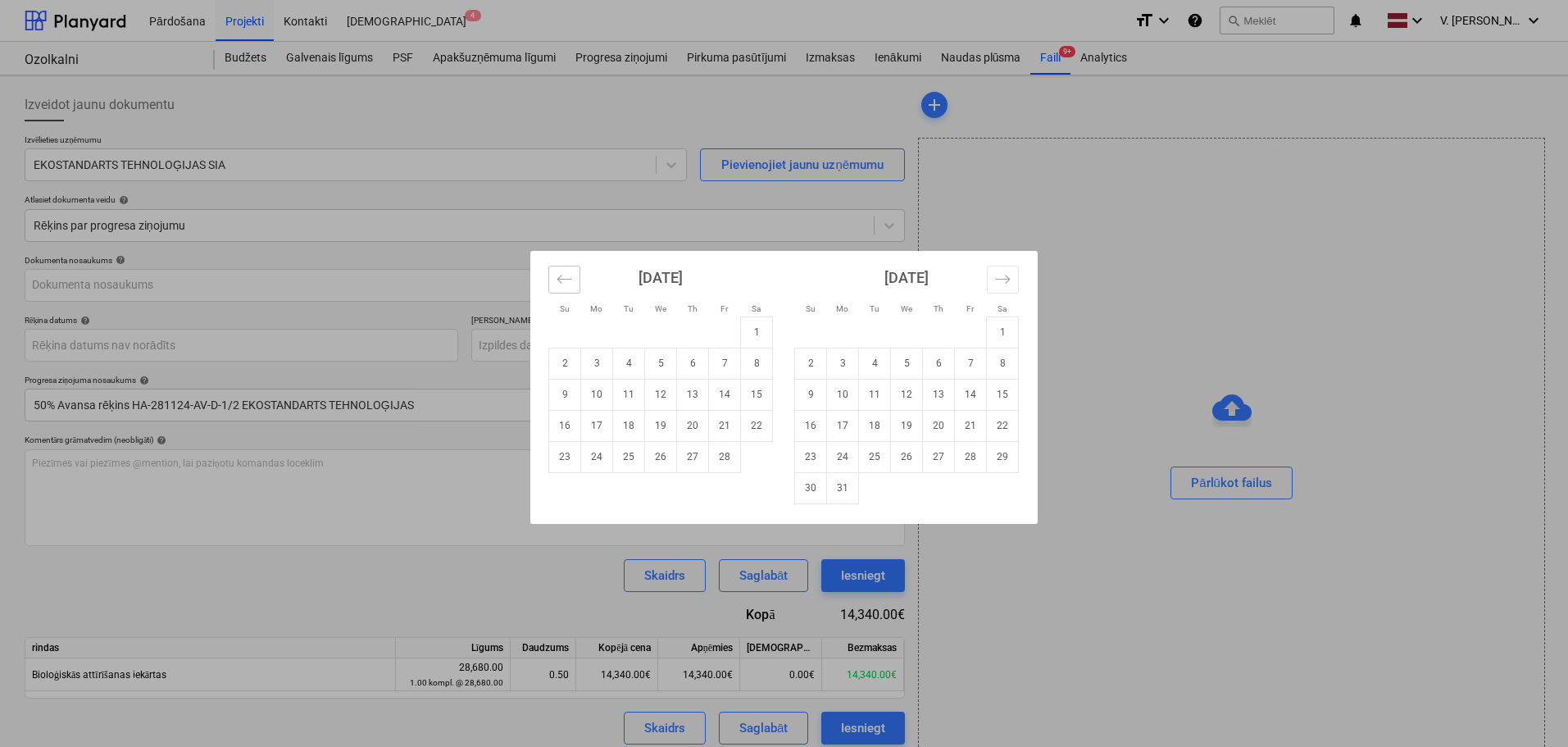 click at bounding box center [564, 280] 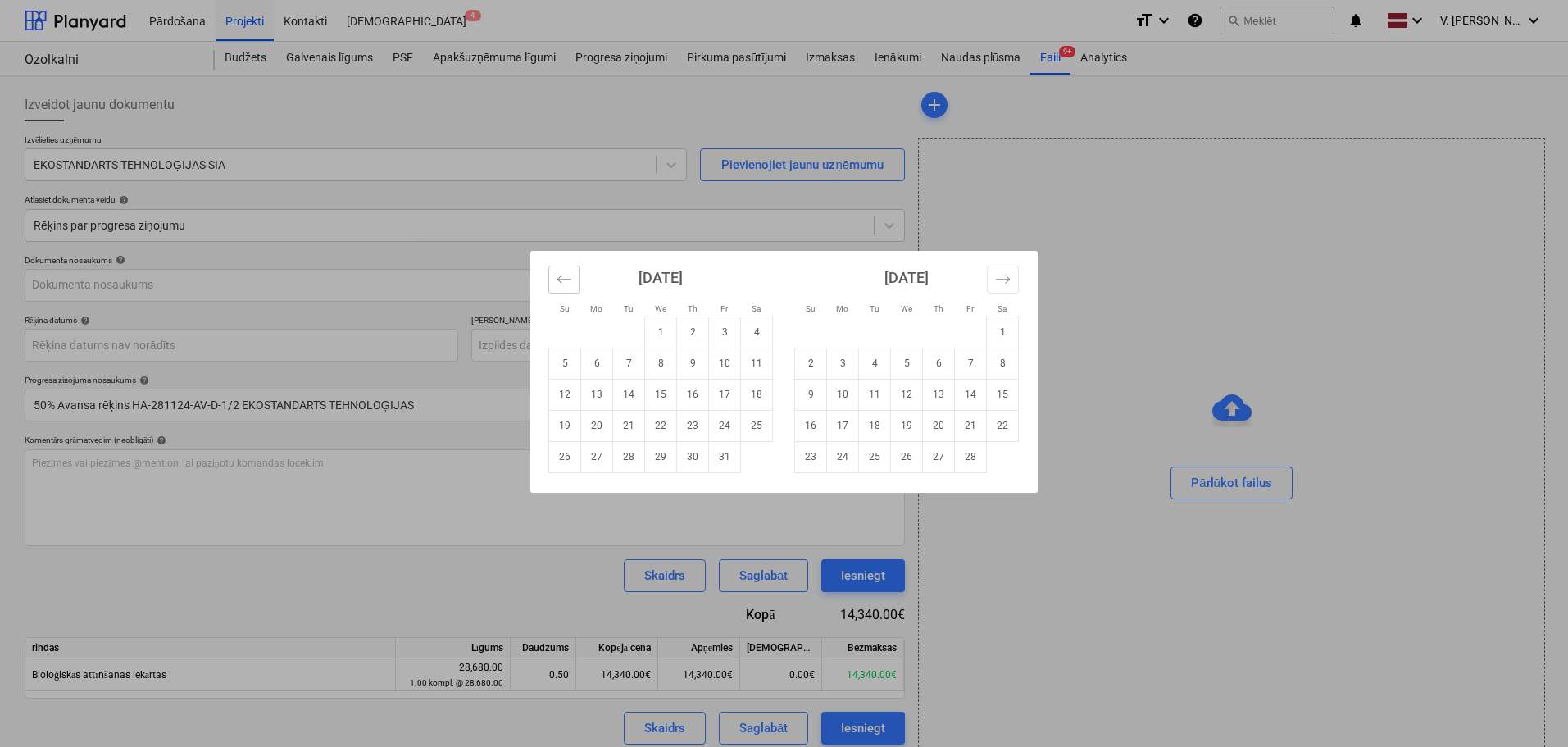 click at bounding box center [564, 280] 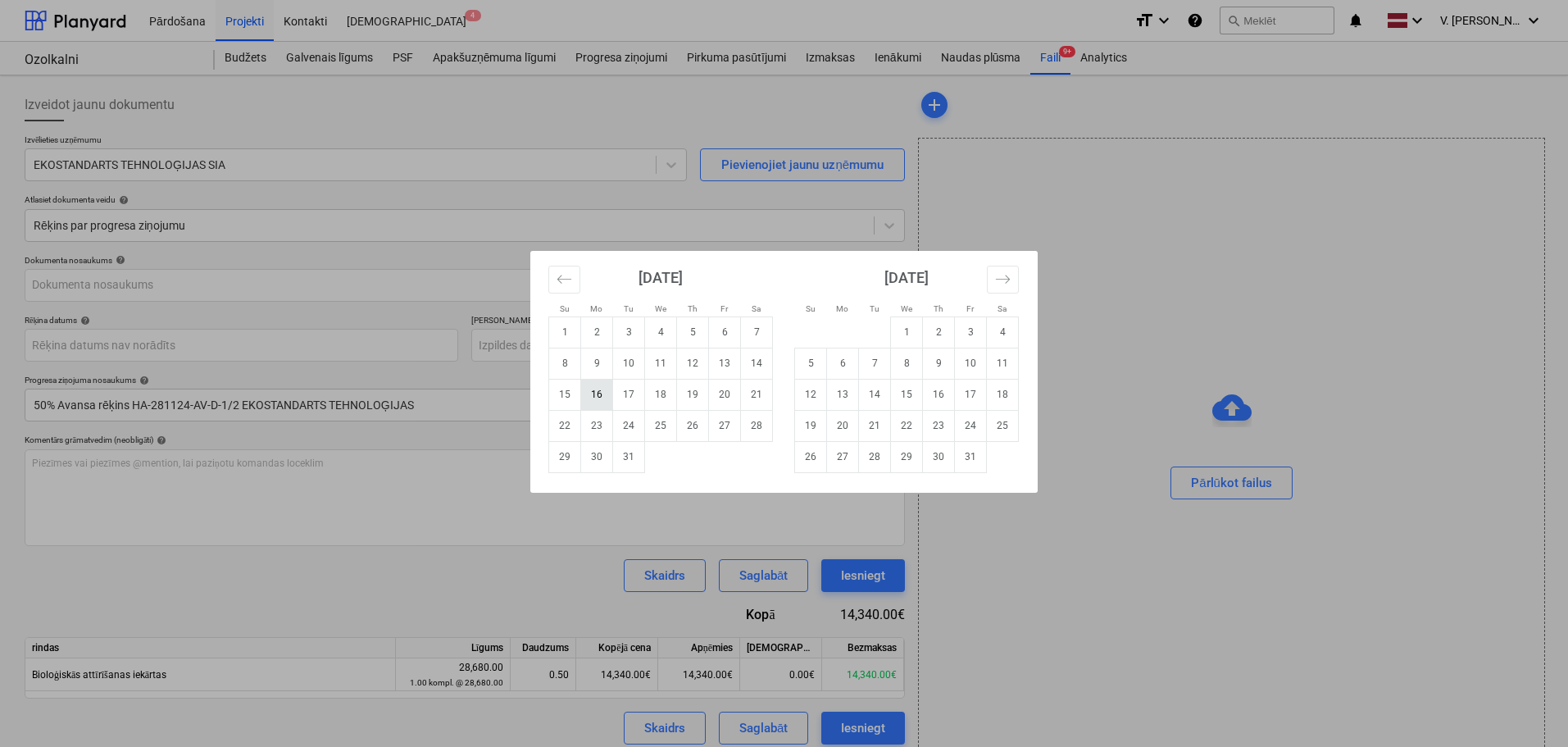 click on "16" at bounding box center [597, 394] 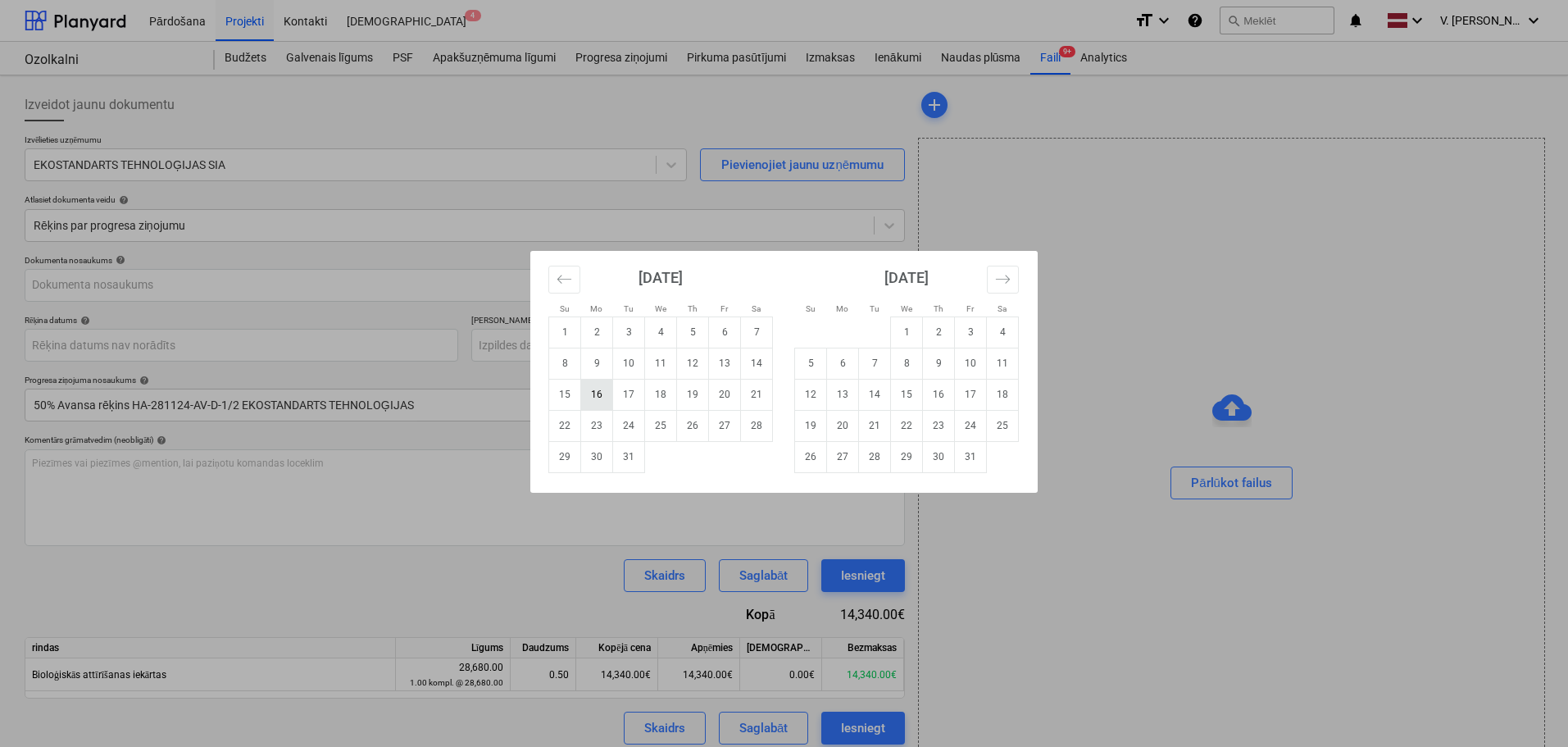 type on "[DATE]" 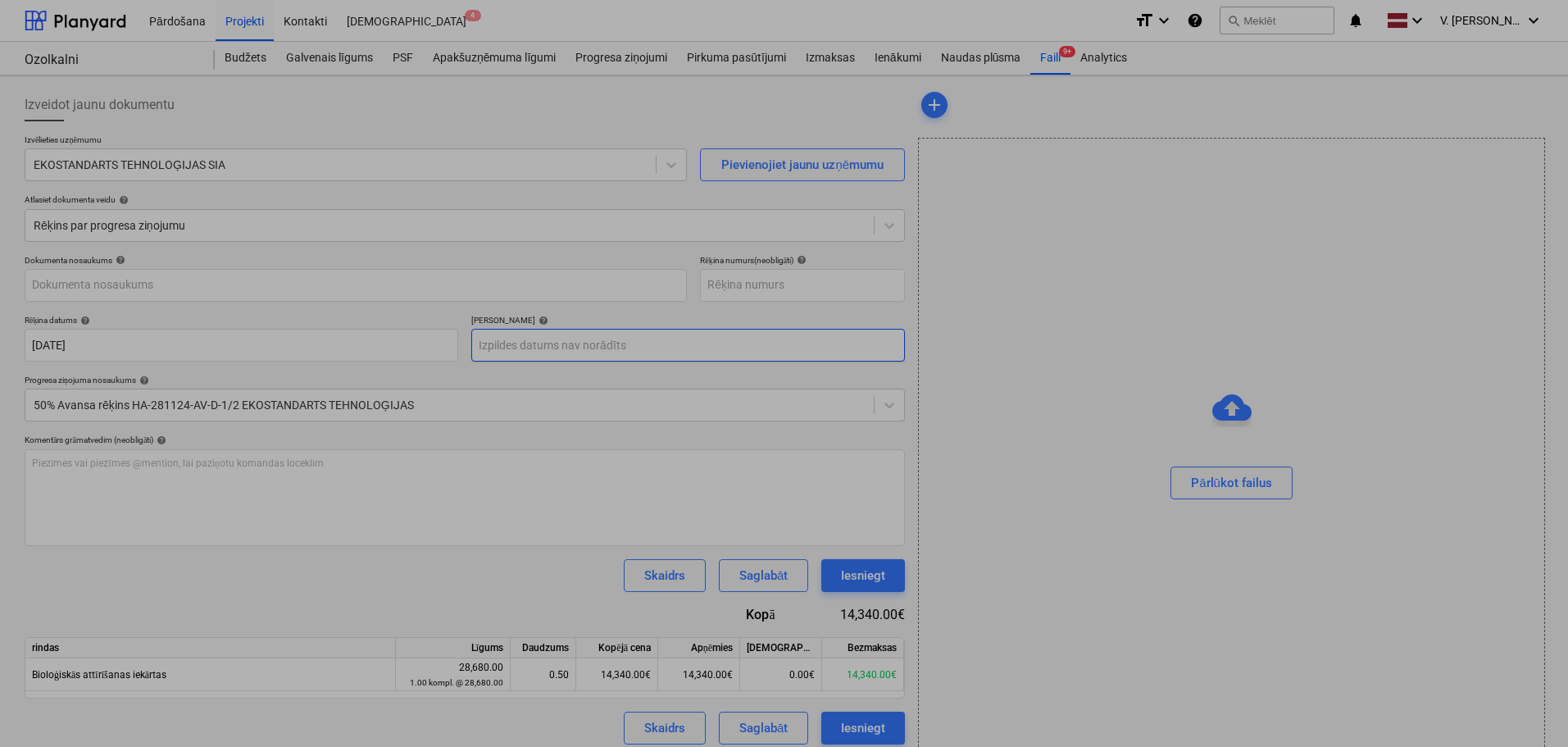 click on "Pārdošana Projekti Kontakti Iesūtne 4 format_size keyboard_arrow_down help search Meklēt notifications 0 keyboard_arrow_down V. Filipčenko keyboard_arrow_down Ozolkalni Budžets Galvenais līgums PSF Apakšuzņēmuma līgumi Progresa ziņojumi Pirkuma pasūtījumi Izmaksas Ienākumi Naudas plūsma Faili 9+ Analytics Izveidot jaunu dokumentu Izvēlieties uzņēmumu EKOSTANDARTS TEHNOLOĢIJAS SIA   Pievienojiet jaunu uzņēmumu Atlasiet dokumenta veidu help Rēķins par progresa ziņojumu Dokumenta nosaukums help Rēķina numurs  (neobligāti) help Rēķina datums help [DATE] 16.12.2024 Press the down arrow key to interact with the calendar and
select a date. Press the question mark key to get the keyboard shortcuts for changing dates. Termiņš help Press the down arrow key to interact with the calendar and
select a date. Press the question mark key to get the keyboard shortcuts for changing dates. Progresa ziņojuma nosaukums help Komentārs grāmatvedim (neobligāti) help ﻿ Skaidrs 0.50" at bounding box center (784, 373) 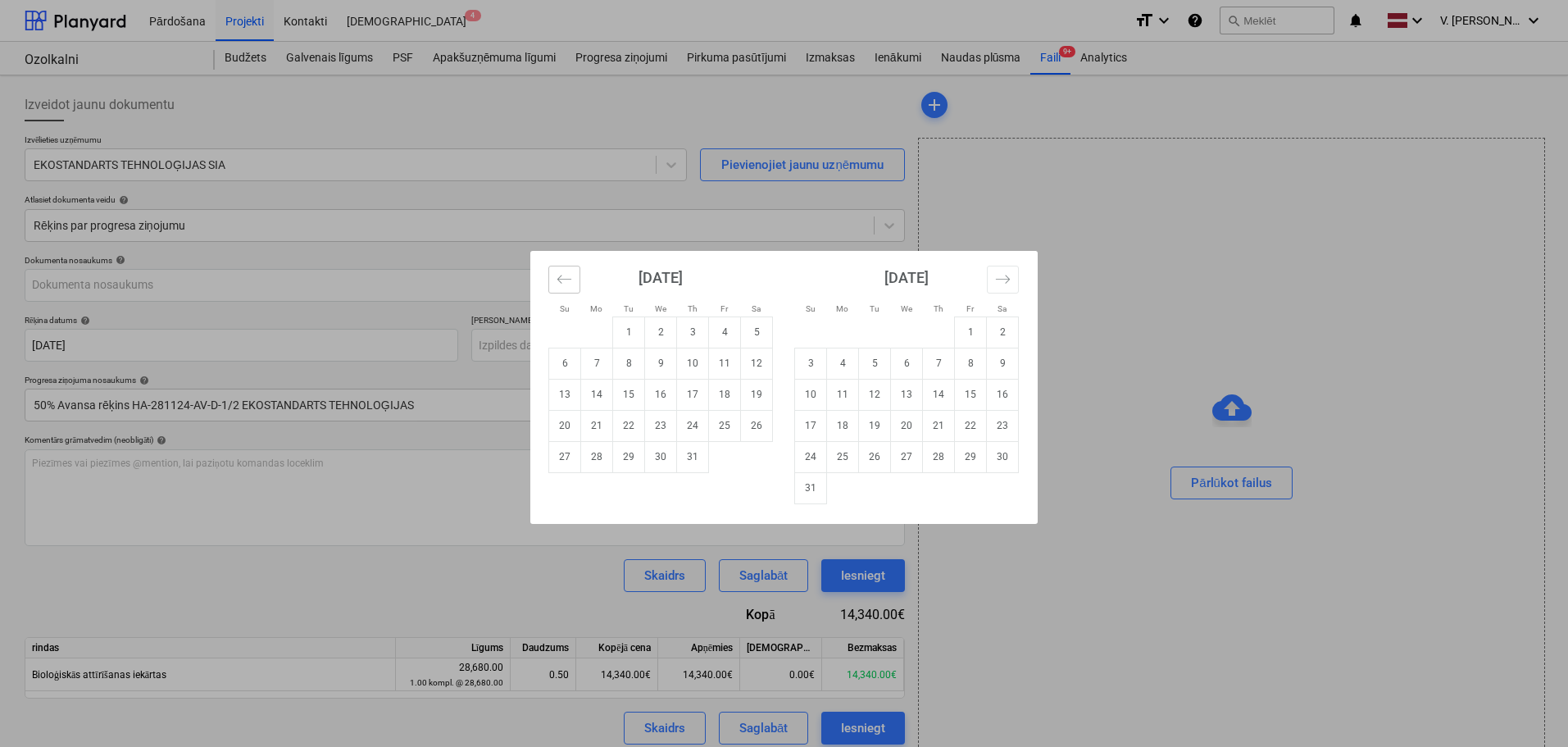 click 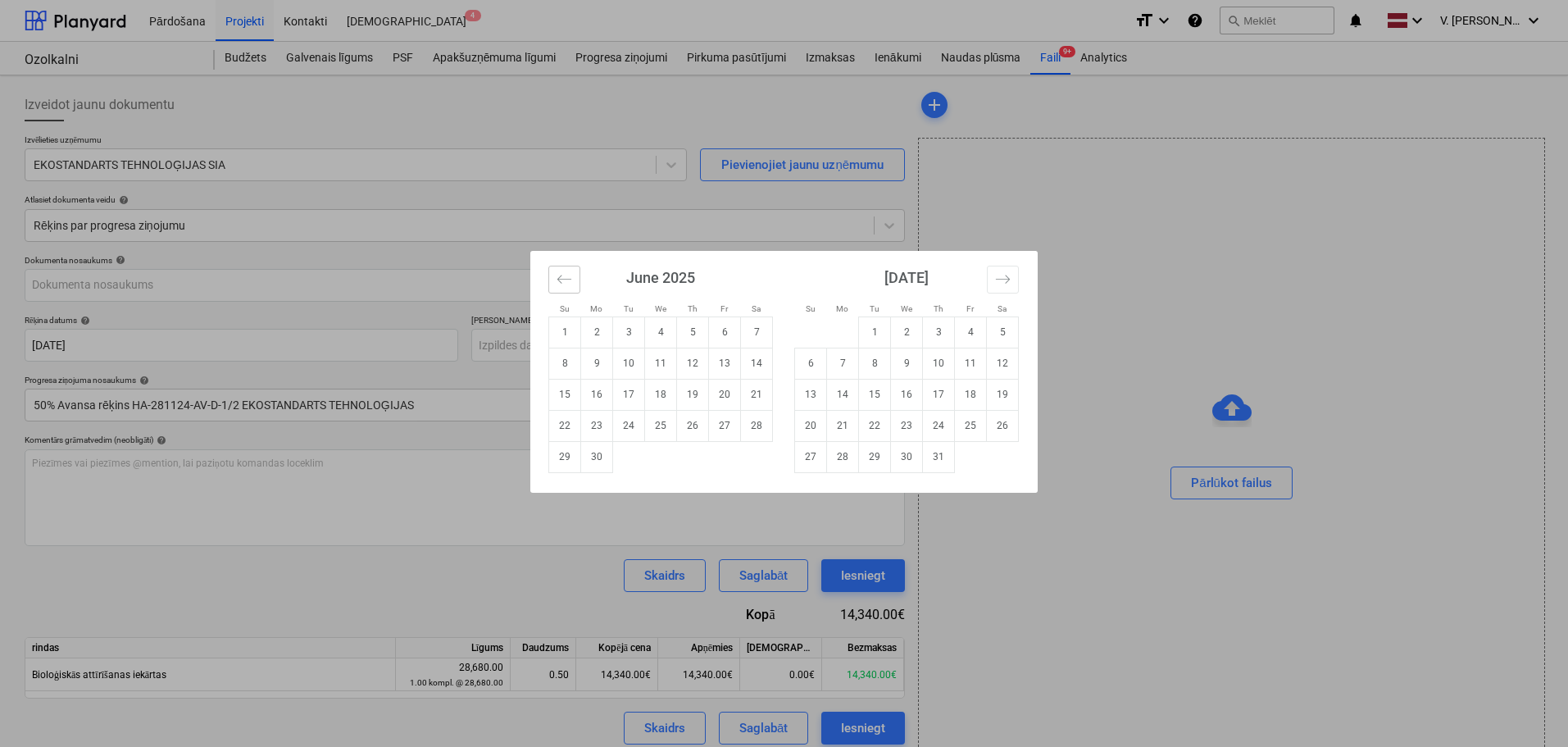 click 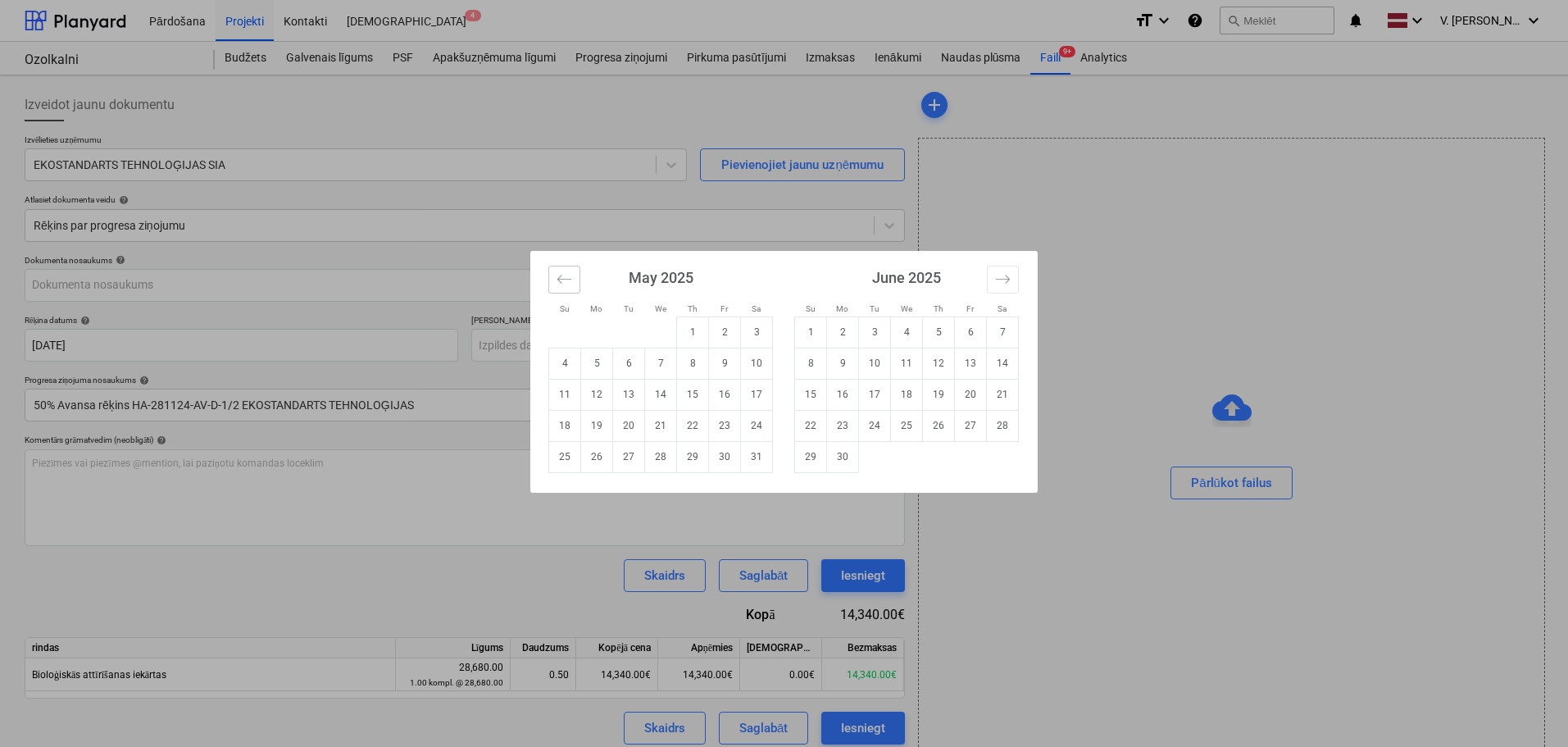 click 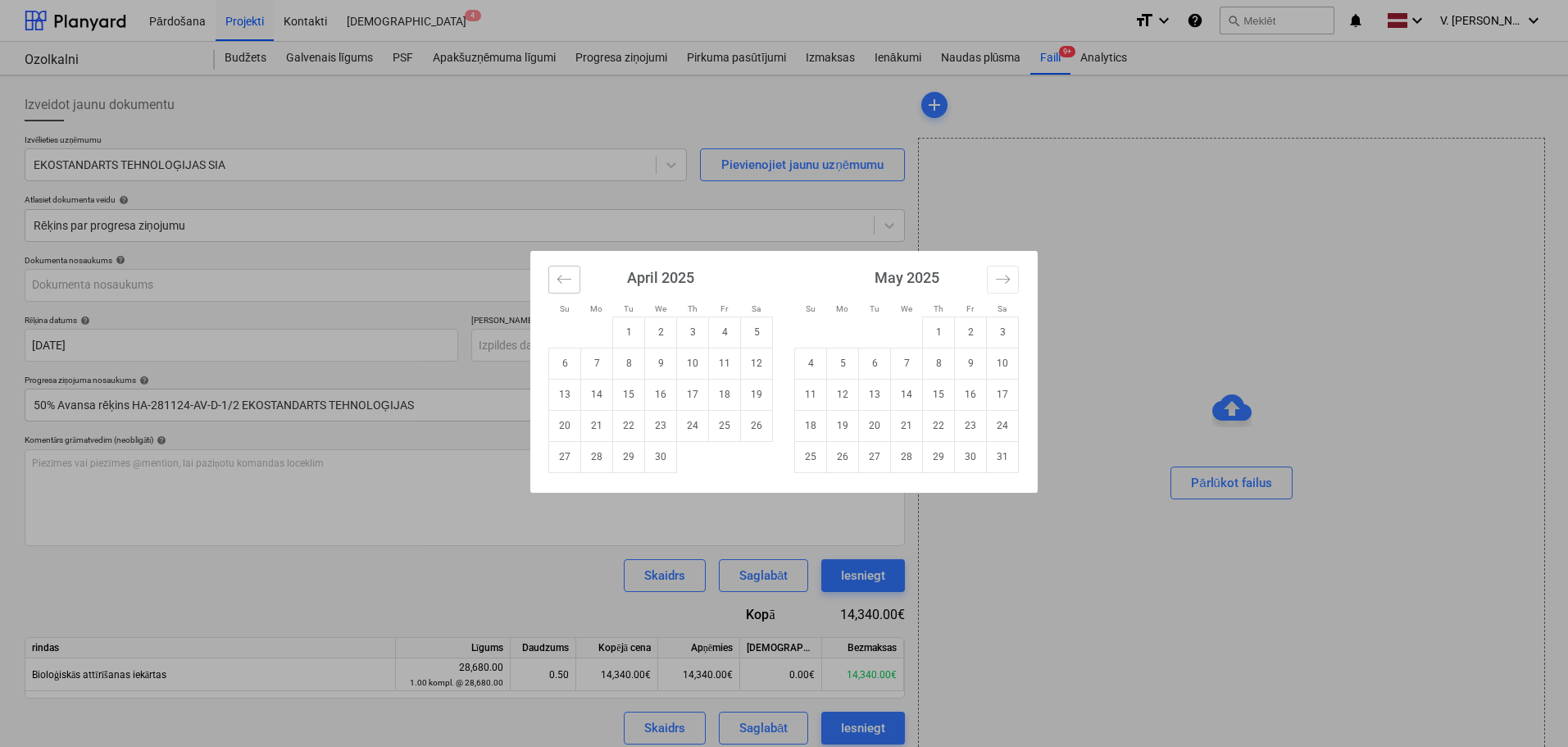 click 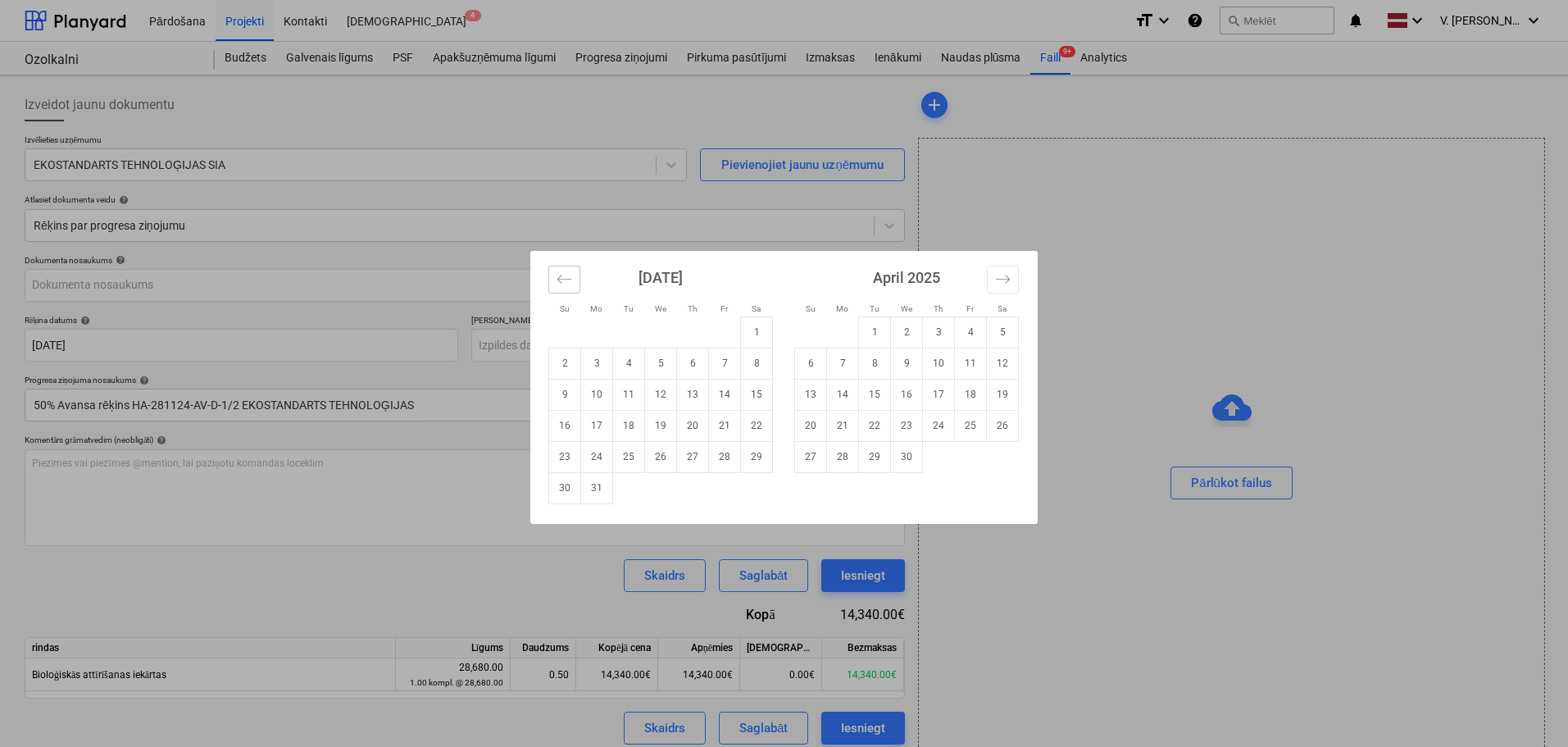click 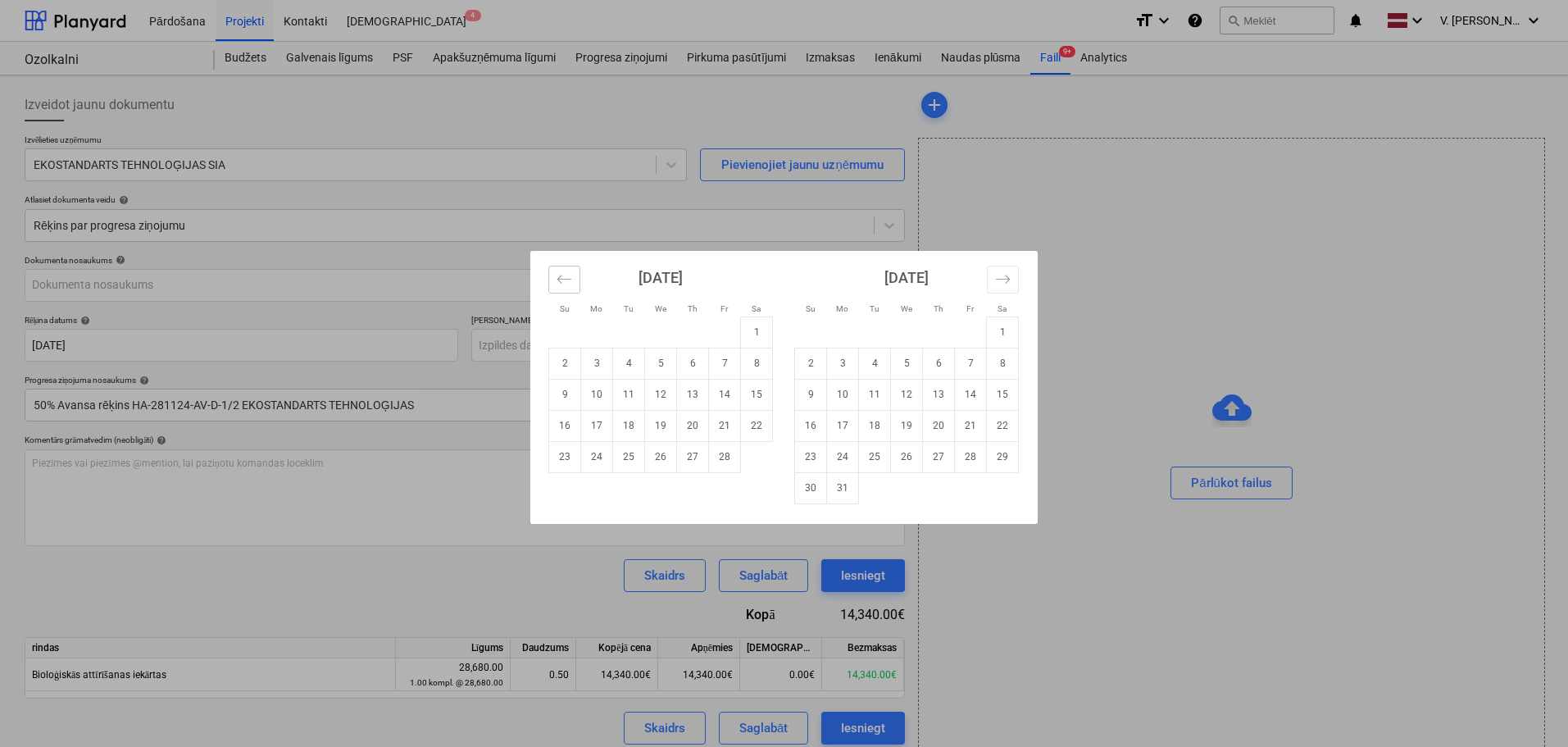 click 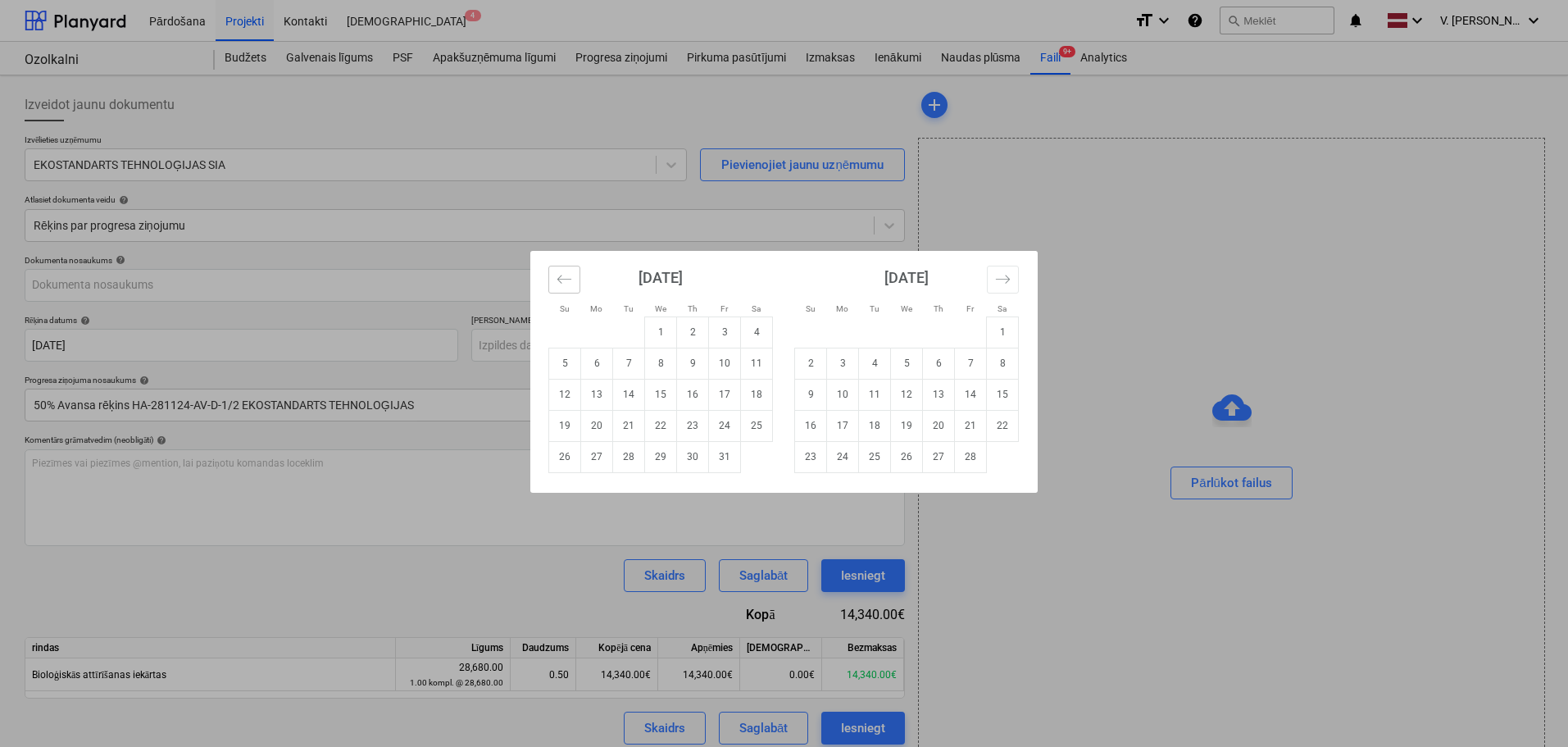 click 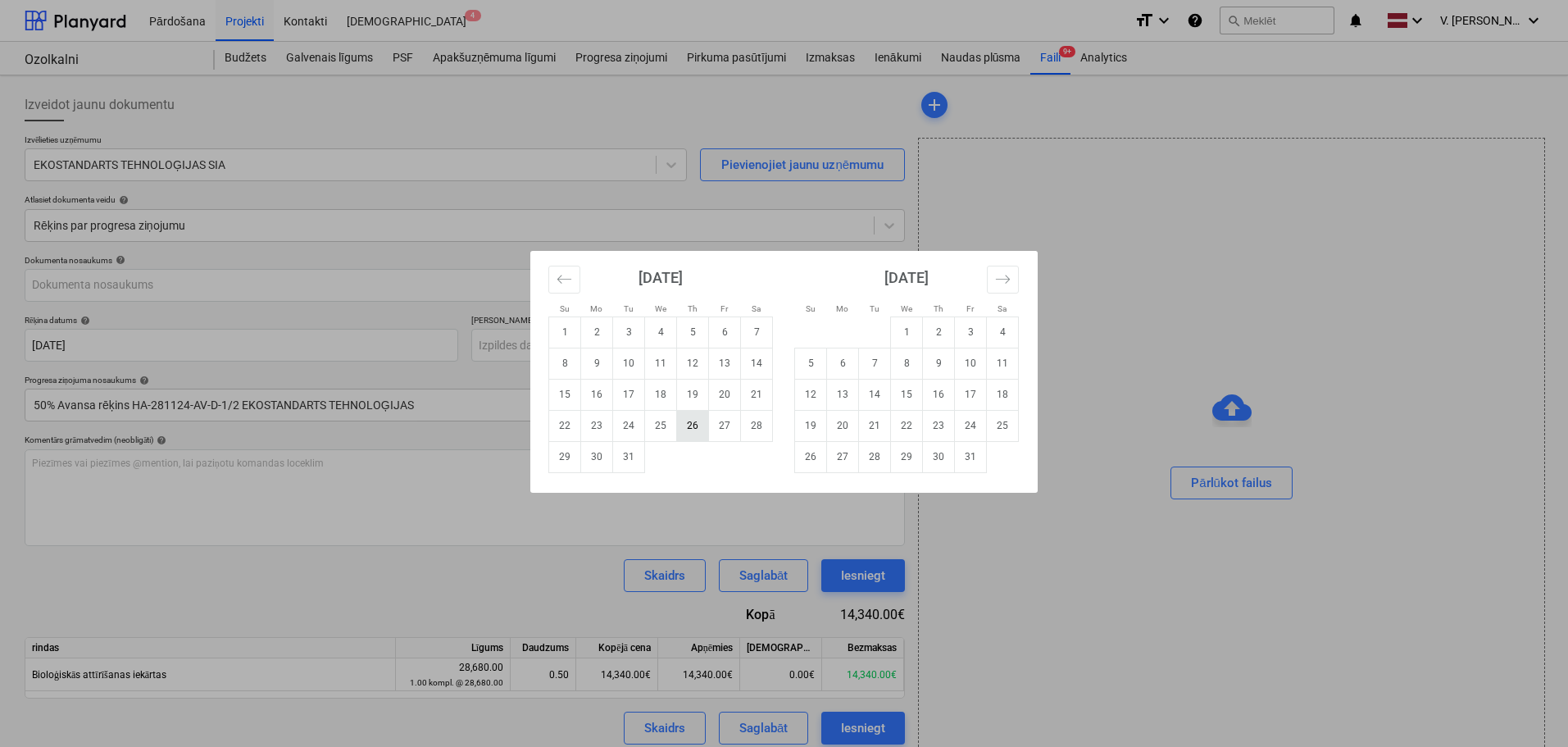 click on "26" at bounding box center (693, 426) 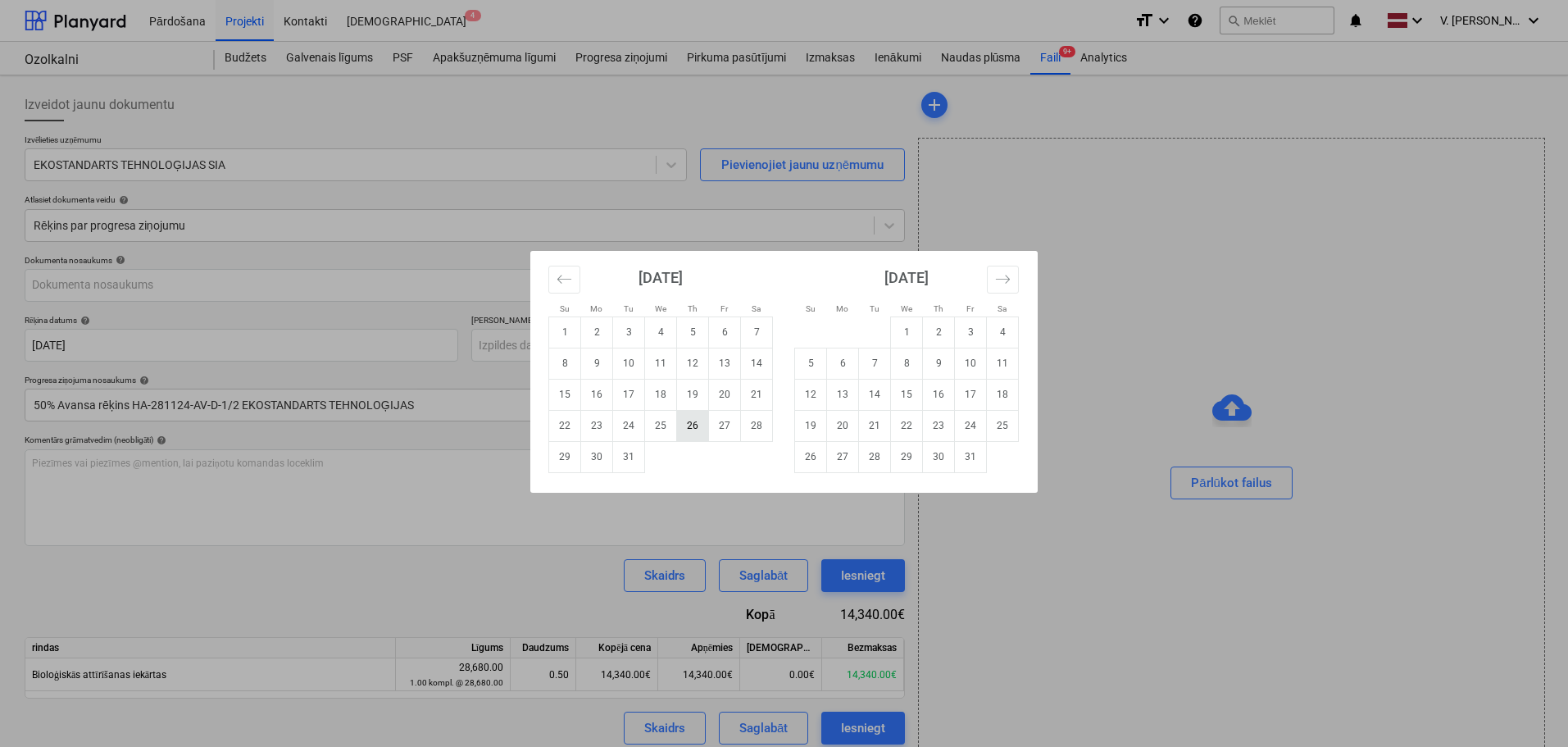 type on "[DATE]" 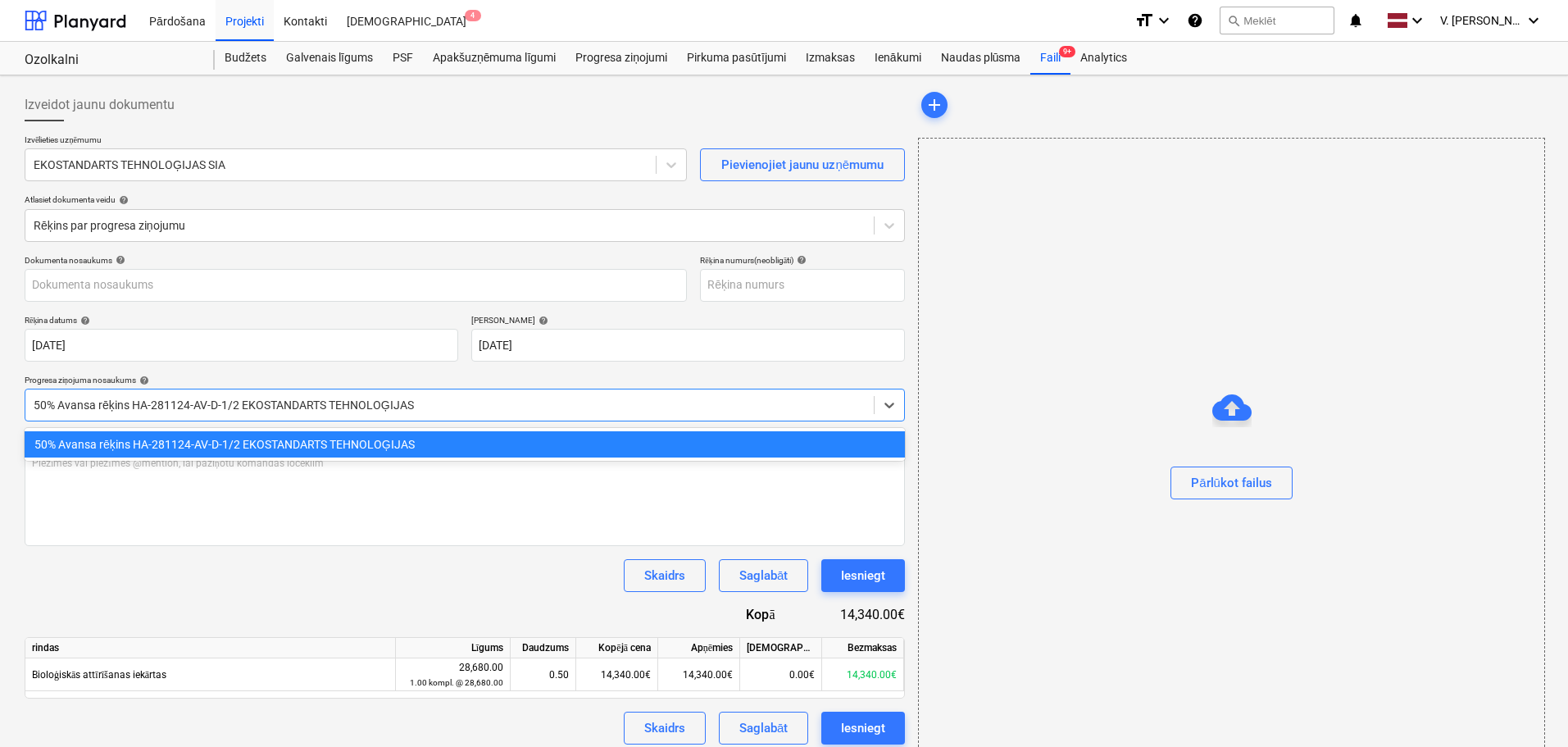 click on "50% Avansa rēķins HA-281124-AV-D-1/2 EKOSTANDARTS TEHNOLOĢIJAS" at bounding box center (465, 405) 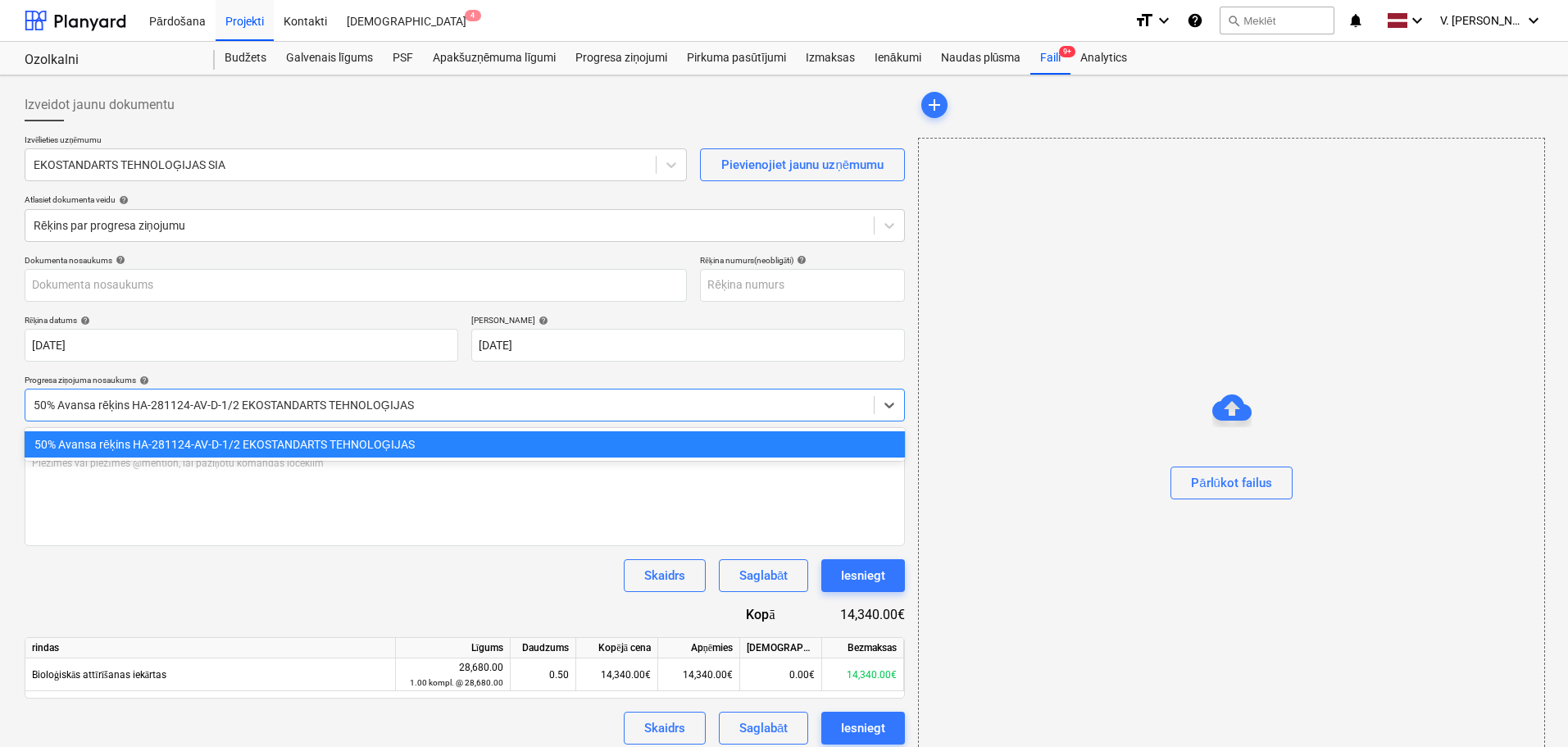 click at bounding box center [449, 405] 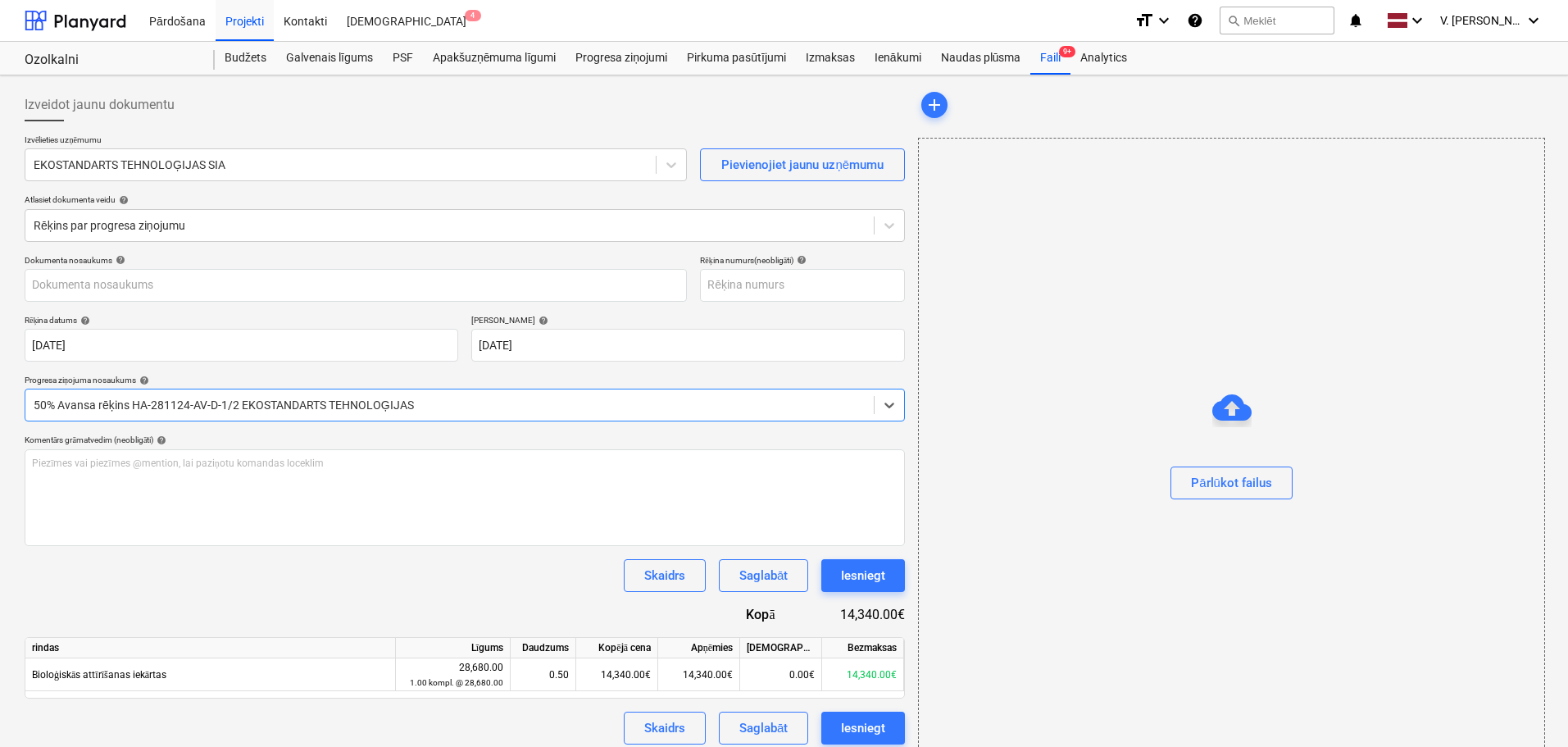 click at bounding box center (449, 405) 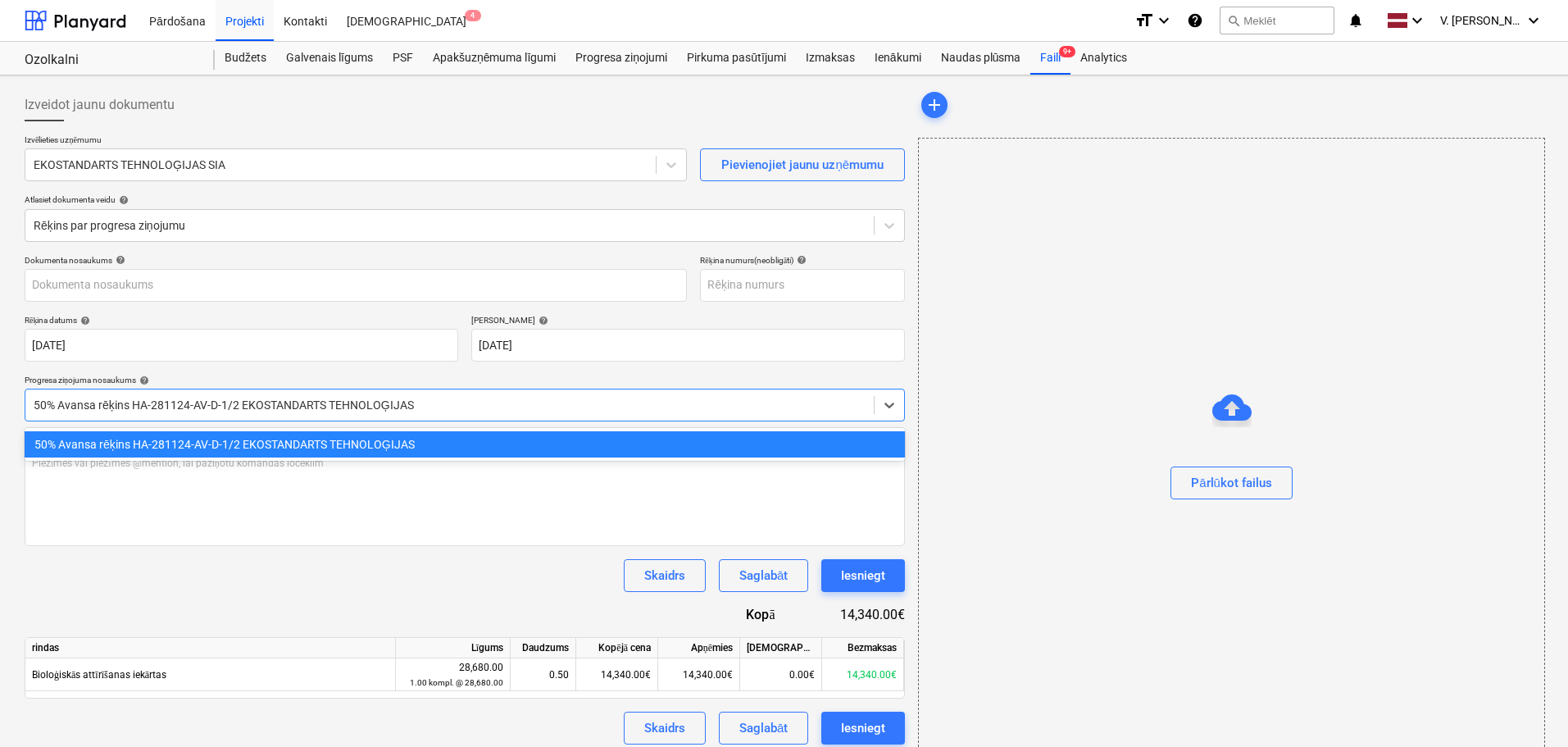 click on "50% Avansa rēķins HA-281124-AV-D-1/2 EKOSTANDARTS TEHNOLOĢIJAS" at bounding box center [465, 444] 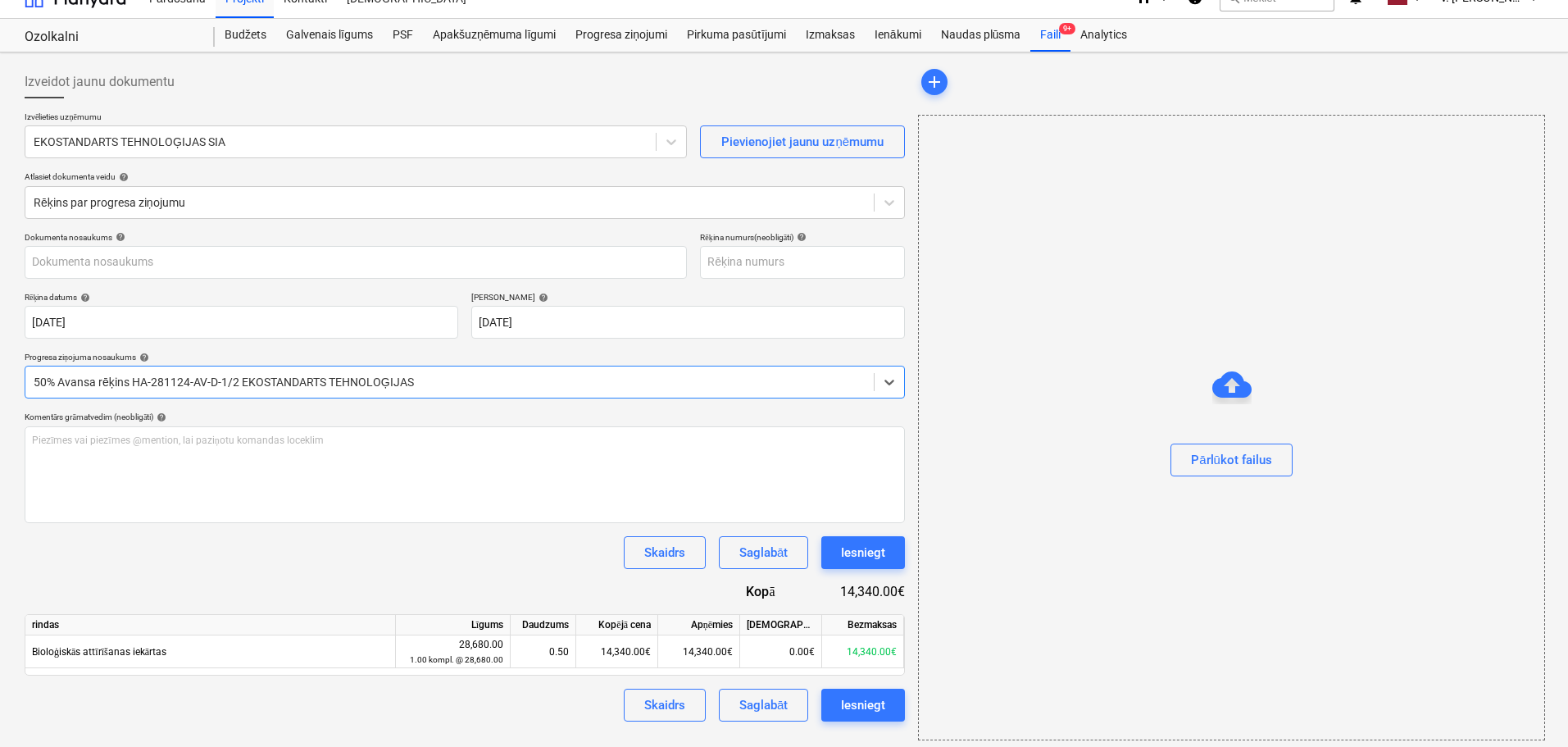 scroll, scrollTop: 30, scrollLeft: 0, axis: vertical 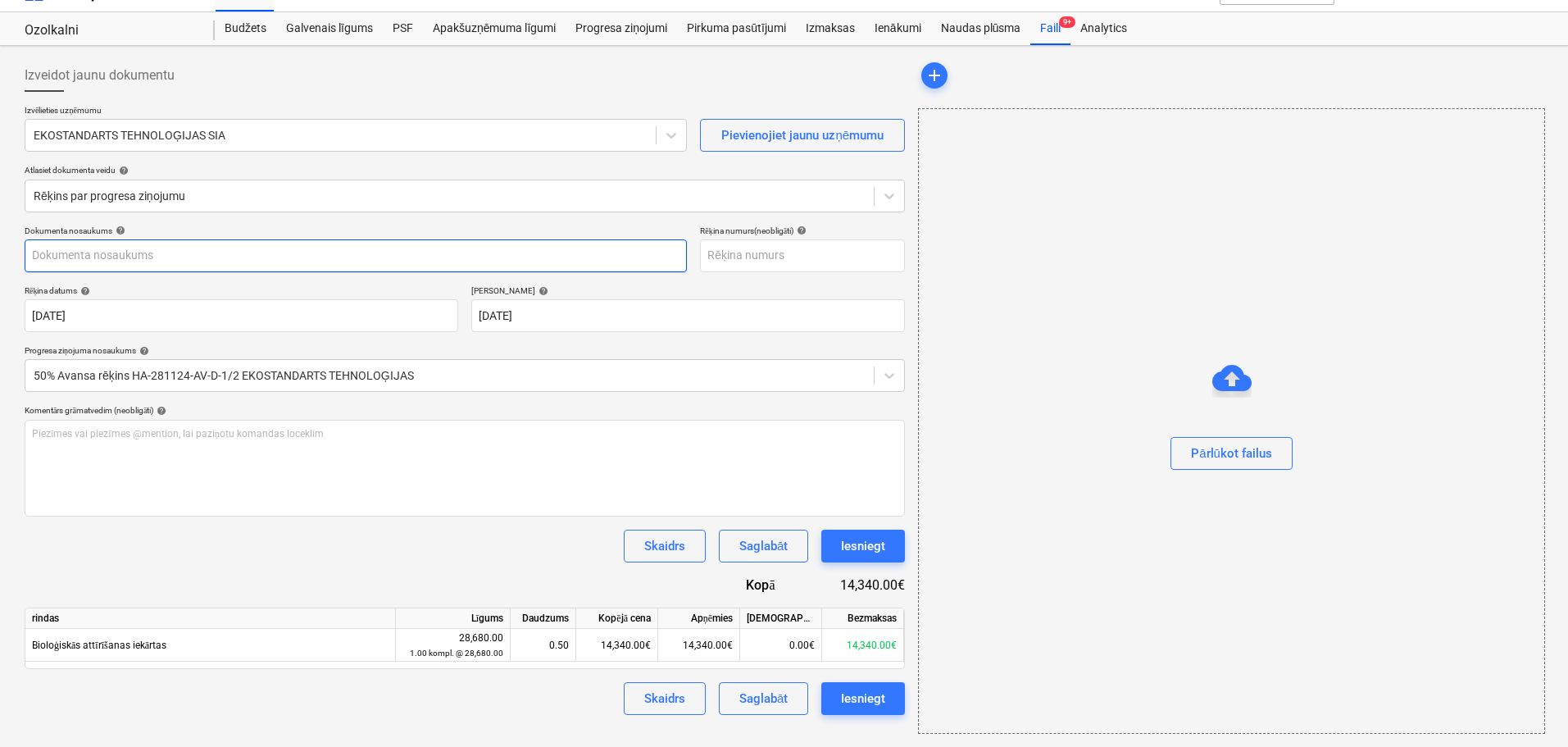 click at bounding box center [356, 256] 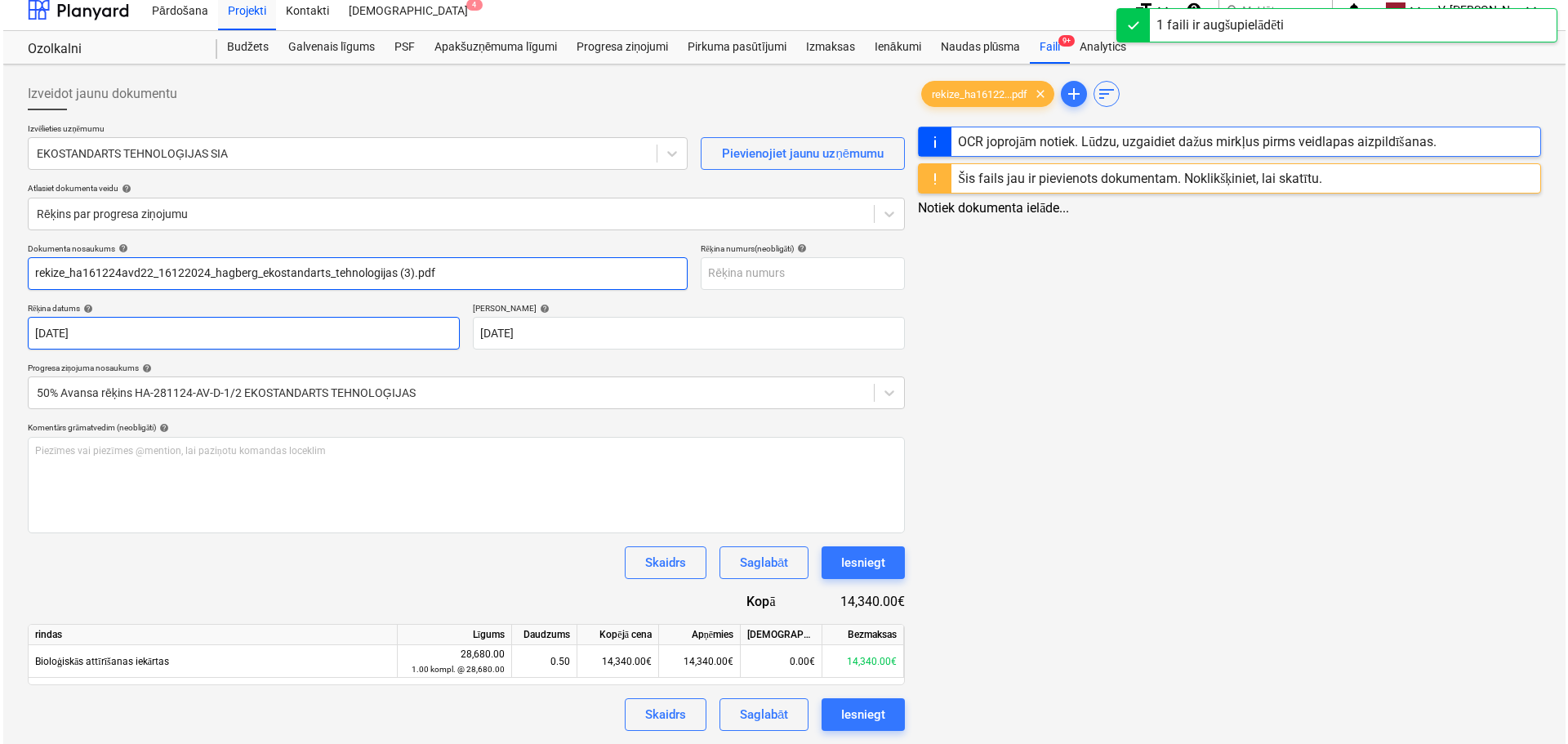 scroll, scrollTop: 29, scrollLeft: 0, axis: vertical 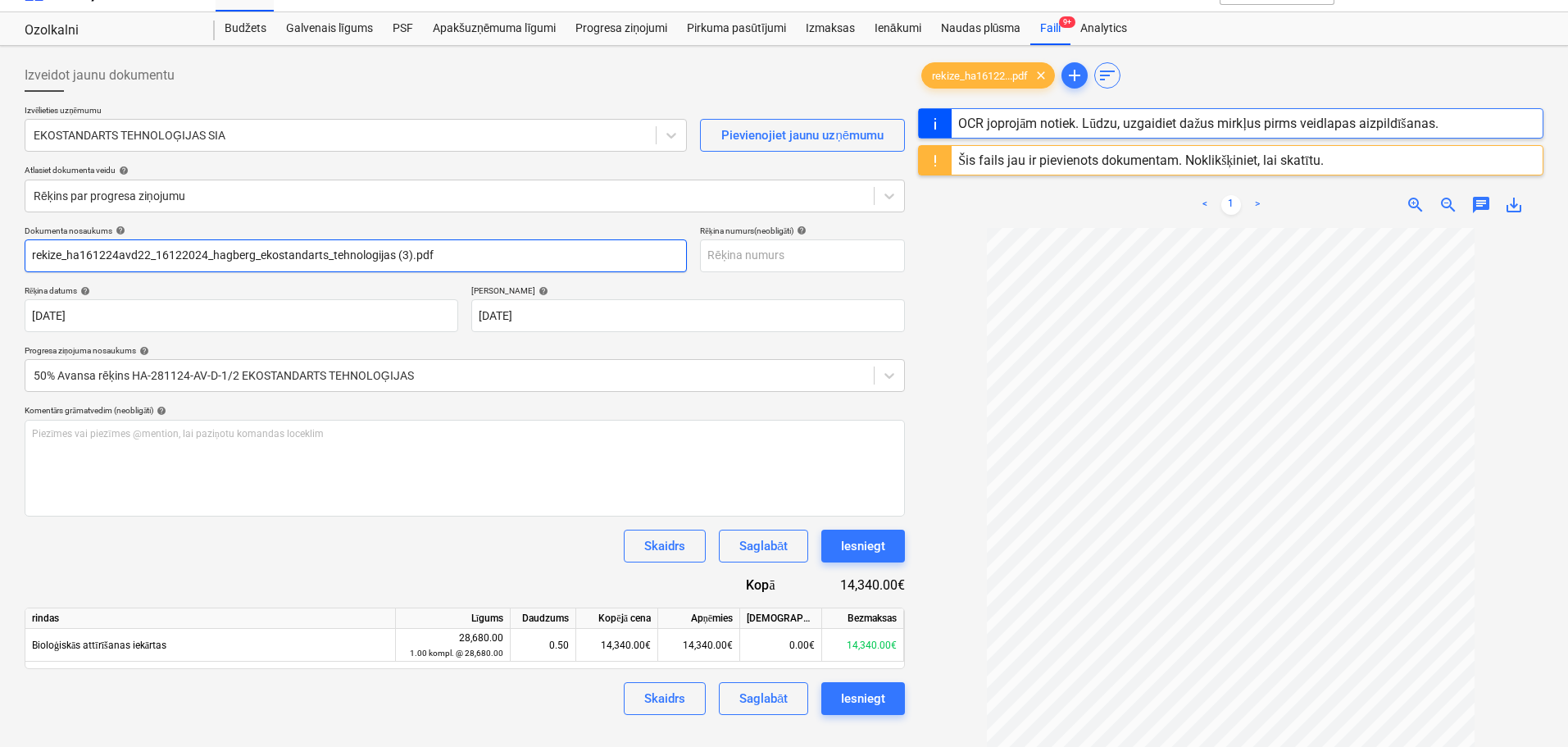 click on "rekize_ha161224avd22_16122024_hagberg_ekostandarts_tehnologijas (3).pdf" at bounding box center (356, 256) 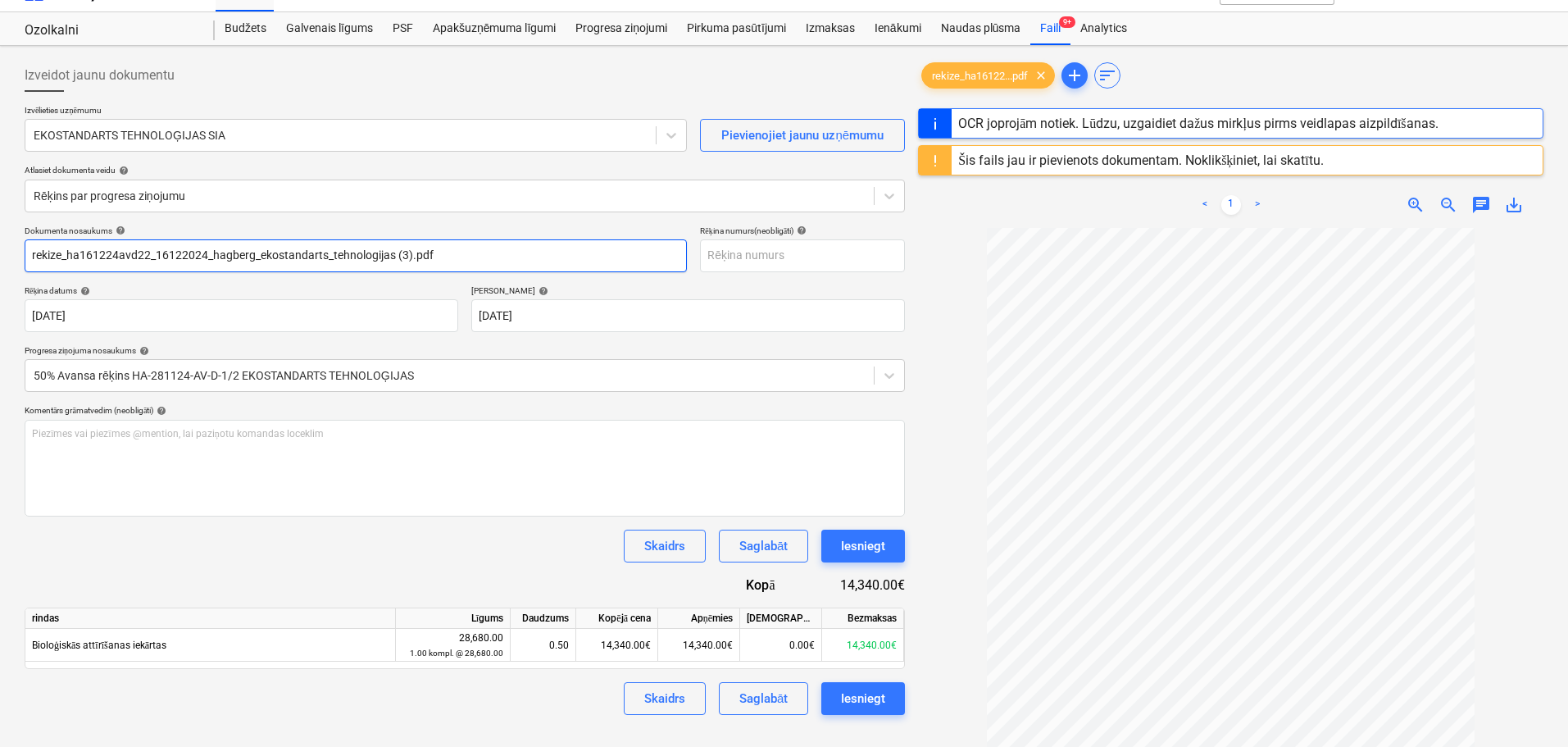 click on "rekize_ha161224avd22_16122024_hagberg_ekostandarts_tehnologijas (3).pdf" at bounding box center [356, 256] 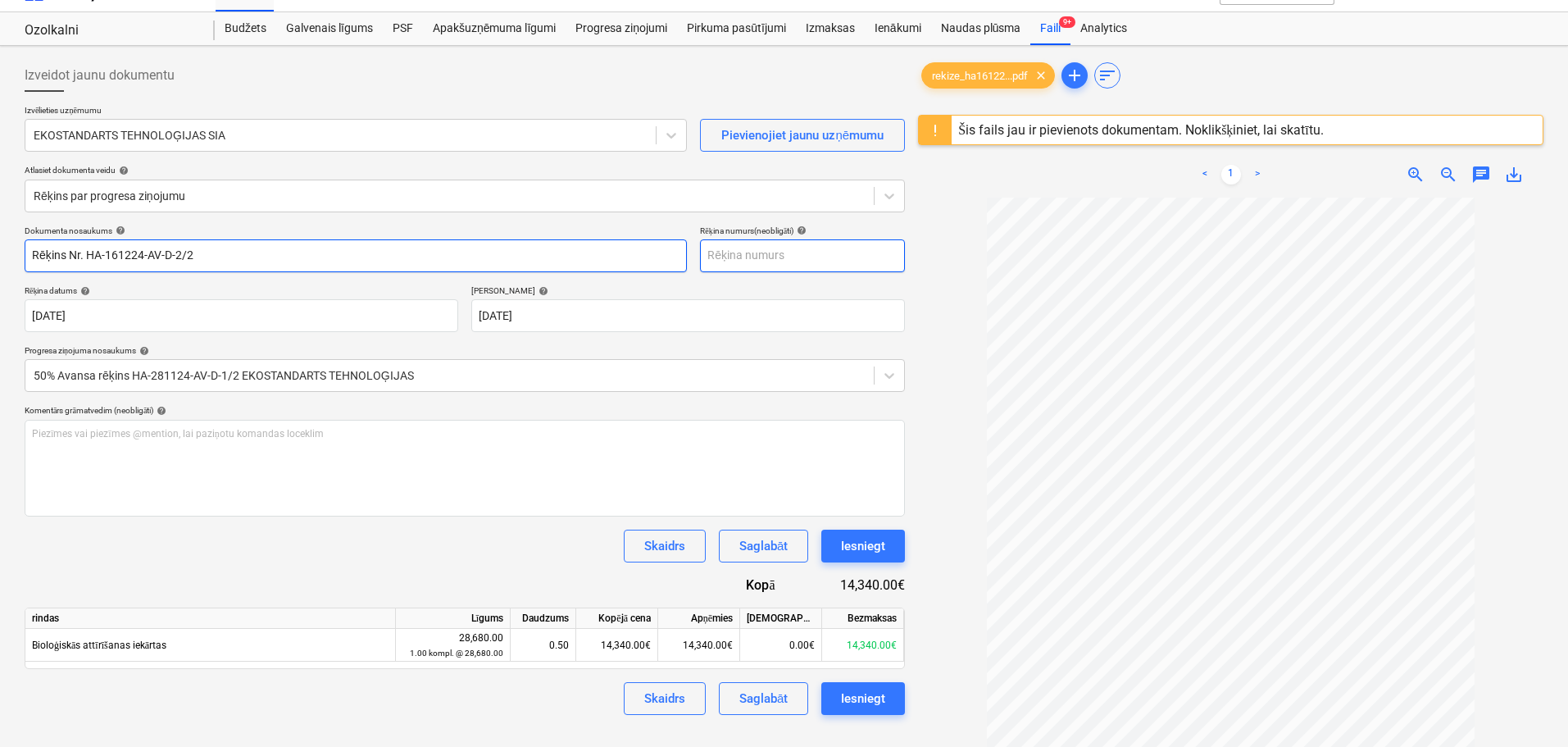 type on "Rēķins Nr. HA-161224-AV-D-2/2" 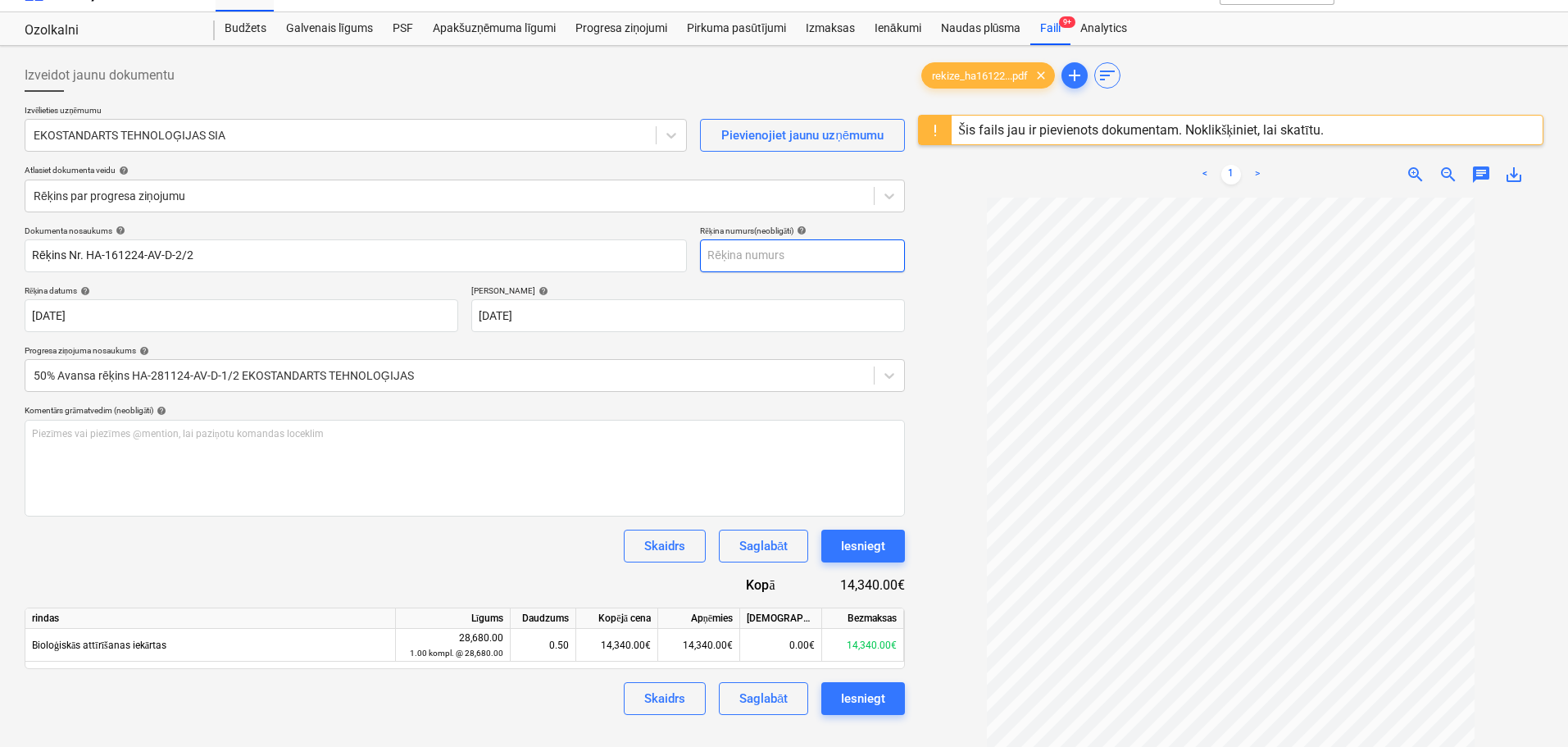 click at bounding box center (802, 256) 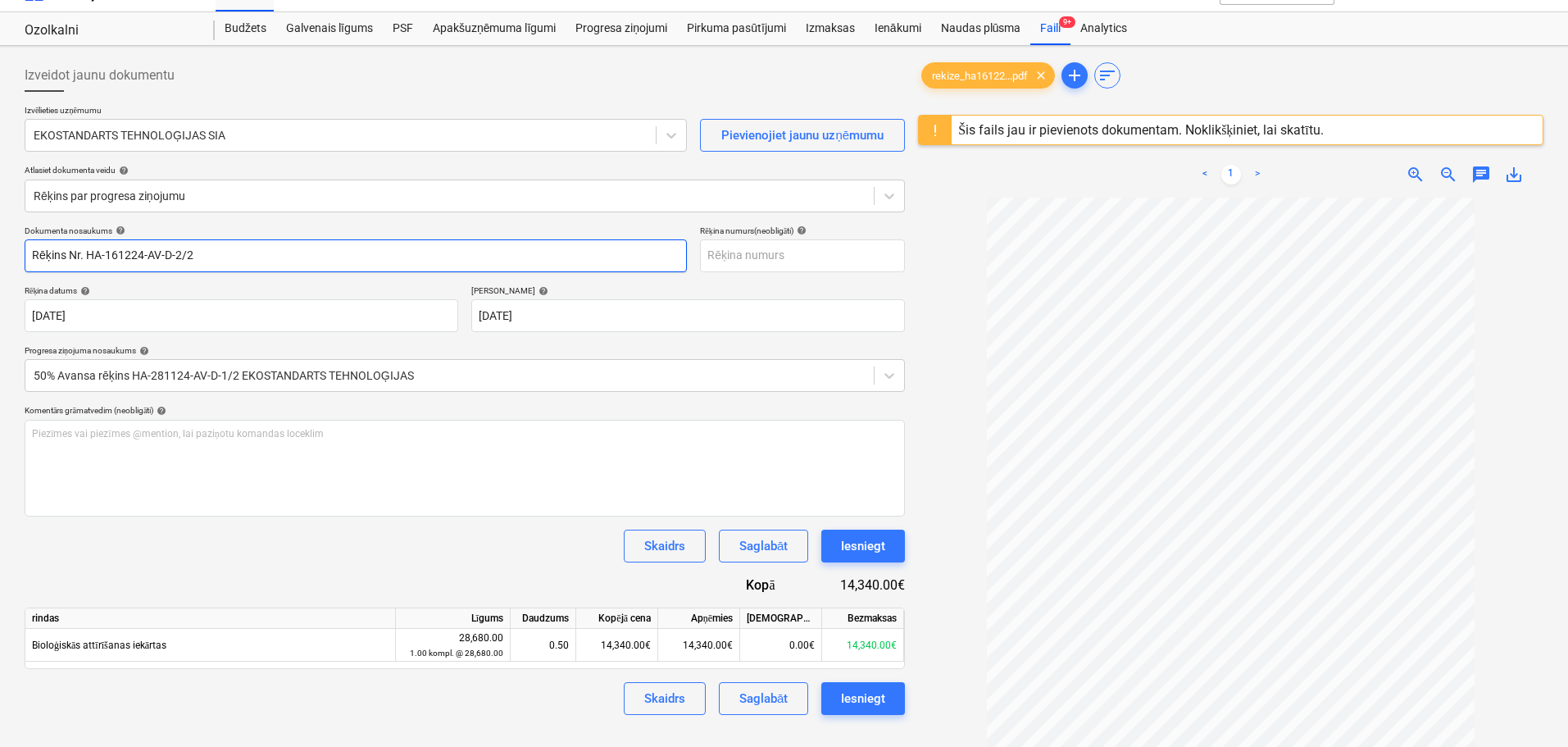 drag, startPoint x: 305, startPoint y: 255, endPoint x: 89, endPoint y: 251, distance: 216.03703 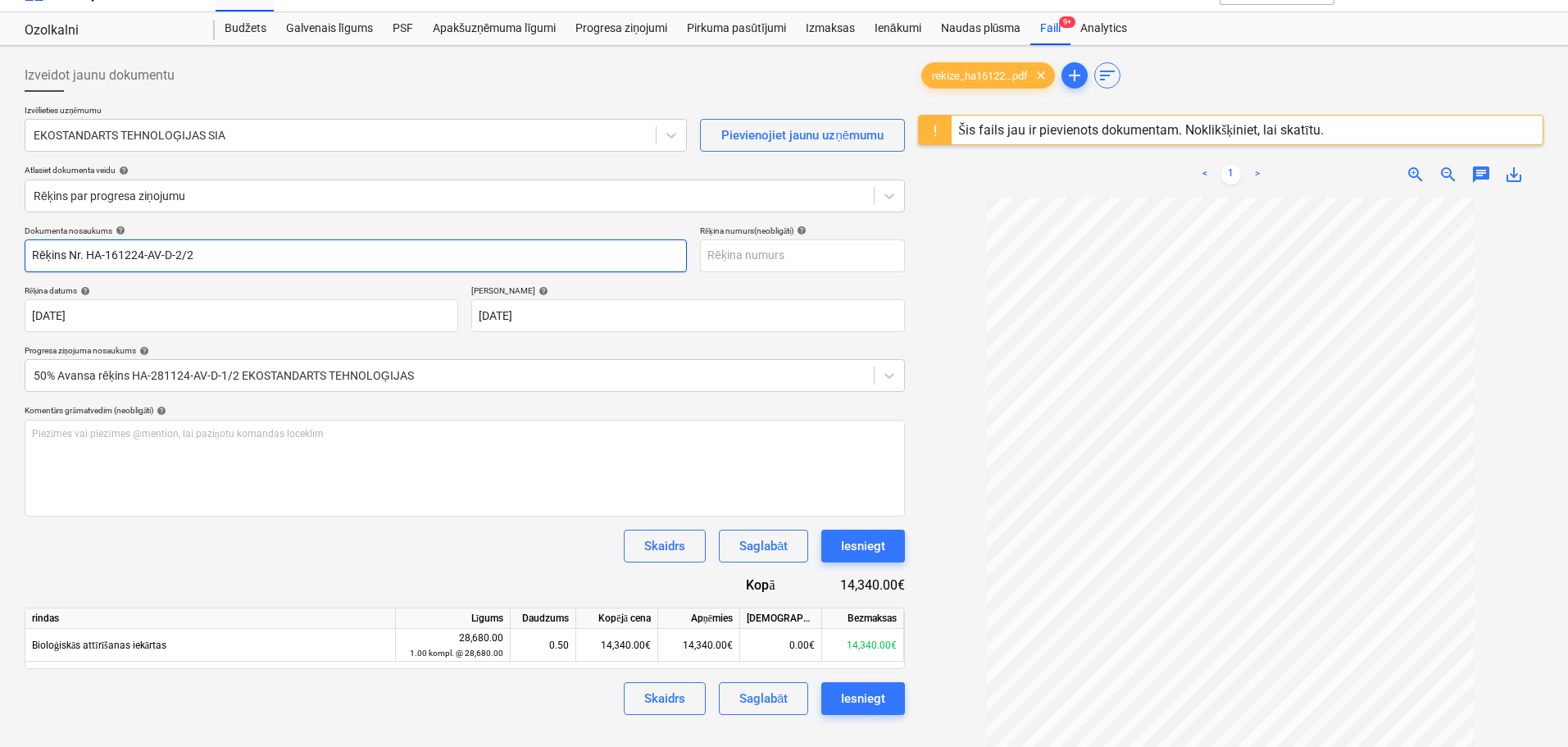 click on "Rēķins Nr. HA-161224-AV-D-2/2" at bounding box center (356, 256) 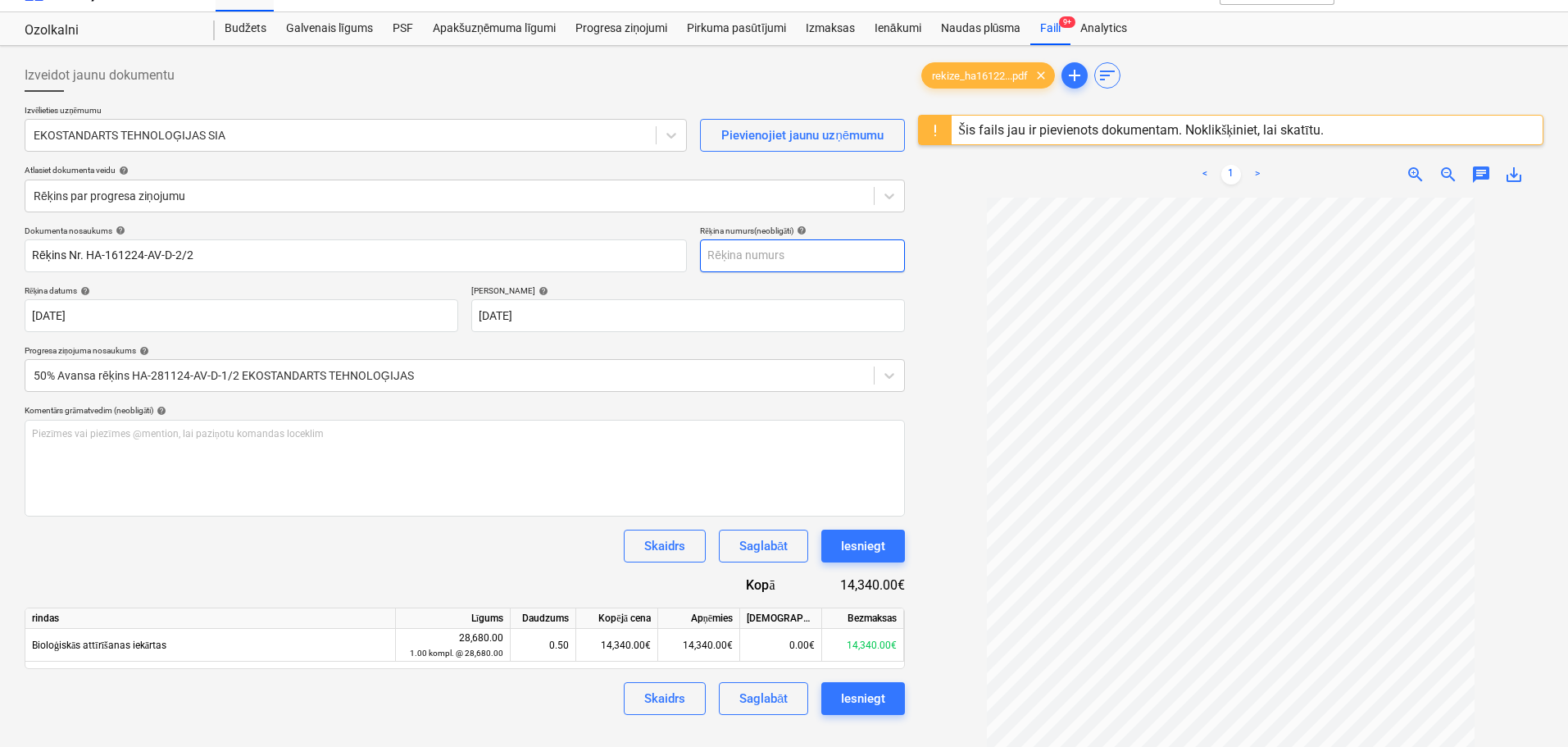 click at bounding box center [802, 256] 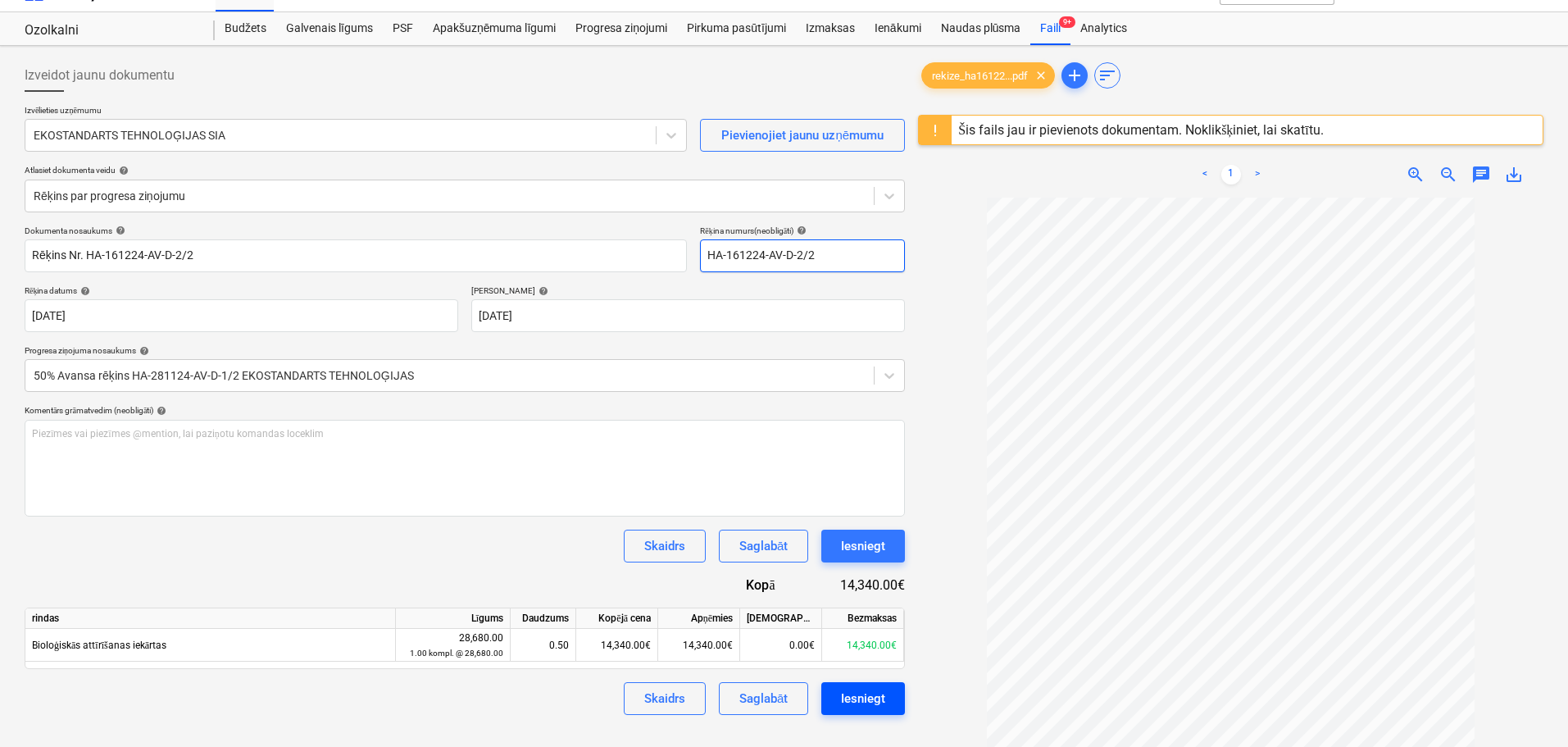 type on "HA-161224-AV-D-2/2" 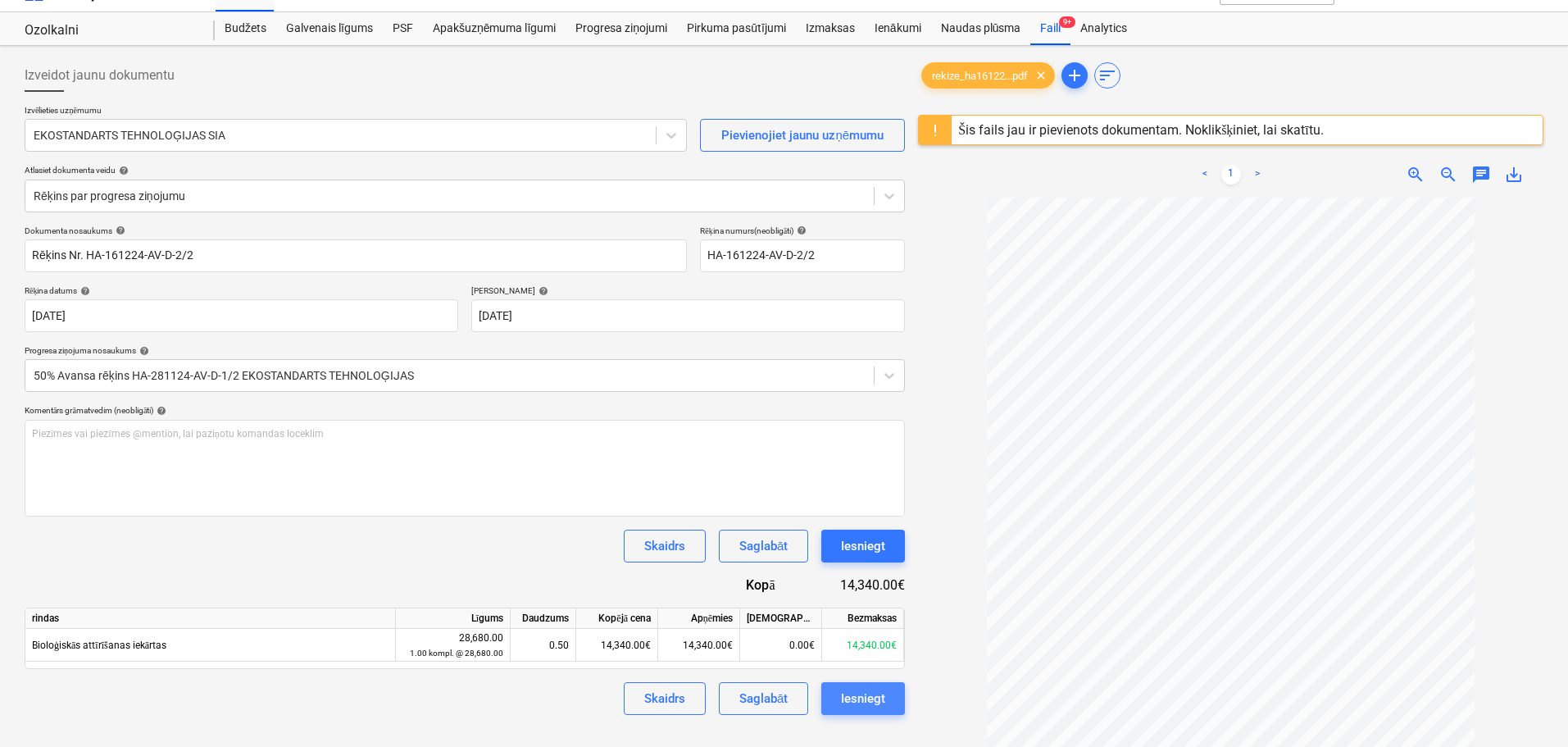 click on "Iesniegt" at bounding box center (863, 699) 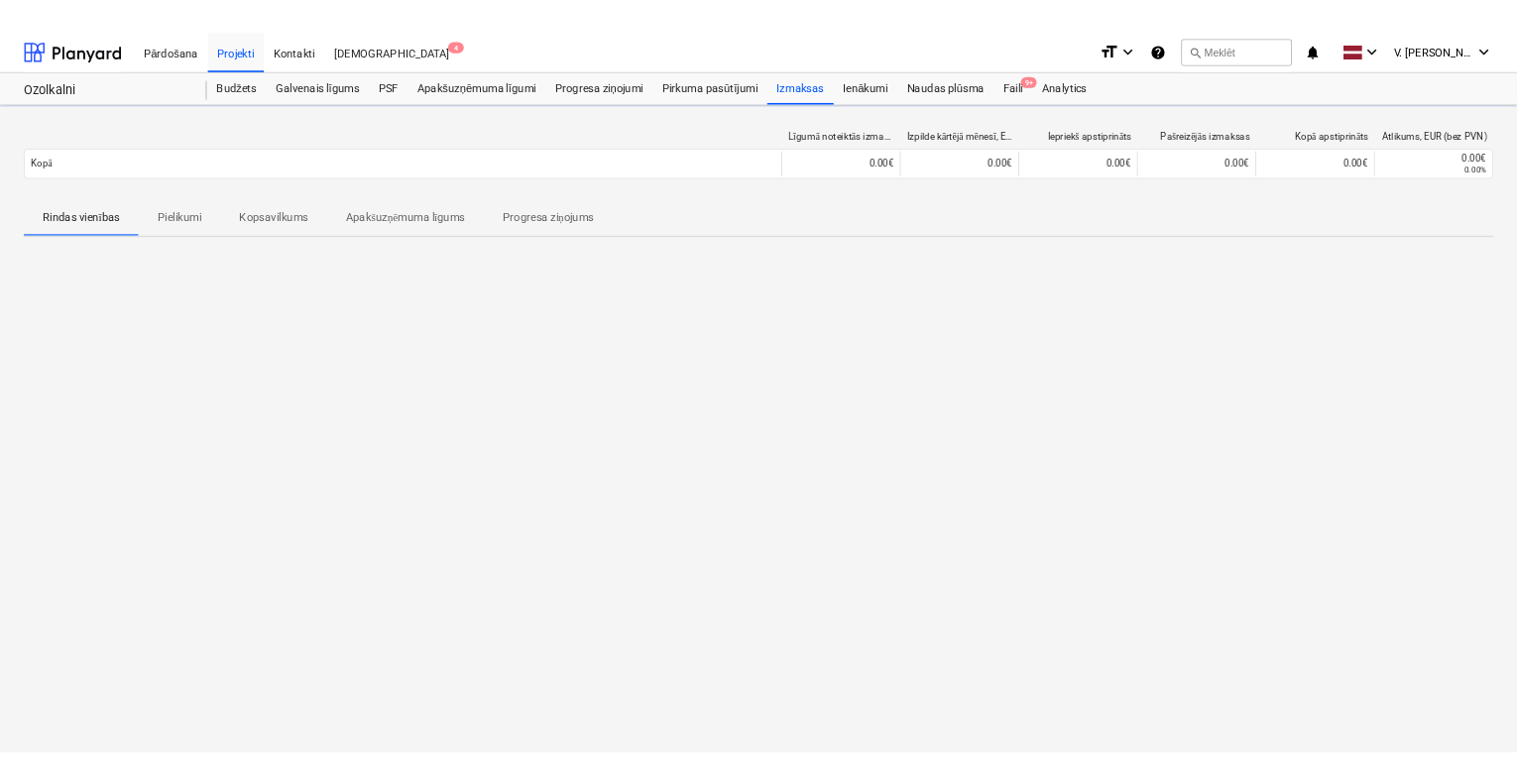 scroll, scrollTop: 0, scrollLeft: 0, axis: both 